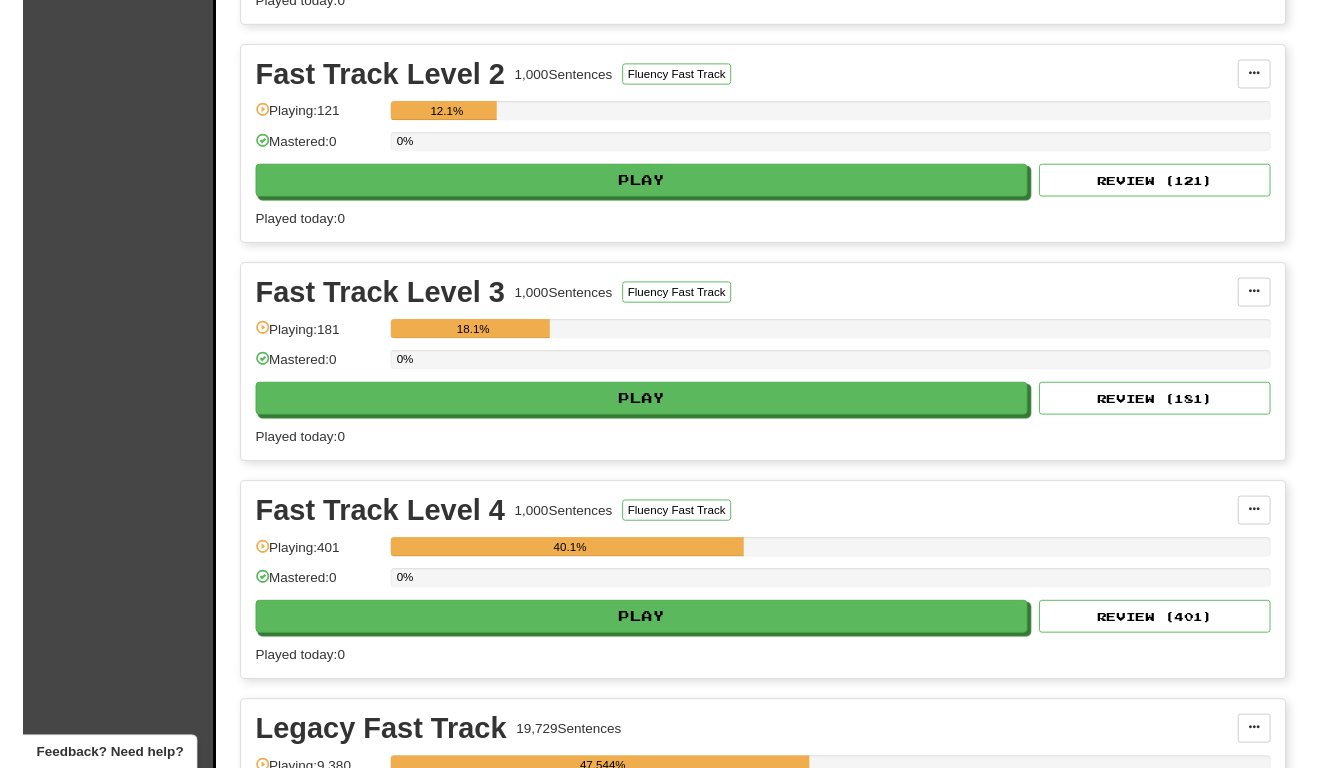 scroll, scrollTop: 2183, scrollLeft: 0, axis: vertical 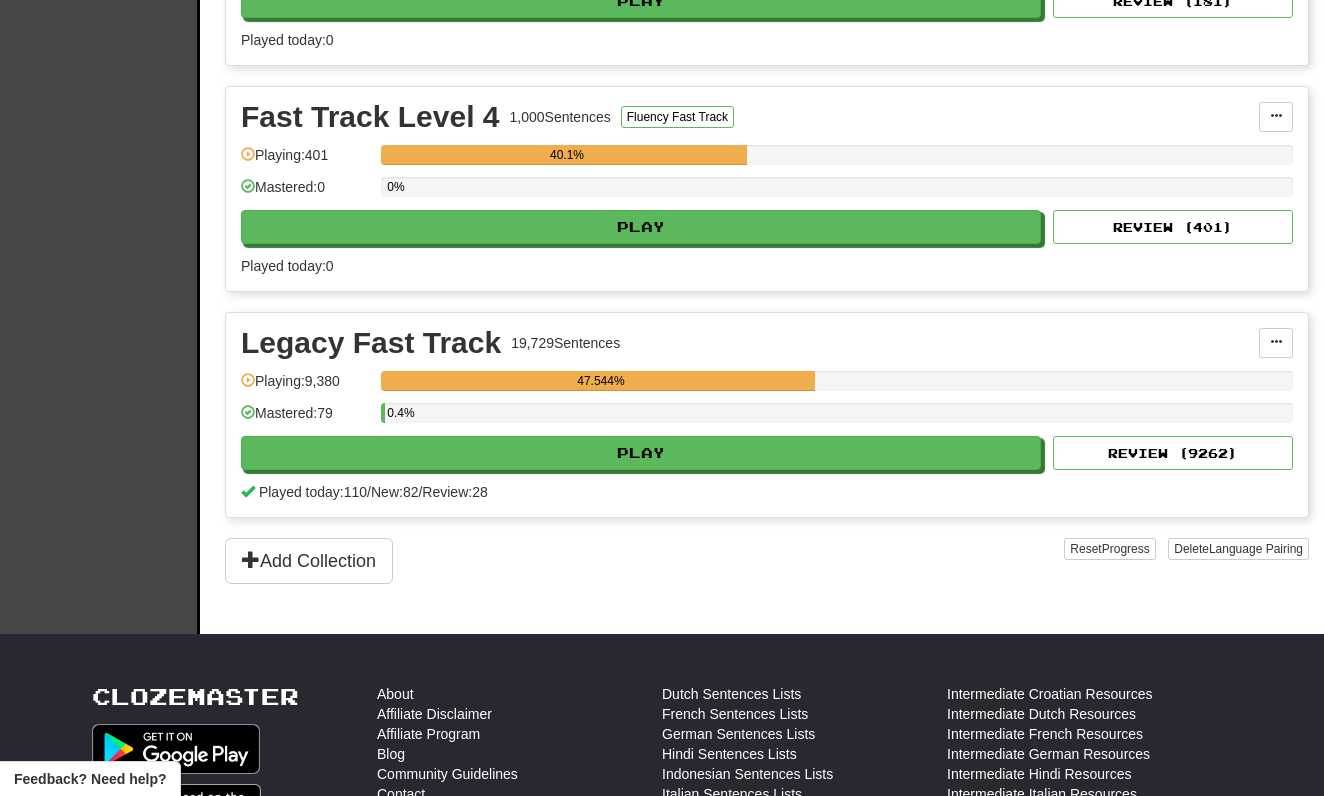 click on "0.4%" at bounding box center [837, 419] 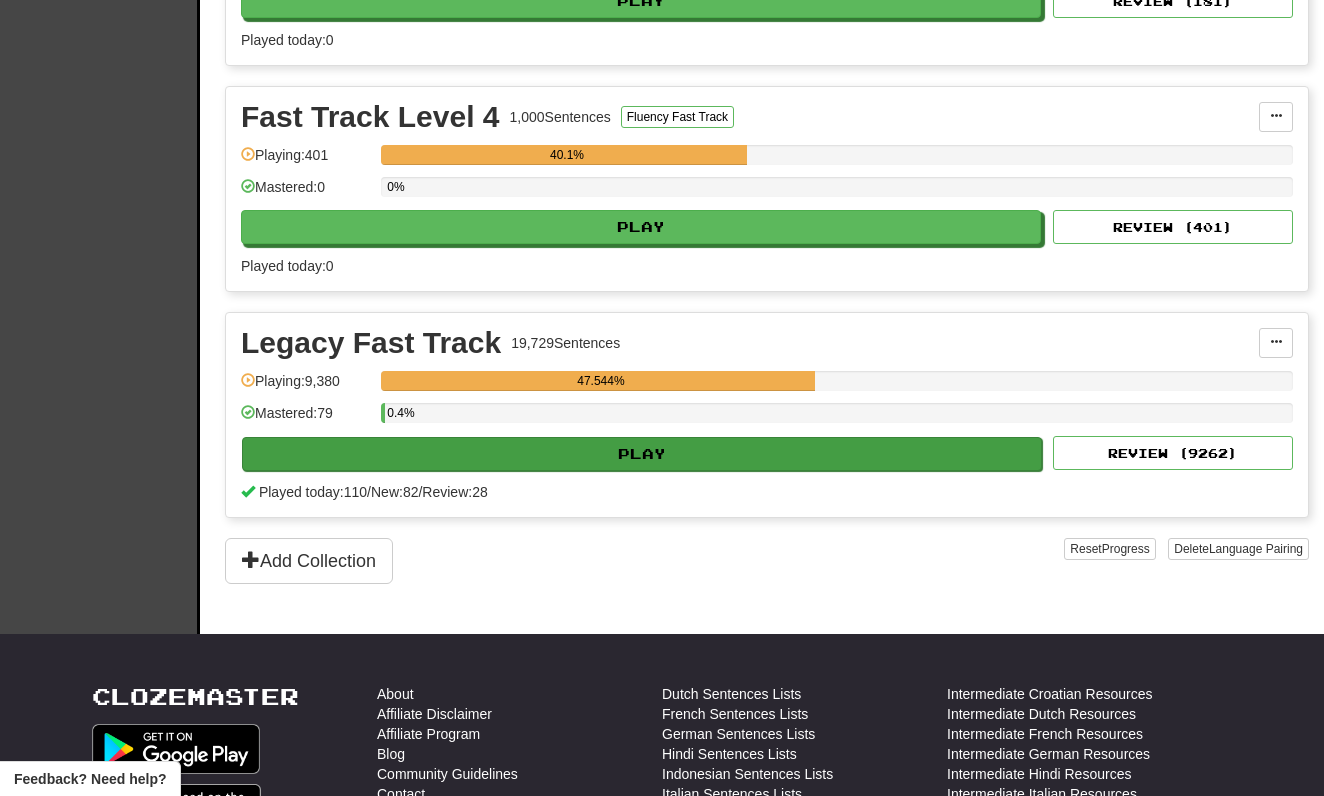 click on "Play" at bounding box center (642, 454) 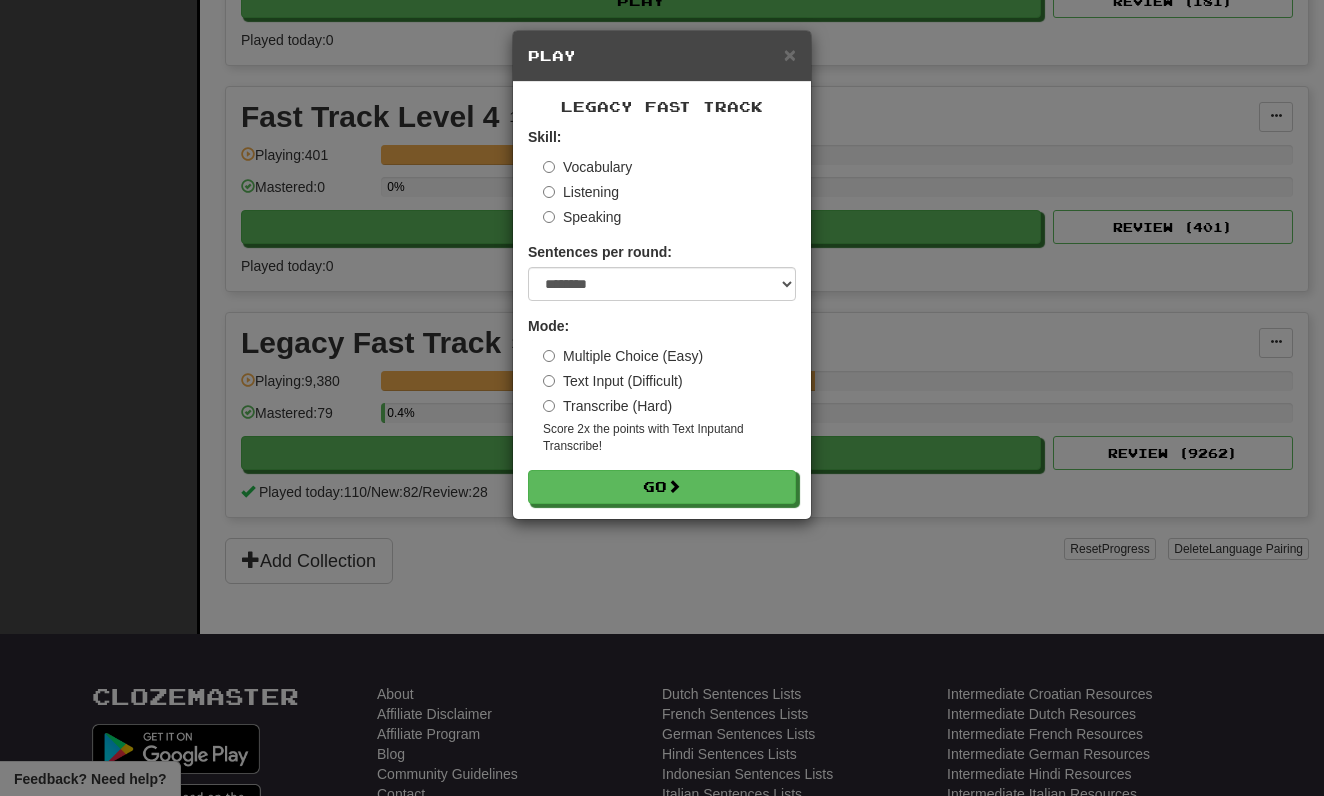 click on "Transcribe (Hard)" at bounding box center (607, 406) 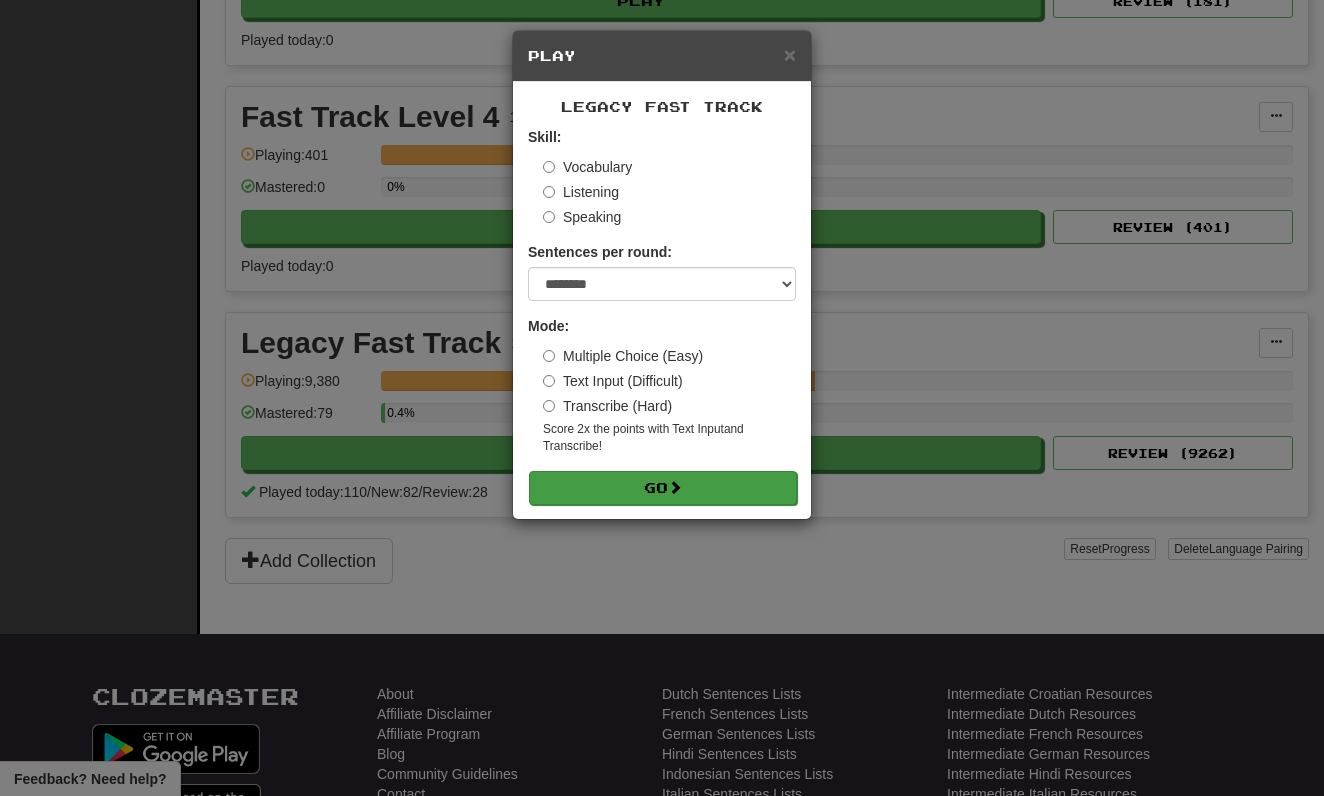 click on "Go" at bounding box center (663, 488) 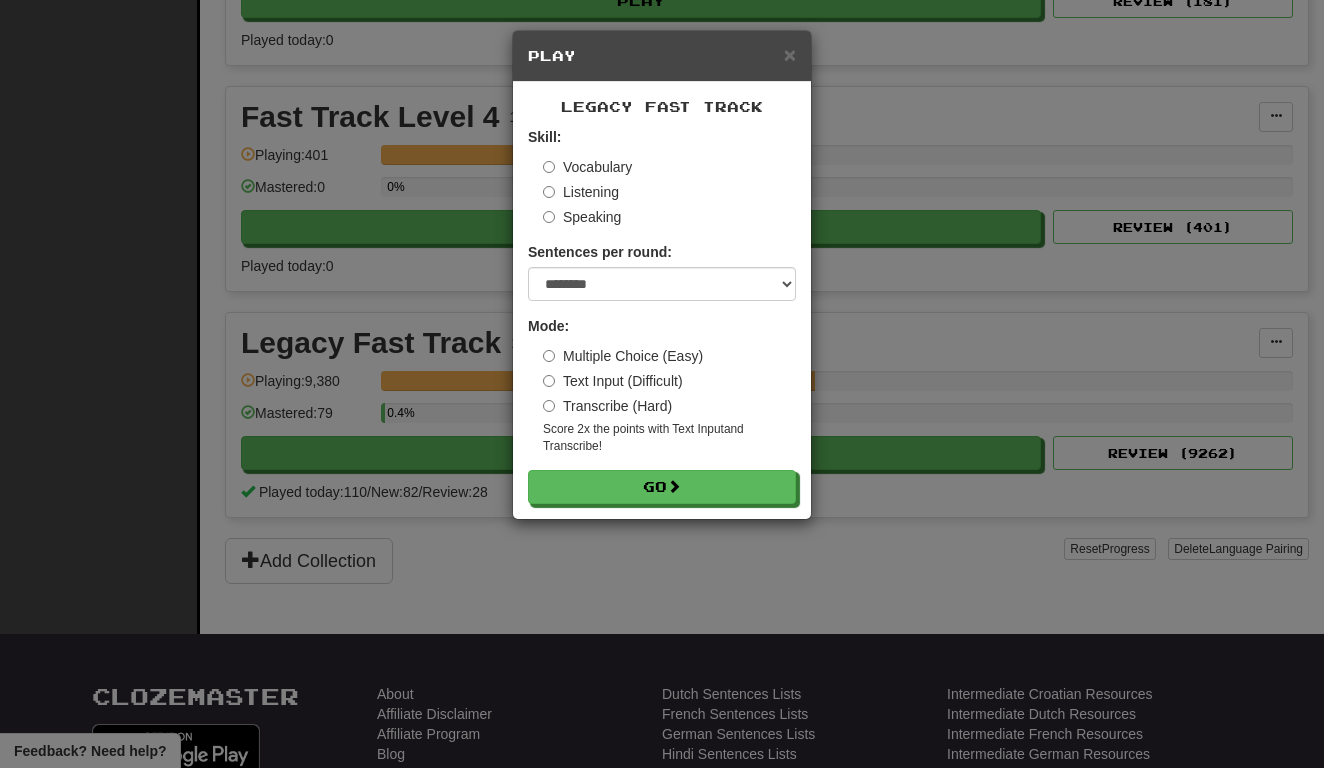 click on "Skill: Vocabulary Listening Speaking Sentences per round: * ** ** ** ** ** *** ******** Mode: Multiple Choice (Easy) Text Input (Difficult) Transcribe (Hard) Score 2x the points with Text Input  and Transcribe ! Go" at bounding box center (662, 315) 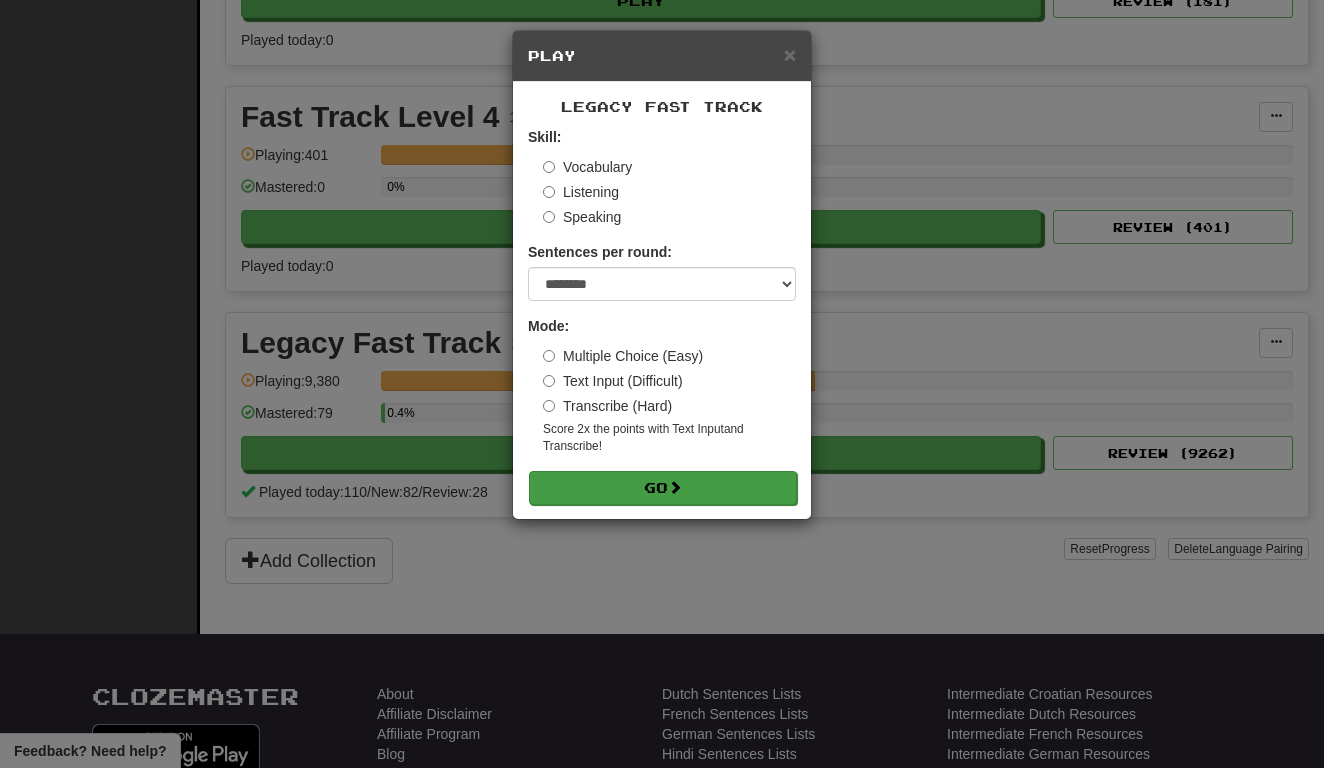 click on "Go" at bounding box center [663, 488] 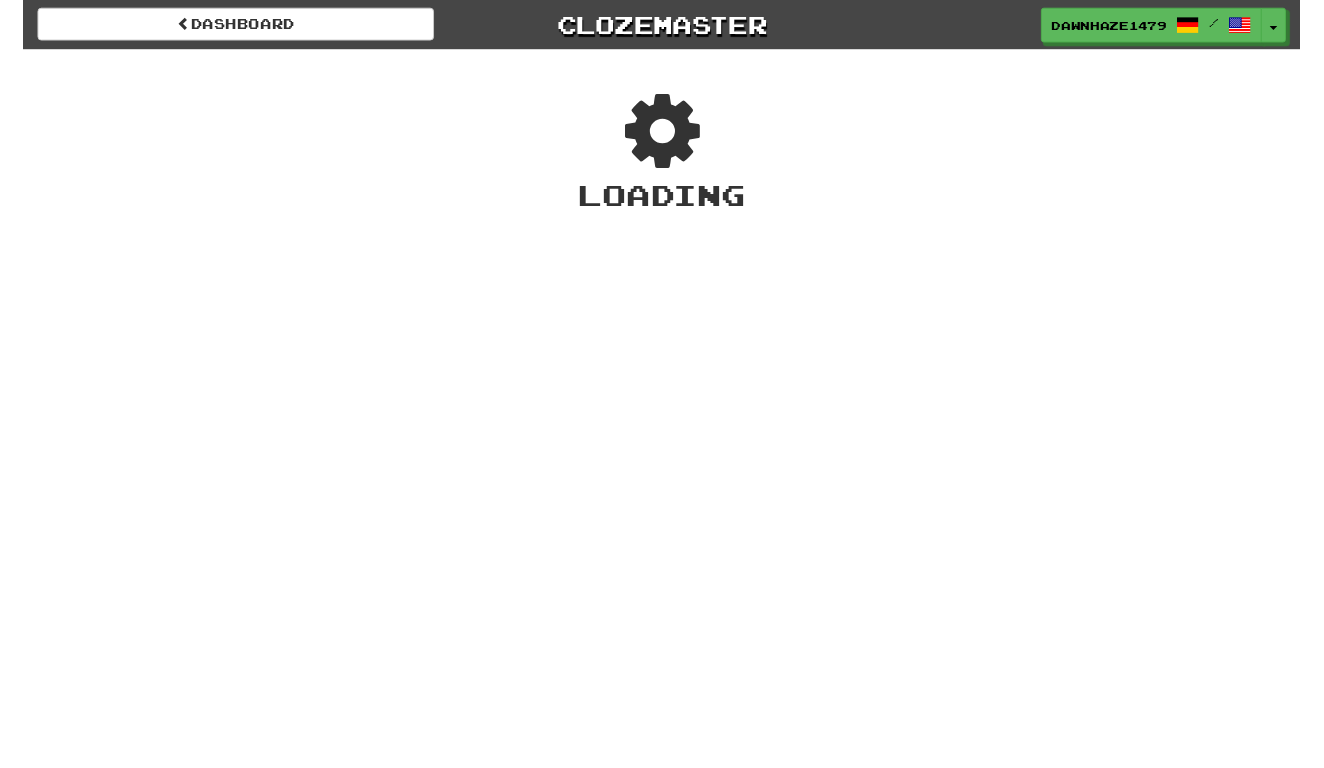 scroll, scrollTop: 0, scrollLeft: 0, axis: both 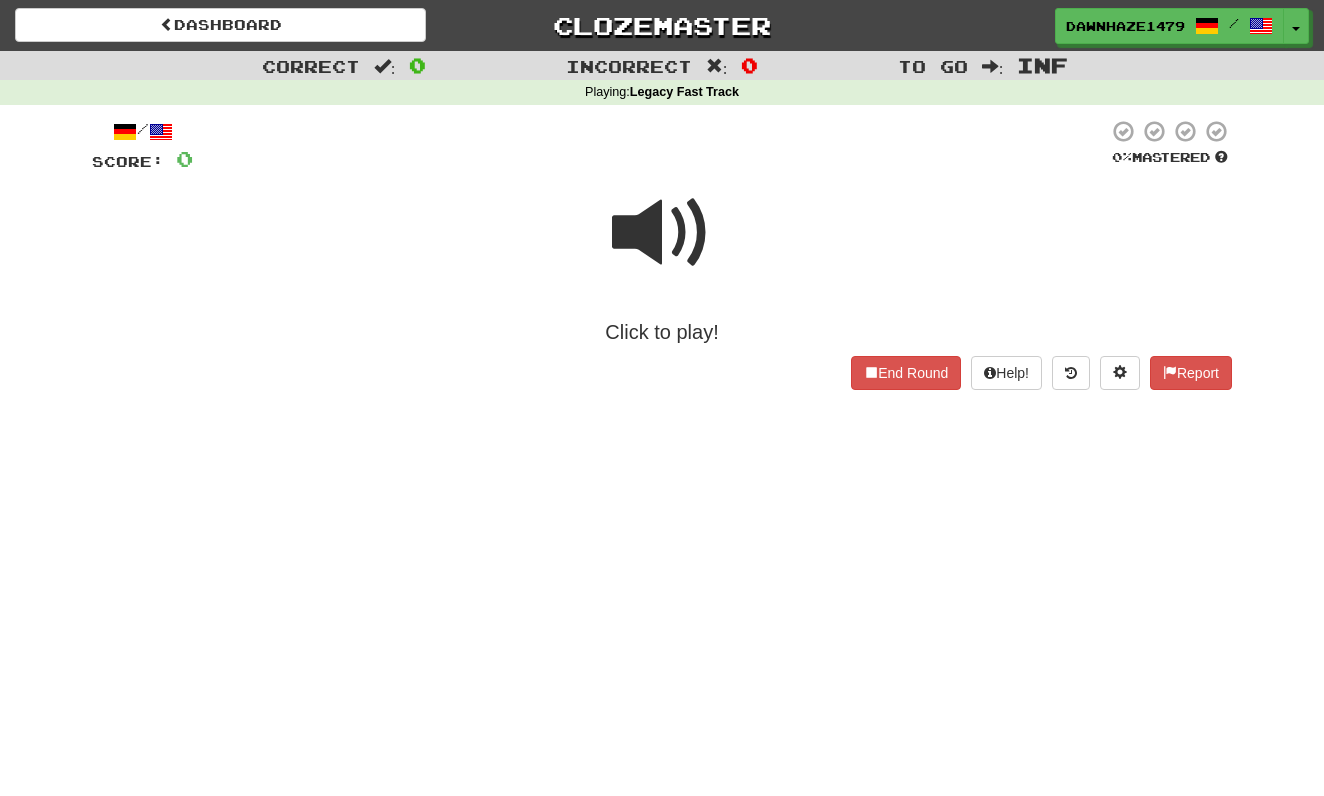 click at bounding box center (662, 233) 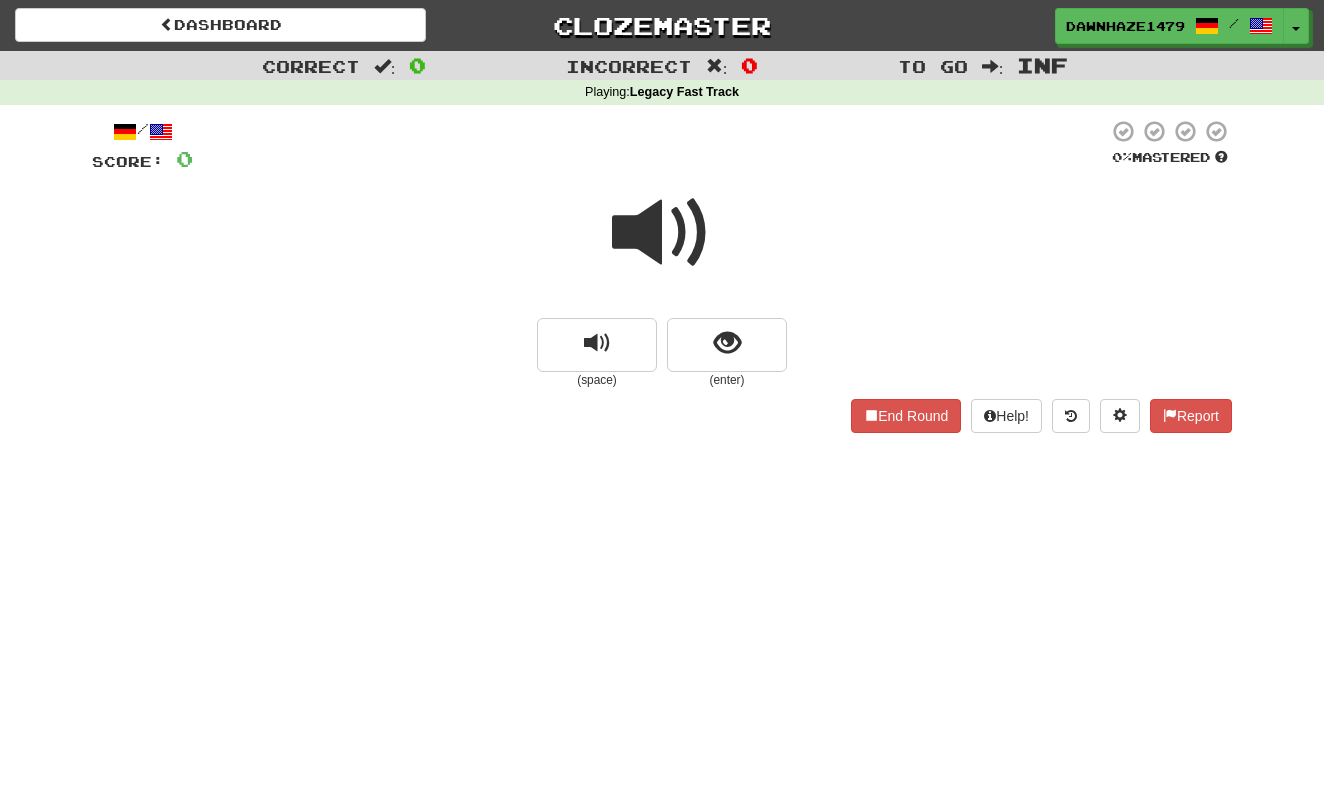 click at bounding box center (662, 233) 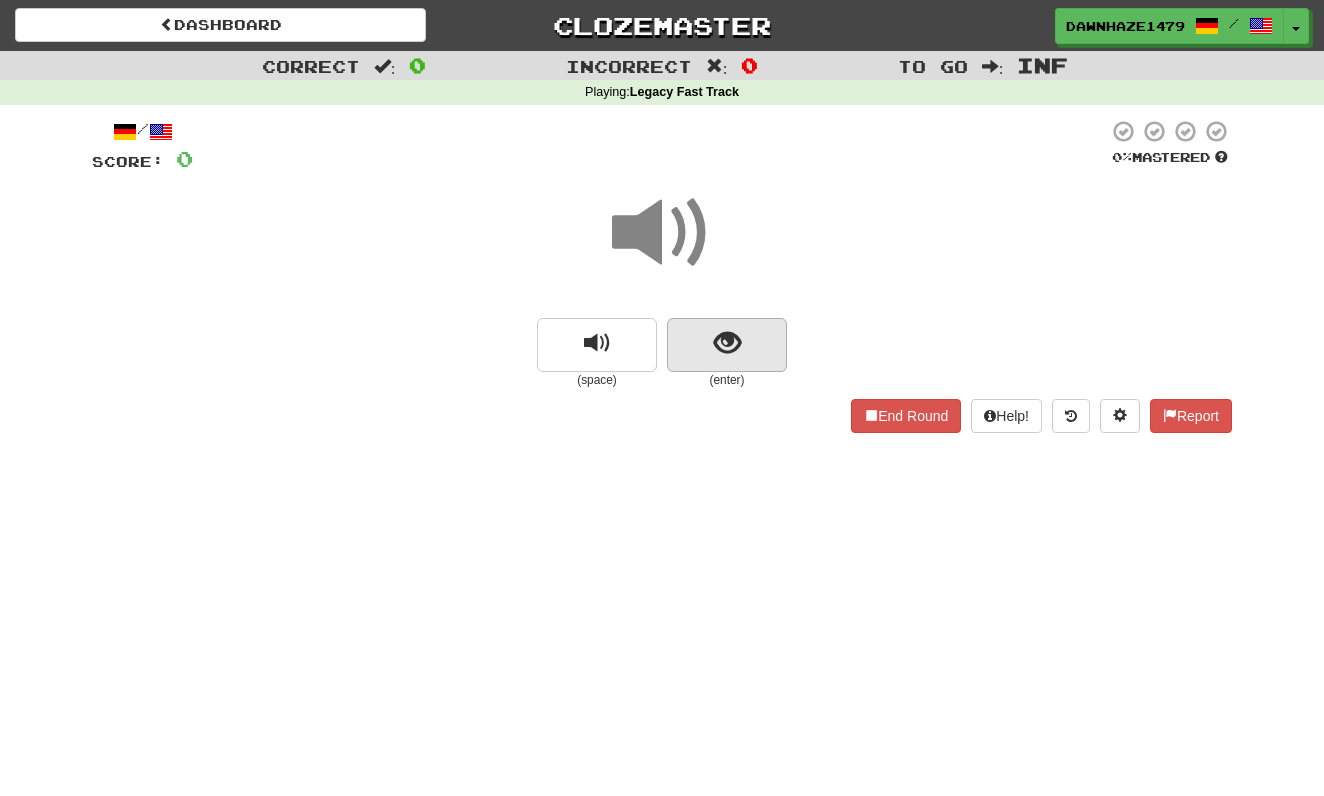 click at bounding box center (727, 345) 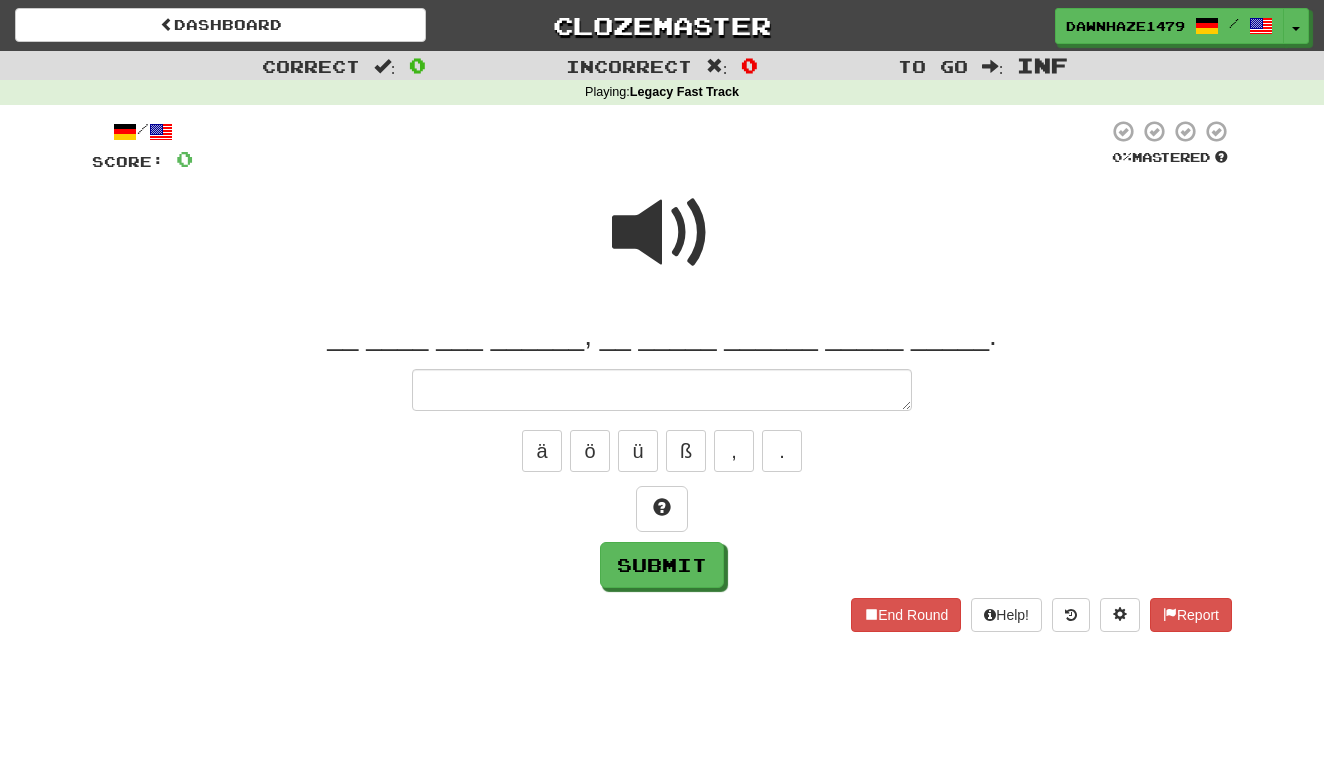 click at bounding box center (662, 233) 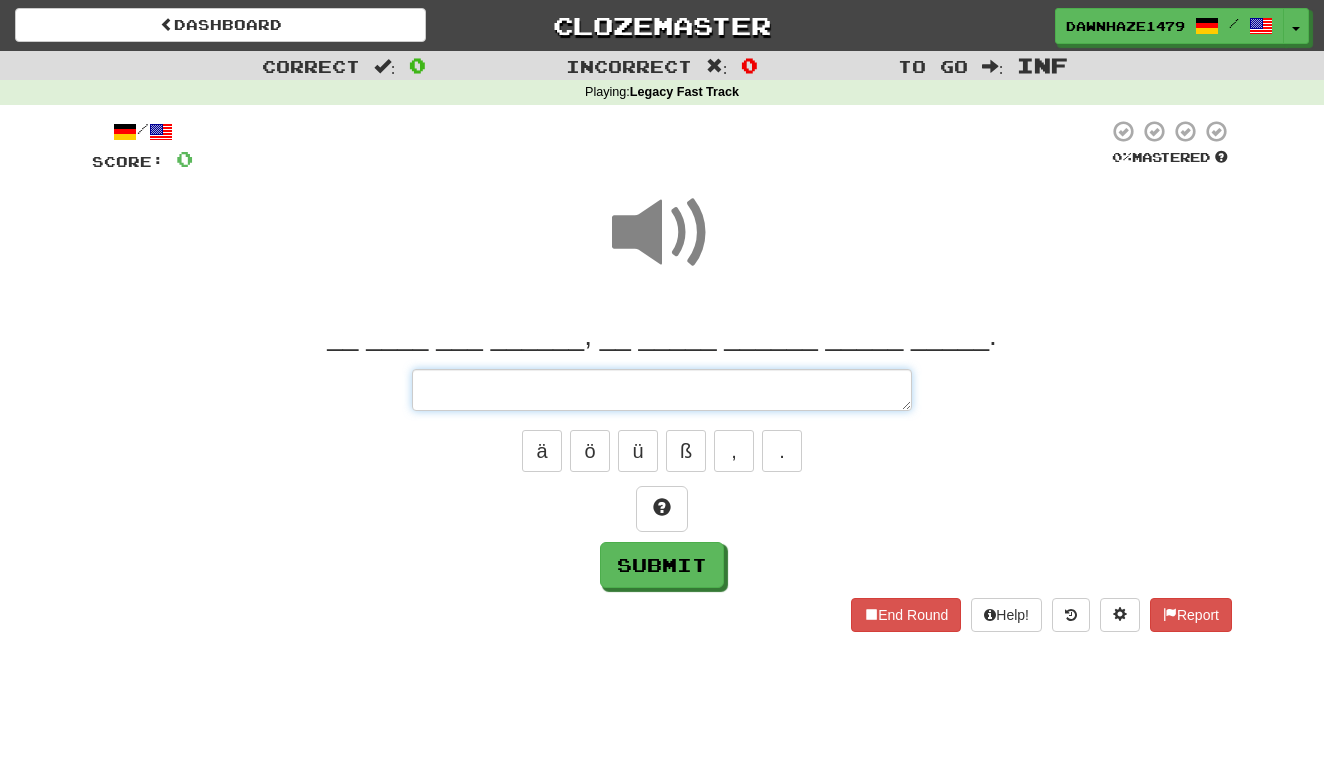 click at bounding box center [662, 390] 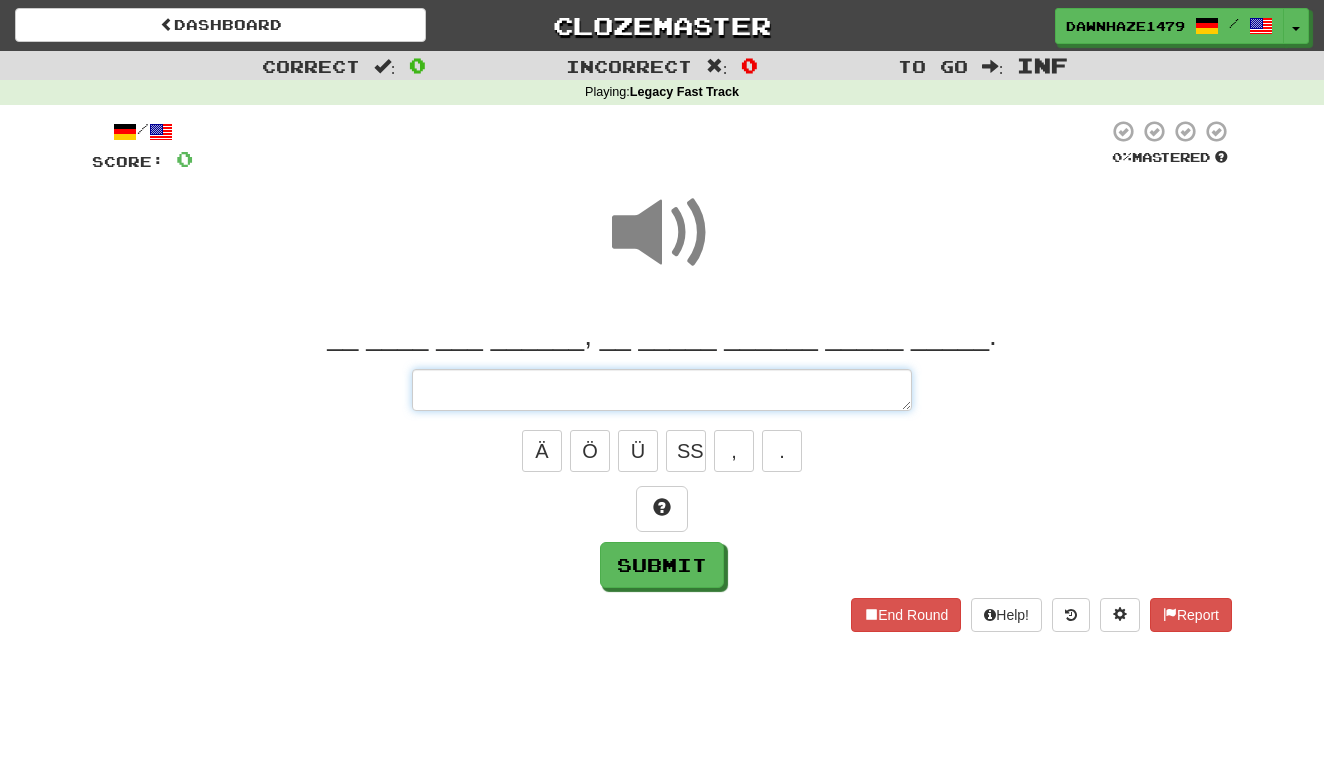 type on "*" 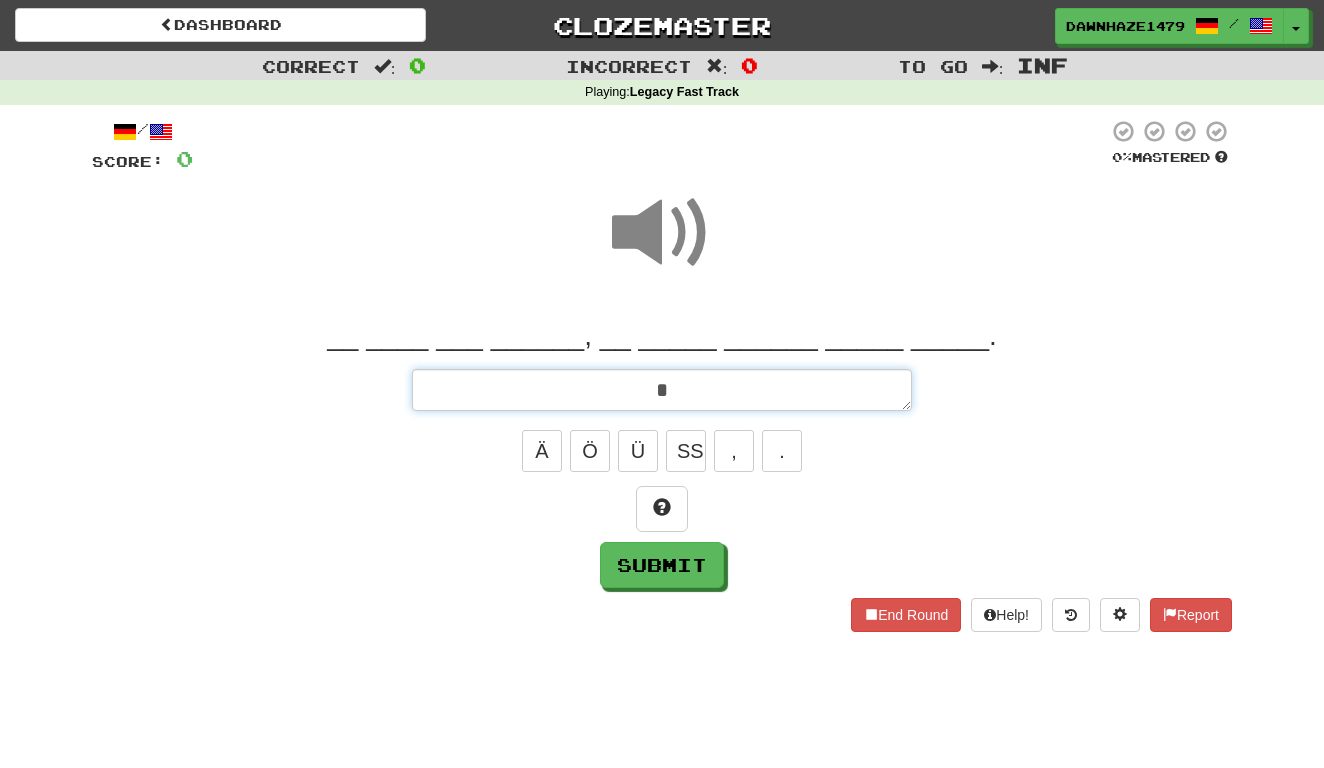 type on "*" 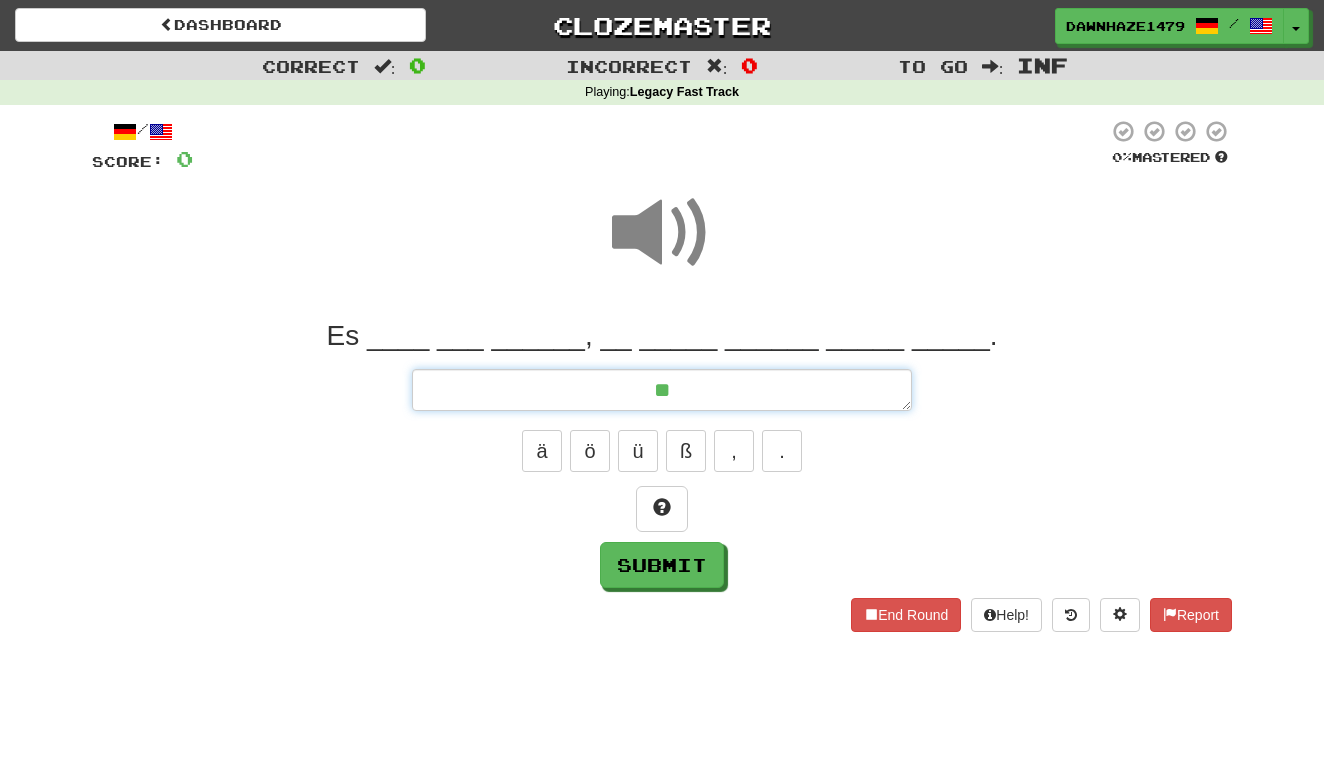 type on "*" 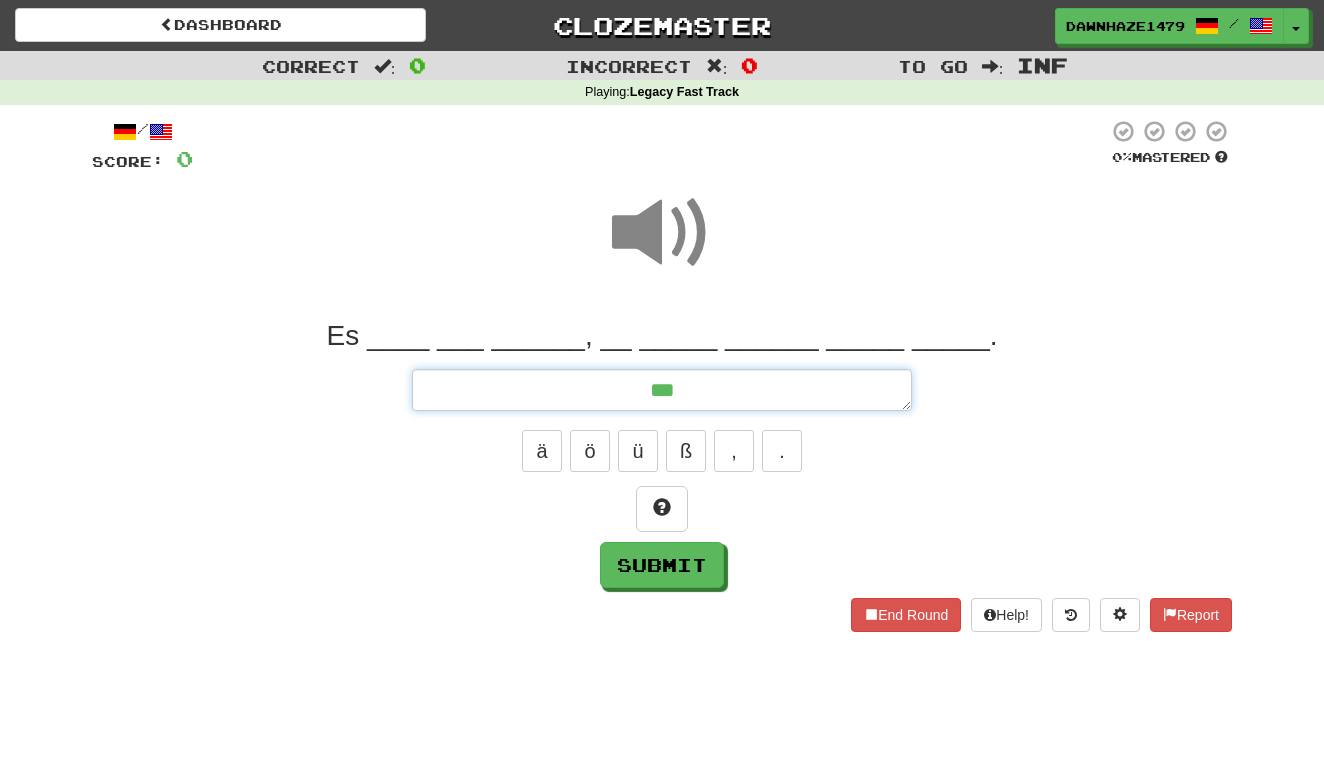 type on "*" 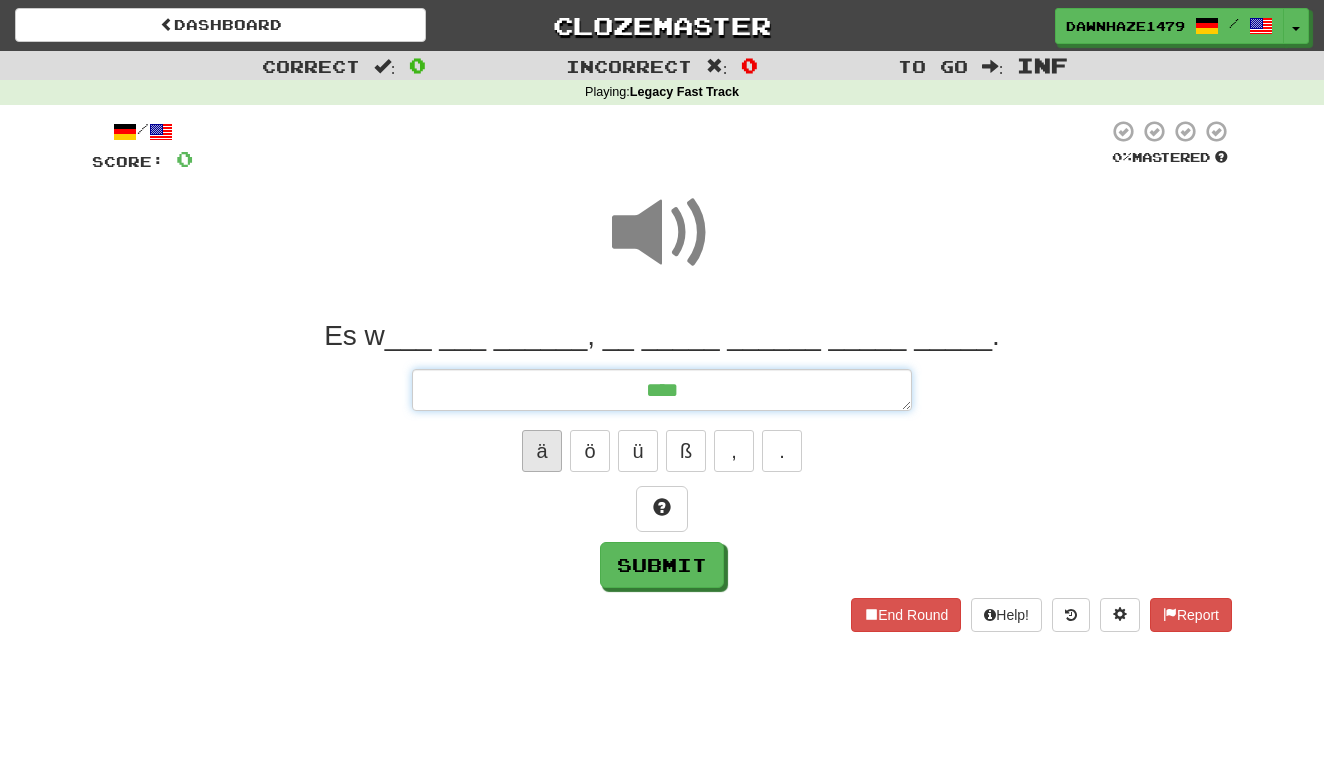 type on "****" 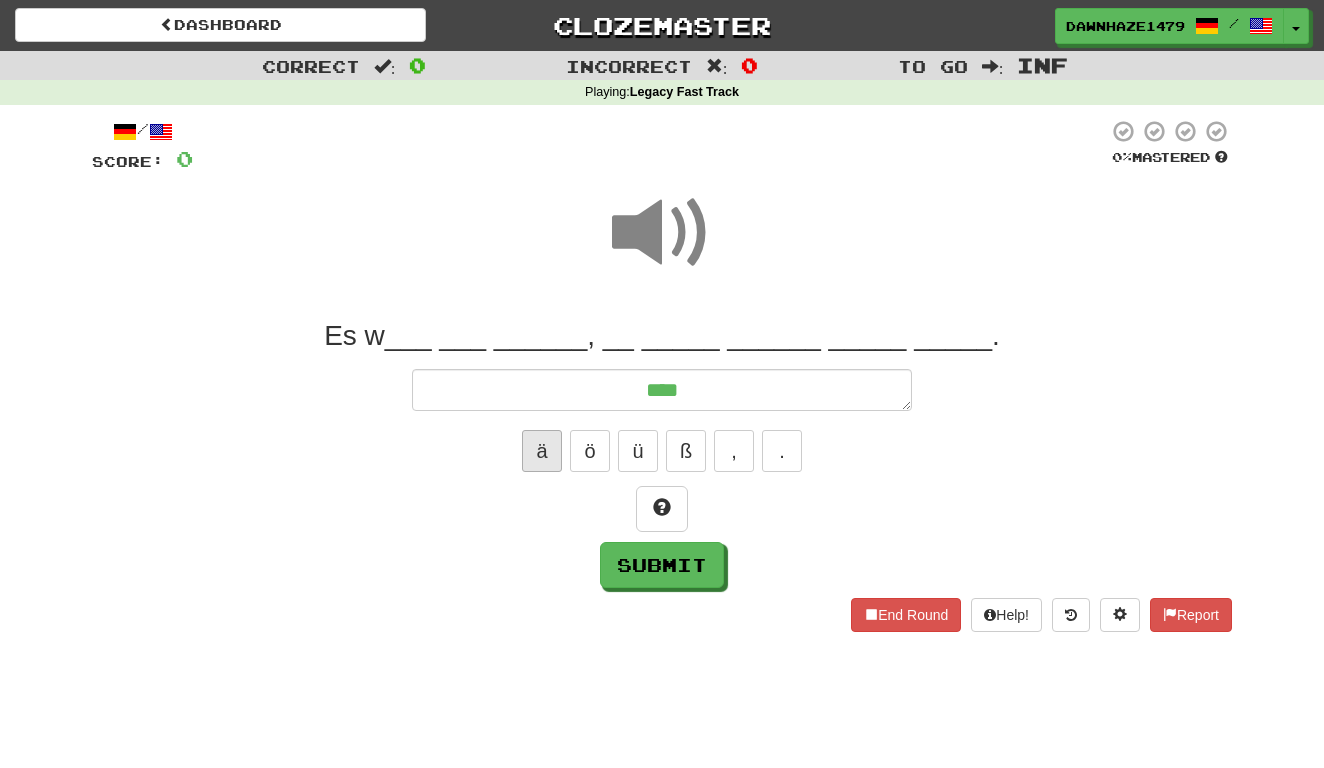 click on "ä" at bounding box center (542, 451) 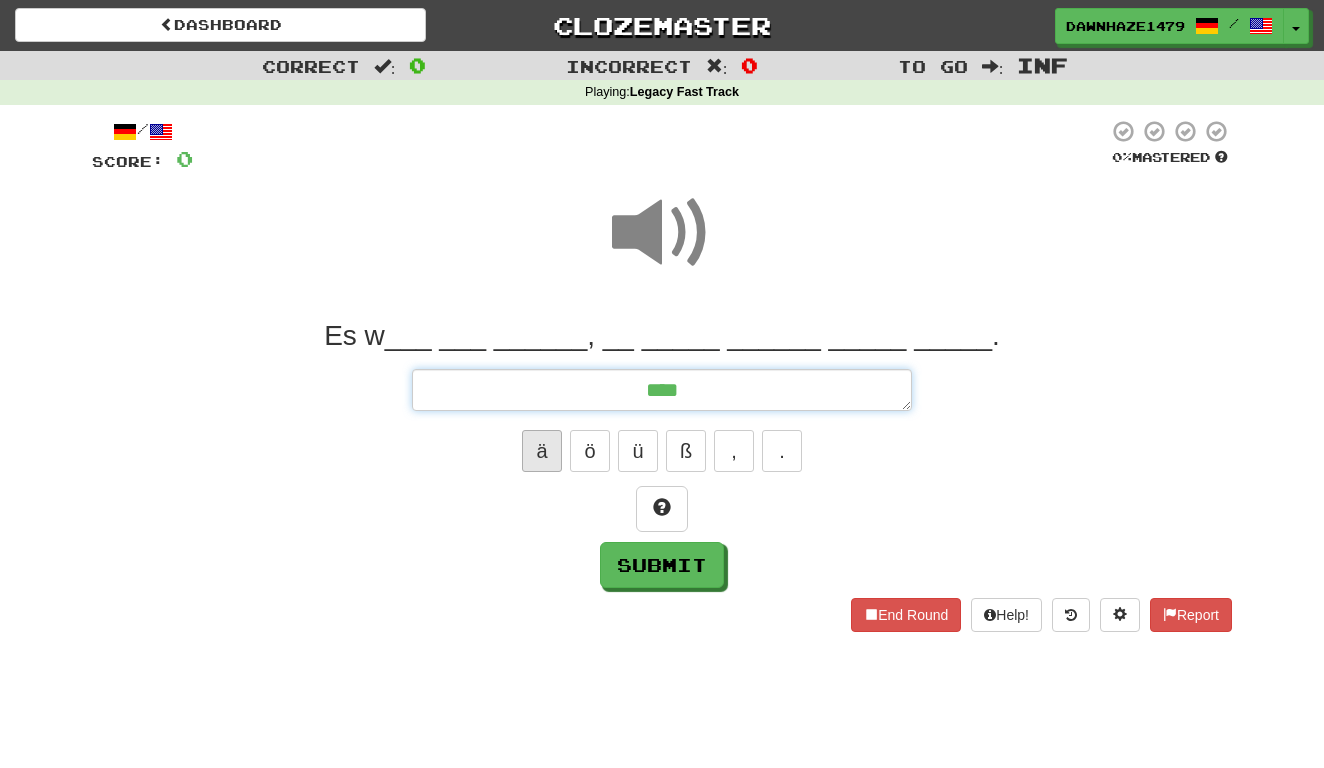 type on "*" 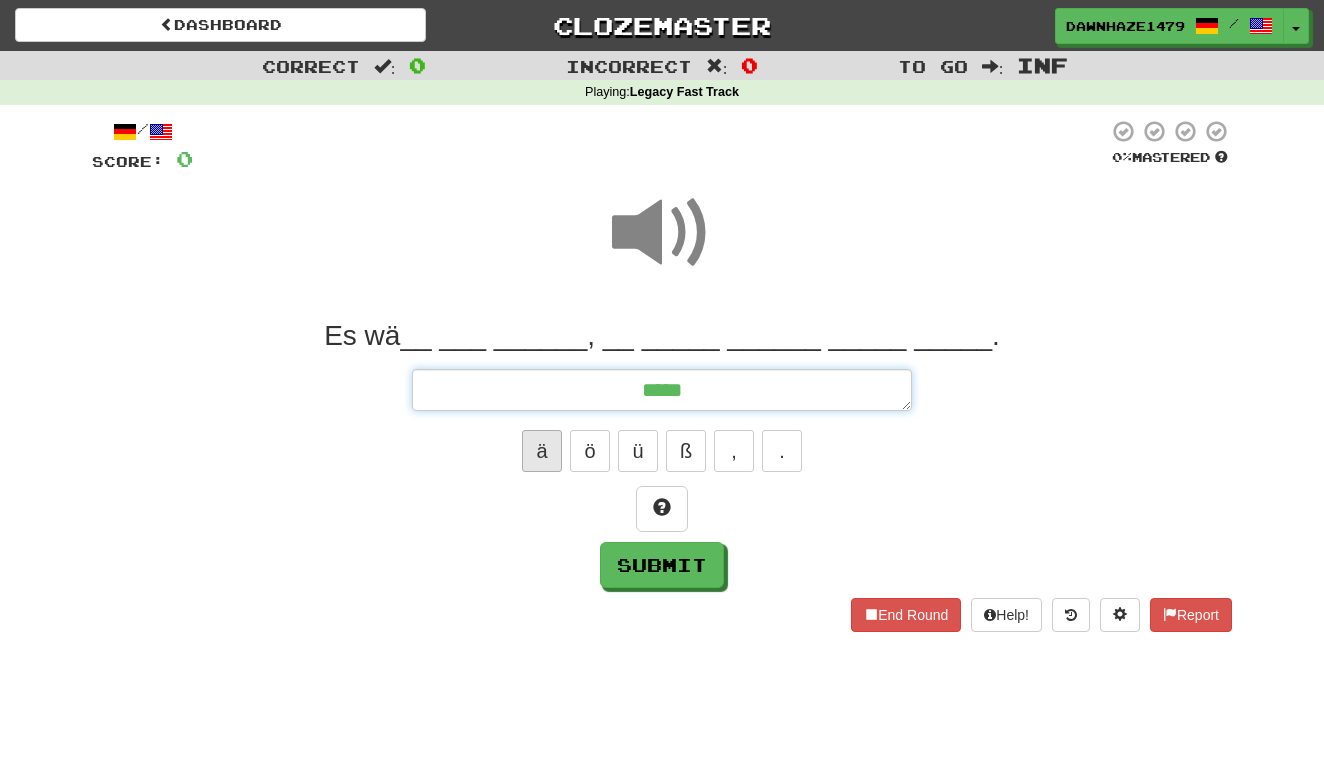 type on "*" 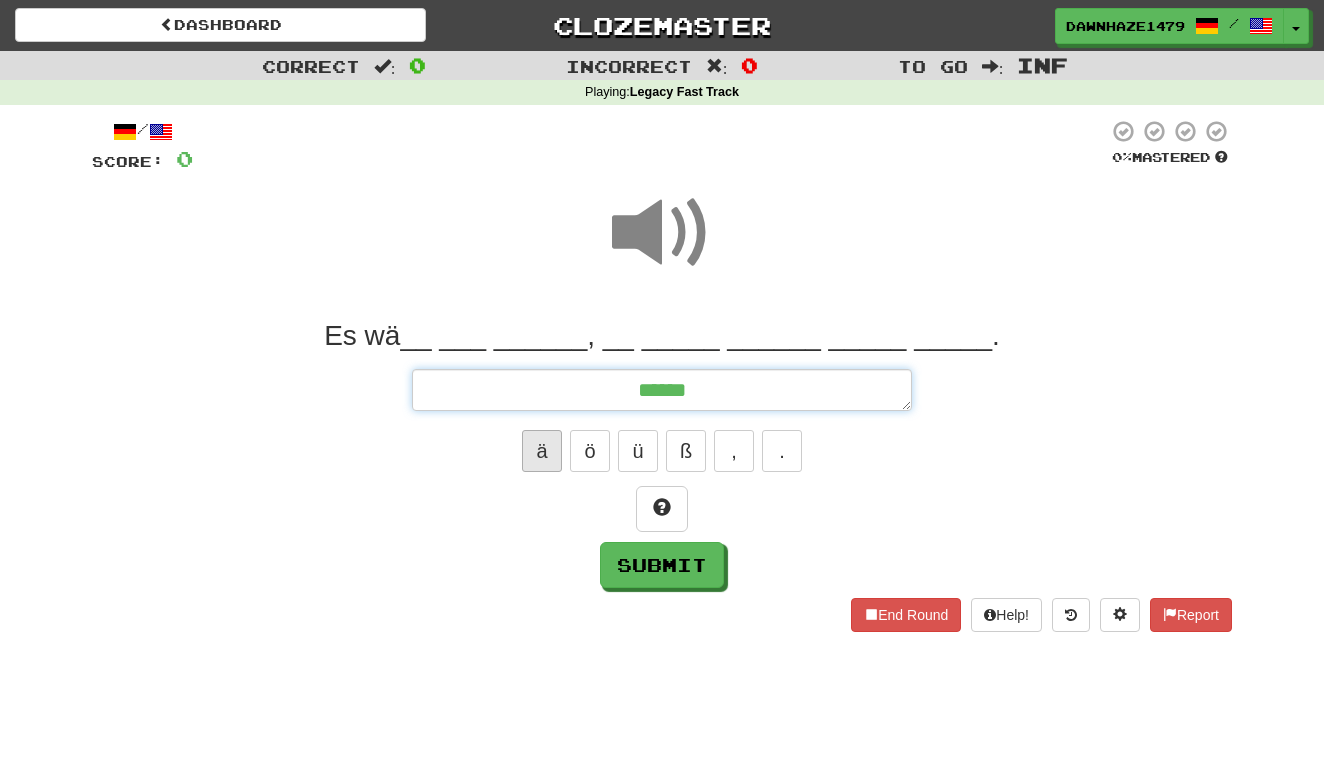 type on "*" 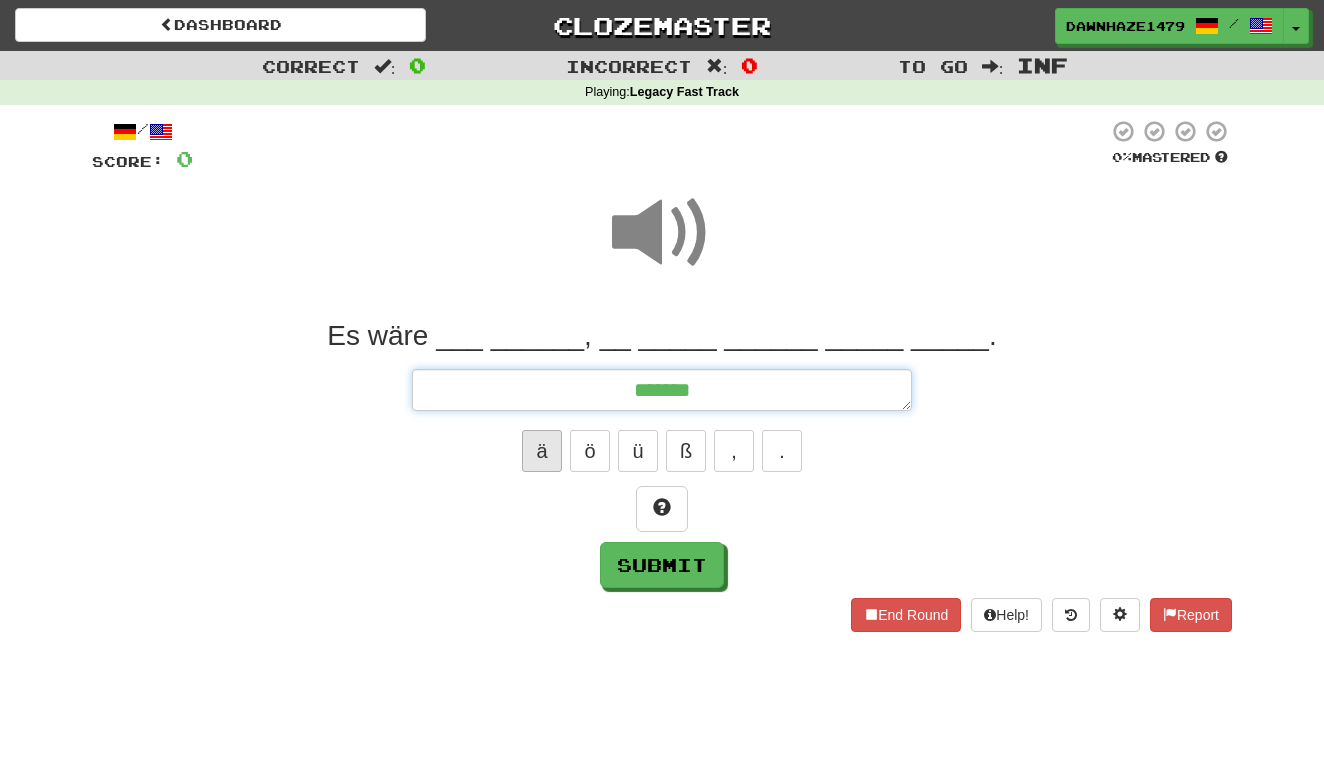 type on "*" 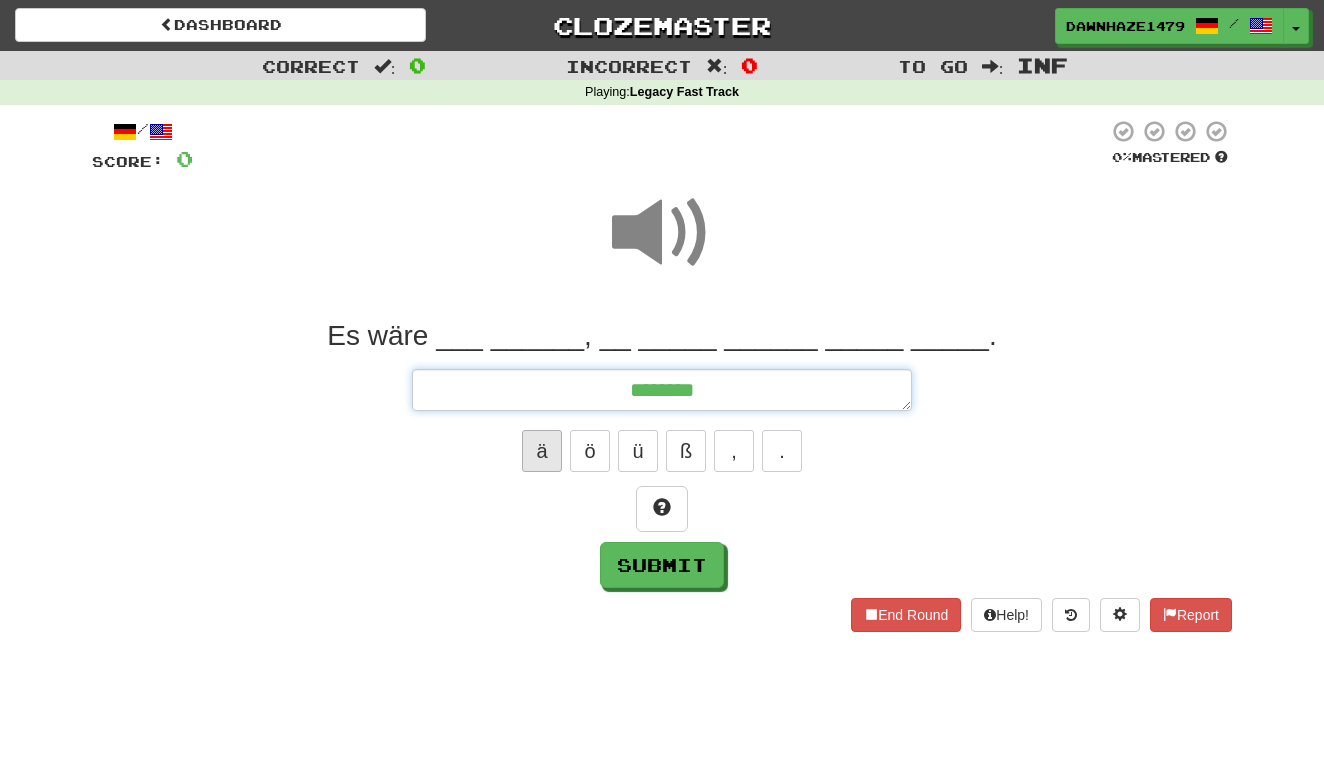 type on "*" 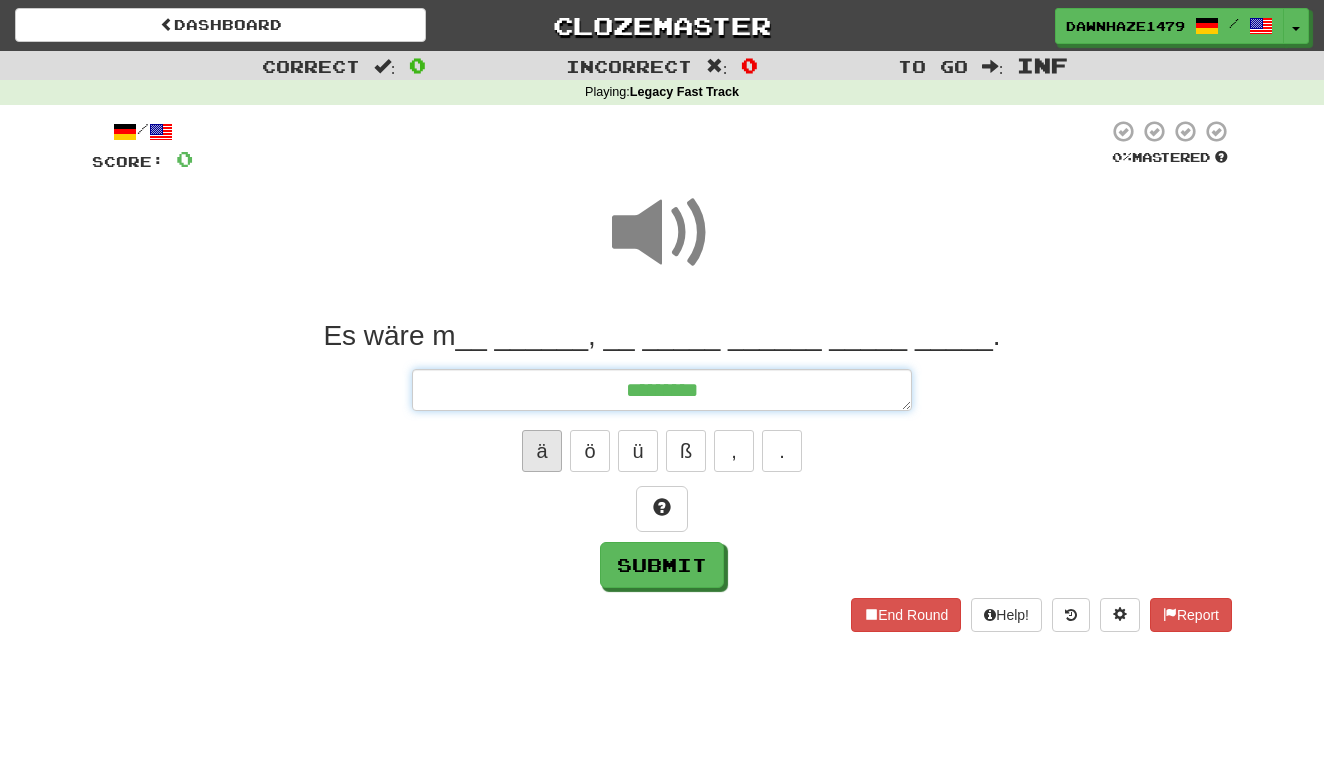 type on "*" 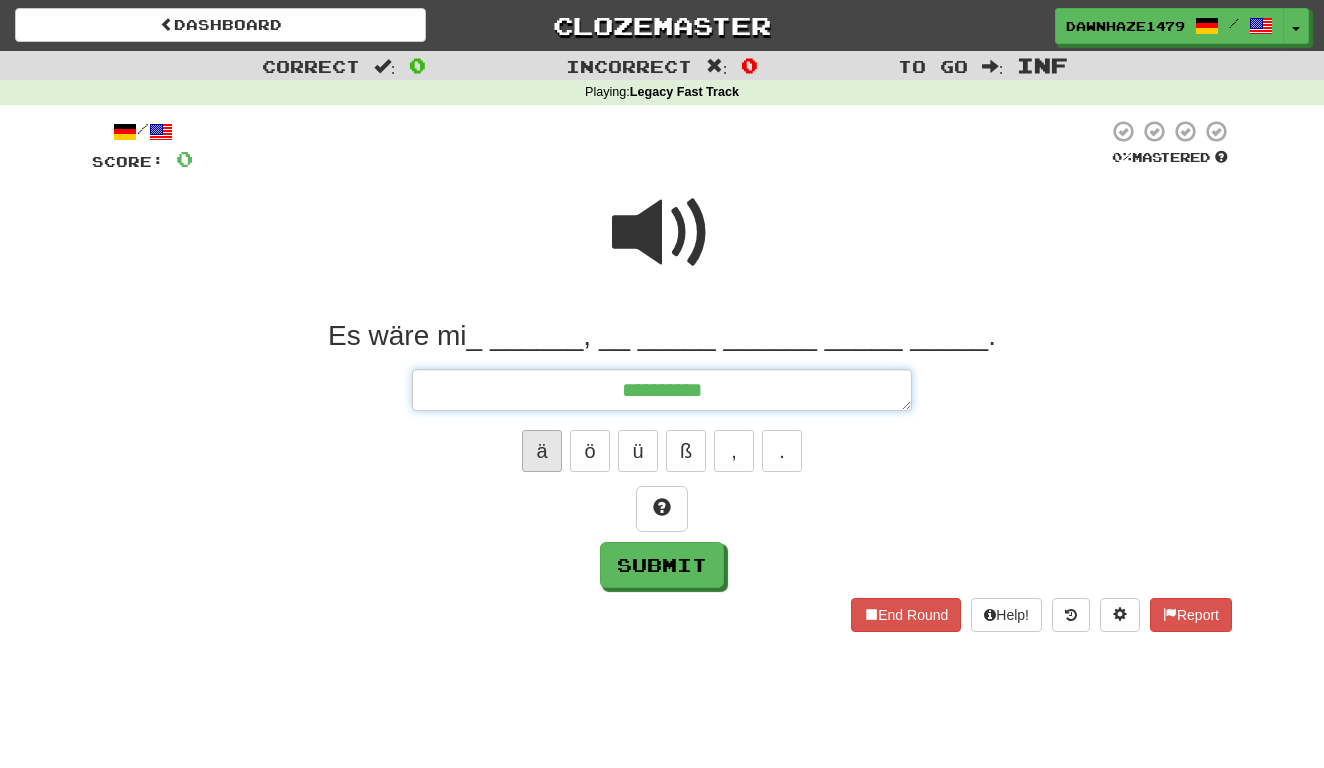 type on "*" 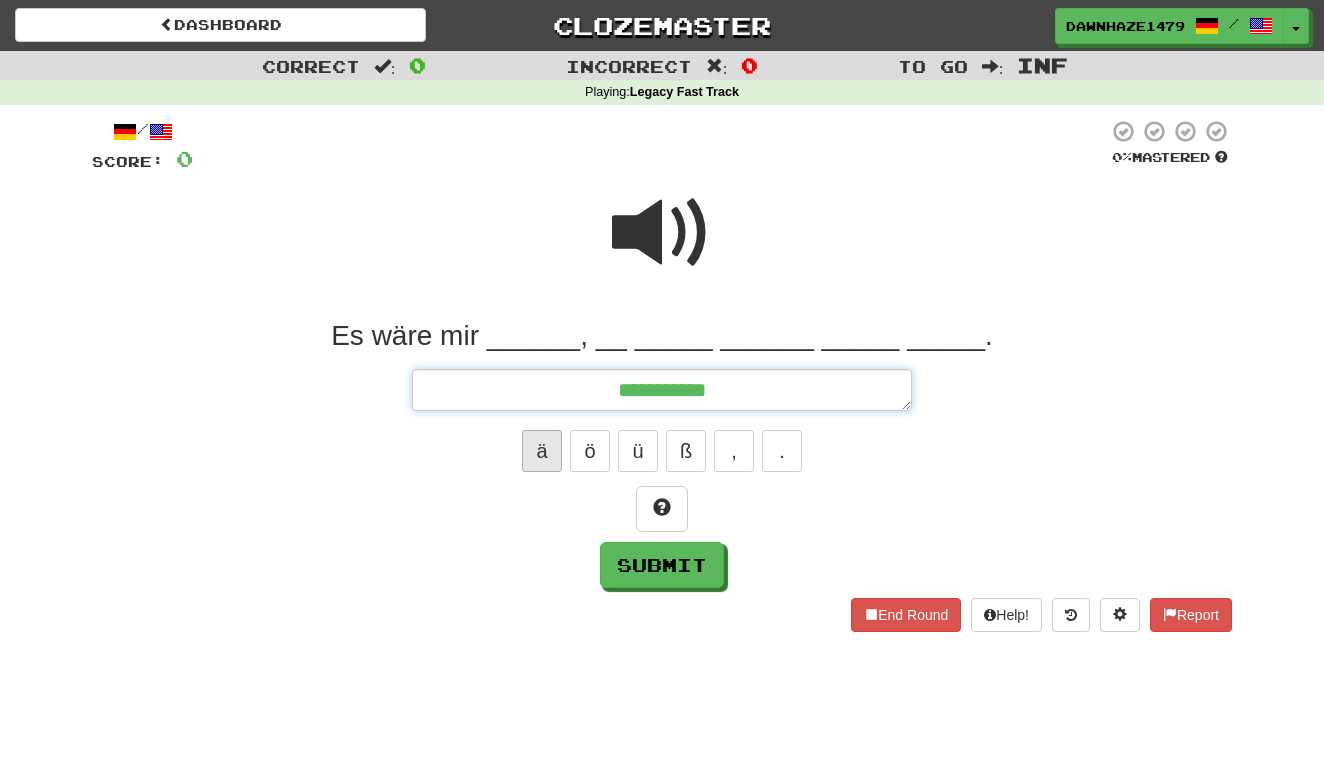 type on "*" 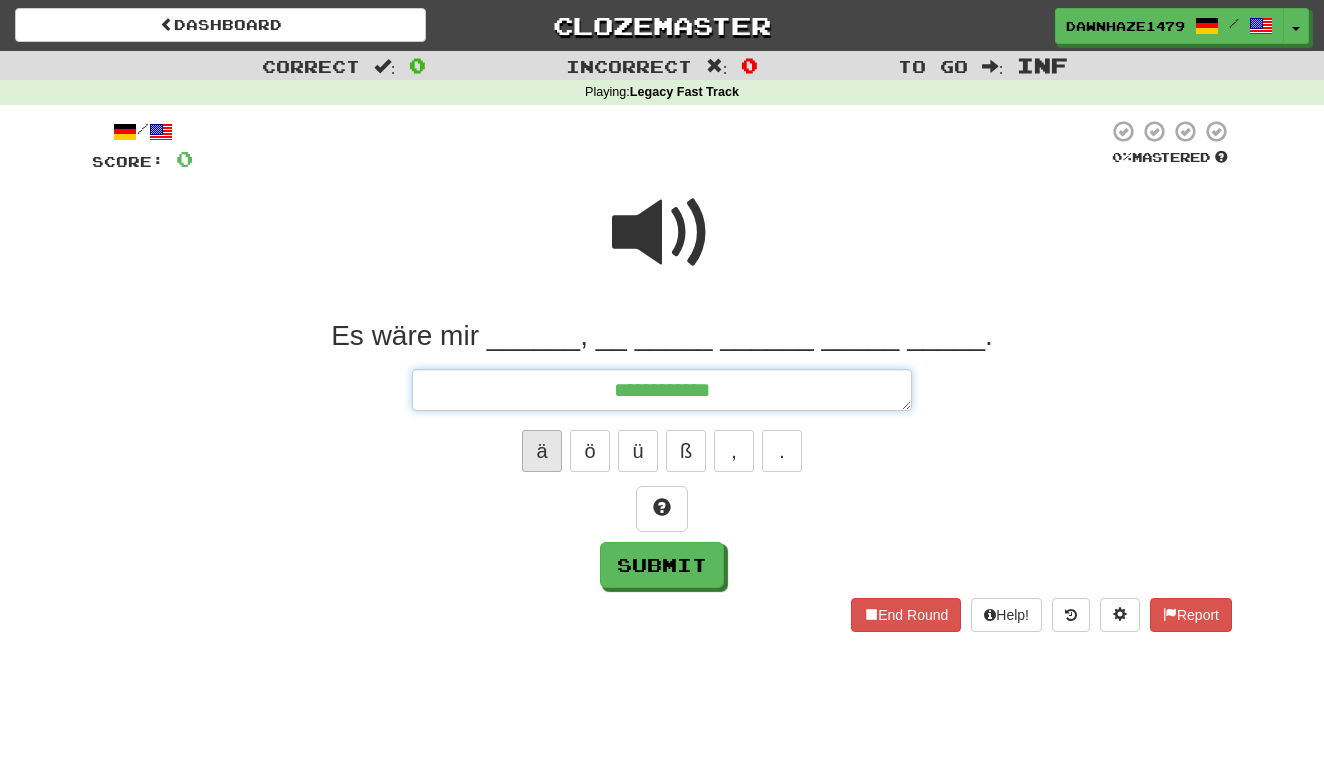 type on "*" 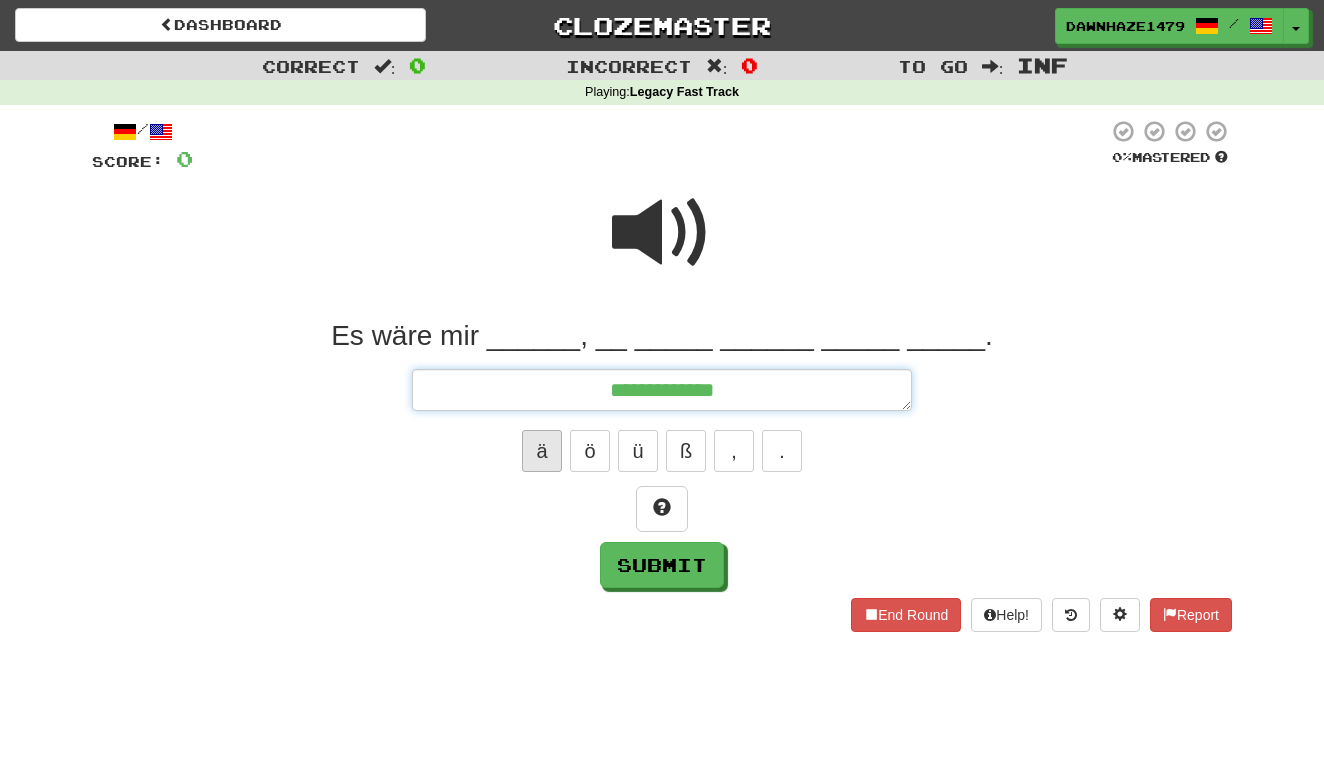 type on "*" 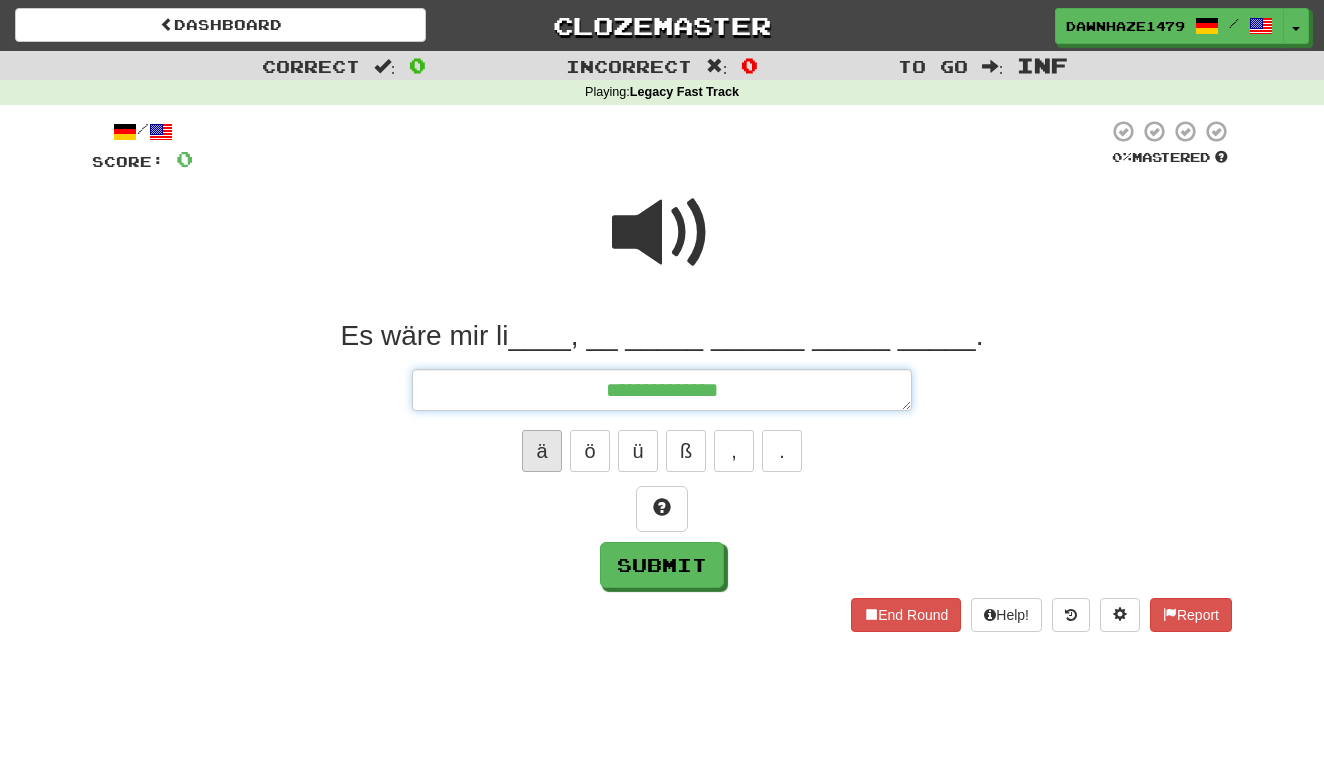 type on "*" 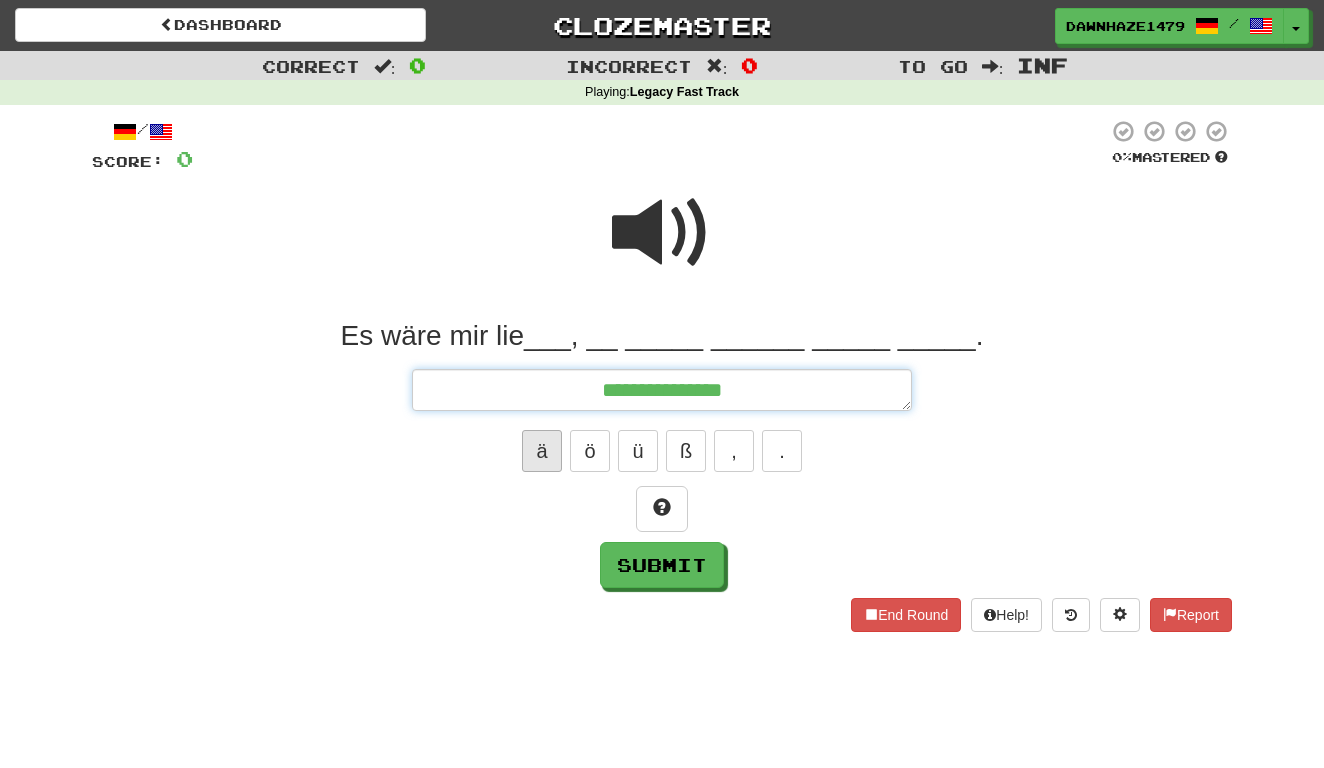 type on "*" 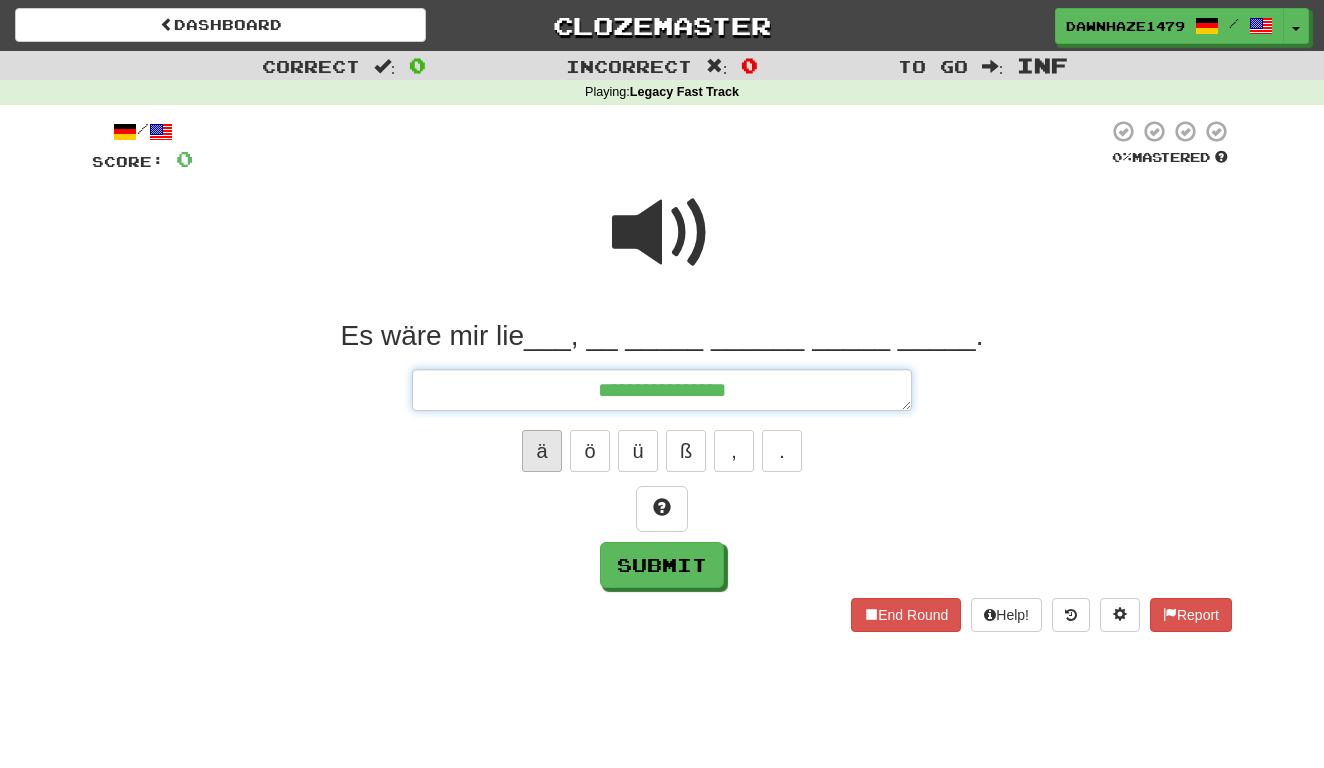 type on "*" 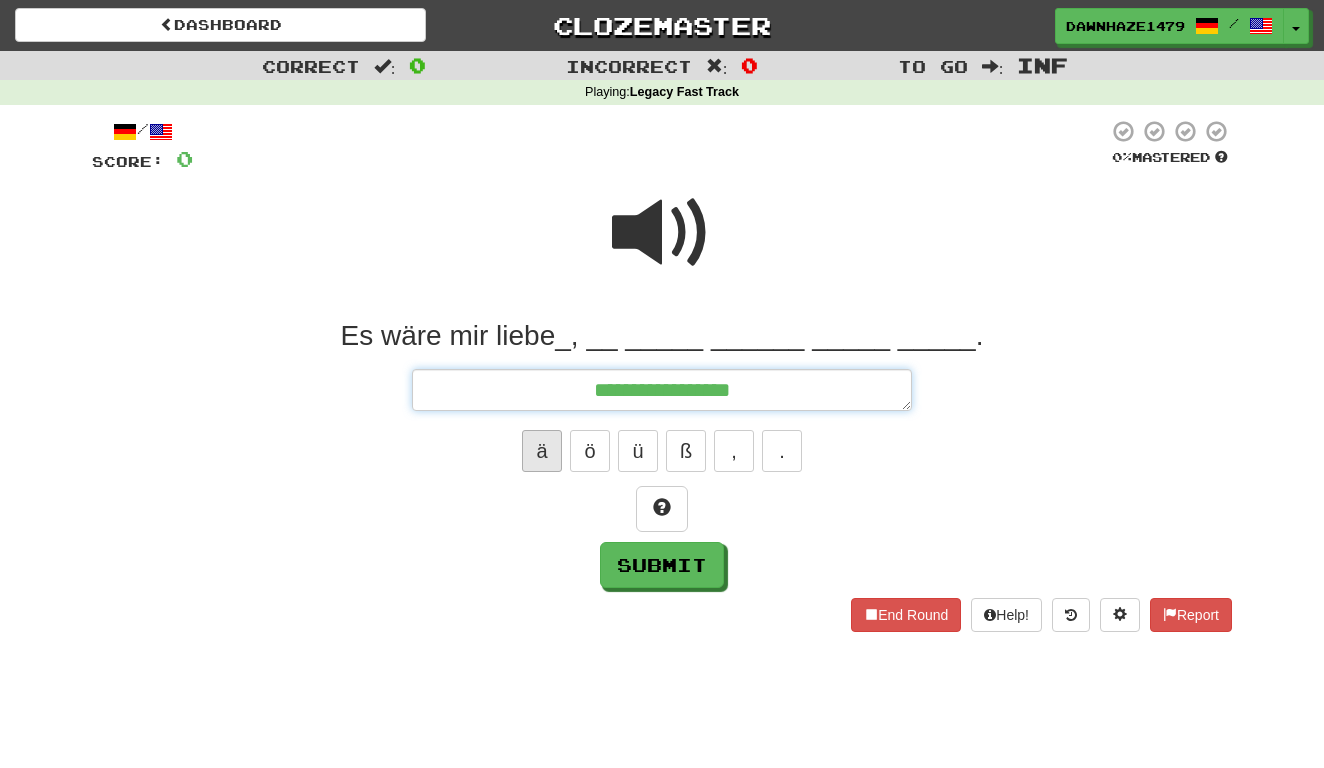 type on "*" 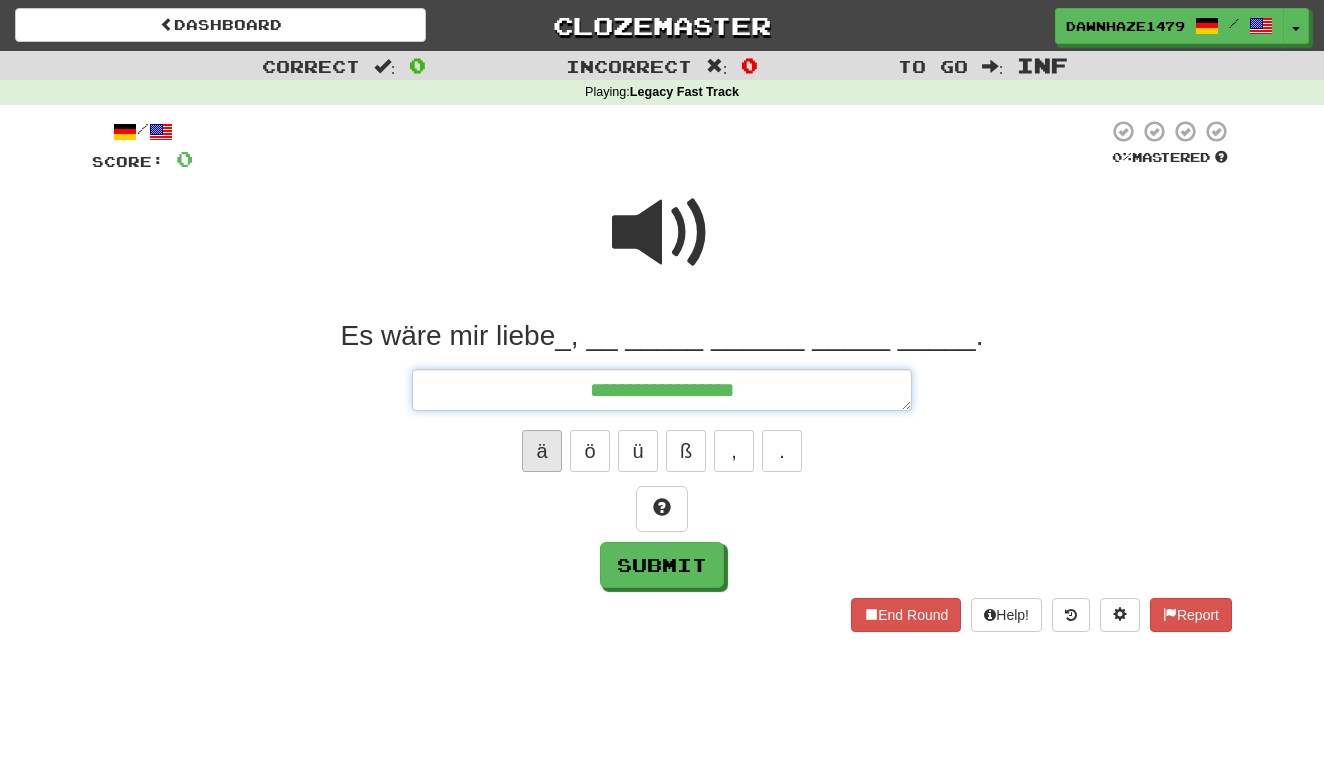 type on "*" 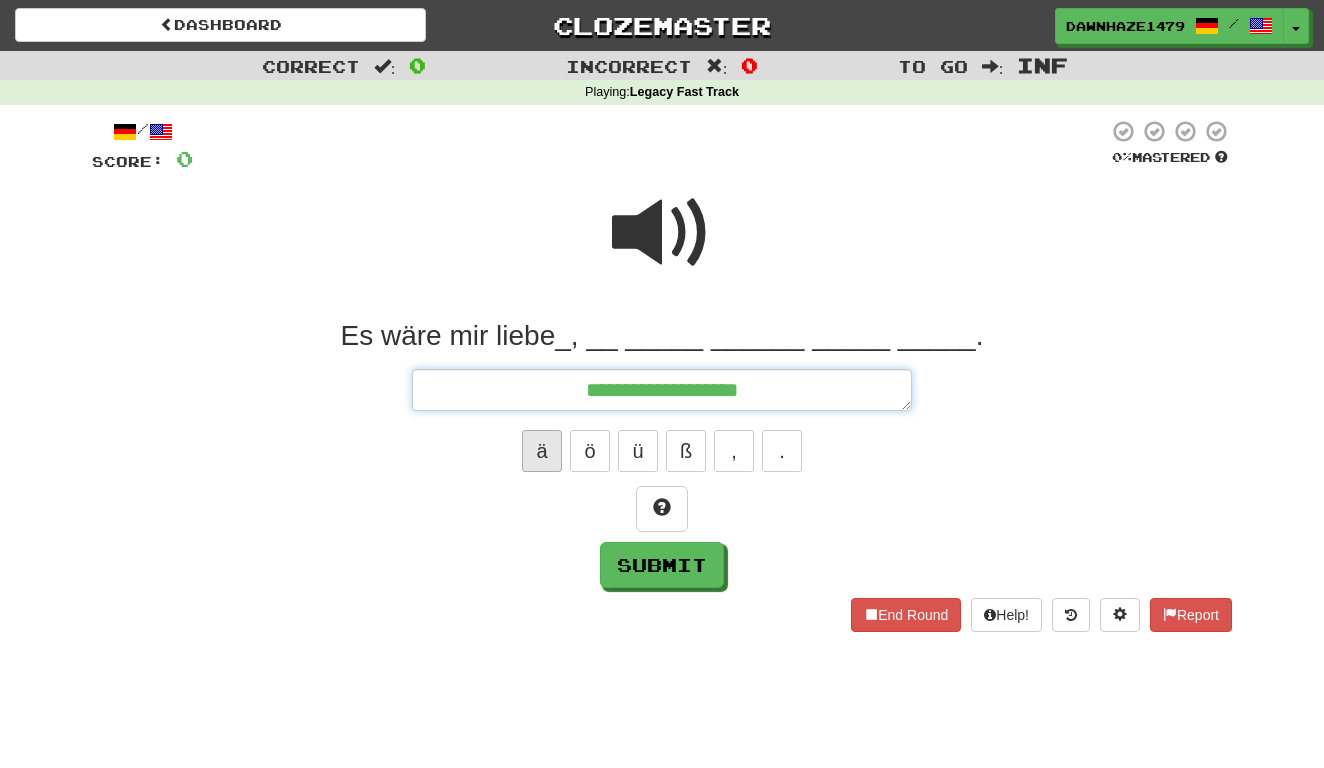 type on "*" 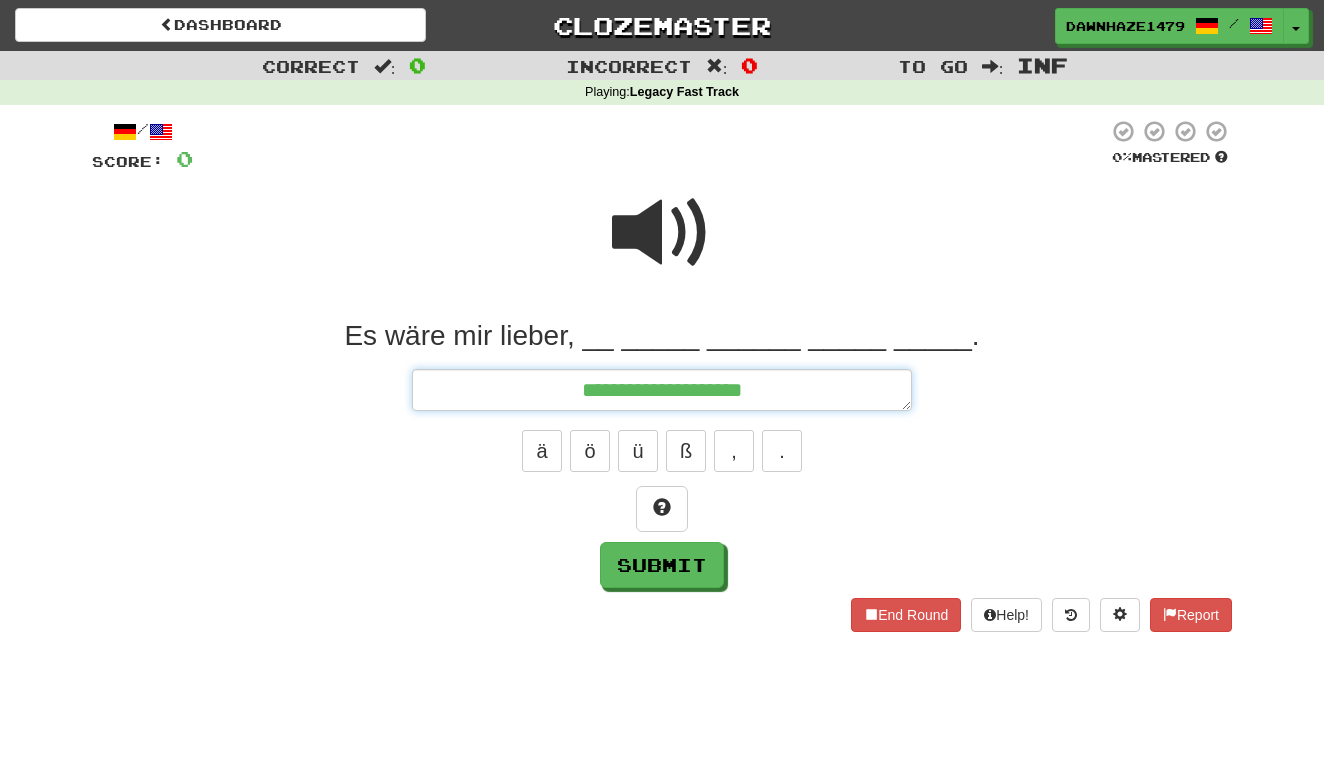 type on "*" 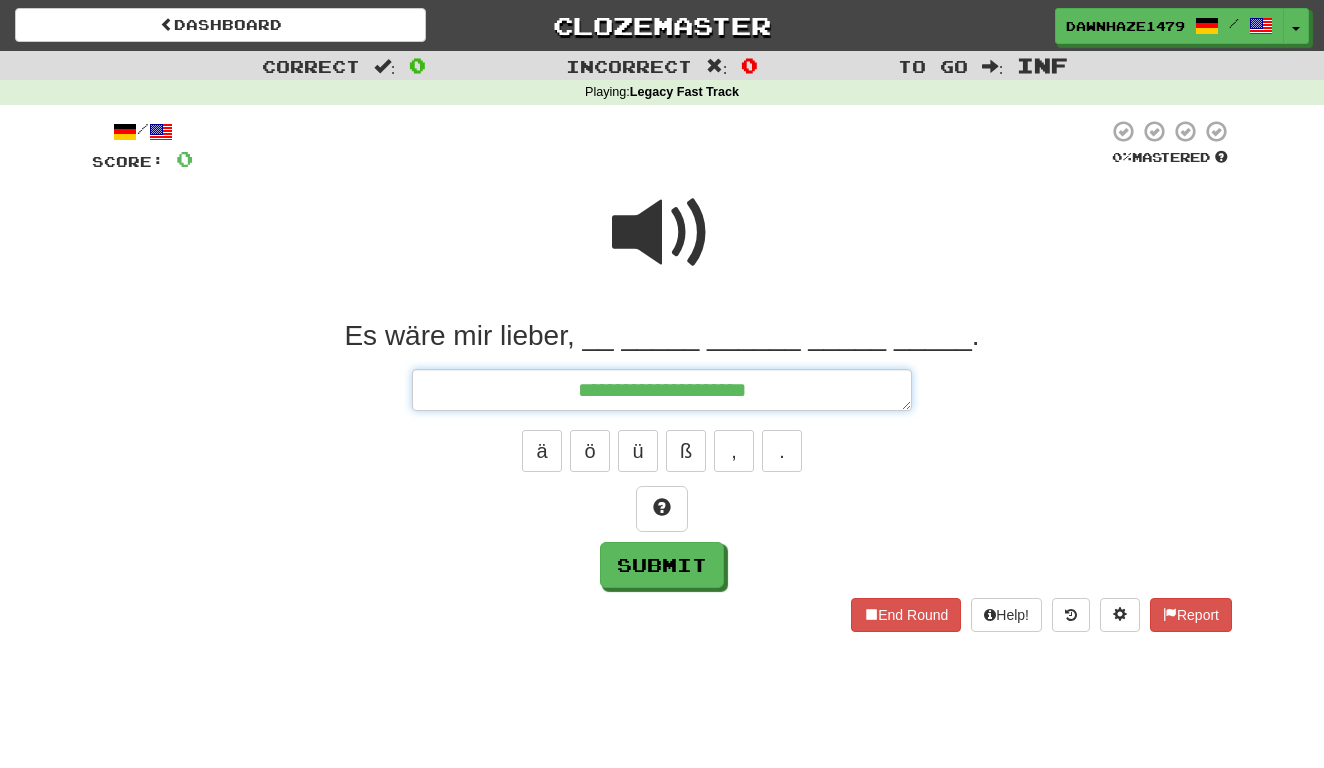 type on "*" 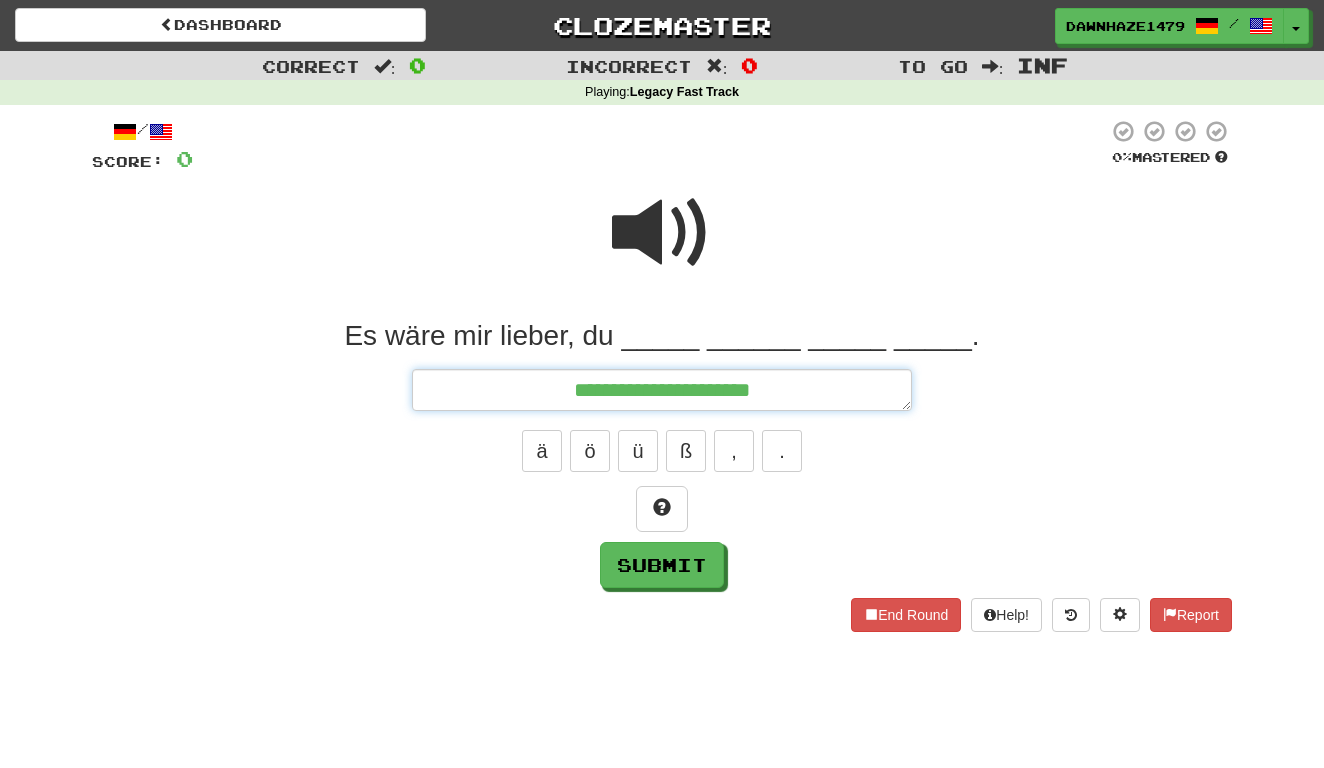 type on "*" 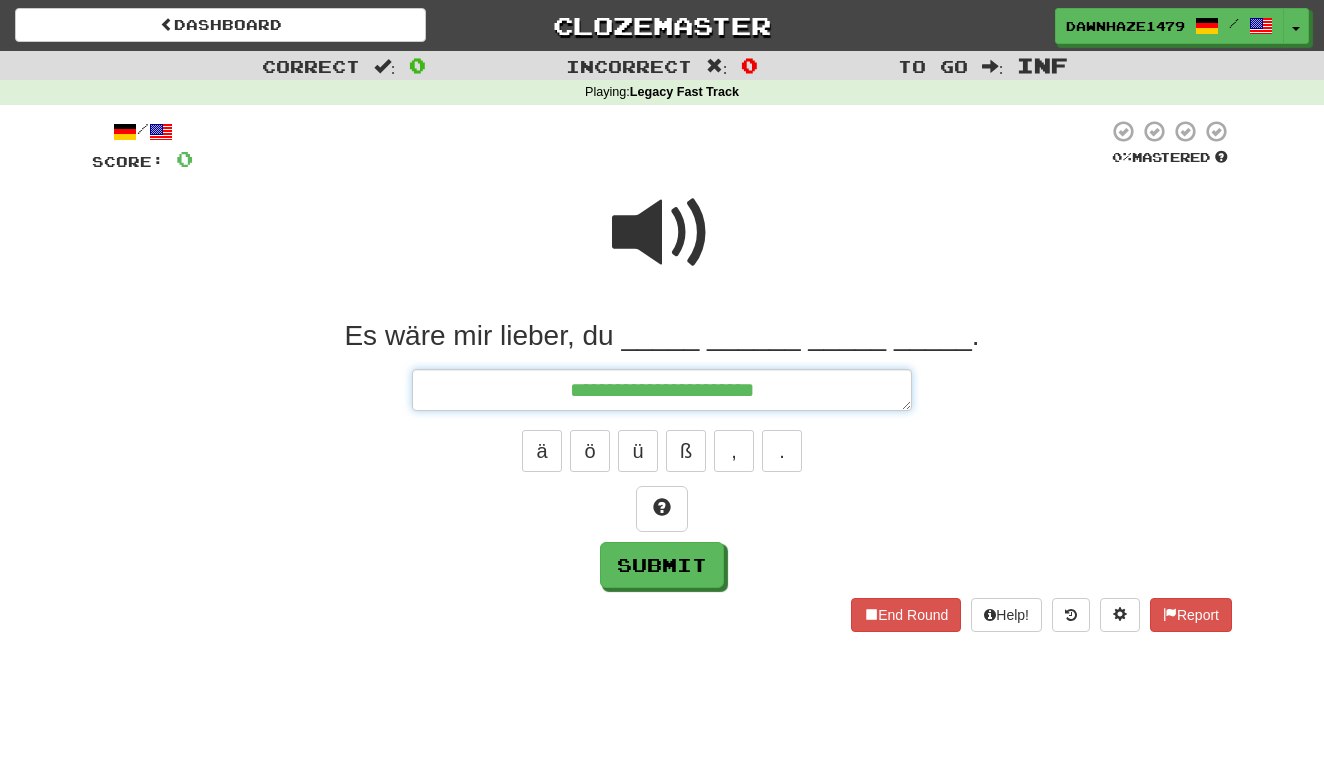 type on "*" 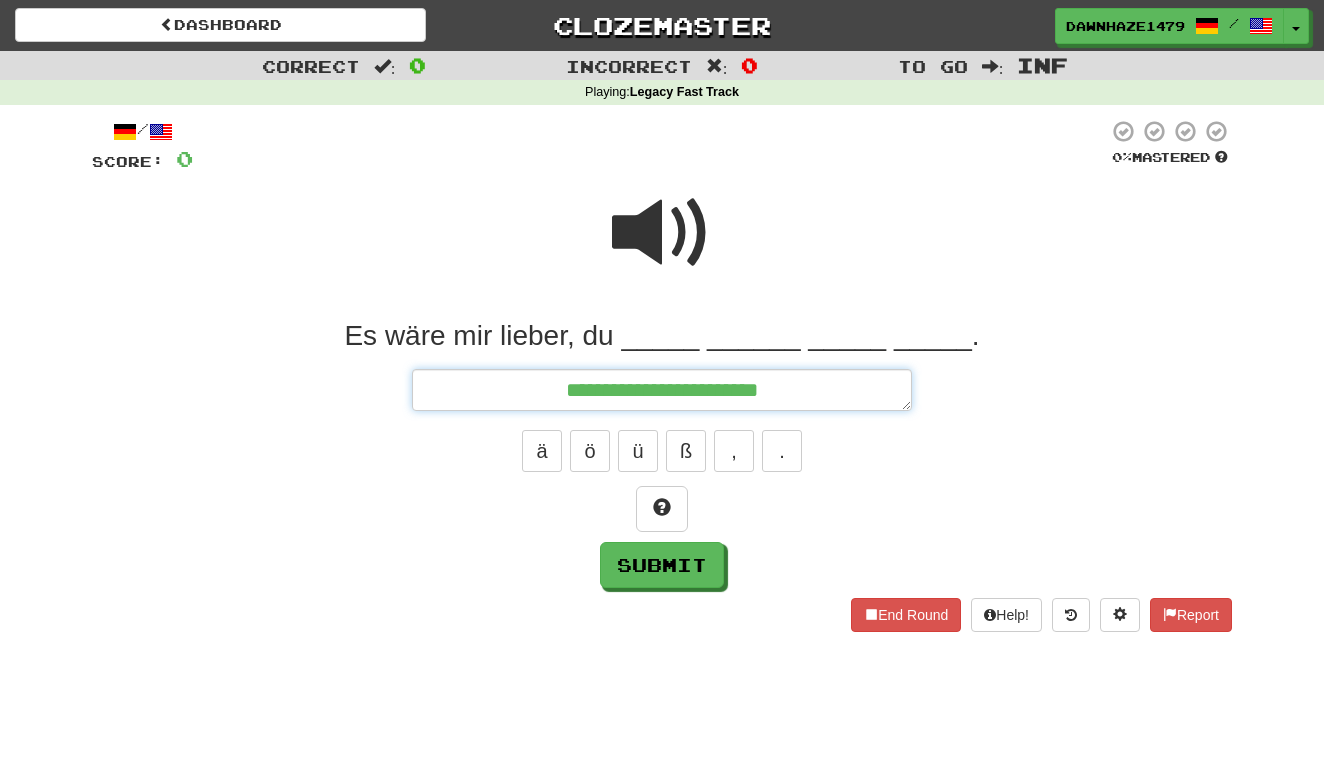 type on "*" 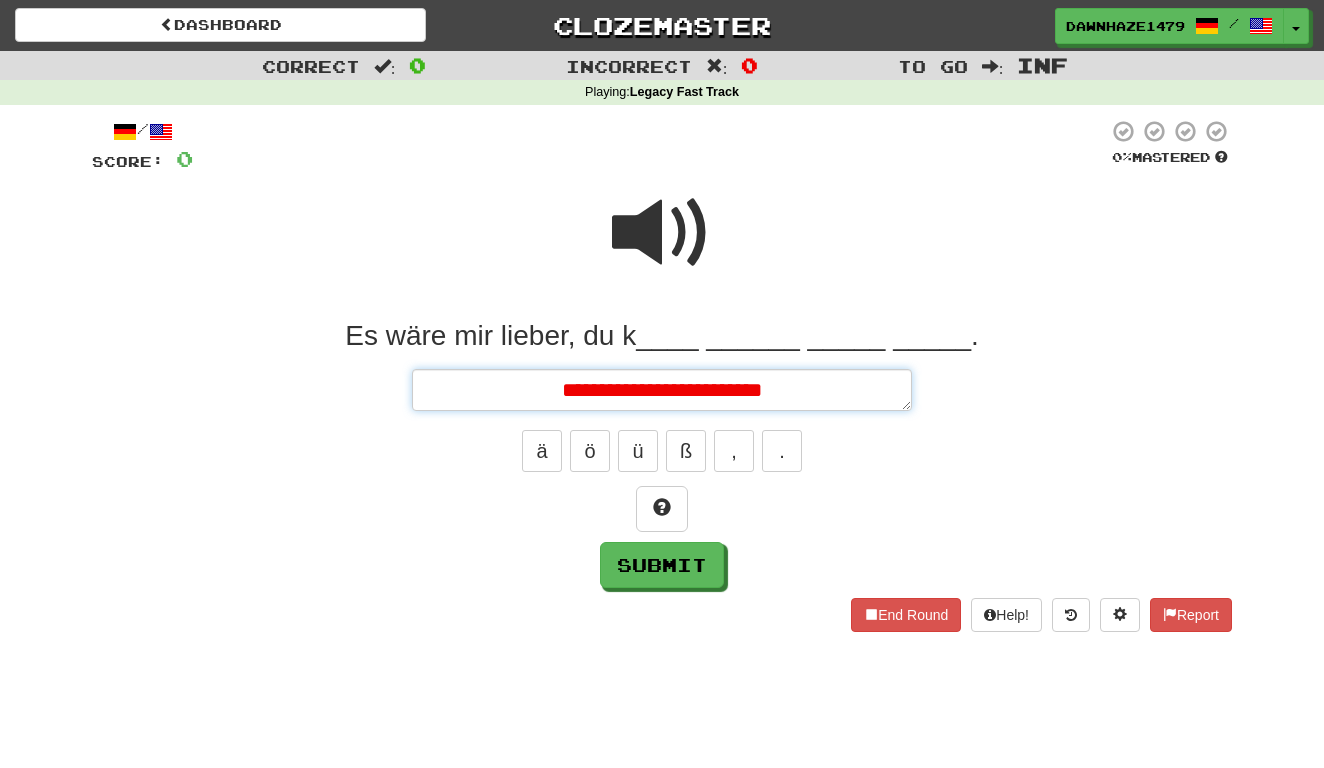type on "*" 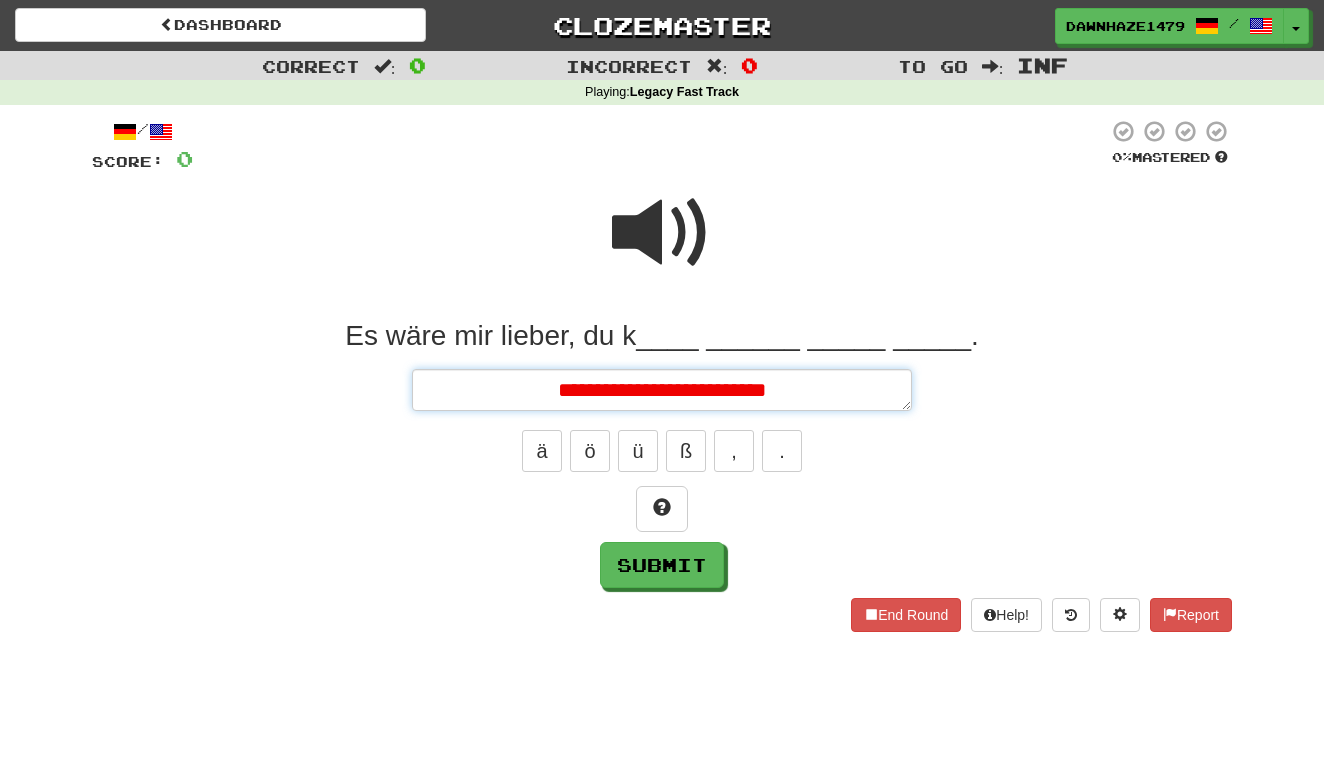 type on "*" 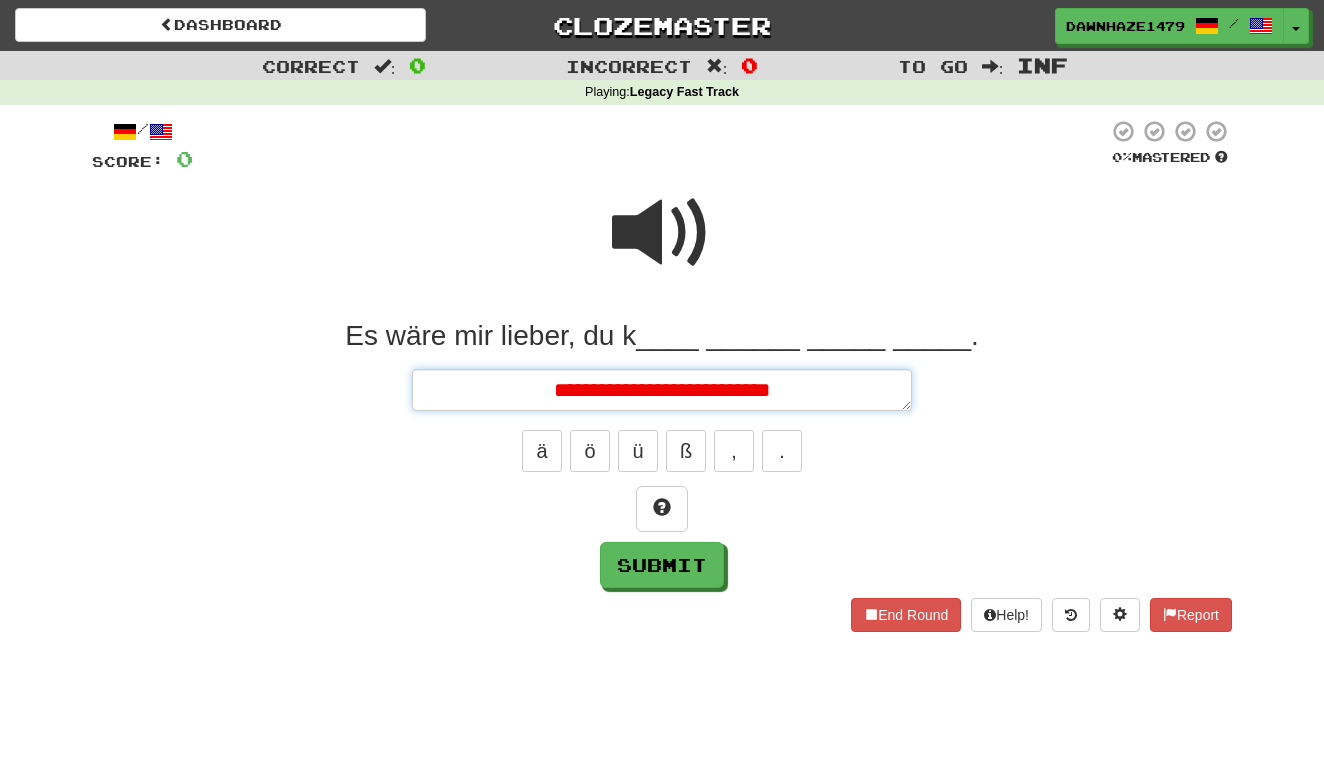 type on "*" 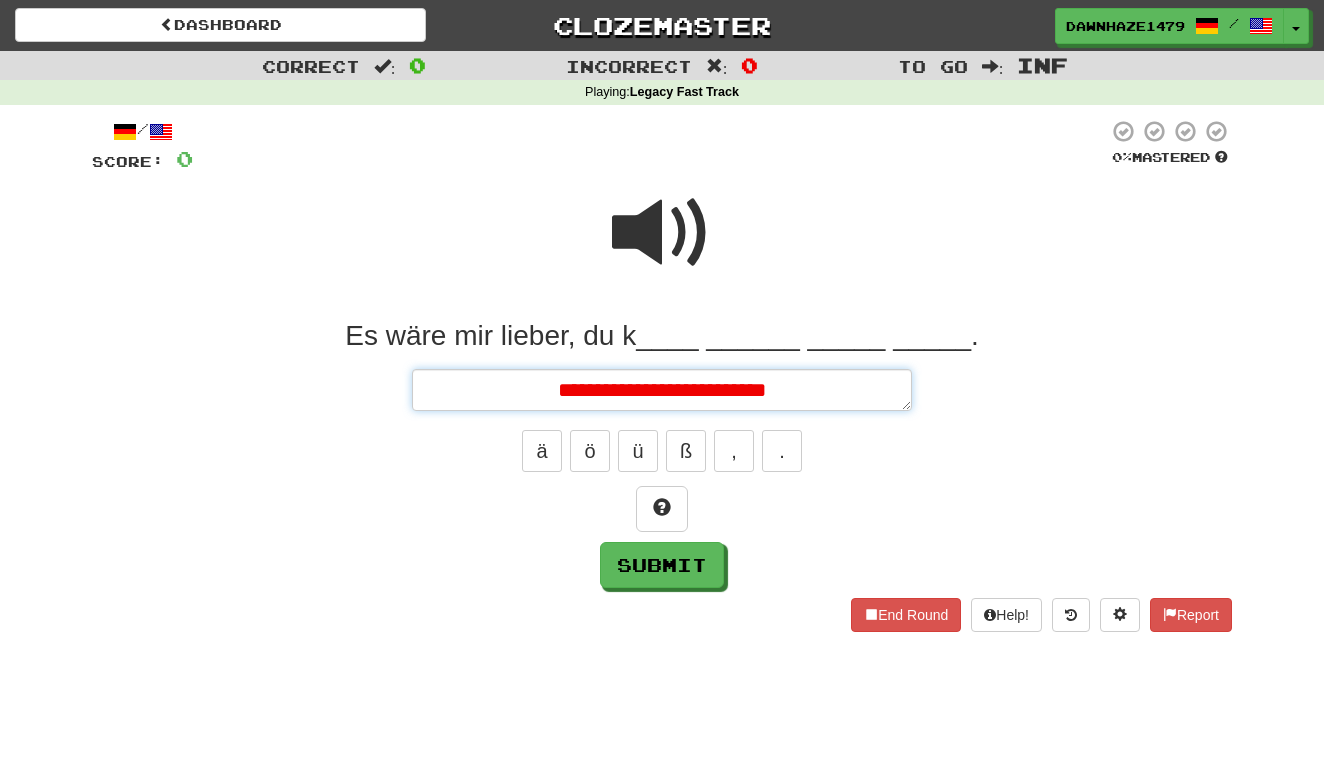 type on "*" 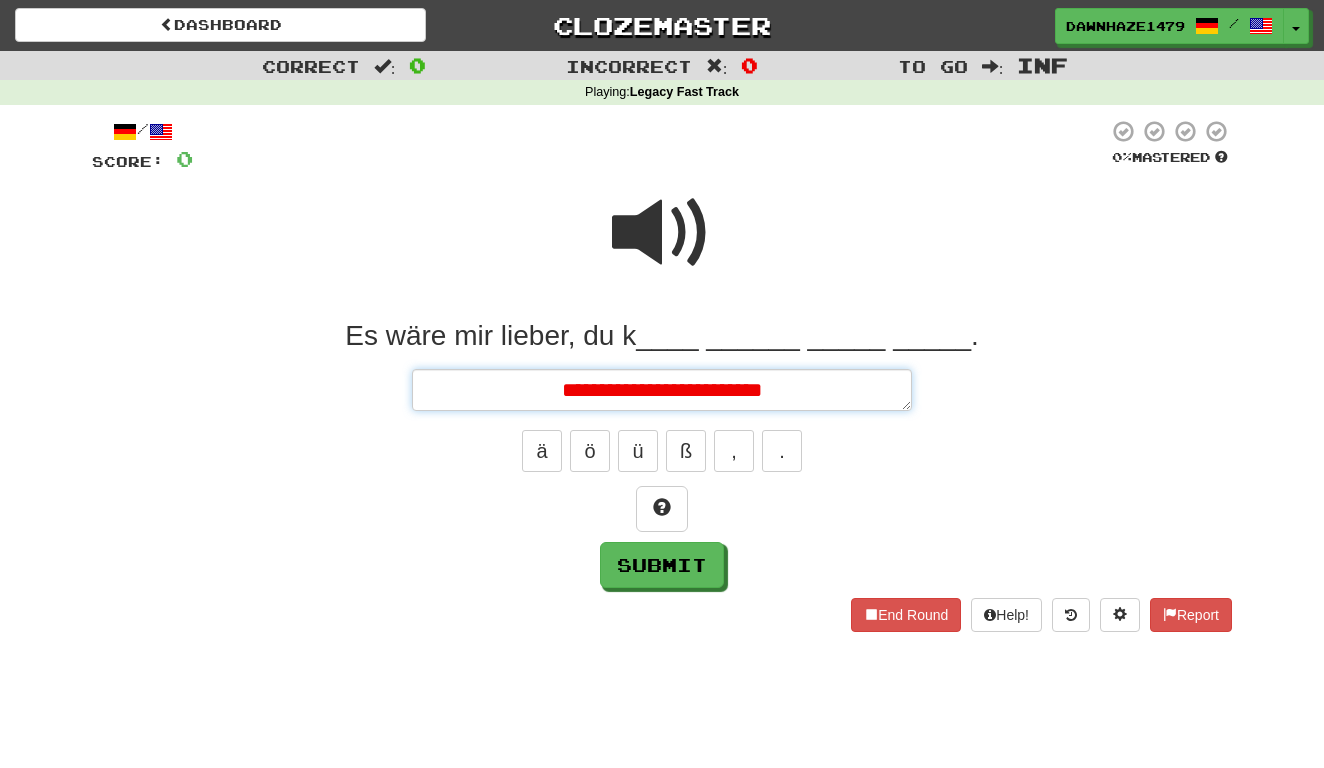 type on "*" 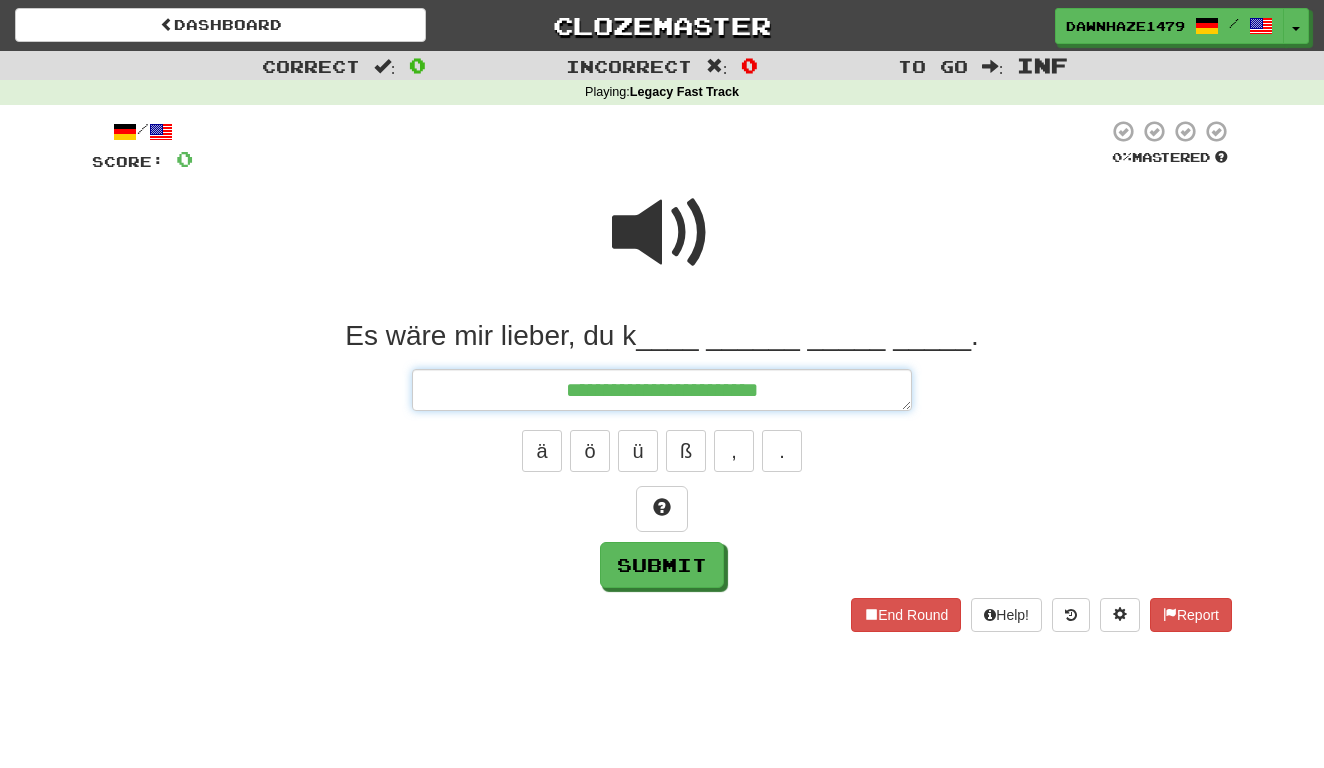 type on "**********" 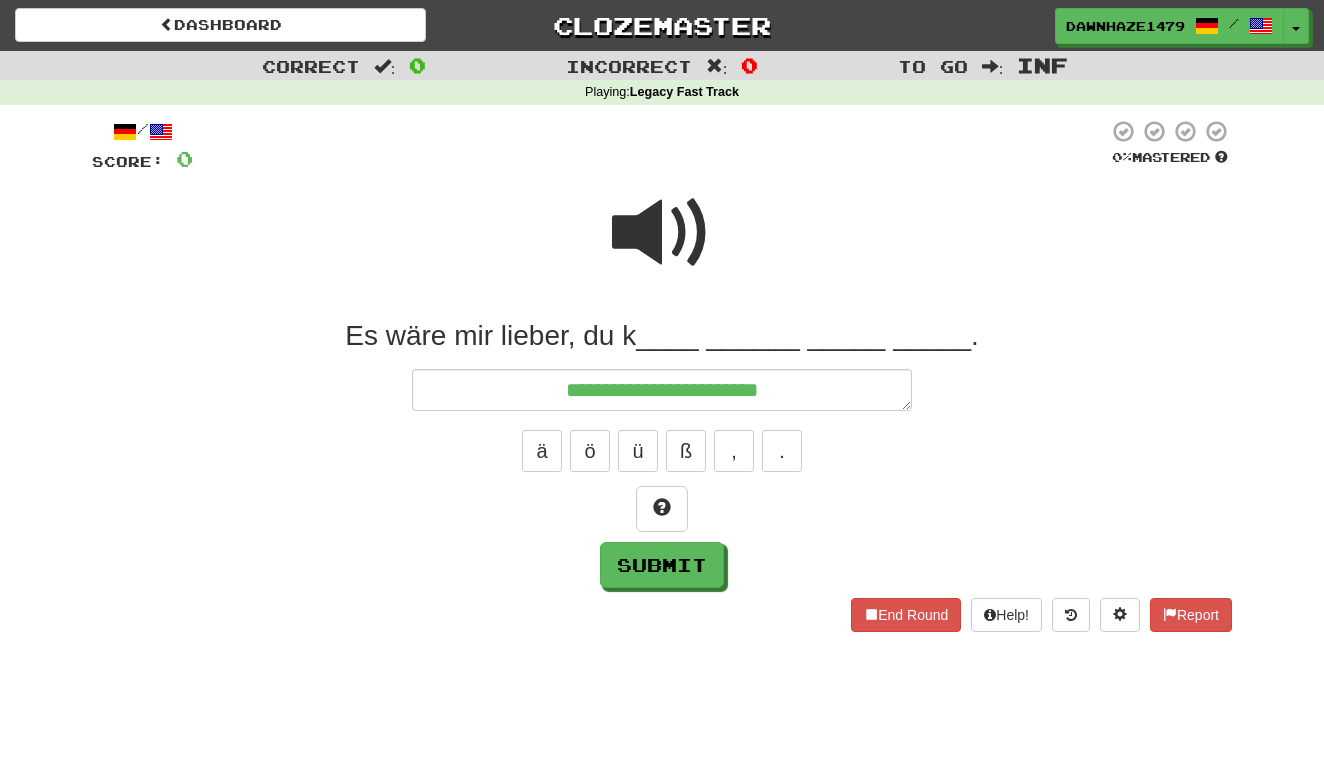 click at bounding box center [662, 233] 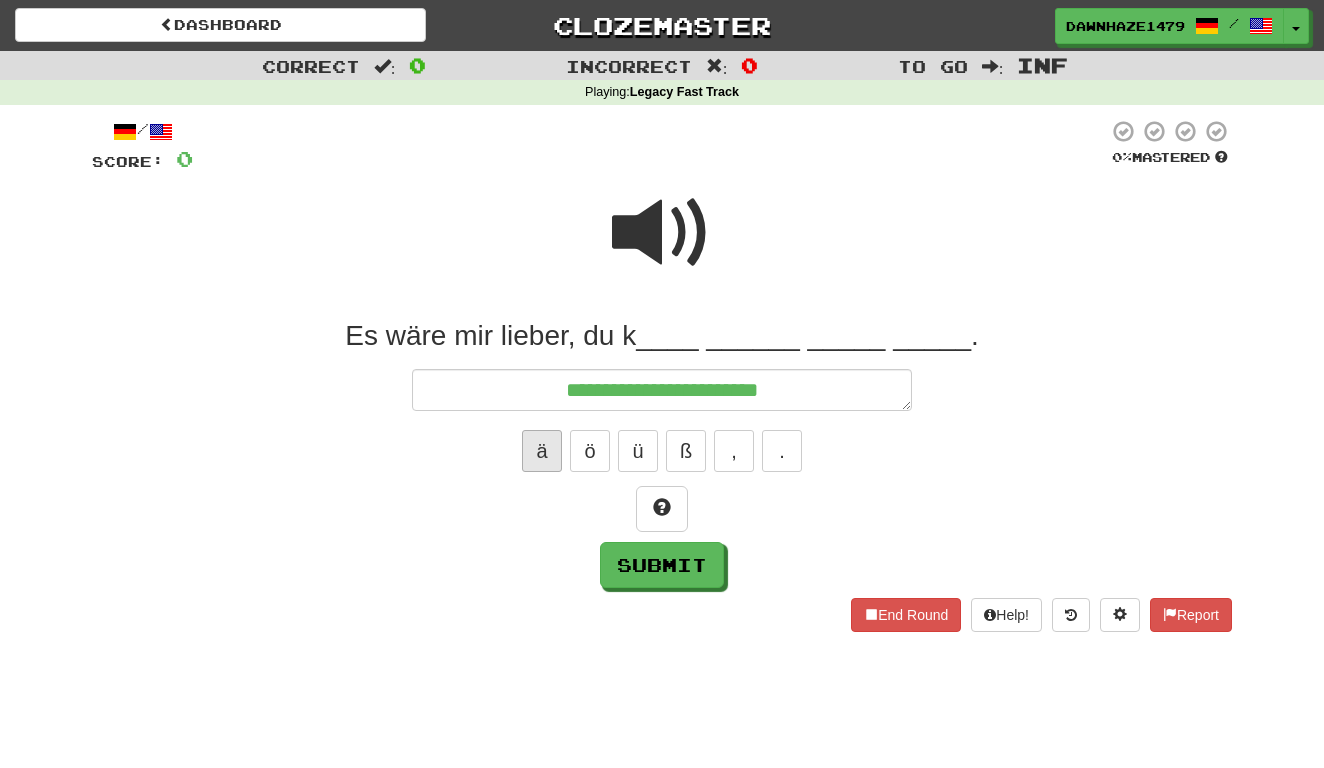 click on "ä" at bounding box center [542, 451] 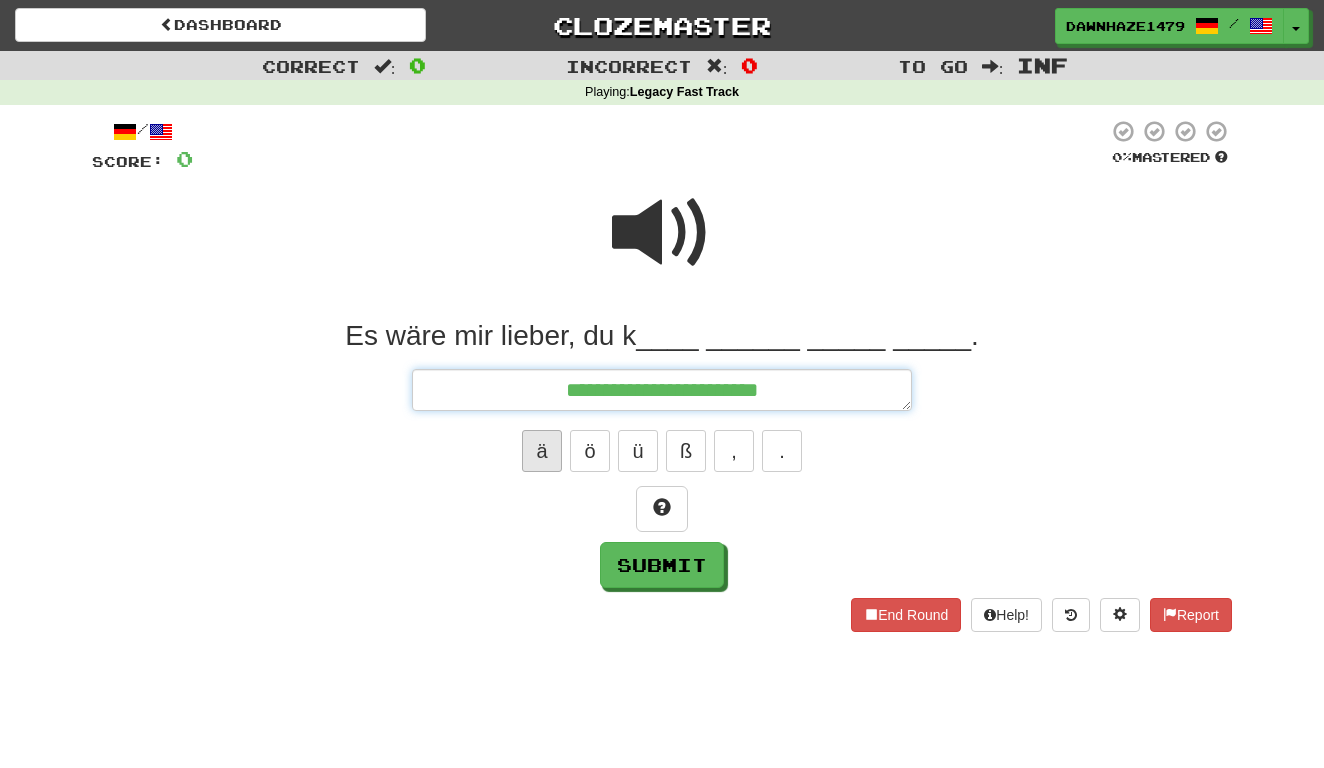 type on "*" 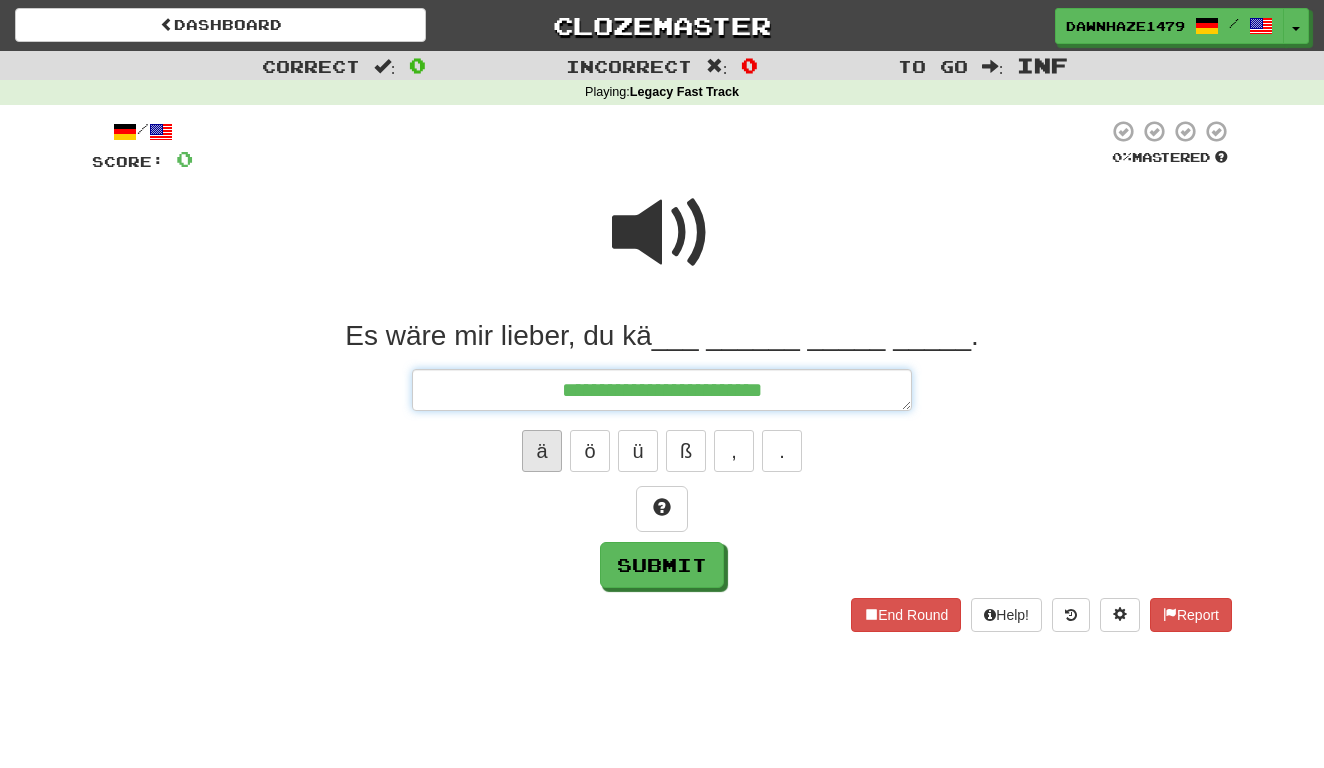 type on "*" 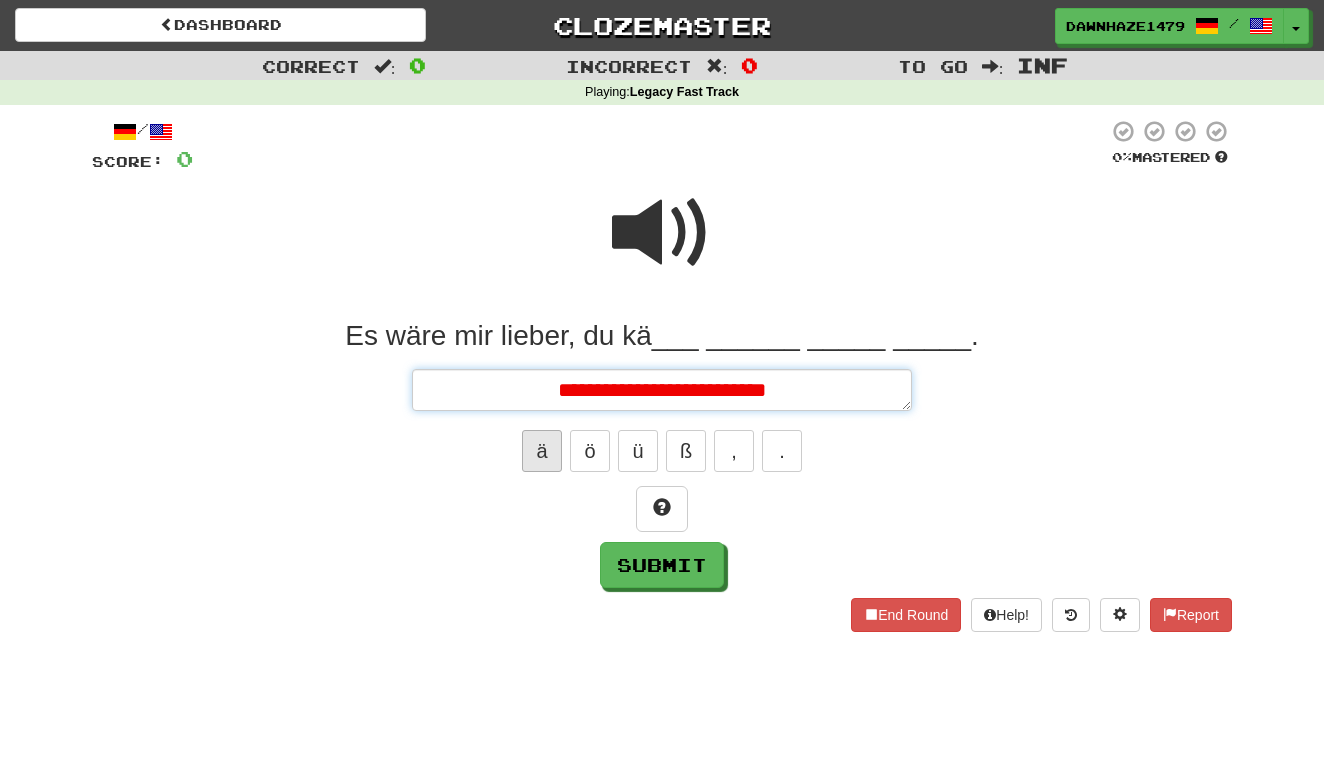 type on "*" 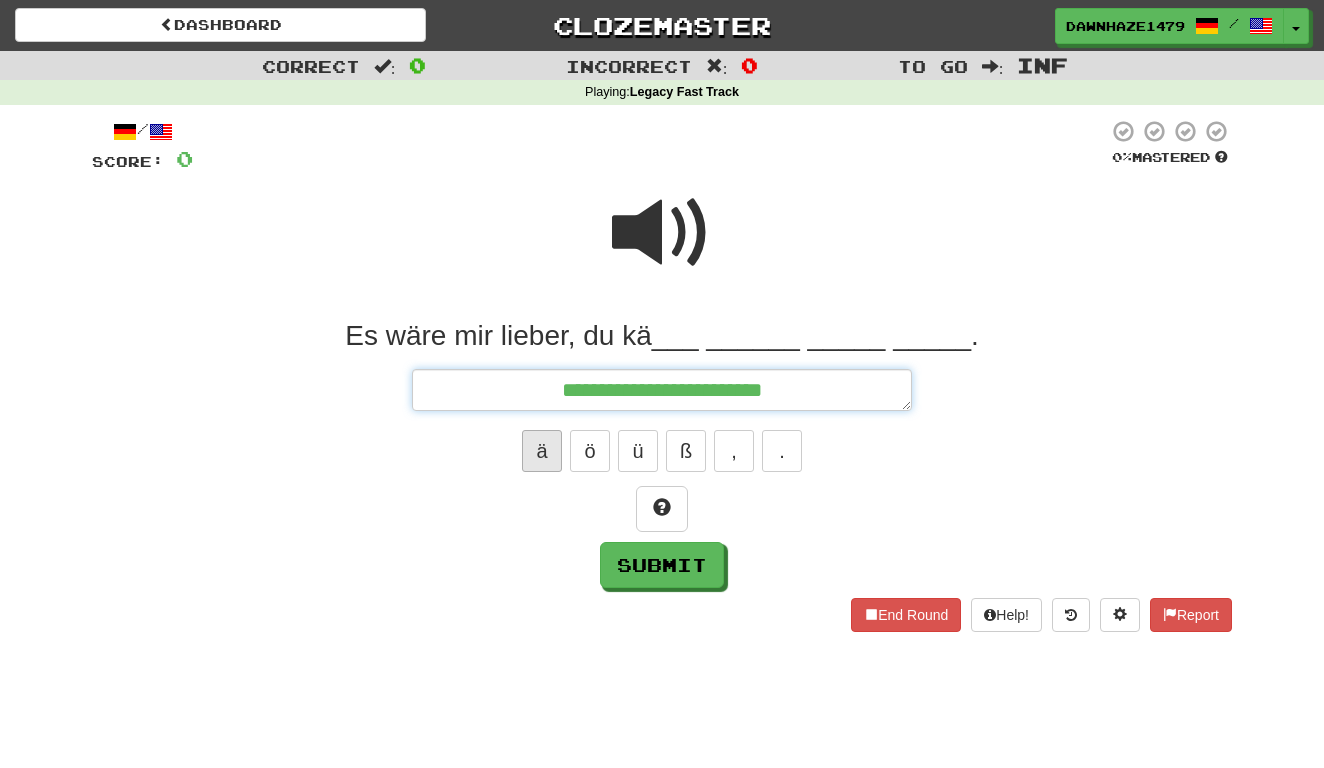 type on "*" 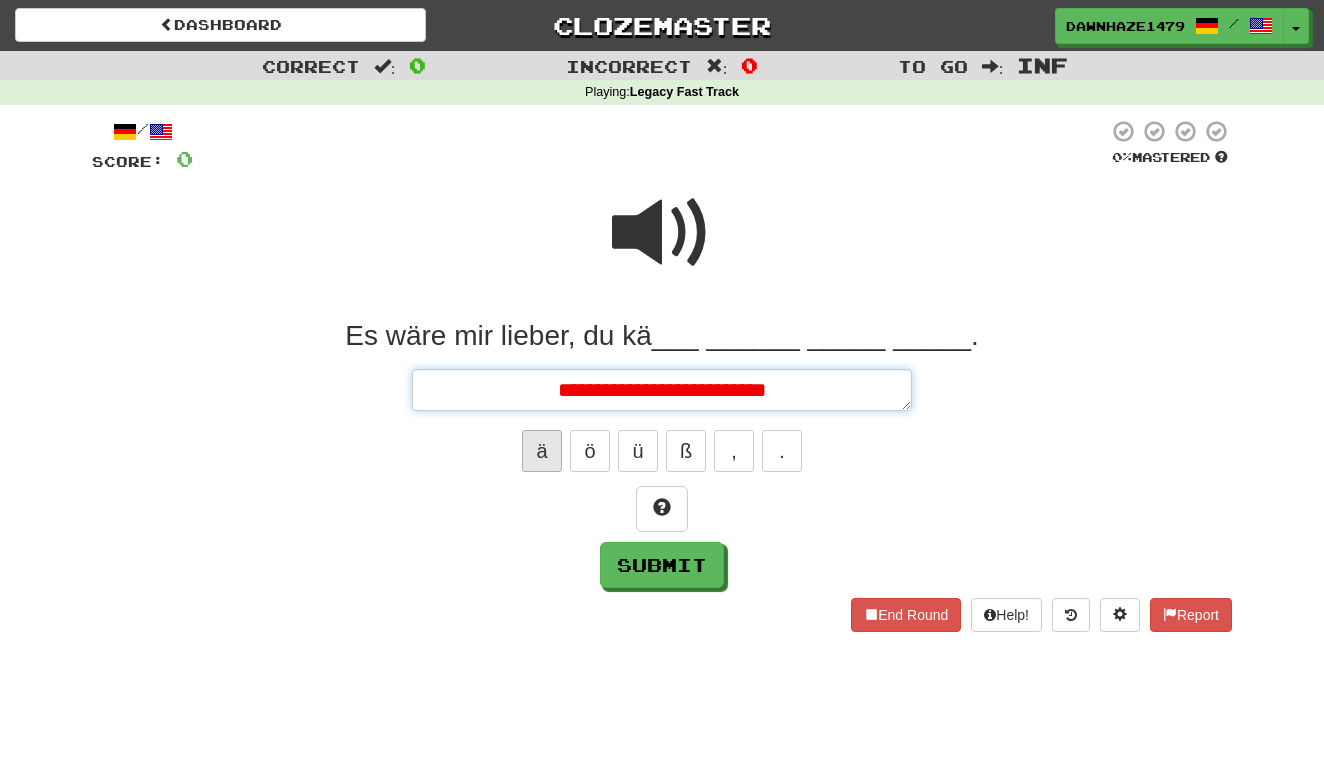 type on "*" 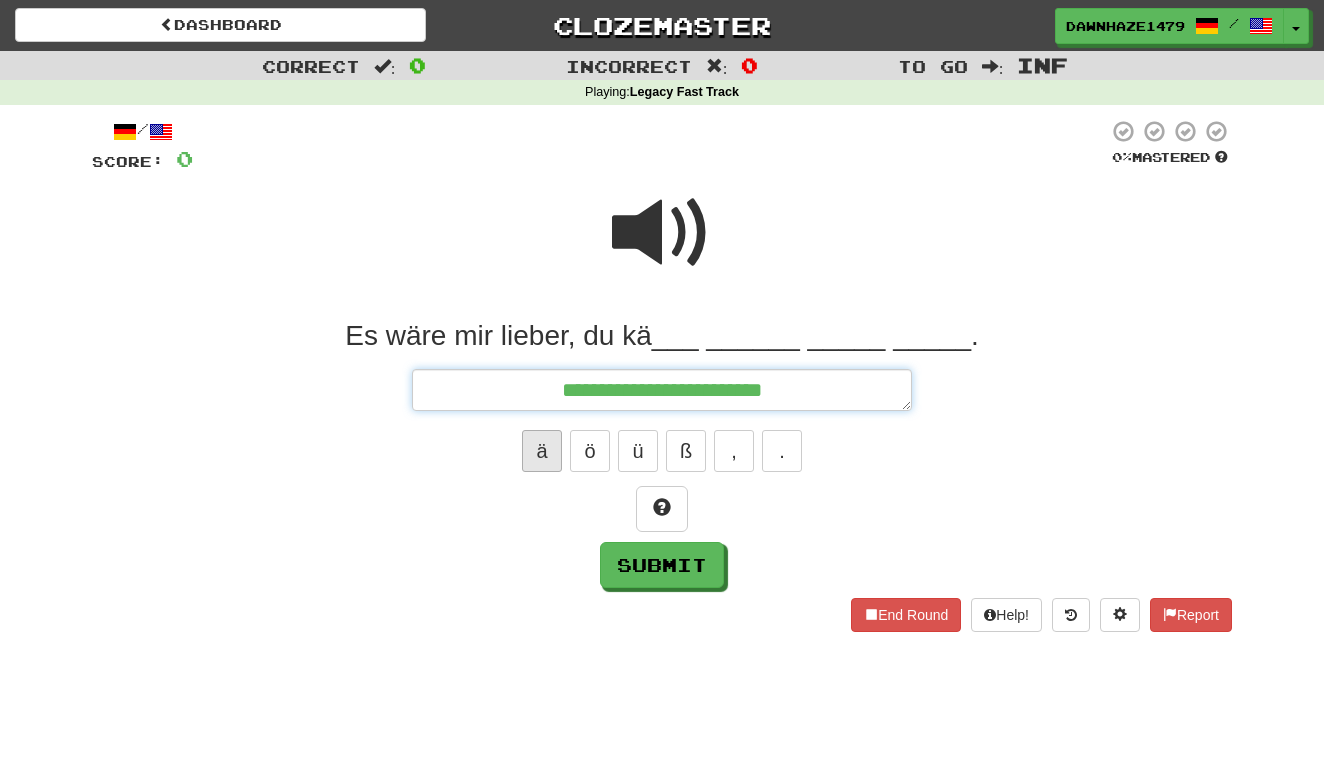 type on "*" 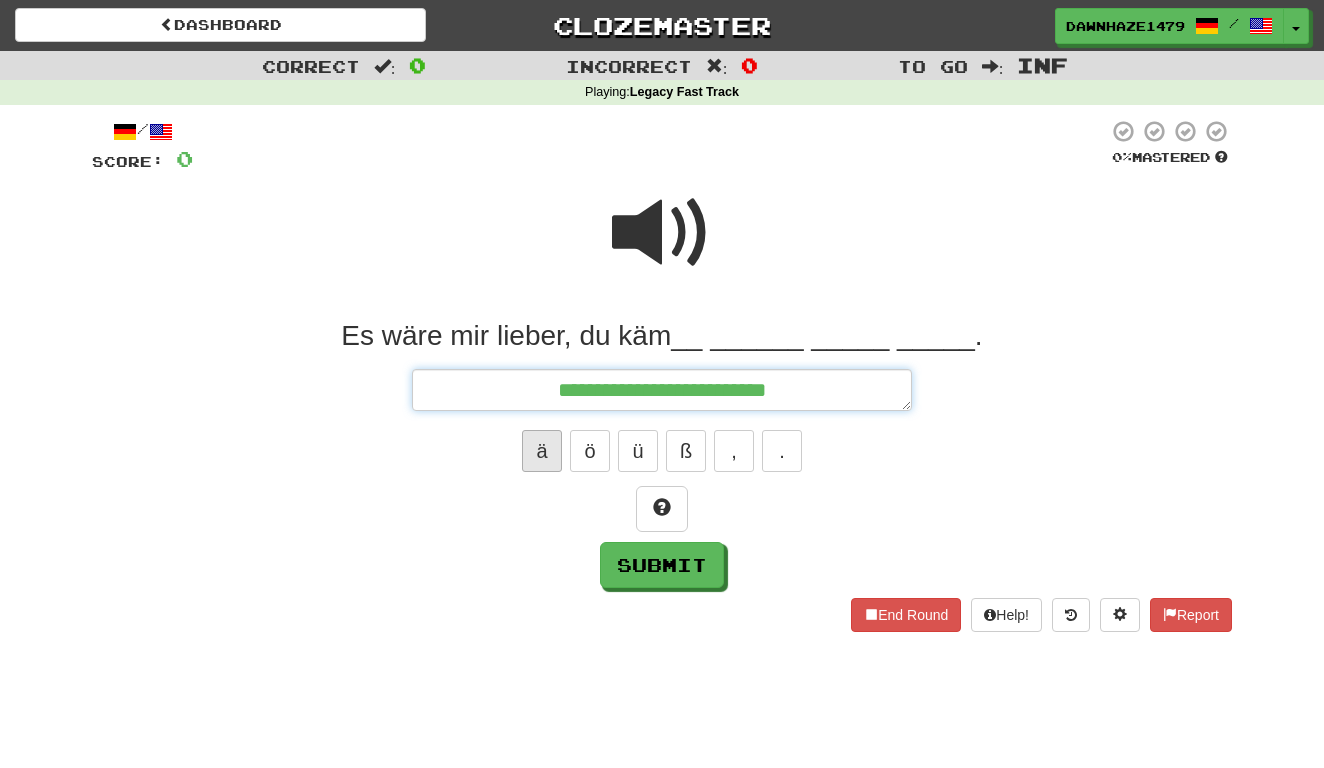 type on "*" 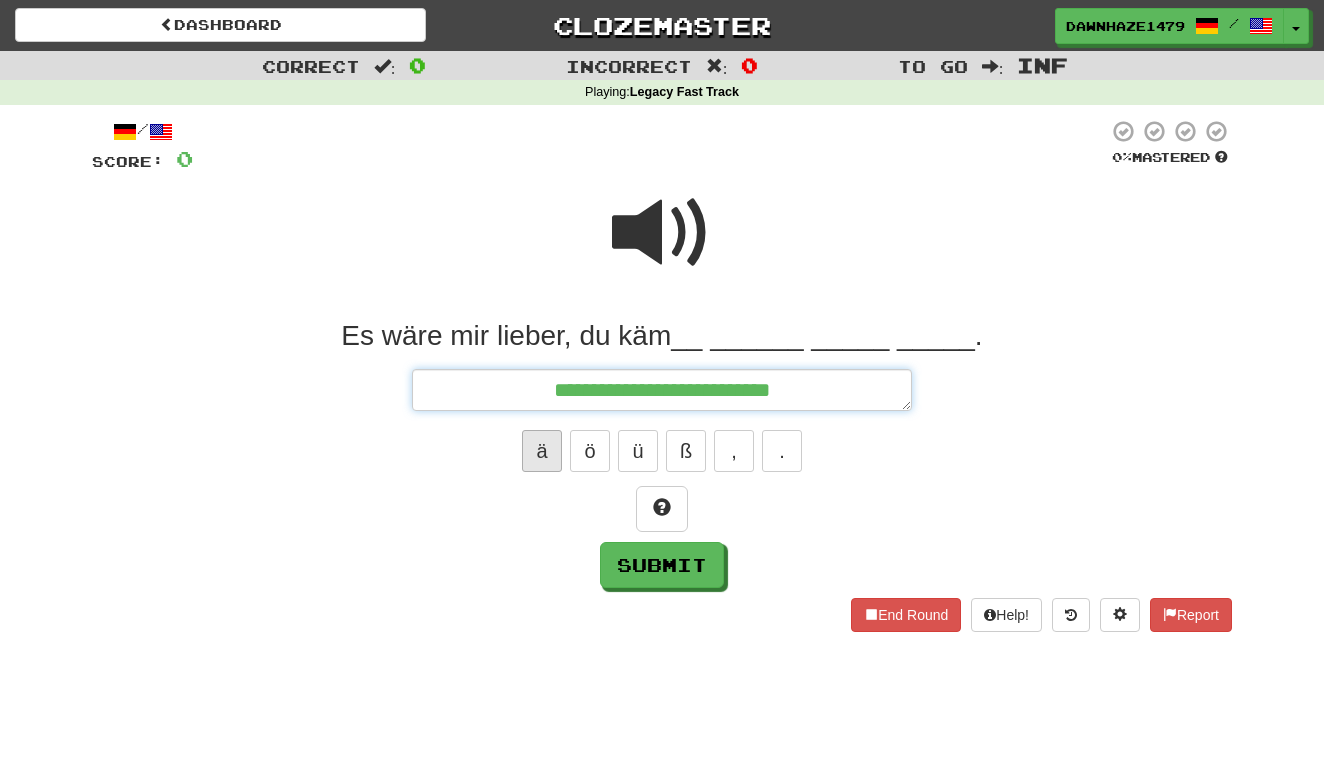 type on "*" 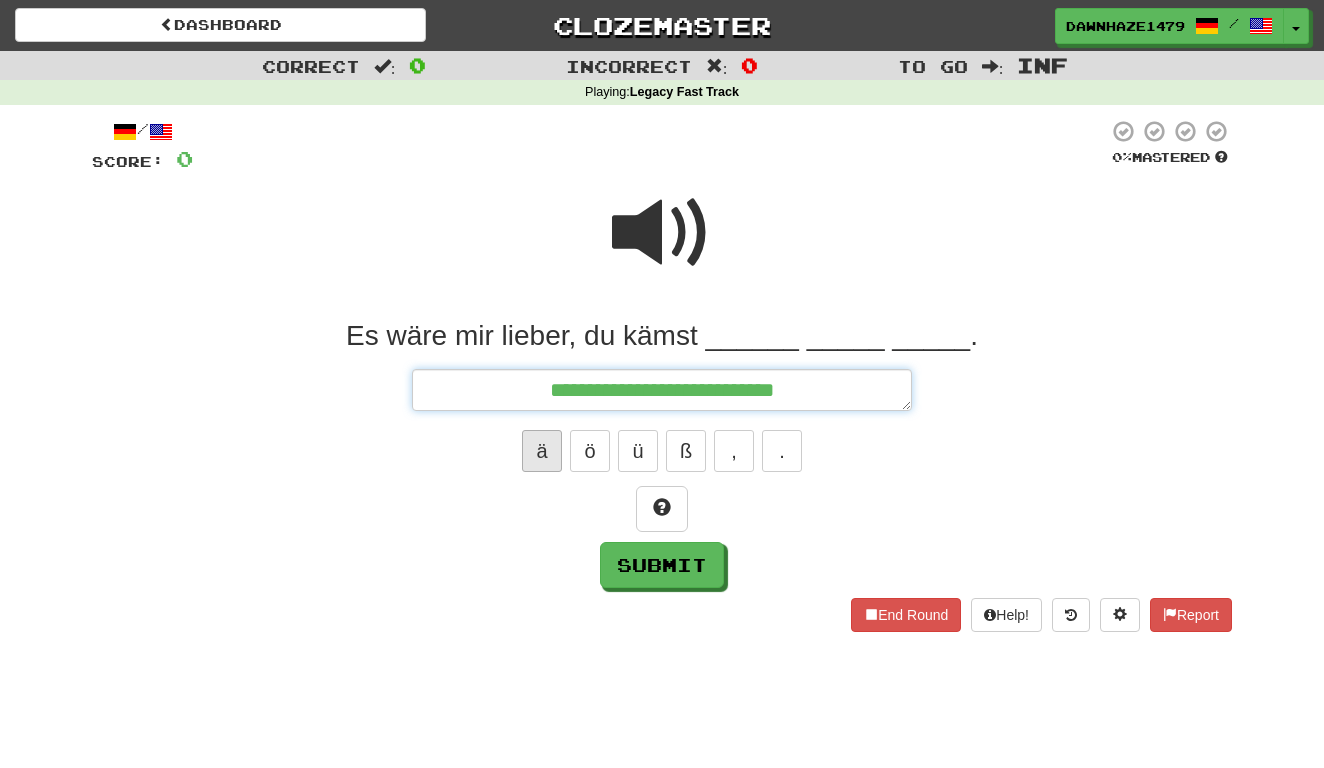 type on "*" 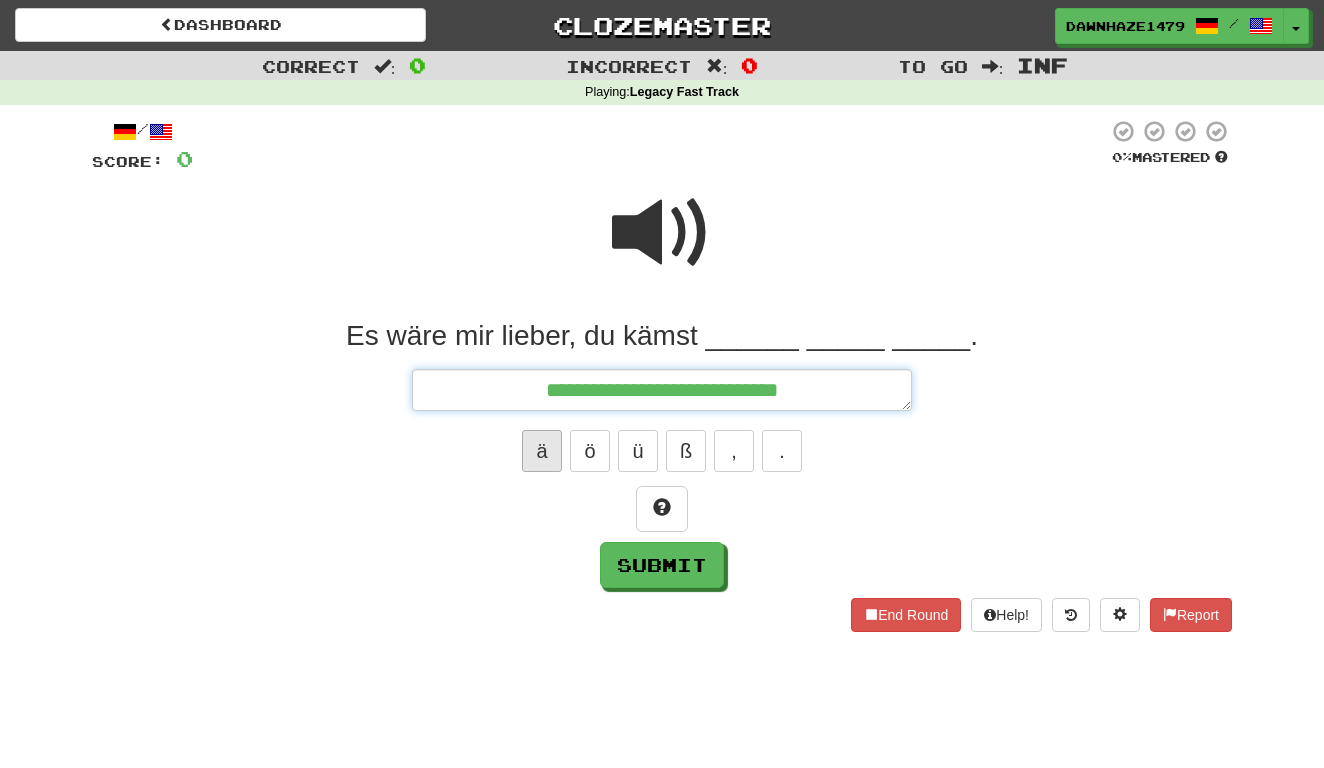 type on "*" 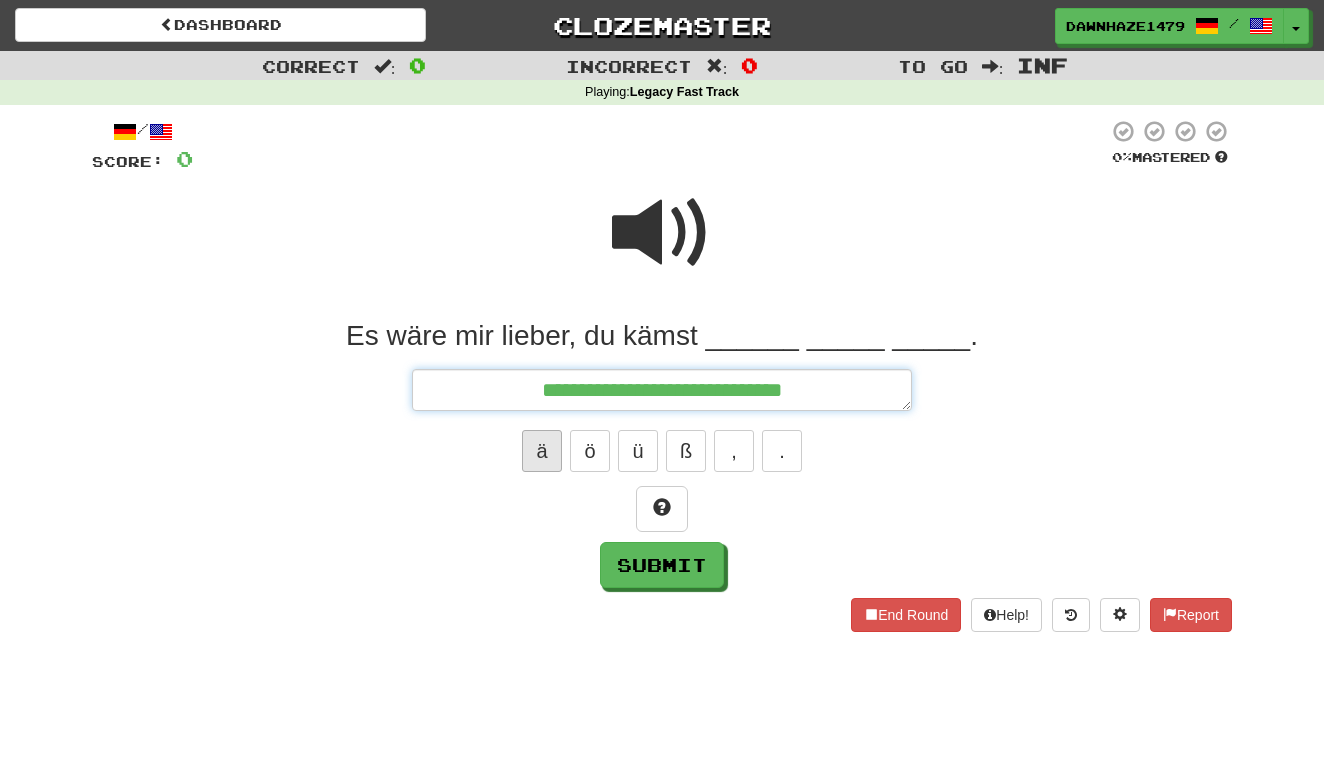 type on "*" 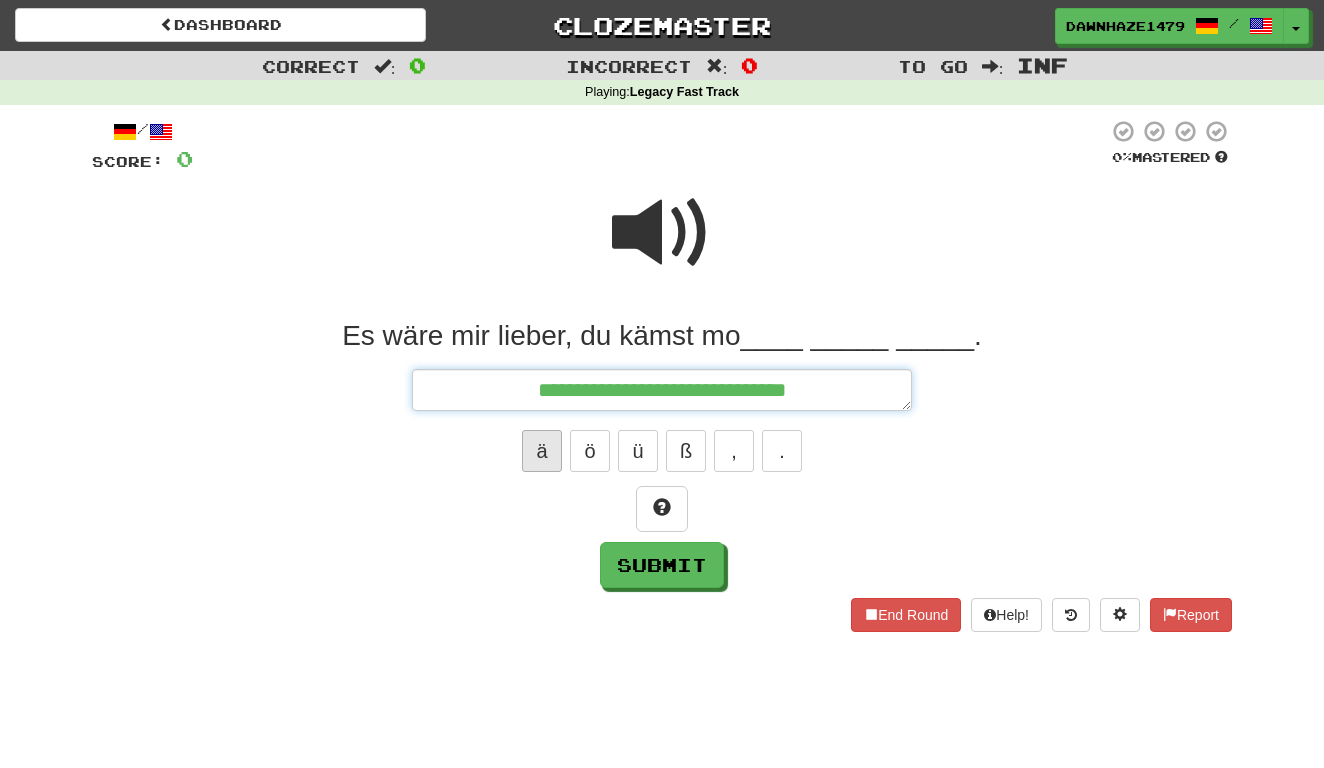 type on "*" 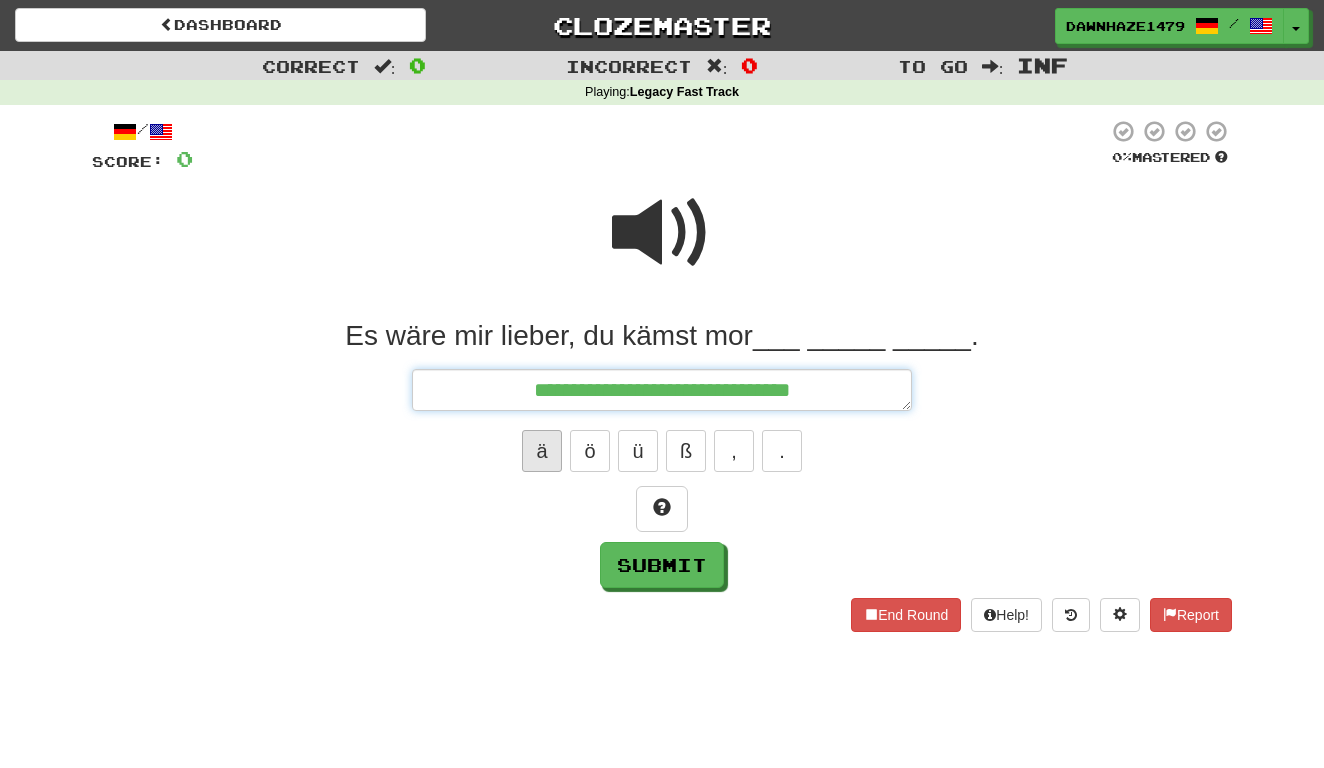 type on "*" 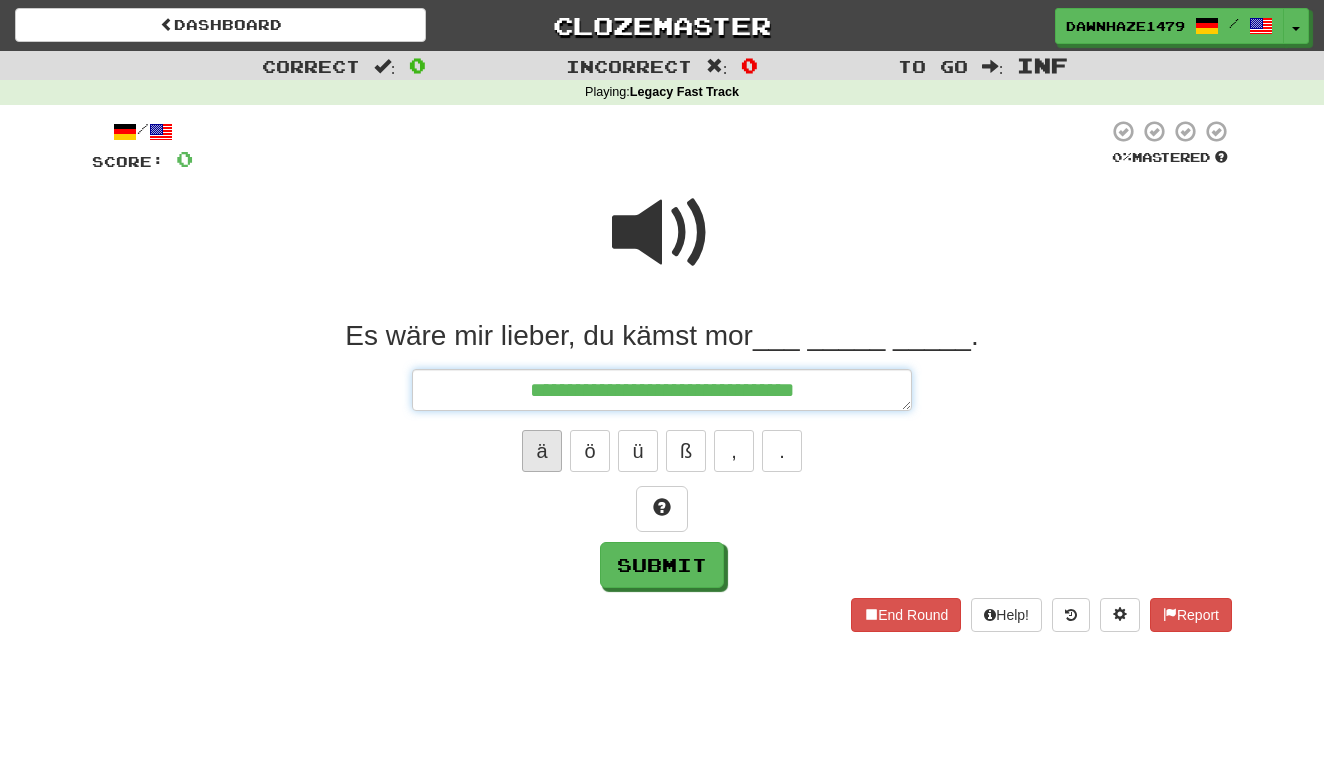 type on "*" 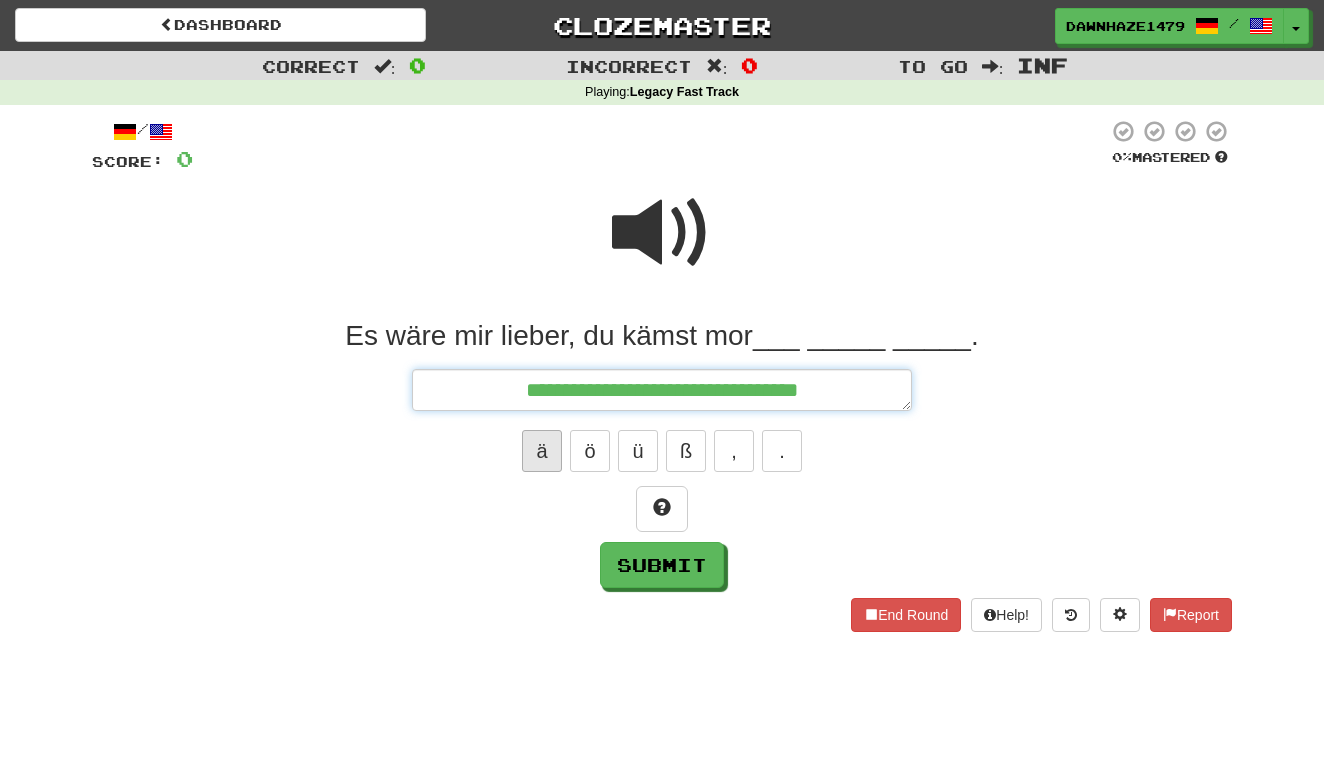 type on "*" 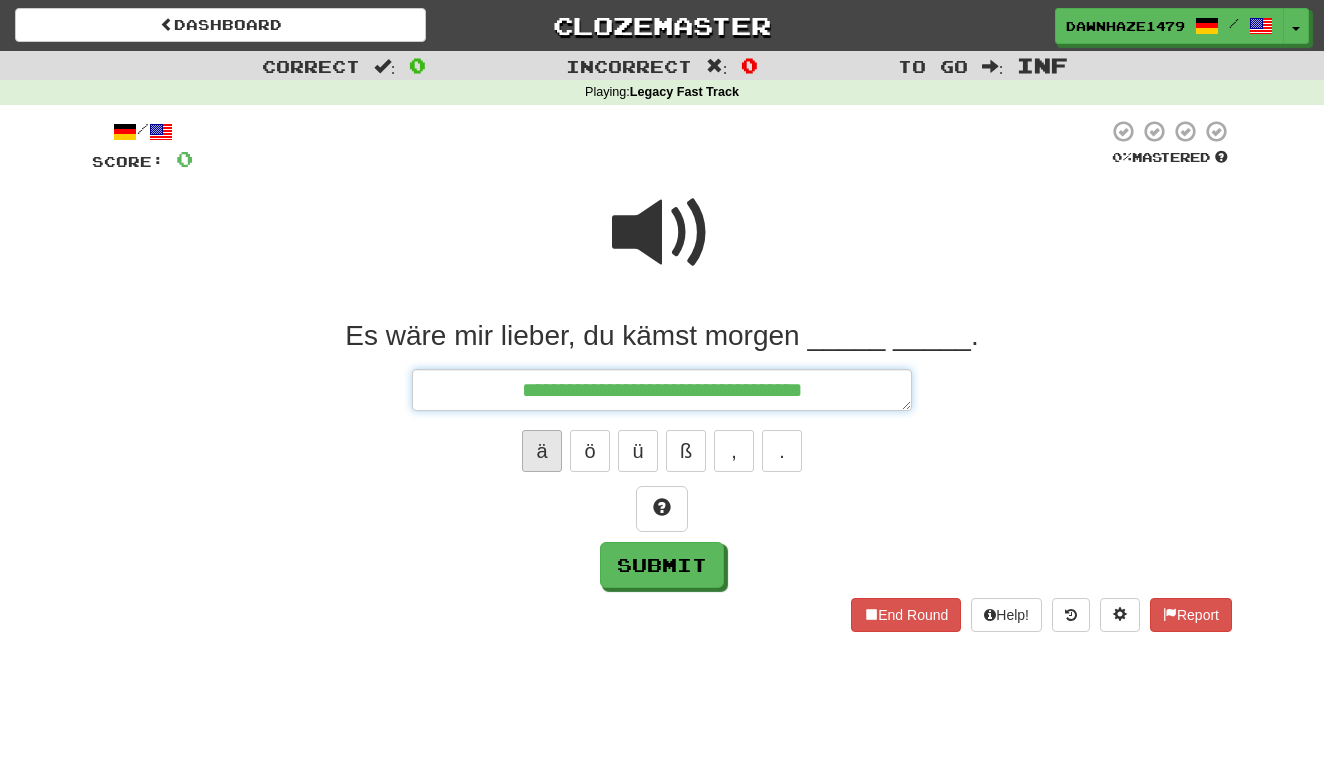 type on "*" 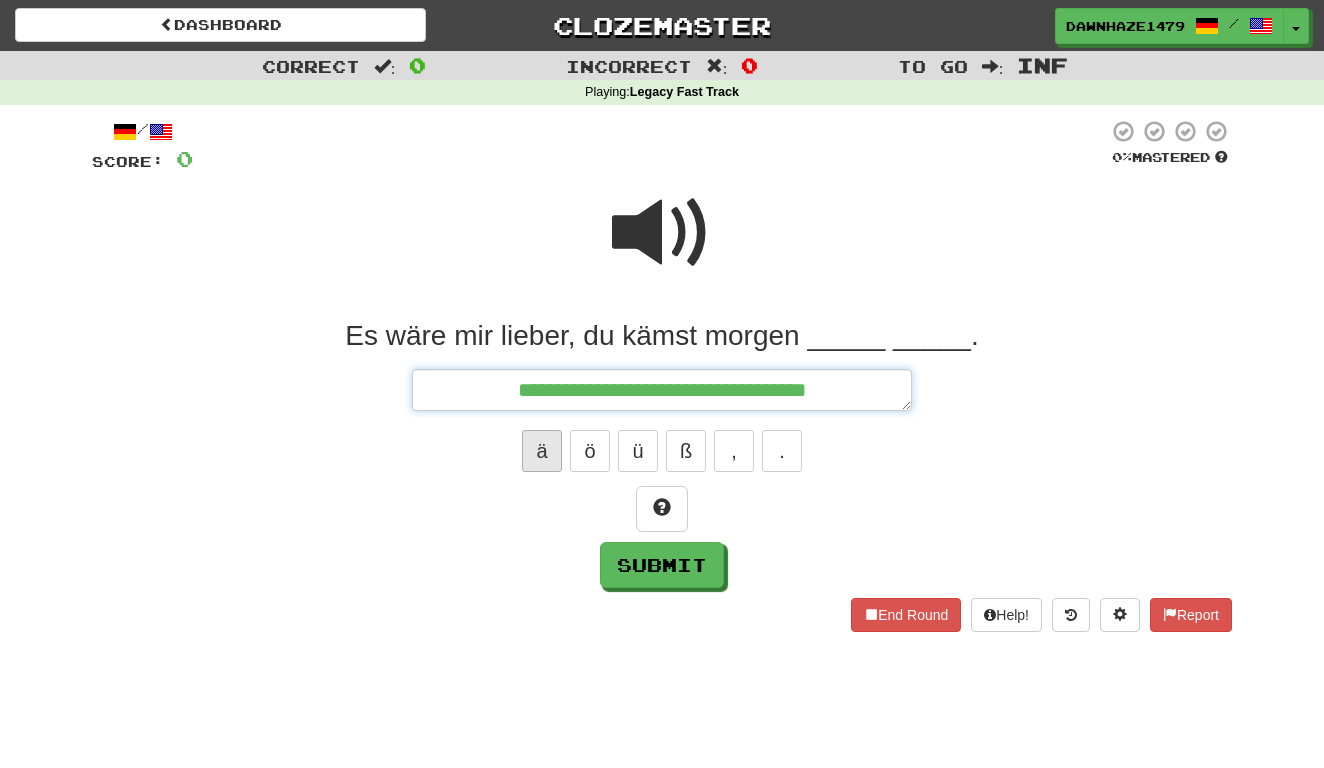 type on "*" 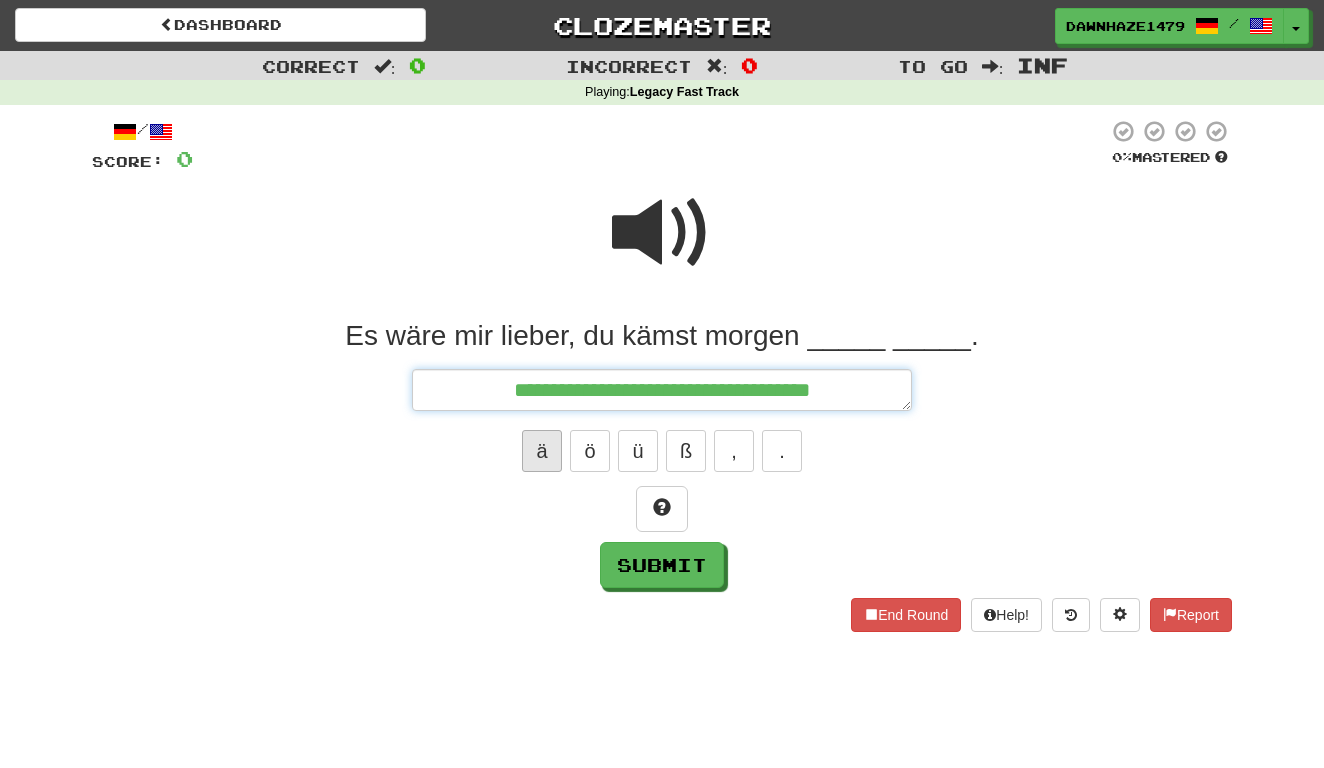 type on "*" 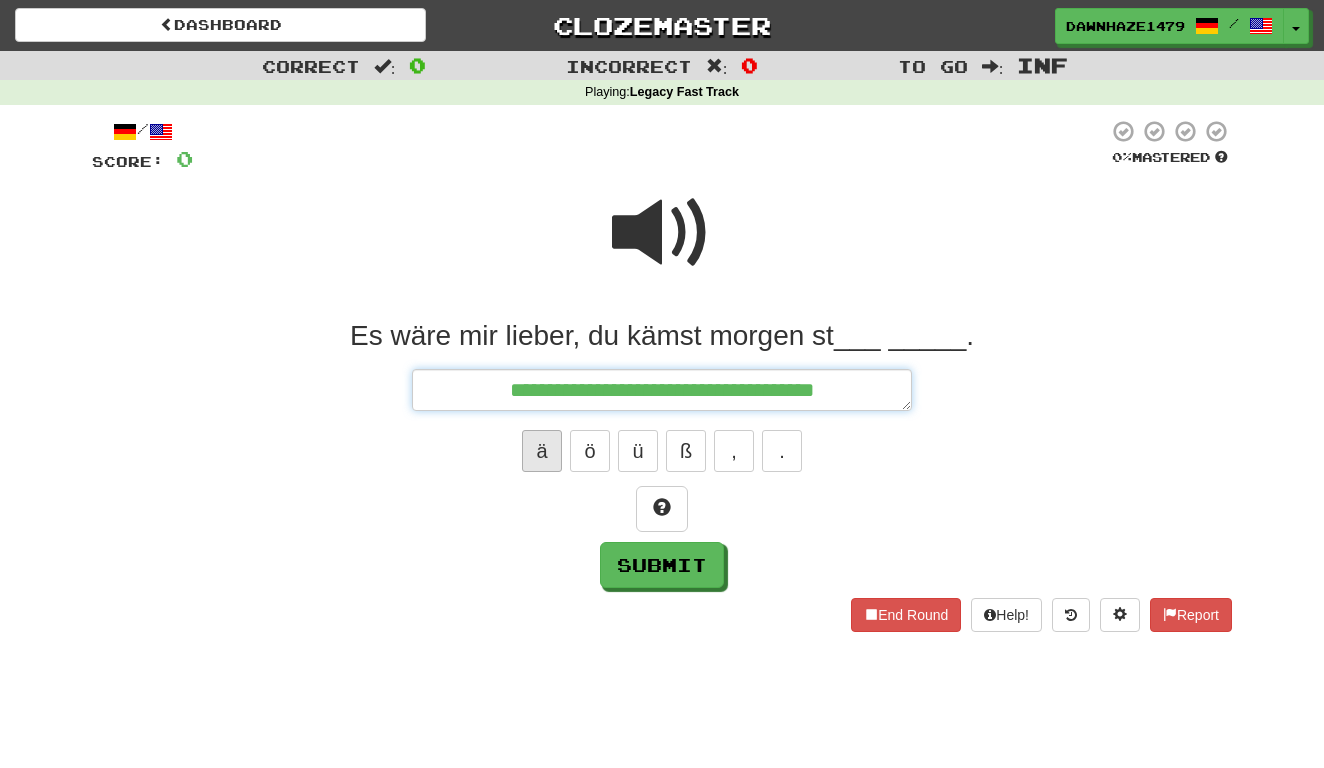 type on "*" 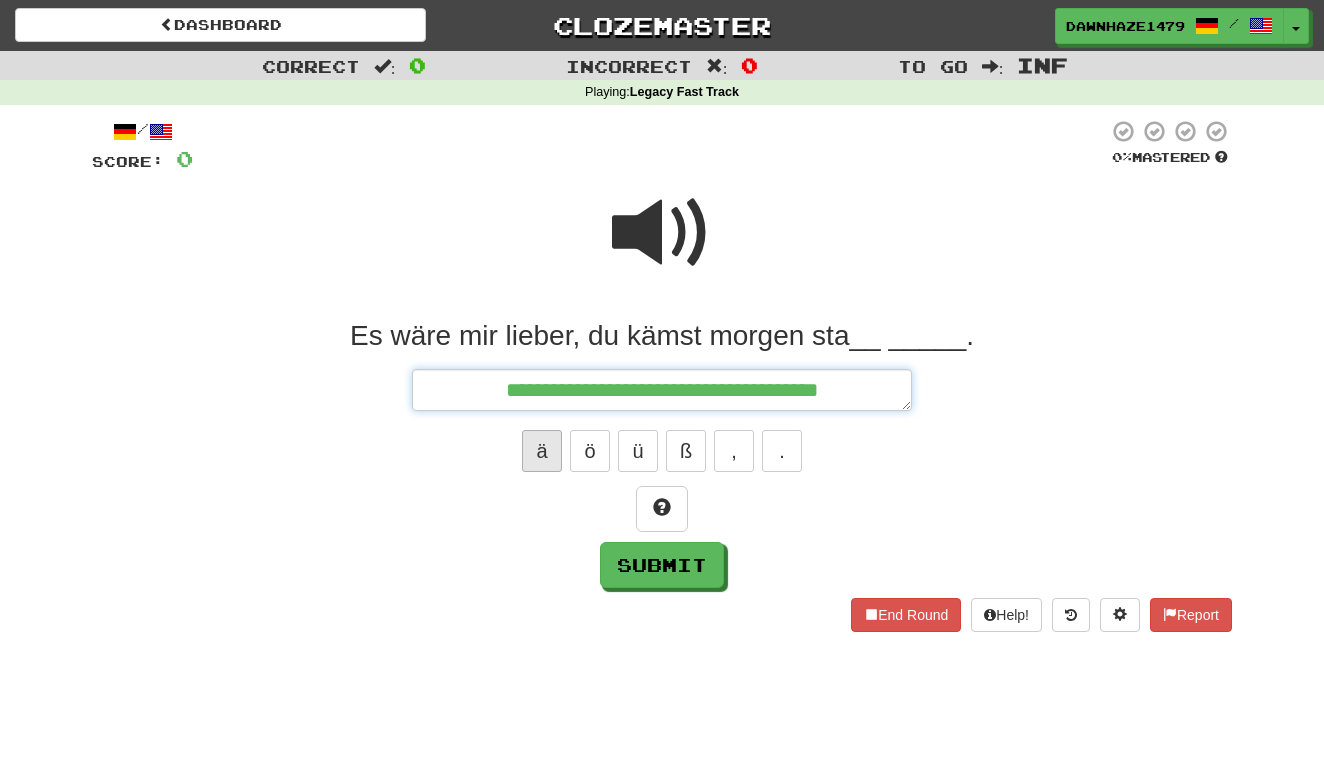 type on "*" 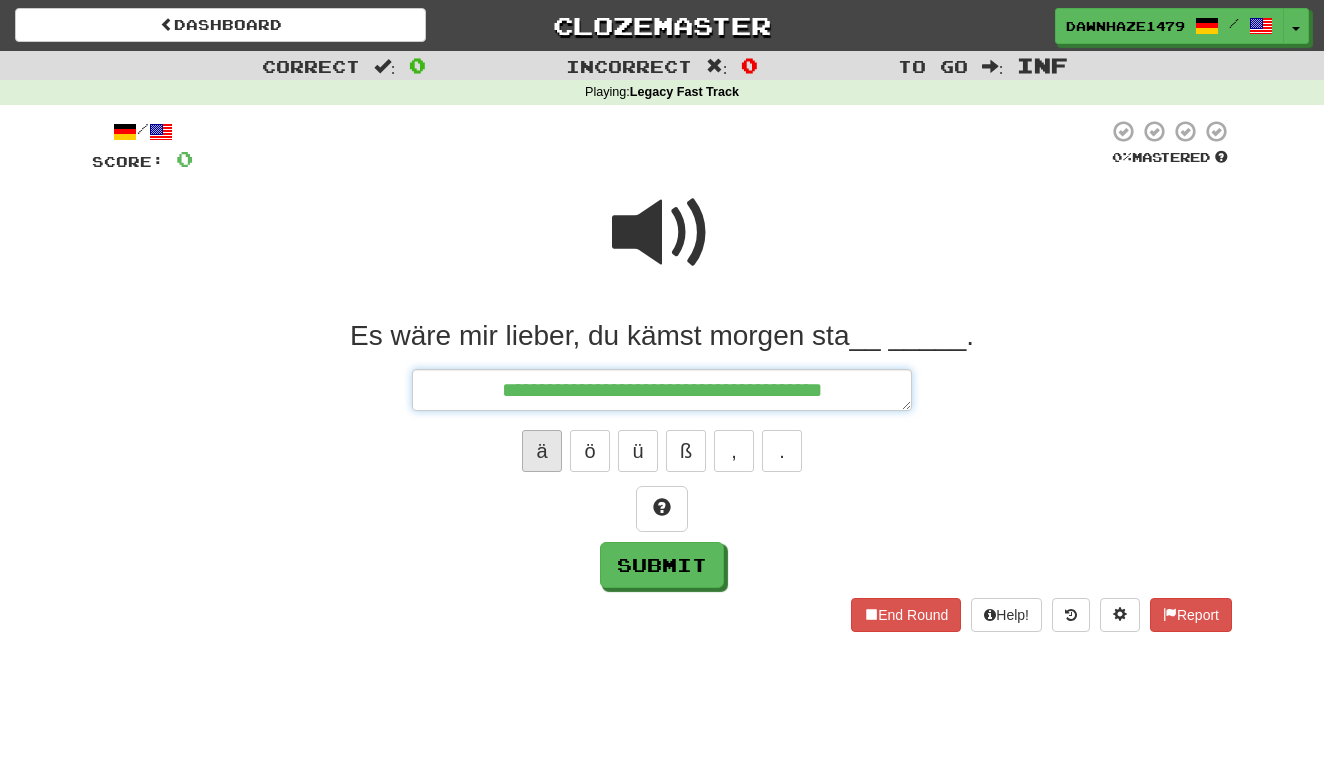type on "*" 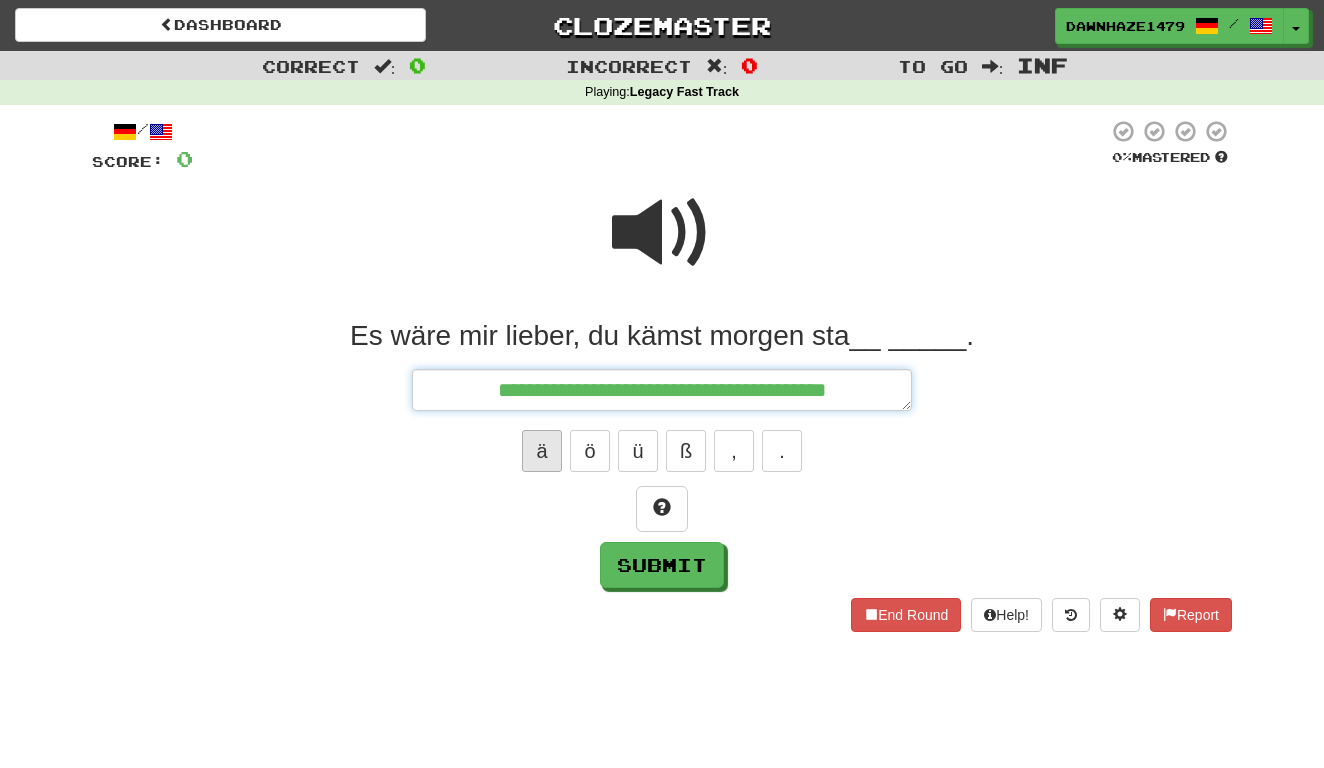 type on "*" 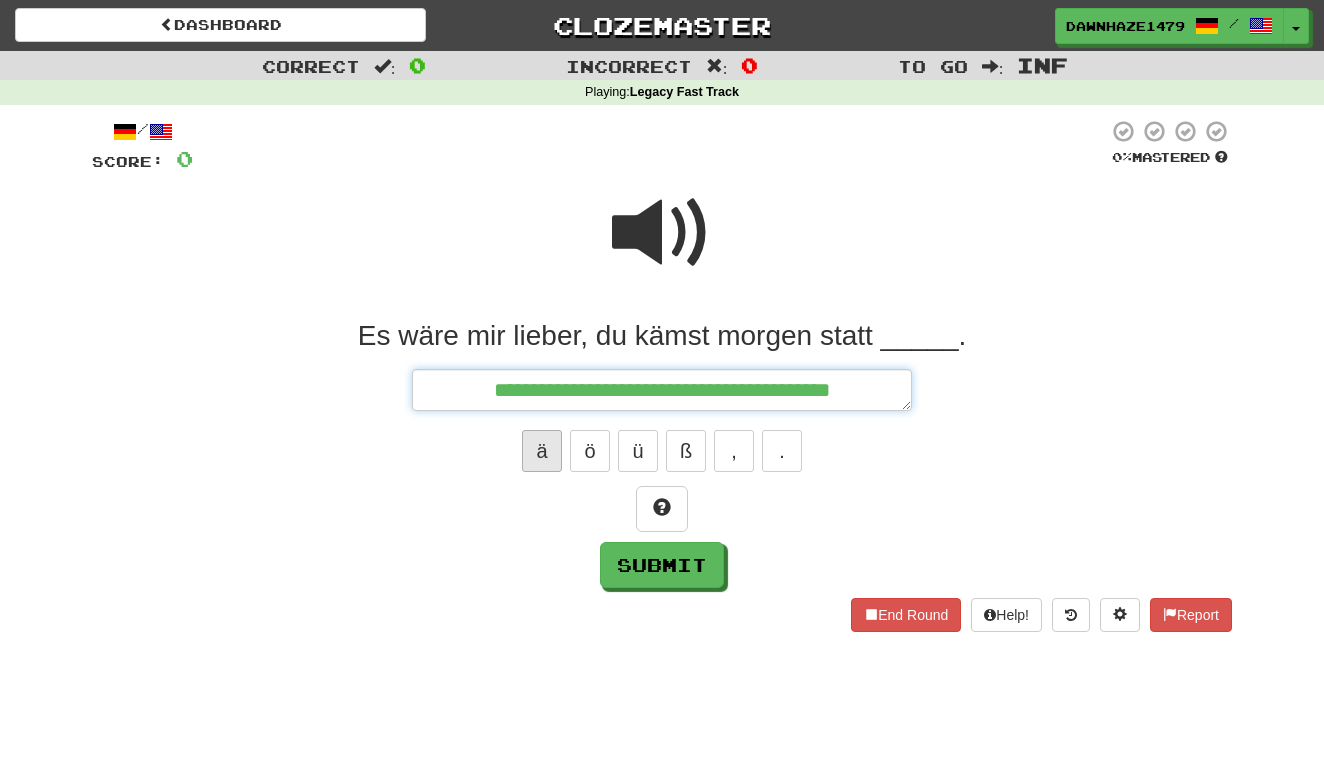 type on "*" 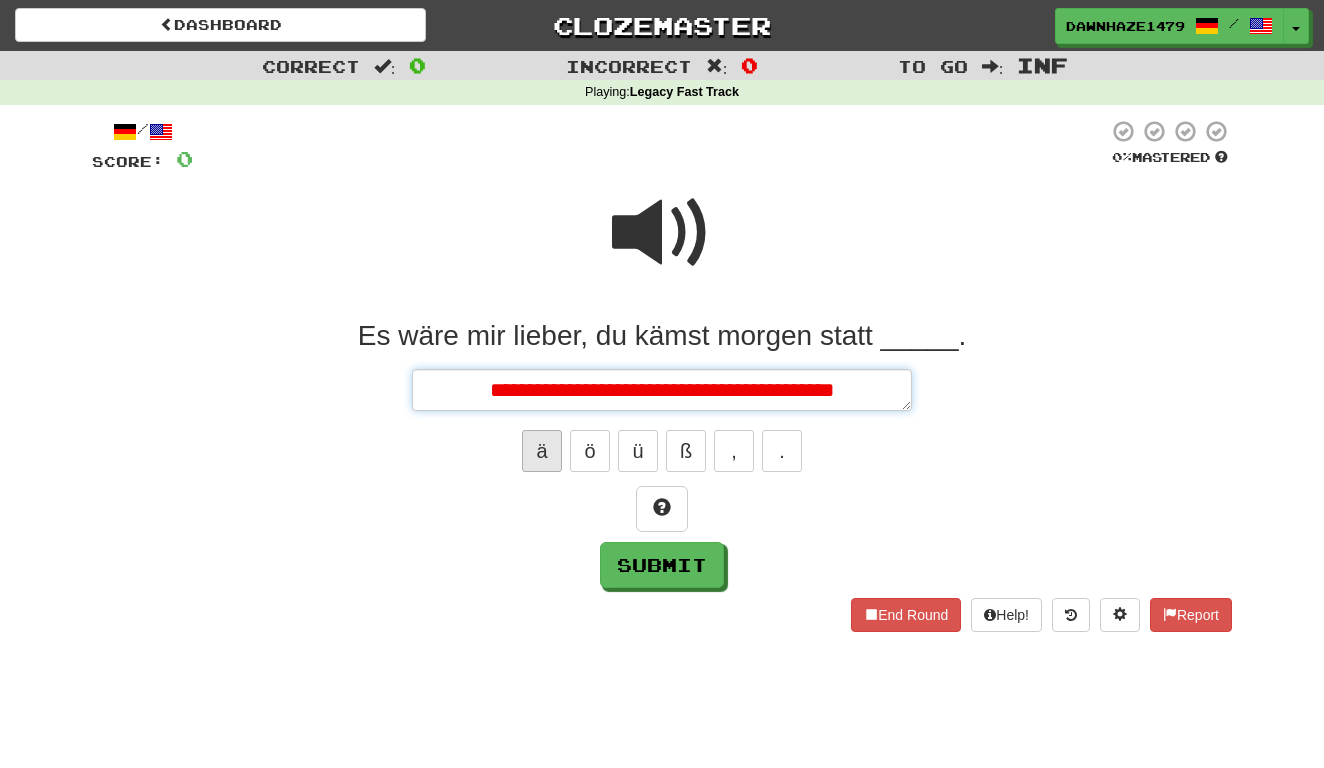 type on "*" 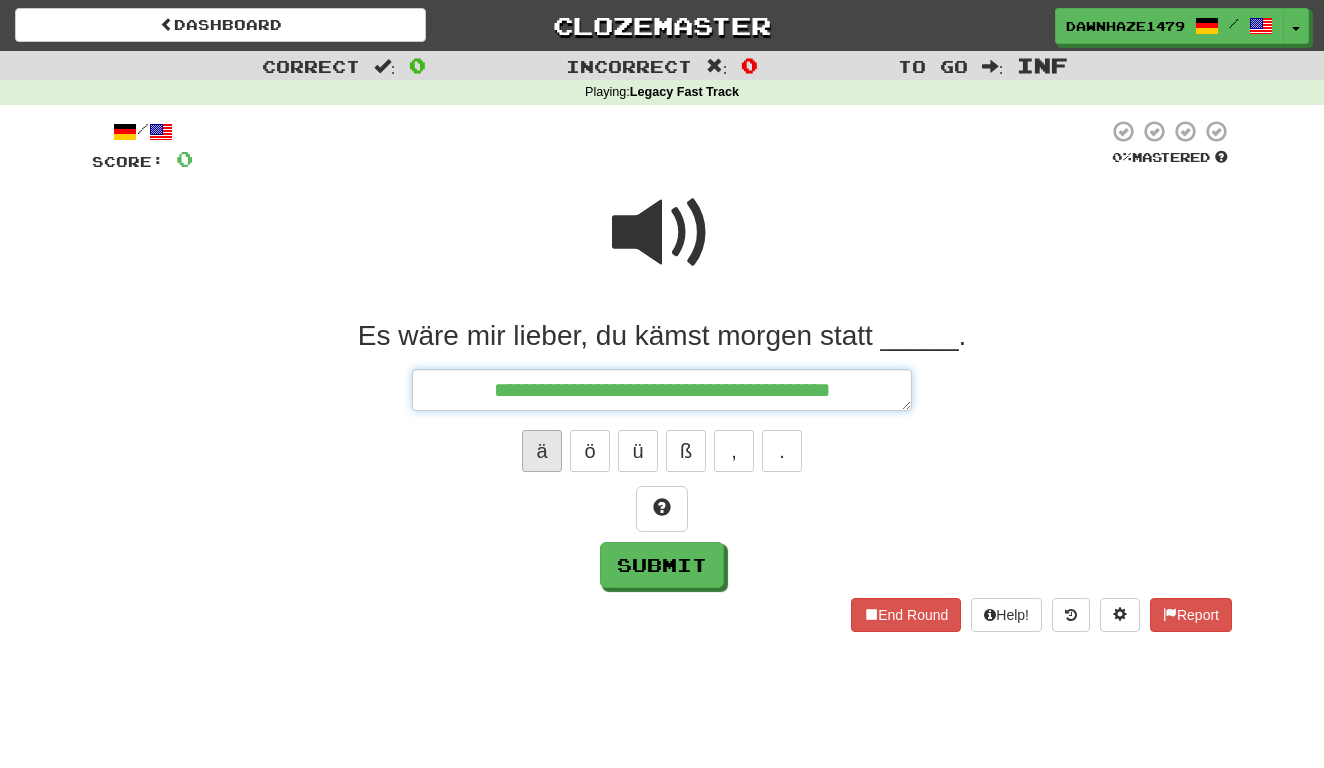 type on "*" 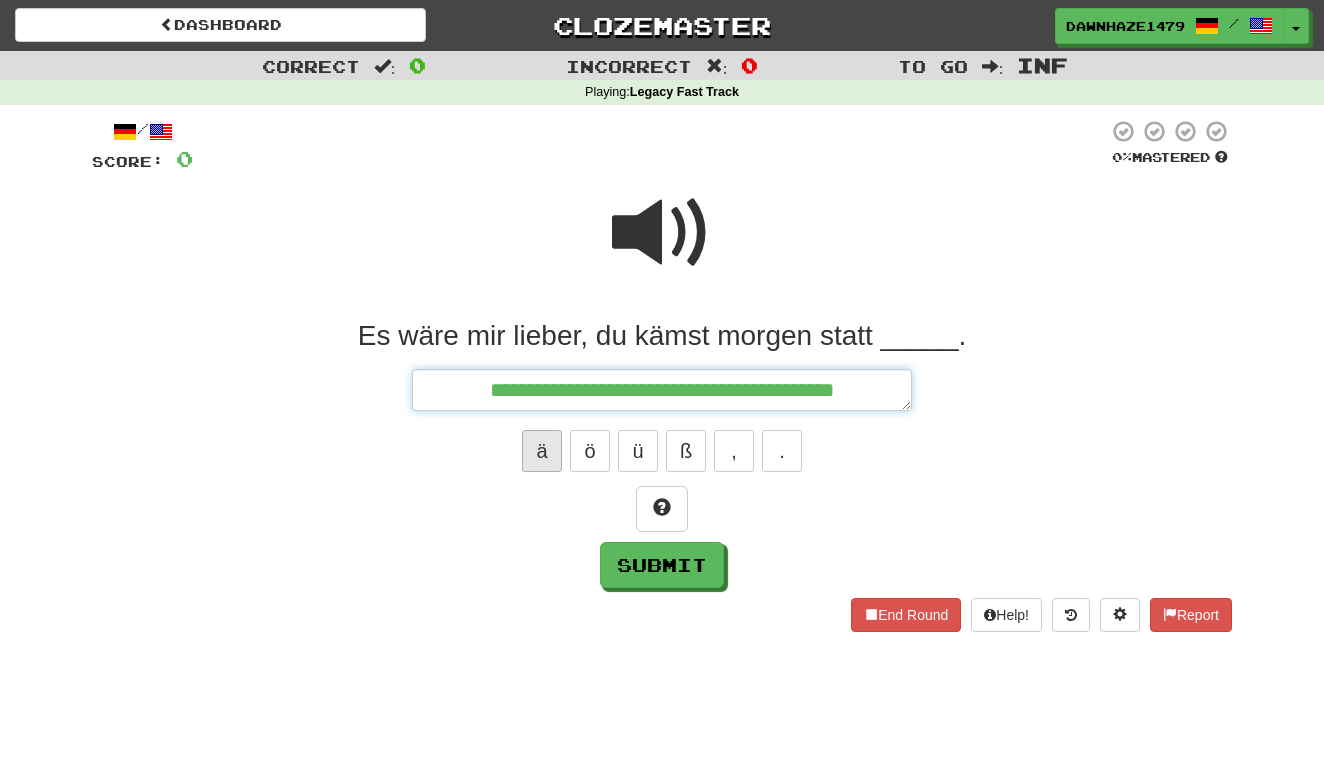 type on "*" 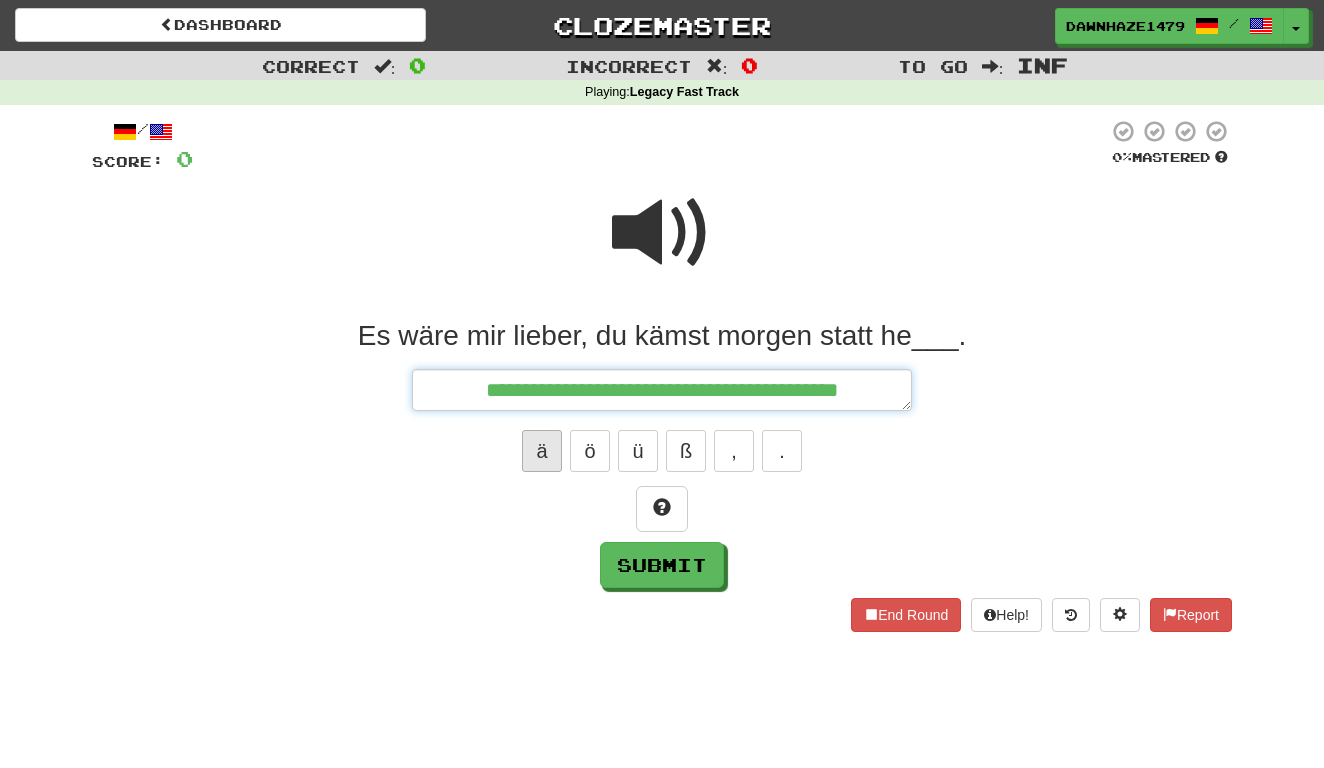 type on "*" 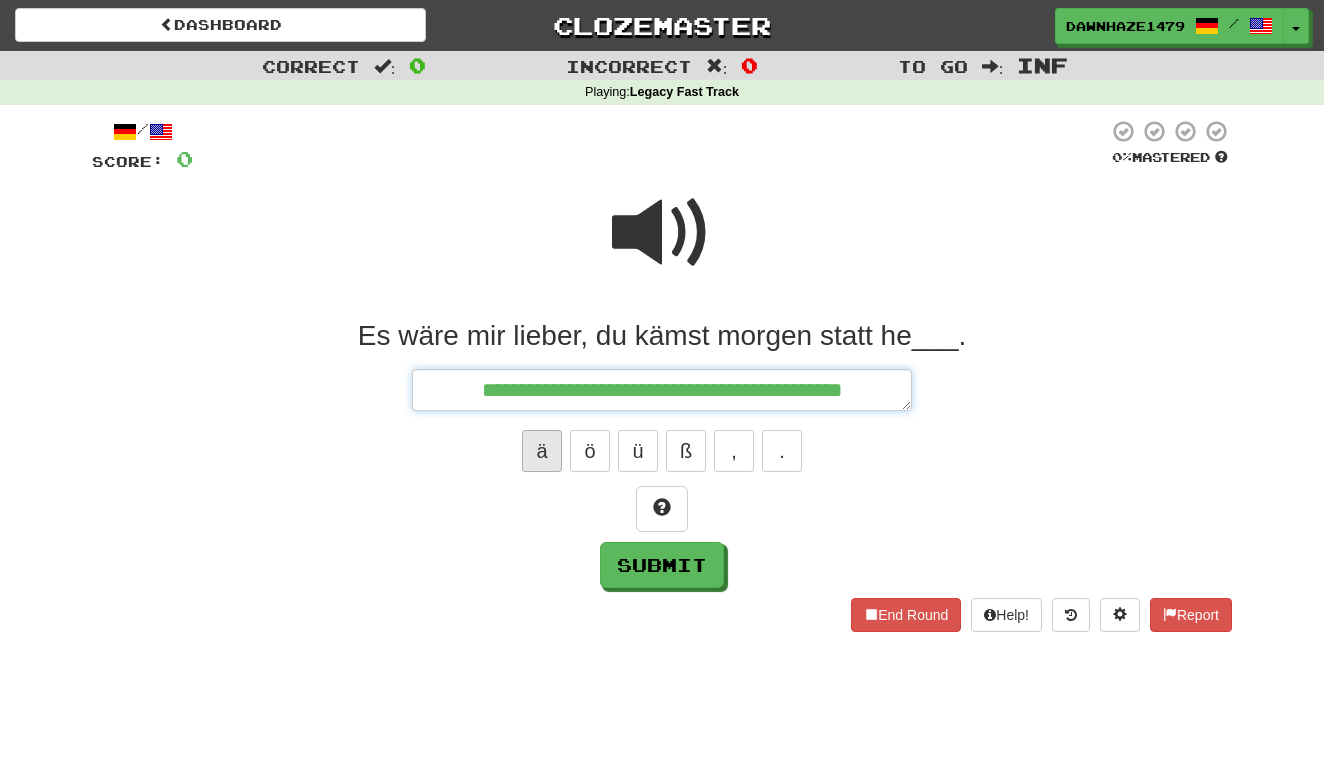 type on "*" 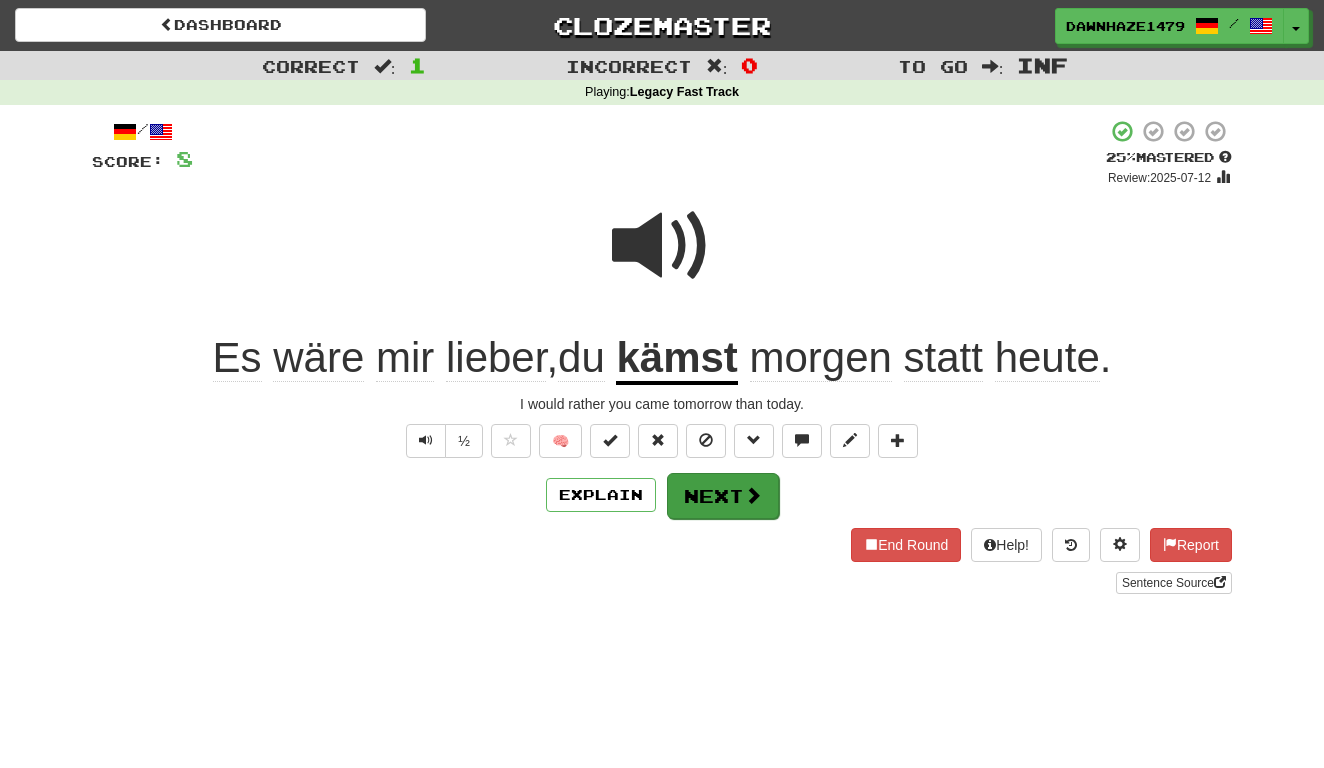 click on "Next" at bounding box center (723, 496) 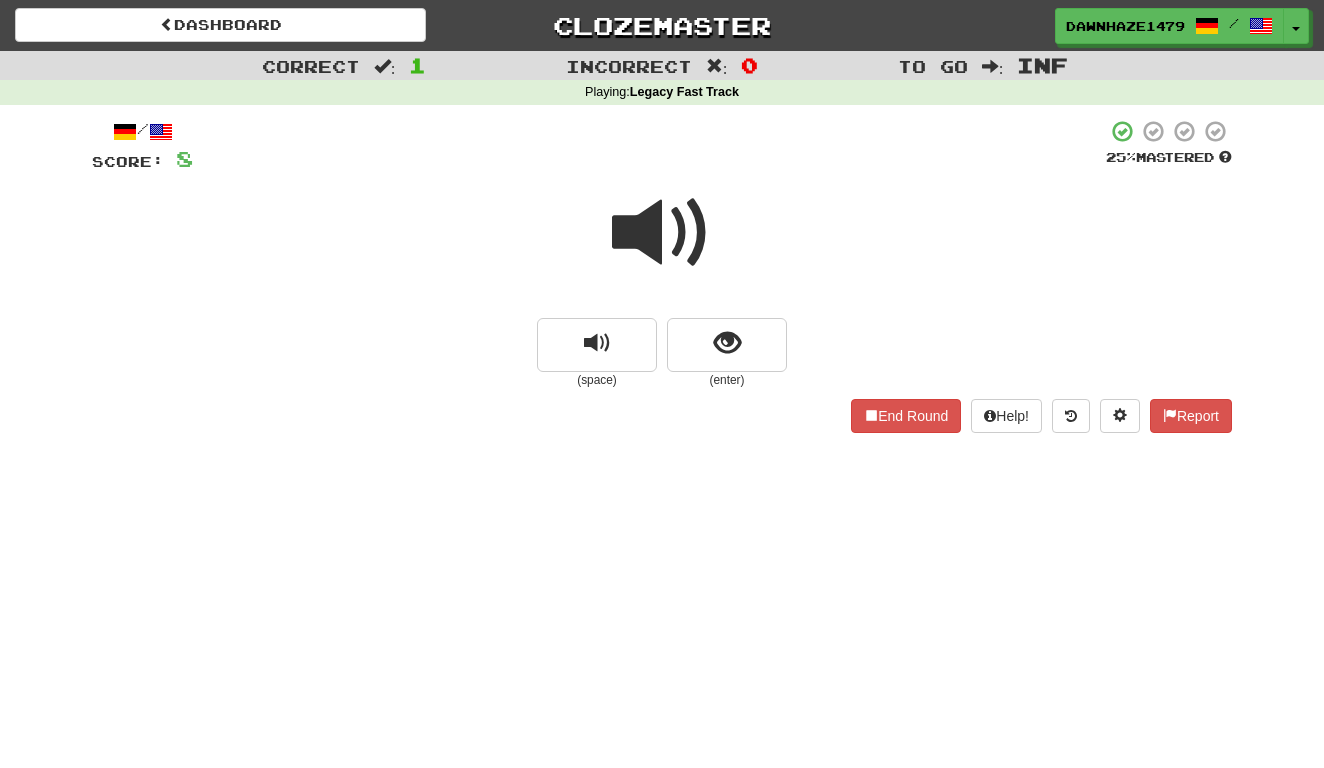 click at bounding box center (662, 233) 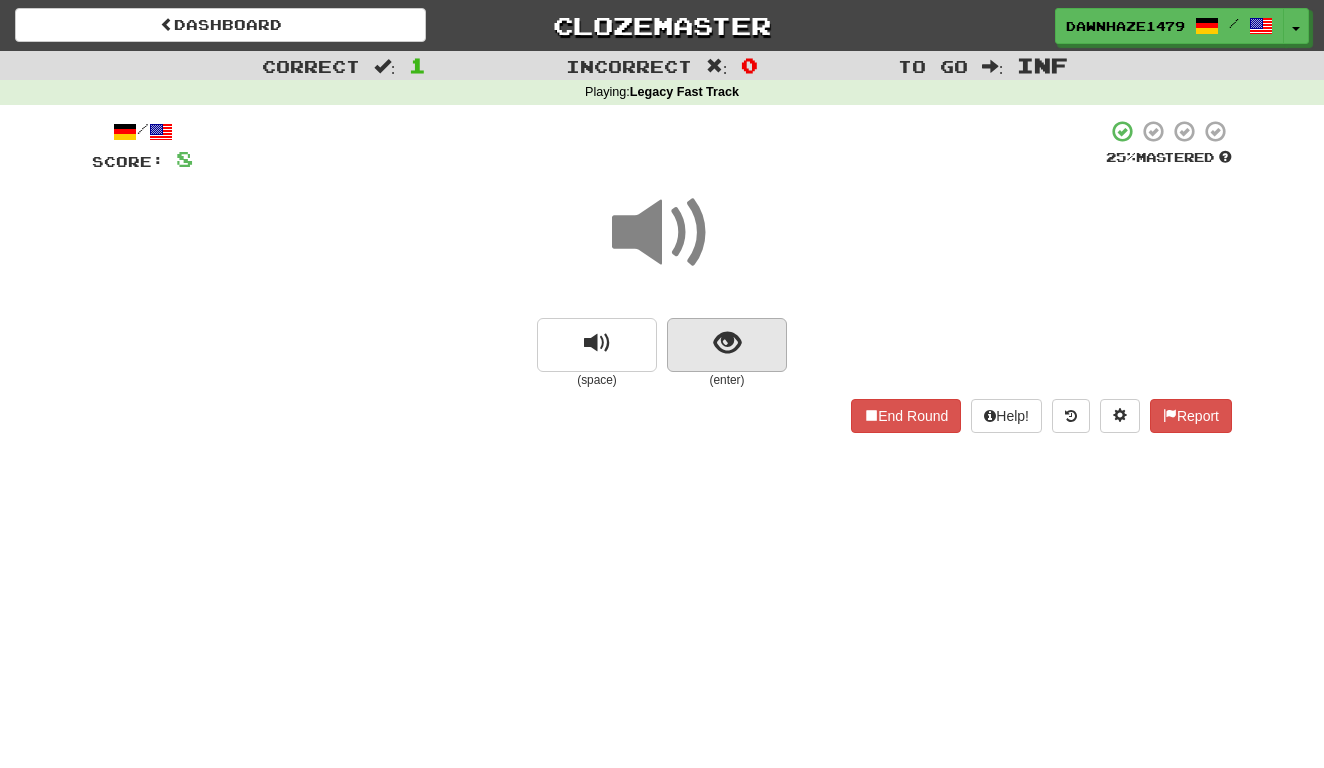click at bounding box center [727, 345] 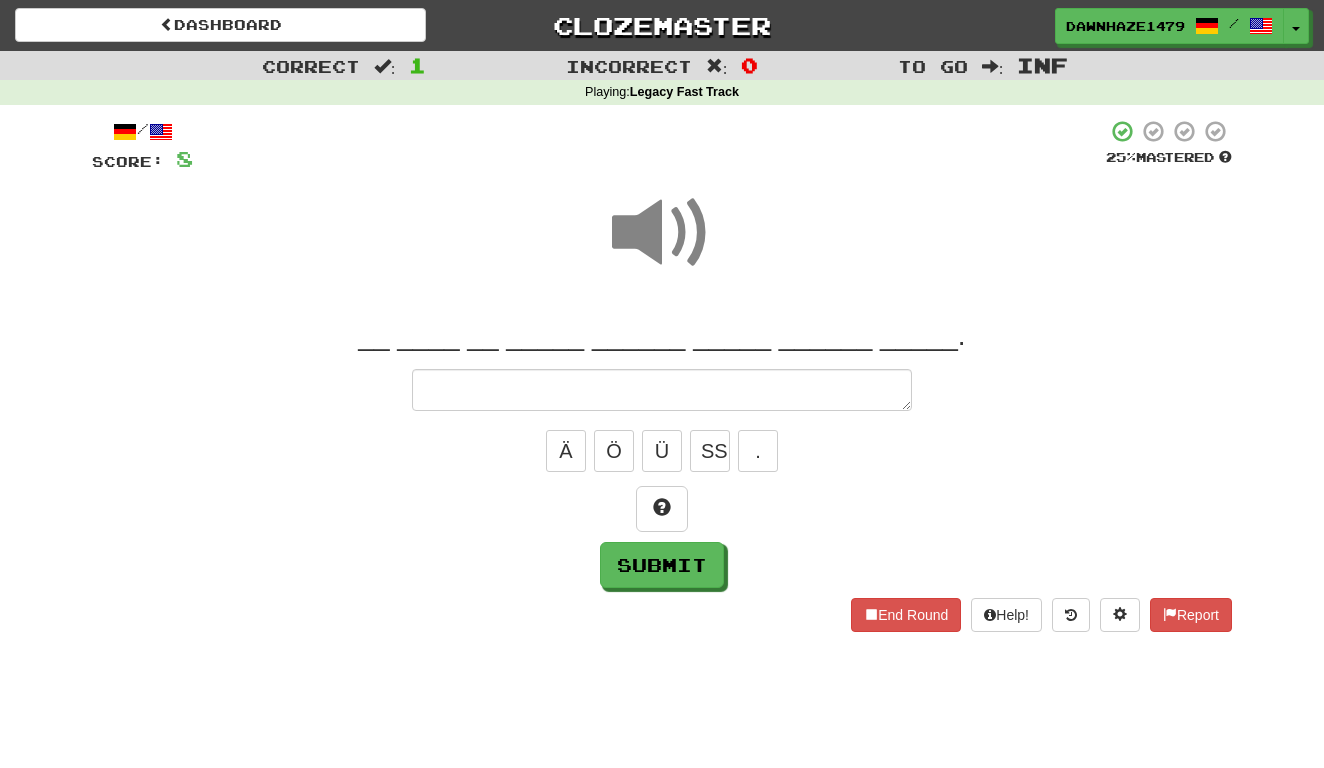 type on "*" 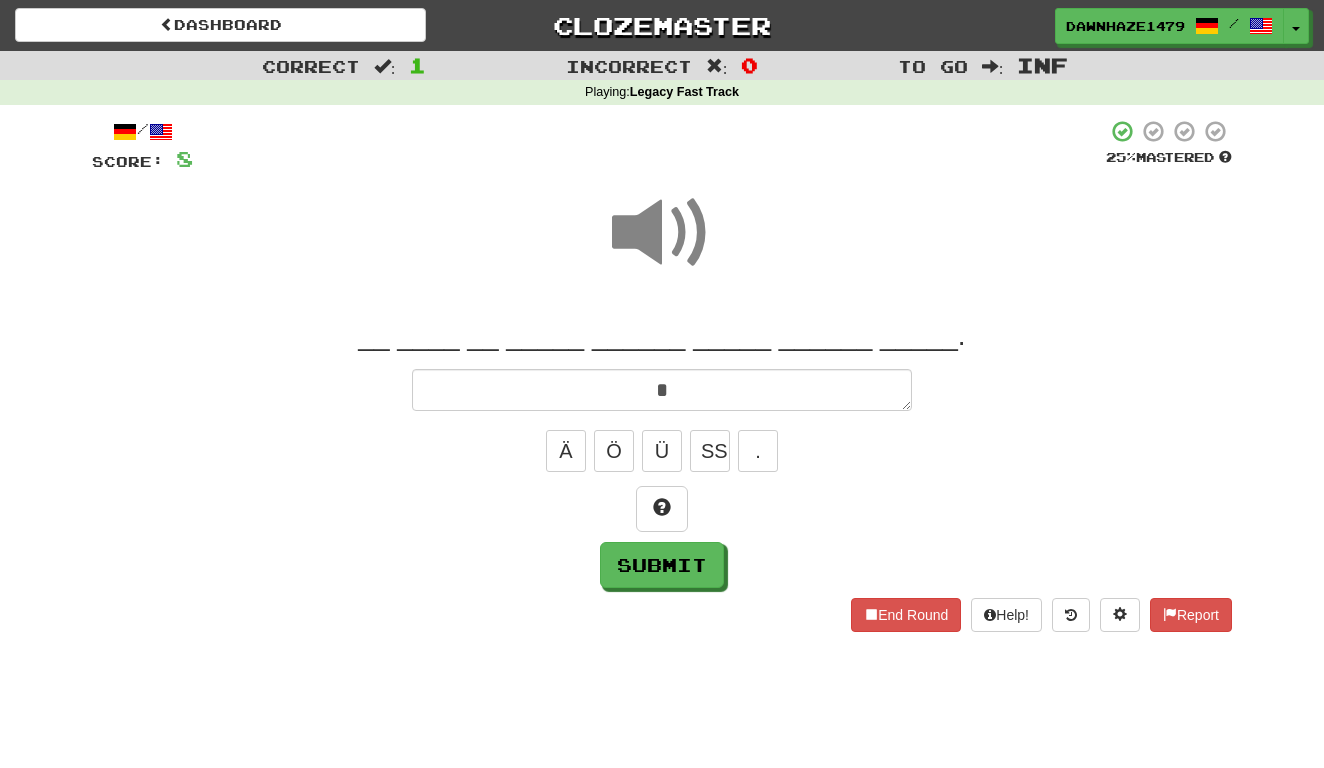 type on "*" 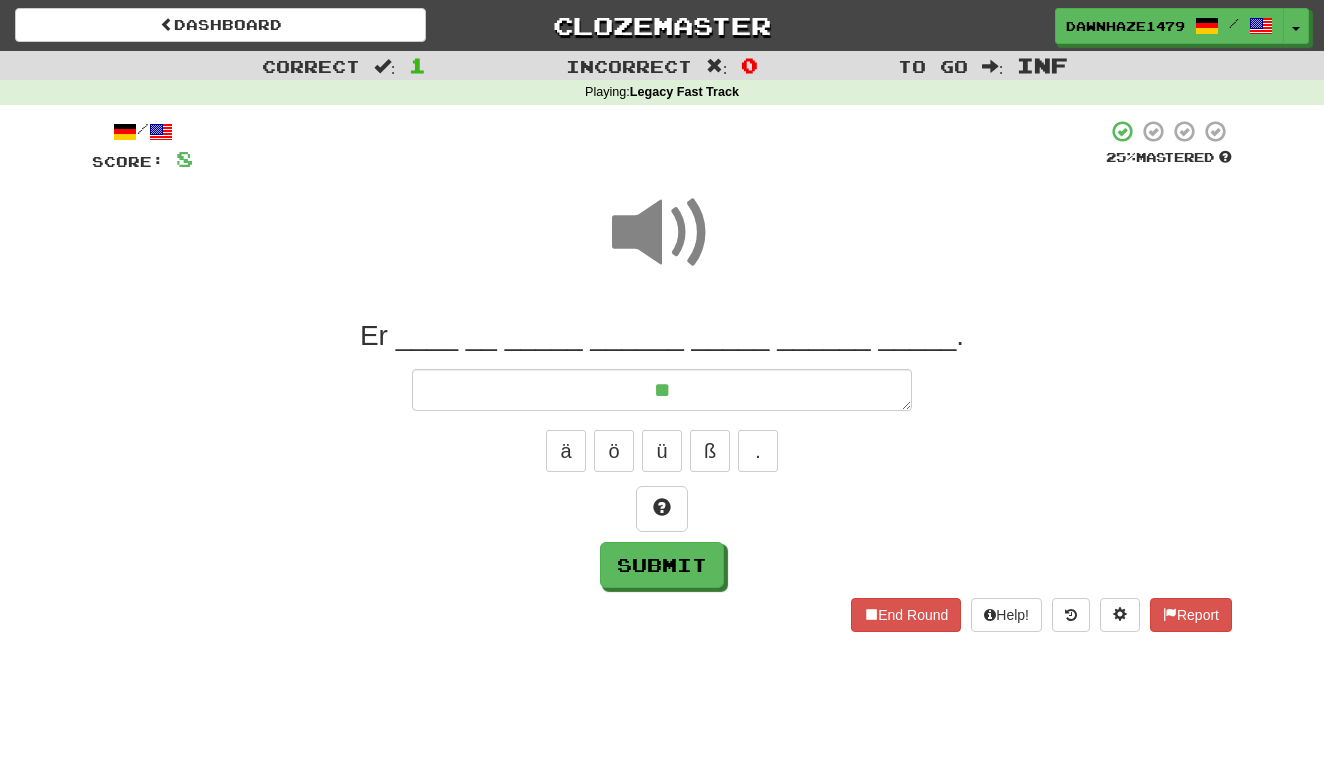 type on "*" 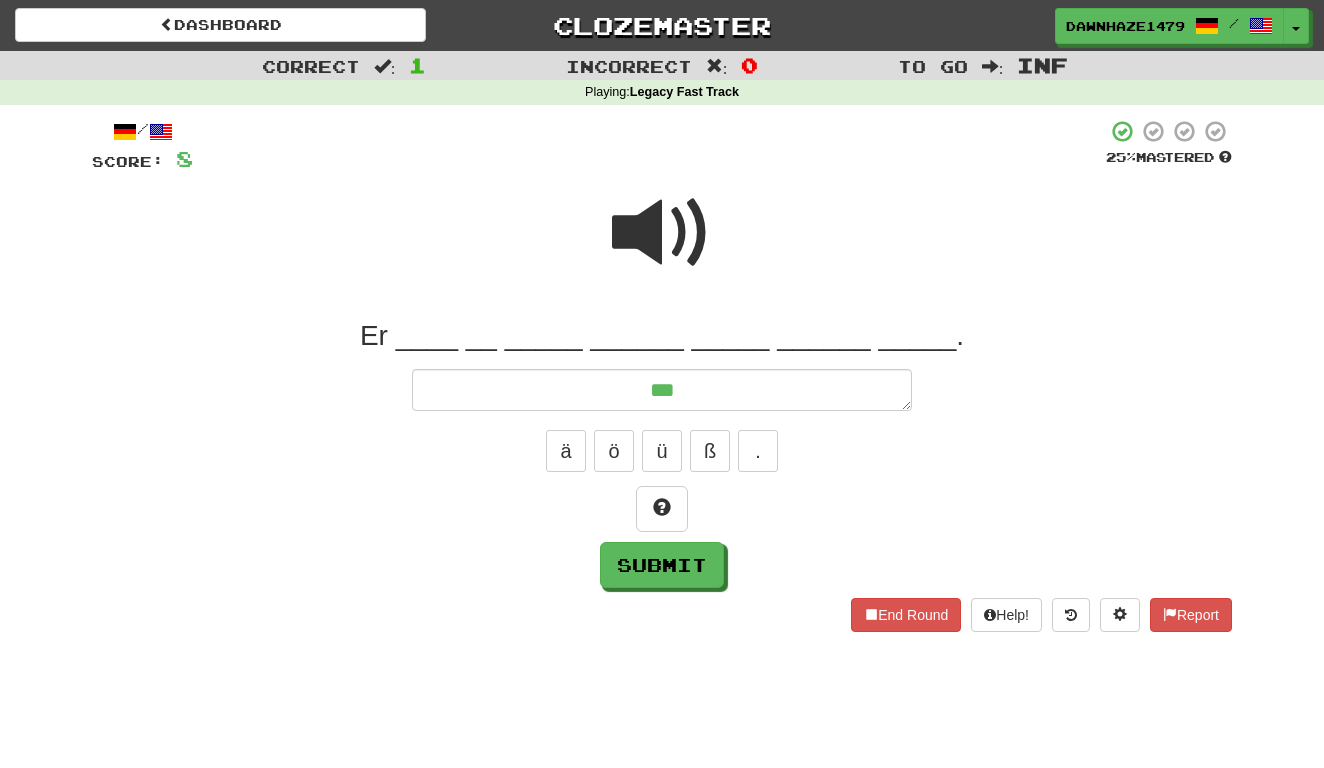 type on "*" 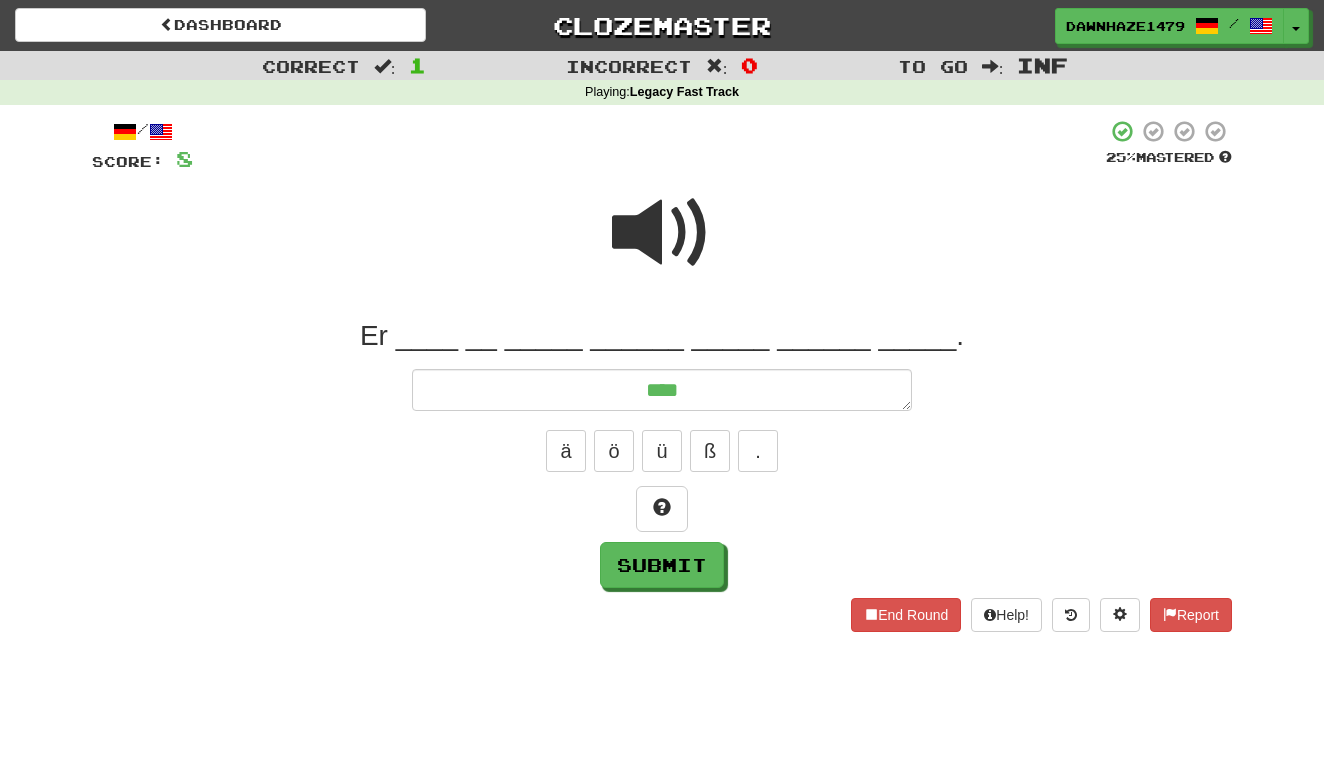 type on "*" 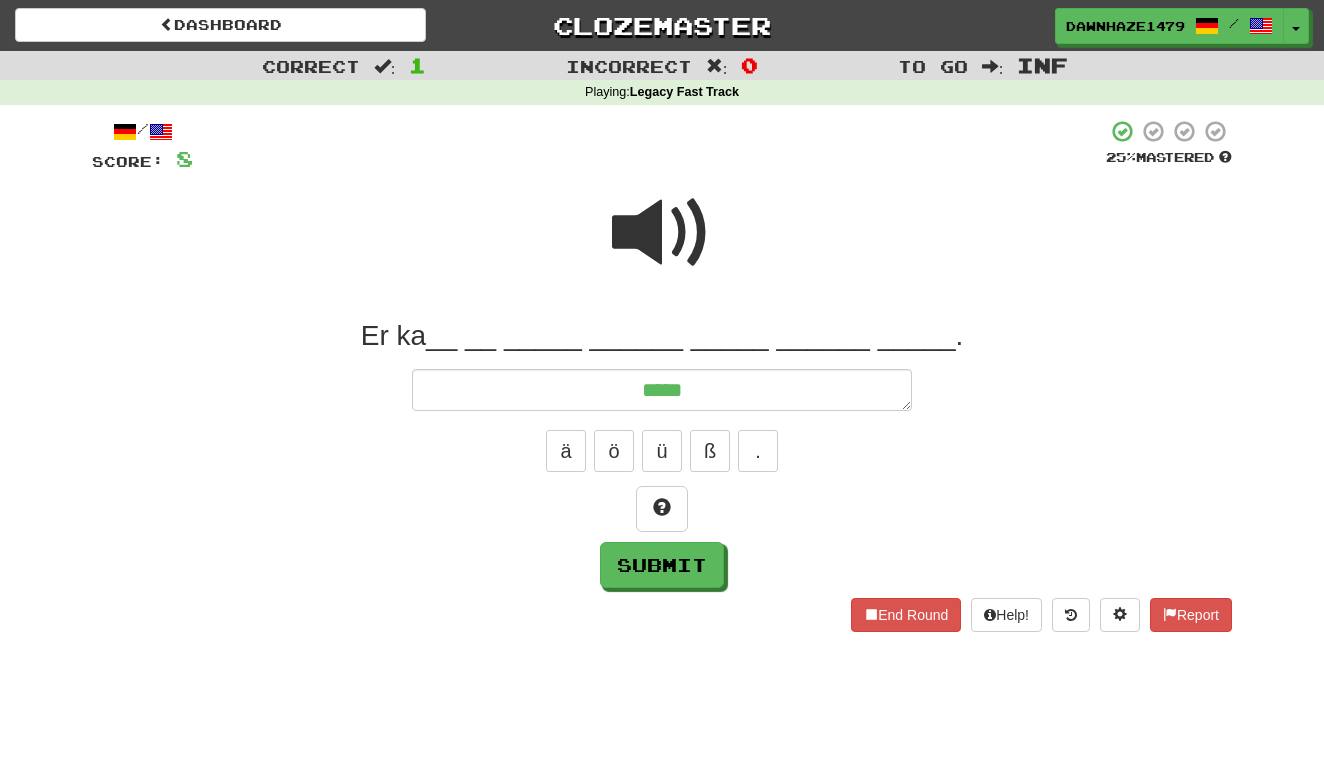 type on "*" 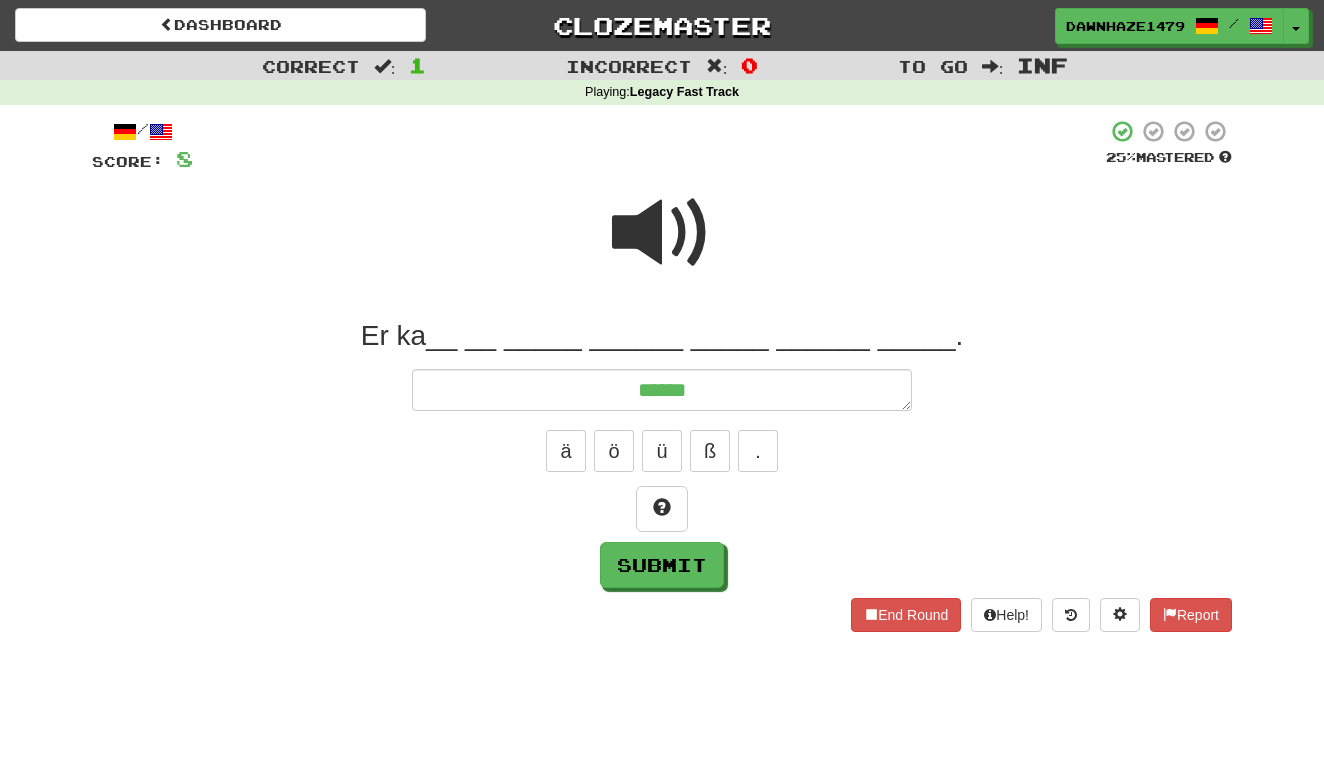 type on "*" 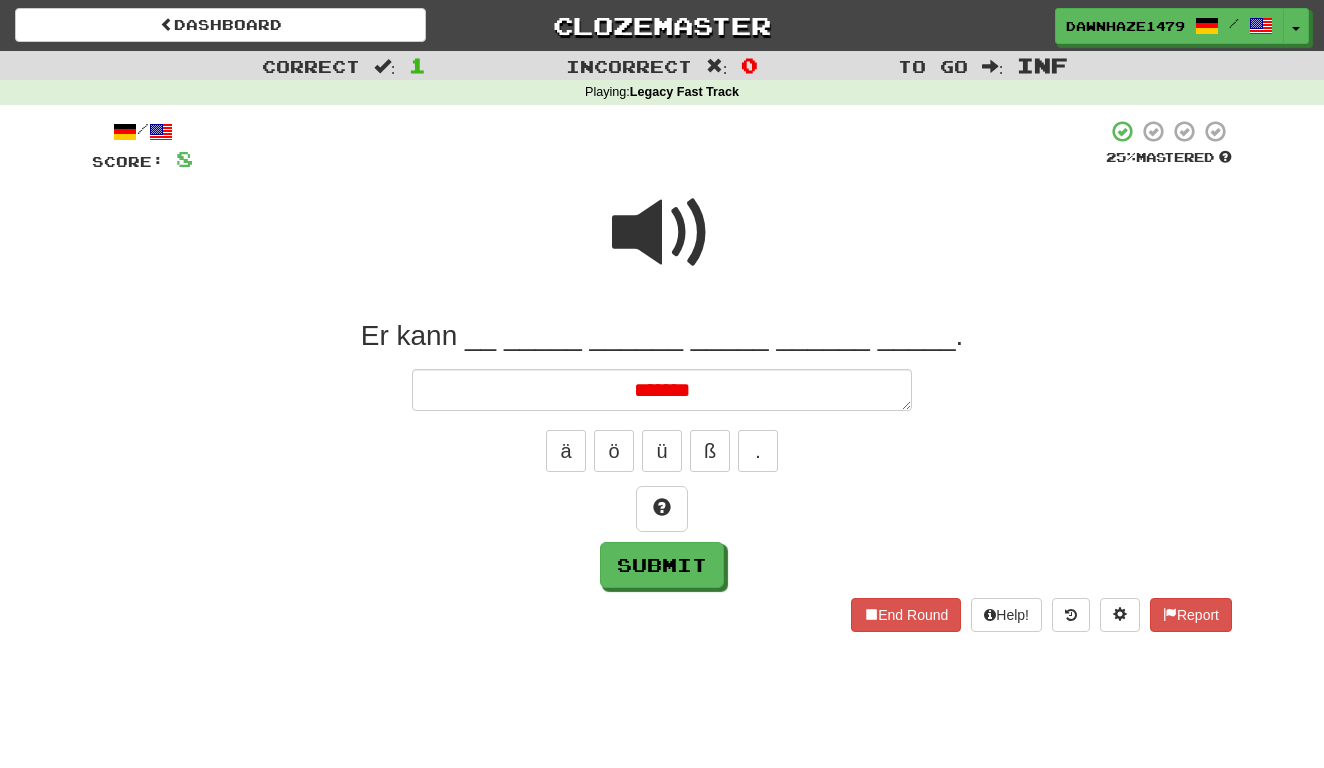 type on "*" 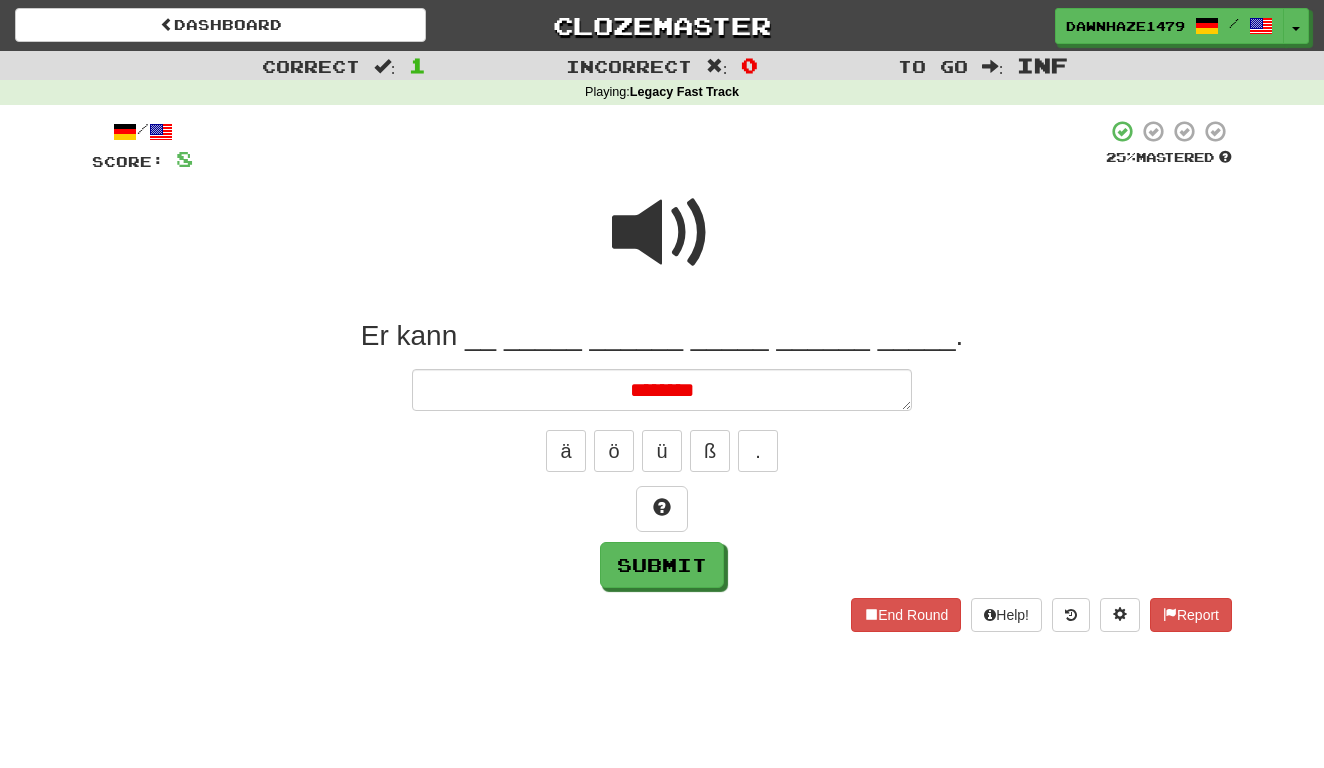 type on "*" 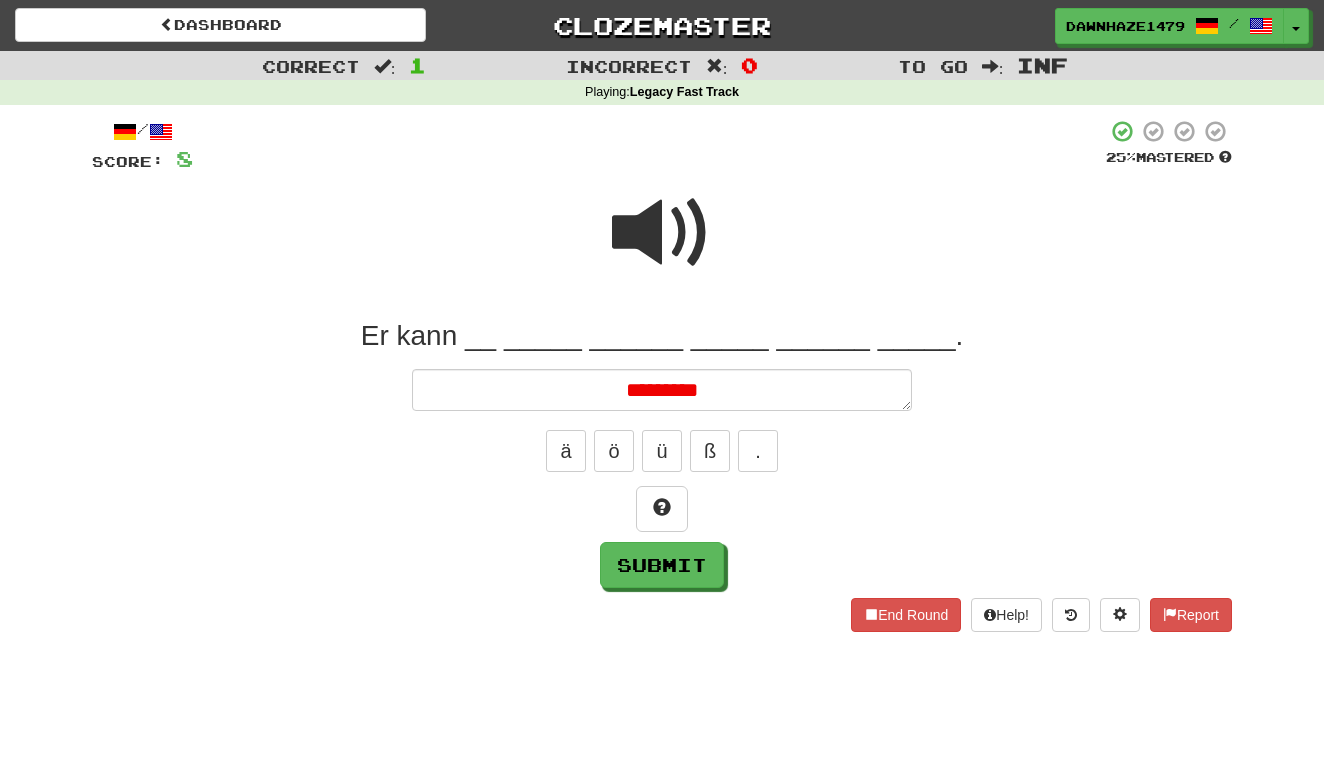 type on "*" 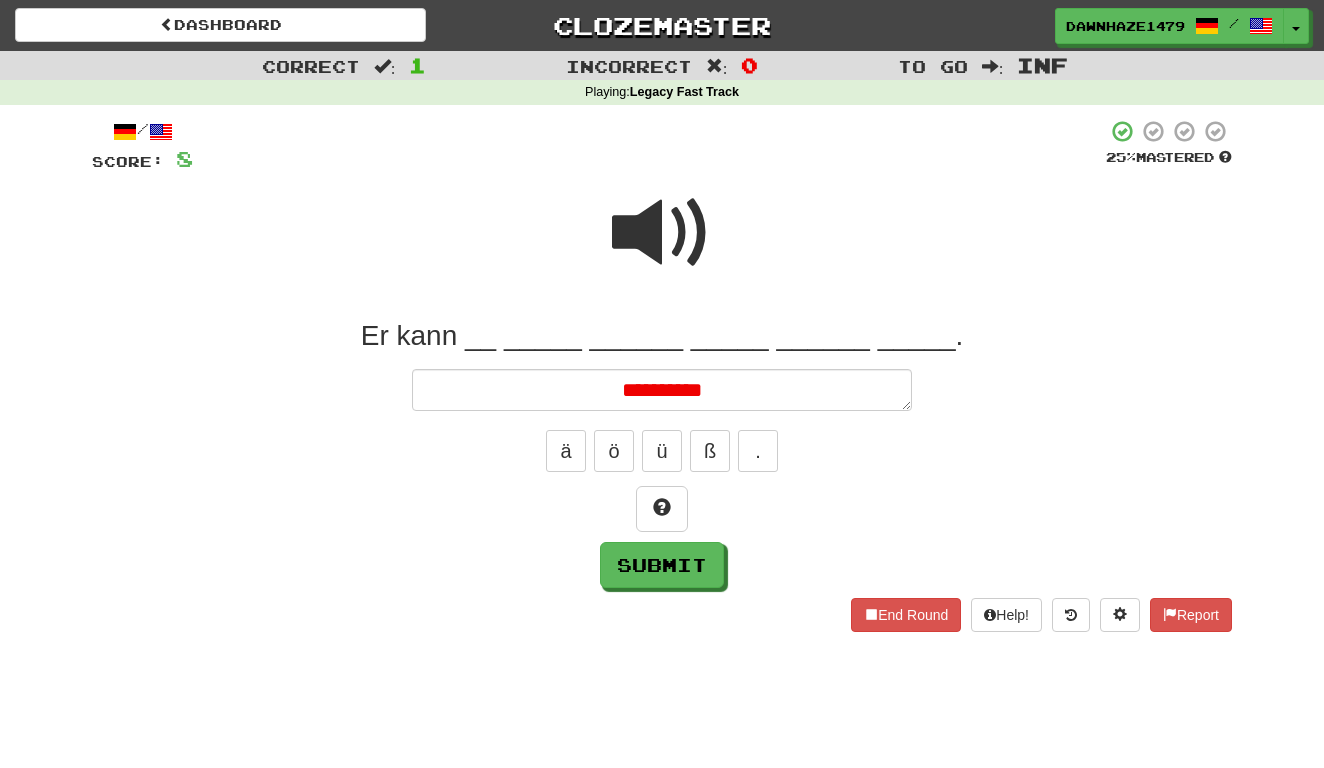 type on "*" 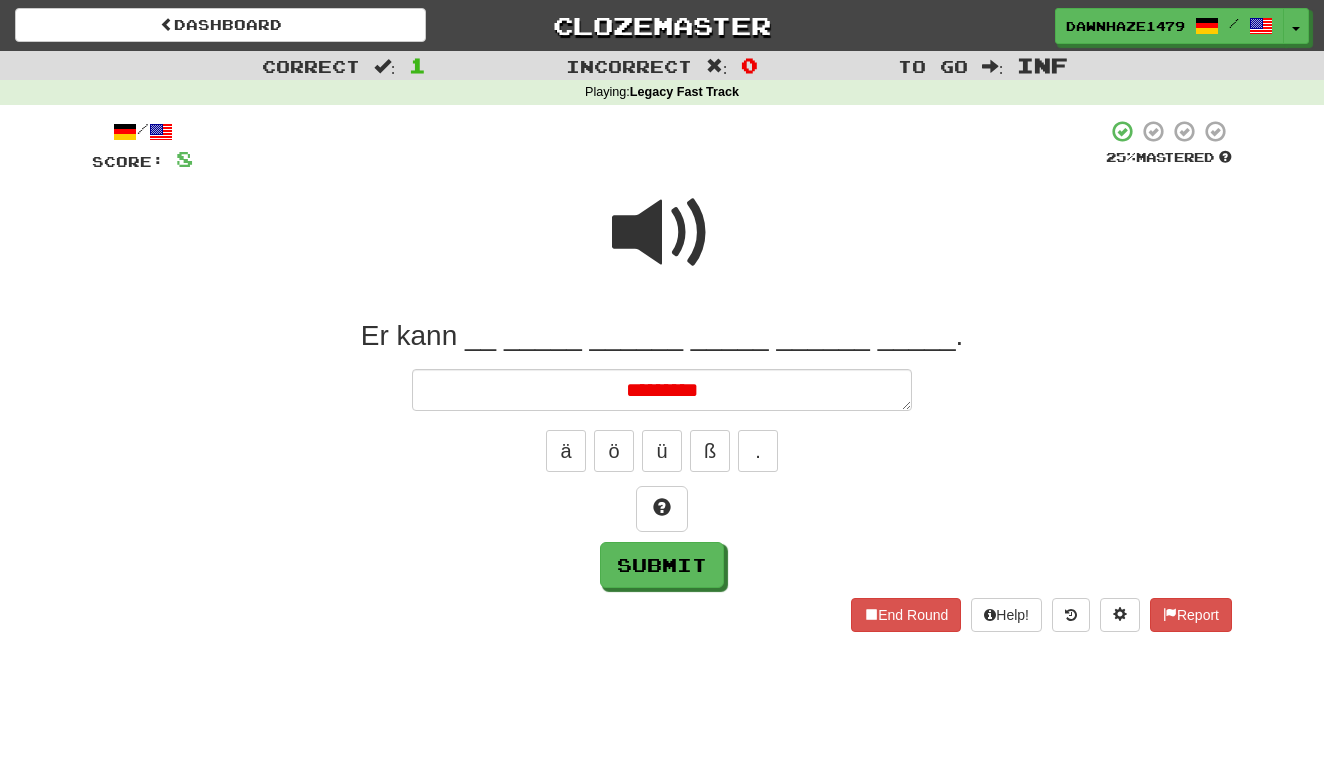 type on "*" 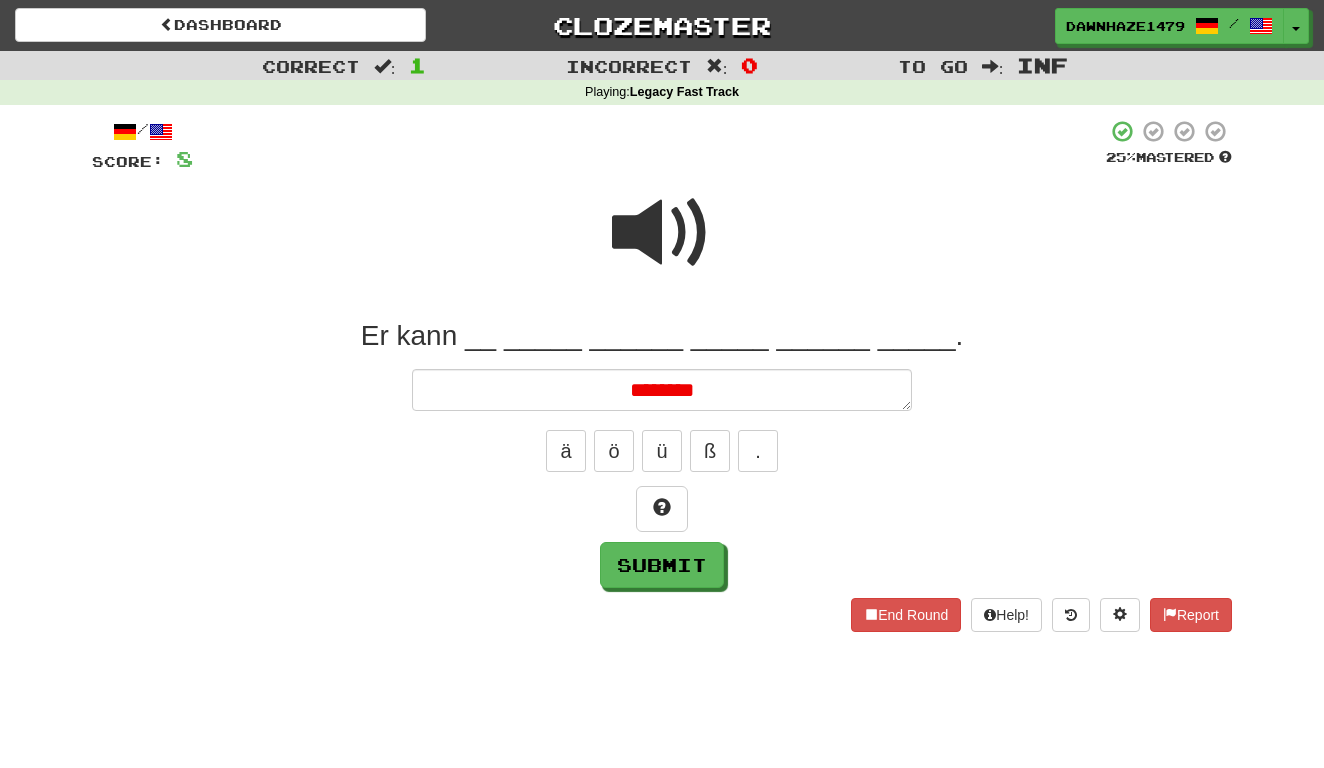 type on "*" 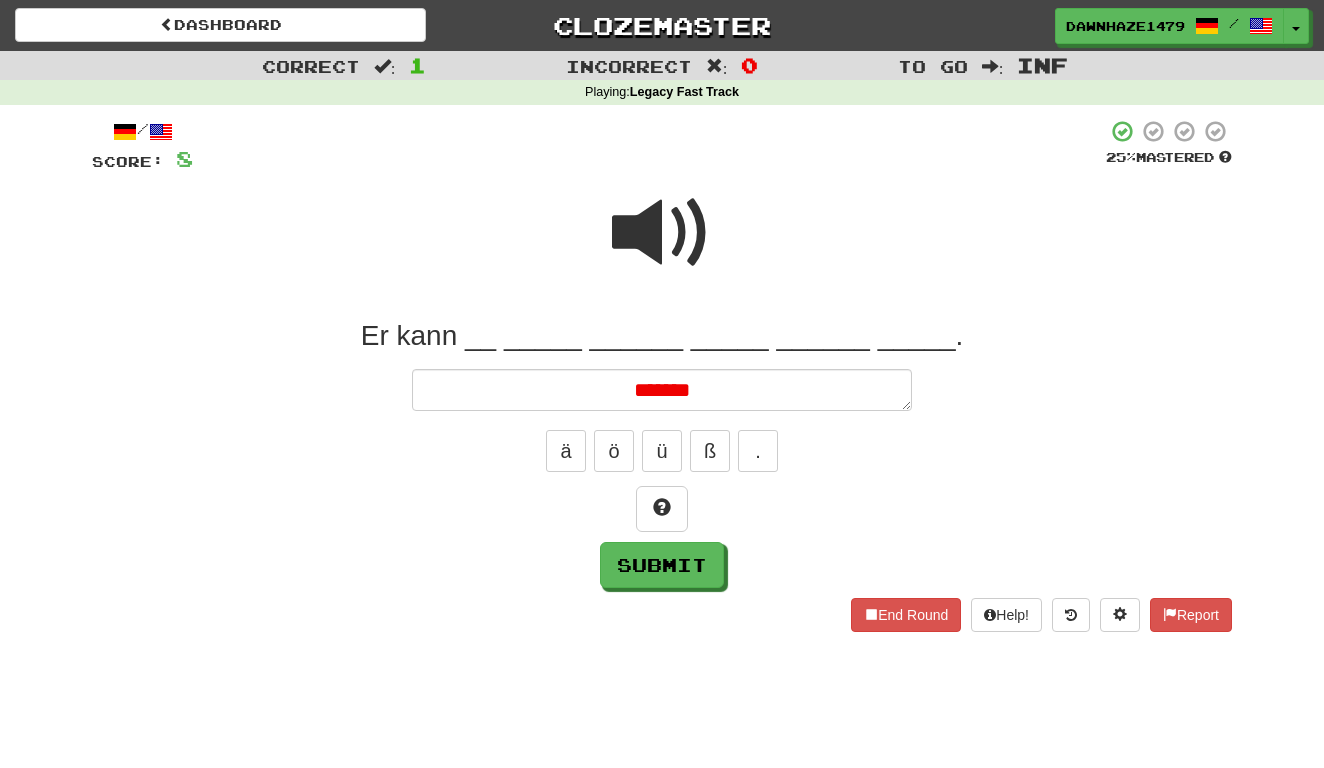 type on "*" 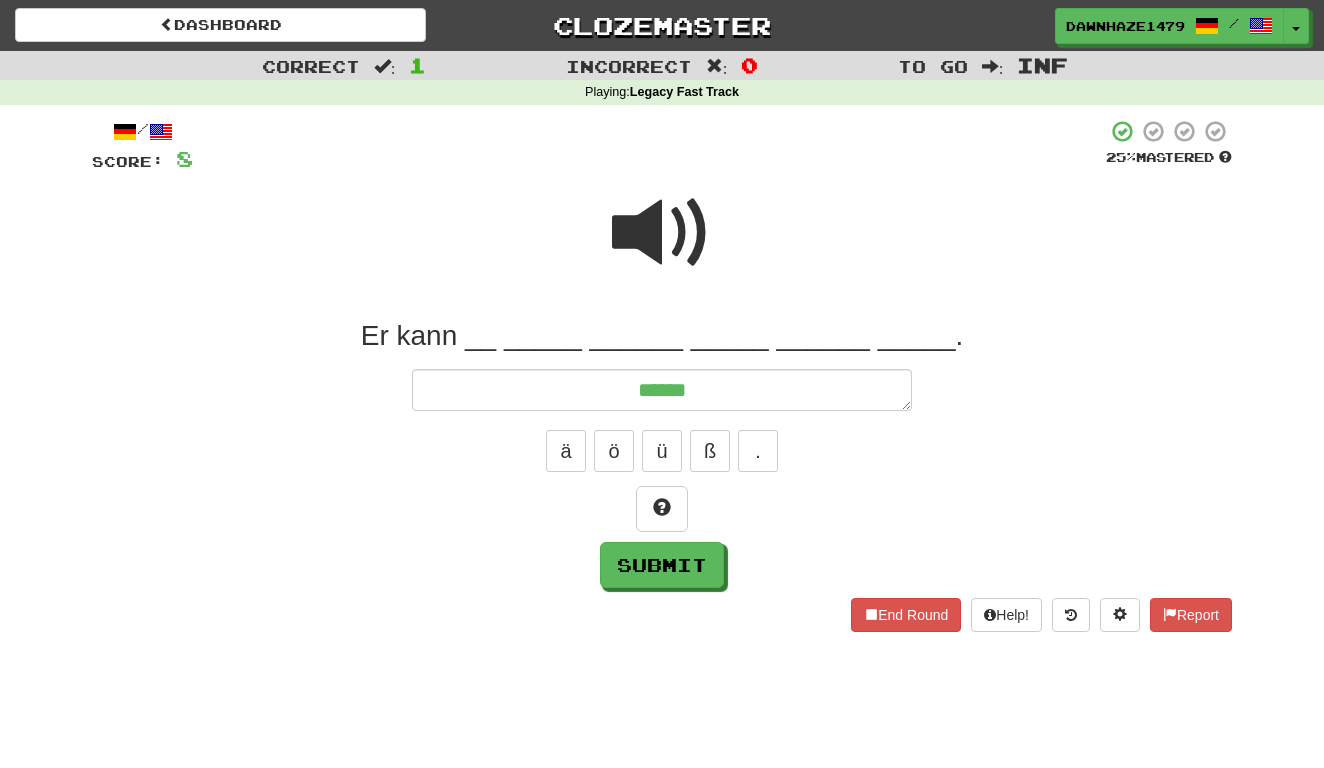 type on "*" 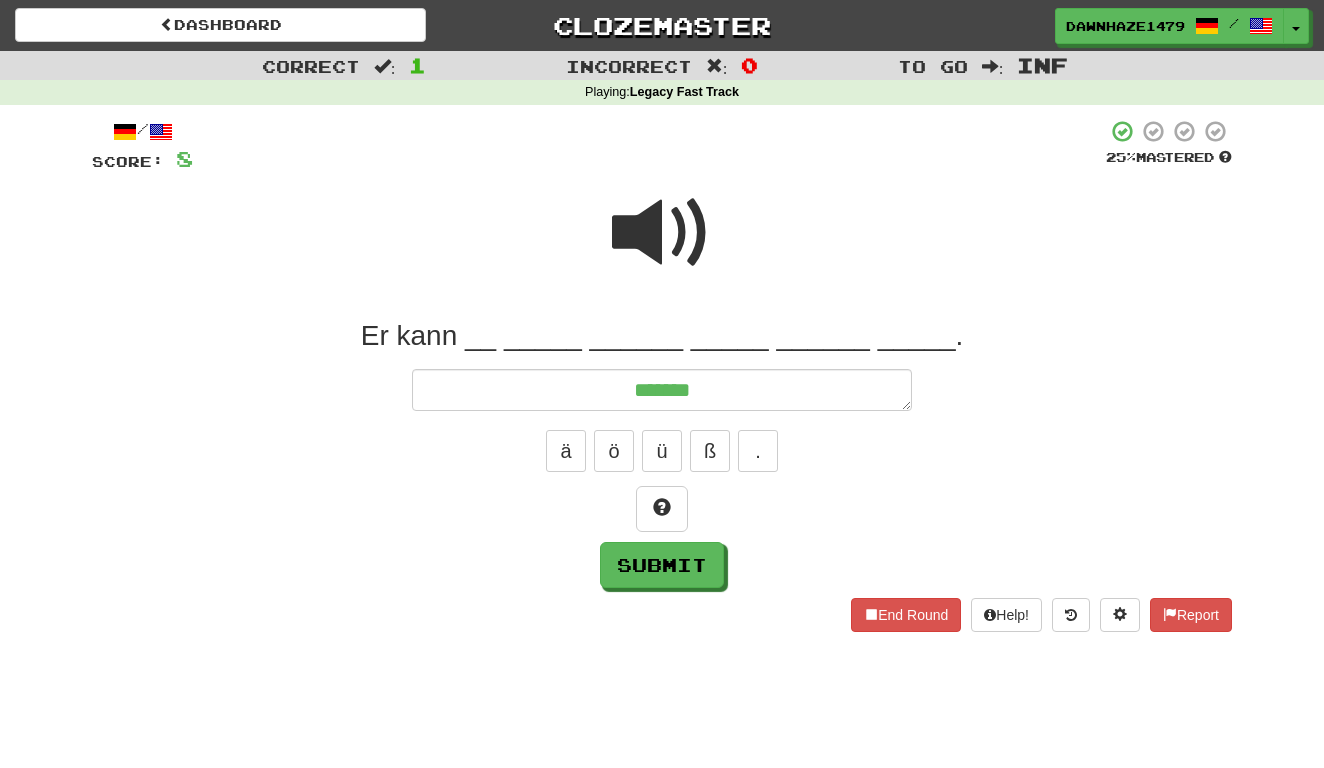 type on "*" 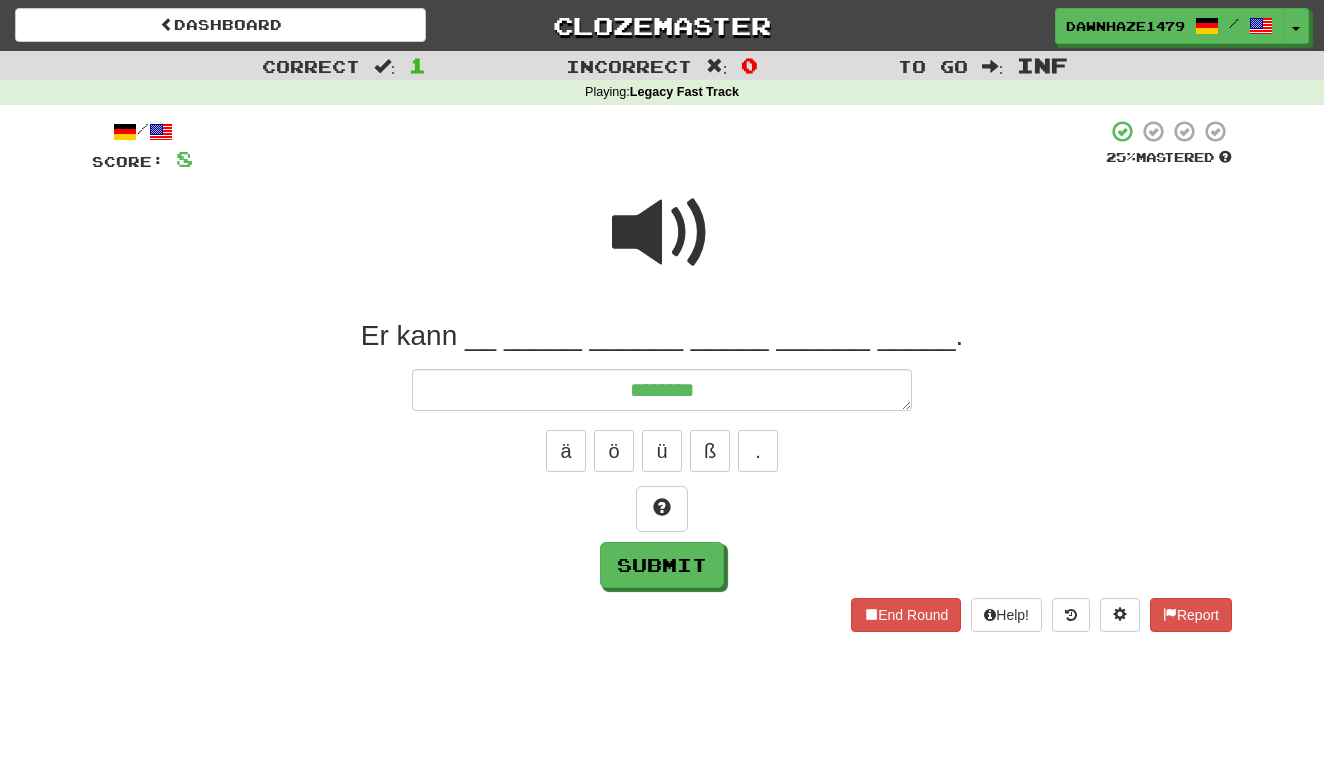 type on "*" 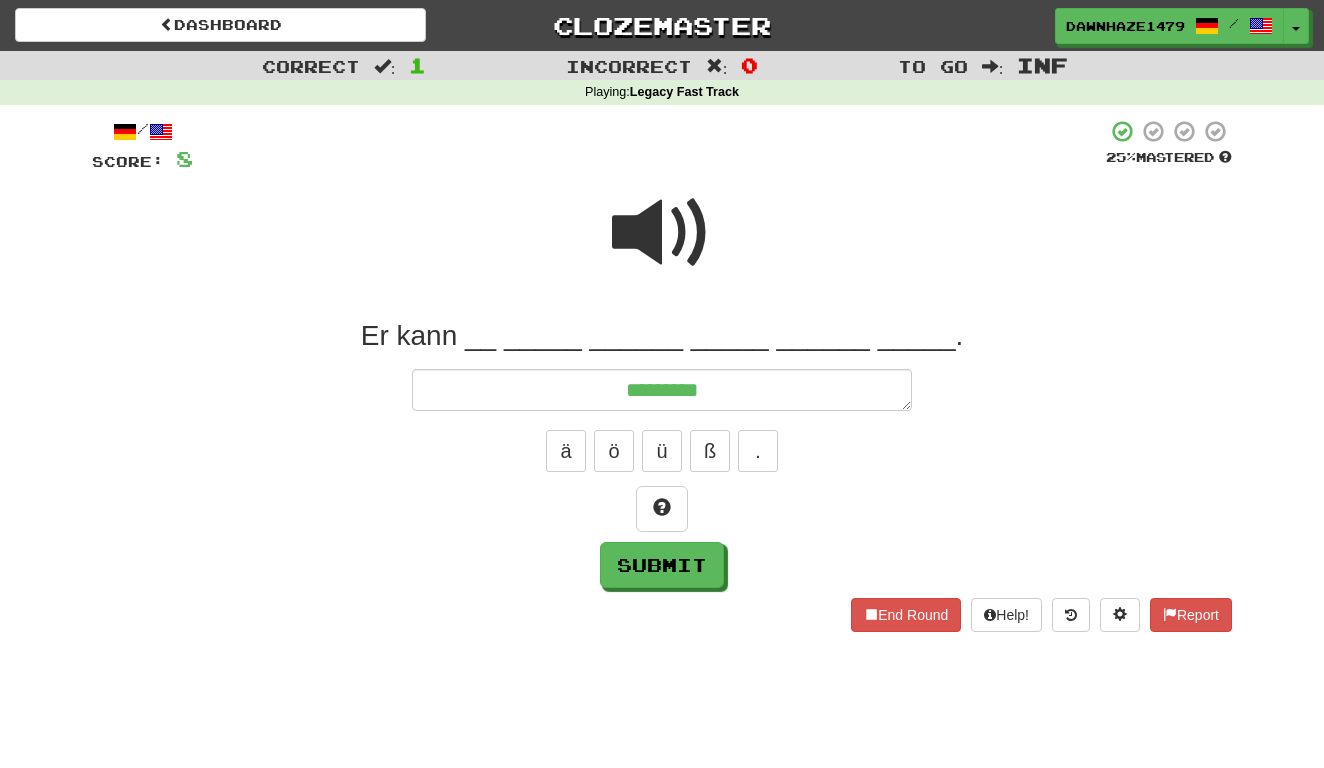type on "*" 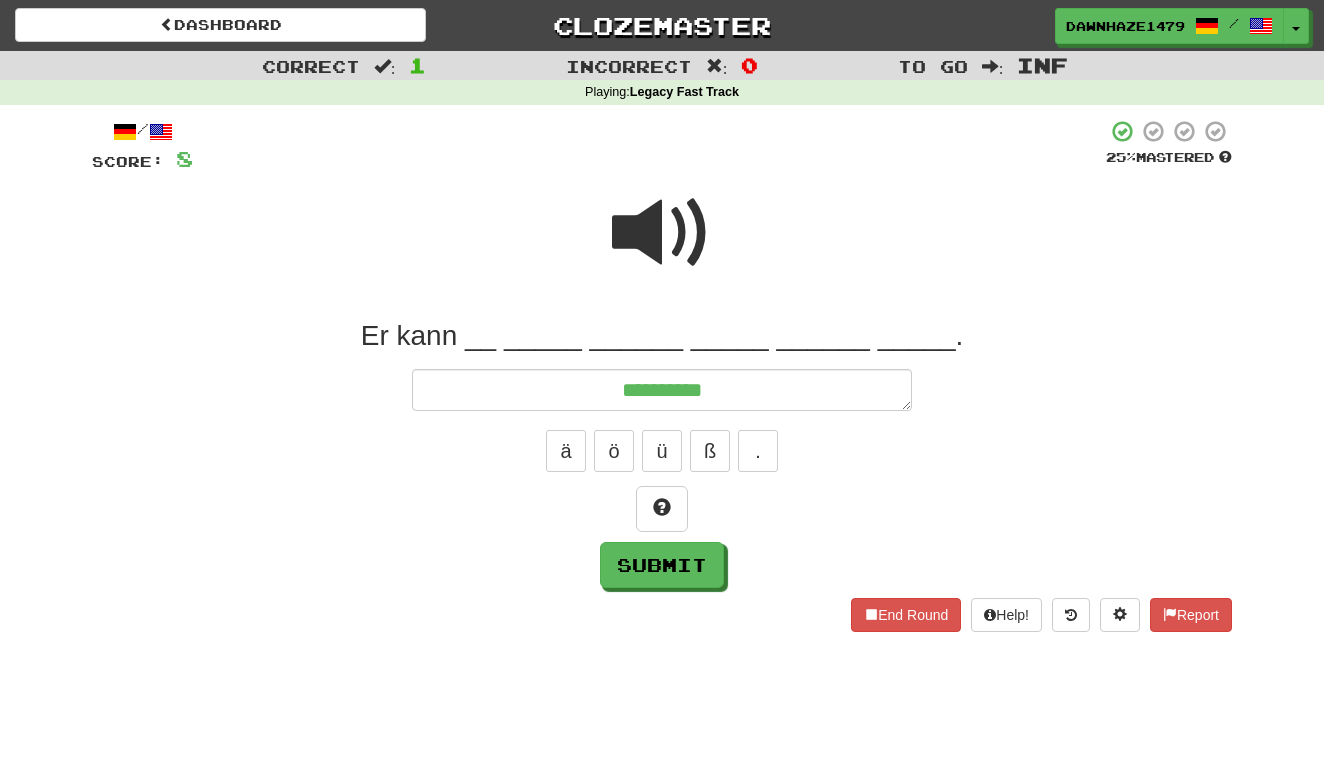 type on "*" 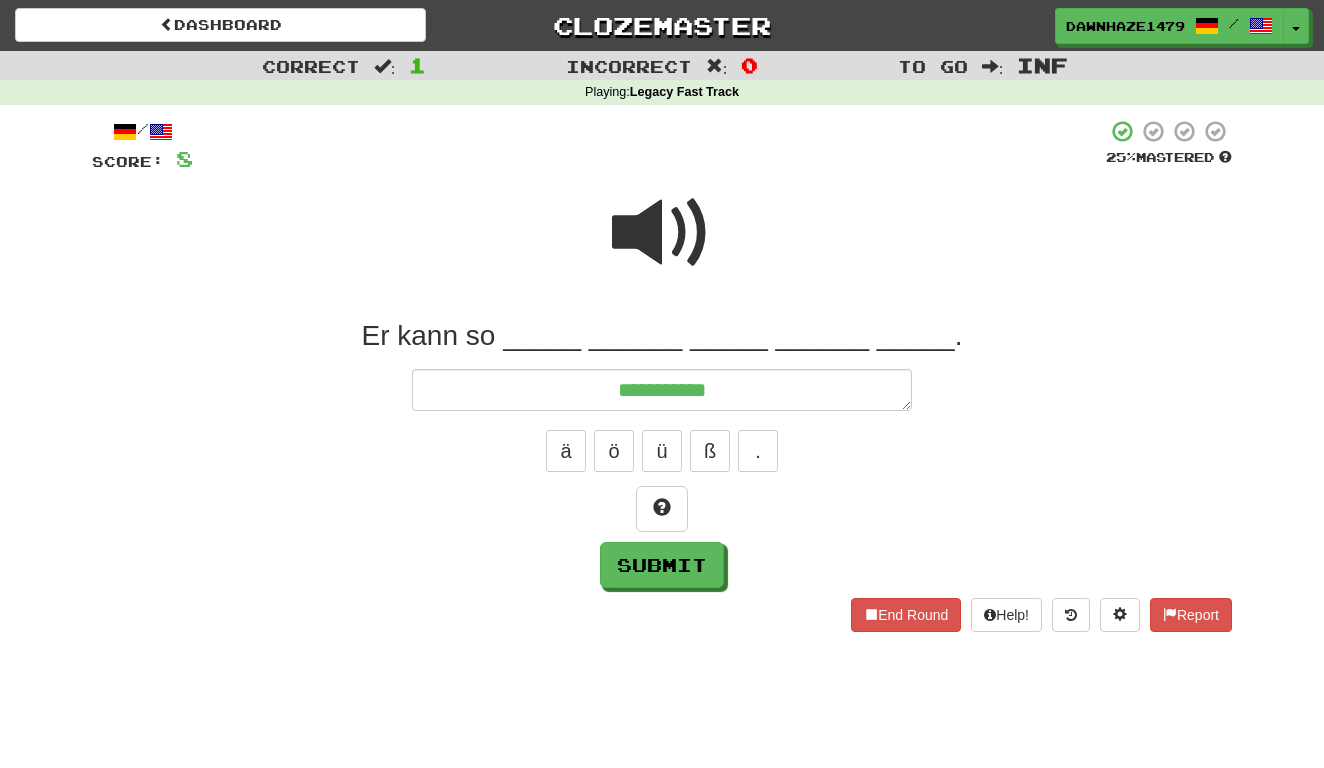 type on "*" 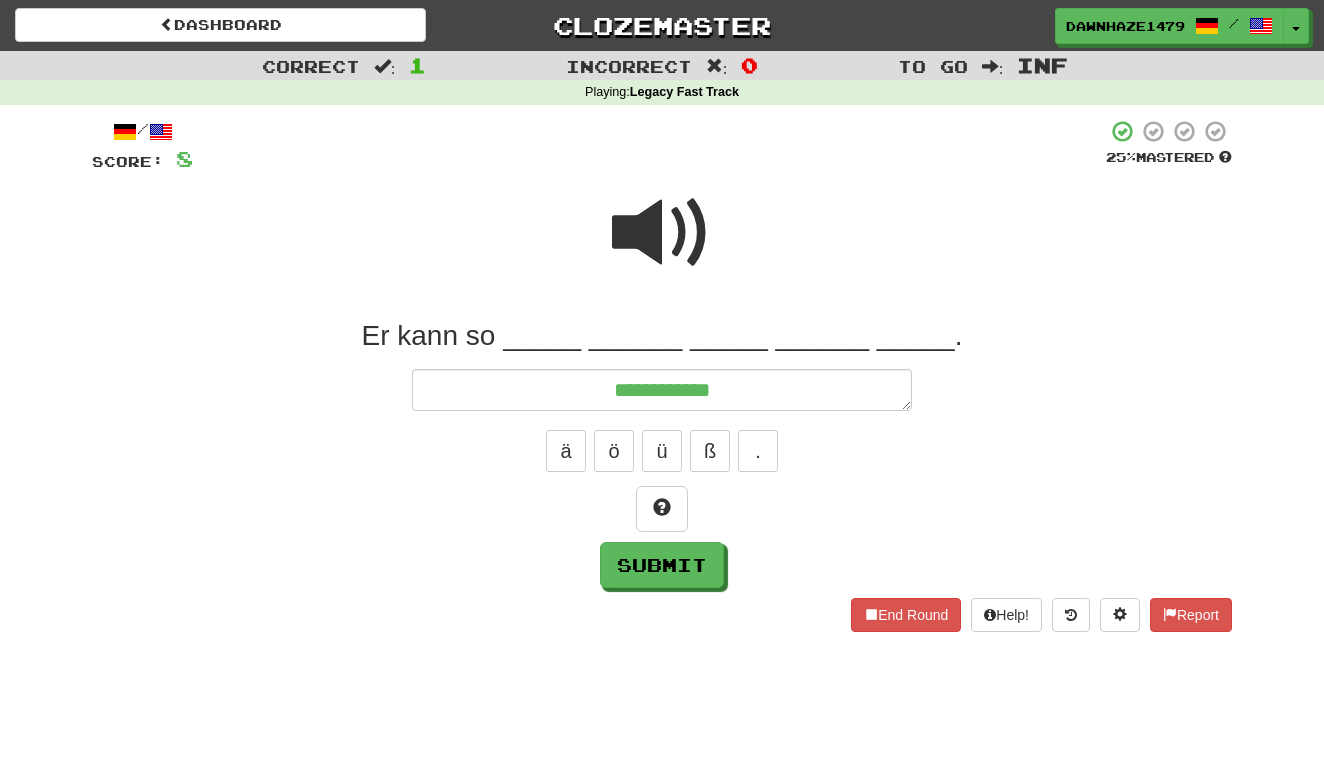 type on "*" 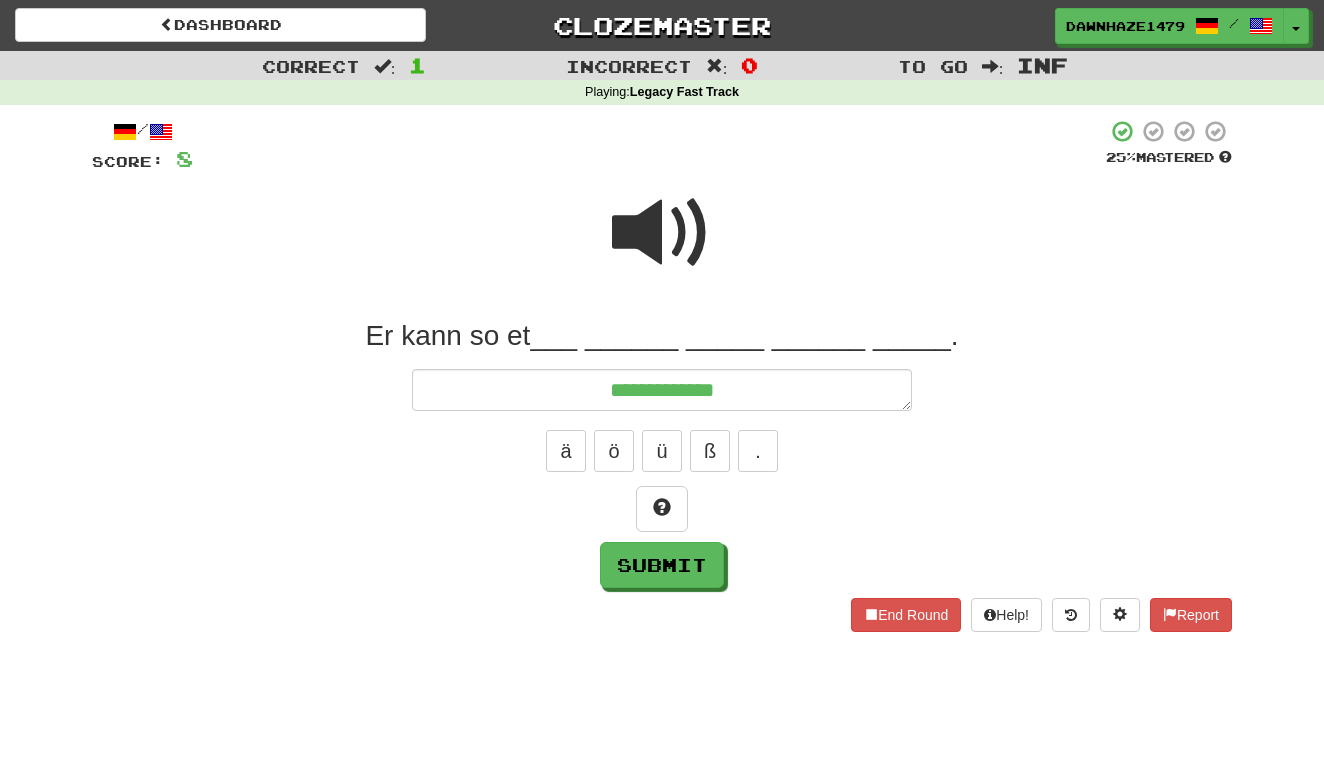 type on "*" 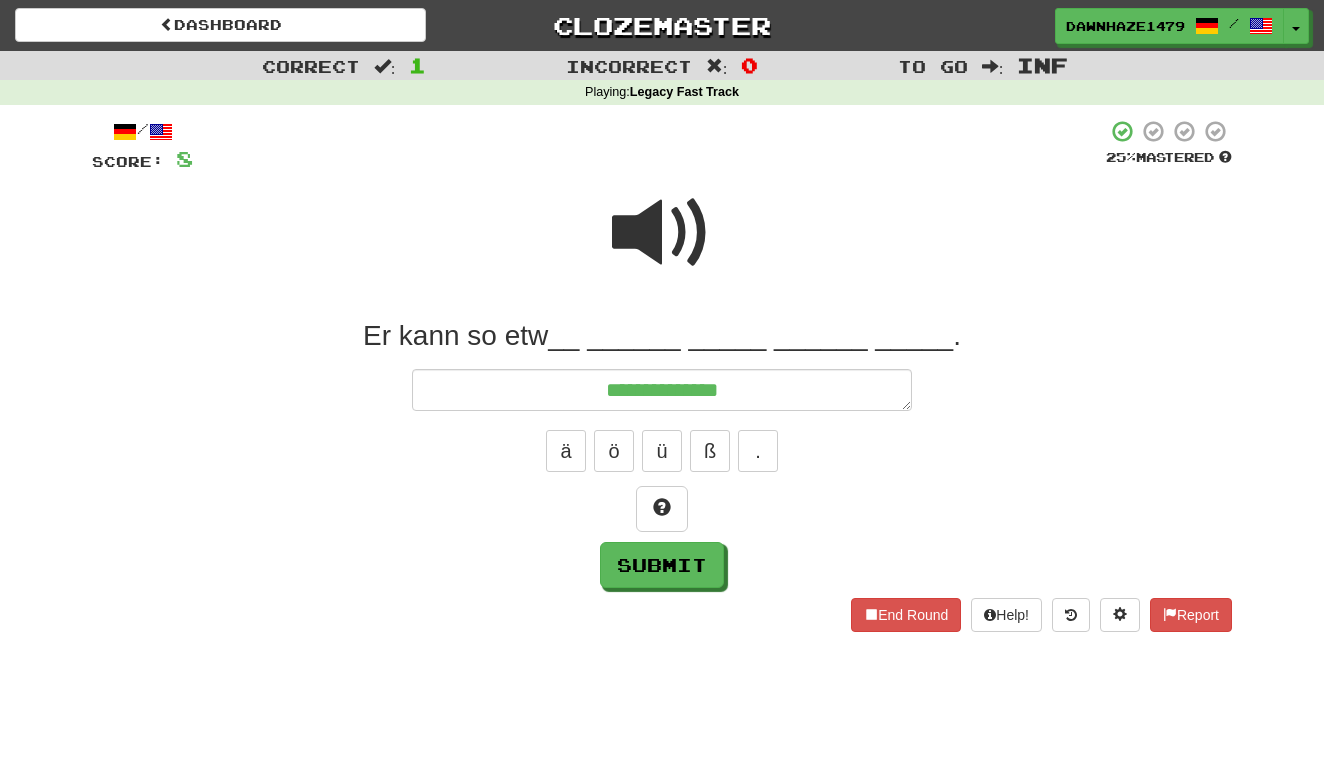 type on "*" 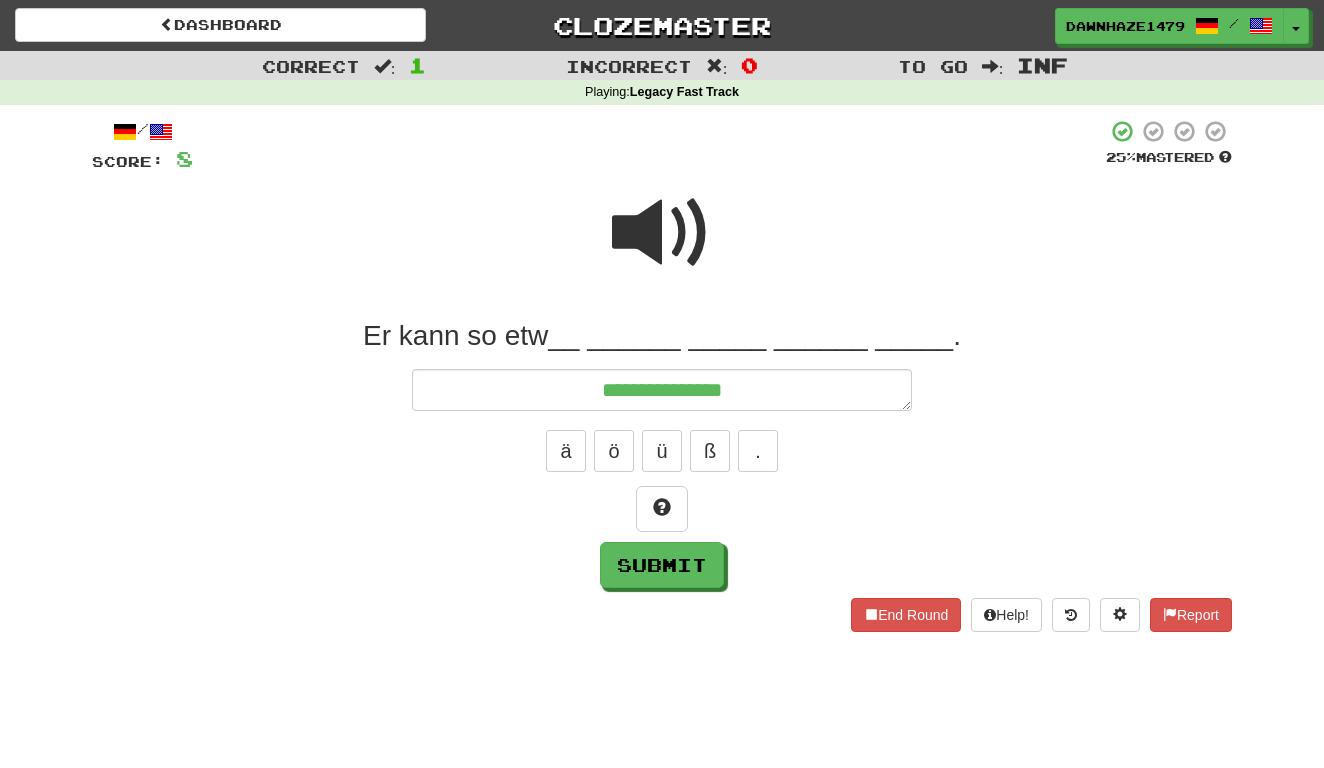 type on "*" 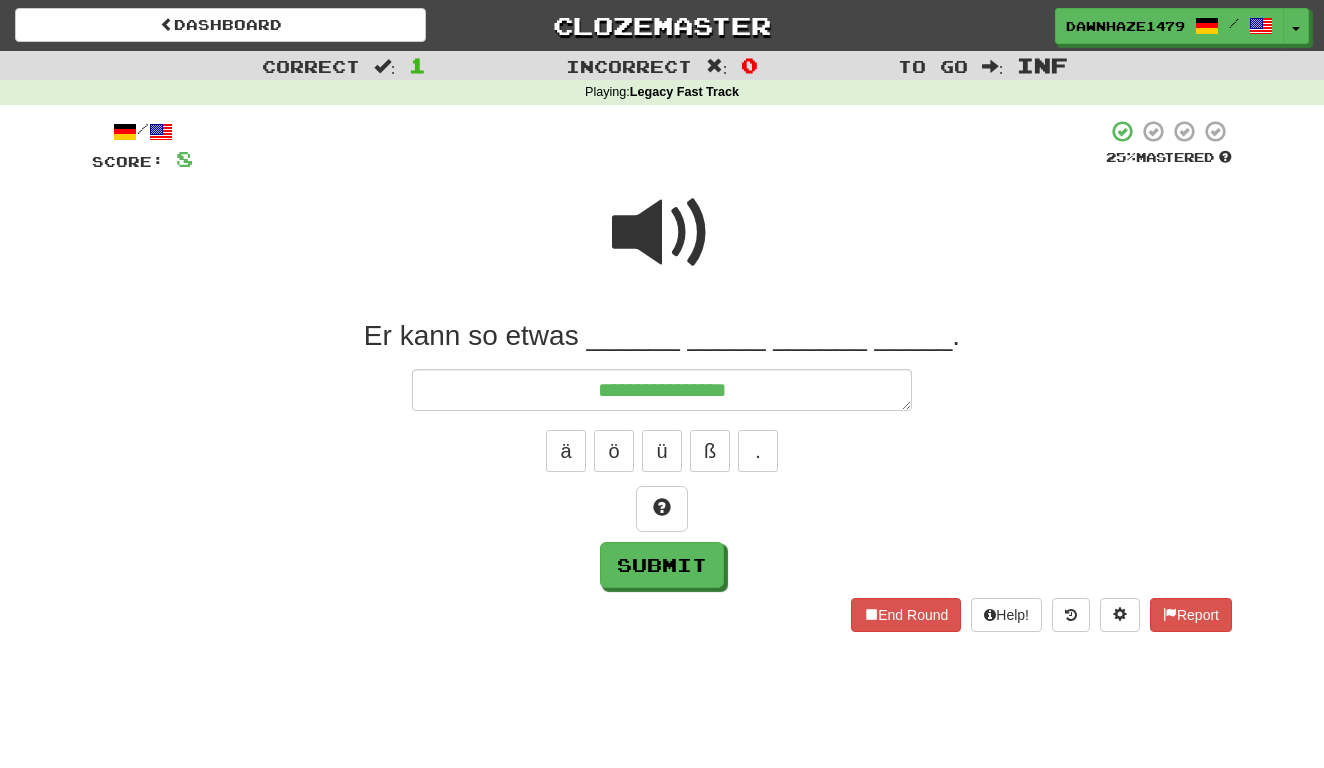 type on "*" 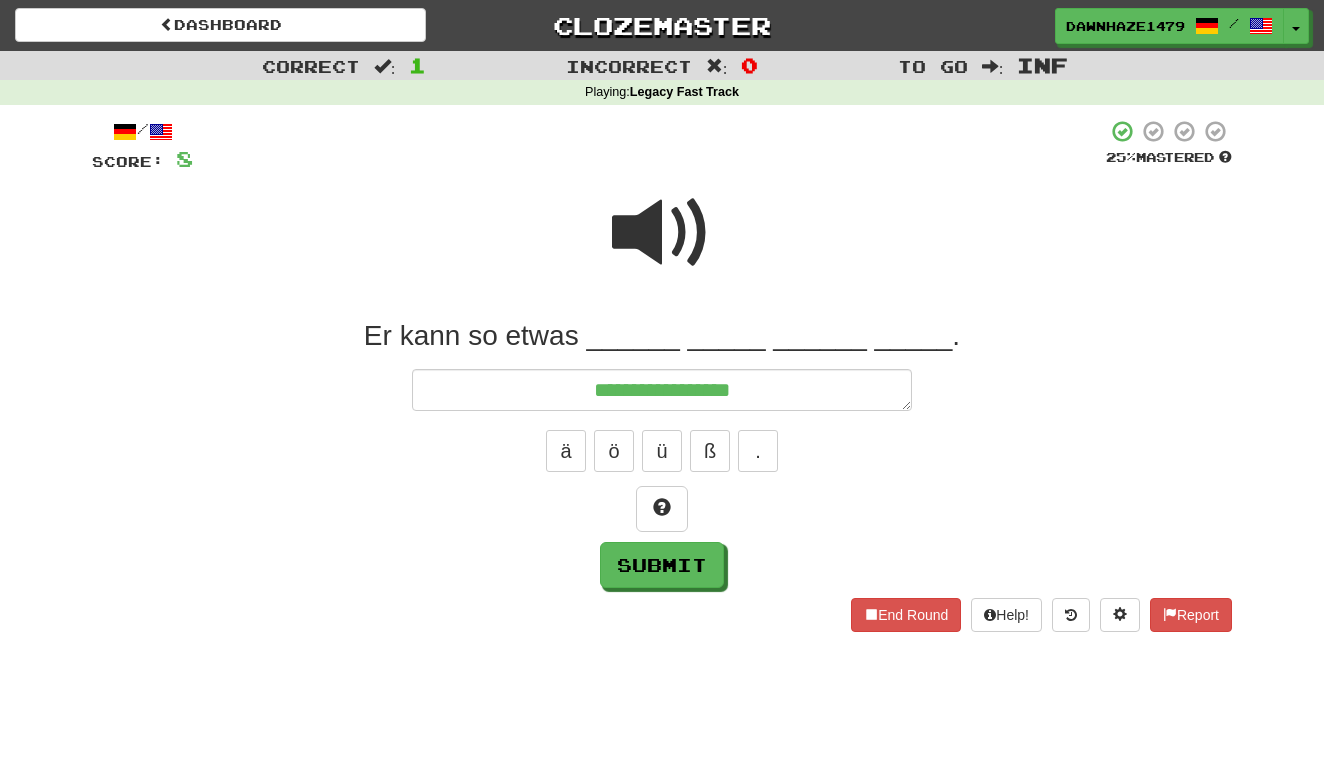 type on "*" 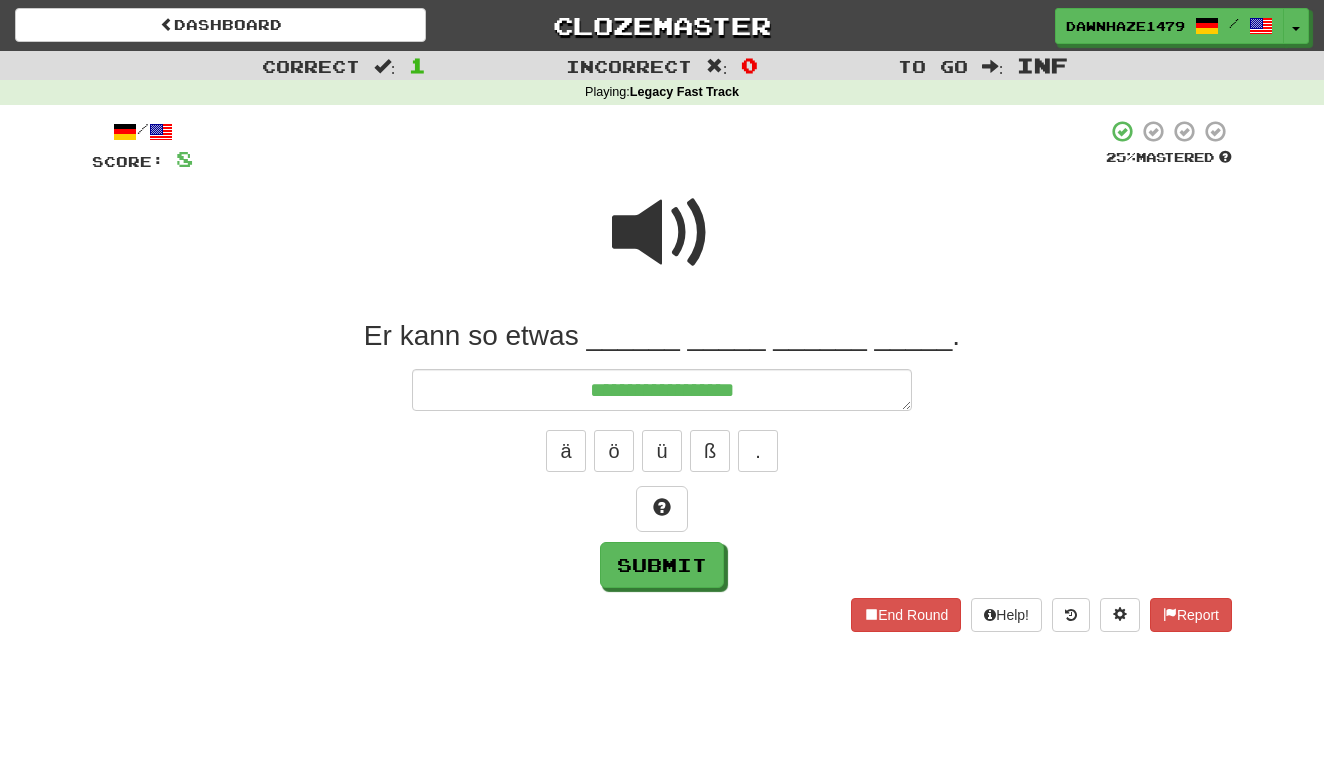 type on "*" 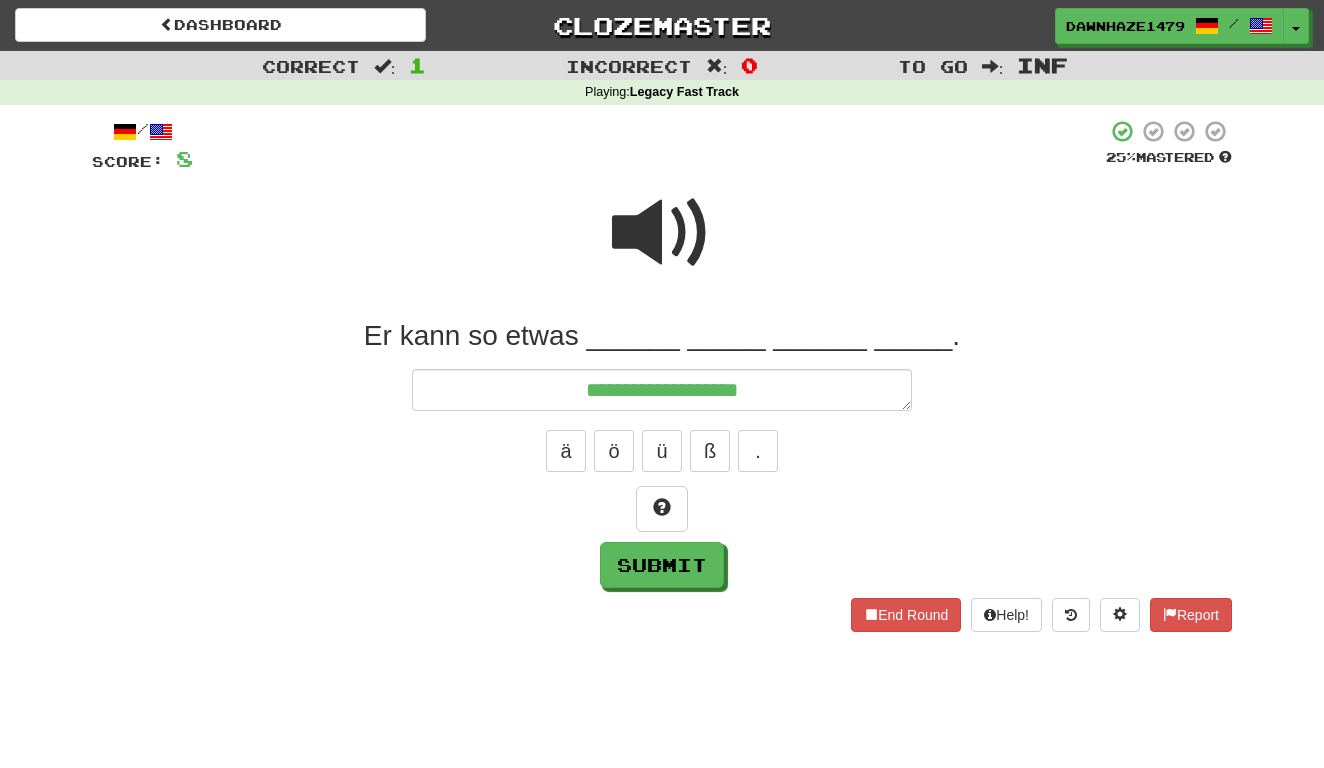 type on "*" 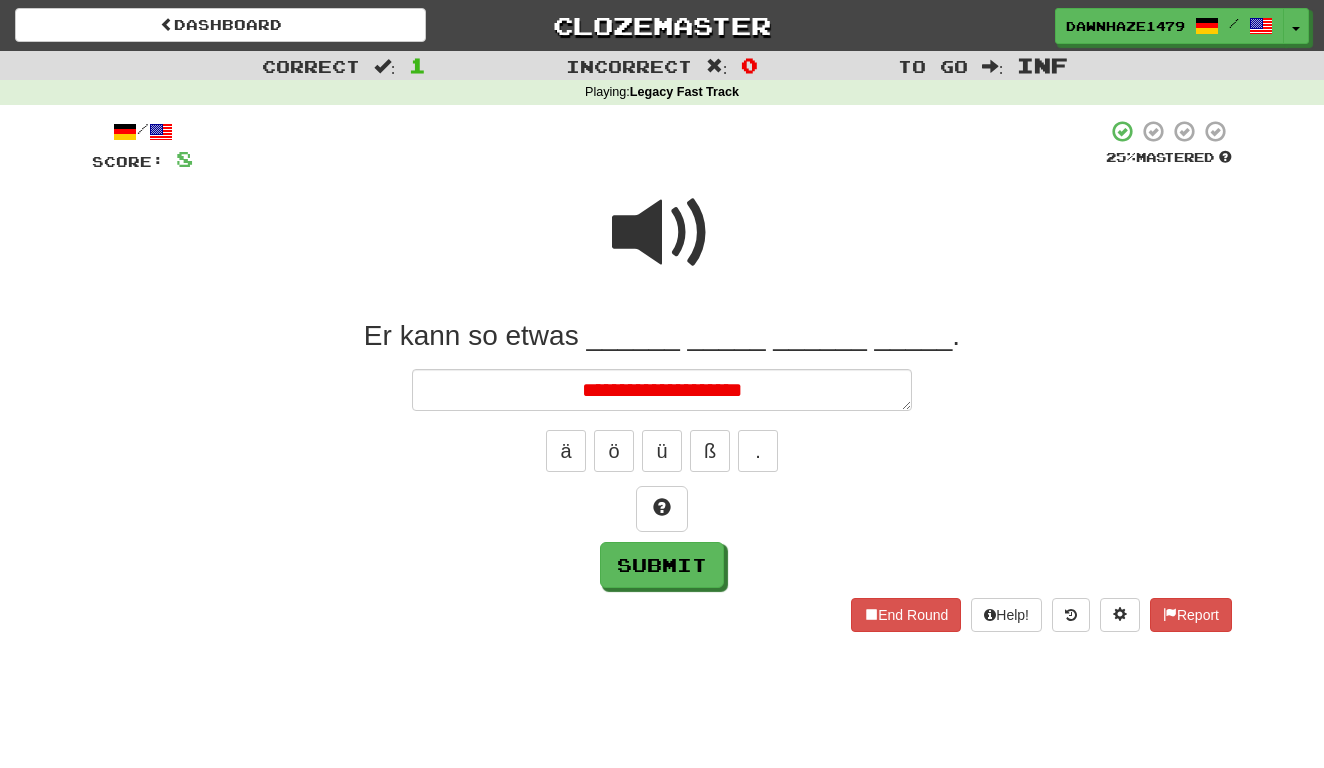 type on "*" 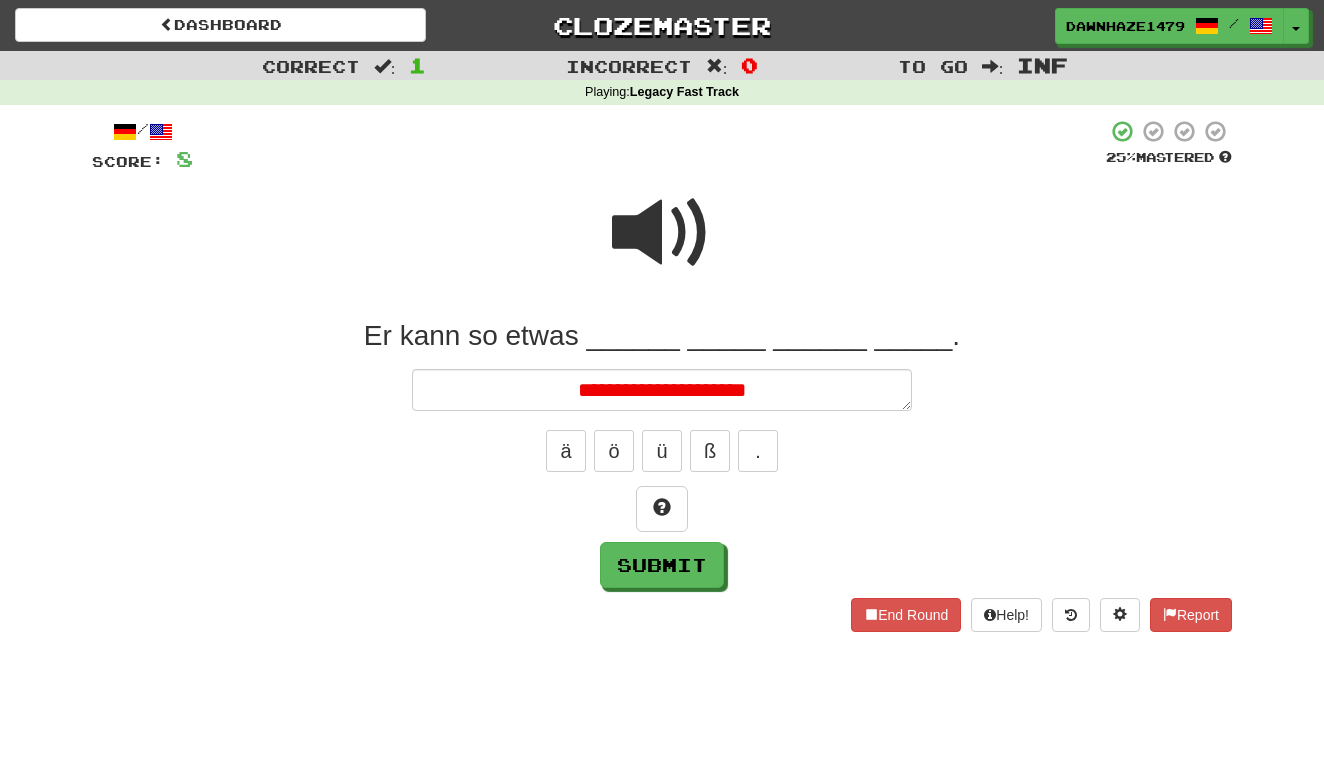 type on "*" 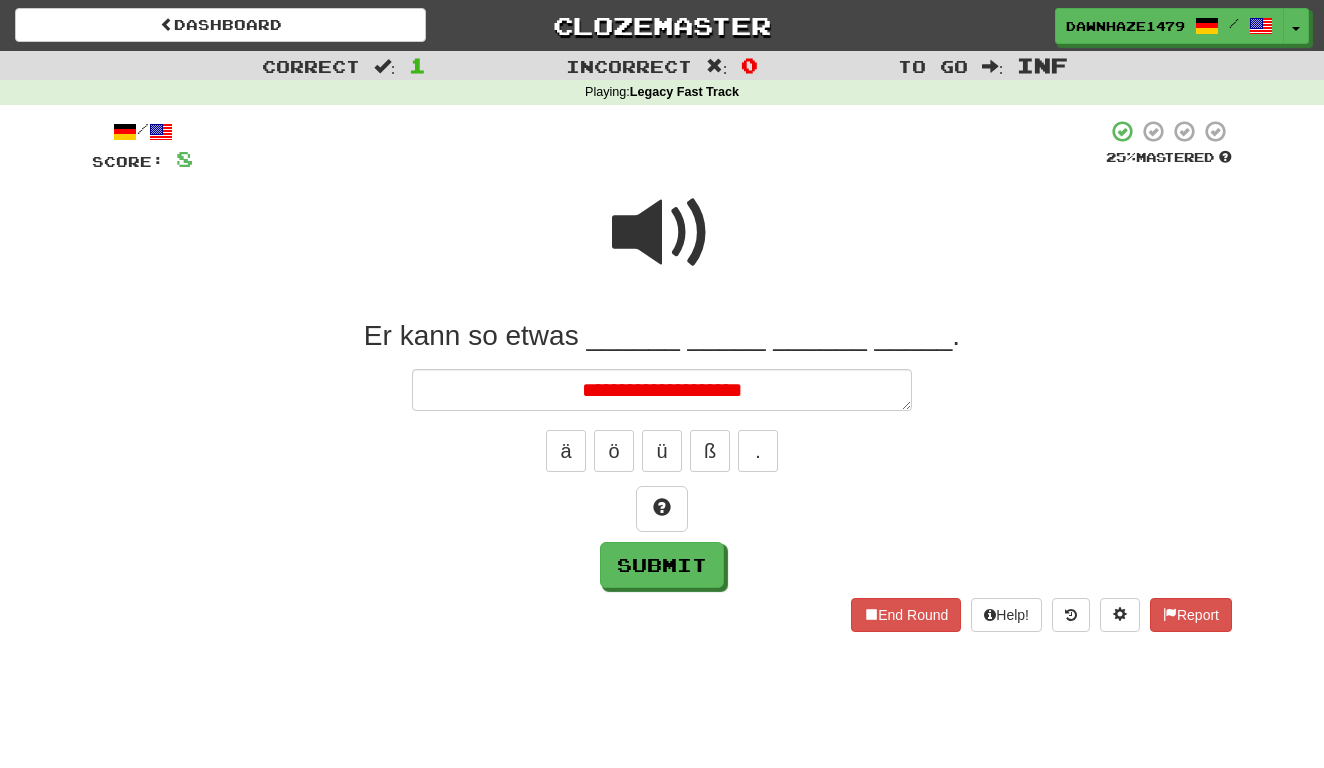 type on "*" 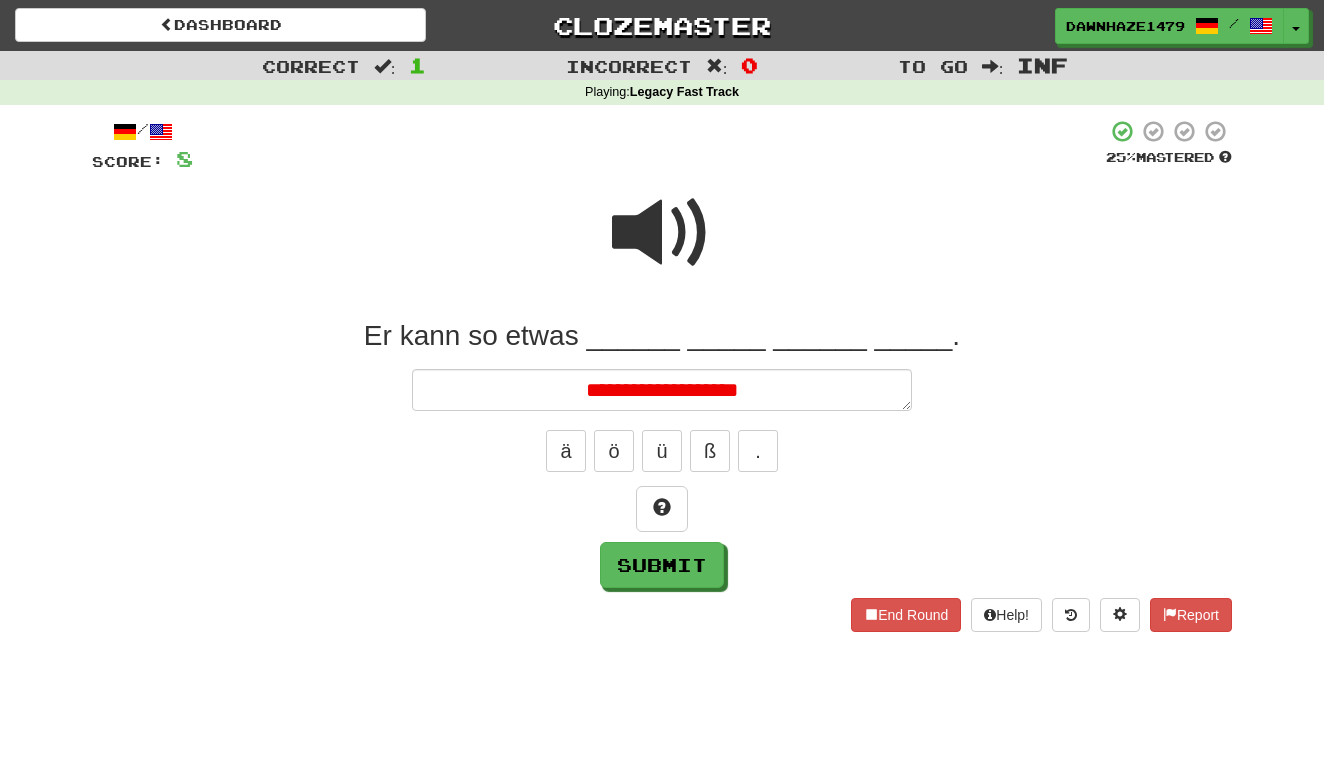 type on "*" 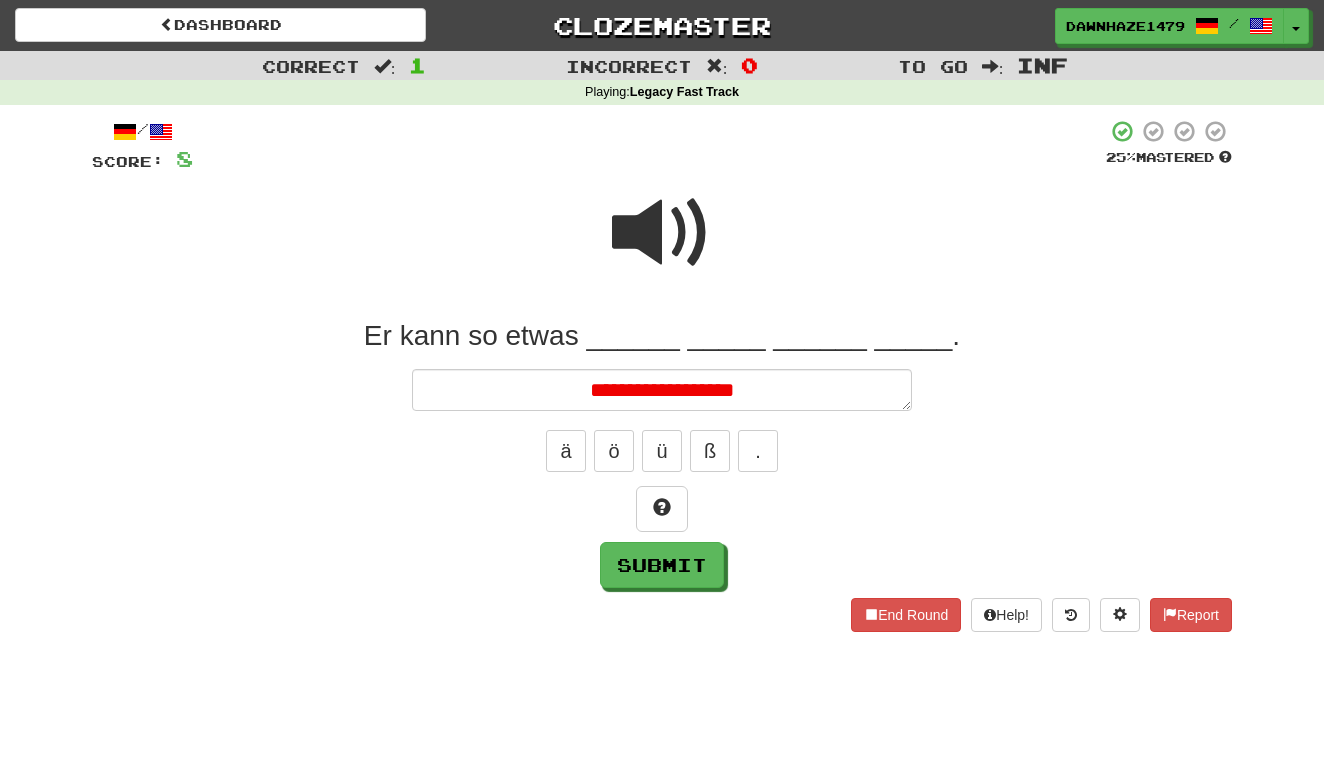 type on "*" 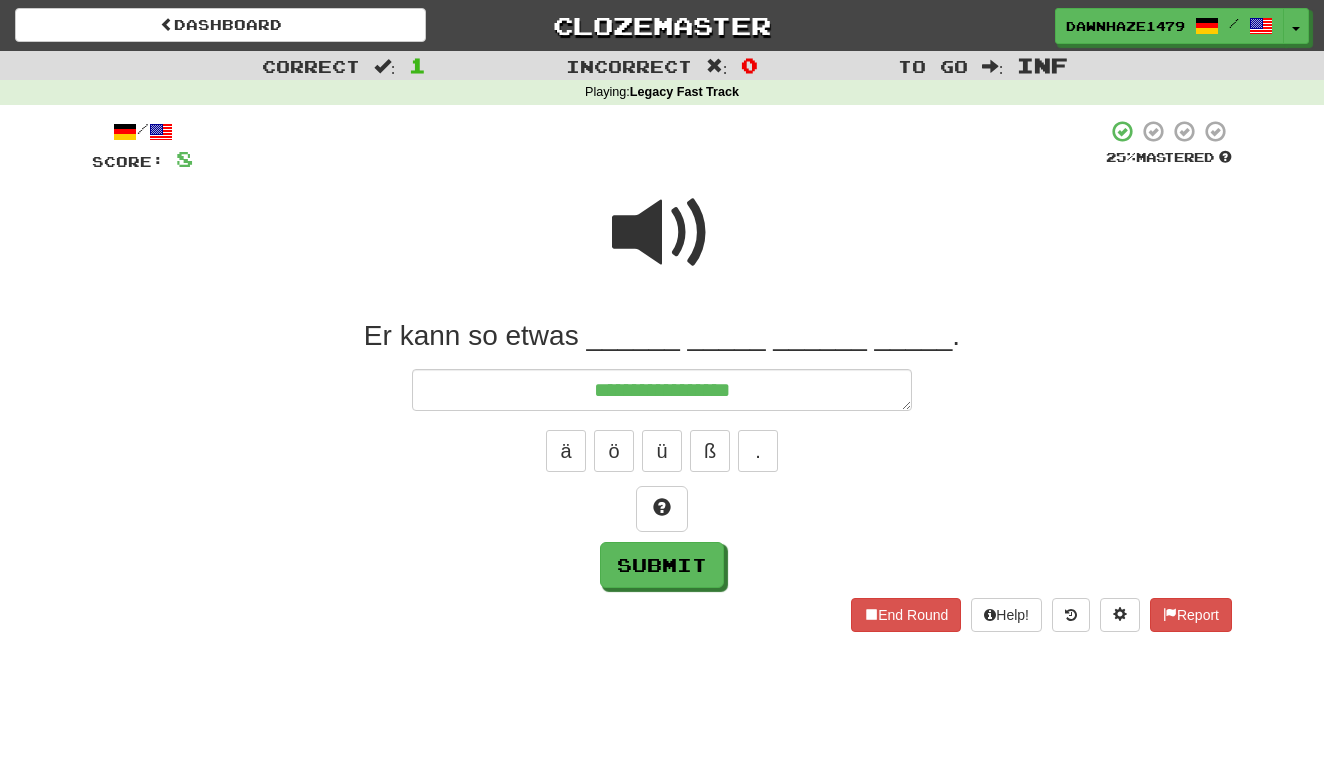 type on "*" 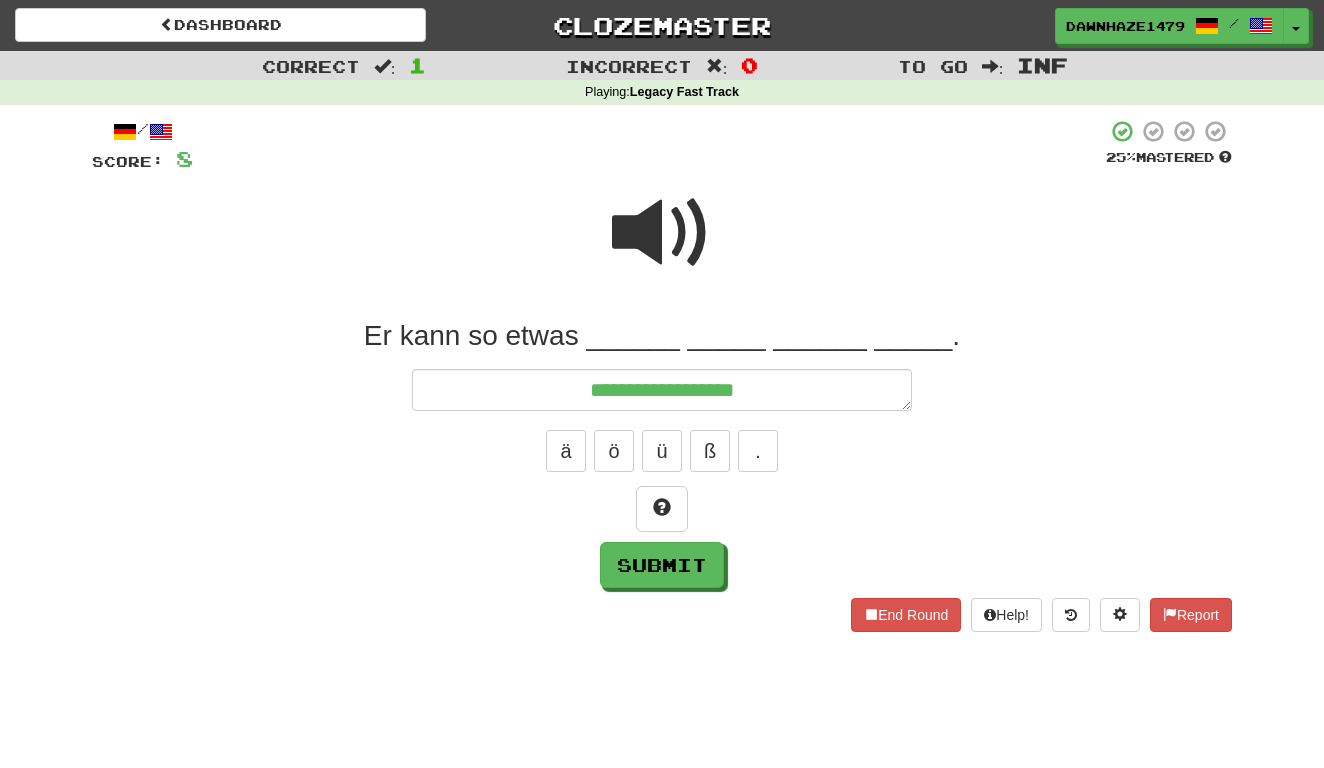 type on "*" 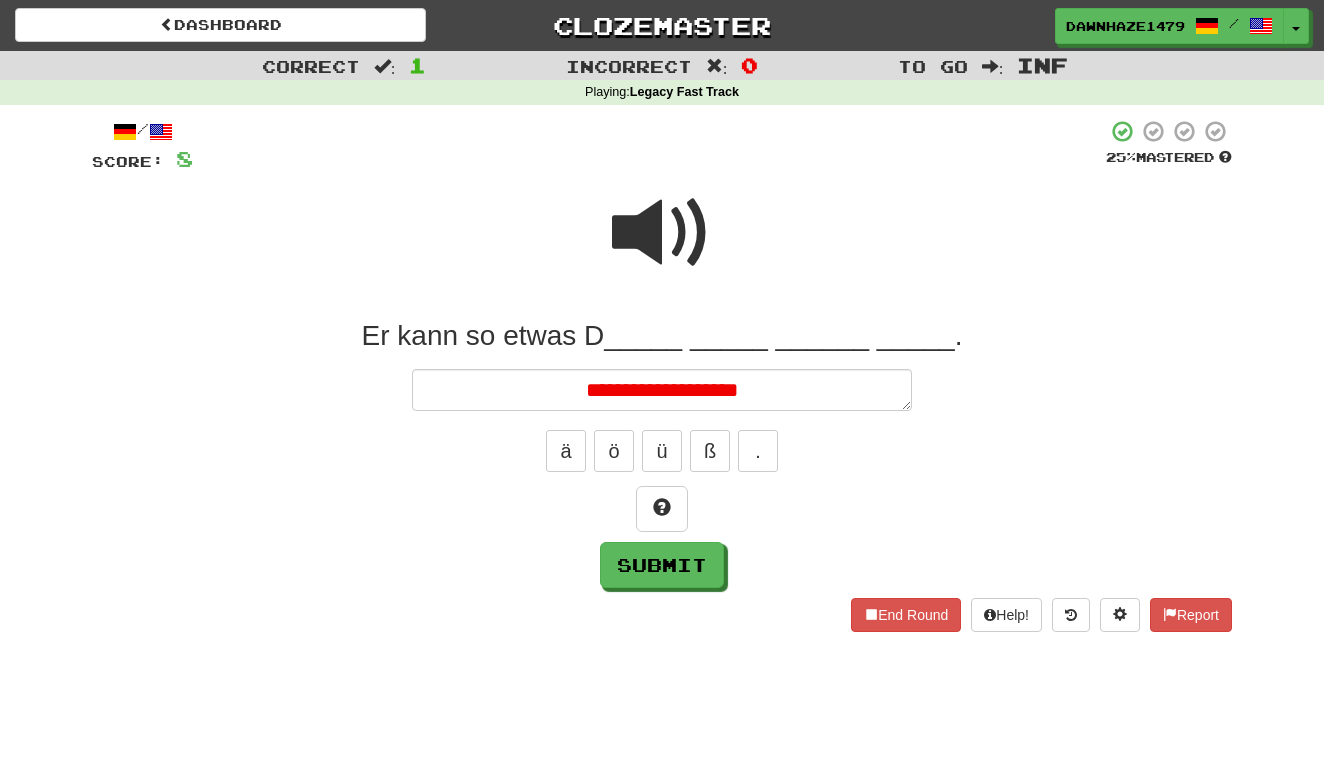 type on "*" 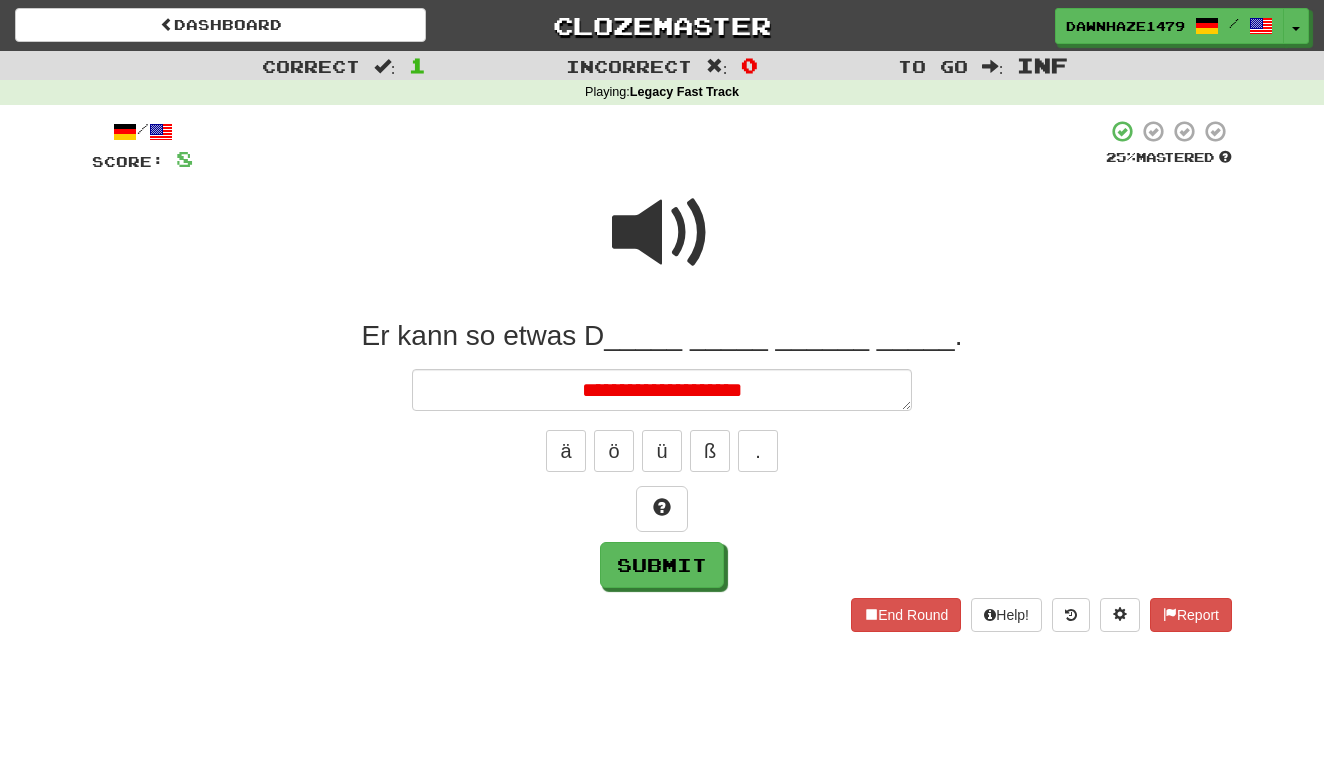 type on "*" 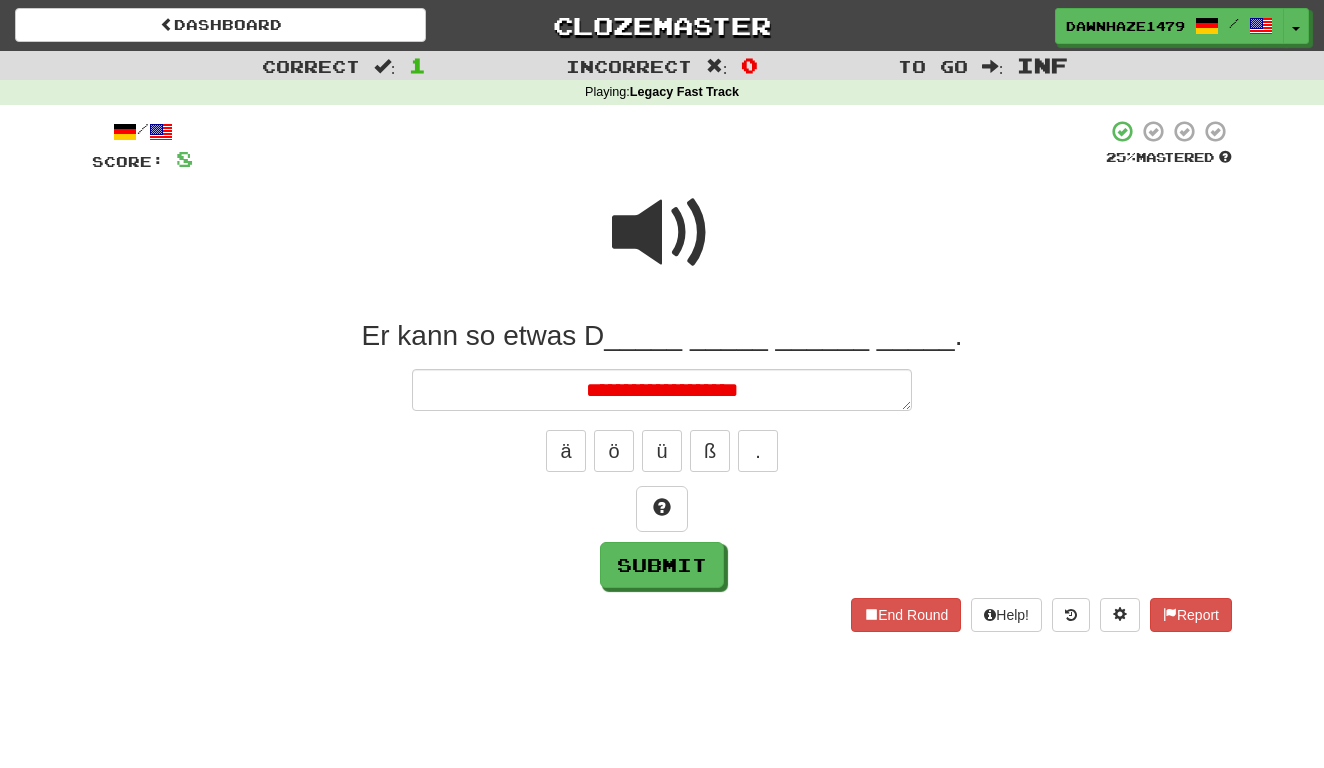 type on "*" 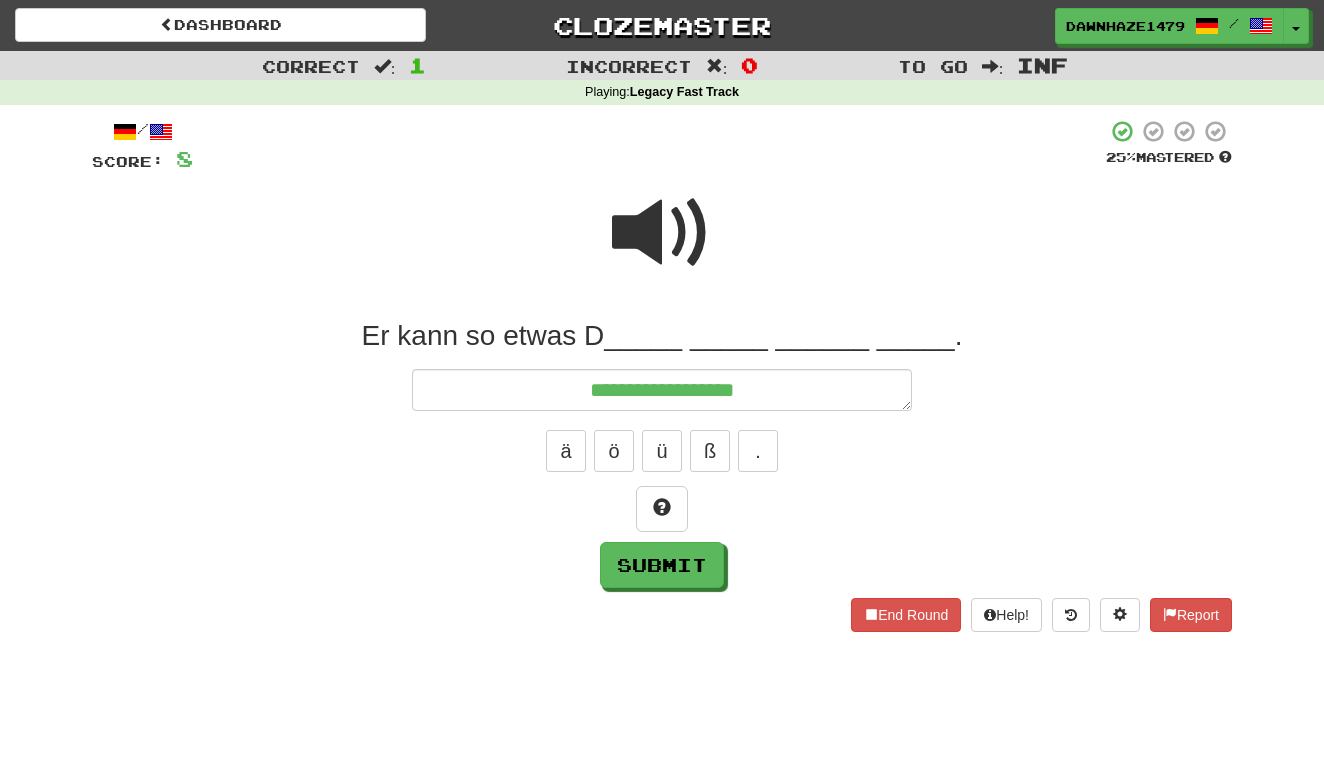 type on "**********" 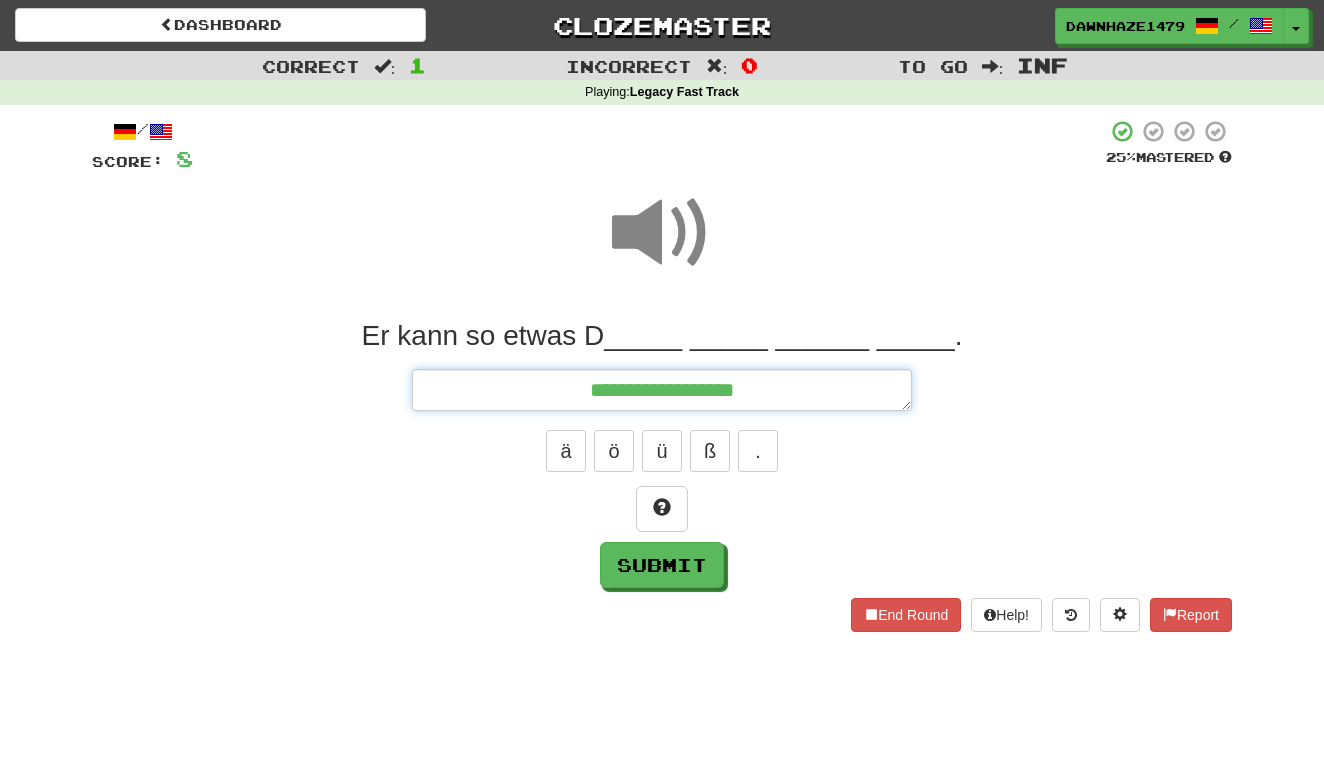 click on "**********" at bounding box center (662, 390) 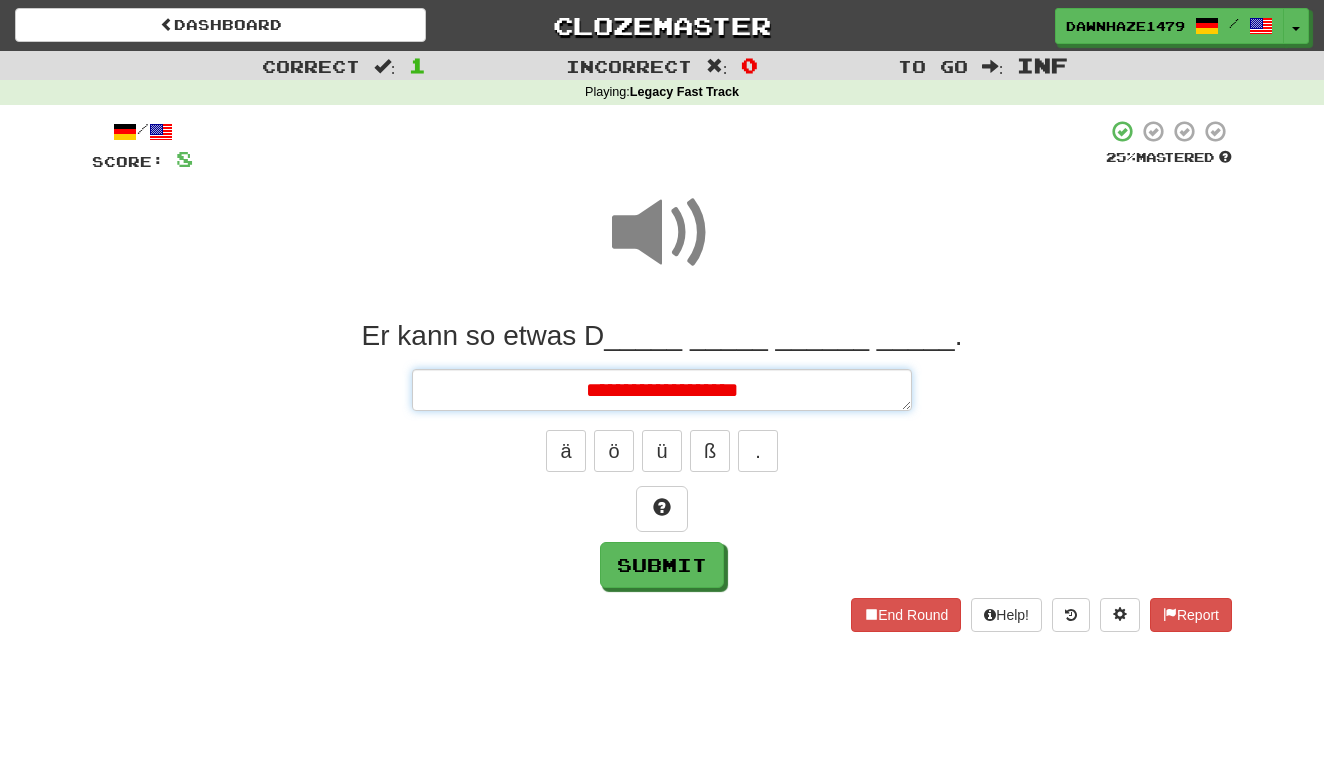 type on "*" 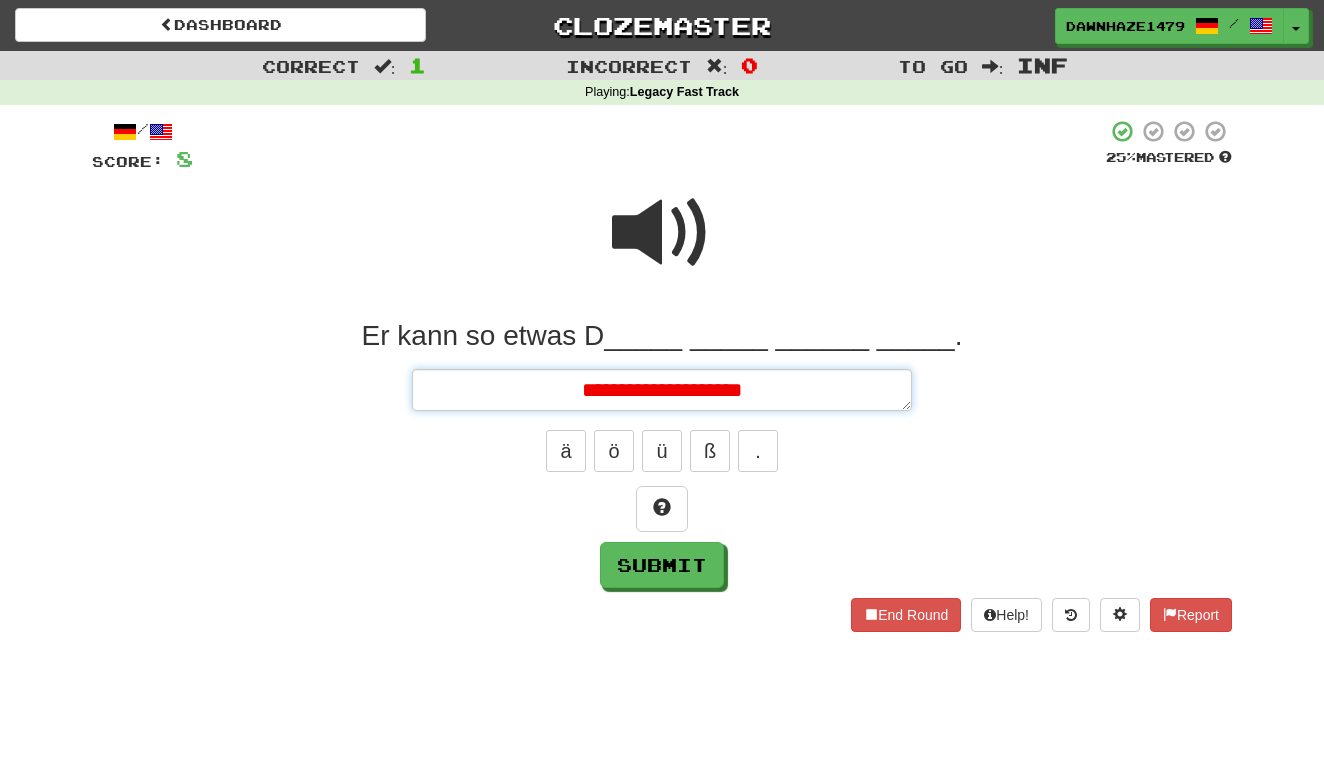type on "*" 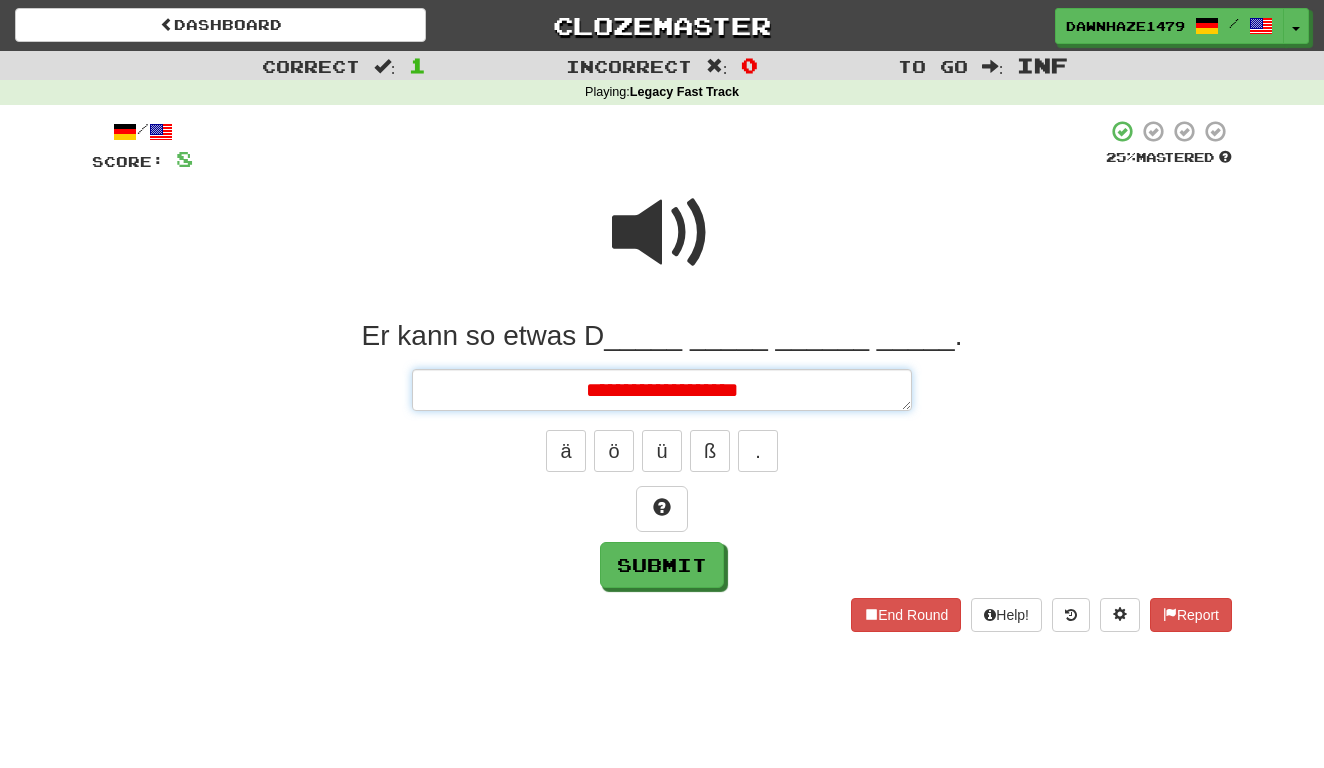 type on "*" 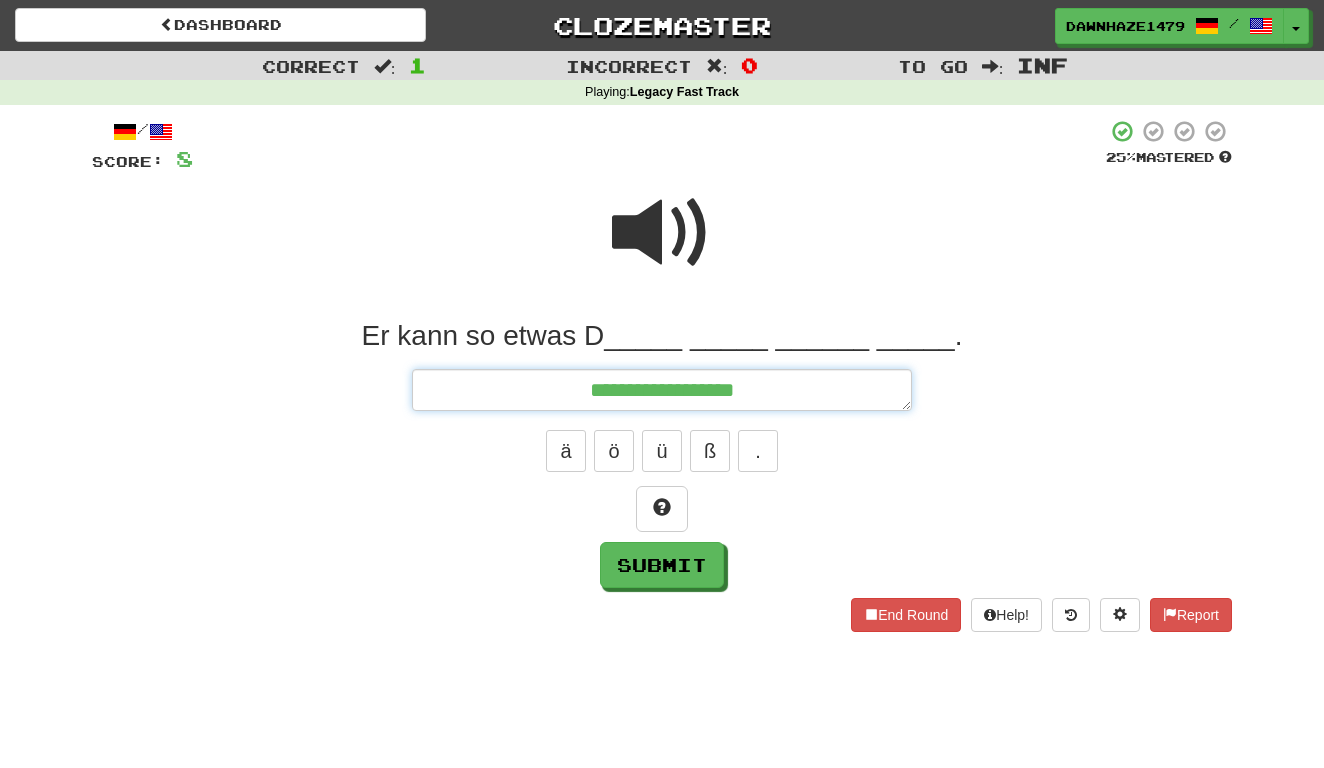type 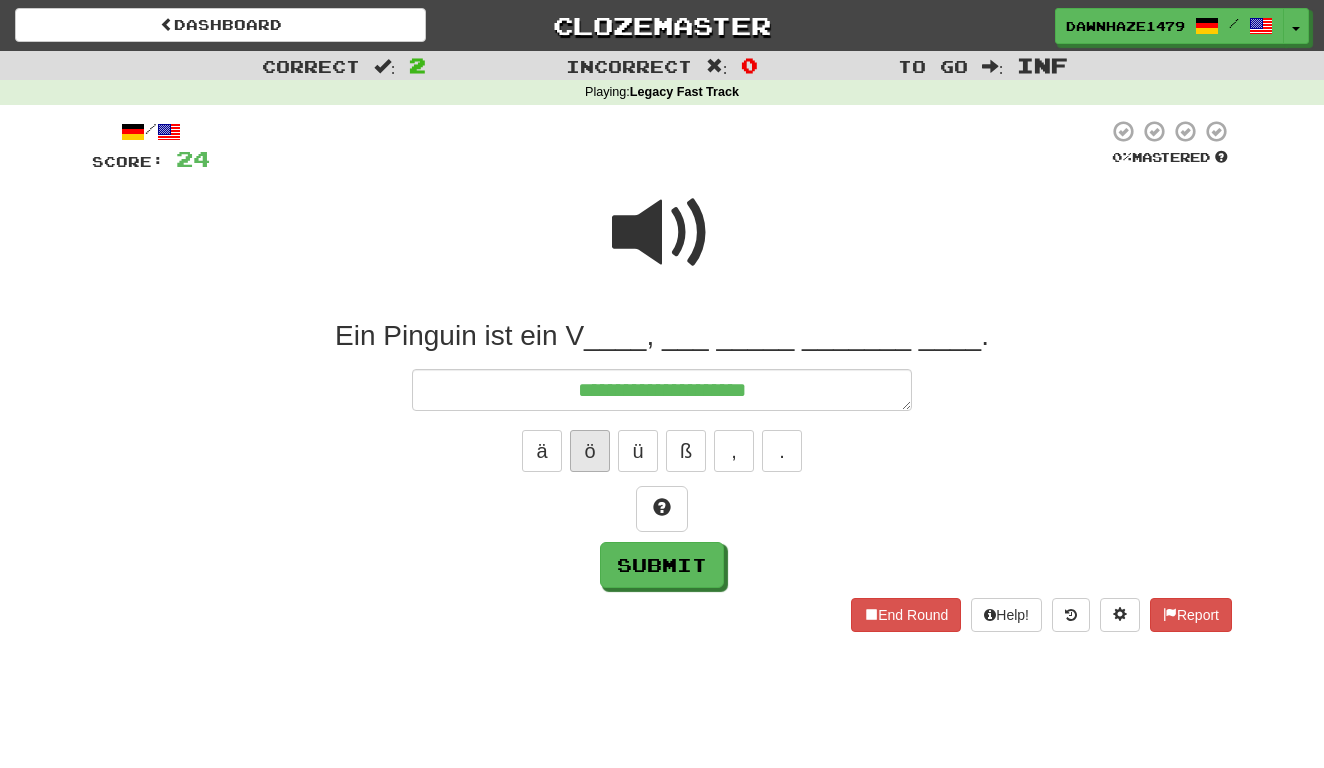 click on "ö" at bounding box center (590, 451) 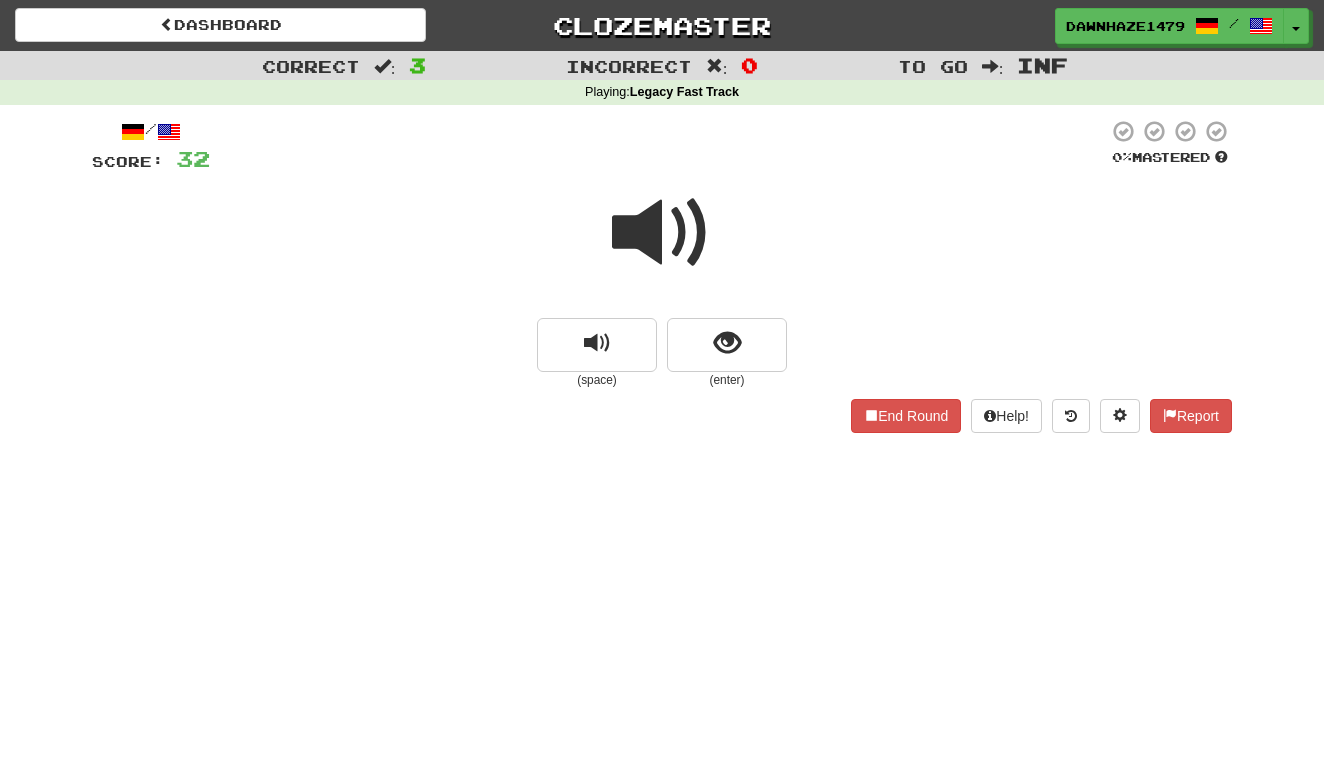 click at bounding box center [662, 233] 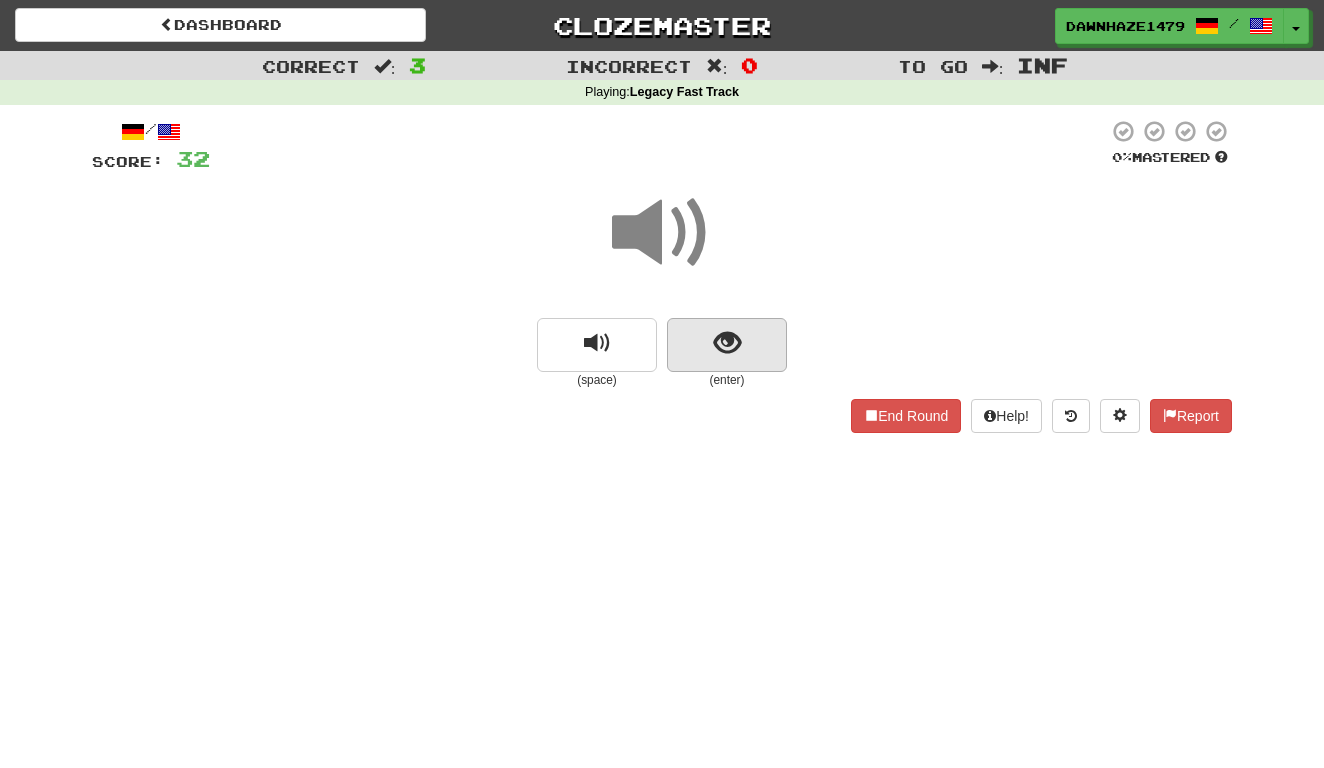 click at bounding box center (727, 343) 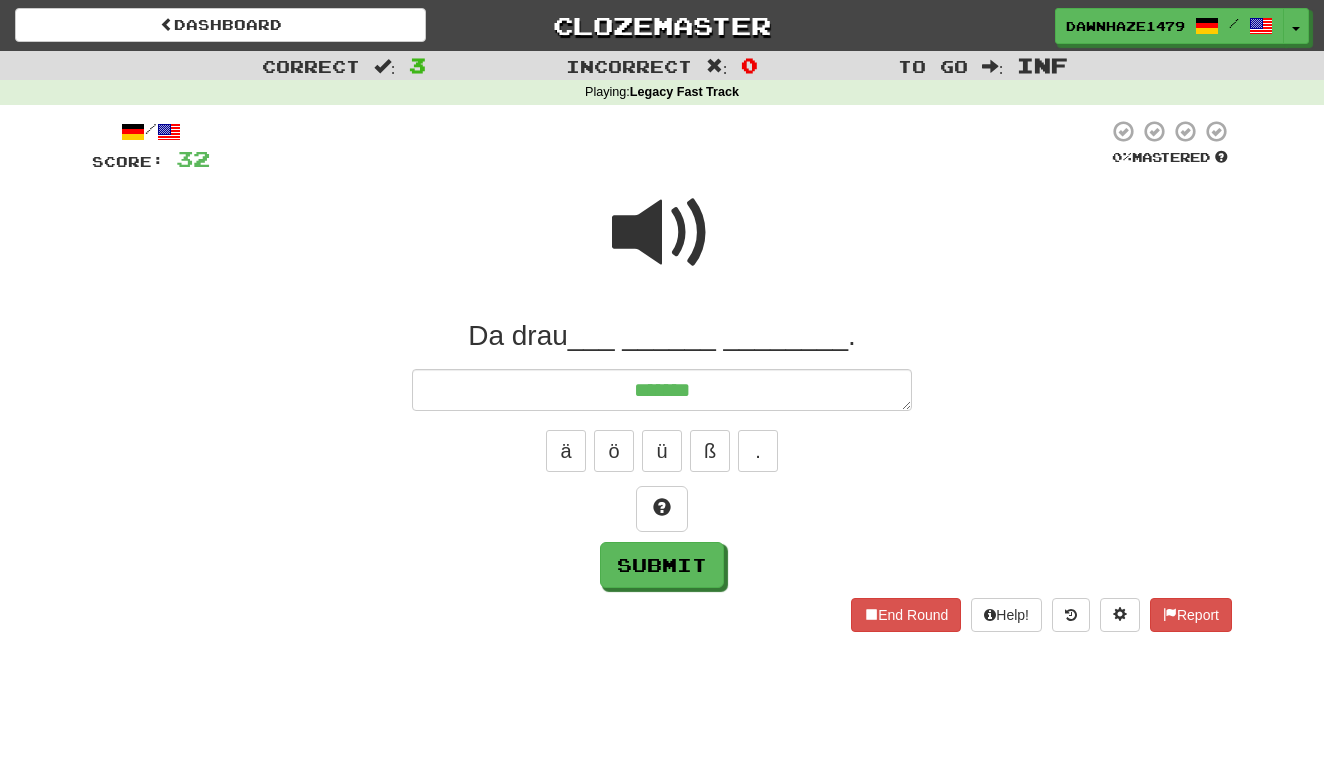 click on "Da drau___ ______ ________. ******* ä ö ü ß . Submit" at bounding box center [662, 453] 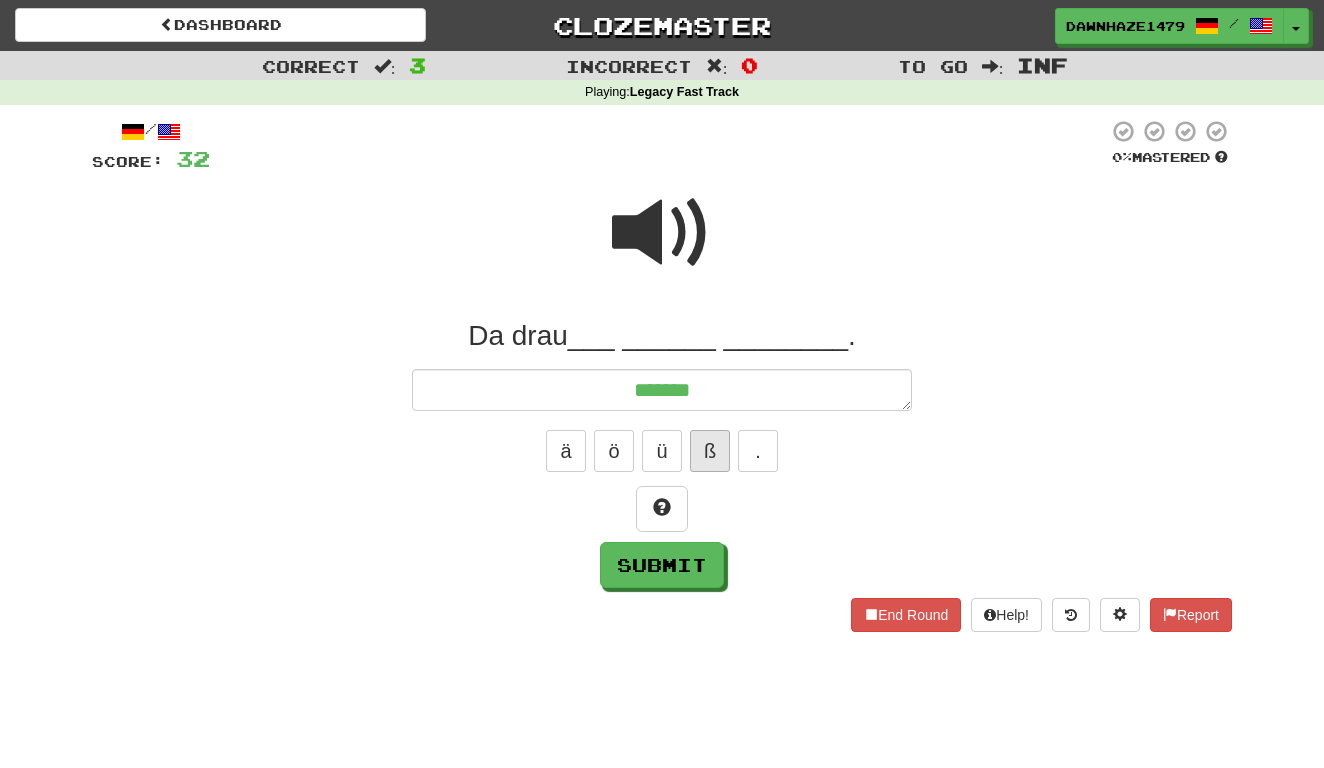 click on "ß" at bounding box center [710, 451] 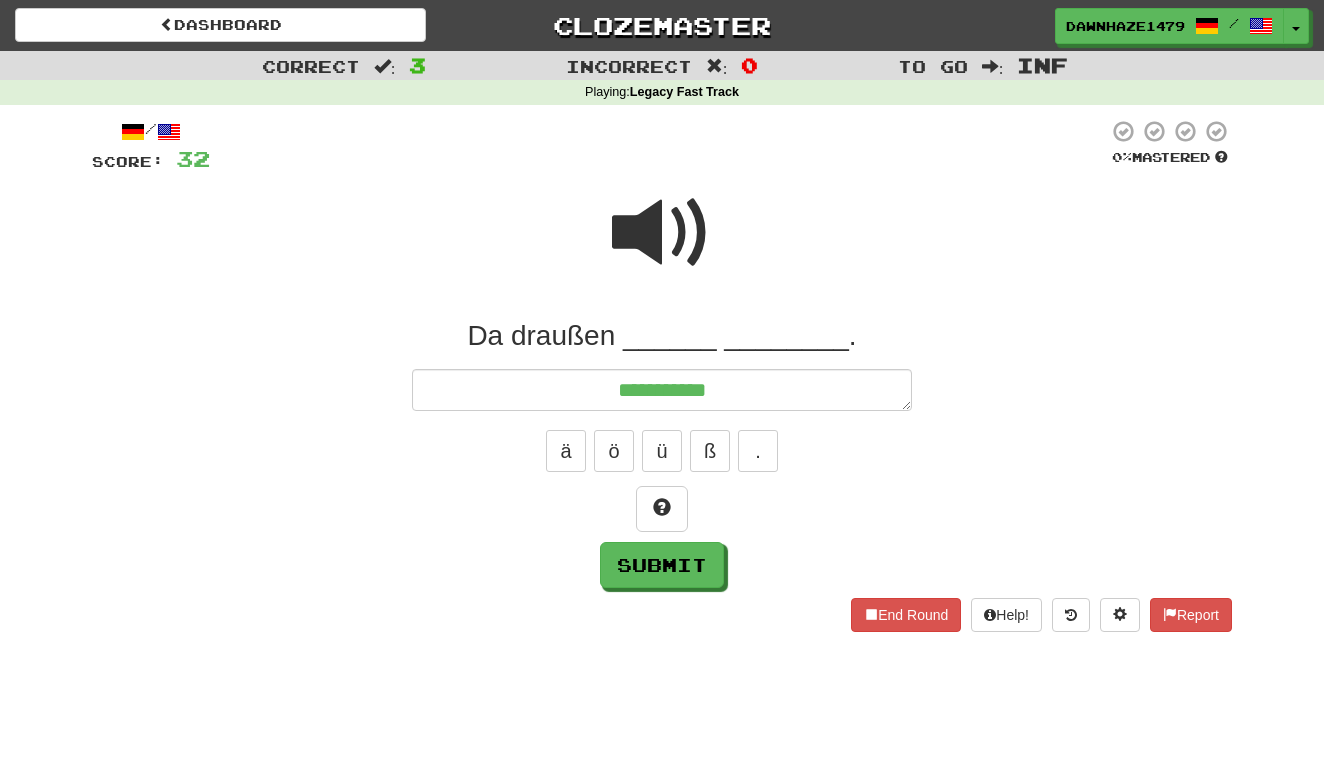 click at bounding box center [662, 233] 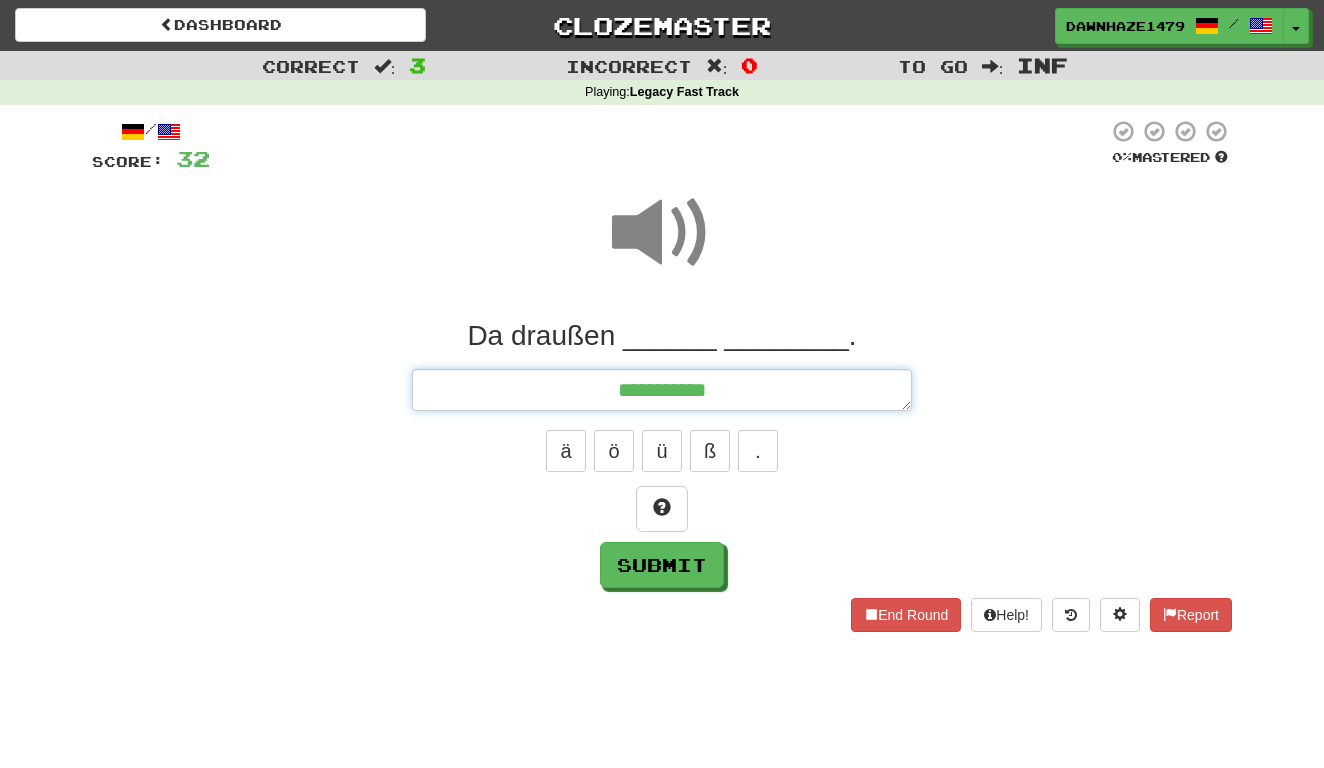 click on "**********" at bounding box center [662, 390] 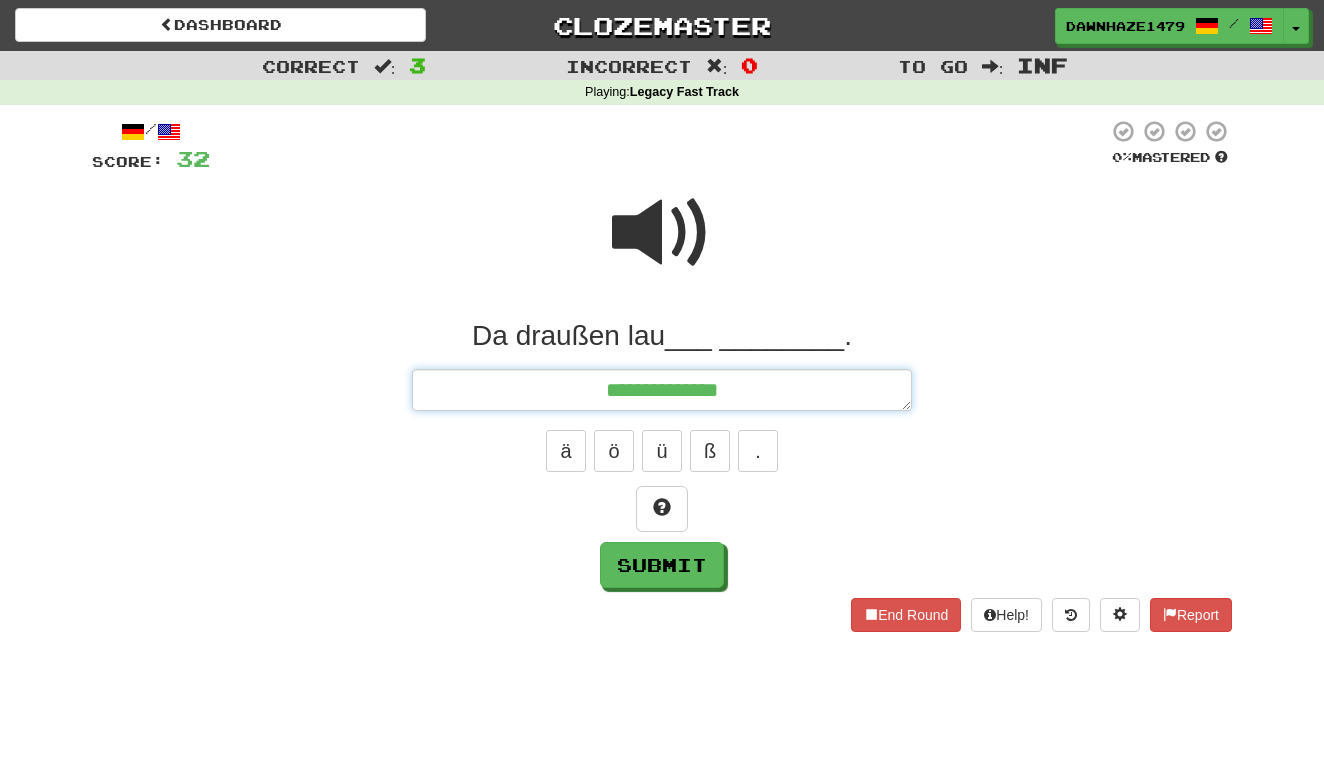 scroll, scrollTop: -1, scrollLeft: 0, axis: vertical 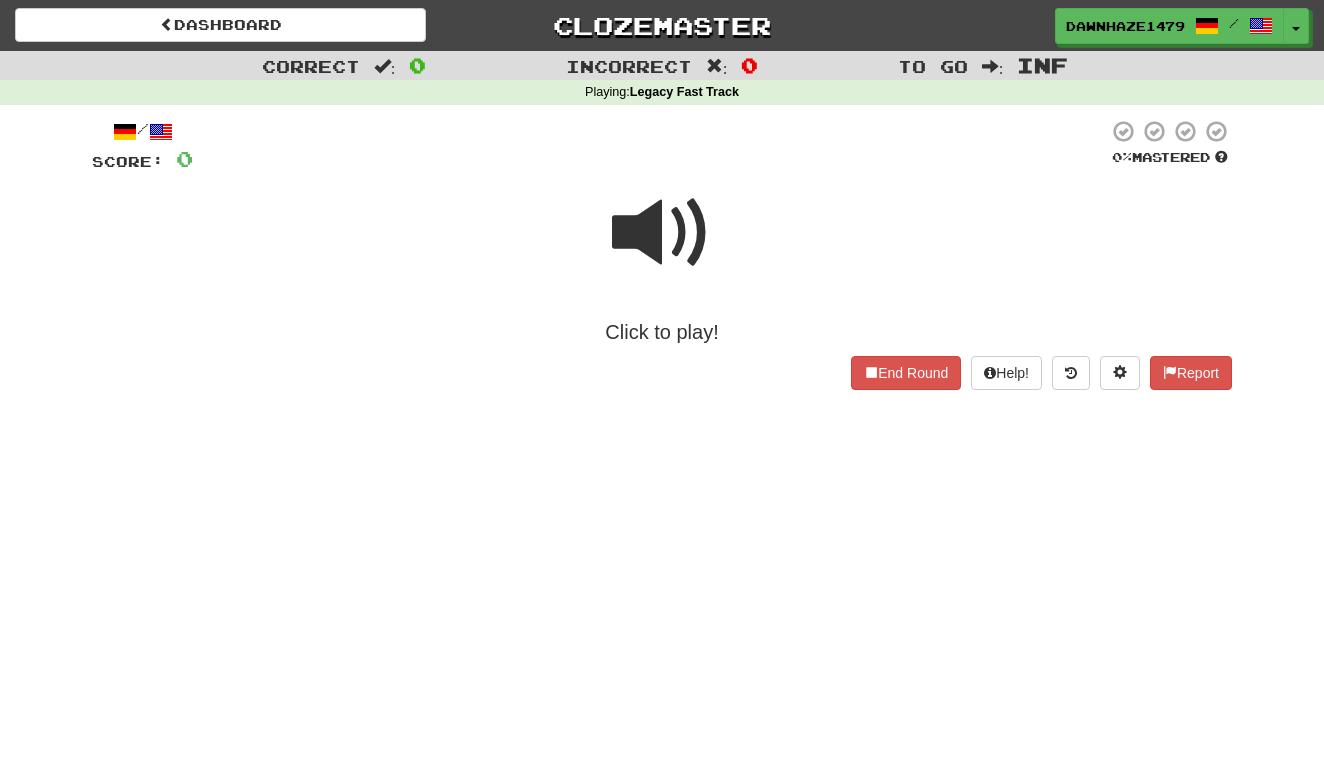 click at bounding box center [662, 233] 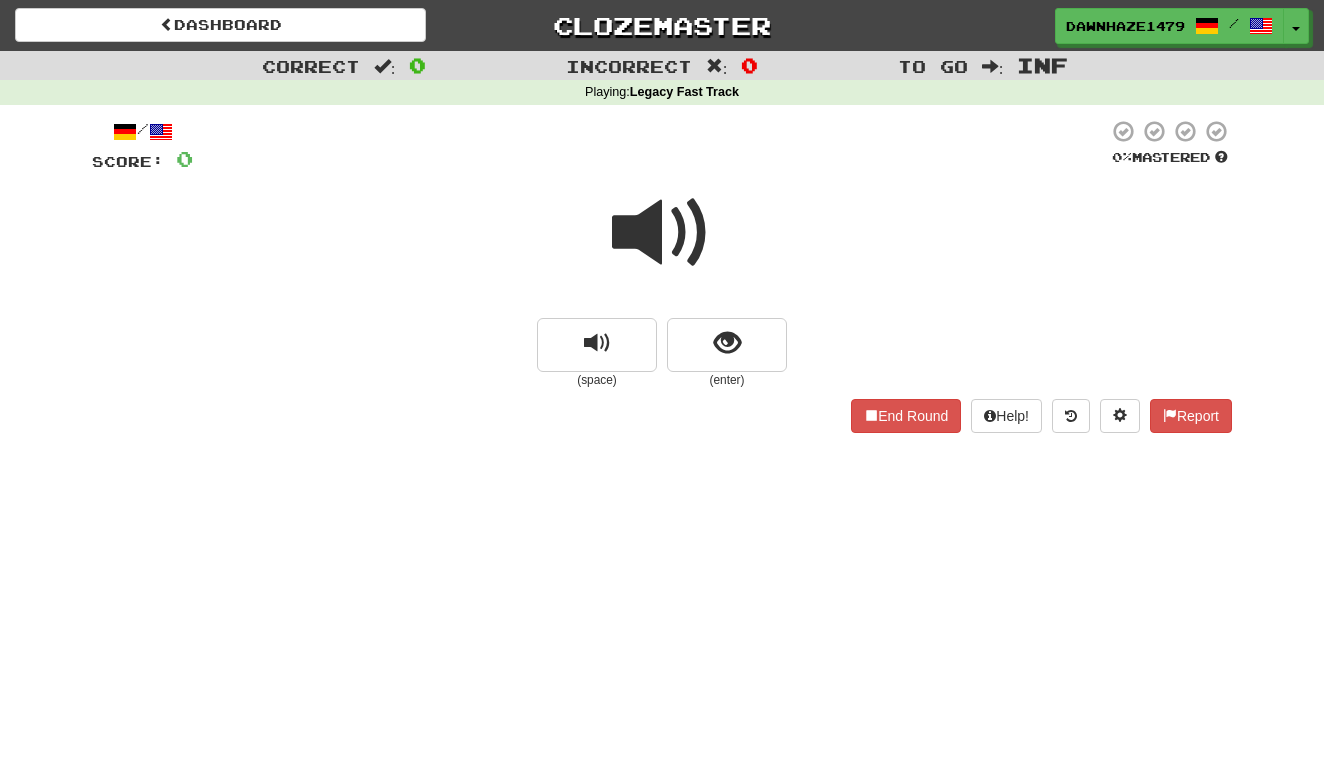 click at bounding box center [662, 233] 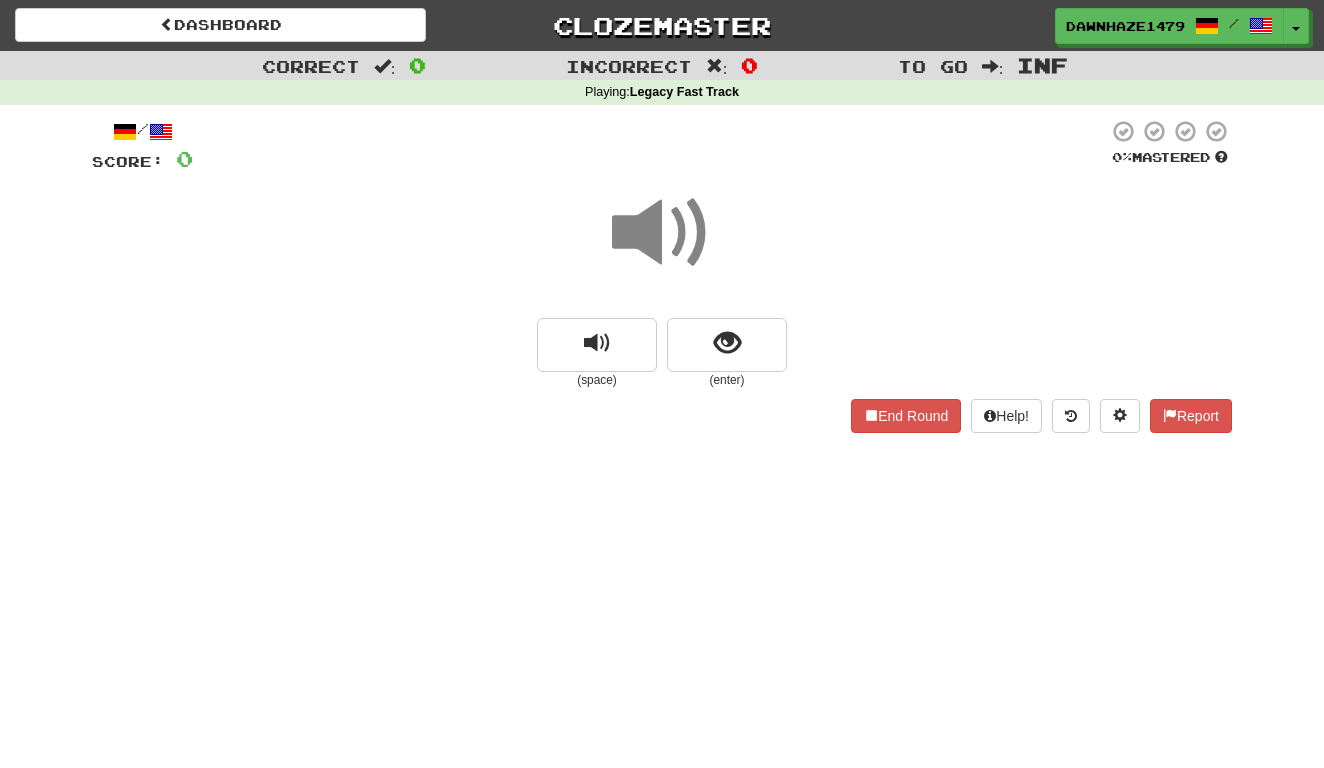 click on "(enter)" at bounding box center (727, 380) 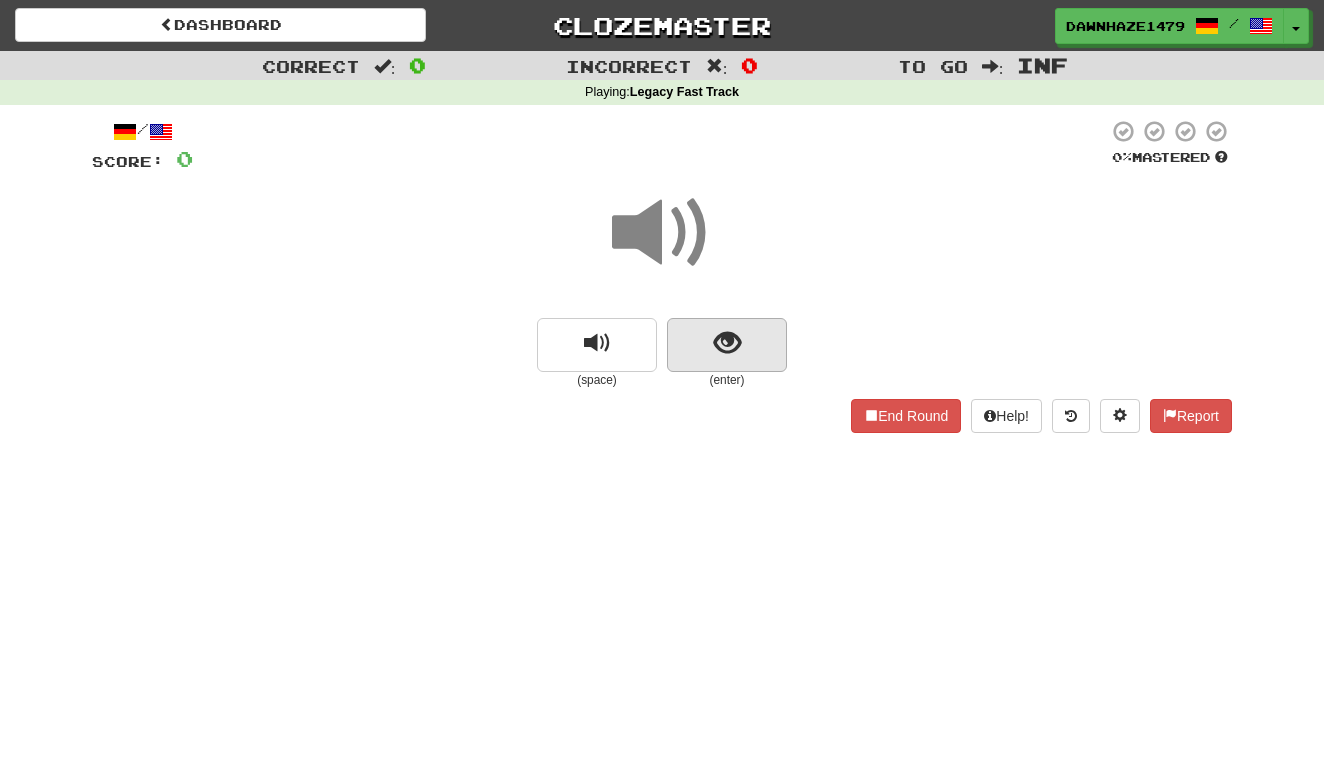 click at bounding box center [727, 345] 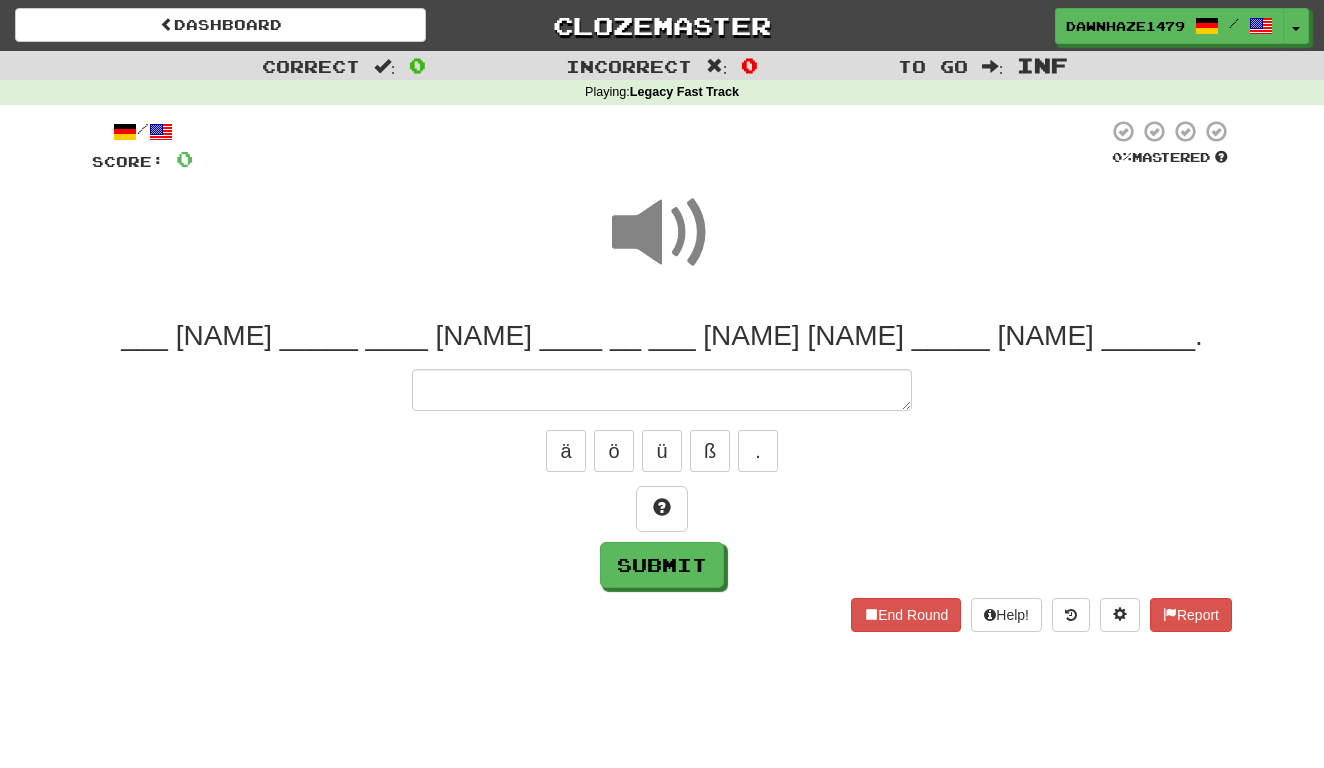 type on "*" 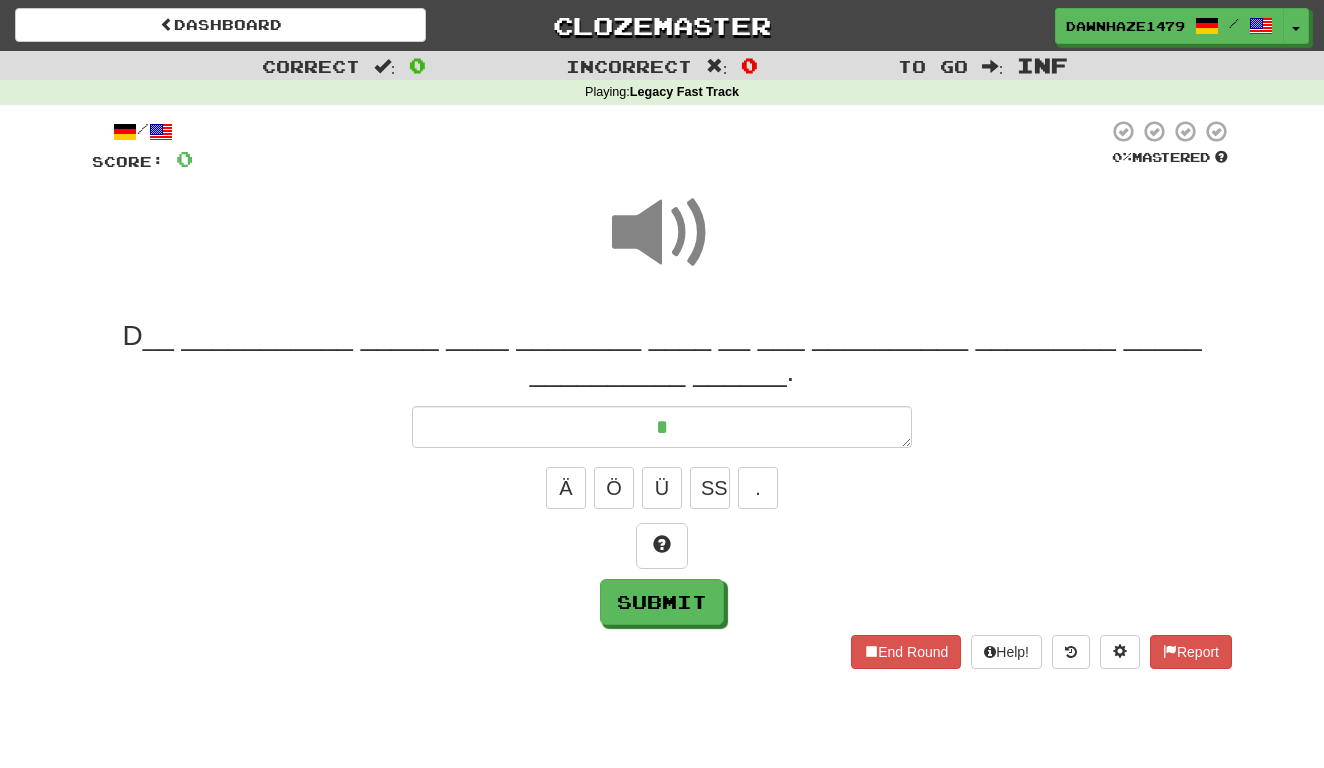type on "*" 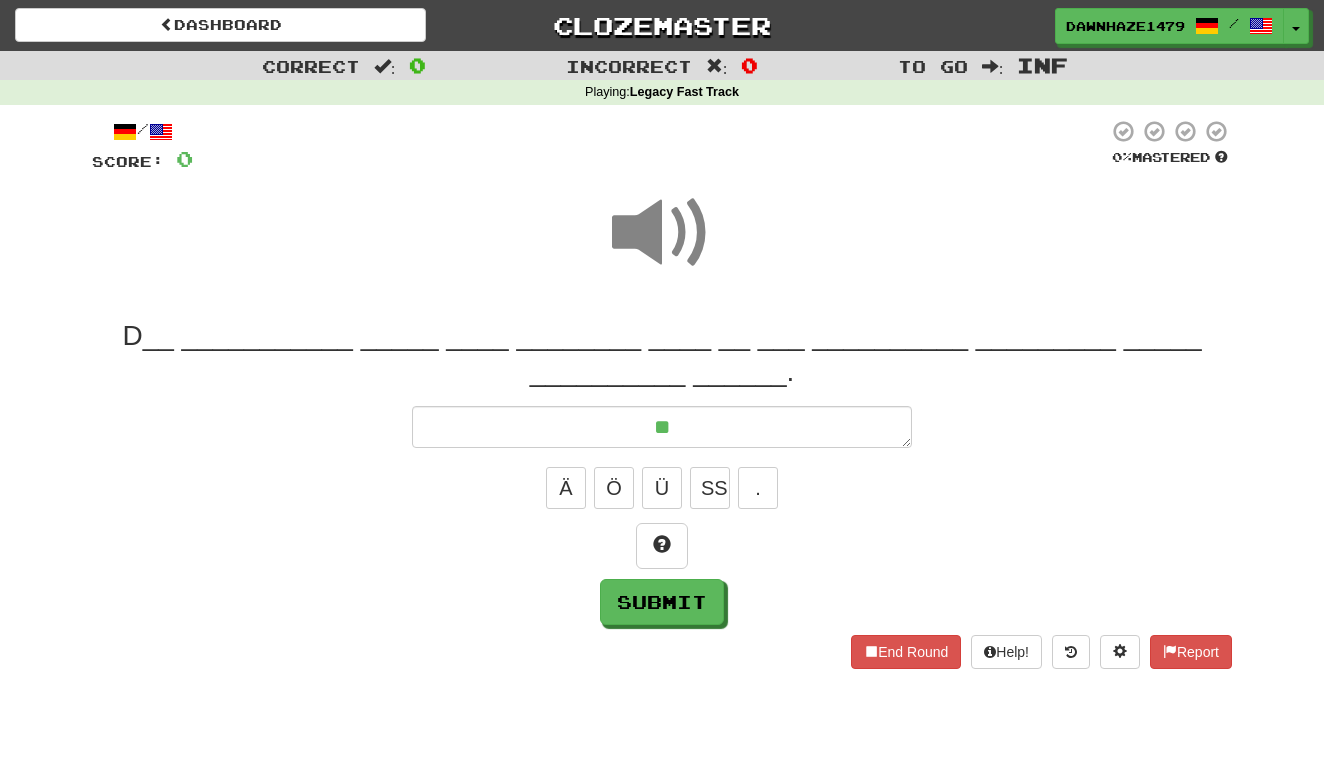 type on "*" 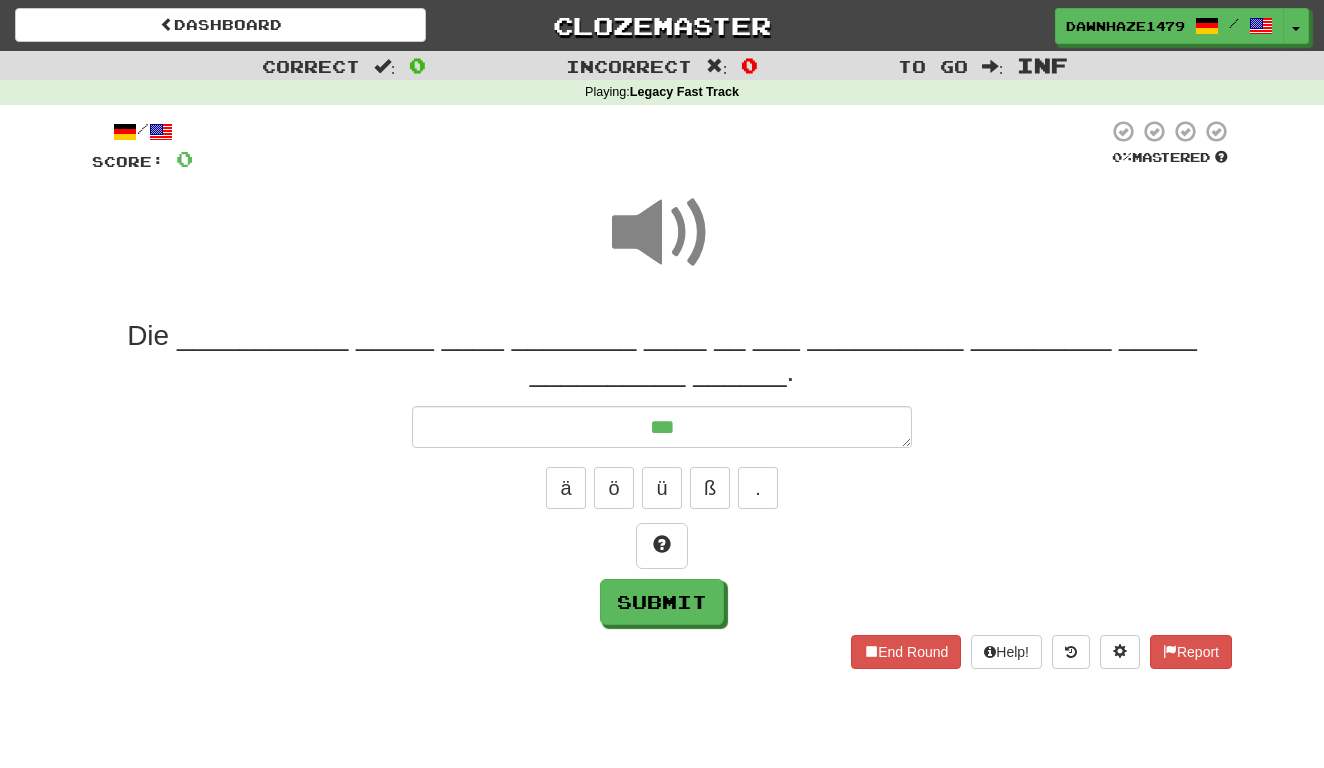 type on "*" 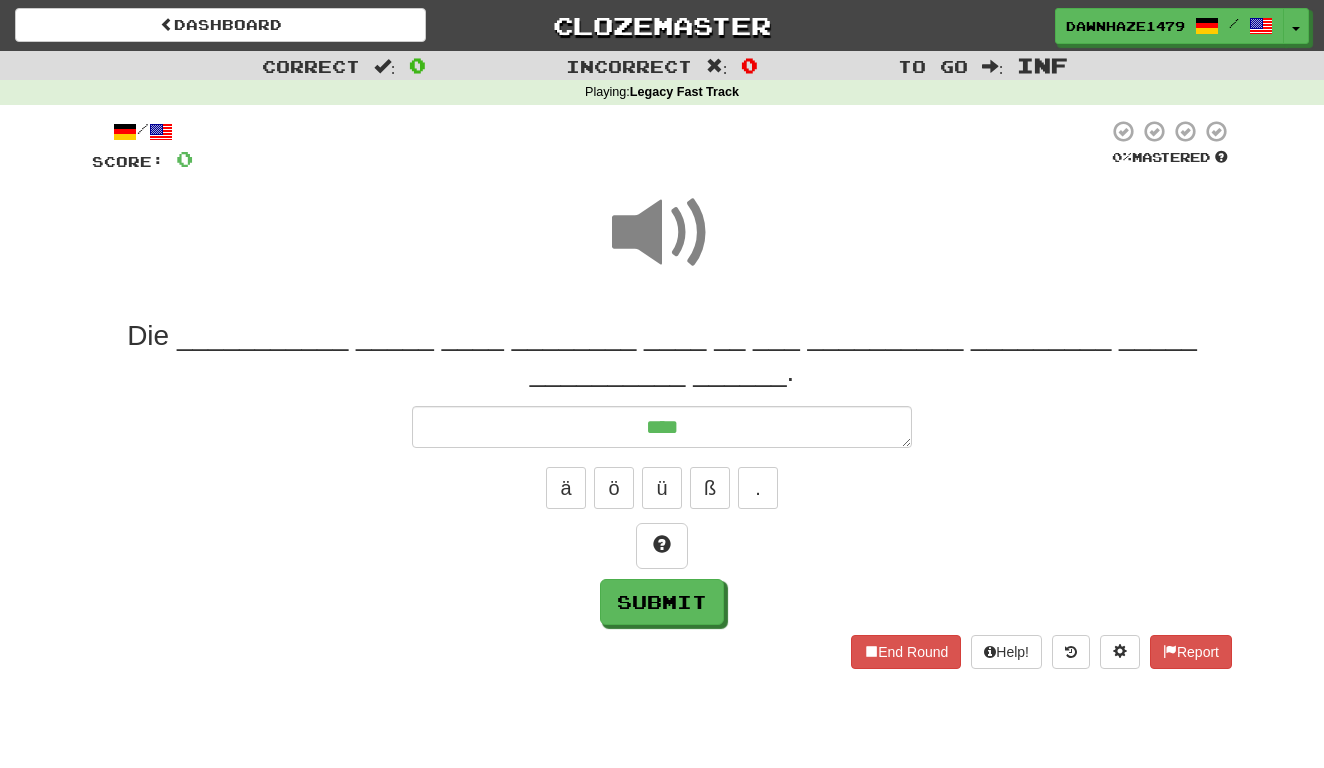 type on "*" 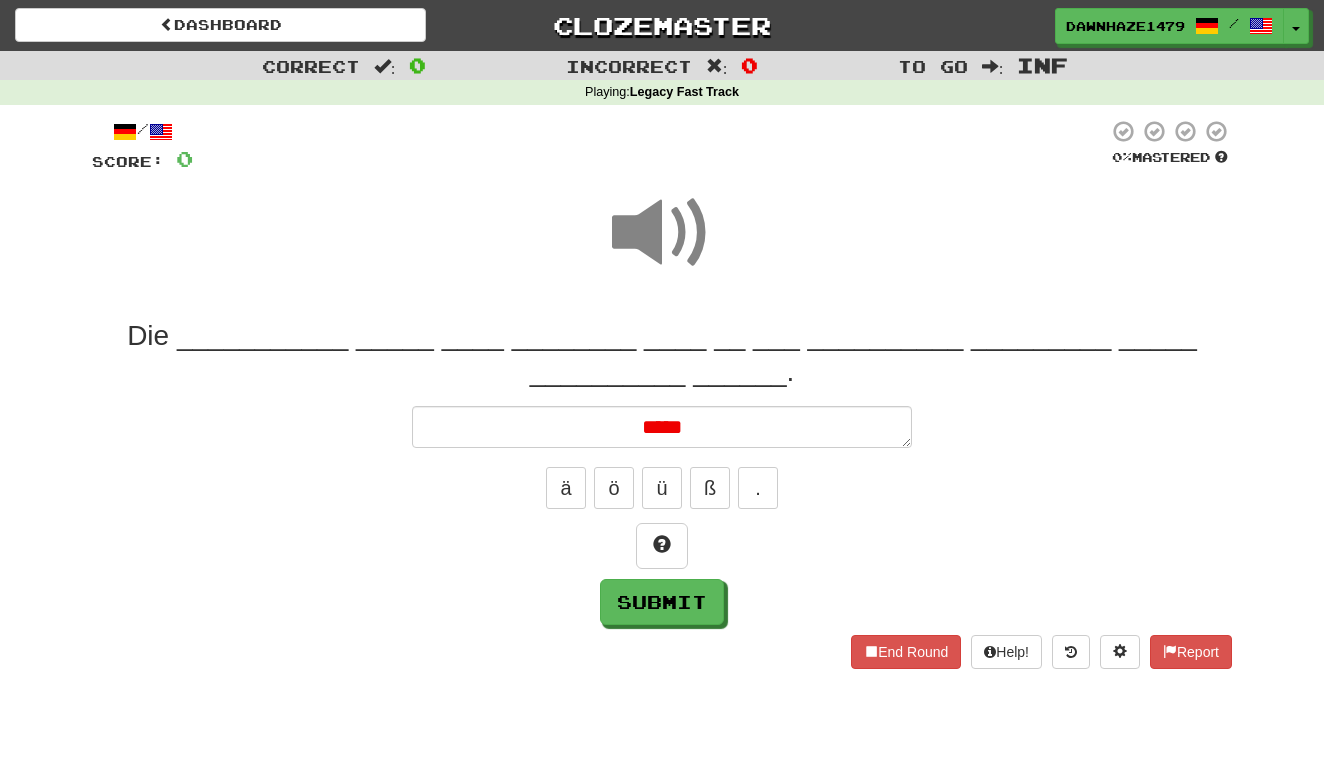 type on "*" 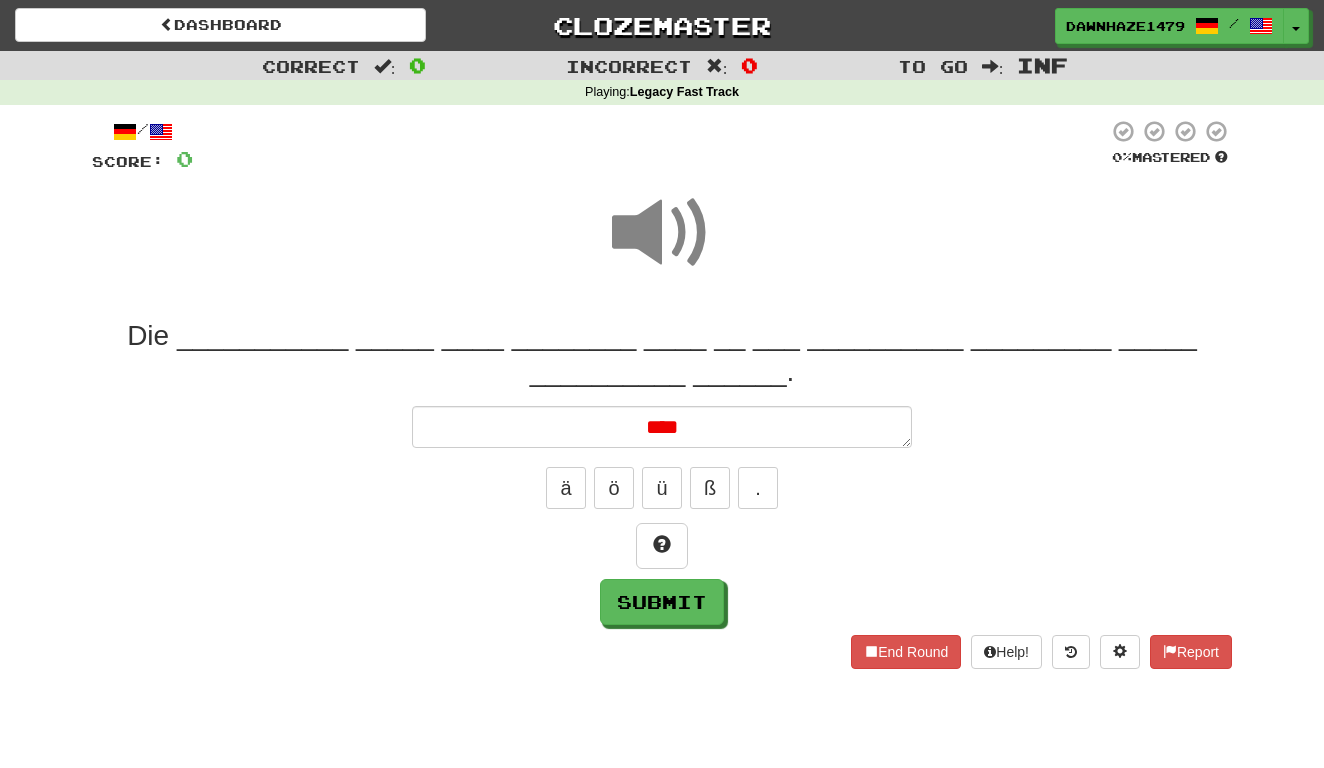 type on "*" 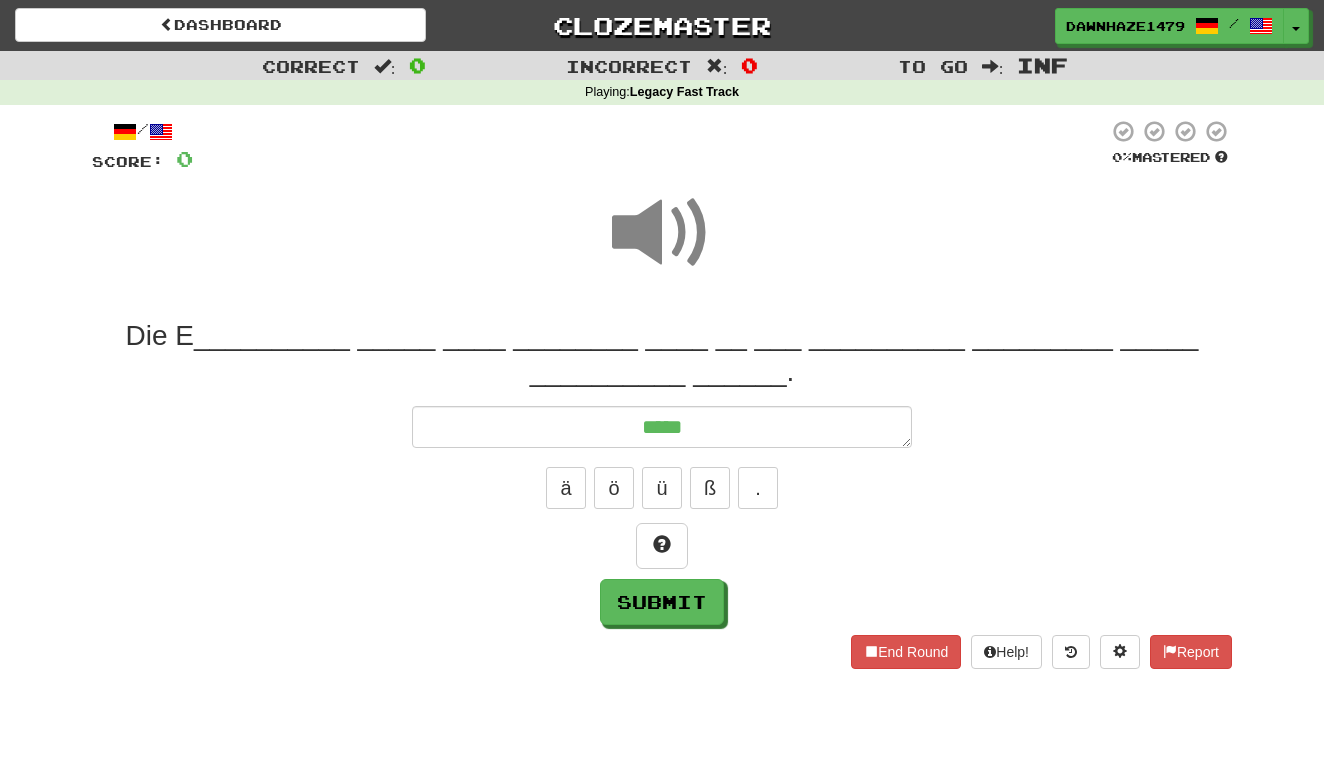 type on "*" 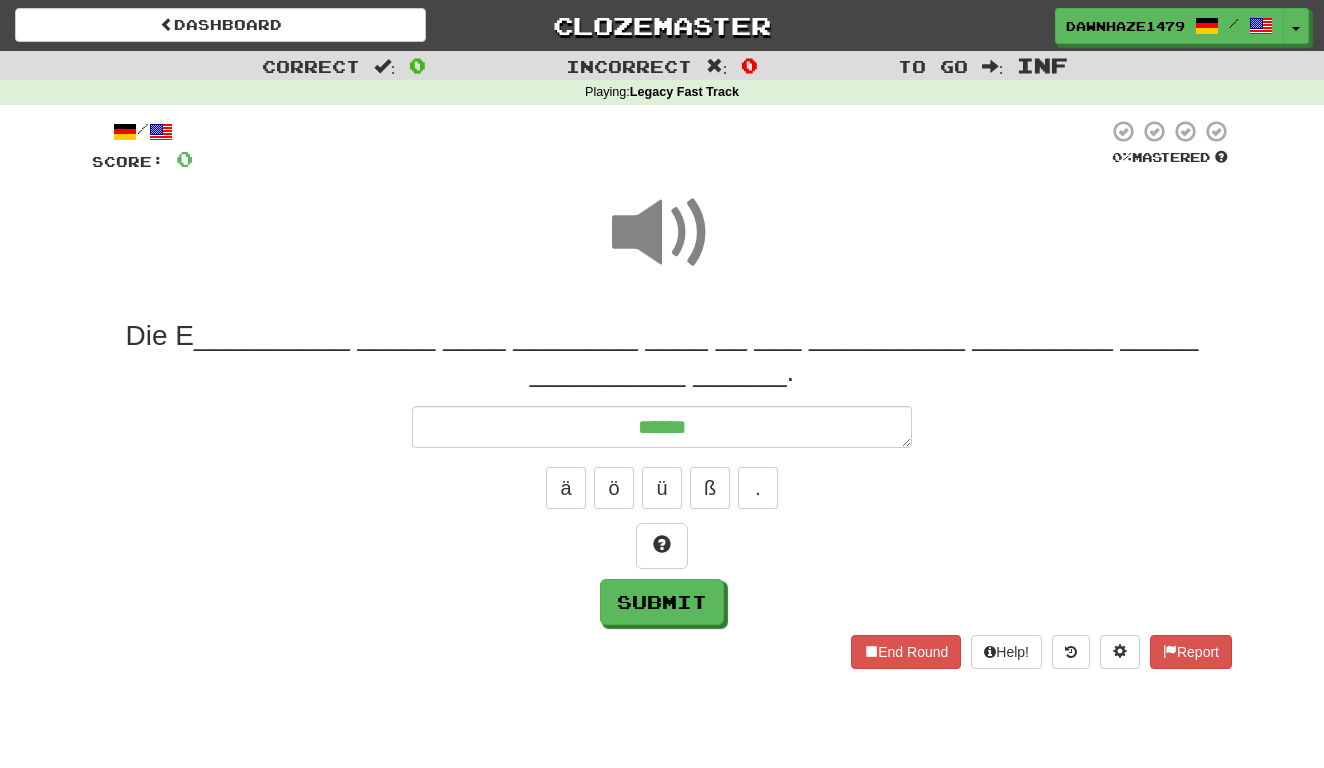 type on "*" 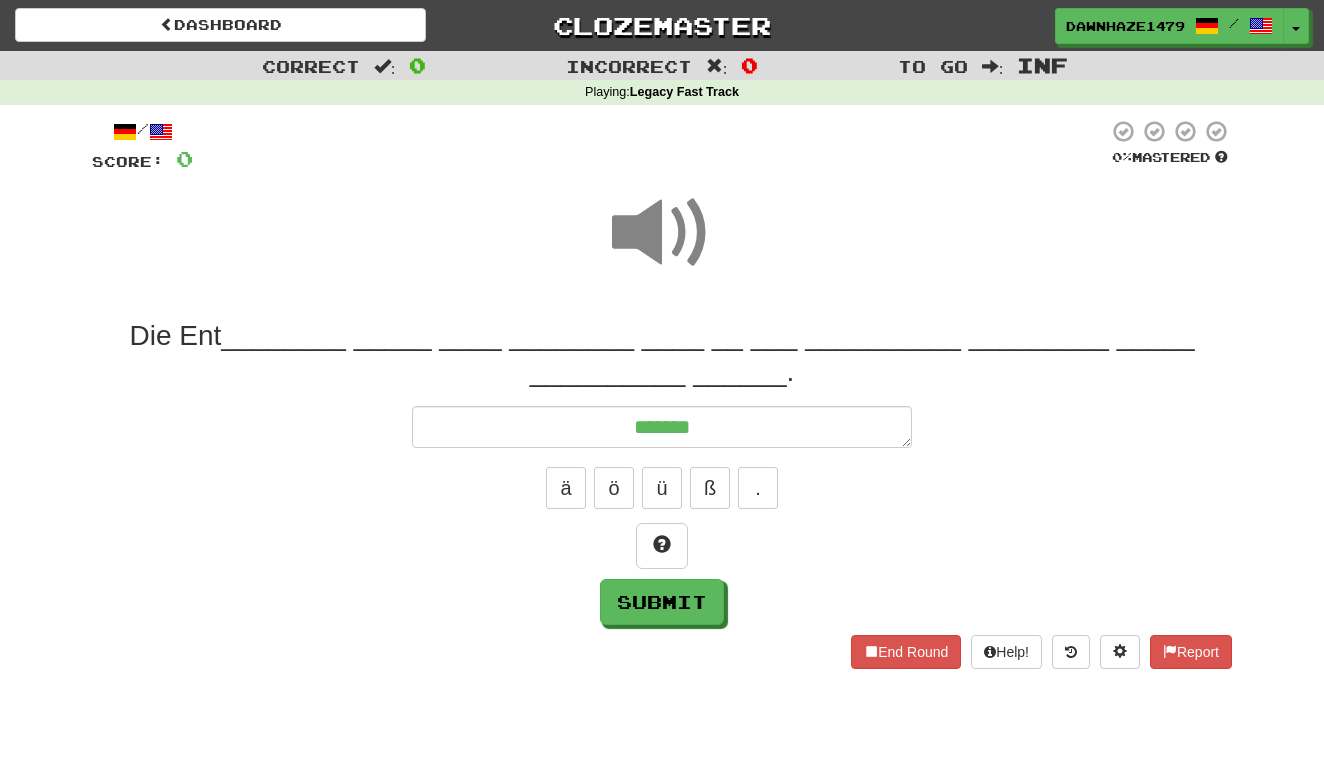 type on "*" 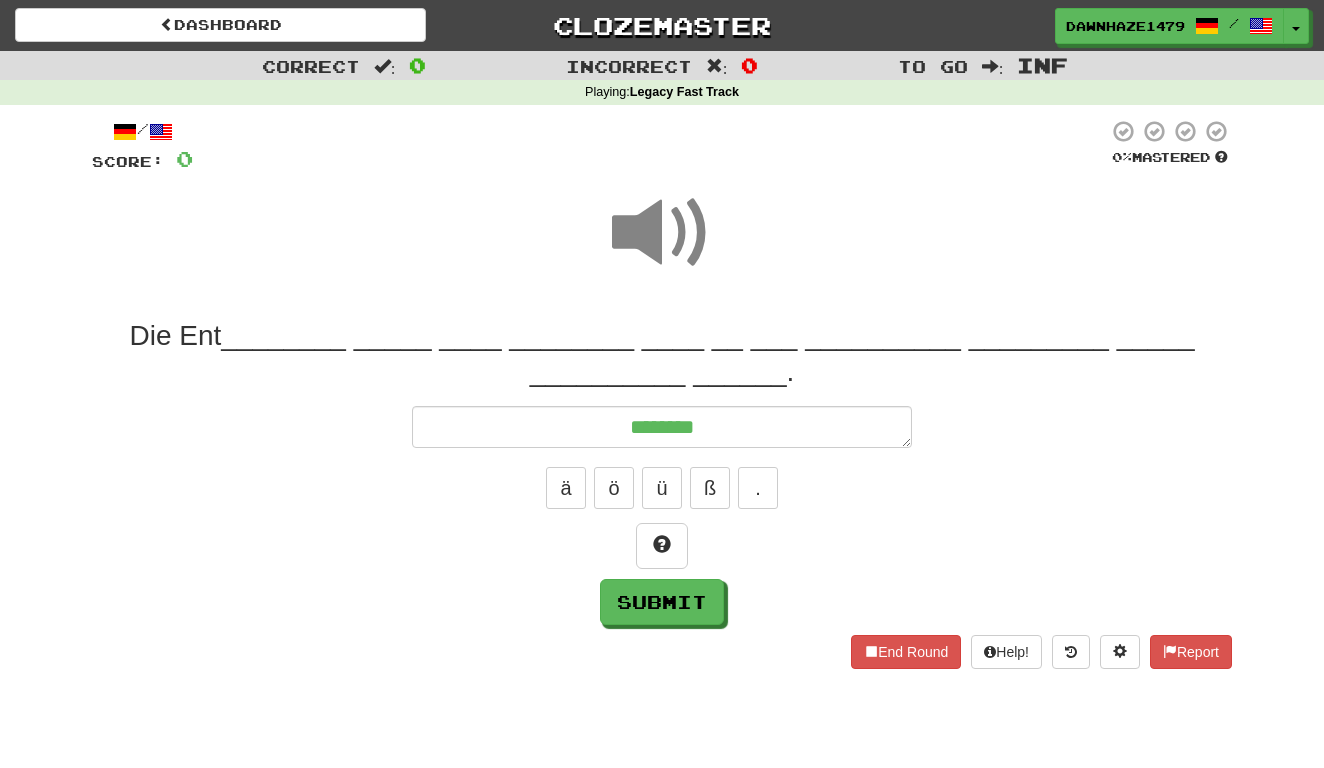 type on "*" 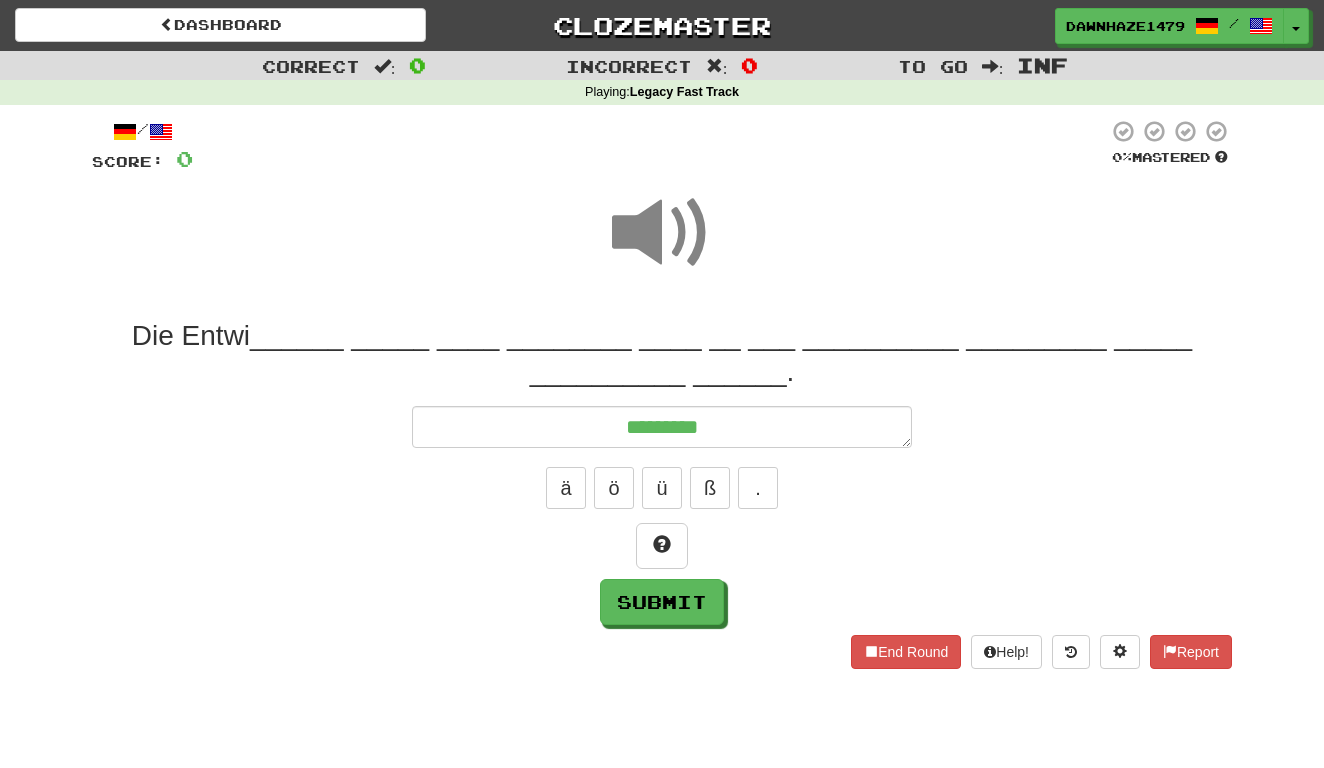 type on "*" 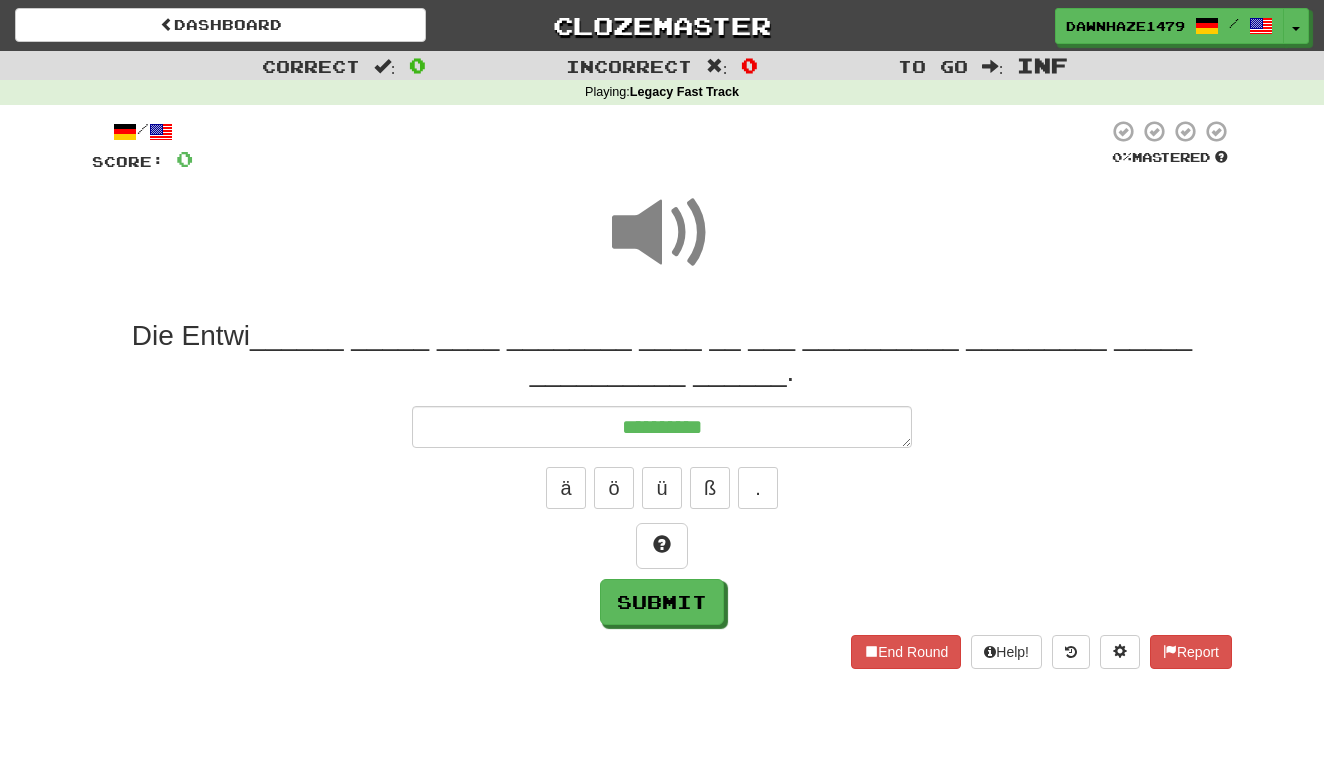 type on "*" 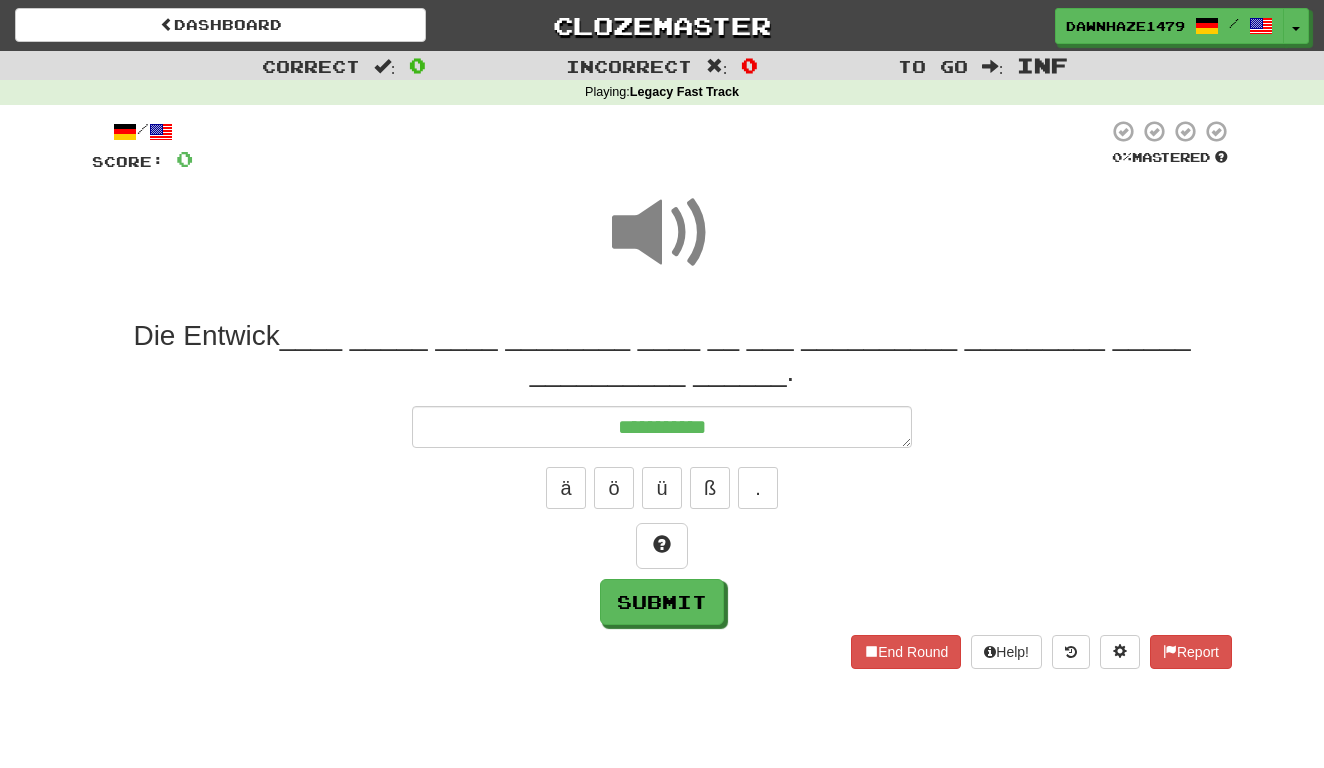 type on "*" 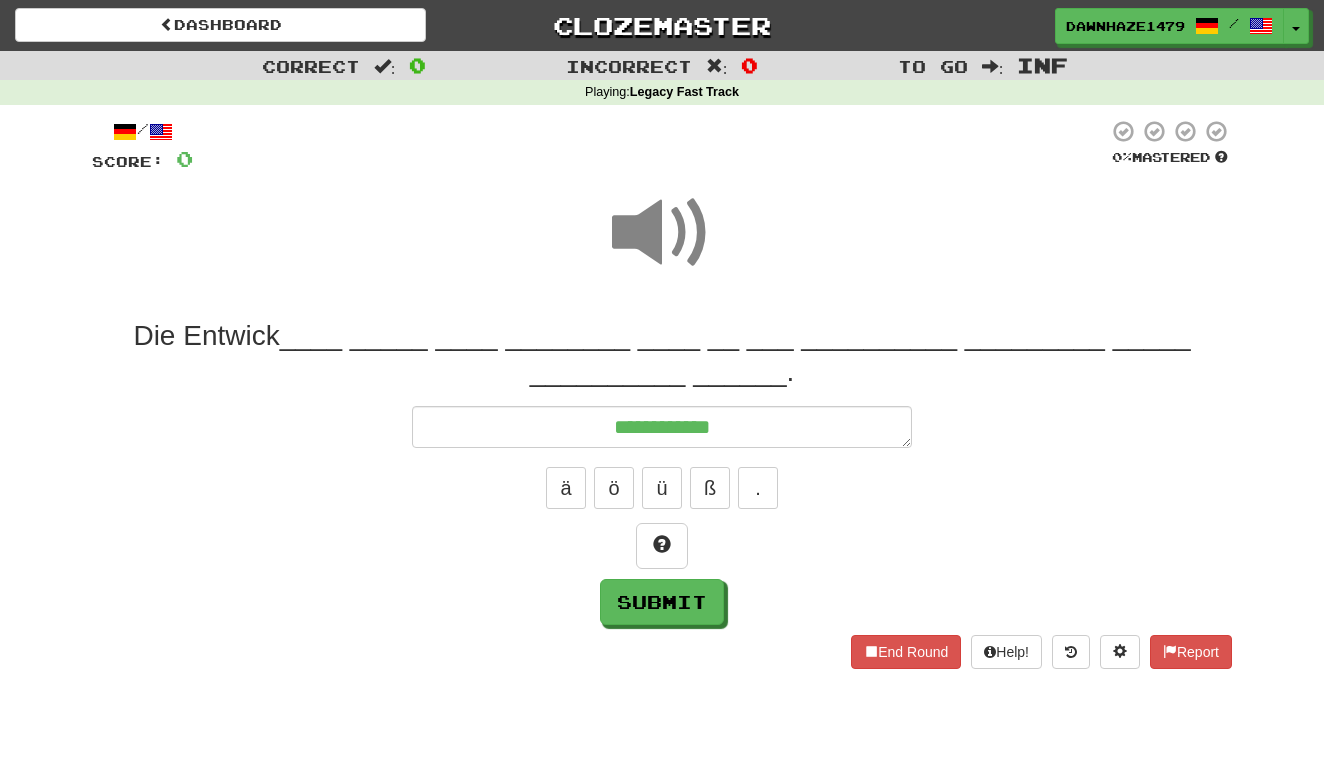 type on "*" 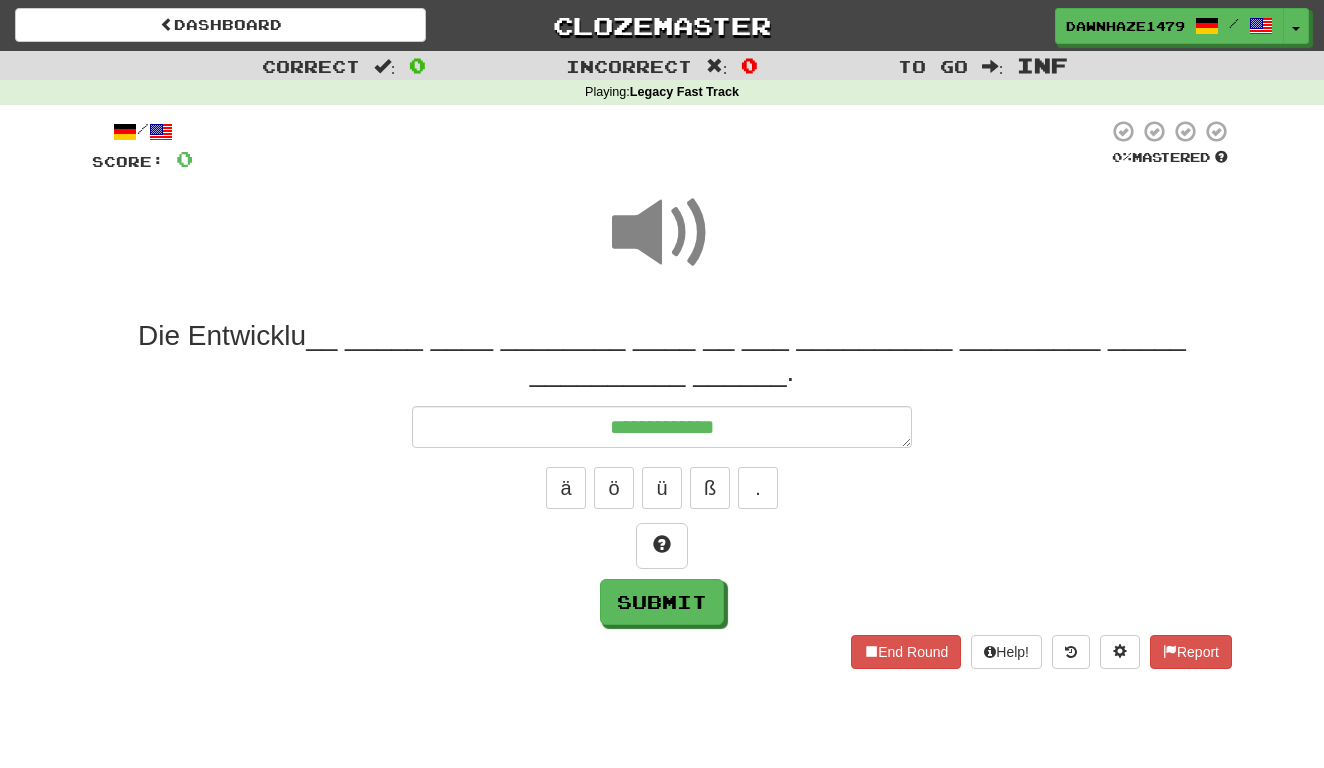 type on "*" 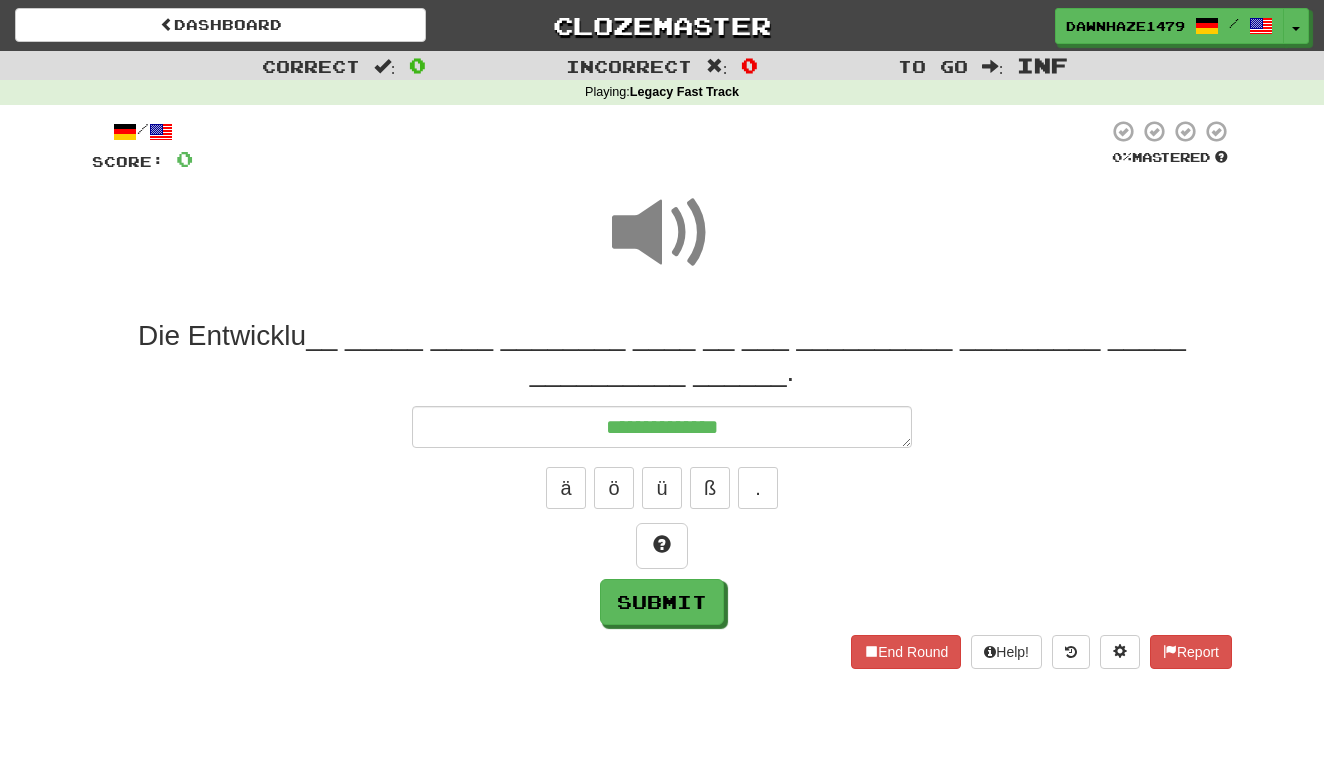 type on "*" 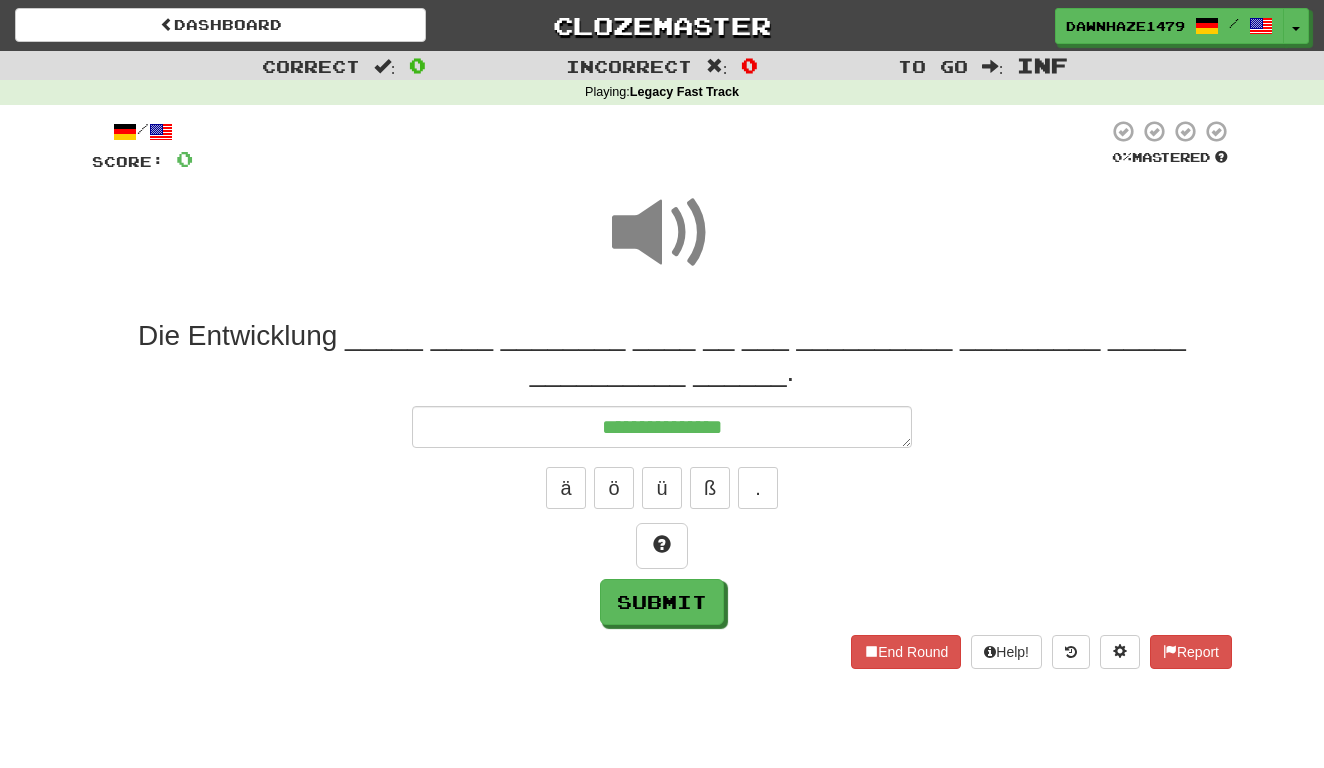 type on "*" 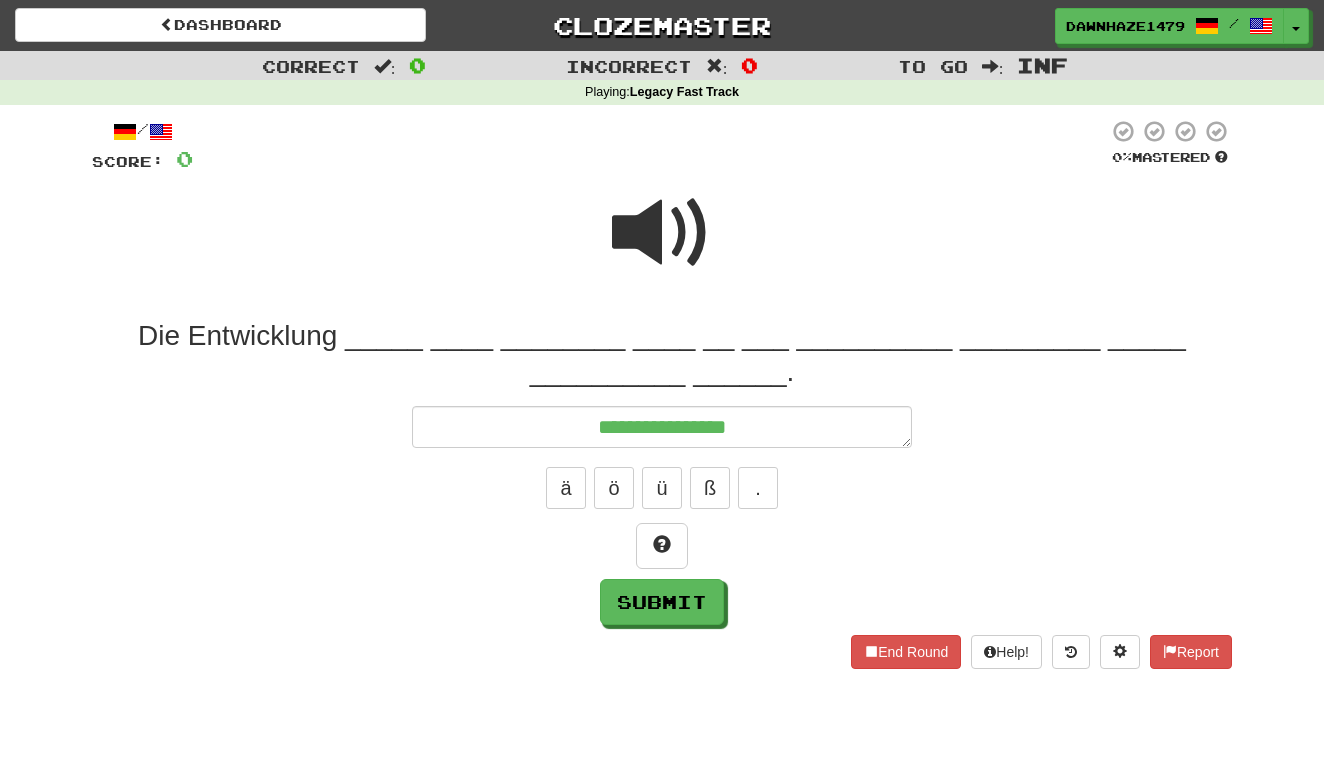 type on "**********" 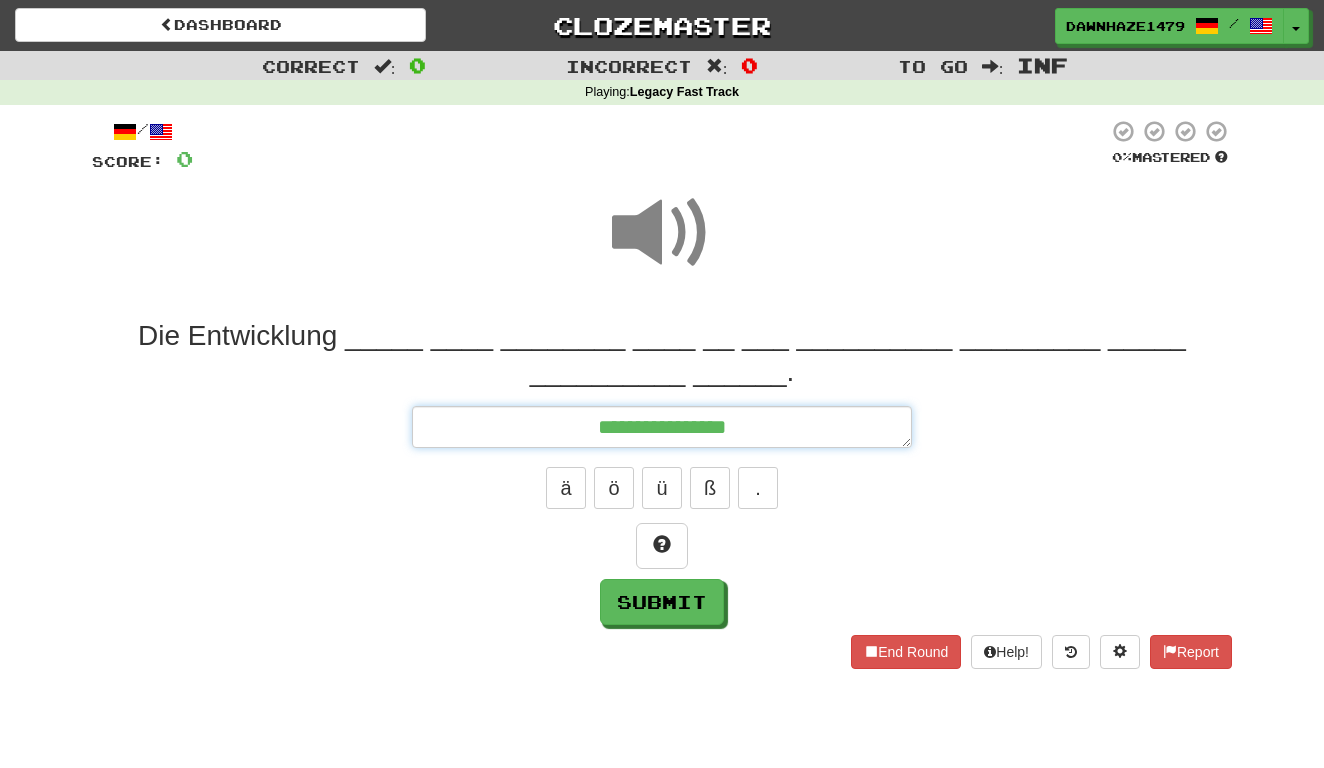 click on "**********" at bounding box center (662, 427) 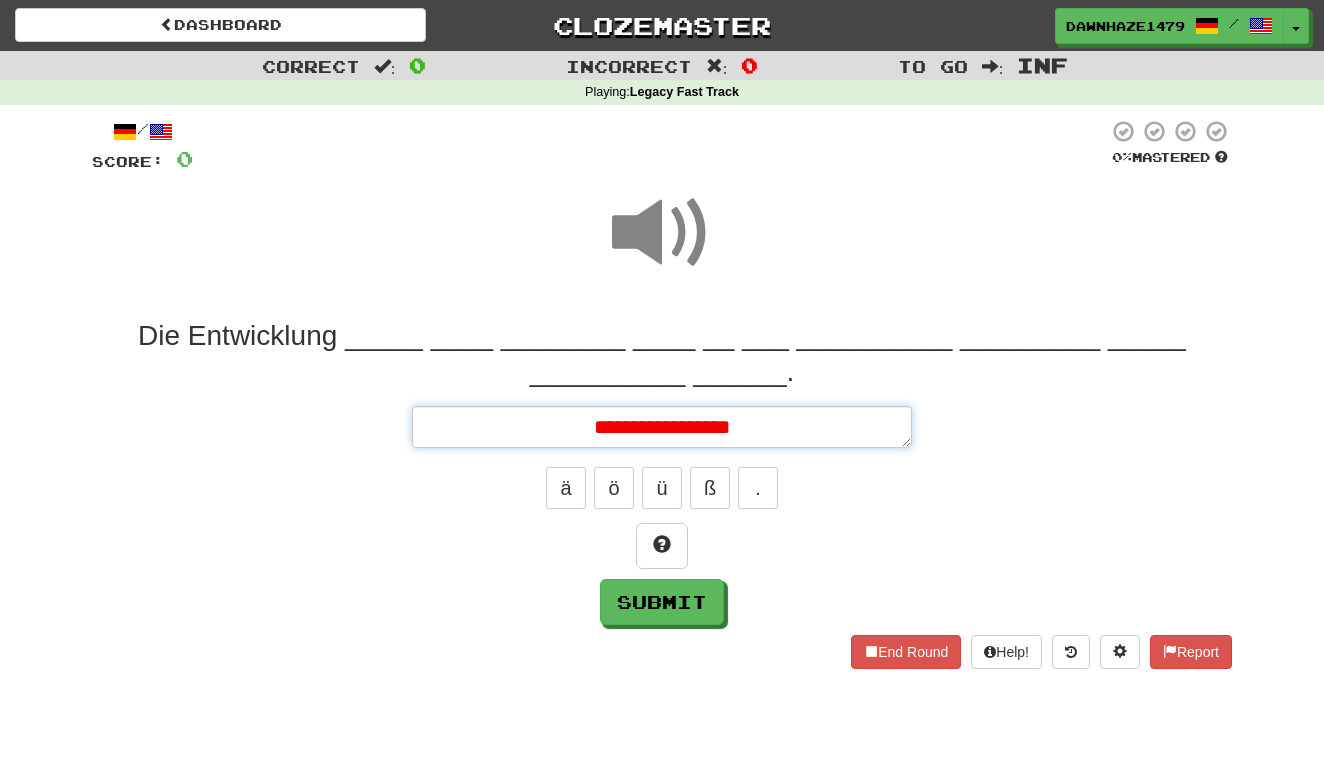 type on "*" 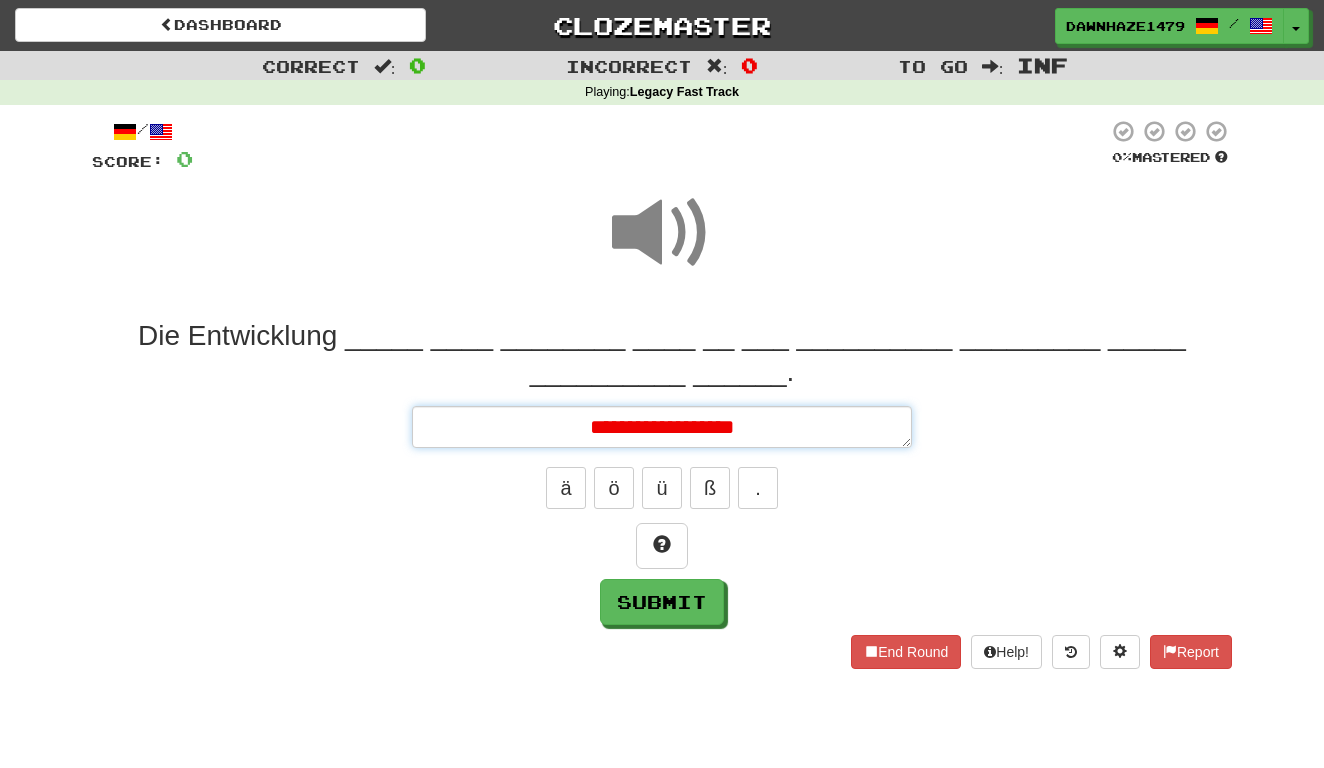 type on "*" 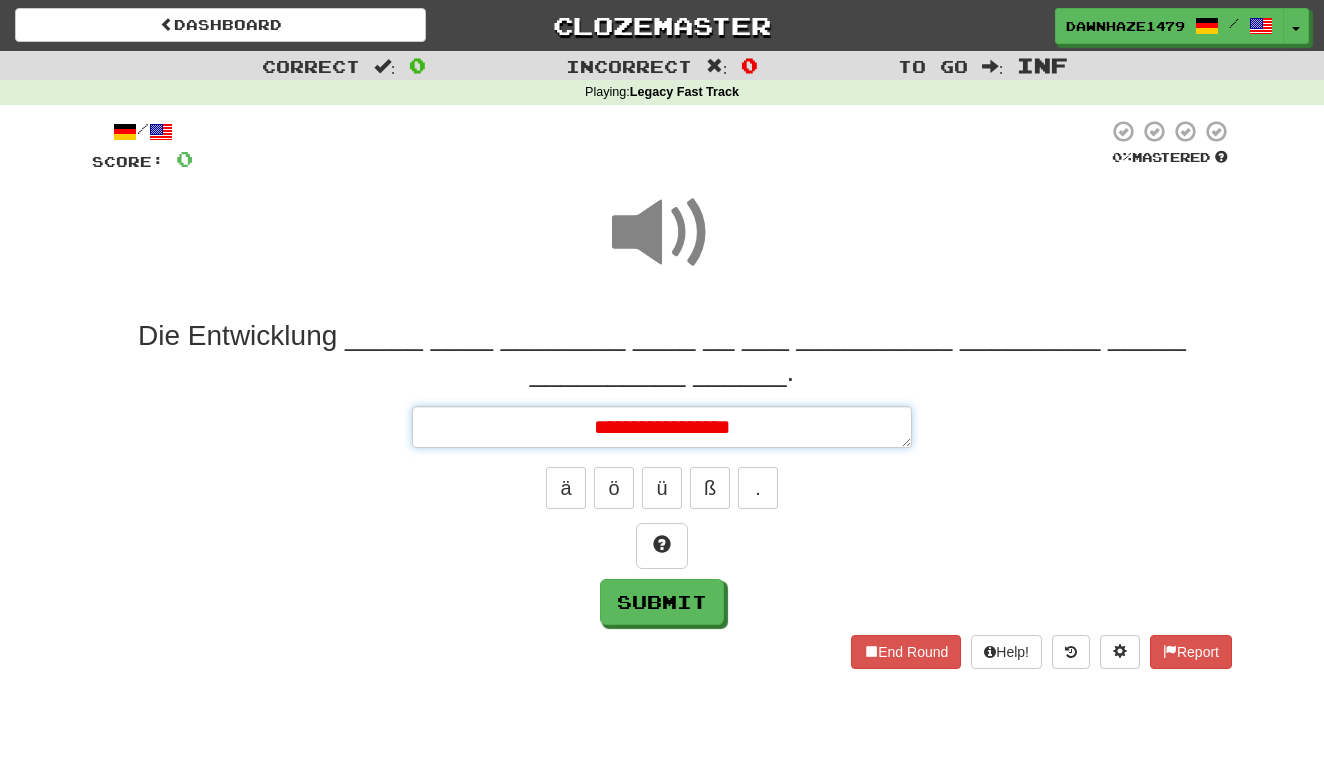 type on "*" 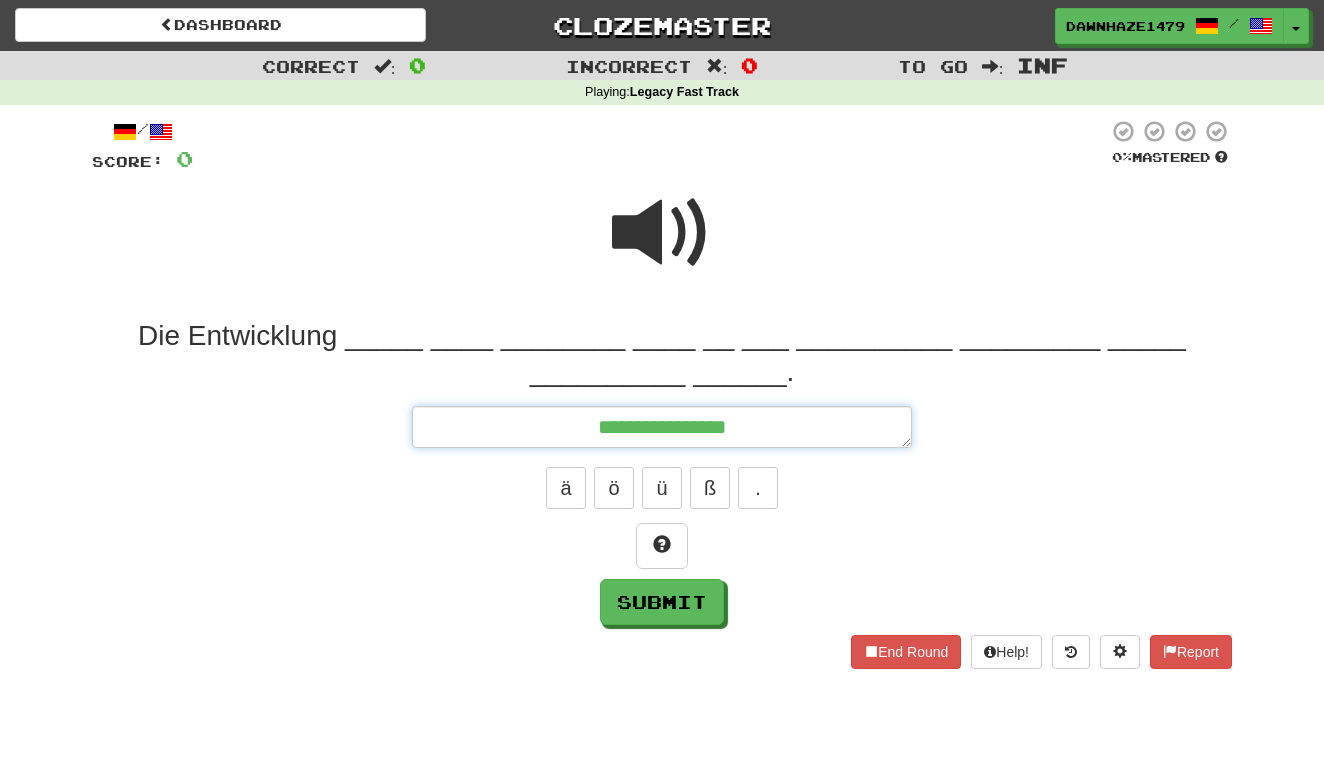 type on "*" 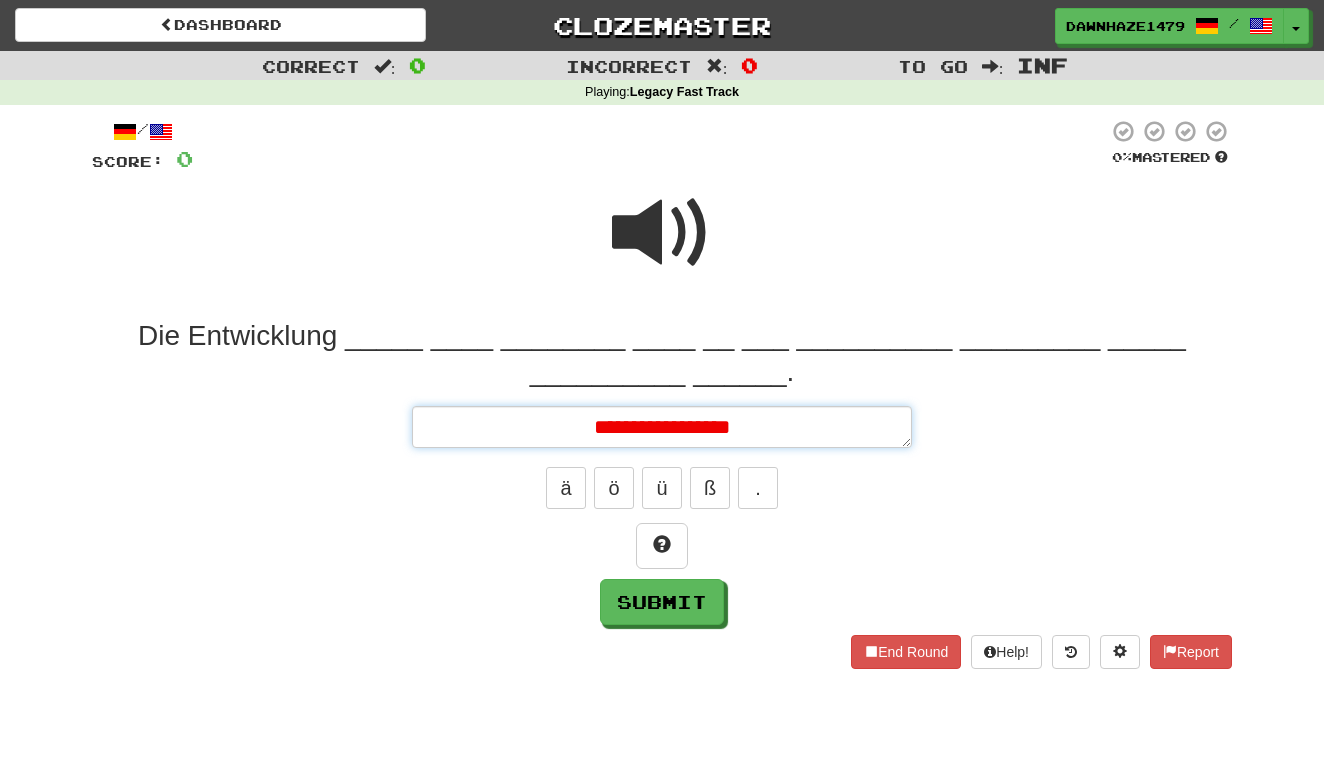 type on "**********" 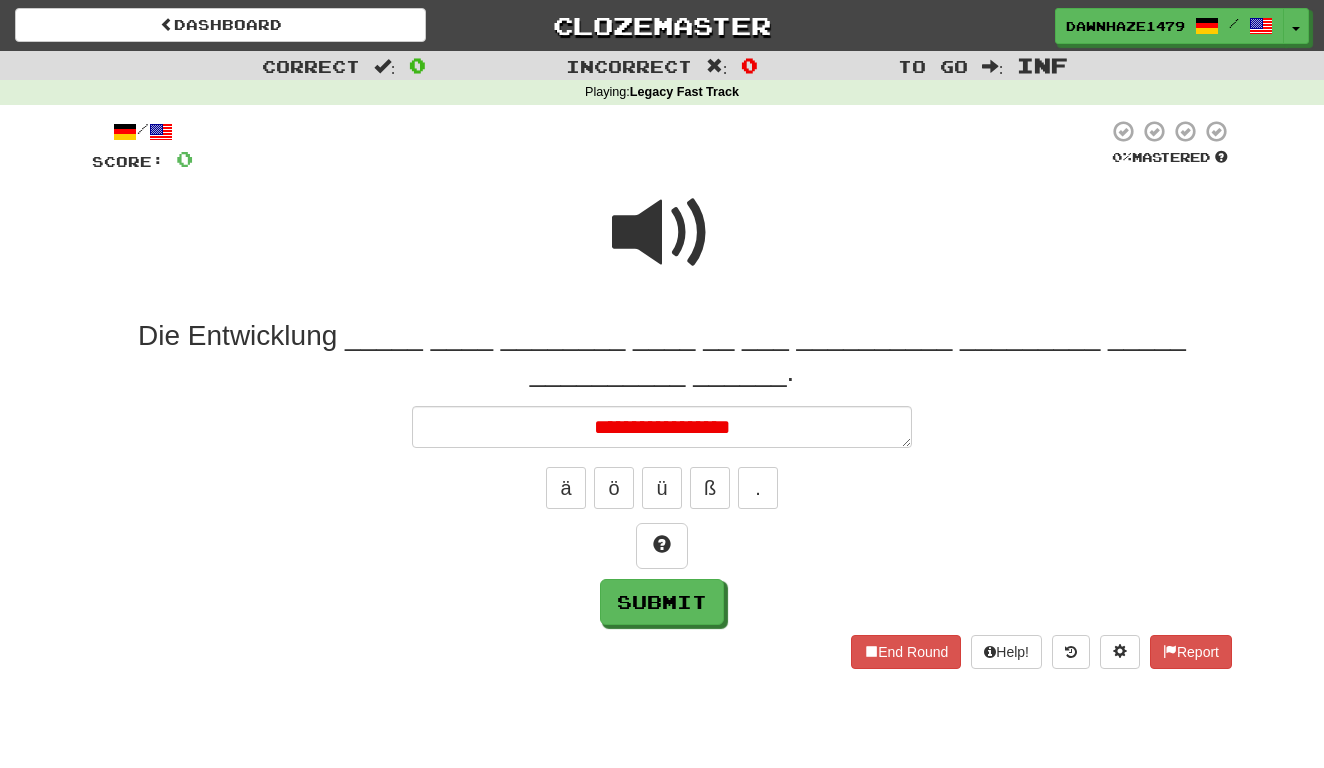click at bounding box center [662, 233] 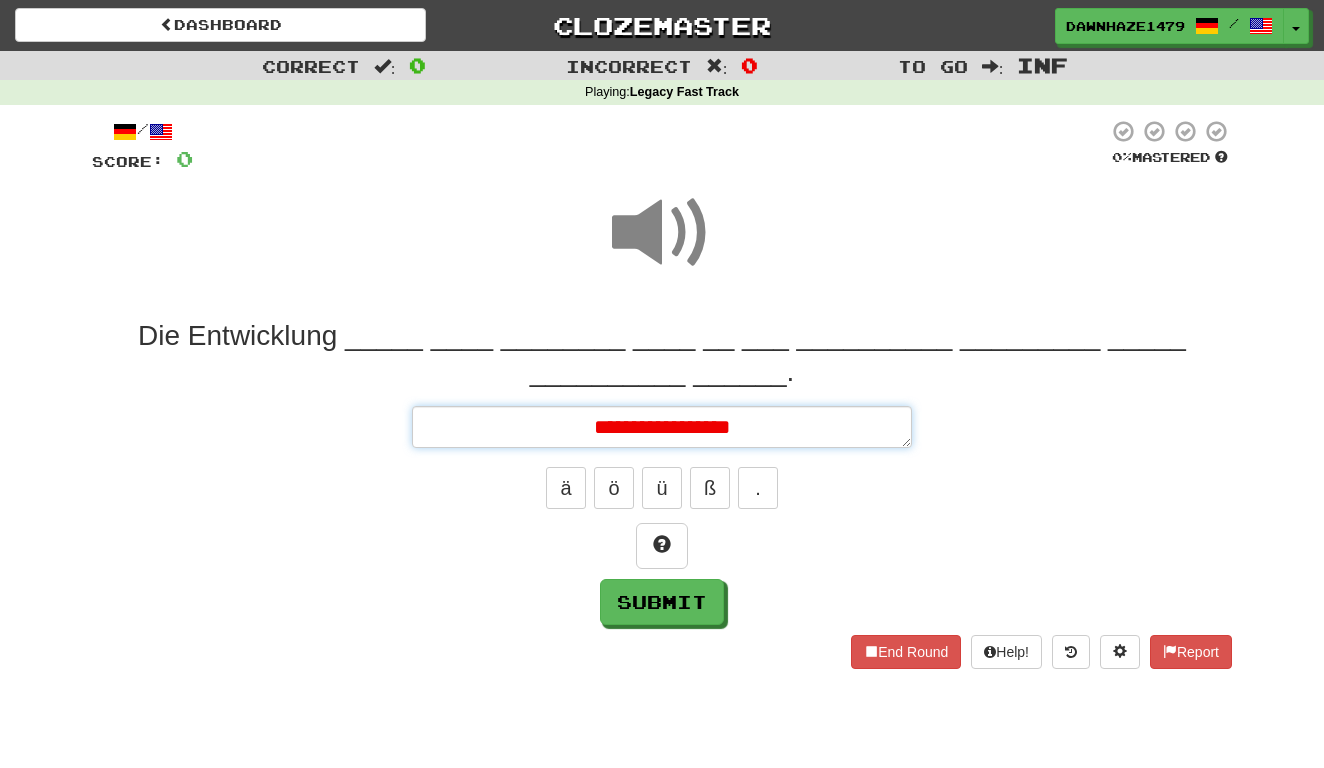 click on "**********" at bounding box center [662, 427] 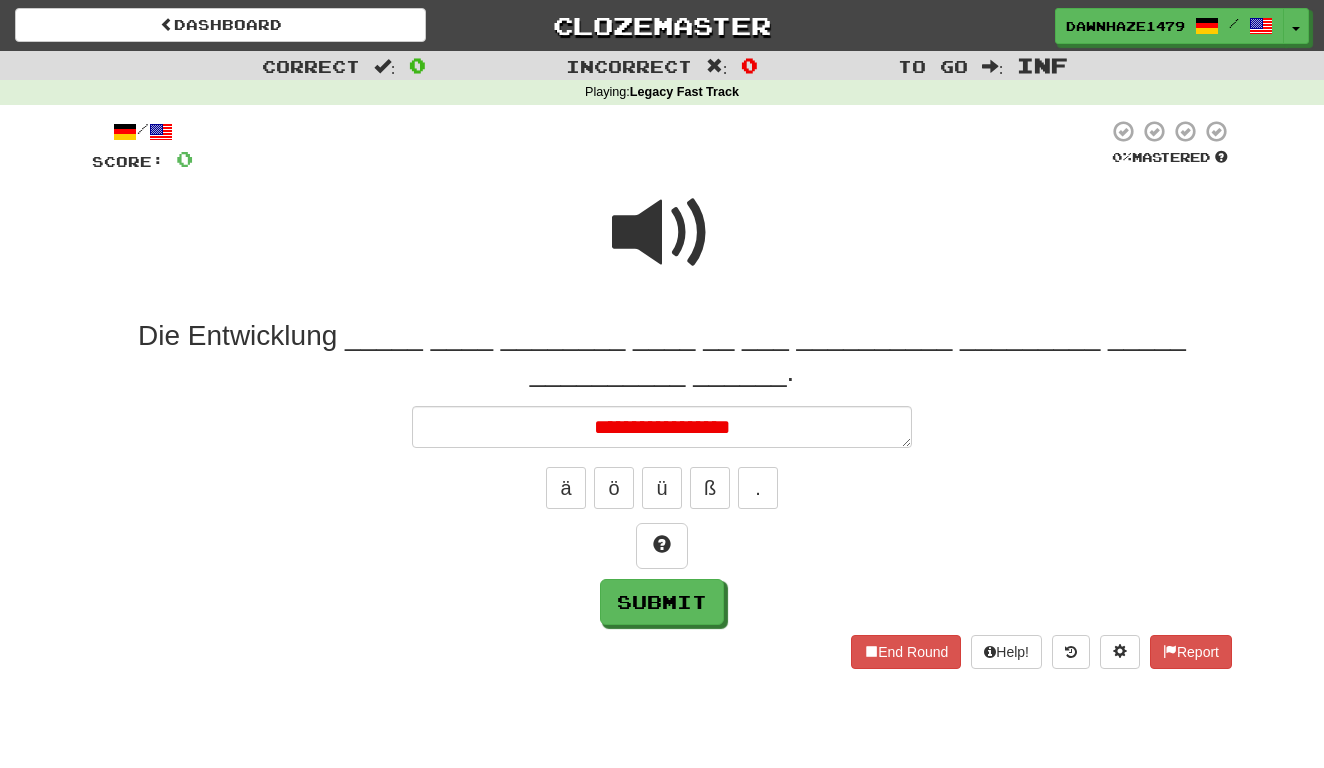 click at bounding box center (662, 246) 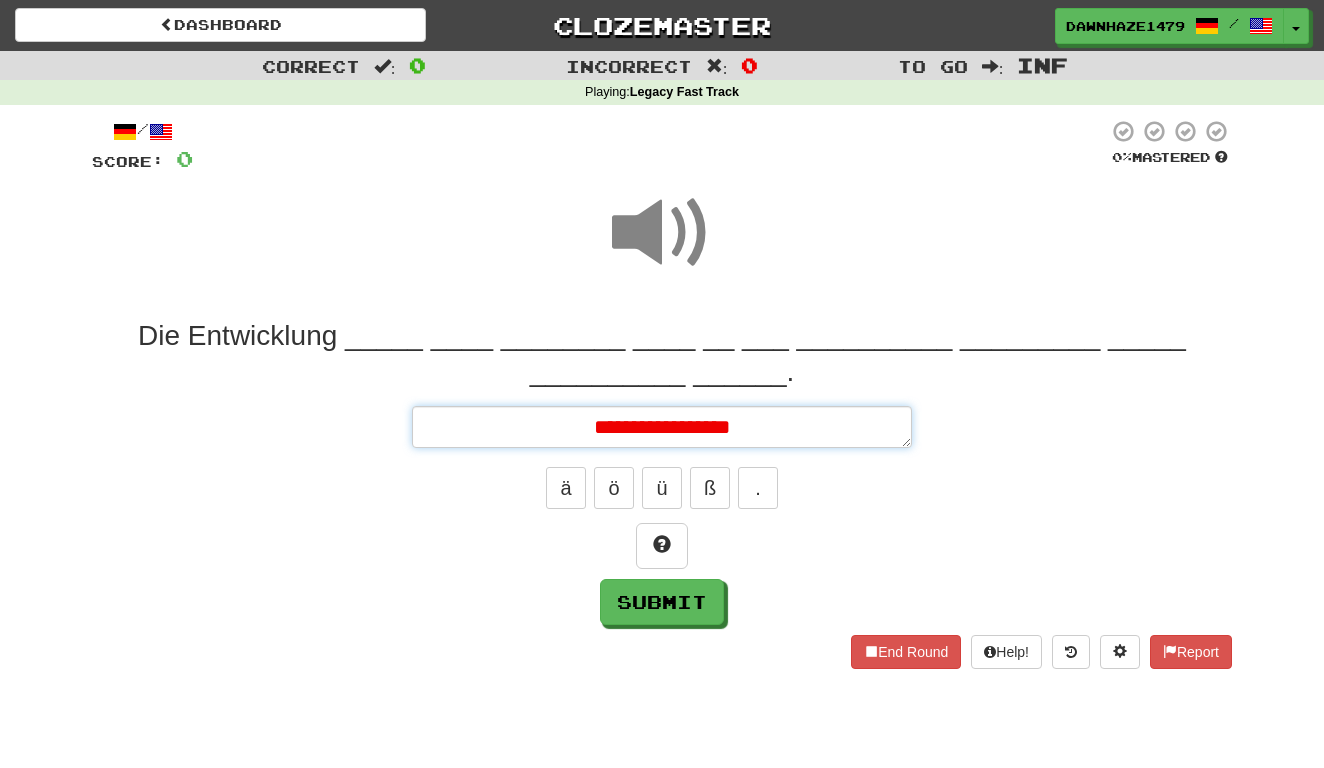 click on "**********" at bounding box center [662, 427] 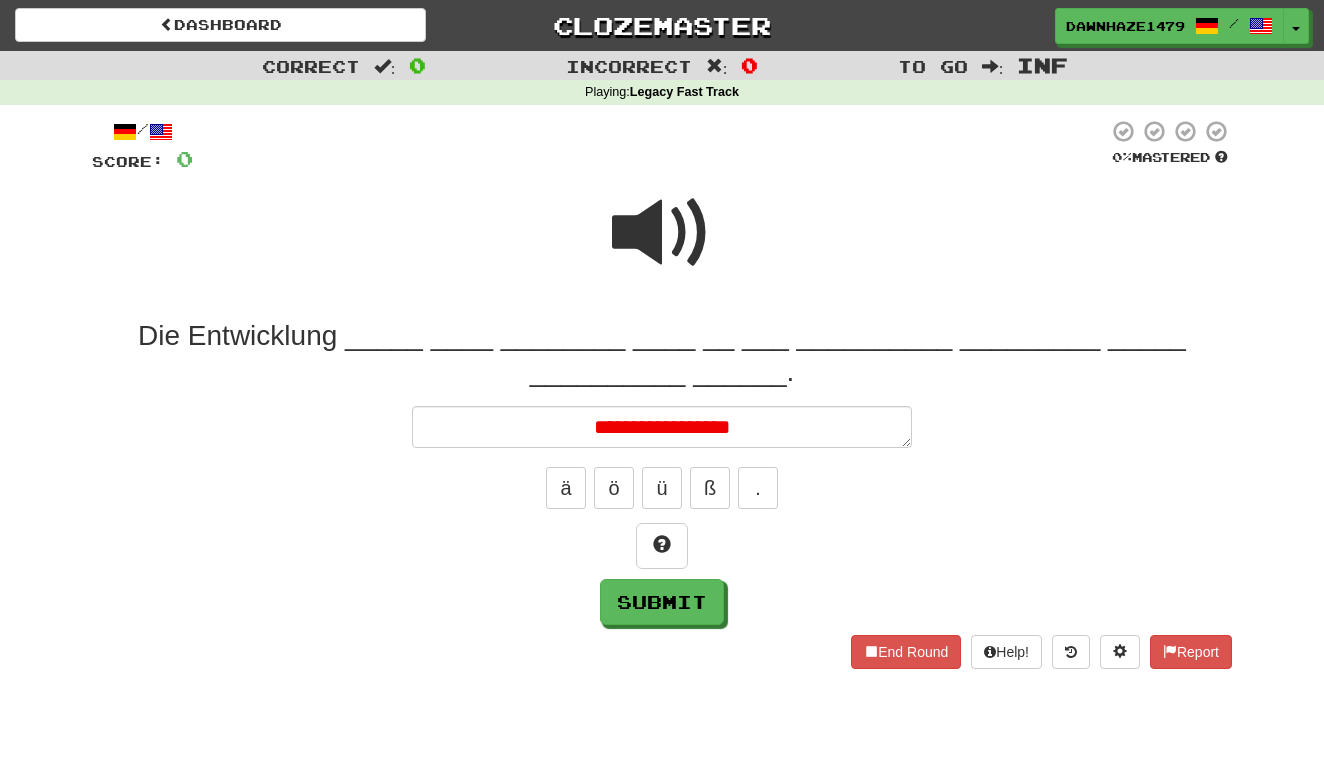 click at bounding box center (662, 233) 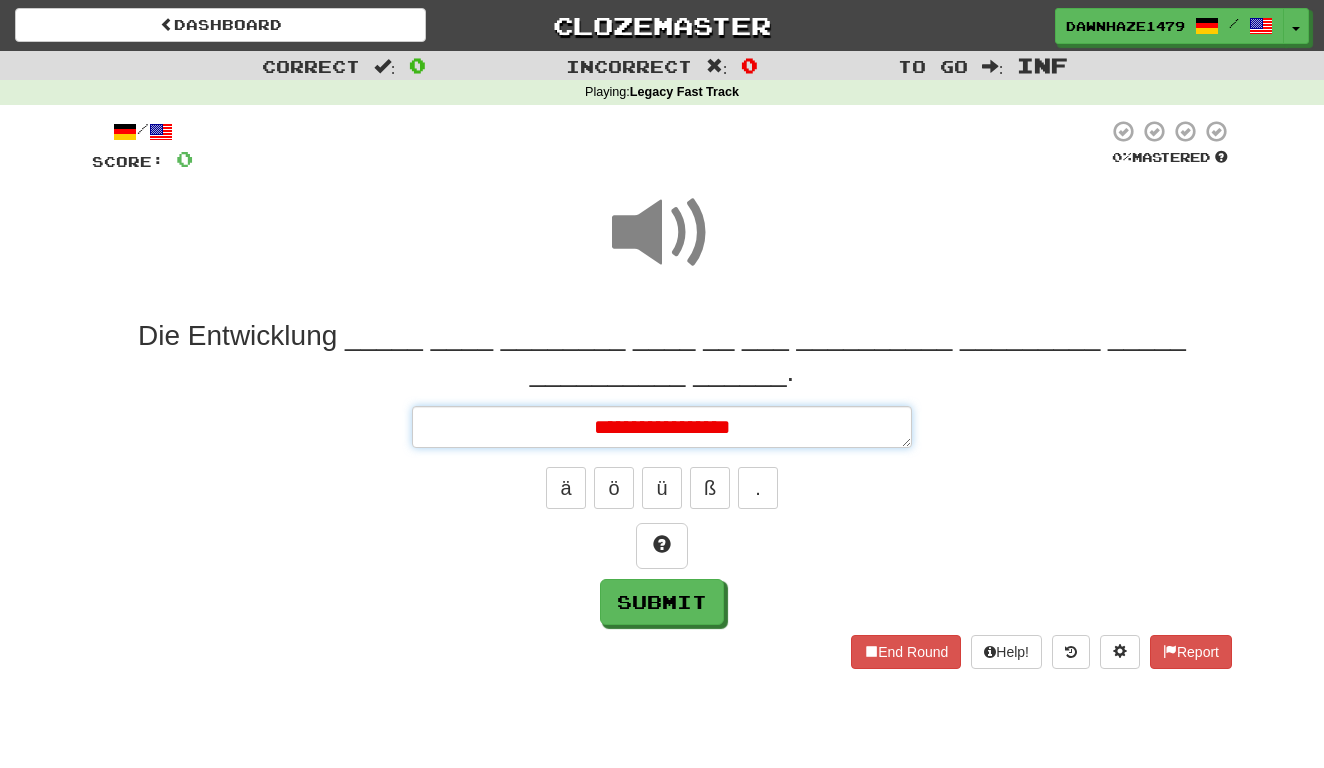 click on "**********" at bounding box center [662, 427] 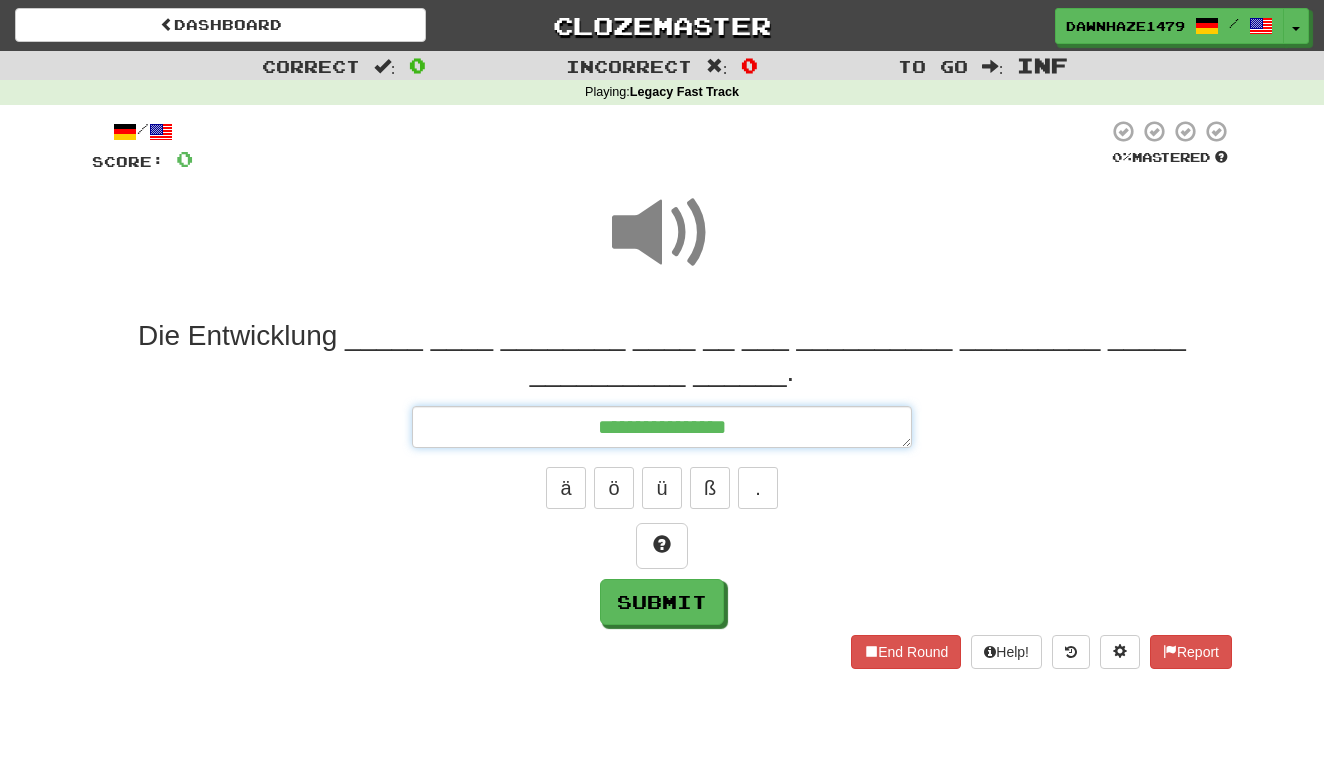 type on "*" 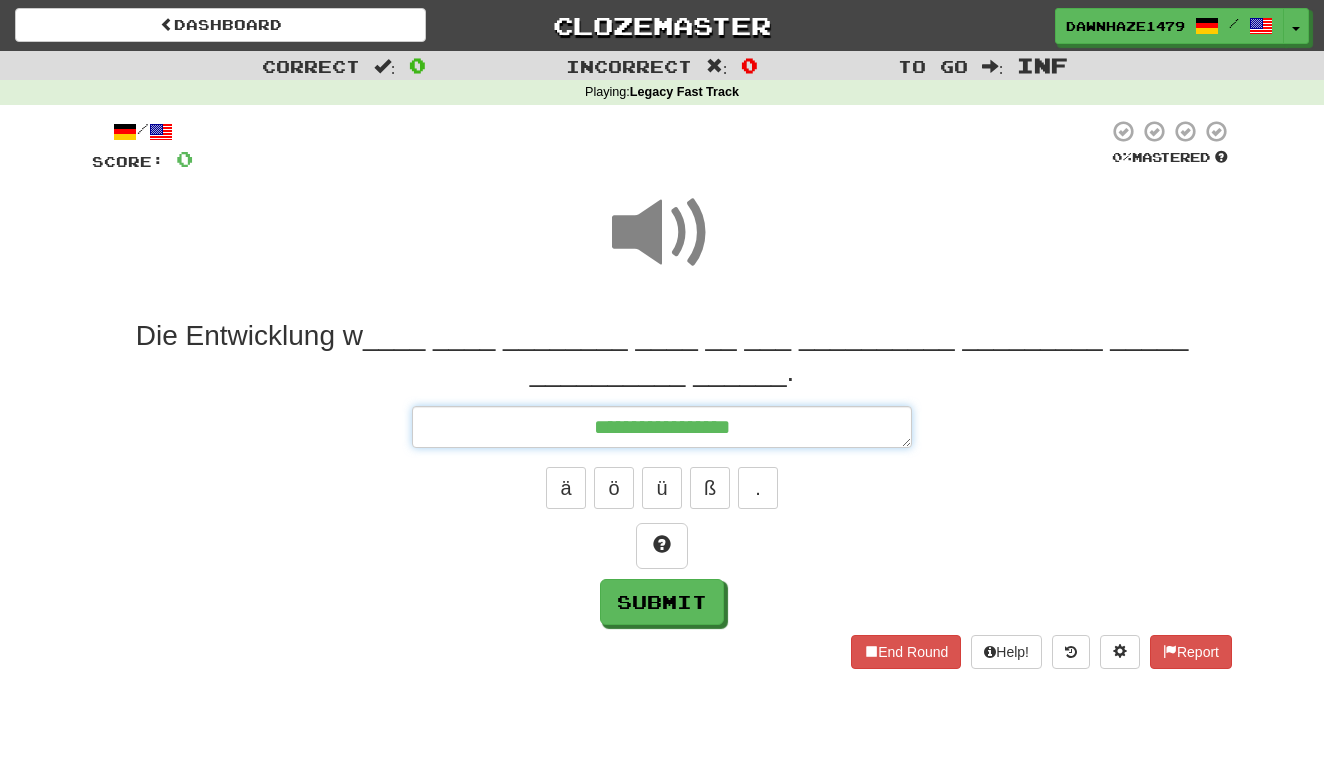 type on "*" 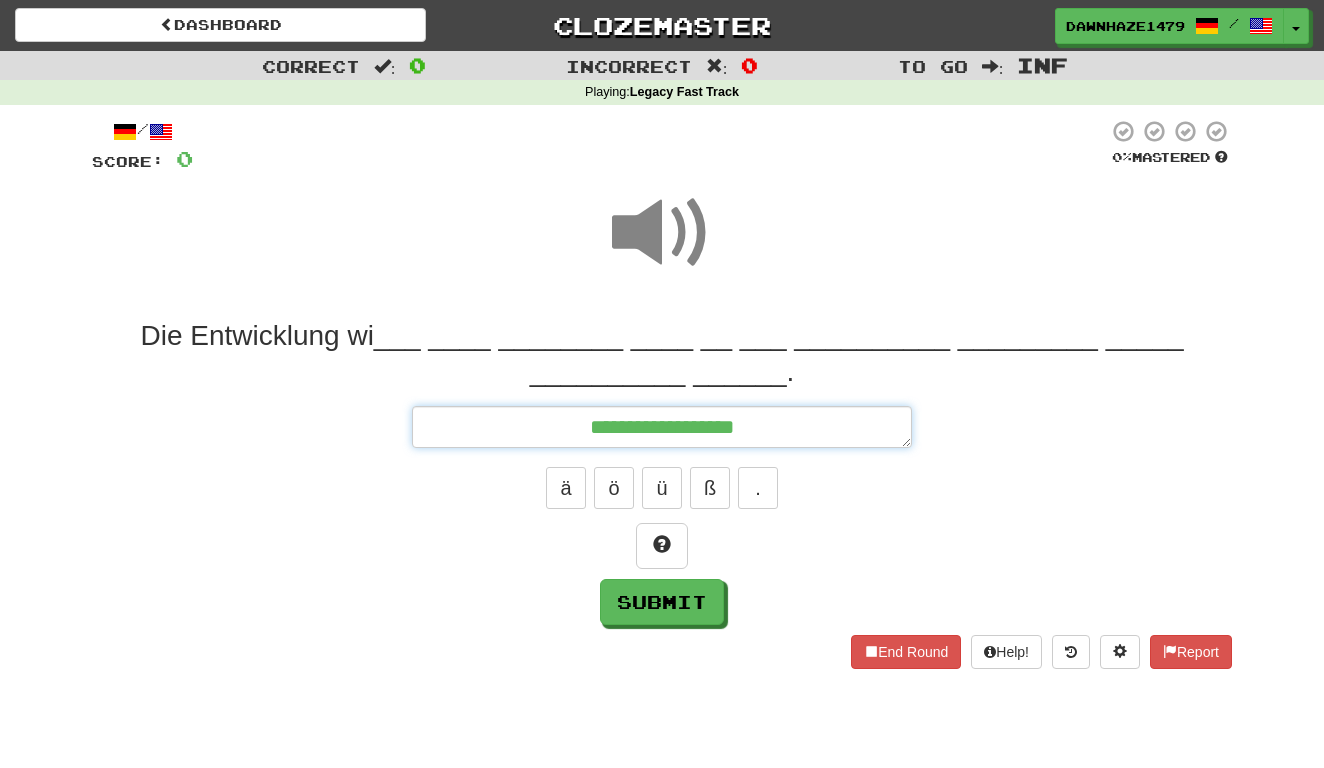 type on "*" 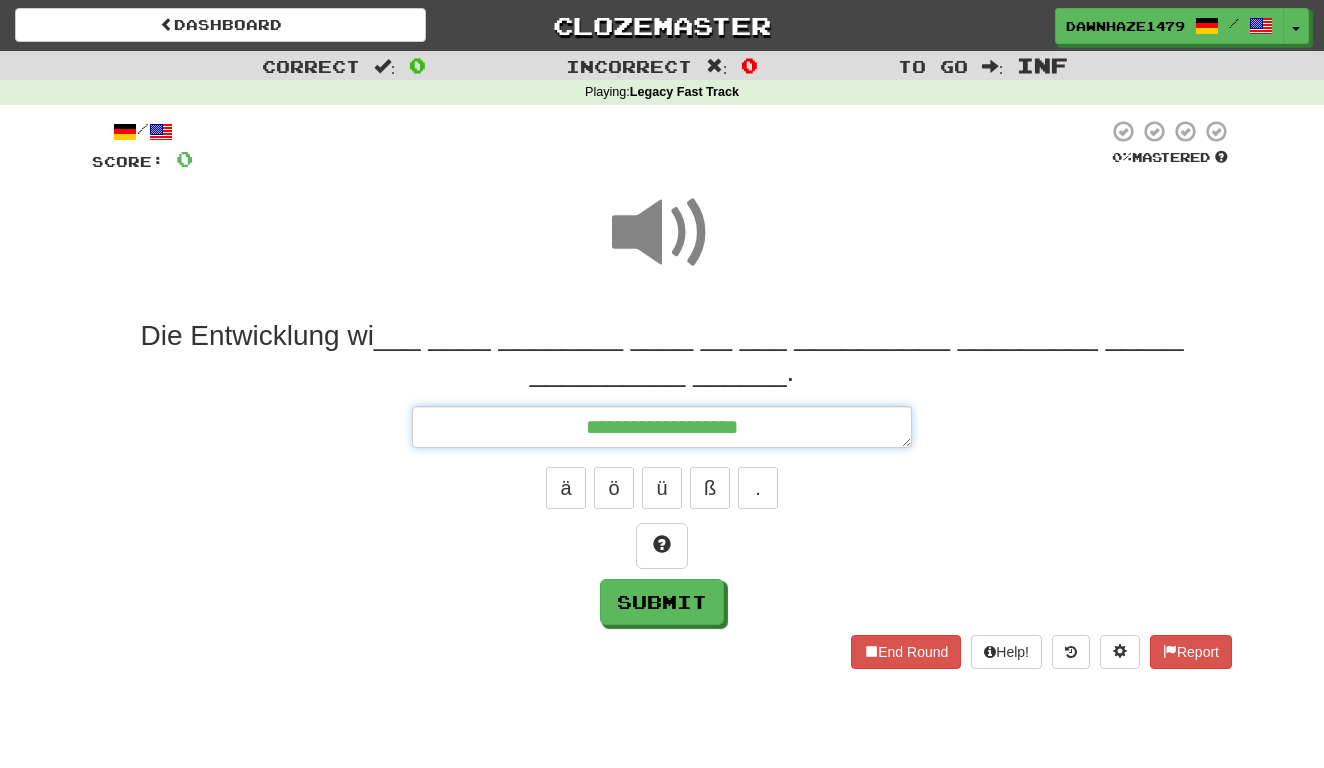 type on "*" 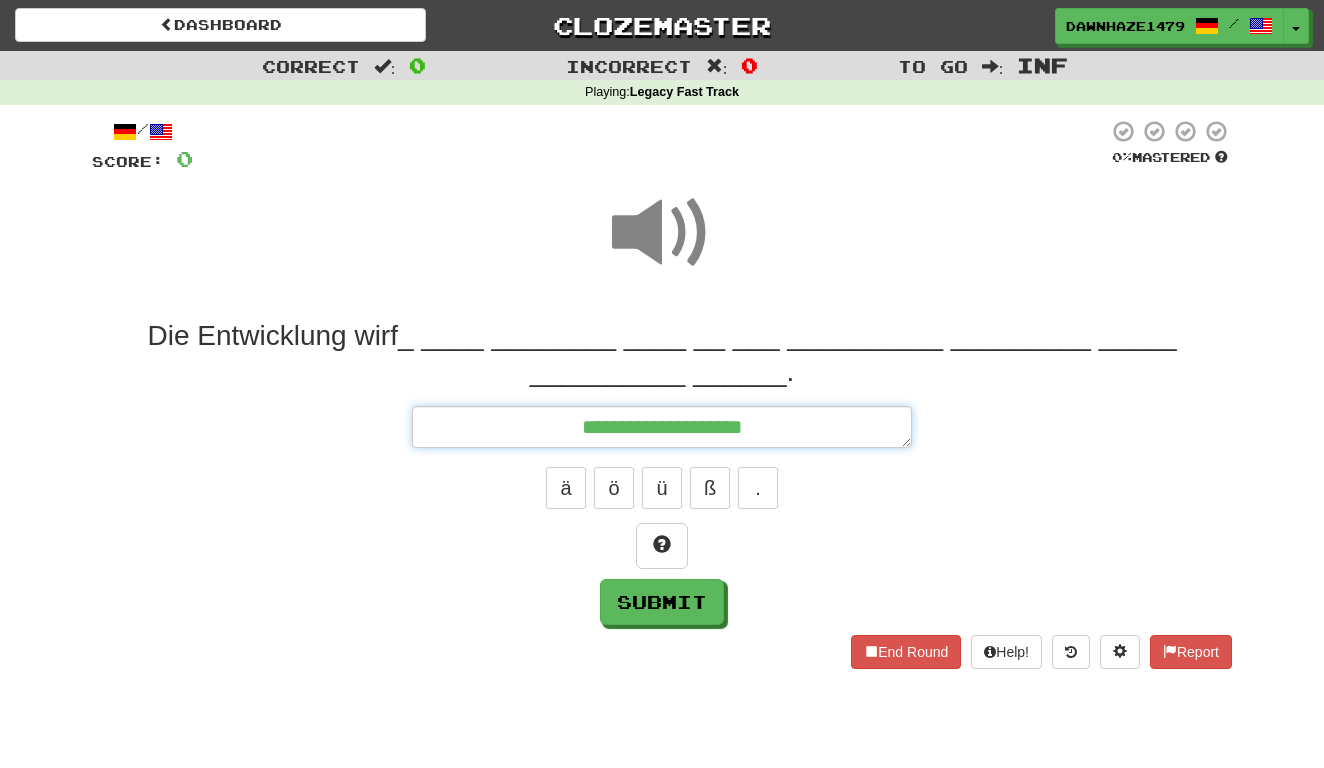type on "*" 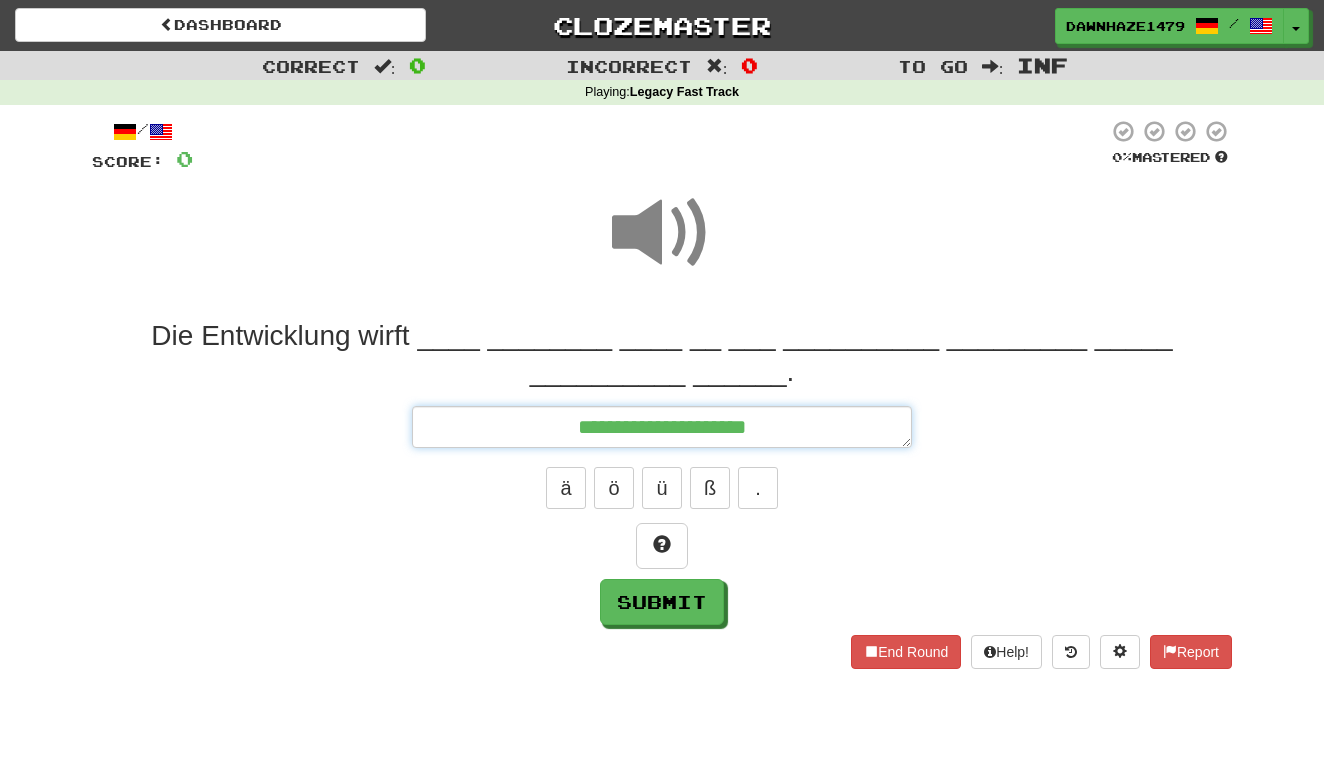 type on "*" 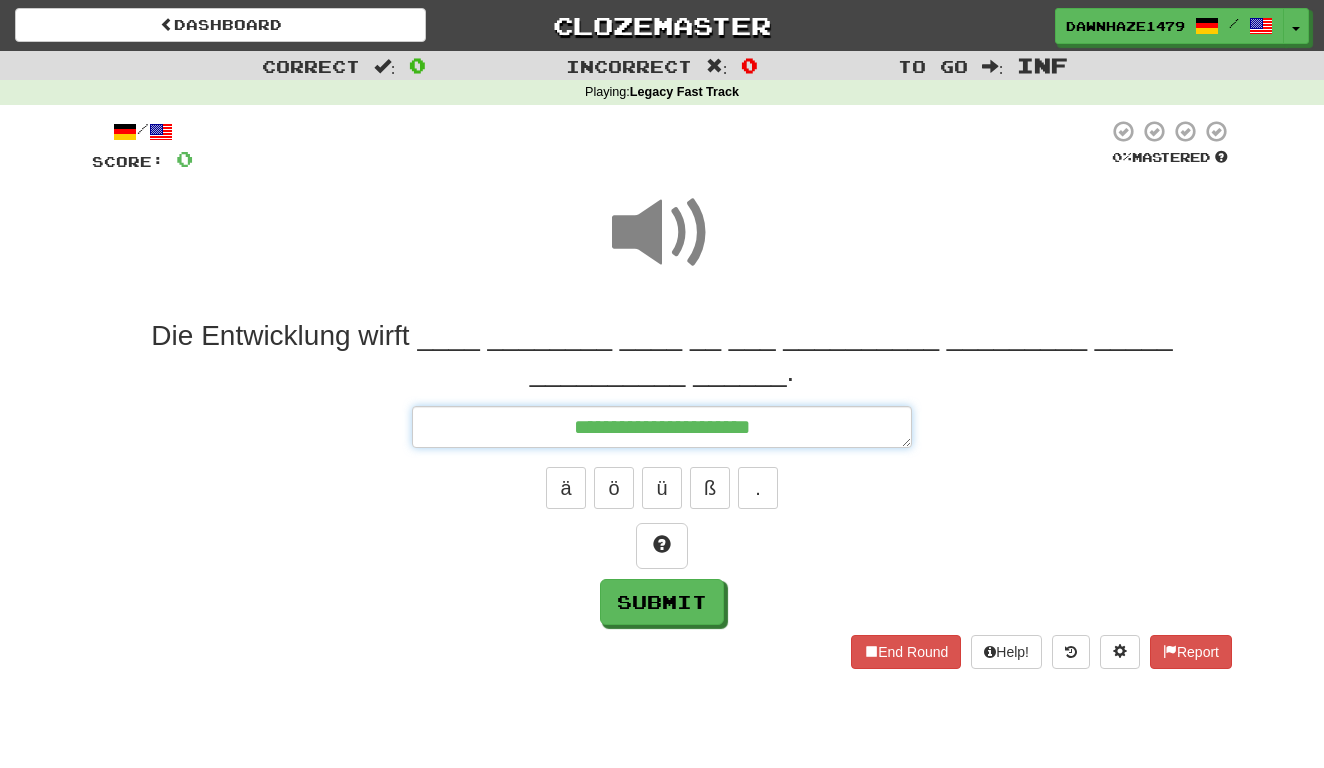 type on "*" 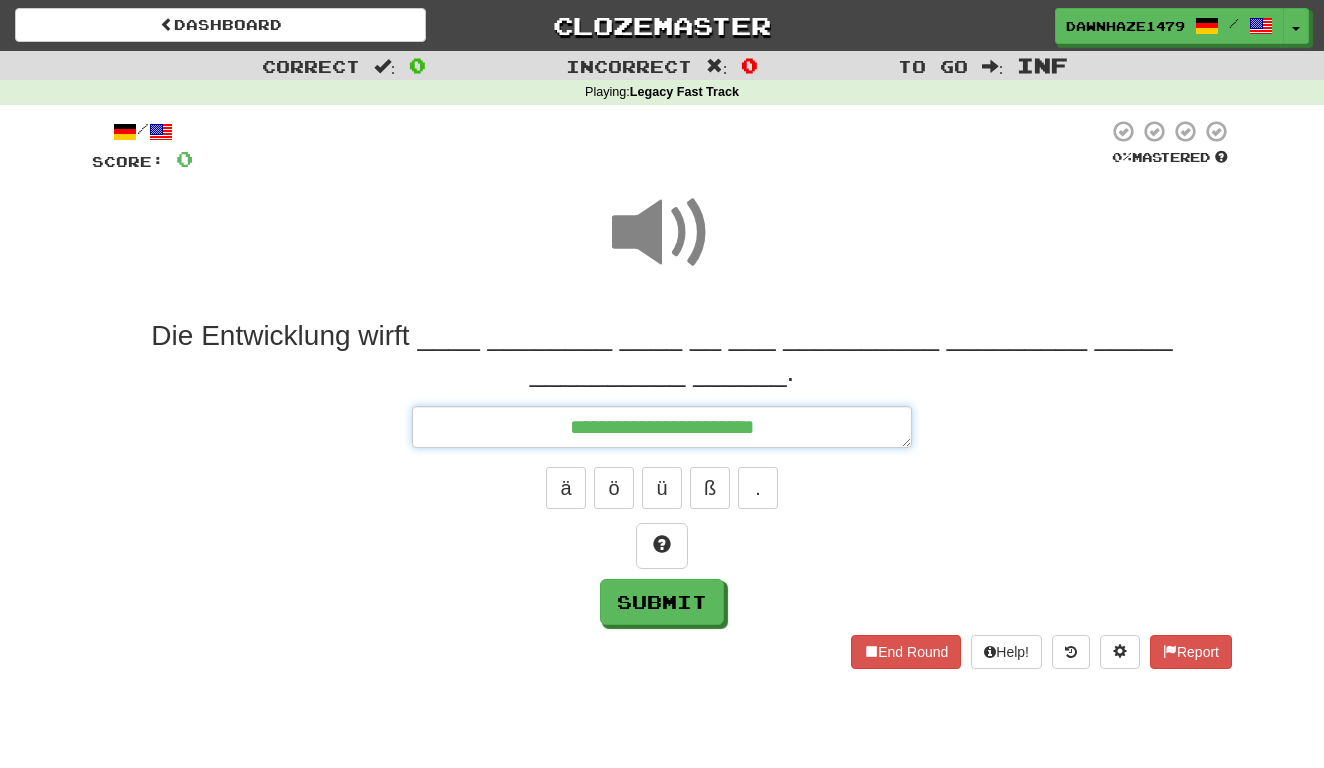 type on "*" 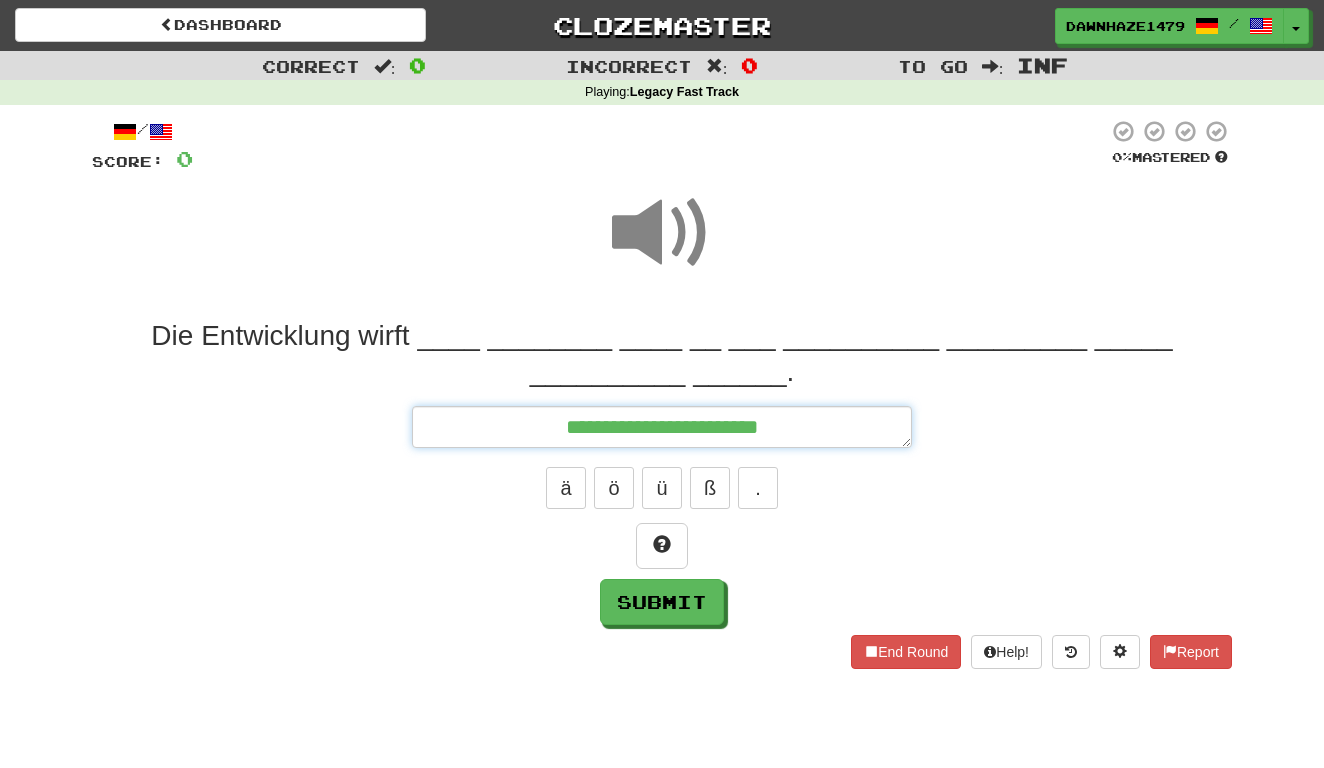 type on "*" 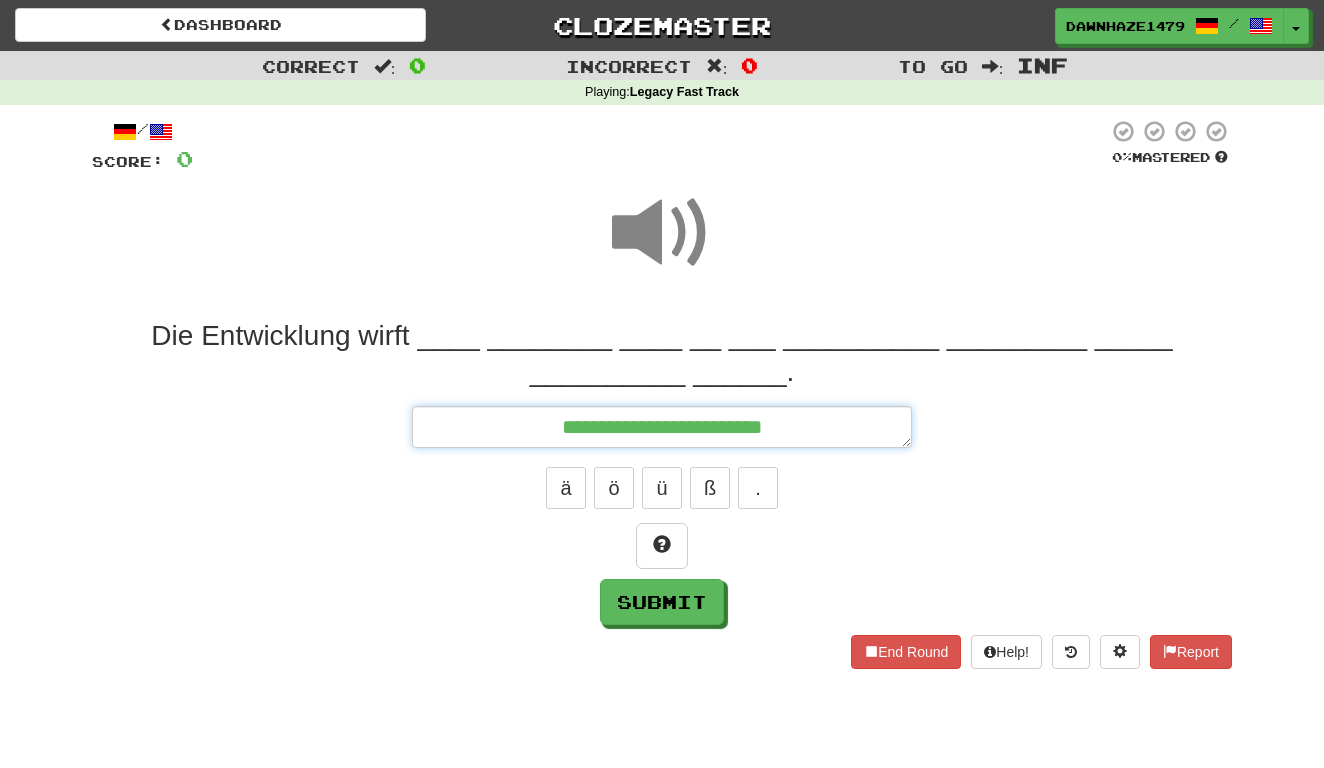 type on "*" 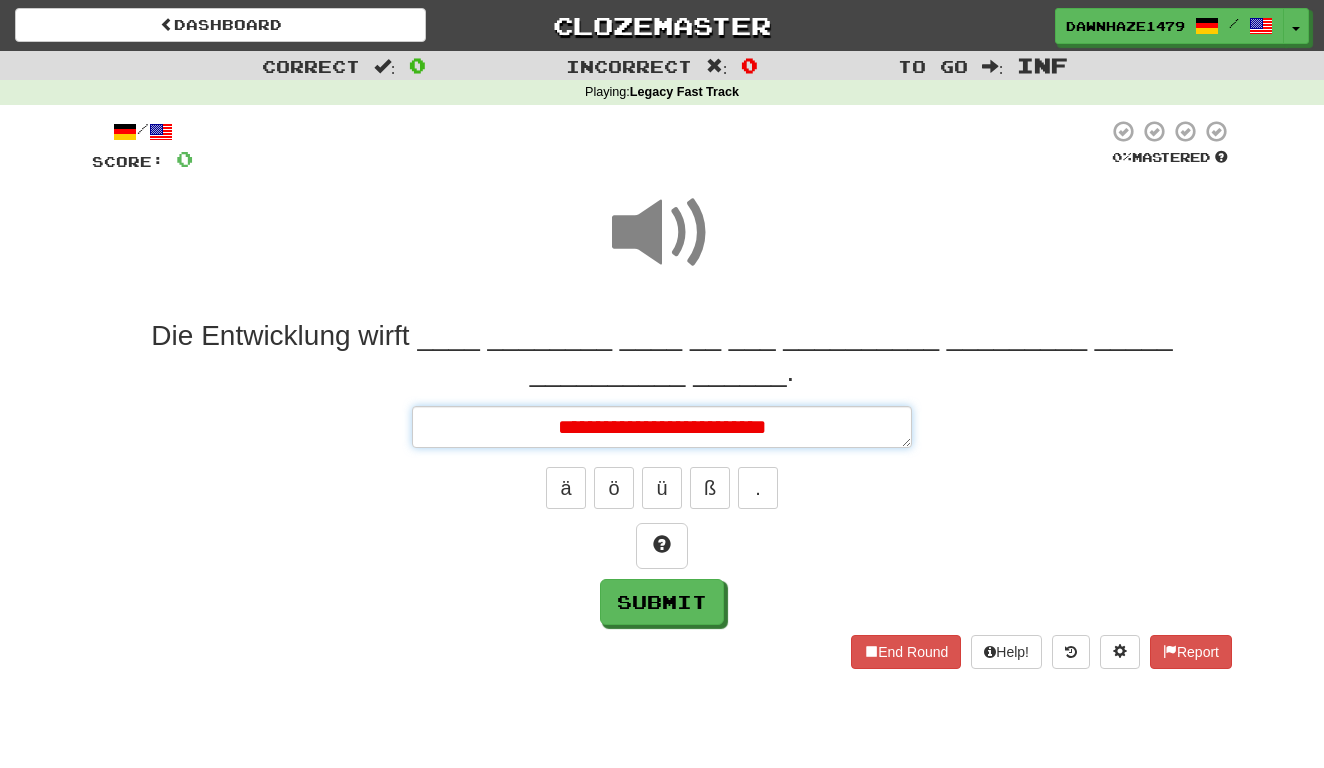 type on "*" 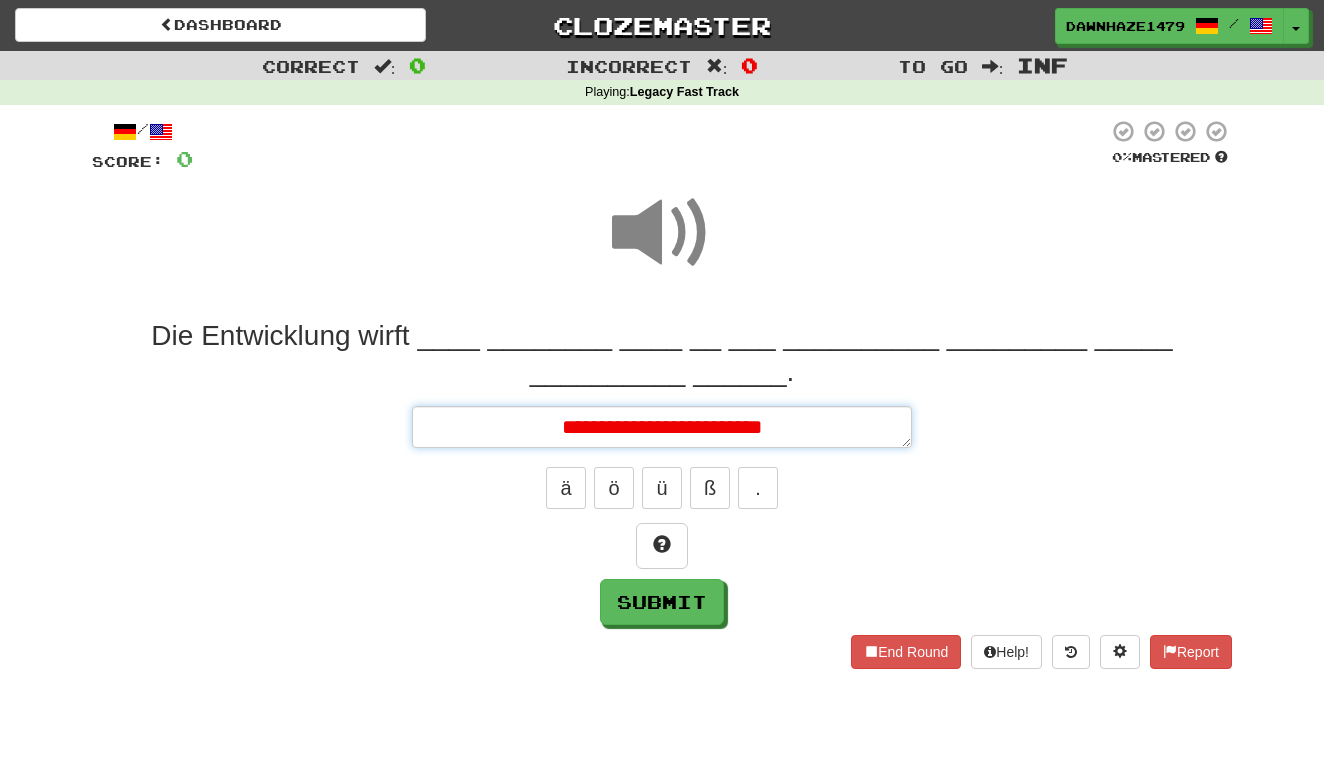type on "*" 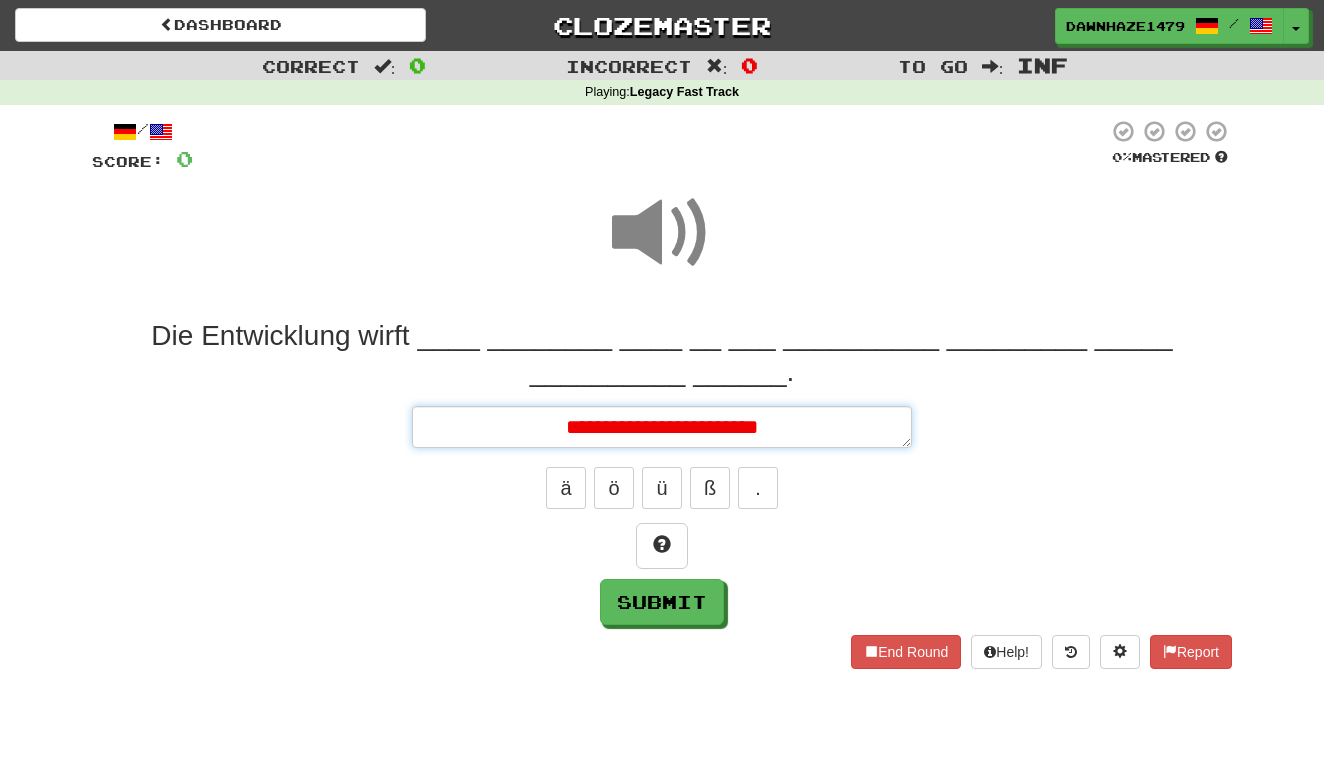 type on "*" 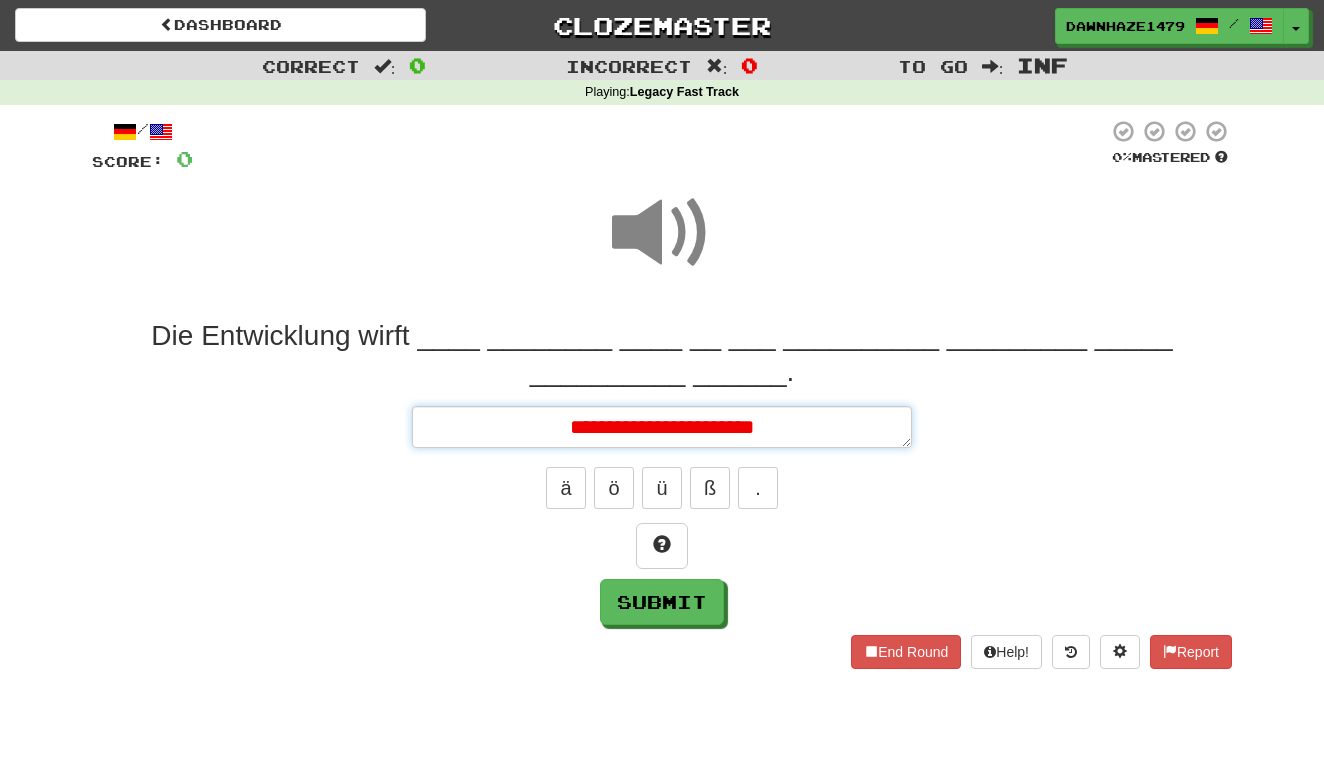 type on "*" 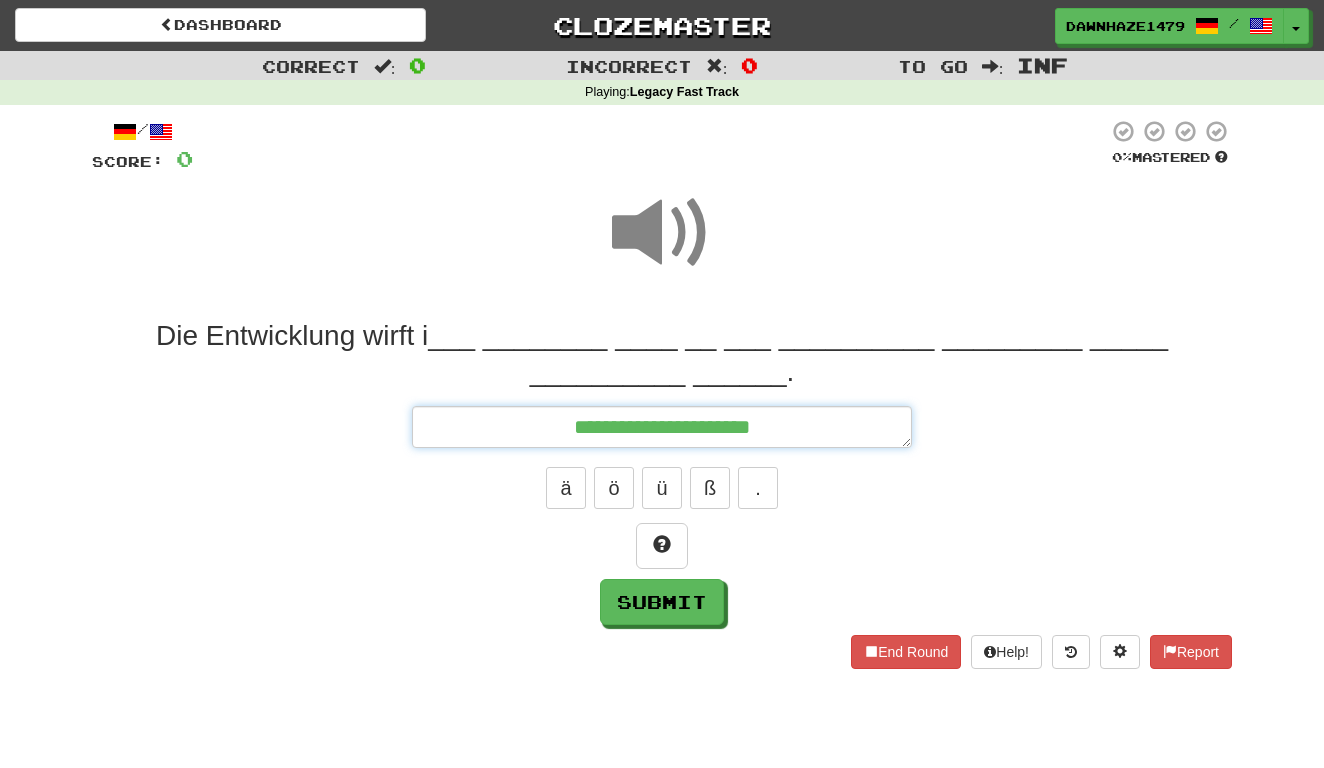 type on "*" 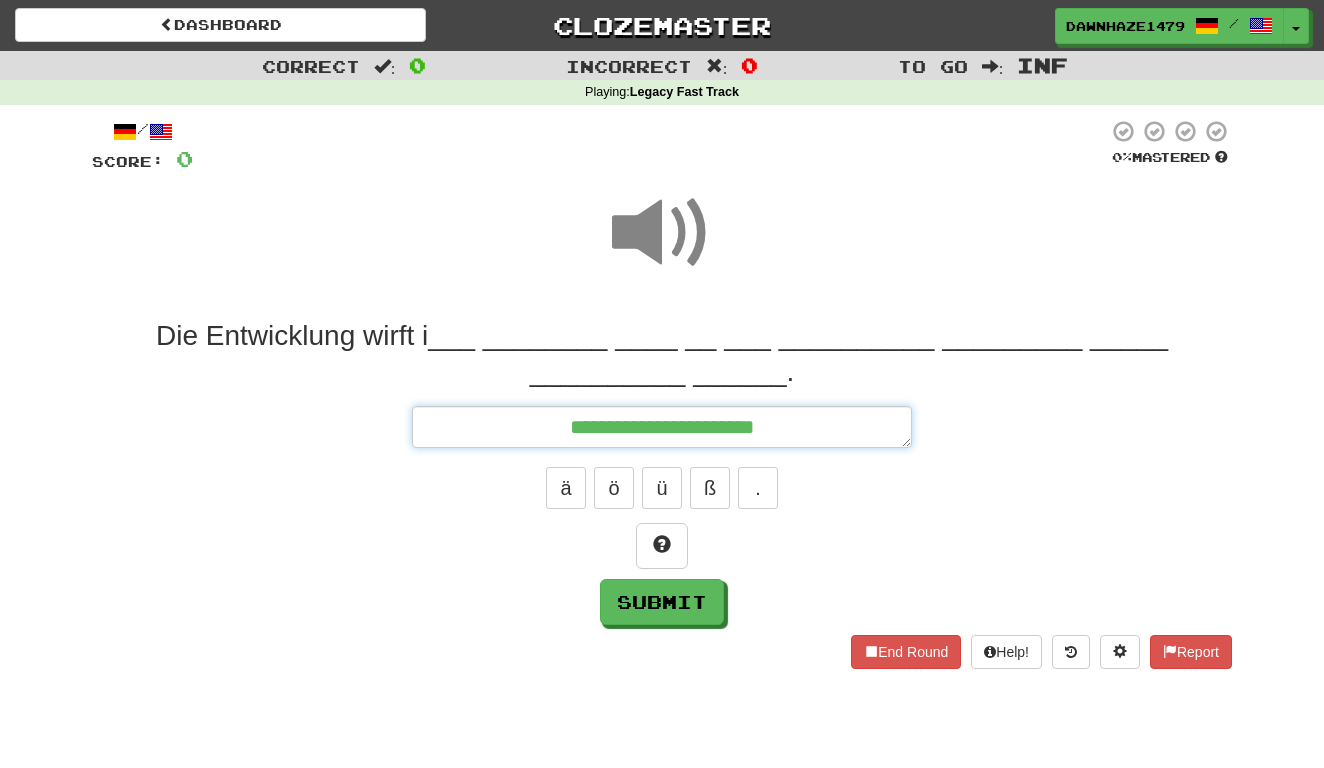 type on "*" 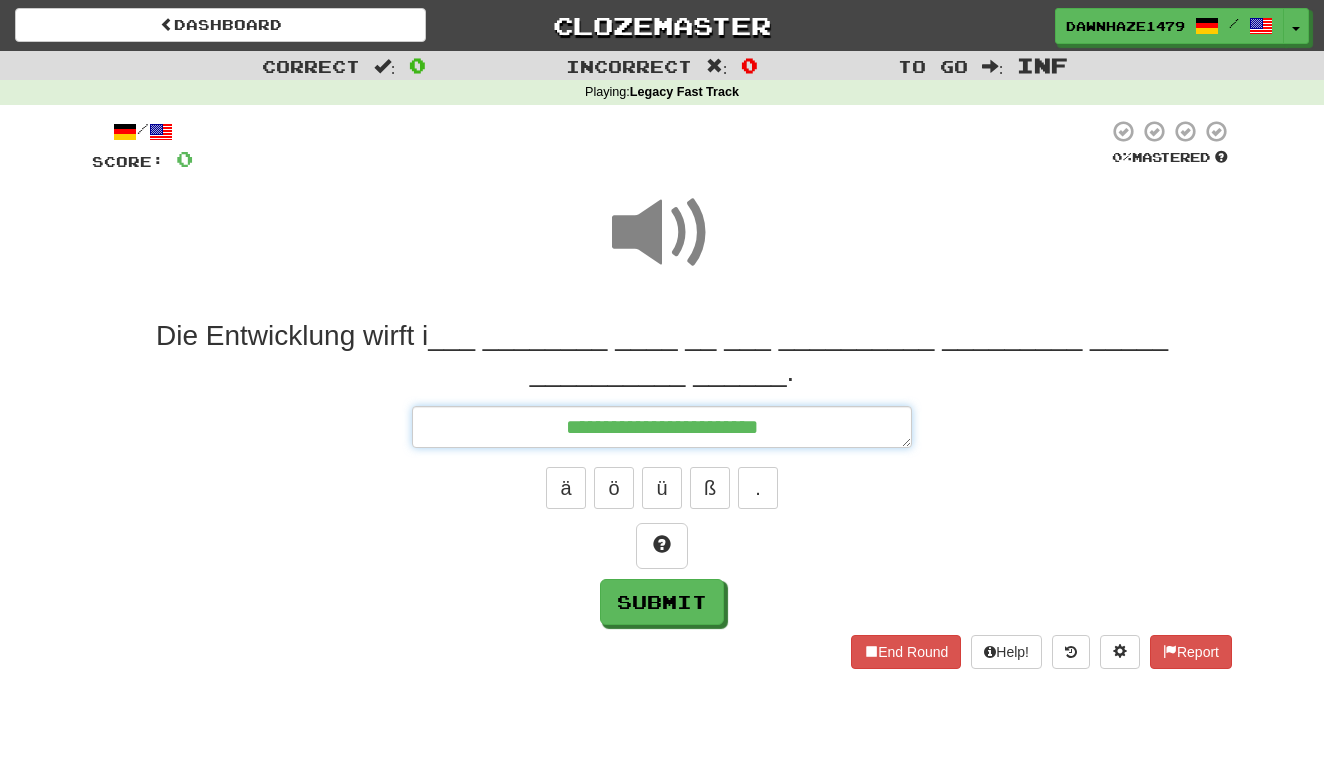 type on "*" 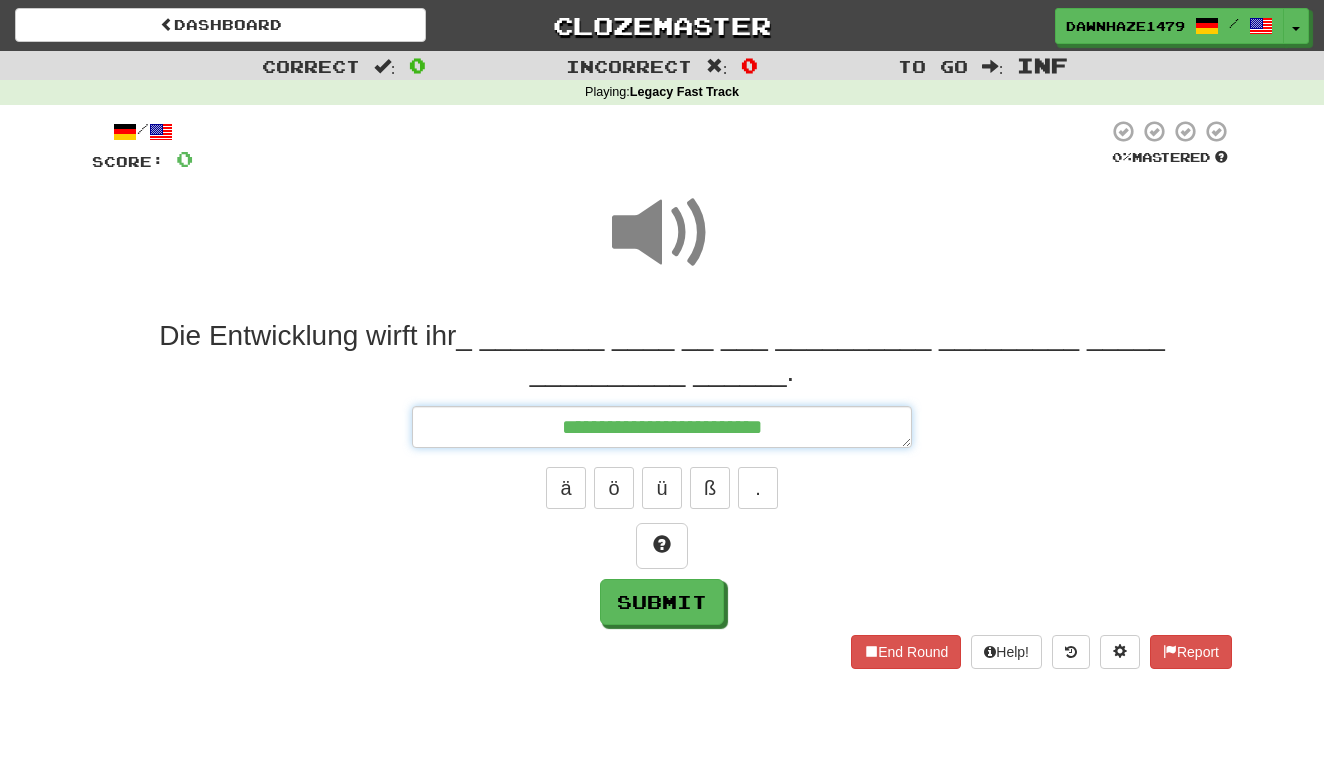 type on "*" 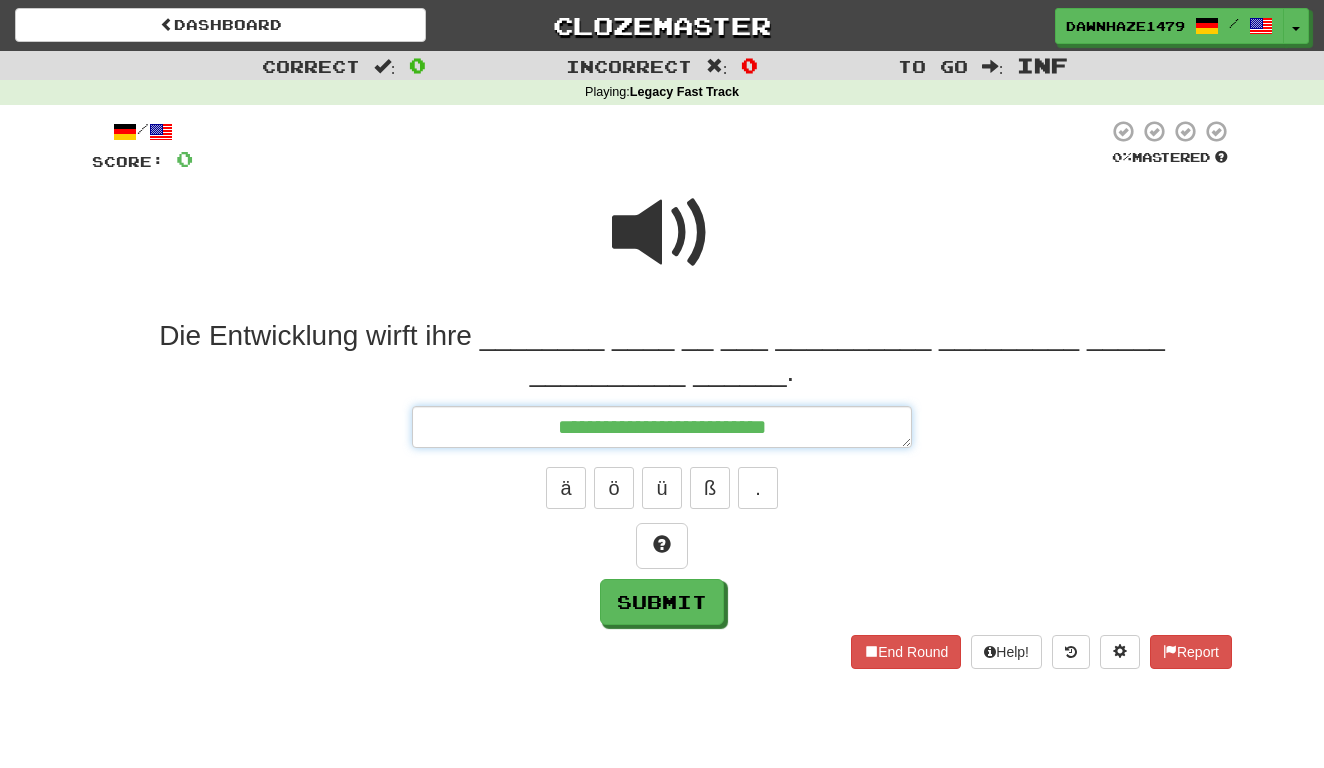 type on "*" 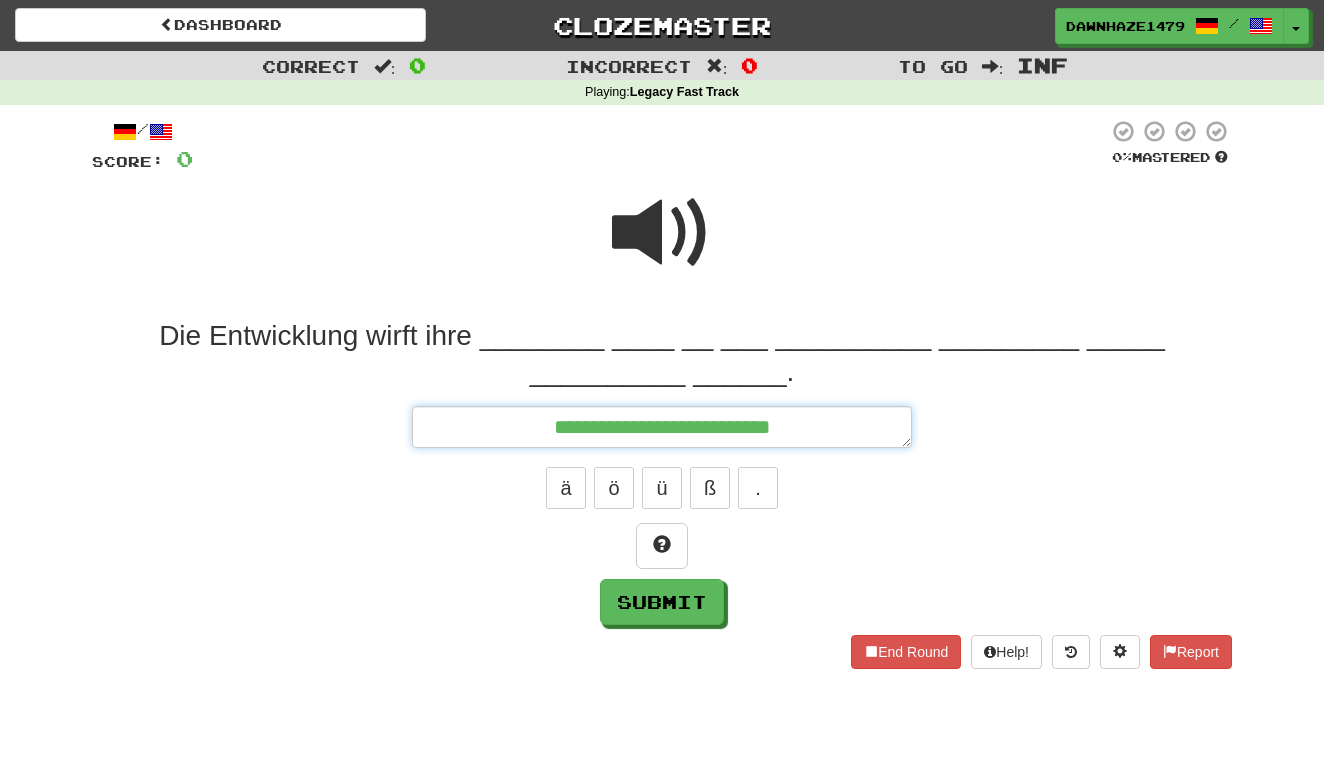 type on "*" 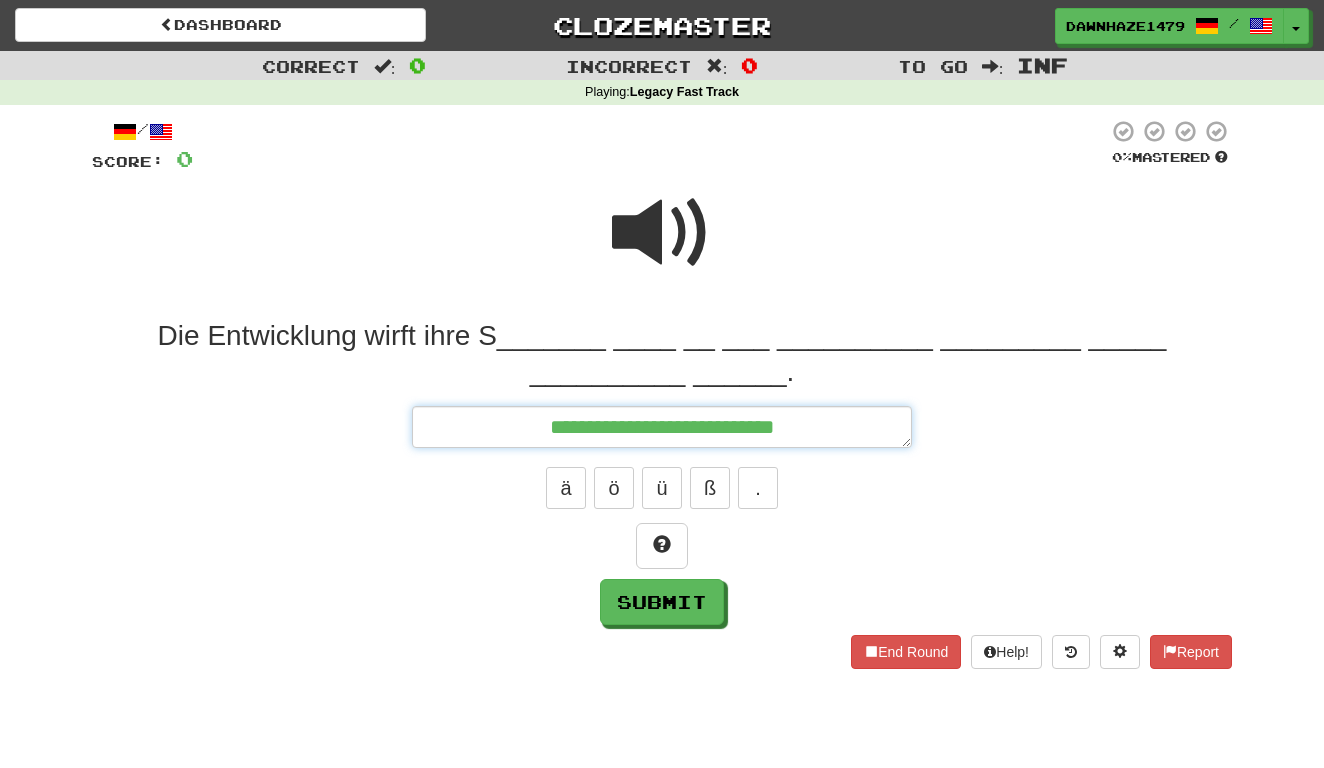 type on "*" 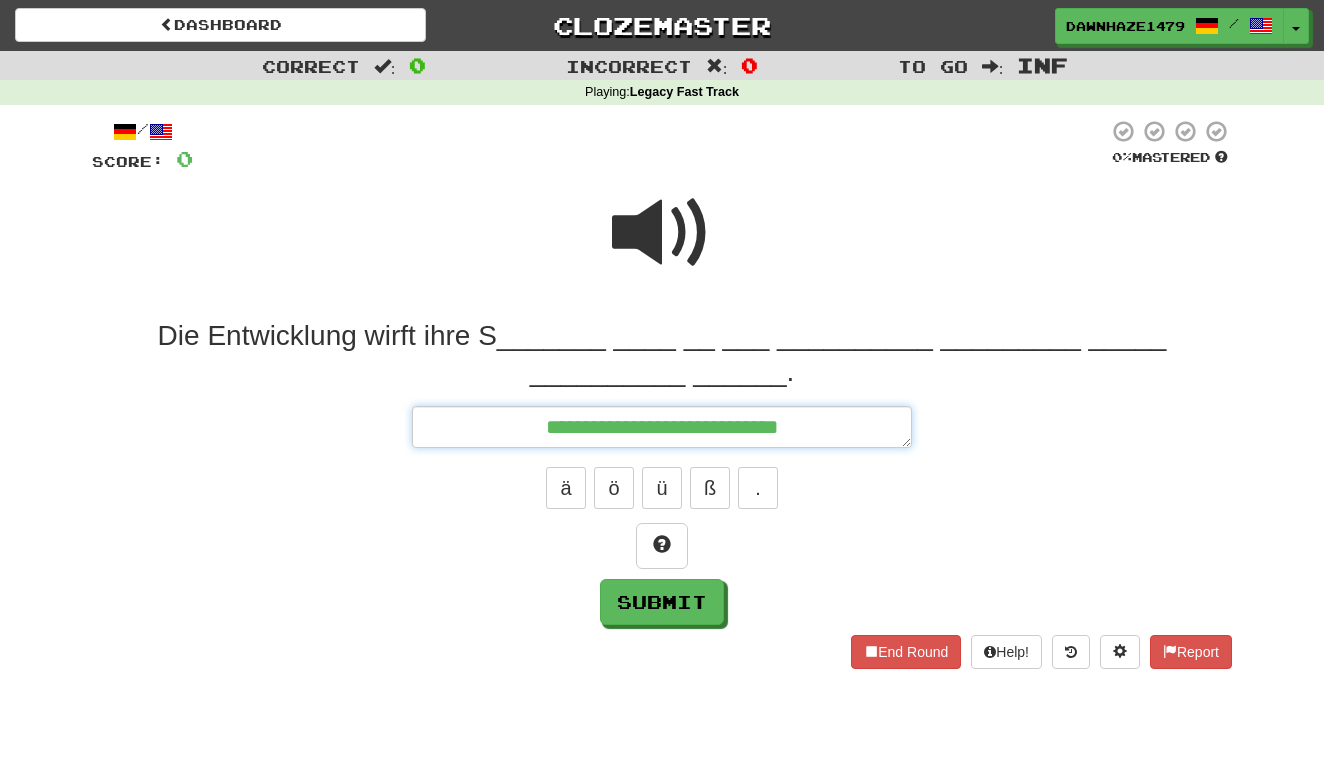 type on "*" 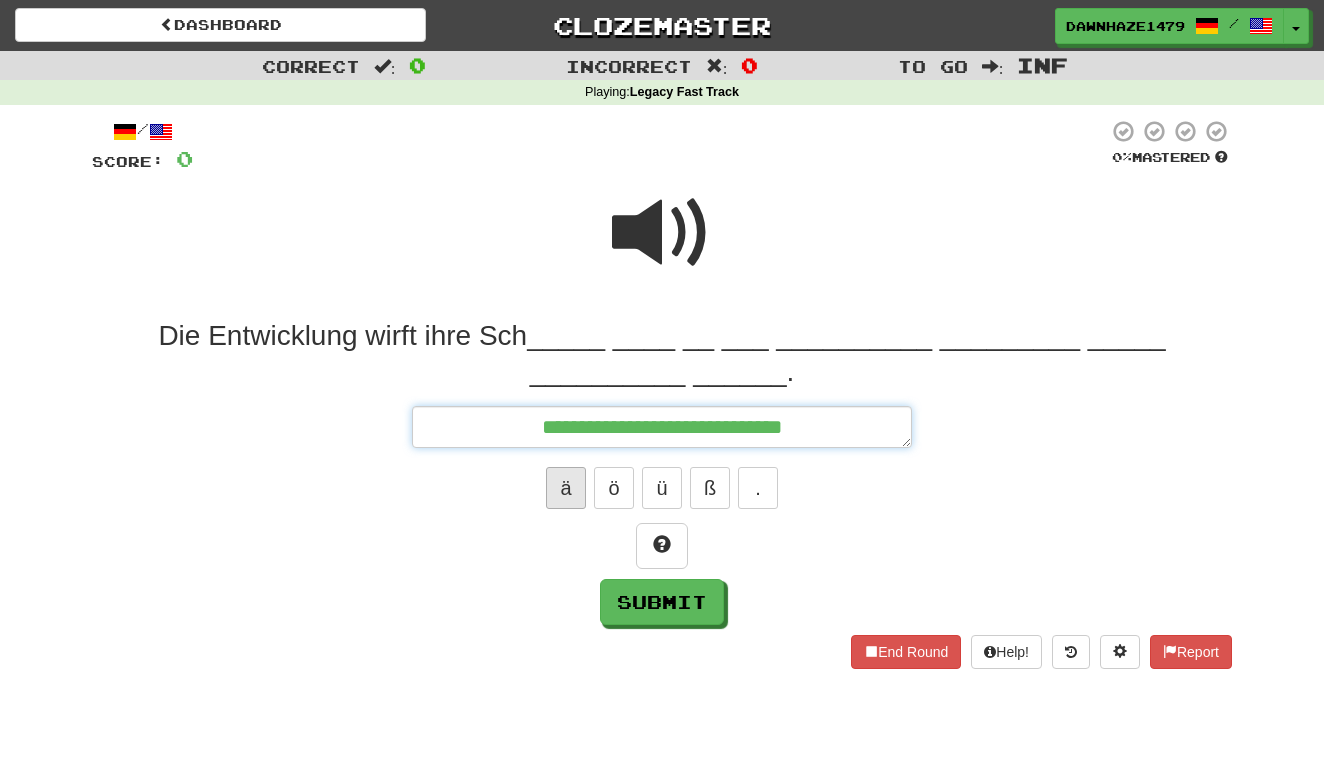 type on "**********" 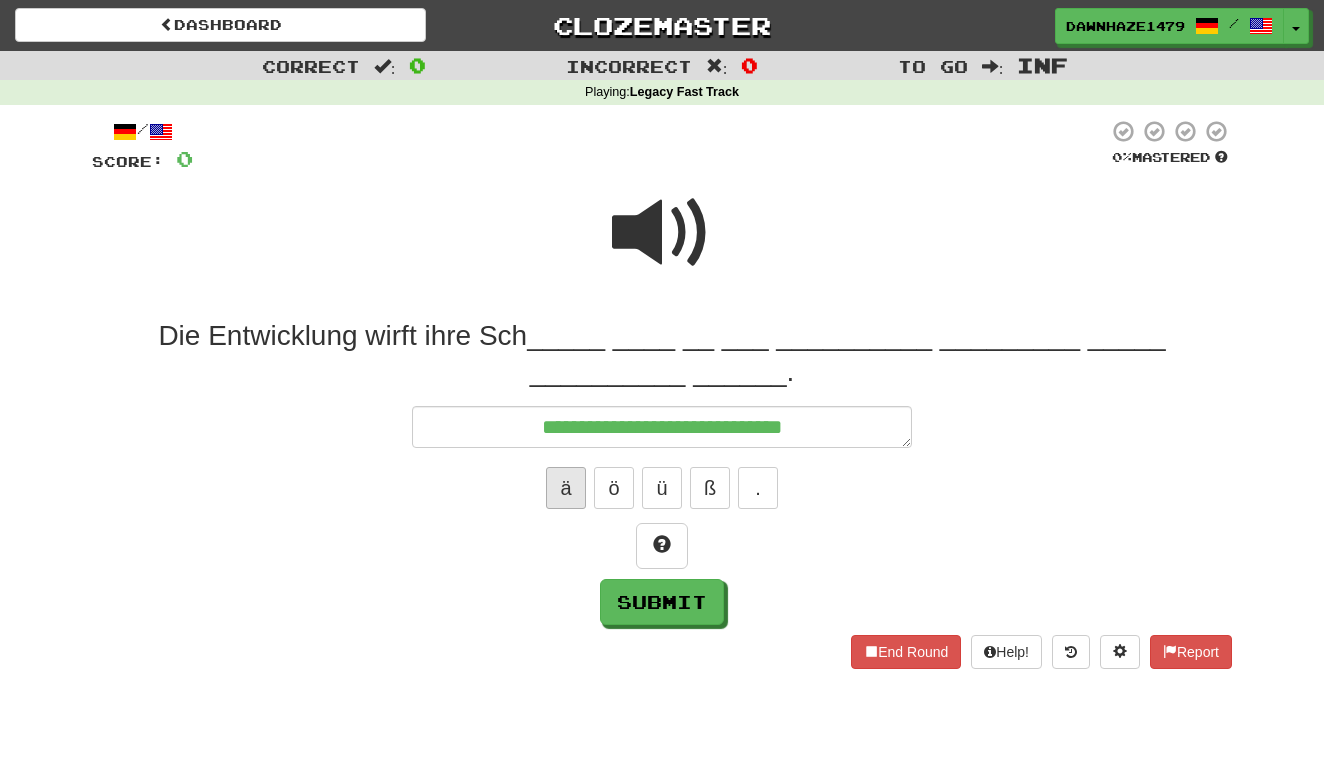 click on "ä" at bounding box center [566, 488] 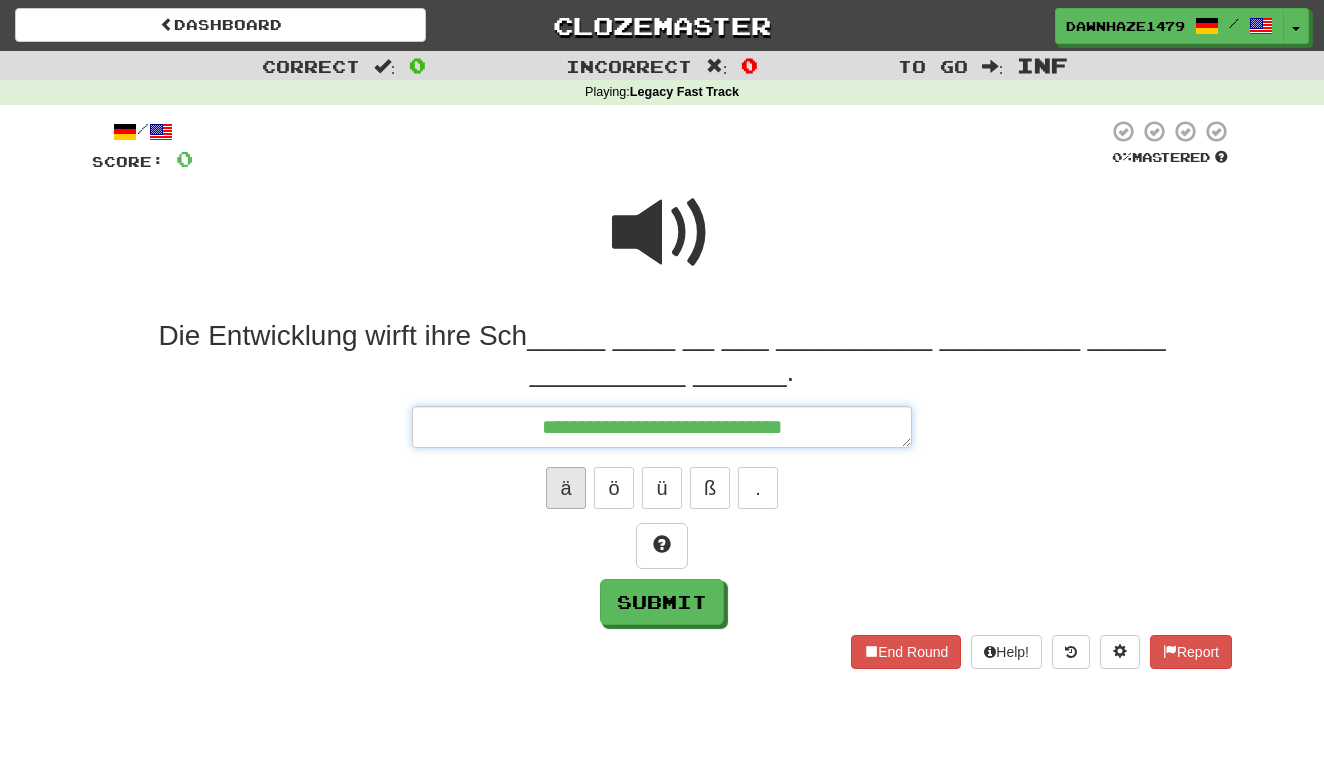 type on "*" 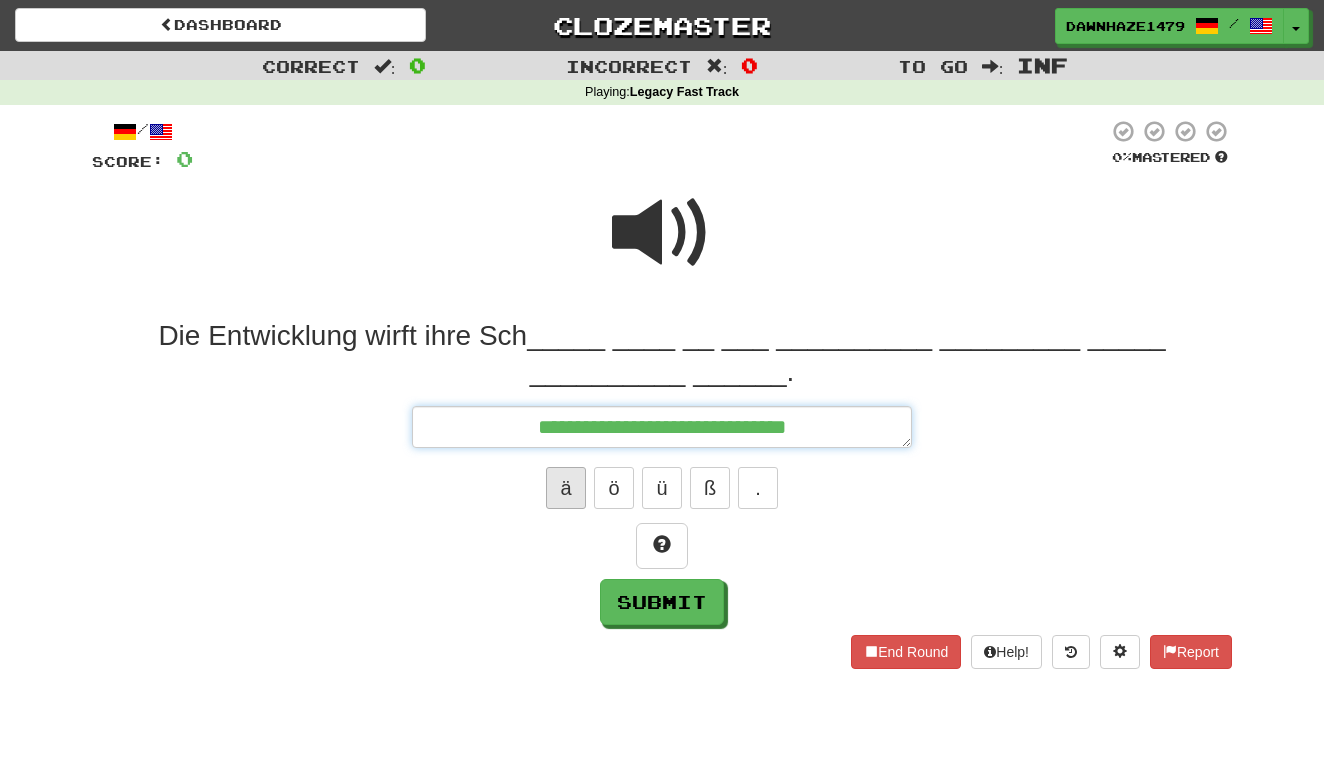 type on "*" 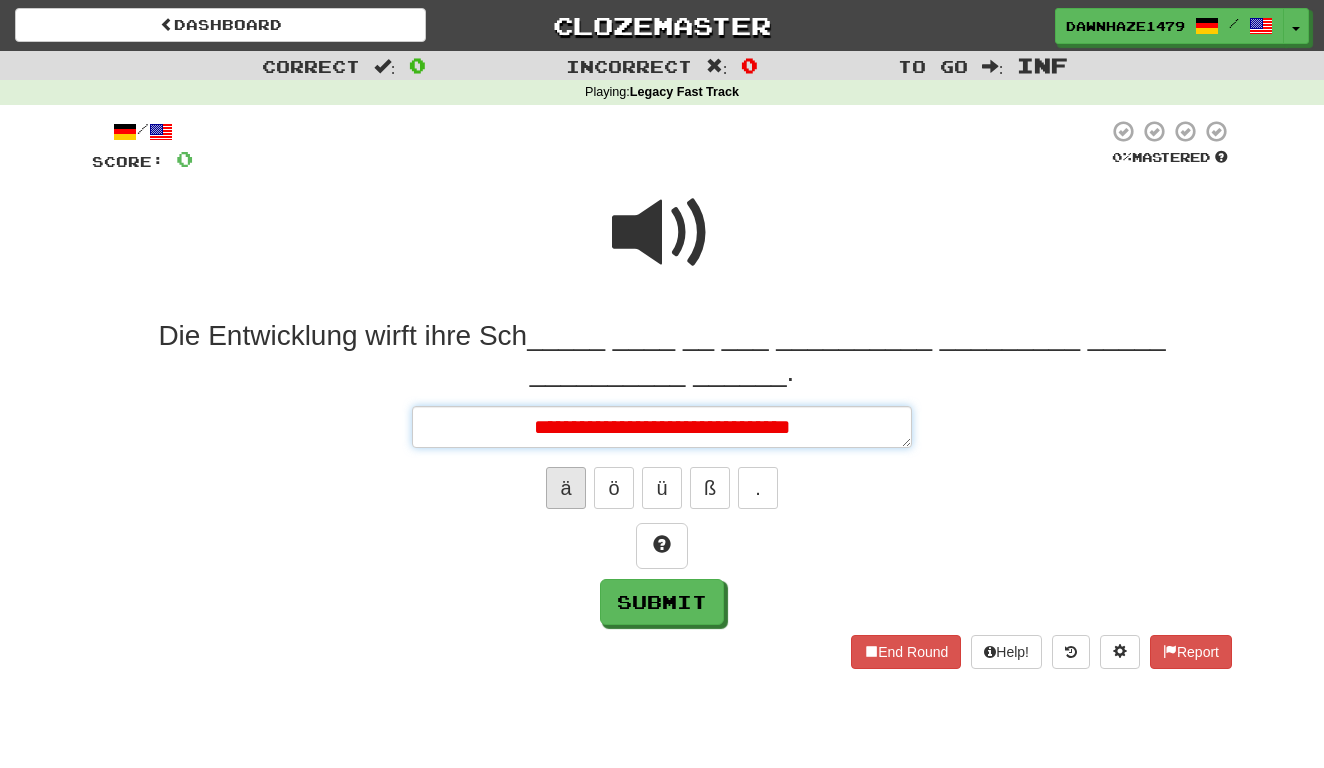 type on "*" 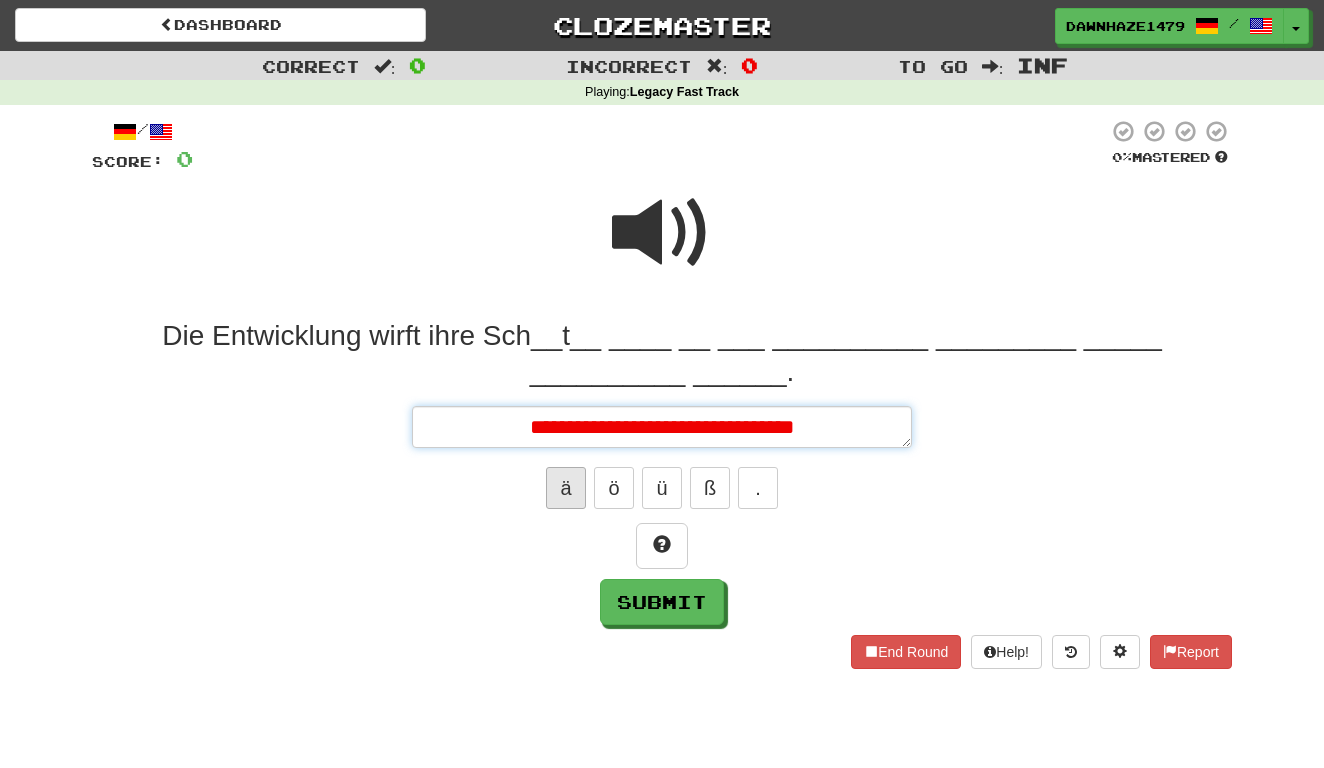 type on "*" 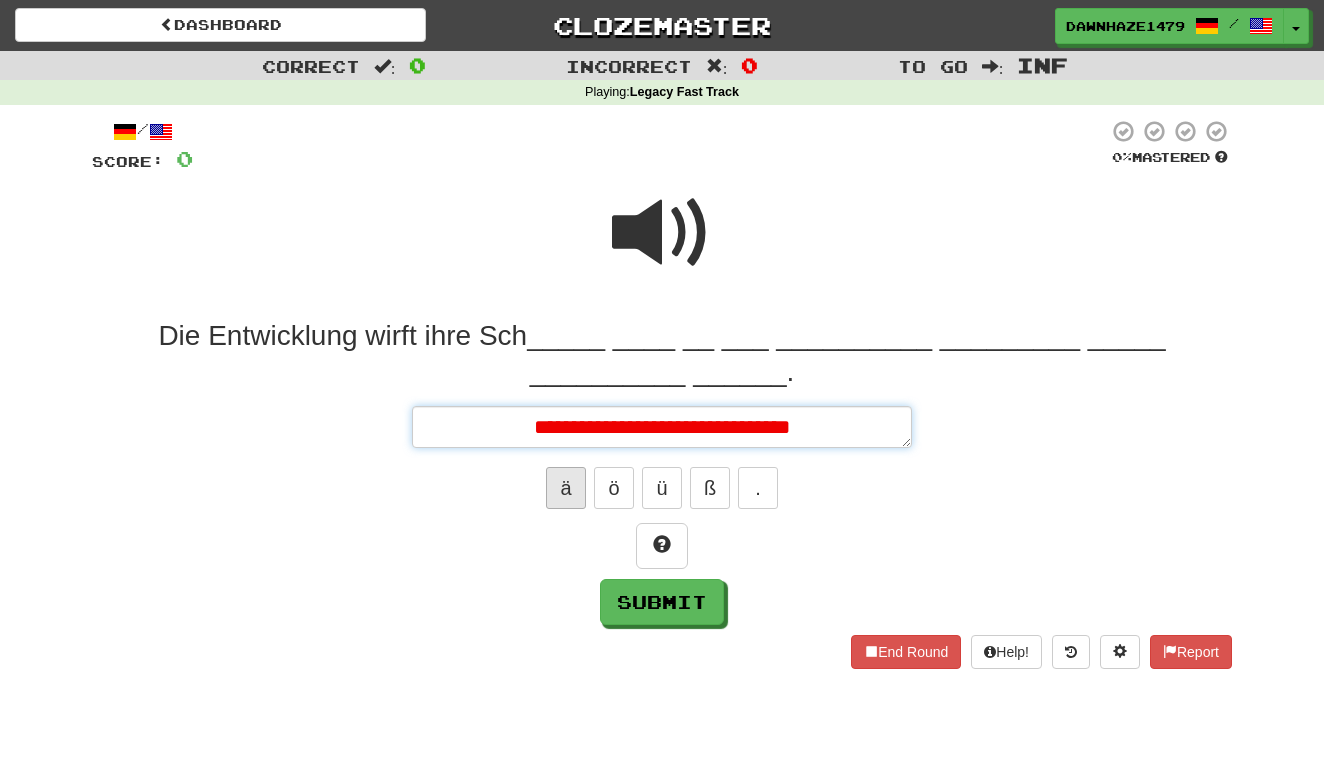 type on "*" 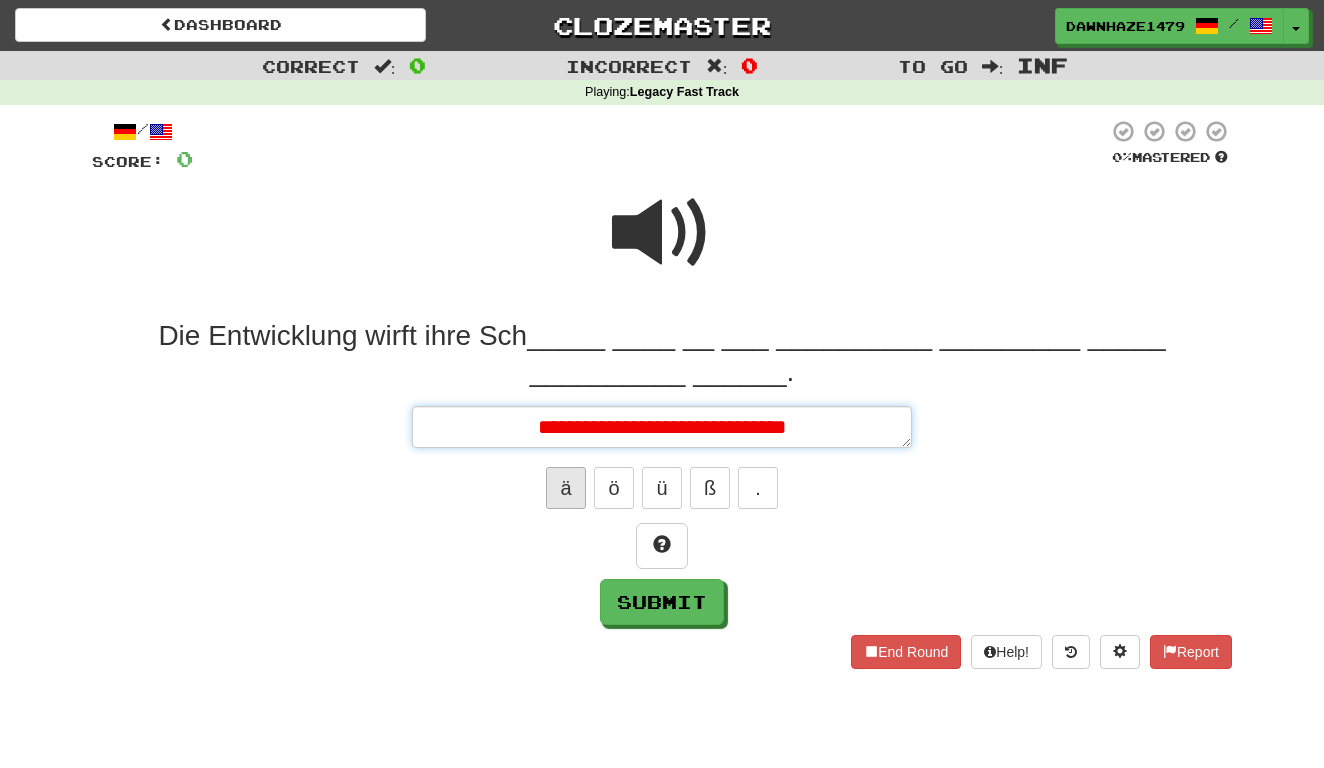 type on "*" 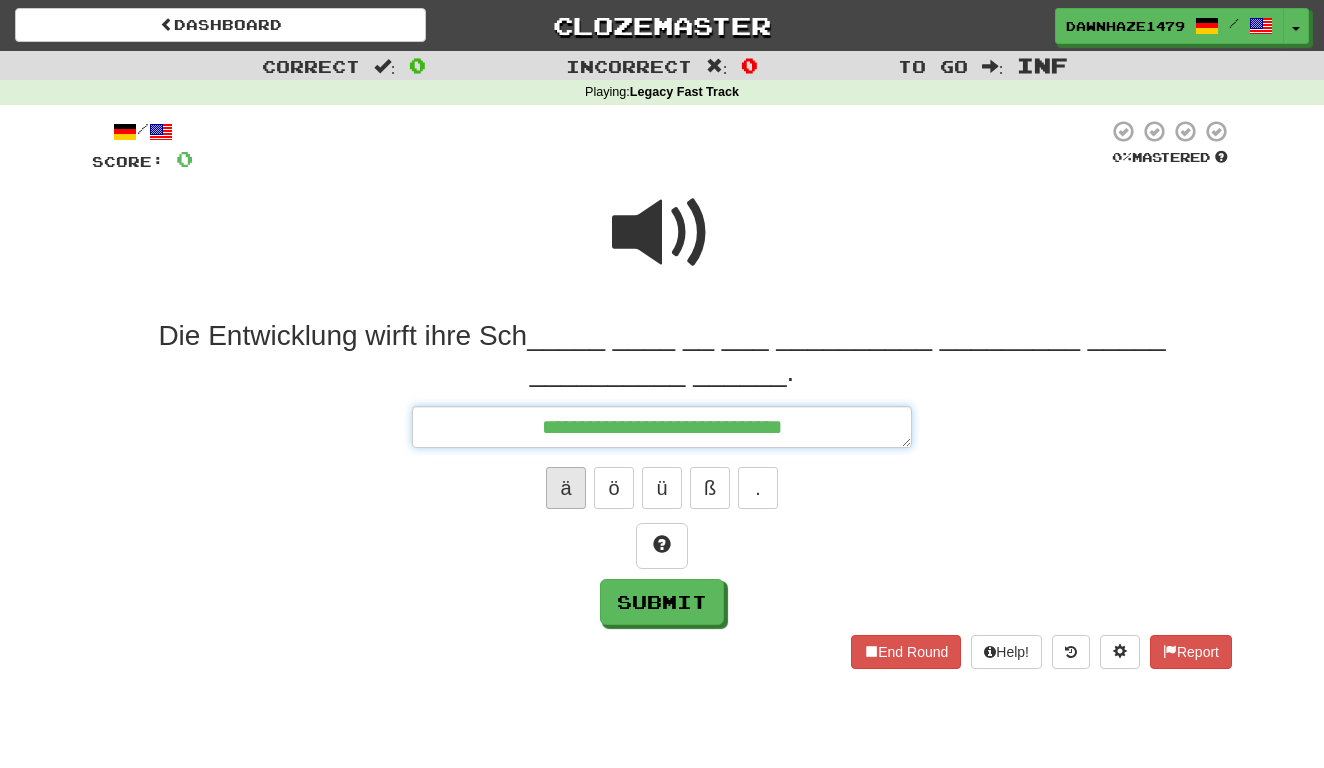 type on "*" 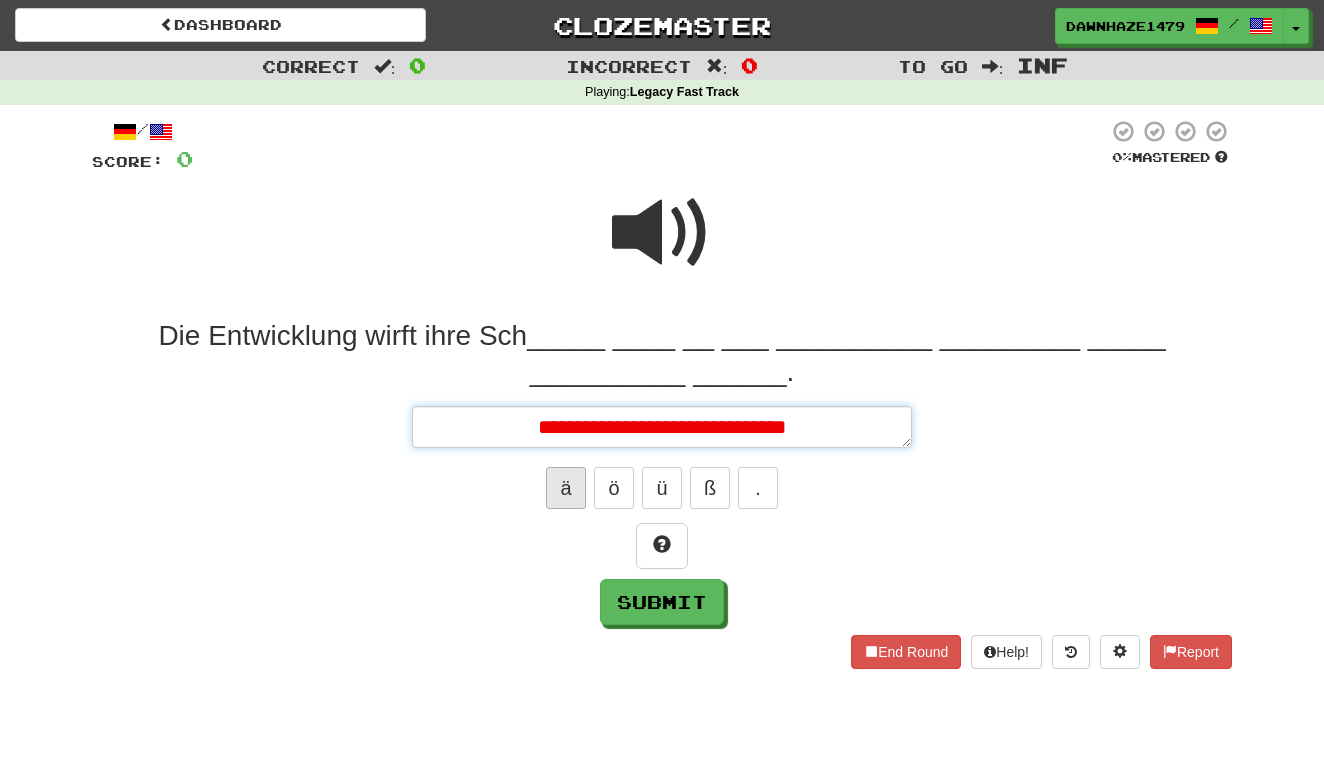 type on "*" 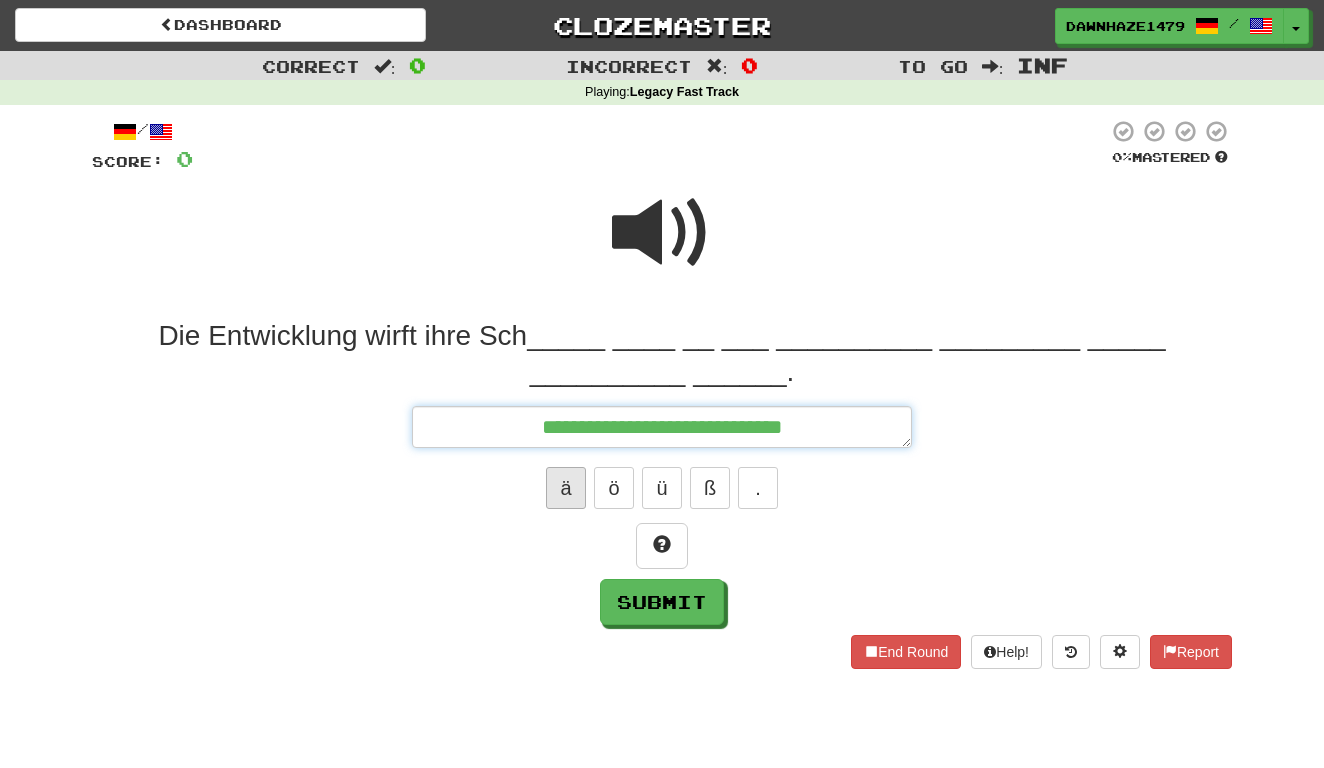 type on "*" 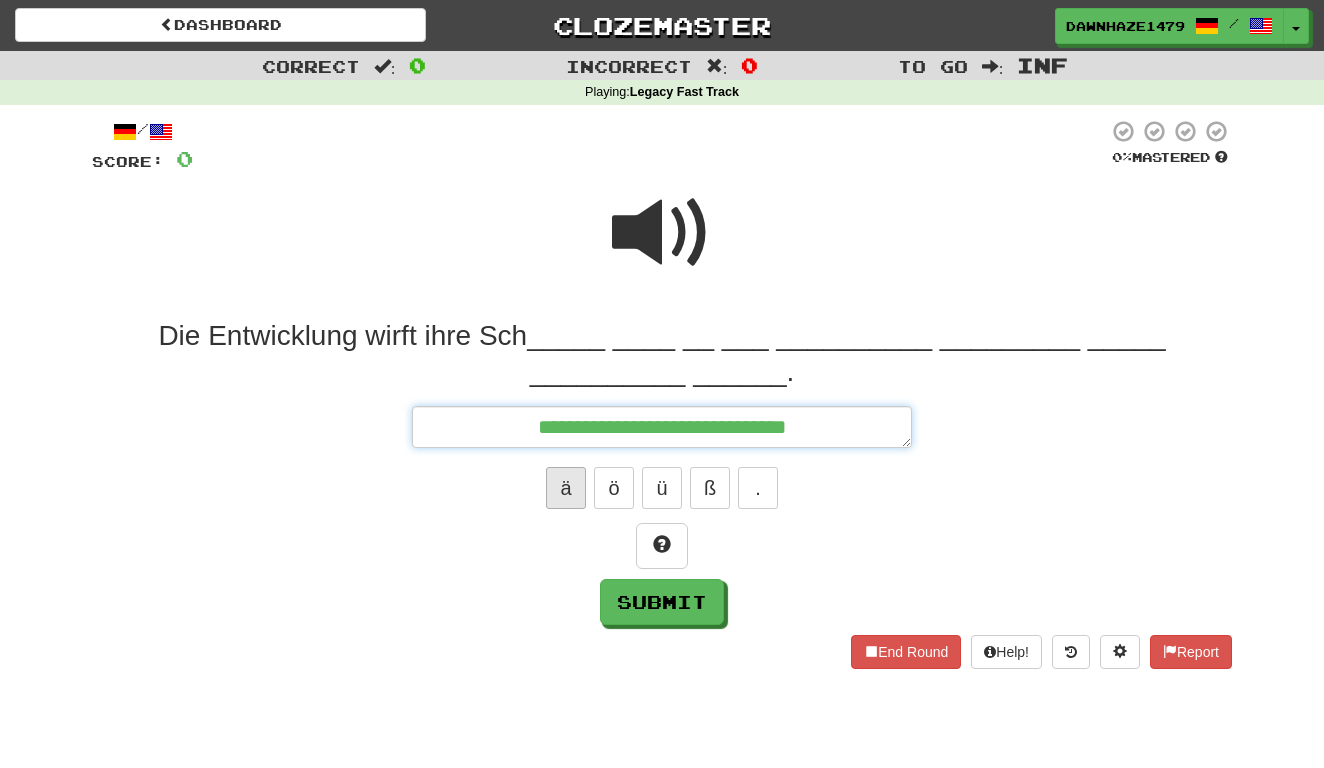 type on "*" 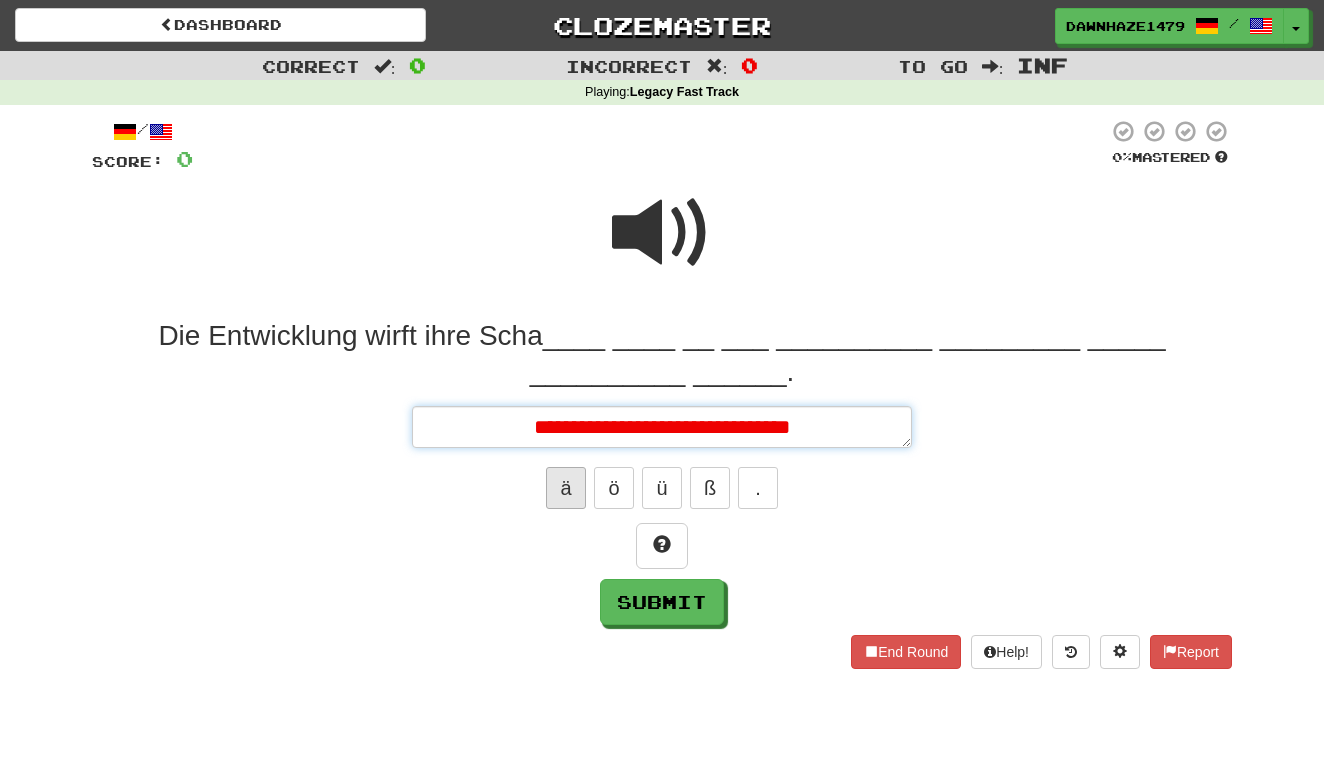 type on "*" 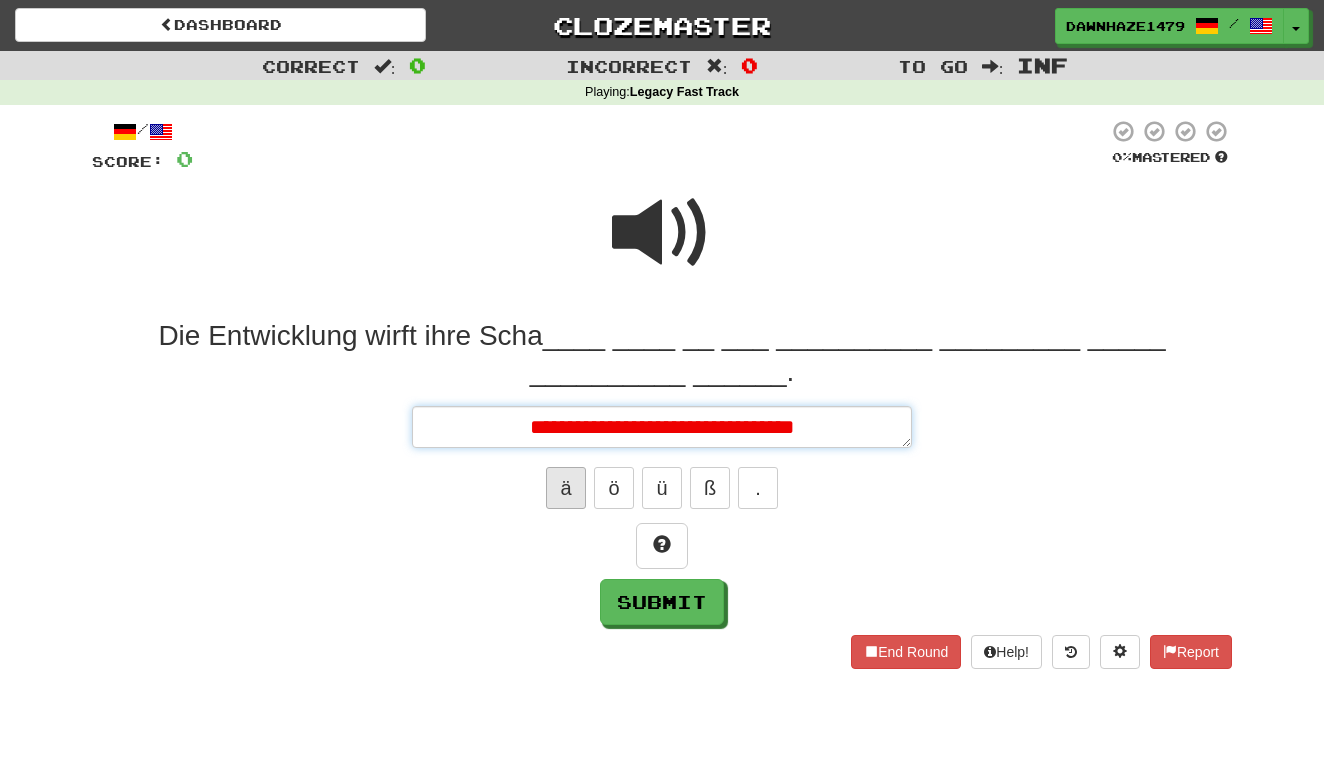 type on "*" 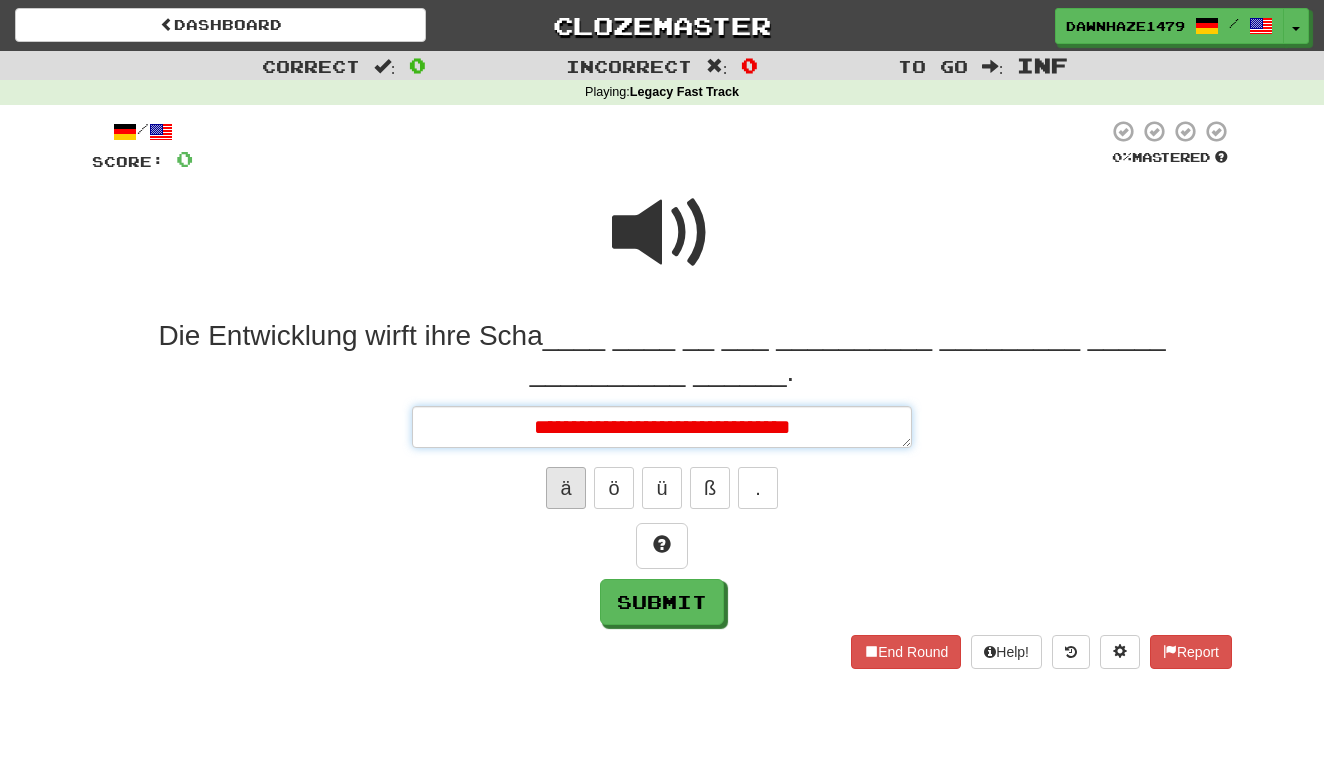 type on "*" 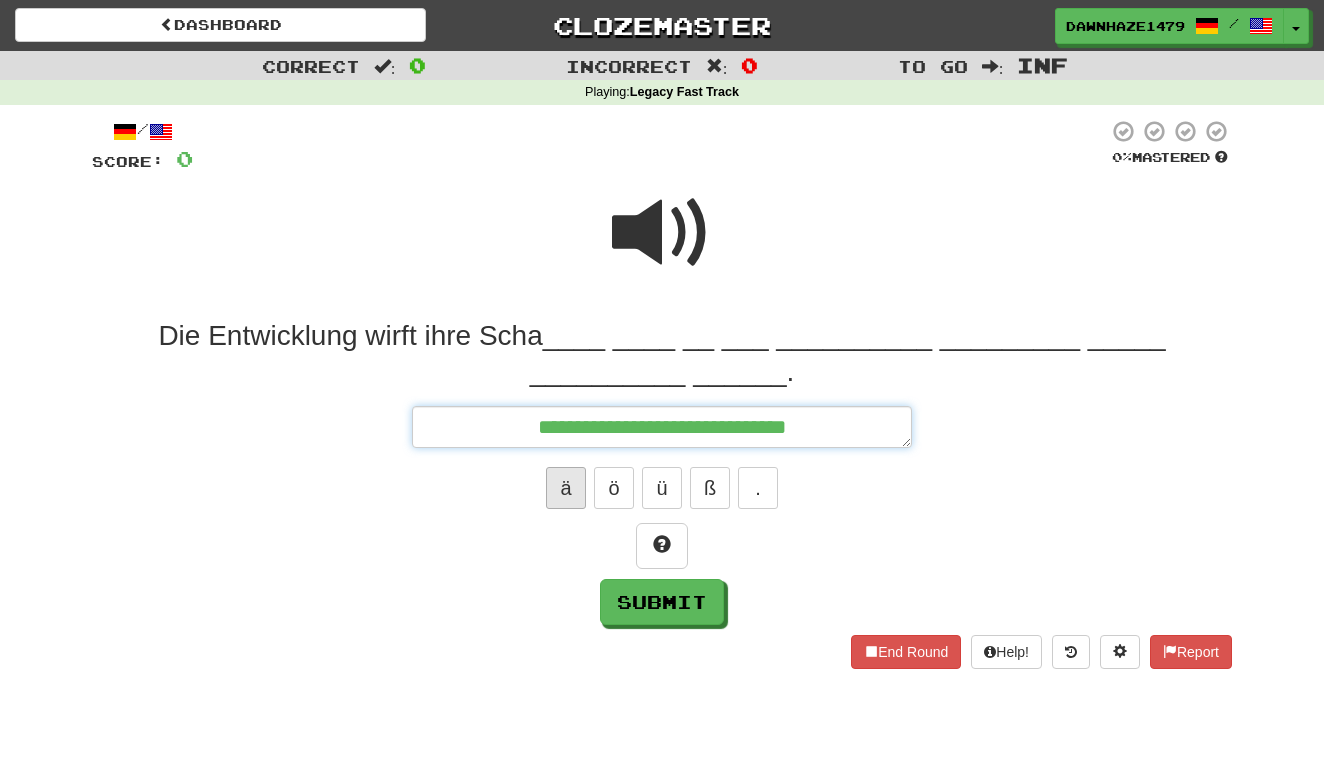 type on "*" 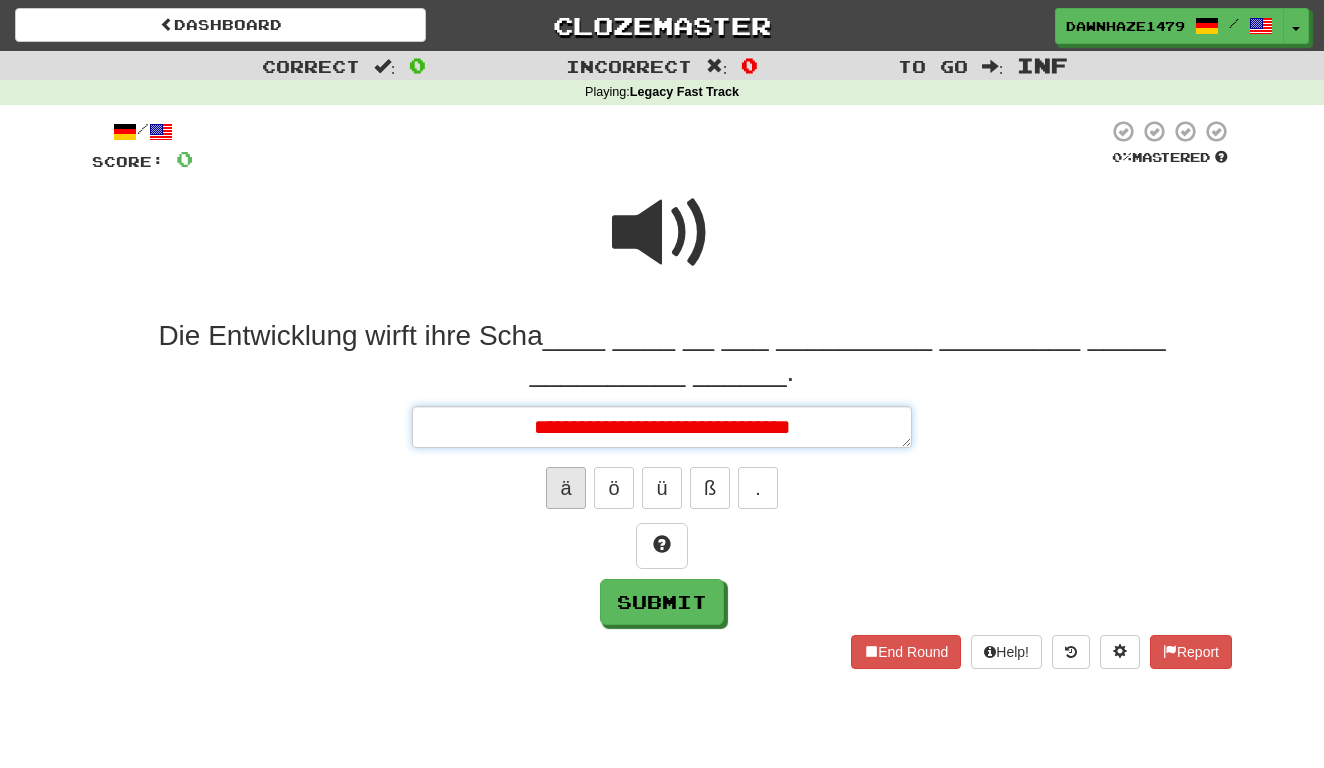 type on "*" 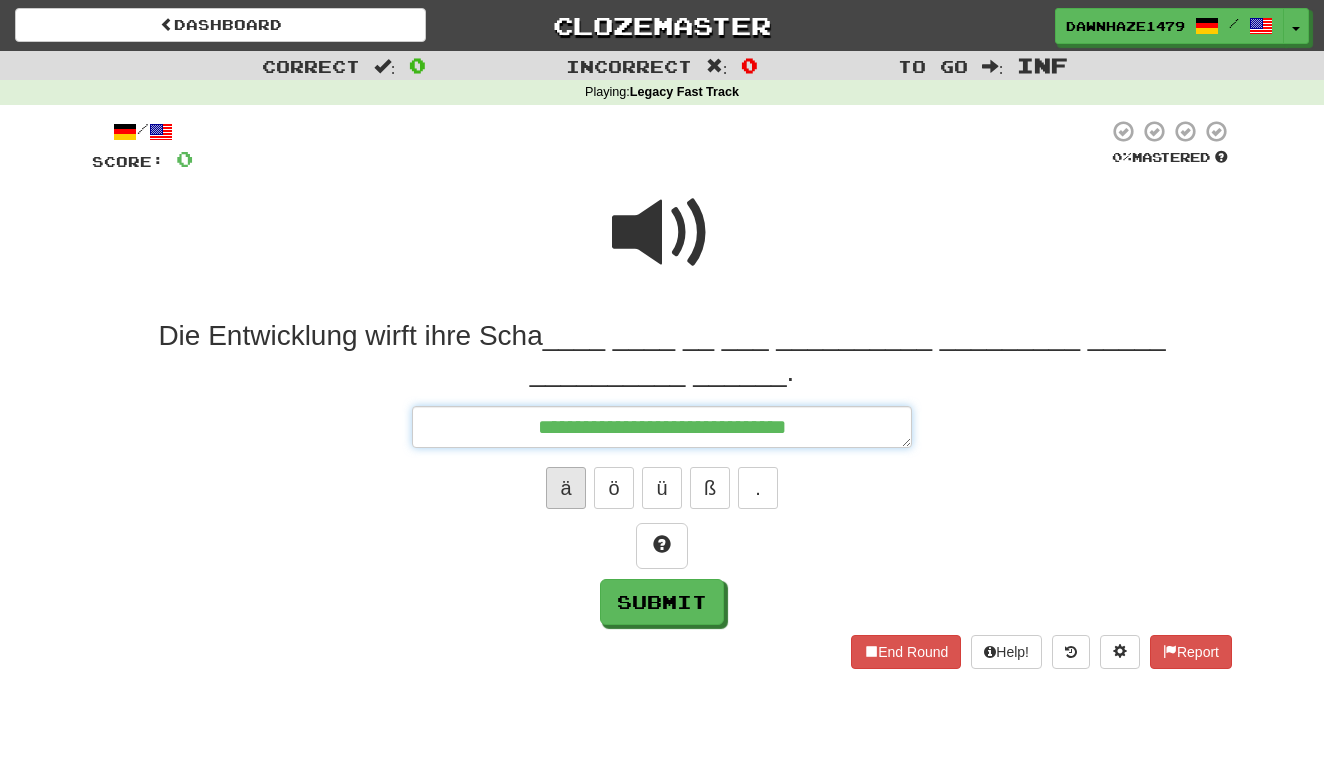 type on "**********" 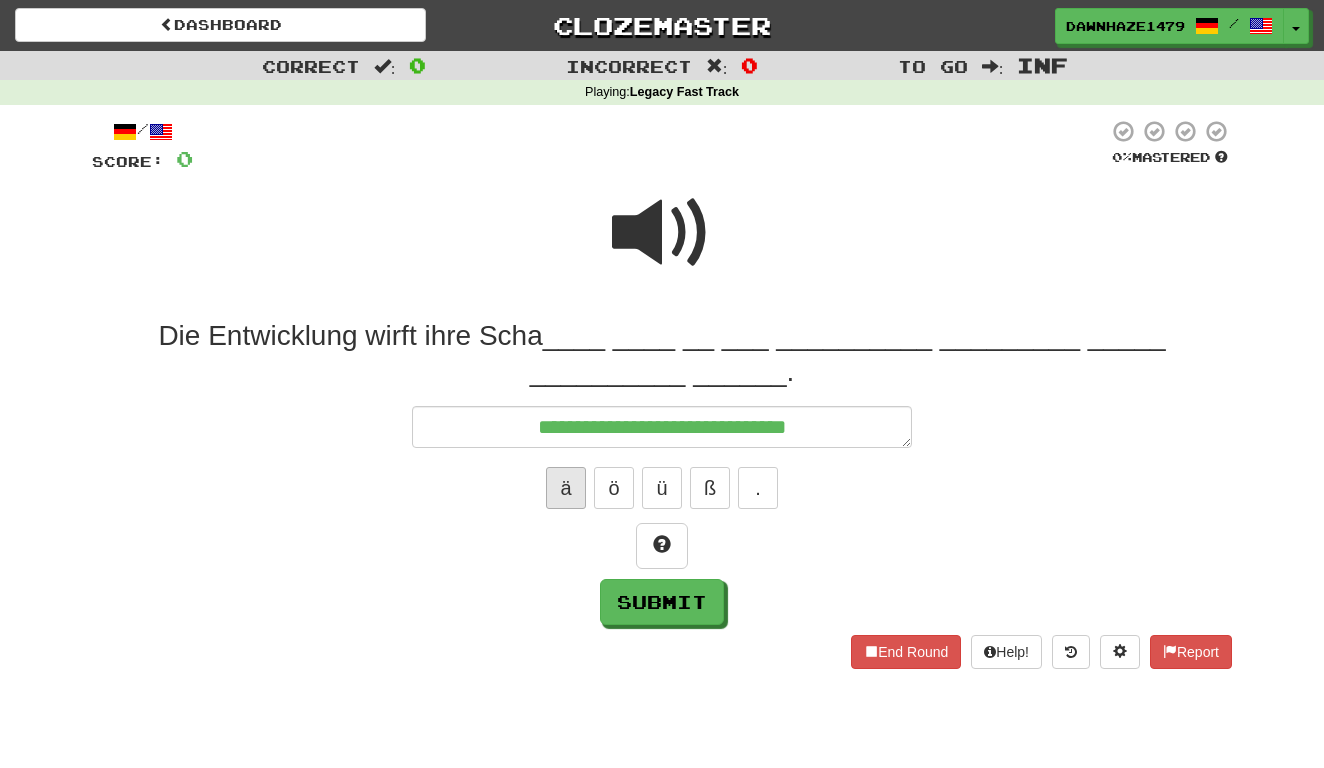 click on "ä" at bounding box center (566, 488) 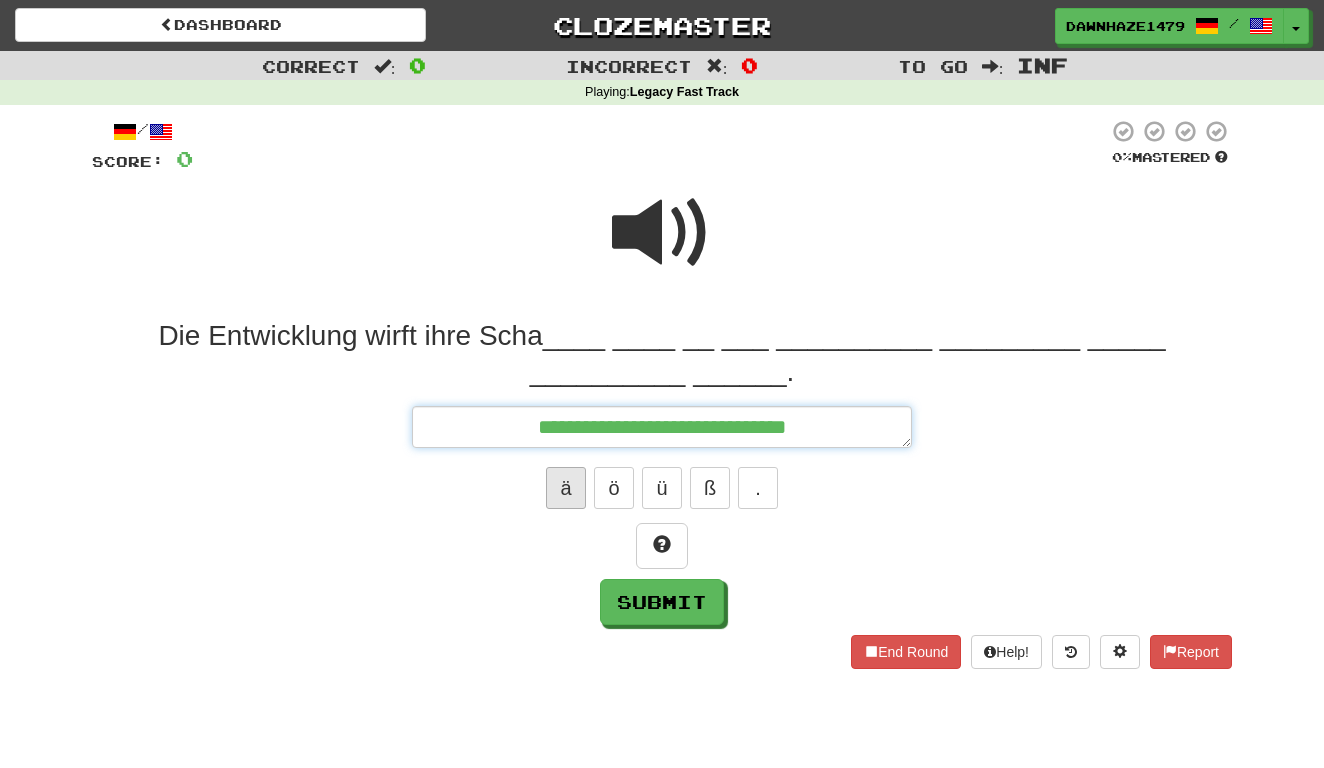 type on "*" 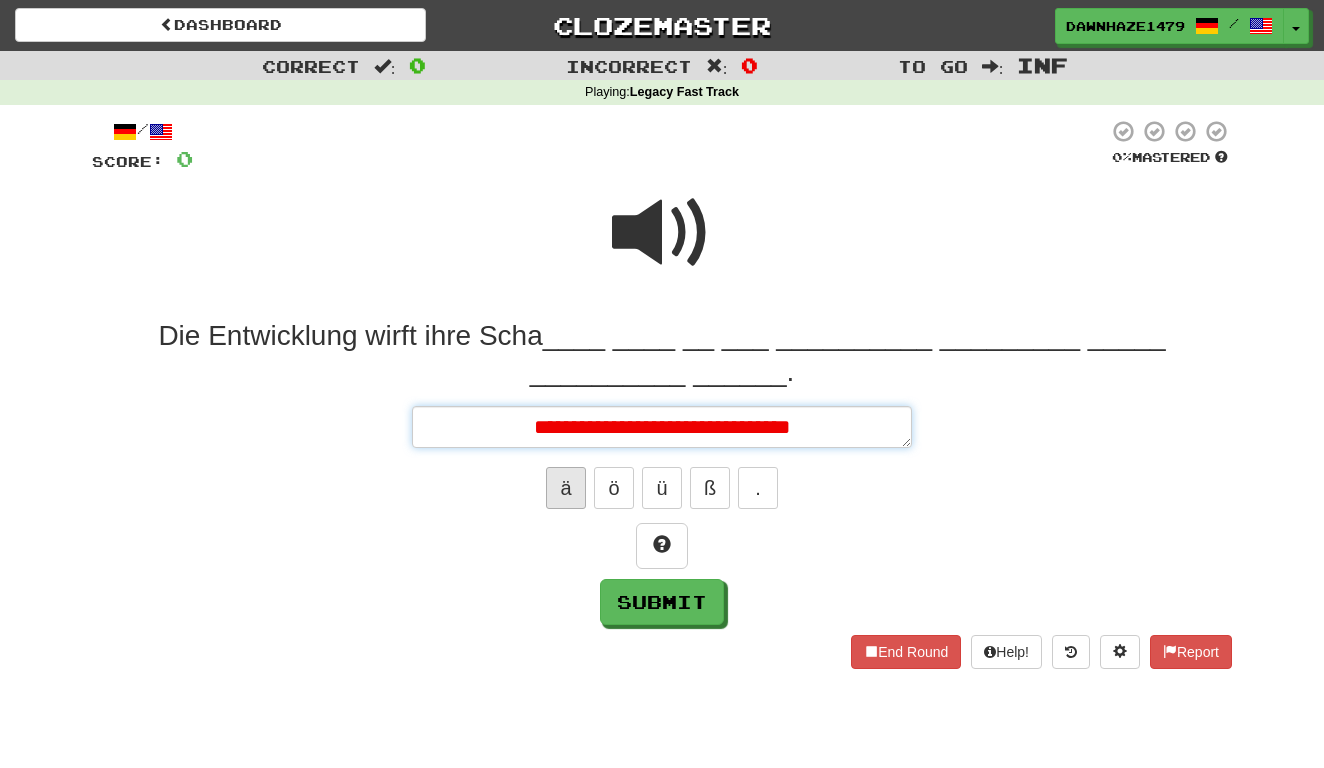 type on "*" 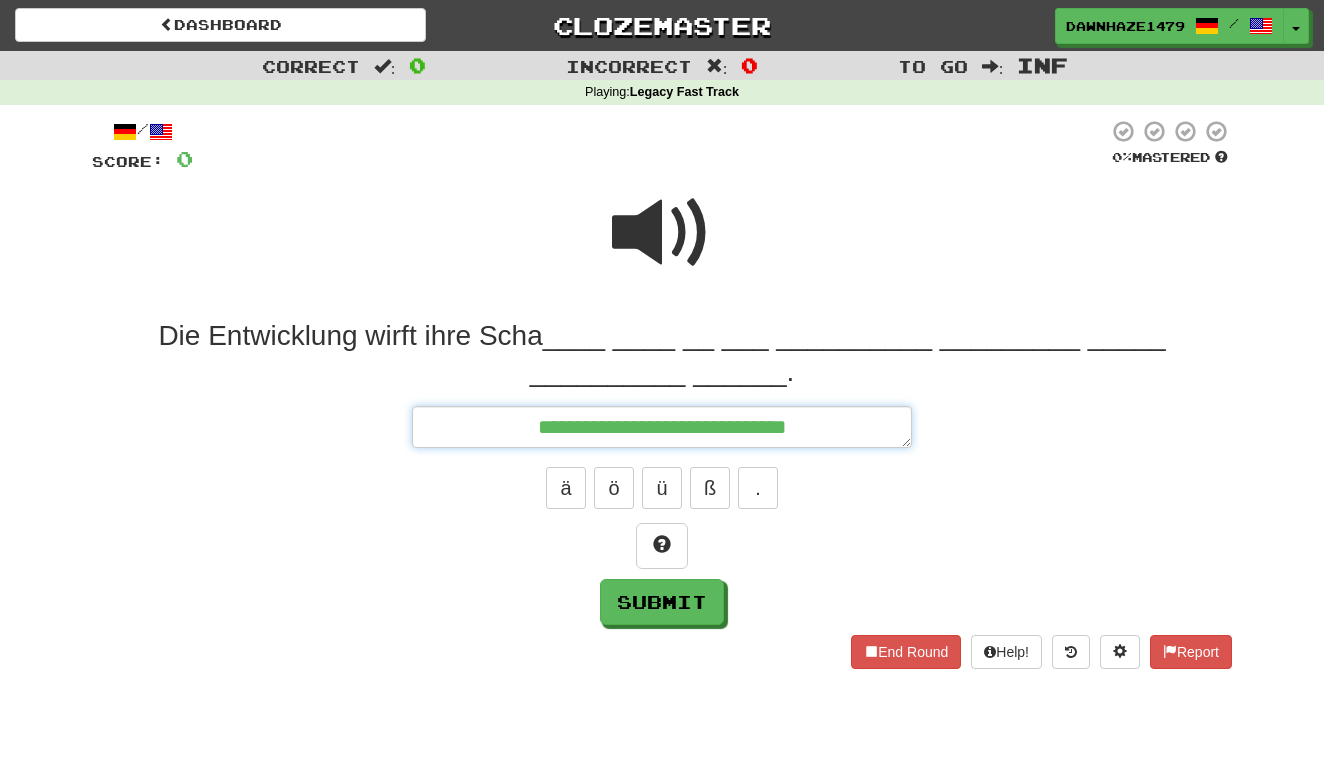 type on "**********" 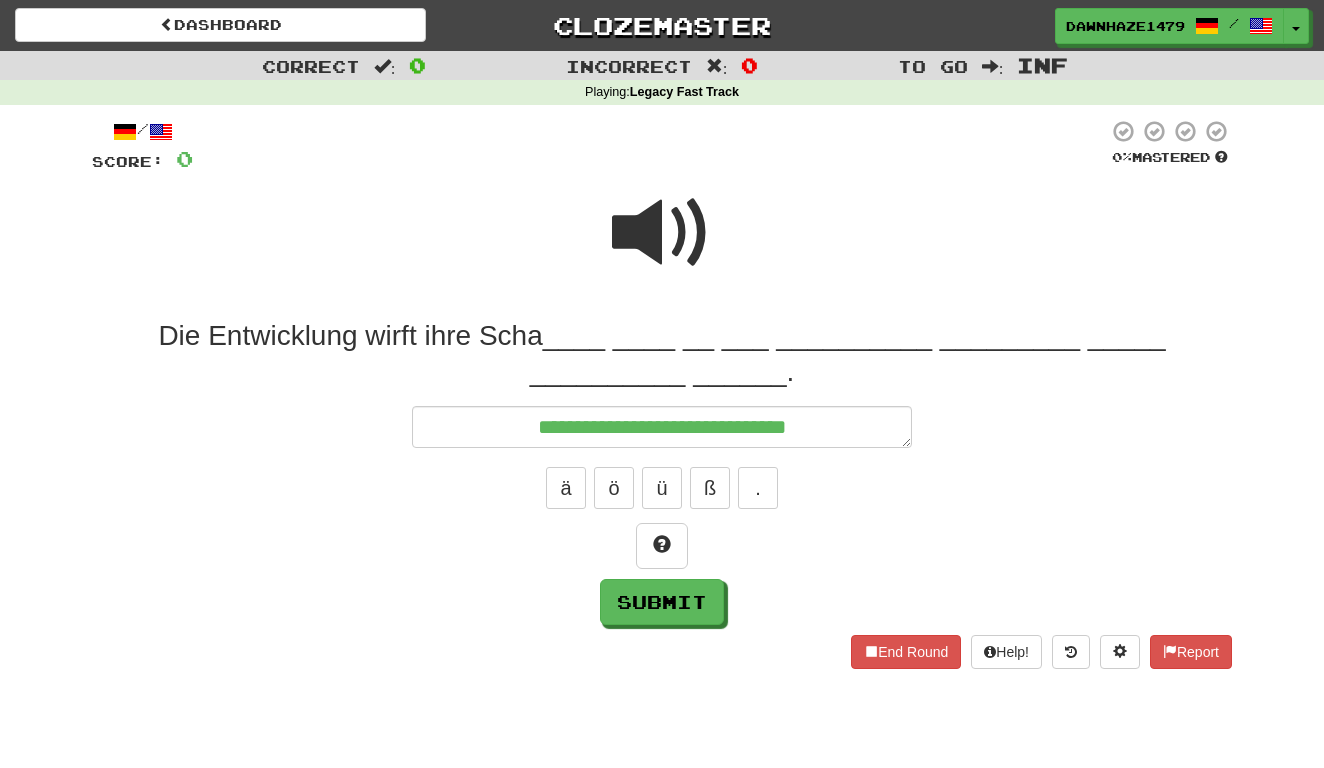 click at bounding box center [662, 233] 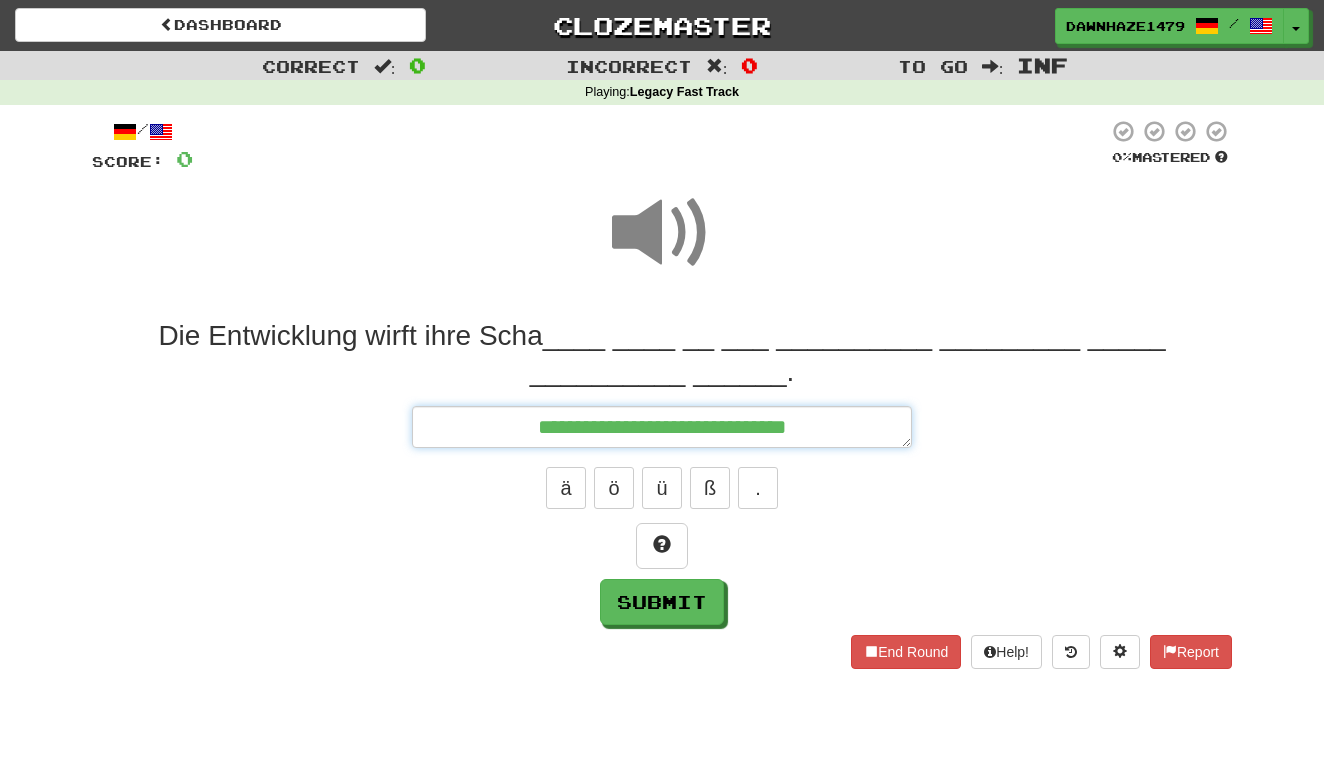 click on "**********" at bounding box center (662, 427) 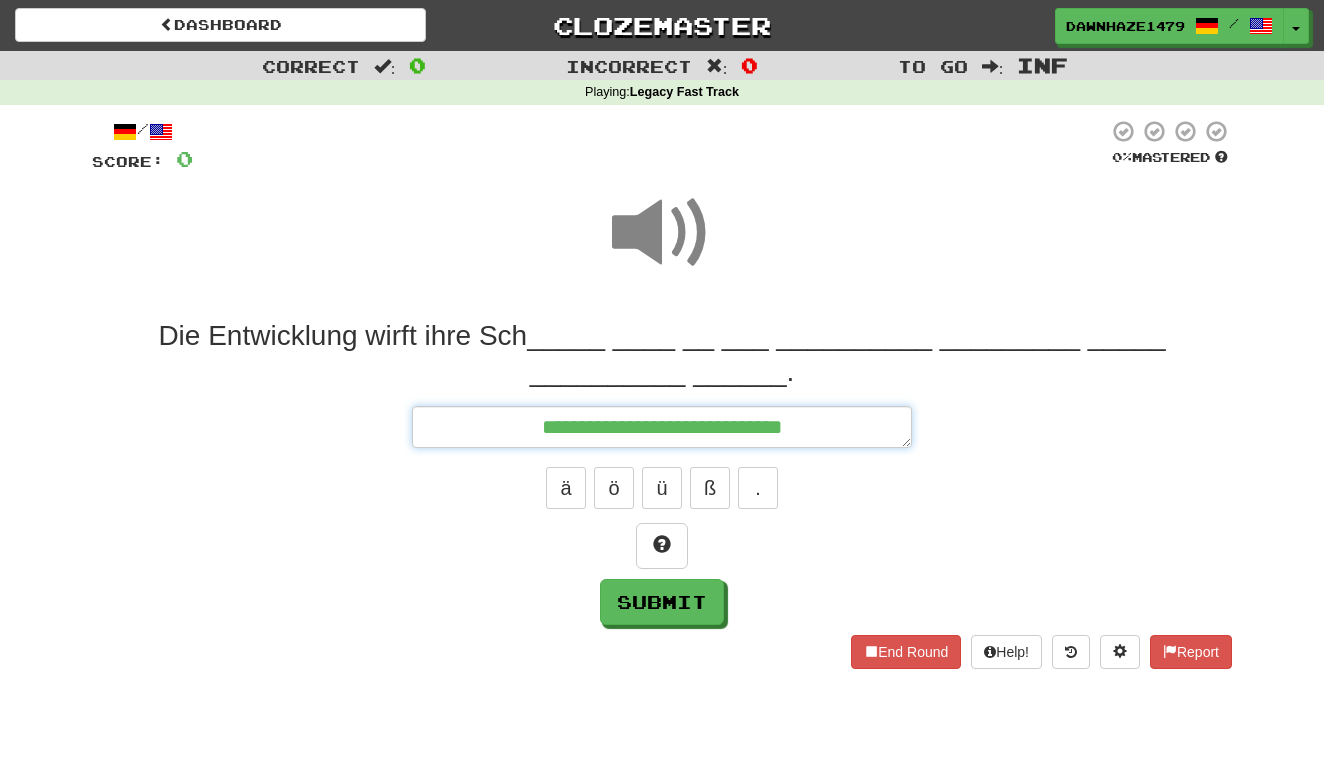 type on "*" 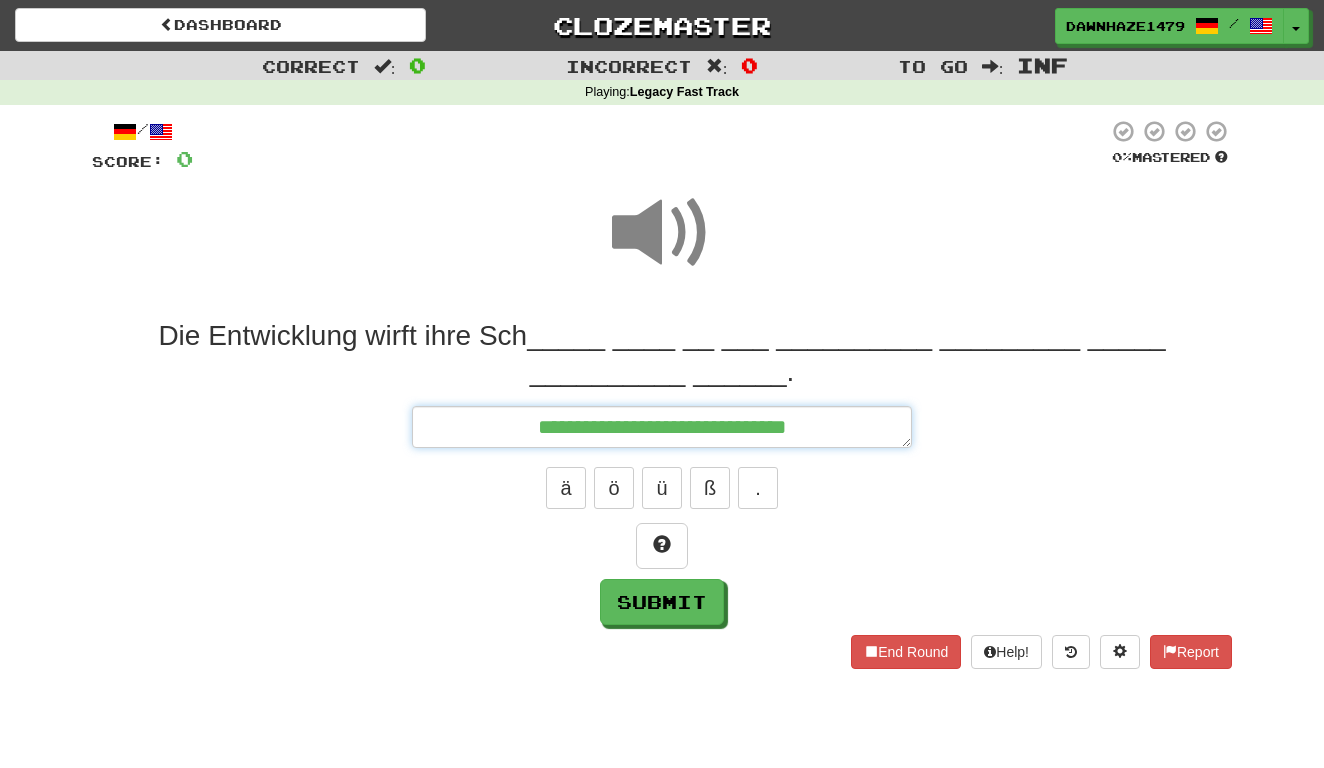 type on "*" 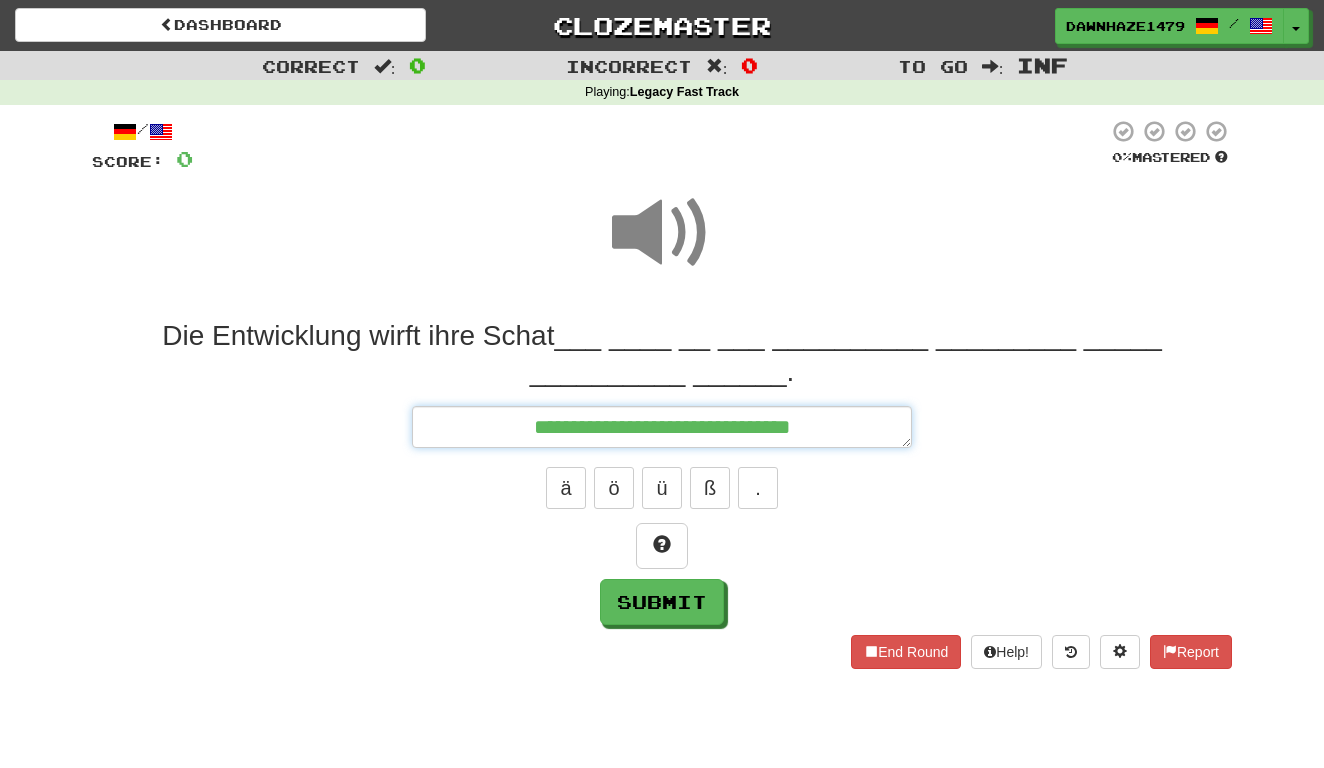 type on "*" 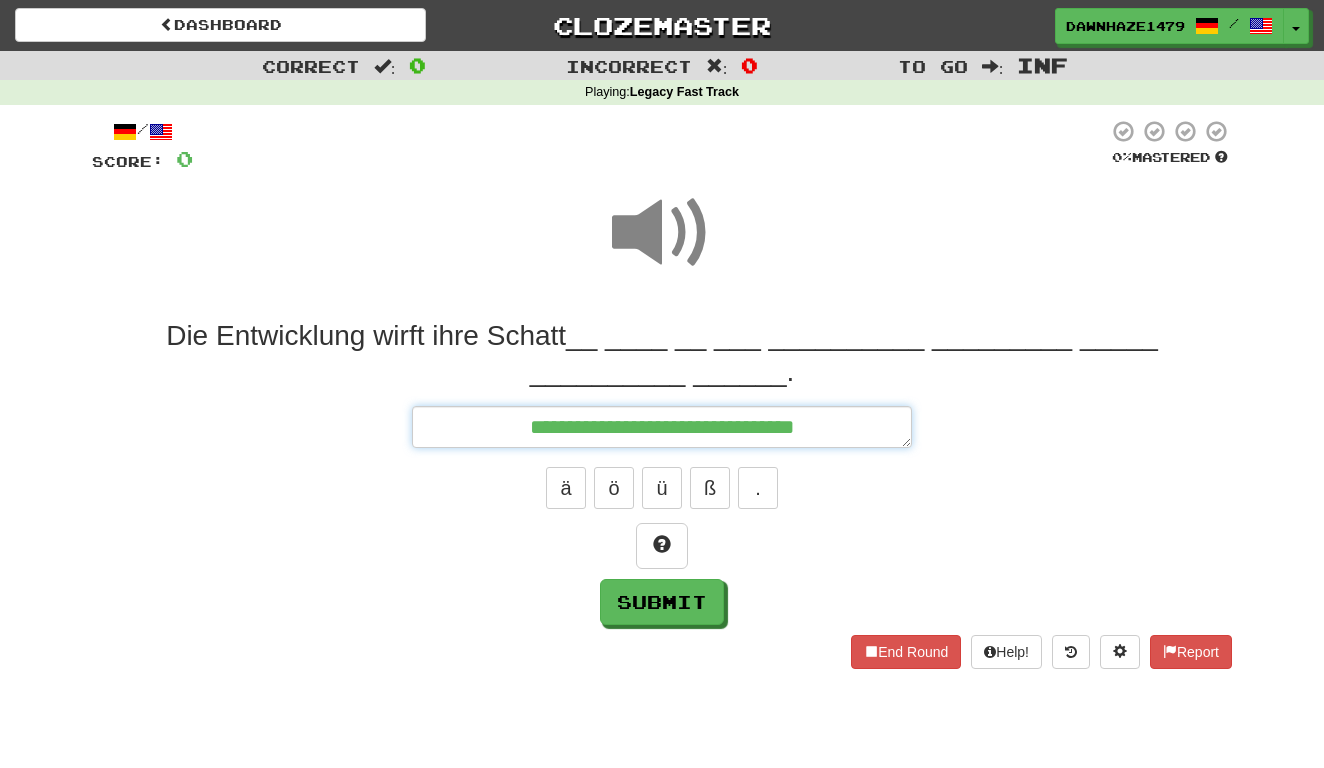 type on "*" 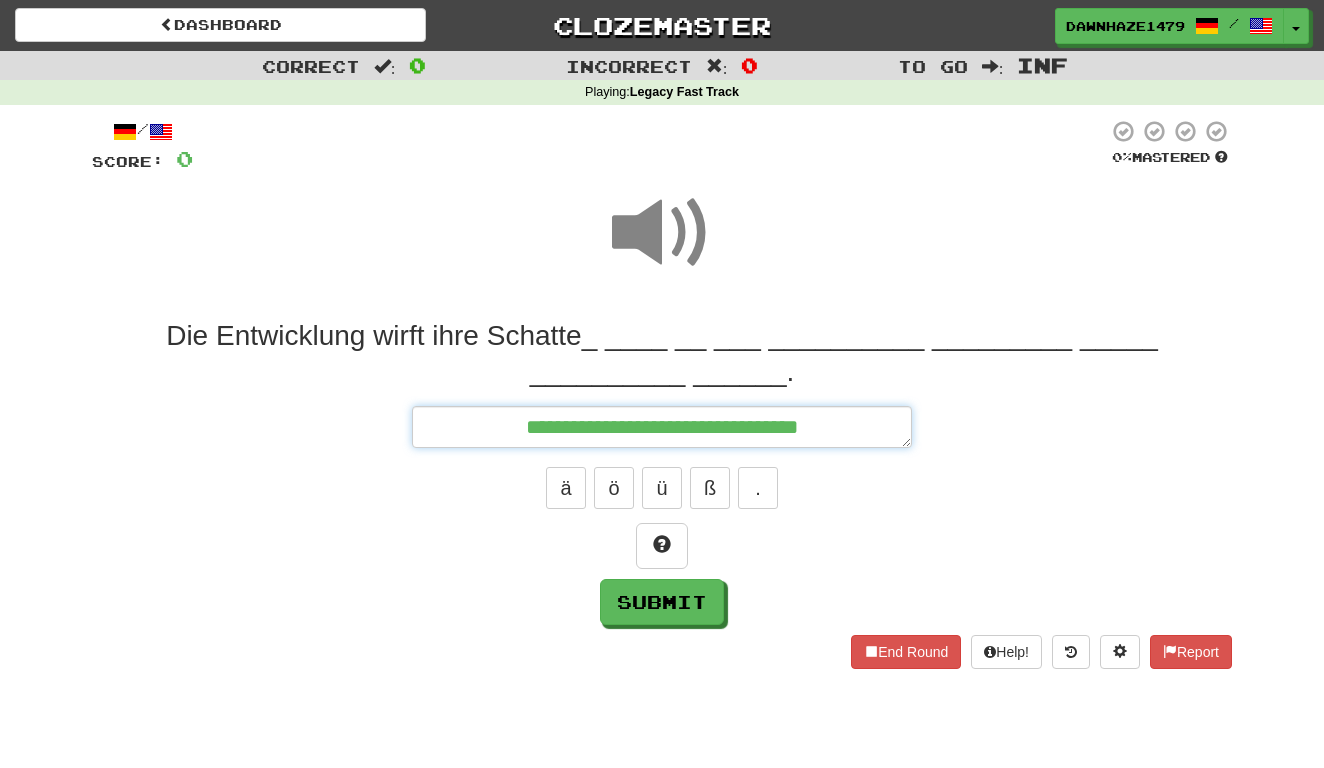 type on "*" 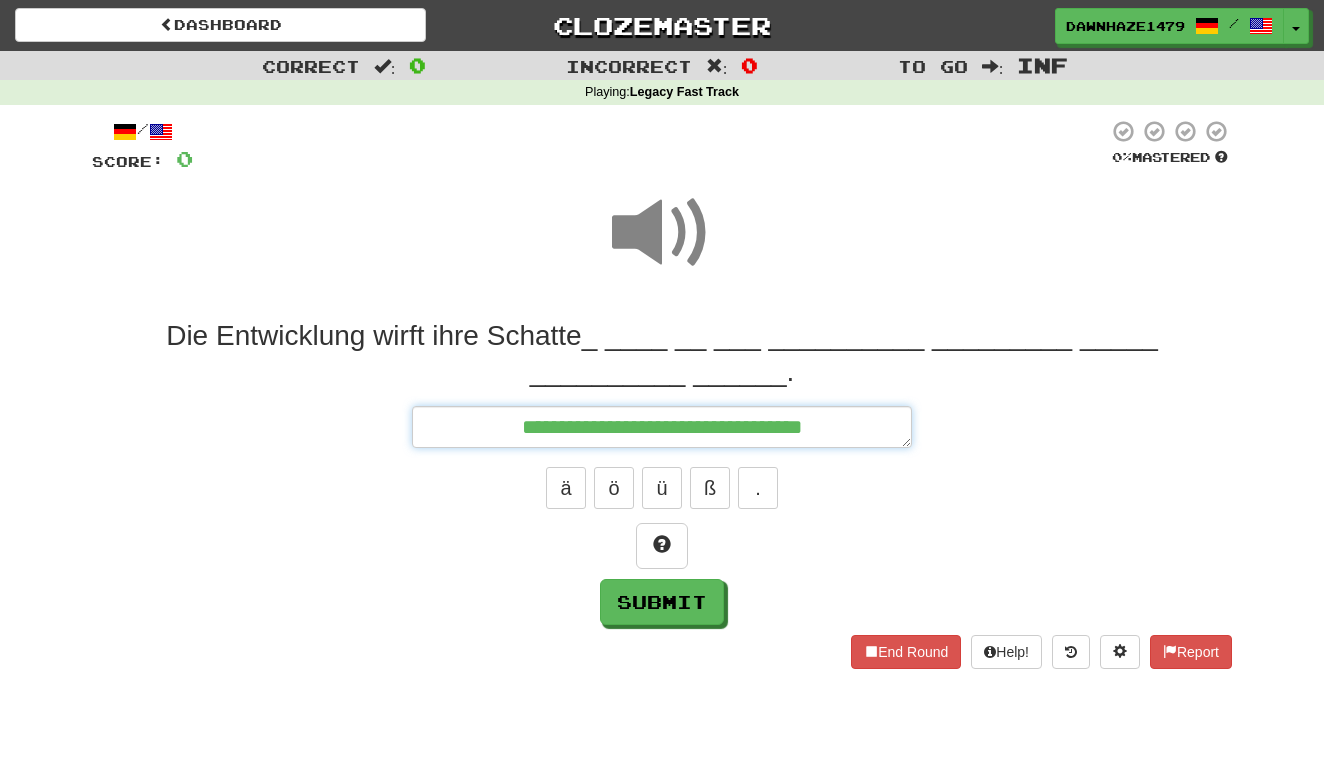 type on "*" 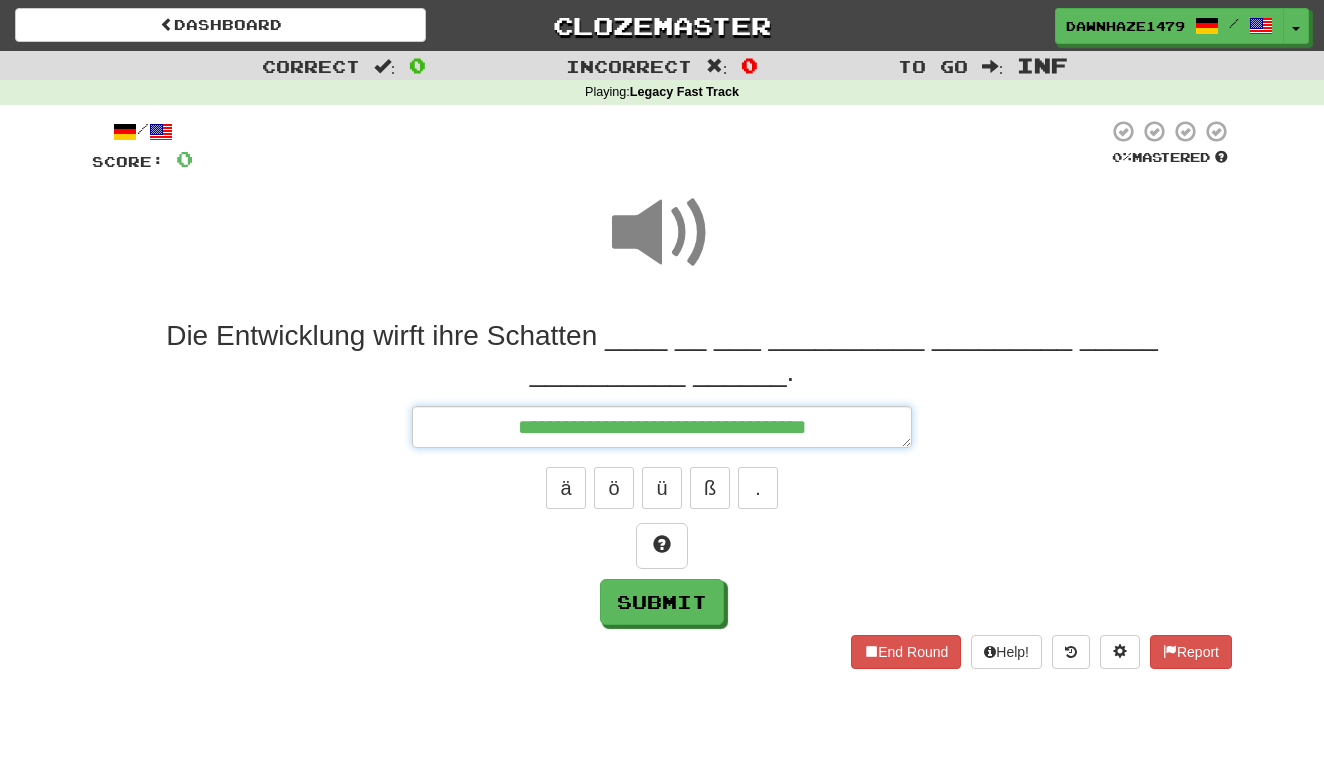 type on "*" 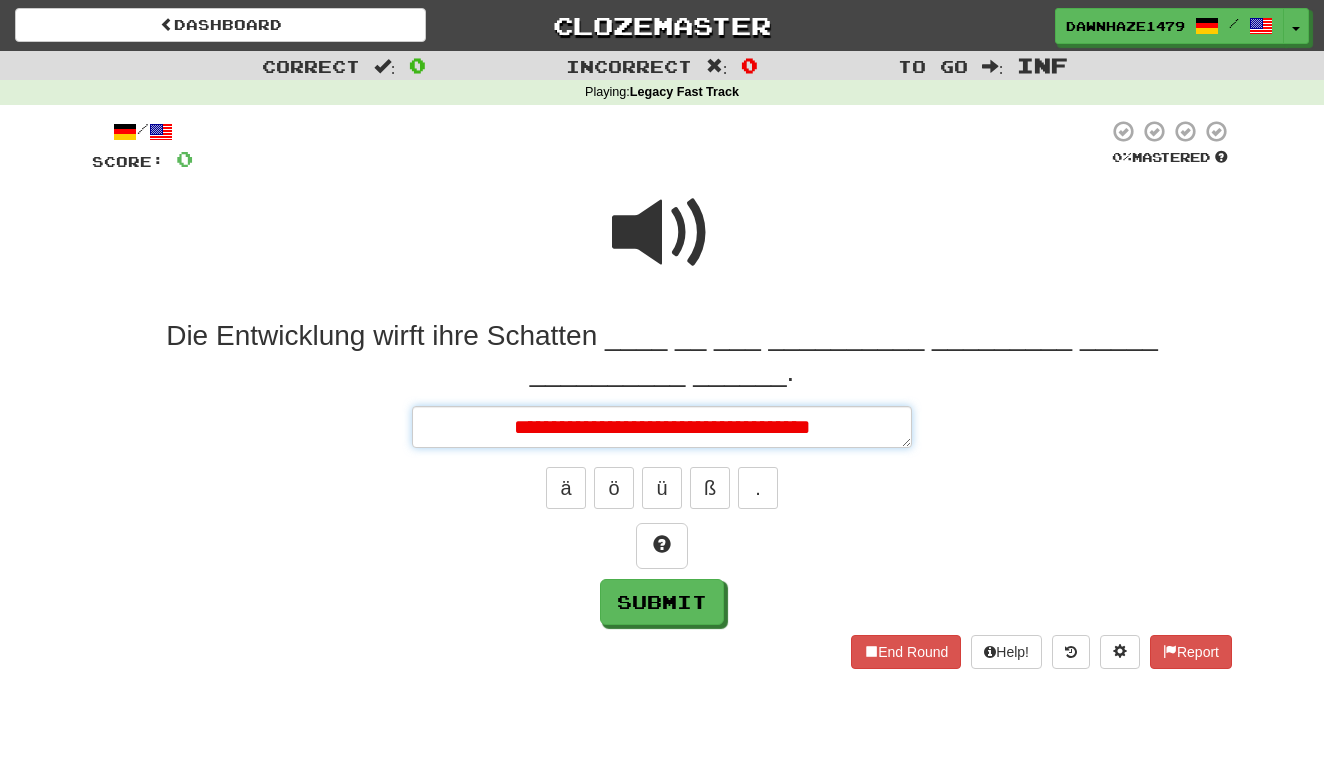 type on "*" 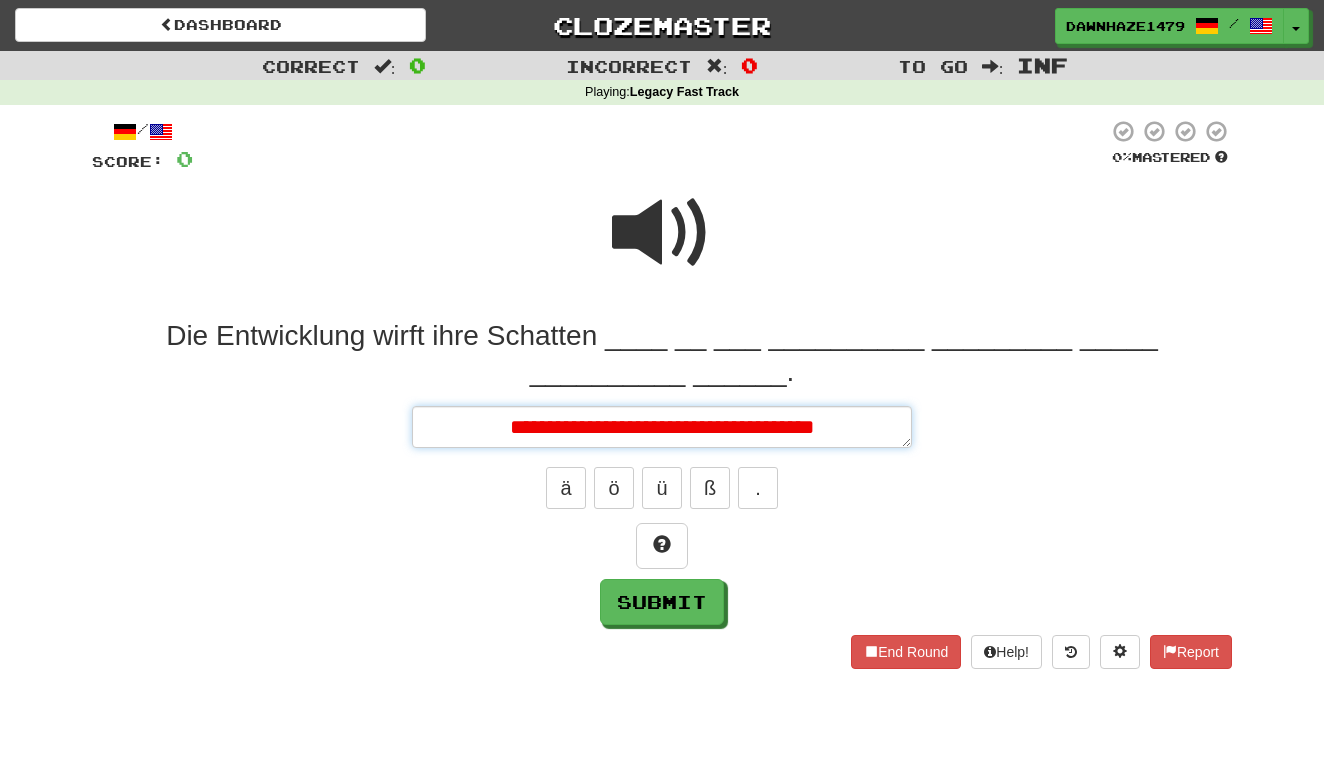 type on "*" 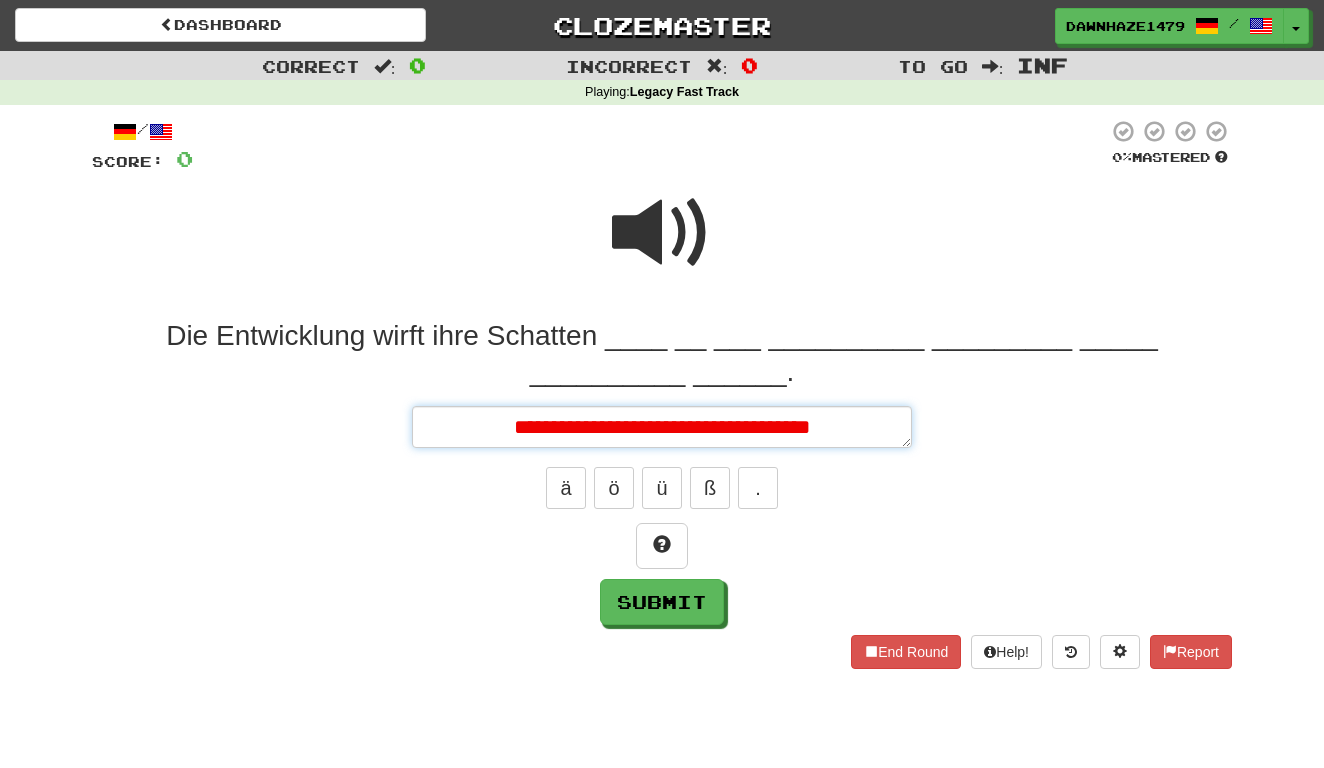 type on "*" 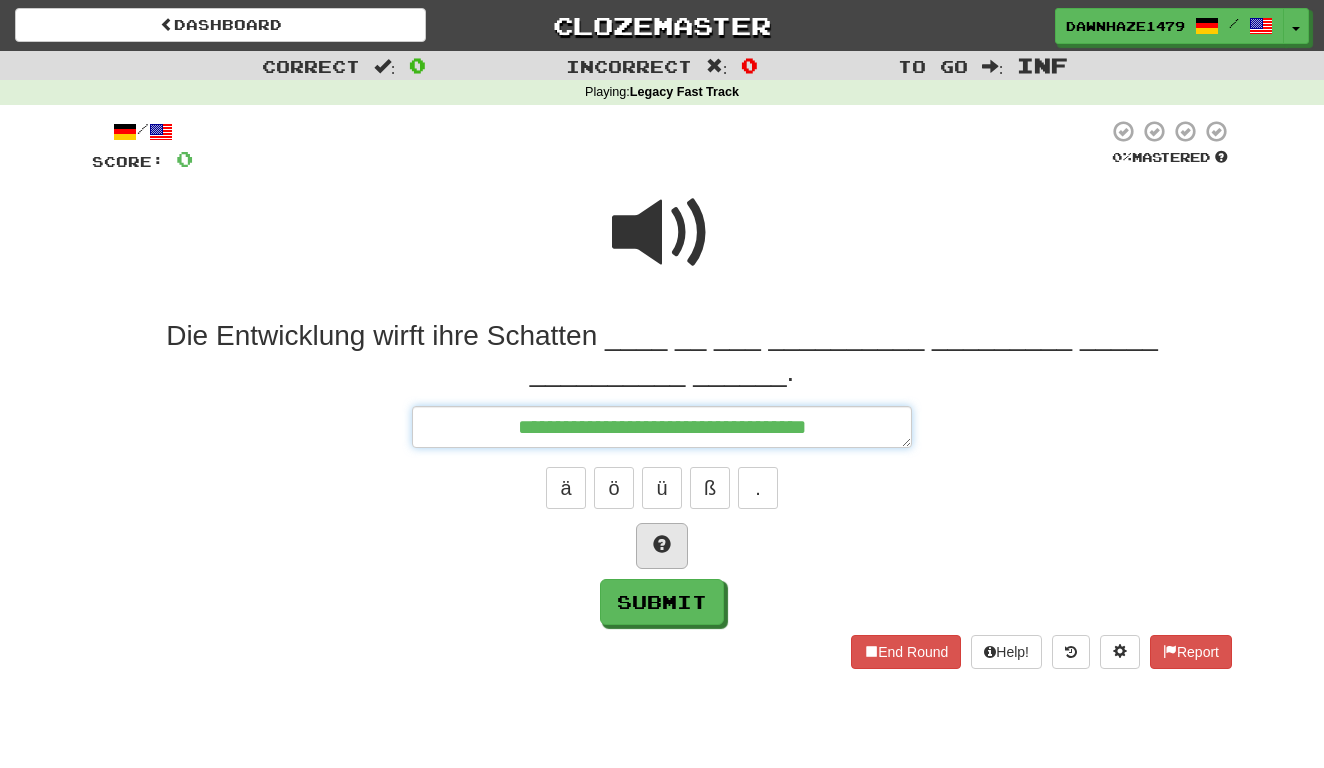 type on "**********" 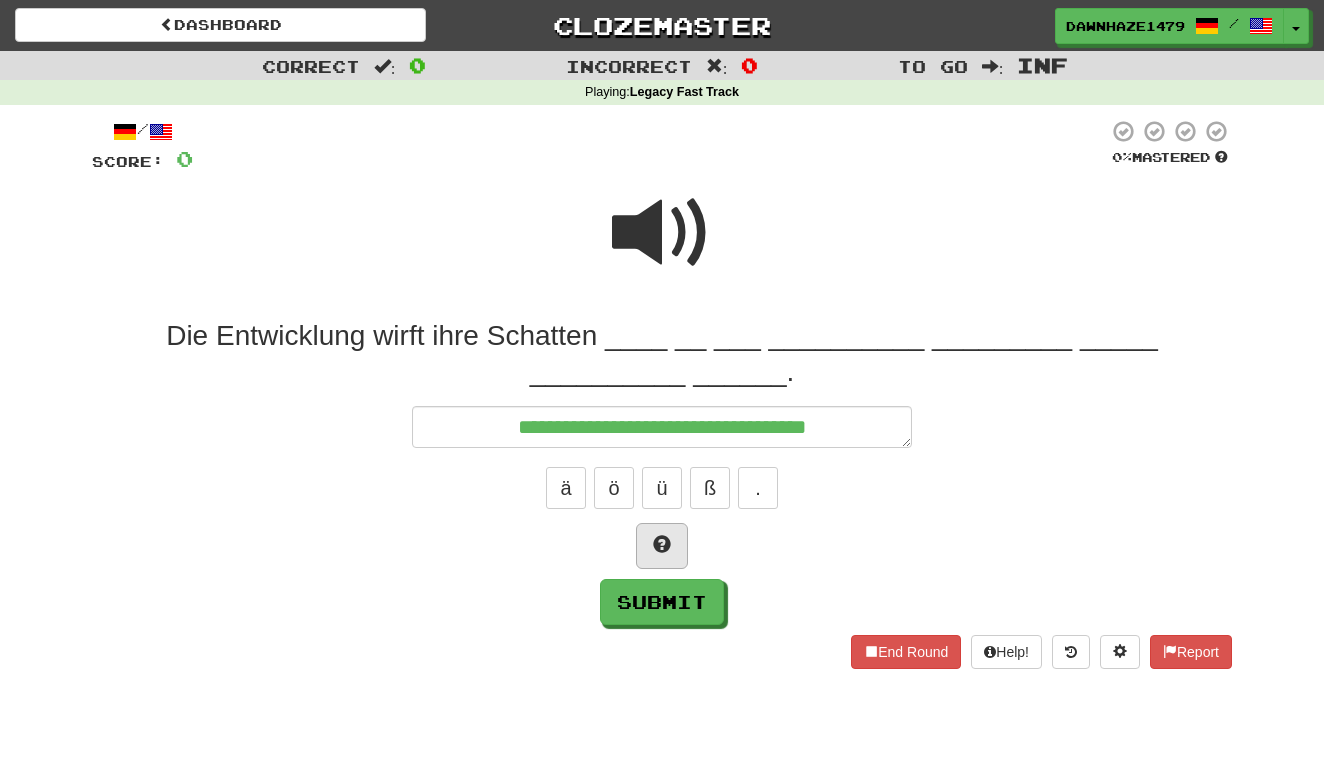 click at bounding box center [662, 546] 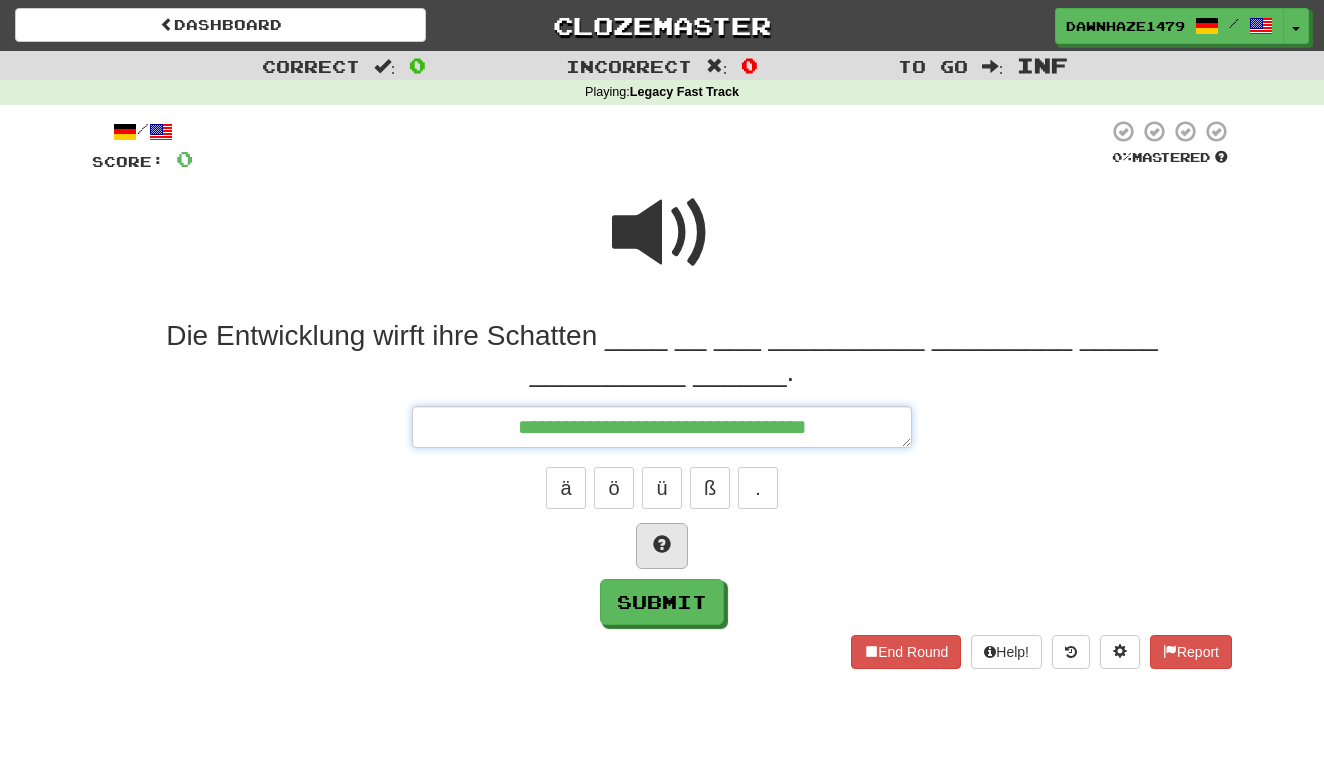 type on "*" 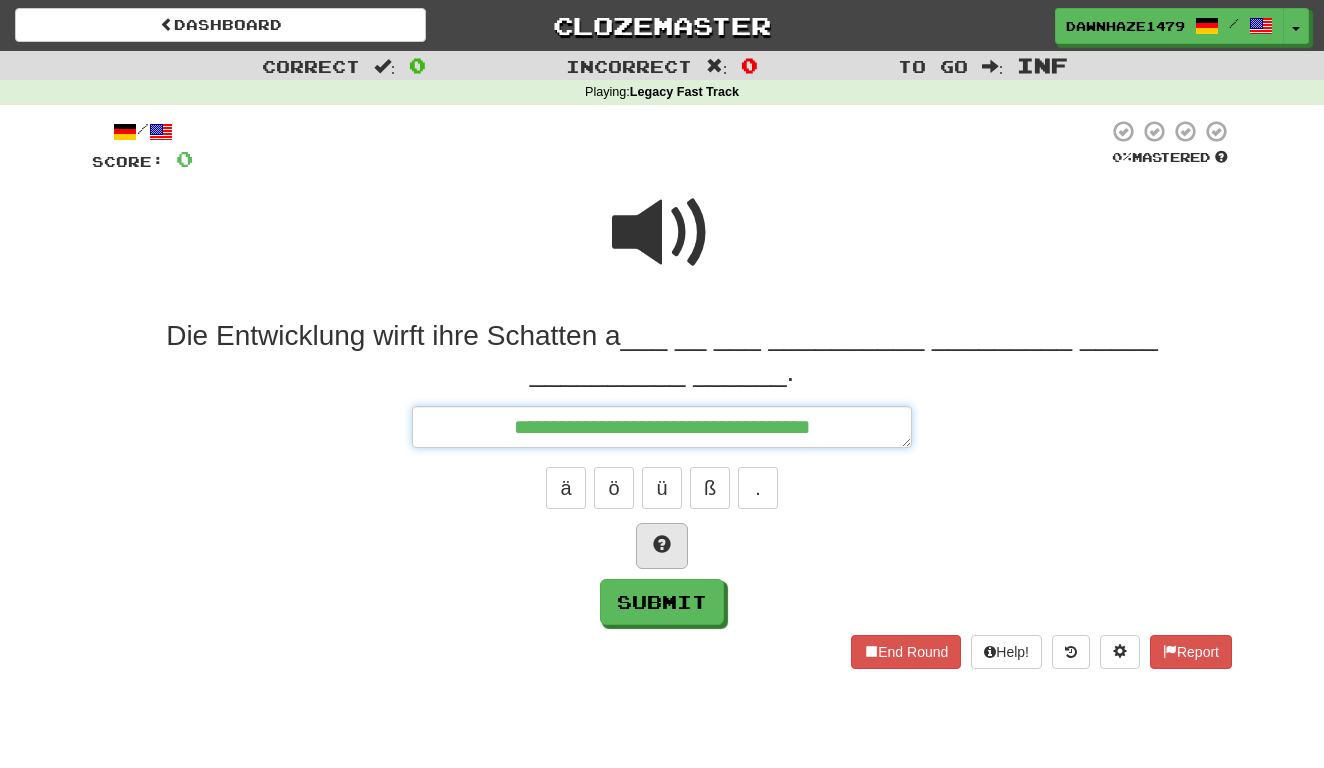 type on "*" 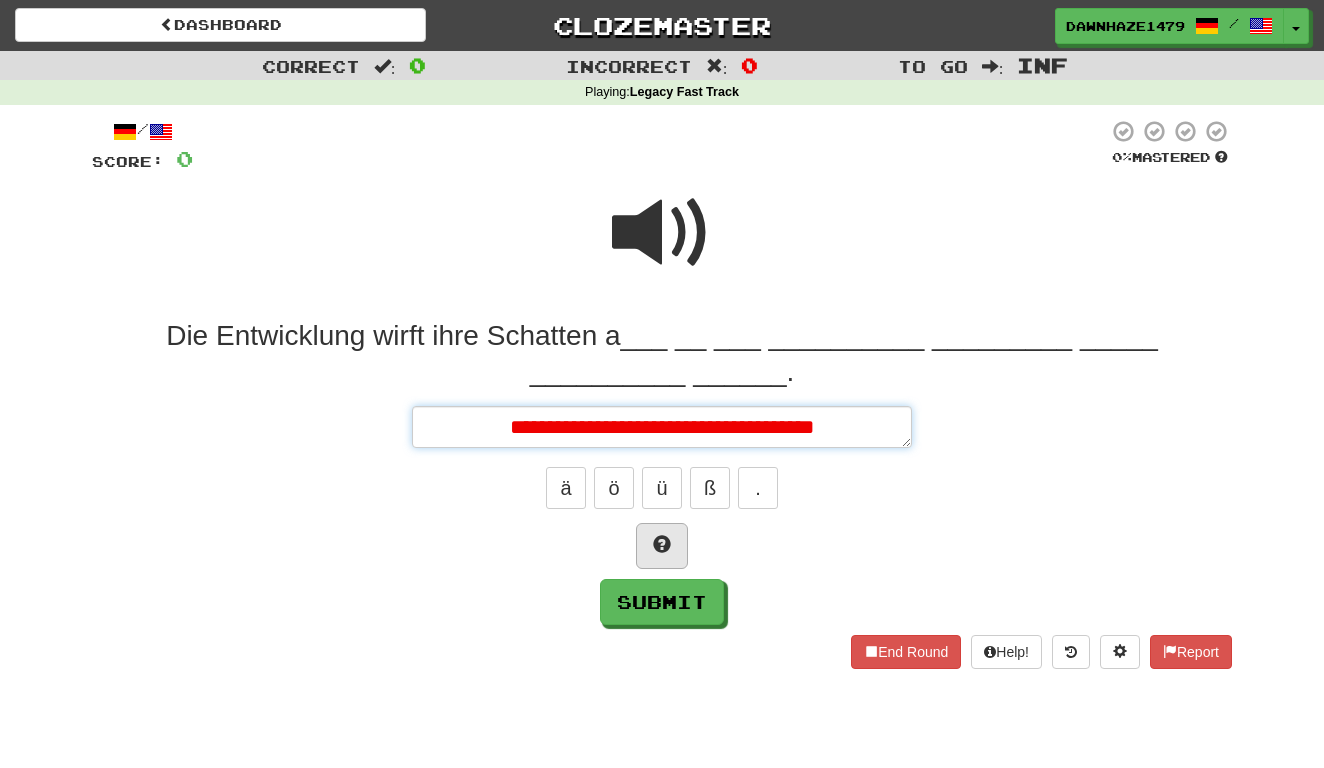 type on "*" 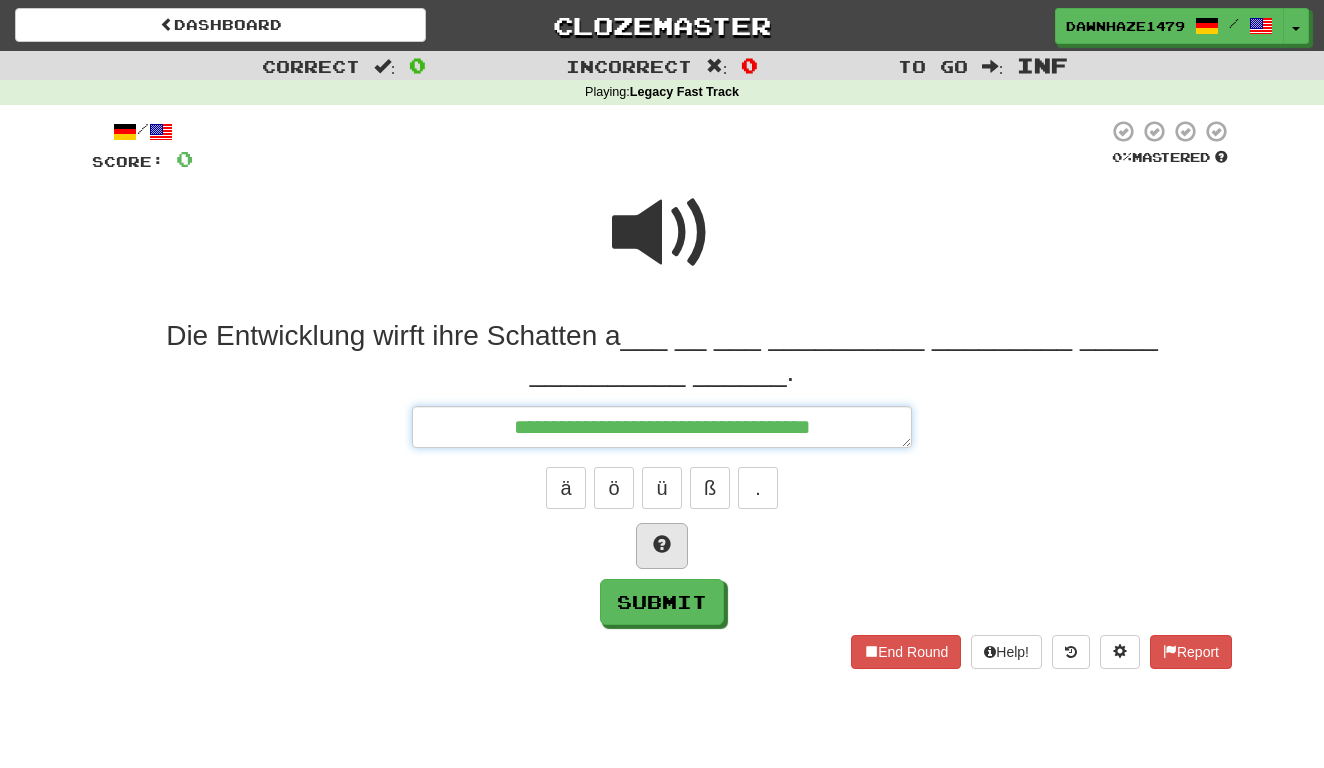 type on "*" 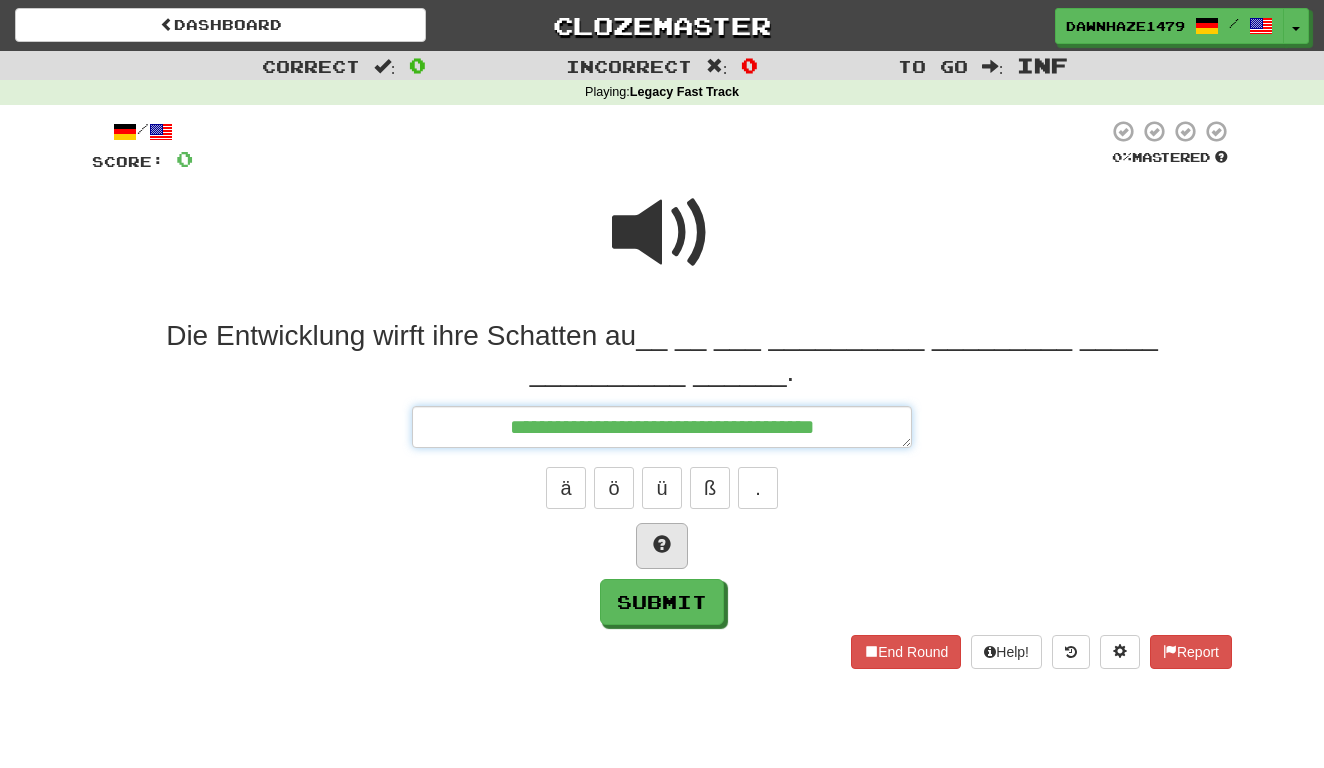 type on "*" 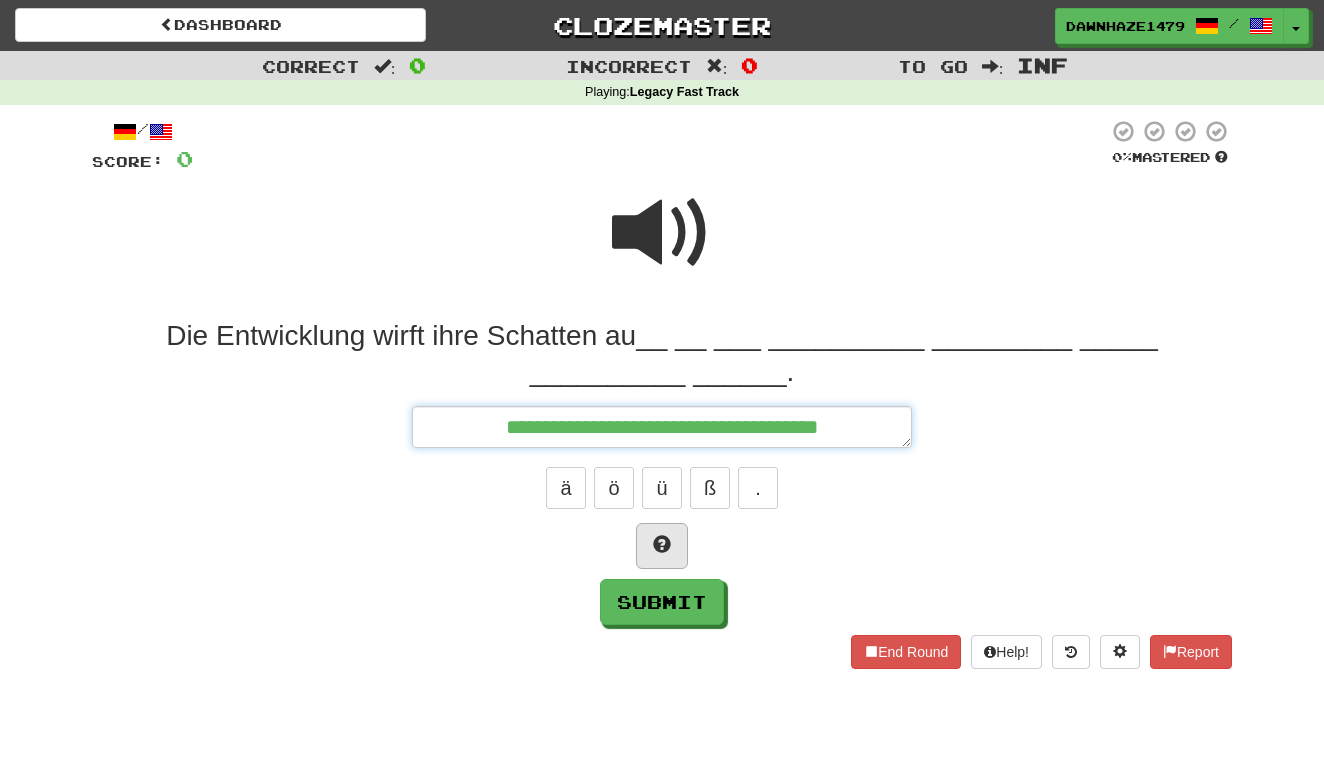 type on "*" 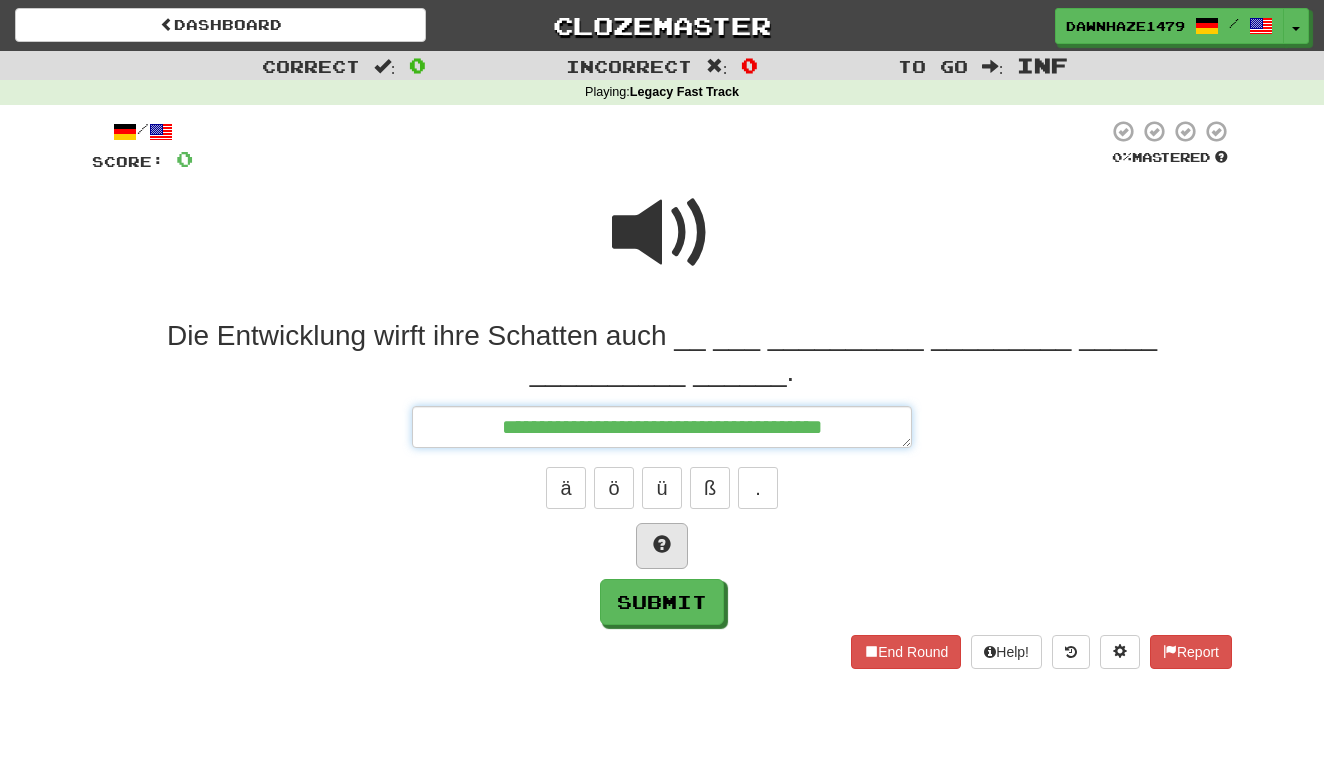 type on "*" 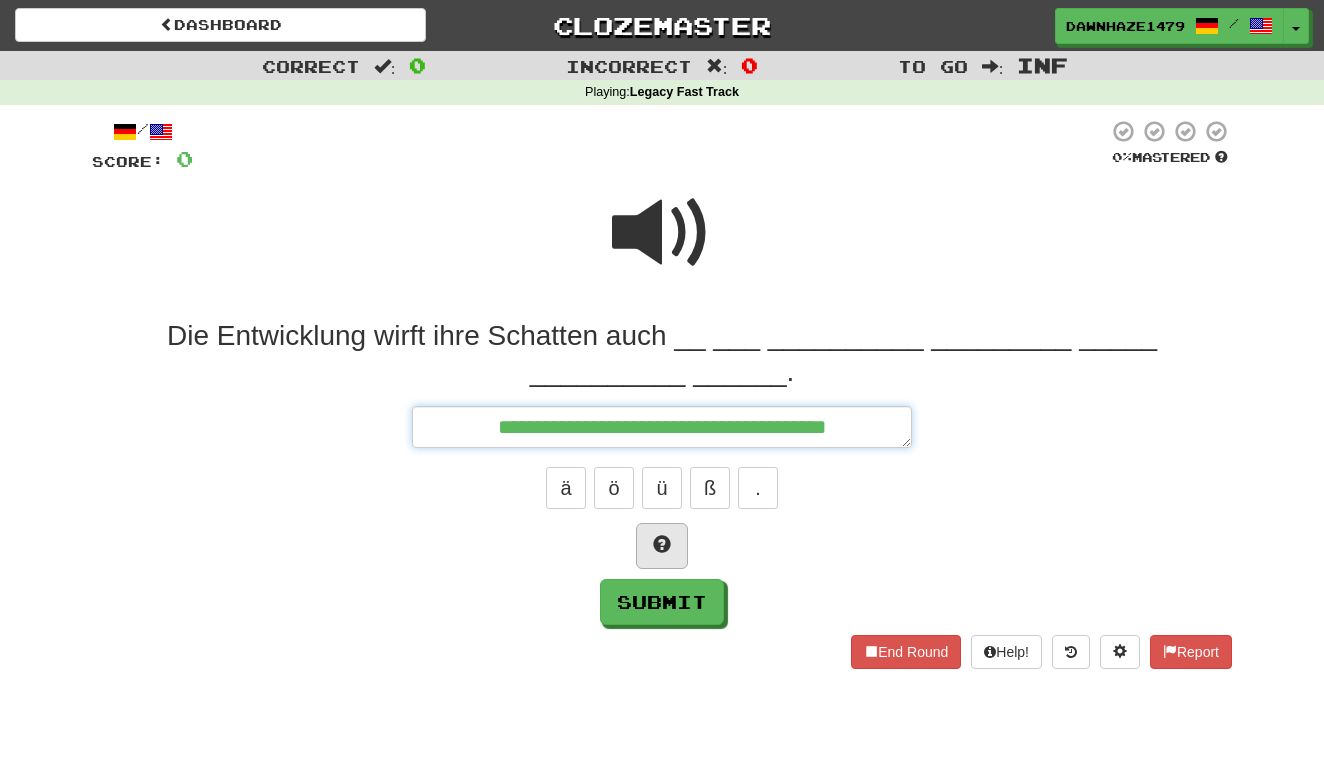 type on "*" 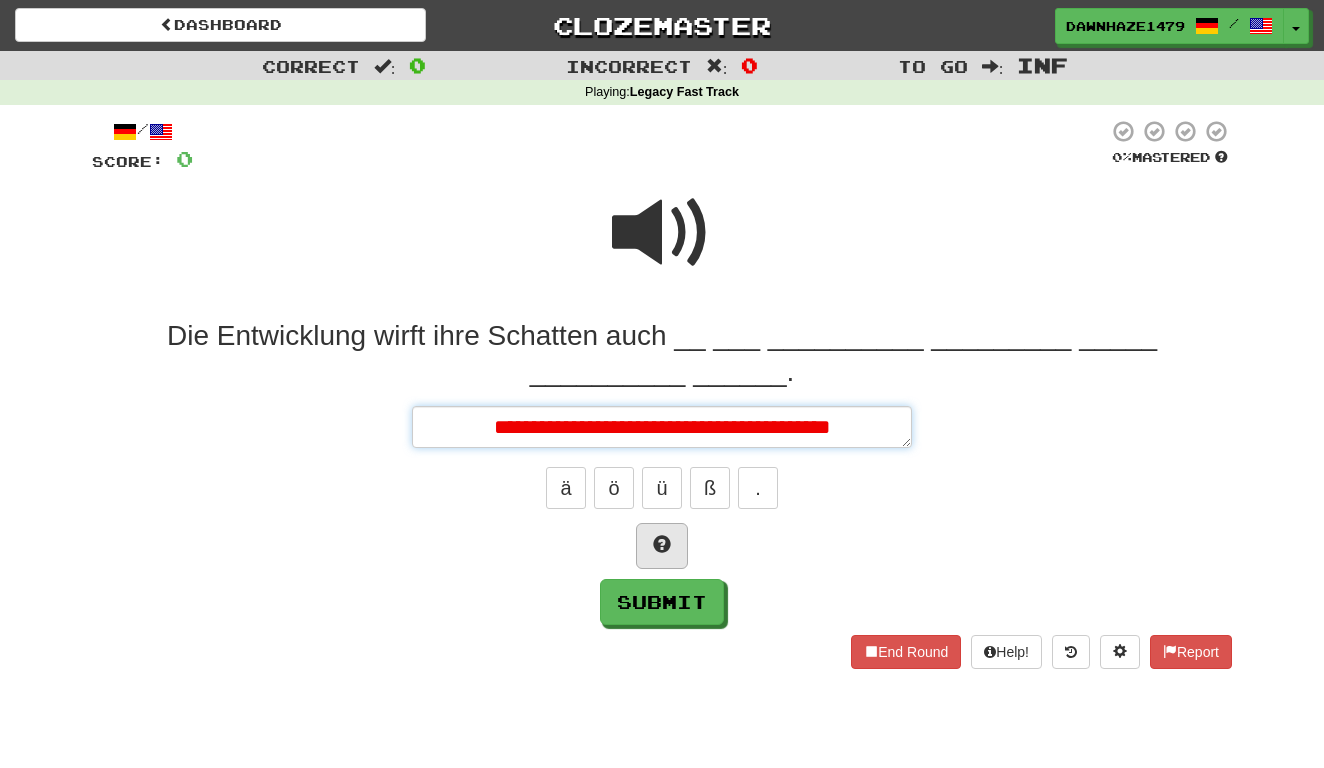 type on "*" 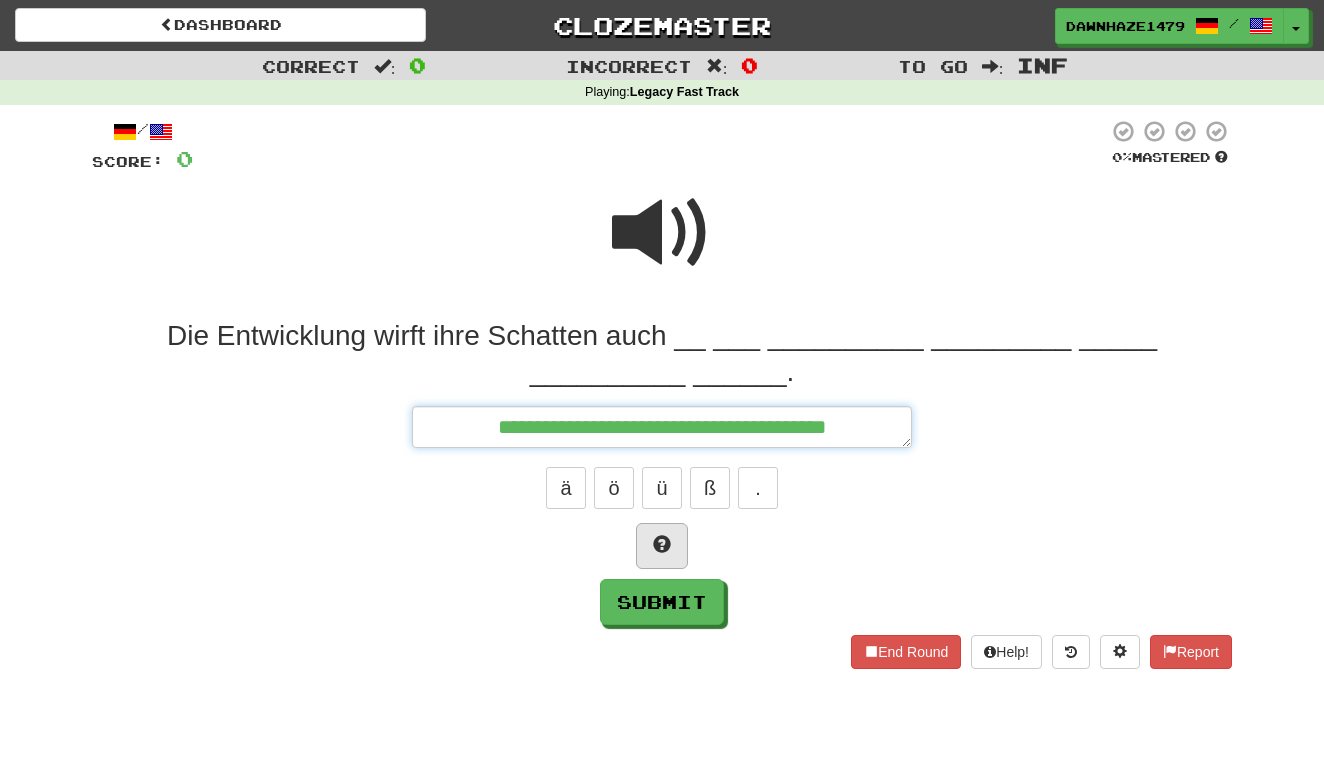 type on "*" 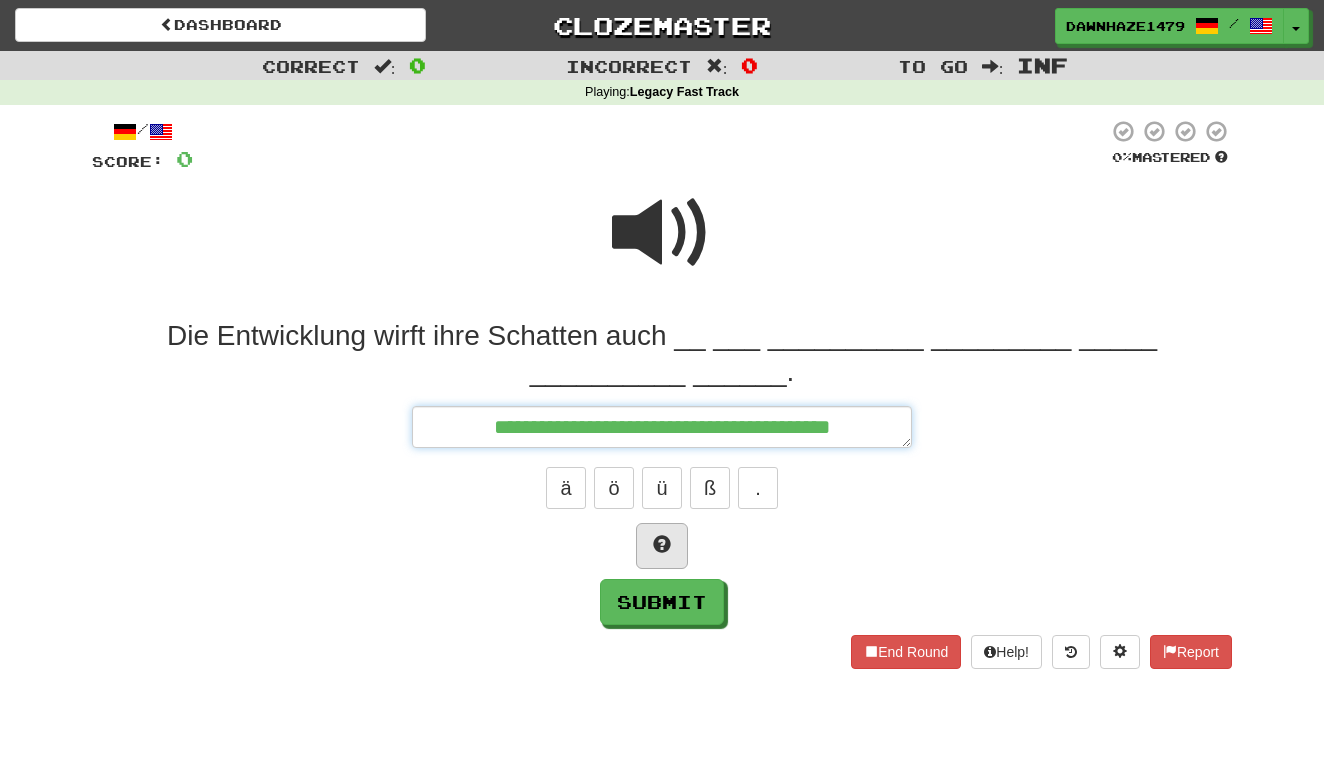type on "*" 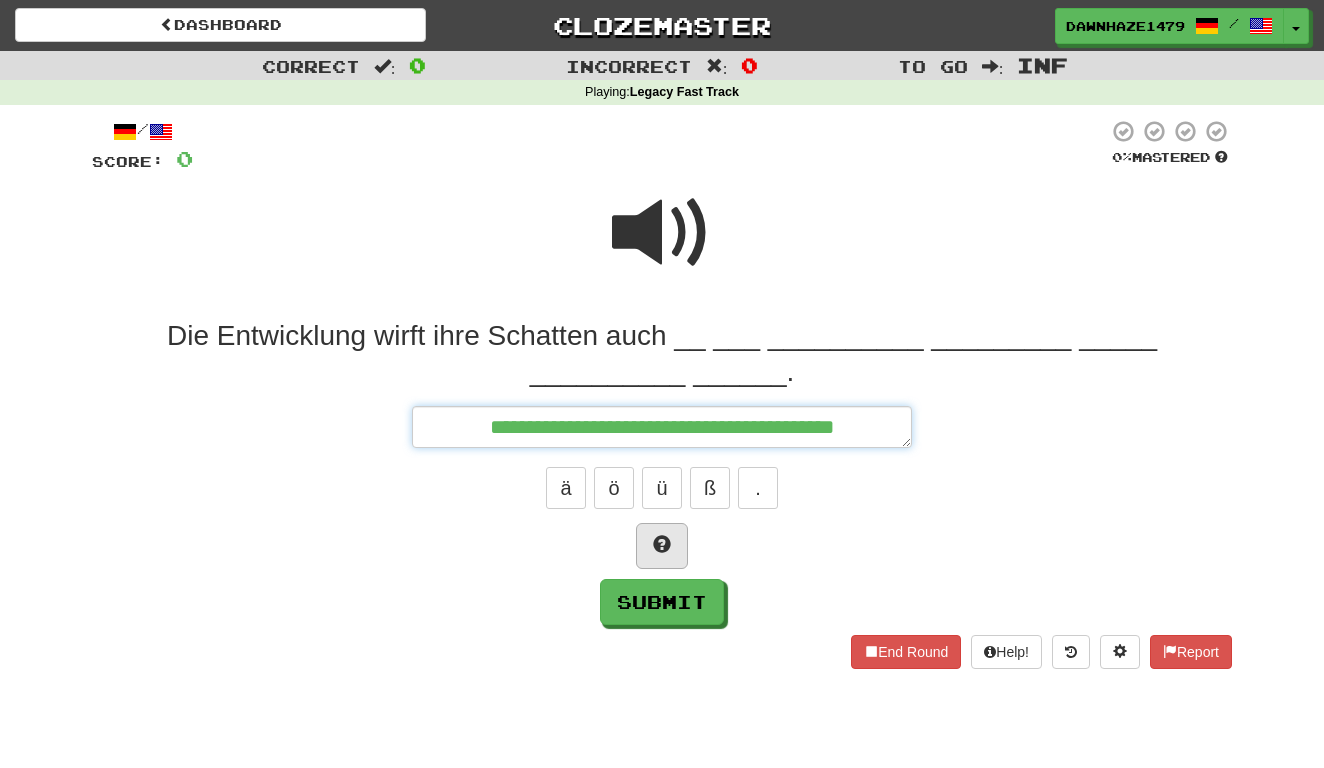 type on "*" 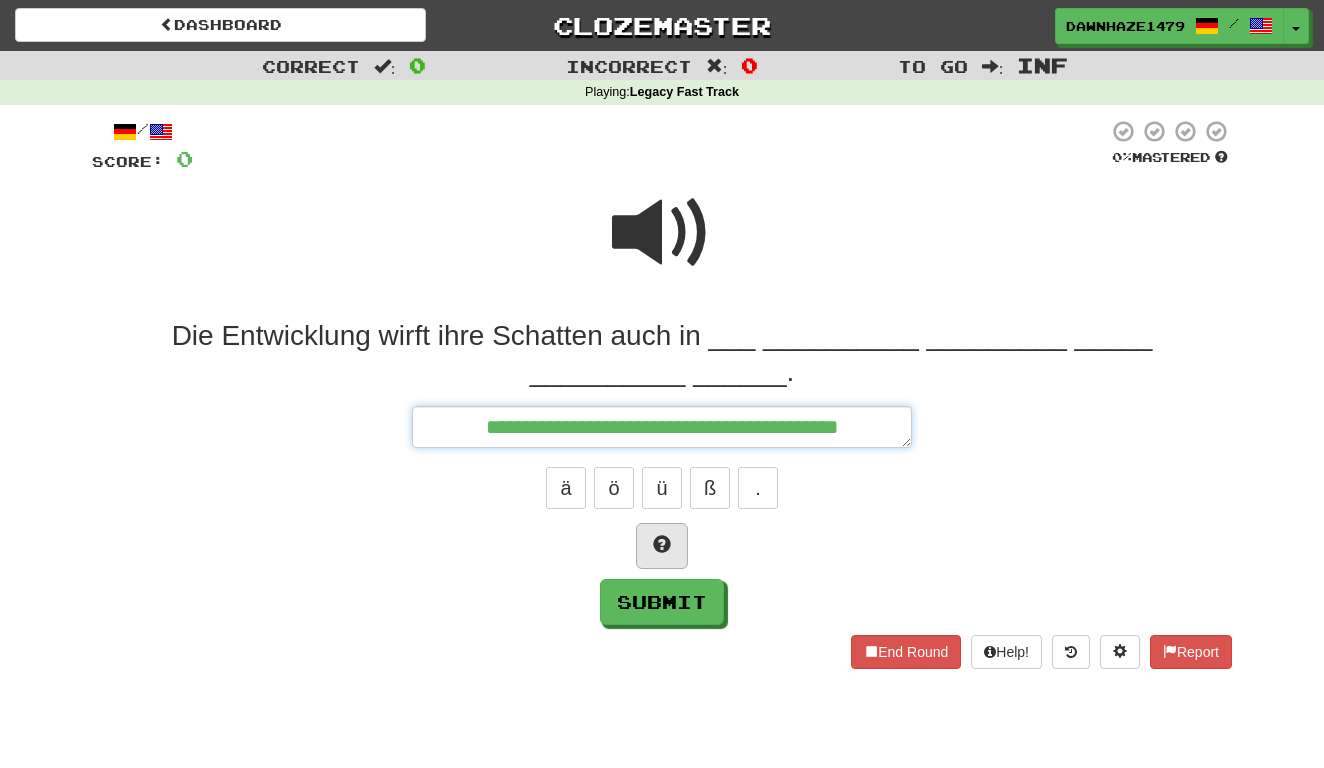 type on "*" 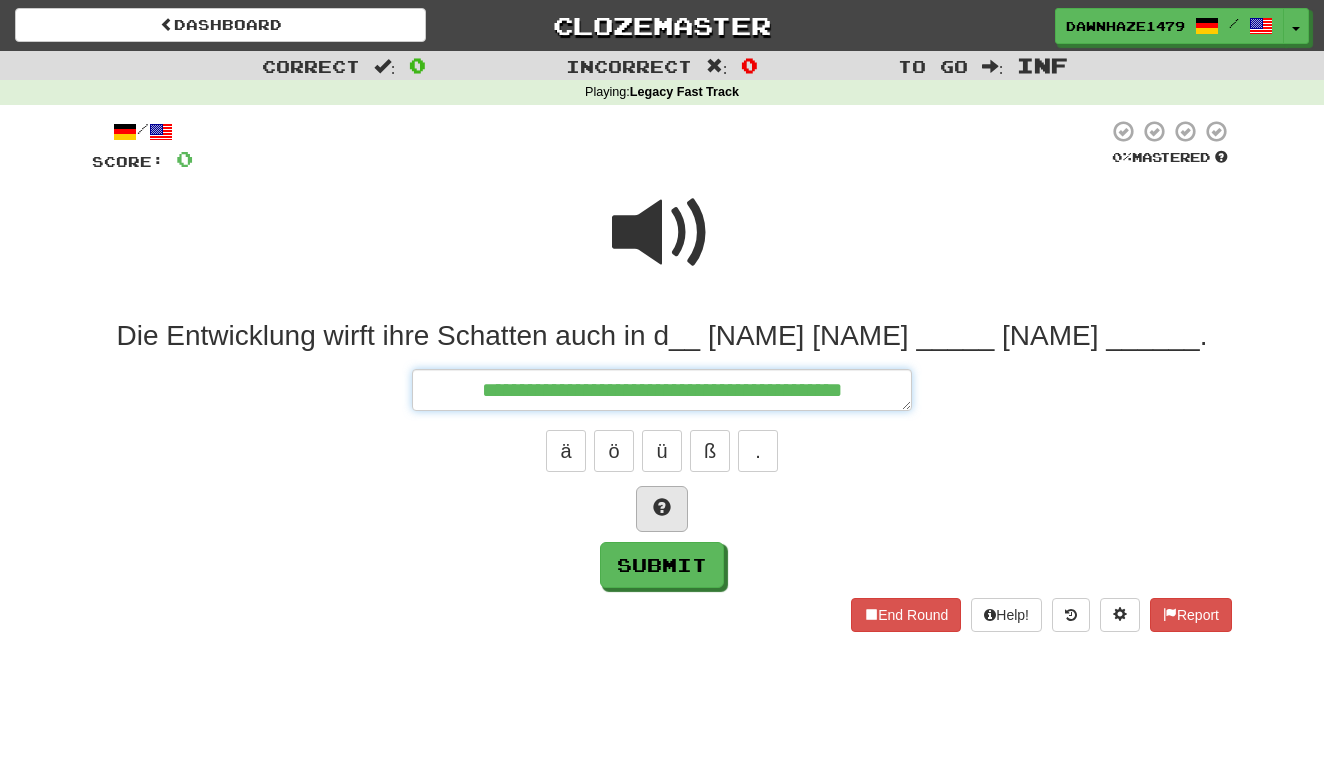 type on "*" 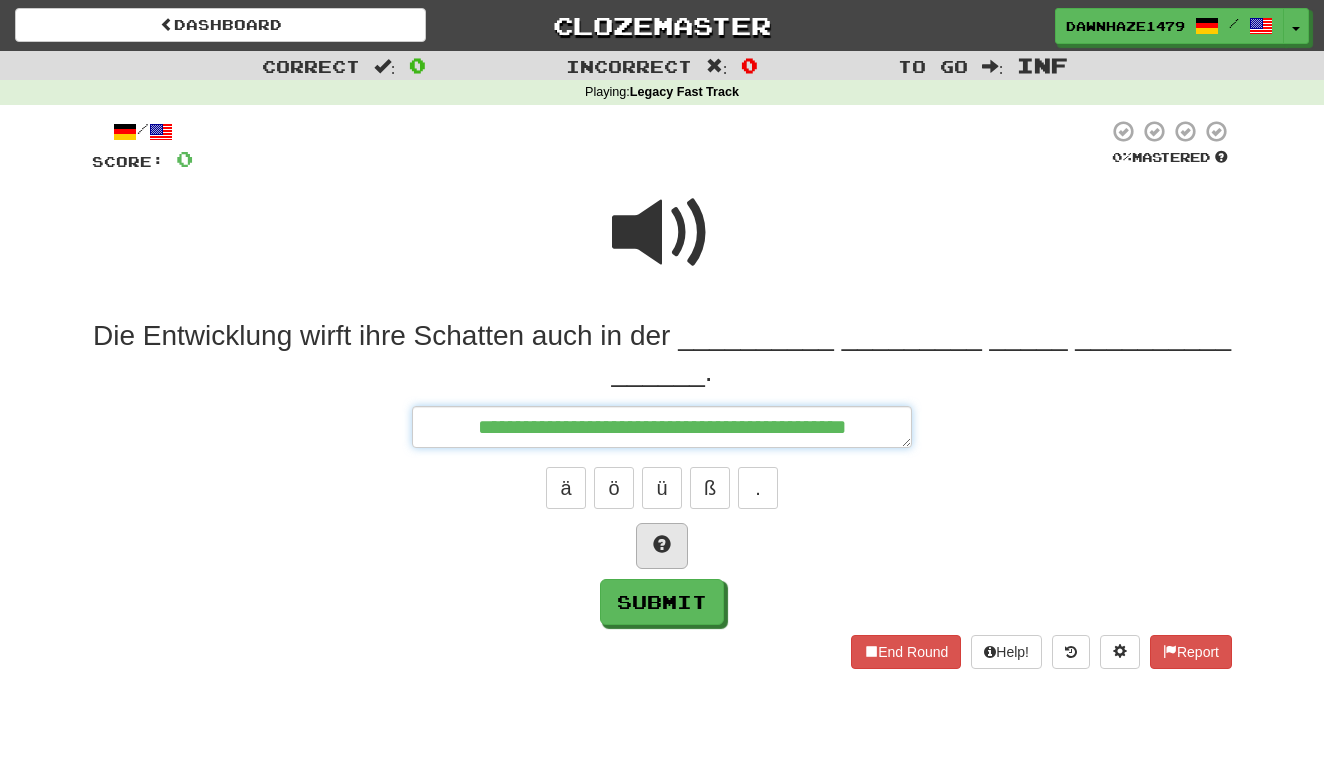type on "*" 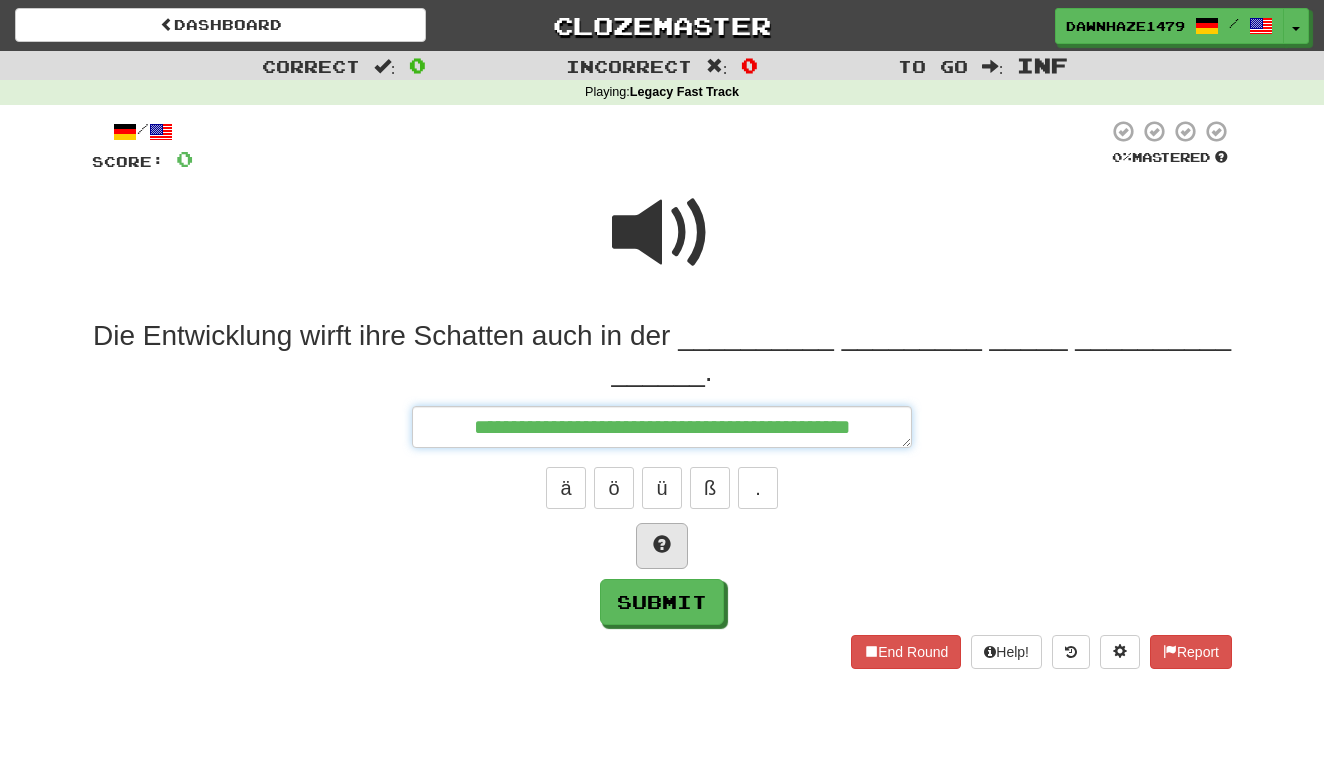 type on "*" 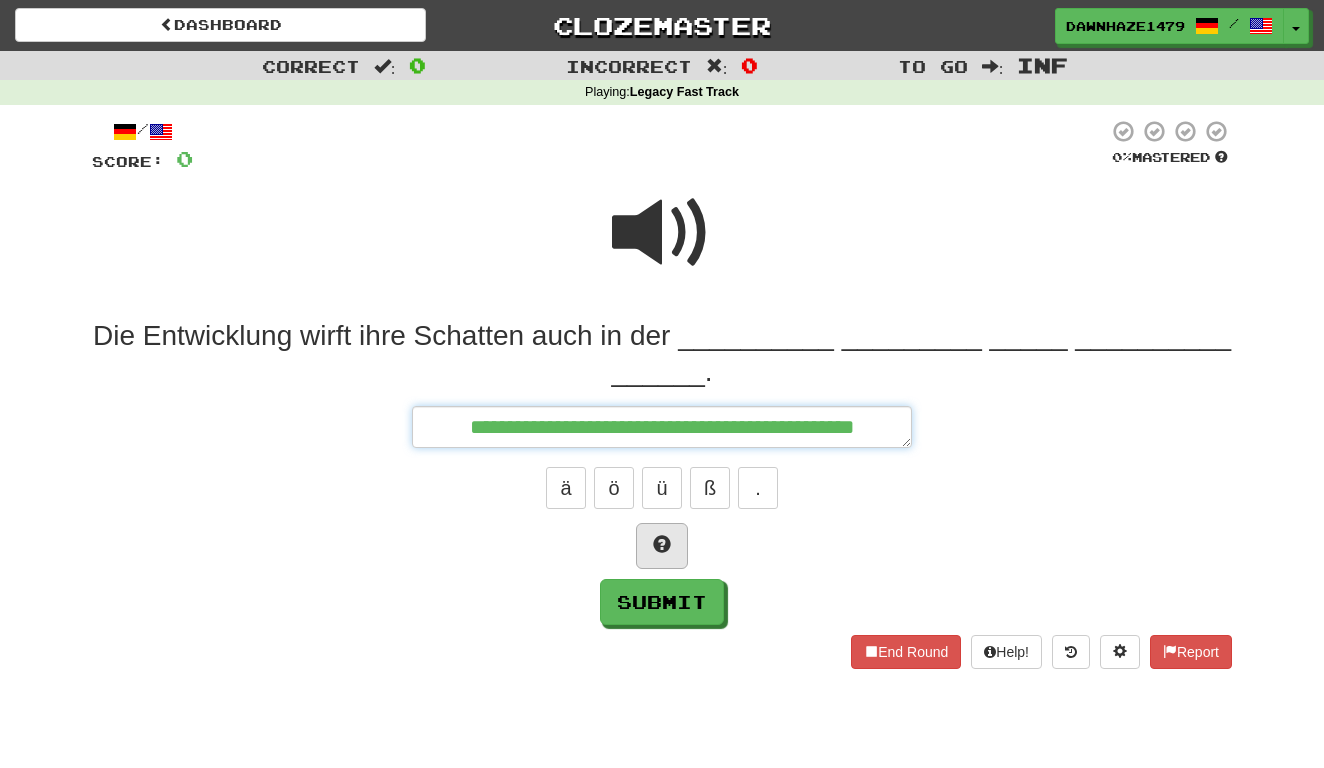 type on "*" 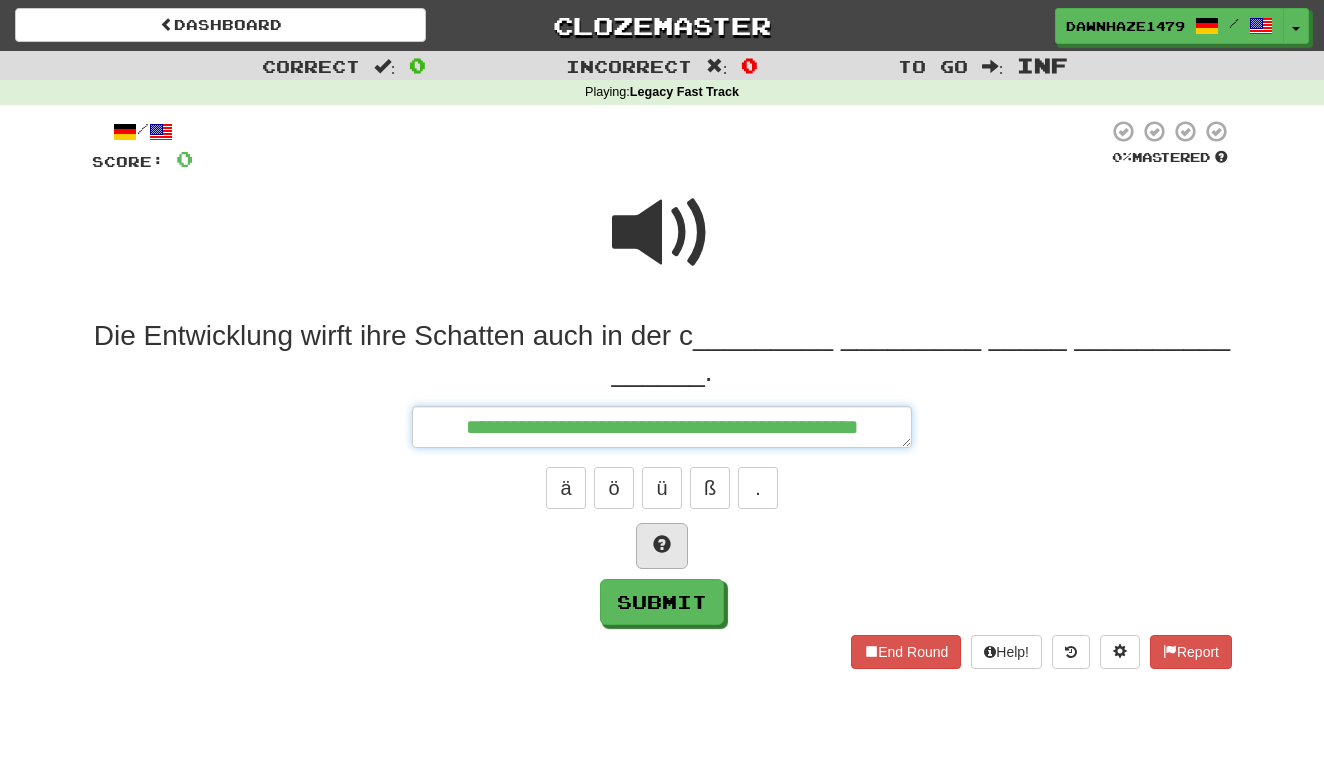 type on "*" 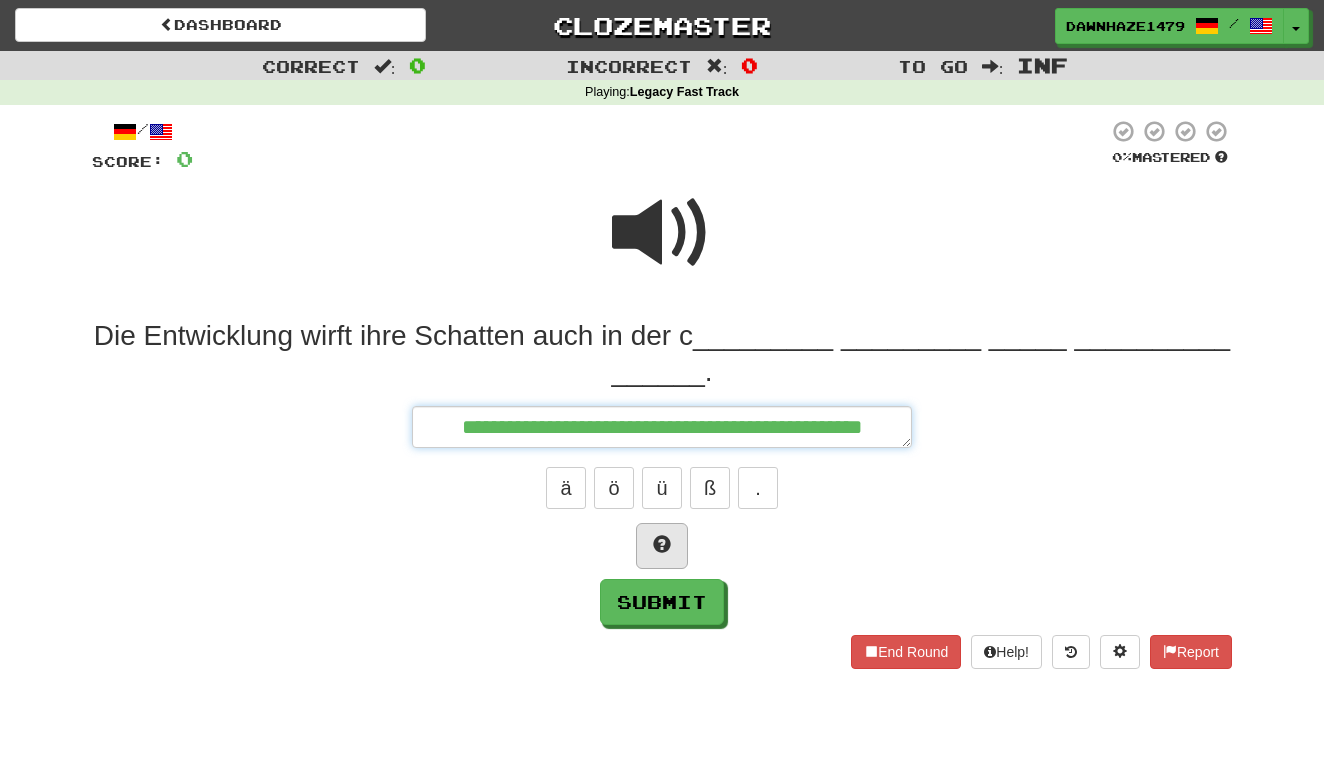 type on "*" 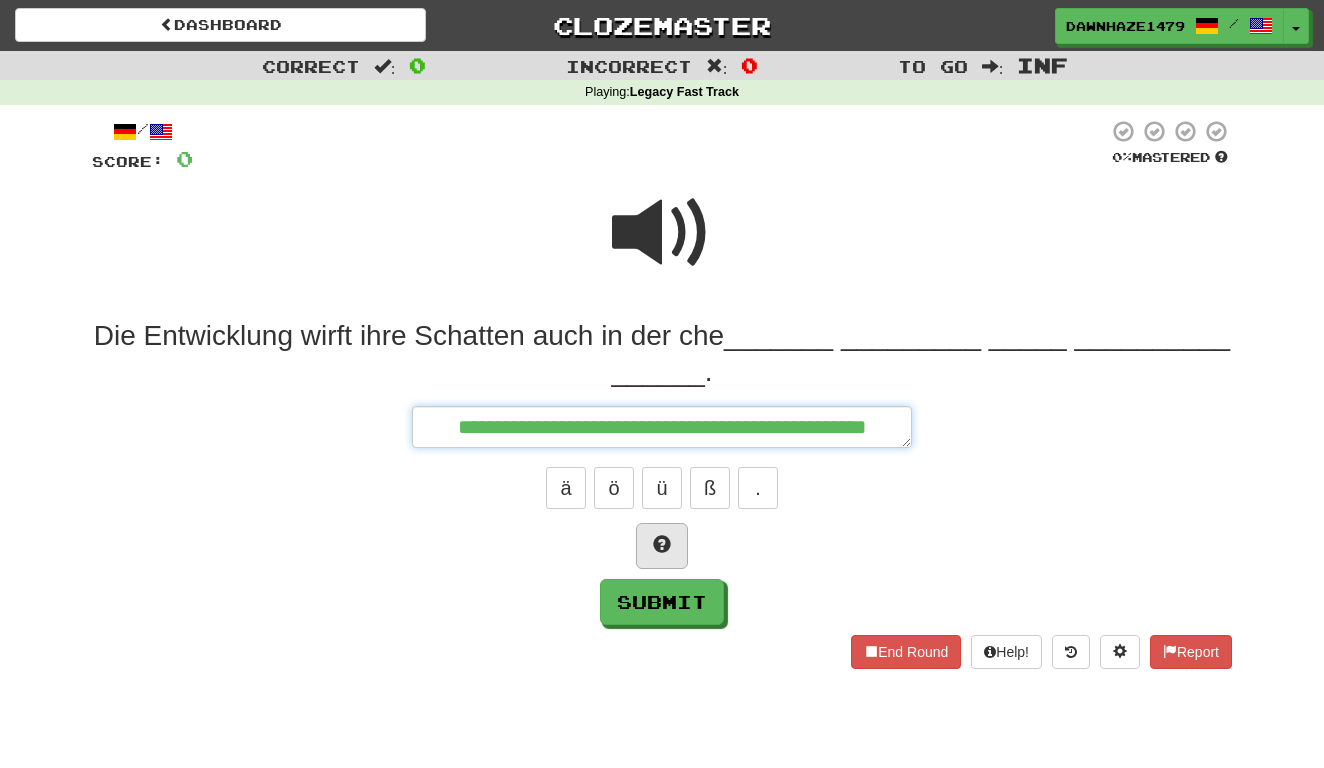 type on "*" 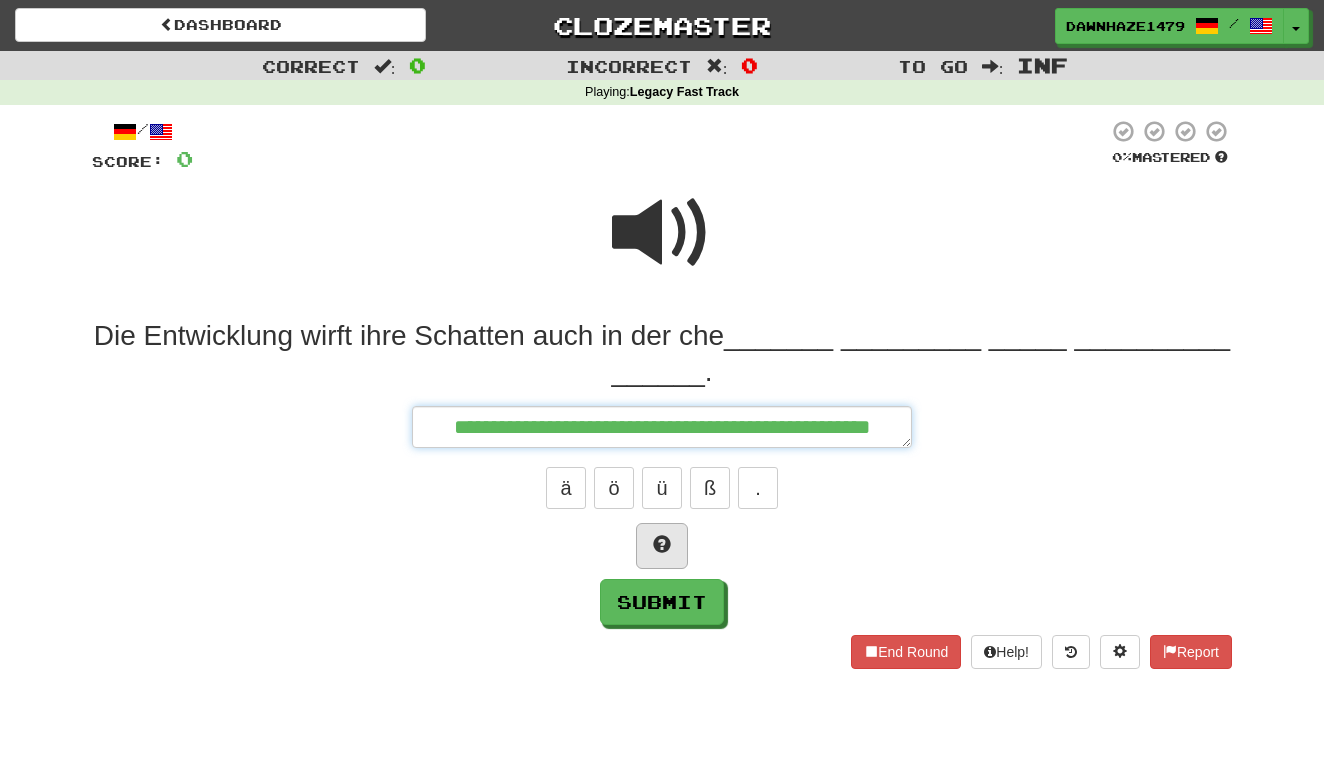 type on "*" 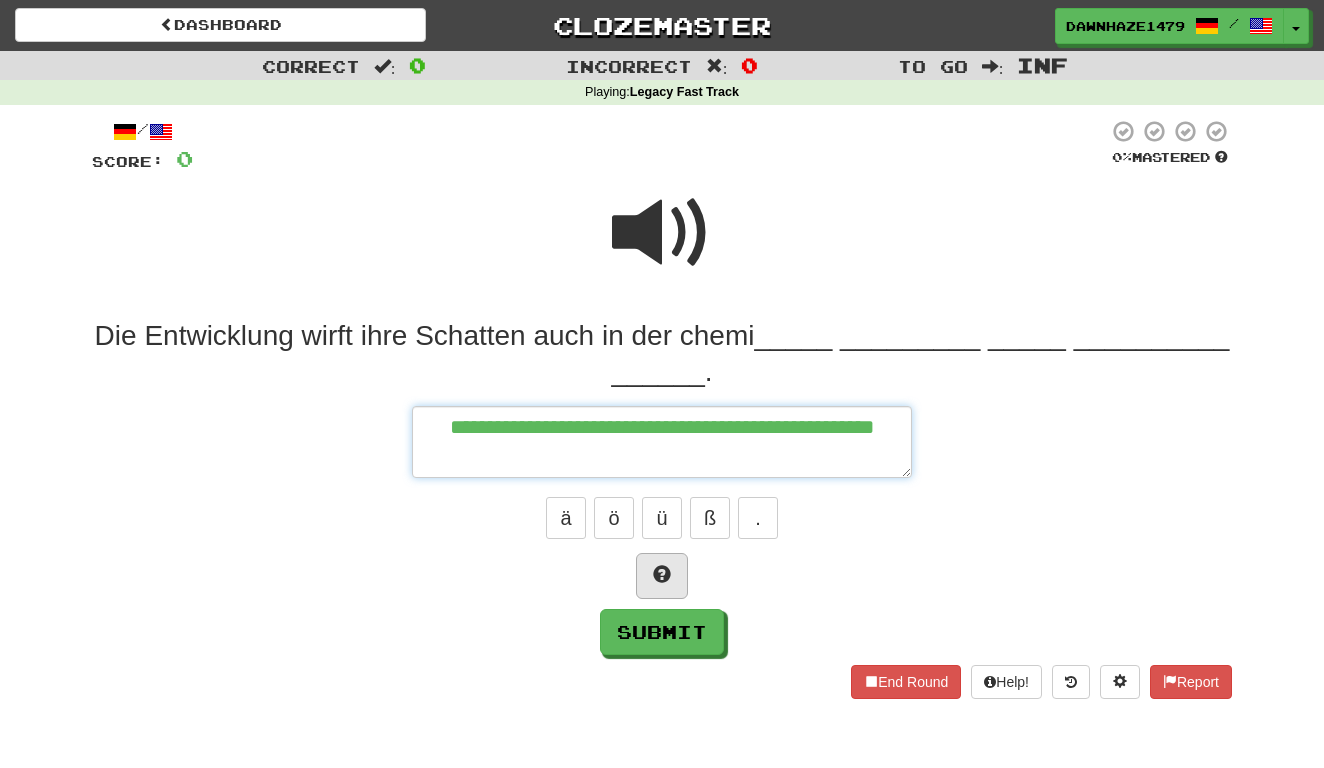 type on "*" 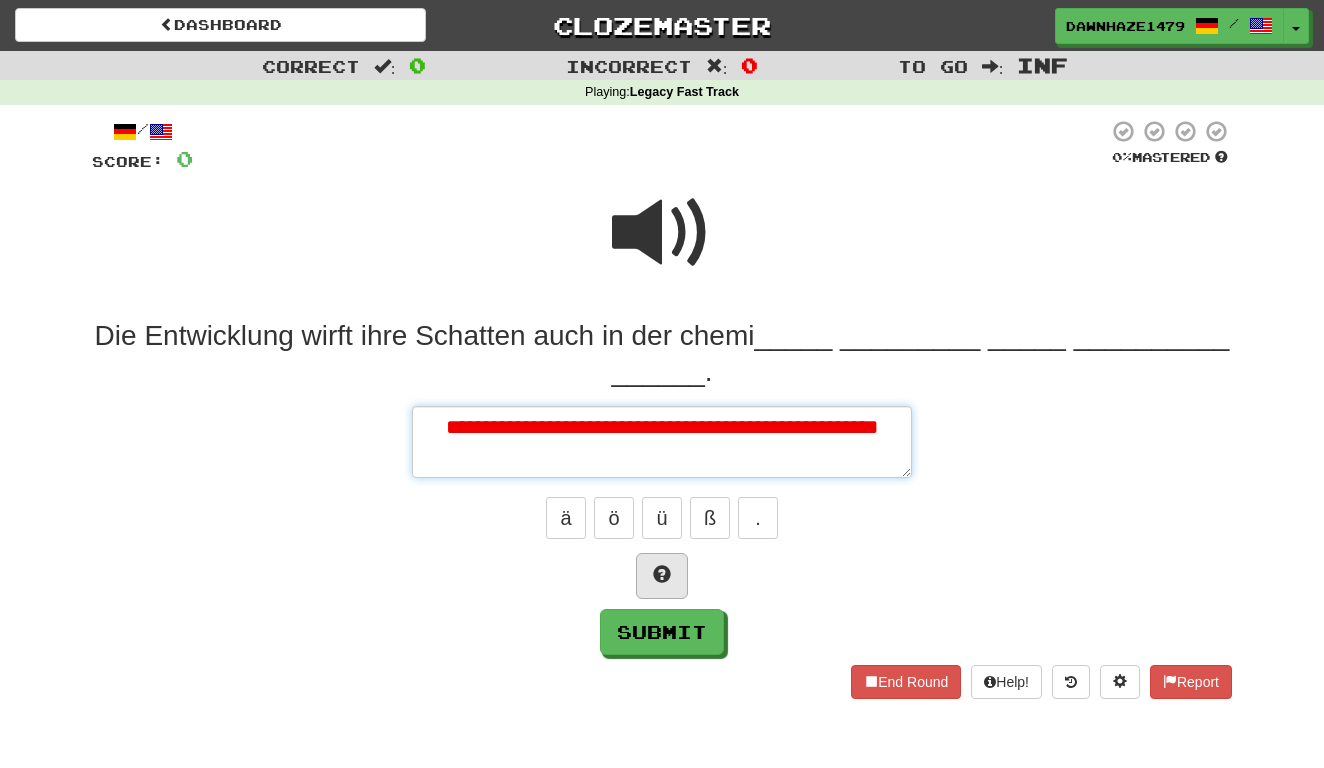 type on "*" 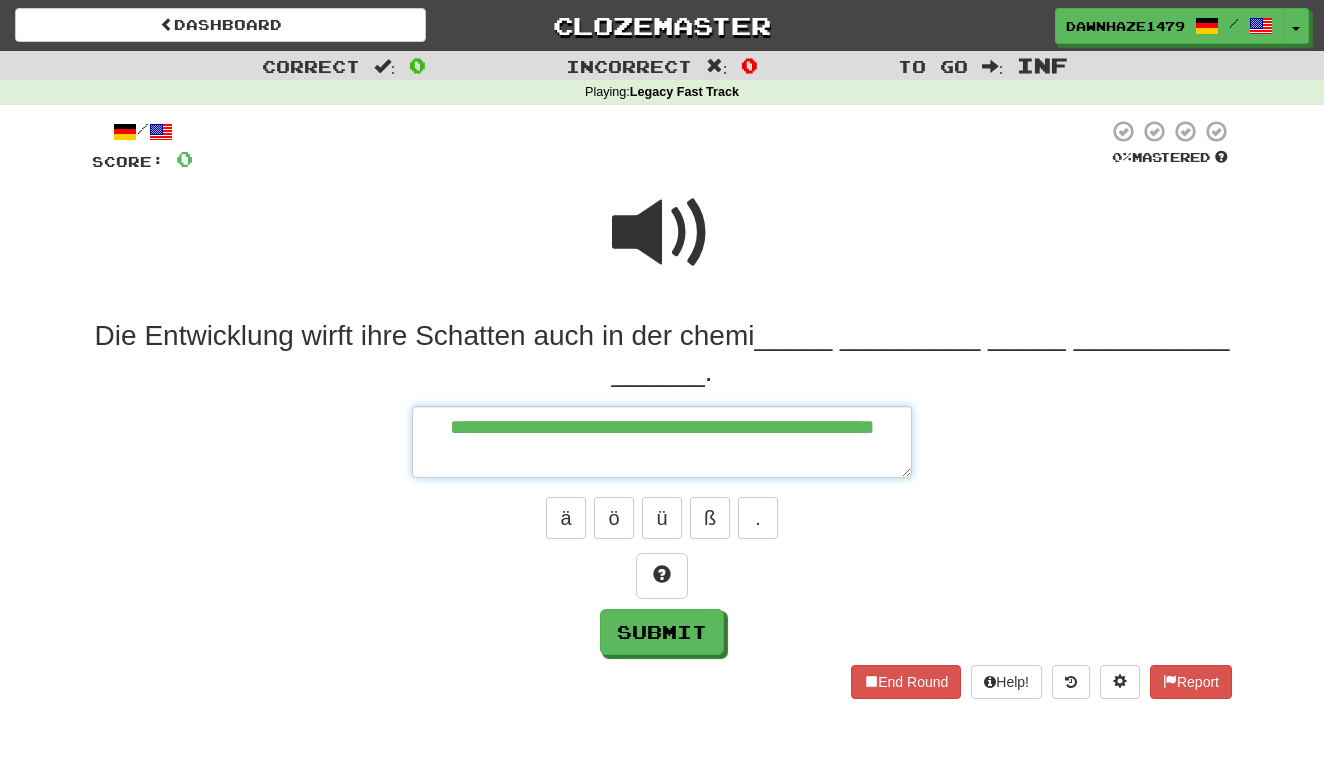 type on "*" 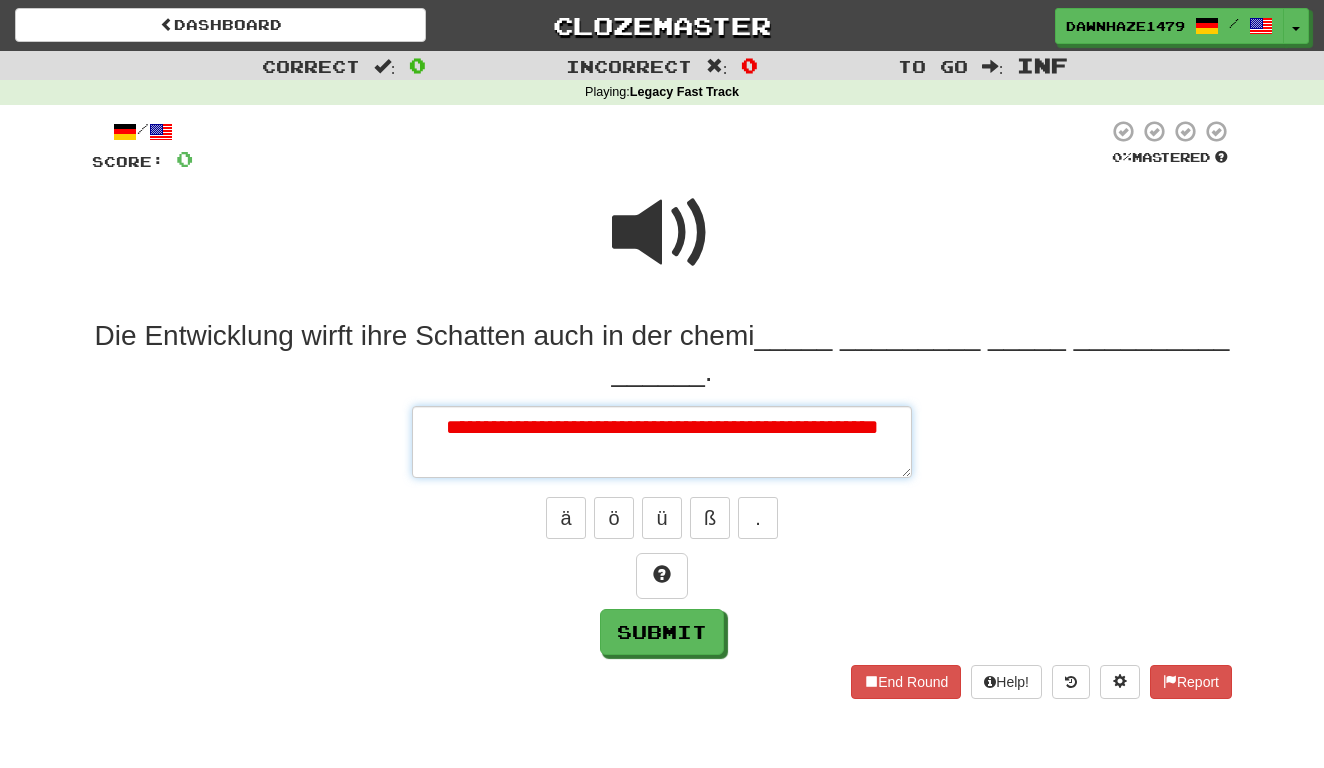 type on "*" 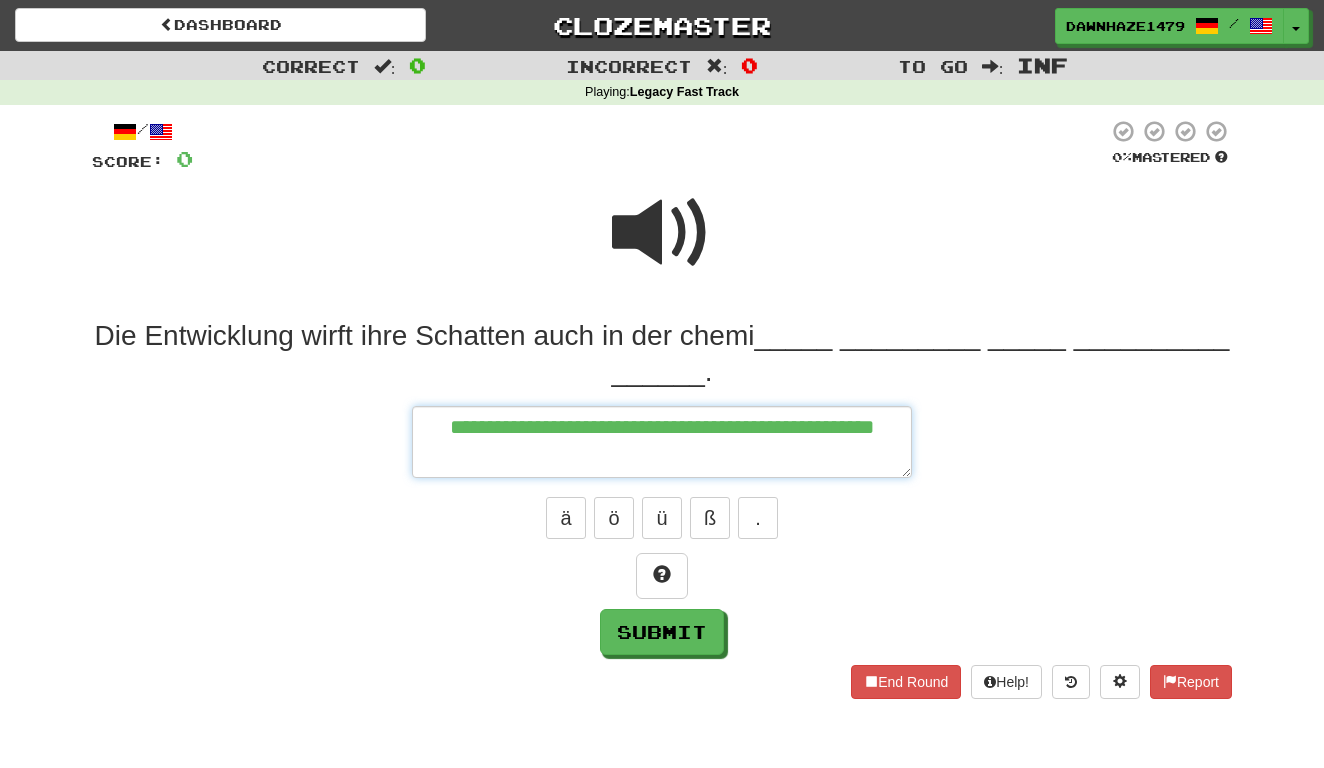 type on "*" 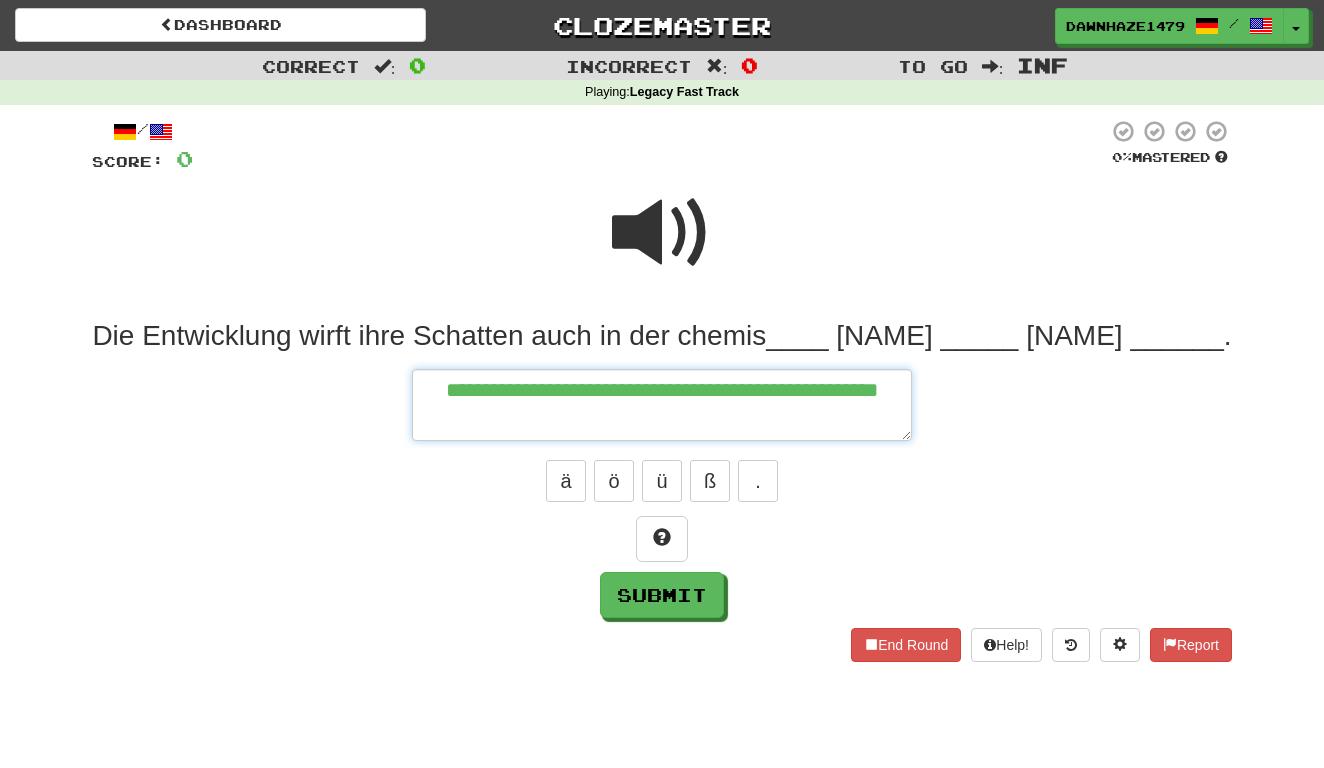type 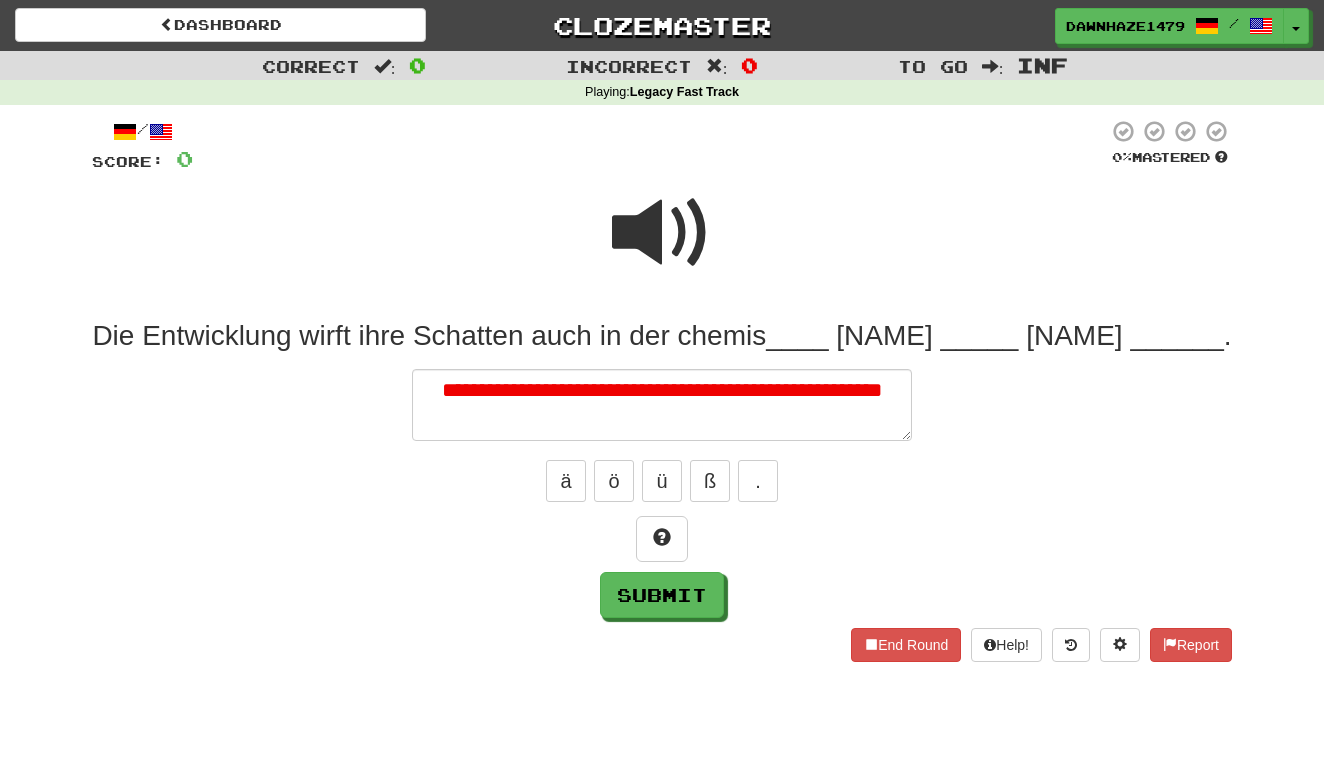 click at bounding box center (662, 233) 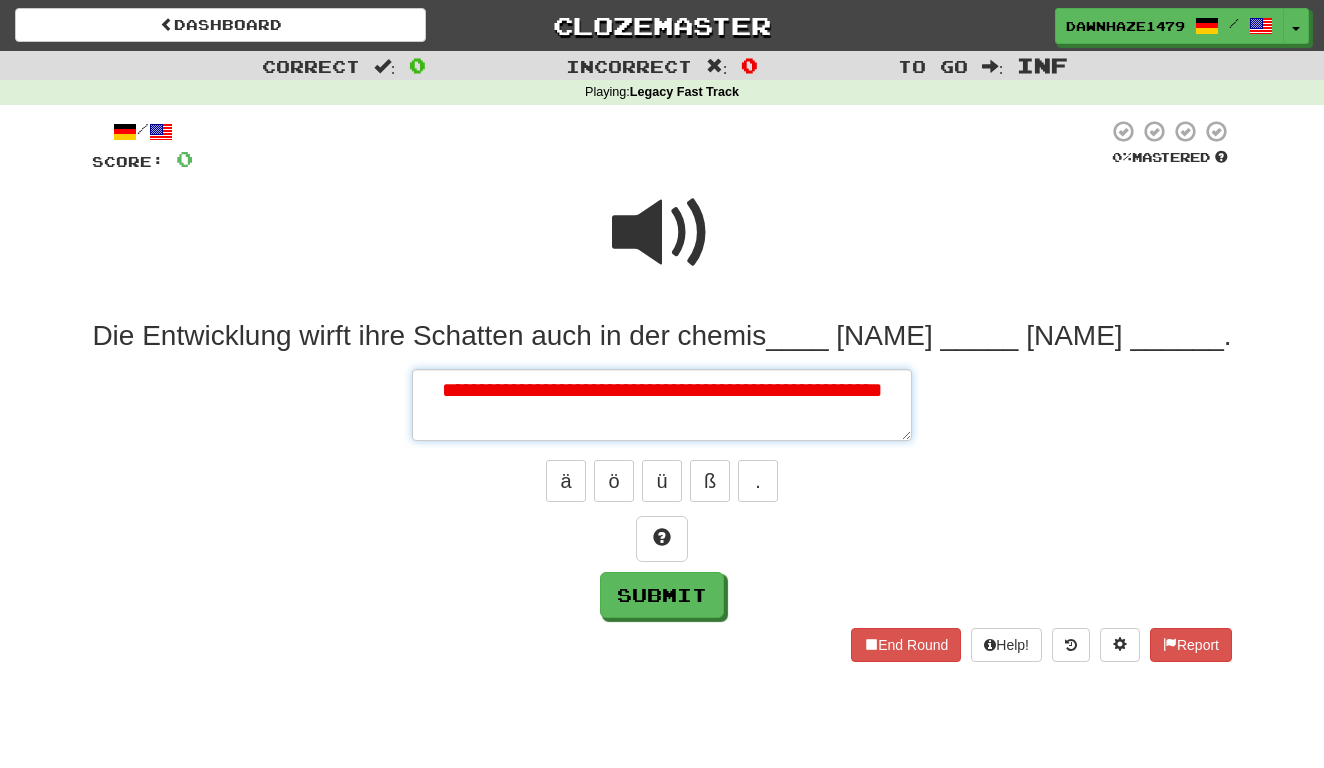 click on "**********" at bounding box center [662, 405] 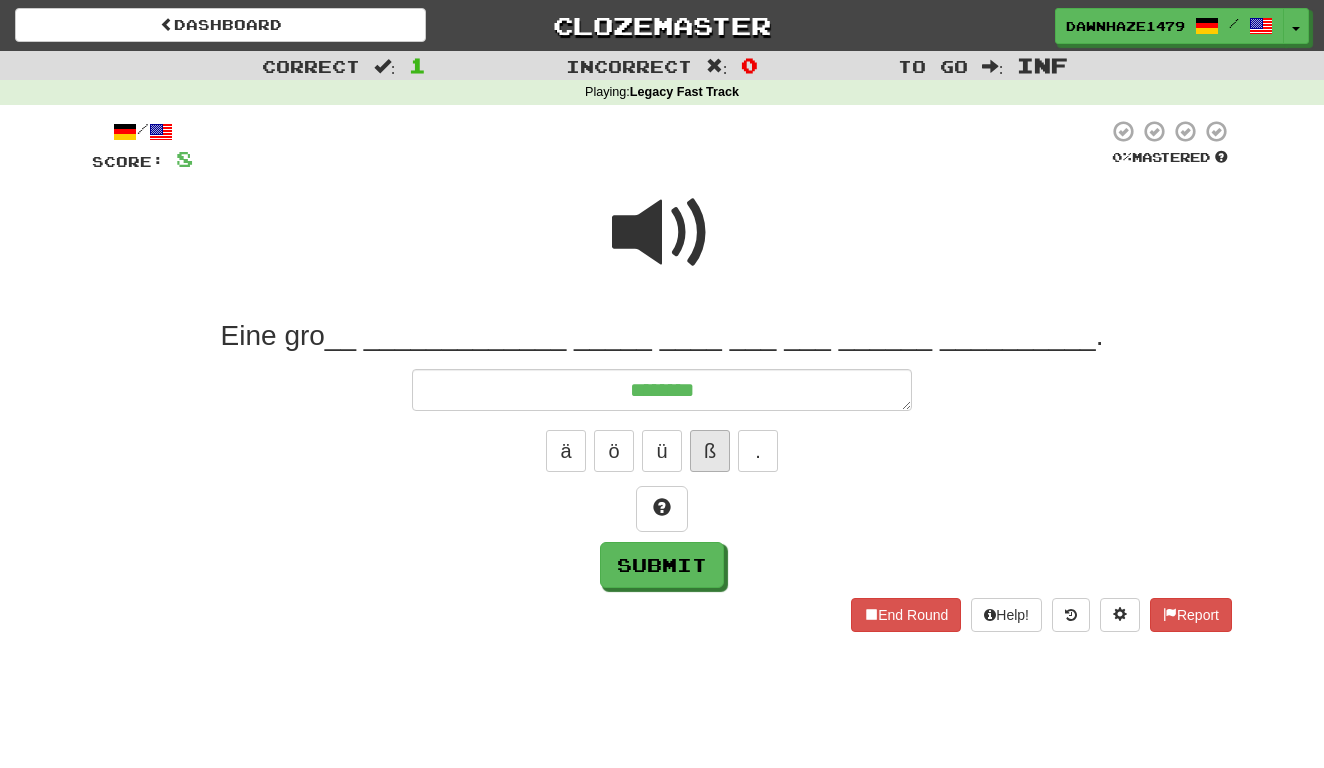click on "ß" at bounding box center (710, 451) 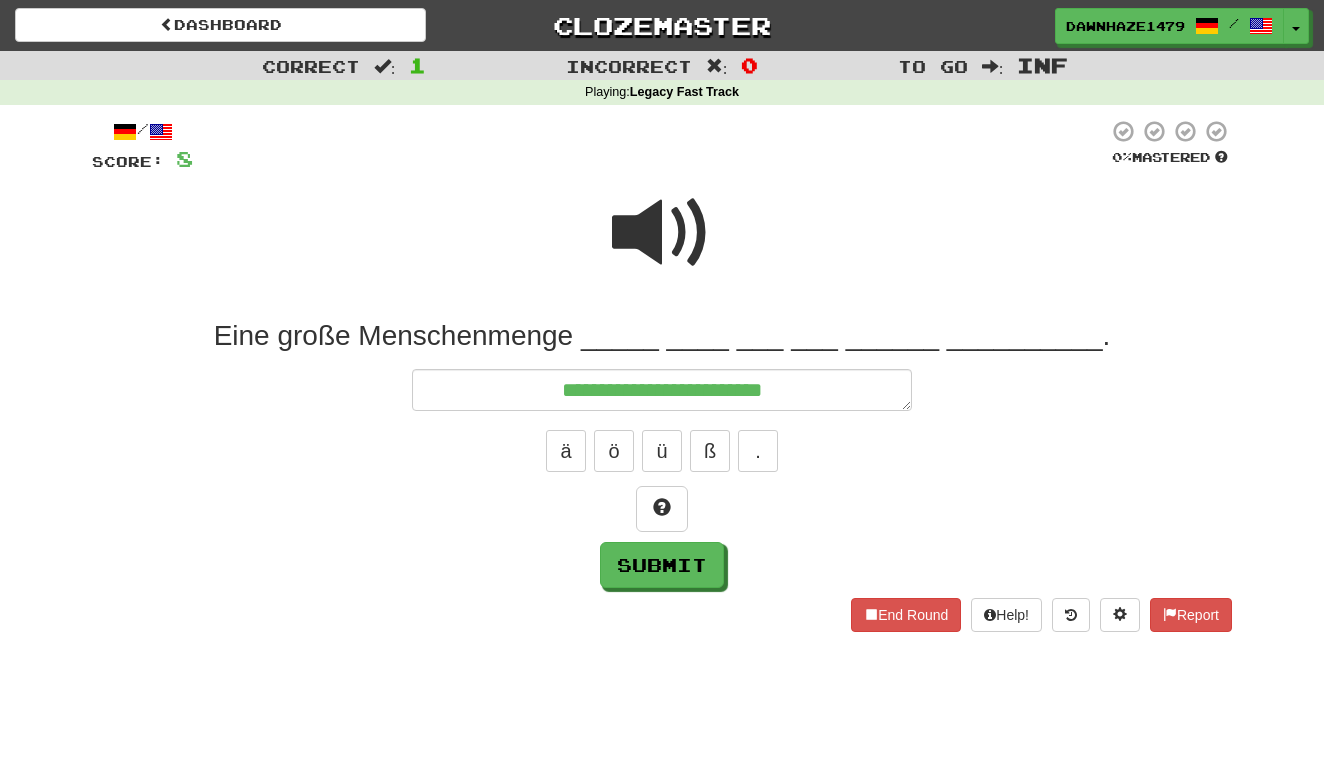 click at bounding box center [662, 233] 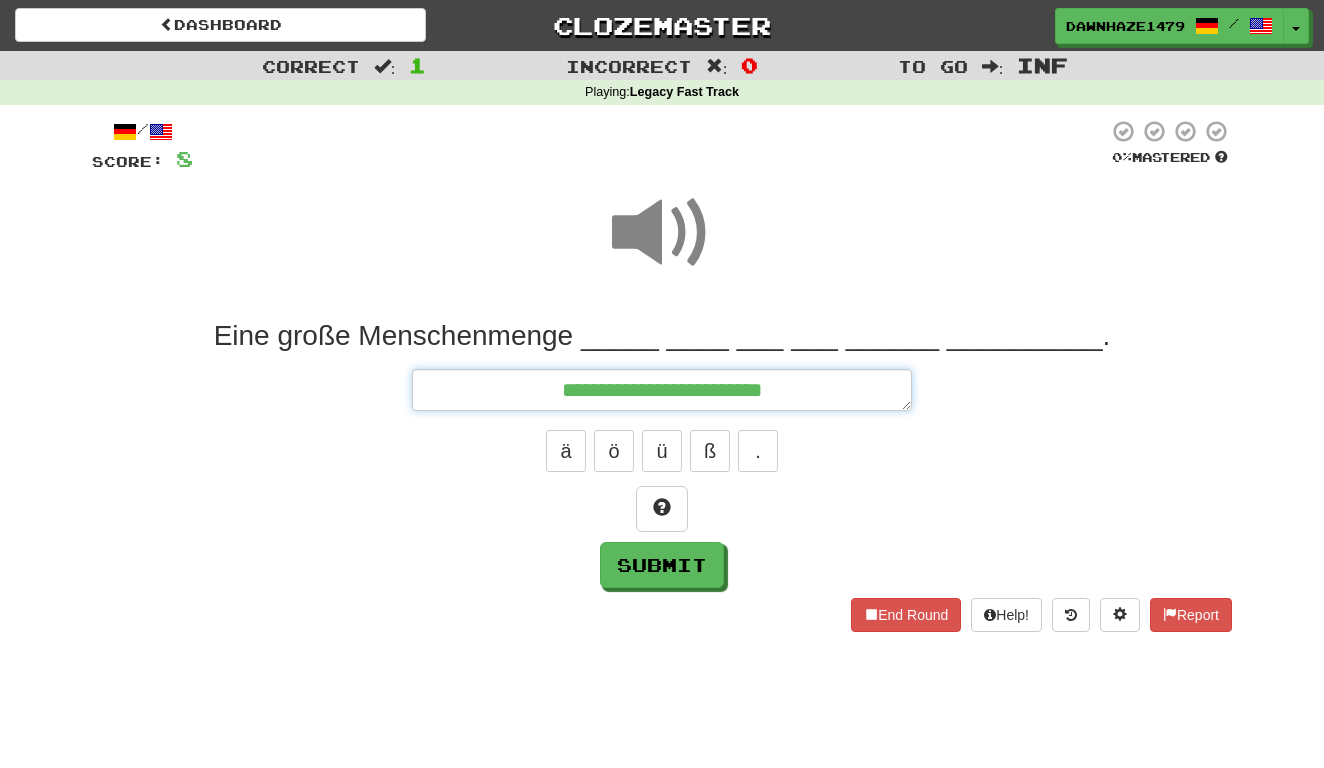 click on "**********" at bounding box center [662, 390] 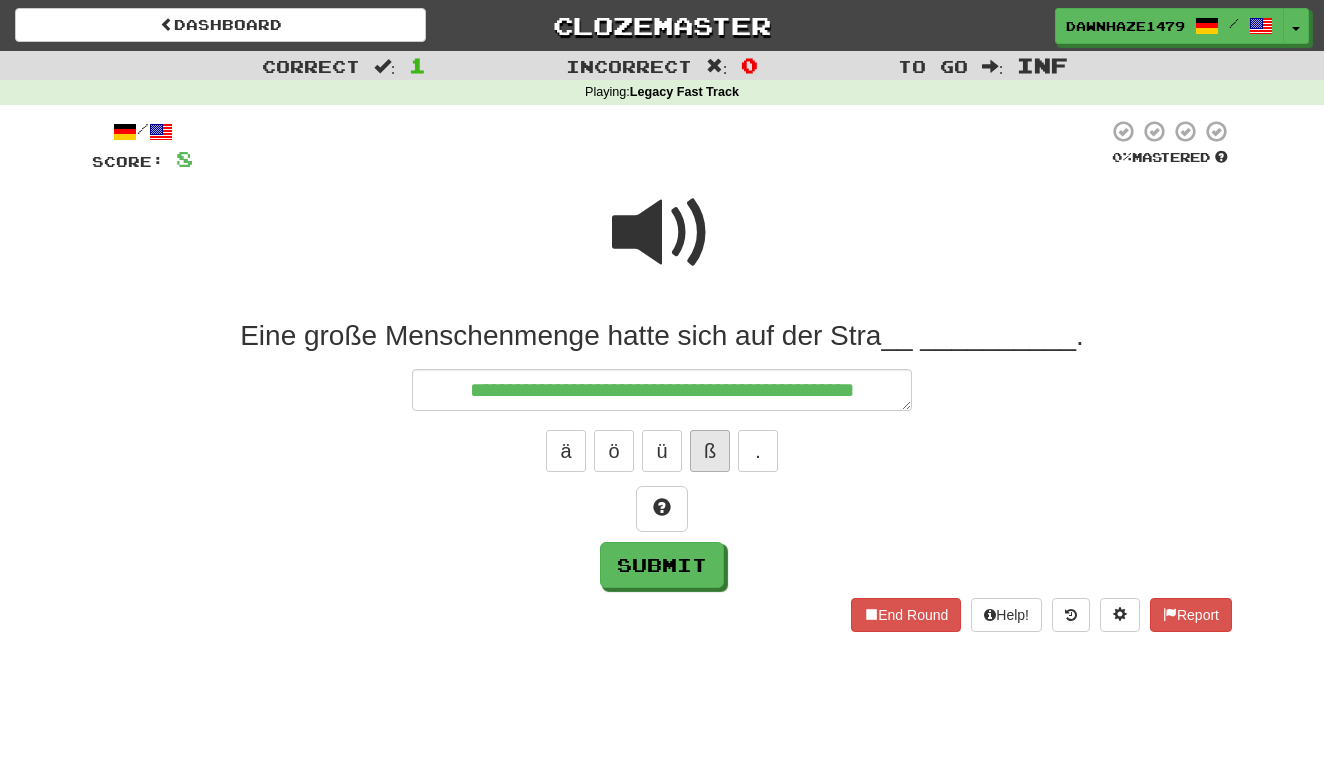 click on "ß" at bounding box center [710, 451] 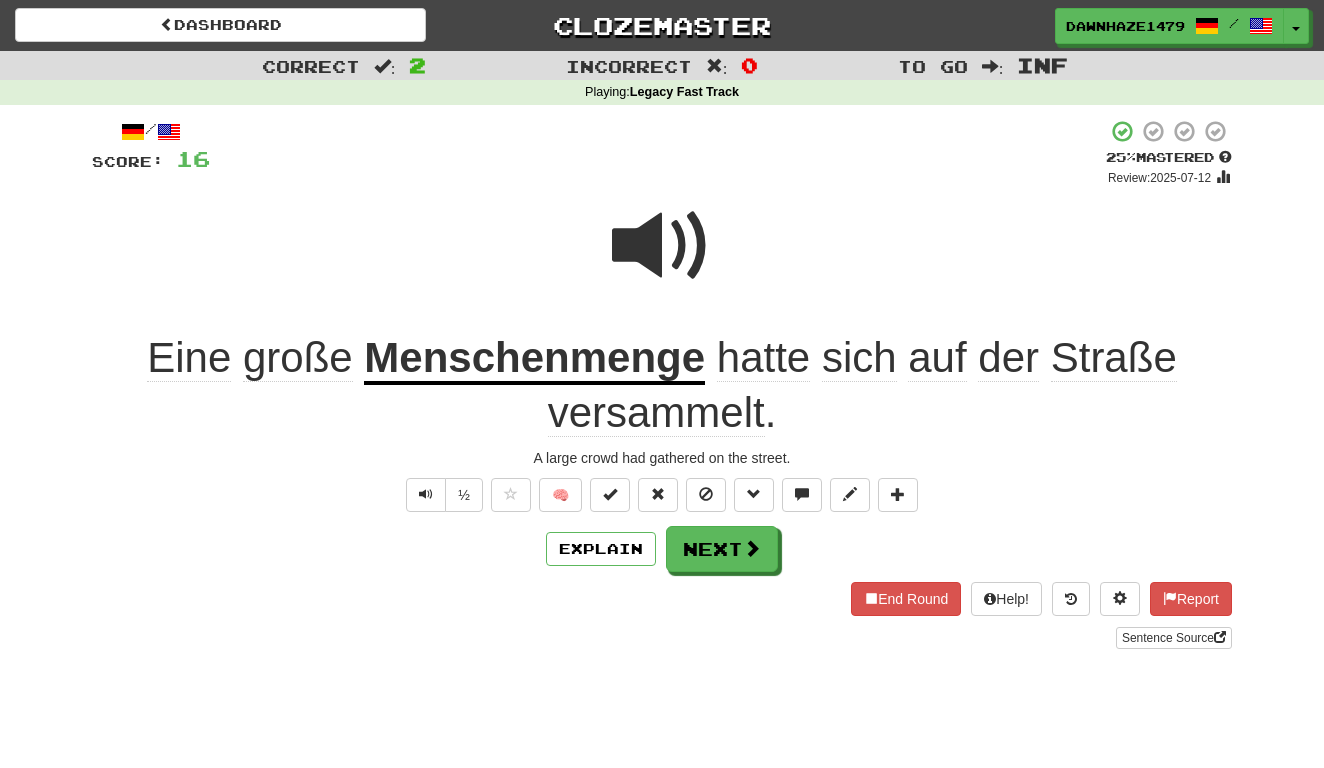 click at bounding box center [662, 246] 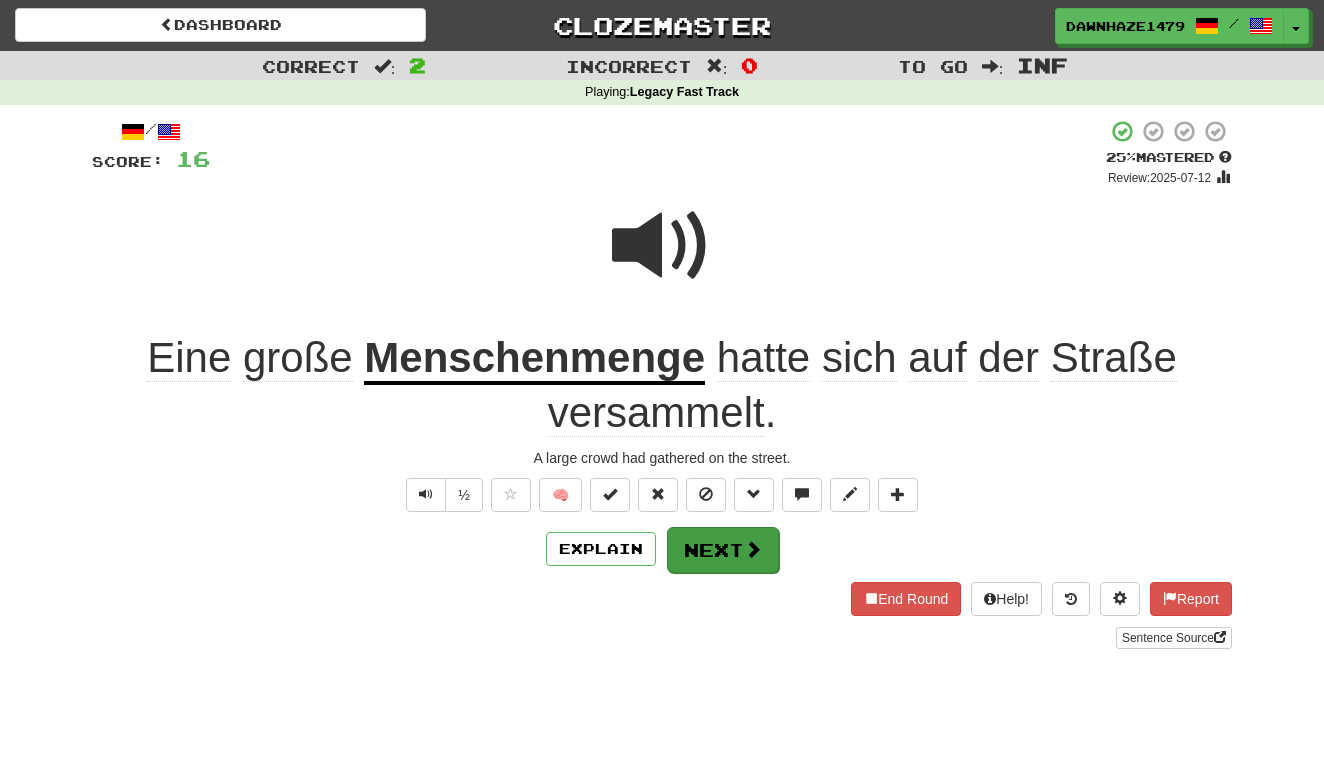 click on "Next" at bounding box center (723, 550) 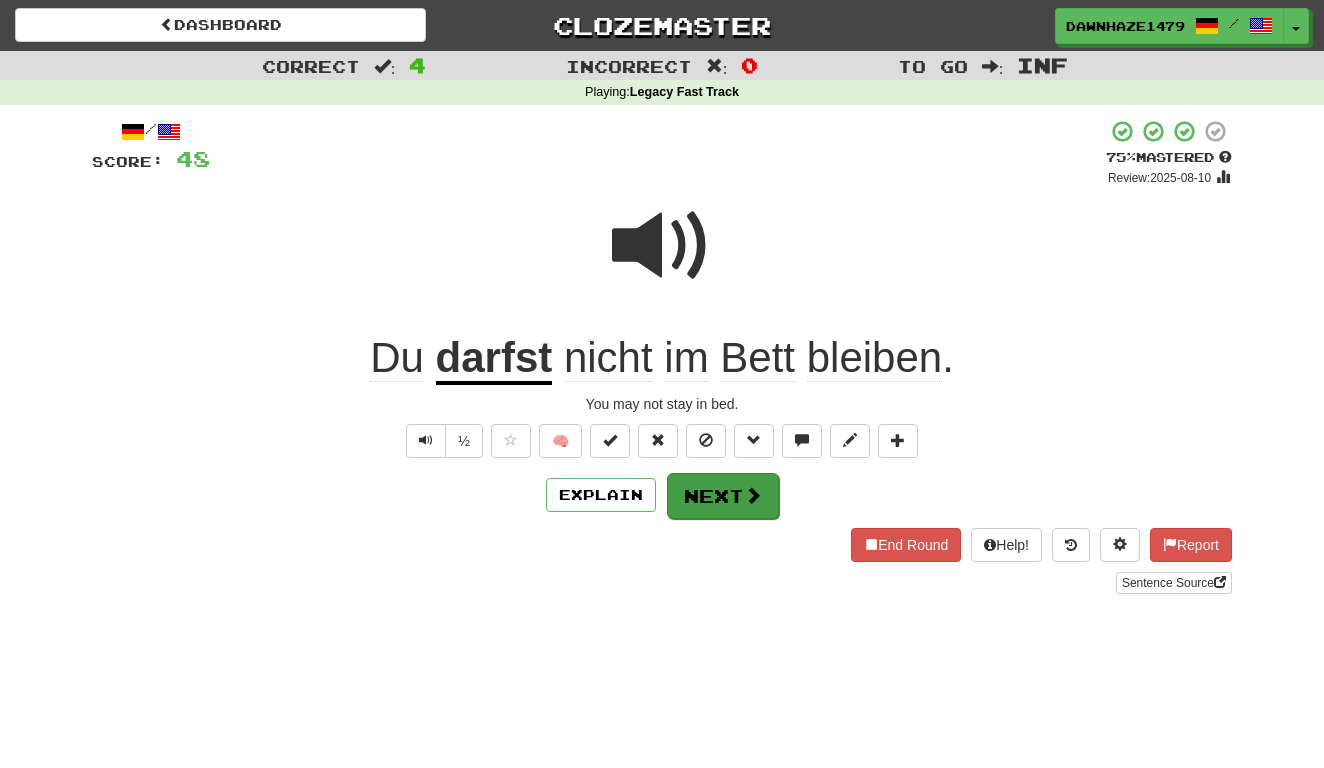 click on "Next" at bounding box center (723, 496) 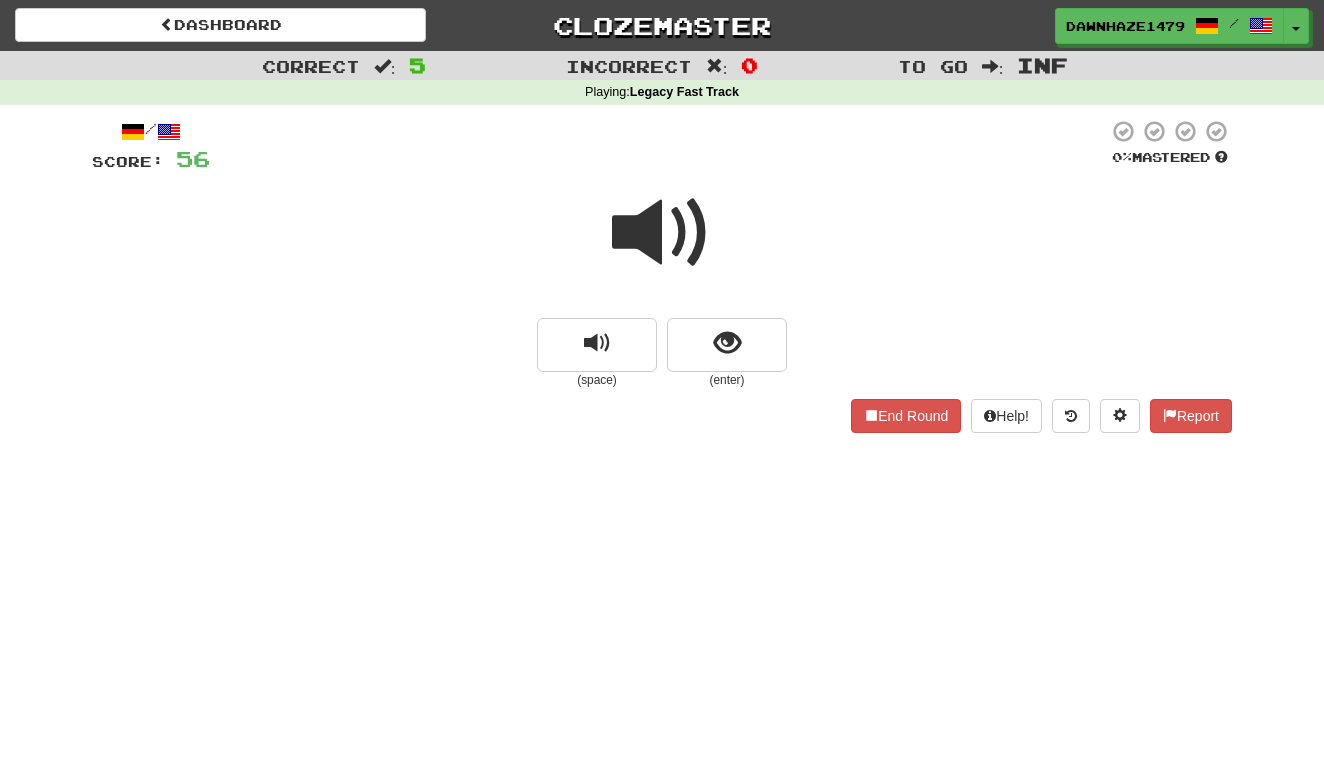 click at bounding box center (662, 233) 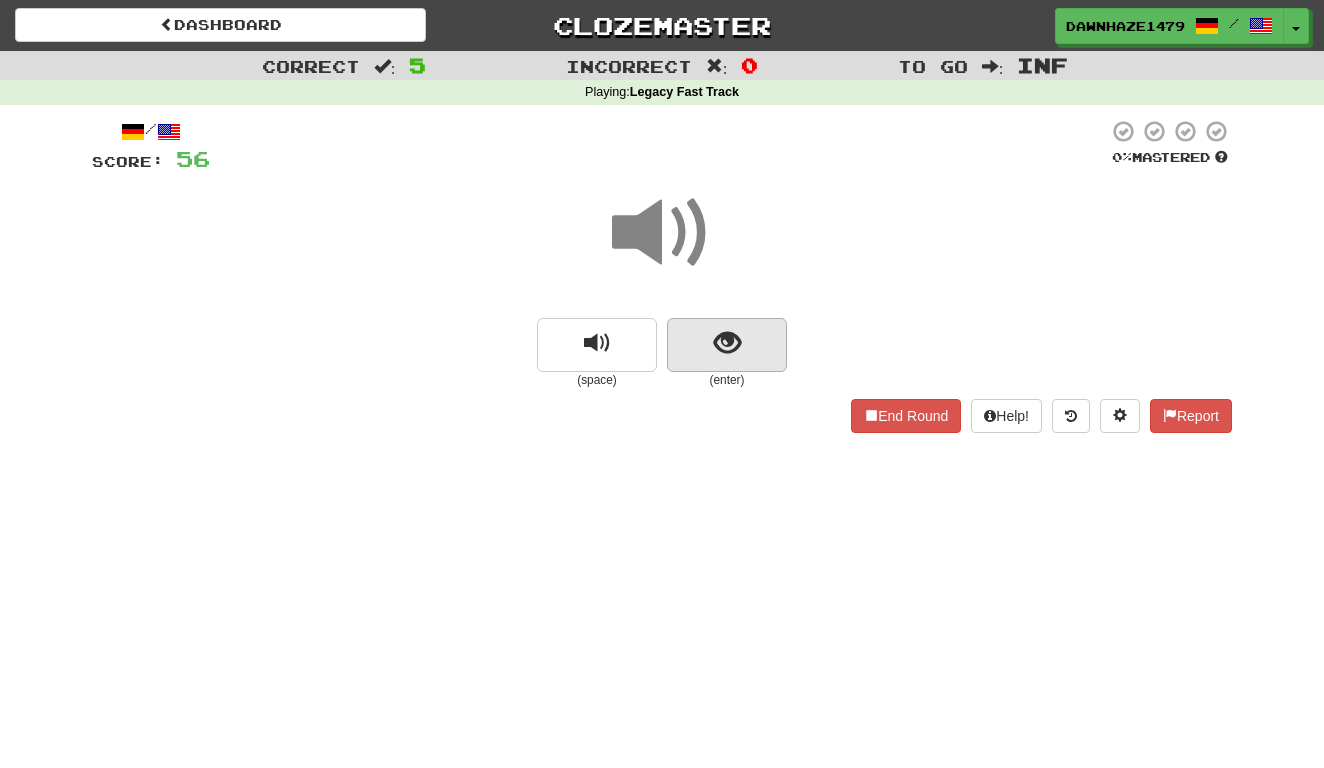 click at bounding box center (727, 343) 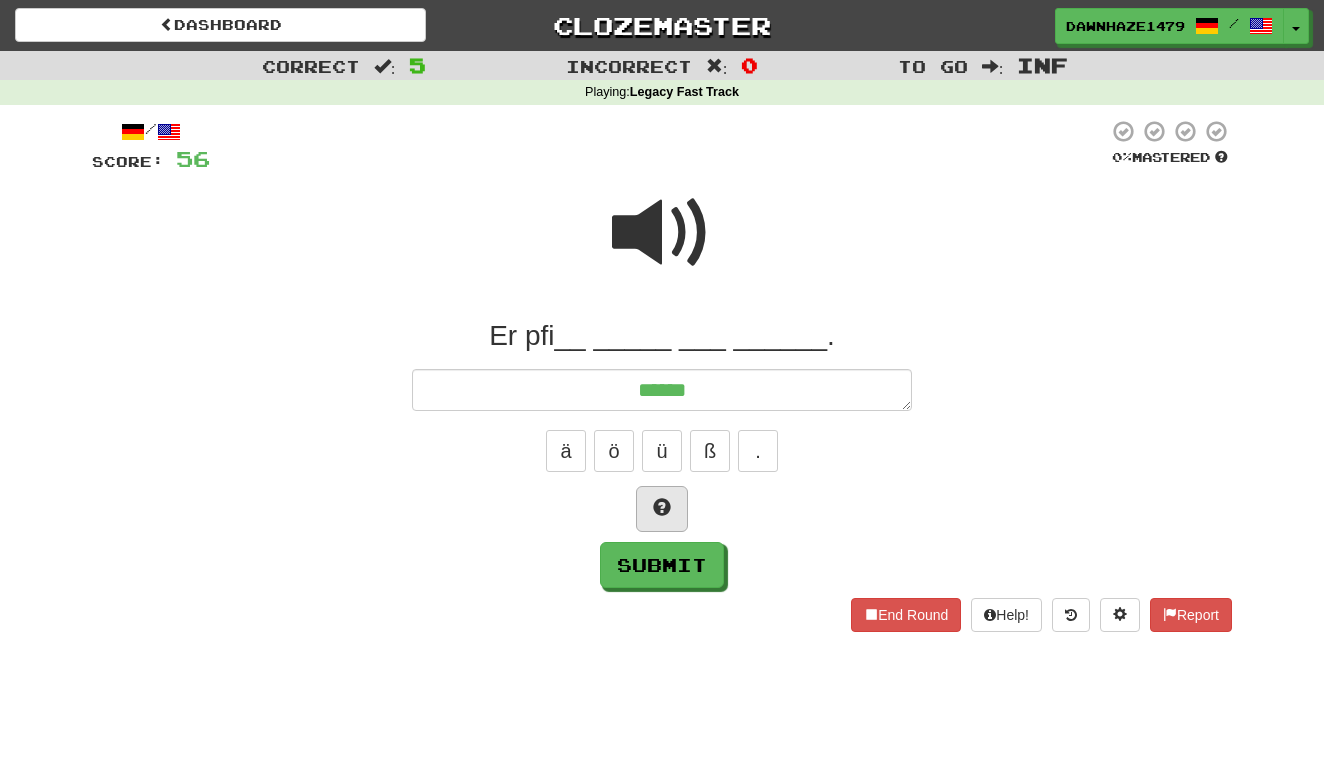 click at bounding box center (662, 509) 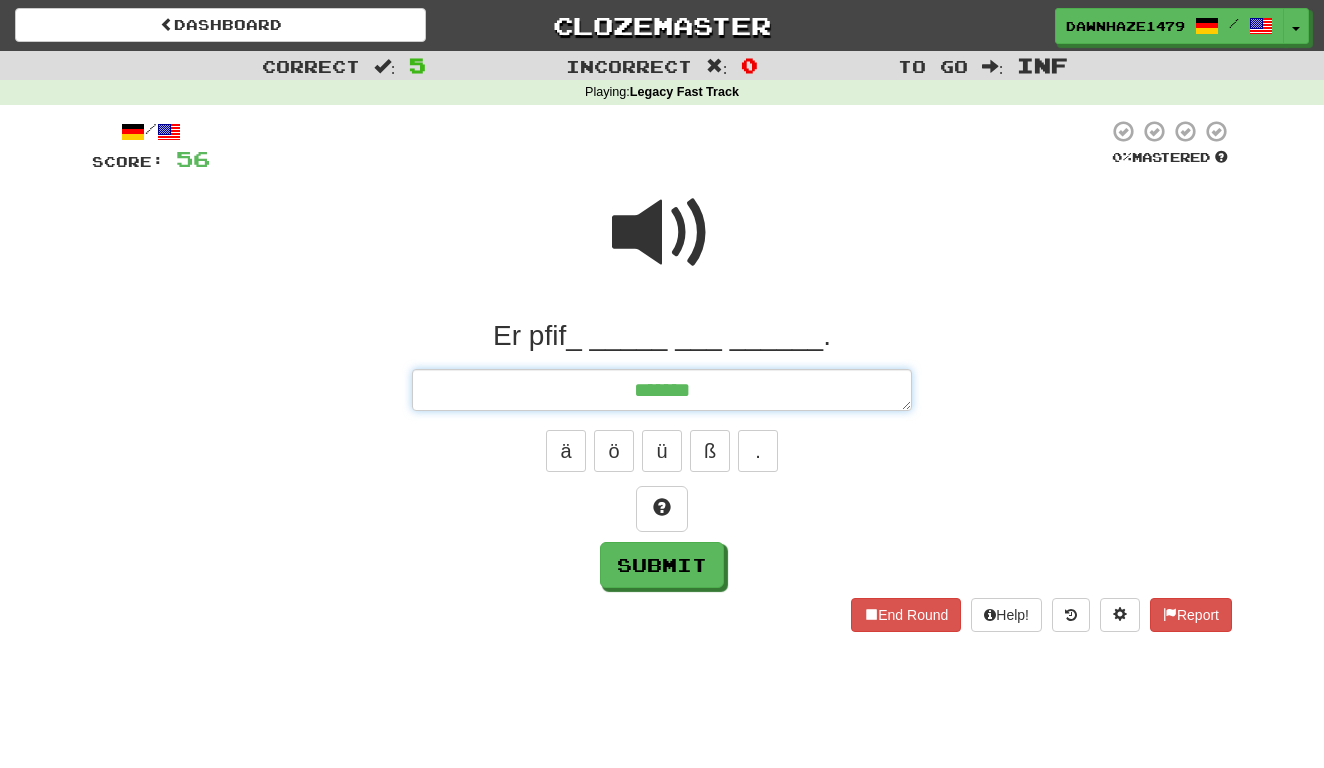click on "*******" at bounding box center (662, 390) 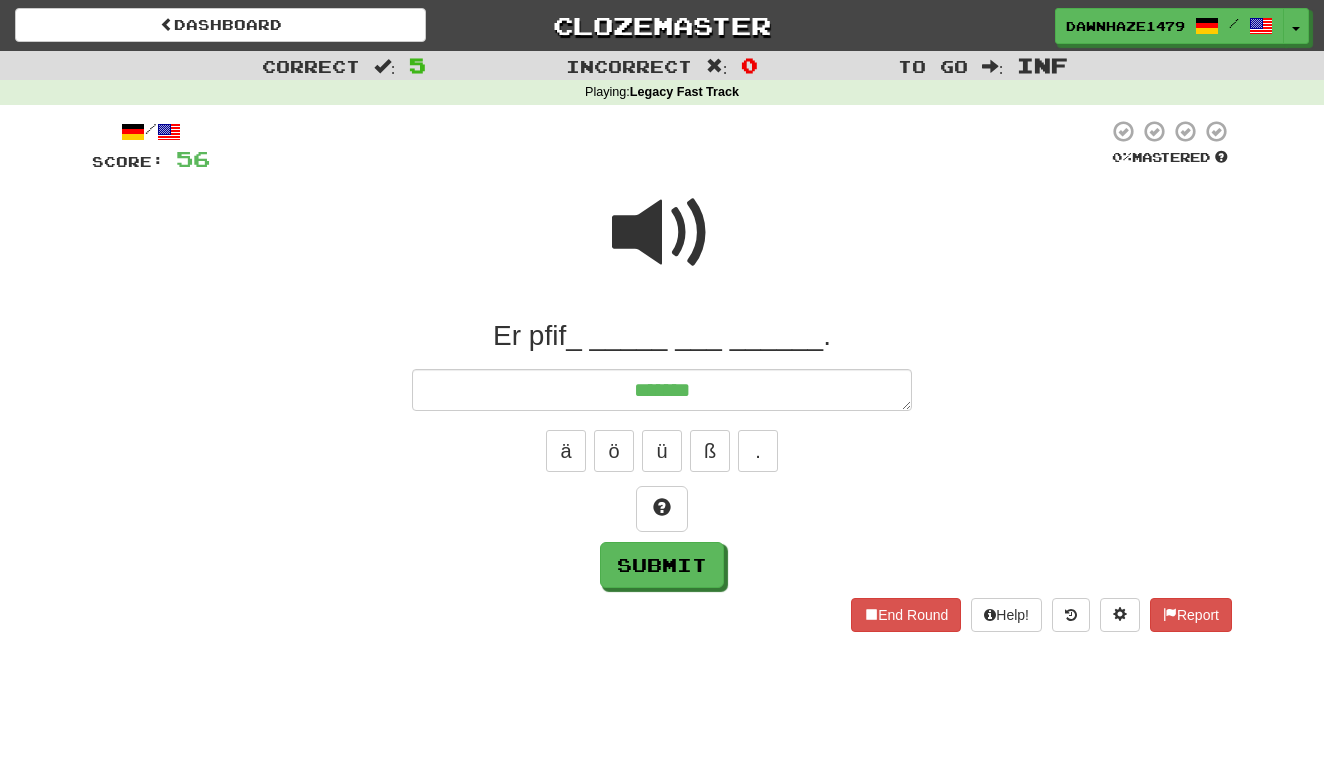 click at bounding box center (662, 233) 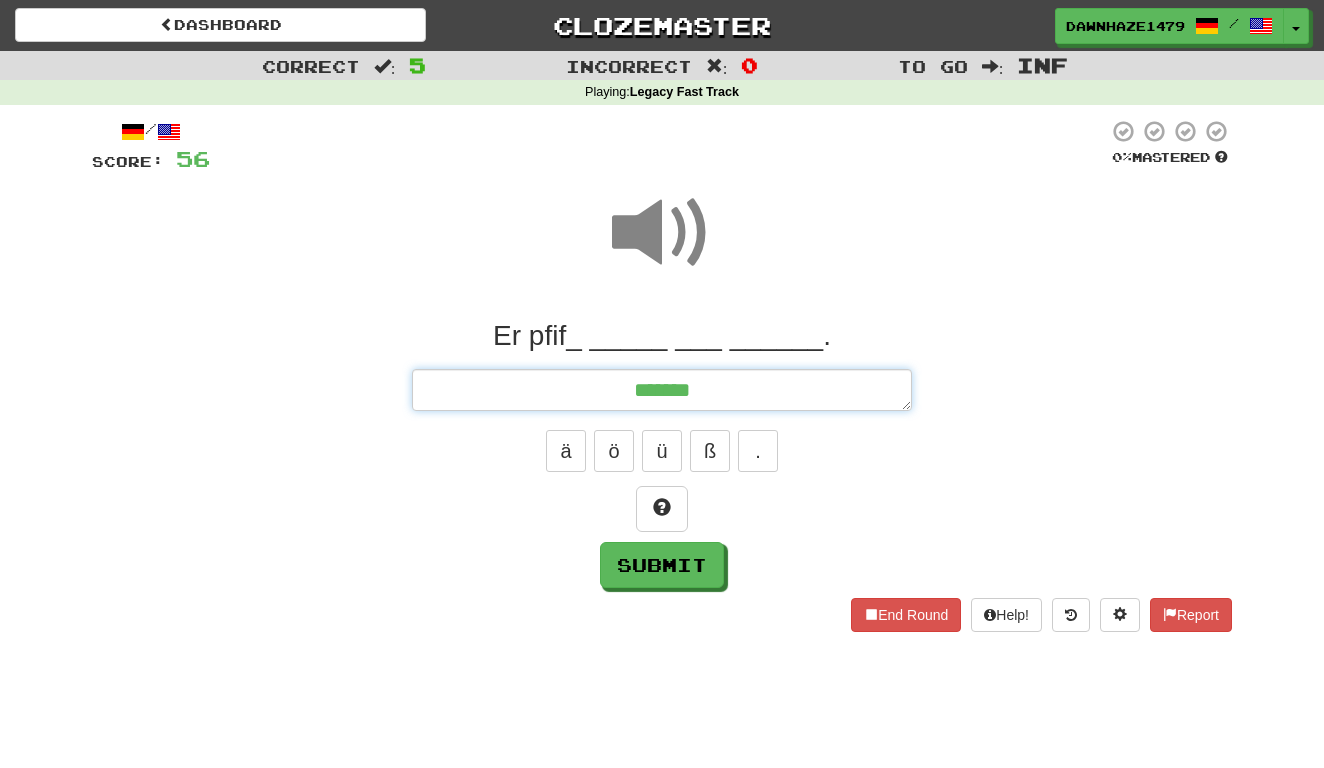 click on "*******" at bounding box center (662, 390) 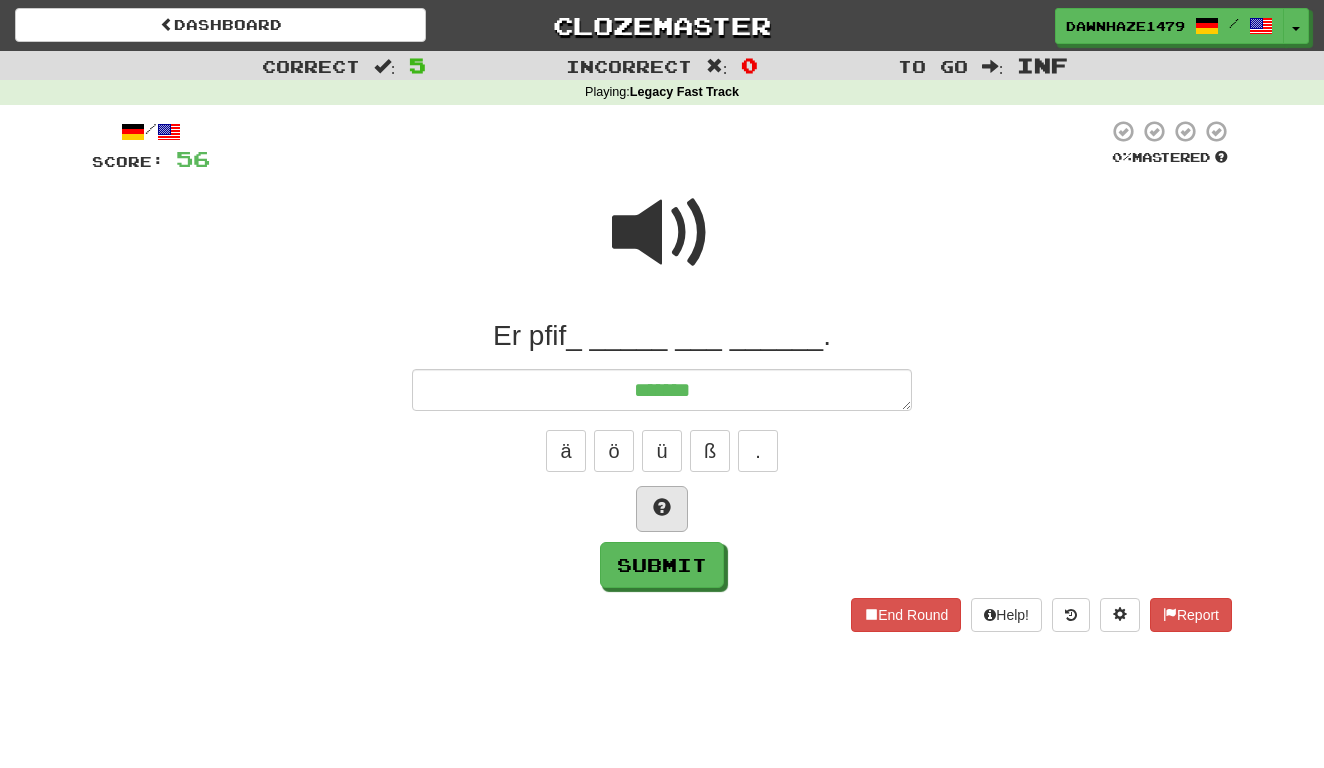 click at bounding box center (662, 507) 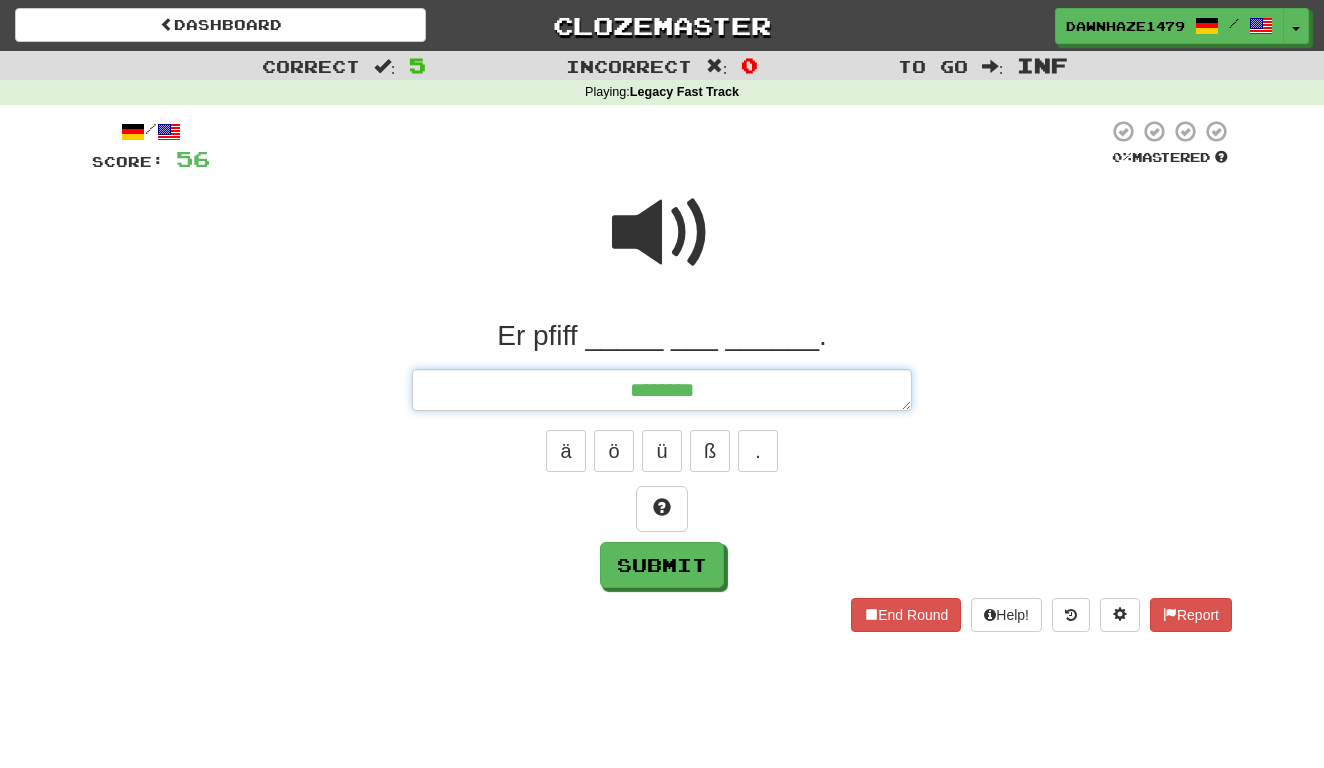 click on "********" at bounding box center [662, 390] 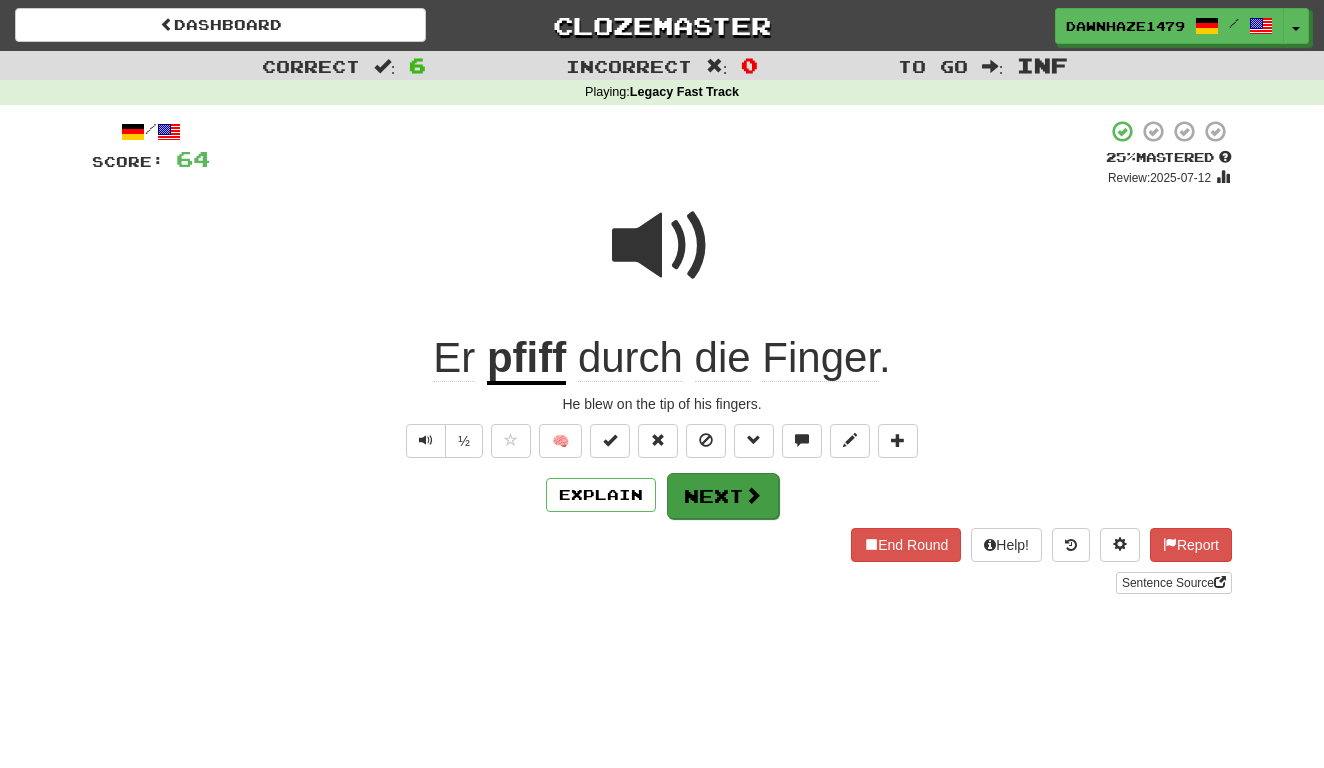 click on "Next" at bounding box center (723, 496) 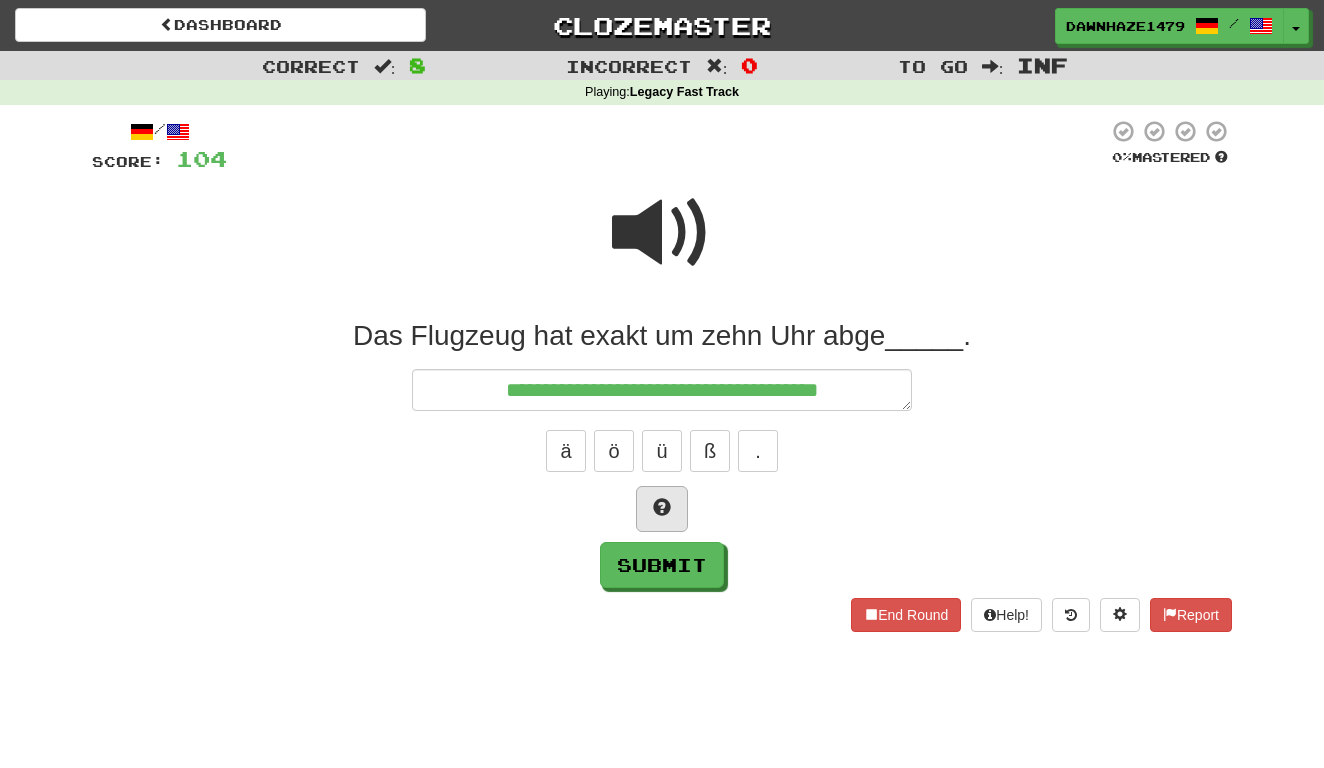 click at bounding box center [662, 509] 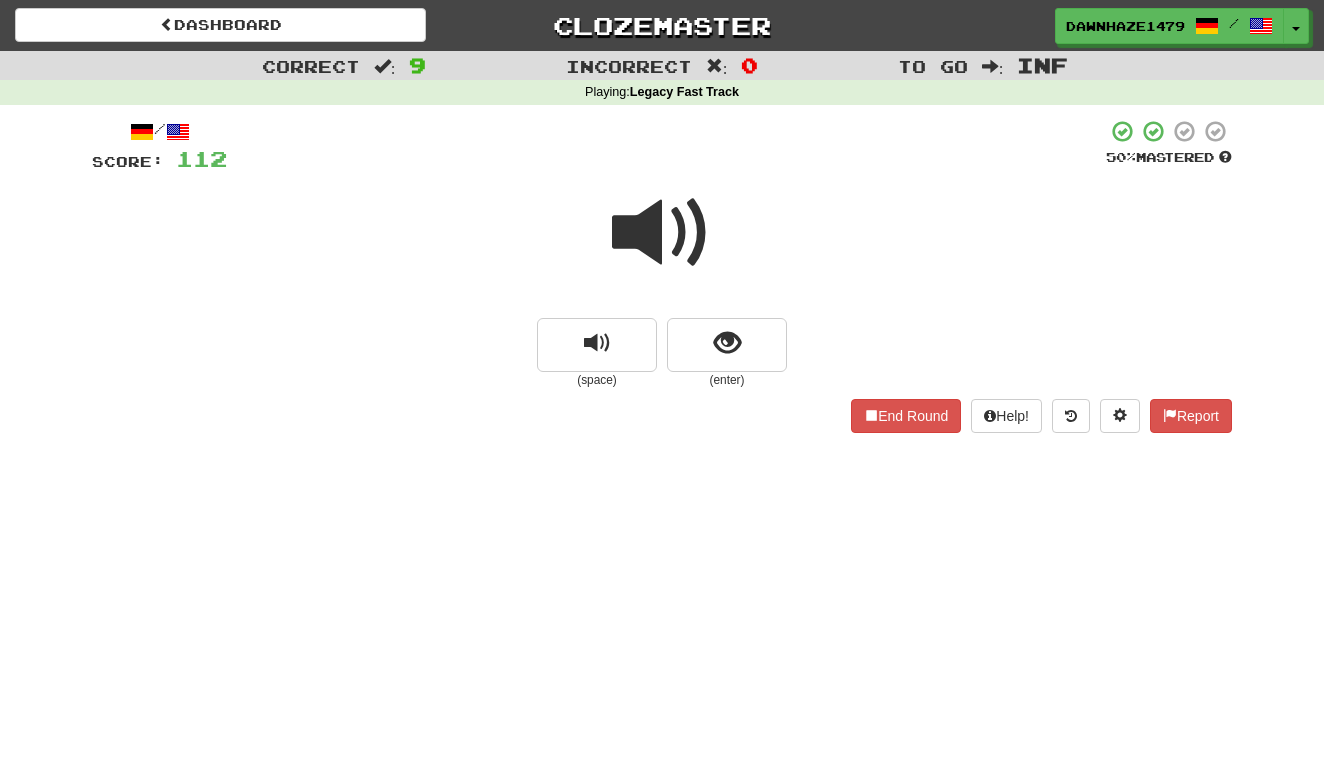 click at bounding box center (662, 233) 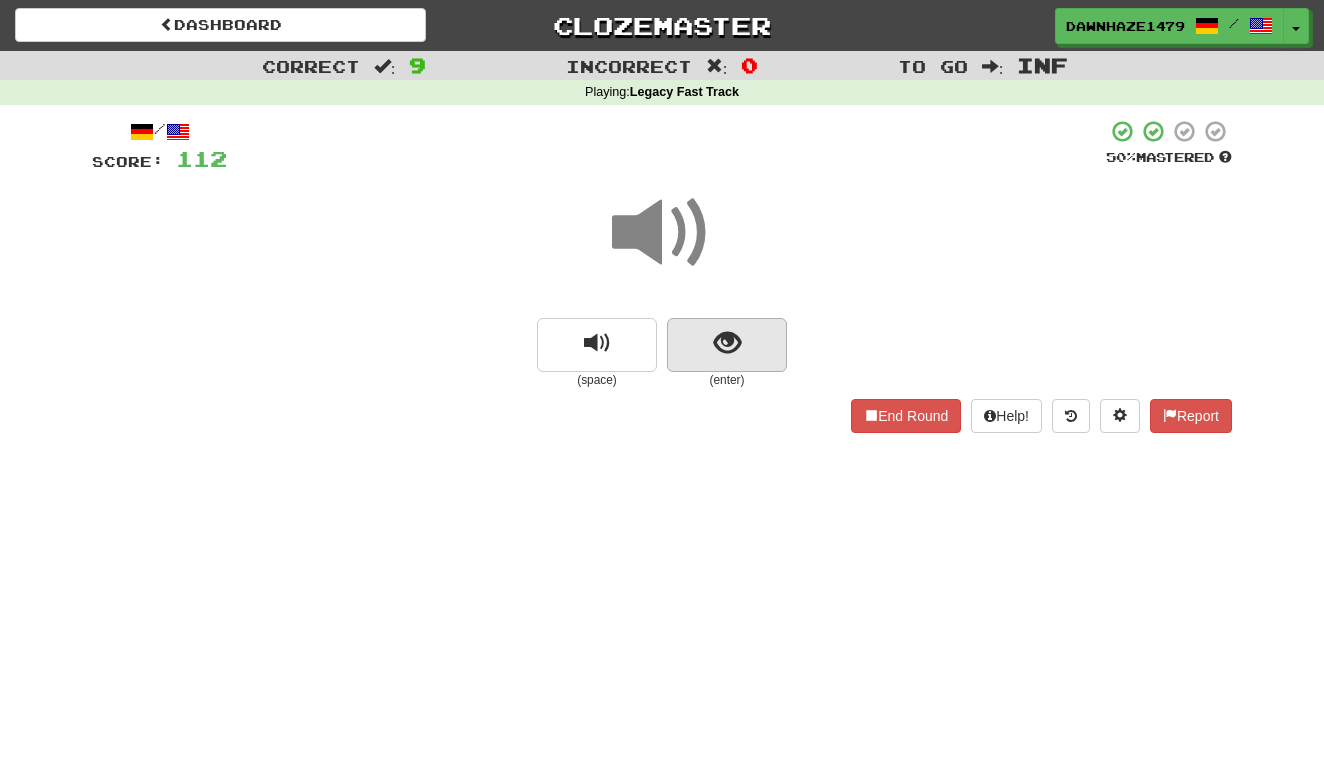 click at bounding box center (727, 345) 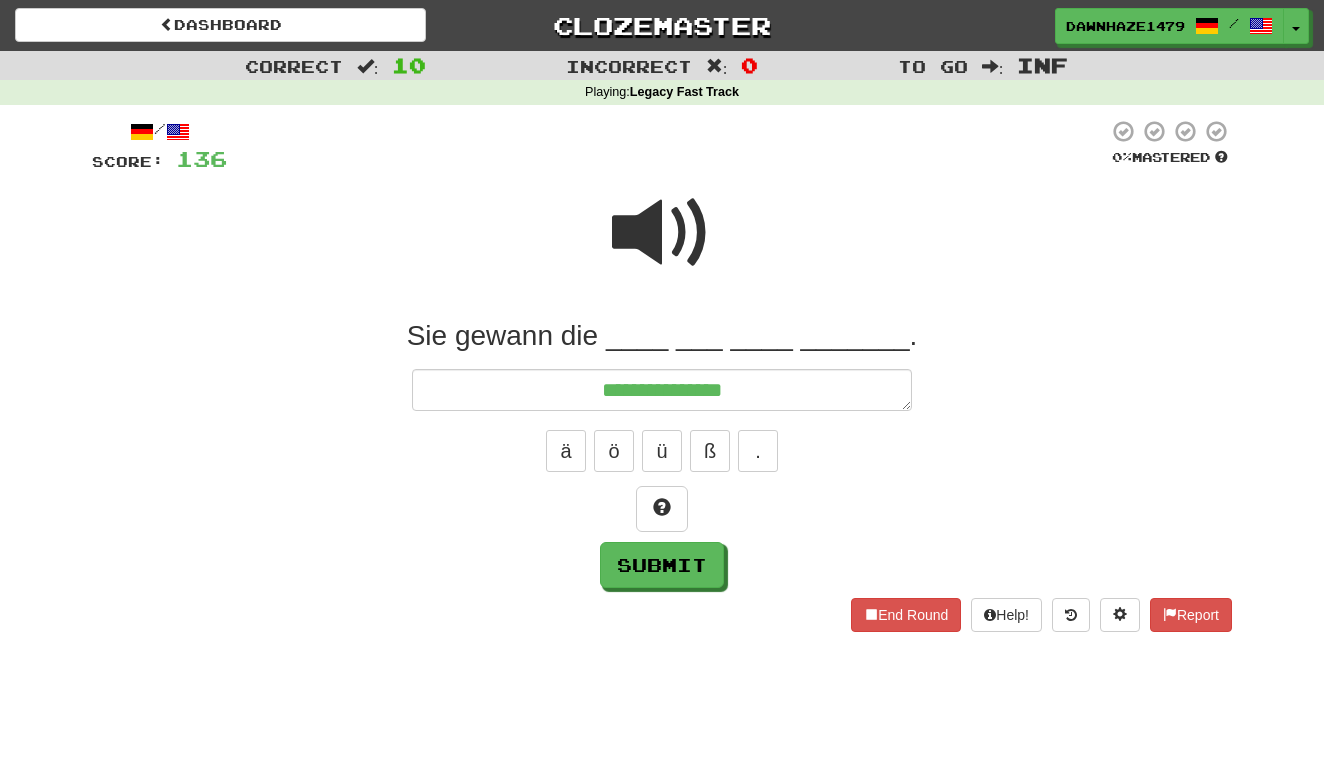 click at bounding box center [662, 233] 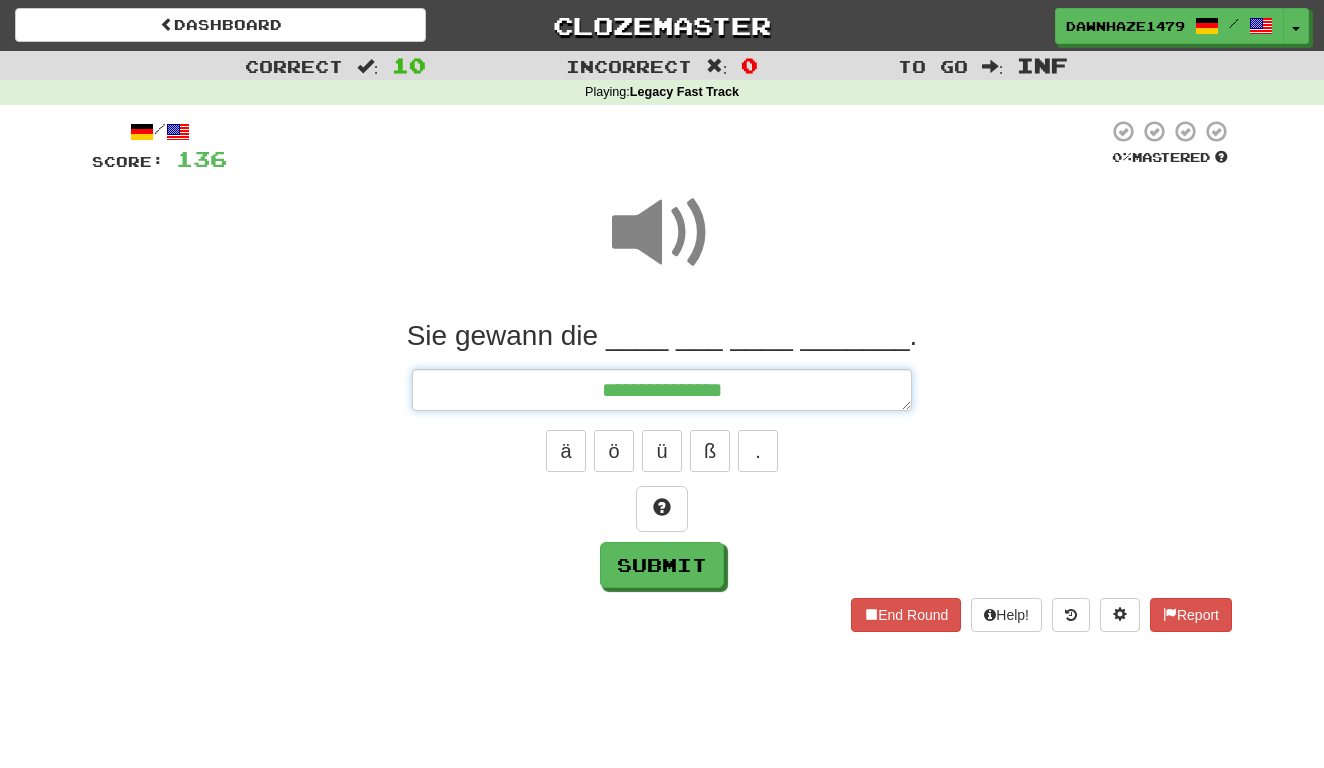 click on "**********" at bounding box center (662, 390) 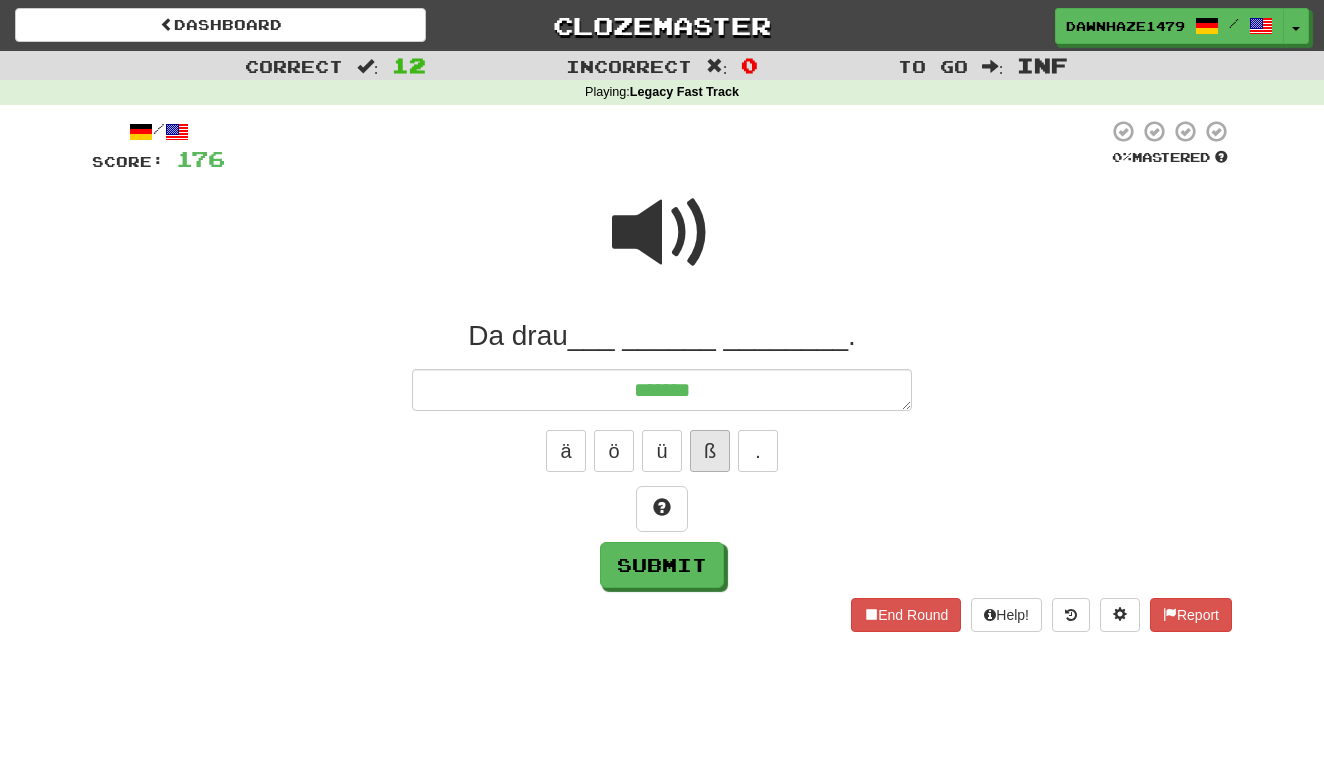 click on "ß" at bounding box center (710, 451) 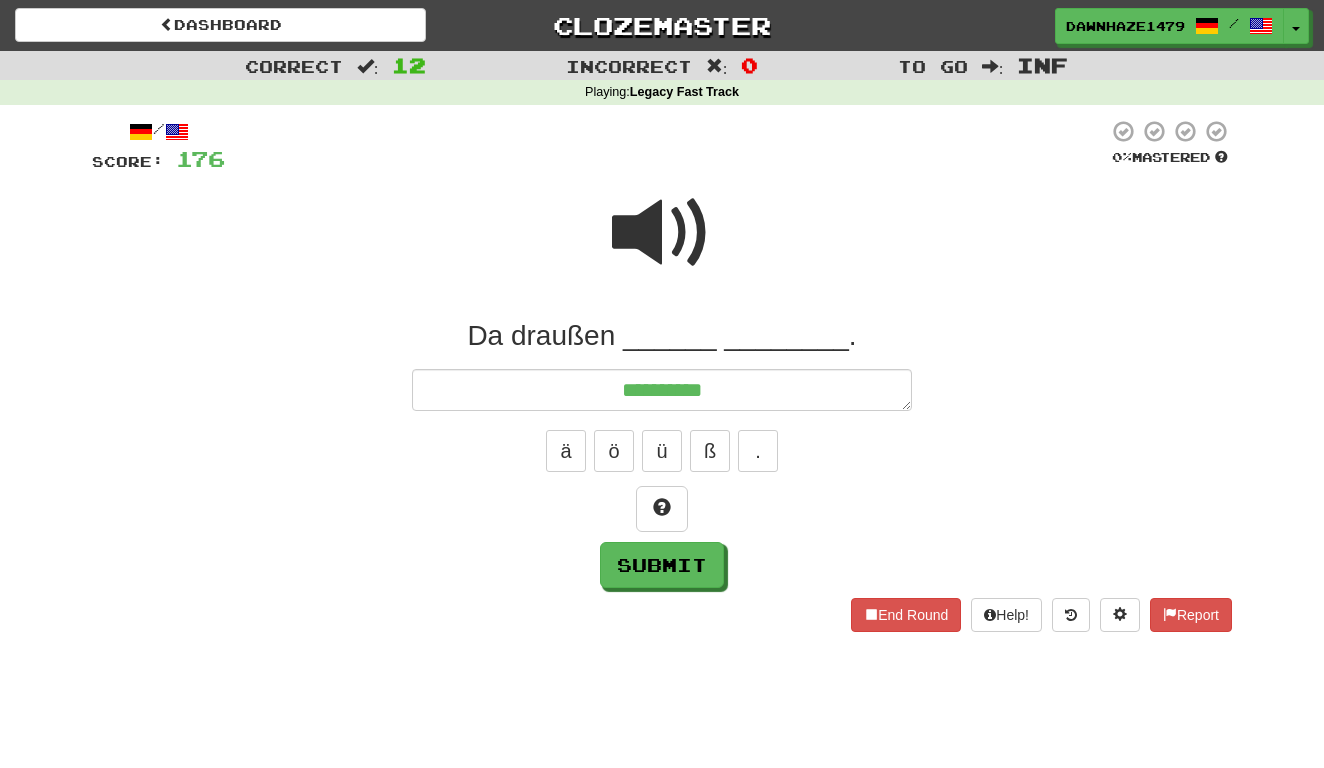 click at bounding box center (662, 233) 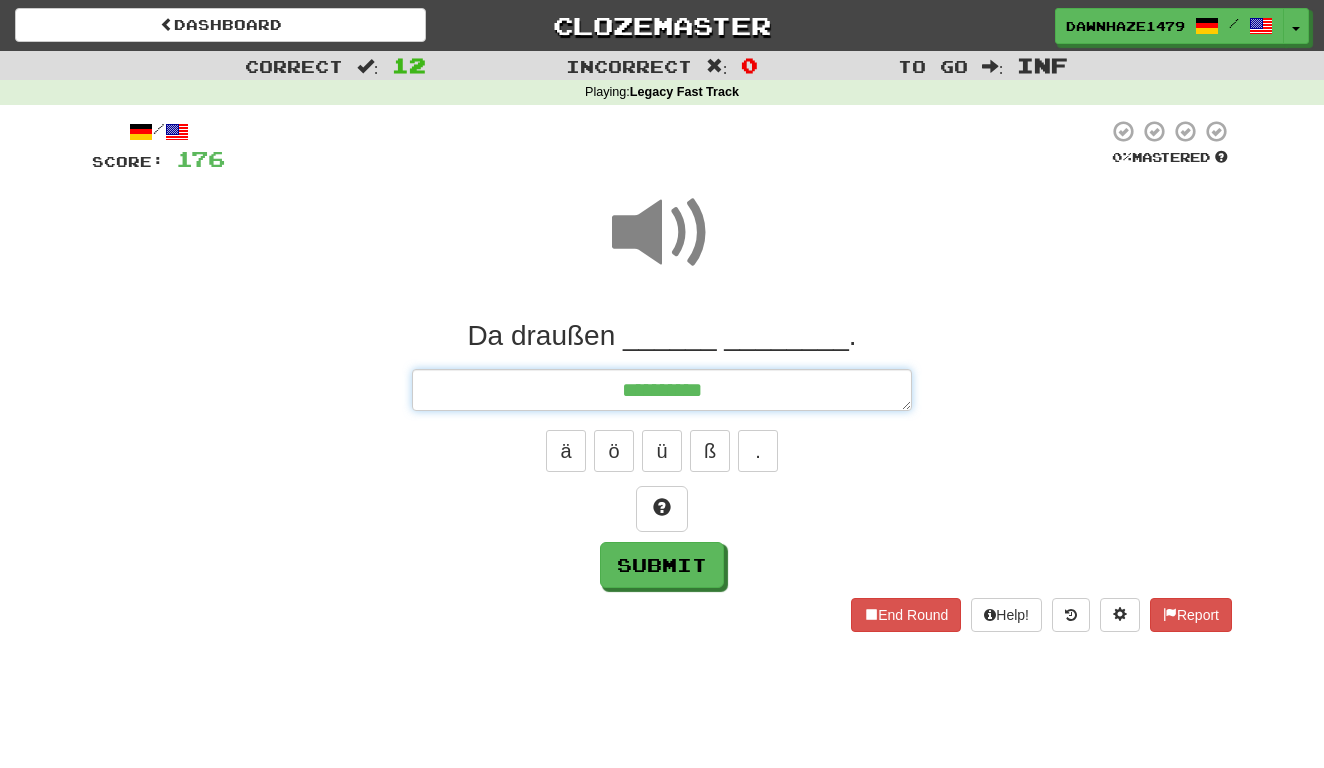 click on "**********" at bounding box center [662, 390] 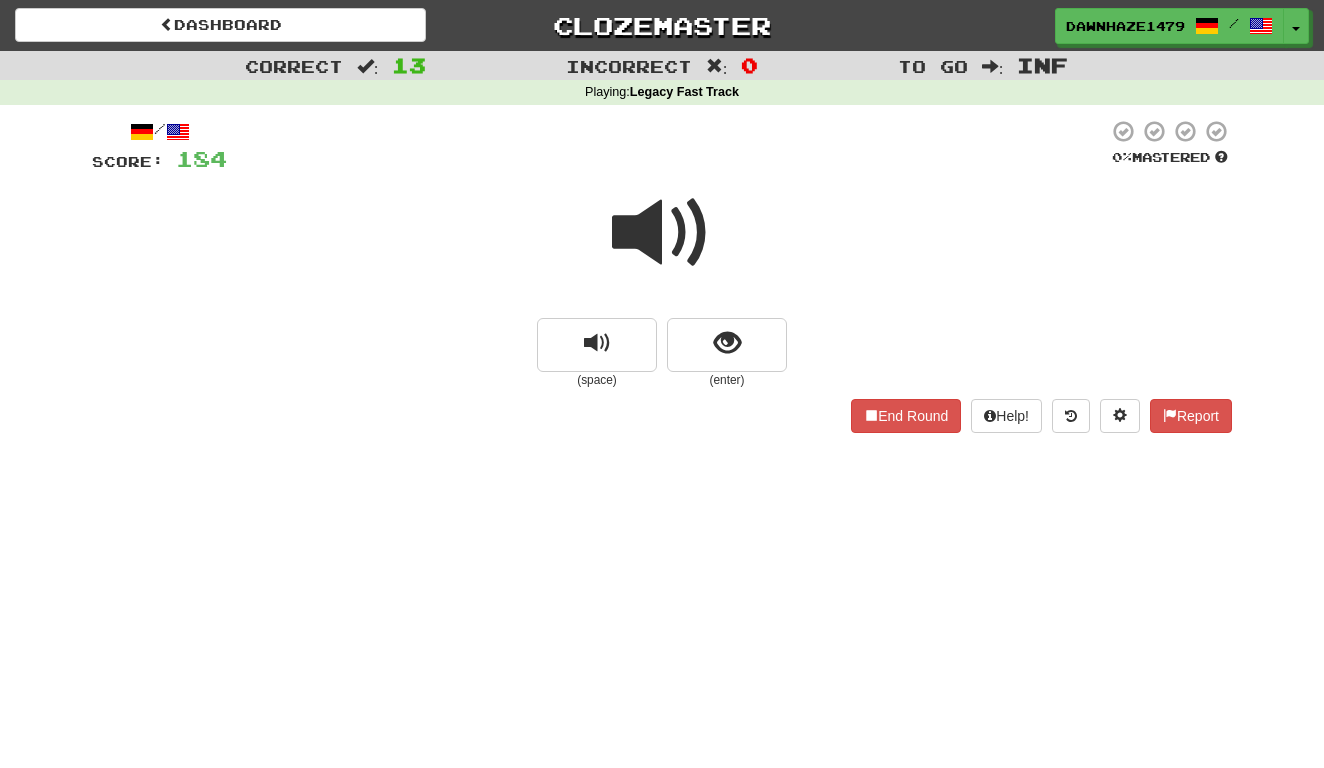click at bounding box center (662, 233) 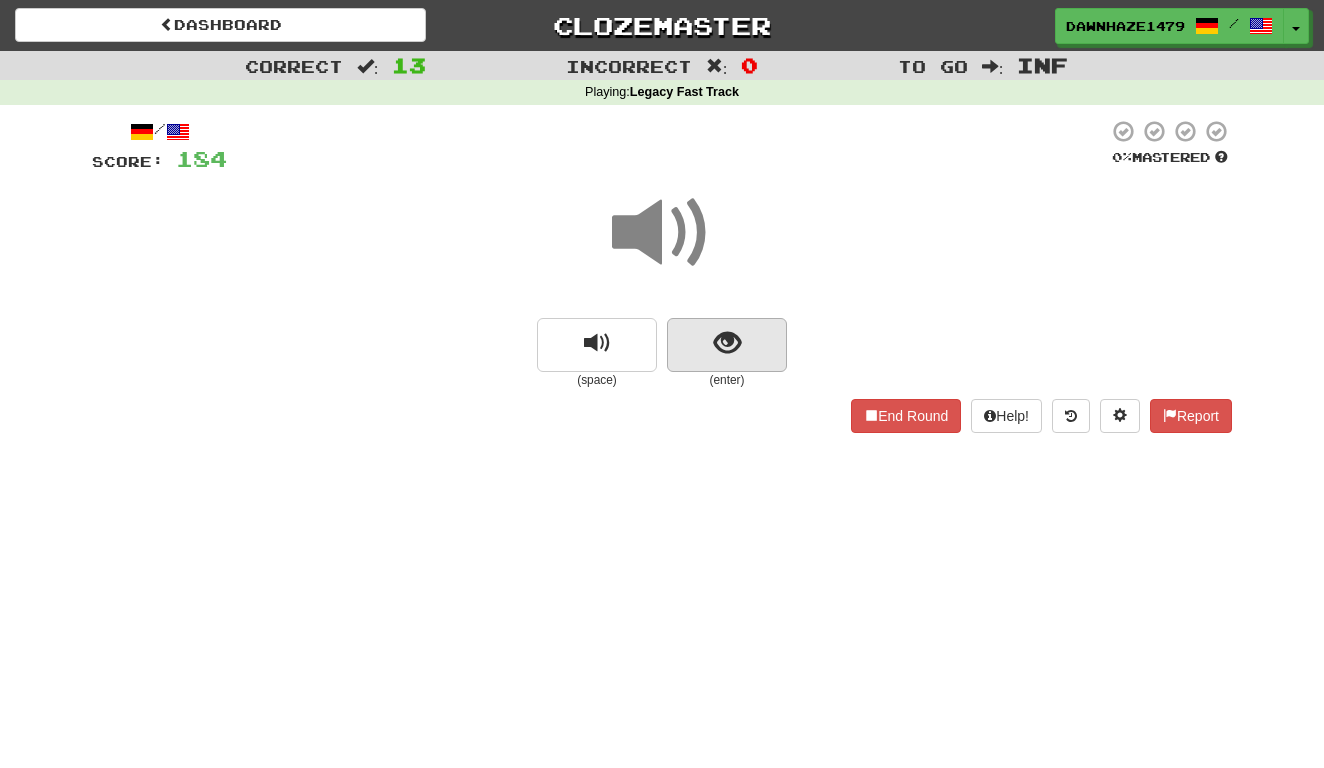 click at bounding box center (727, 345) 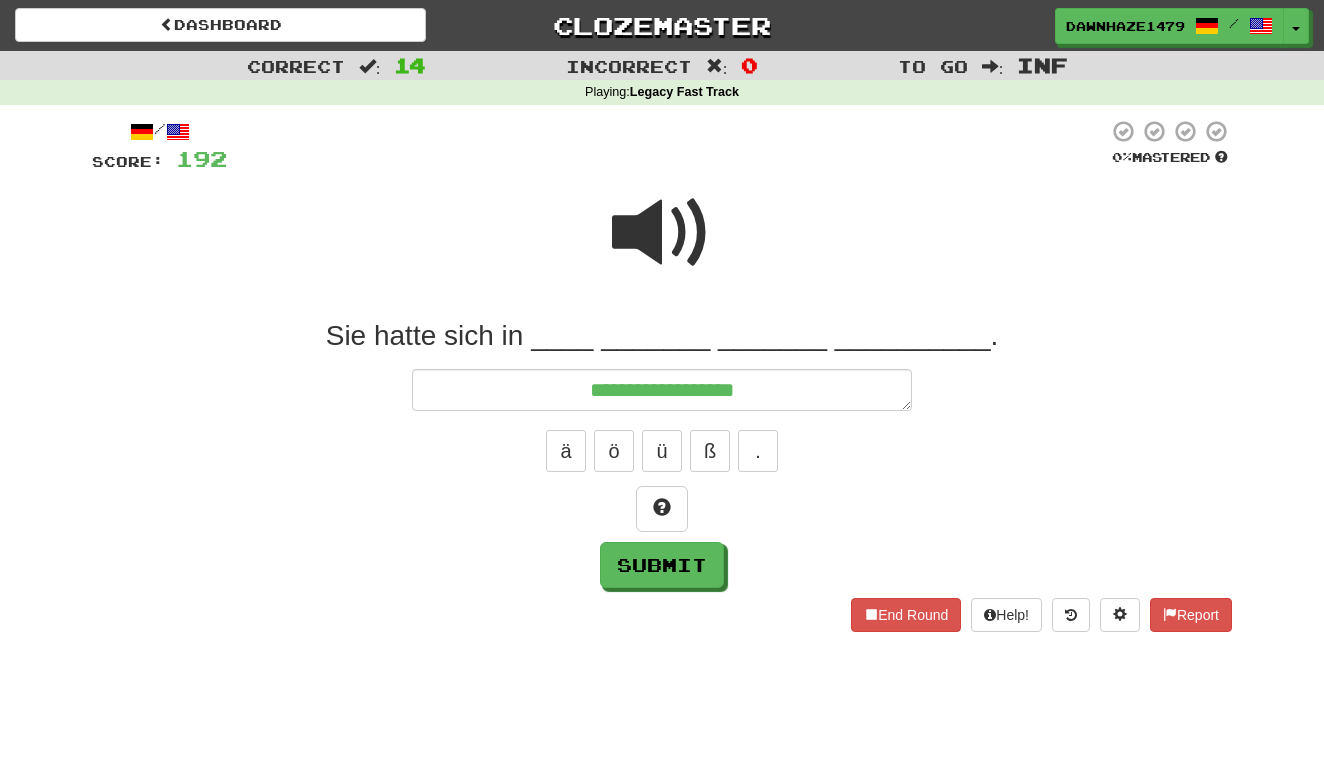 click at bounding box center [662, 233] 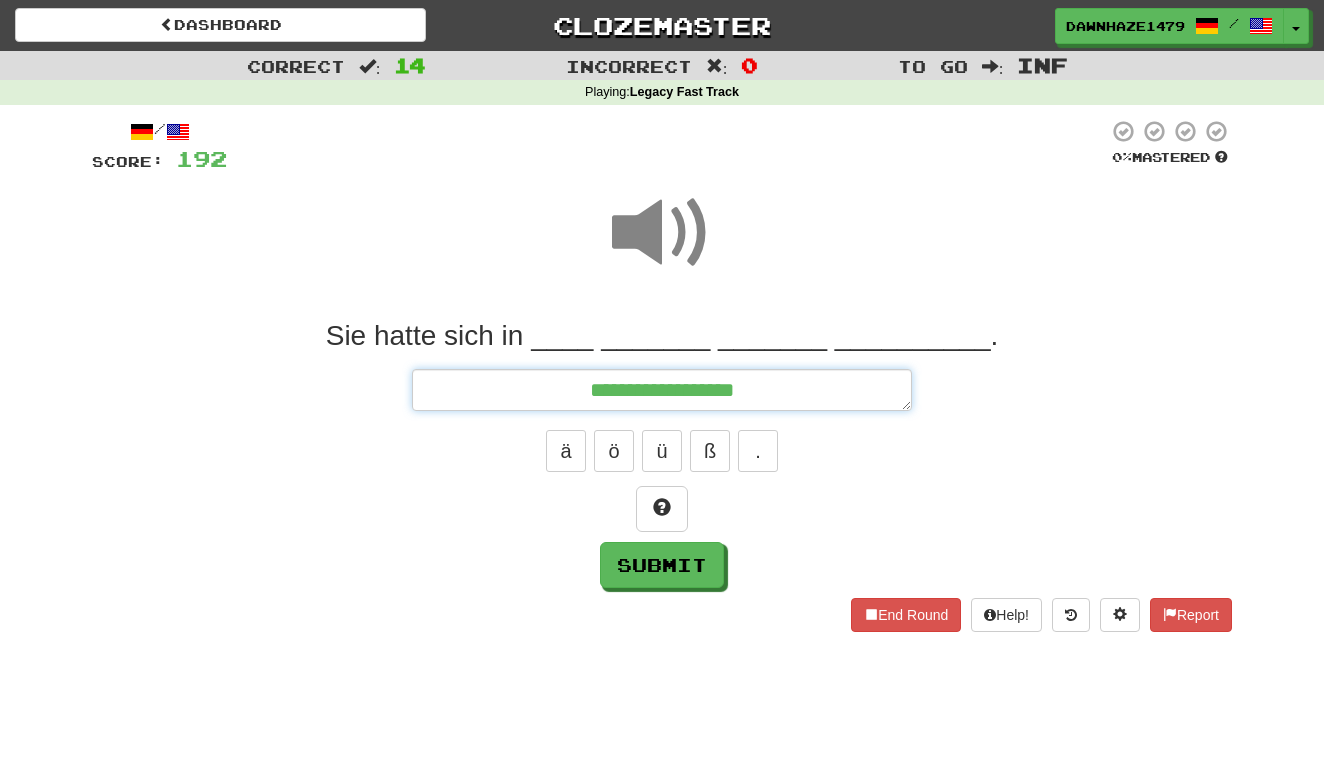 click on "**********" at bounding box center [662, 390] 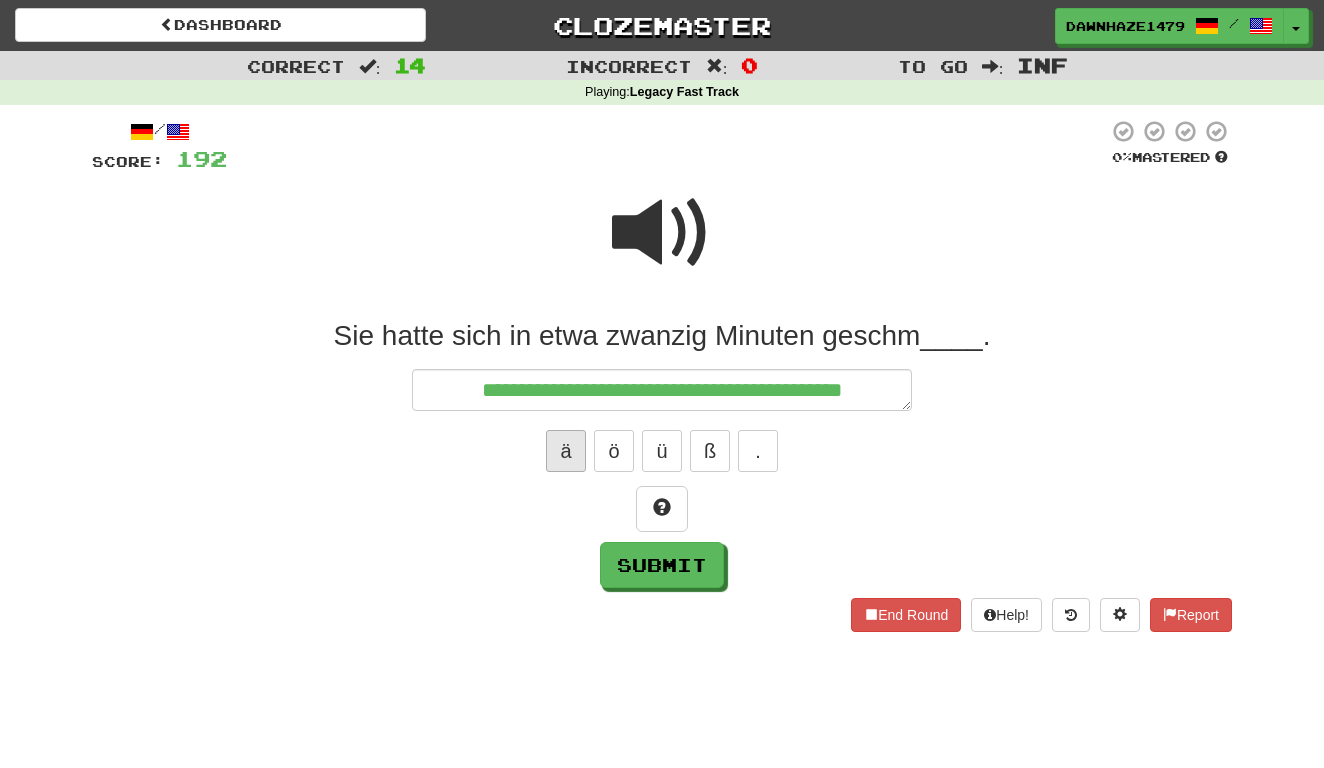 click on "ä" at bounding box center (566, 451) 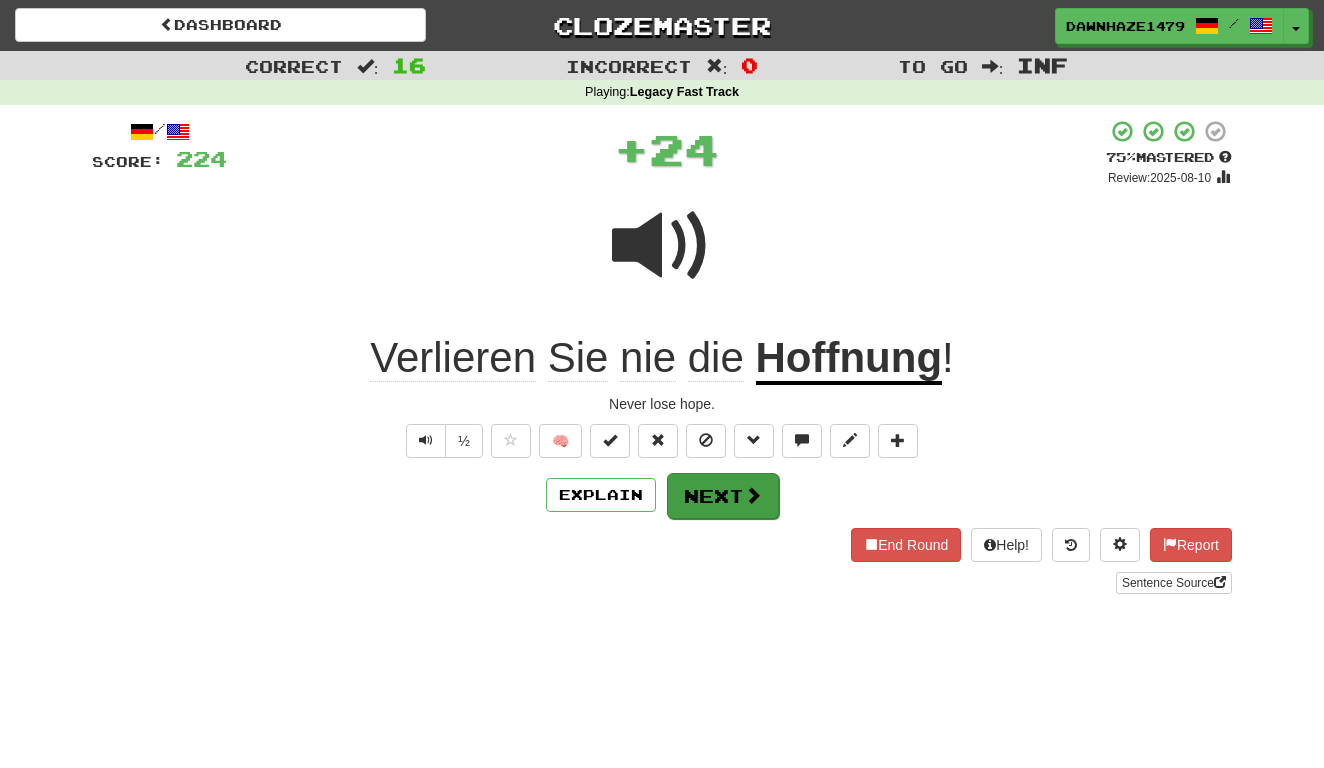 click on "Next" at bounding box center [723, 496] 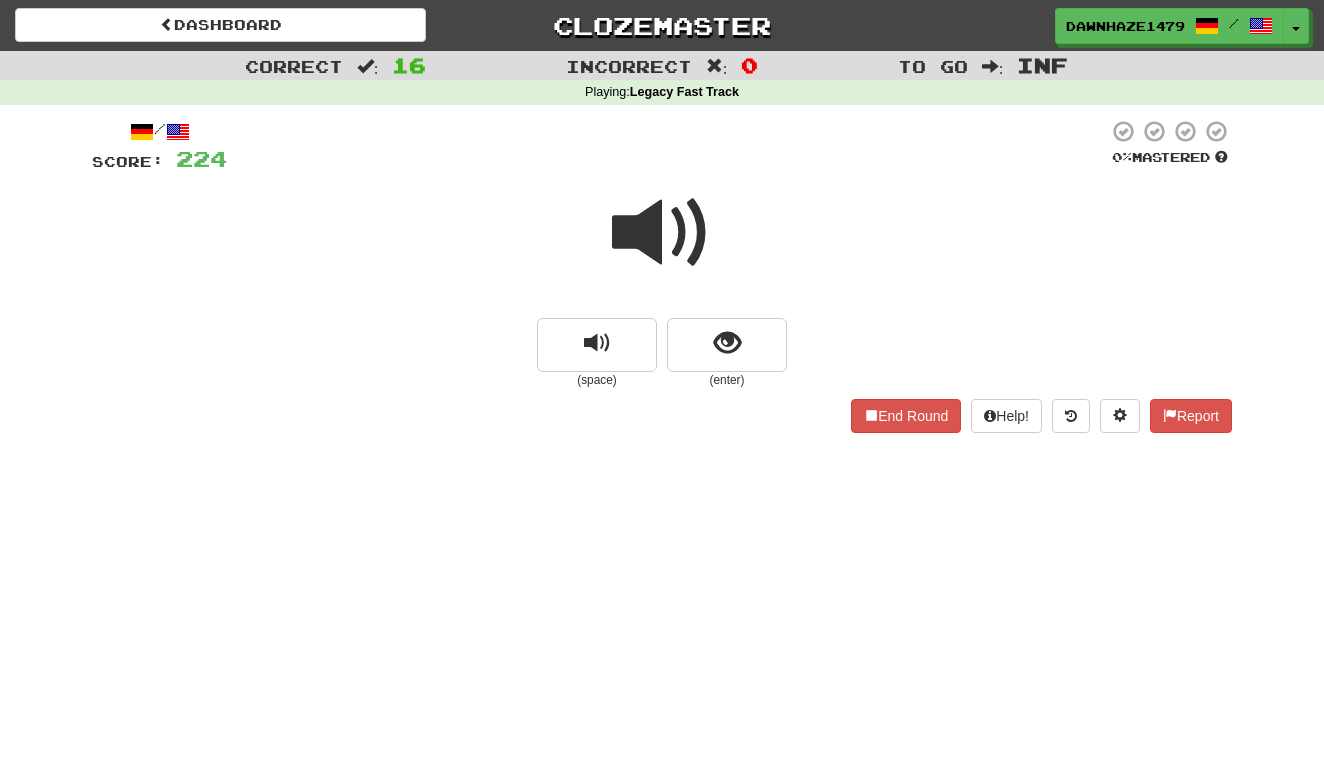 click at bounding box center [662, 246] 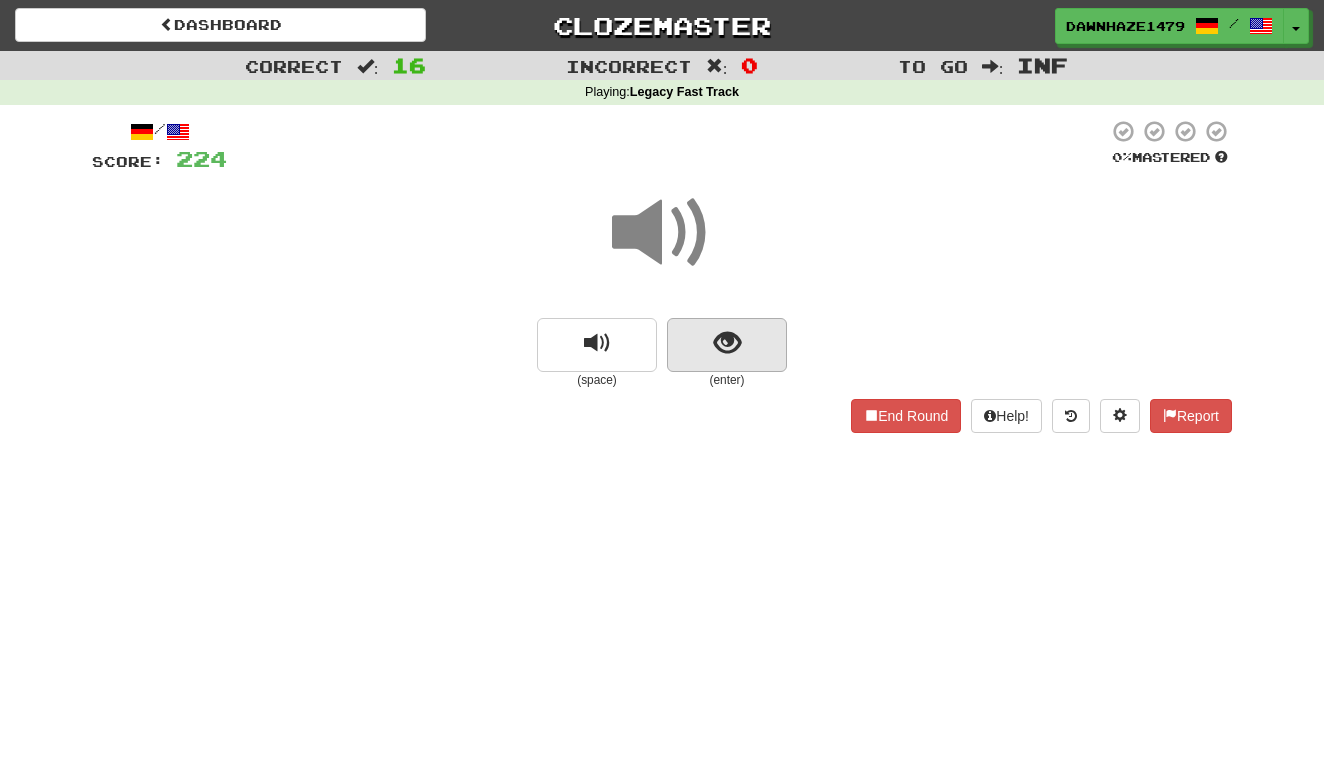 click at bounding box center (727, 345) 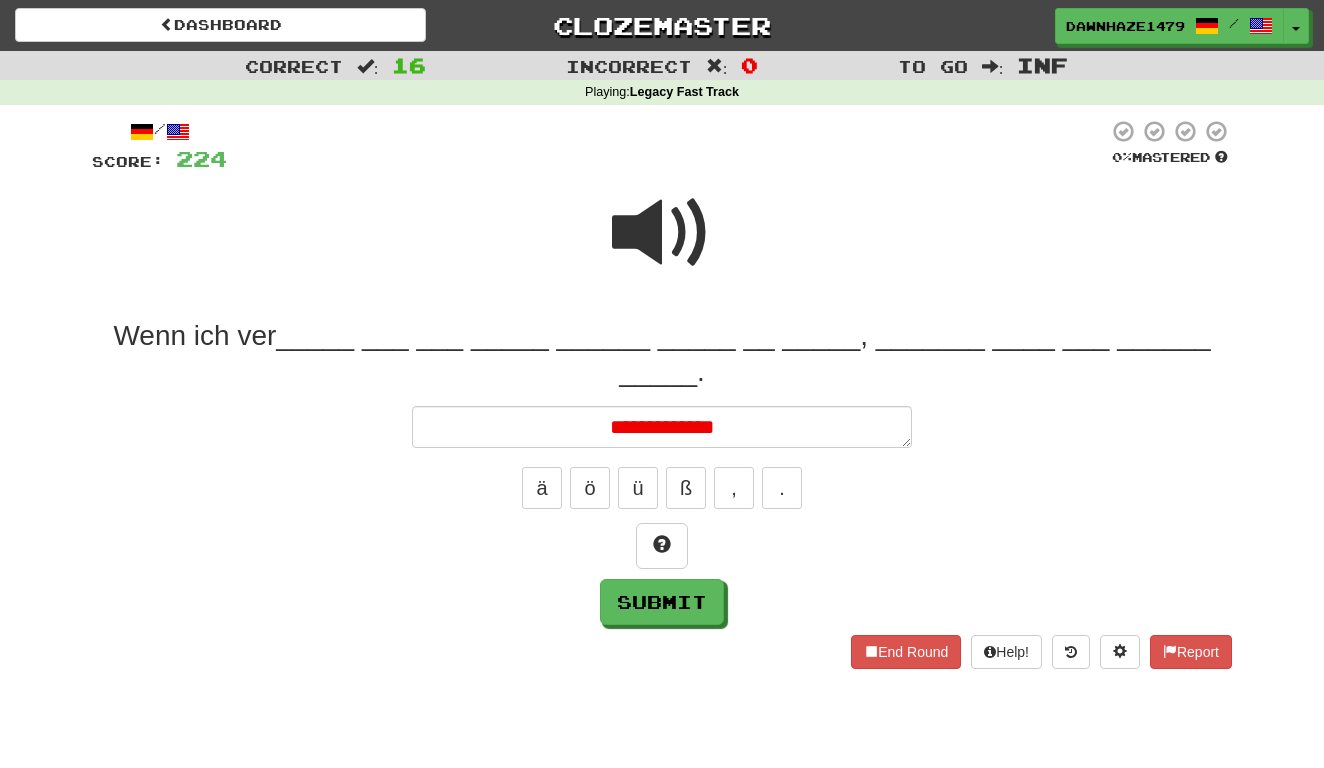 click at bounding box center [662, 233] 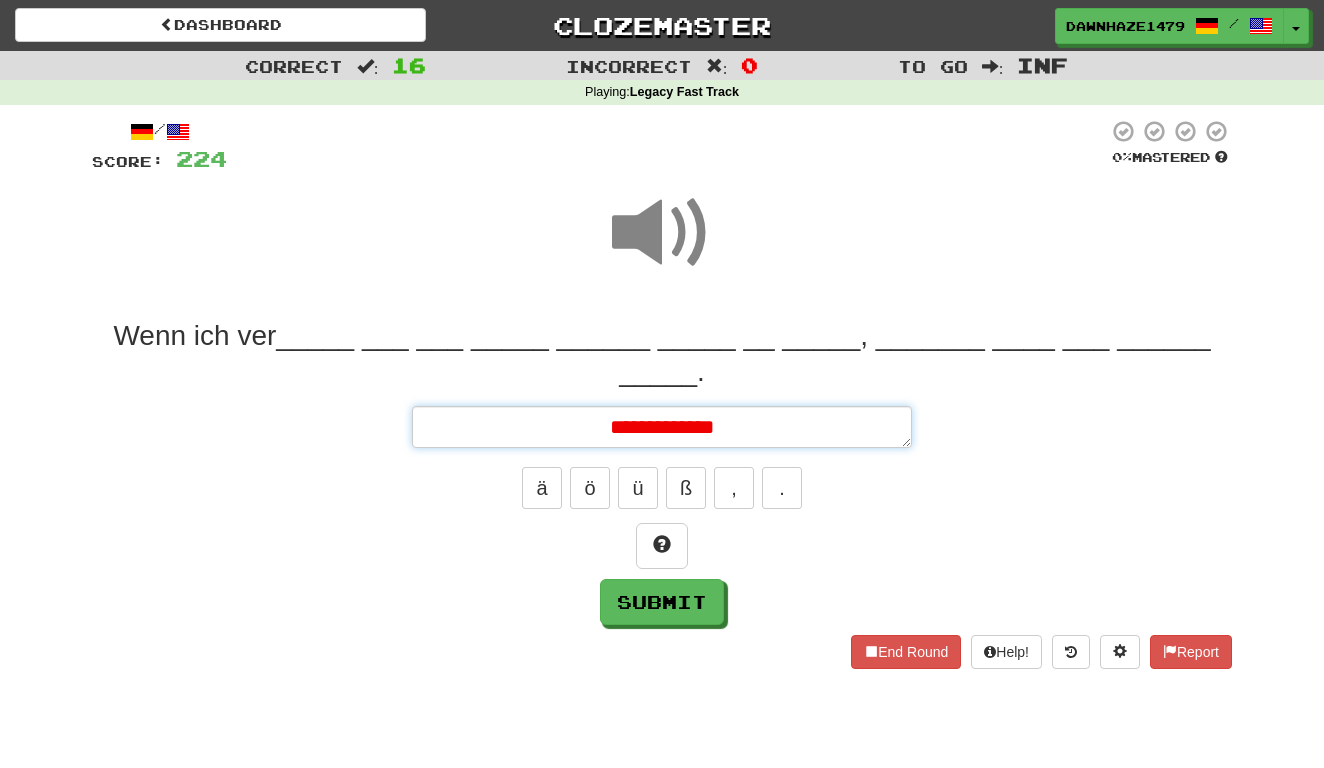 click on "**********" at bounding box center [662, 427] 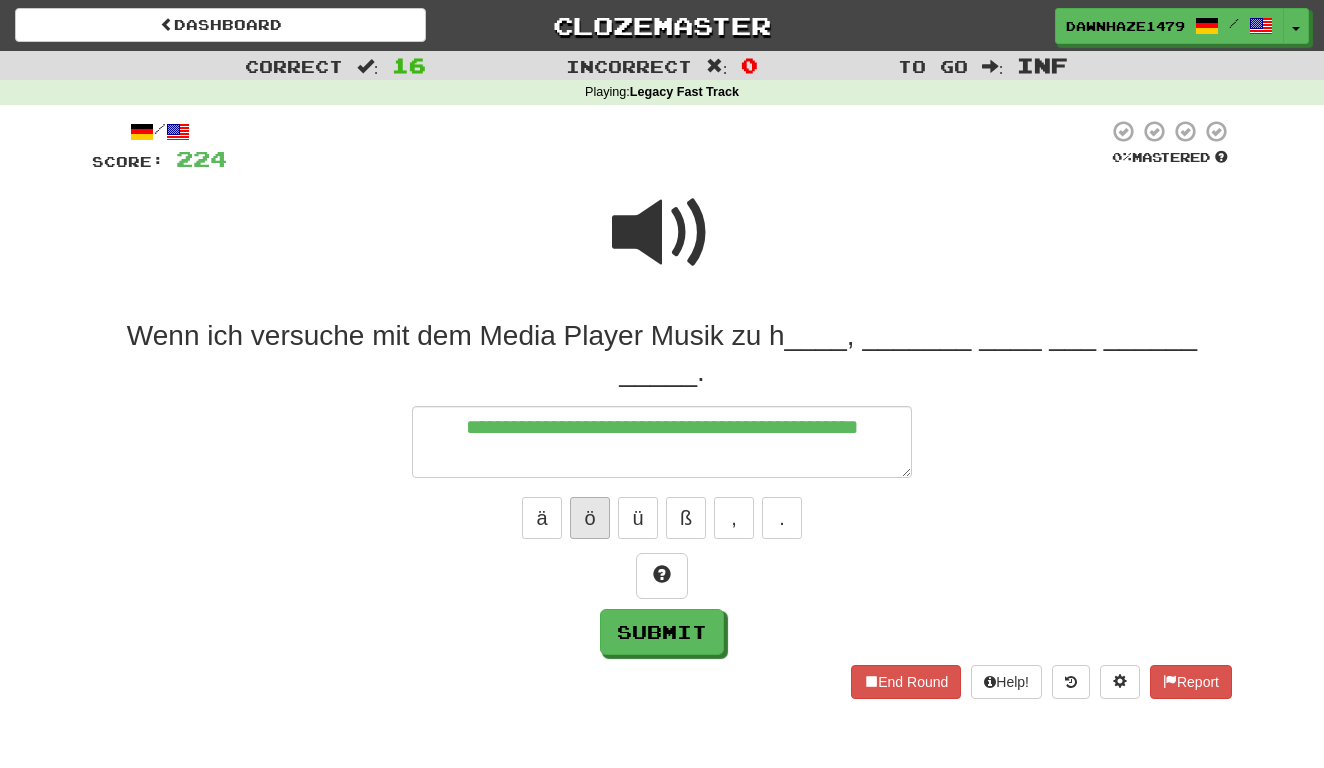 click on "ö" at bounding box center [590, 518] 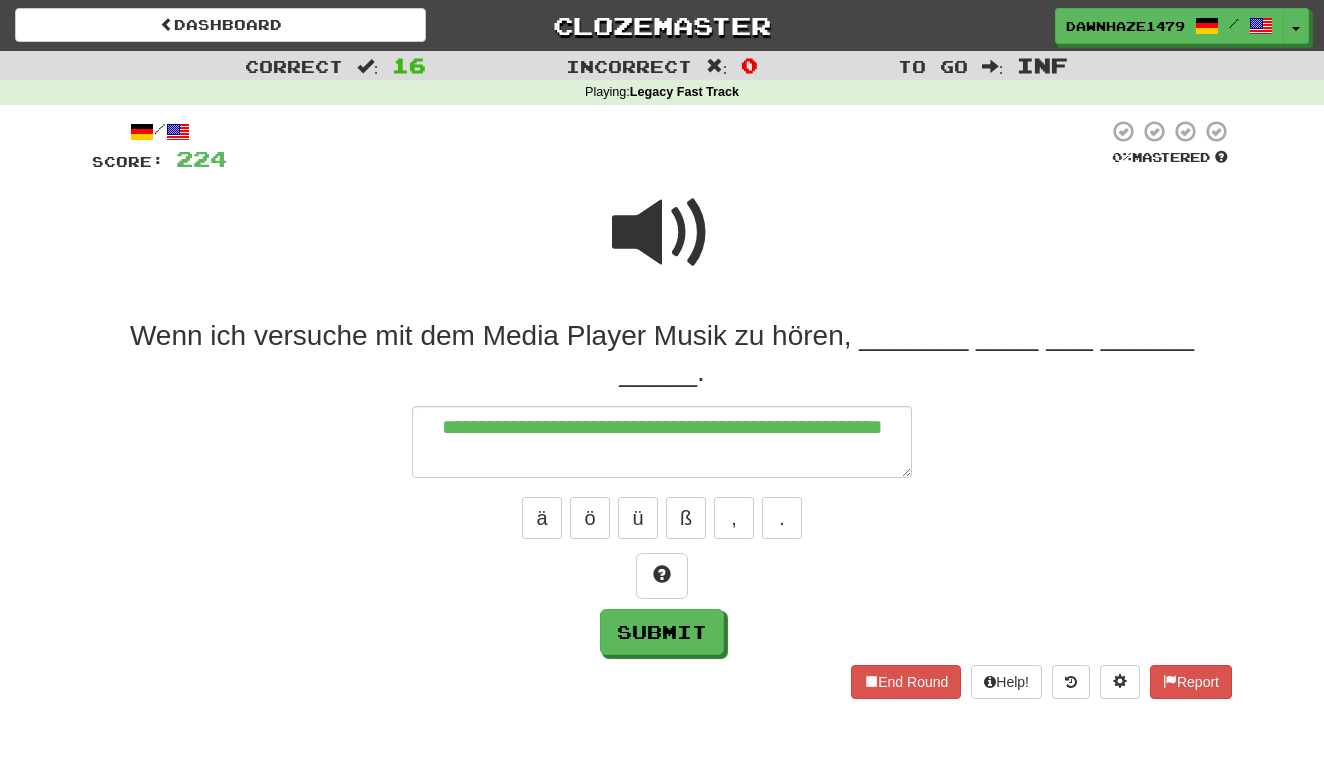 click at bounding box center (662, 233) 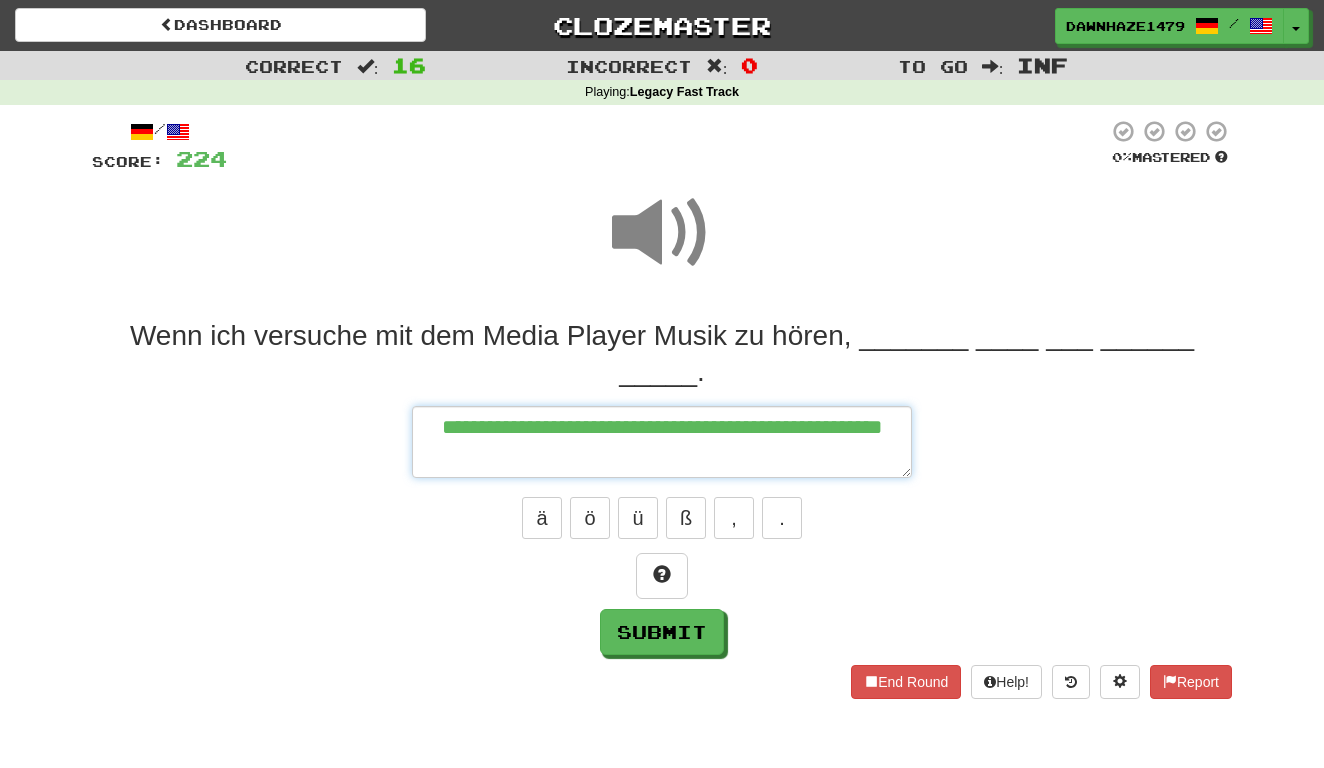 click on "**********" at bounding box center (662, 442) 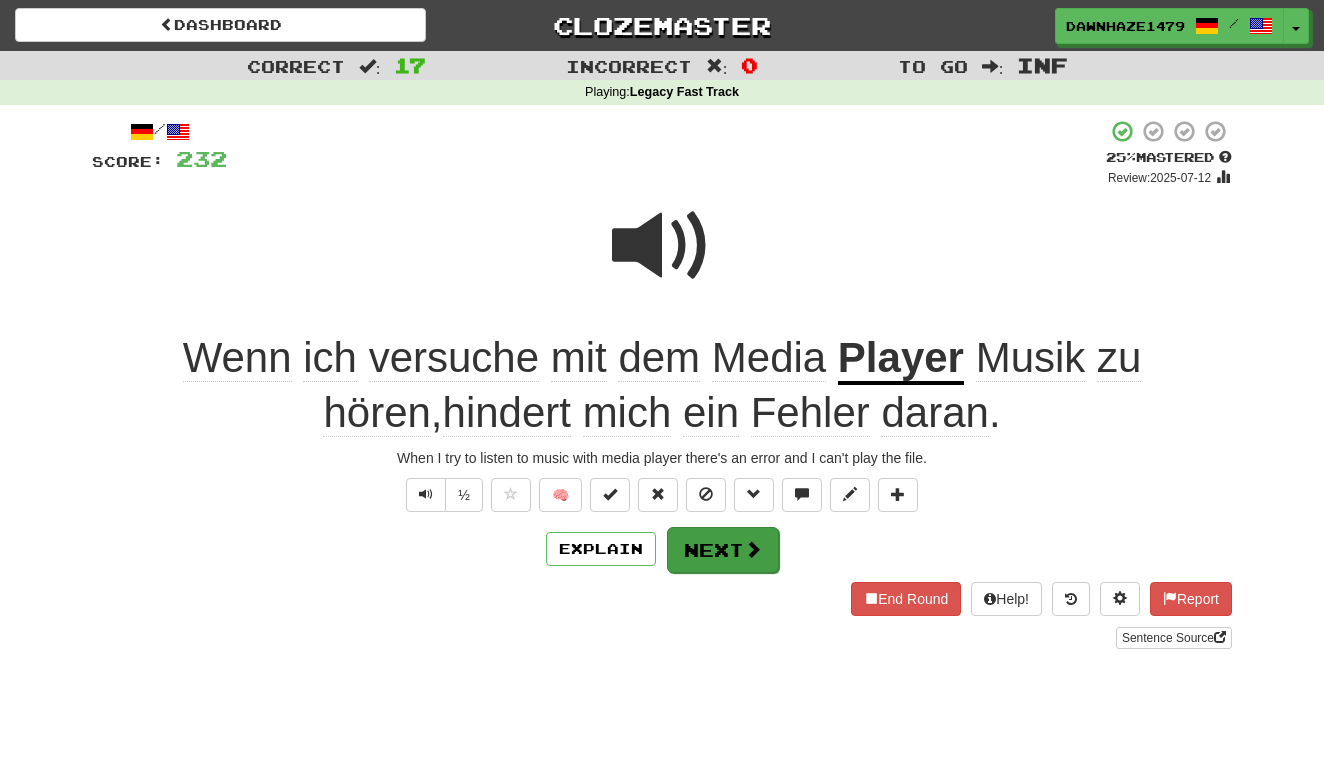 click on "Next" at bounding box center (723, 550) 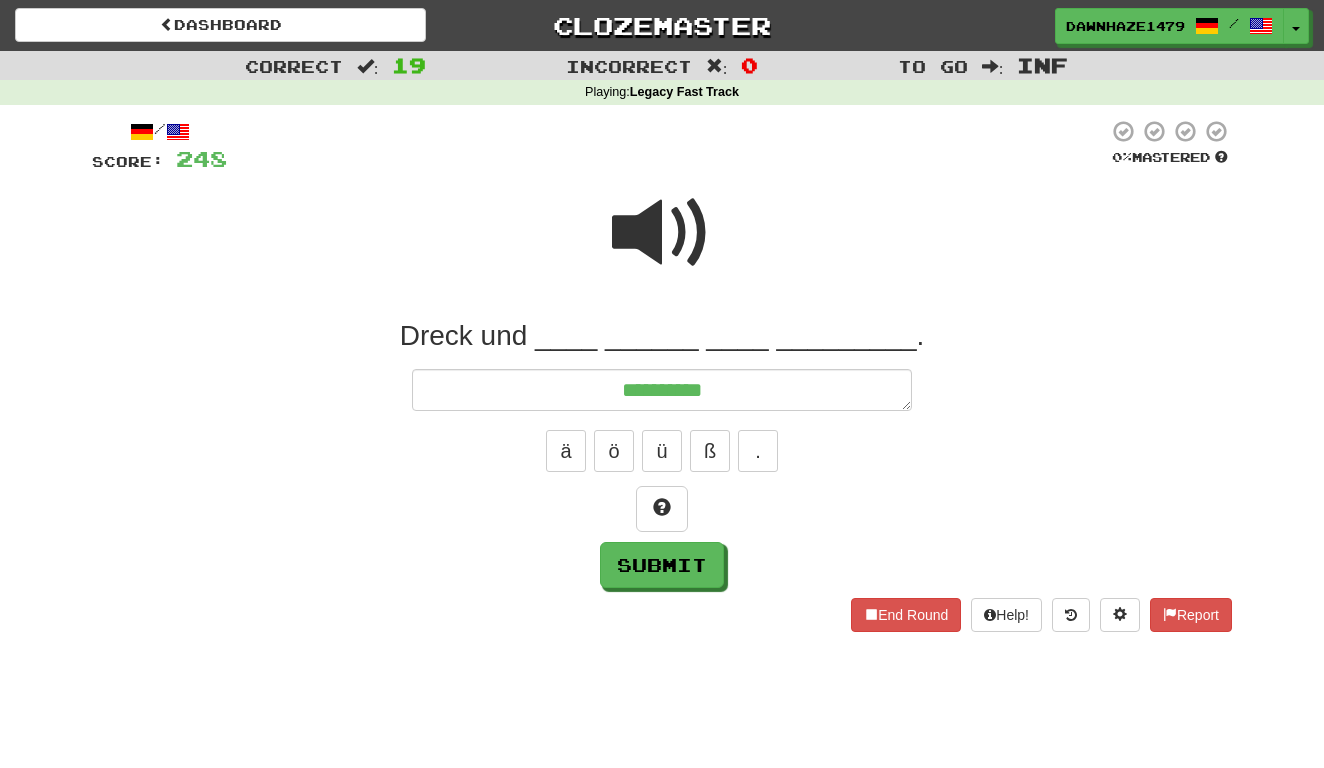 click at bounding box center [662, 233] 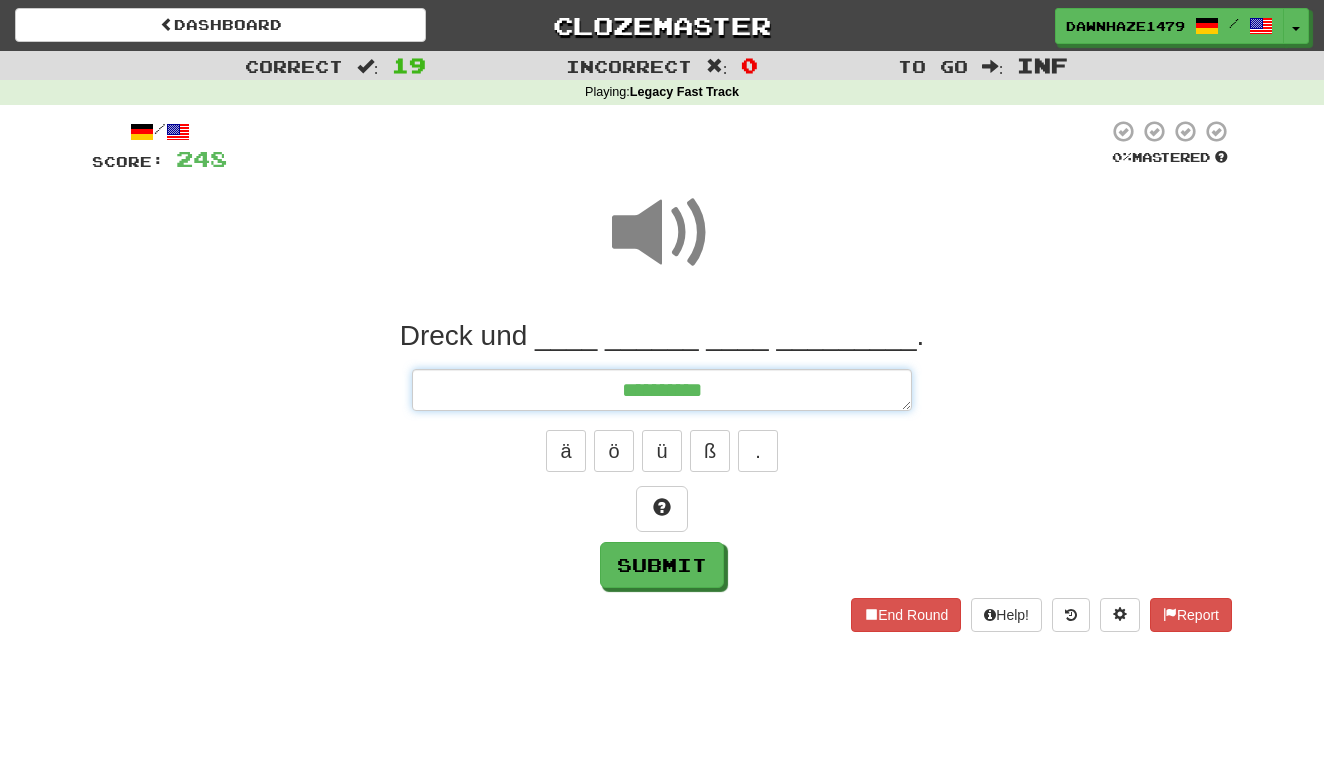 click on "*********" at bounding box center (662, 390) 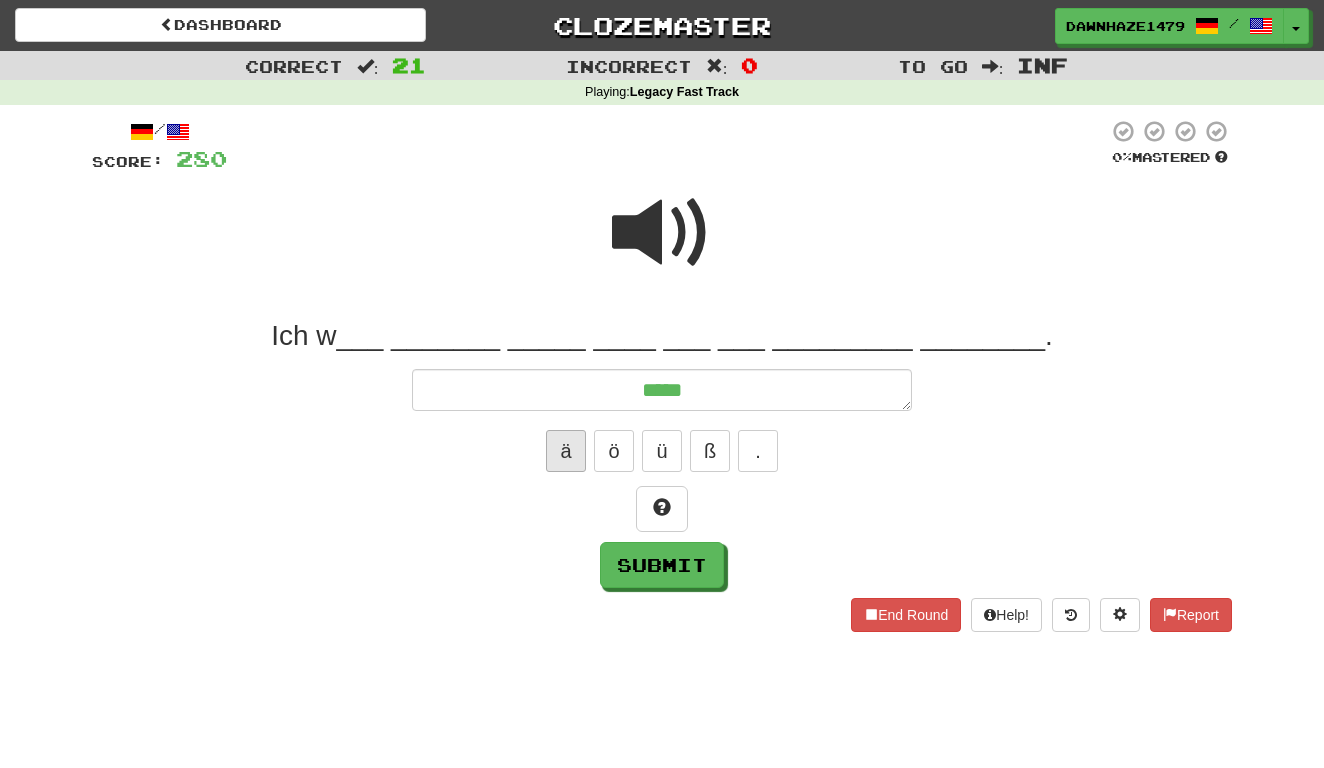 click on "ä" at bounding box center (566, 451) 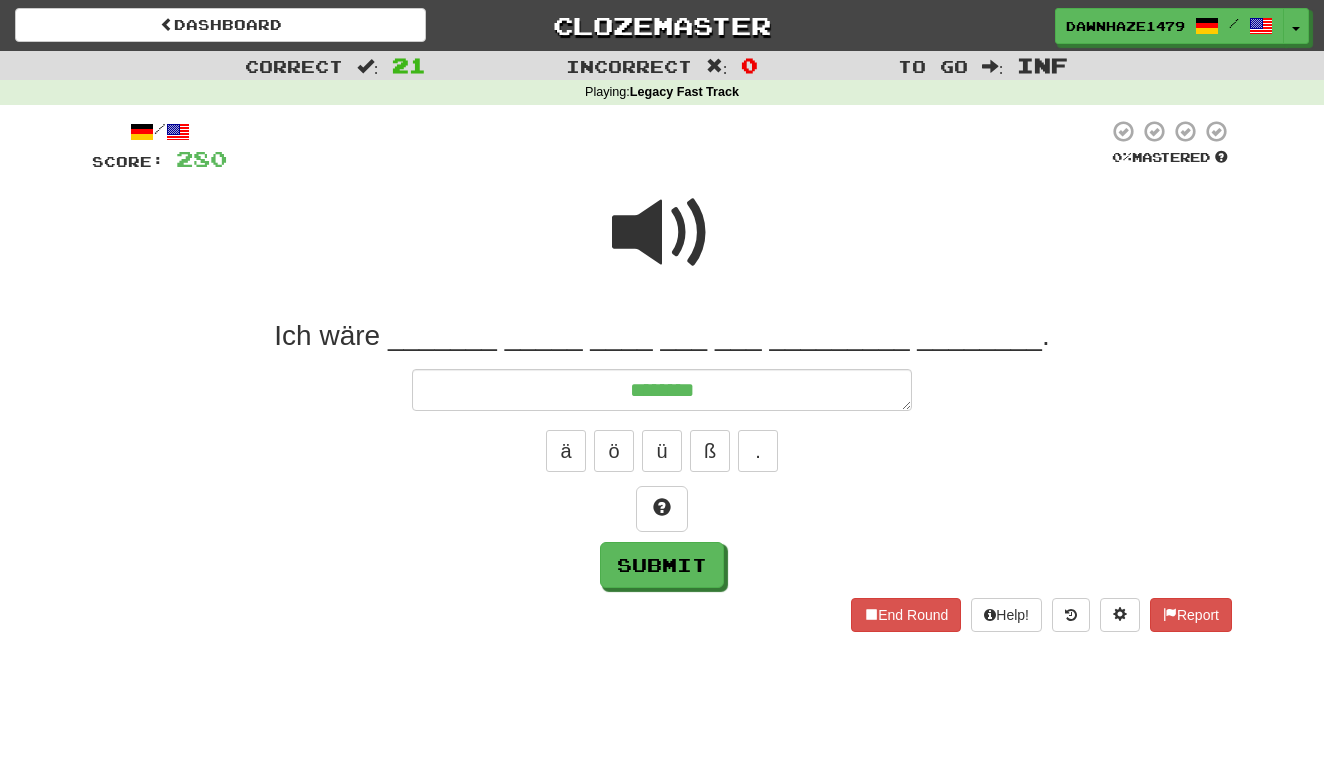 click at bounding box center [662, 233] 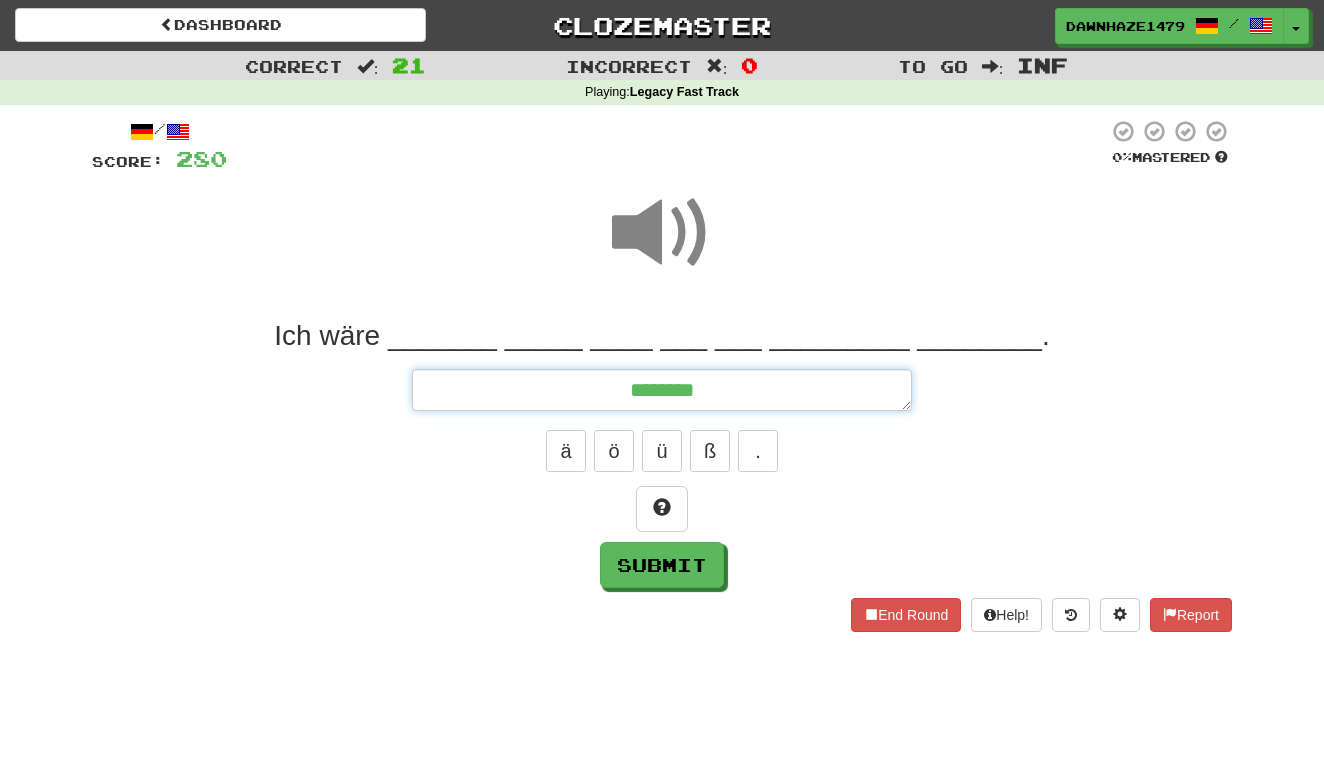 click on "********" at bounding box center (662, 390) 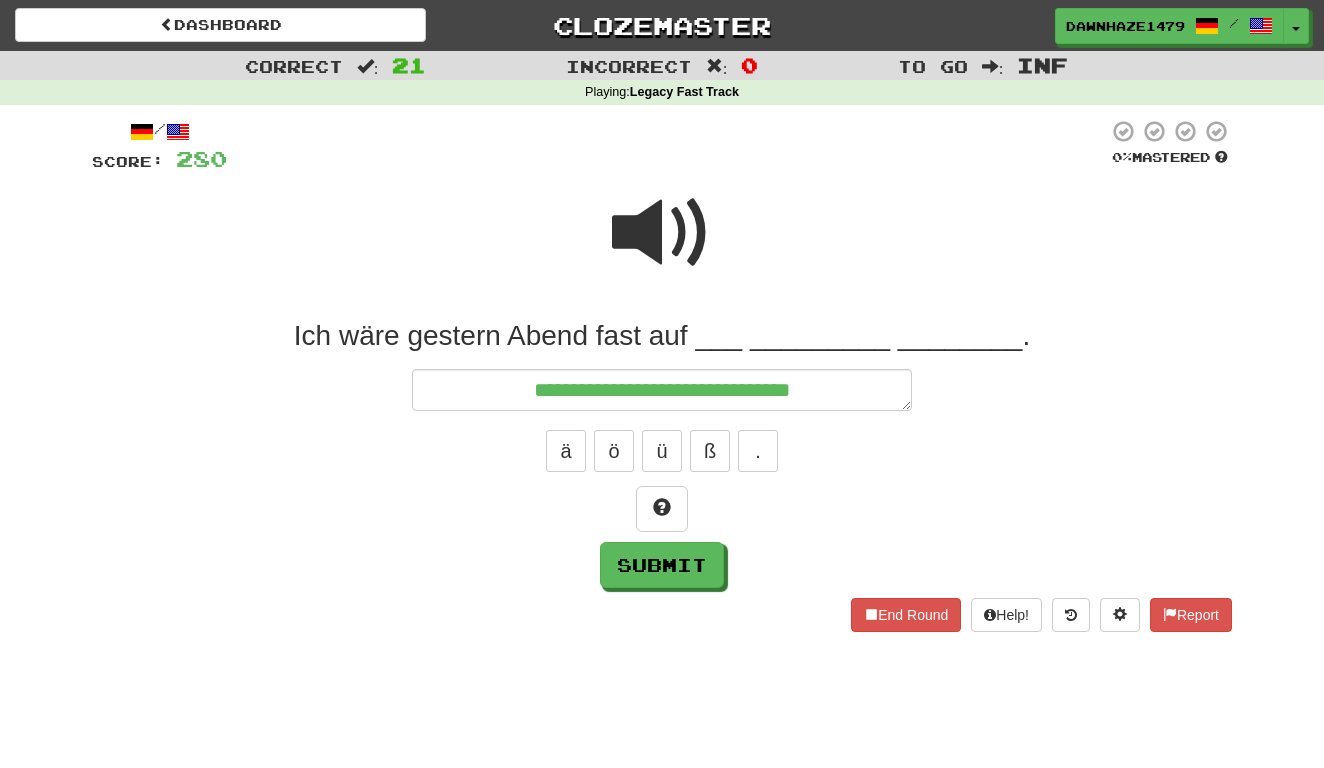 click at bounding box center (662, 233) 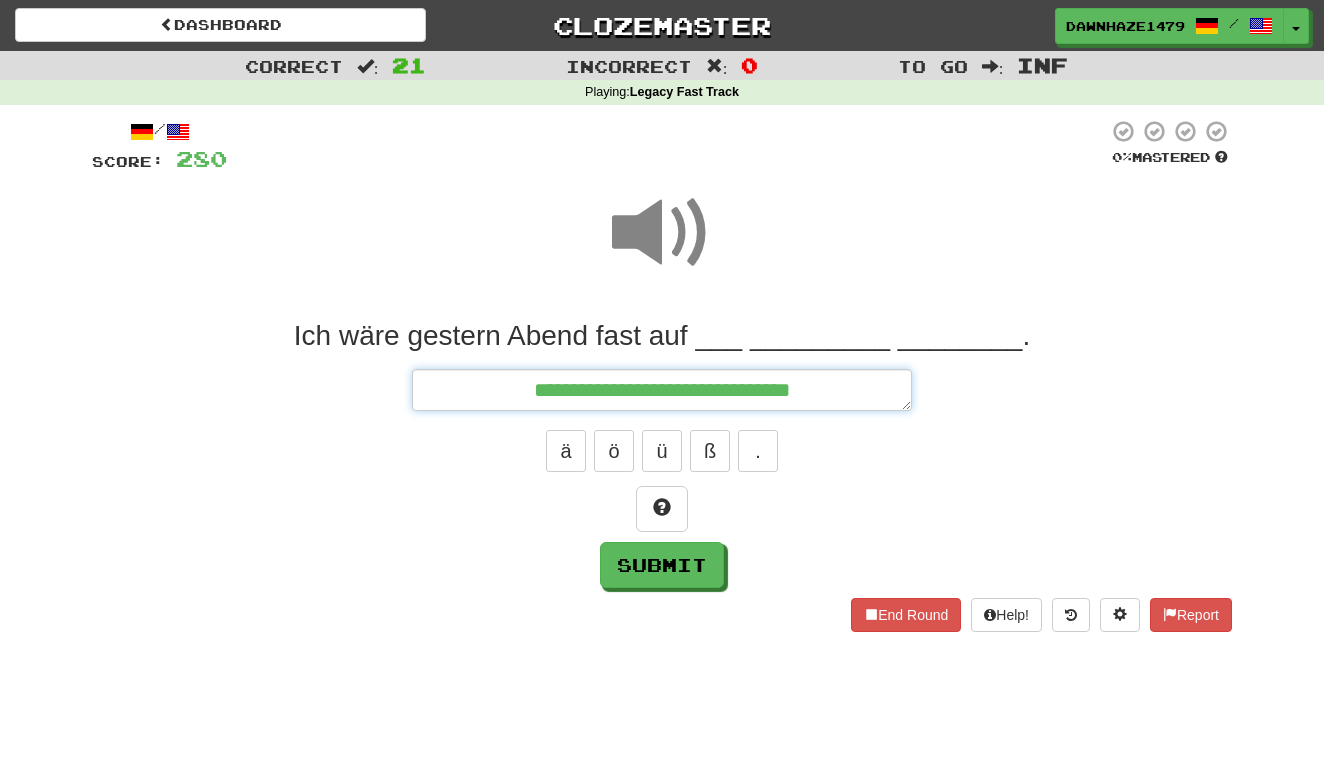 click on "**********" at bounding box center (662, 390) 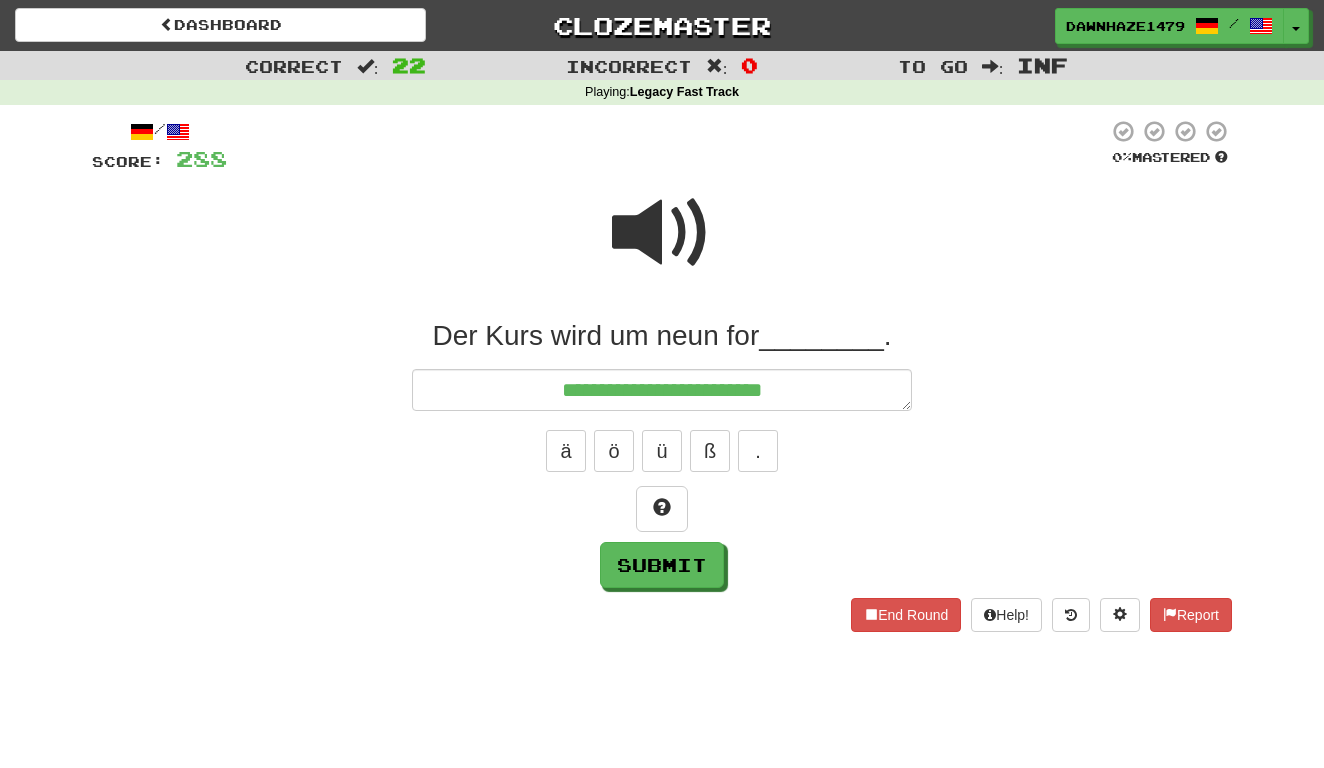 click at bounding box center (662, 233) 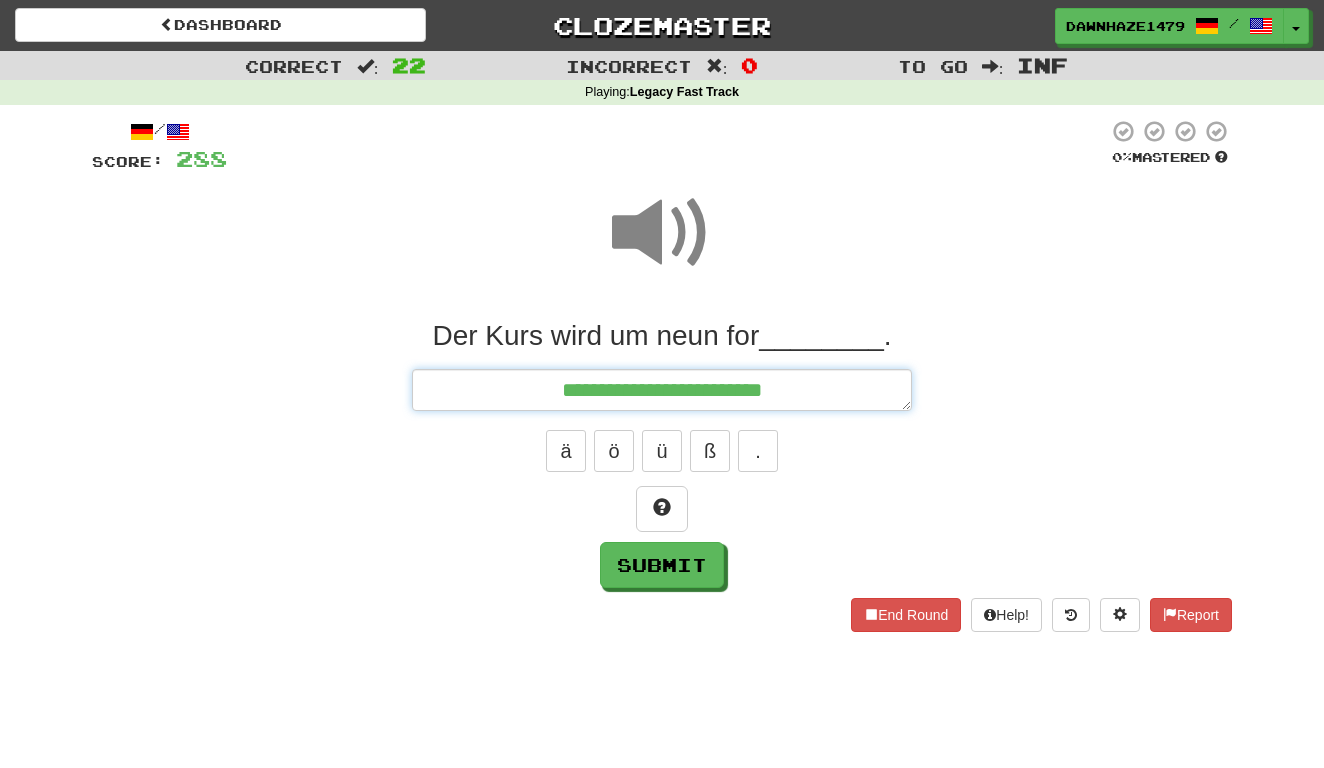 click on "**********" at bounding box center [662, 390] 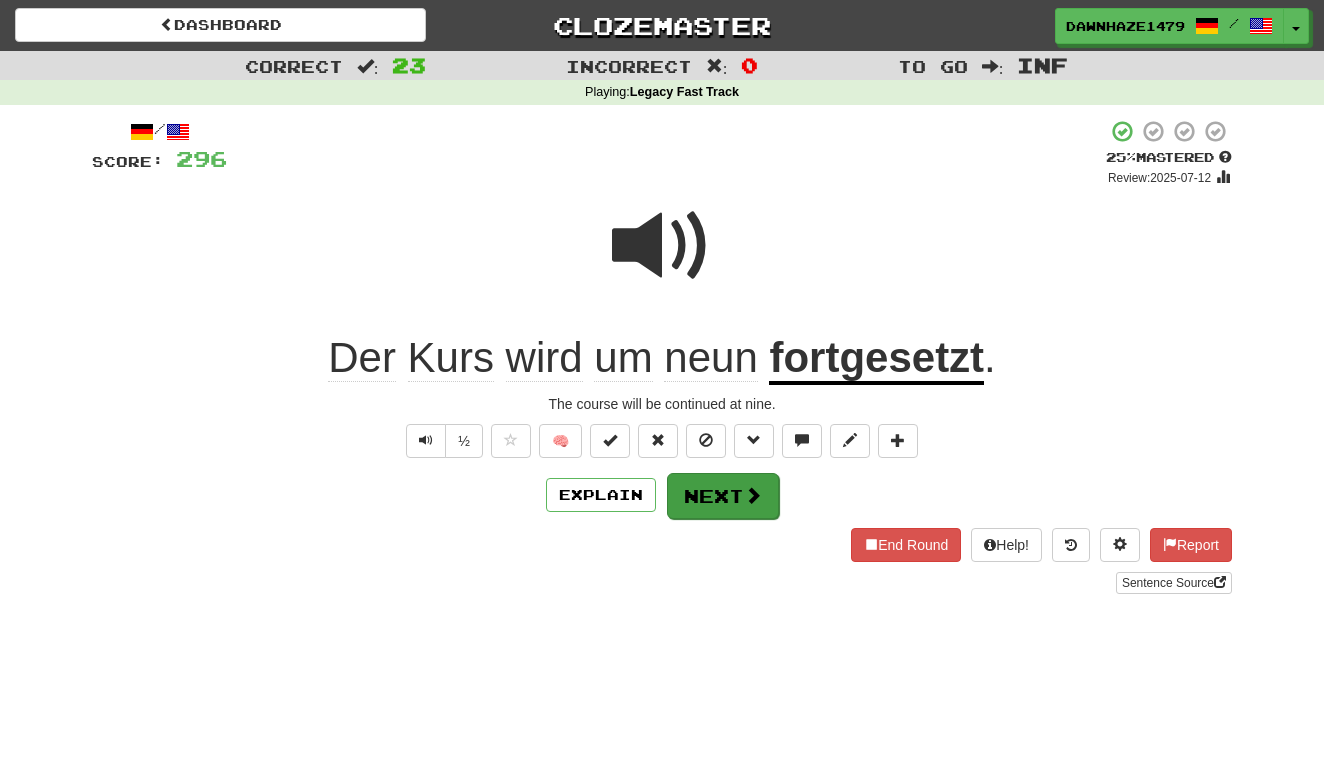 click on "Next" at bounding box center (723, 496) 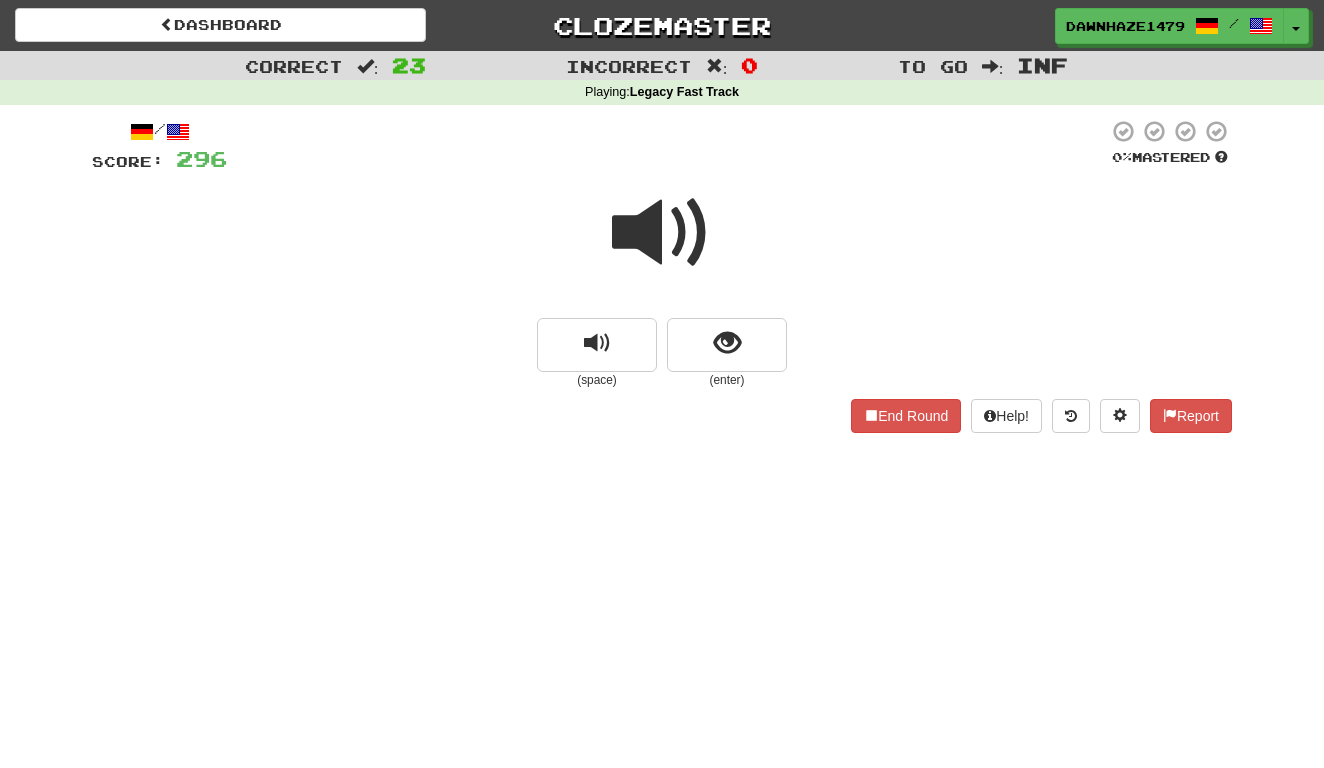 click at bounding box center (662, 233) 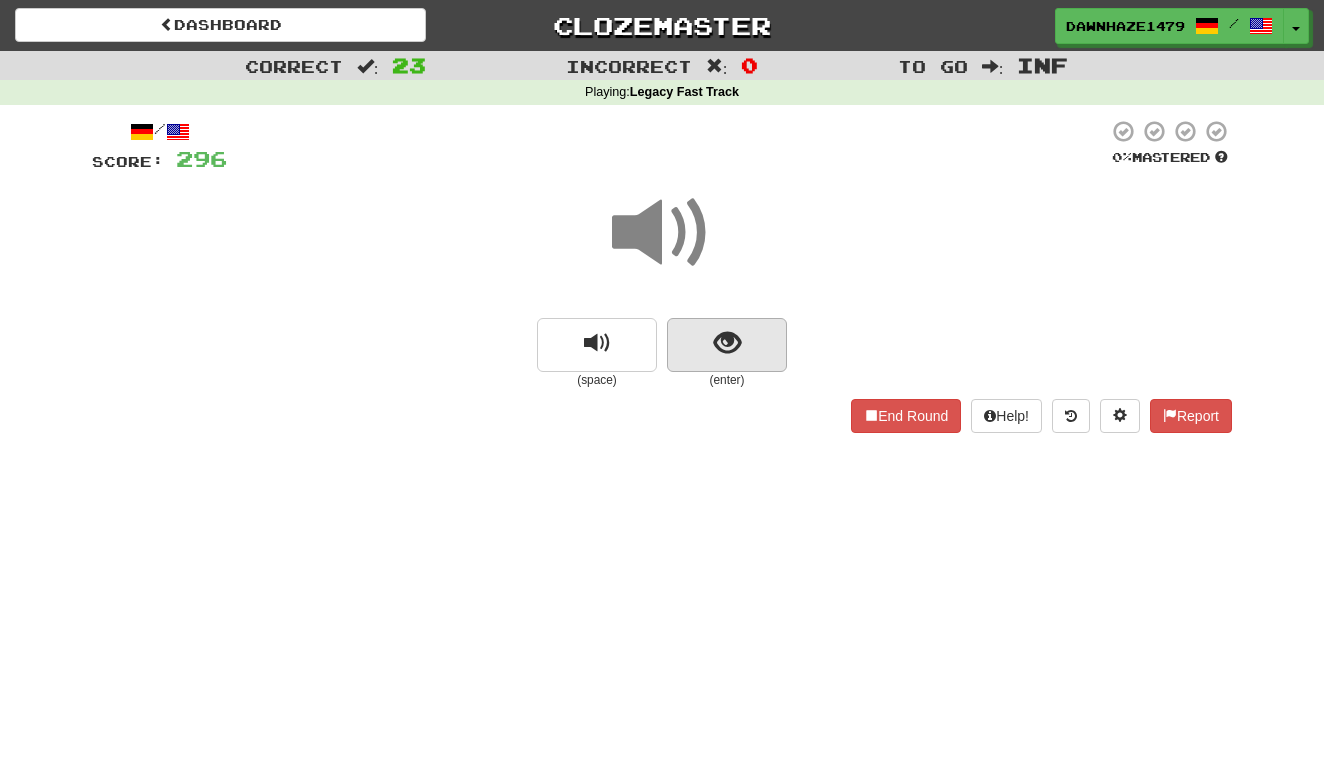 click at bounding box center (727, 345) 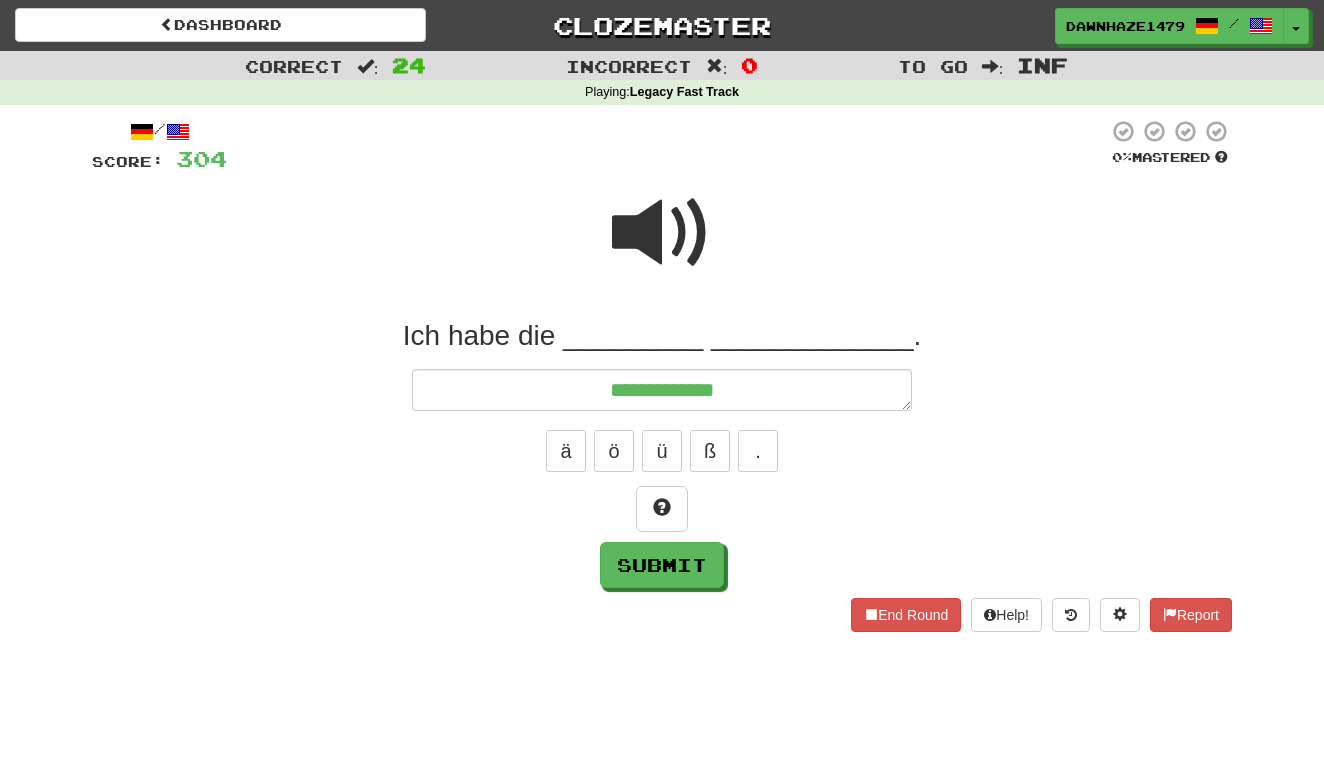 click at bounding box center (662, 233) 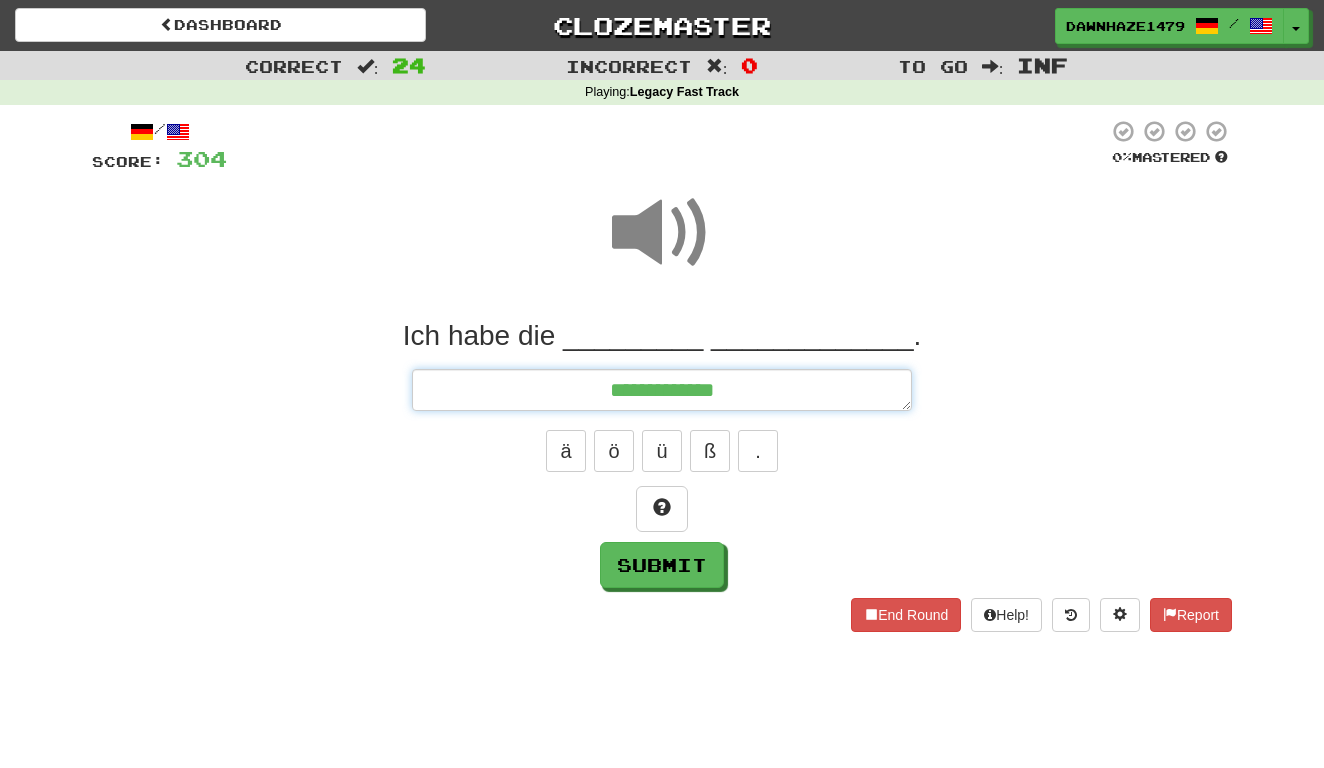 click on "**********" at bounding box center (662, 390) 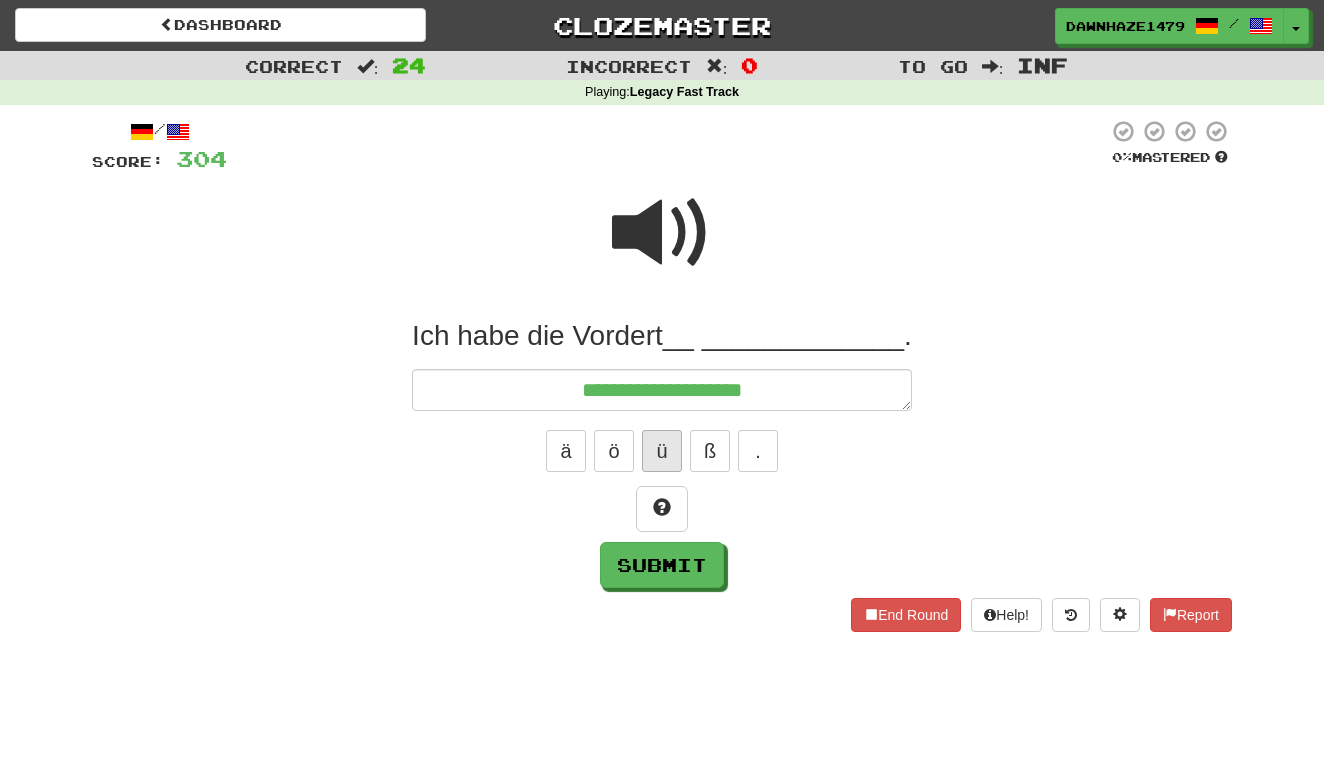 click on "ü" at bounding box center (662, 451) 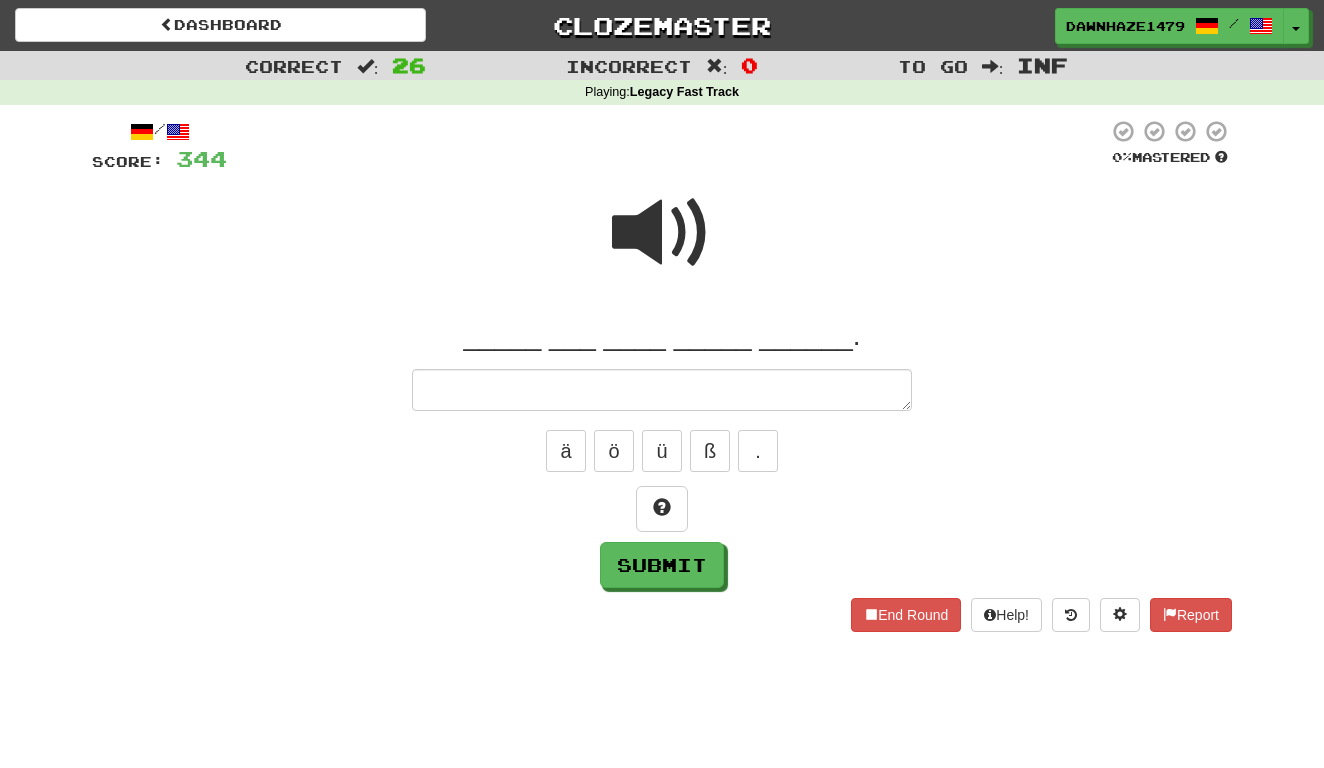 click at bounding box center (662, 233) 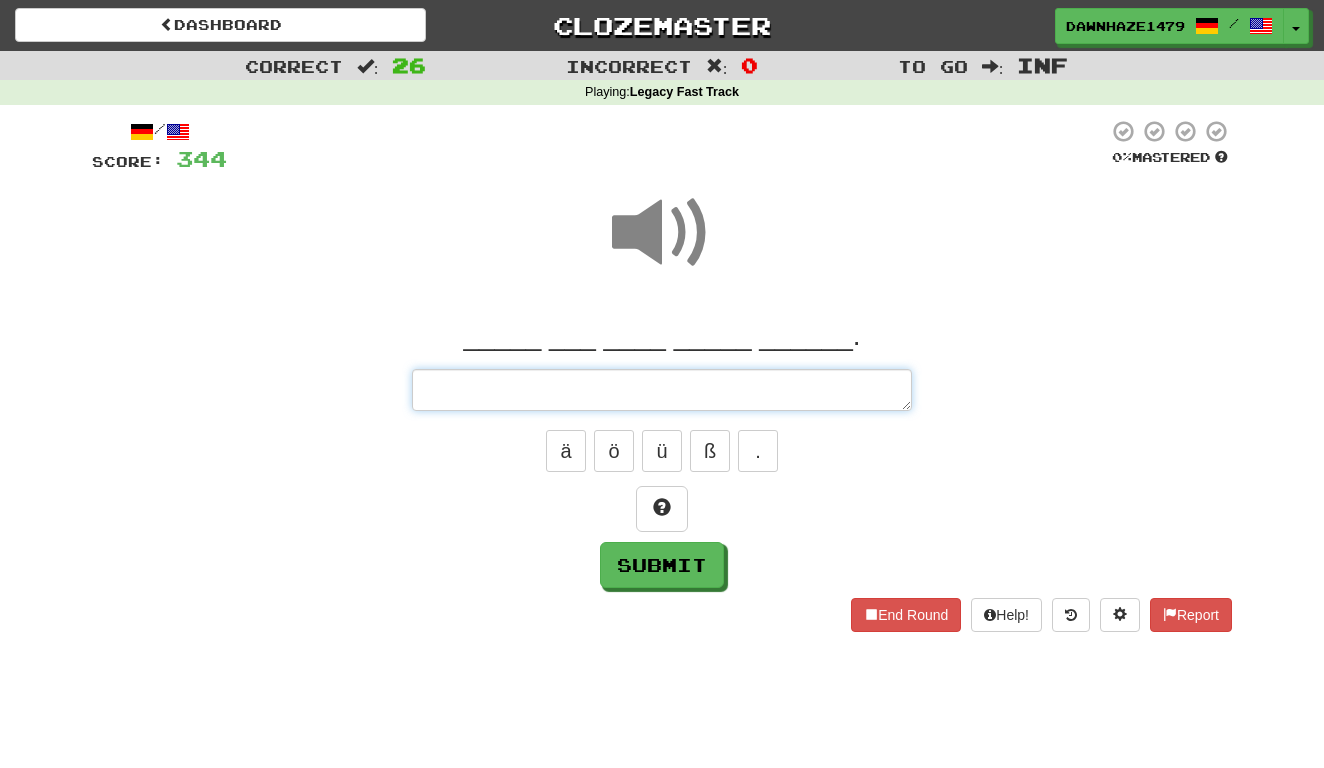 click at bounding box center (662, 390) 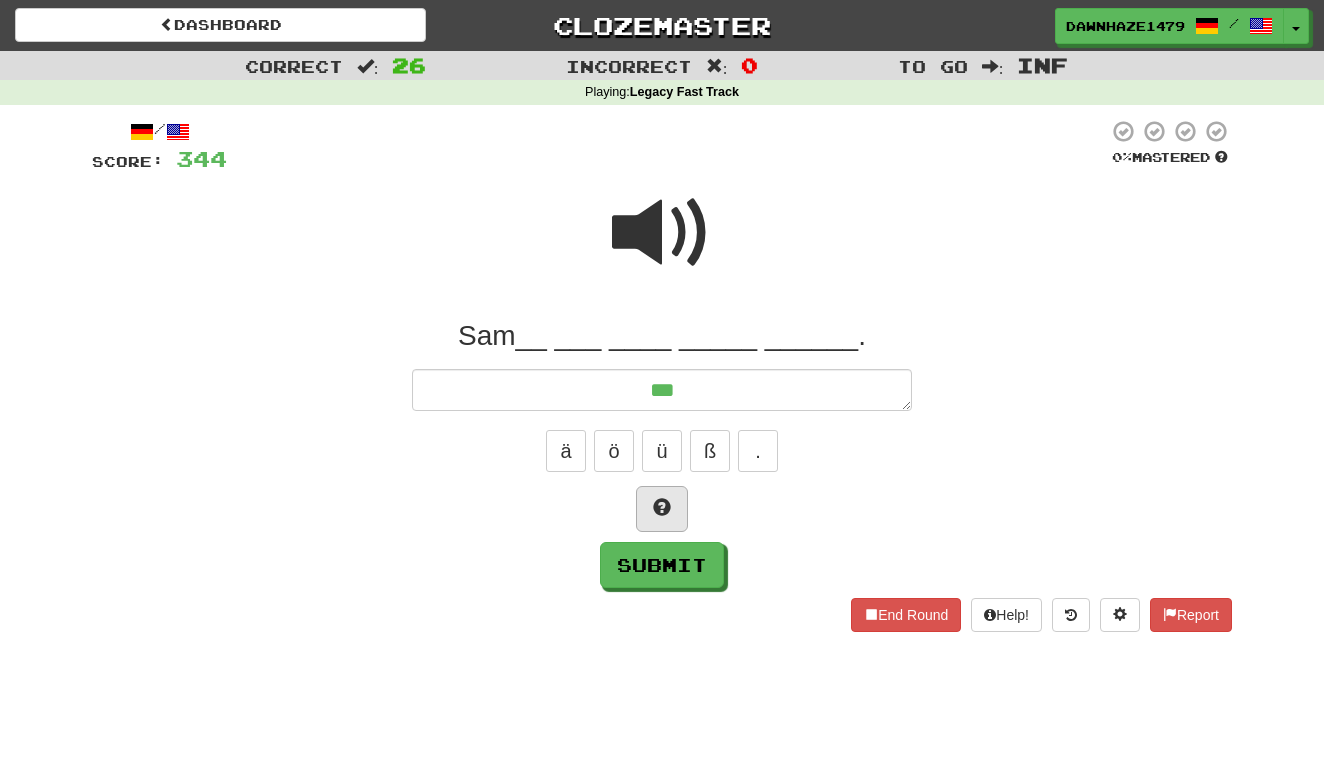 click at bounding box center (662, 507) 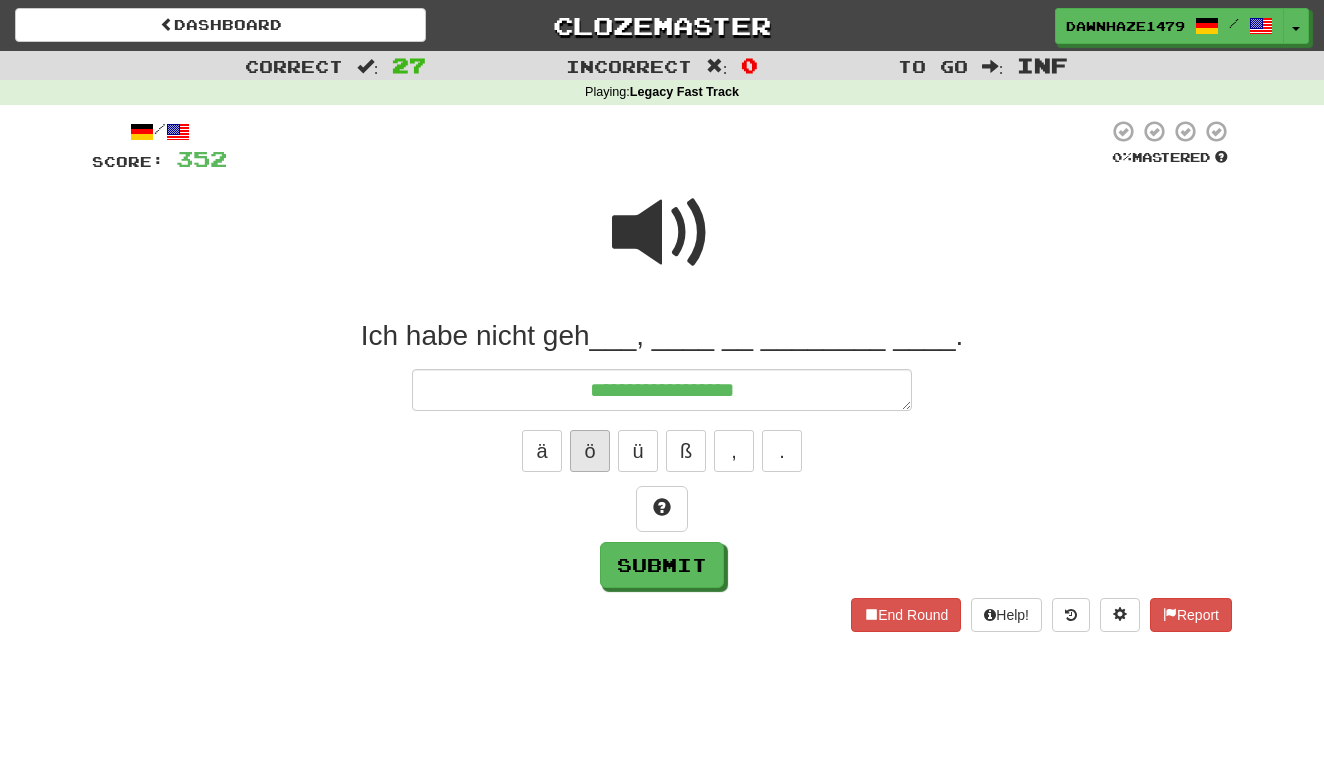 click on "ö" at bounding box center (590, 451) 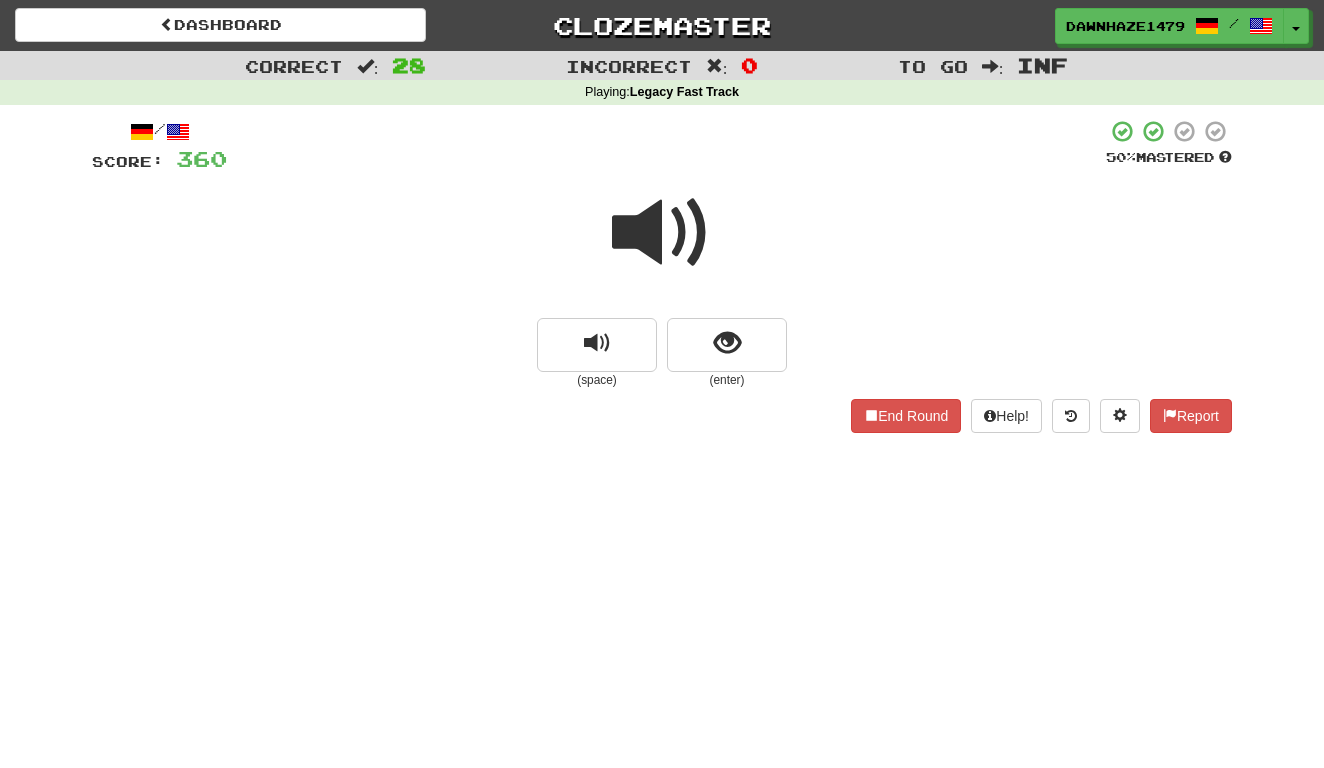 click at bounding box center (662, 233) 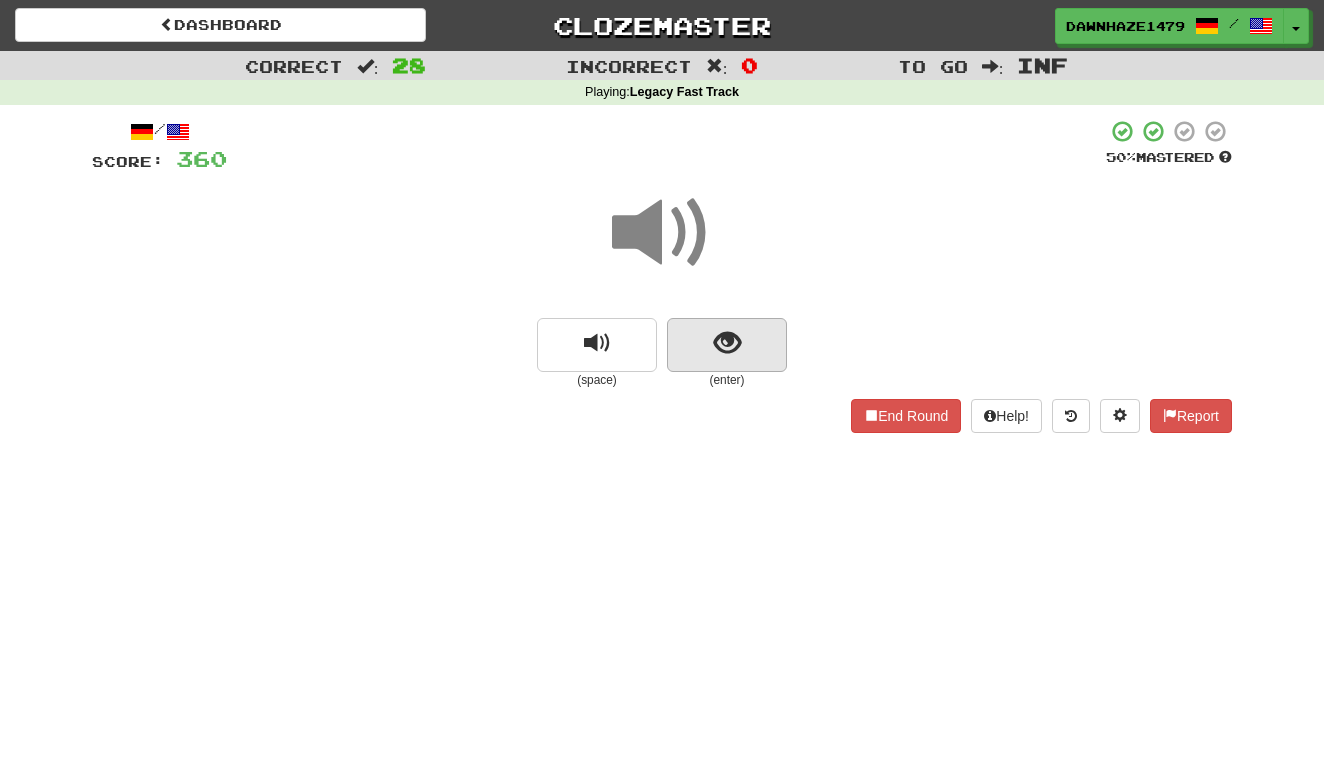 click at bounding box center (727, 345) 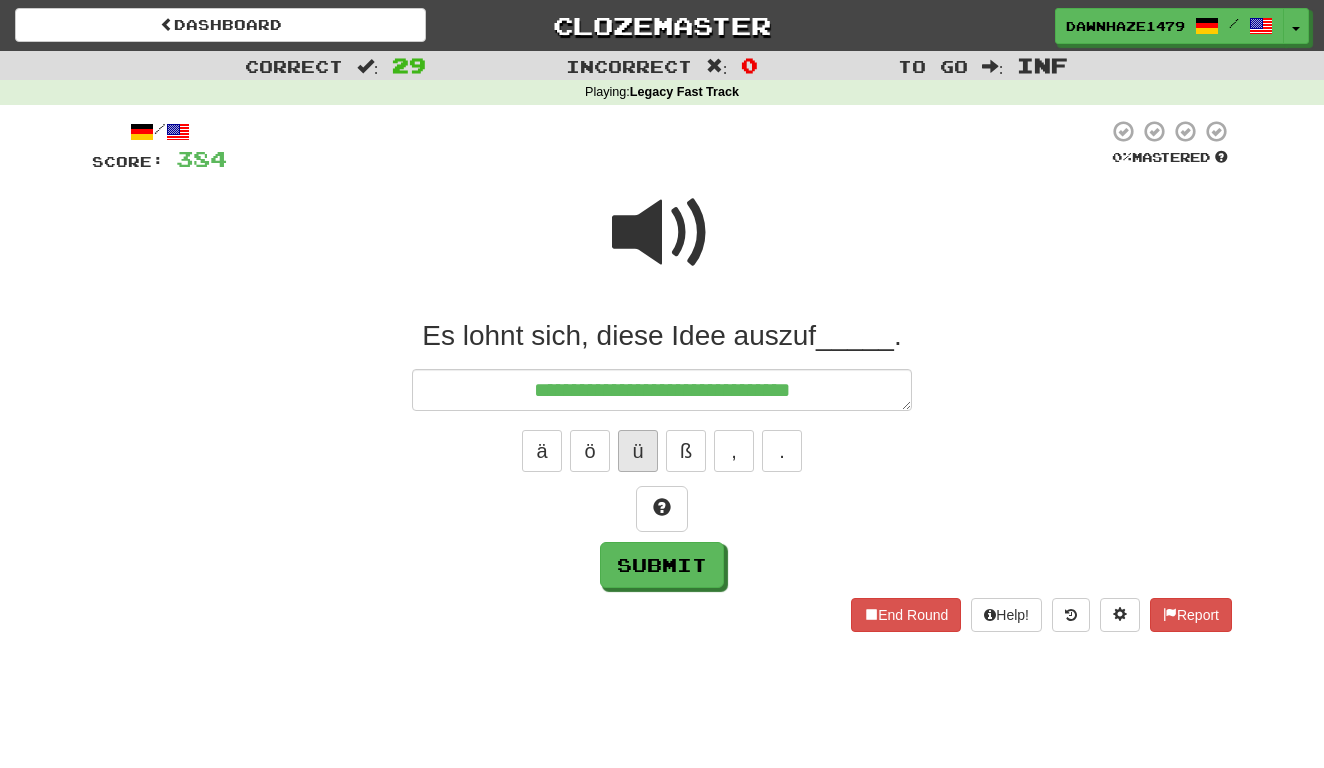 click on "ü" at bounding box center (638, 451) 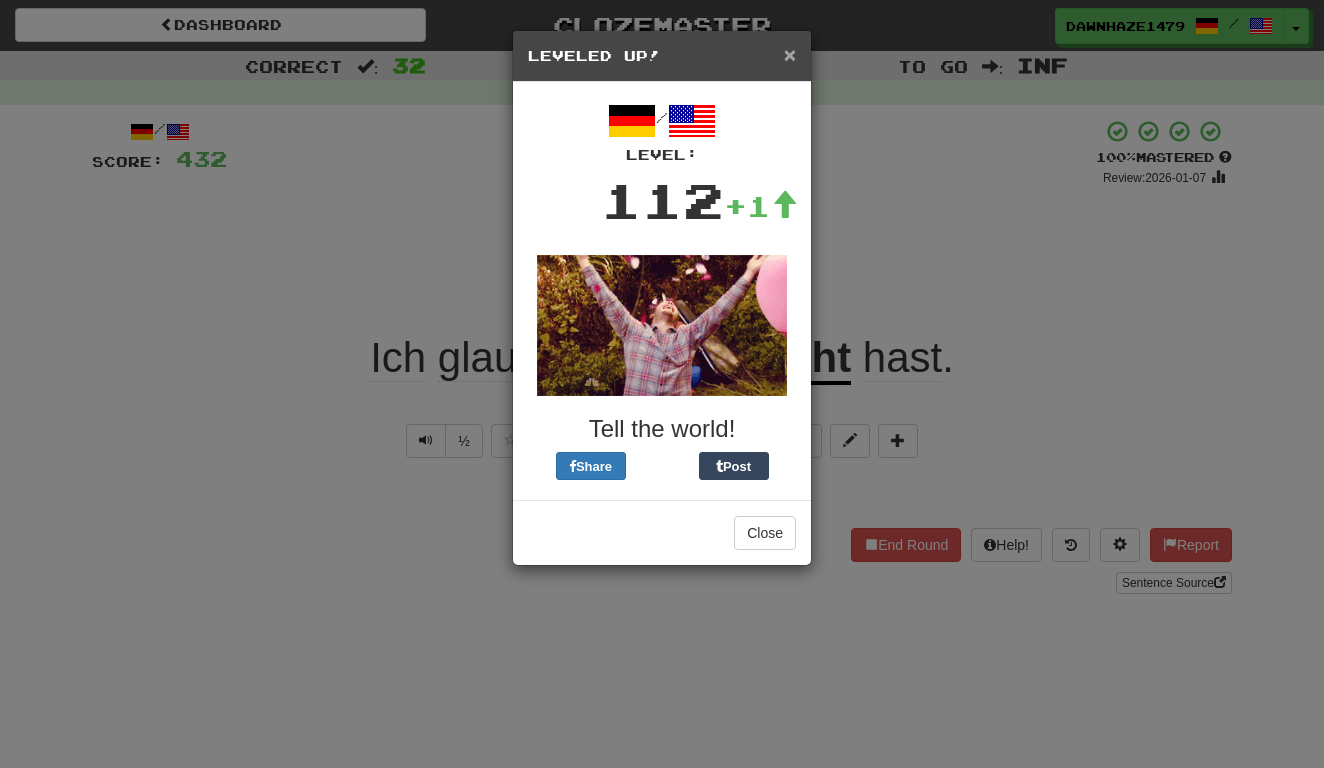 click on "×" at bounding box center [790, 54] 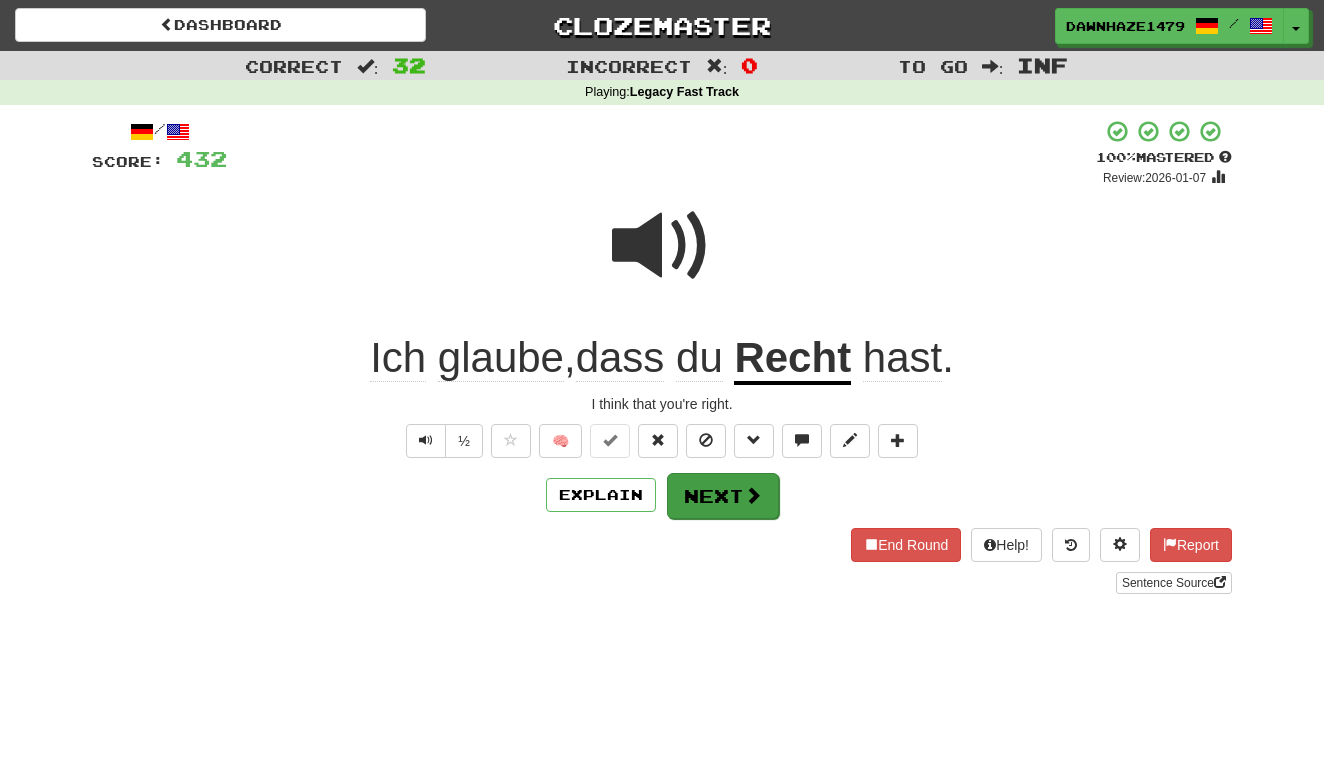 click on "Next" at bounding box center [723, 496] 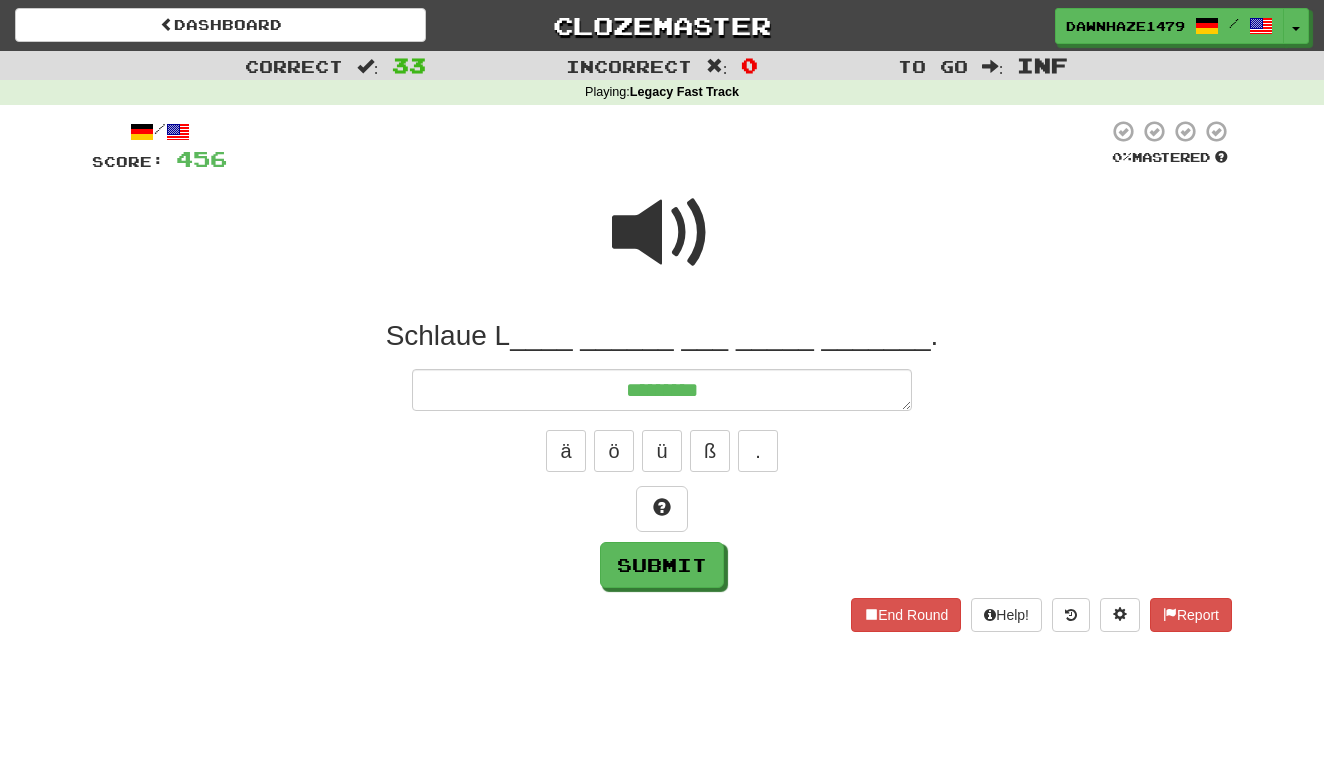 click at bounding box center (662, 233) 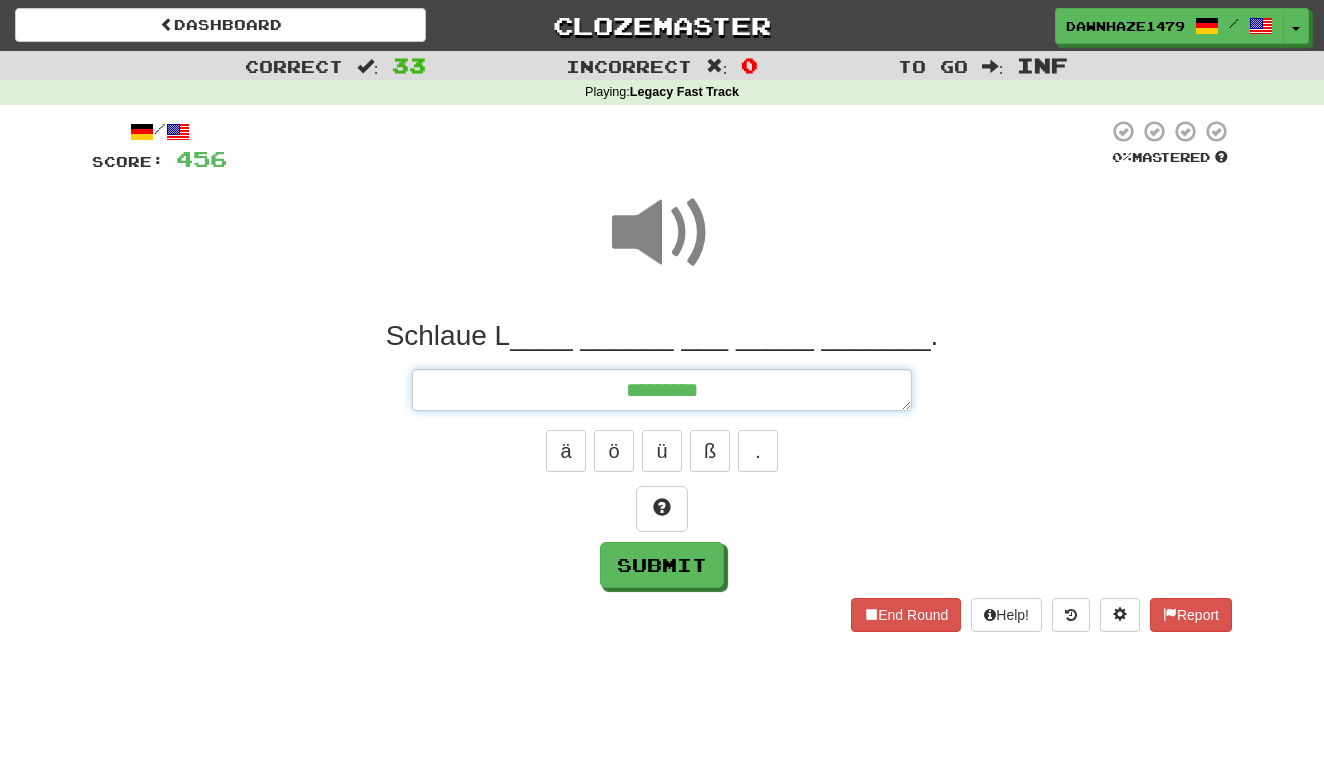 click on "*********" at bounding box center (662, 390) 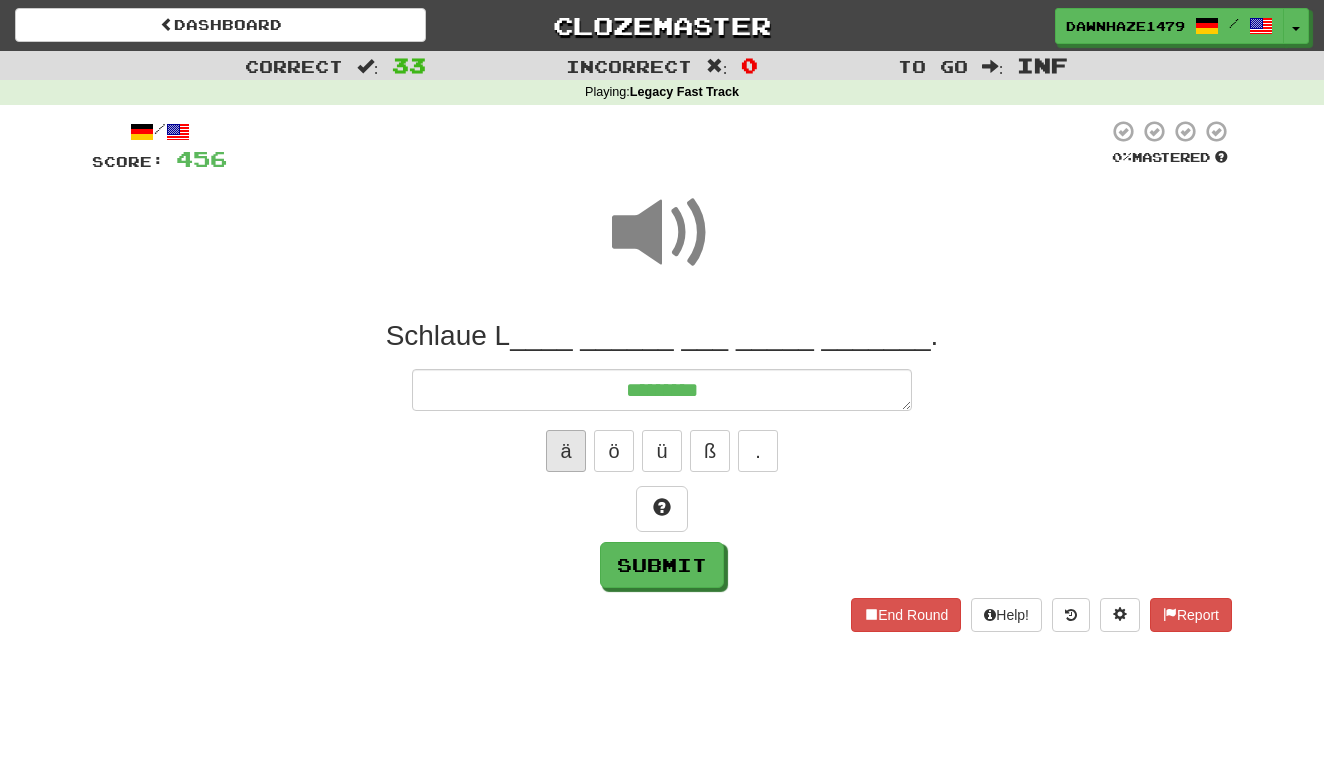 click on "ä" at bounding box center [566, 451] 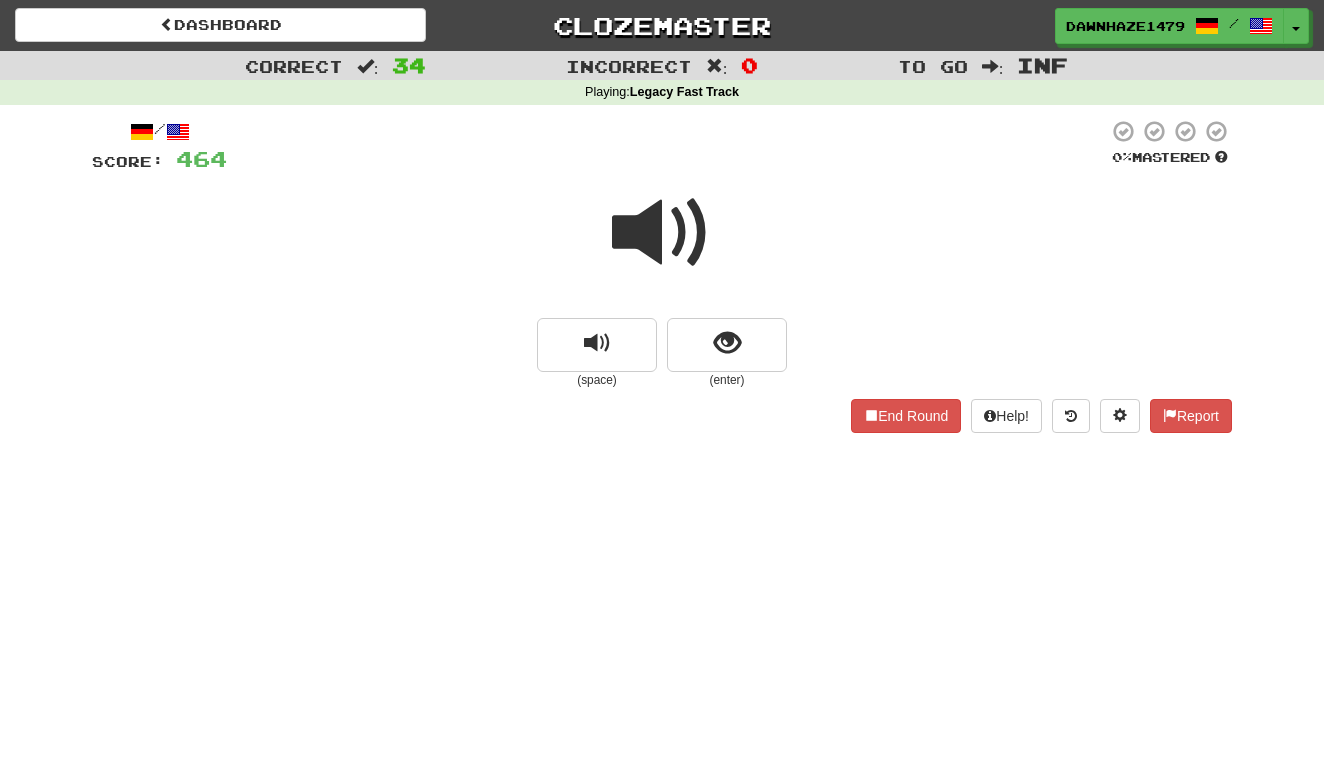 click at bounding box center (662, 233) 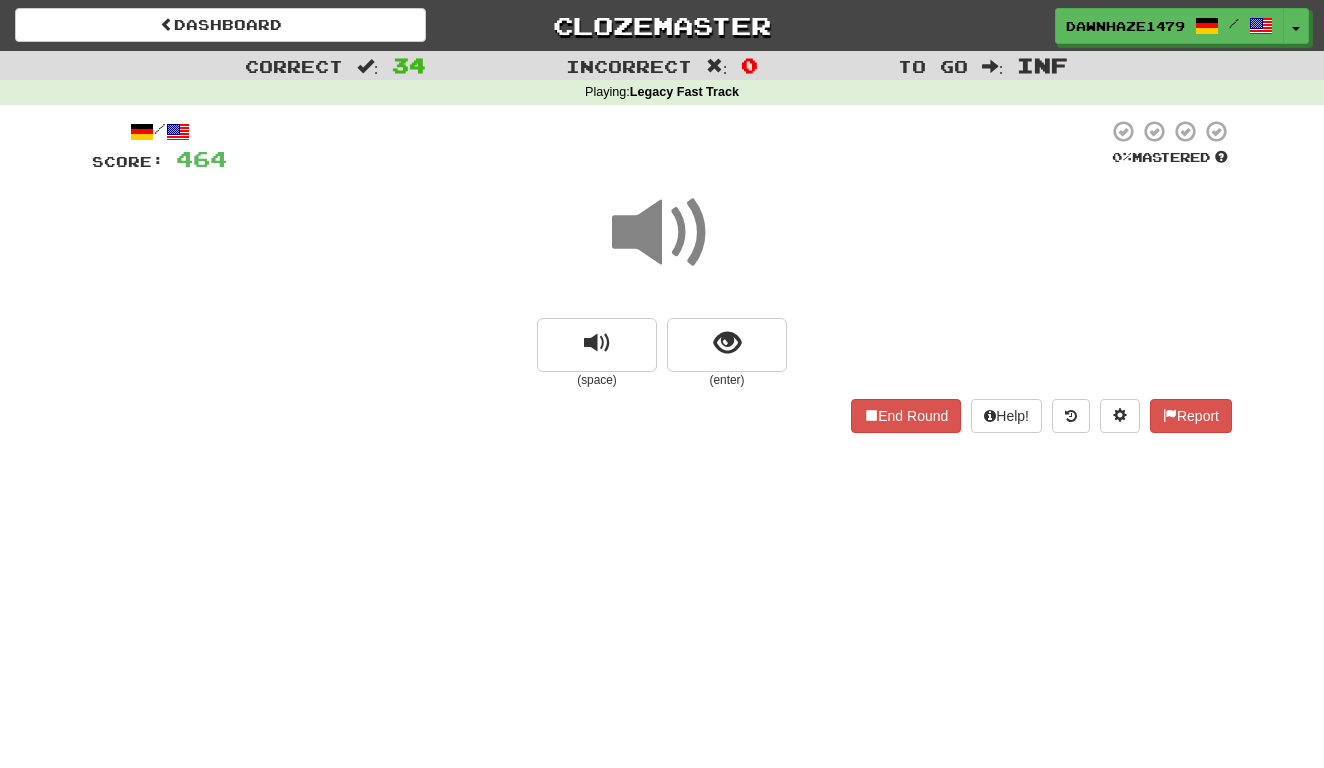 click at bounding box center (662, 246) 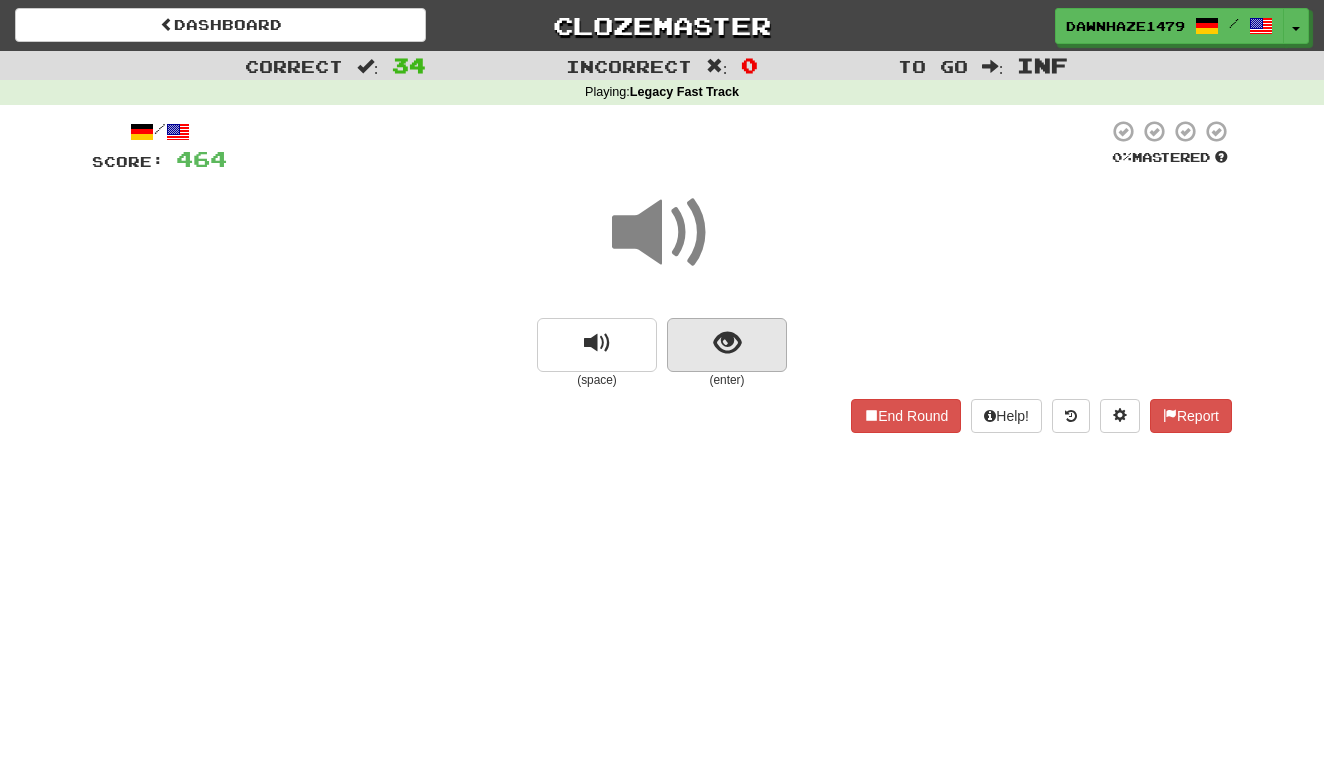 click at bounding box center [727, 345] 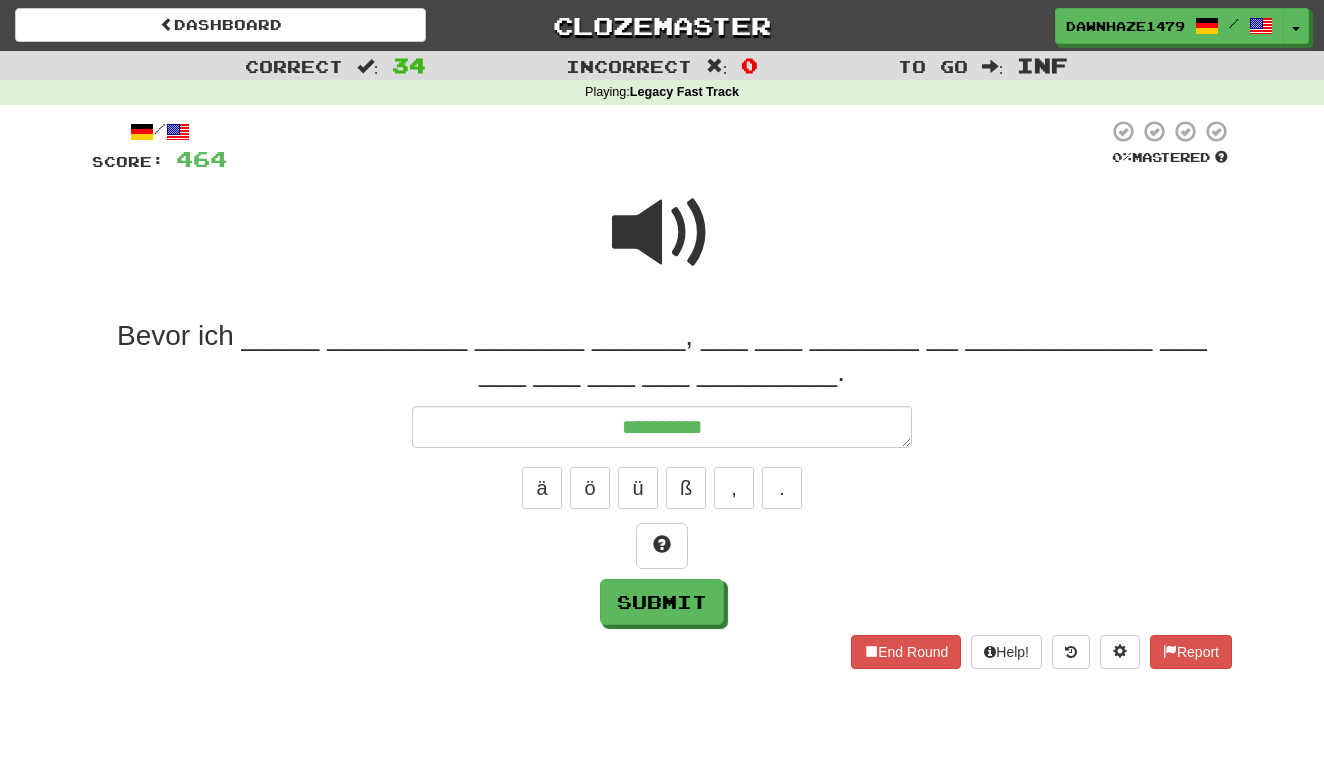 click at bounding box center [662, 233] 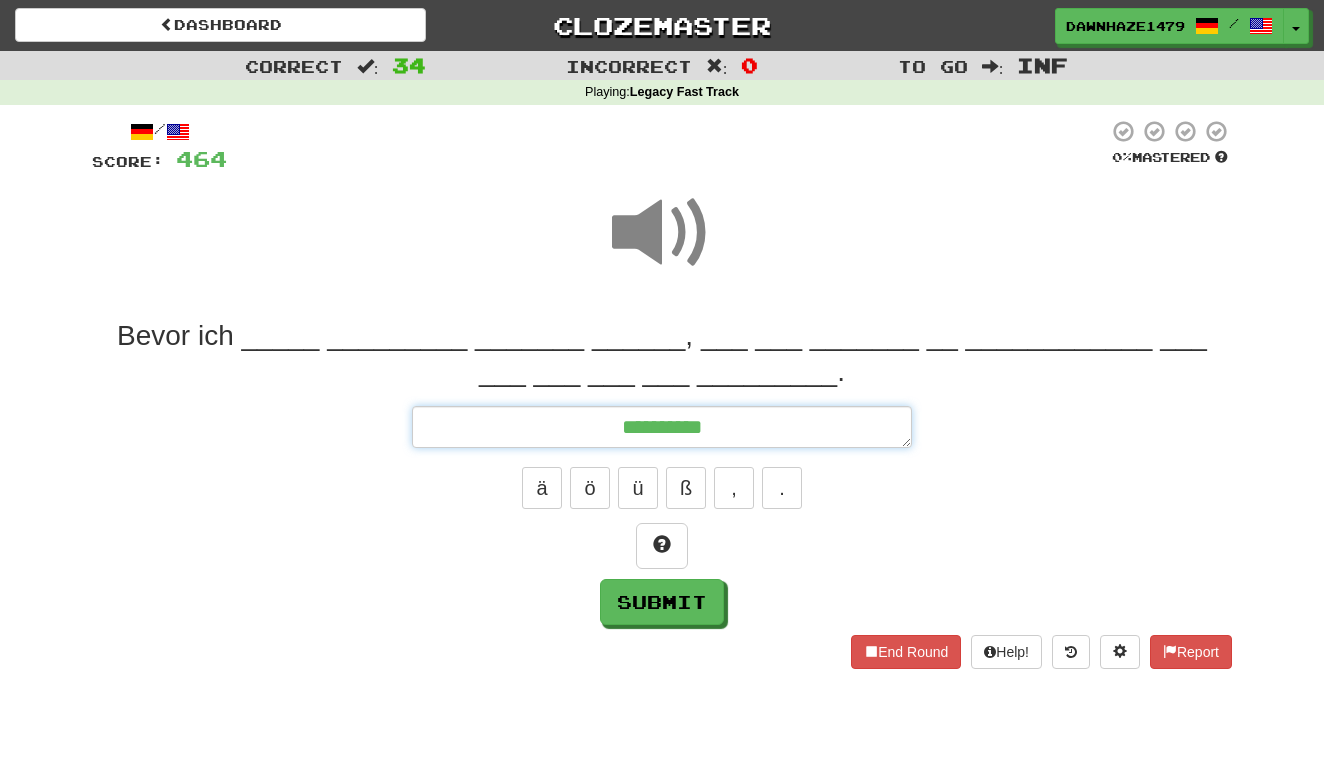 click on "*********" at bounding box center (662, 427) 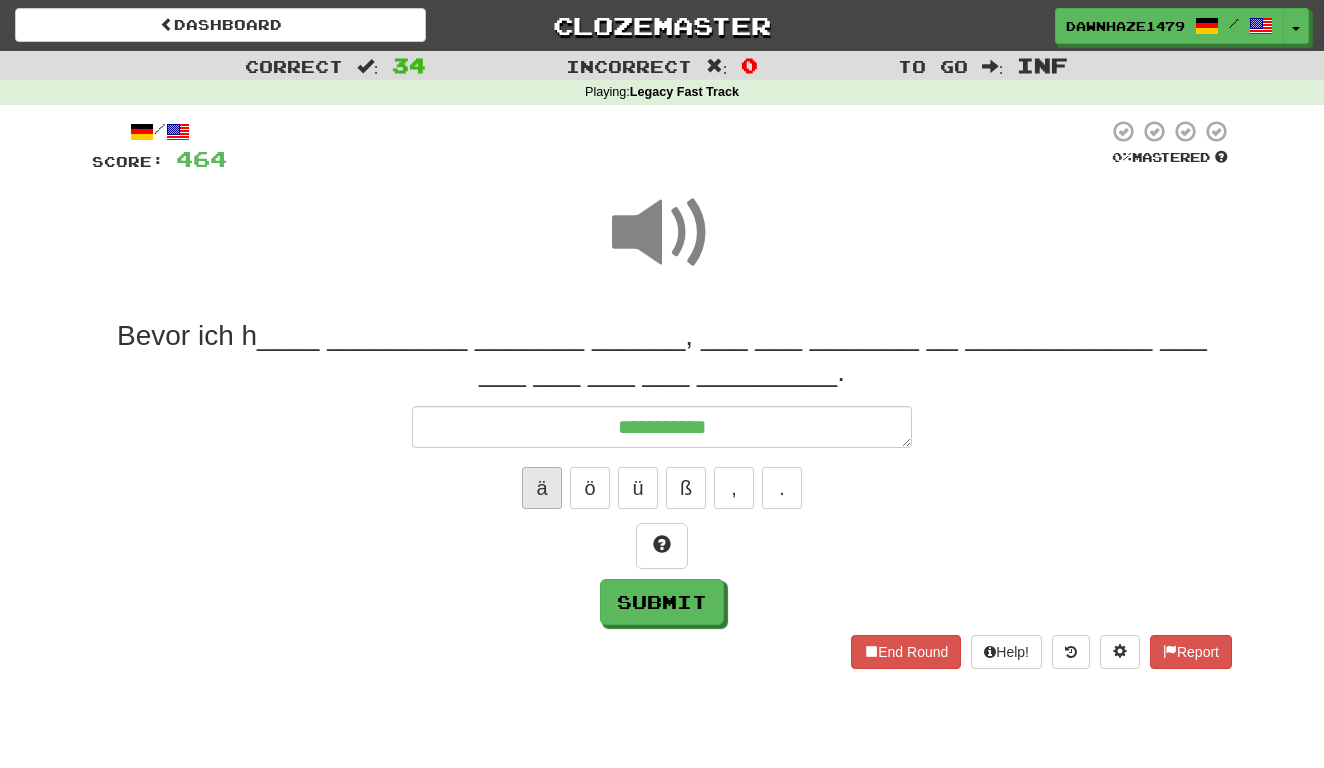 click on "ä" at bounding box center [542, 488] 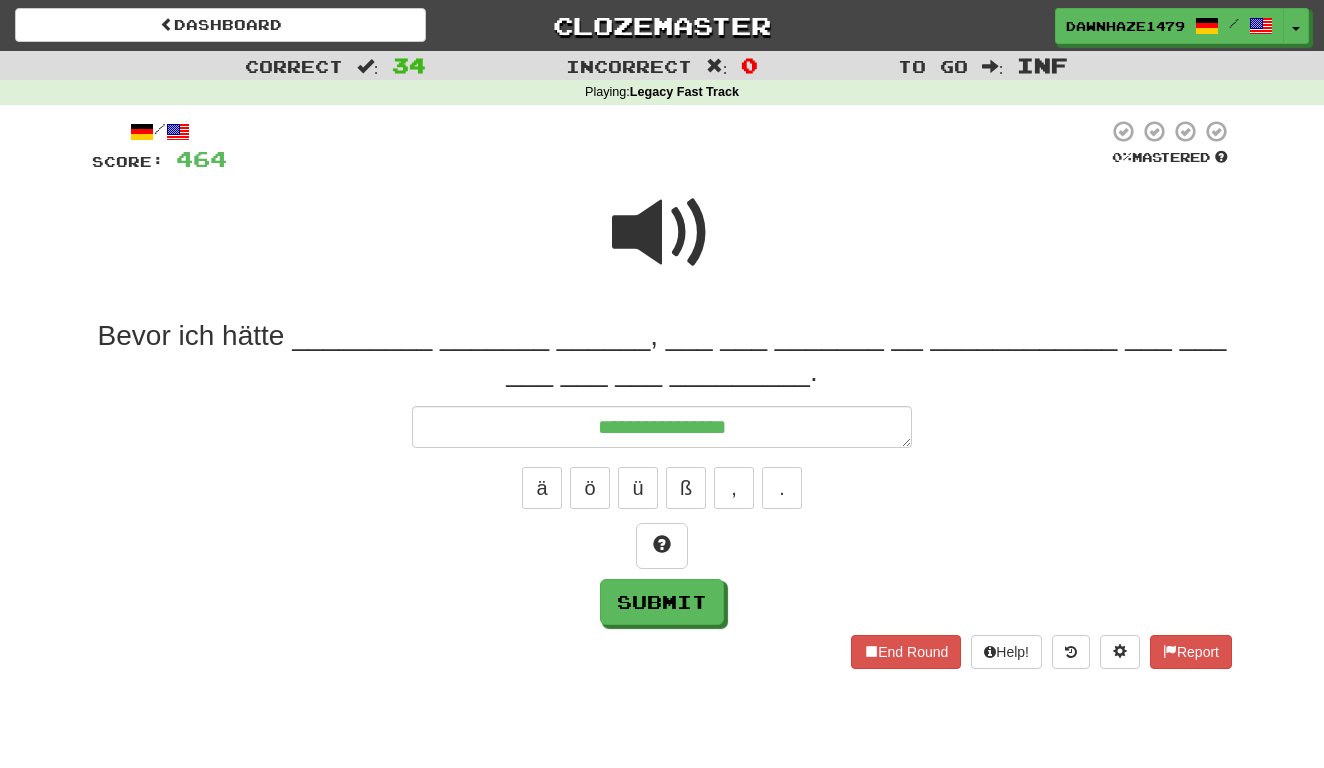 click at bounding box center (662, 233) 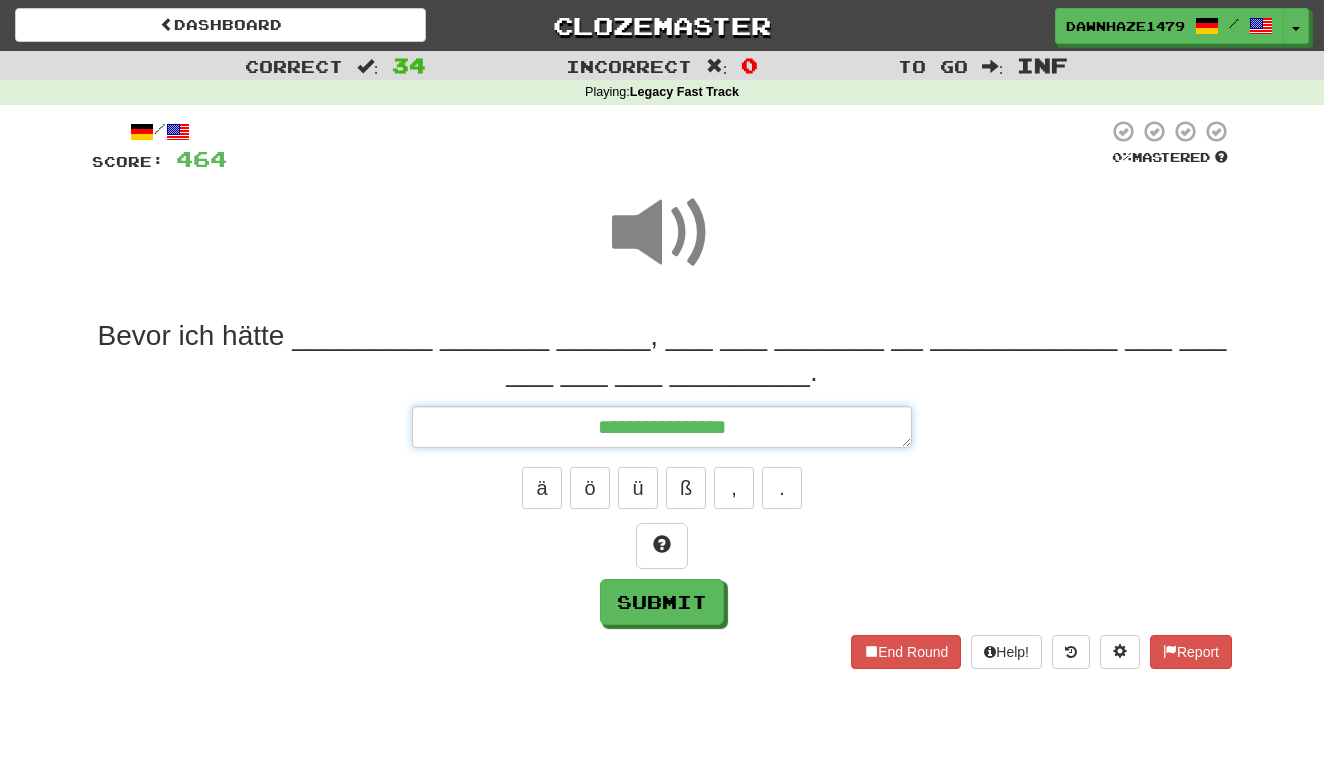 click on "**********" at bounding box center [662, 427] 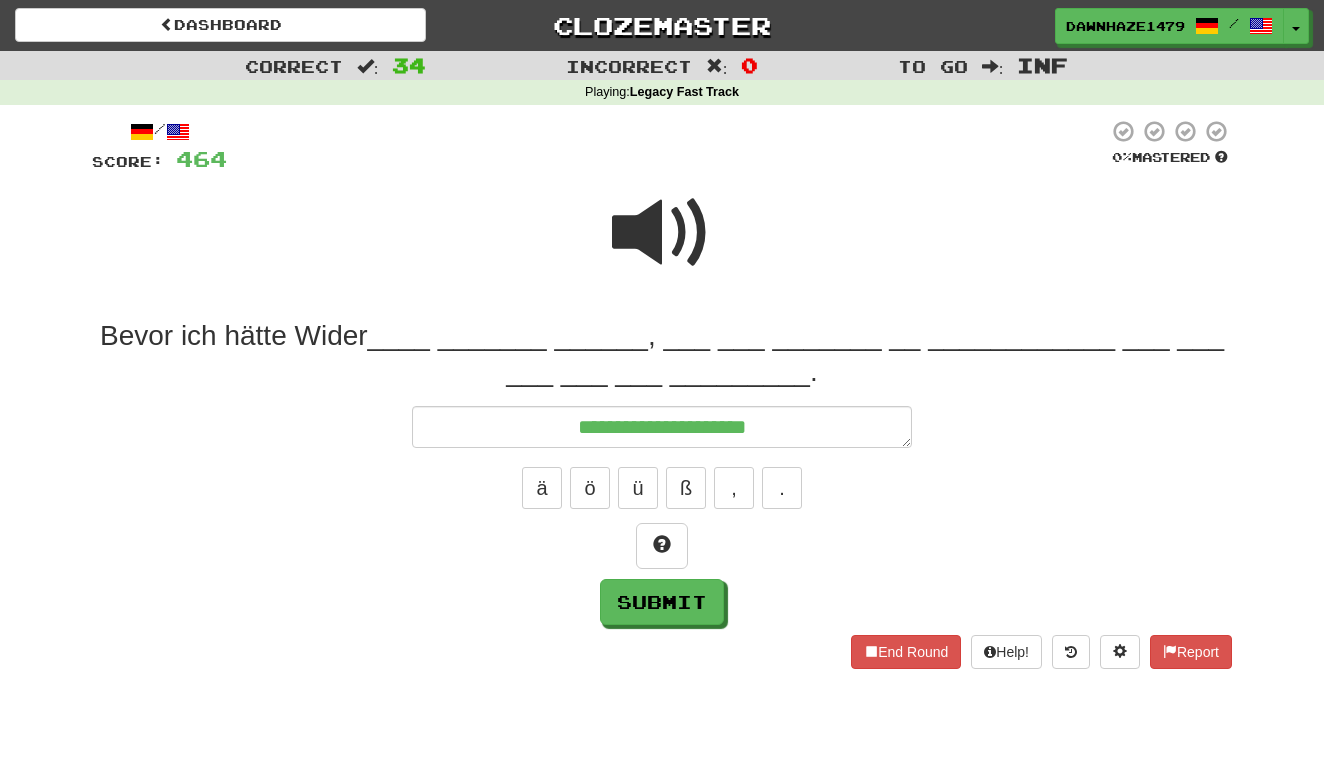 click at bounding box center (662, 233) 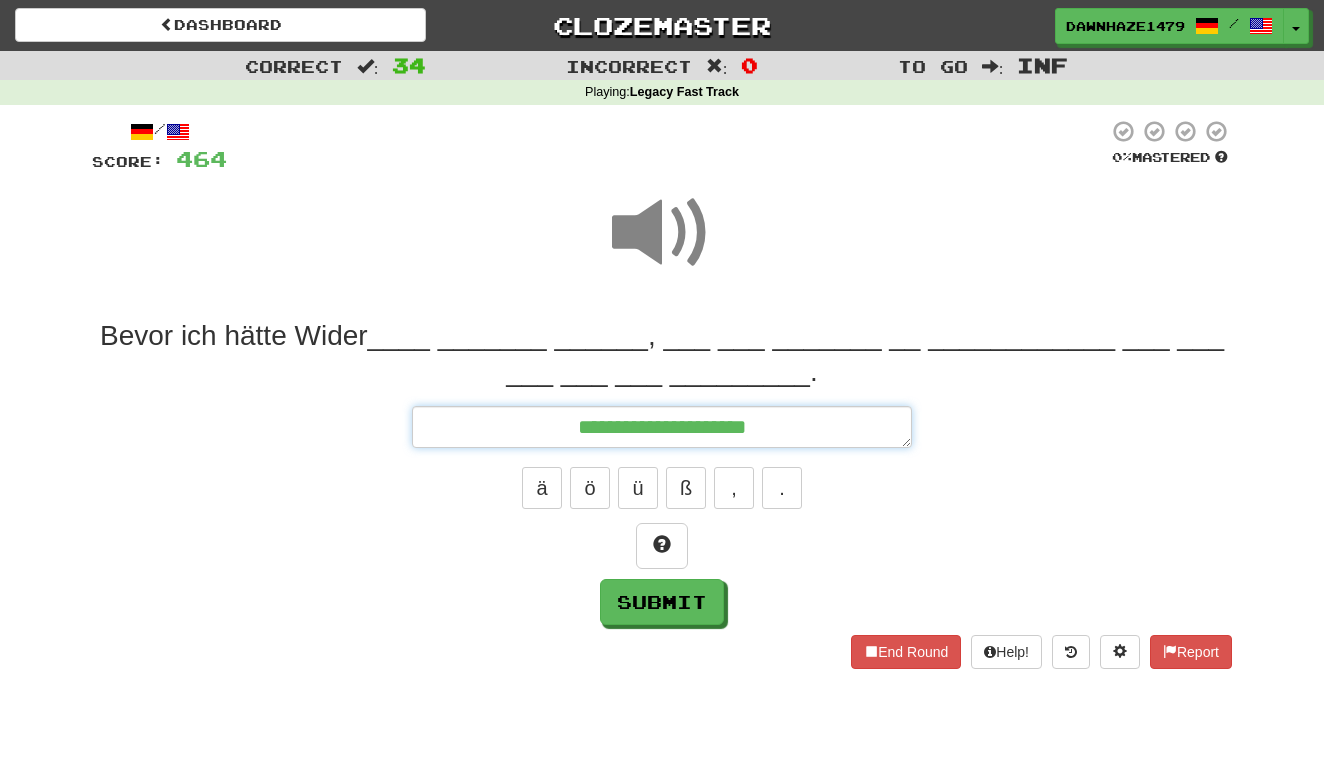 click on "**********" at bounding box center (662, 427) 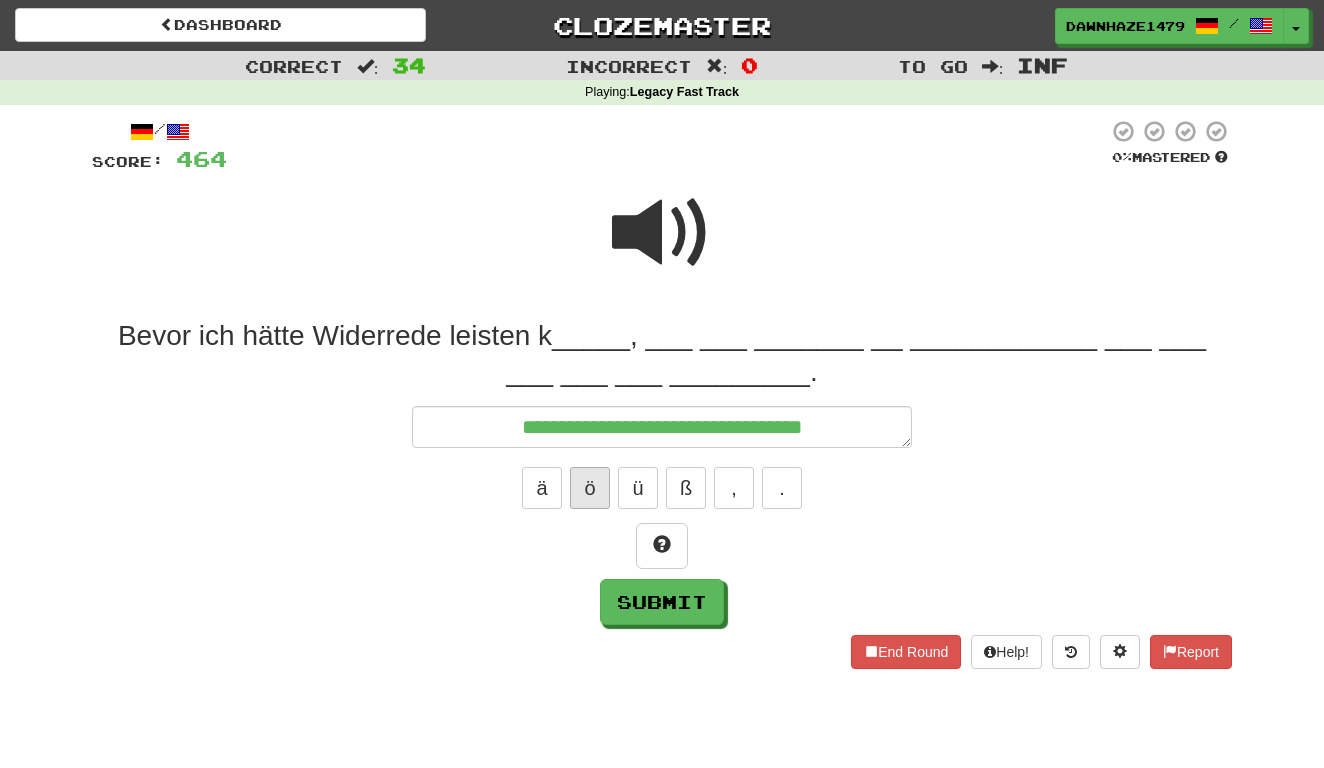 click on "ö" at bounding box center [590, 488] 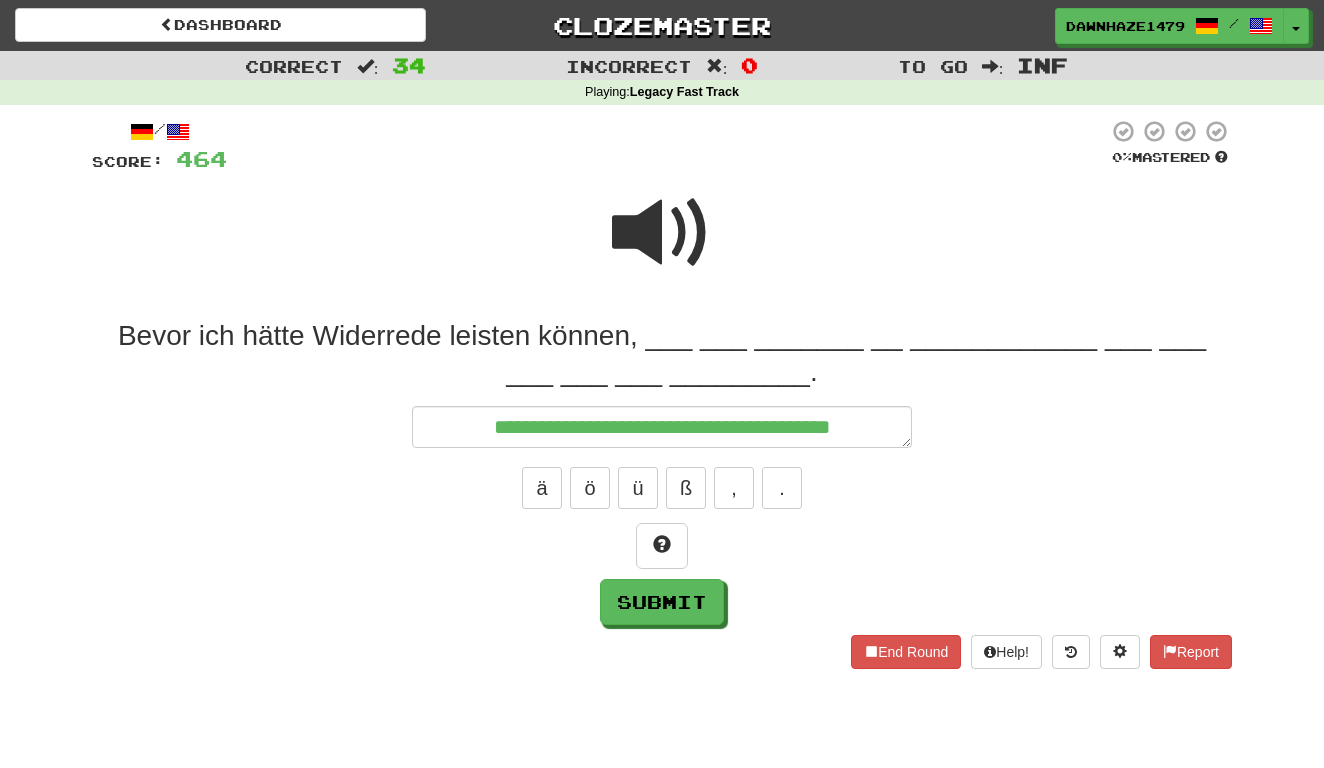 click at bounding box center (662, 233) 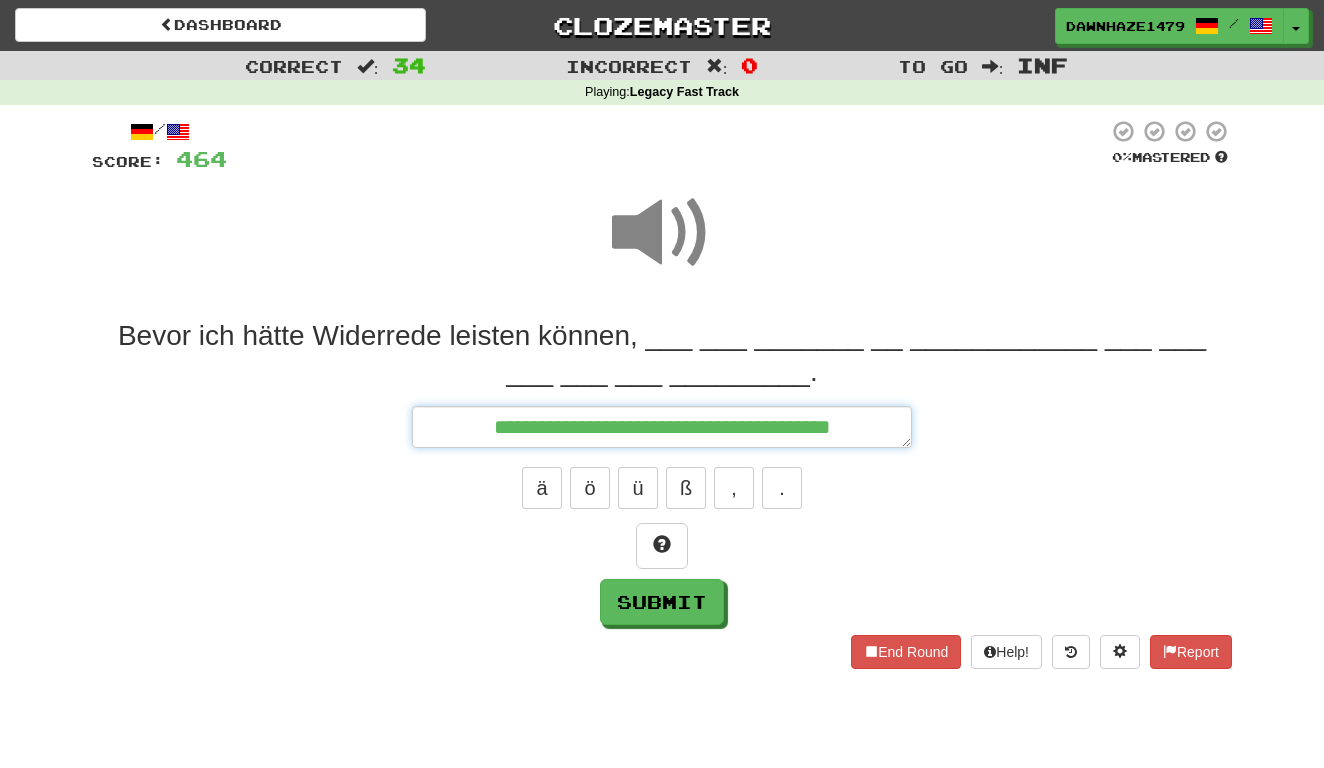 click on "**********" at bounding box center (662, 427) 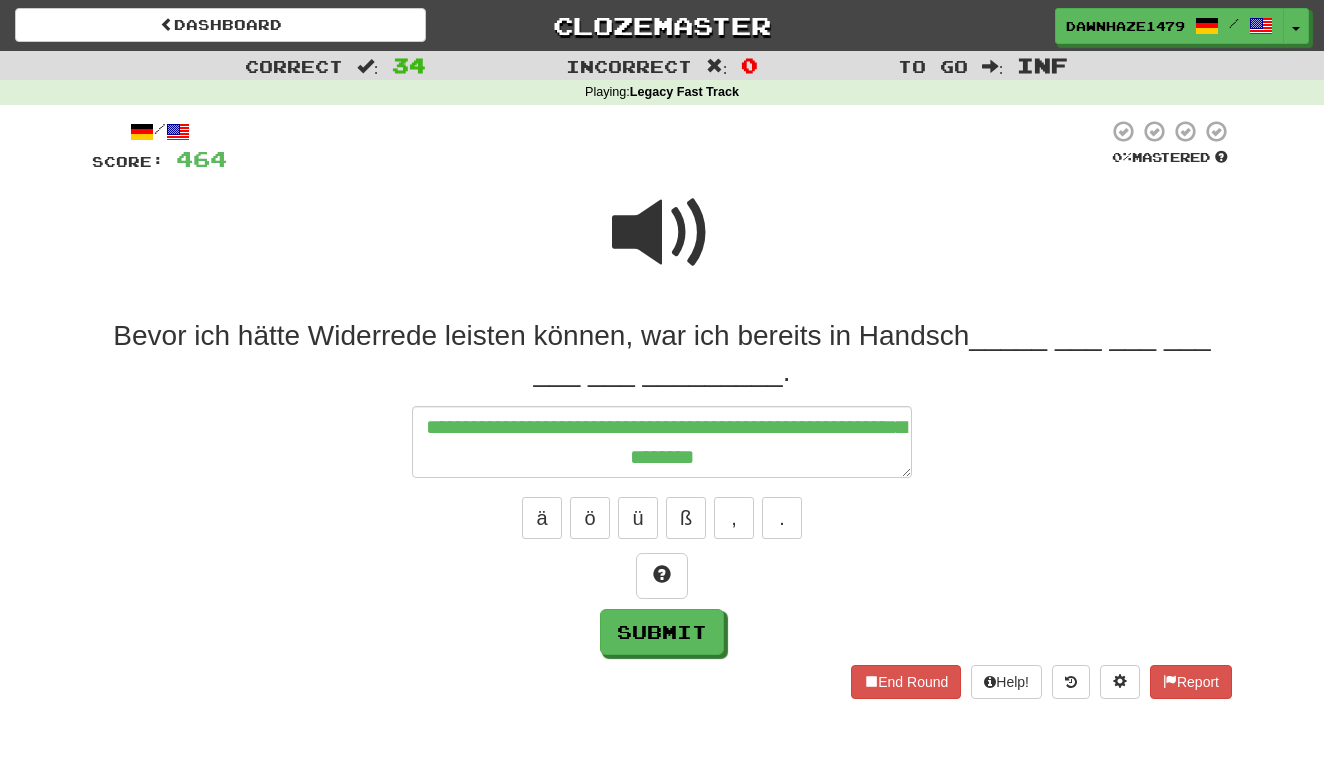 click at bounding box center [662, 233] 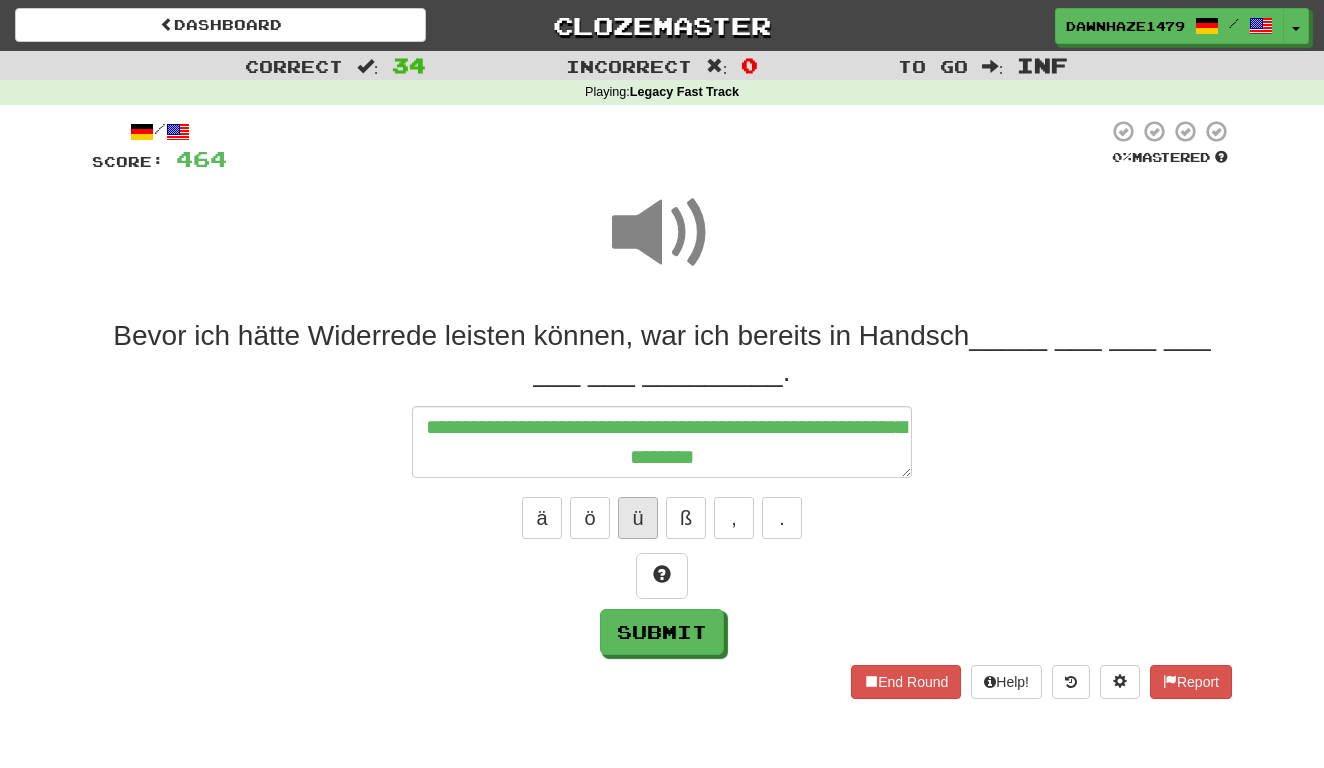 click on "ü" at bounding box center [638, 518] 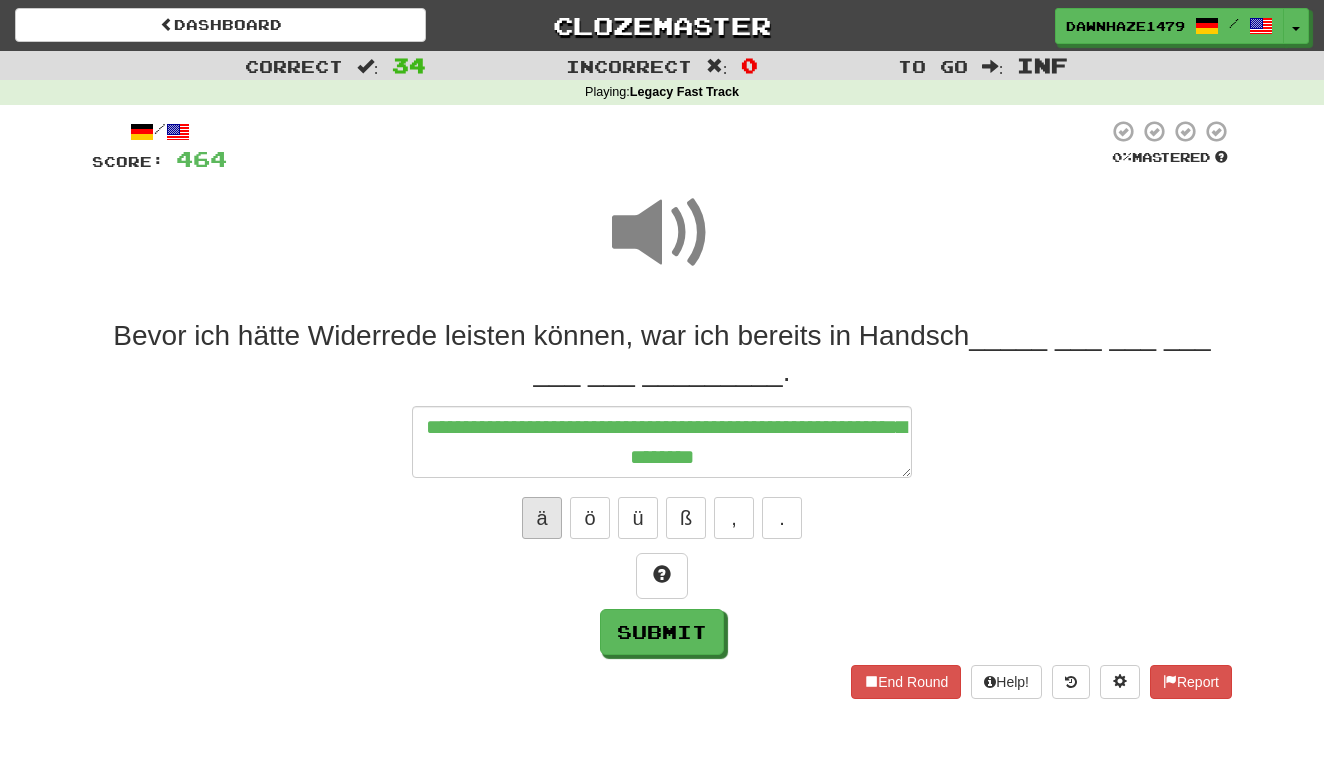 click on "ä" at bounding box center [542, 518] 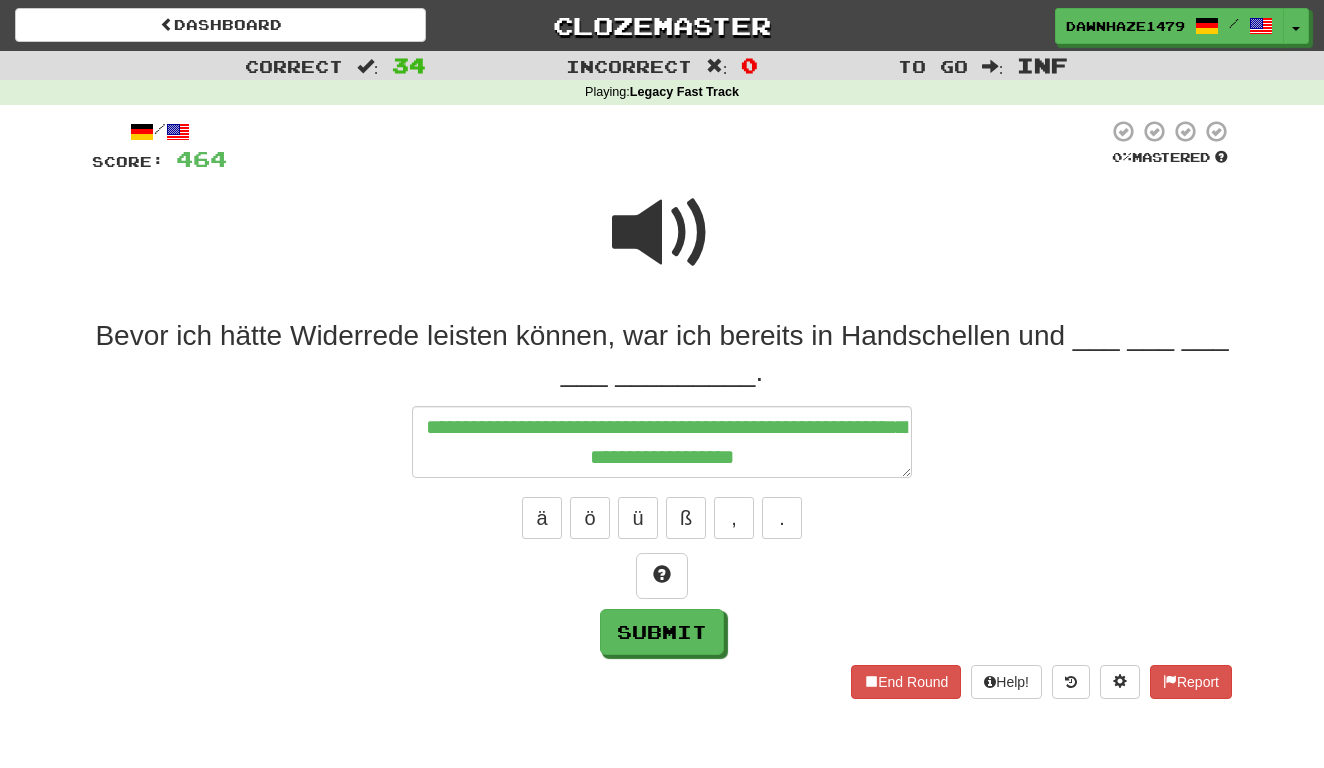 click at bounding box center (662, 233) 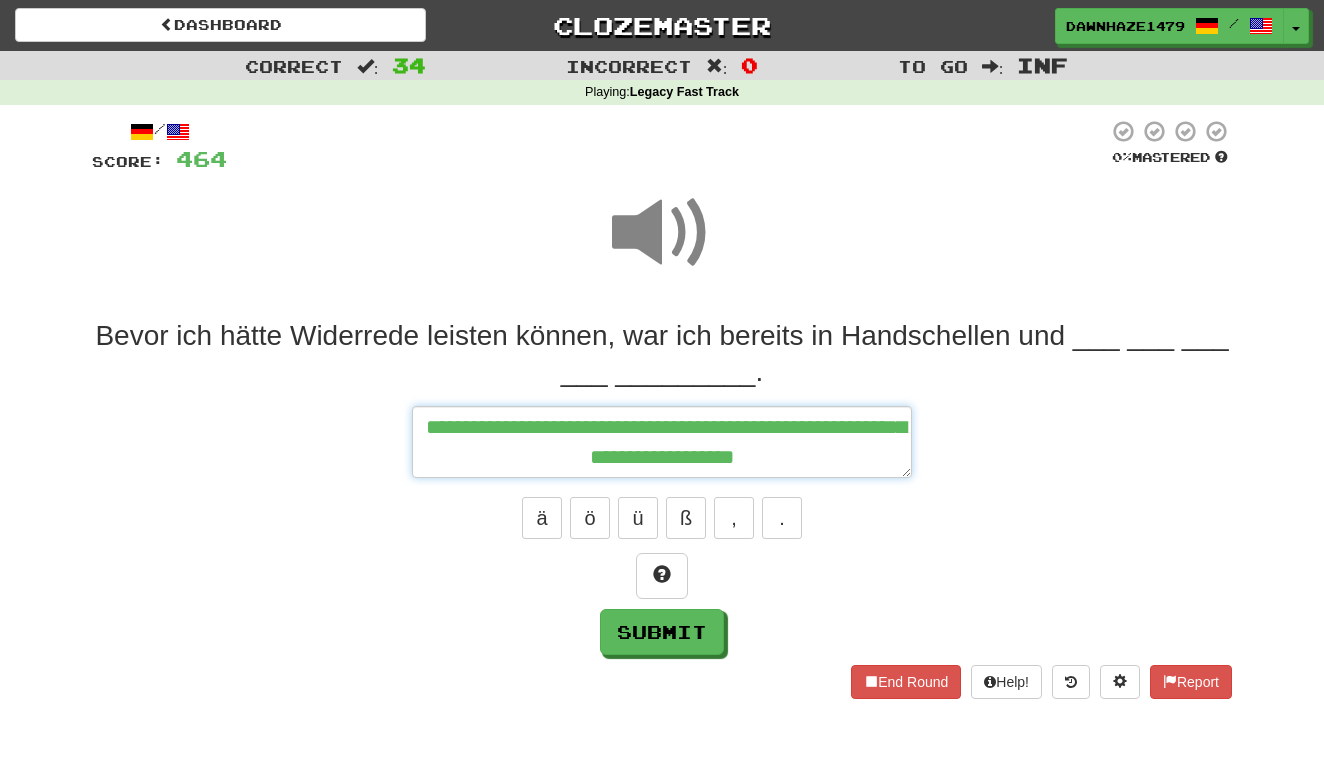click on "**********" at bounding box center (662, 442) 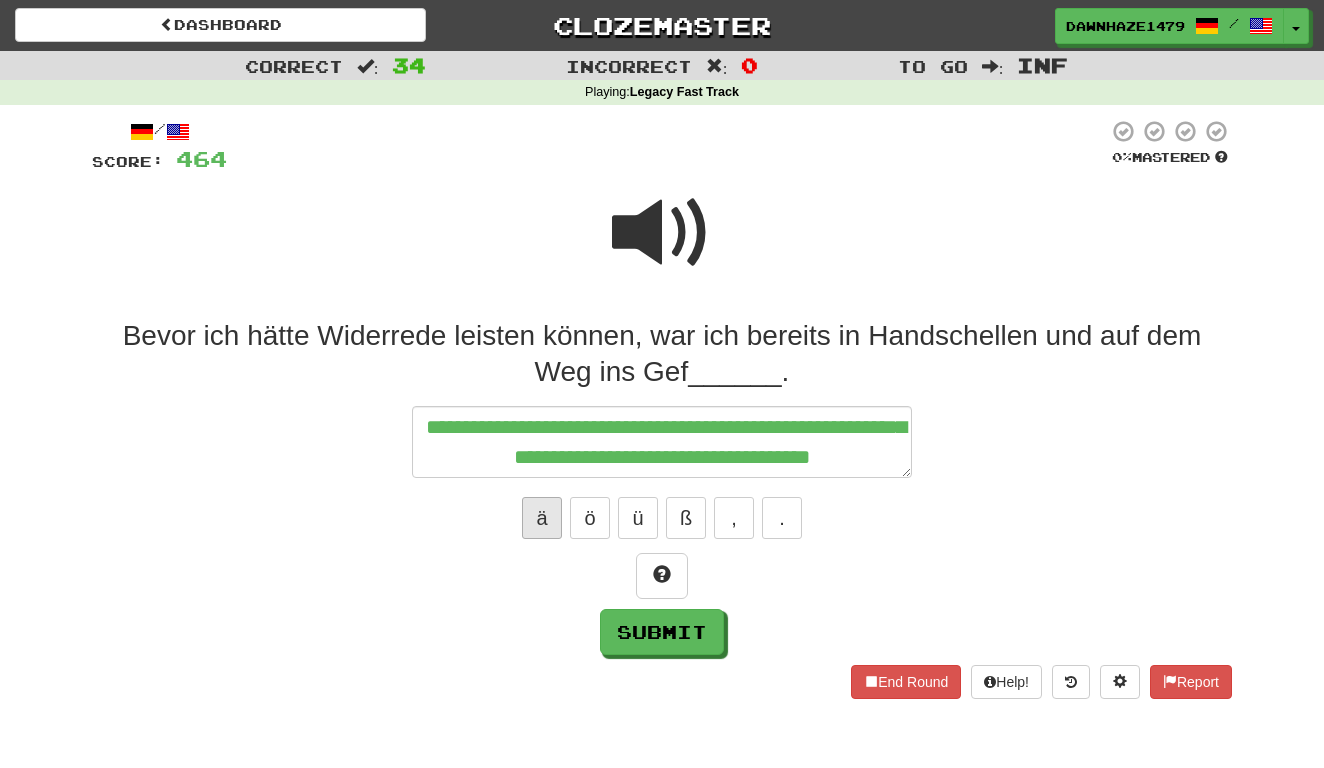 click on "ä" at bounding box center [542, 518] 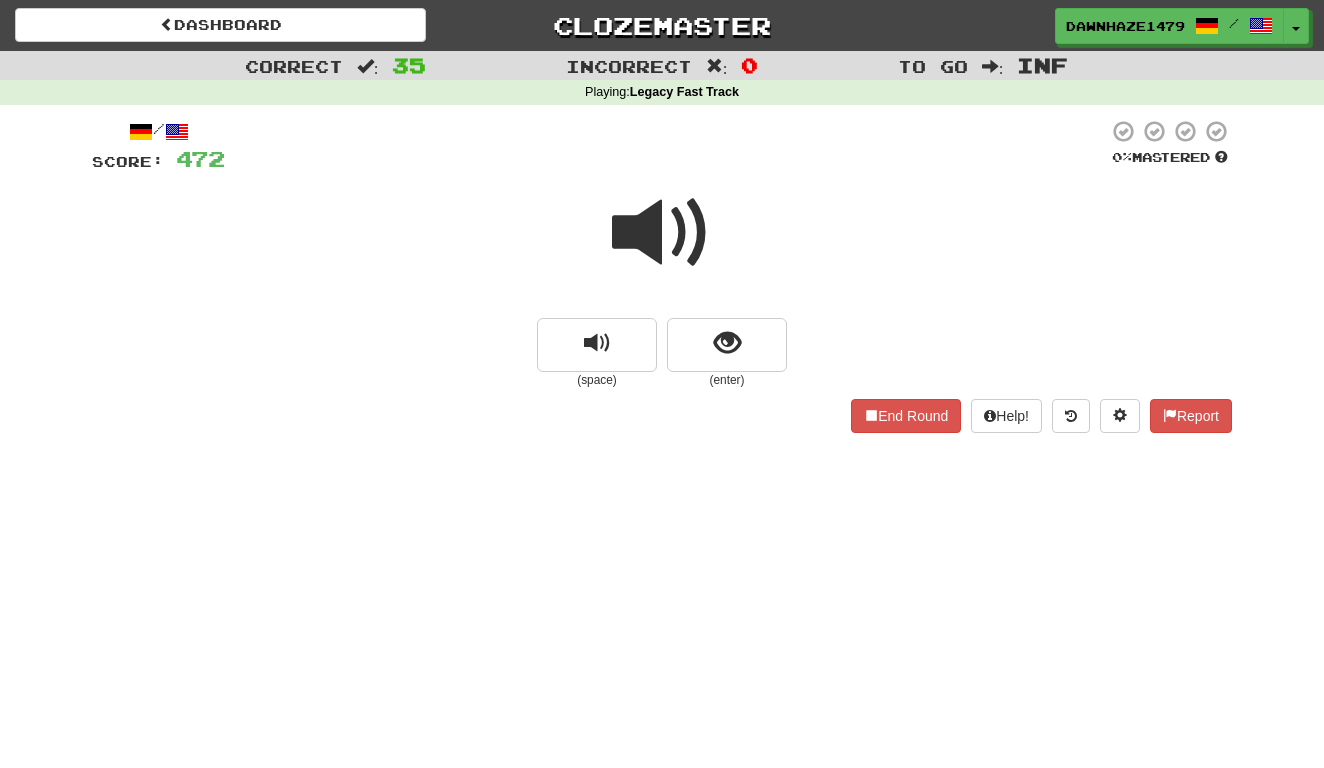 click at bounding box center (662, 233) 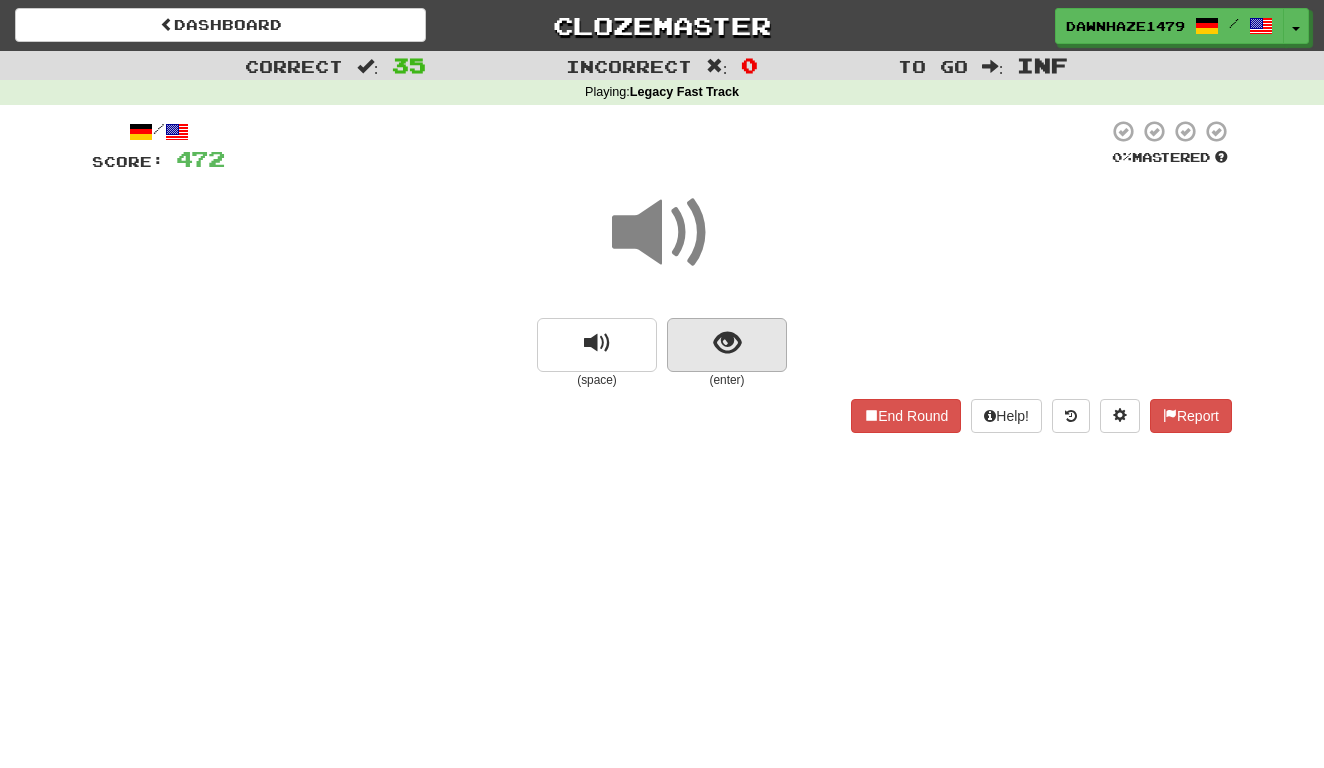 click at bounding box center (727, 343) 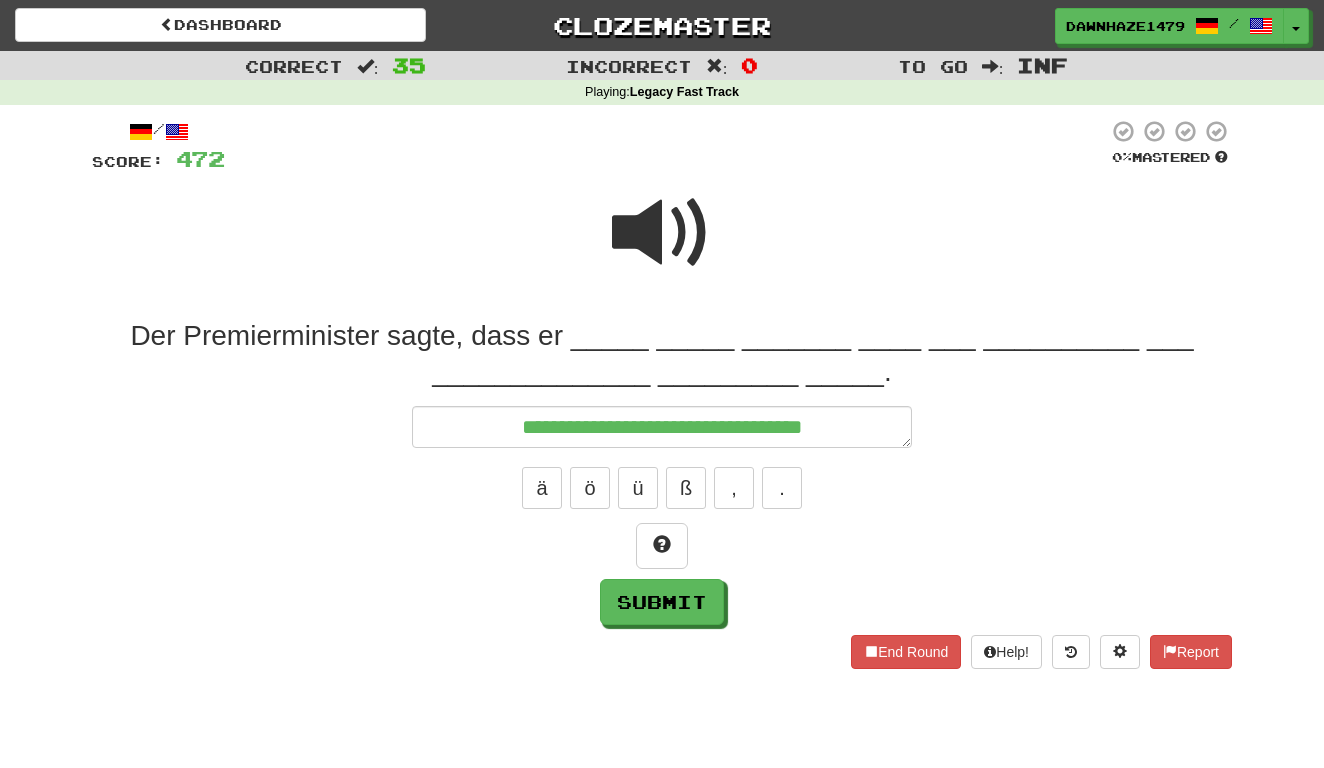 click at bounding box center (662, 233) 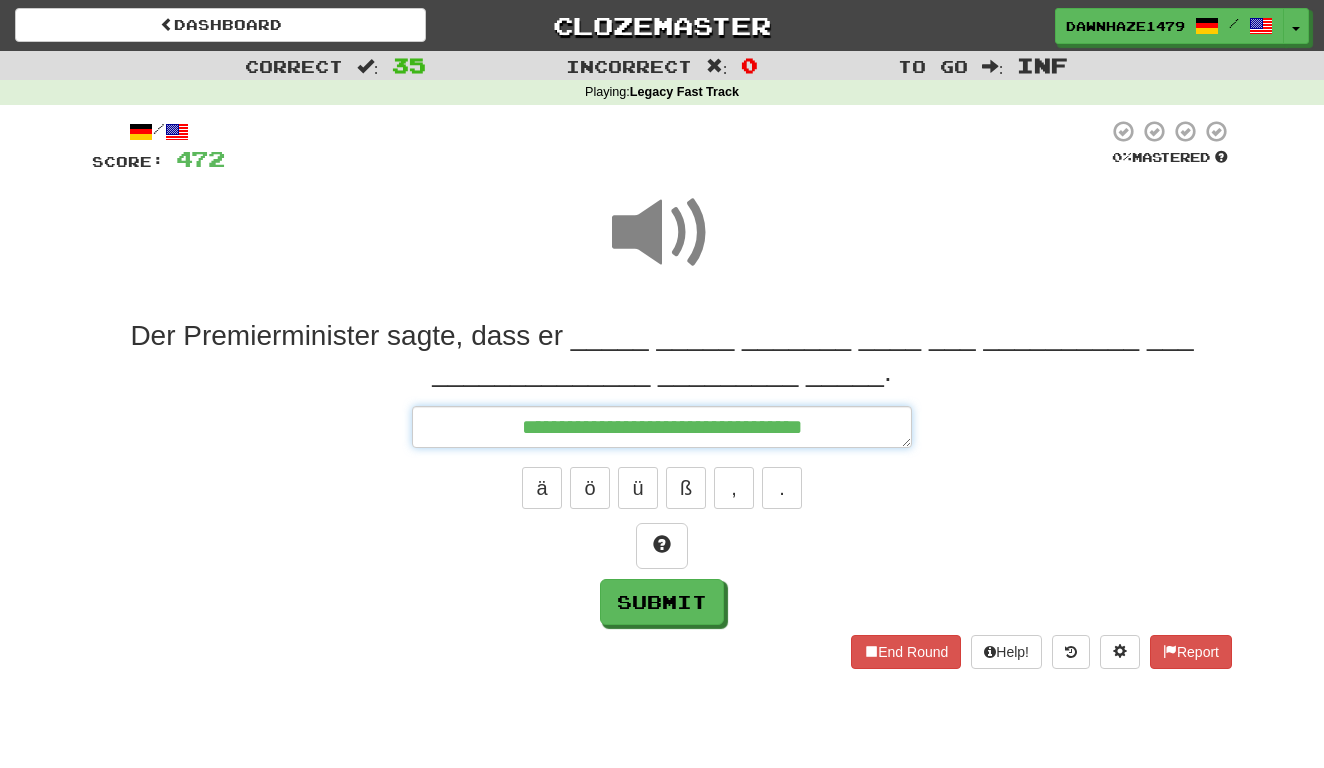 click on "**********" at bounding box center (662, 427) 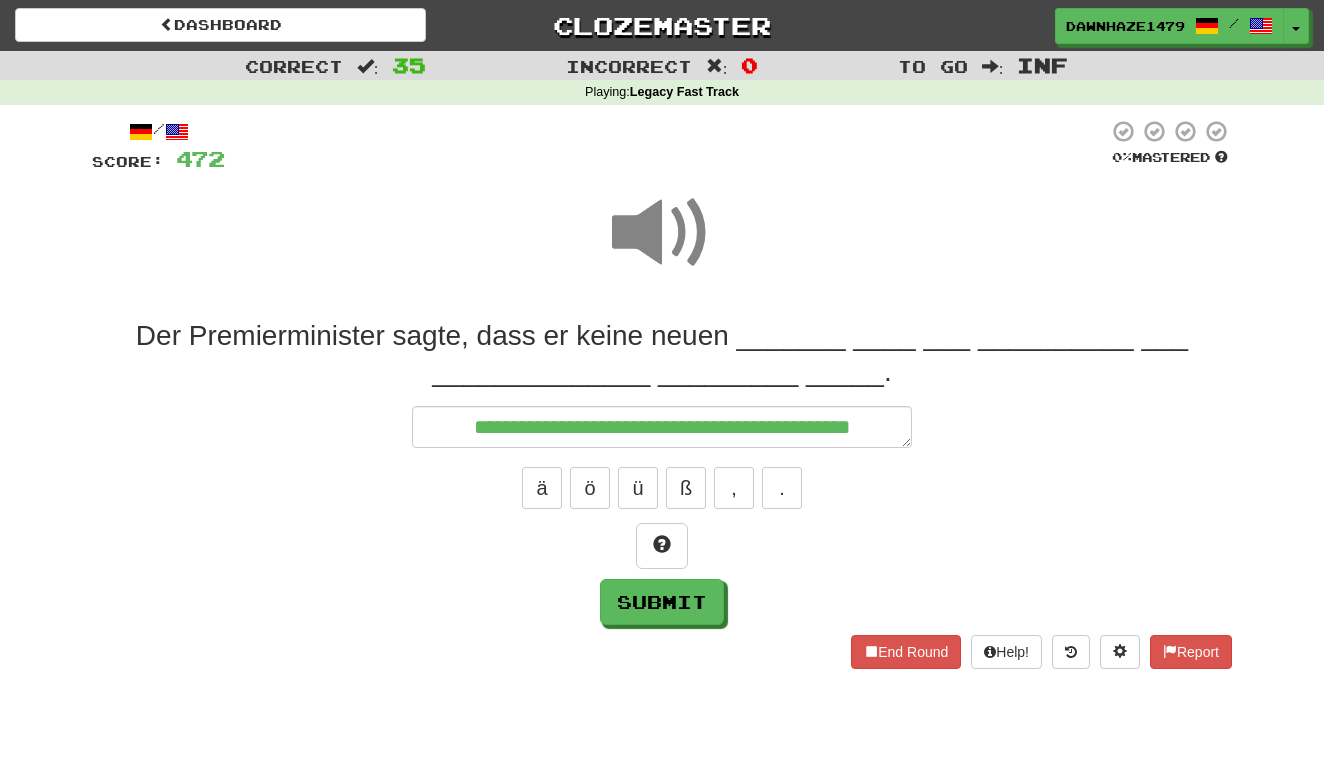 click at bounding box center [662, 233] 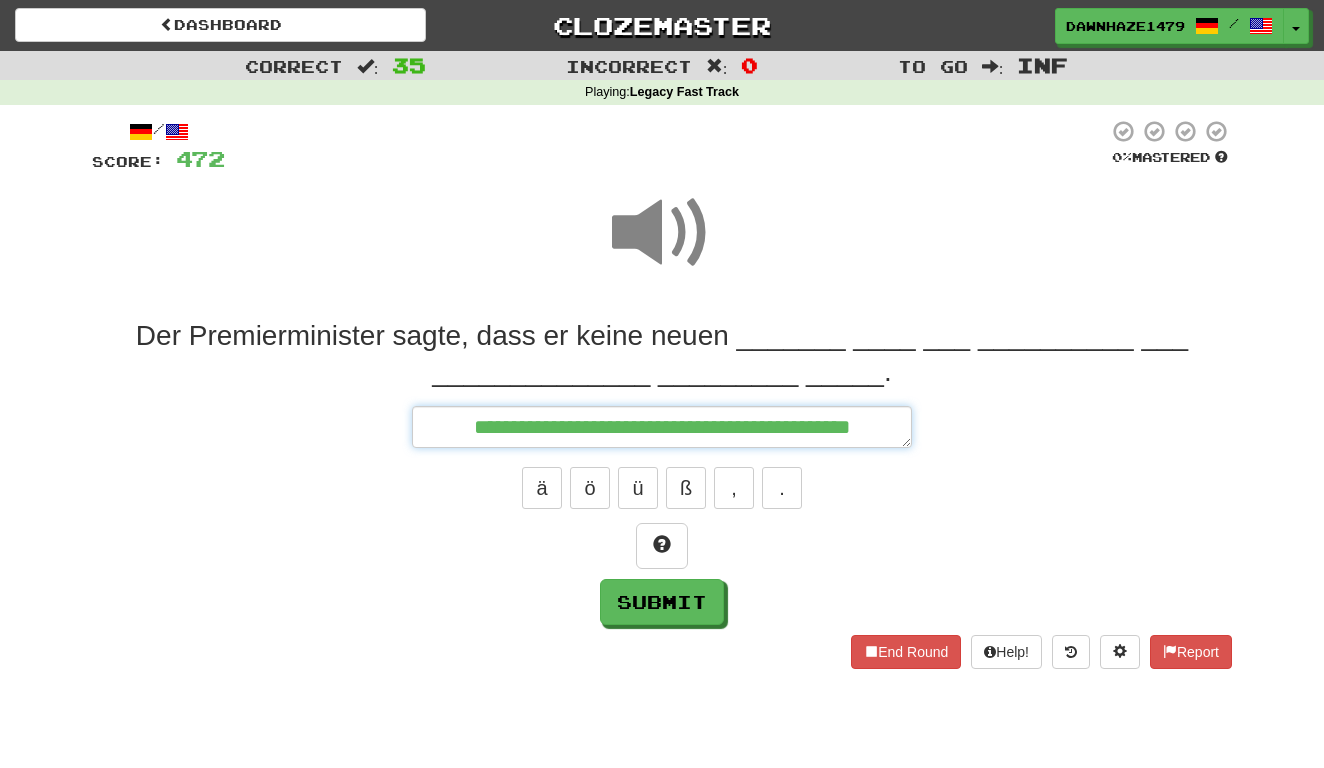 click on "**********" at bounding box center [662, 427] 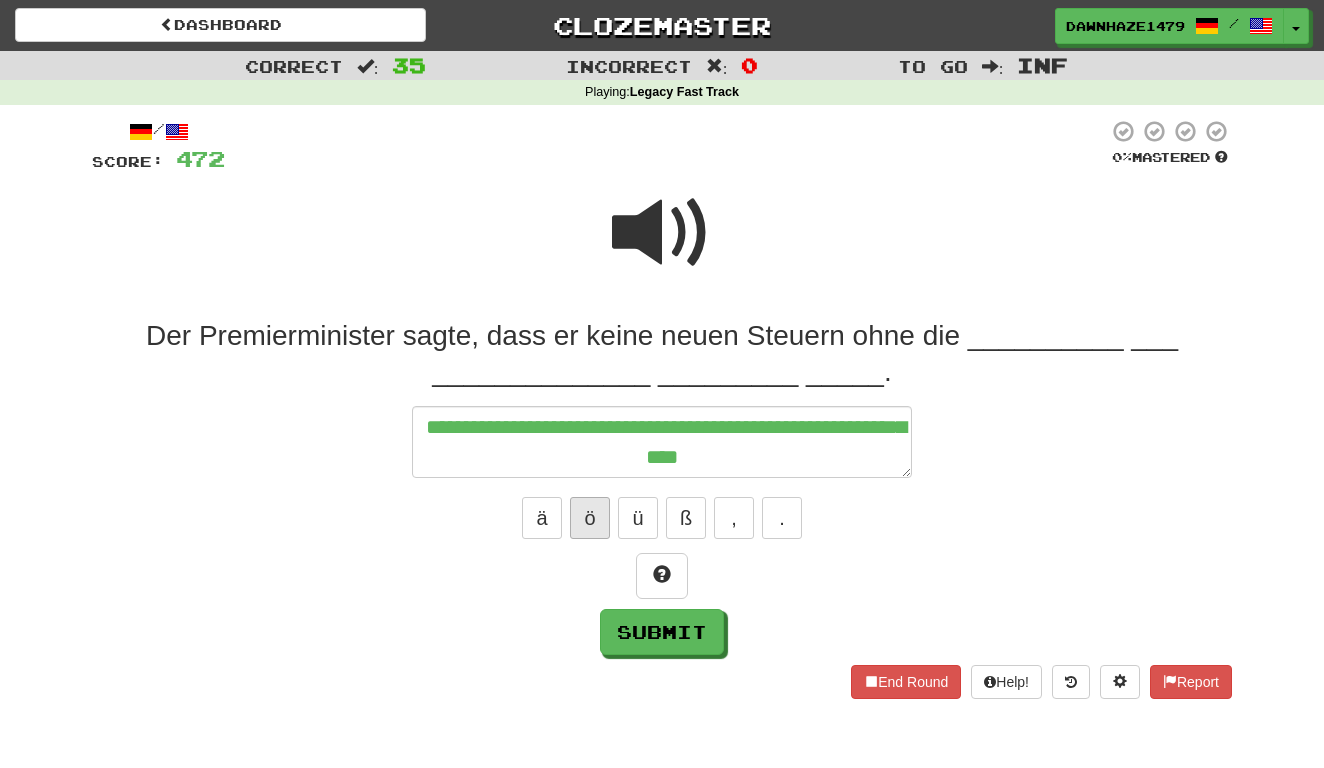 click on "ö" at bounding box center (590, 518) 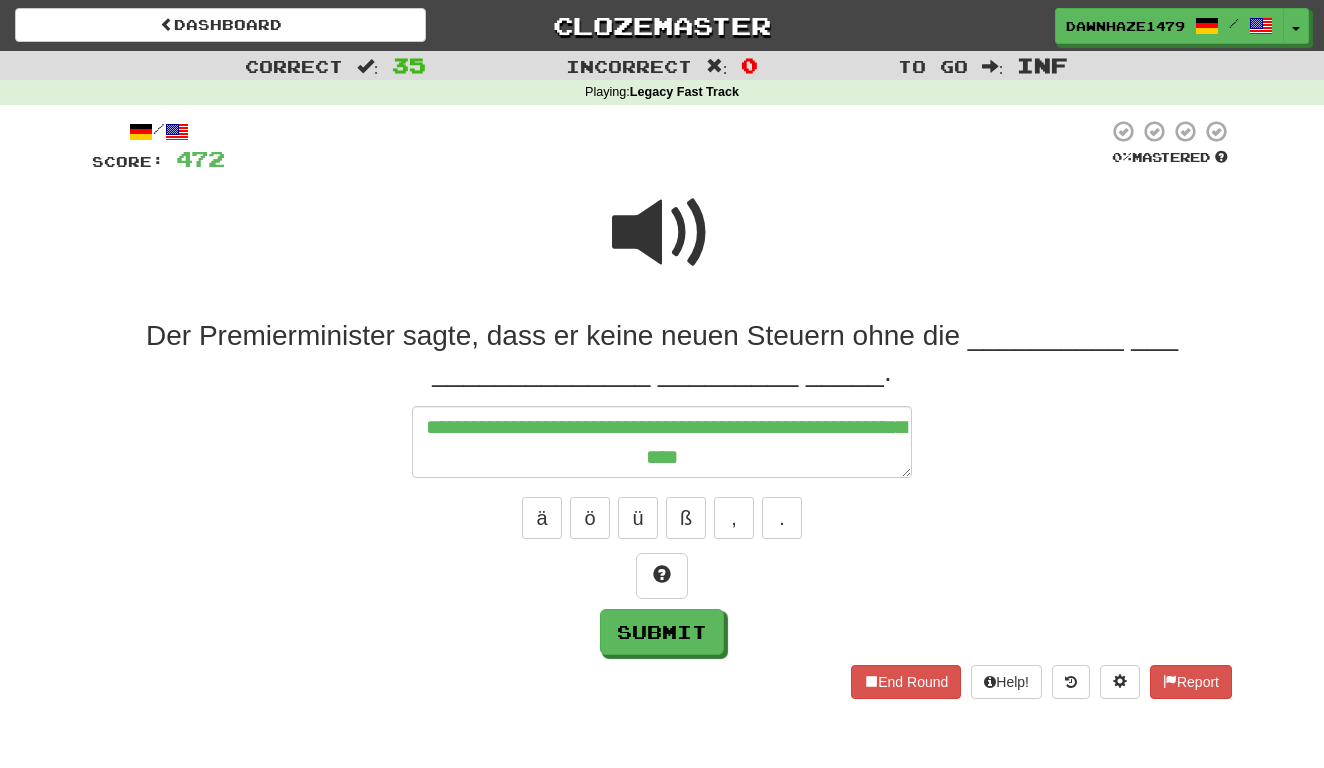 click at bounding box center [662, 233] 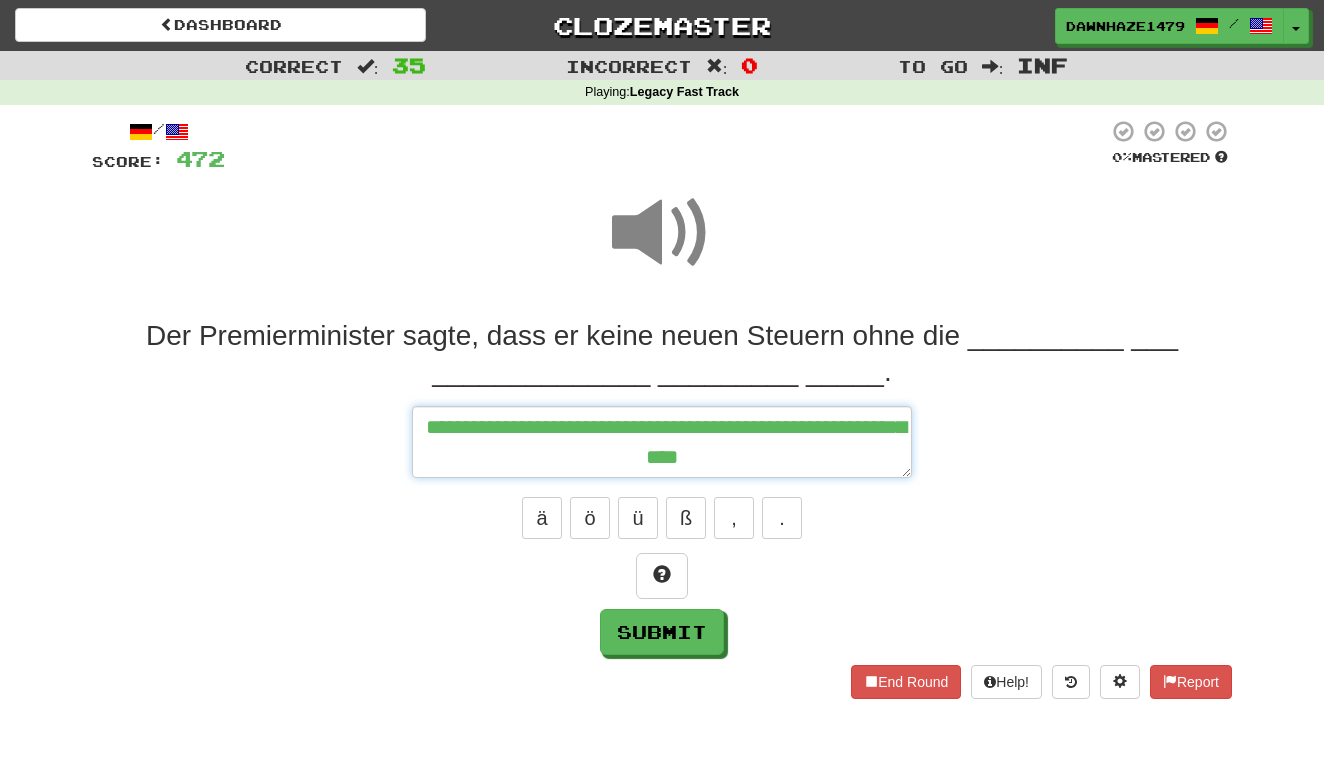 click on "**********" at bounding box center (662, 442) 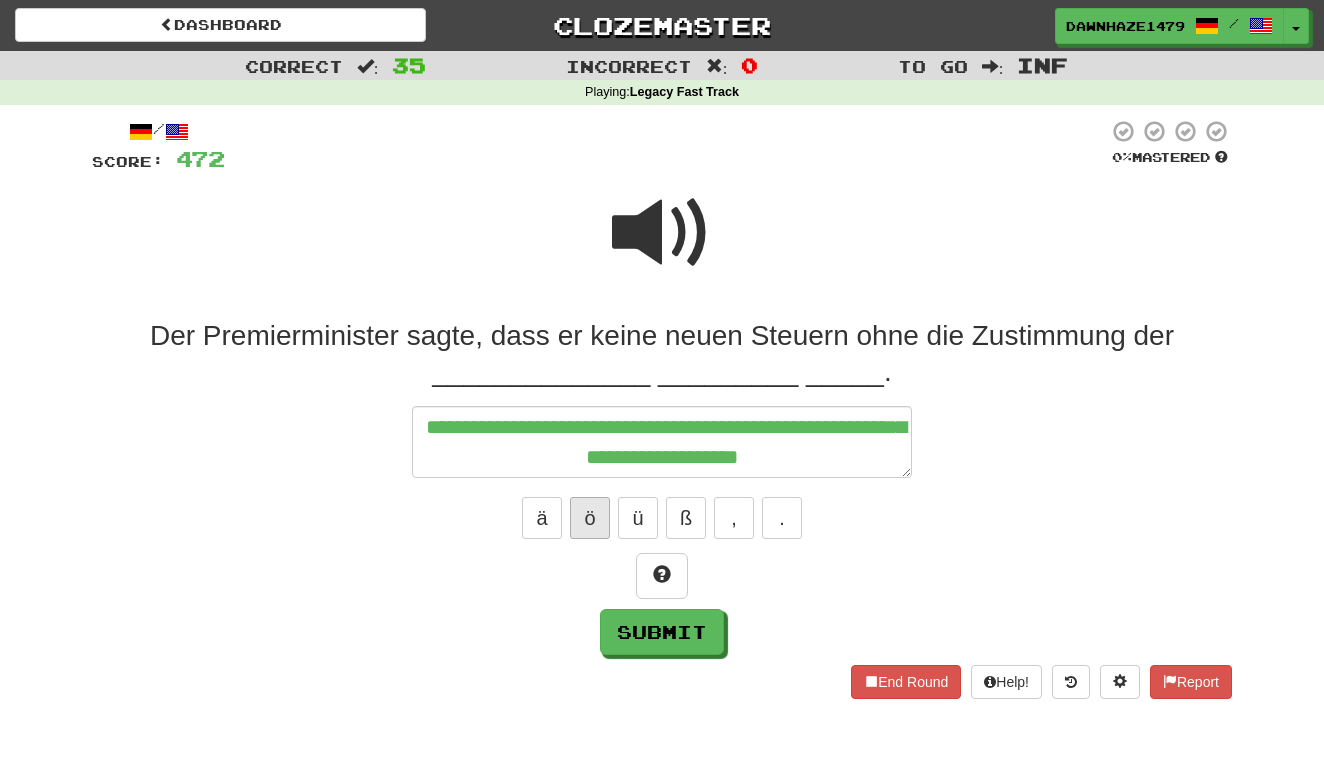 click on "ö" at bounding box center (590, 518) 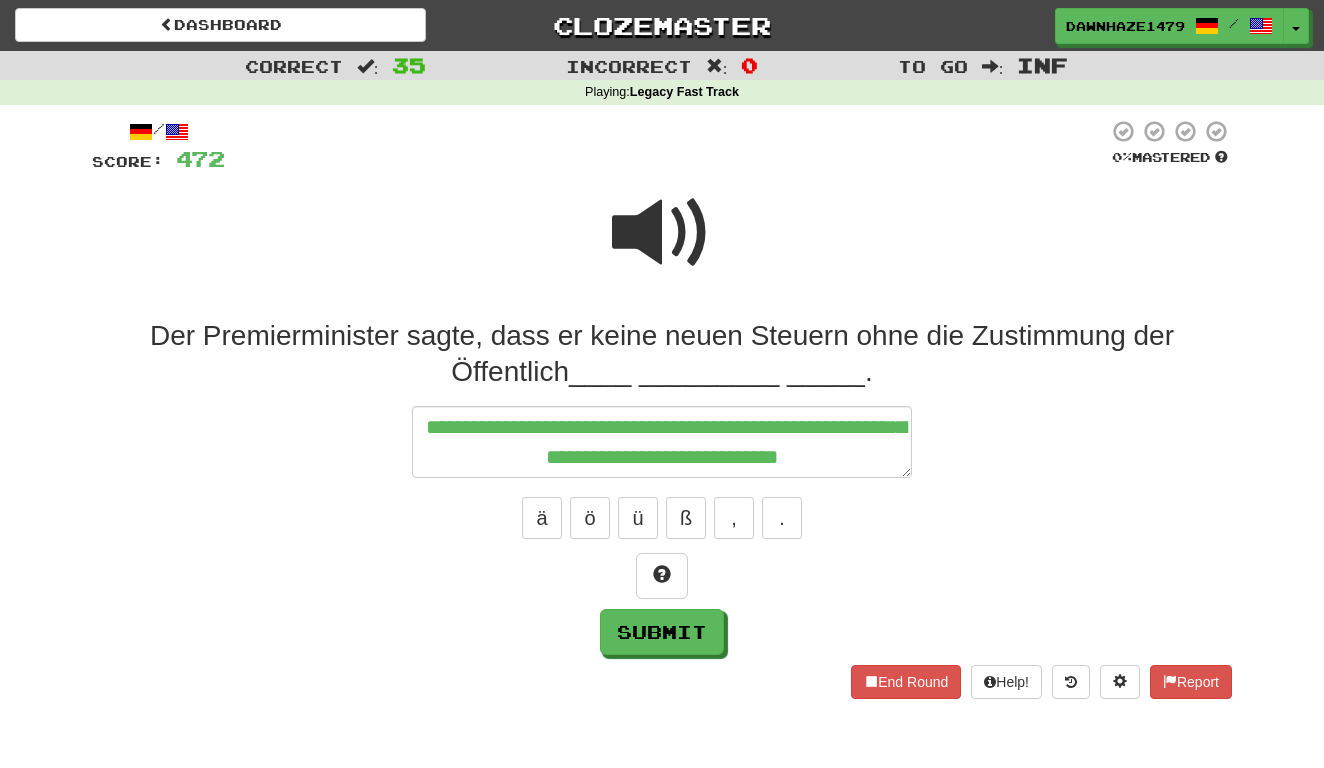 click at bounding box center [662, 233] 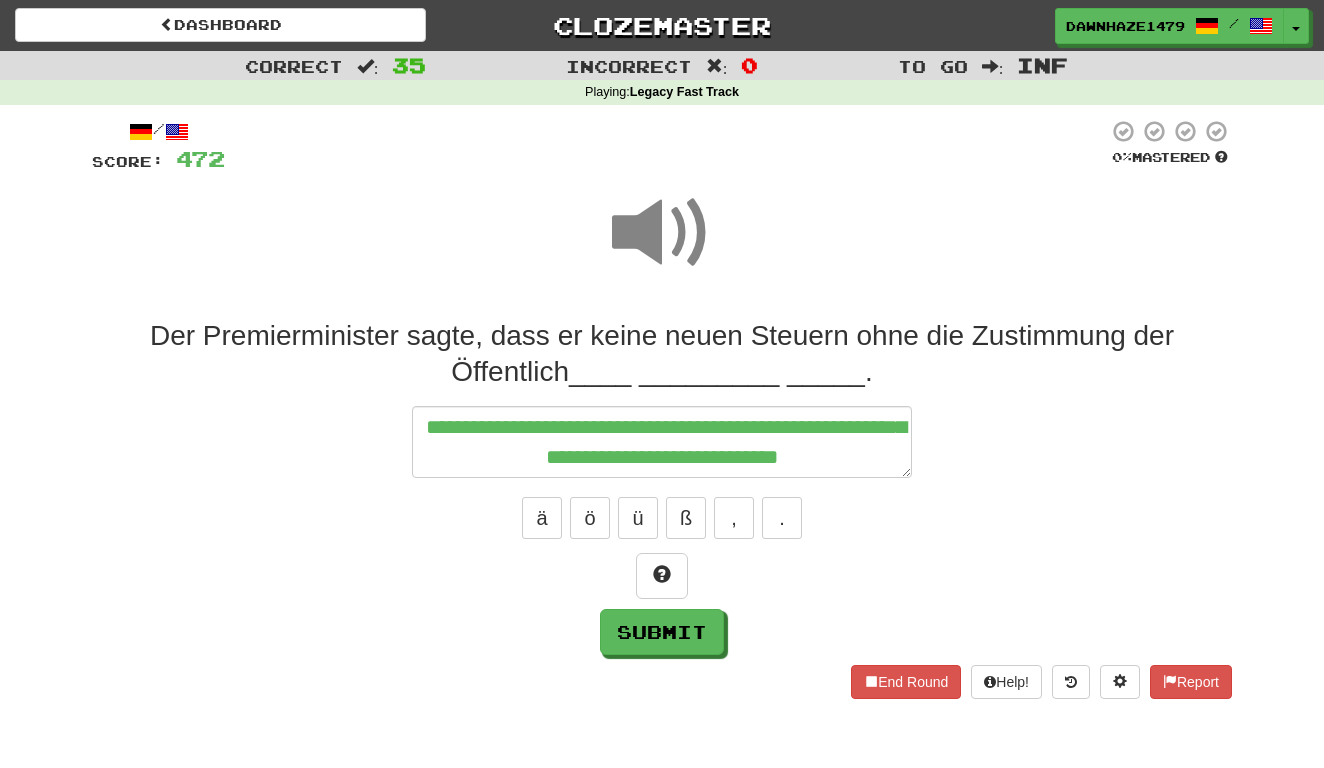 click on "**********" at bounding box center [662, 442] 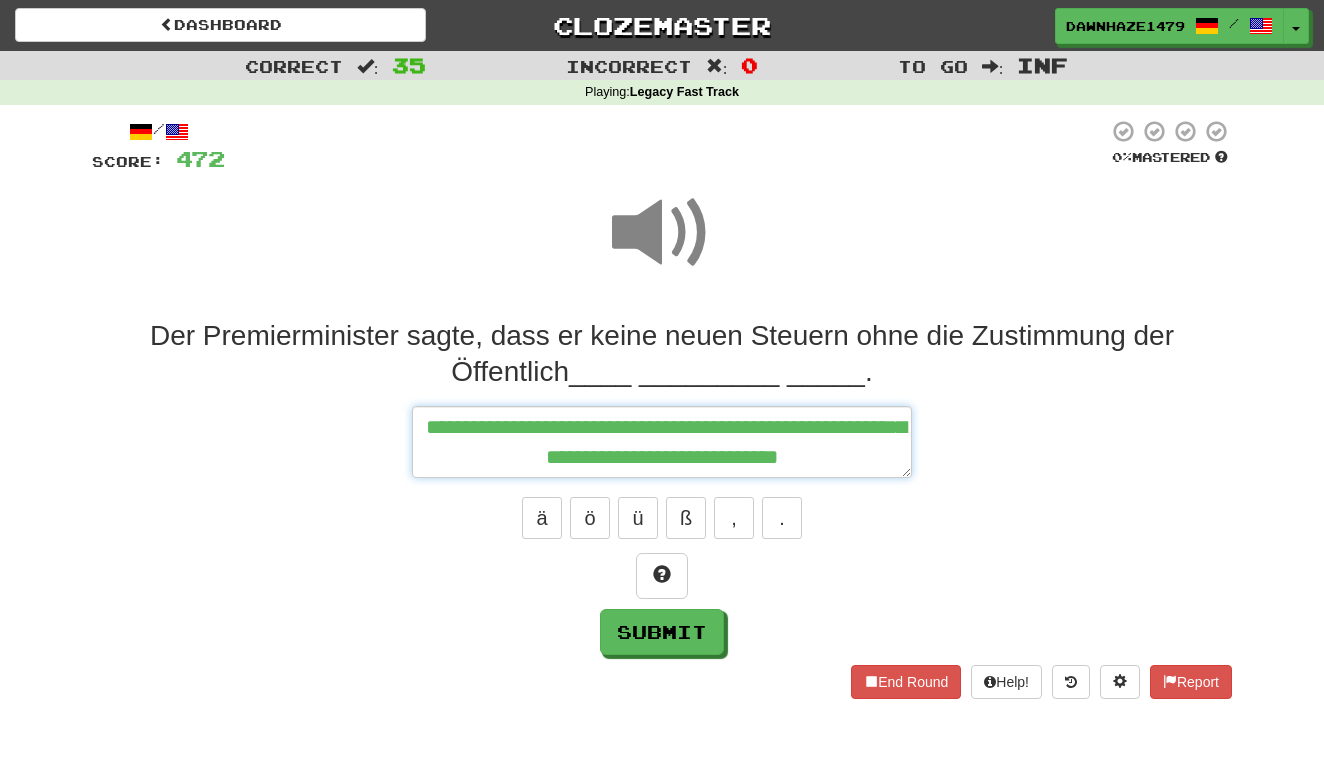 click on "**********" at bounding box center [662, 442] 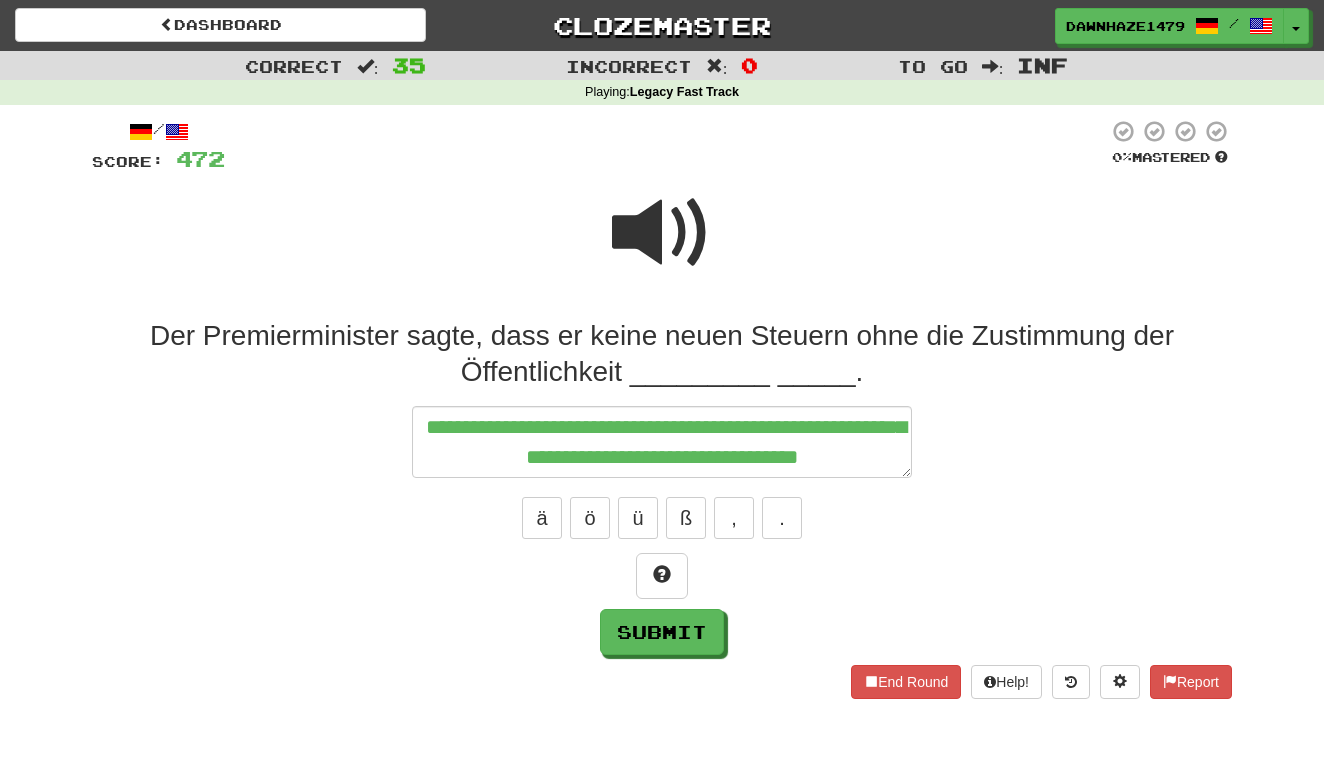click at bounding box center (662, 233) 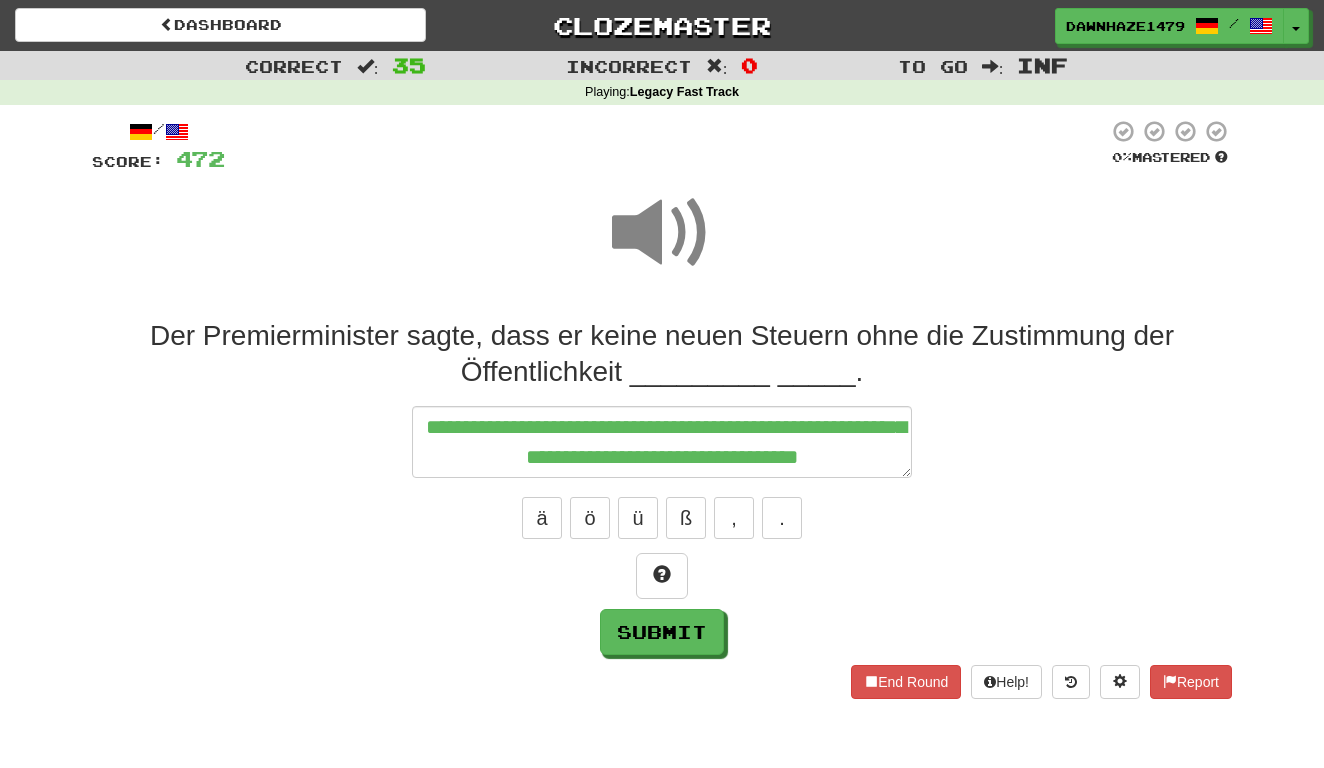 click on "**********" at bounding box center (662, 442) 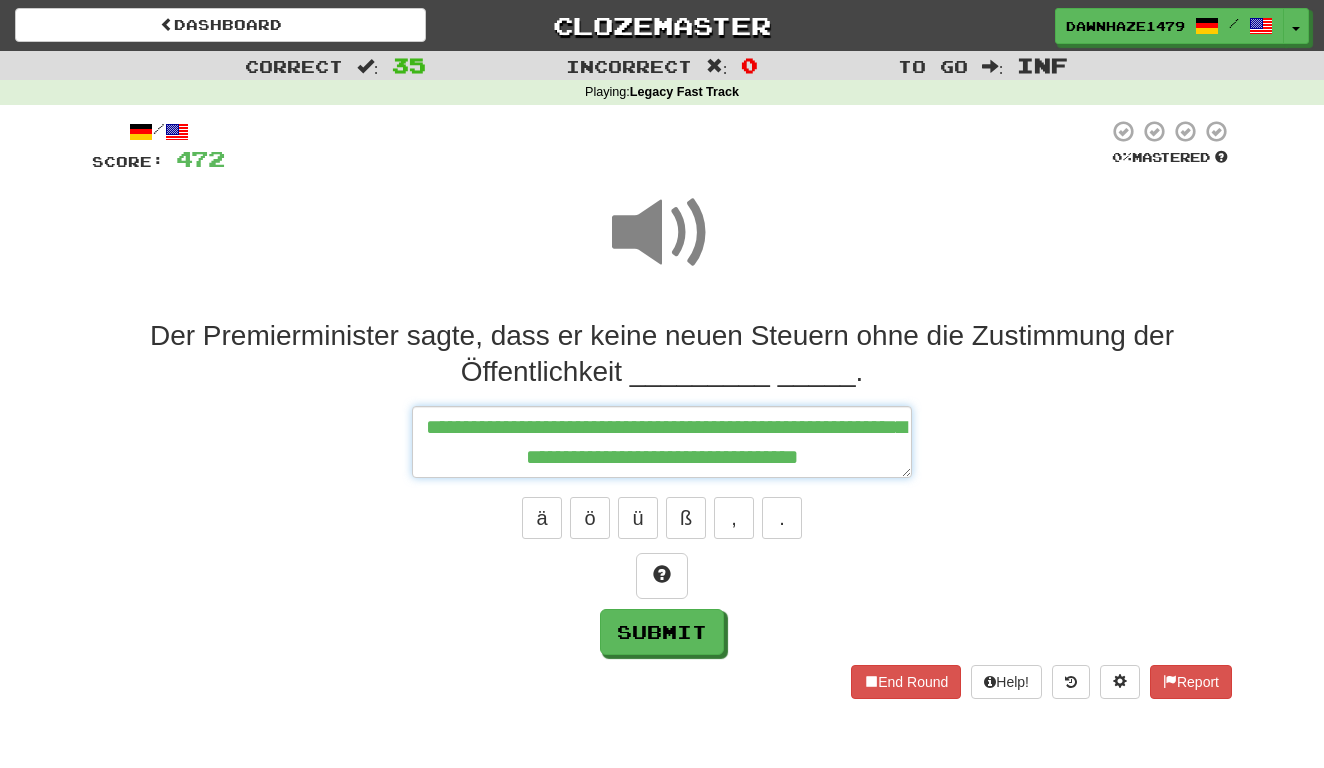 click on "**********" at bounding box center [662, 442] 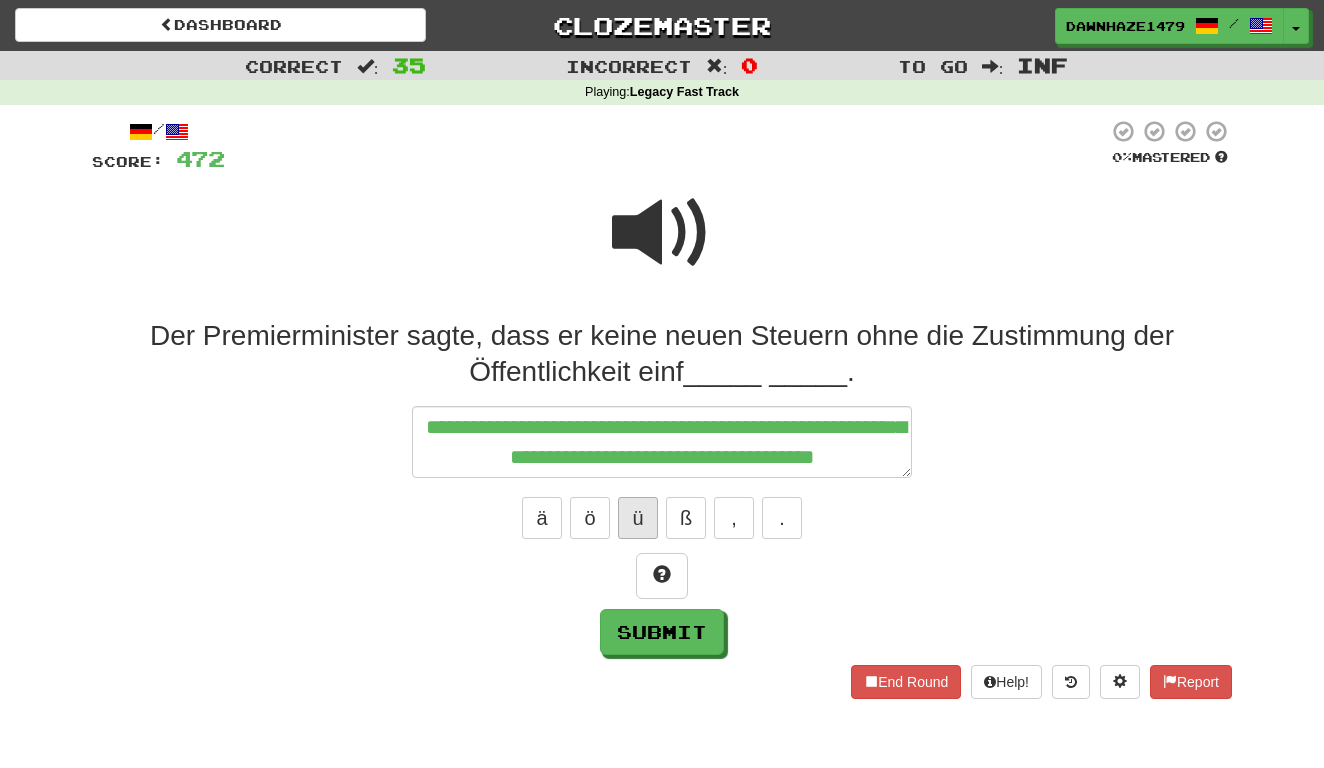 click on "ü" at bounding box center [638, 518] 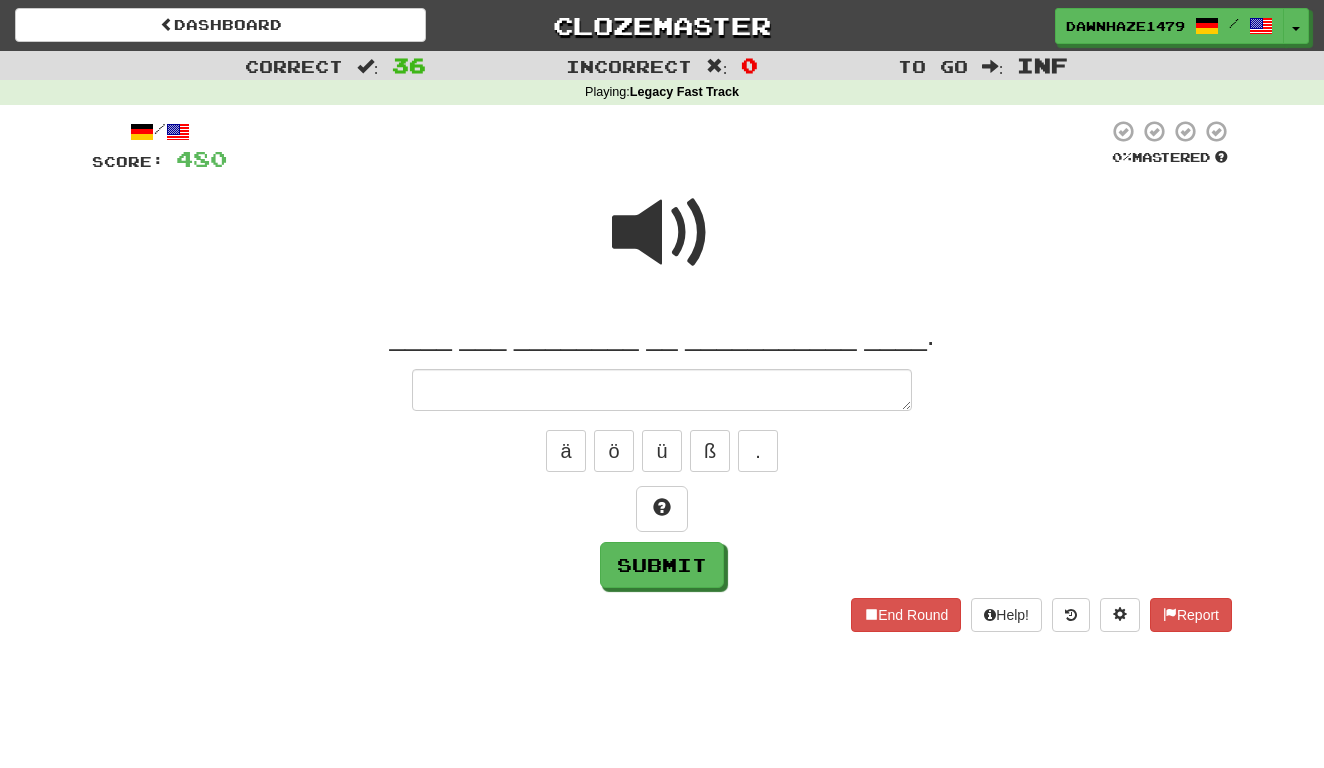 click at bounding box center [662, 233] 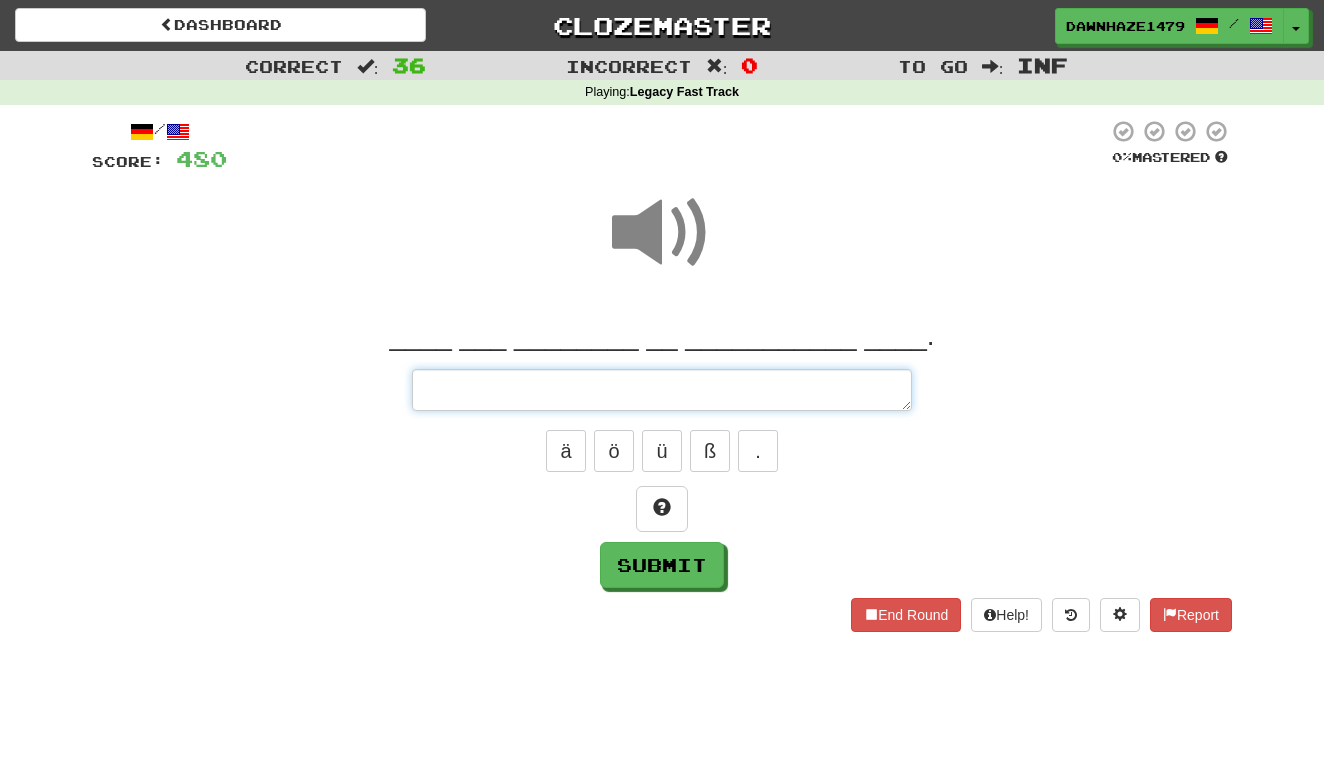click at bounding box center (662, 390) 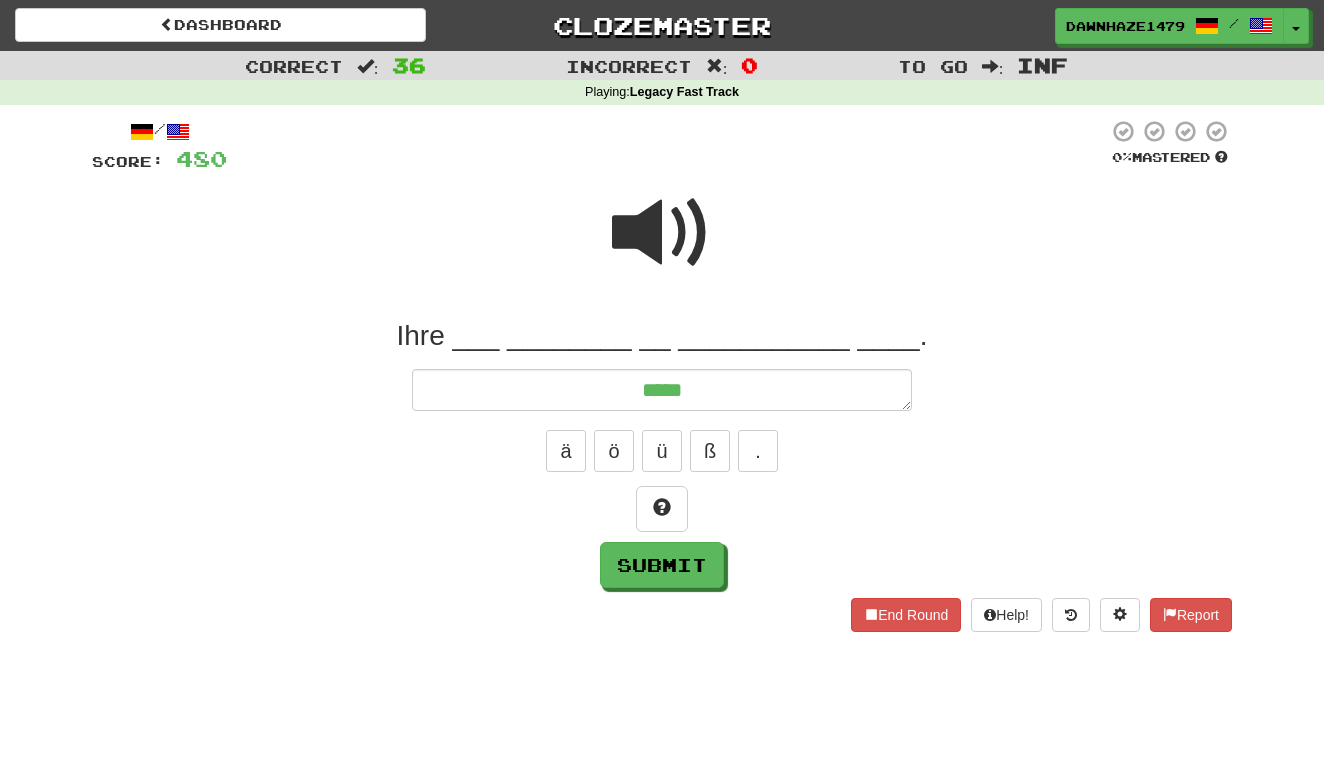 click at bounding box center [662, 233] 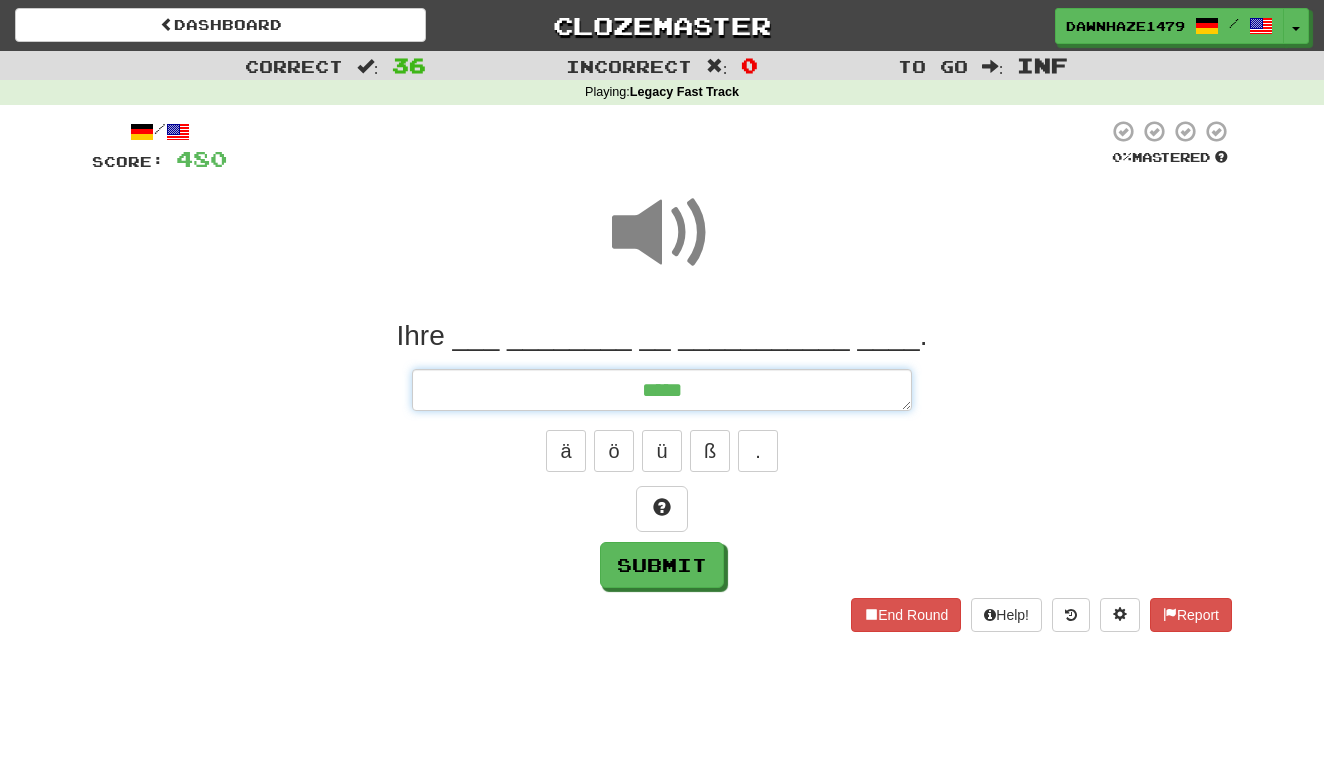click on "****" at bounding box center (662, 390) 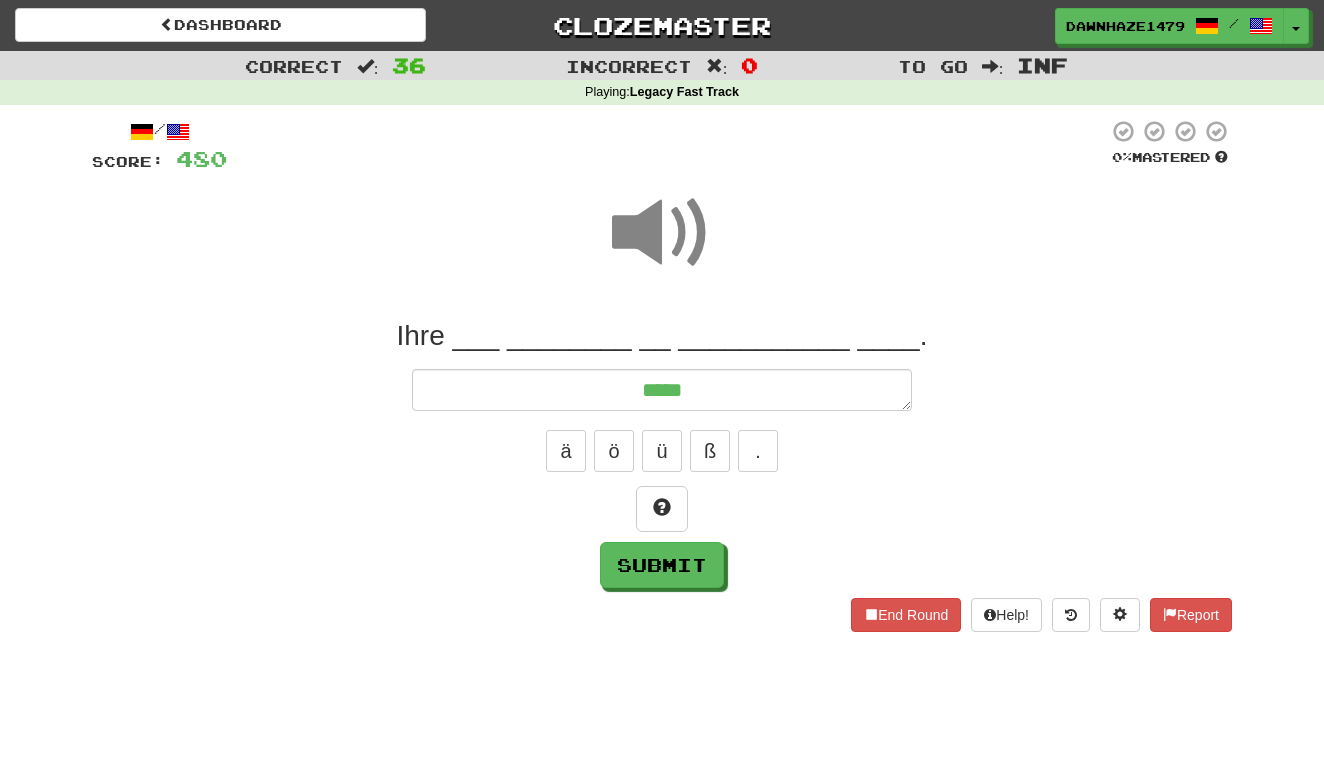 click at bounding box center [662, 233] 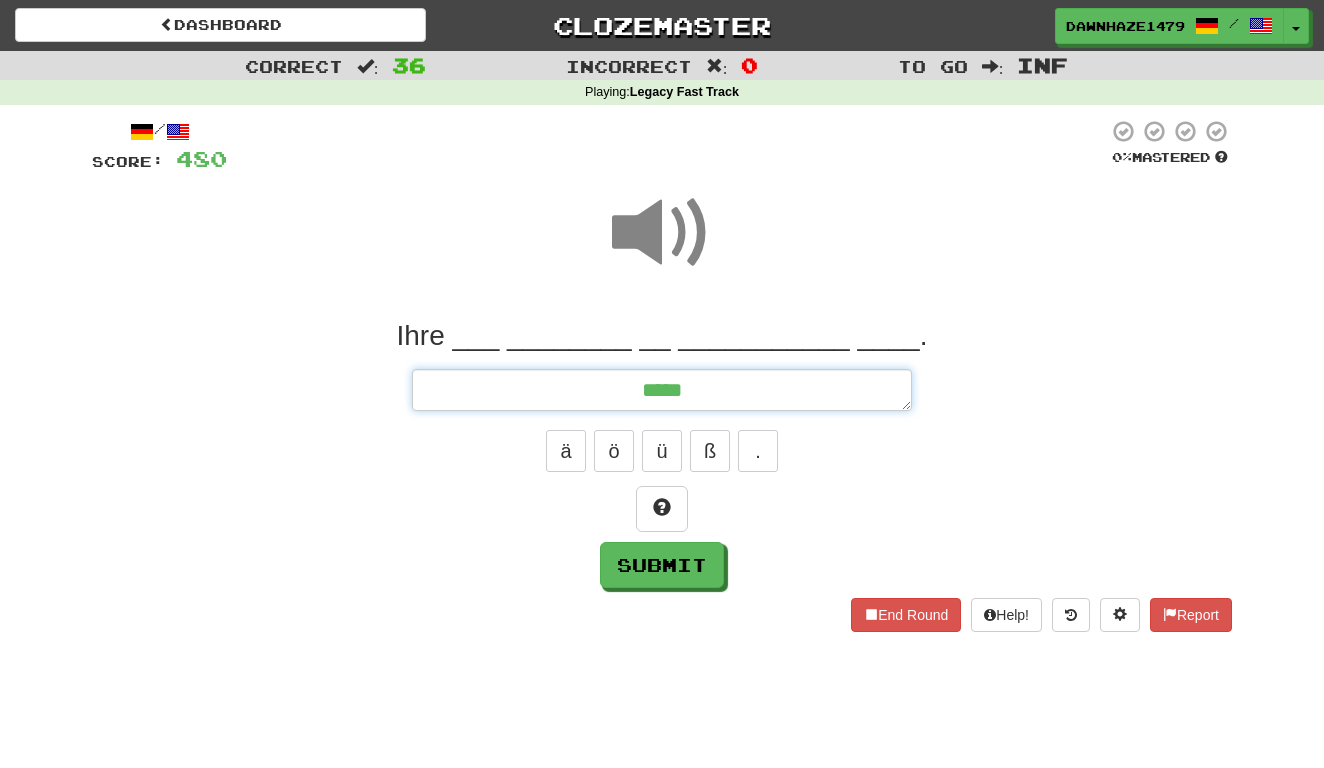 click on "****" at bounding box center (662, 390) 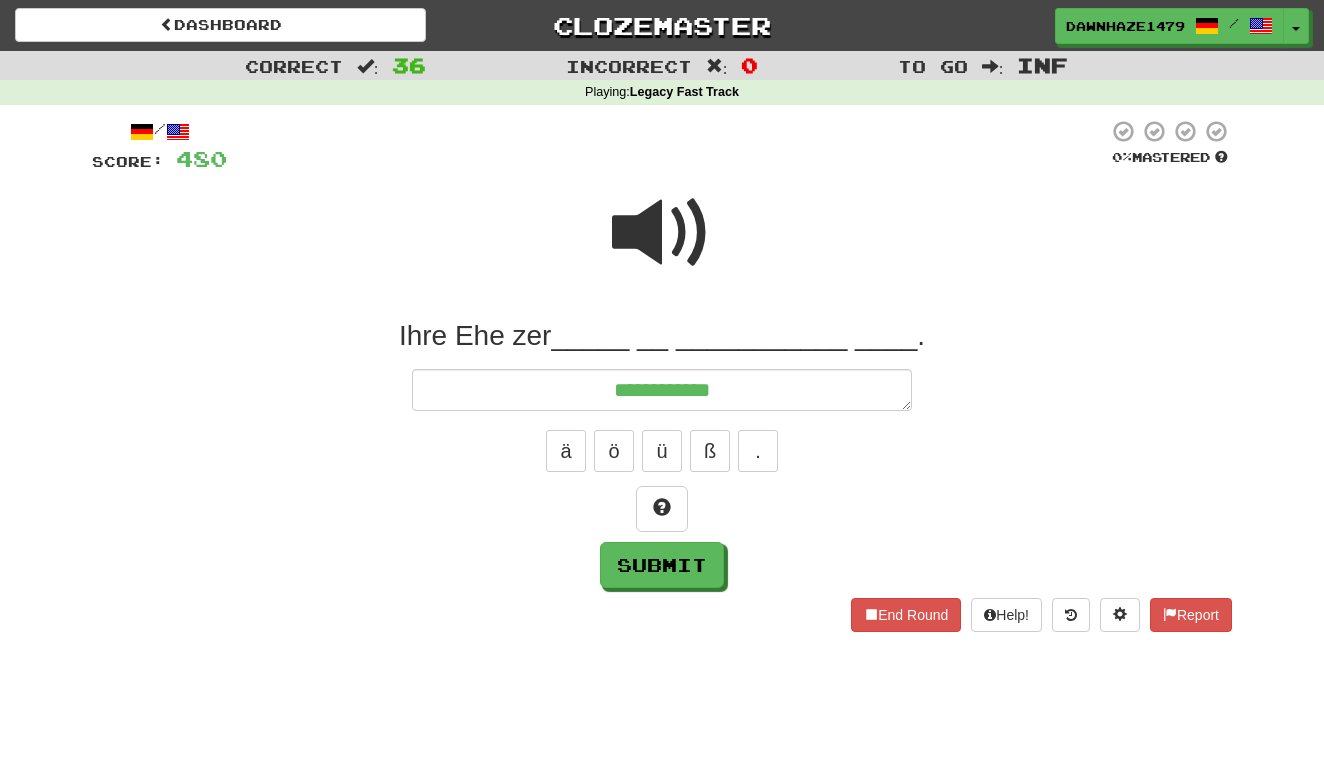 click at bounding box center [662, 233] 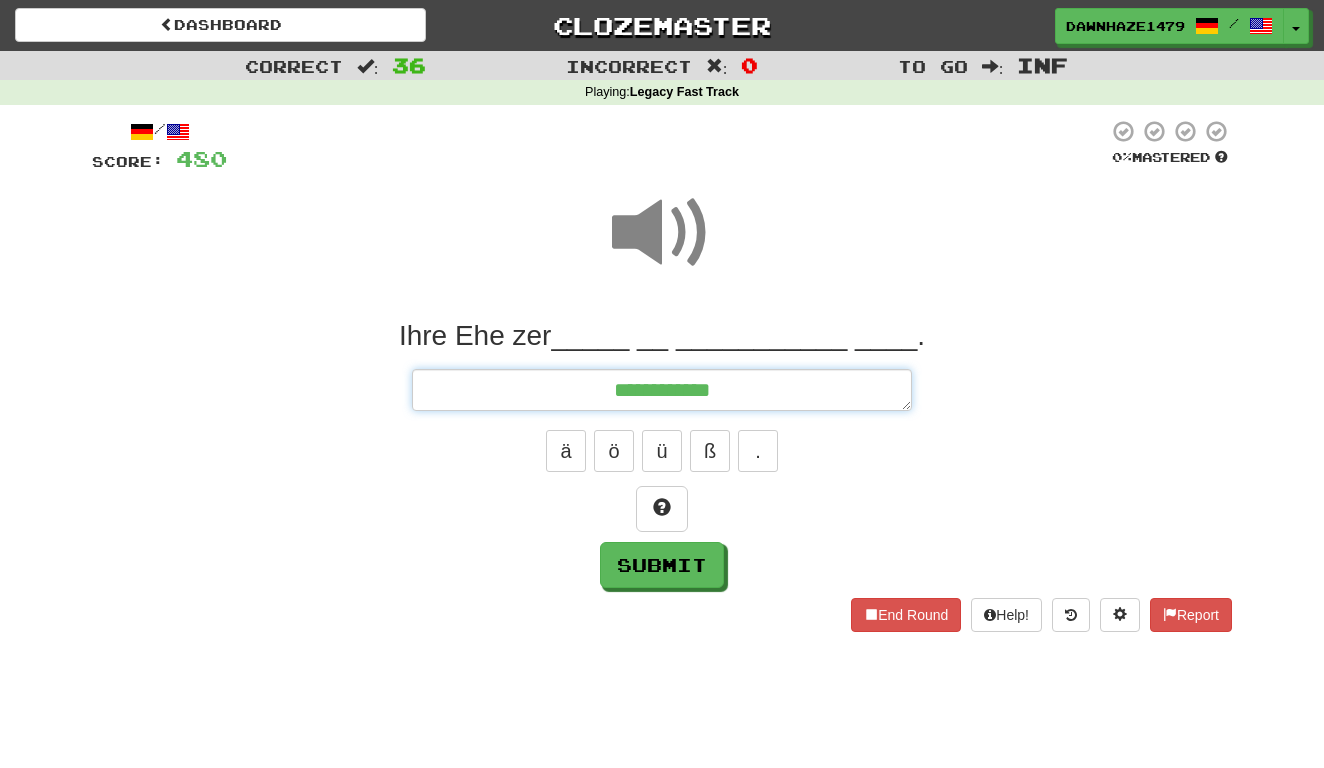 click on "**********" at bounding box center [662, 390] 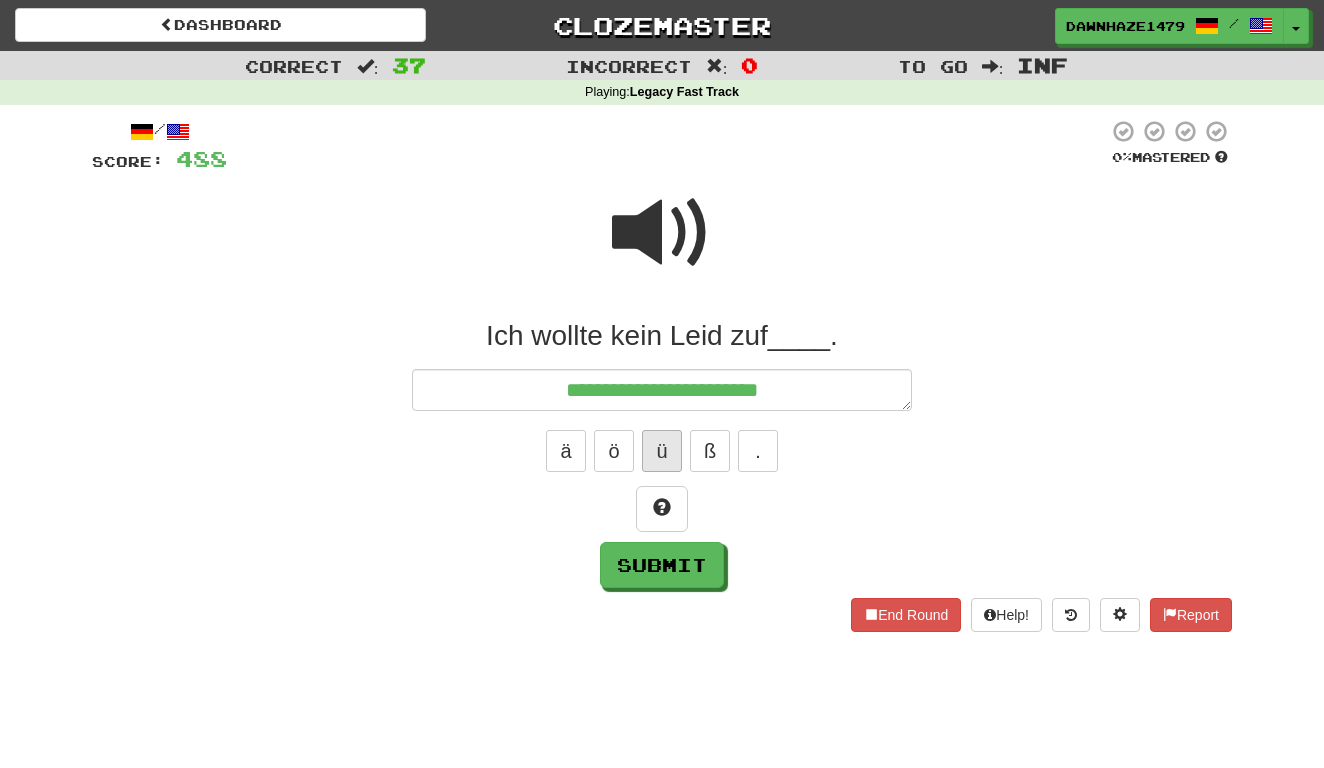 click on "ü" at bounding box center (662, 451) 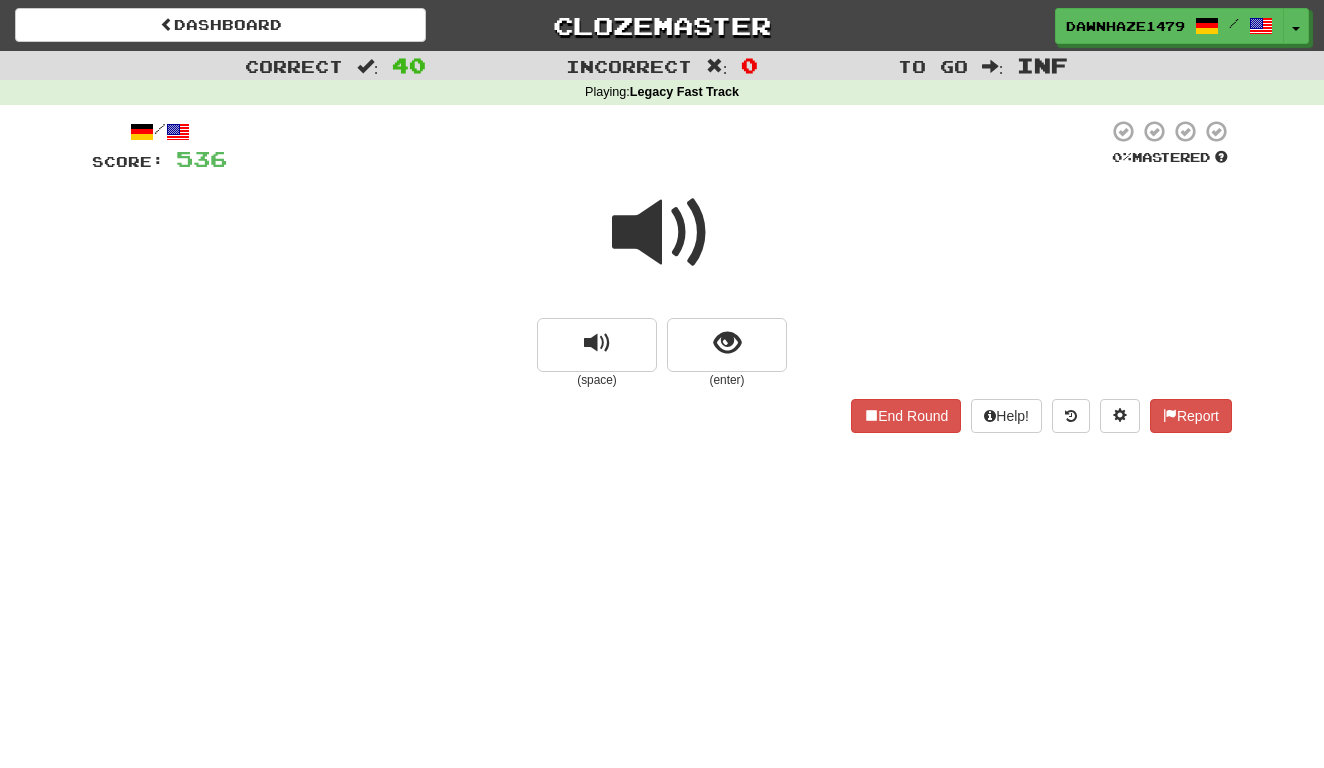 click at bounding box center (662, 233) 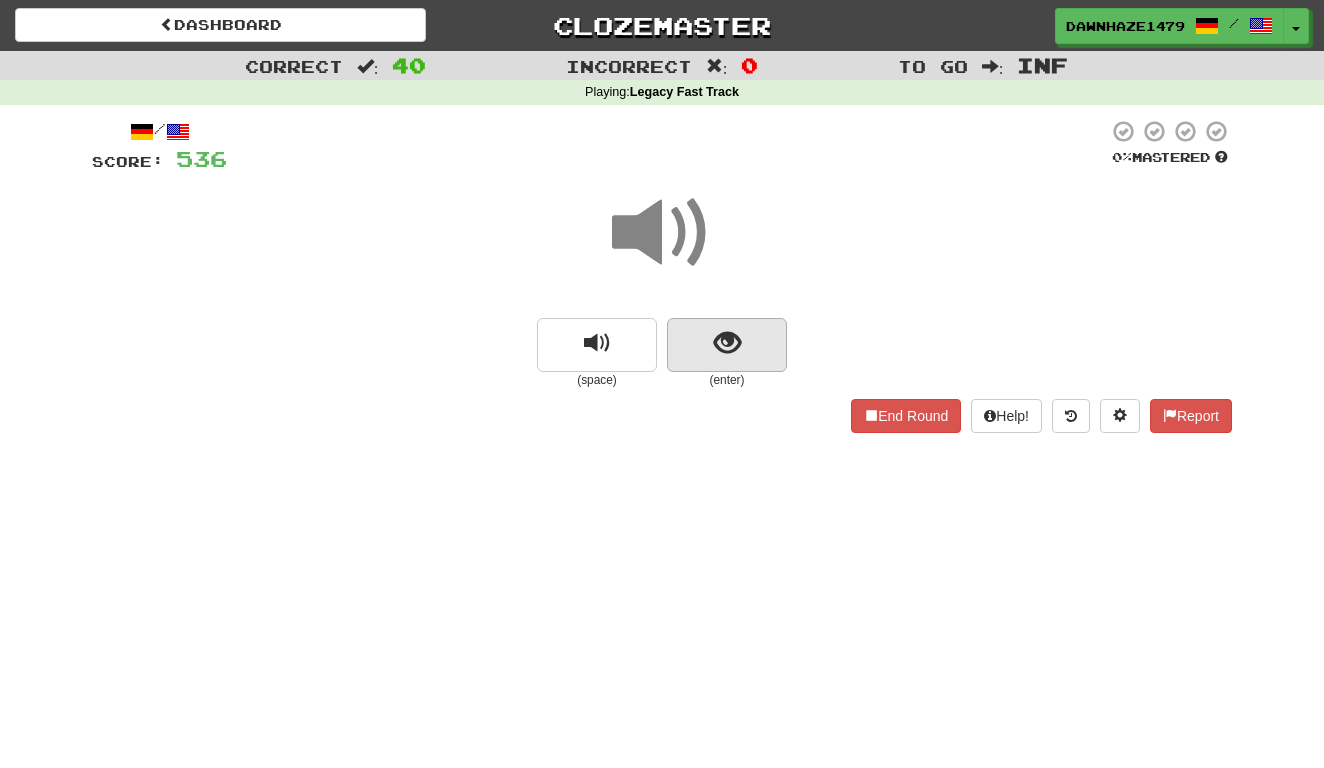 click at bounding box center (727, 345) 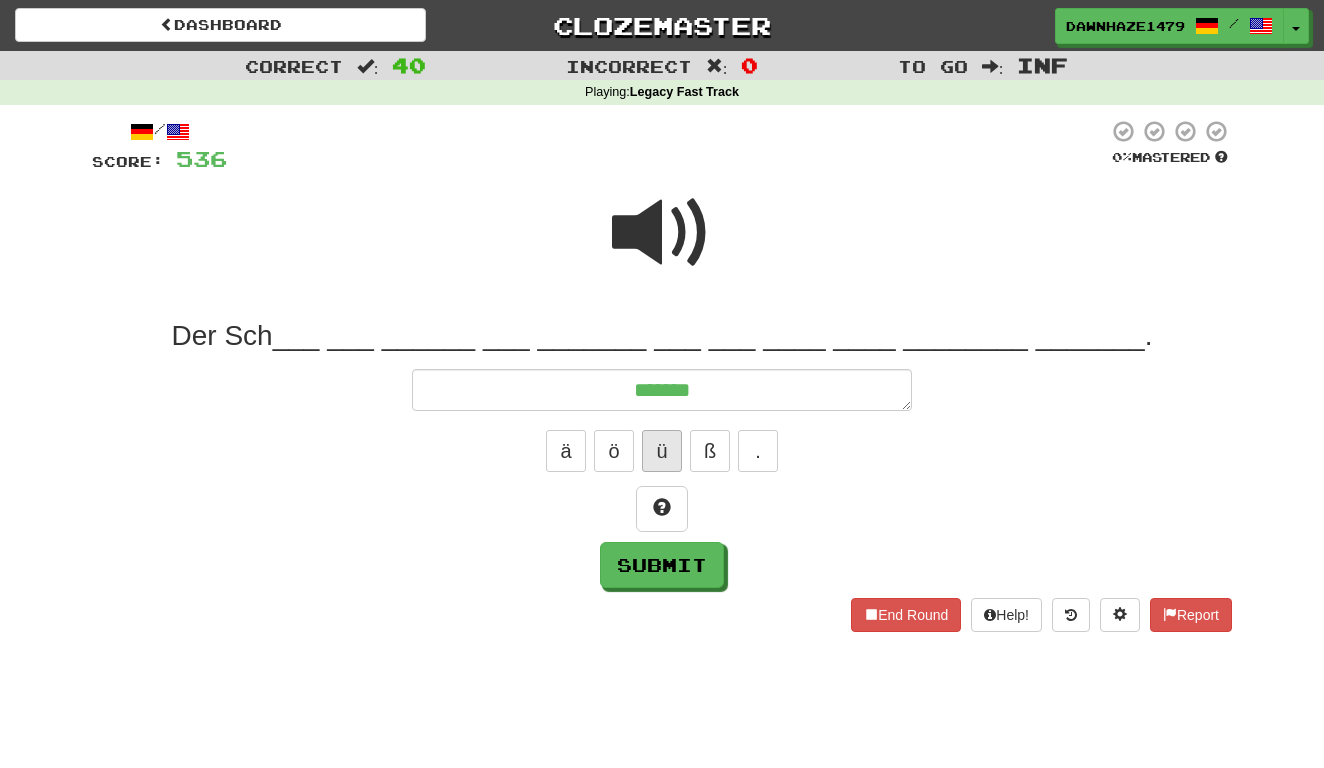 click on "ü" at bounding box center (662, 451) 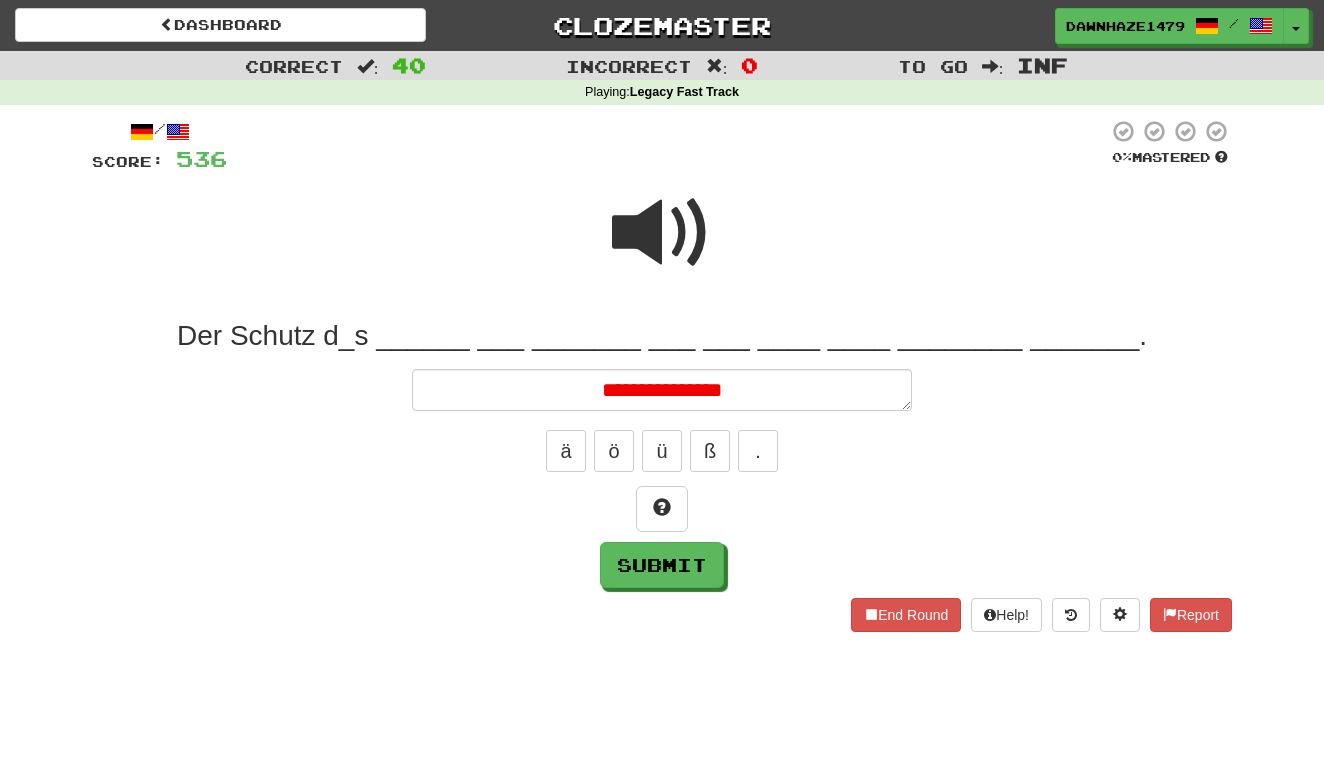 click at bounding box center [662, 233] 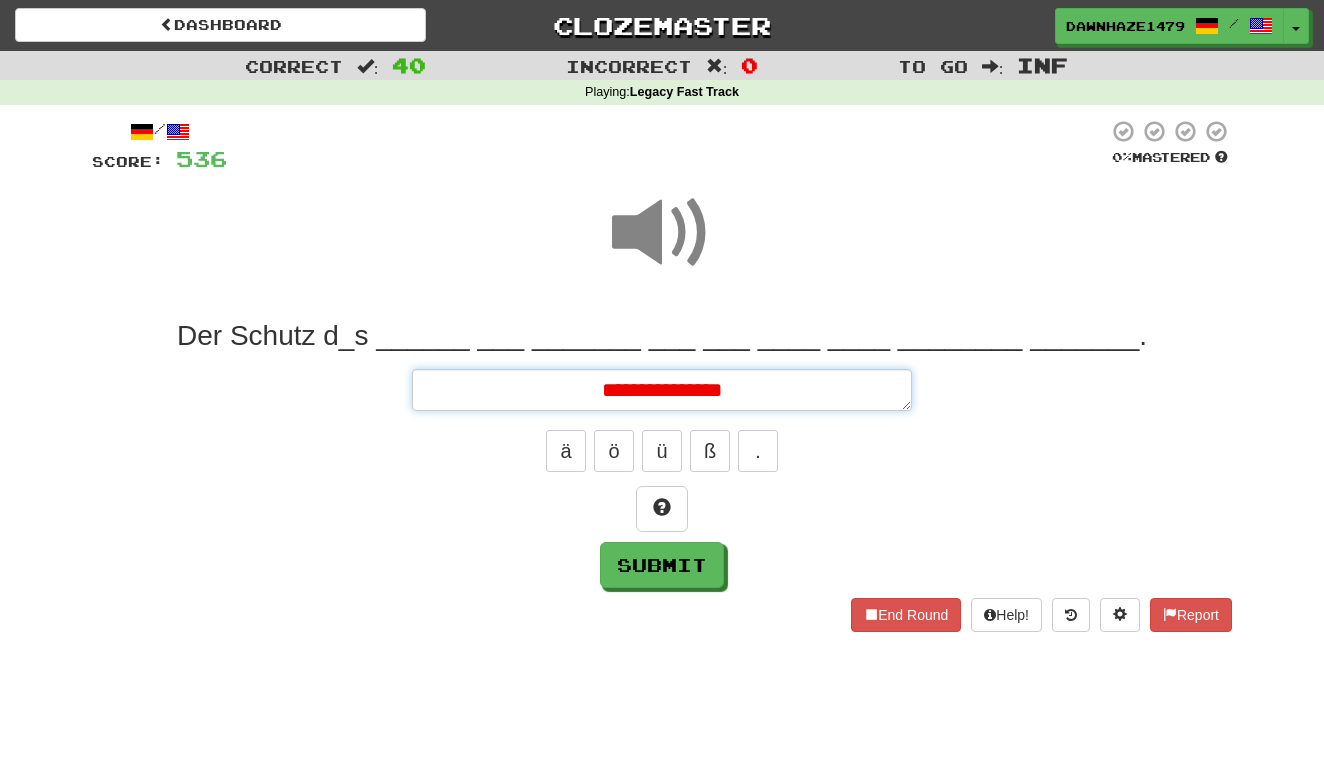 click on "**********" at bounding box center [662, 390] 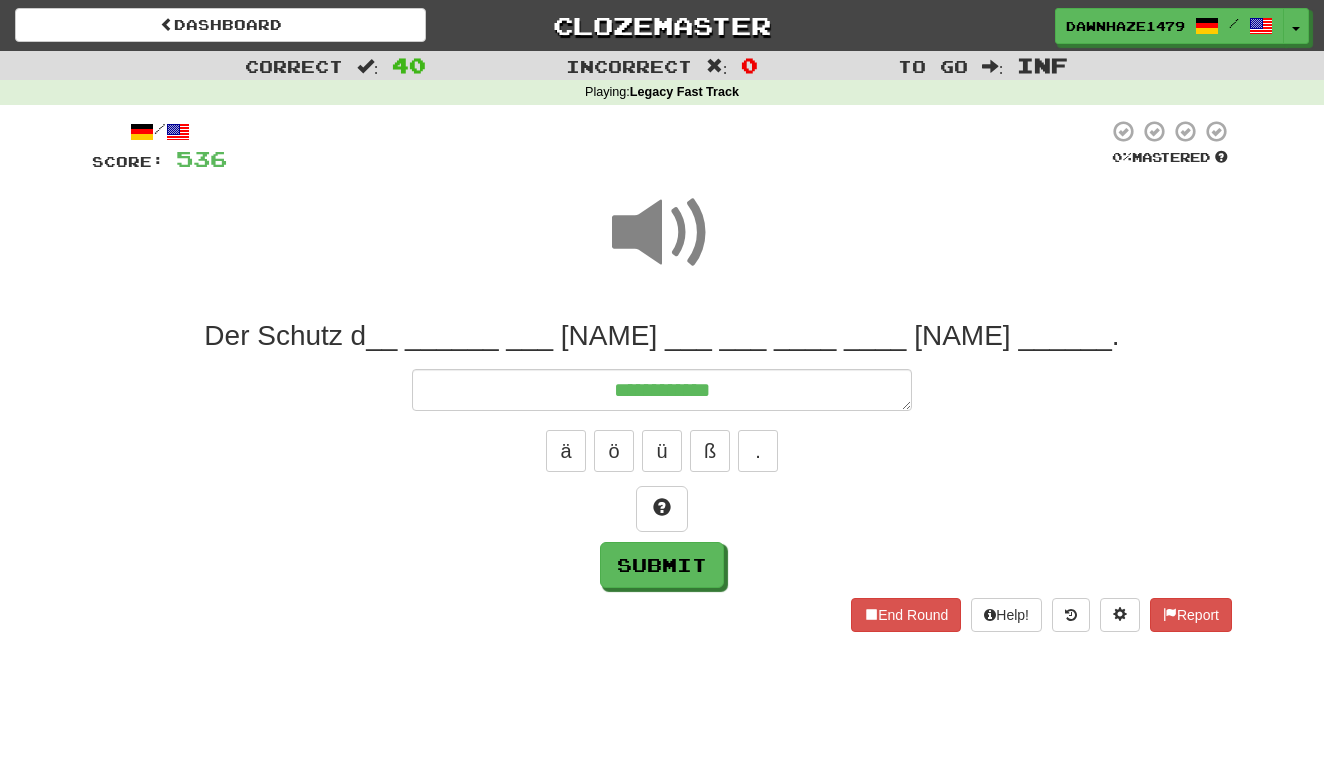 click at bounding box center [662, 233] 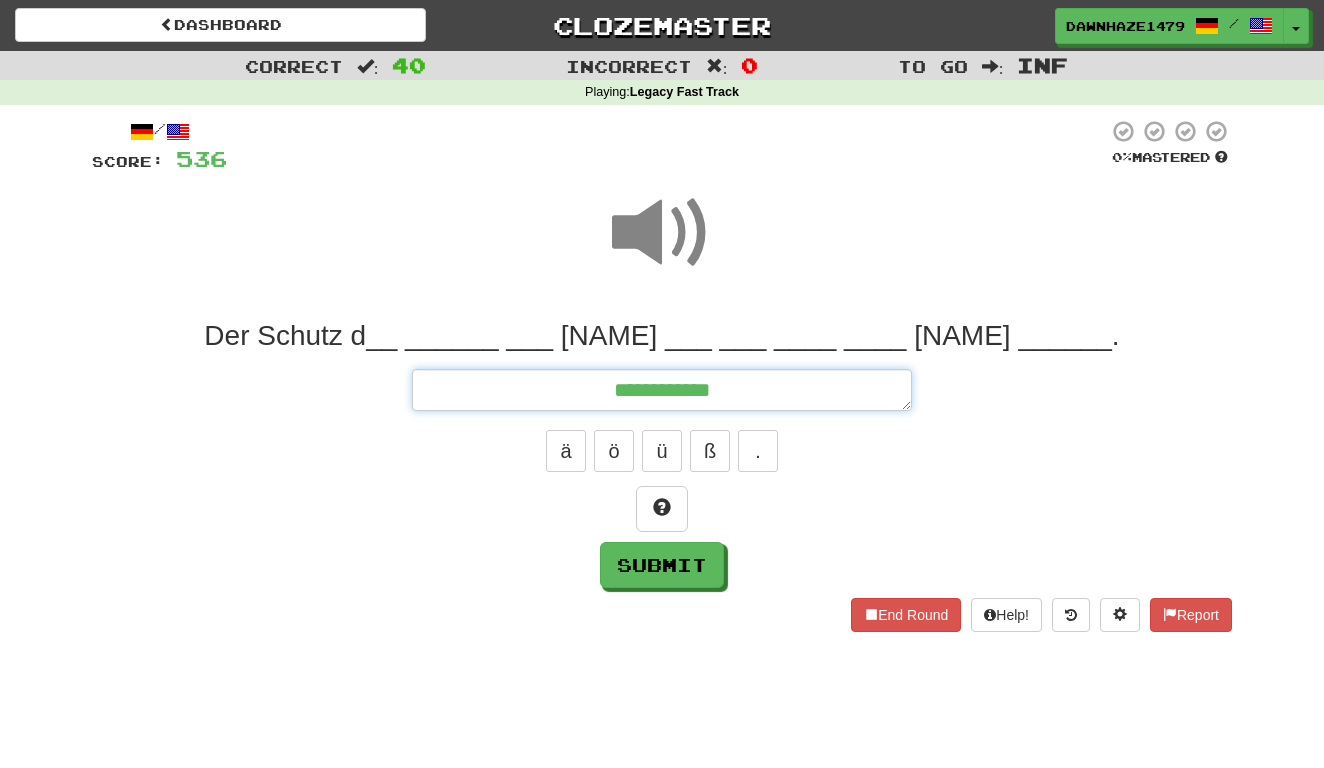 click on "**********" at bounding box center (662, 390) 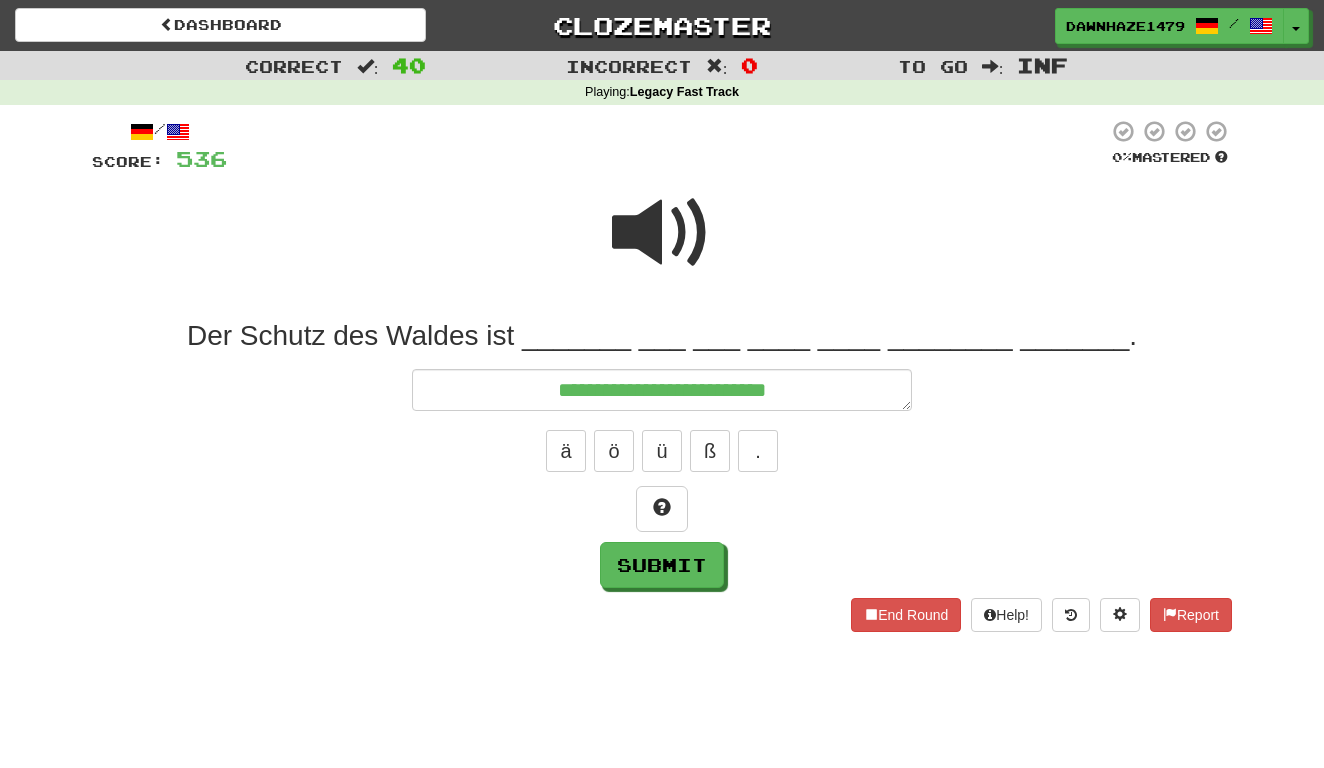 click at bounding box center (662, 233) 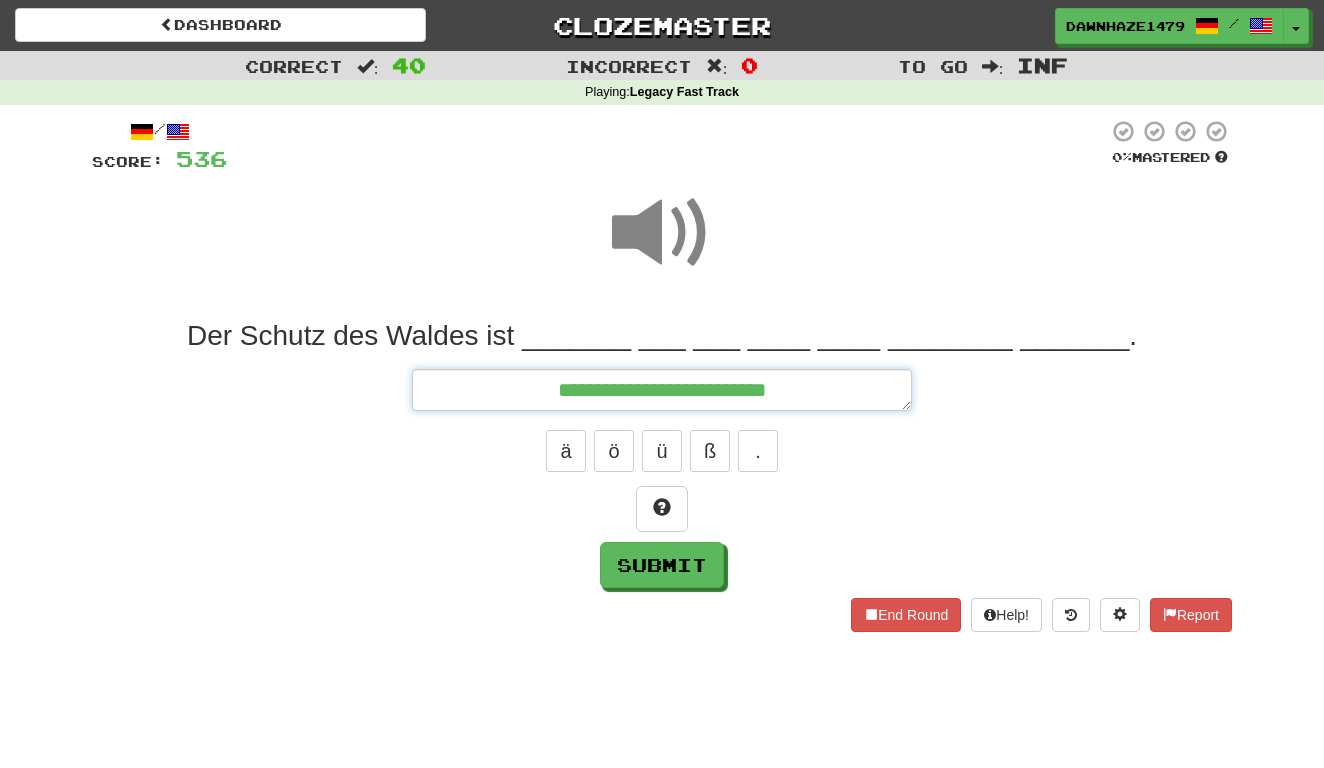 click on "**********" at bounding box center (662, 390) 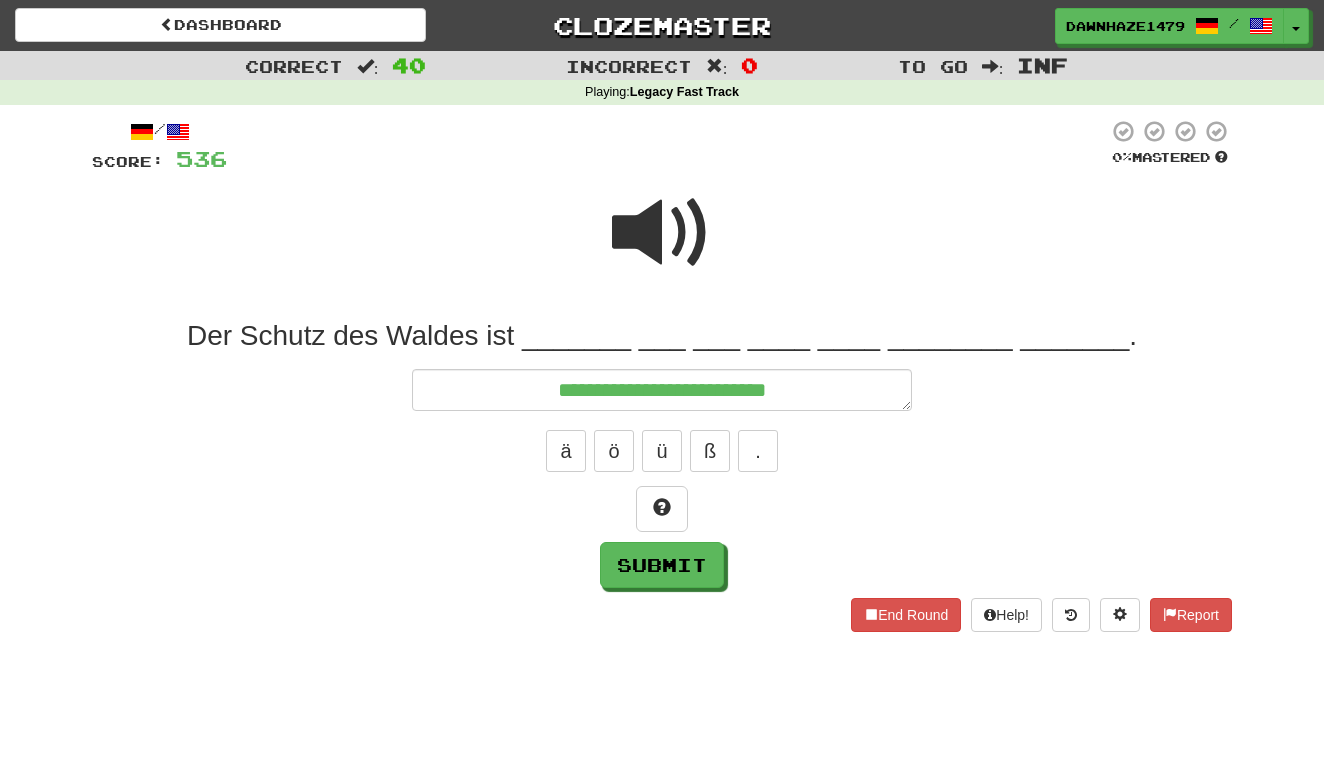 click at bounding box center [662, 233] 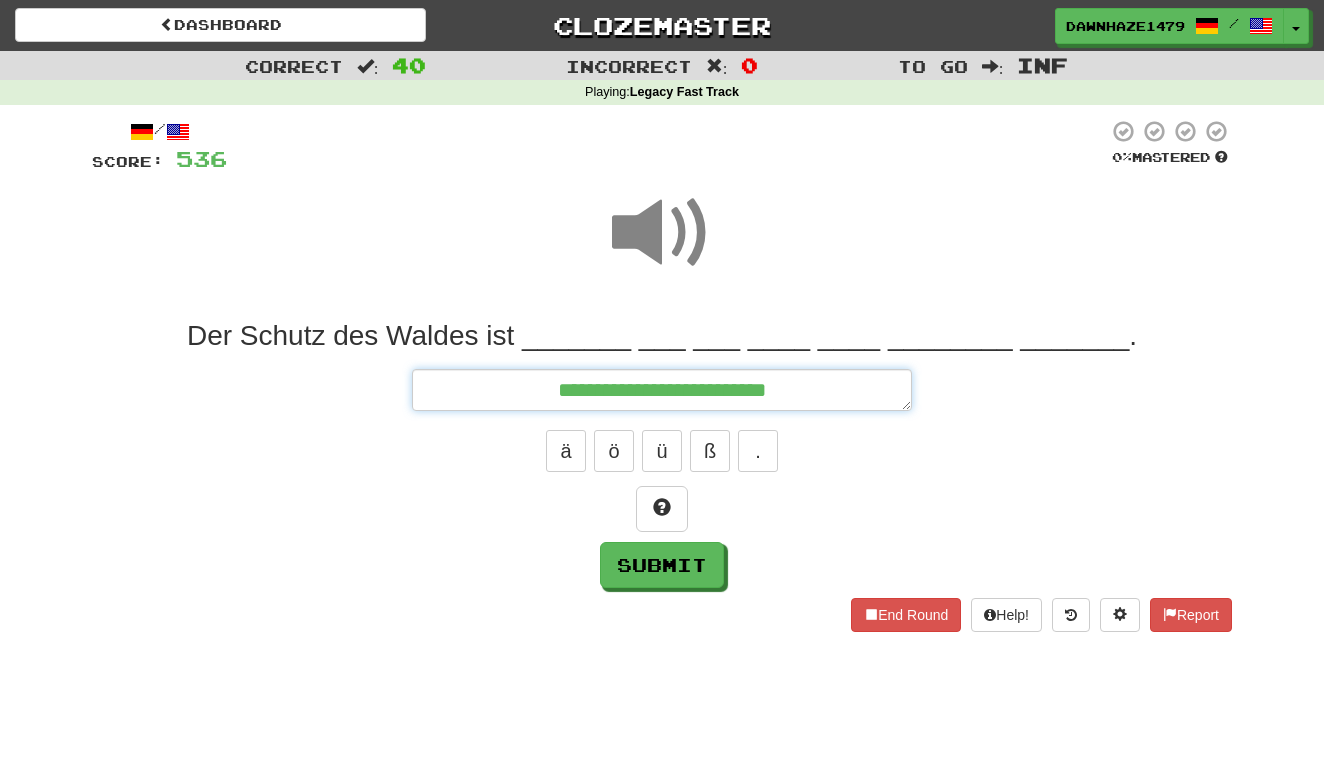 click on "**********" at bounding box center (662, 390) 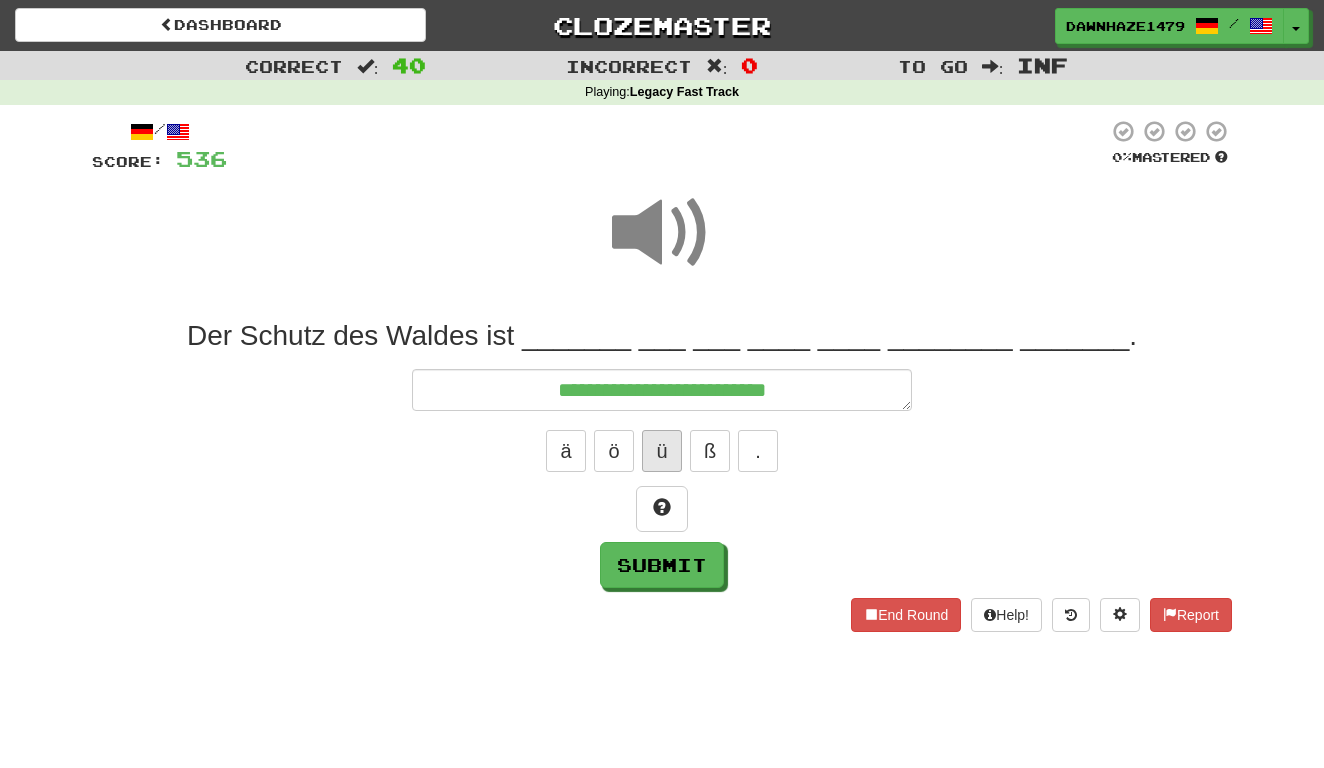 click on "ü" at bounding box center (662, 451) 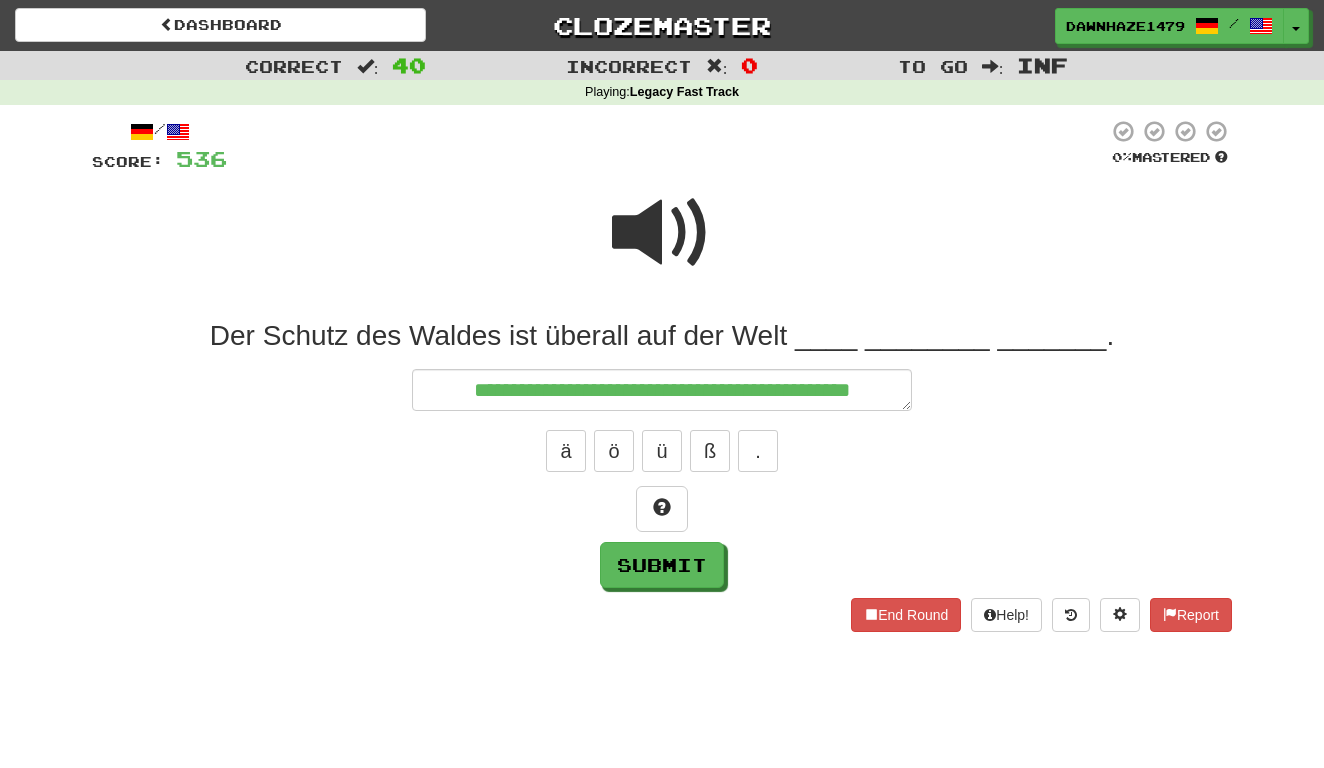click at bounding box center (662, 233) 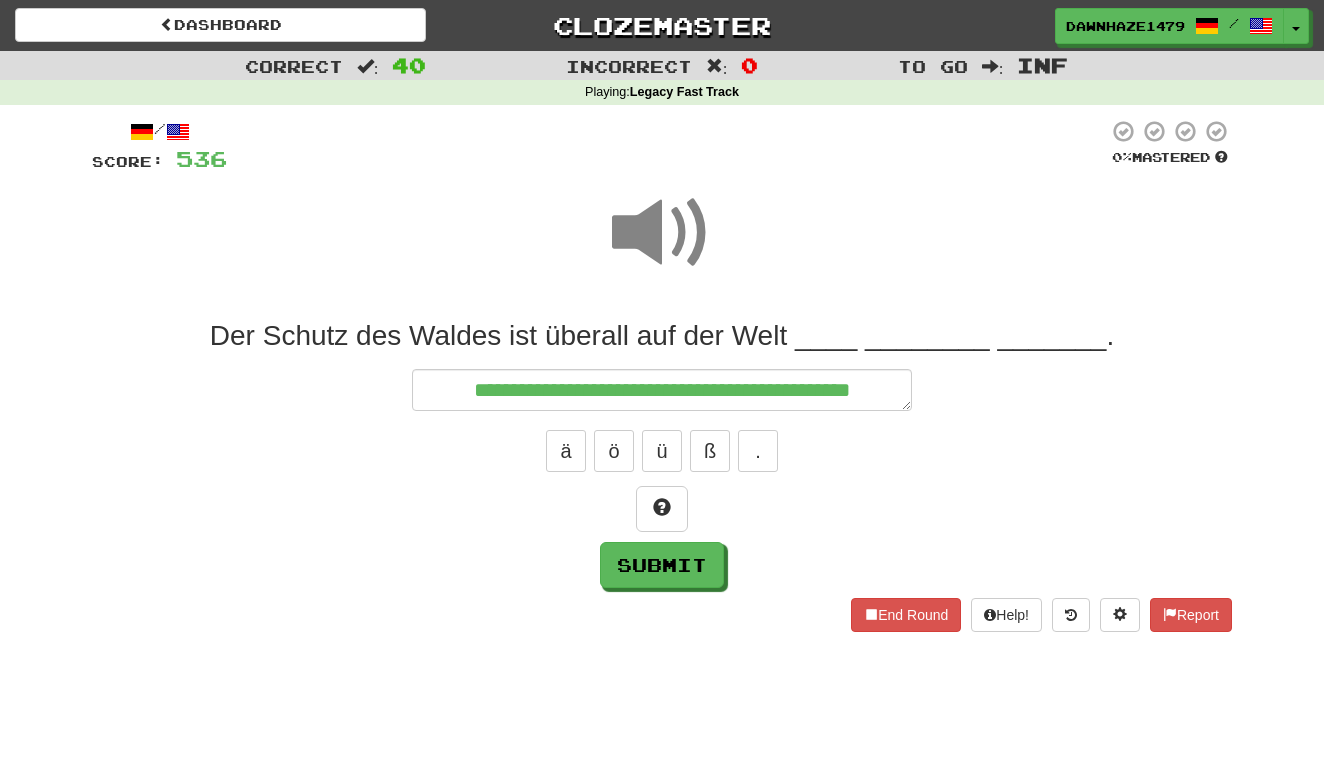 click on "**********" at bounding box center (662, 390) 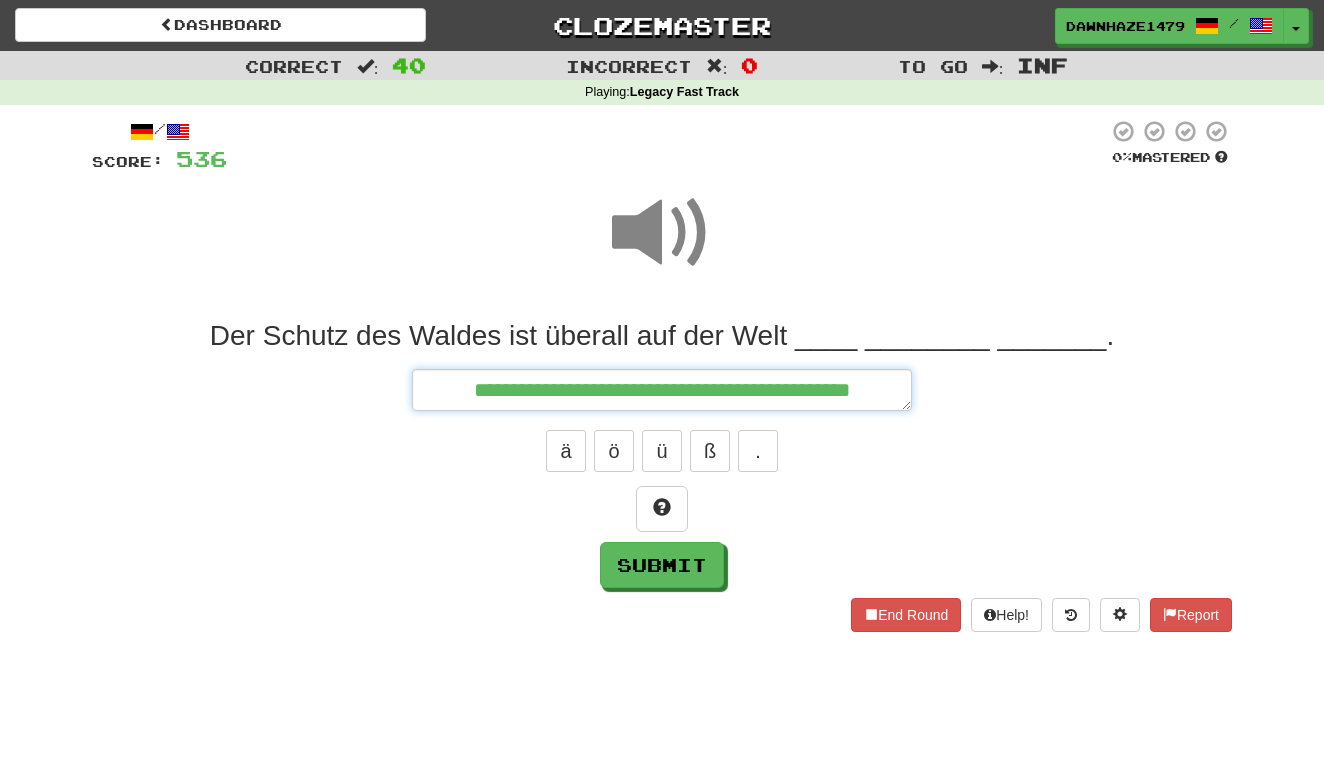 click on "**********" at bounding box center [662, 390] 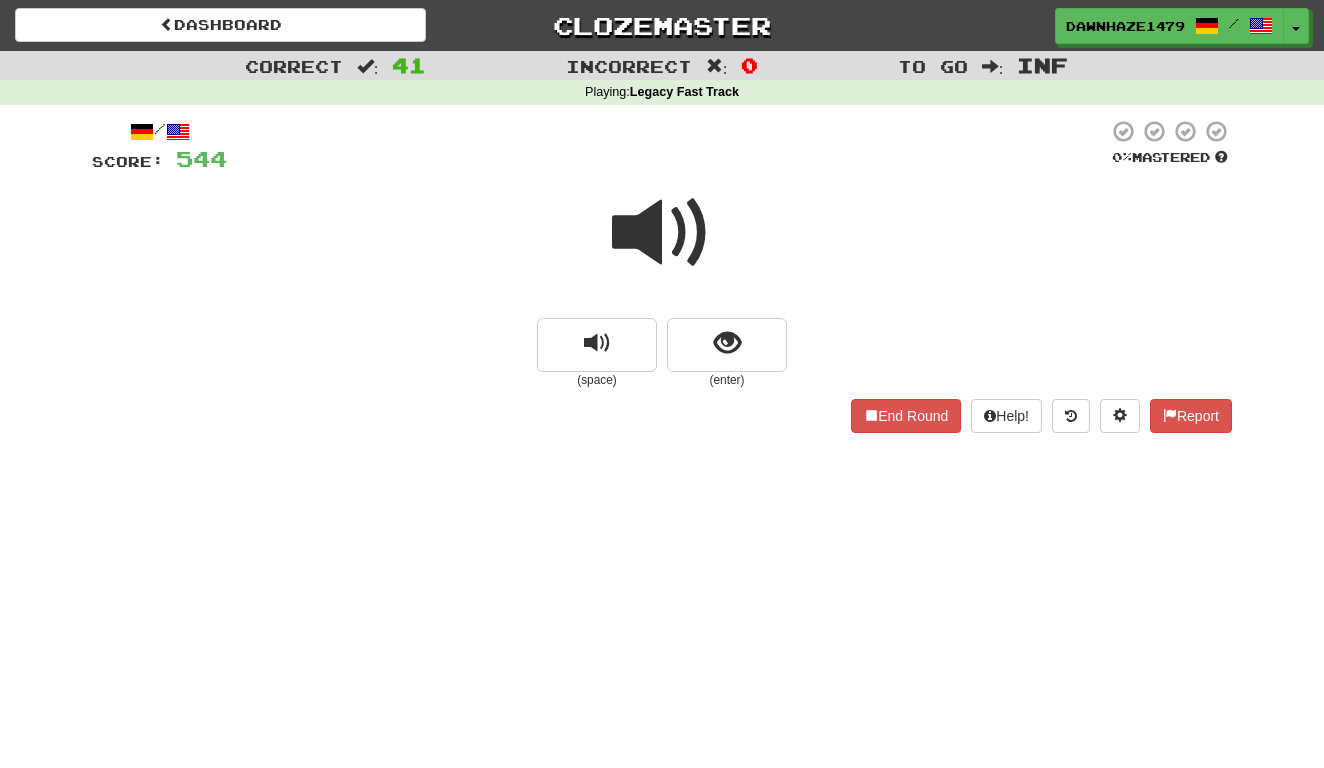 click at bounding box center [662, 233] 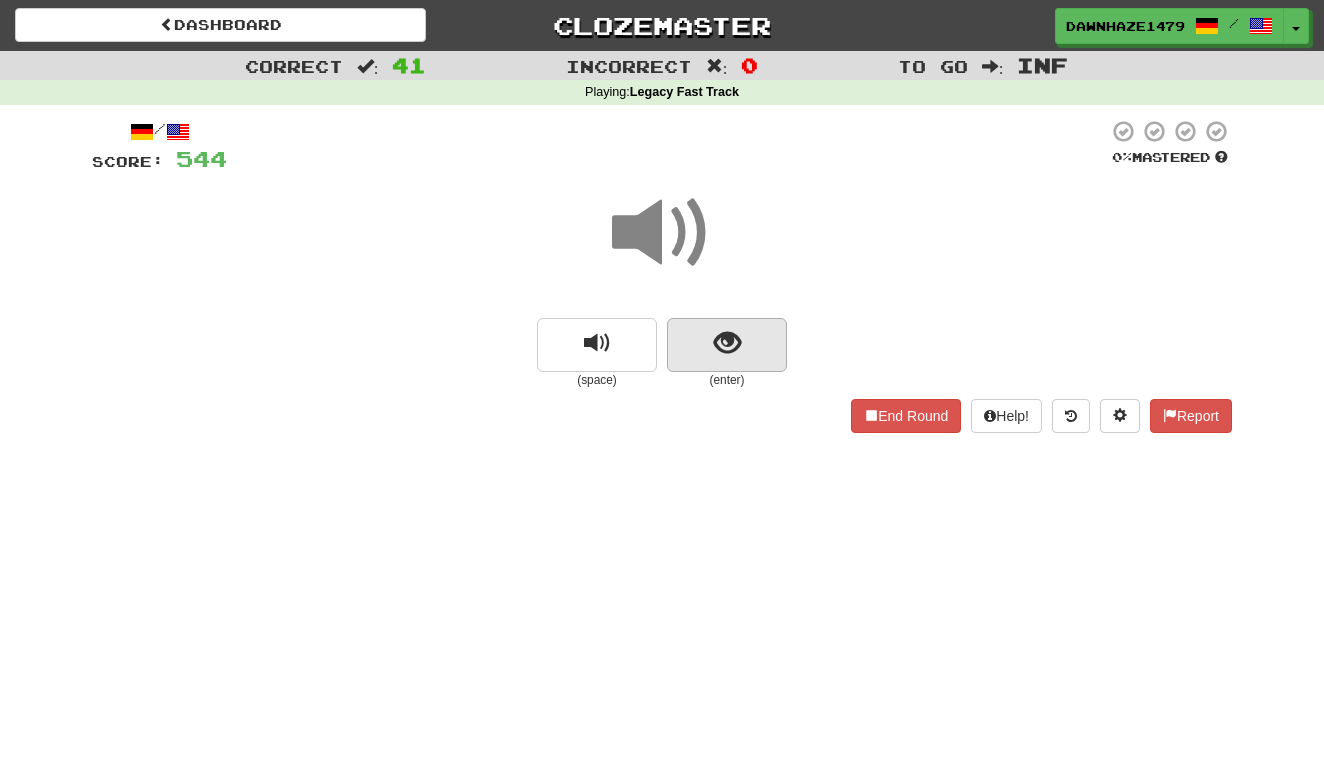 click at bounding box center (727, 345) 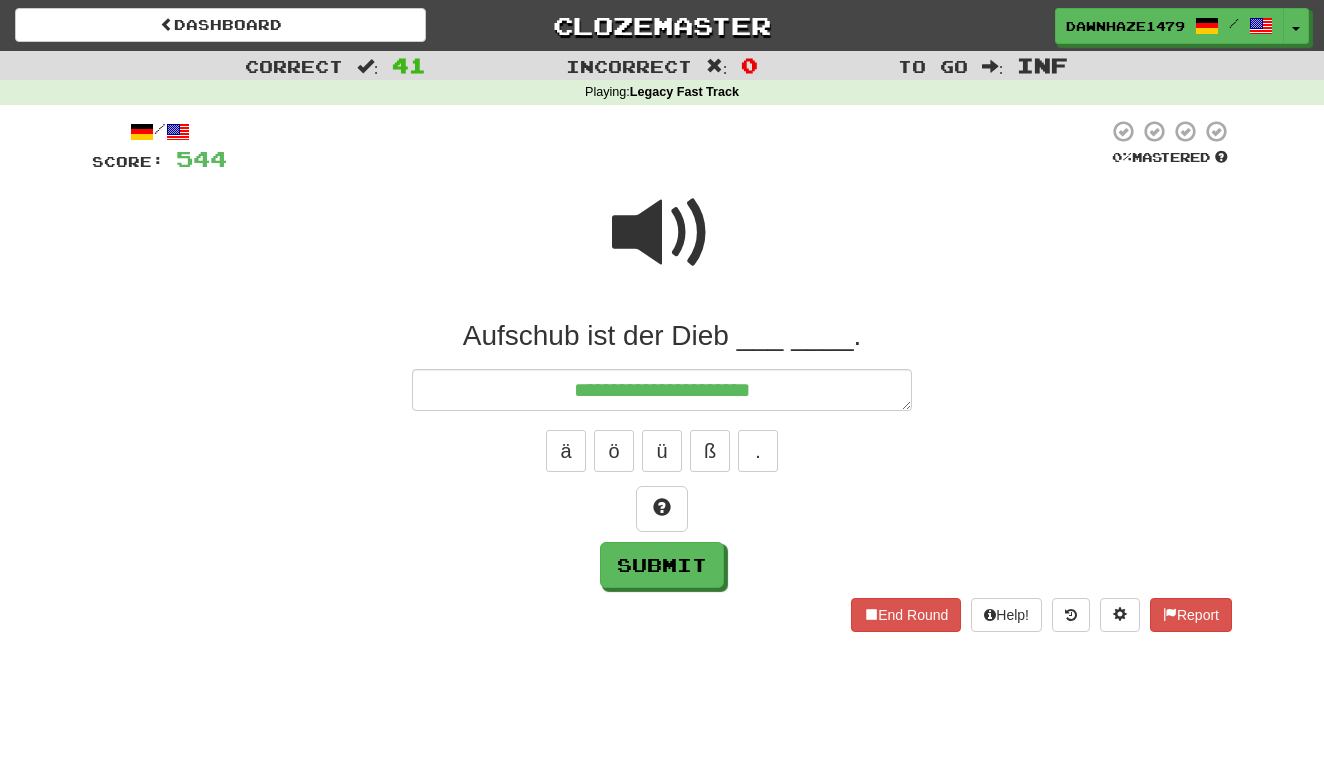 click at bounding box center (662, 233) 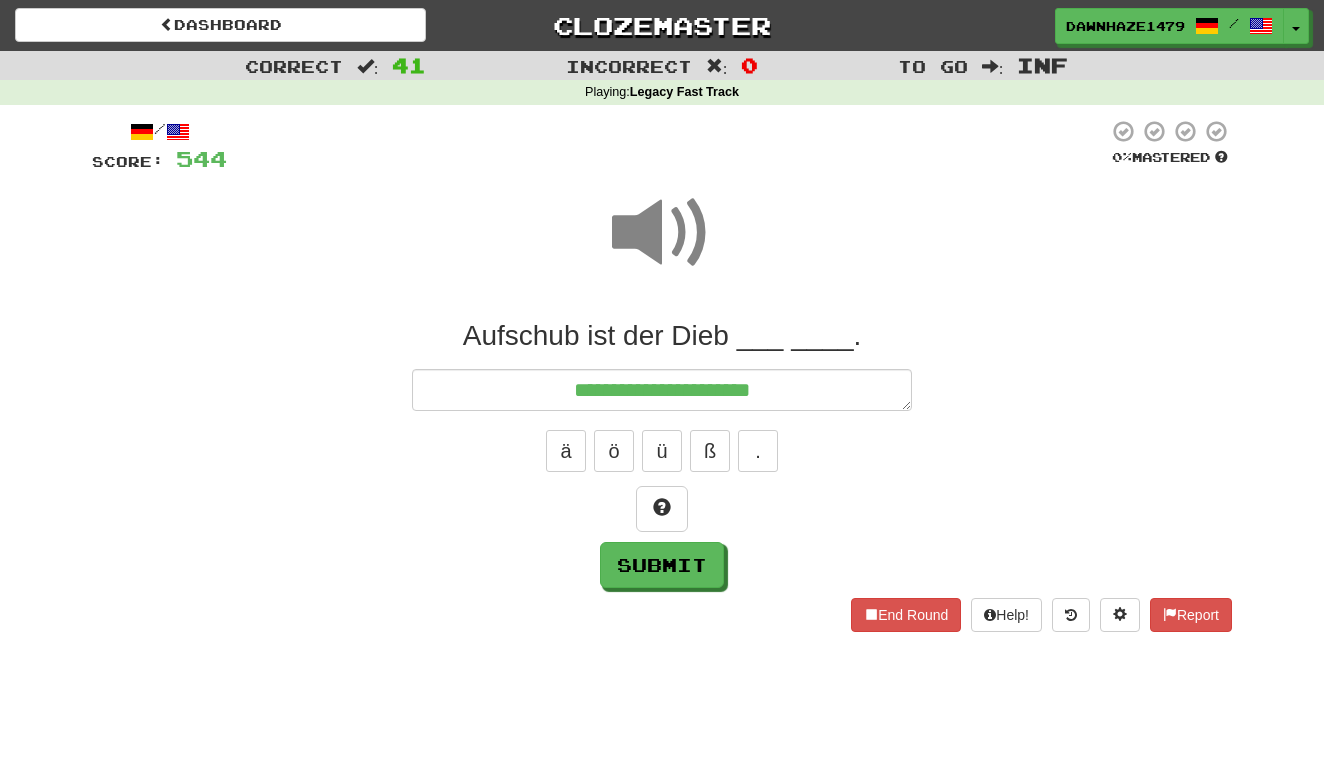 click at bounding box center (662, 233) 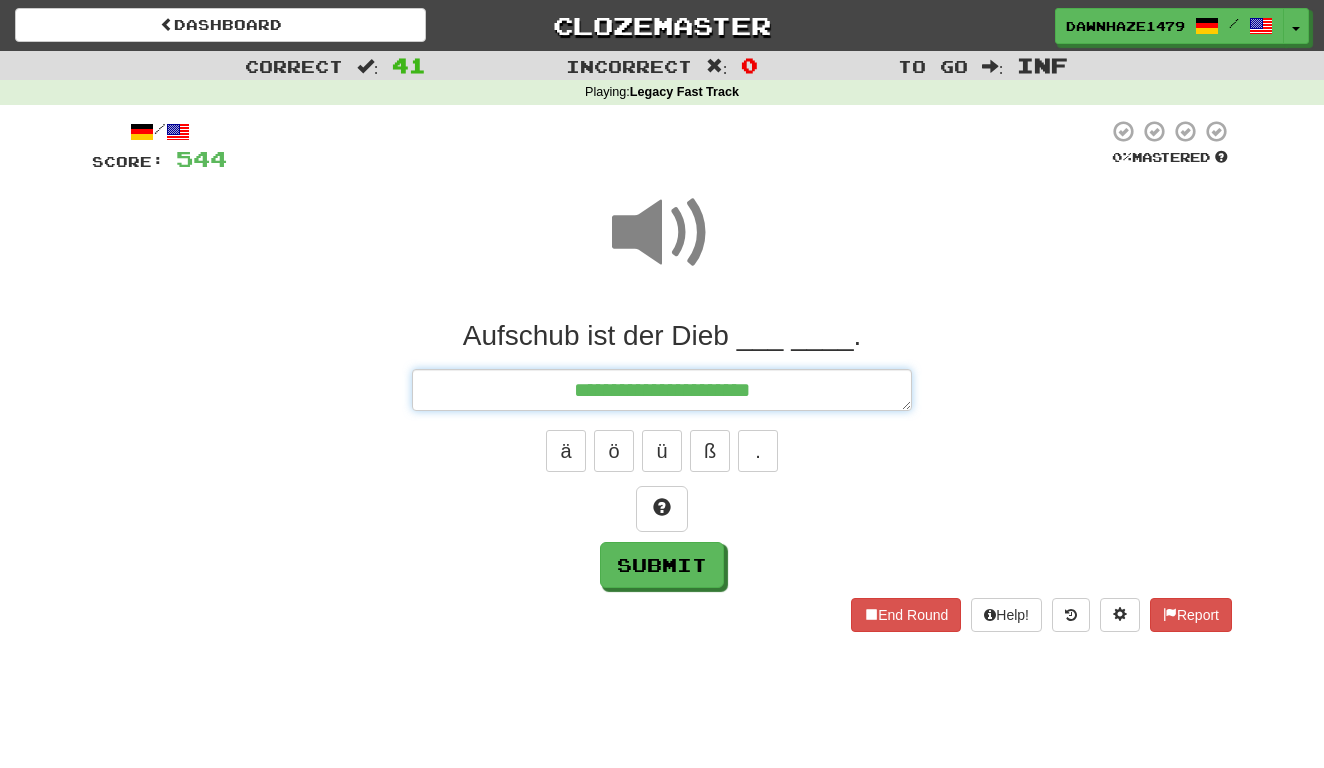 click on "**********" at bounding box center (662, 390) 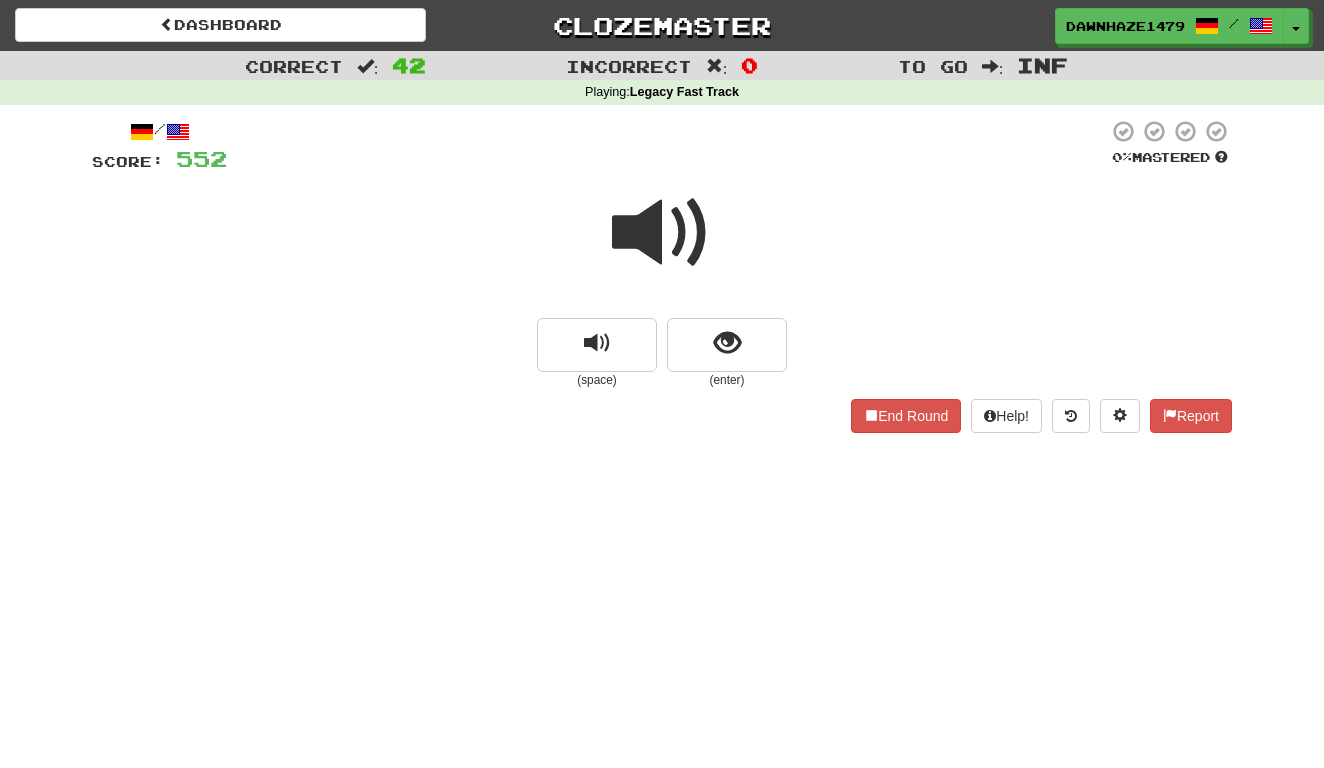 click at bounding box center [662, 233] 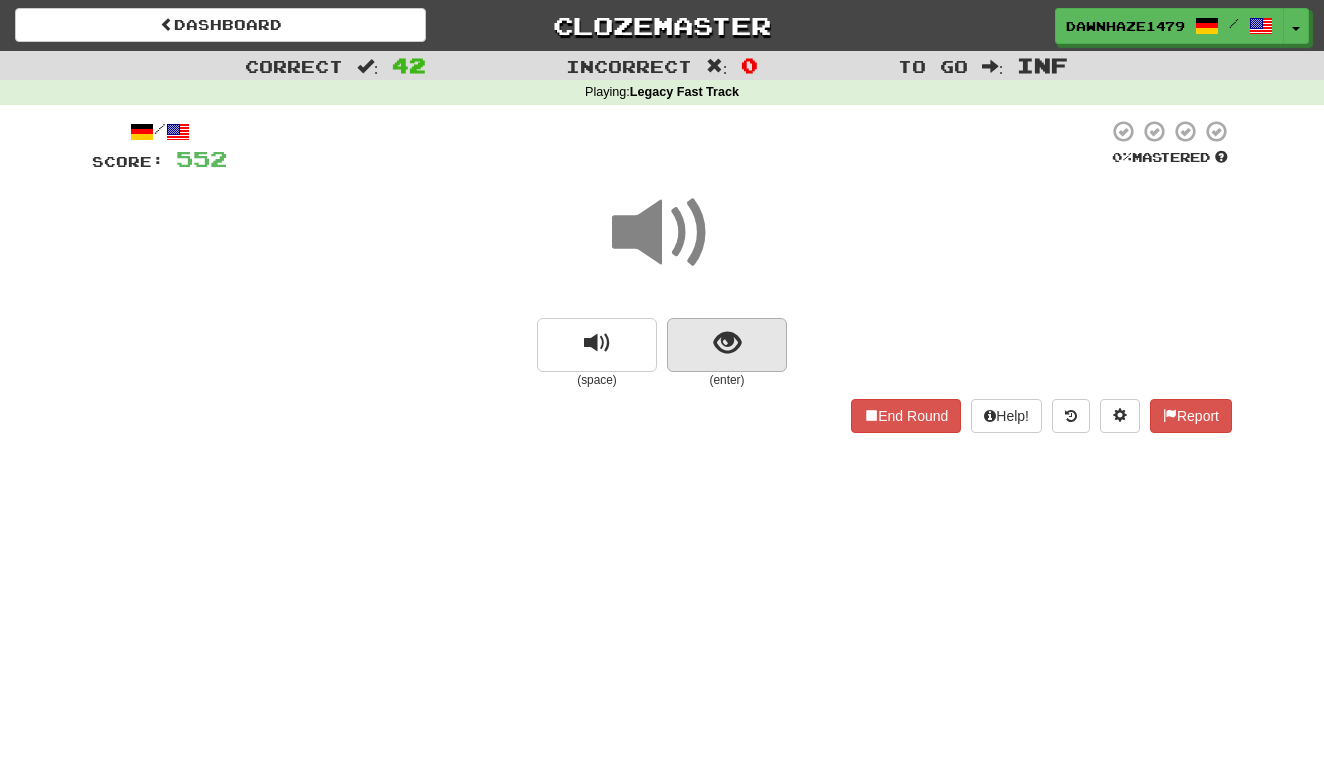 click at bounding box center [727, 345] 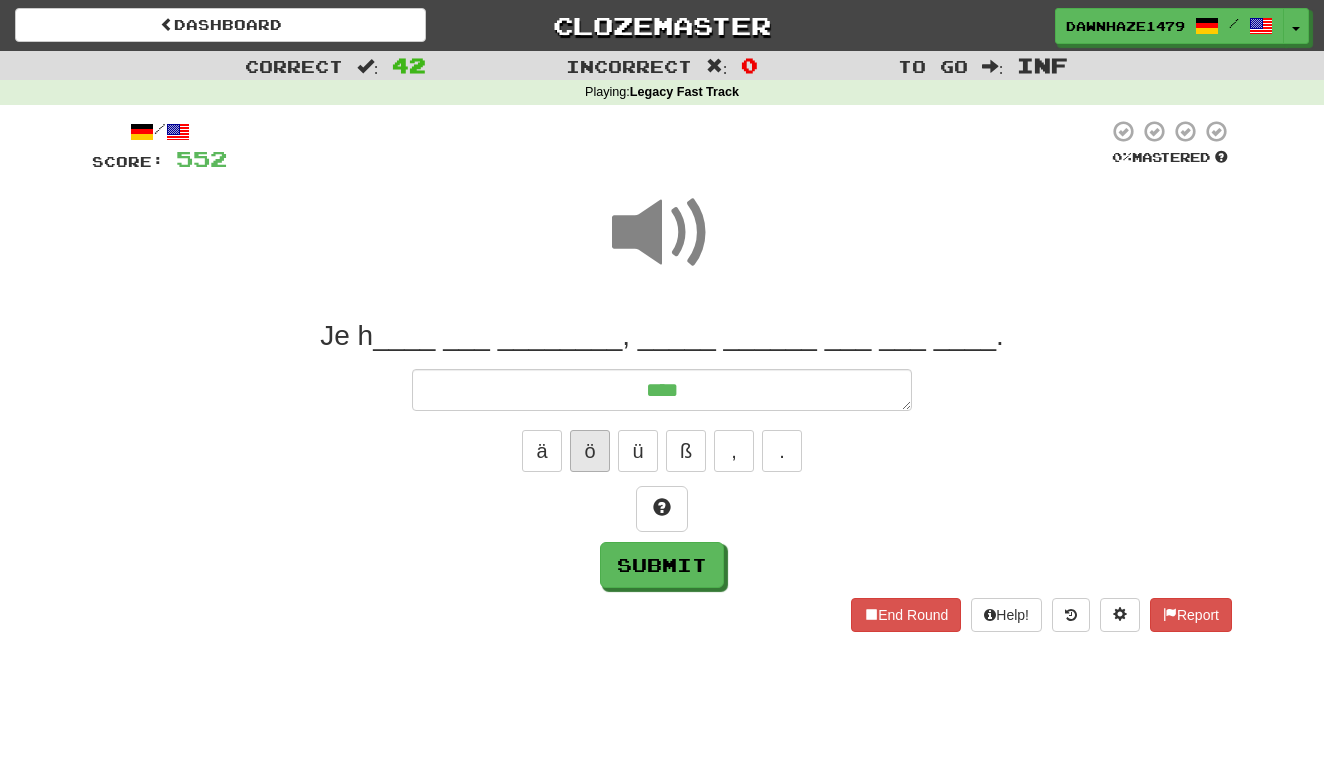 click on "ö" at bounding box center (590, 451) 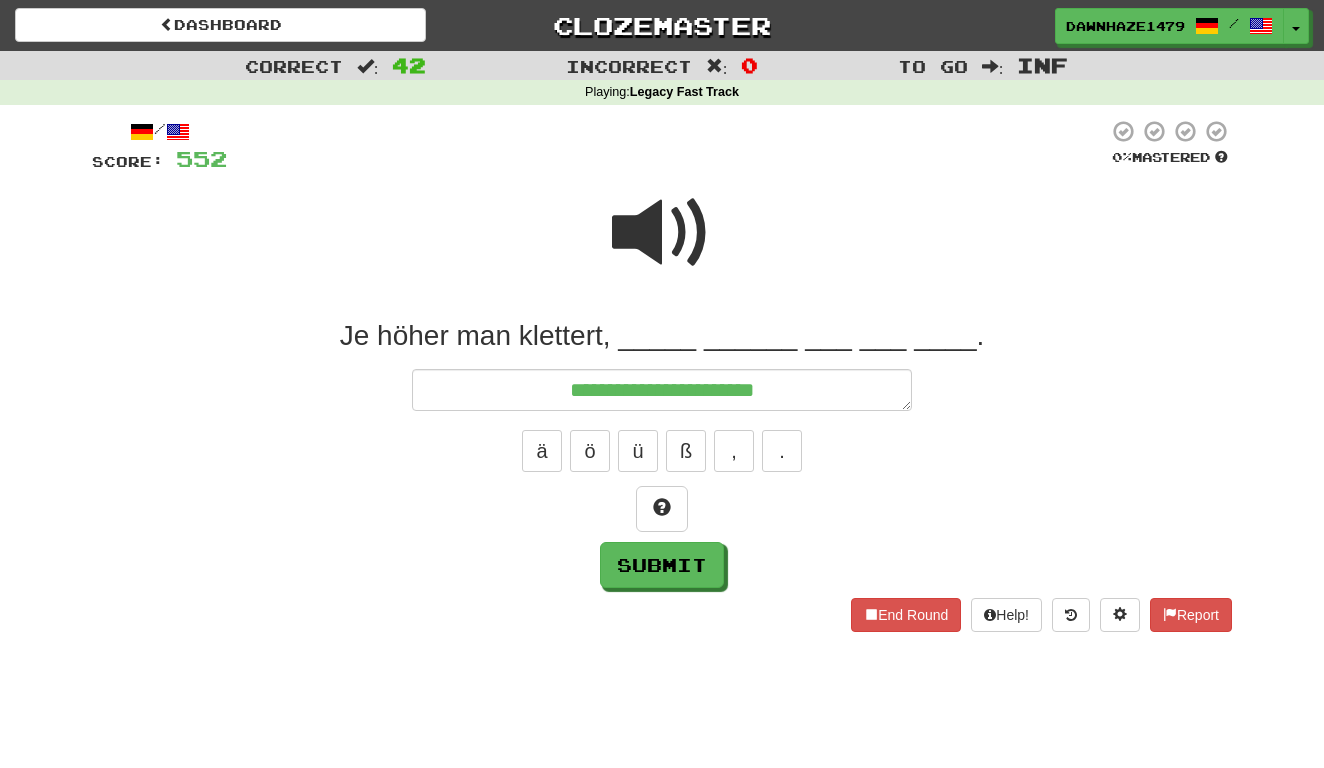 click at bounding box center (662, 233) 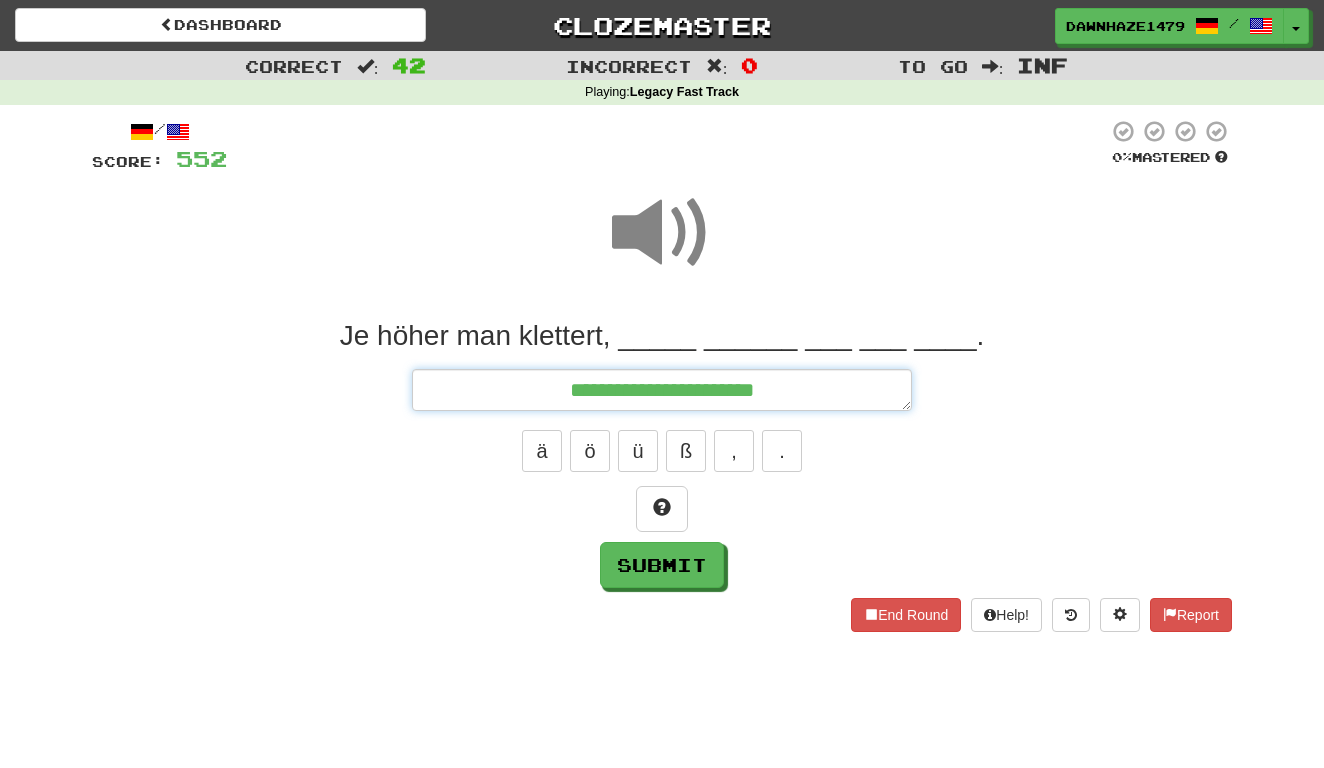 click on "**********" at bounding box center (662, 390) 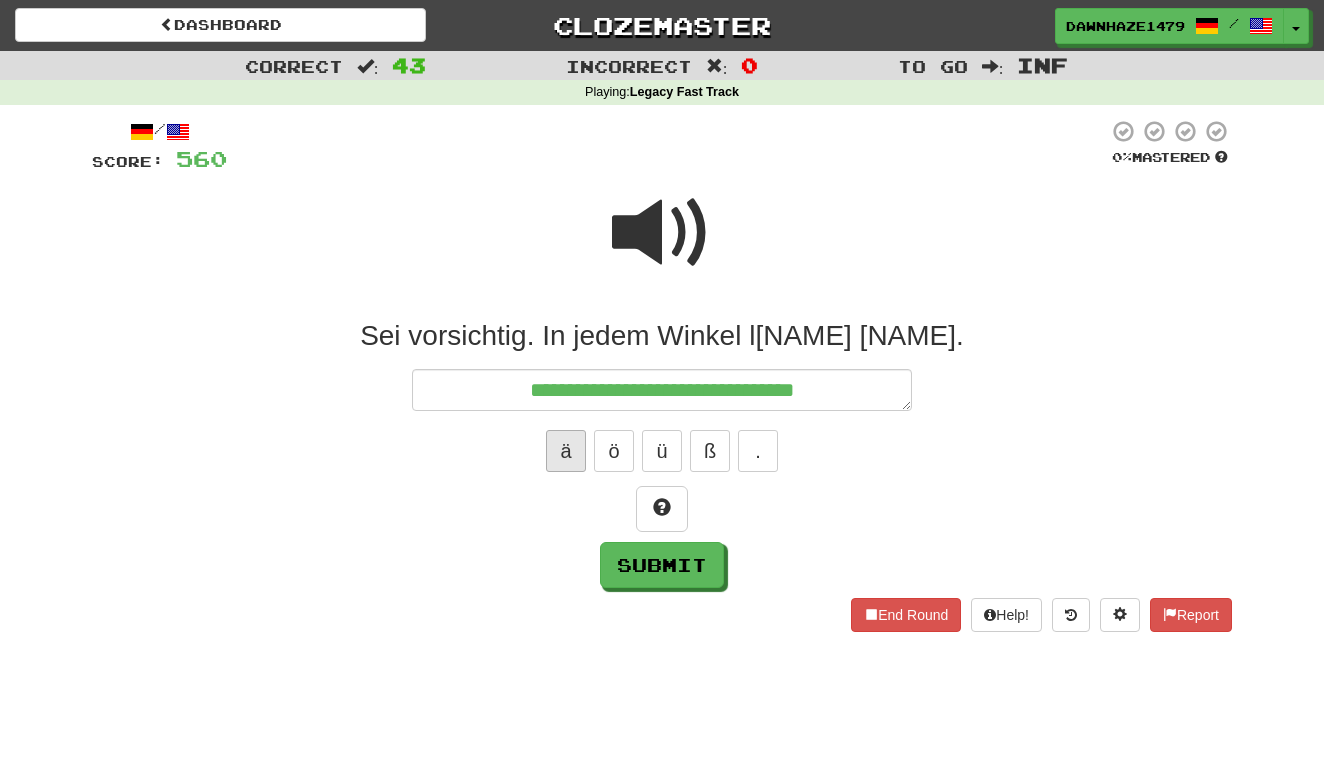 click on "ä" at bounding box center [566, 451] 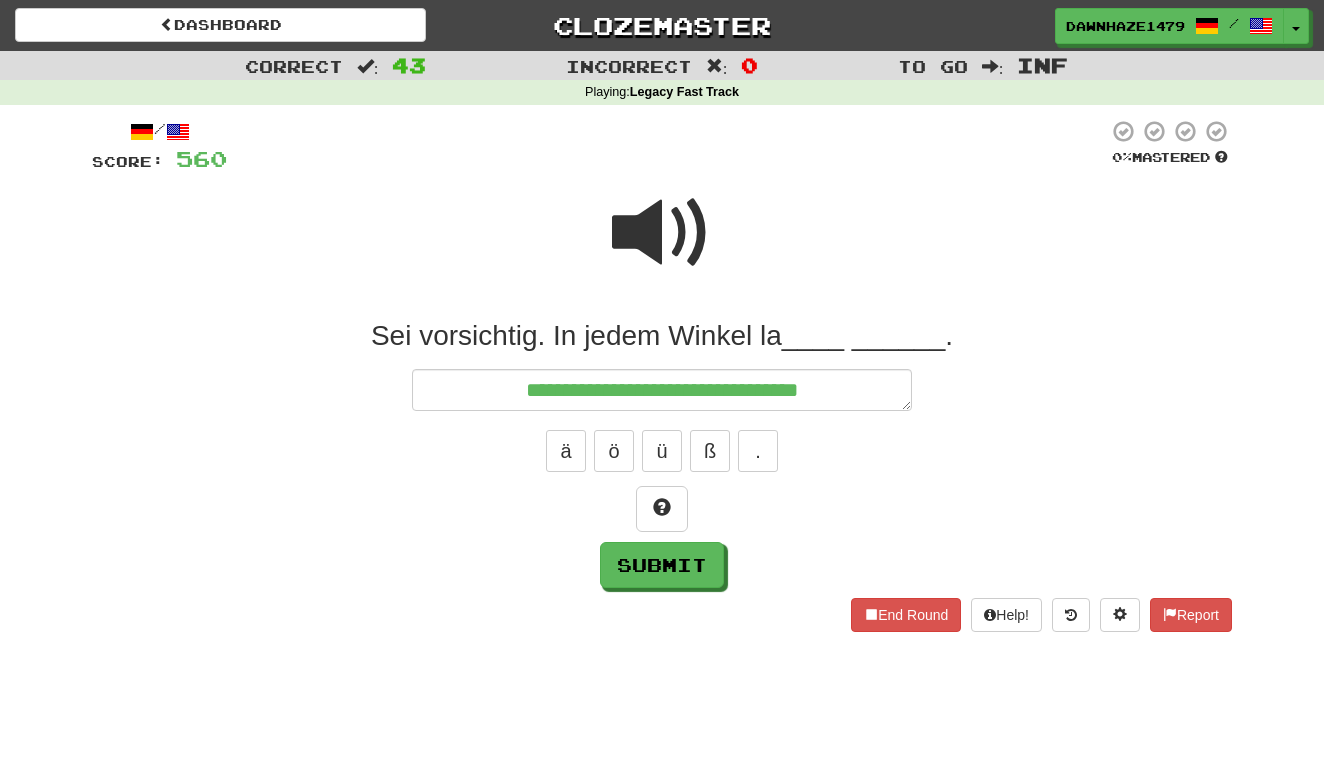 click at bounding box center [662, 233] 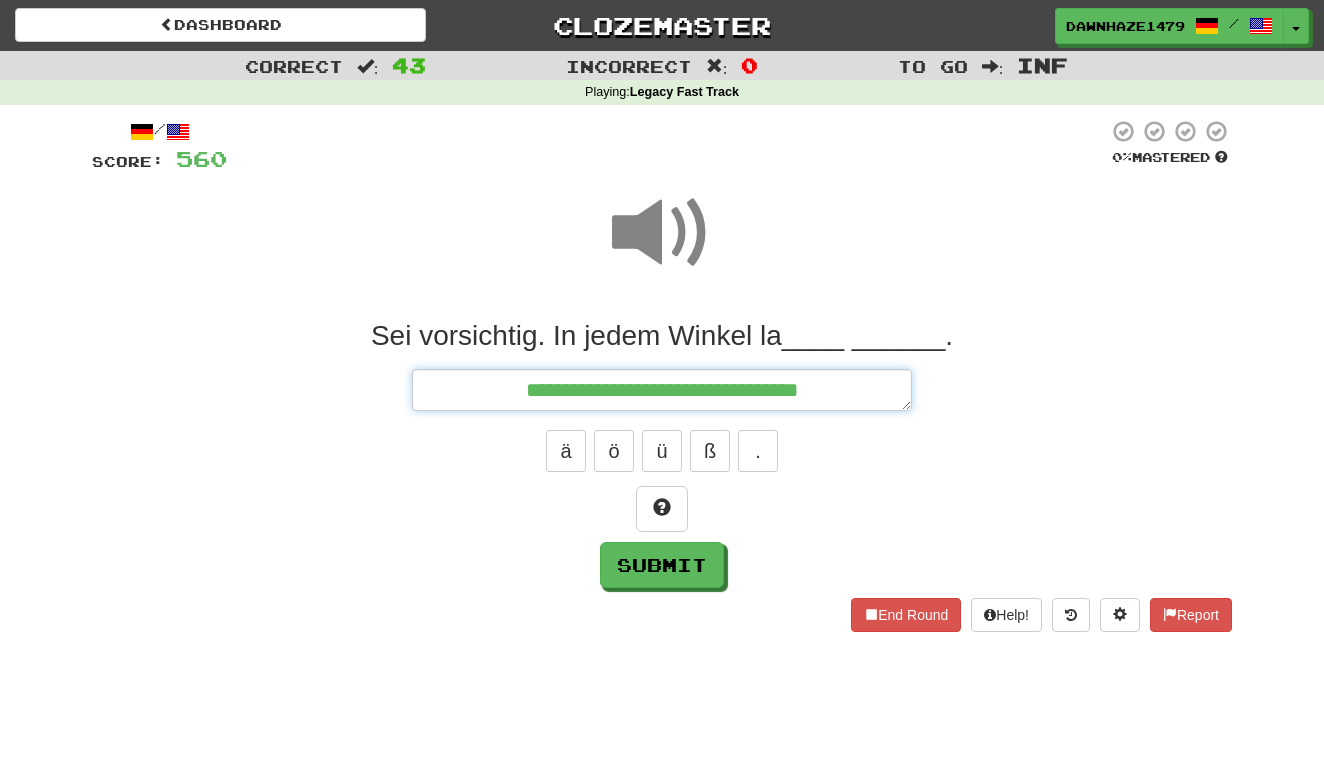 click on "**********" at bounding box center [662, 390] 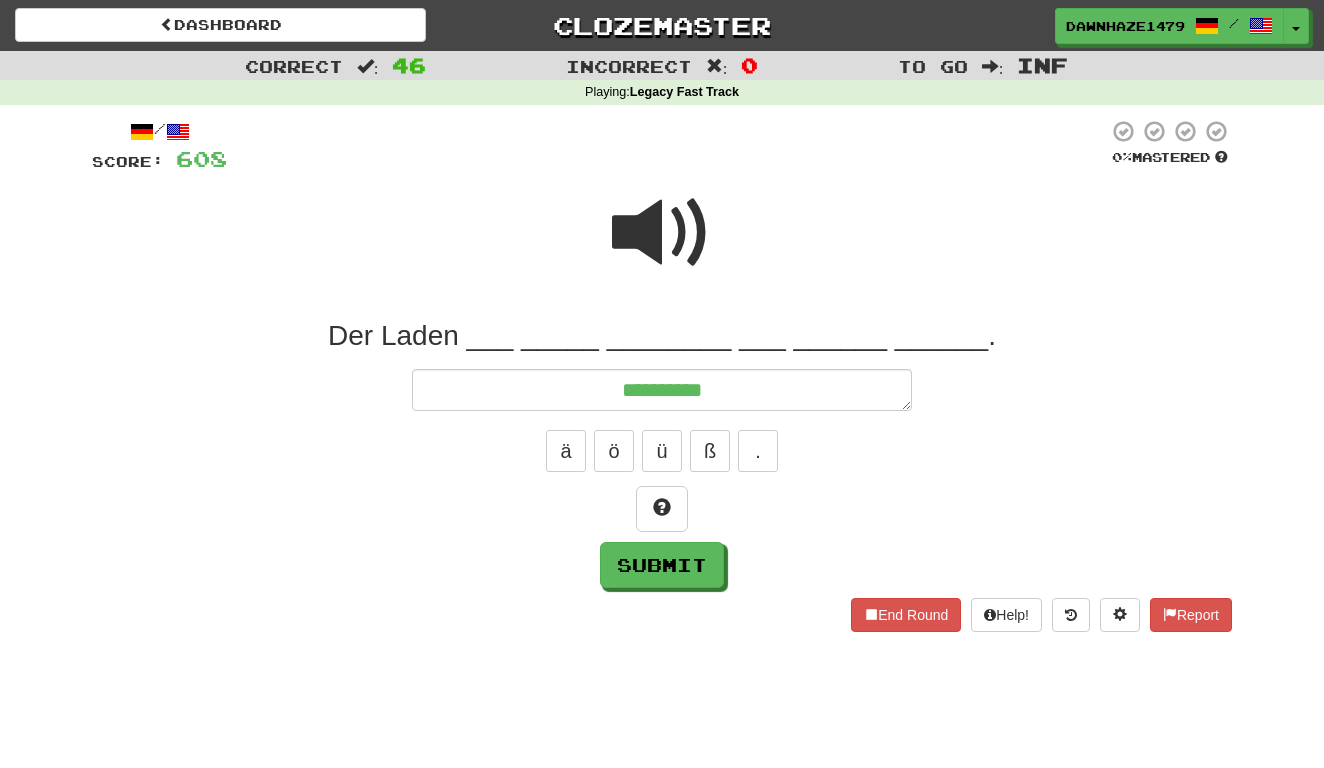 click at bounding box center (662, 233) 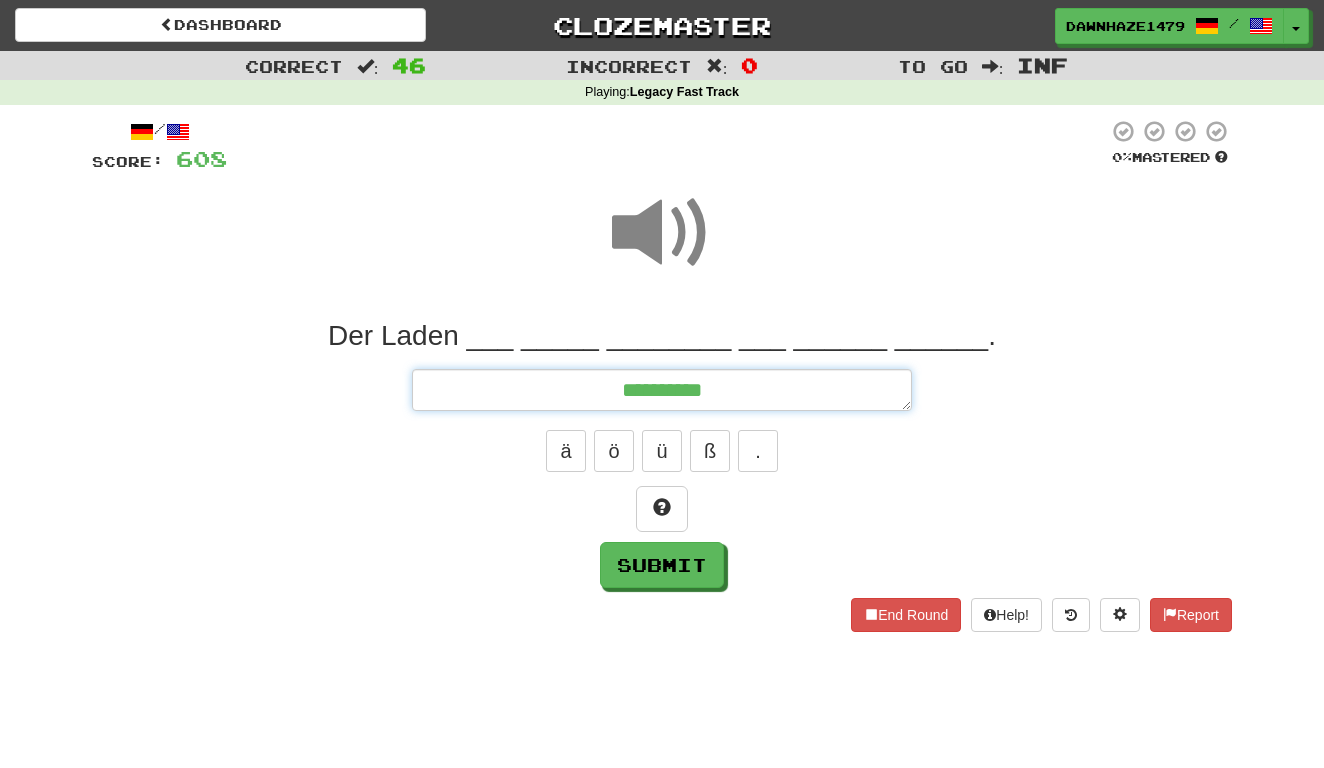 click on "*********" at bounding box center [662, 390] 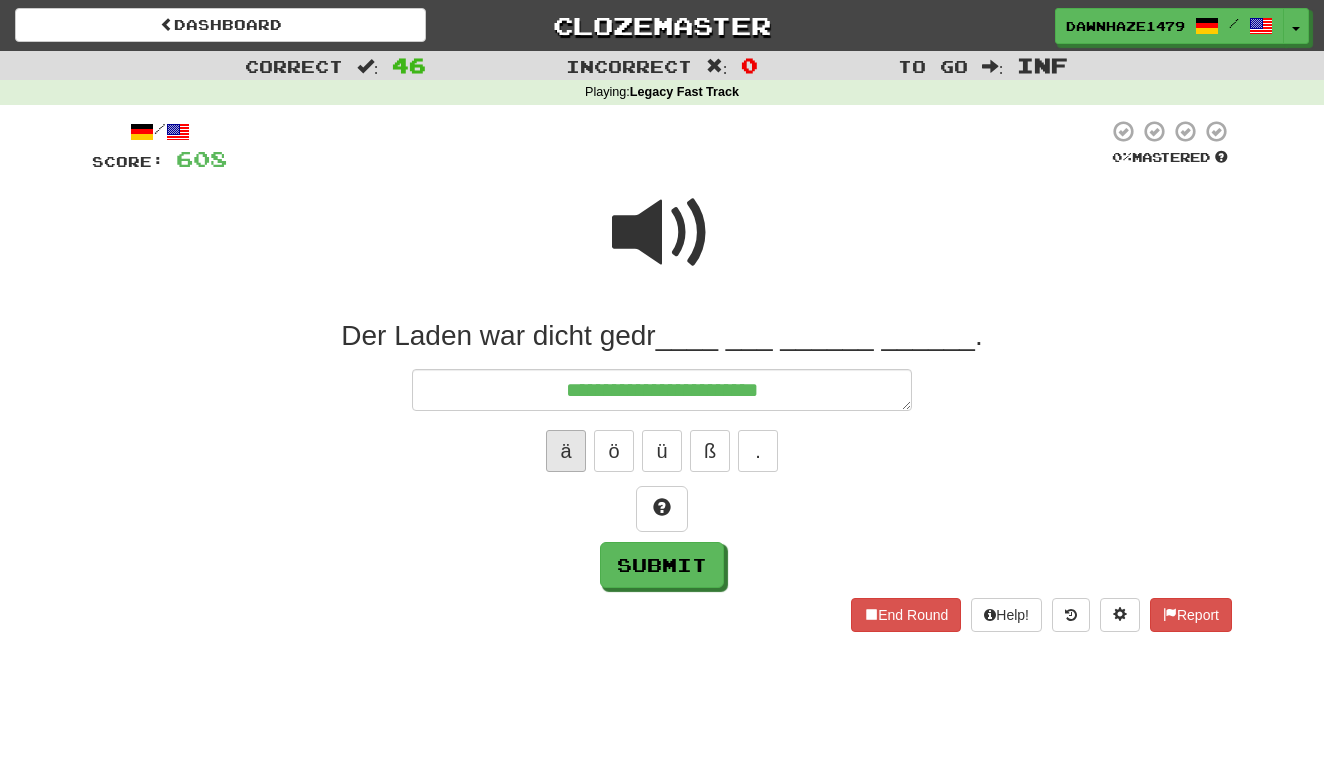click on "ä" at bounding box center [566, 451] 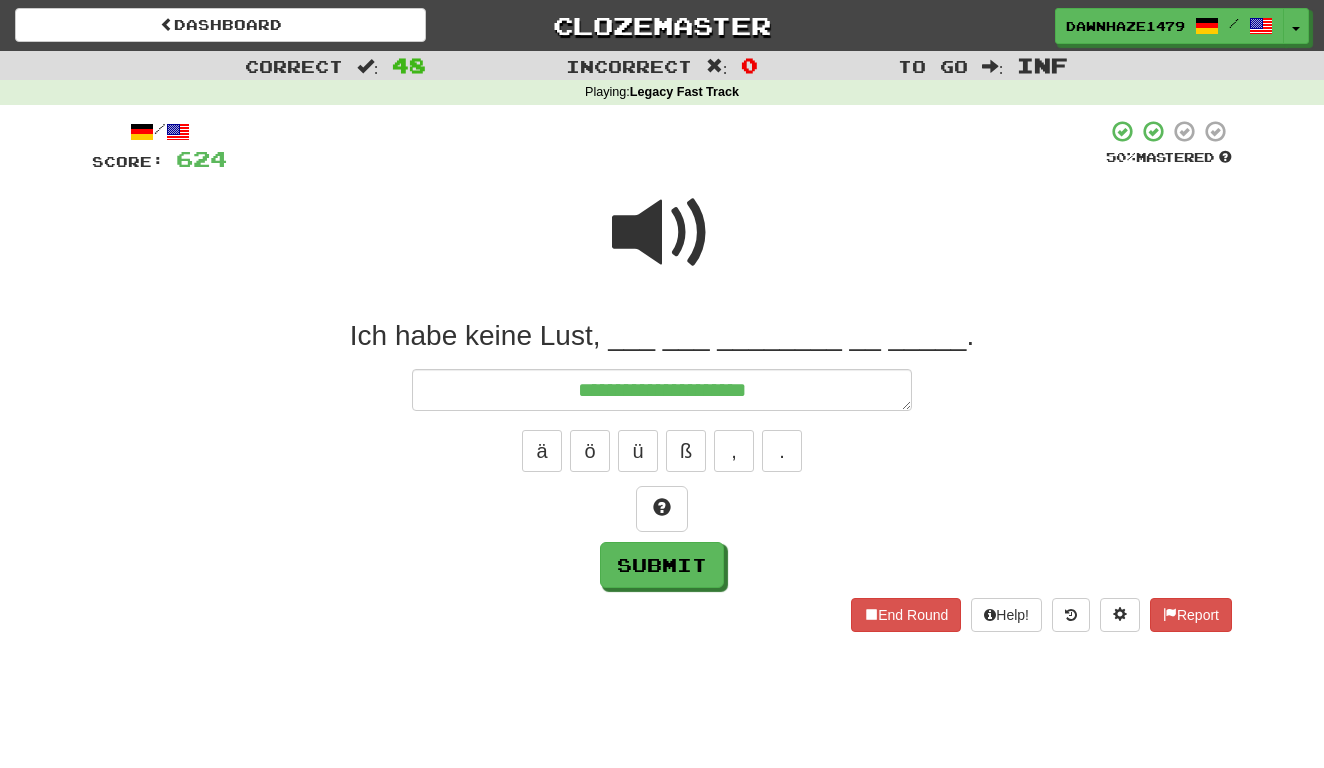 click at bounding box center (662, 233) 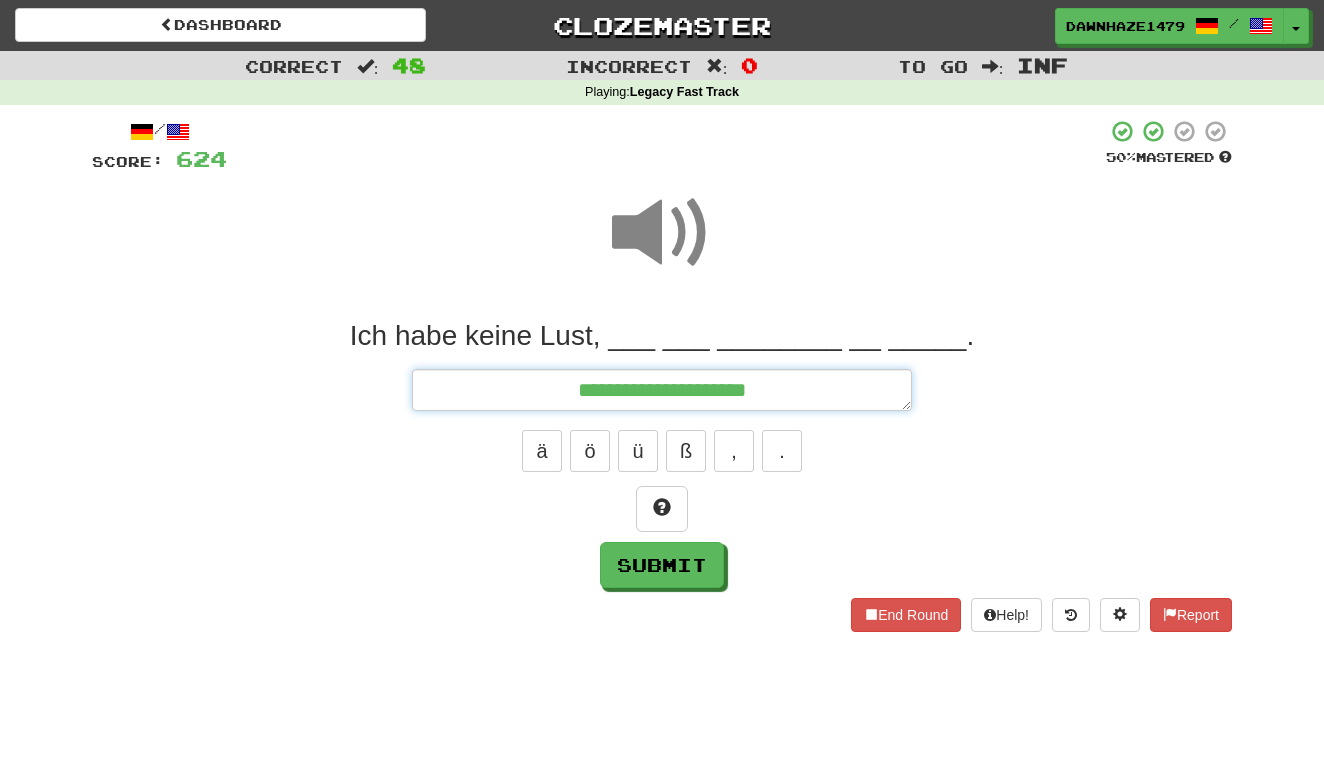 click on "**********" at bounding box center (662, 390) 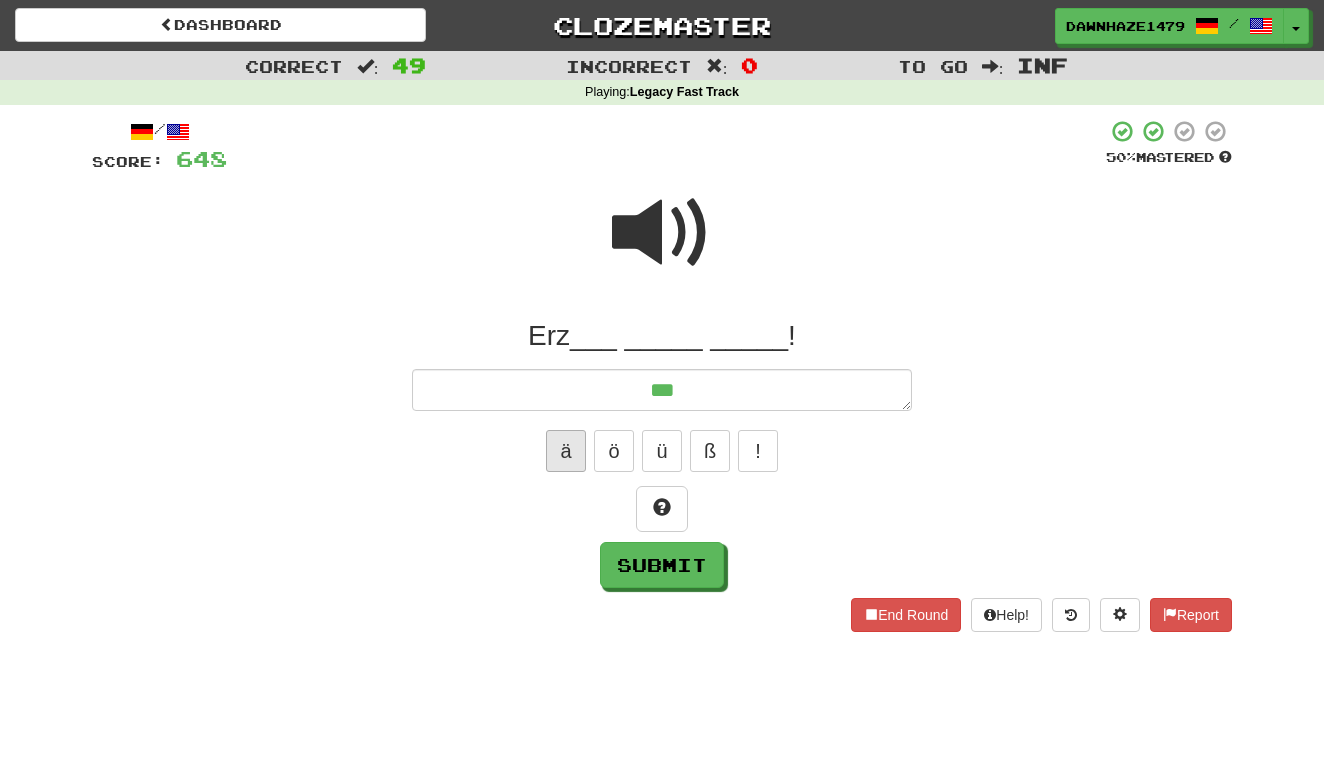 click on "ä" at bounding box center [566, 451] 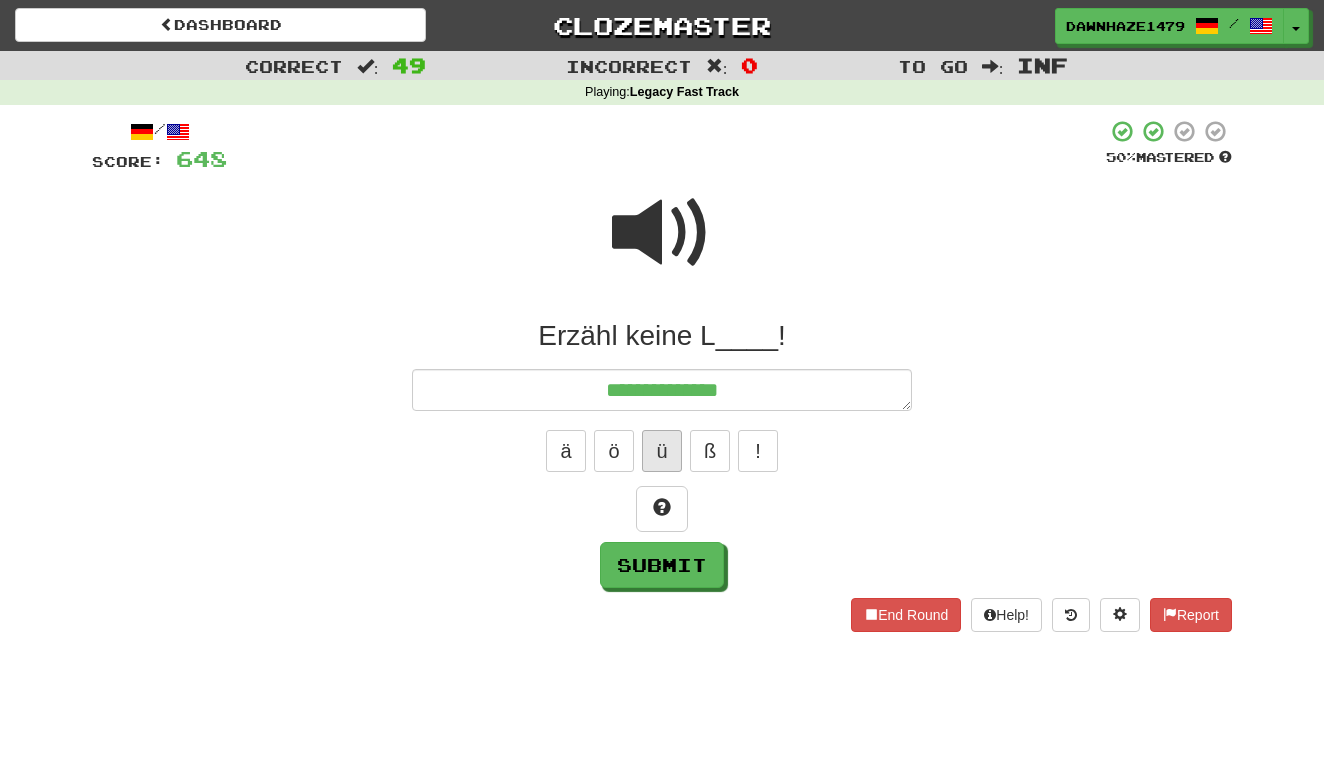 click on "ü" at bounding box center [662, 451] 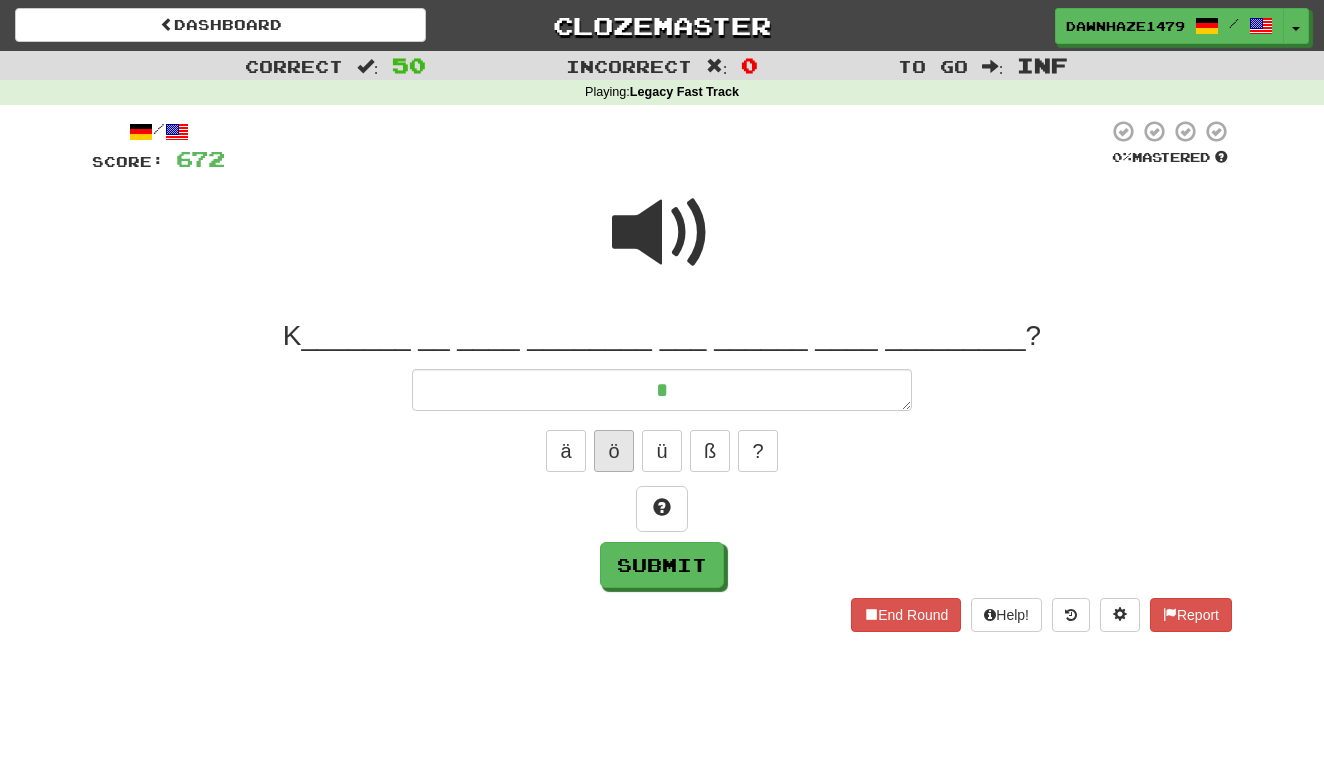 click on "ö" at bounding box center [614, 451] 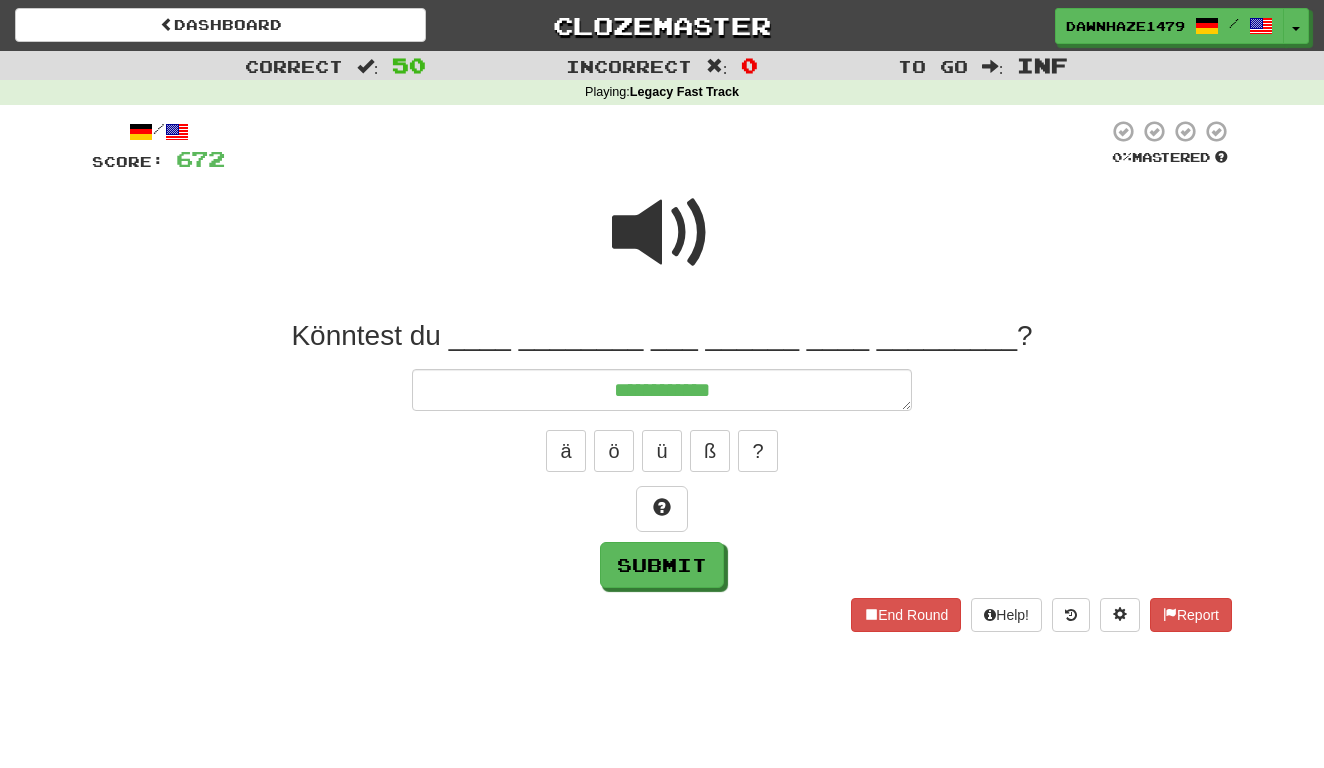 click at bounding box center [662, 233] 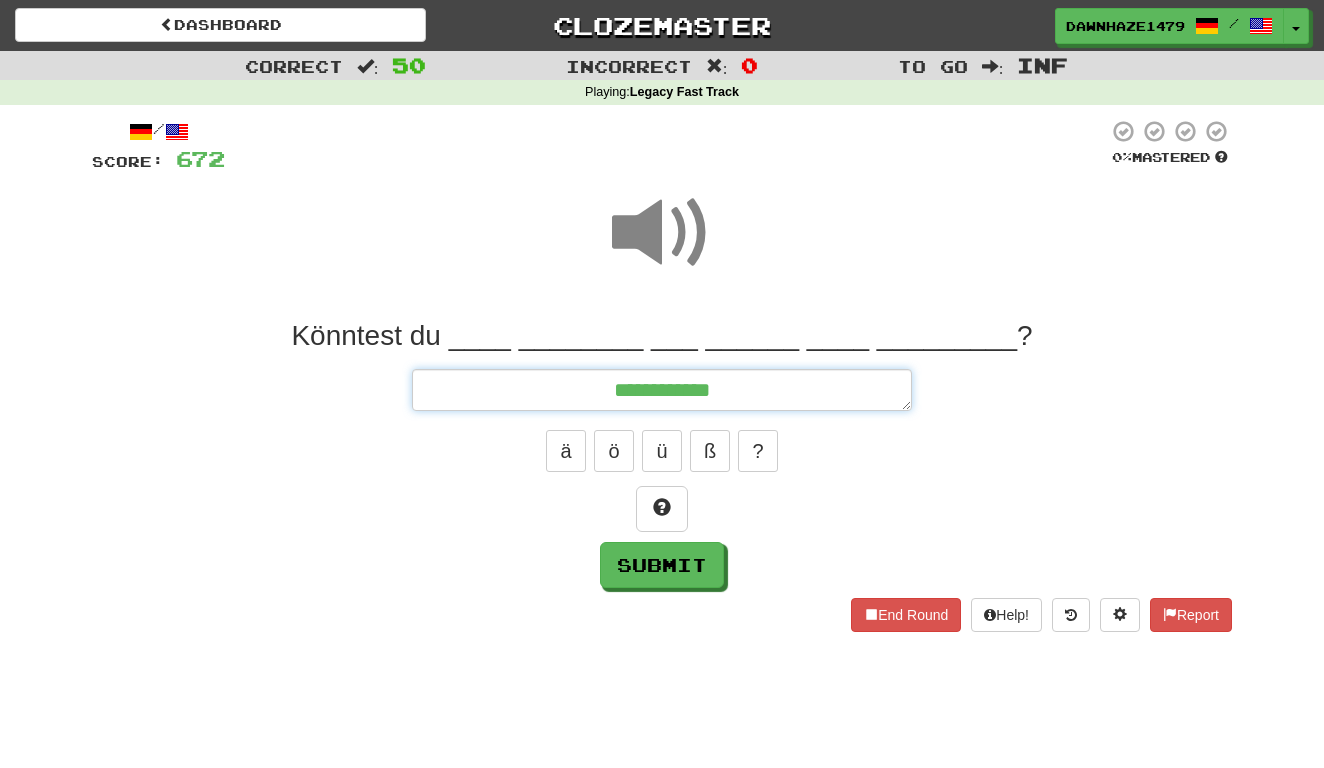 click on "**********" at bounding box center [662, 390] 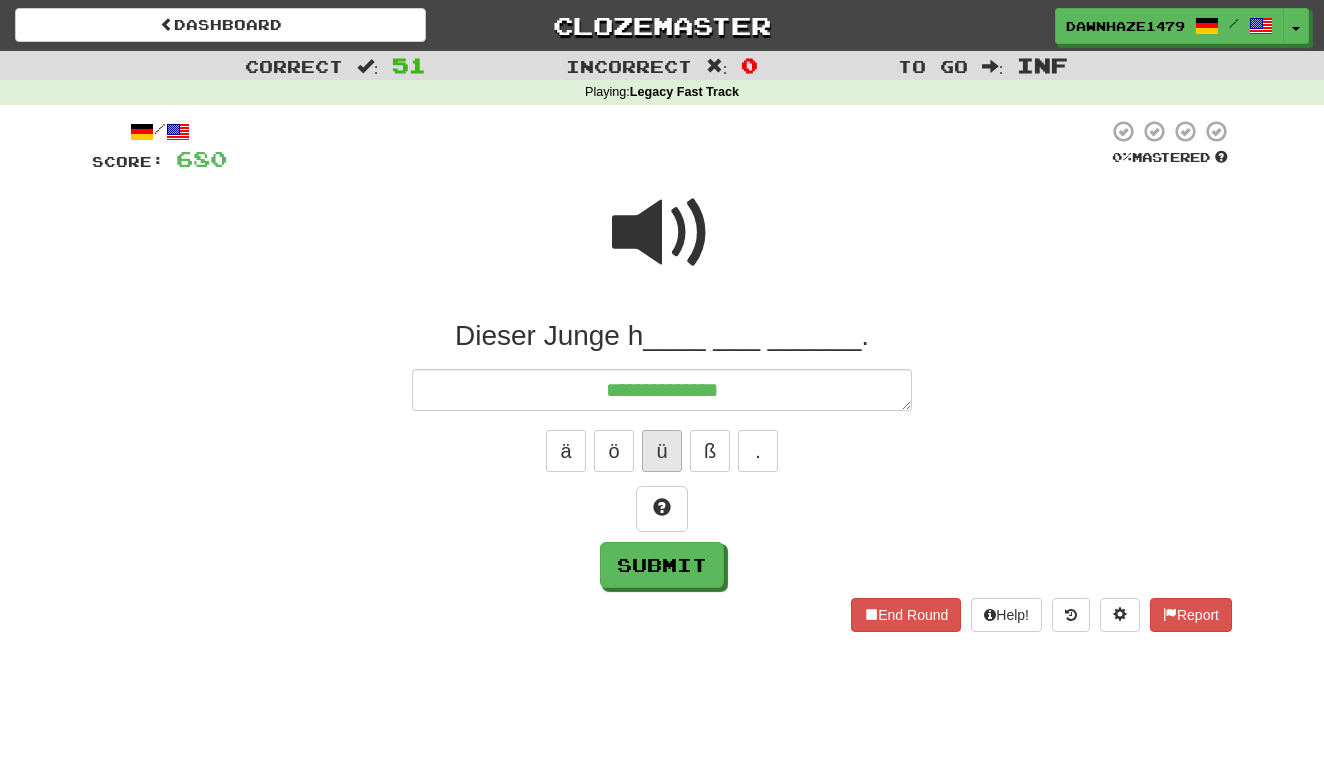 click on "ü" at bounding box center [662, 451] 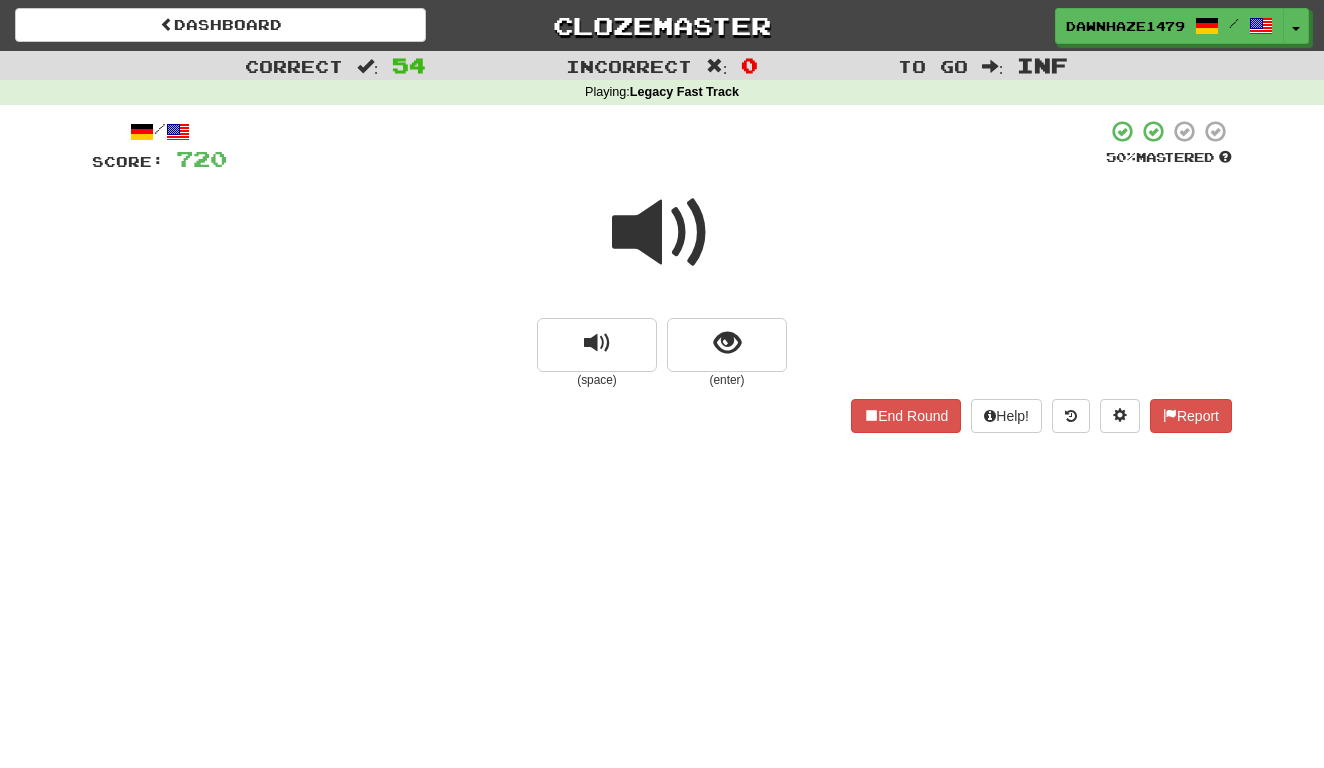 click at bounding box center [662, 233] 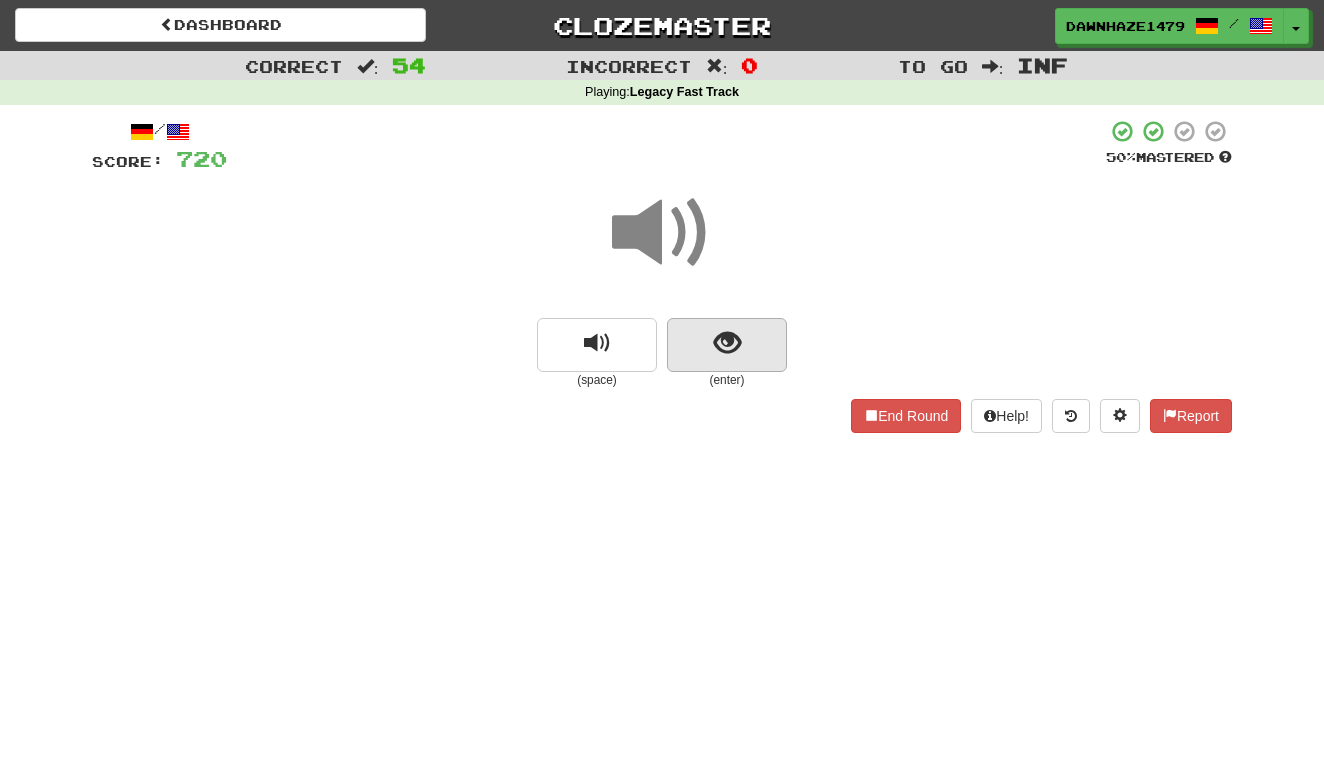 click at bounding box center (727, 345) 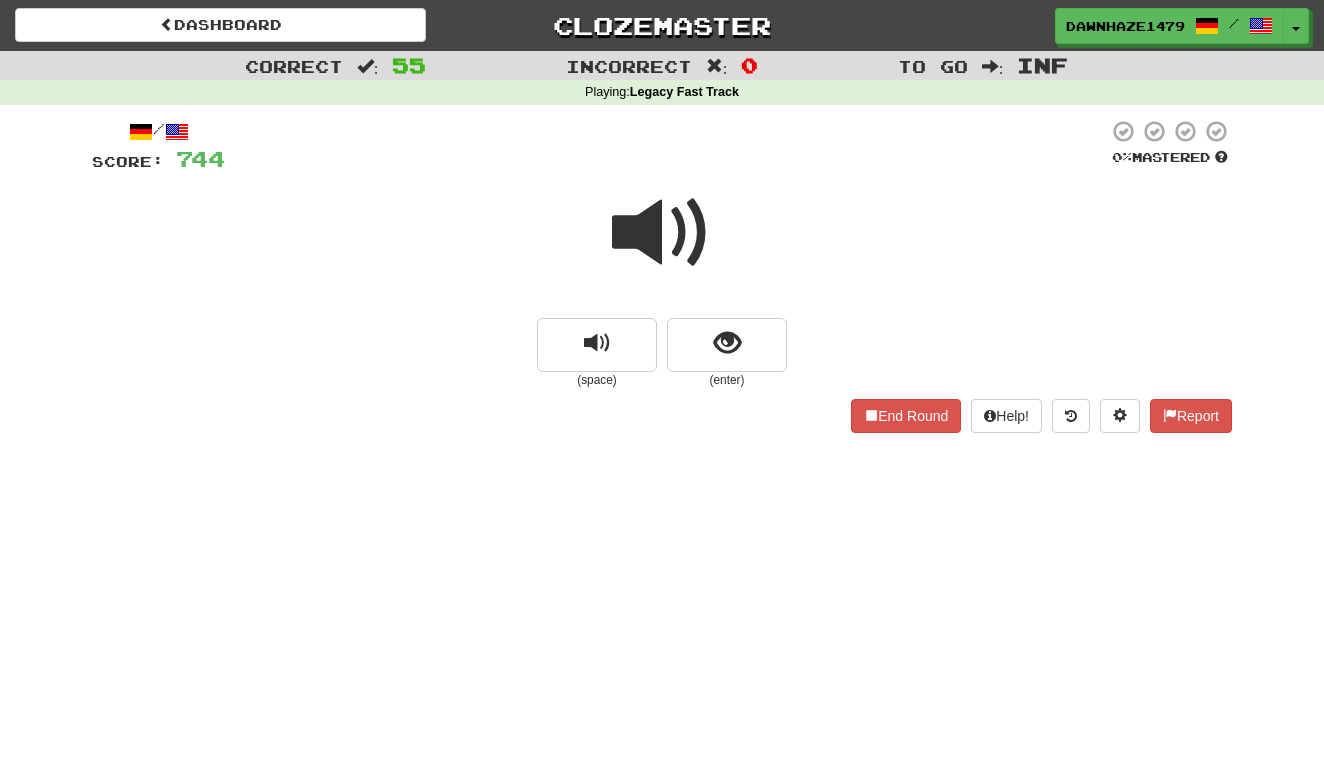 click at bounding box center [662, 233] 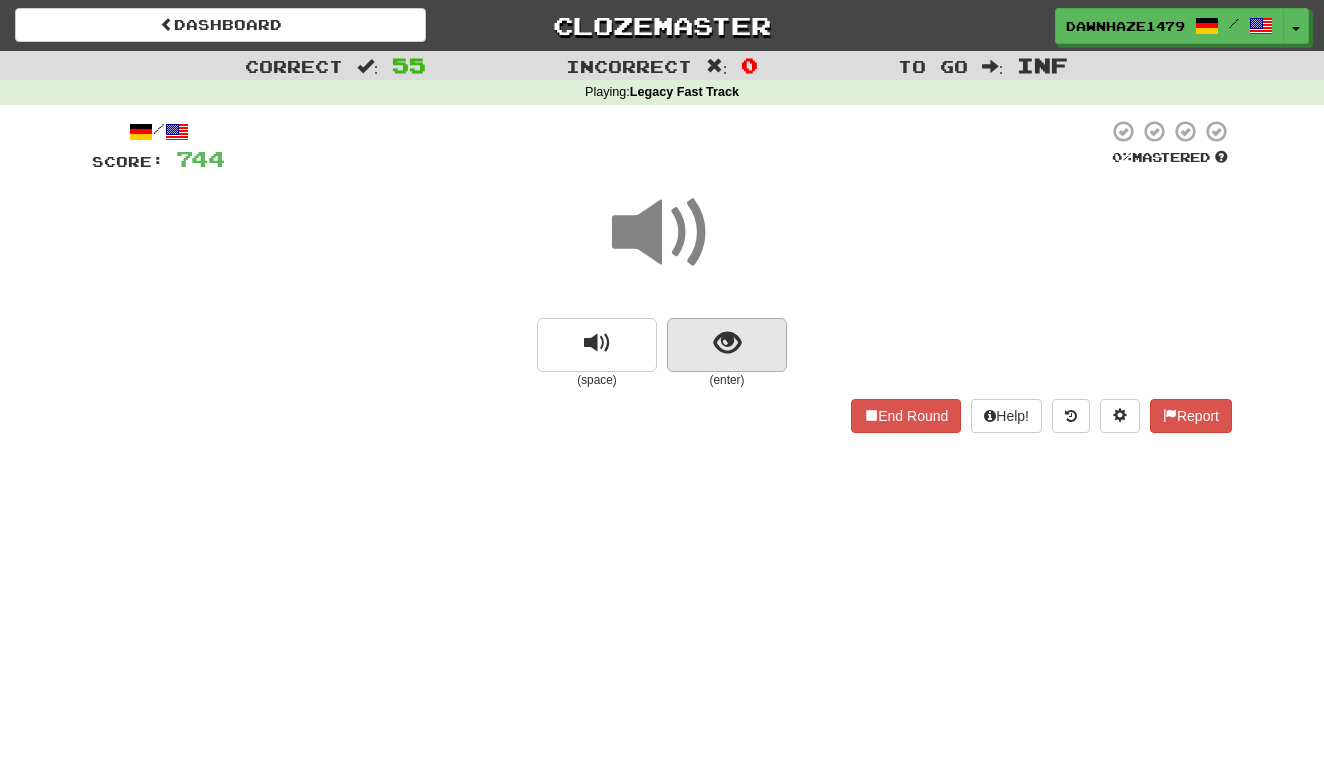 click at bounding box center [727, 345] 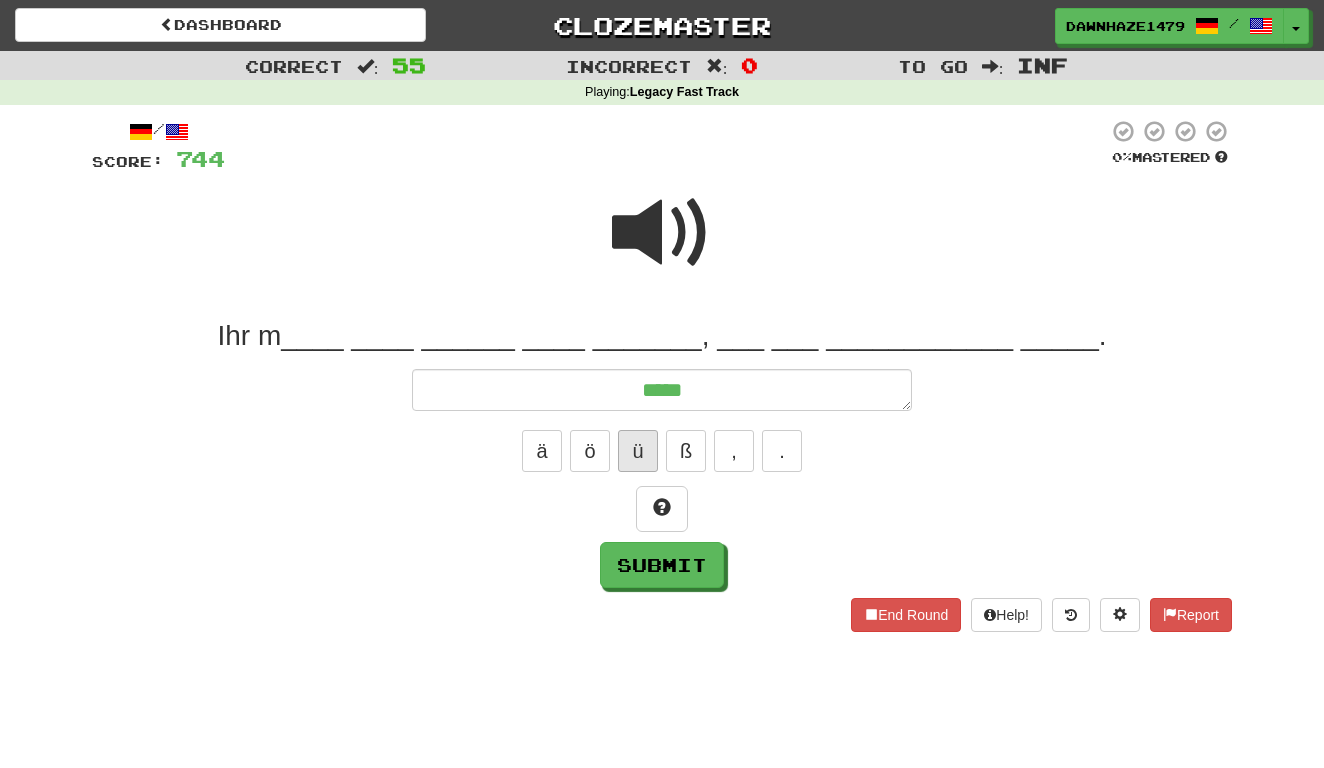 click on "ü" at bounding box center (638, 451) 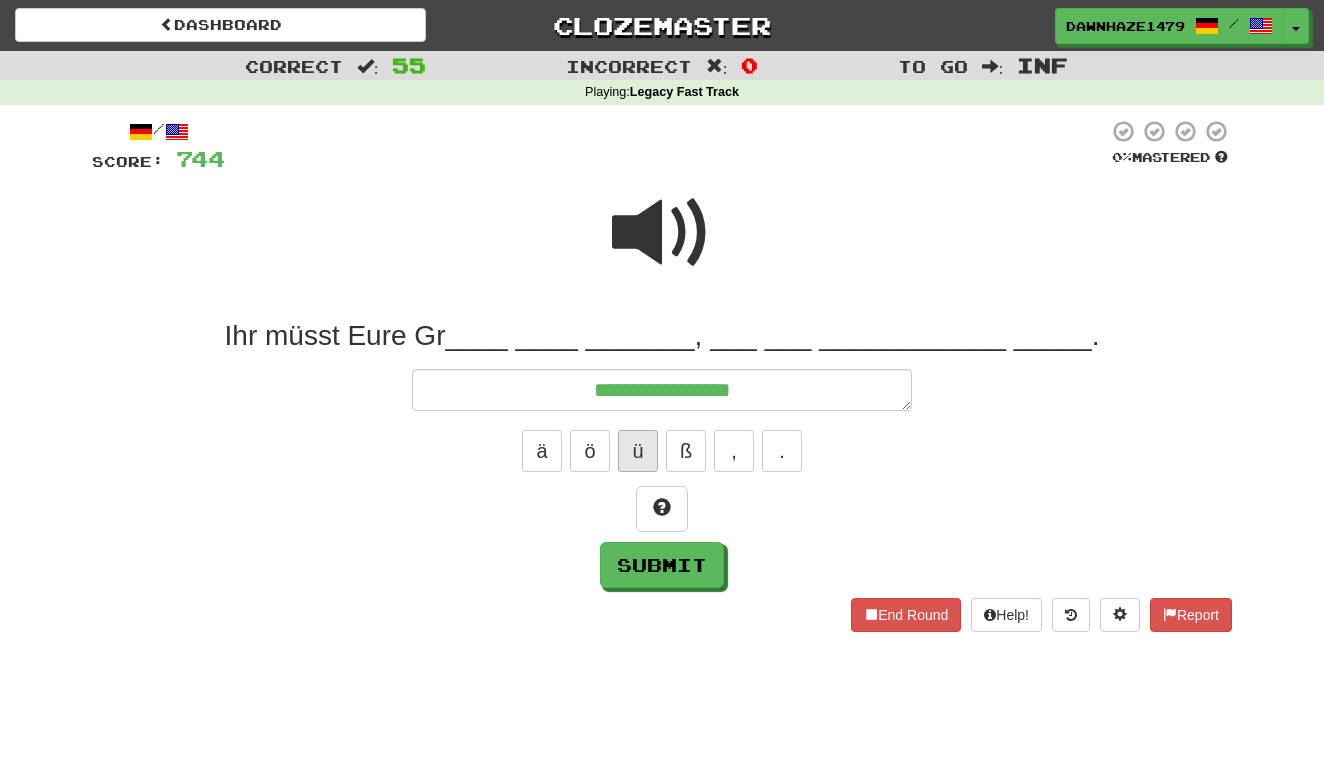 click on "ü" at bounding box center [638, 451] 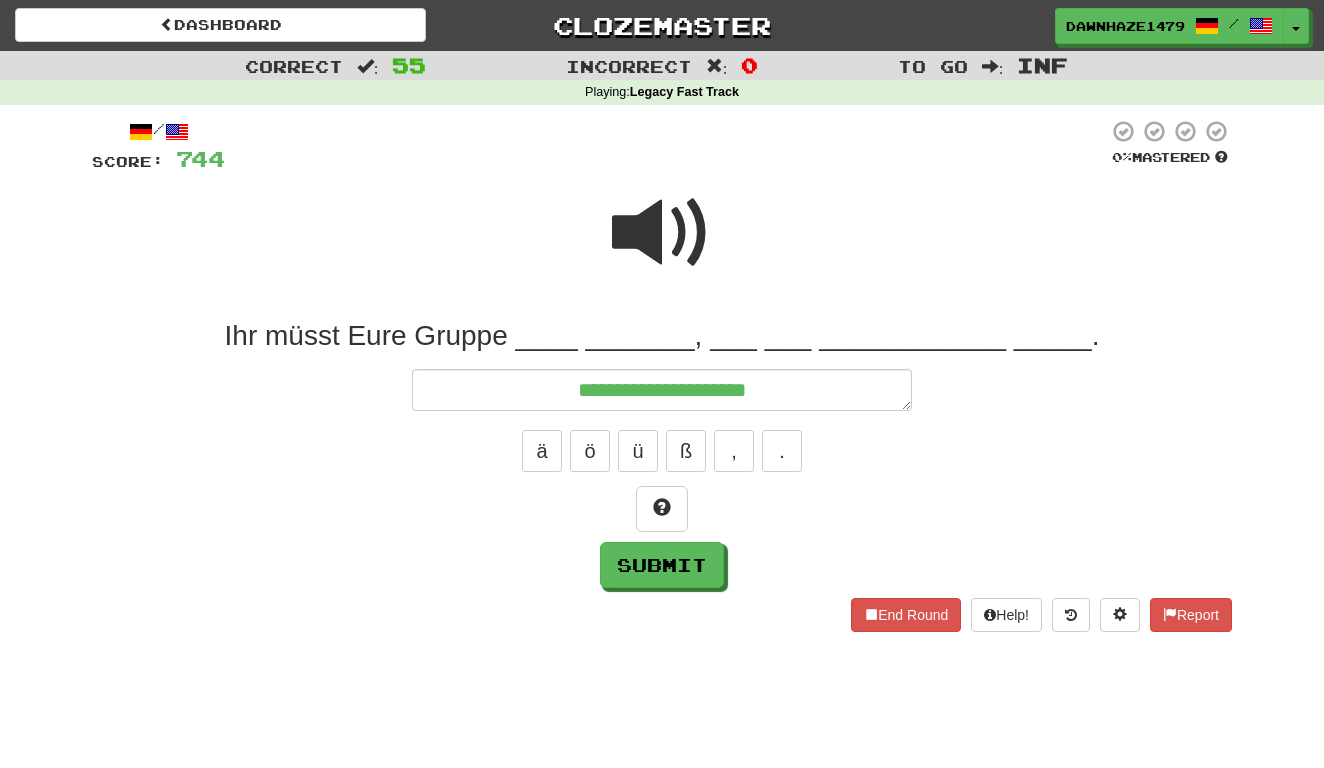 click at bounding box center (662, 233) 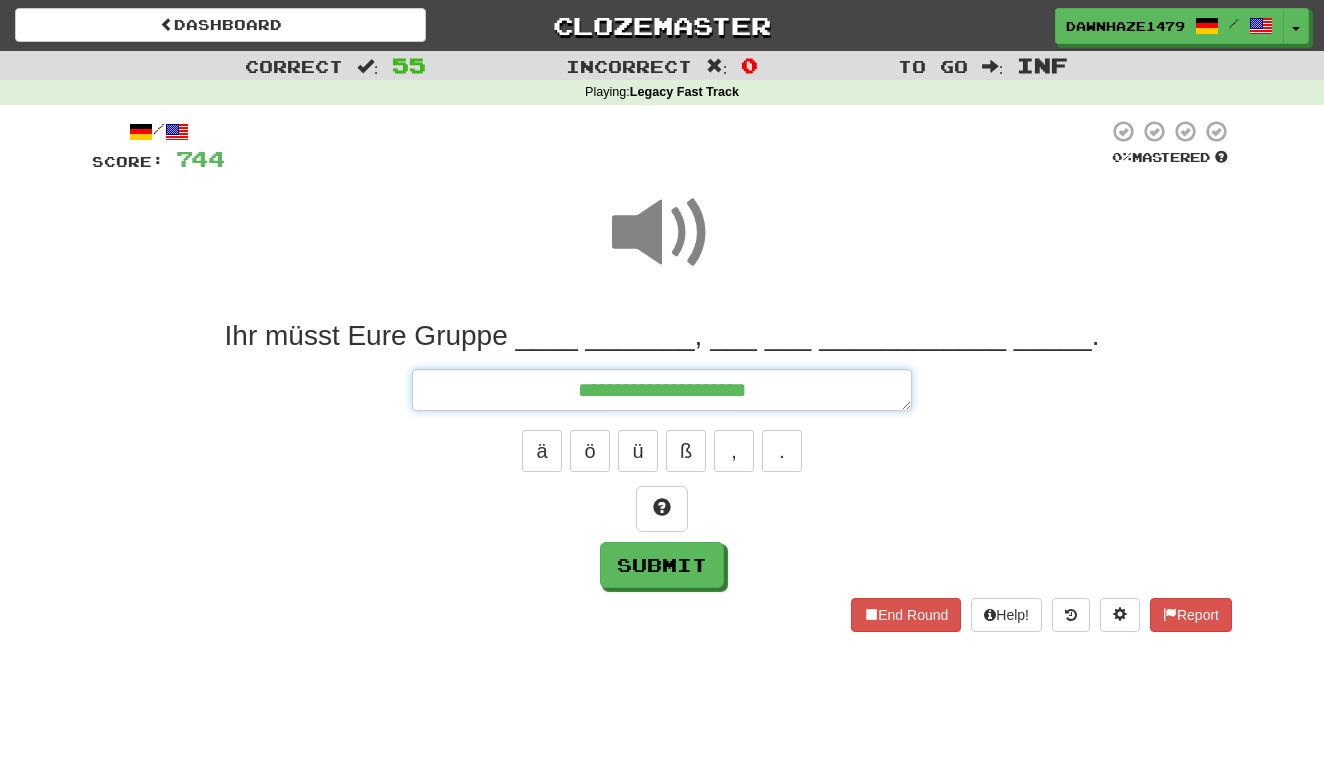 click on "**********" at bounding box center (662, 390) 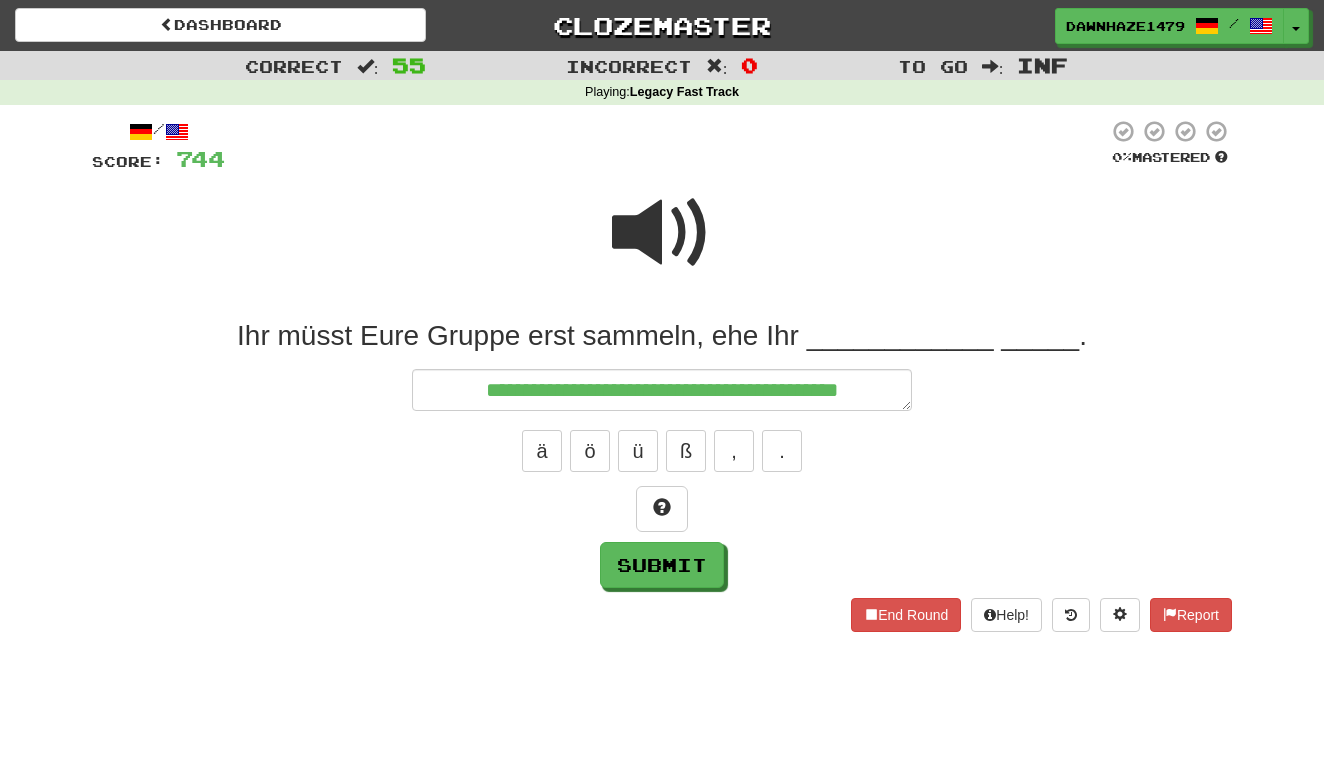 click at bounding box center (662, 233) 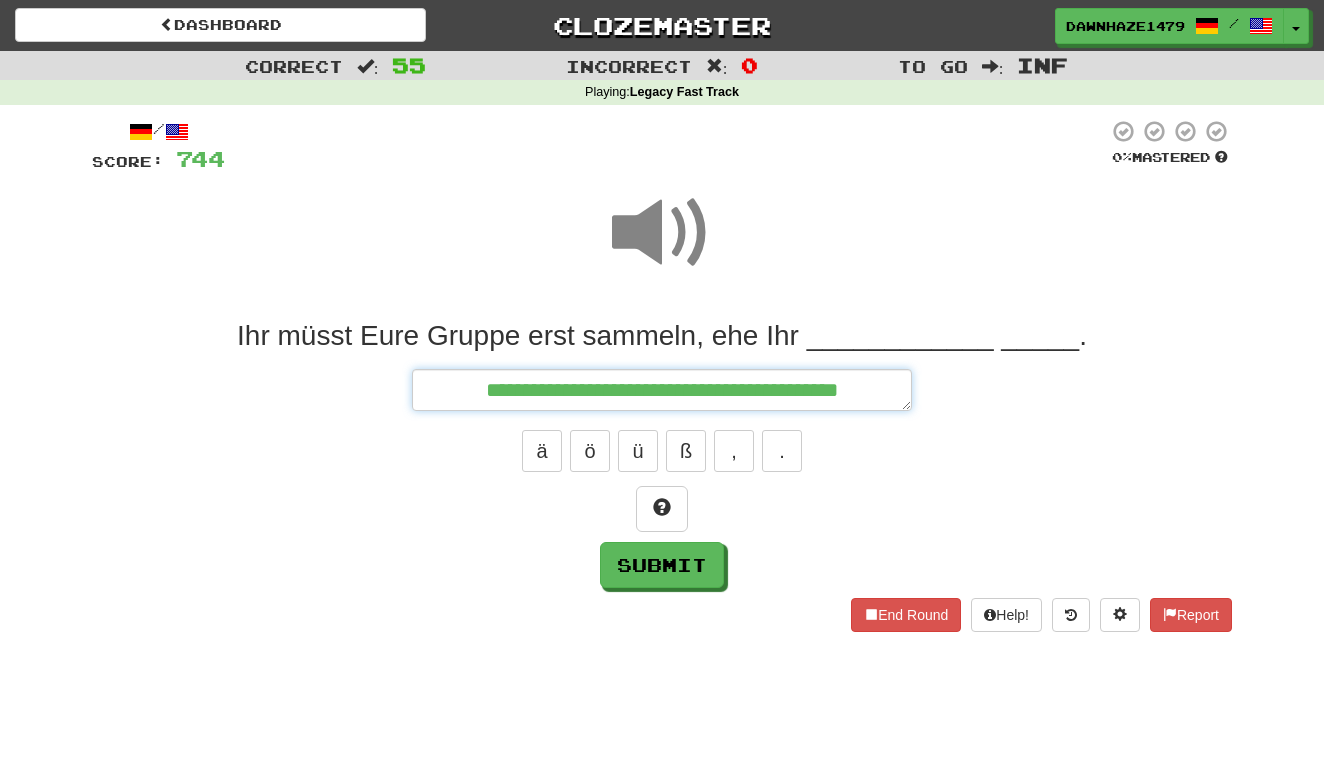 click on "**********" at bounding box center (662, 390) 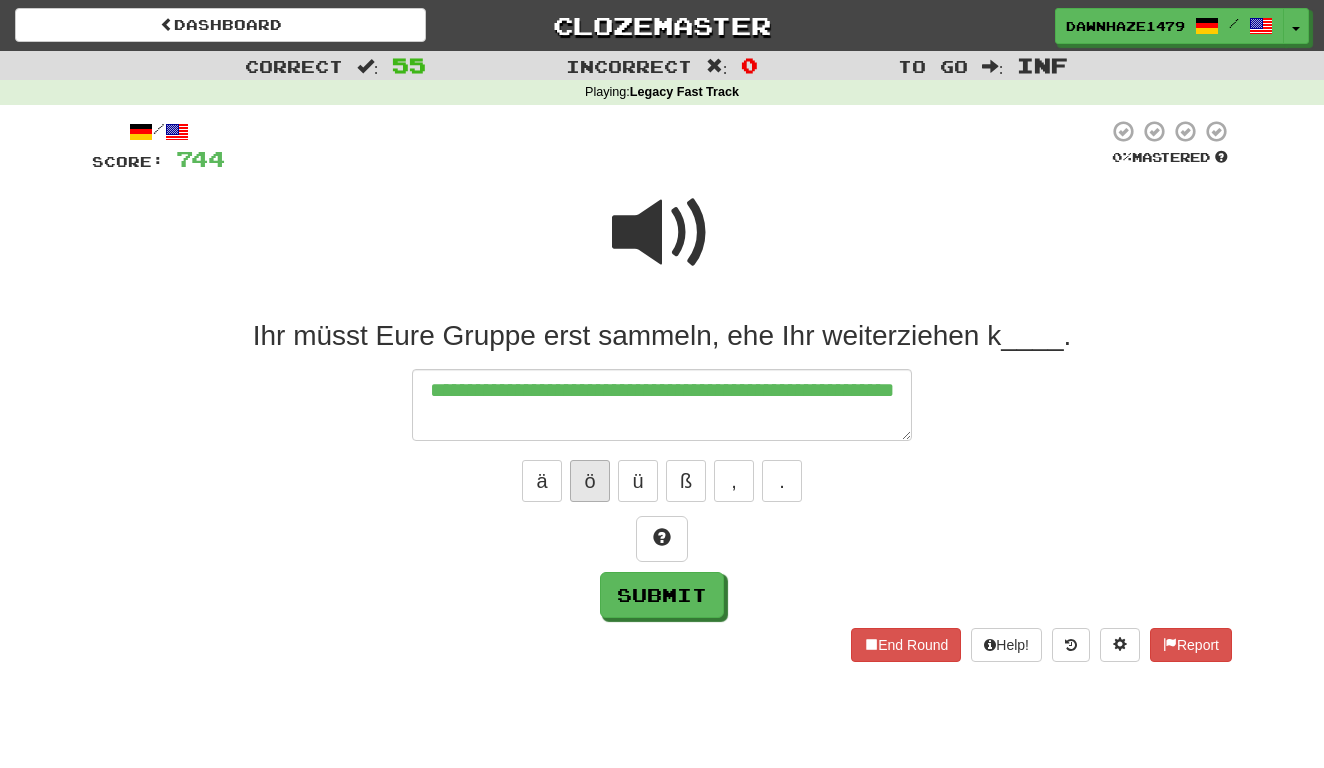 click on "ö" at bounding box center (590, 481) 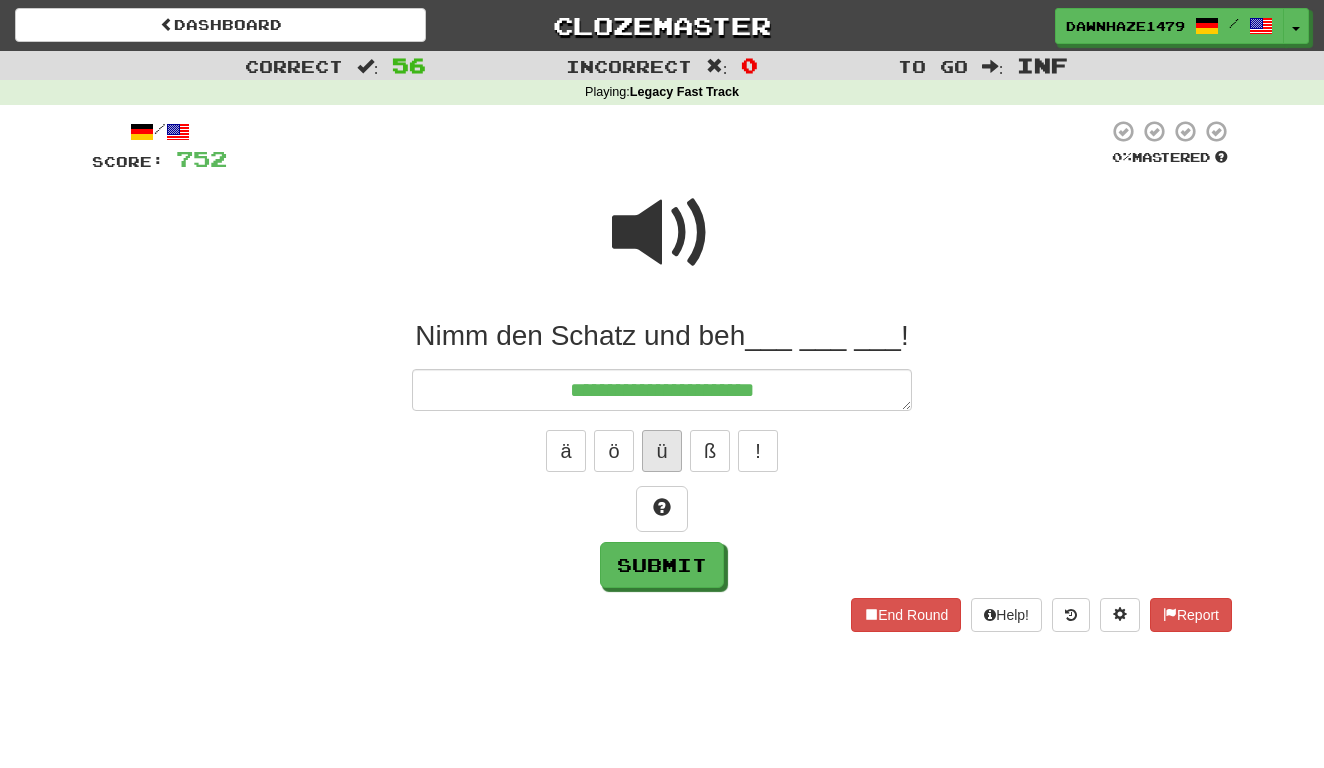 click on "ü" at bounding box center [662, 451] 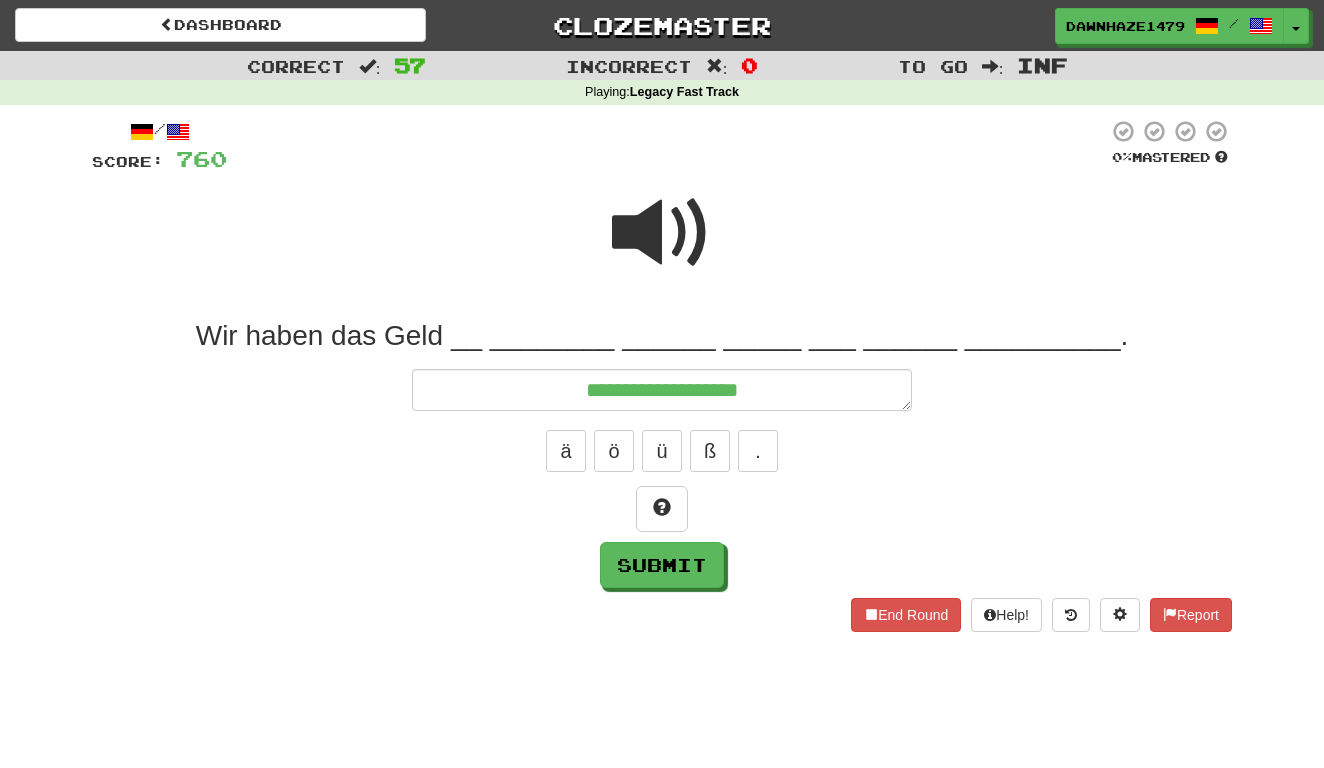 click at bounding box center [662, 233] 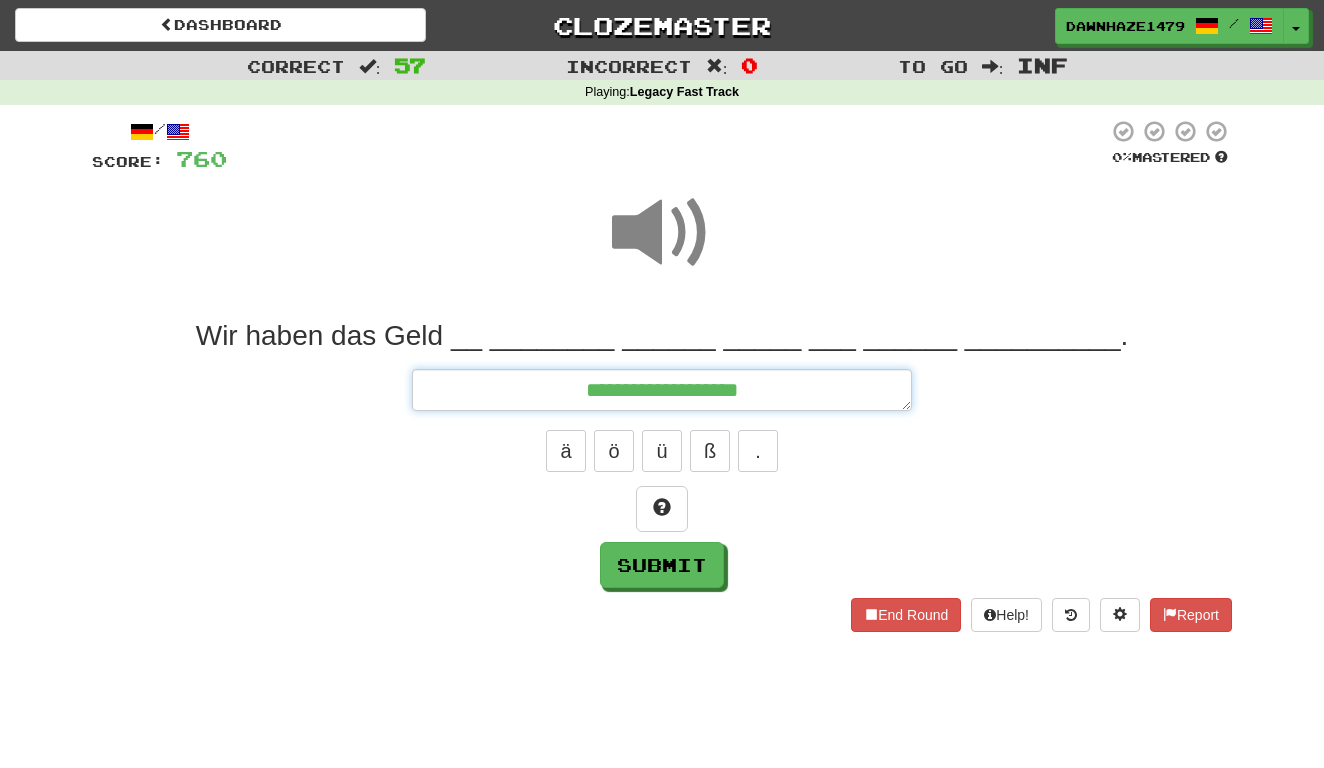 click on "**********" at bounding box center (662, 390) 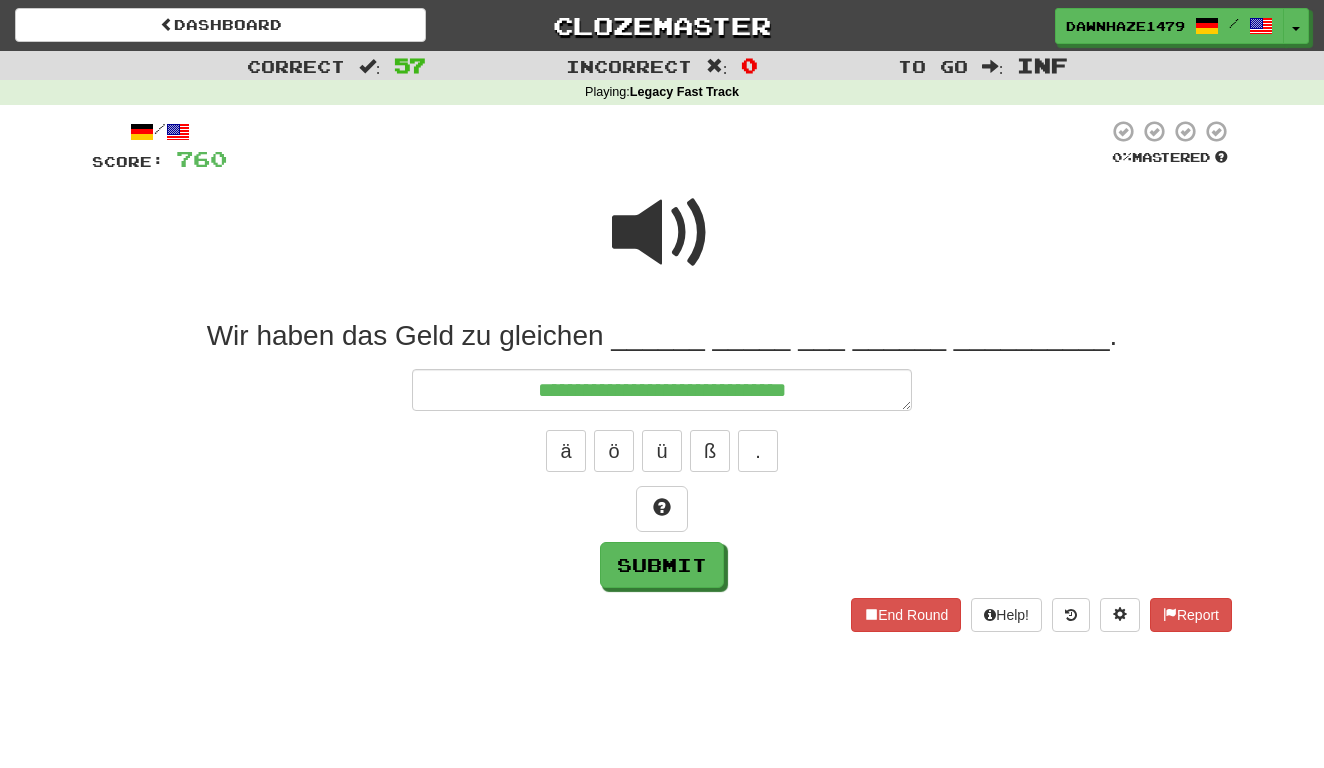 click at bounding box center [662, 233] 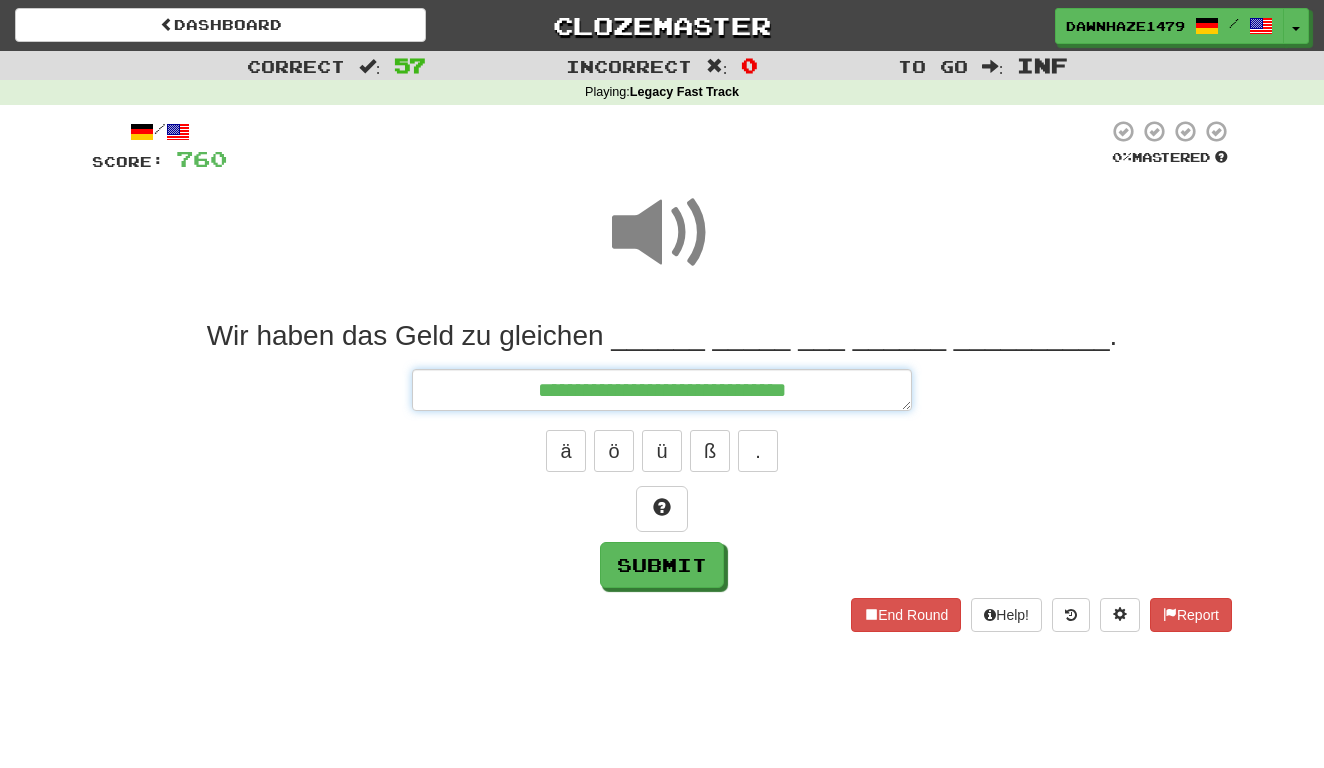 click on "**********" at bounding box center (662, 390) 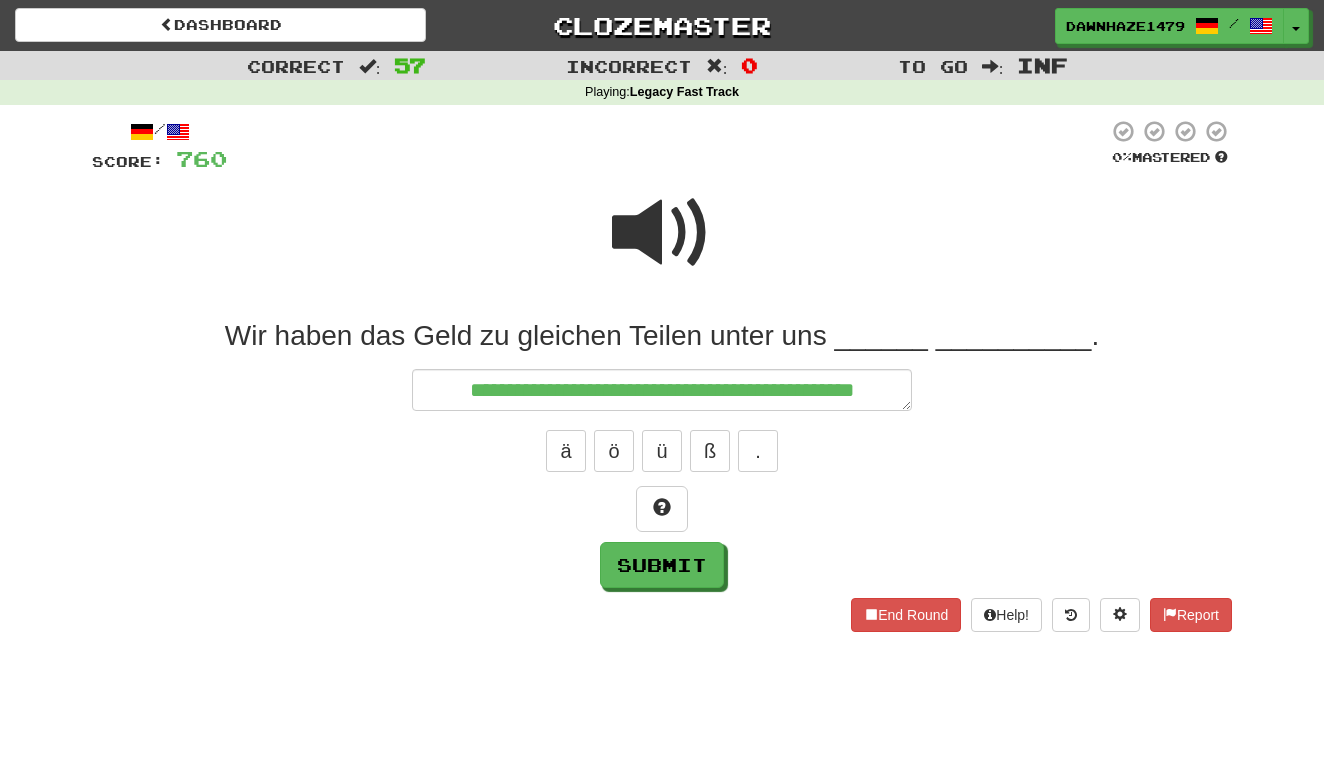 click at bounding box center (667, 146) 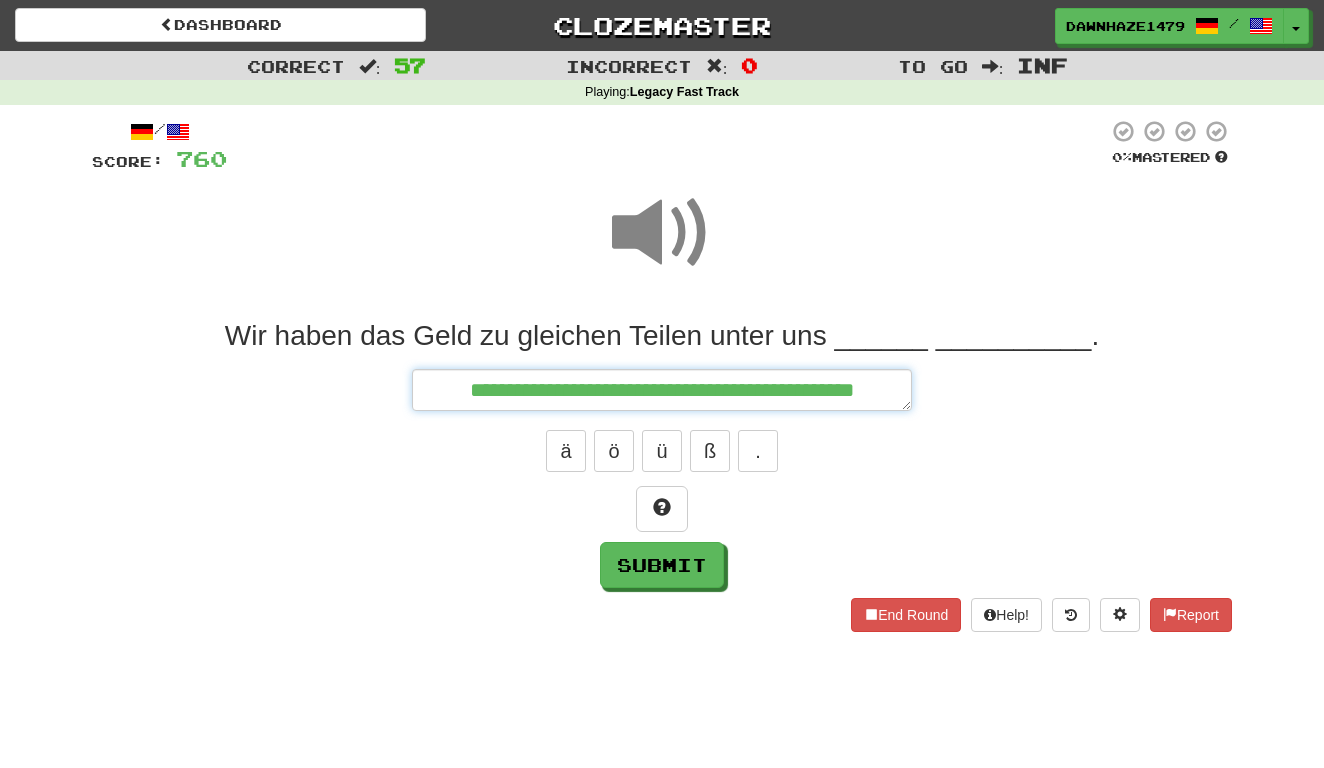 click on "**********" at bounding box center [662, 390] 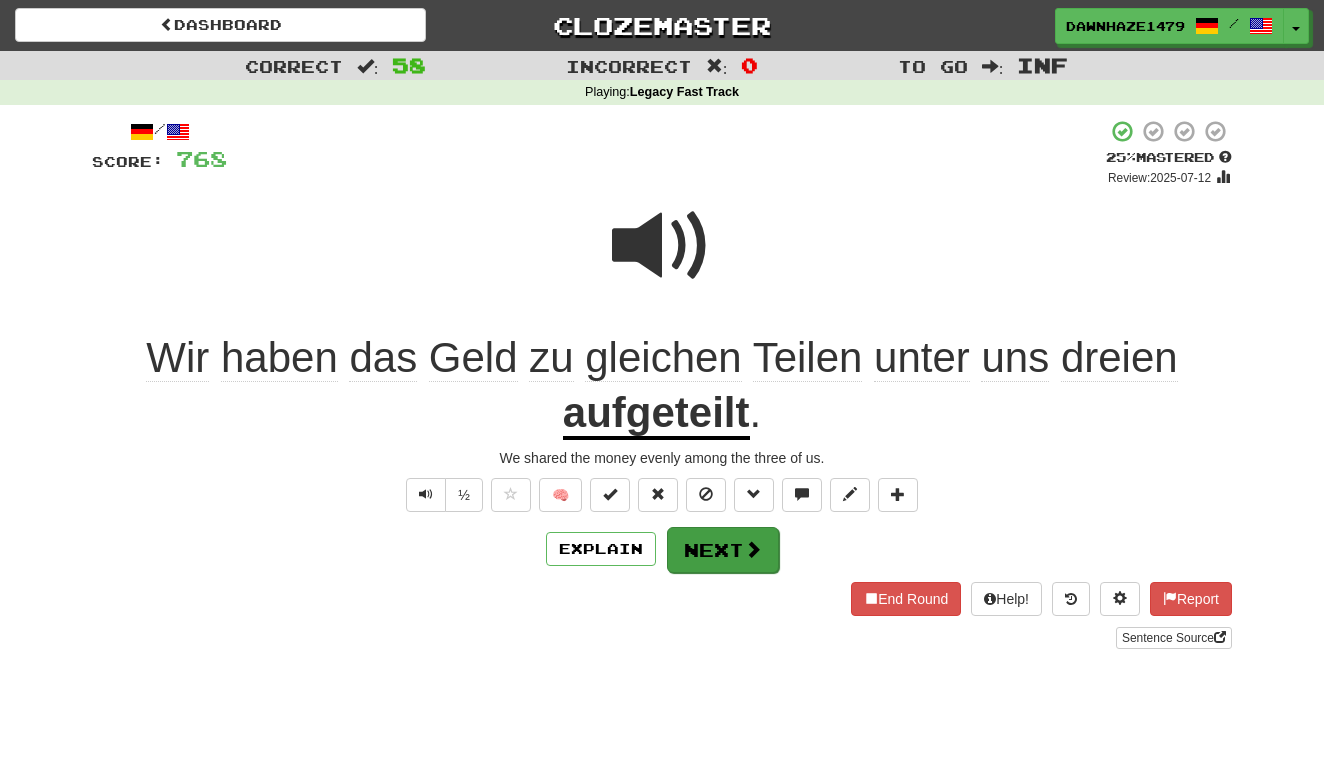 click on "Next" at bounding box center (723, 550) 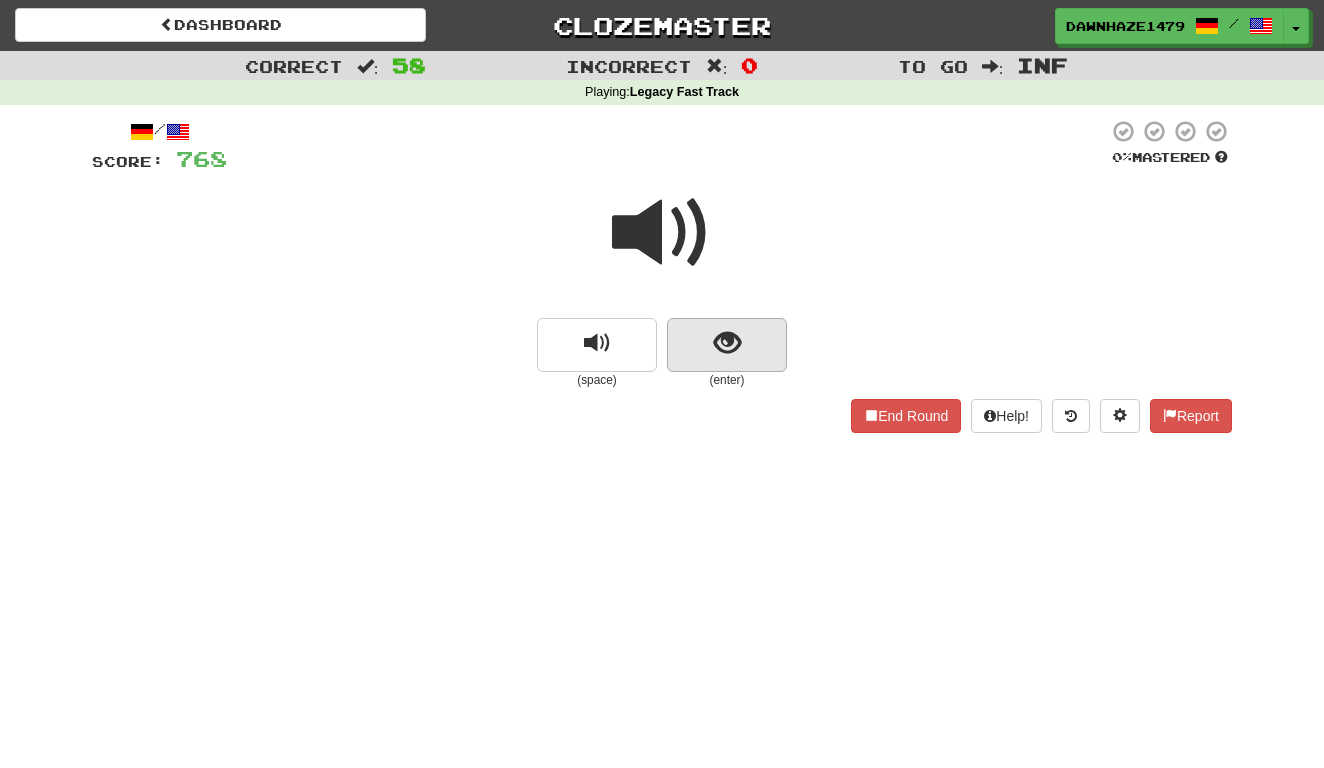 click at bounding box center (727, 345) 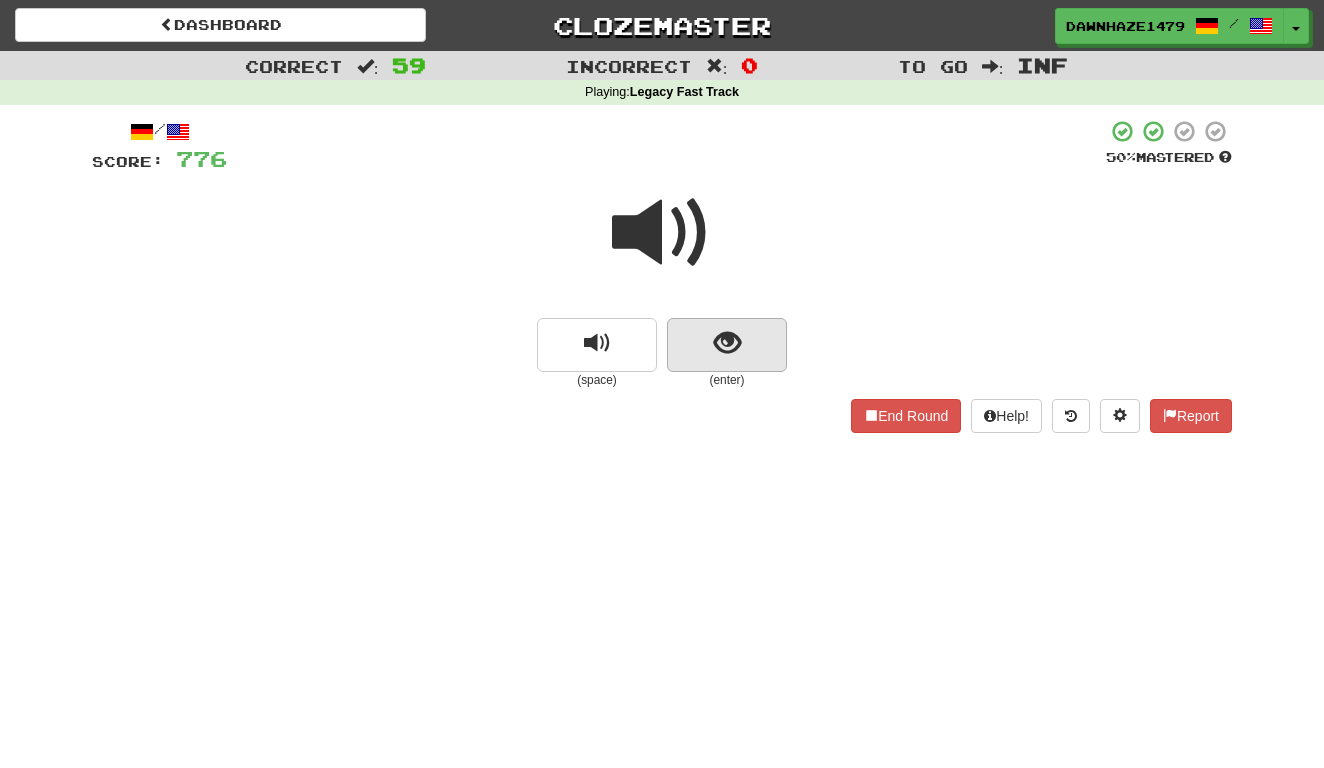 click at bounding box center [727, 345] 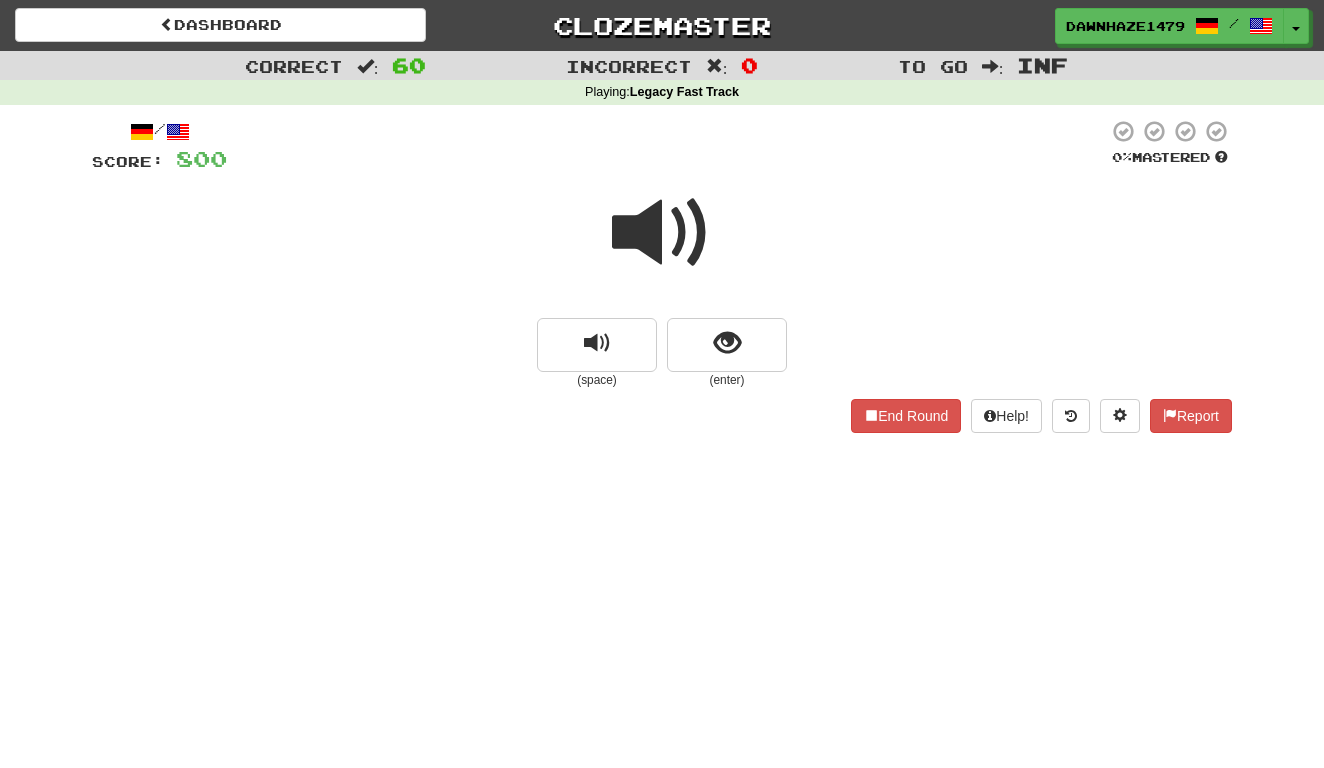 click at bounding box center (662, 233) 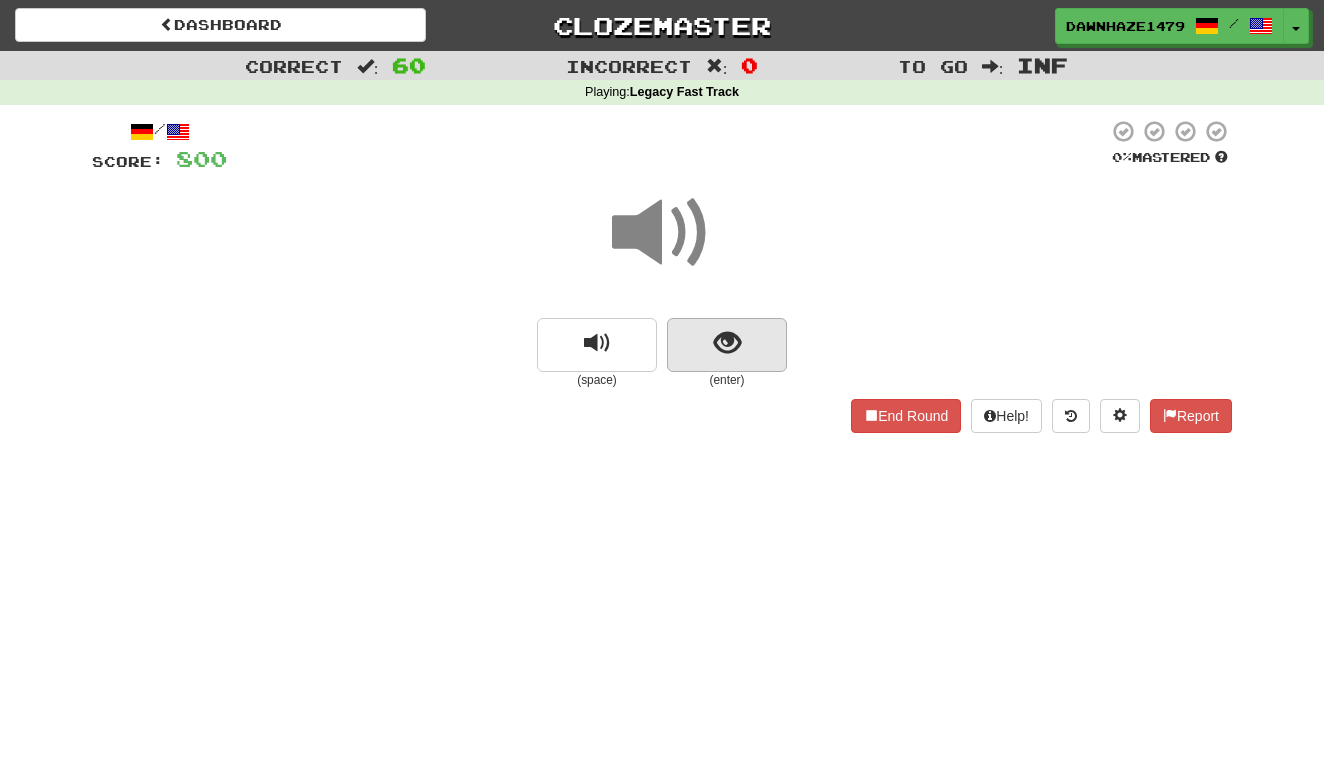 click at bounding box center (727, 343) 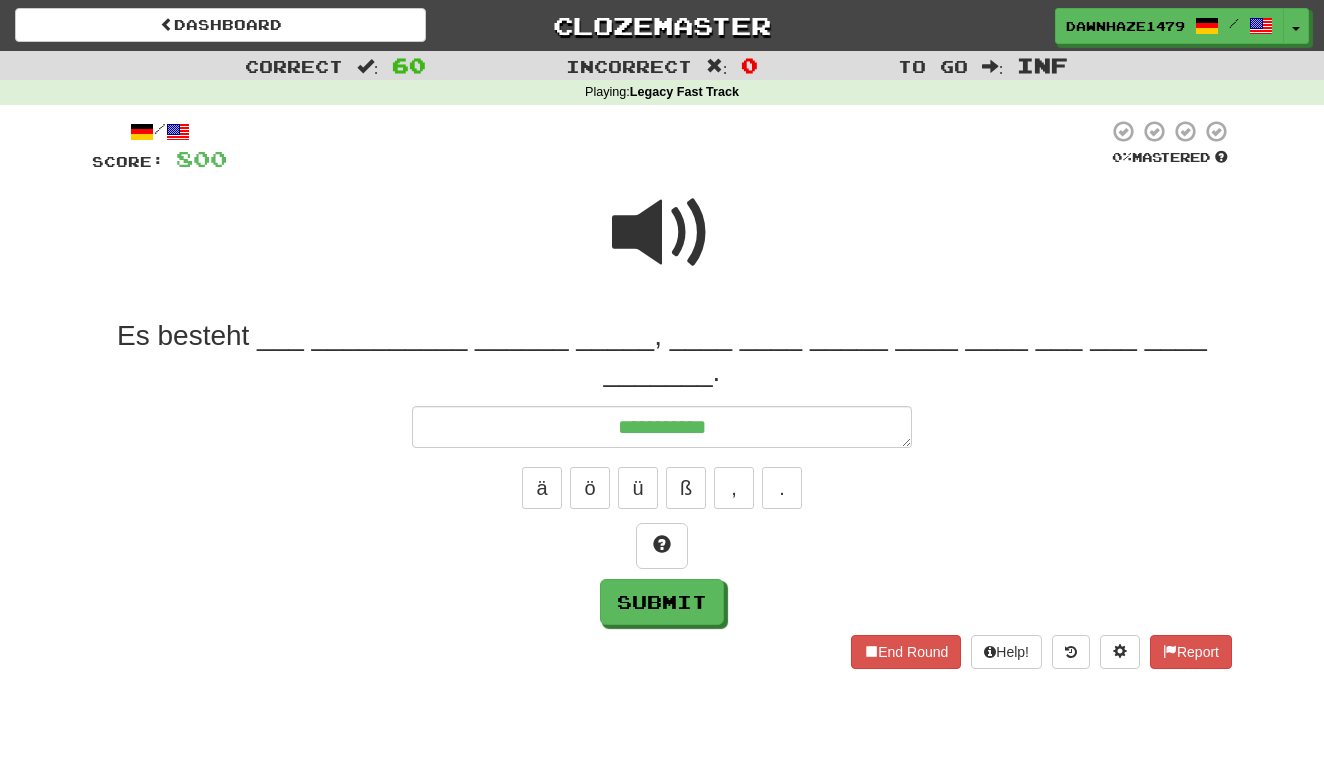 click at bounding box center (662, 233) 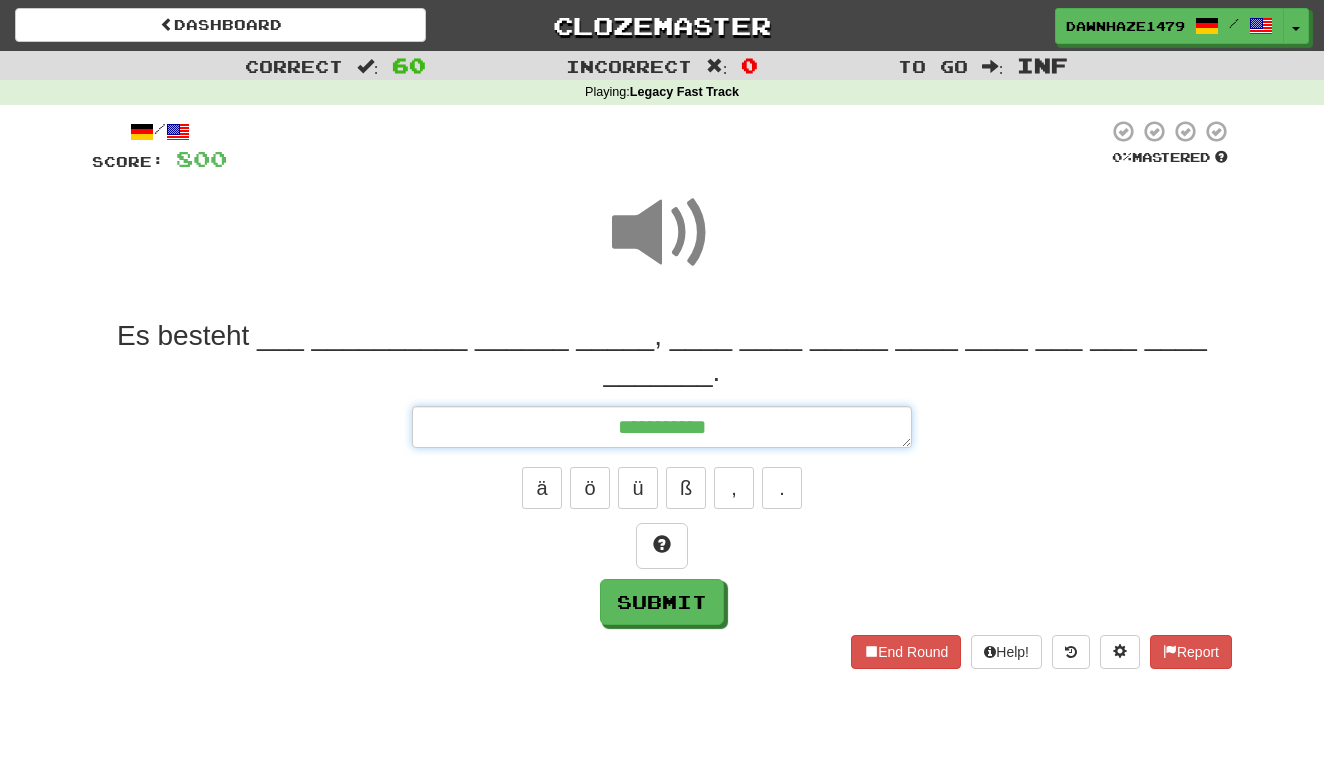 click on "**********" at bounding box center (662, 427) 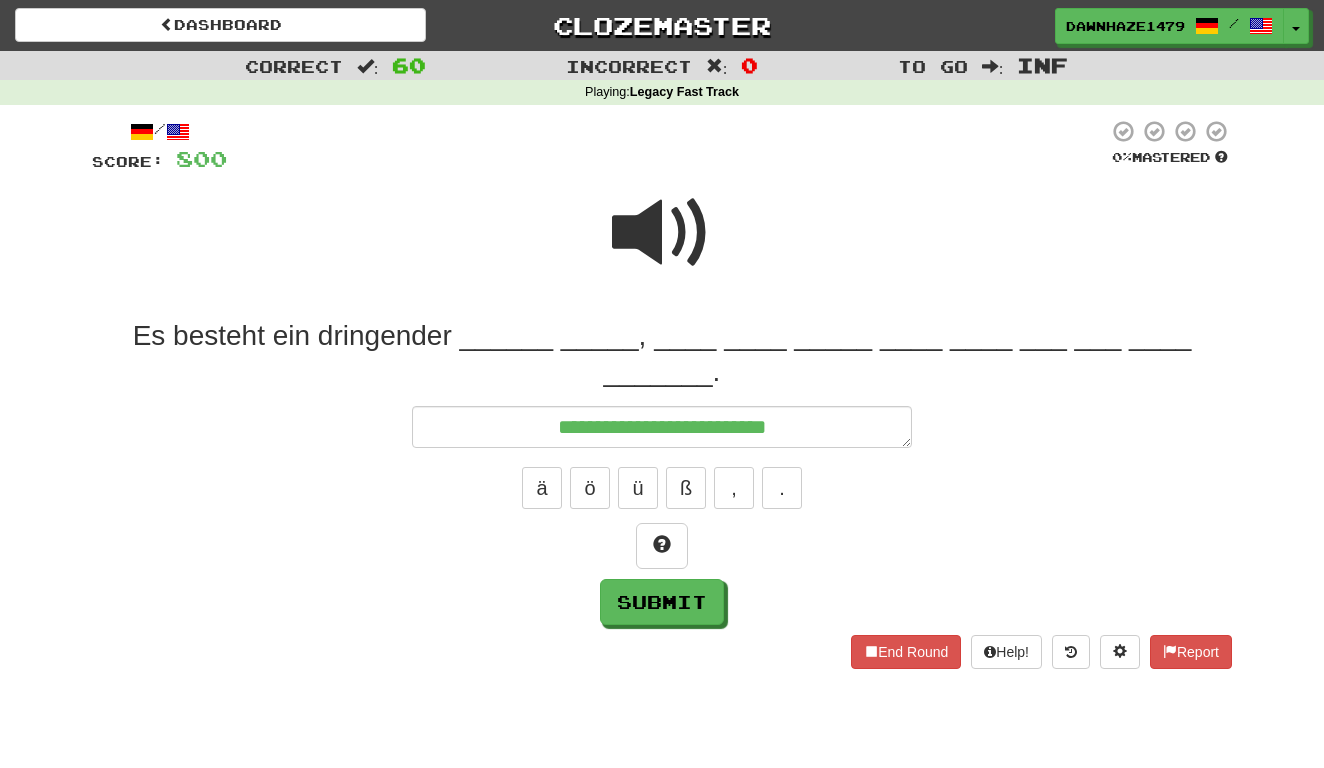 click at bounding box center (662, 233) 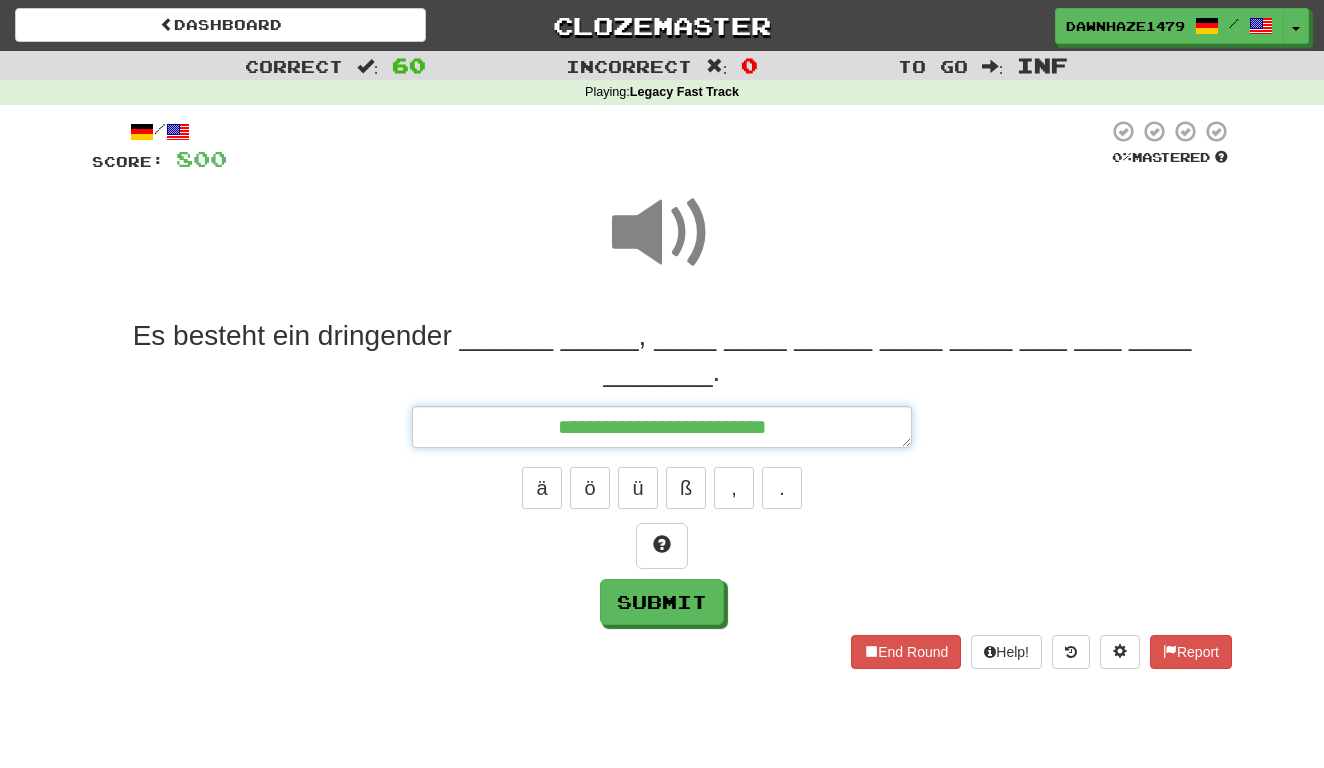 click on "**********" at bounding box center (662, 427) 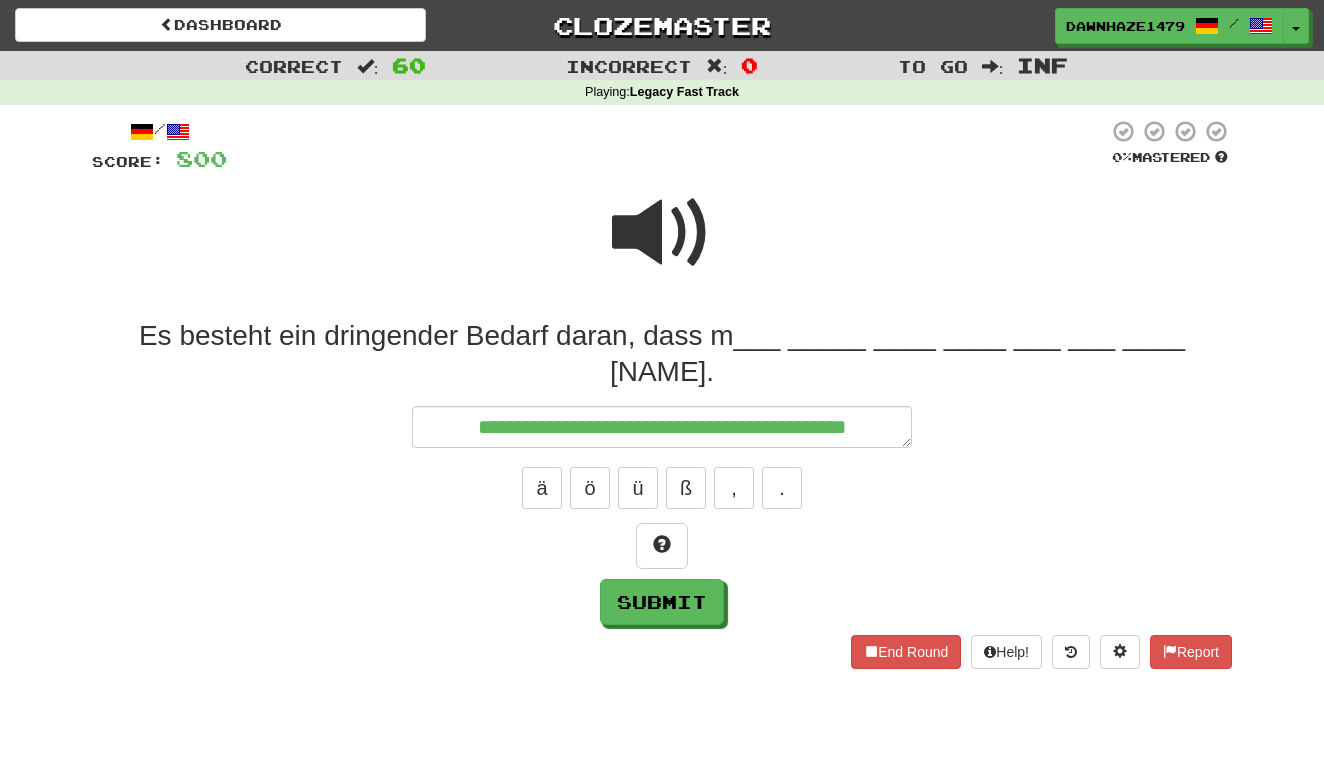 click at bounding box center (662, 233) 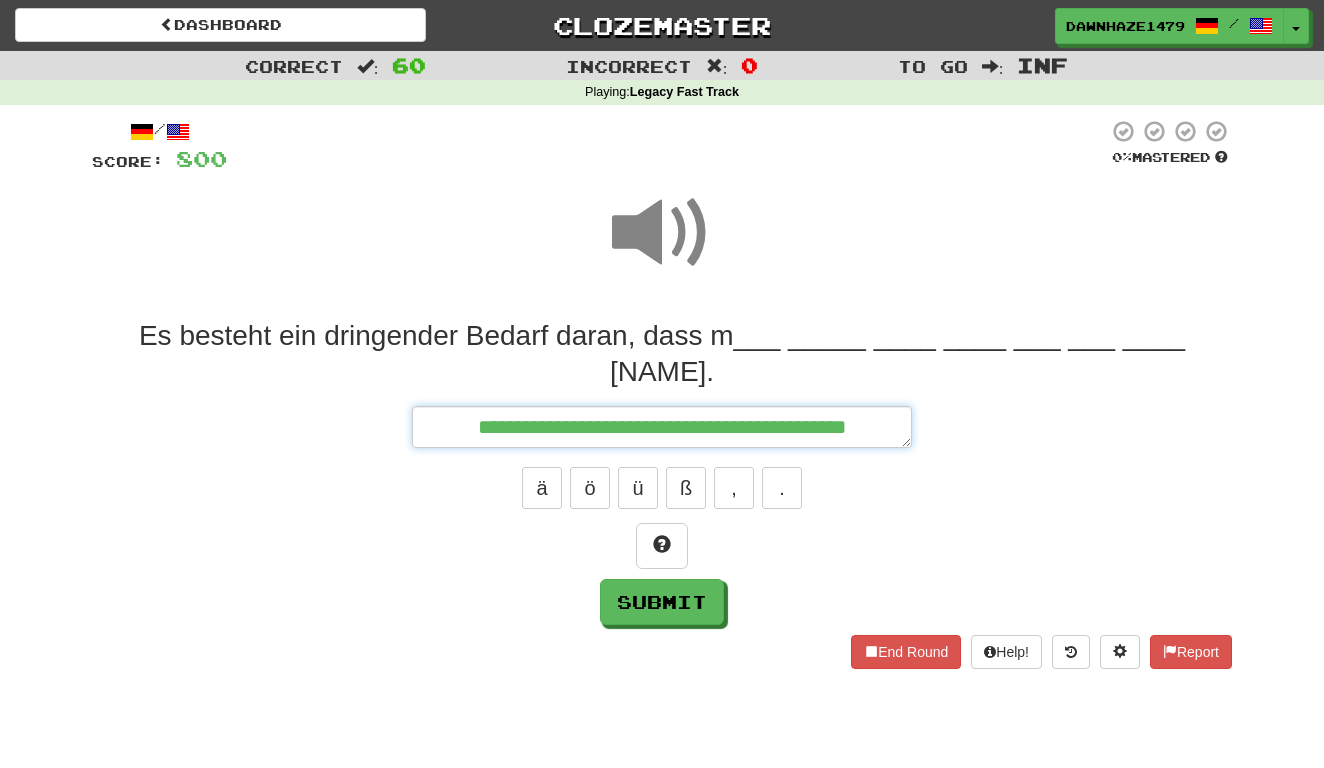 click on "**********" at bounding box center (662, 427) 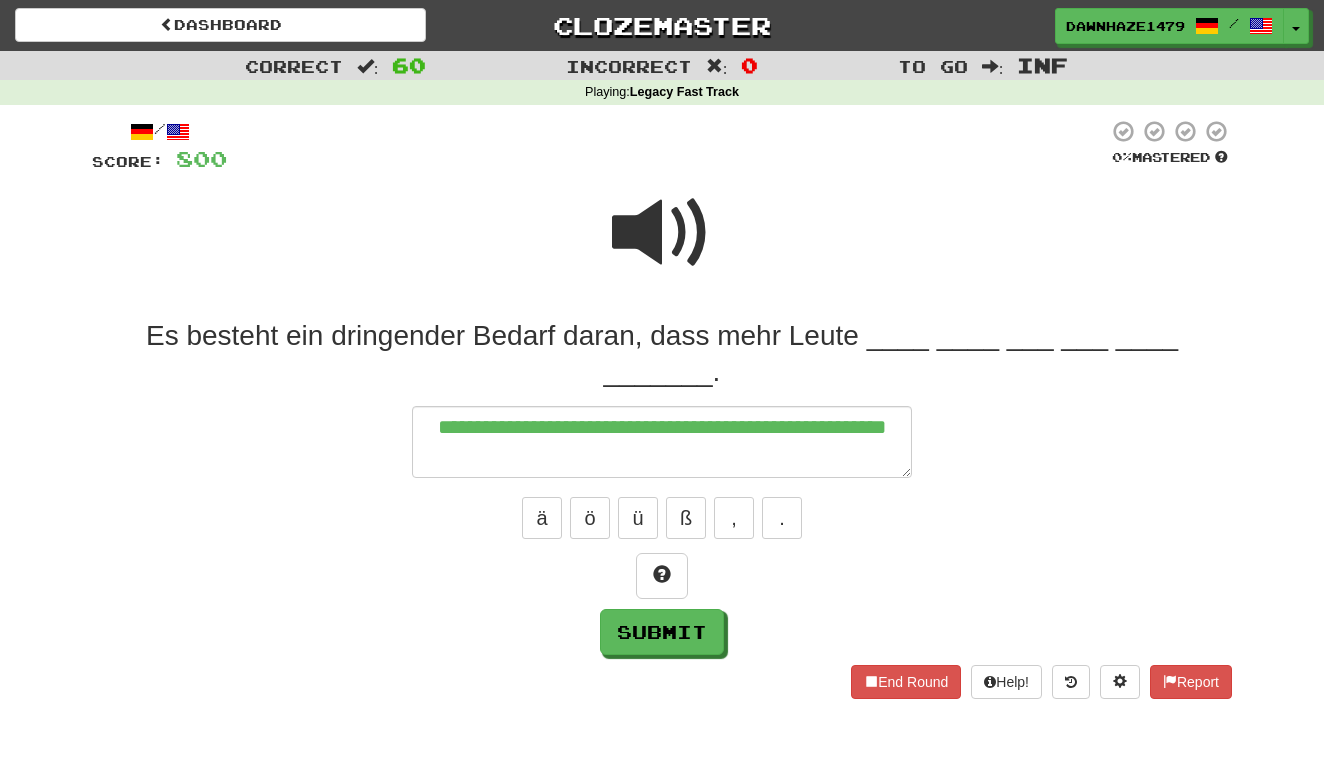 click at bounding box center [662, 233] 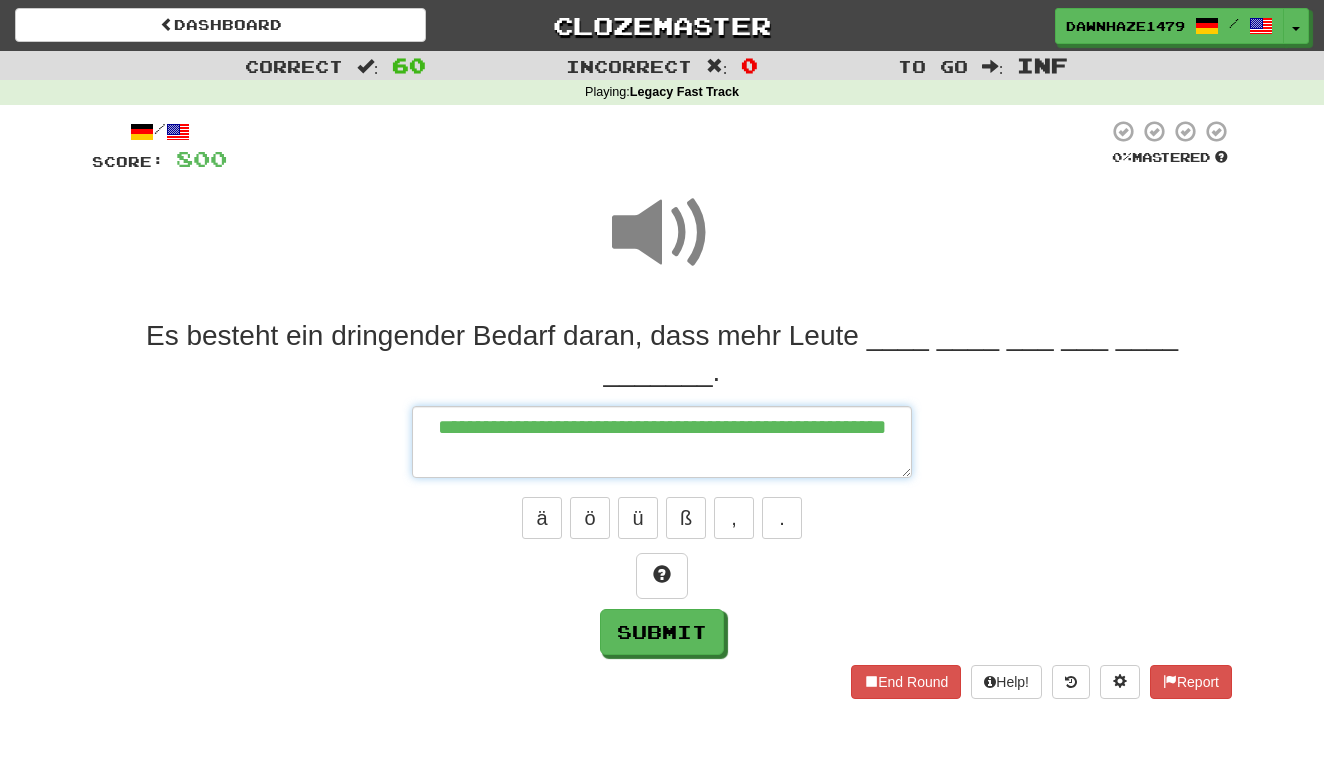 click on "**********" at bounding box center (662, 442) 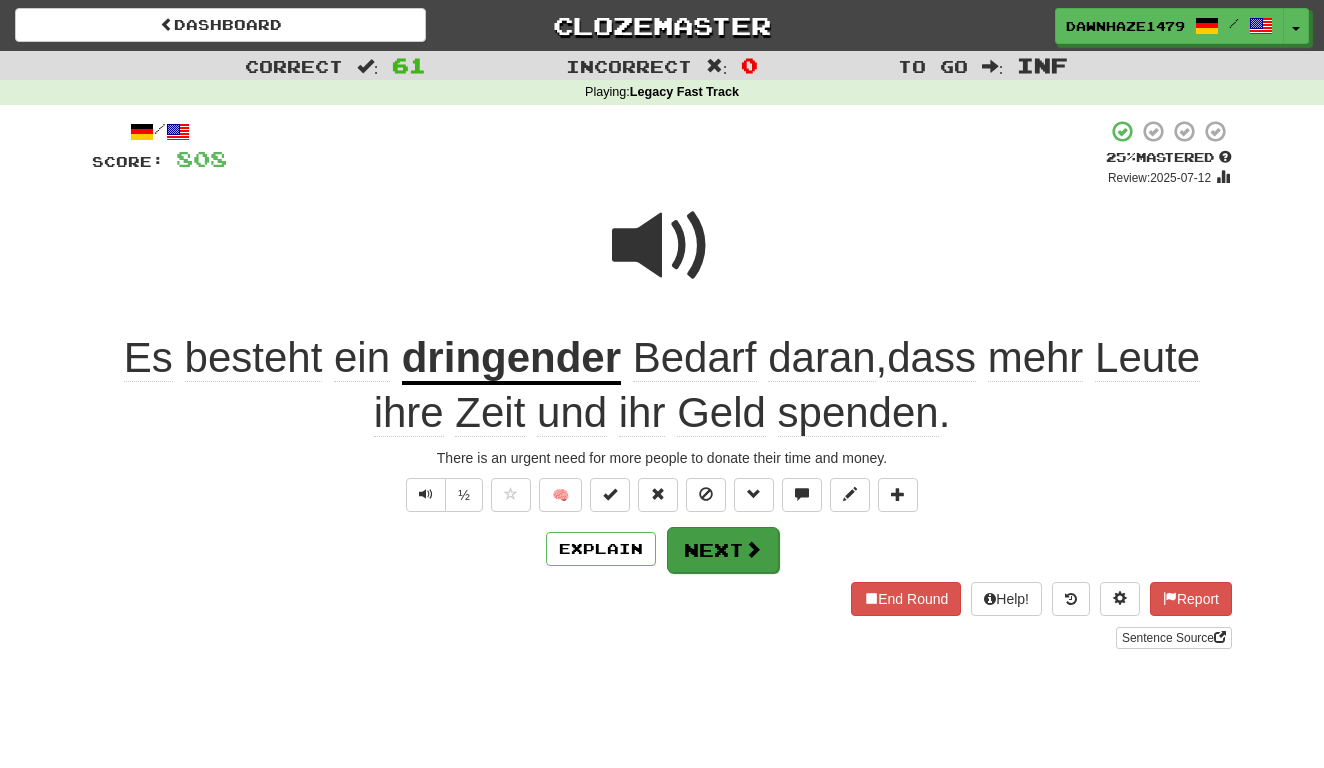 click on "Next" at bounding box center (723, 550) 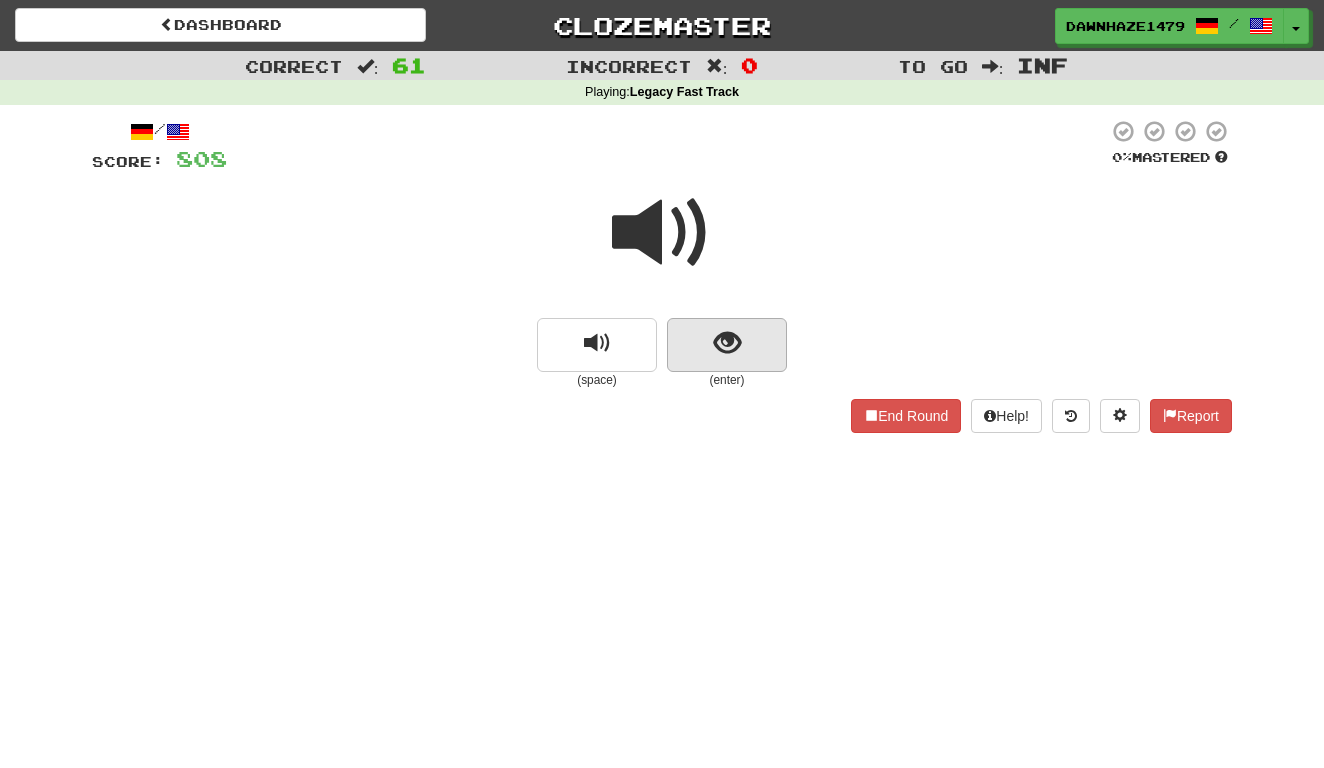 click at bounding box center [727, 345] 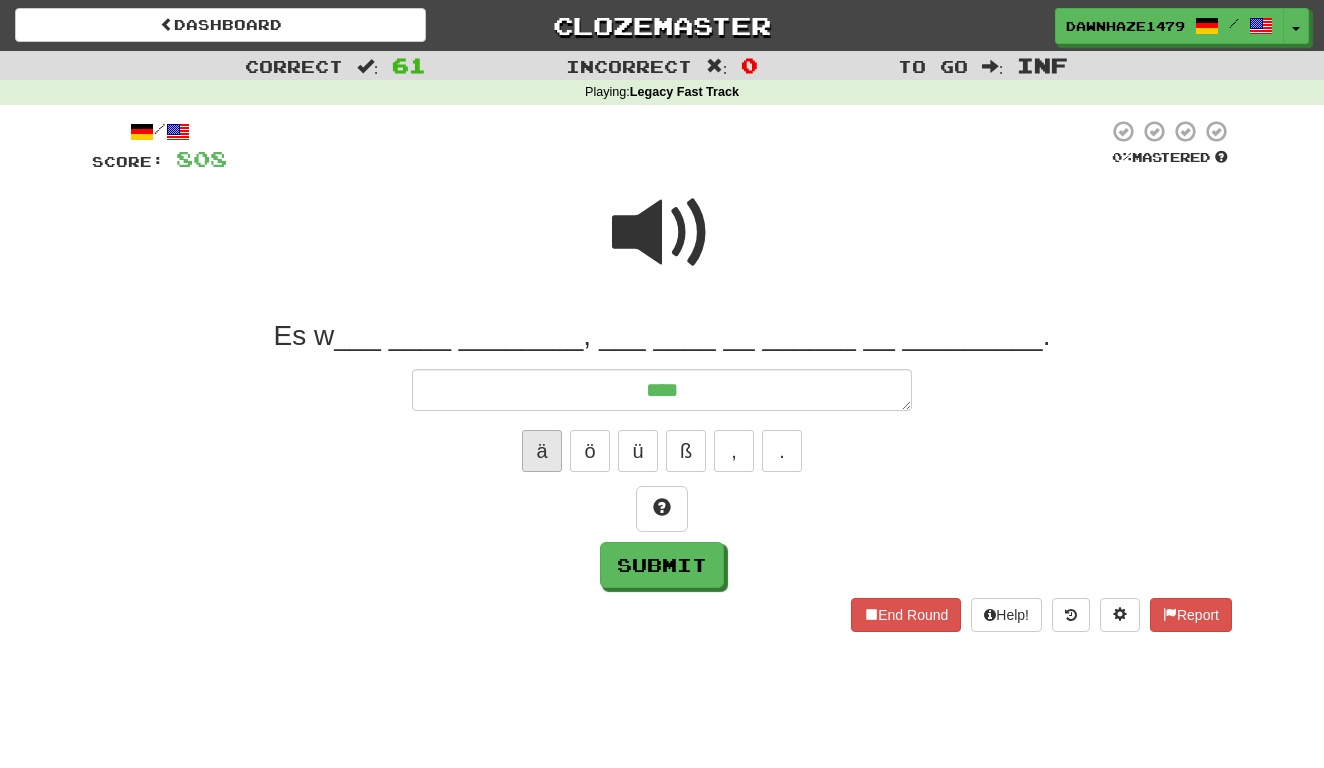 click on "ä" at bounding box center [542, 451] 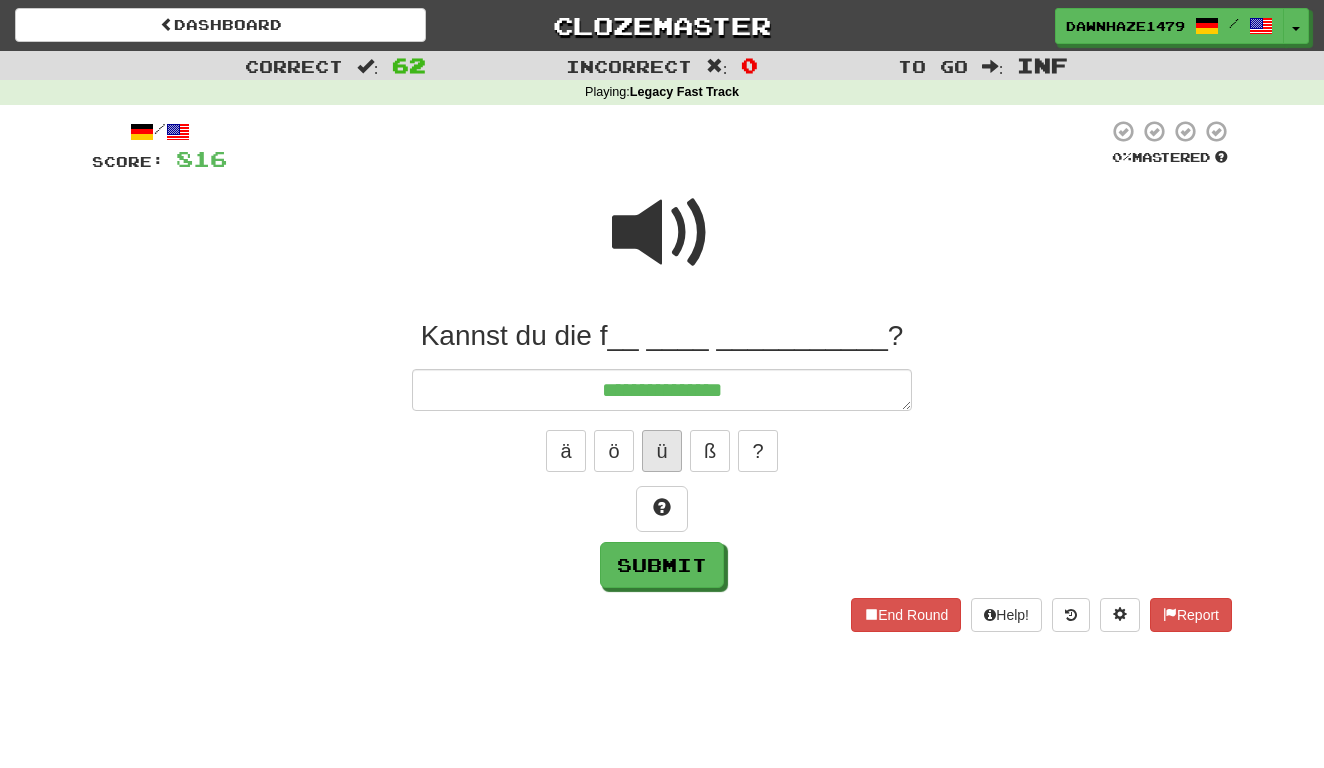 click on "ü" at bounding box center (662, 451) 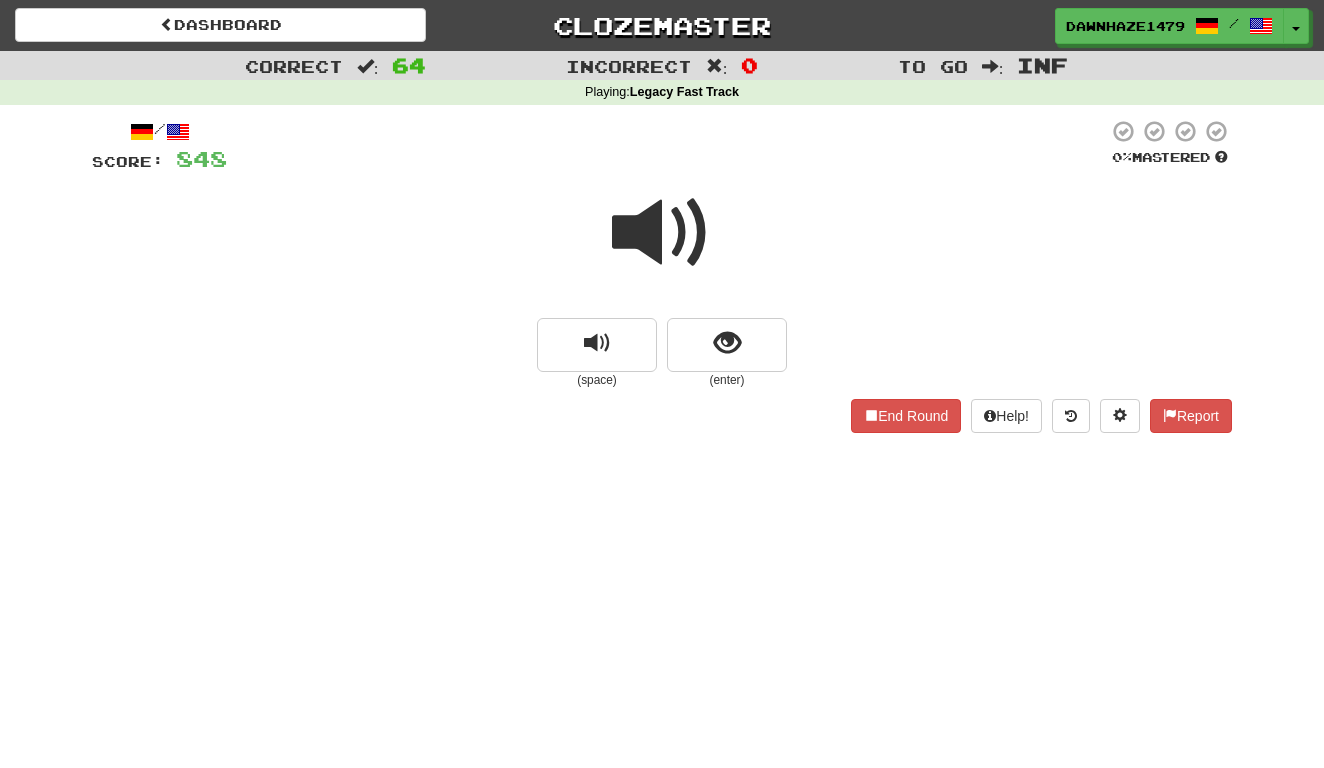 click at bounding box center (662, 233) 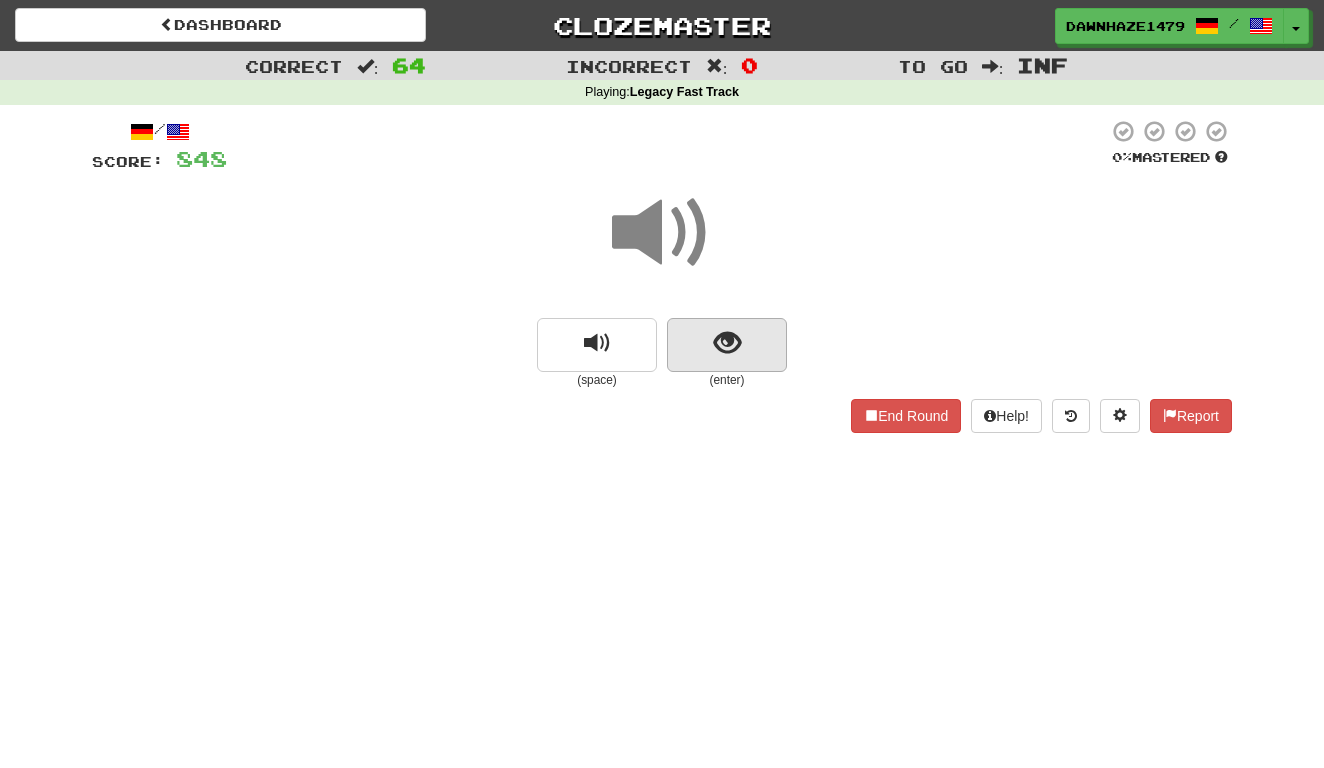 click at bounding box center [727, 345] 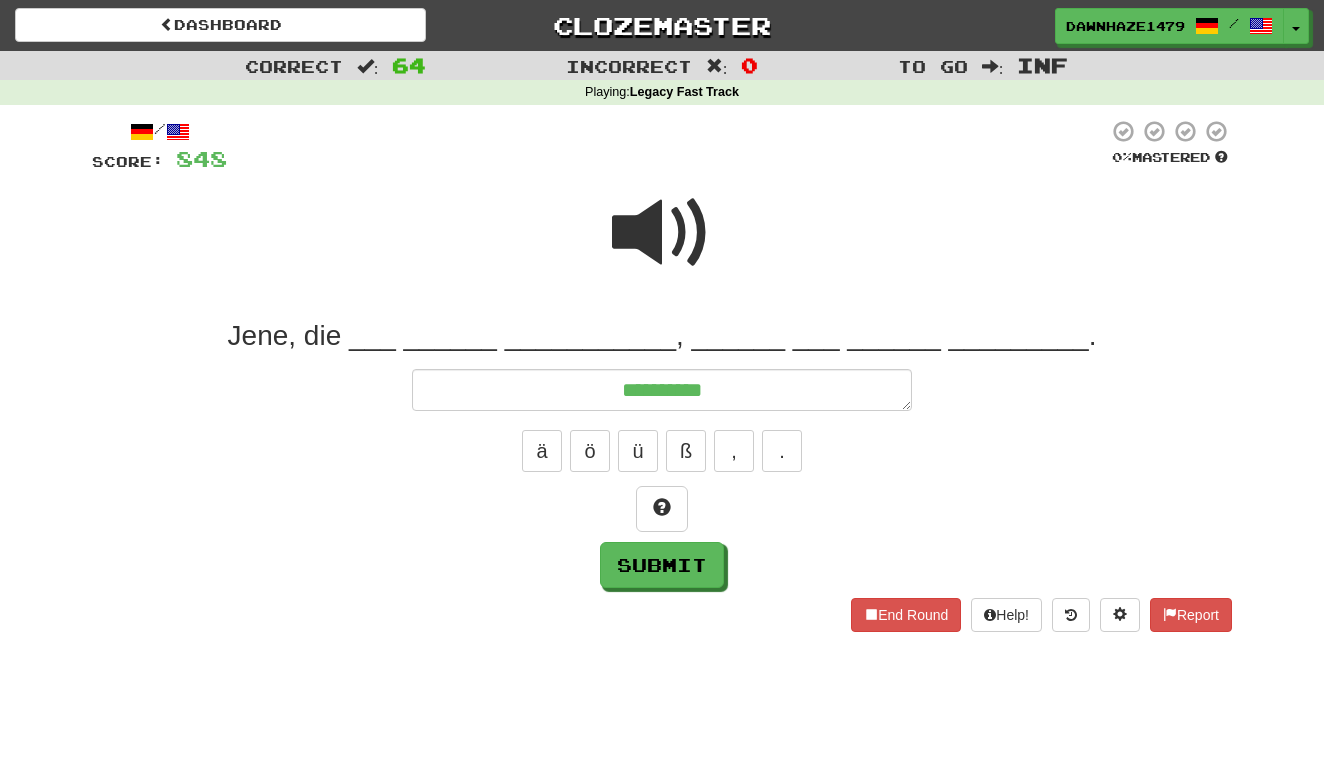 click at bounding box center [662, 233] 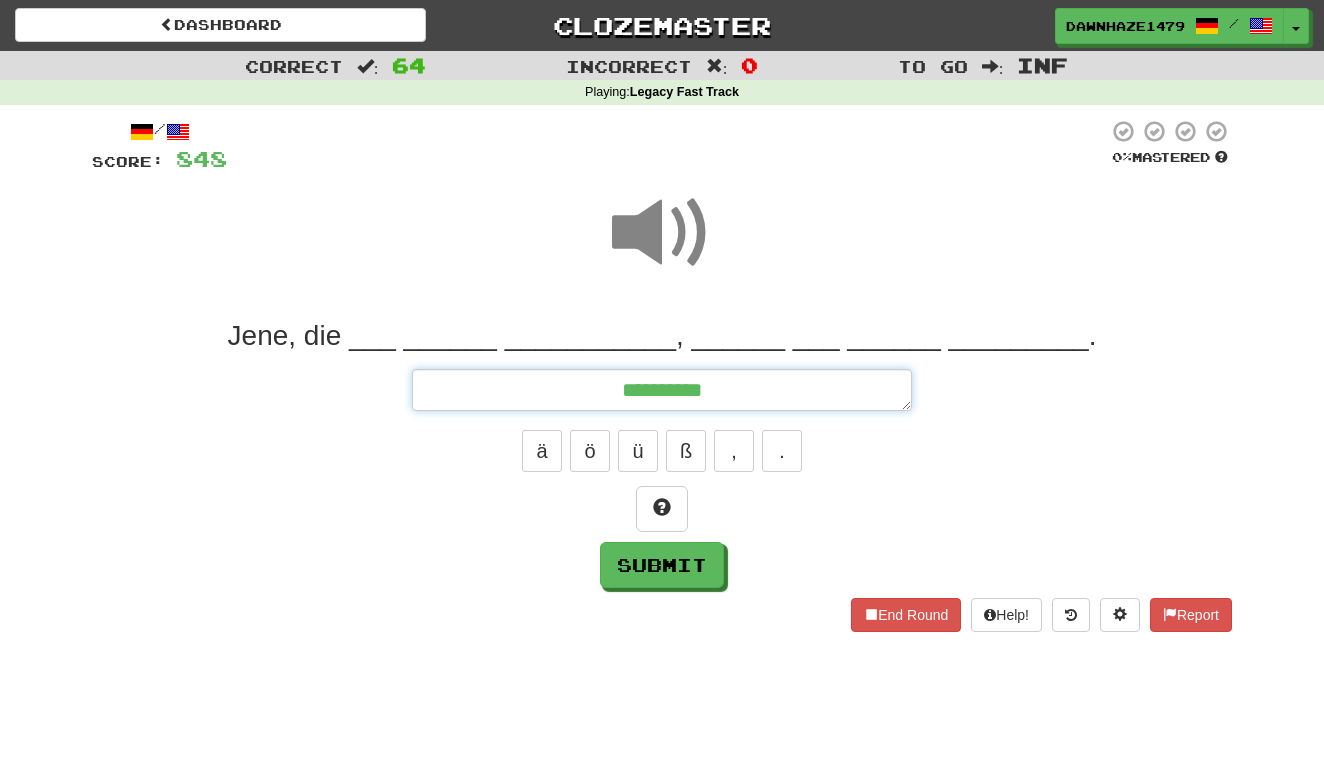 click on "*********" at bounding box center (662, 390) 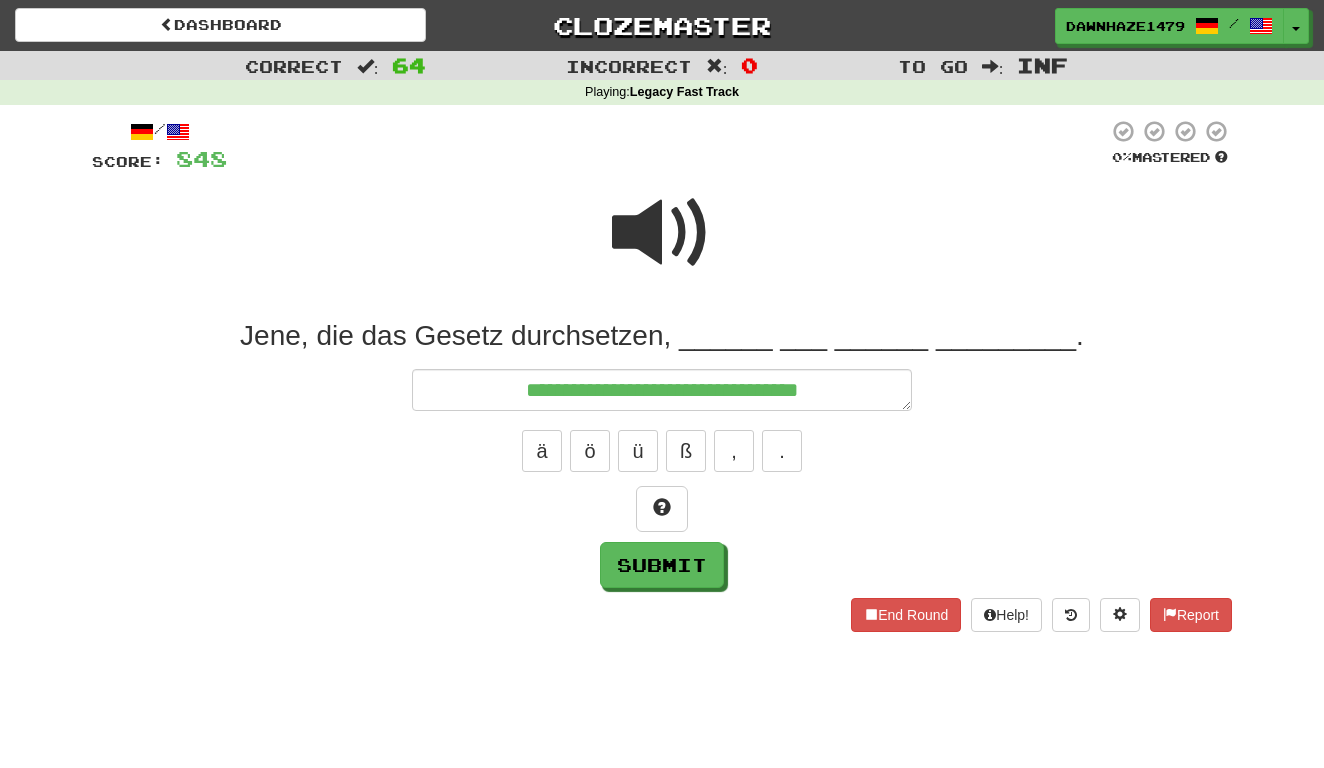 click at bounding box center [662, 233] 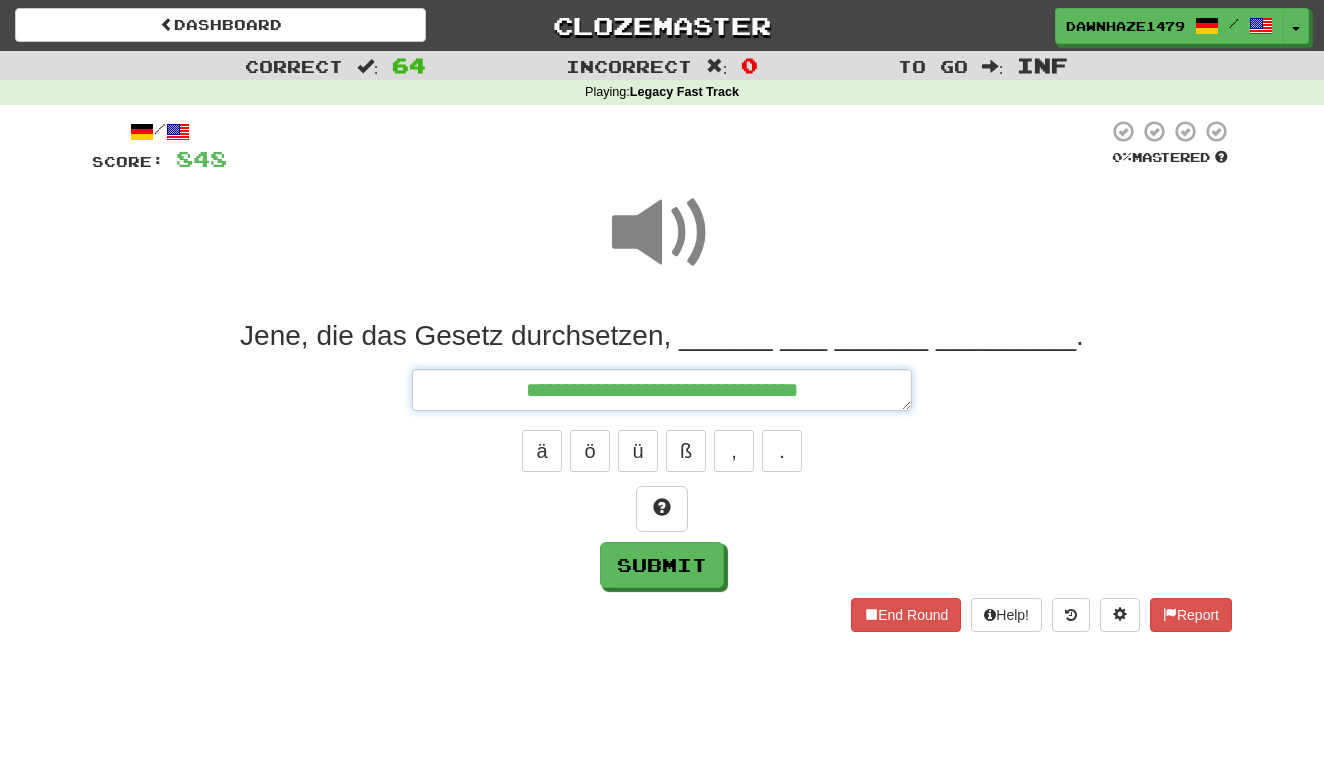 click on "**********" at bounding box center [662, 390] 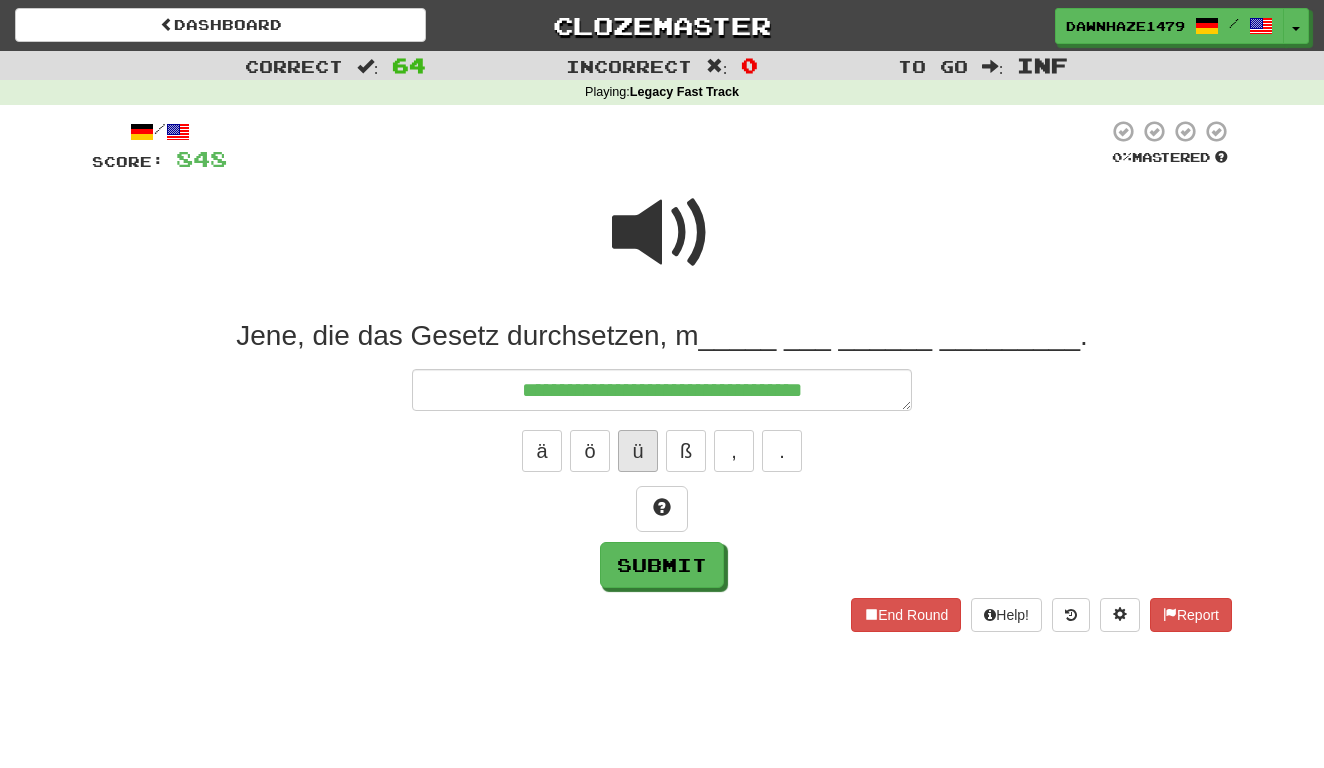 click on "ü" at bounding box center [638, 451] 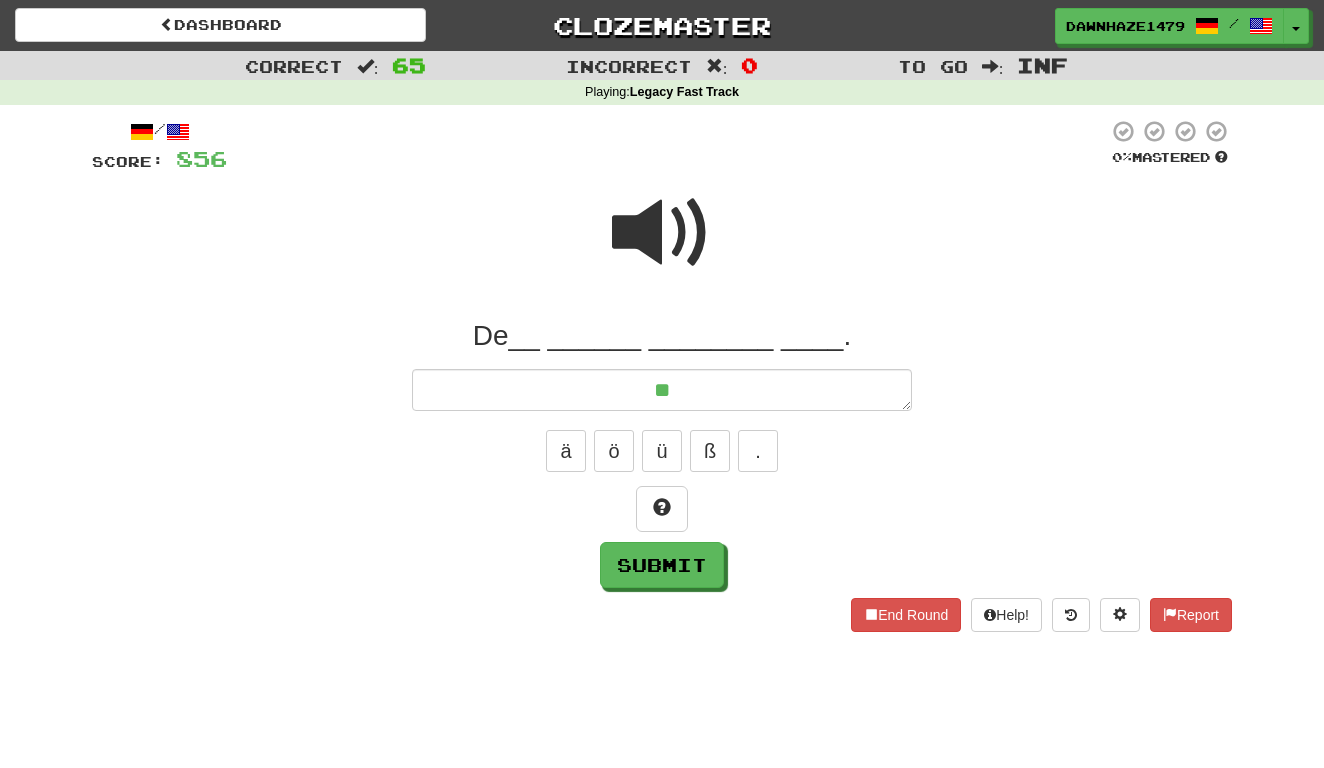 click at bounding box center (662, 233) 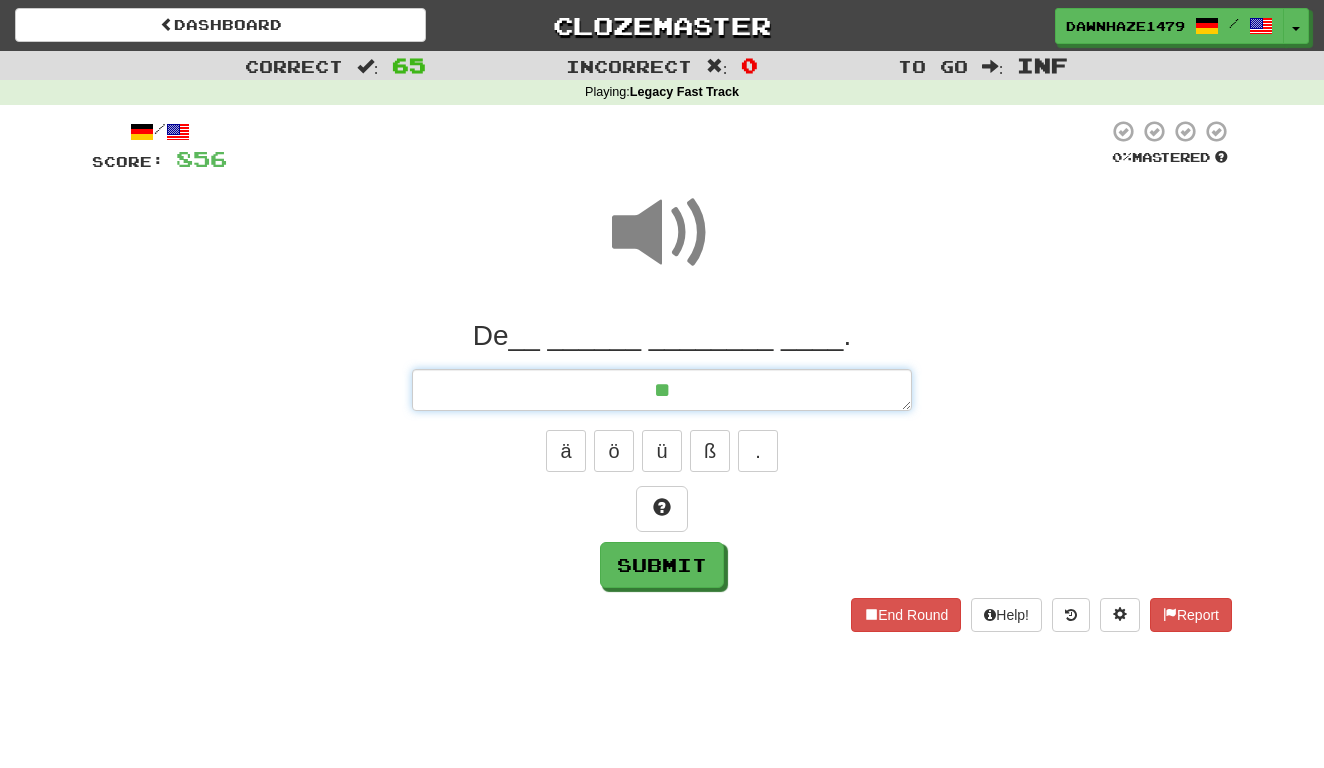 click on "**" at bounding box center (662, 390) 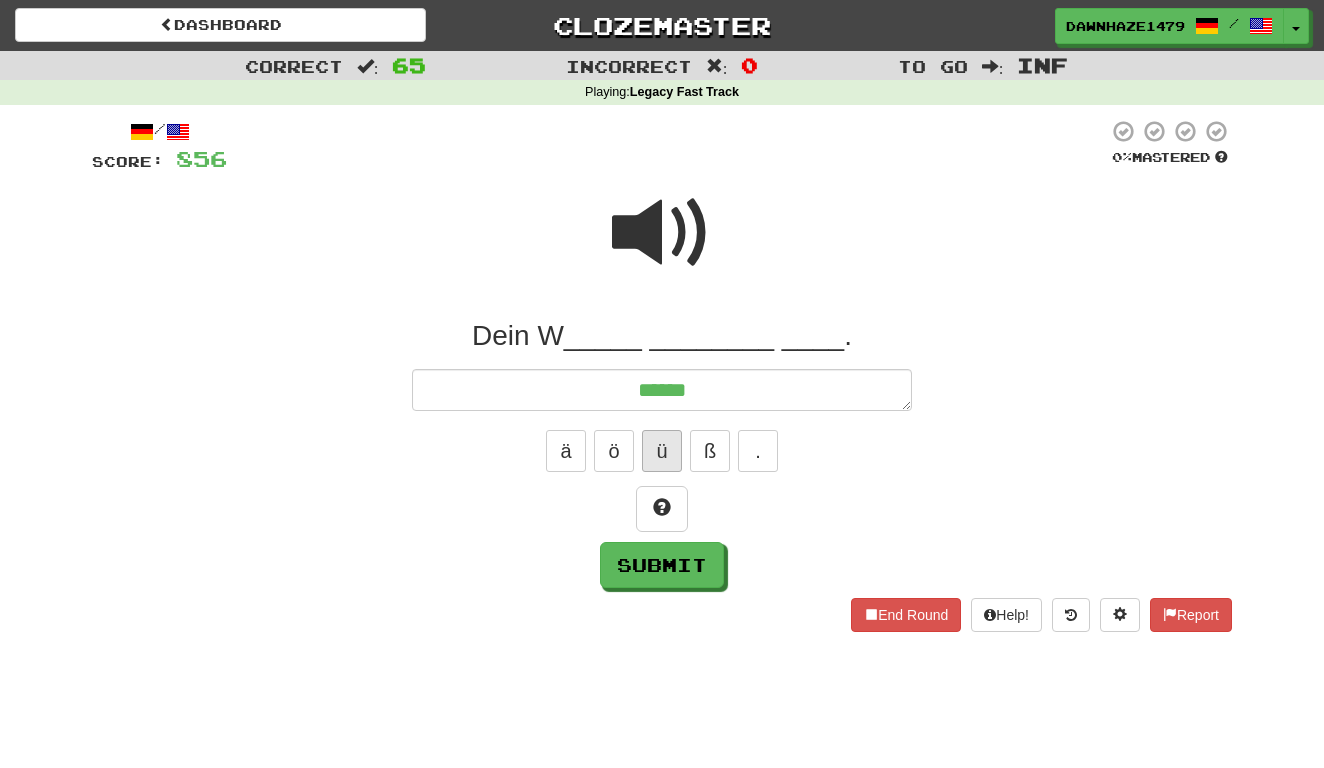 click on "ü" at bounding box center (662, 451) 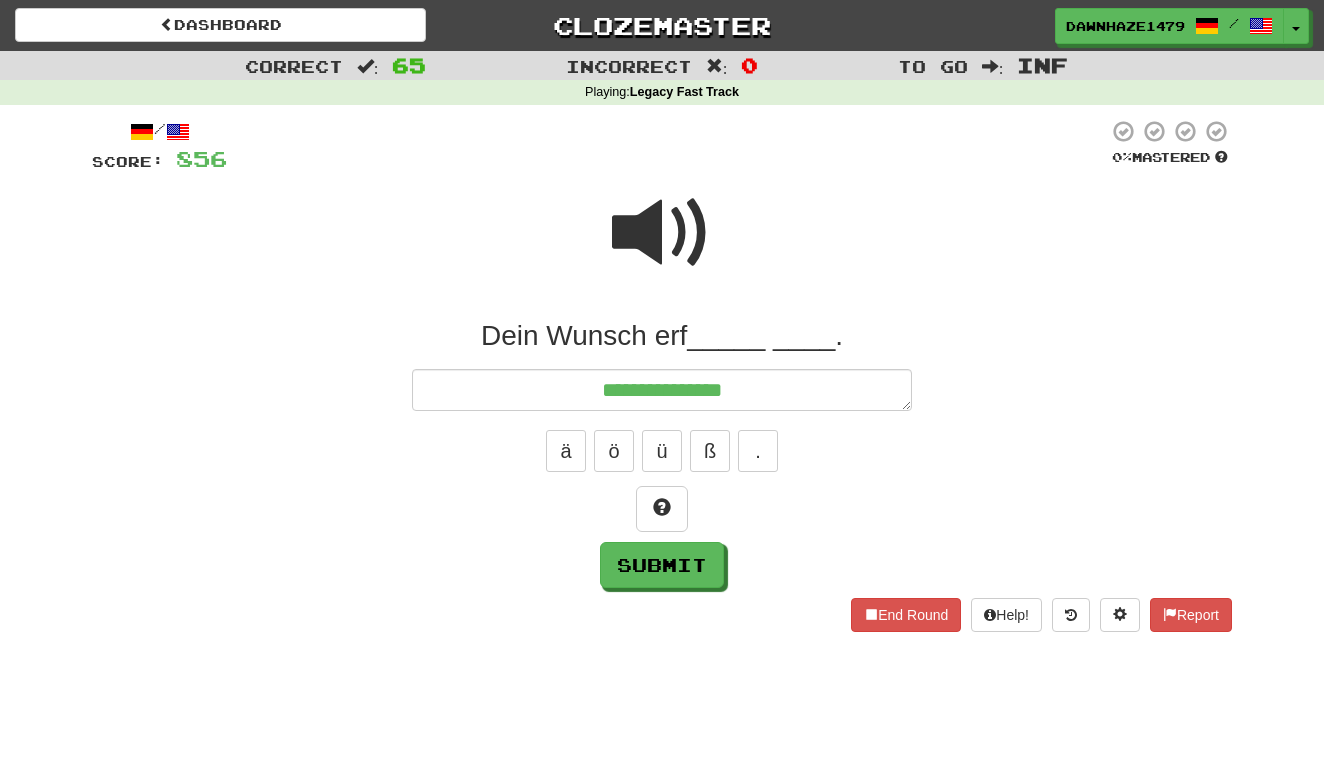 click on "ä ö ü ß ." at bounding box center [662, 451] 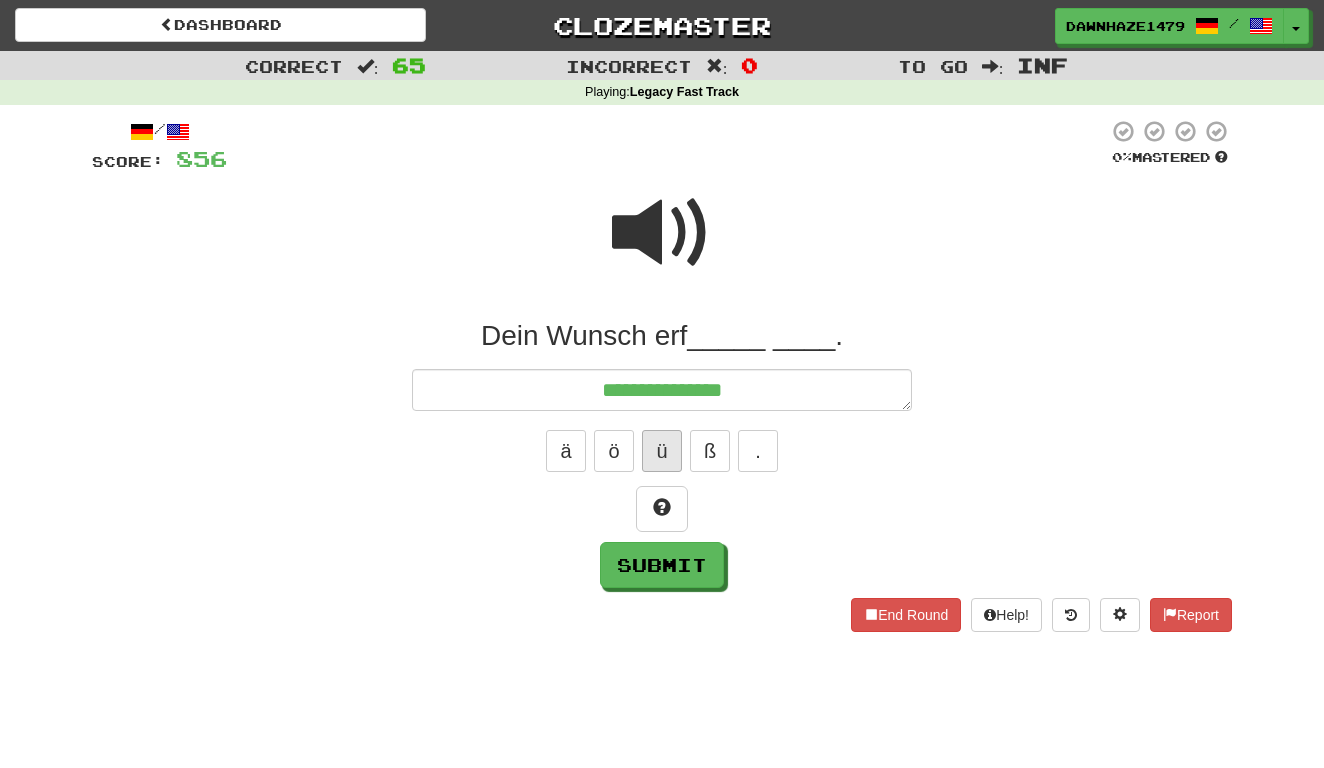 click on "ü" at bounding box center (662, 451) 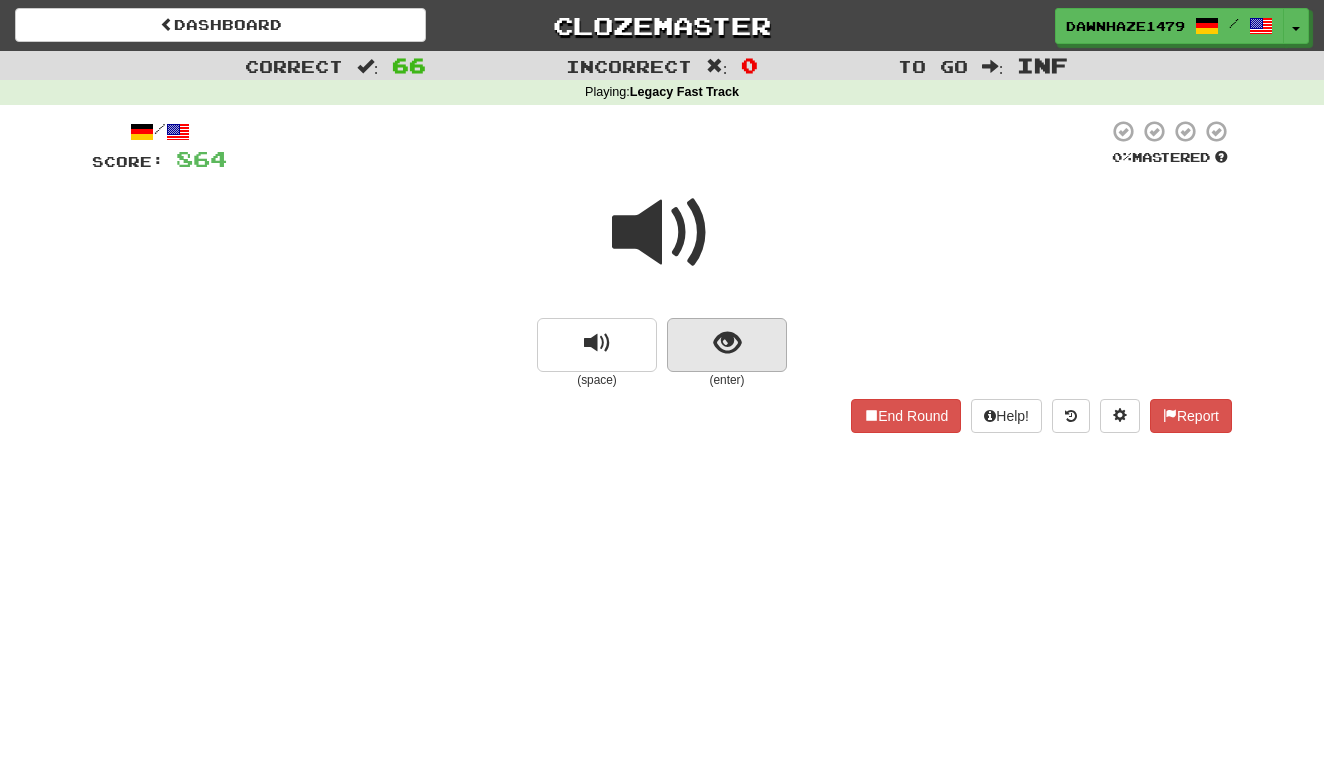 click at bounding box center (727, 345) 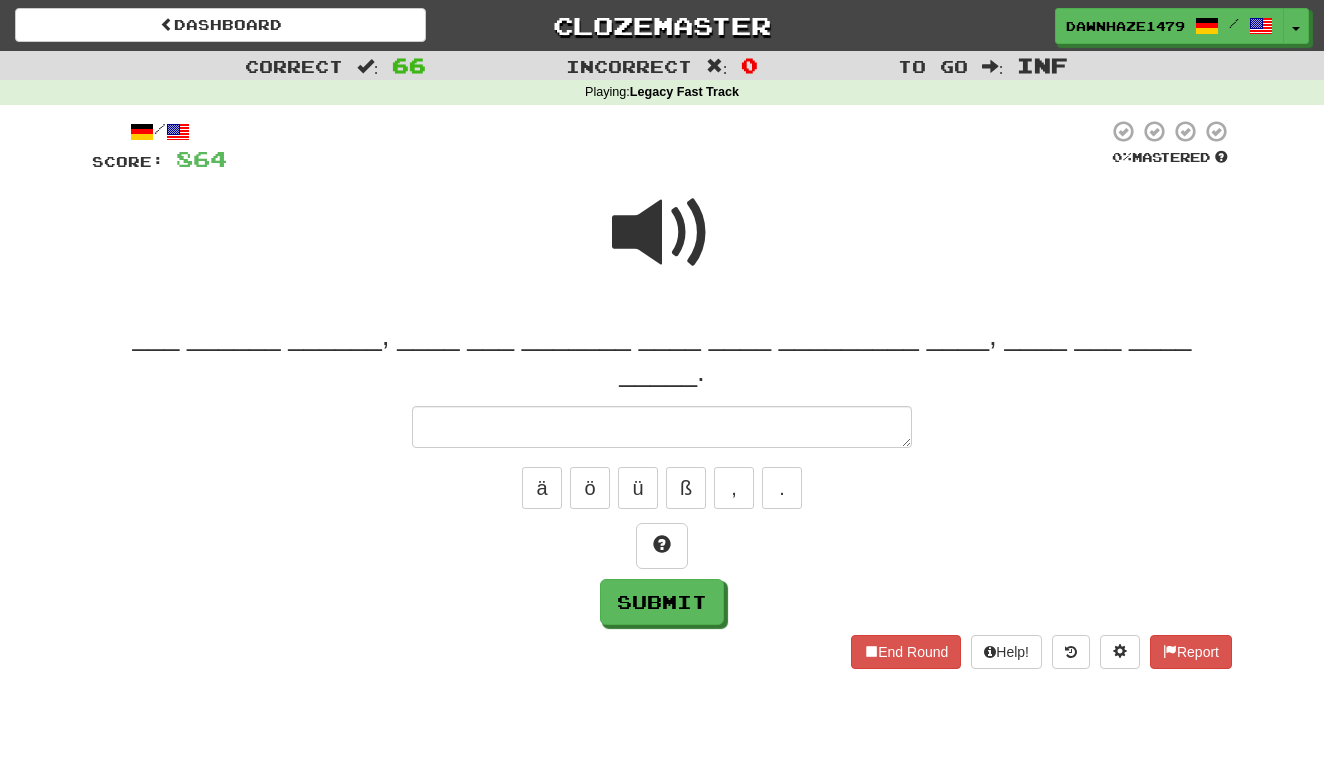 click at bounding box center (662, 233) 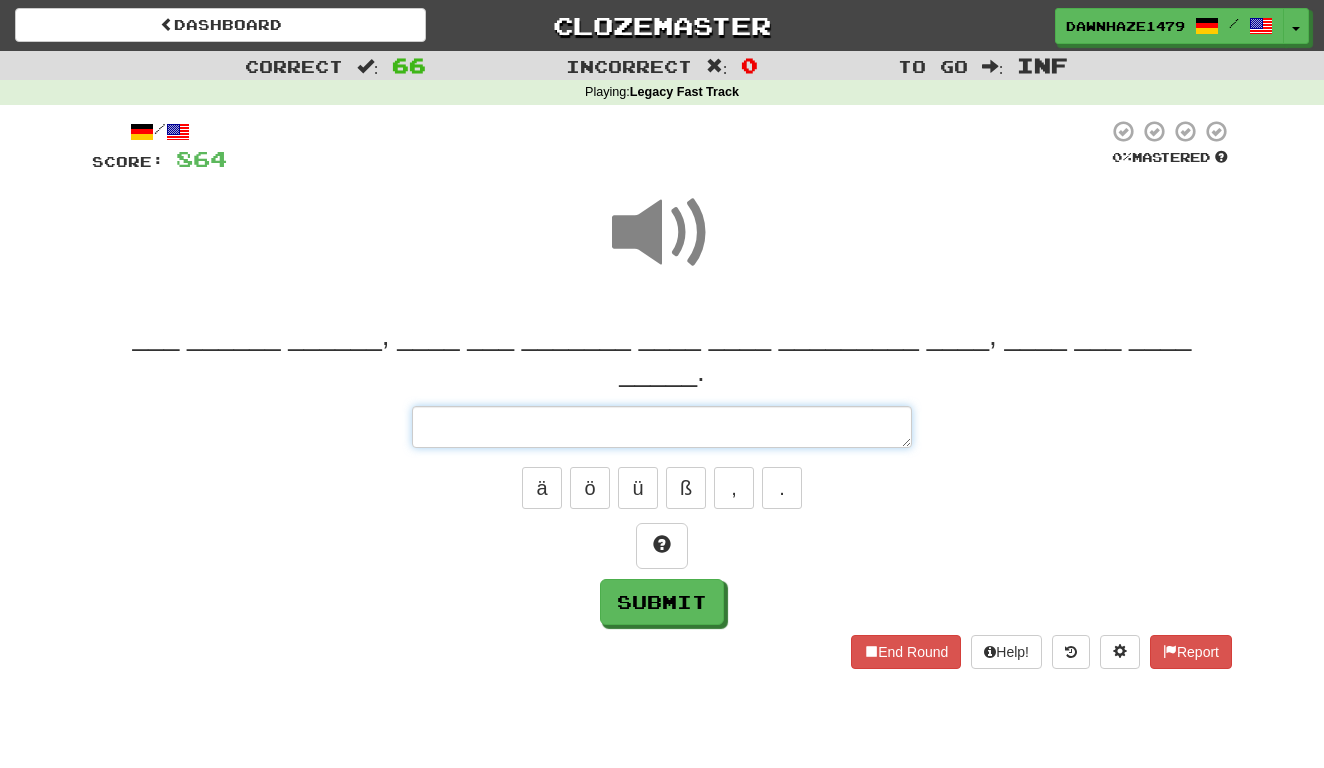 click at bounding box center (662, 427) 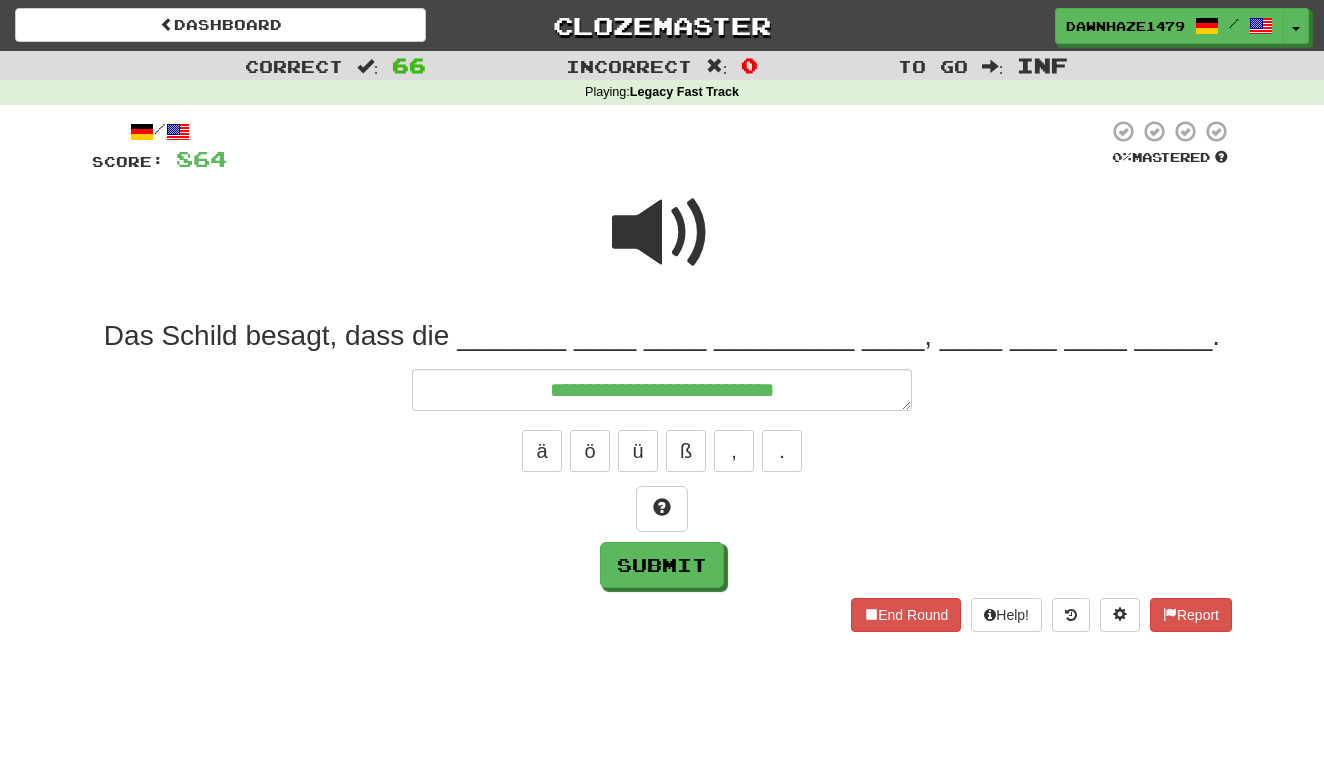 click at bounding box center [662, 233] 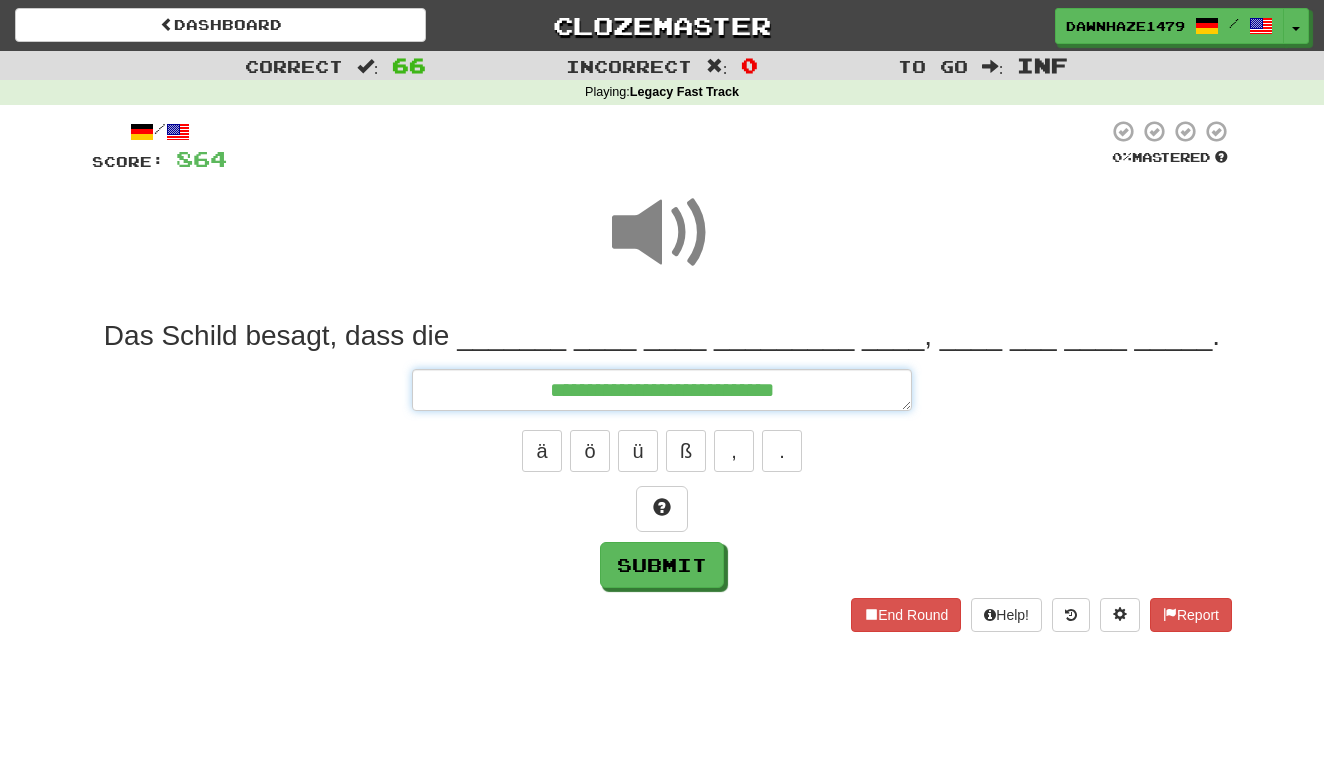click on "**********" at bounding box center (662, 390) 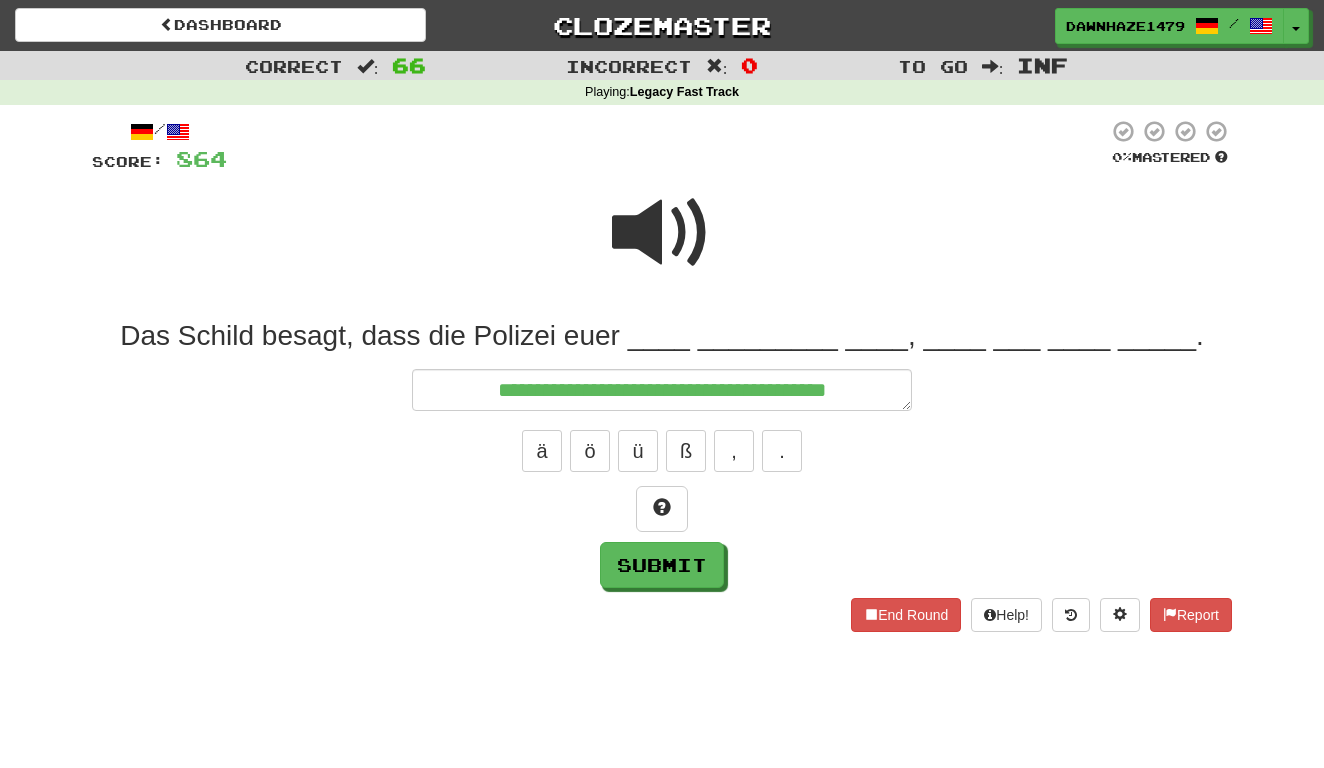 click at bounding box center [662, 233] 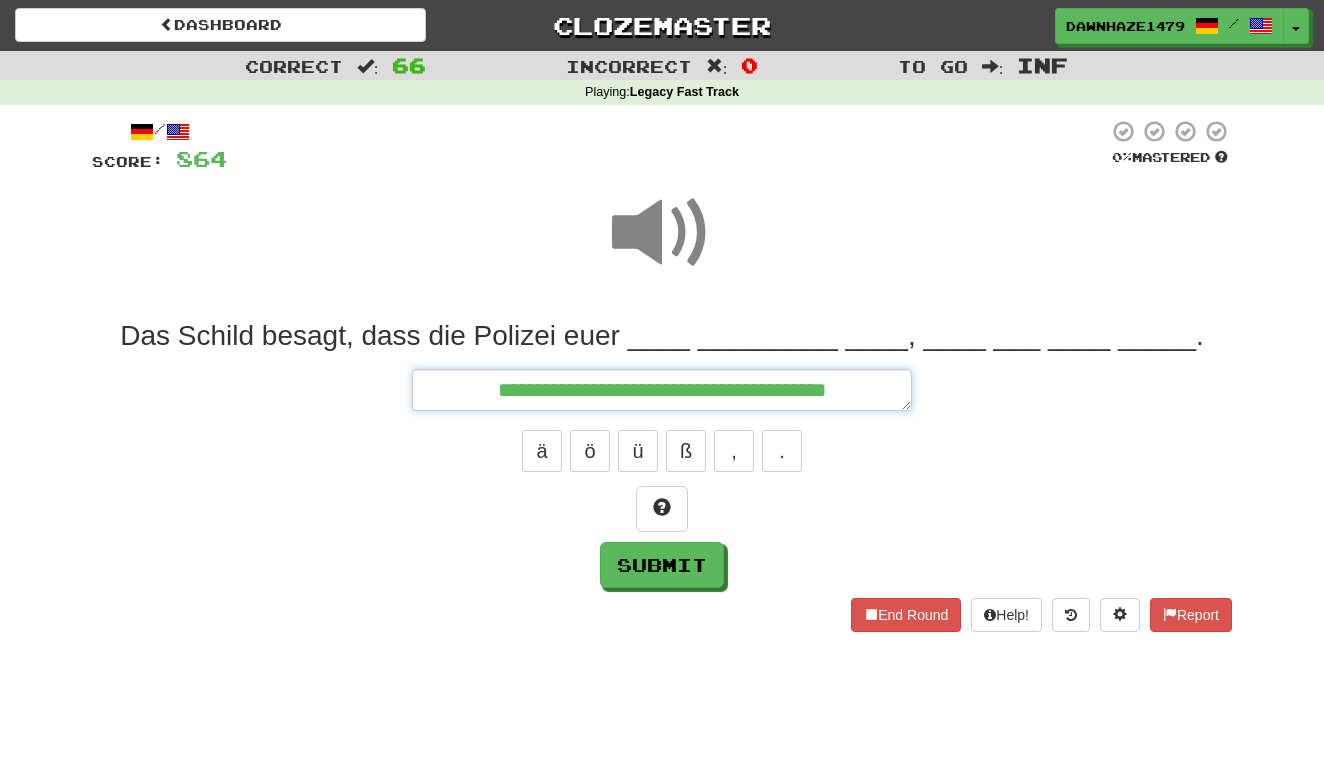 click on "**********" at bounding box center (662, 390) 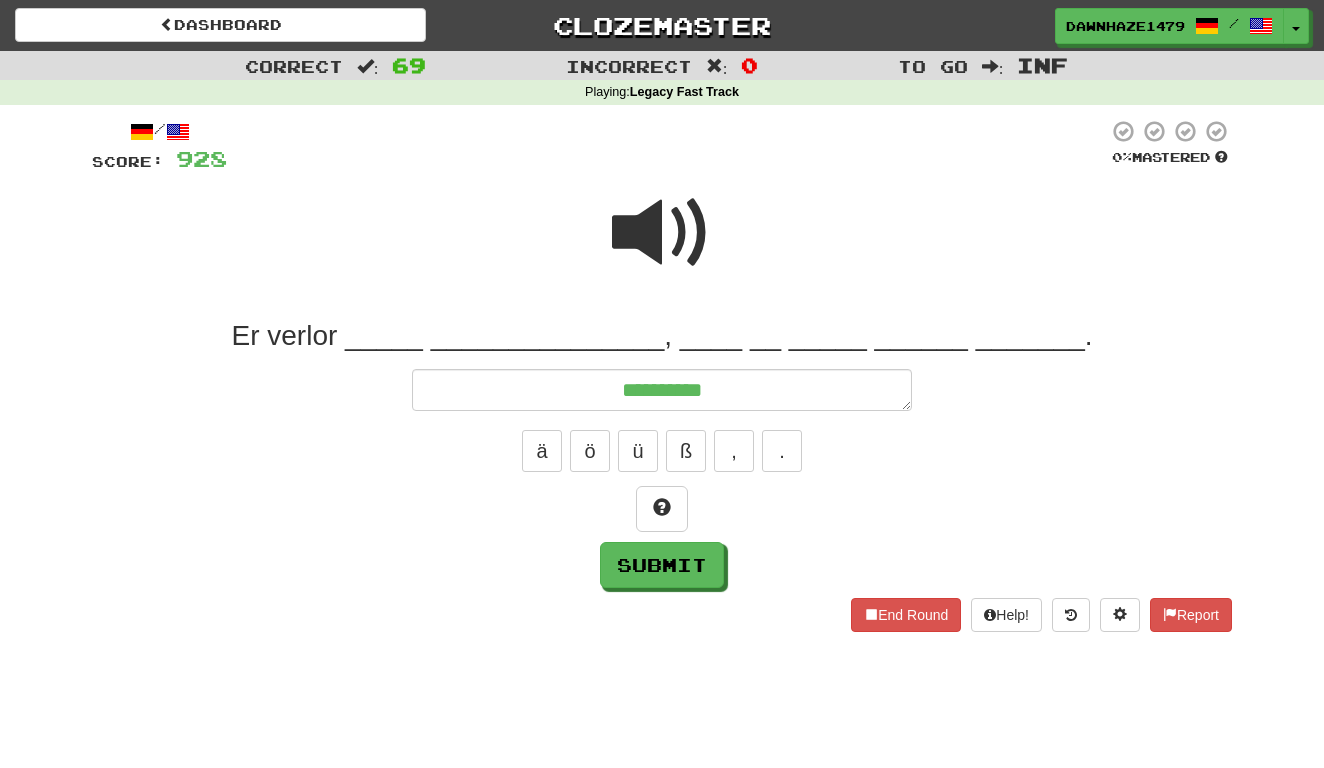 click at bounding box center (662, 233) 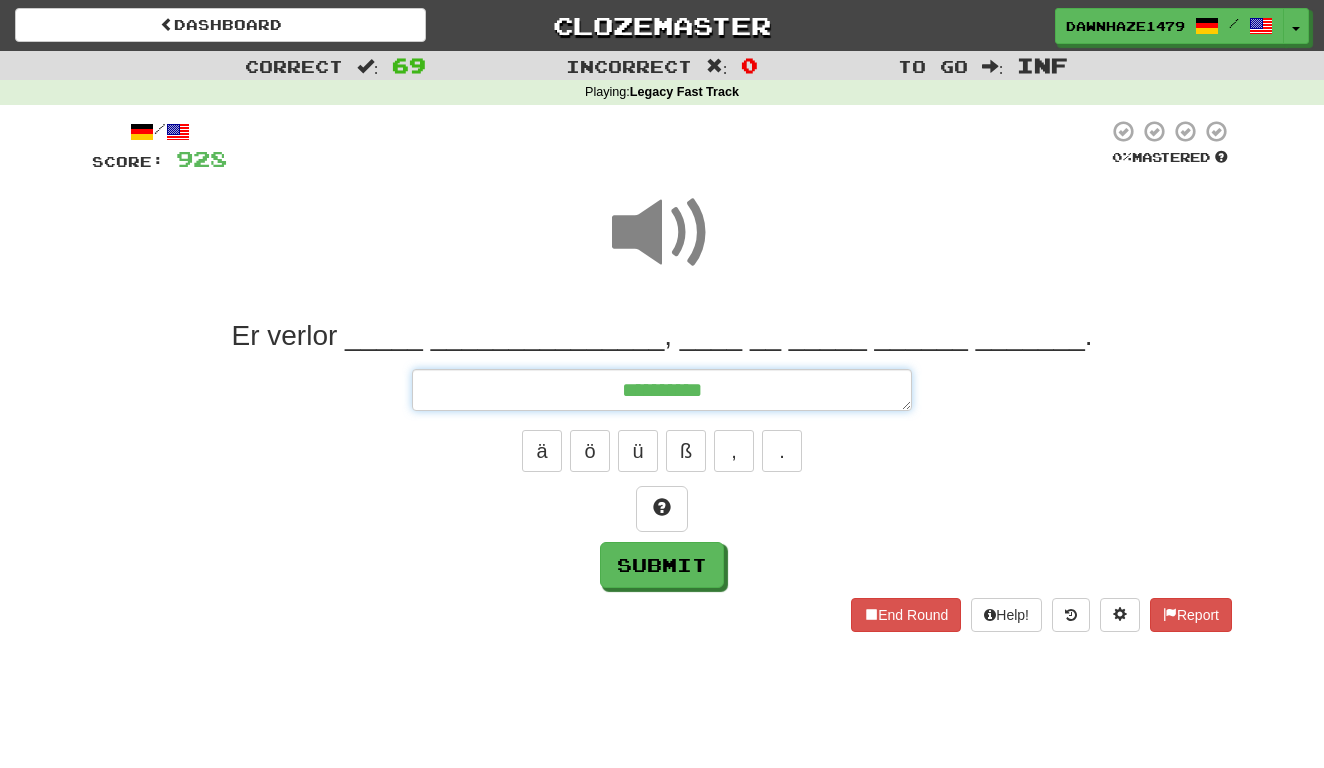 click on "*********" at bounding box center [662, 390] 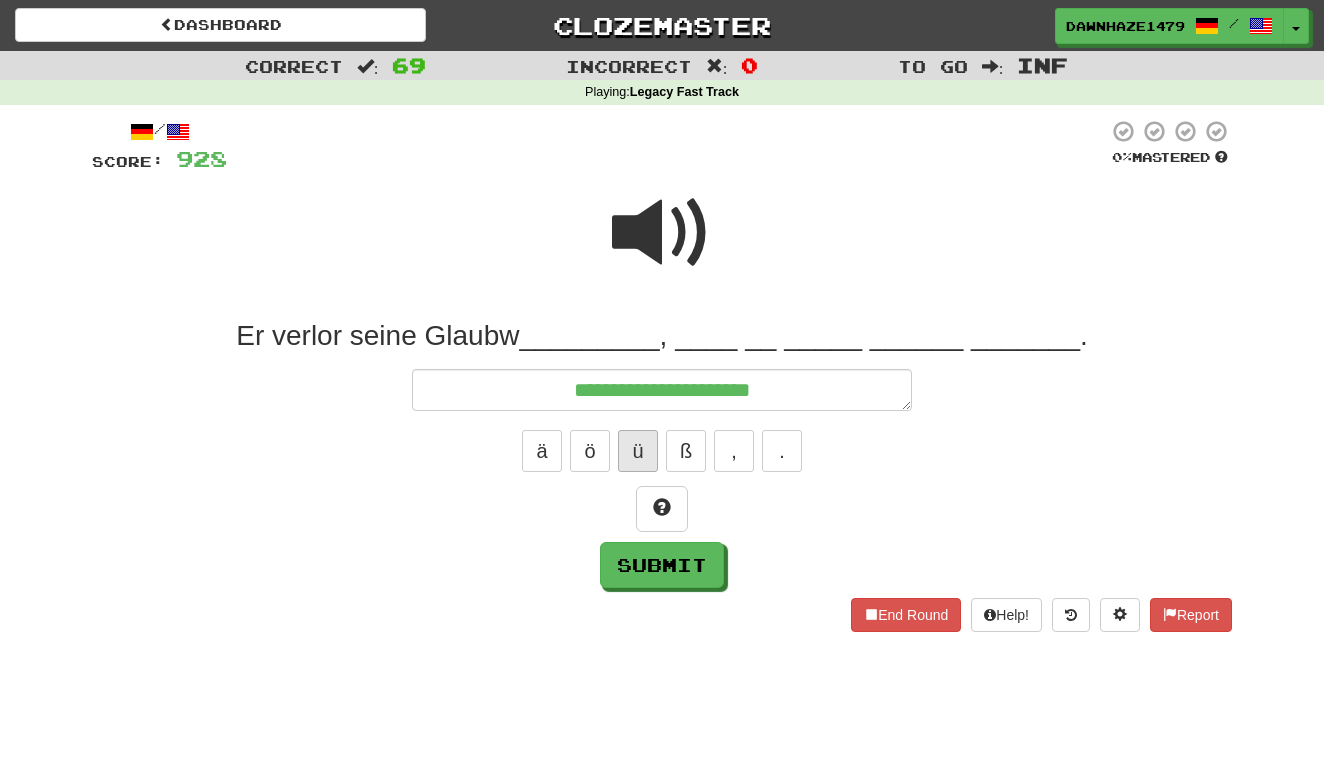 click on "ü" at bounding box center [638, 451] 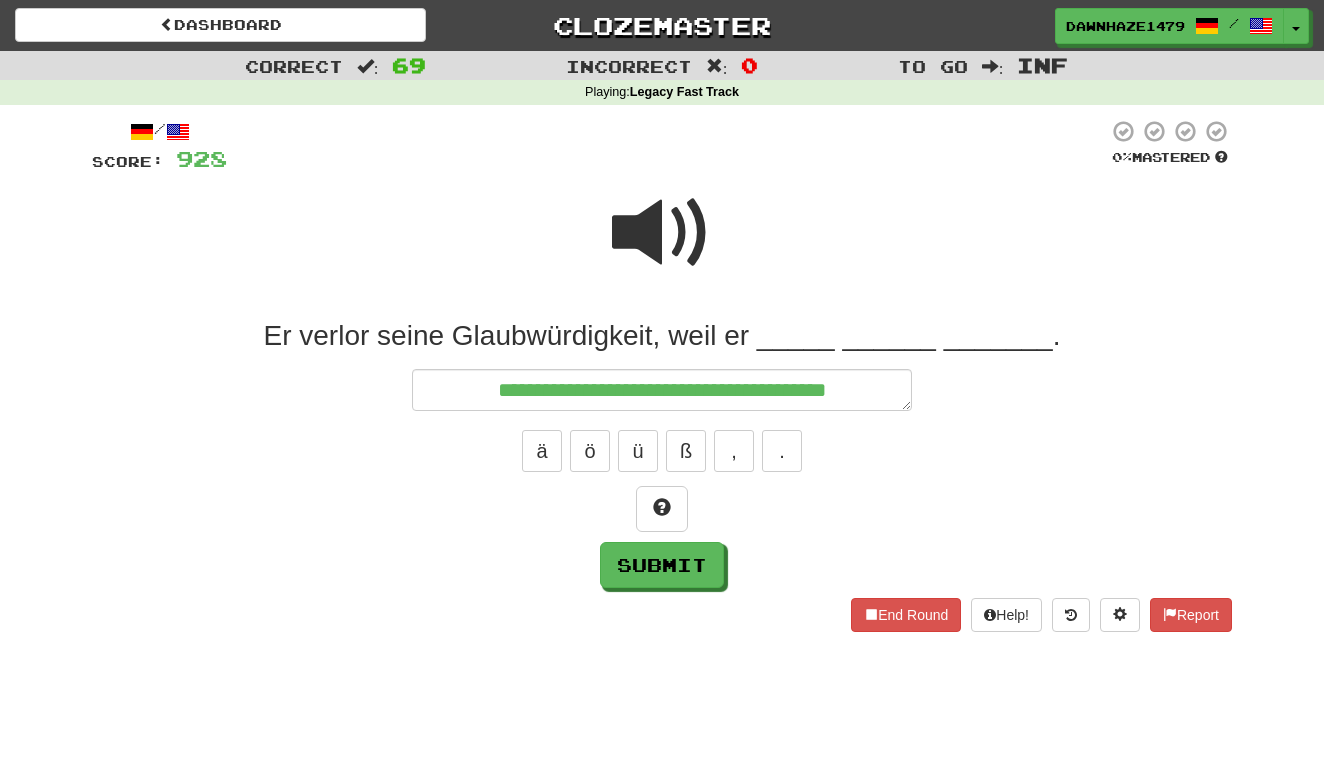 click at bounding box center [662, 233] 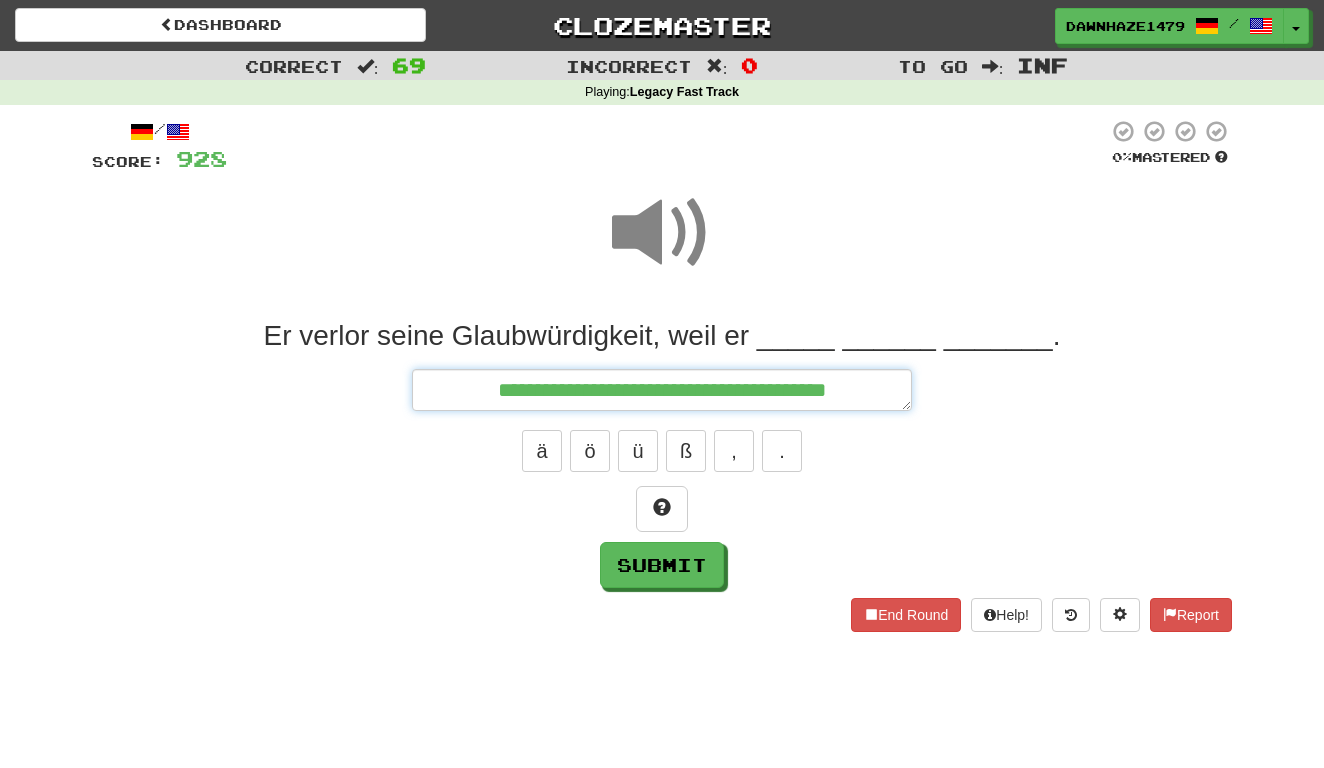 click on "**********" at bounding box center (662, 390) 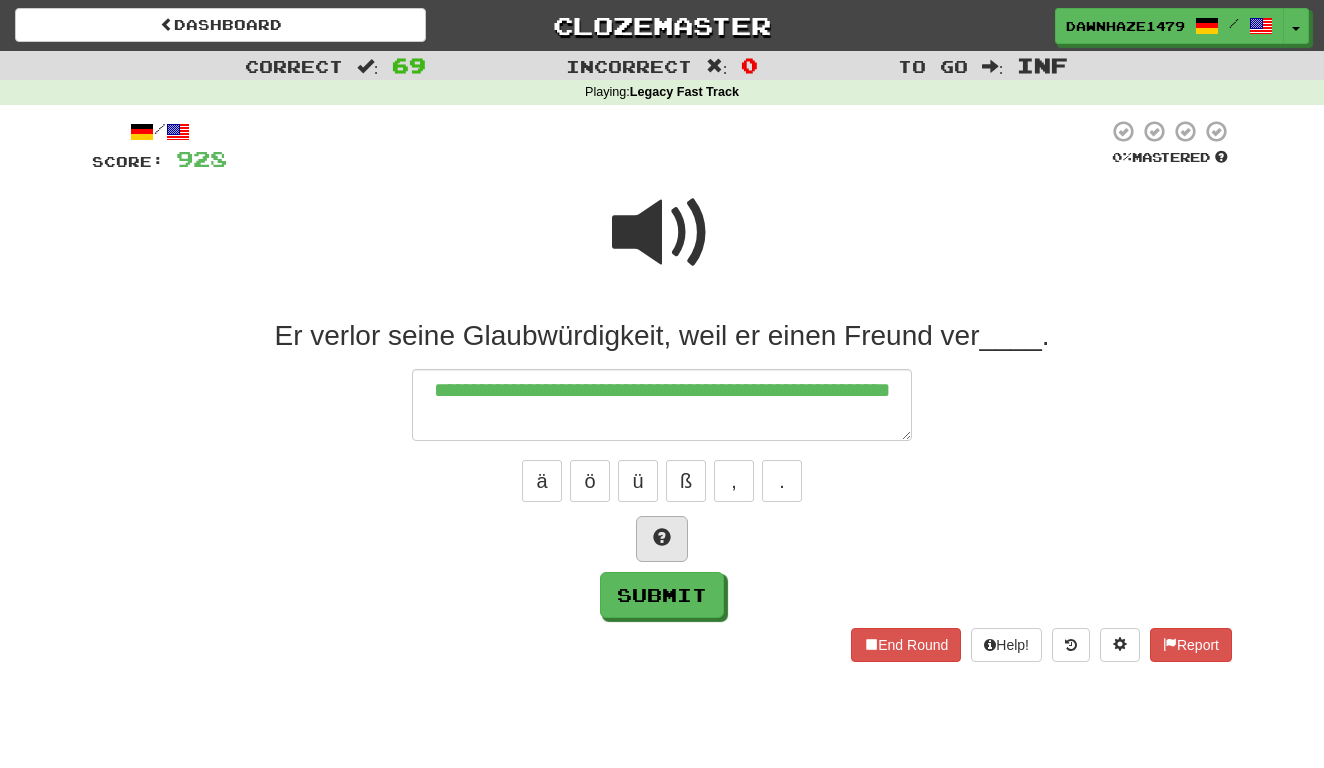 click at bounding box center [662, 539] 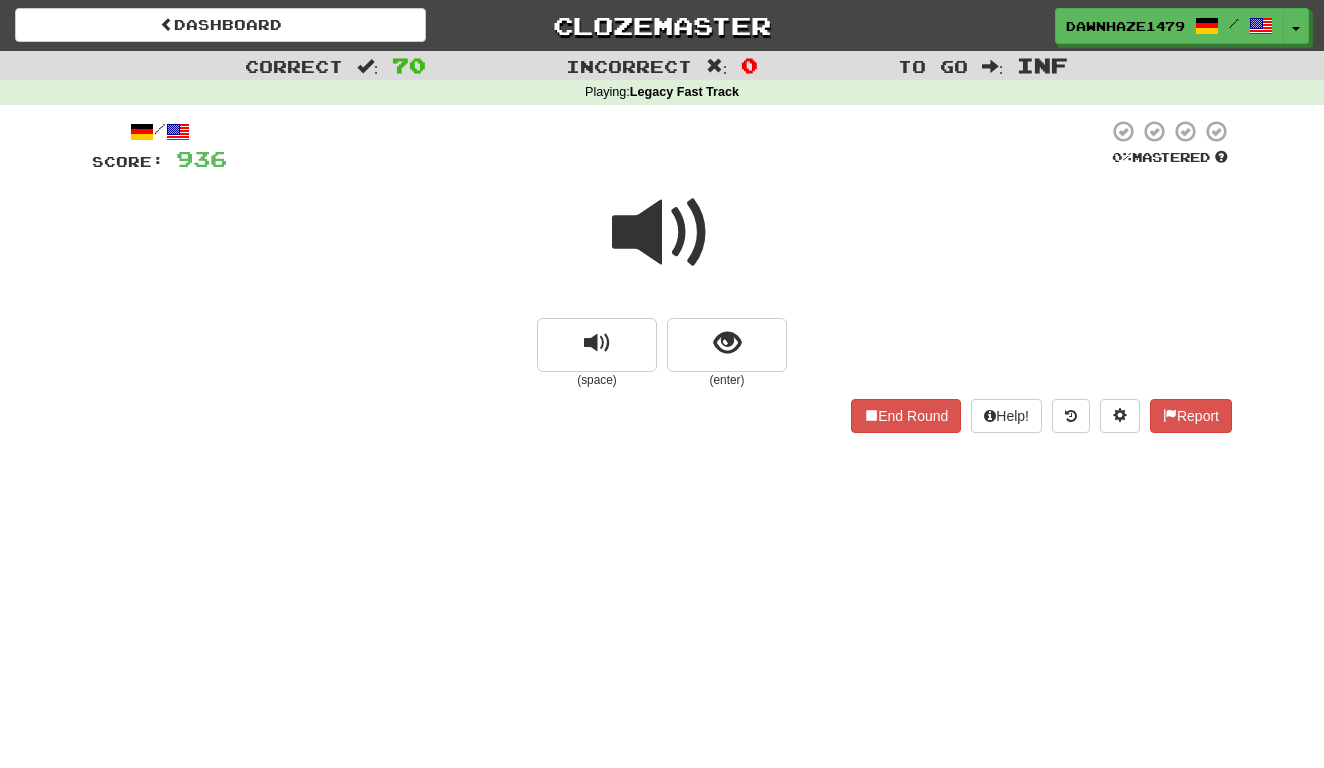 click at bounding box center [662, 233] 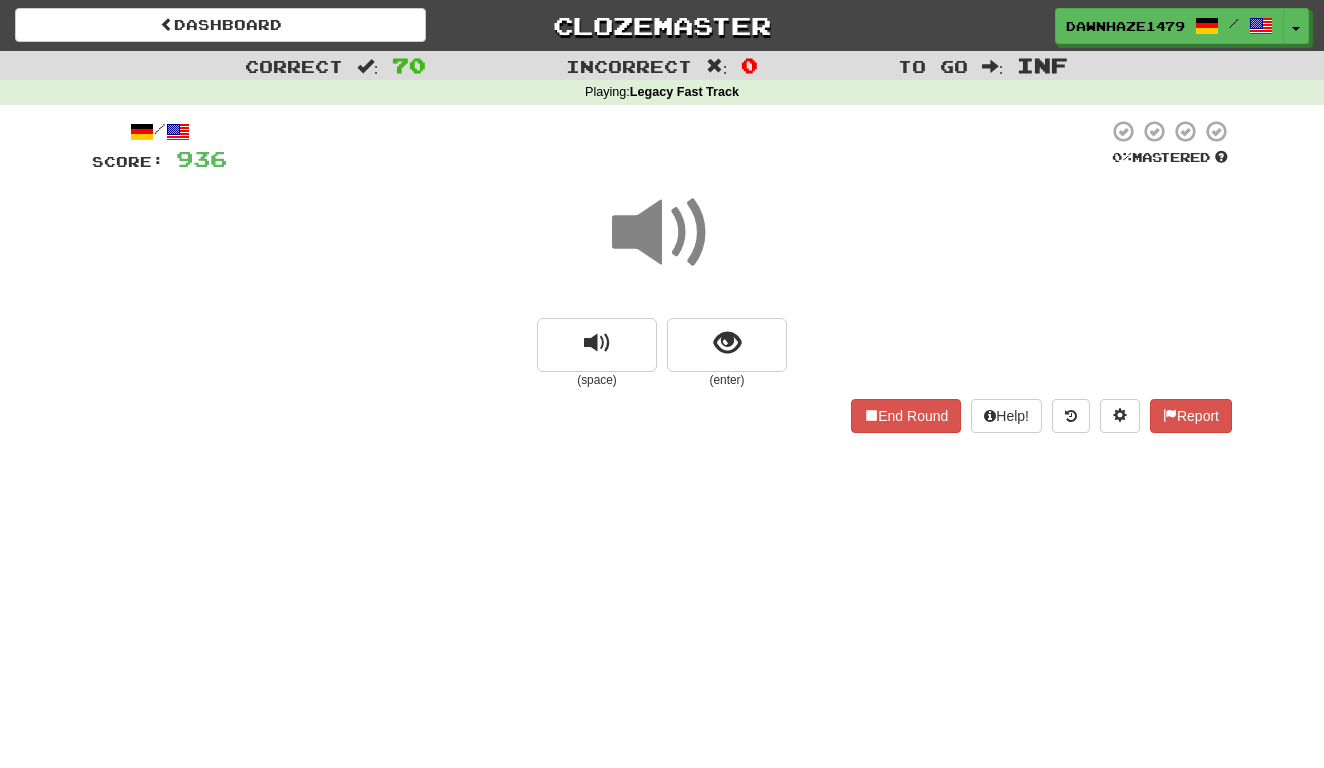 click at bounding box center (662, 246) 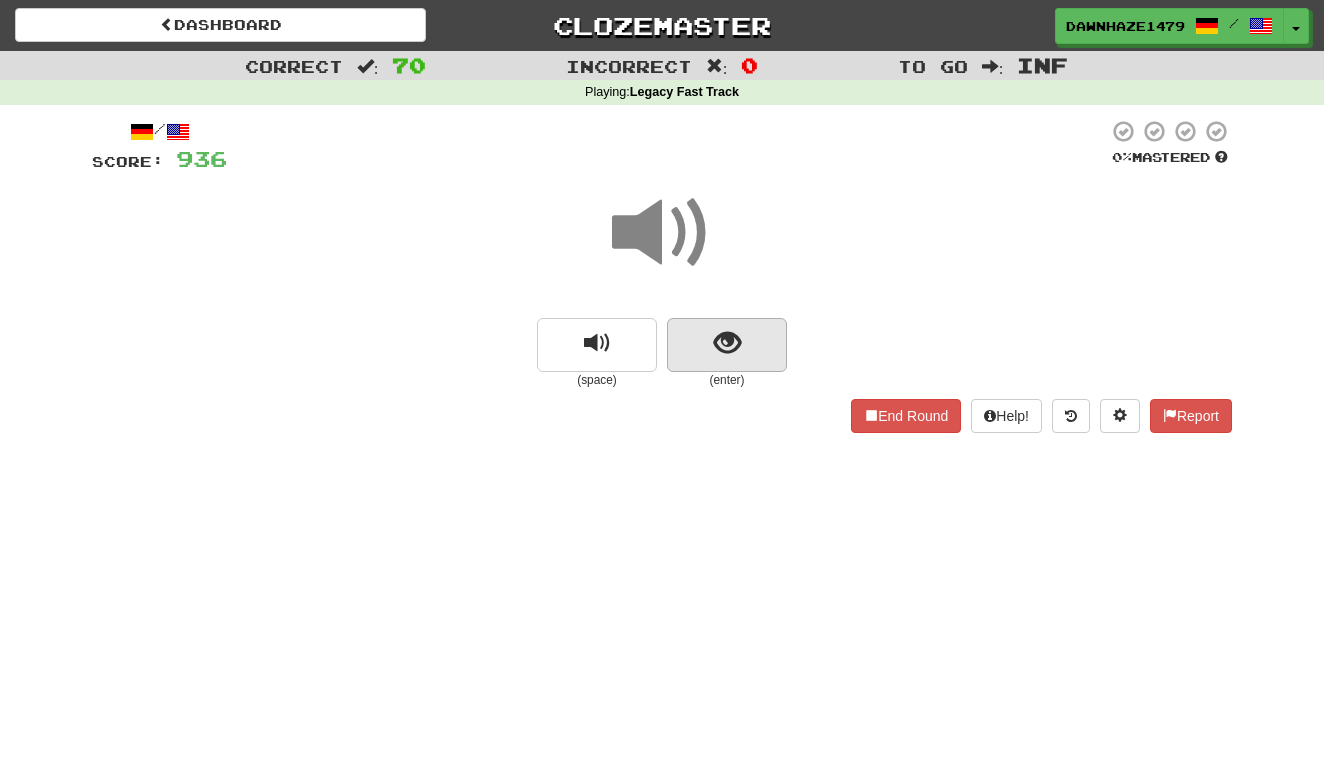 click at bounding box center (727, 343) 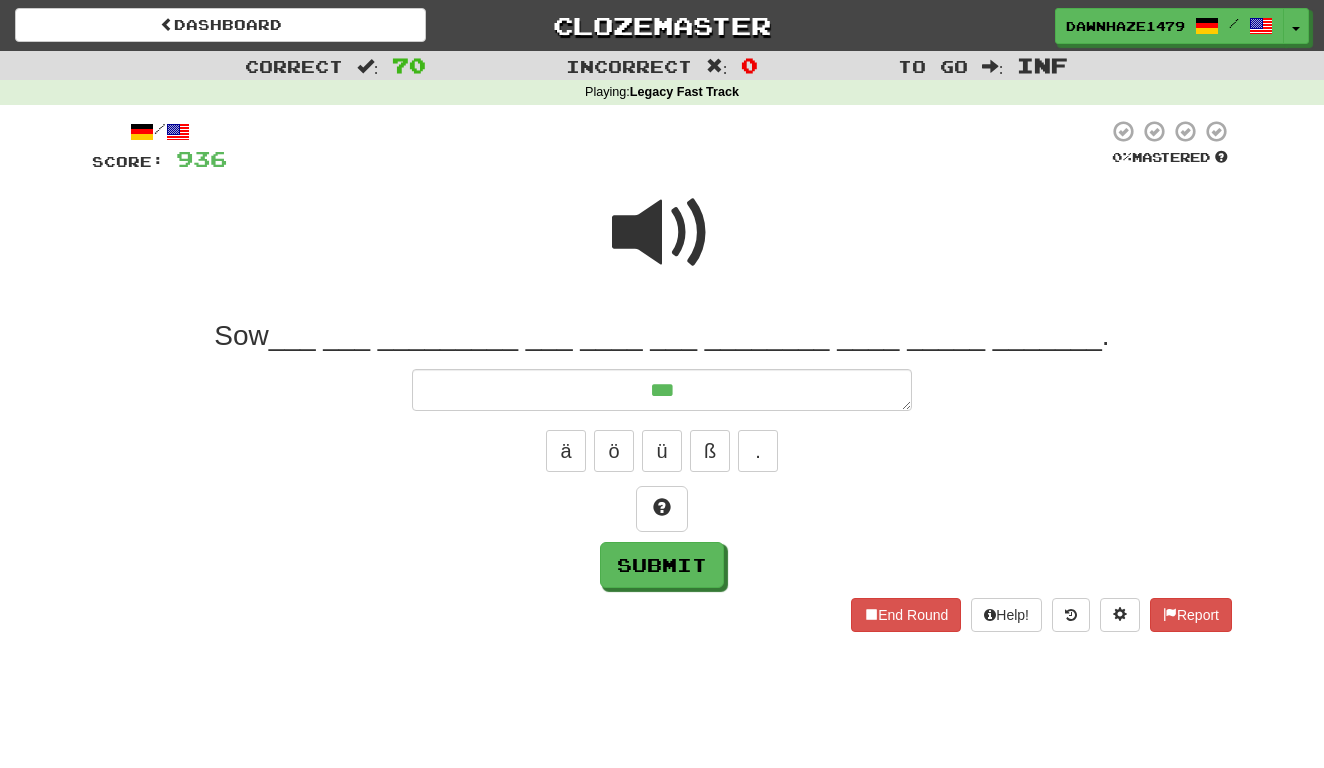 click at bounding box center [662, 233] 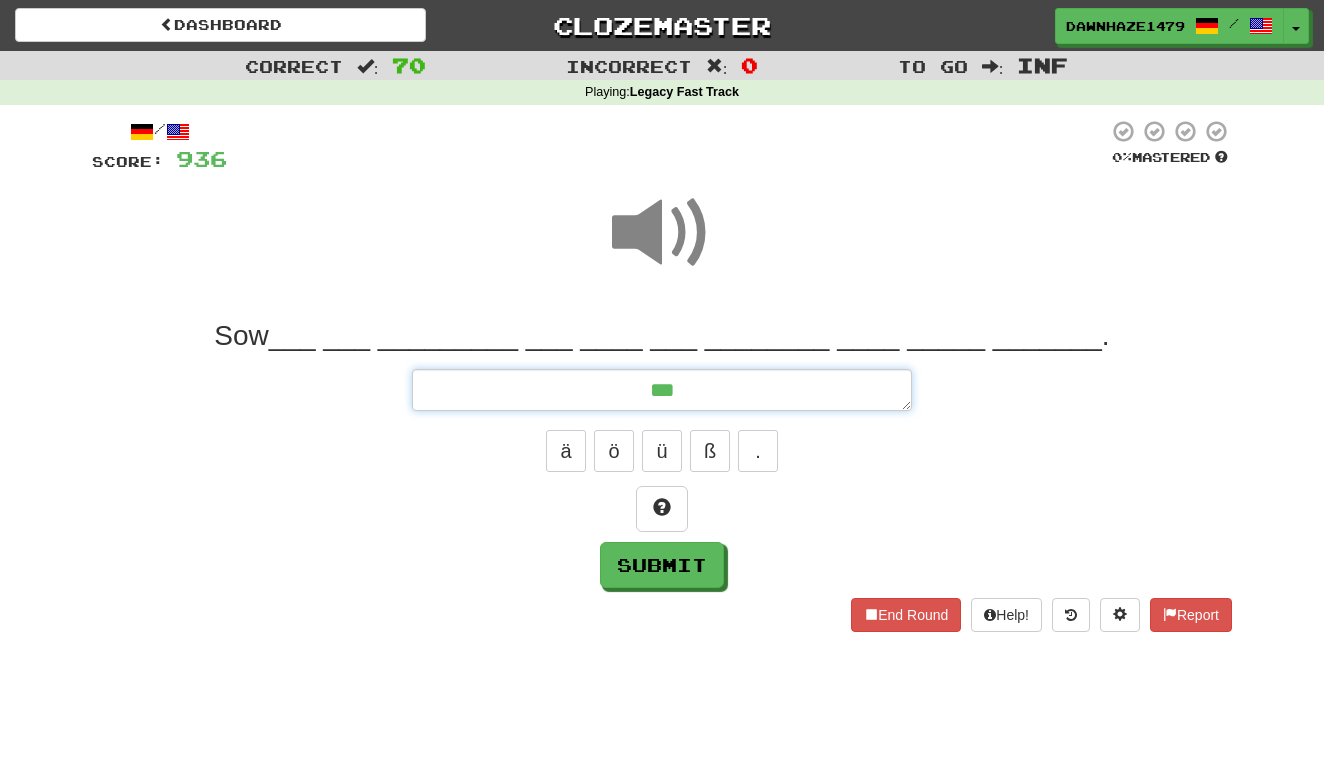 click on "***" at bounding box center (662, 390) 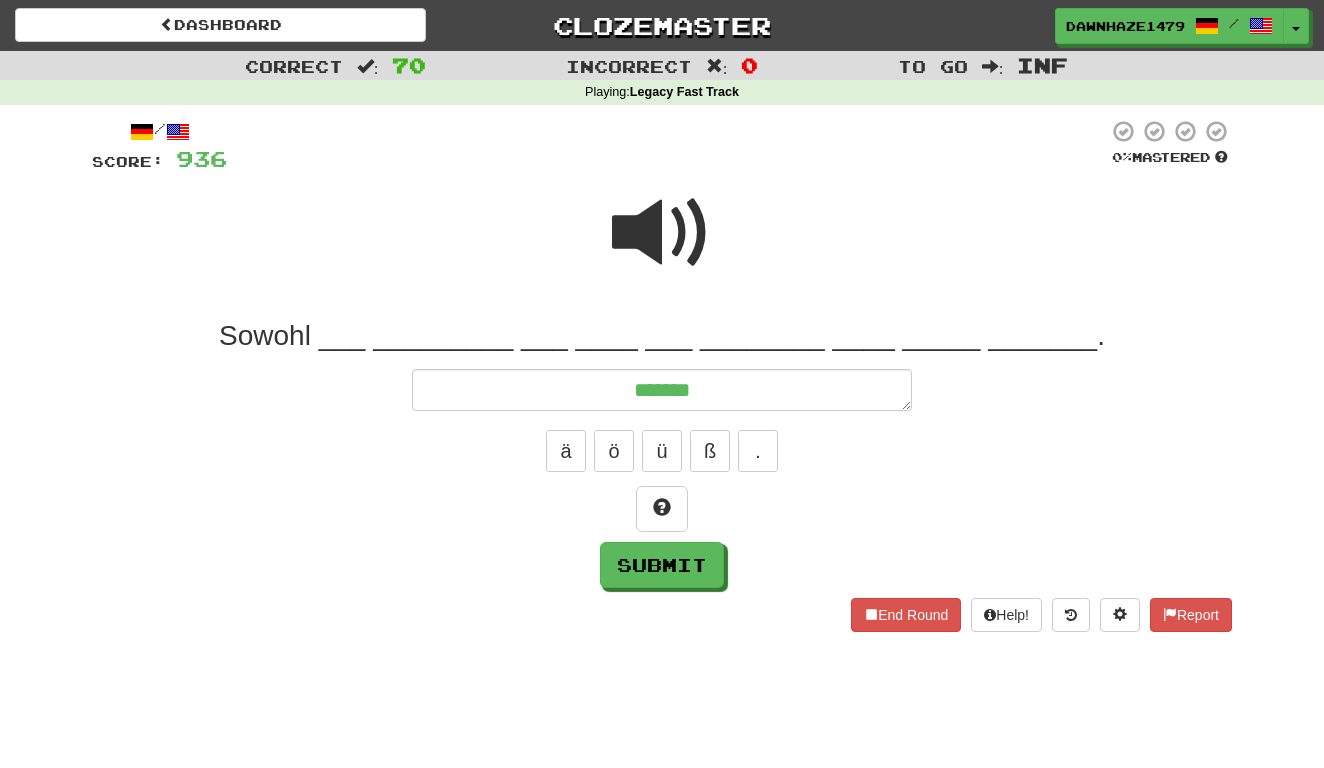 click at bounding box center [662, 233] 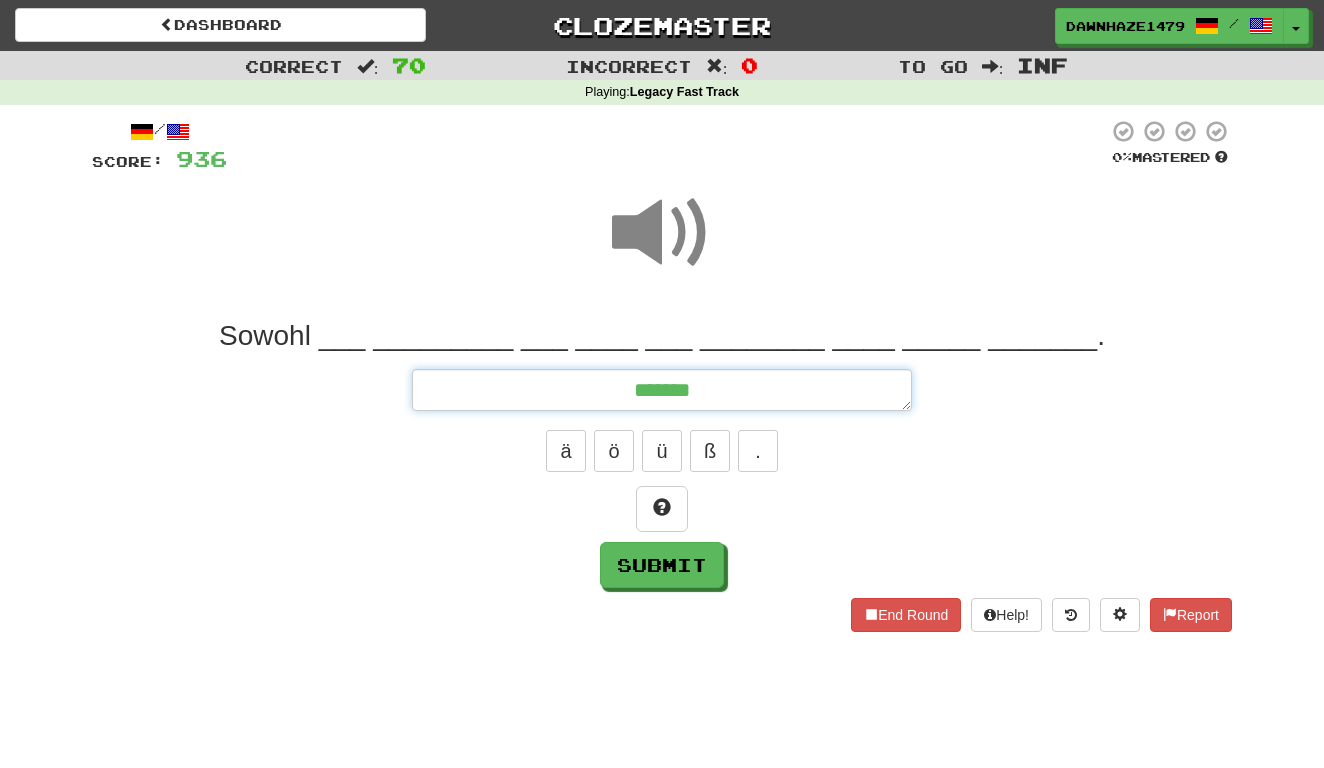 click on "******" at bounding box center (662, 390) 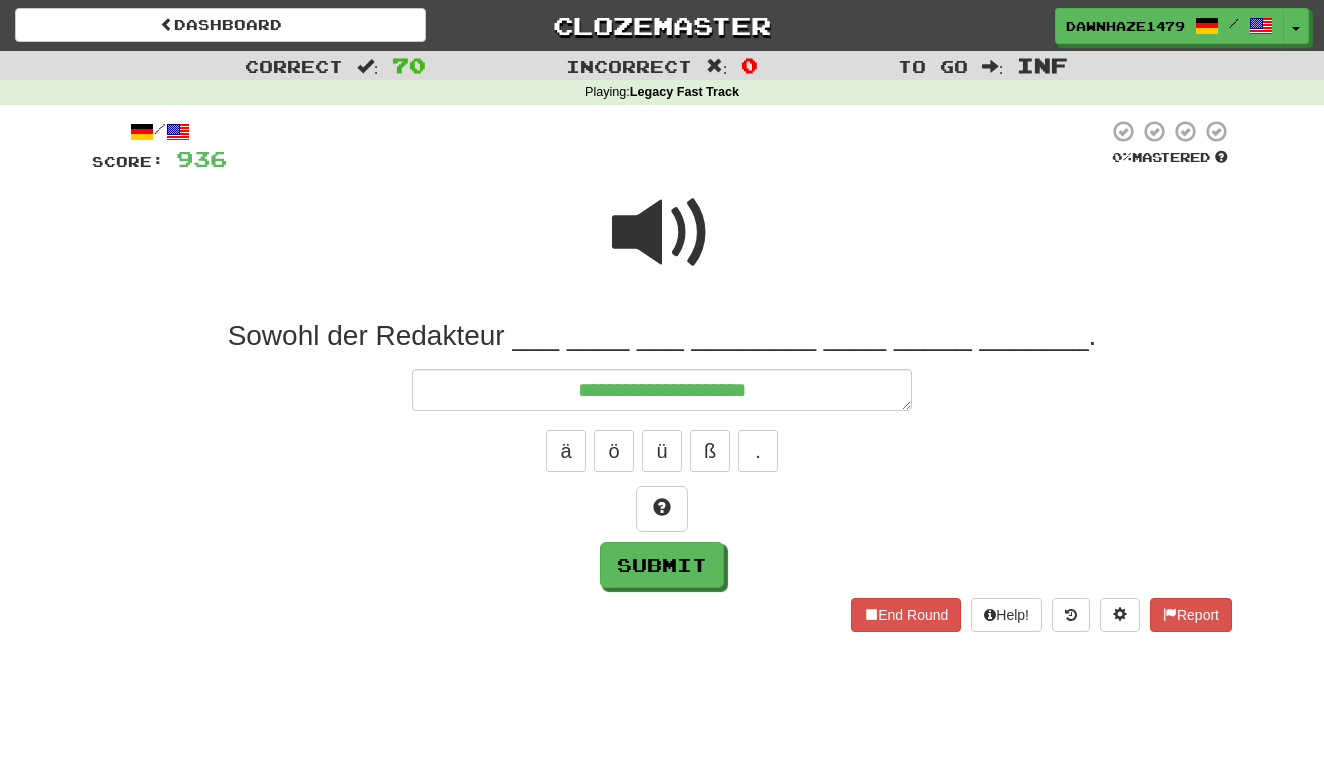click at bounding box center [662, 233] 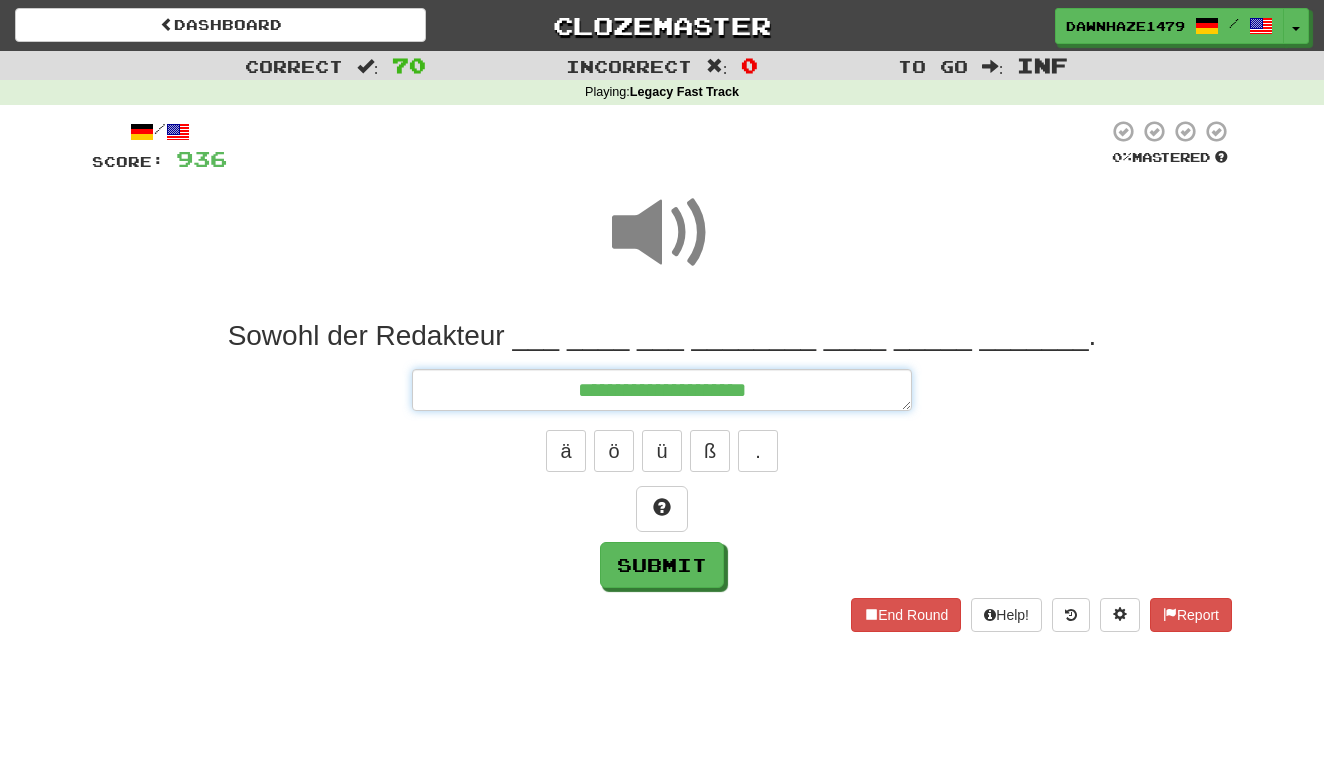 click on "**********" at bounding box center [662, 390] 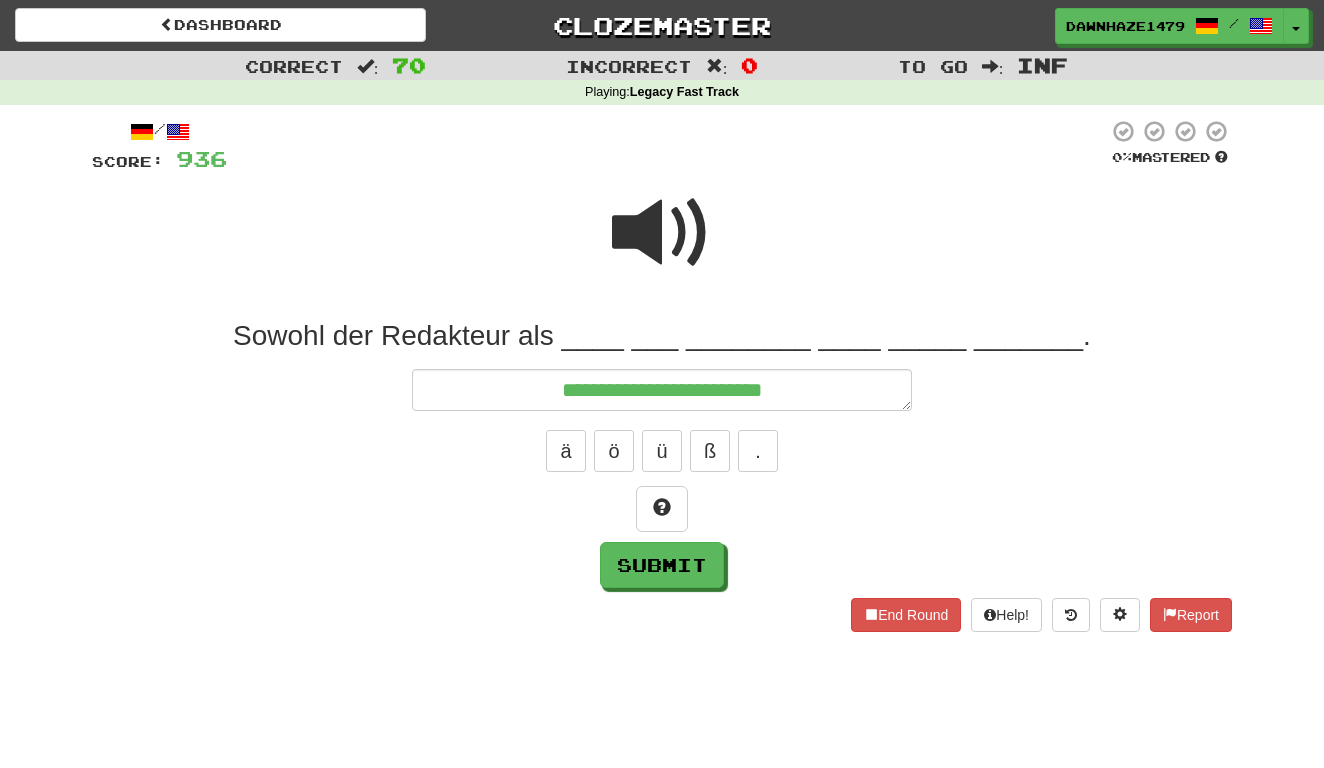 click at bounding box center (662, 233) 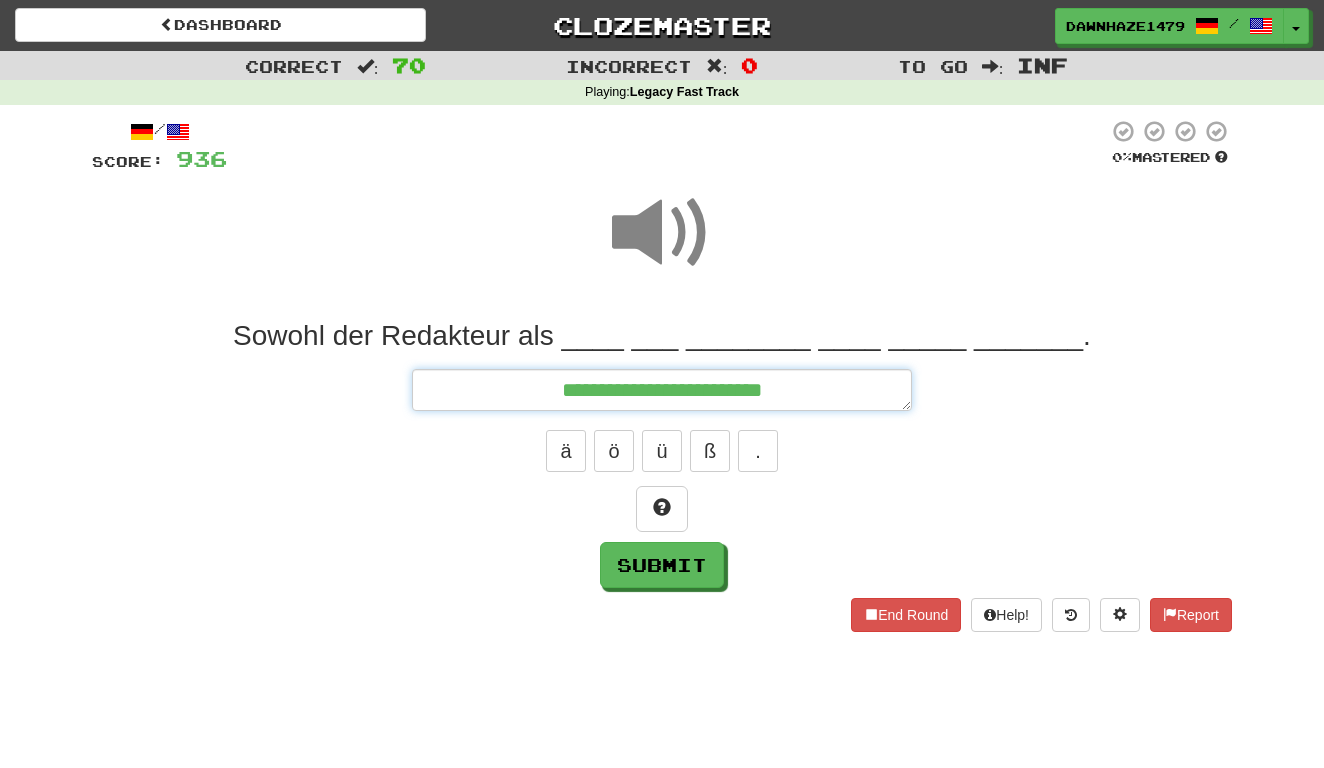 click on "**********" at bounding box center [662, 390] 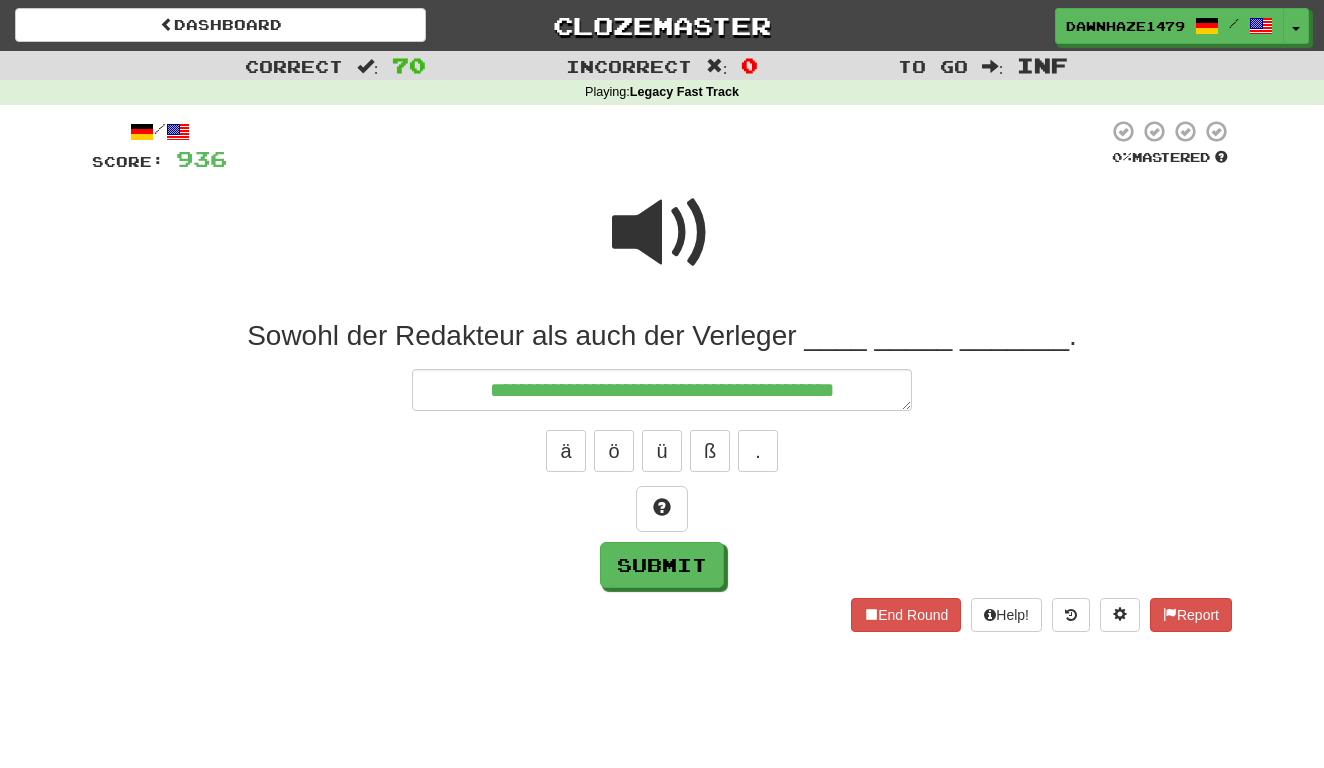 click at bounding box center (662, 233) 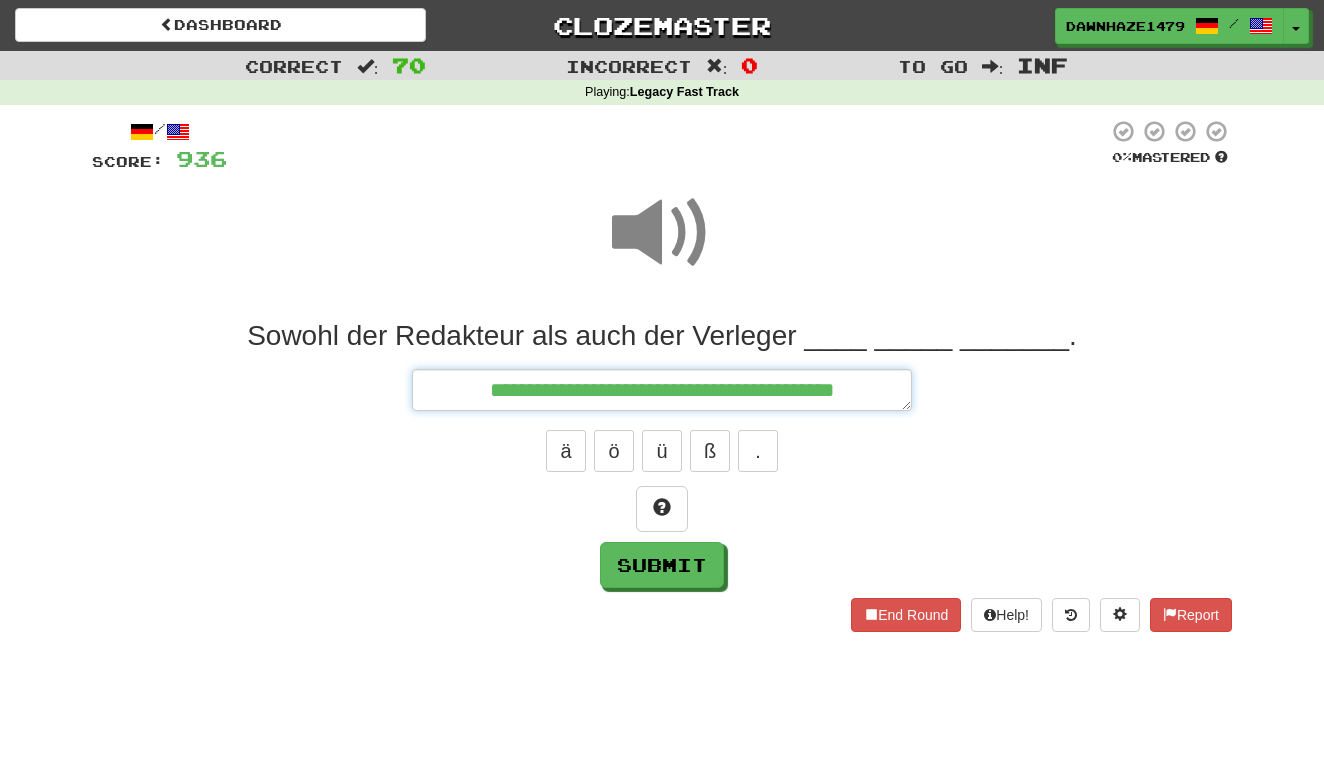 click on "**********" at bounding box center (662, 390) 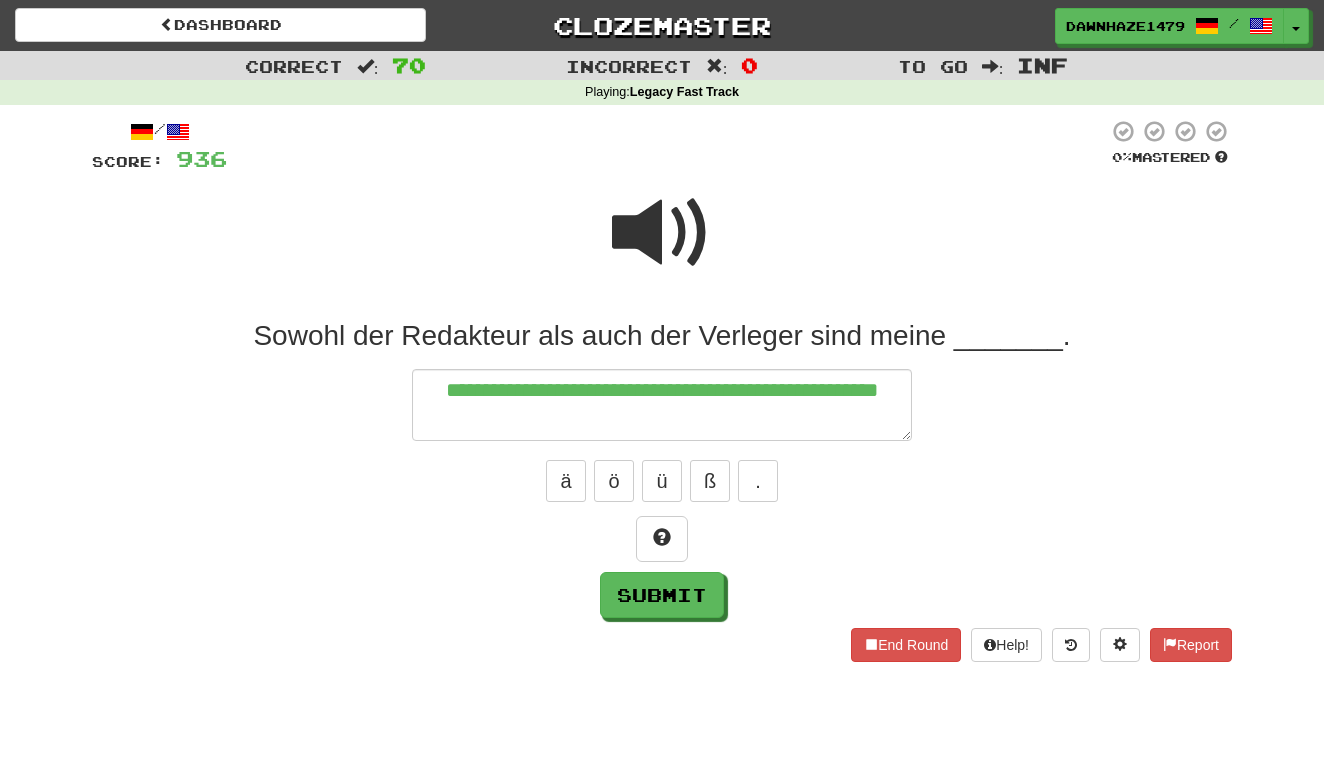 click at bounding box center [662, 246] 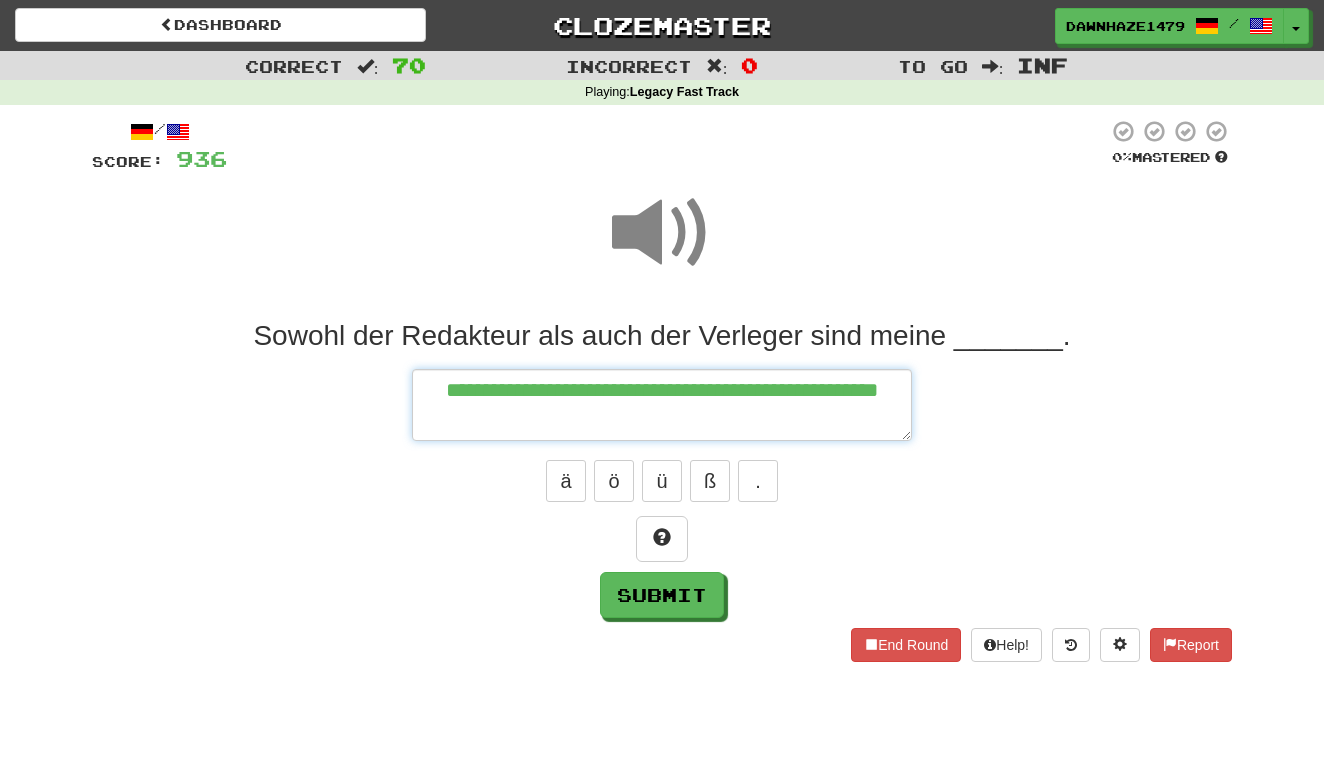 click on "**********" at bounding box center (662, 405) 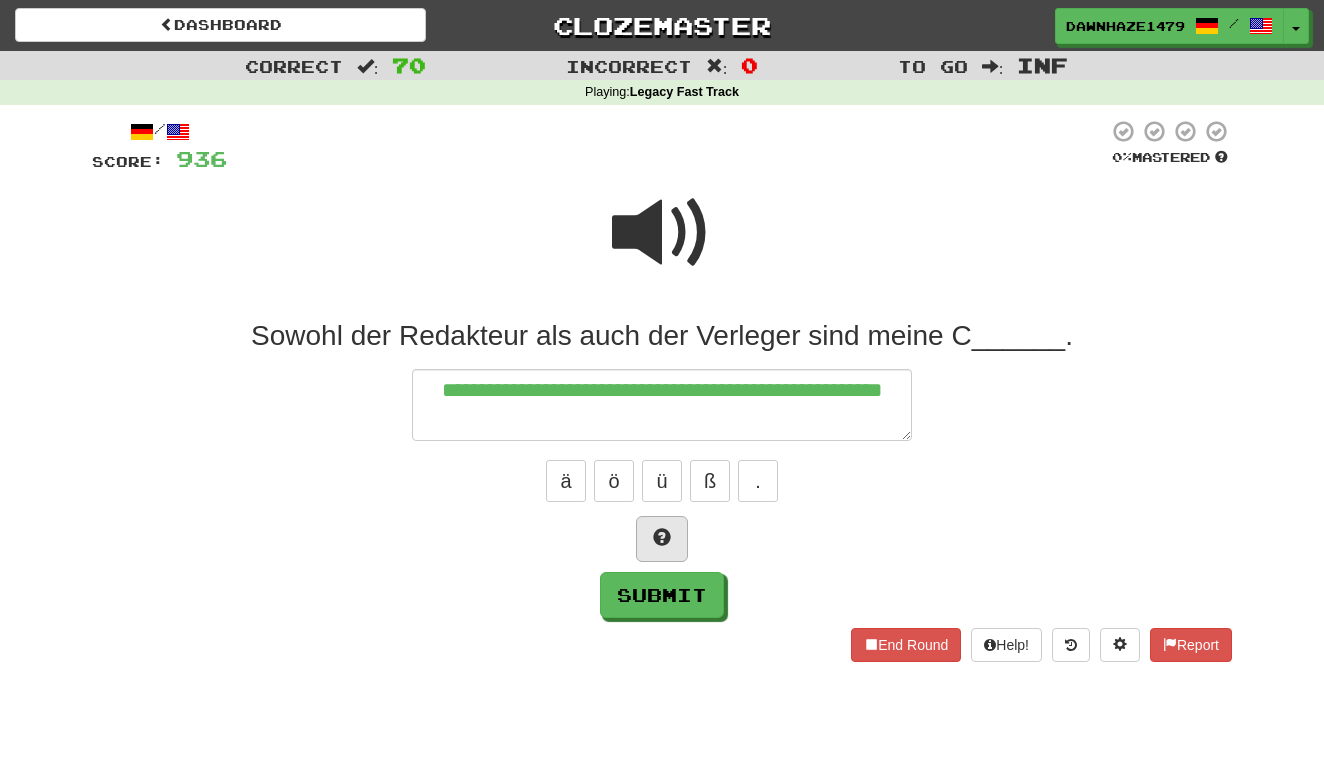 click at bounding box center [662, 539] 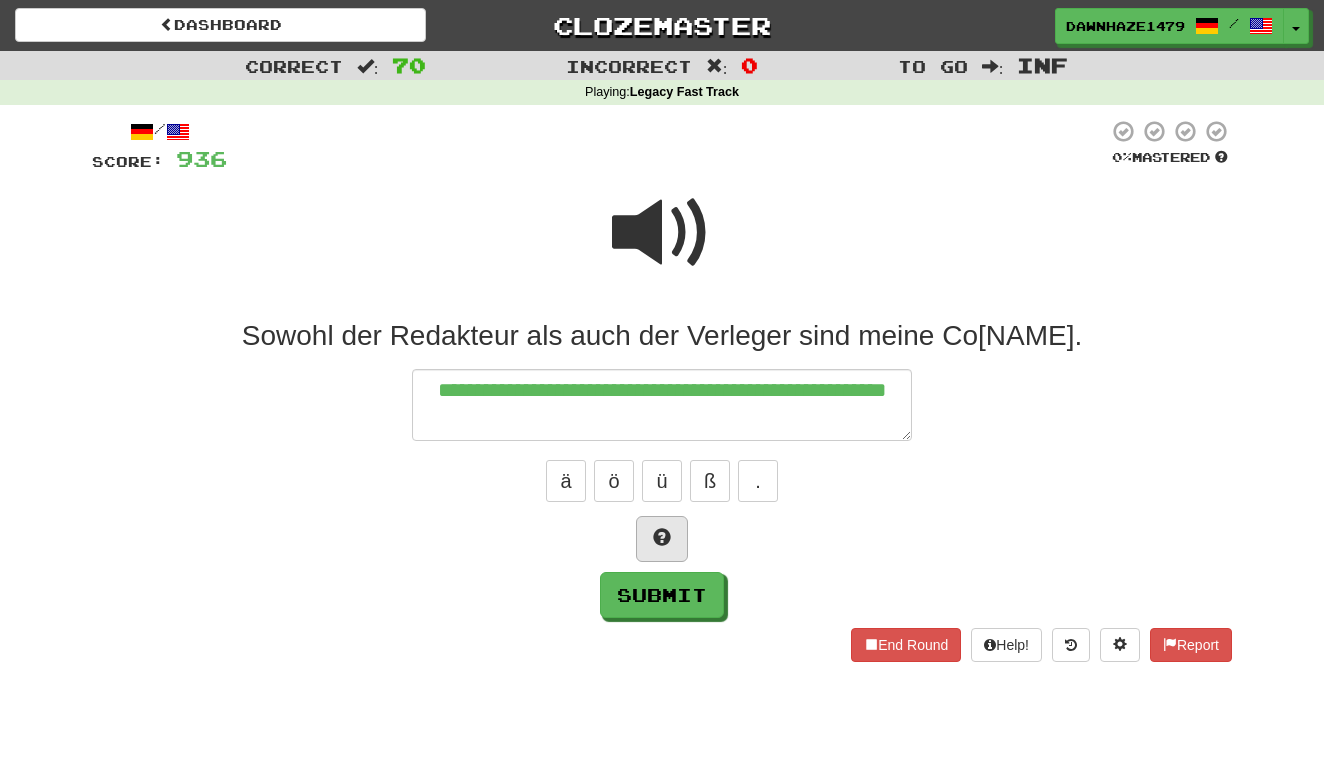 click at bounding box center (662, 539) 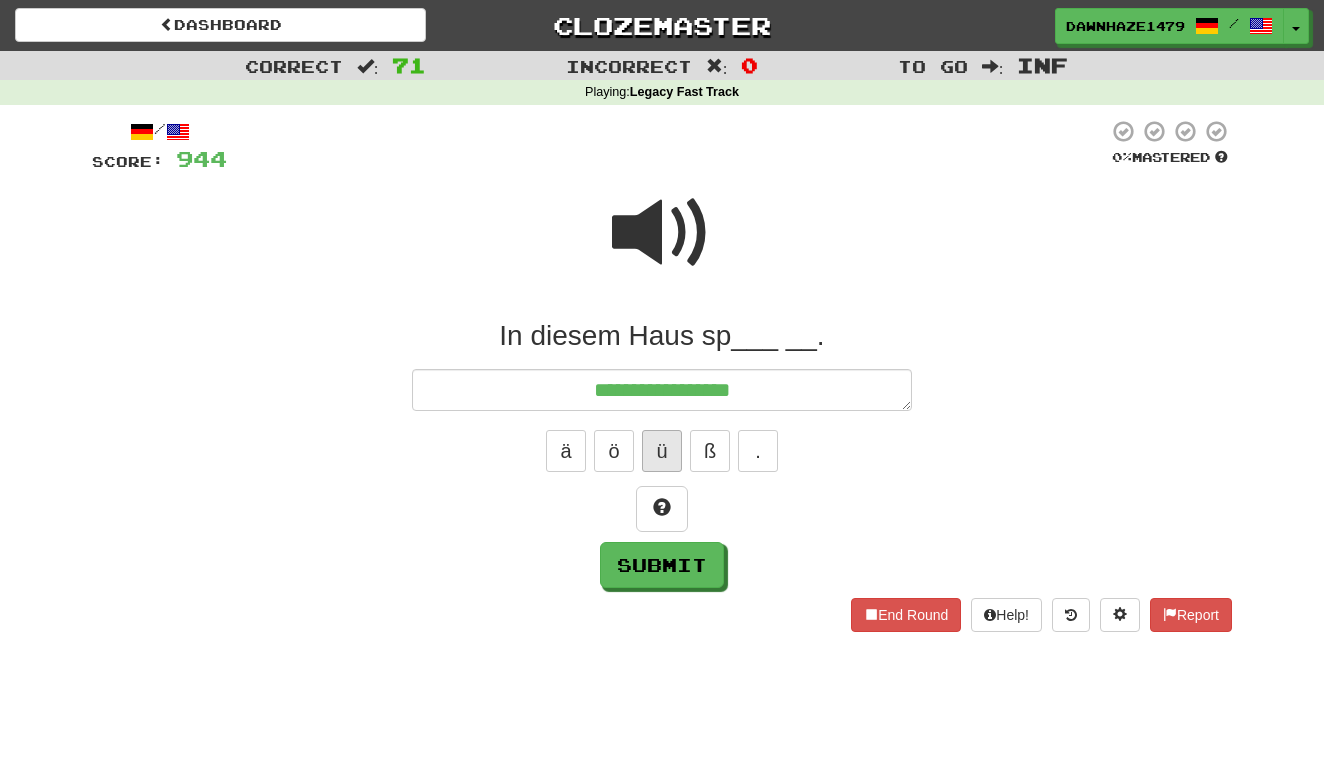 click on "ü" at bounding box center (662, 451) 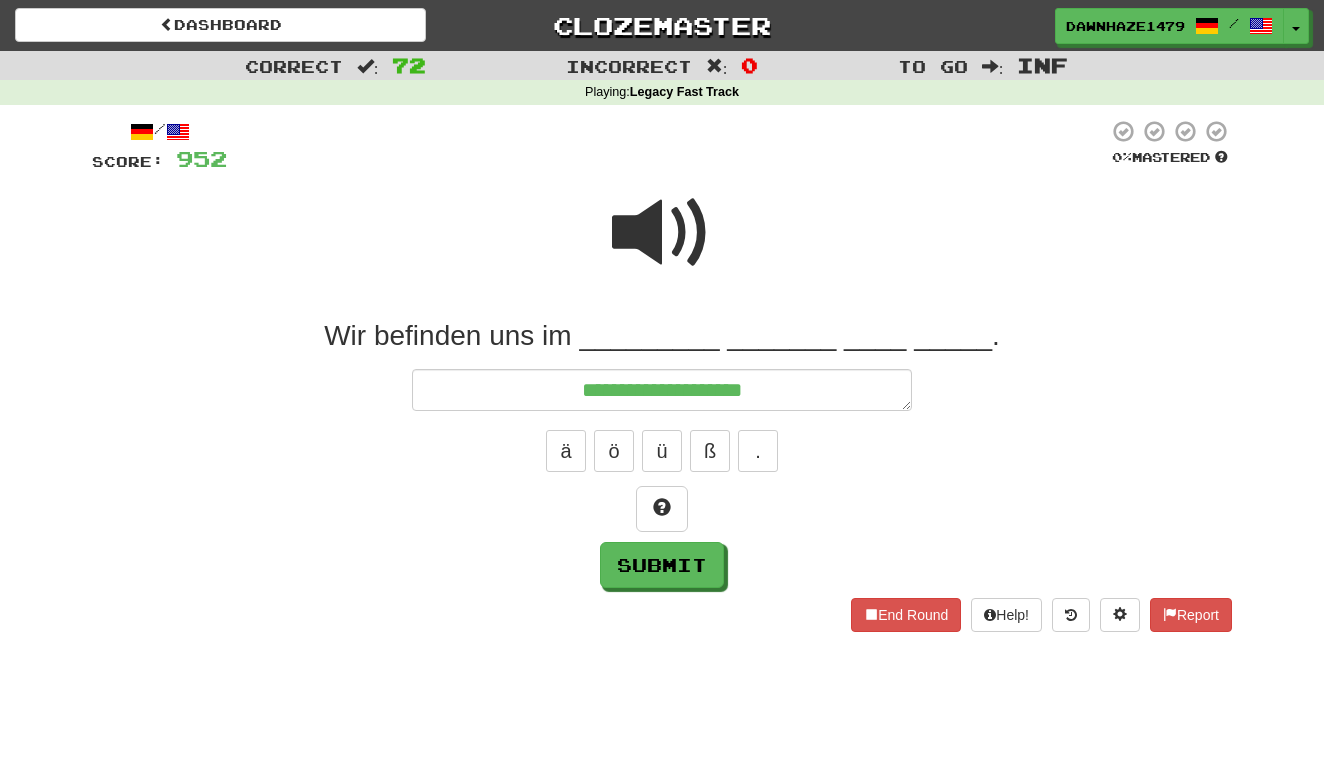 click at bounding box center (662, 233) 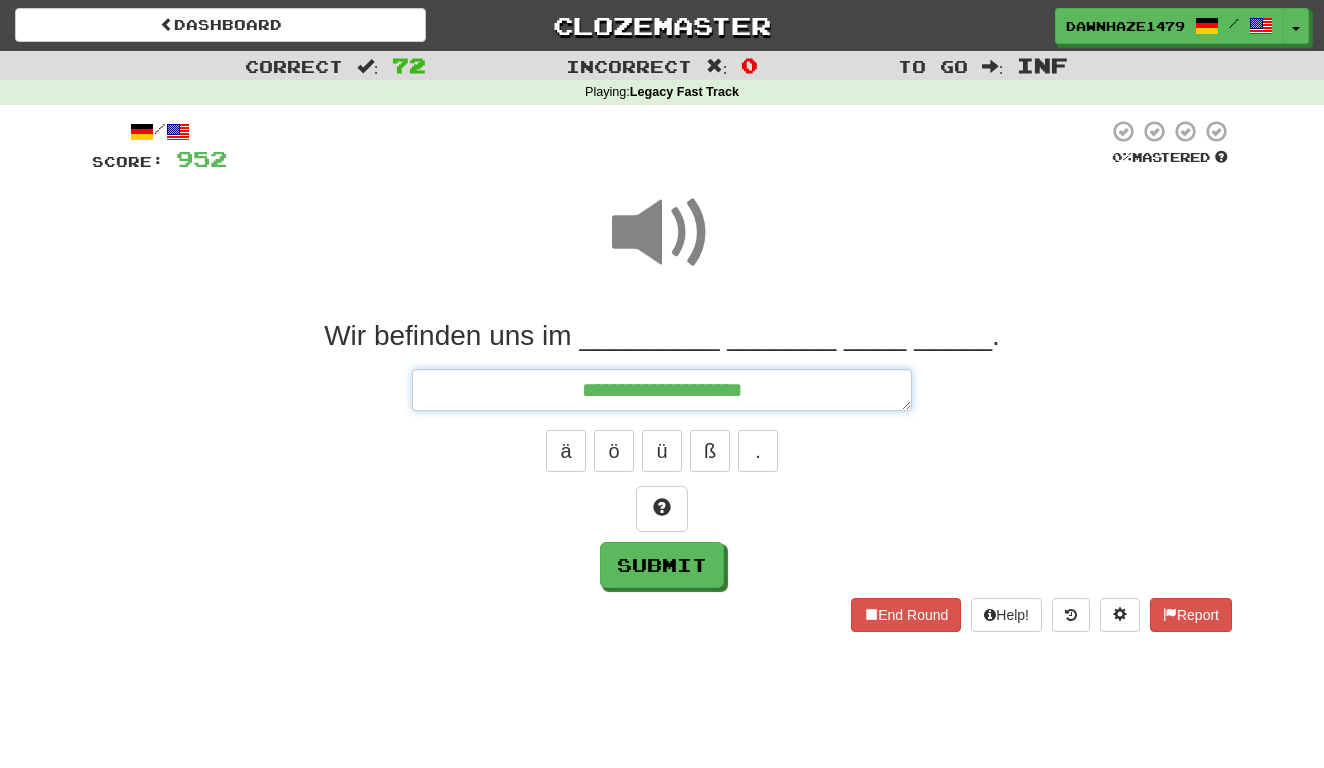 click on "**********" at bounding box center [662, 390] 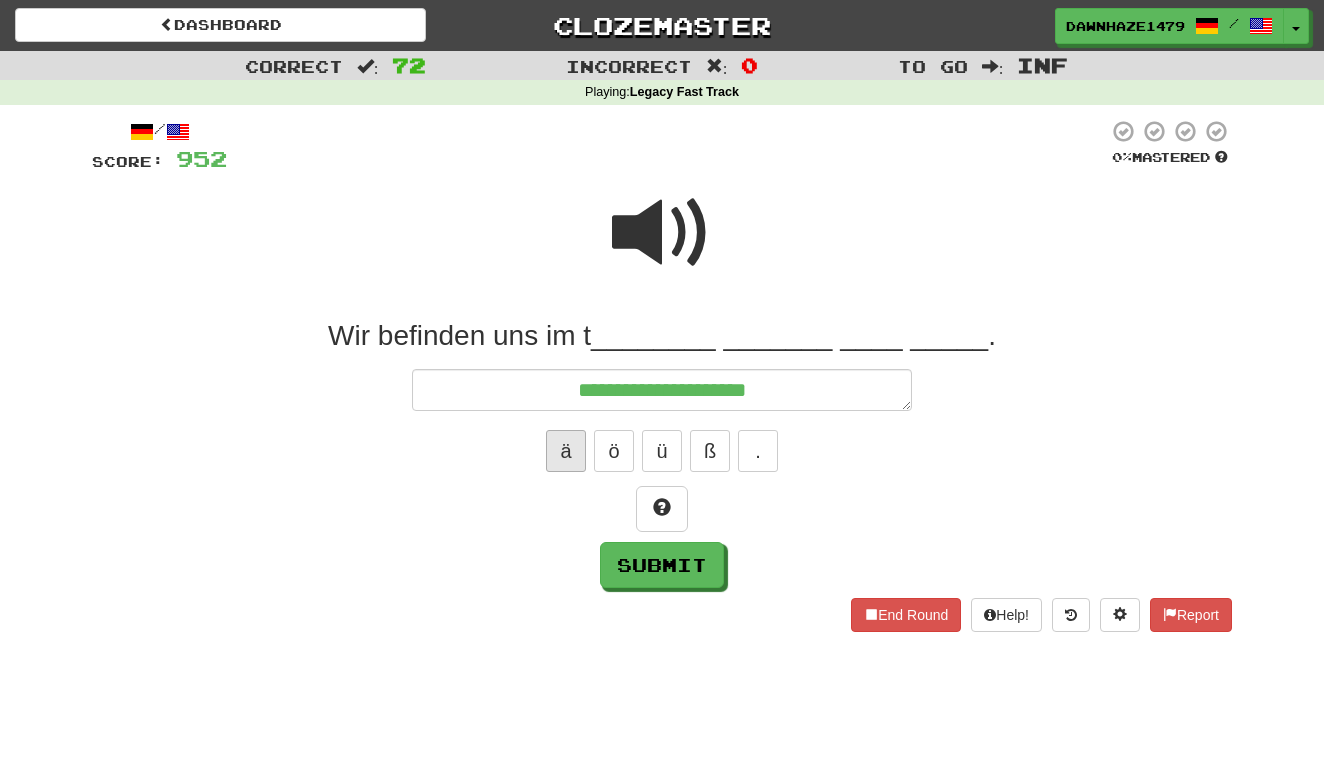 click on "ä" at bounding box center [566, 451] 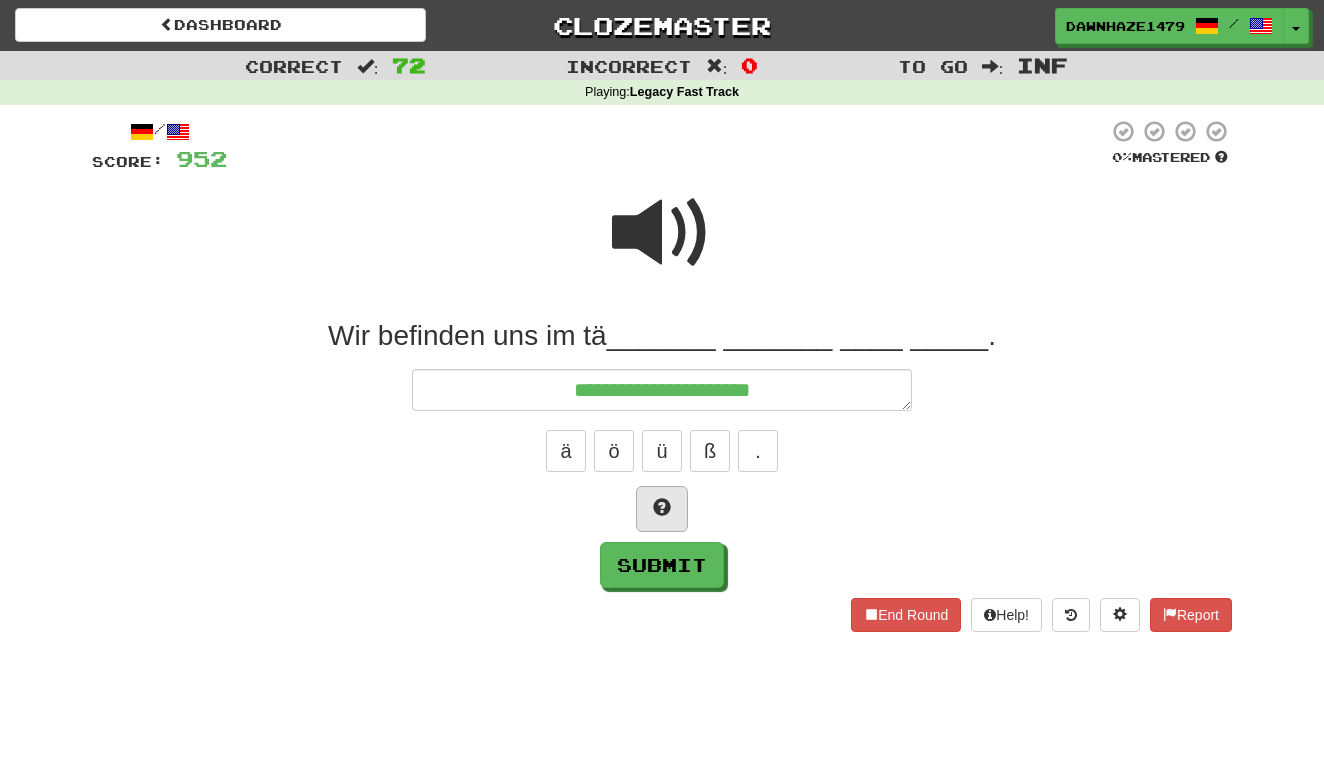 click at bounding box center (662, 509) 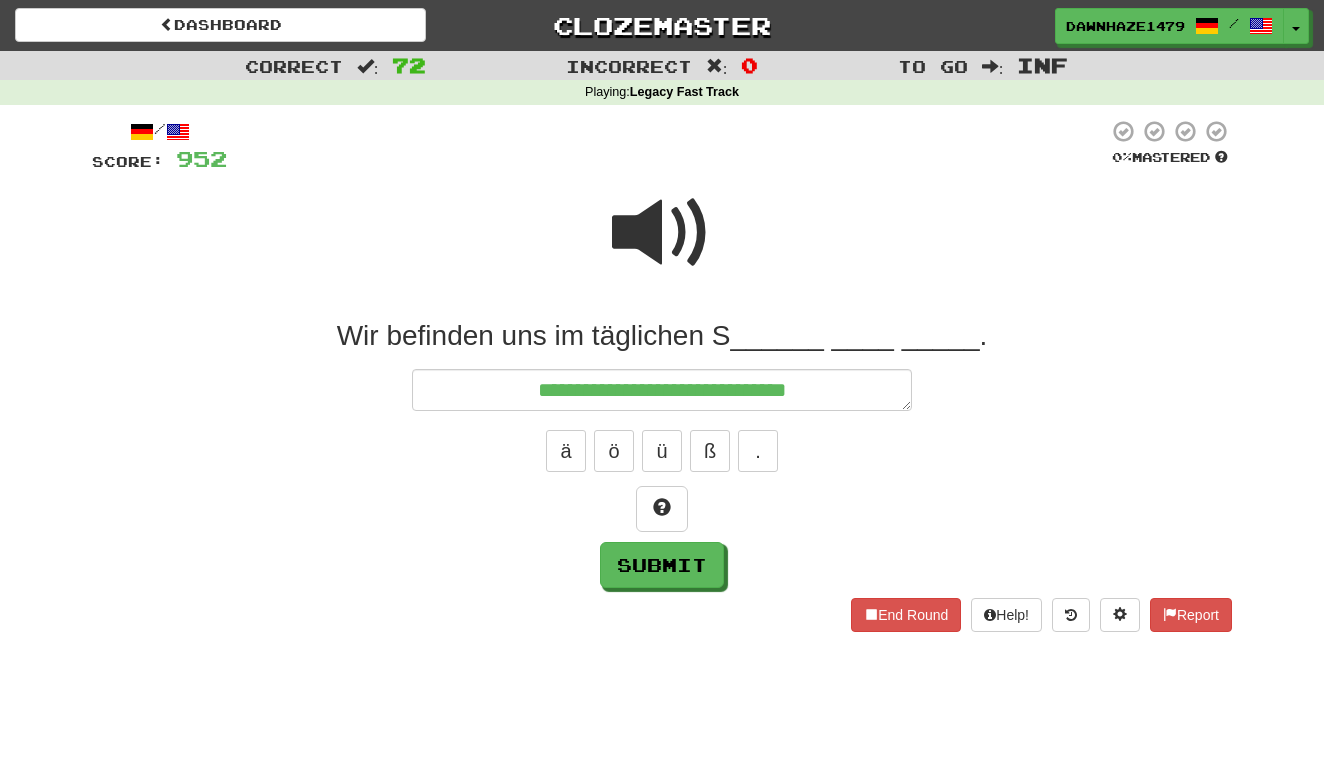click at bounding box center [662, 233] 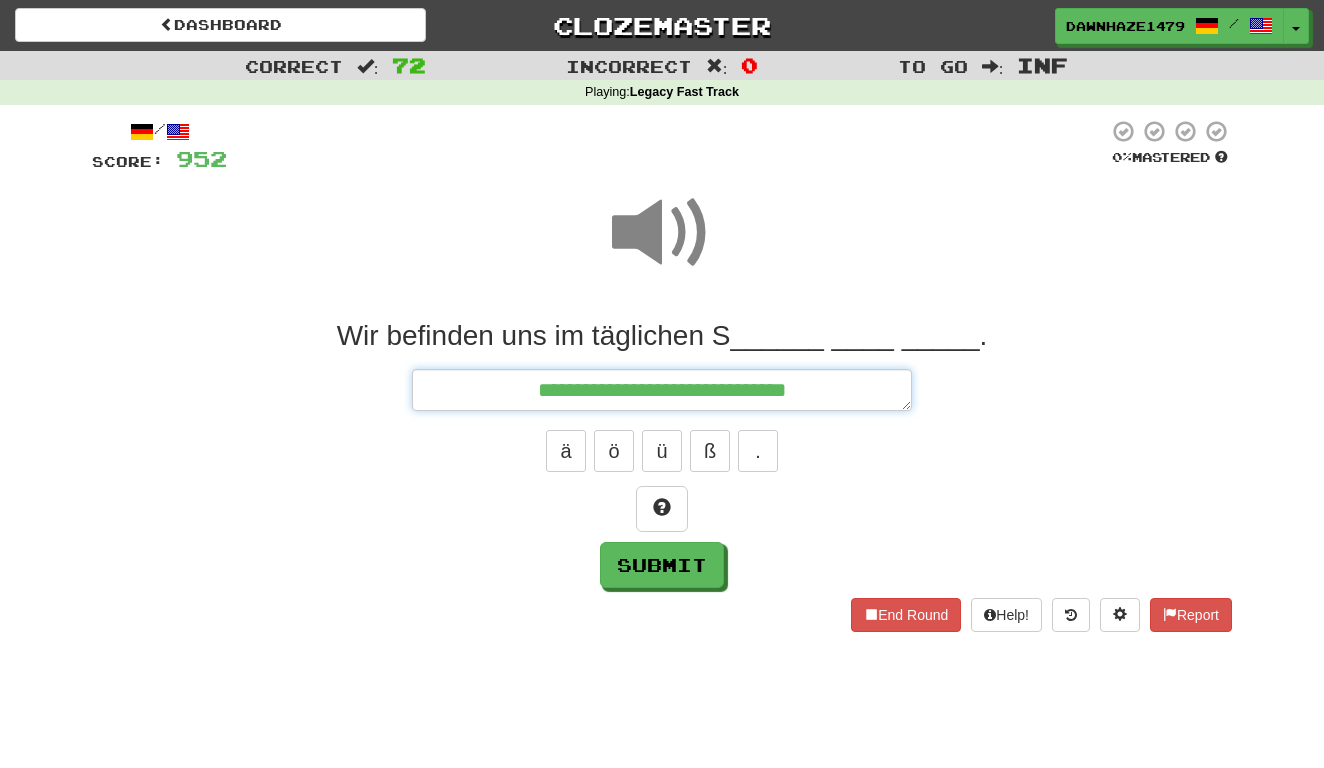click on "**********" at bounding box center [662, 390] 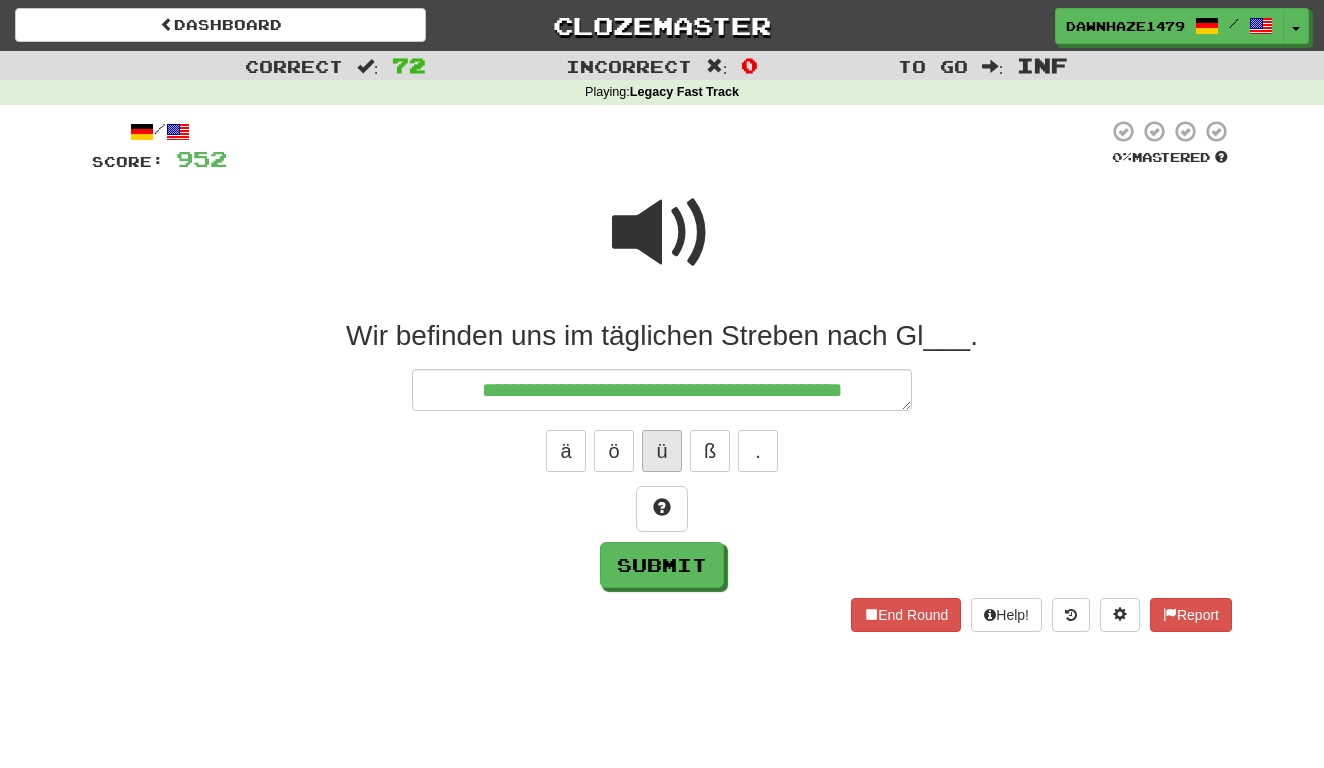 click on "ü" at bounding box center [662, 451] 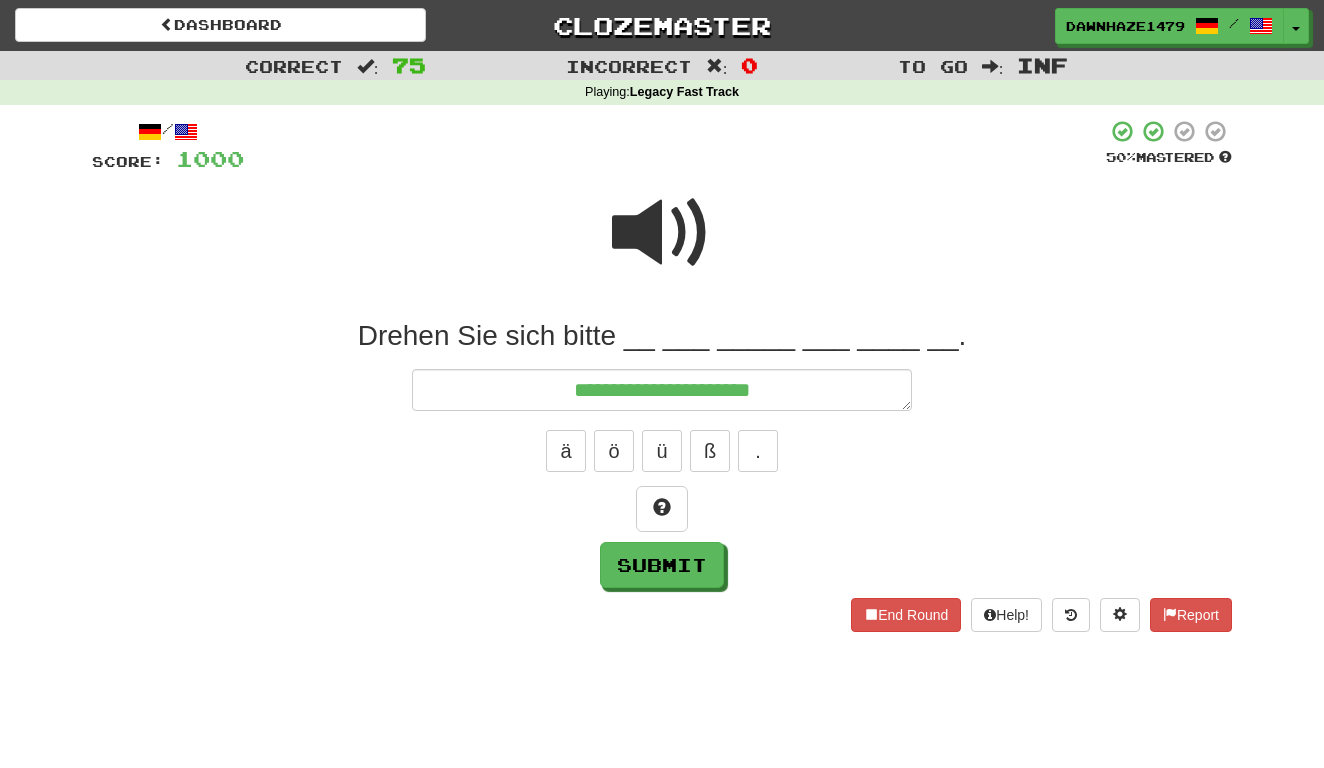 click at bounding box center [662, 233] 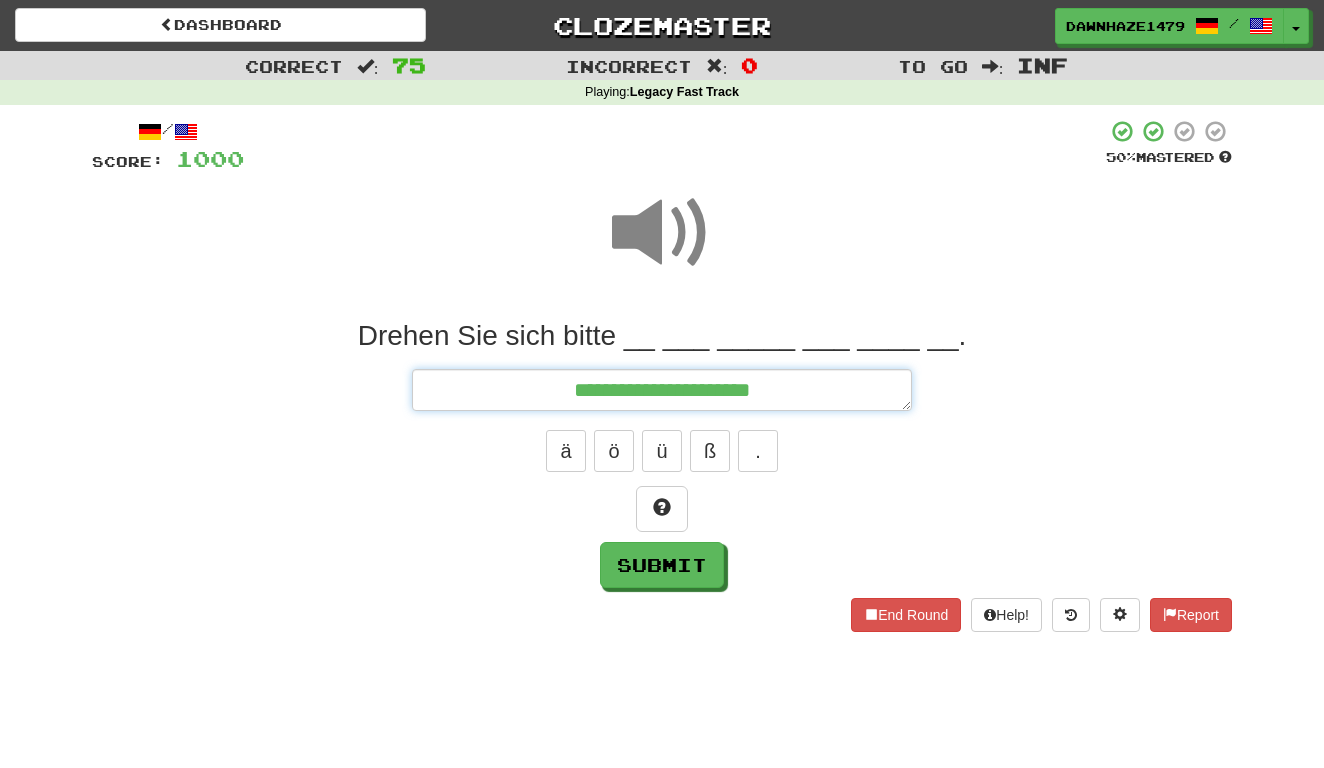 click on "**********" at bounding box center [662, 390] 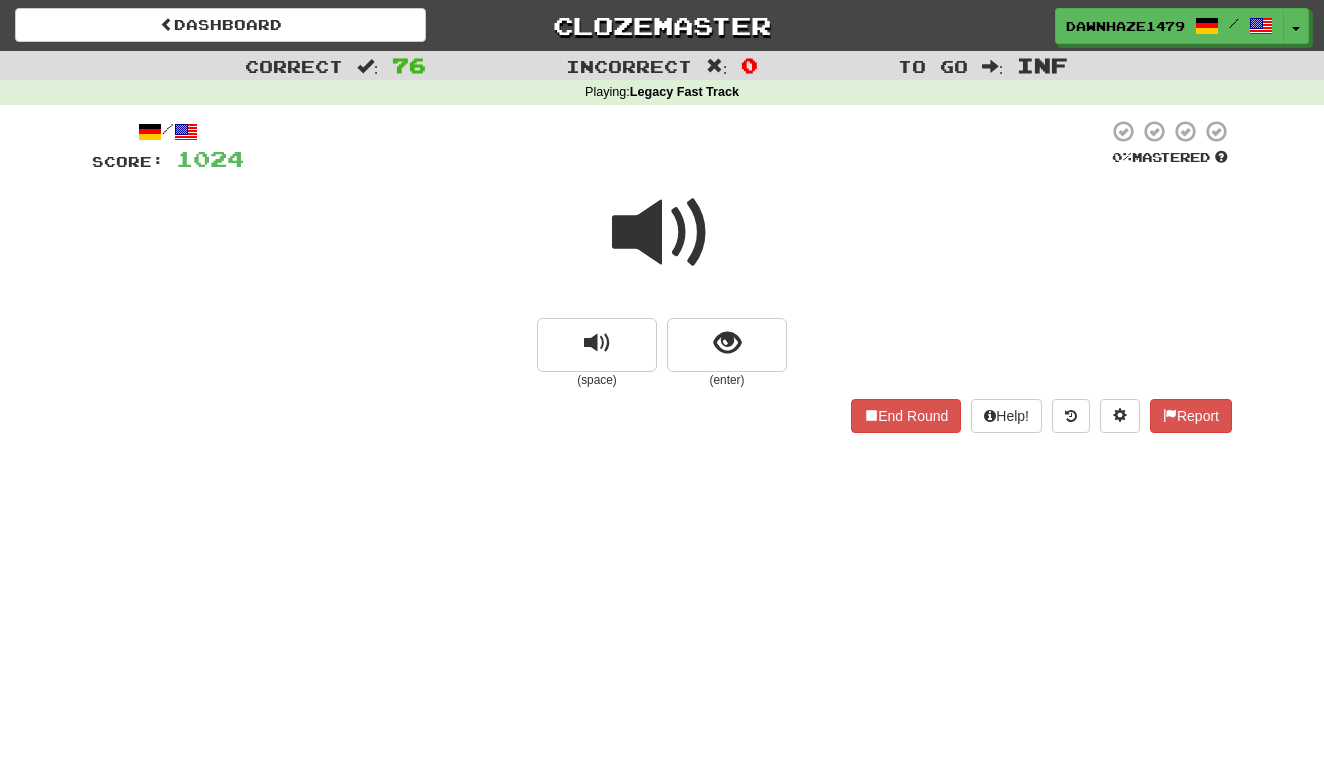 click at bounding box center [662, 233] 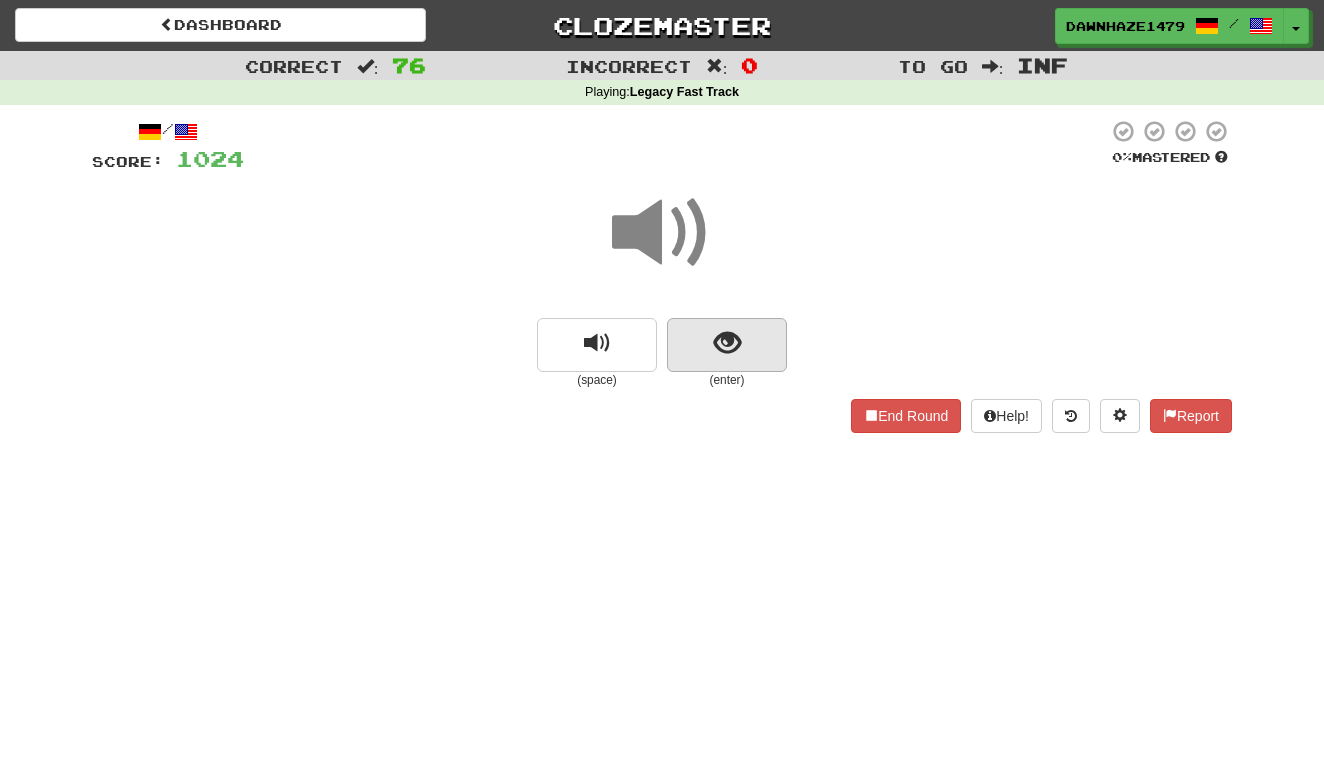 click at bounding box center (727, 343) 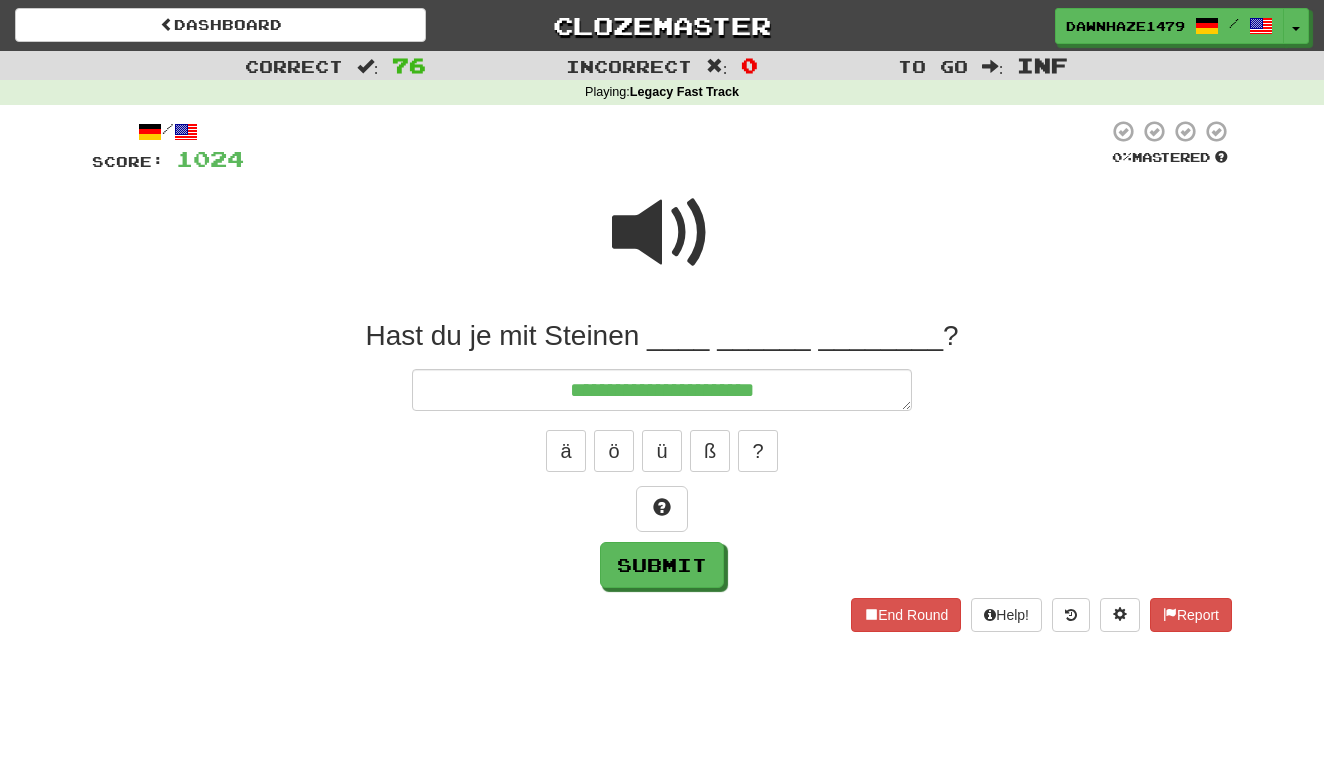 click at bounding box center (662, 233) 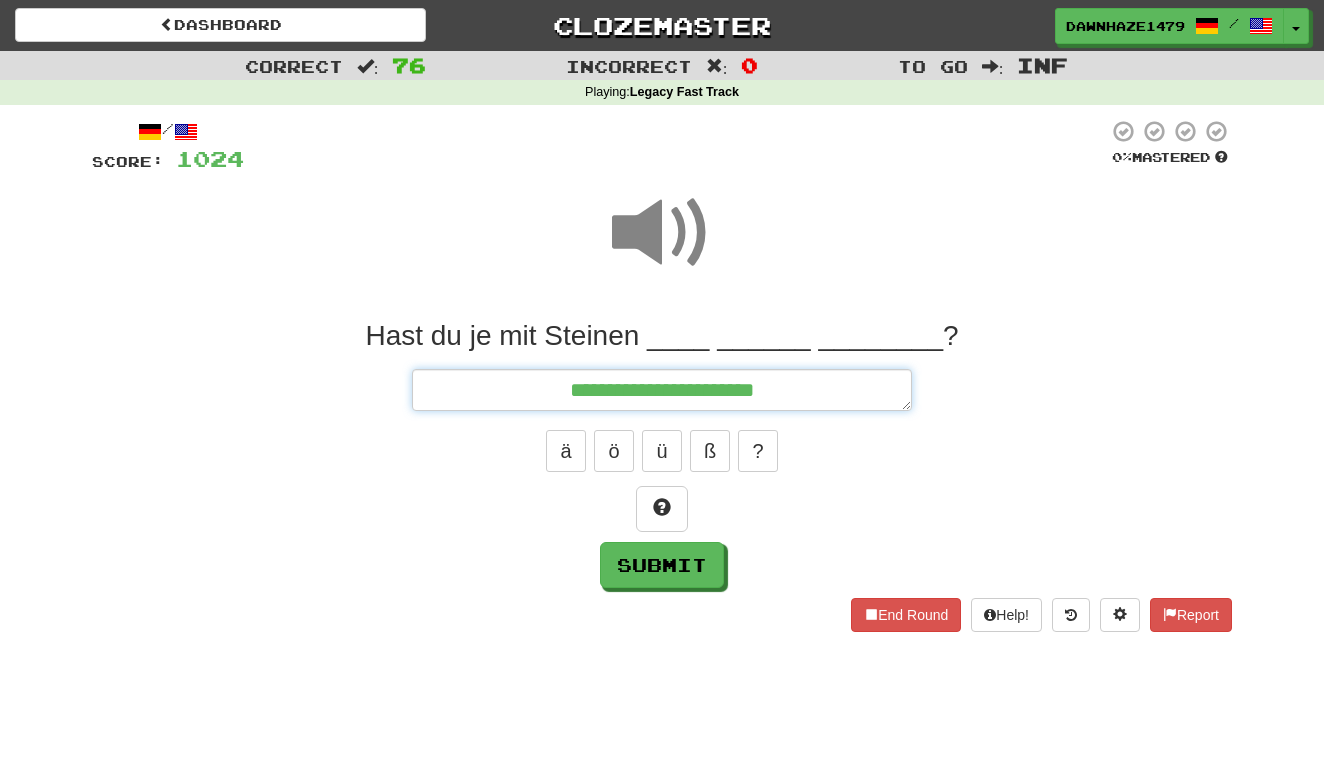 click on "**********" at bounding box center [662, 390] 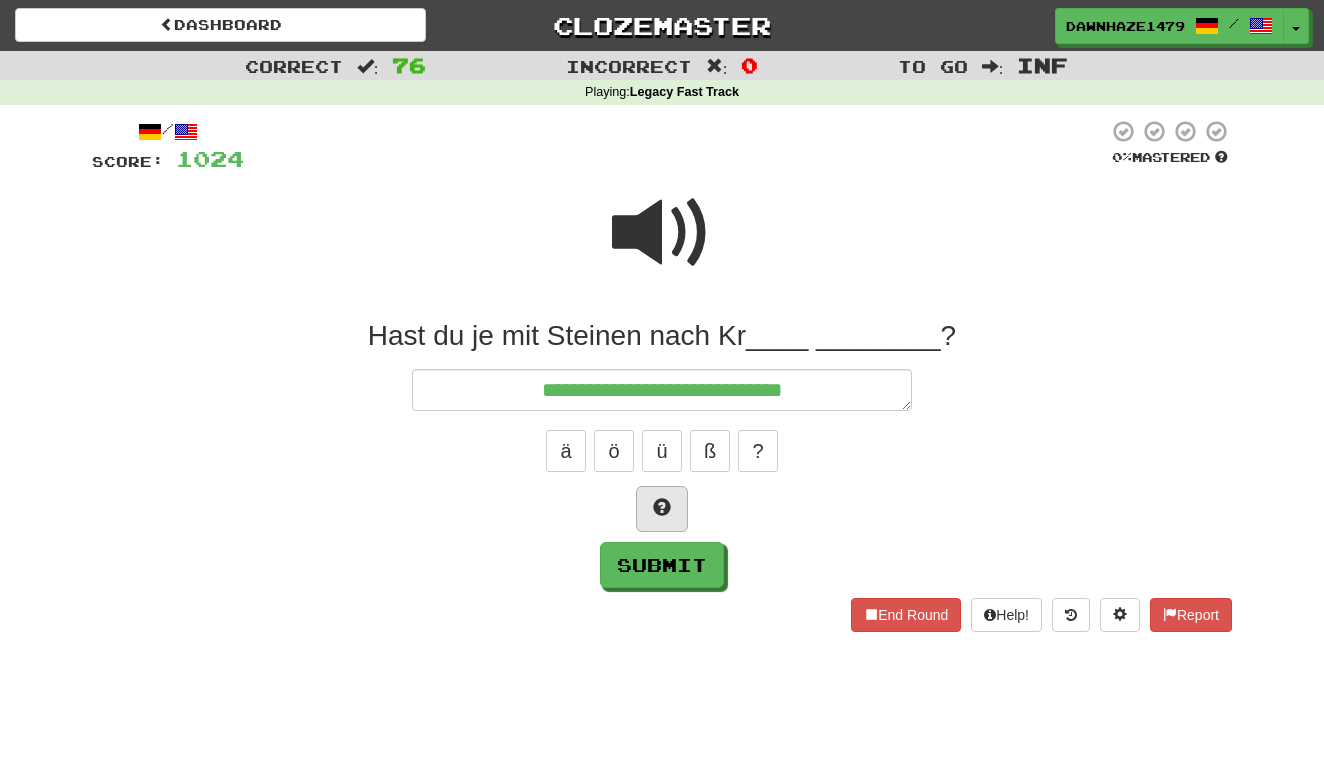 click at bounding box center [662, 509] 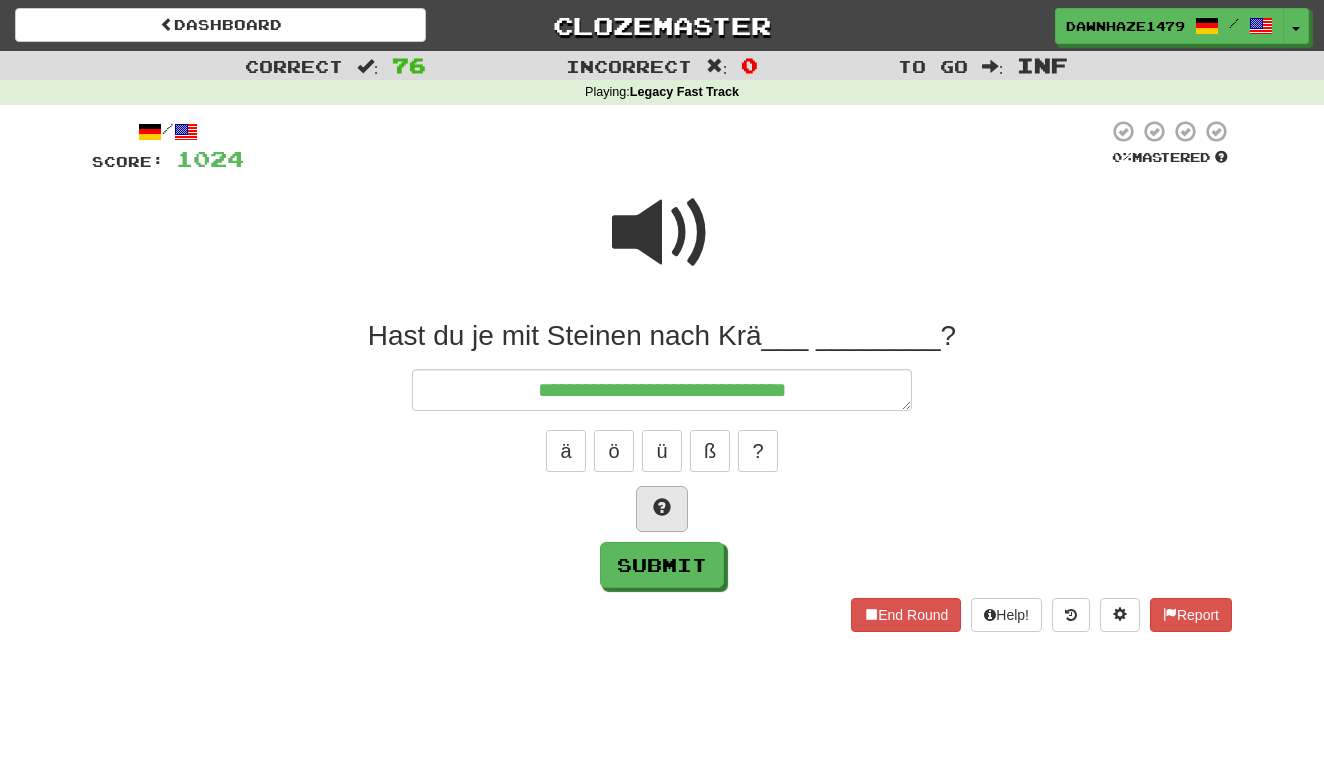 click at bounding box center (662, 509) 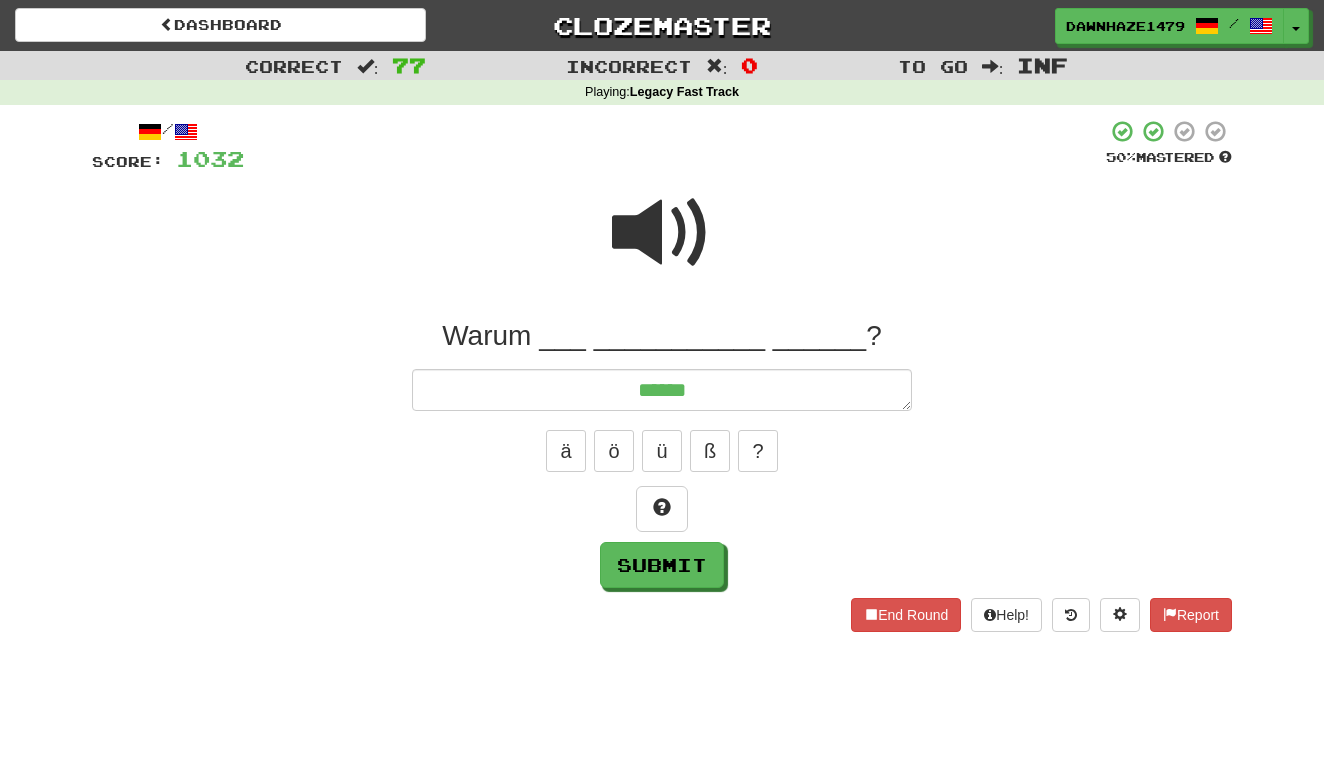 click at bounding box center [662, 233] 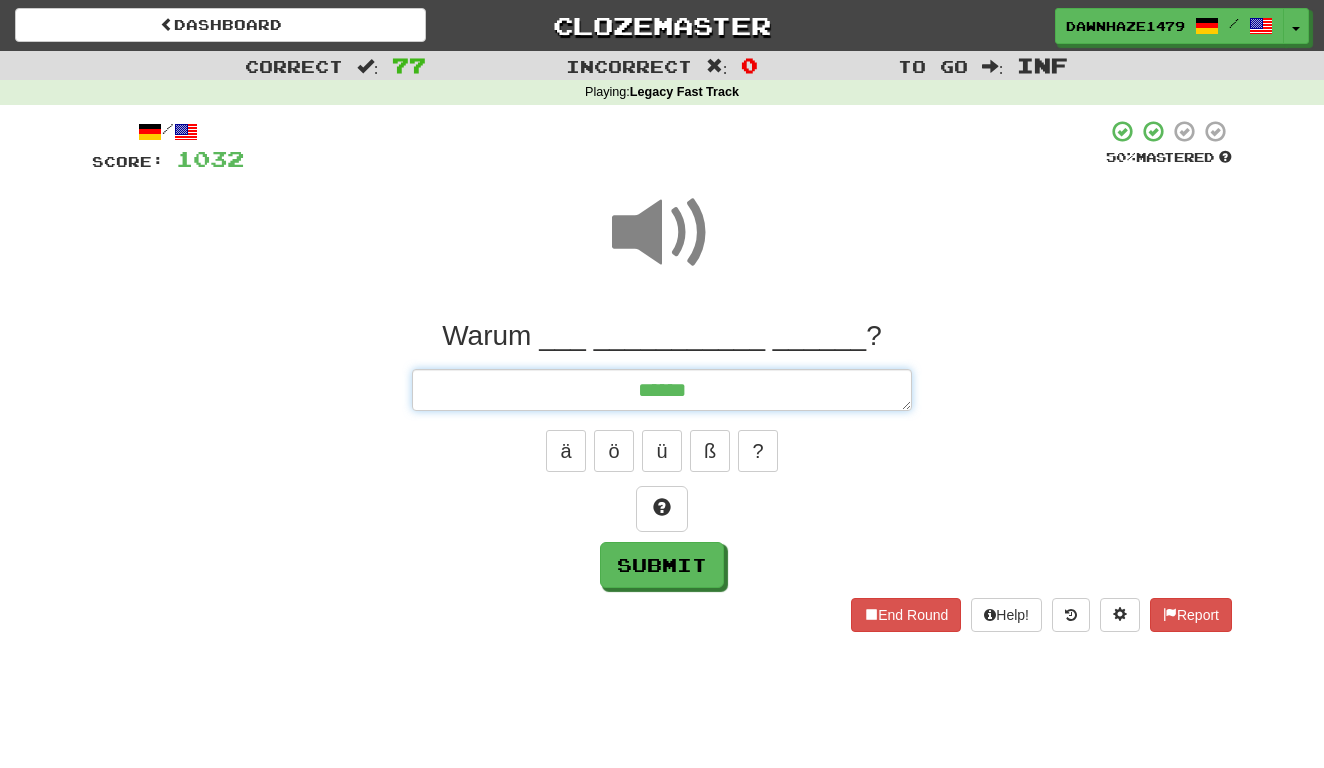 click on "*****" at bounding box center [662, 390] 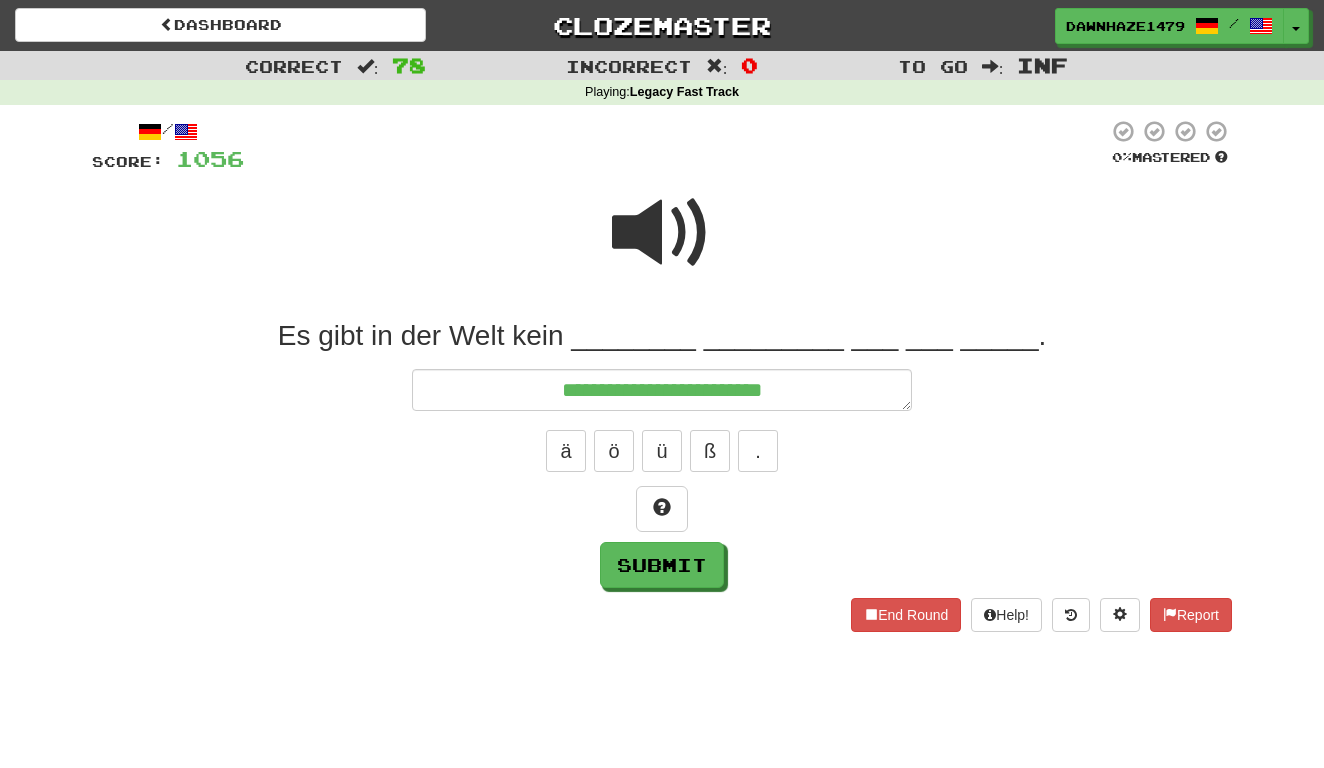 click at bounding box center [662, 233] 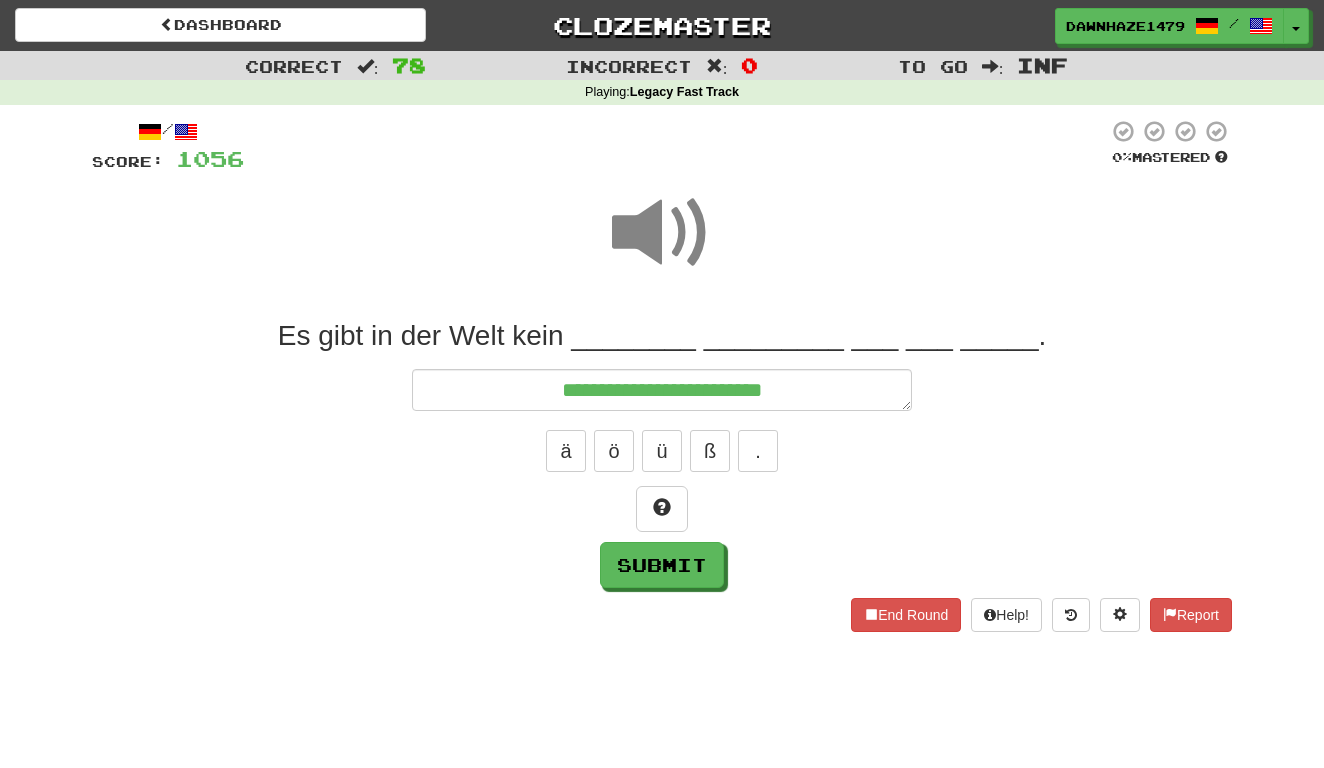 click on "**********" at bounding box center [662, 453] 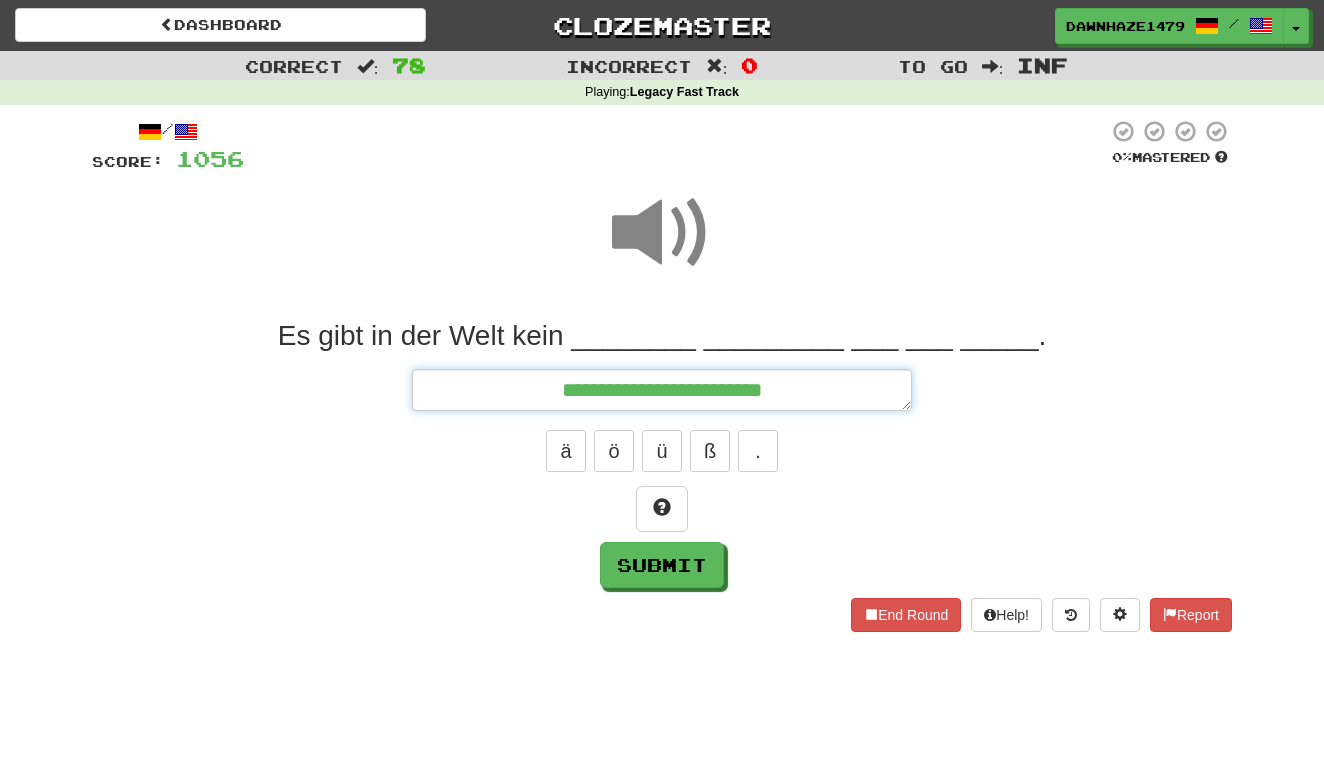 click on "**********" at bounding box center [662, 390] 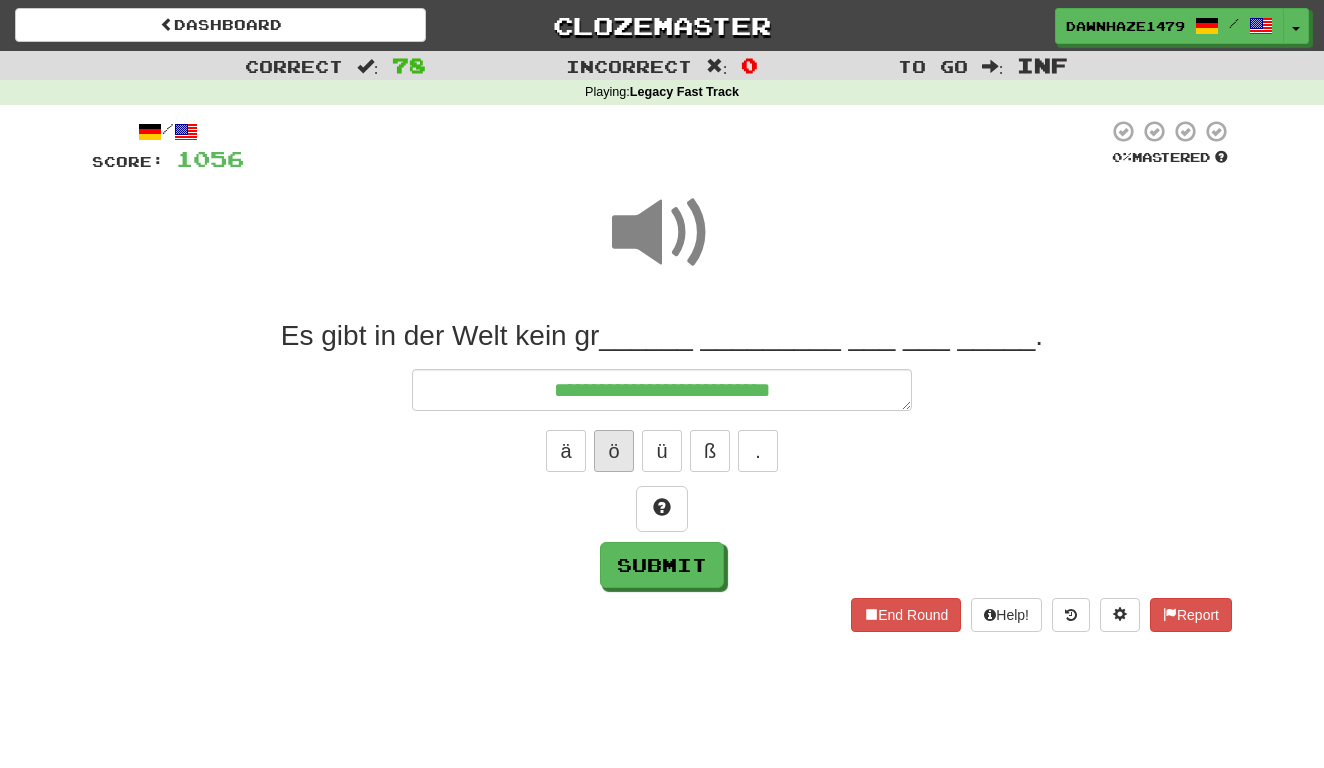 click on "ö" at bounding box center [614, 451] 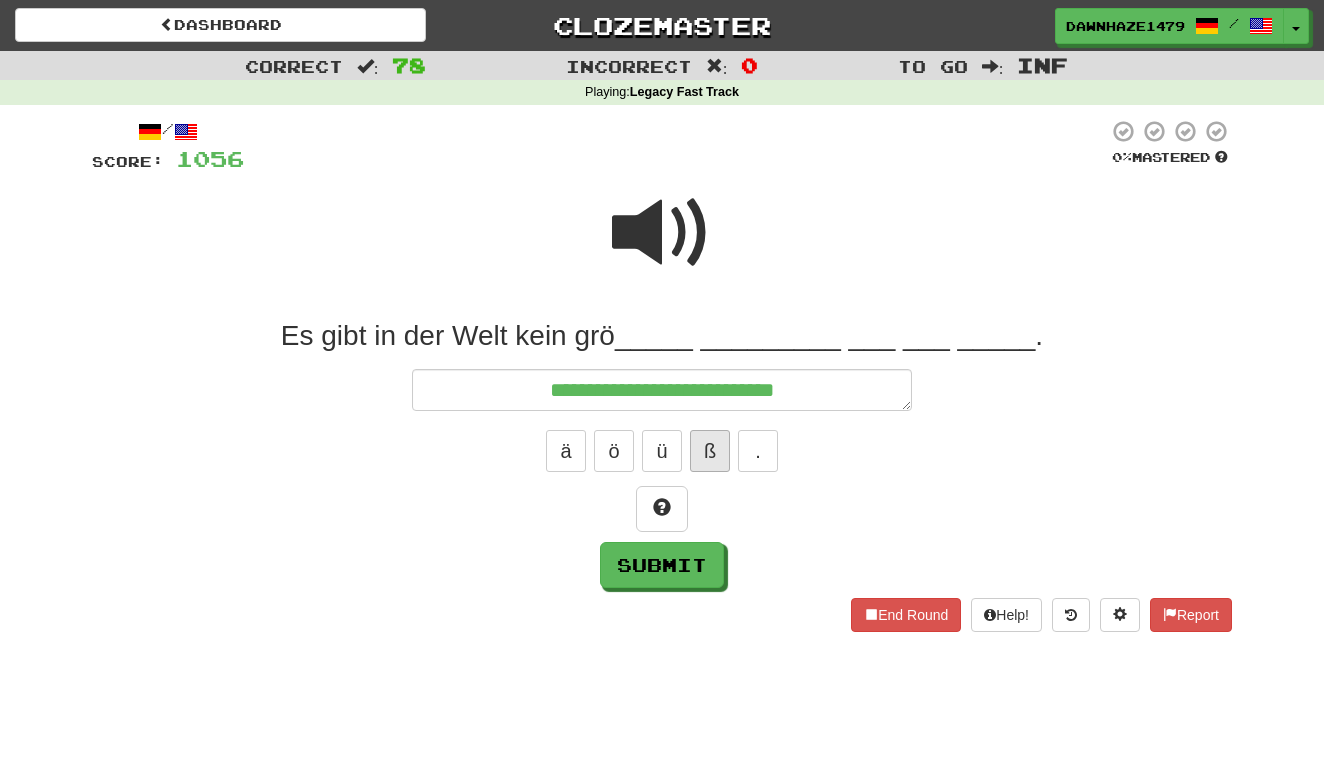 click on "ß" at bounding box center (710, 451) 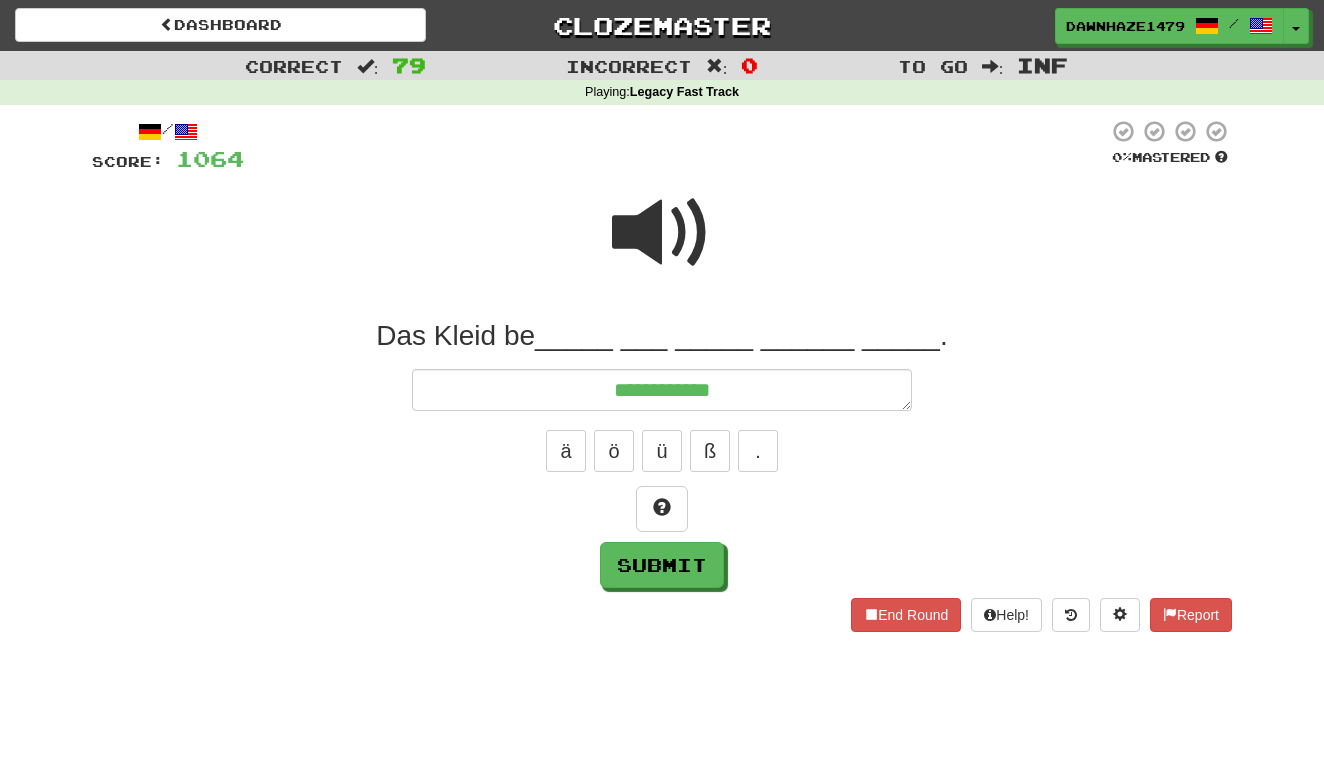 click at bounding box center (662, 233) 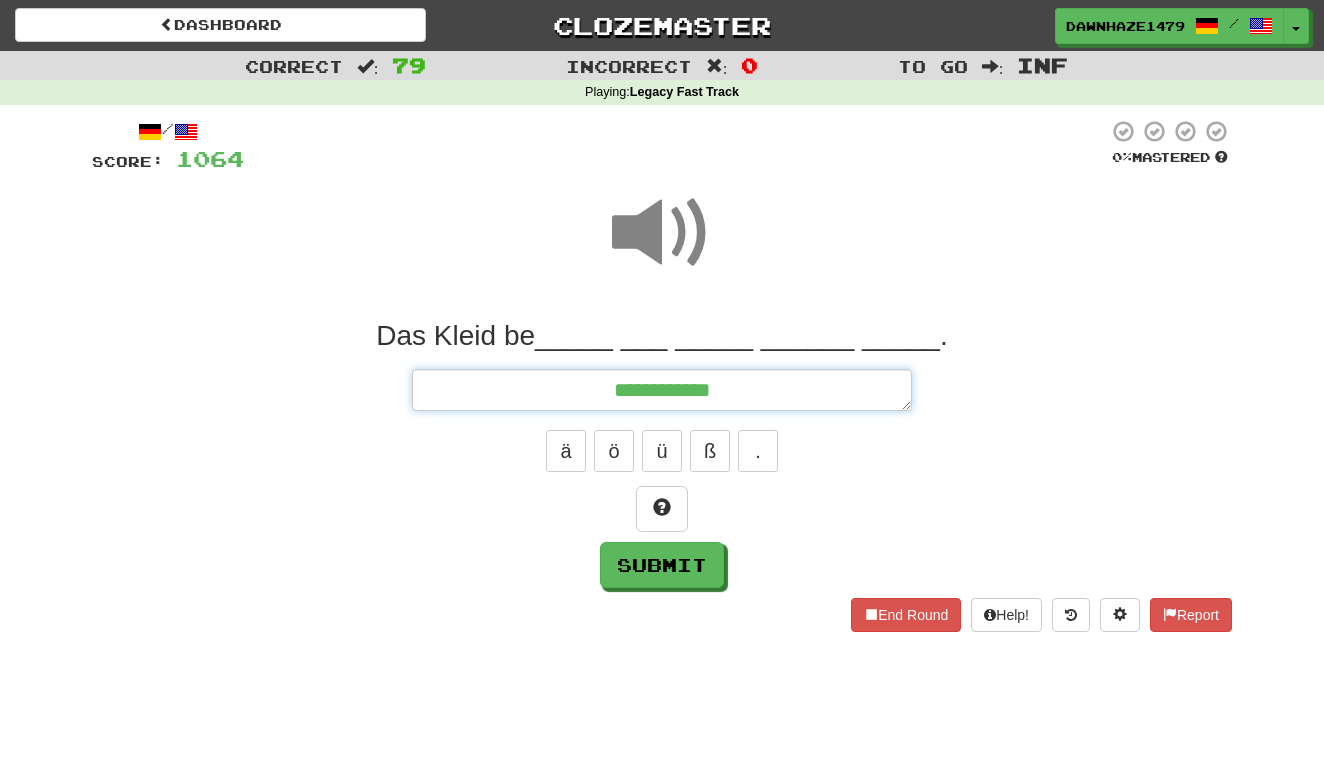 click on "**********" at bounding box center [662, 390] 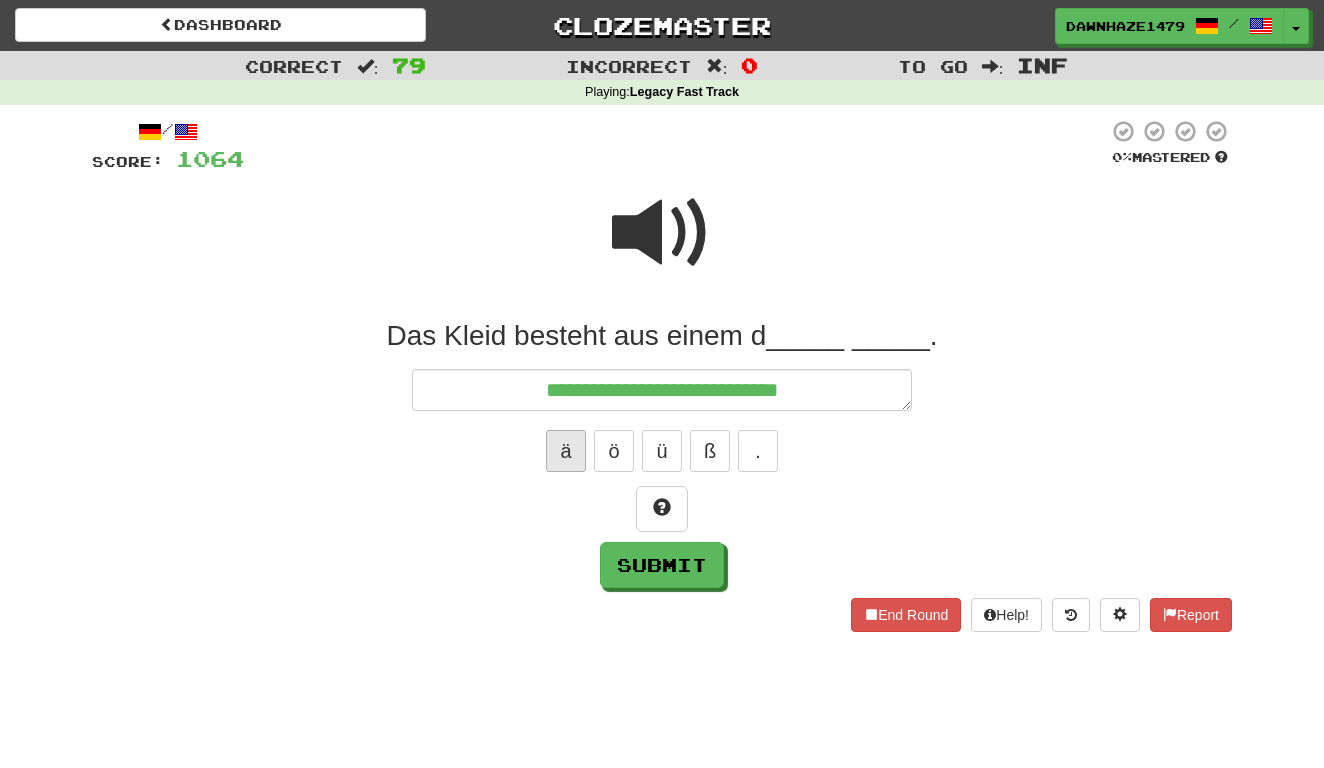 click on "ä" at bounding box center [566, 451] 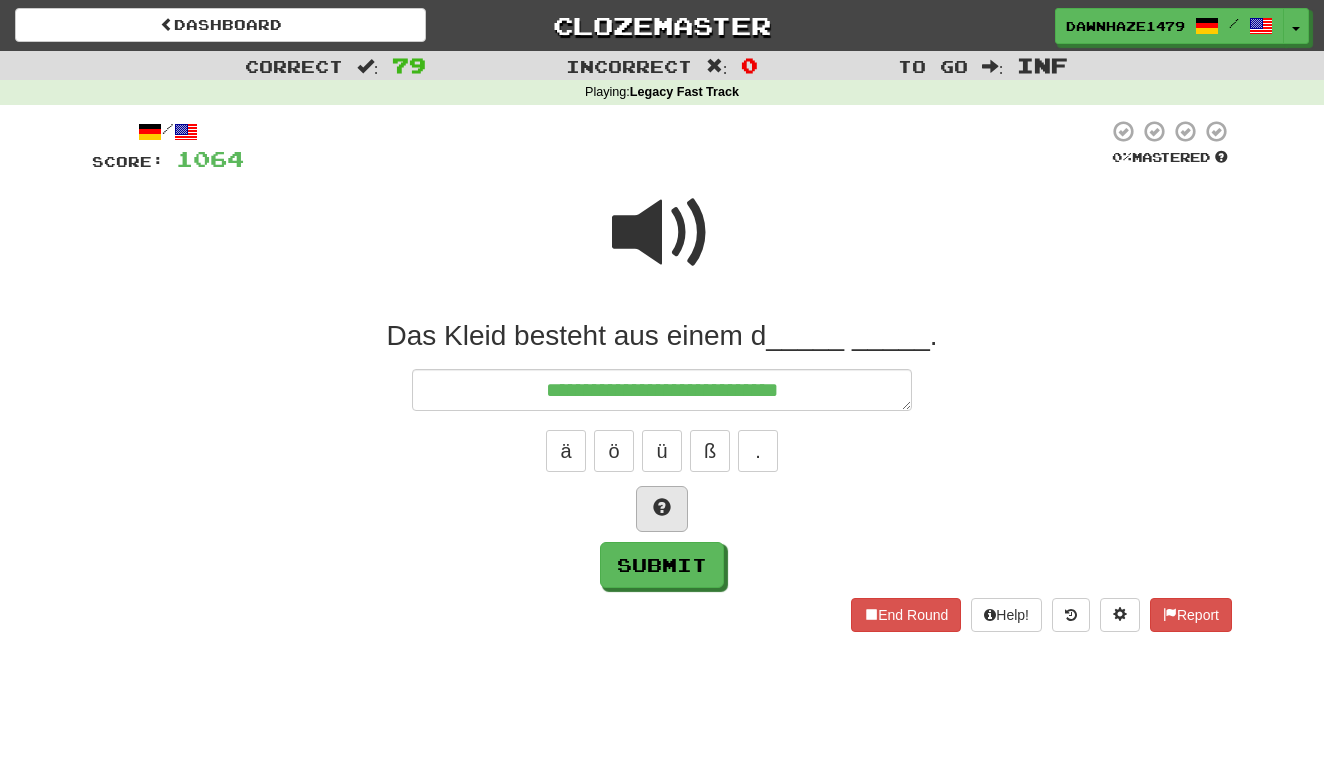 click at bounding box center [662, 509] 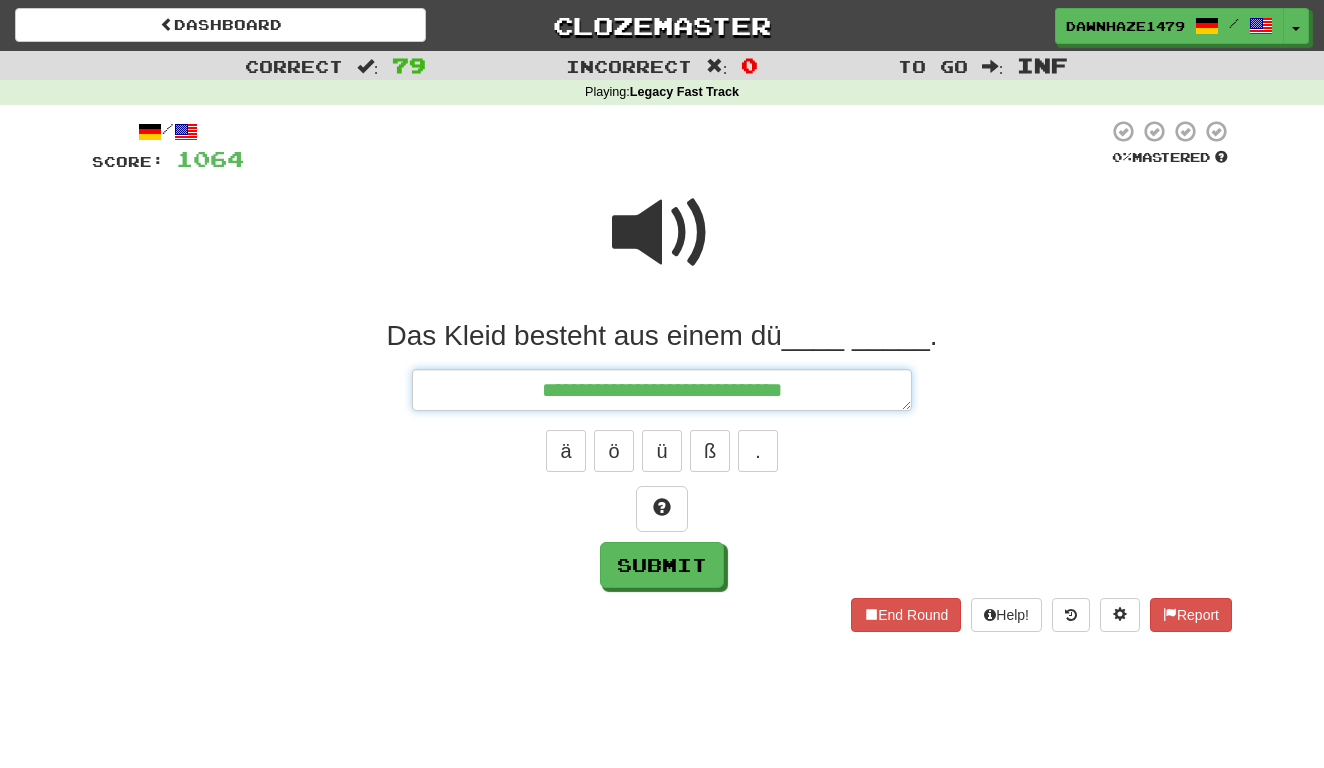 click on "**********" at bounding box center [662, 390] 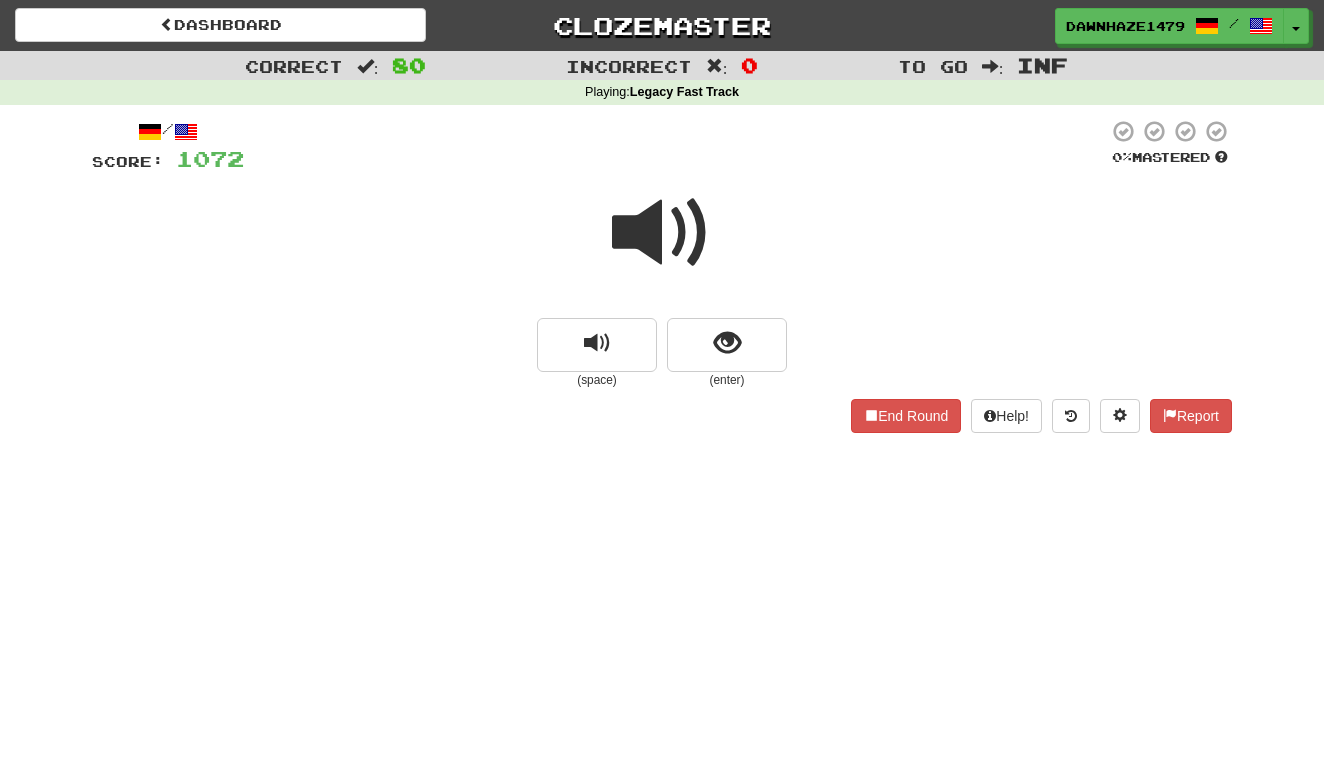 click at bounding box center (662, 233) 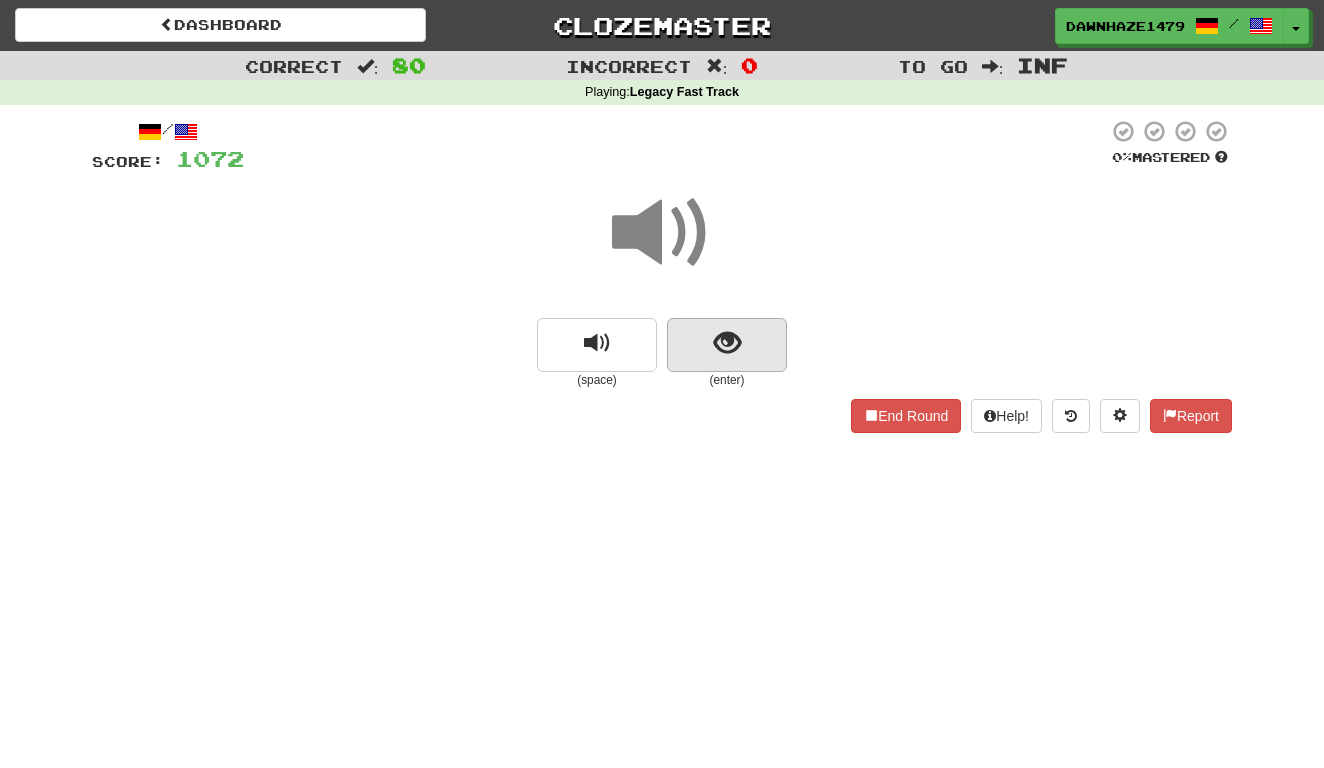 click at bounding box center (727, 343) 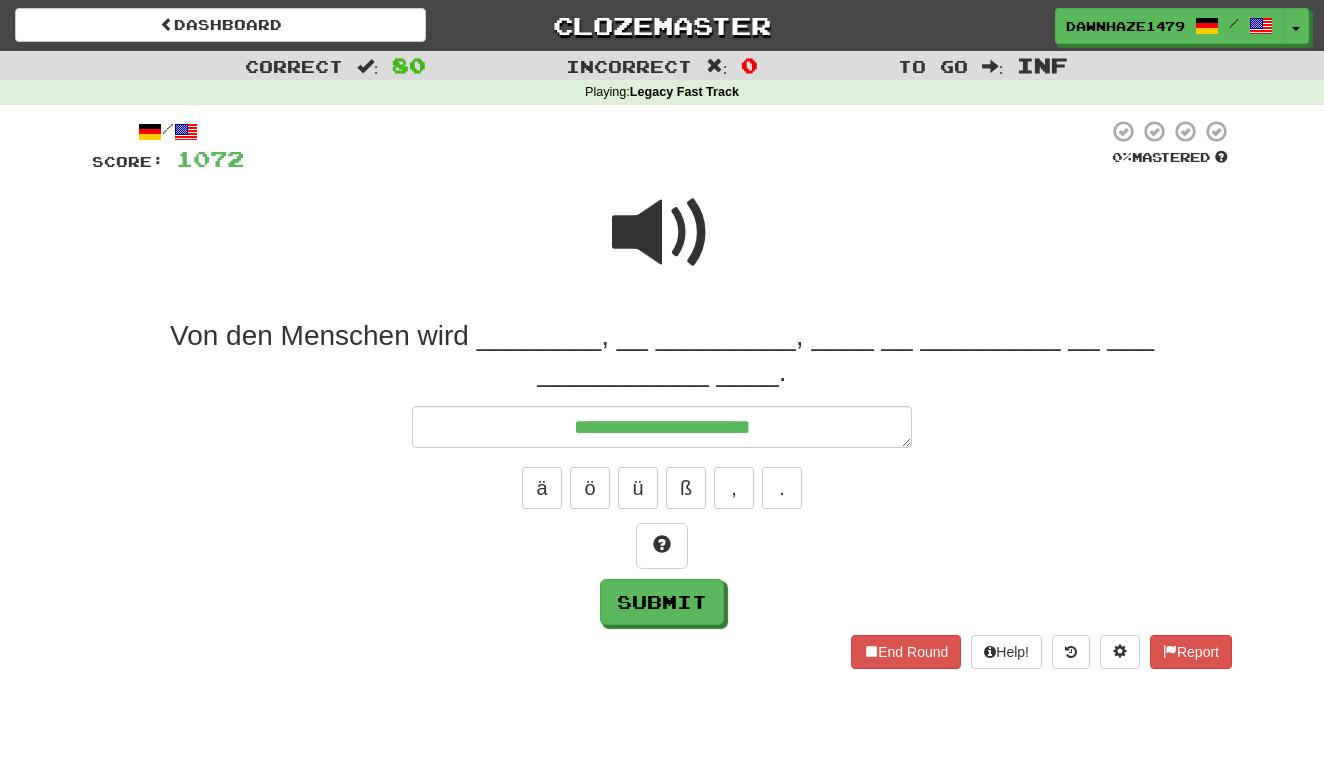 click at bounding box center (662, 233) 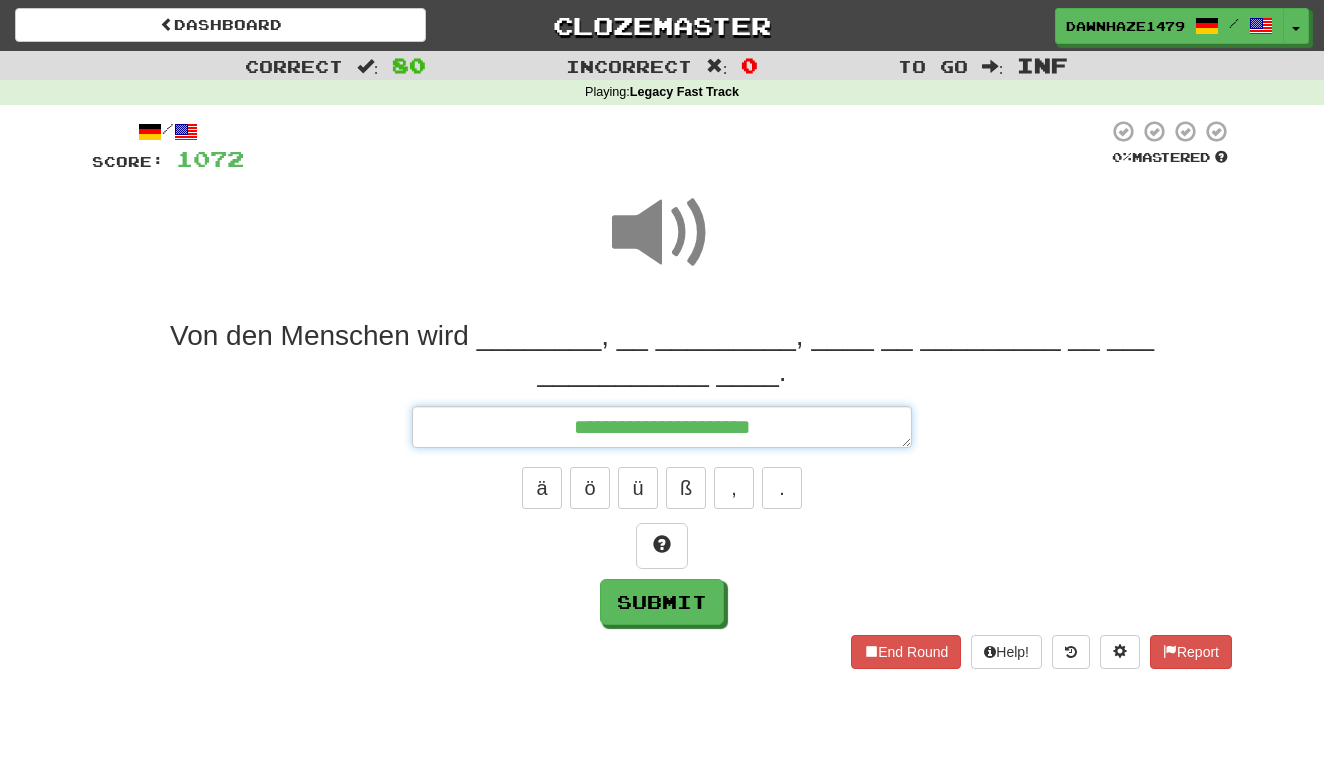 click on "**********" at bounding box center (662, 427) 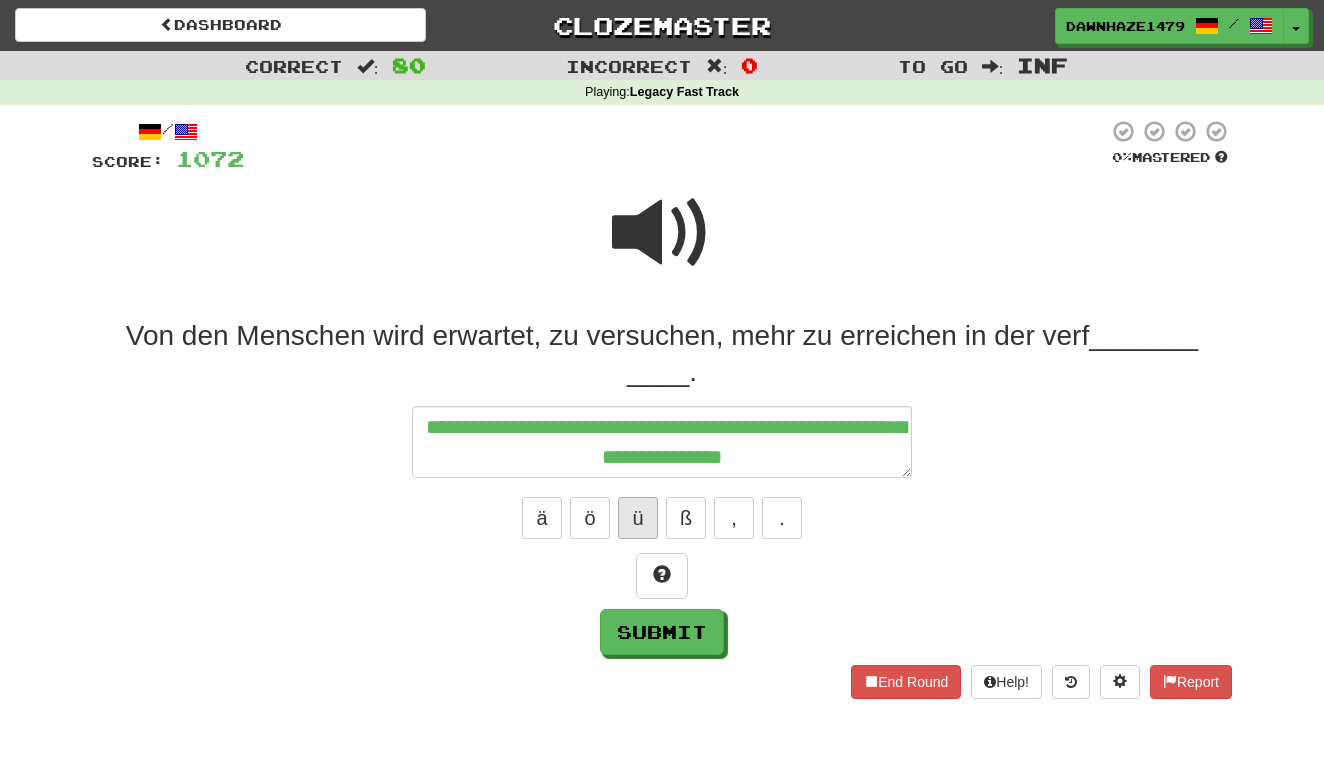 click on "ü" at bounding box center [638, 518] 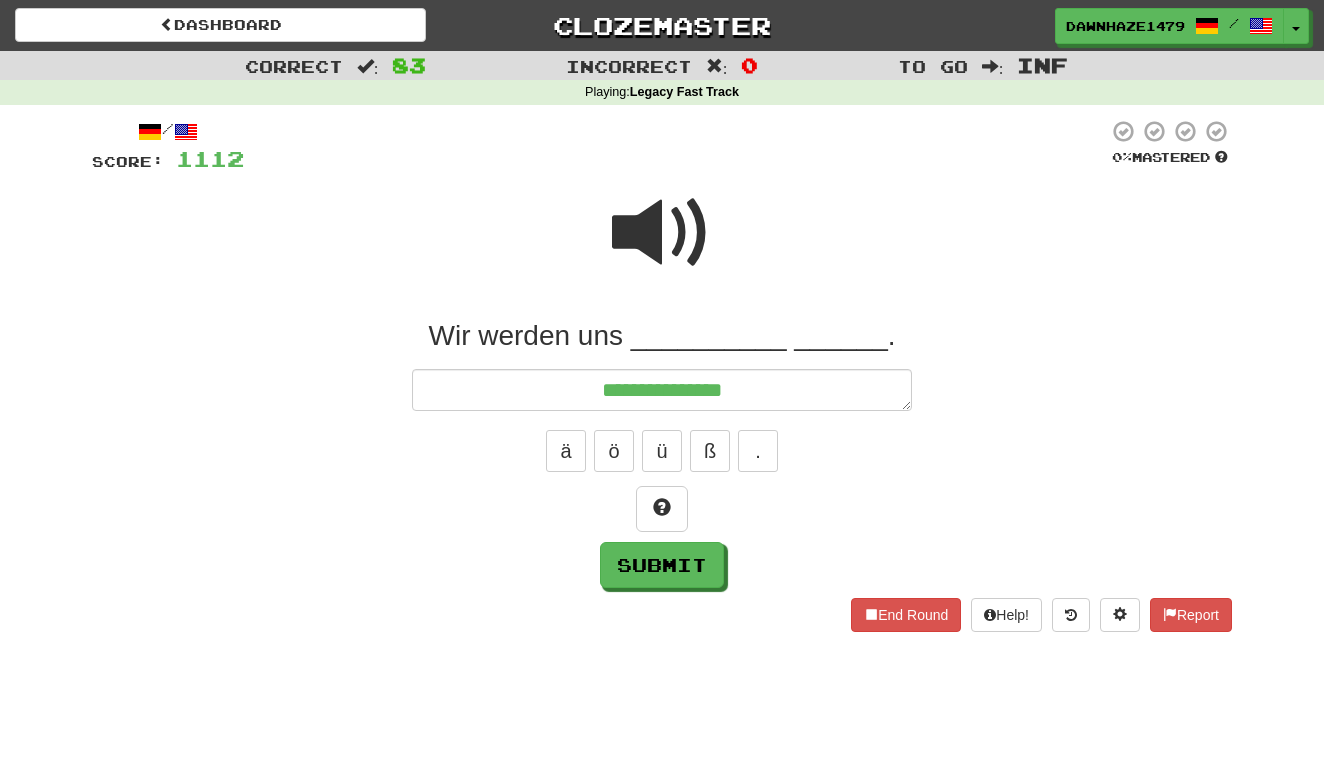 click at bounding box center (662, 233) 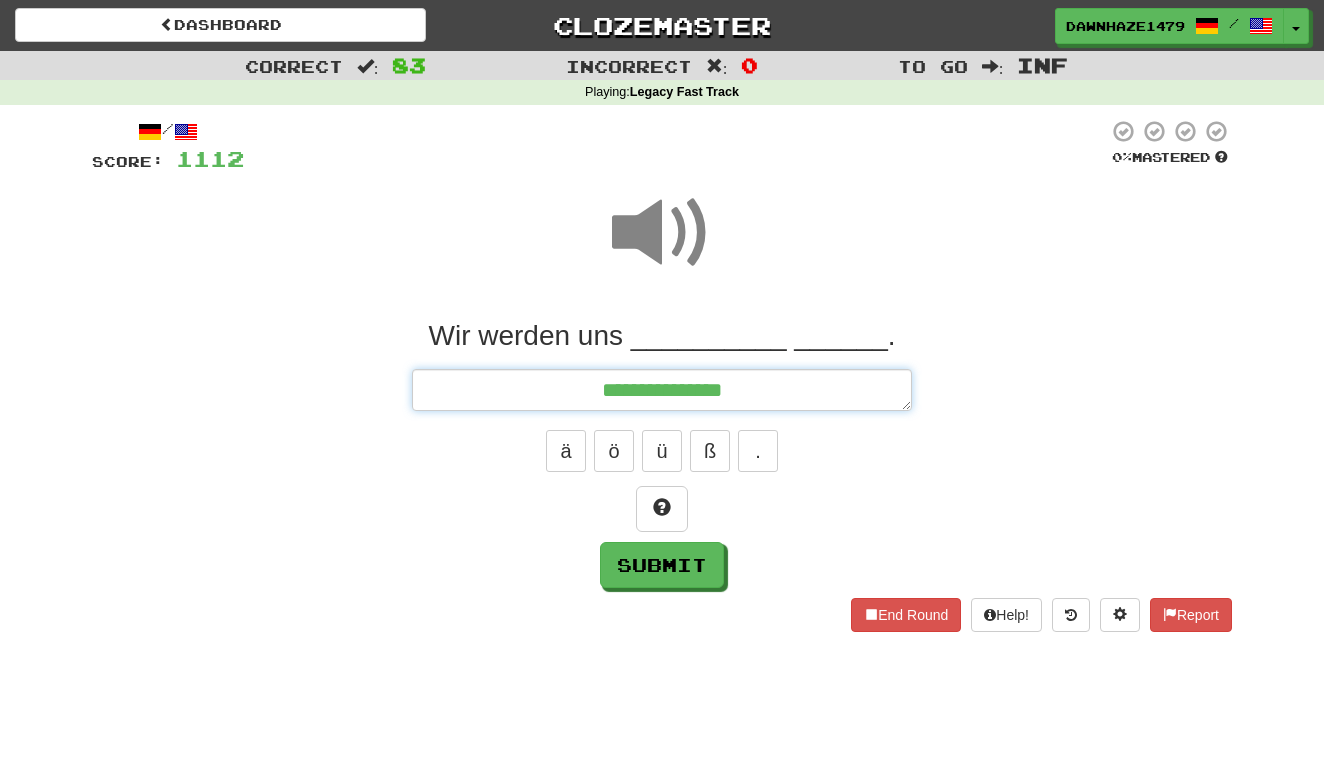 click on "**********" at bounding box center (662, 390) 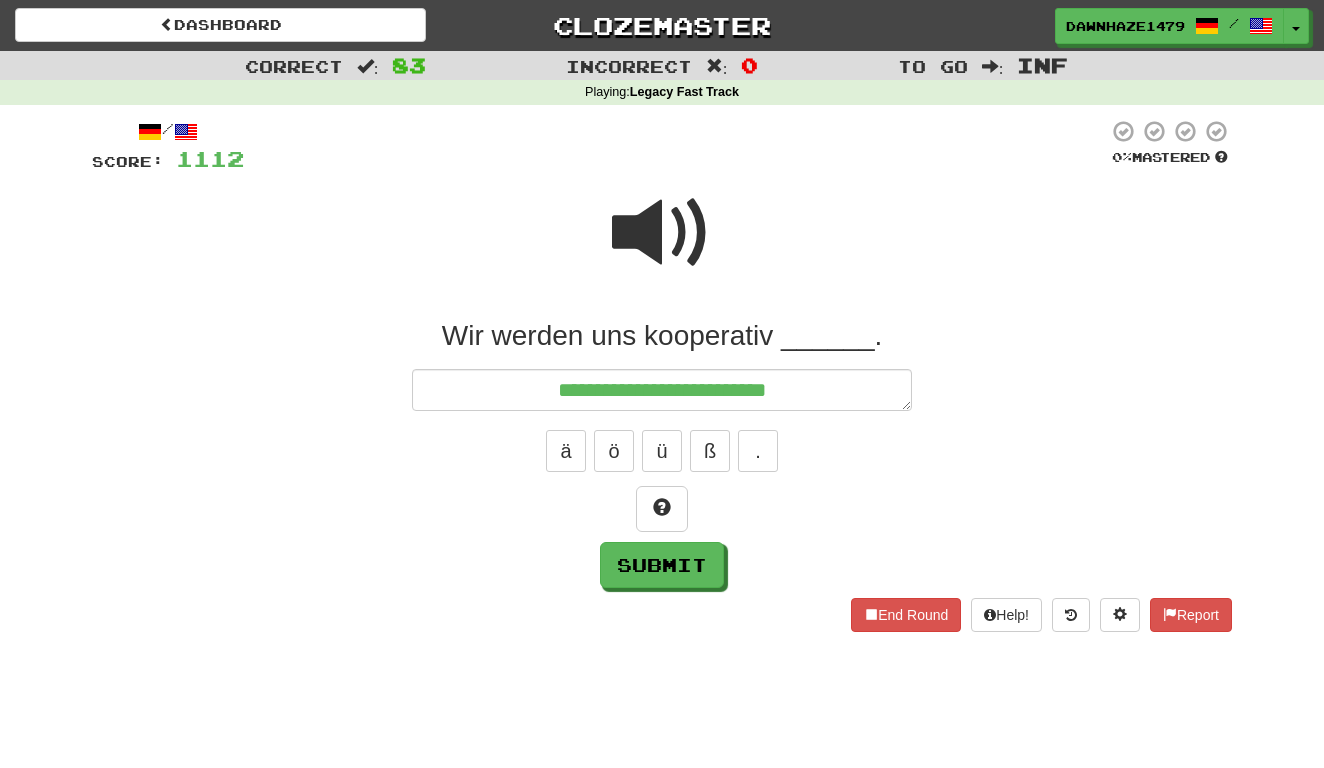 click at bounding box center (662, 233) 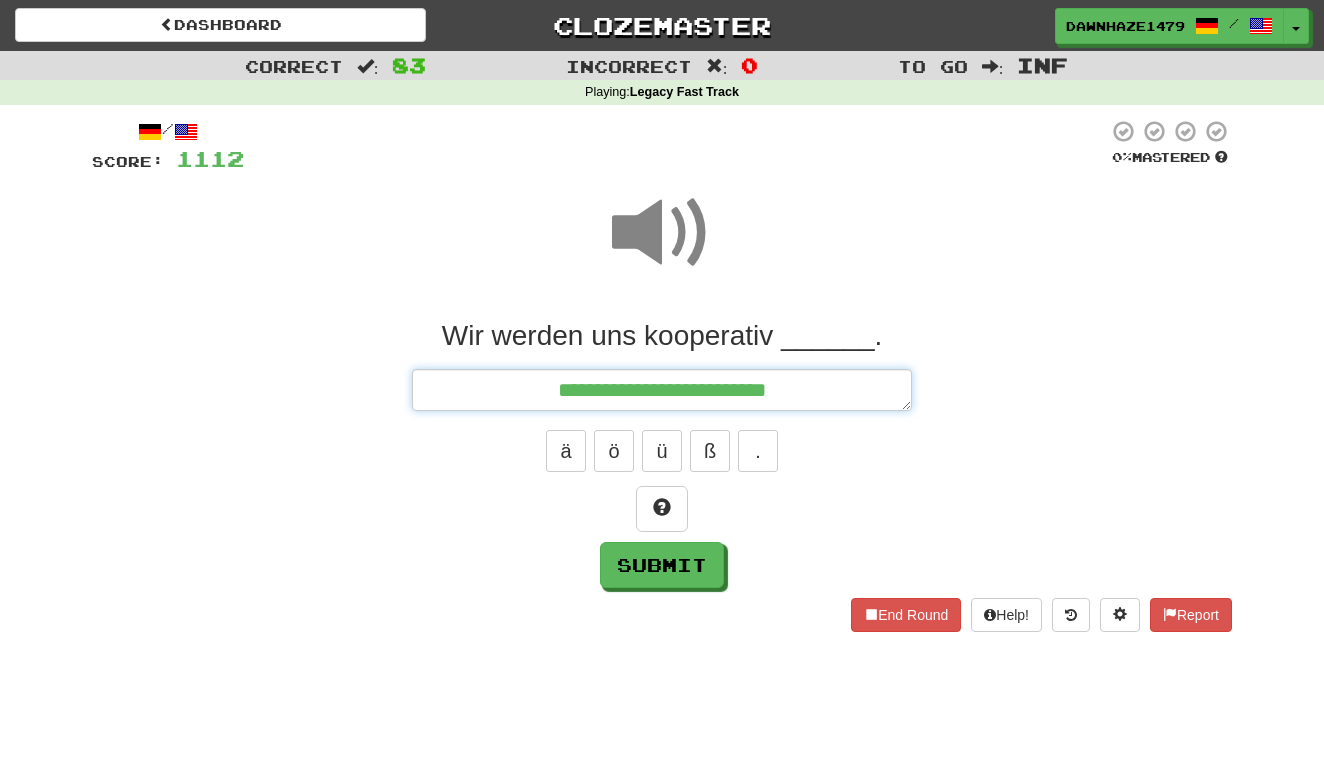 click on "**********" at bounding box center (662, 390) 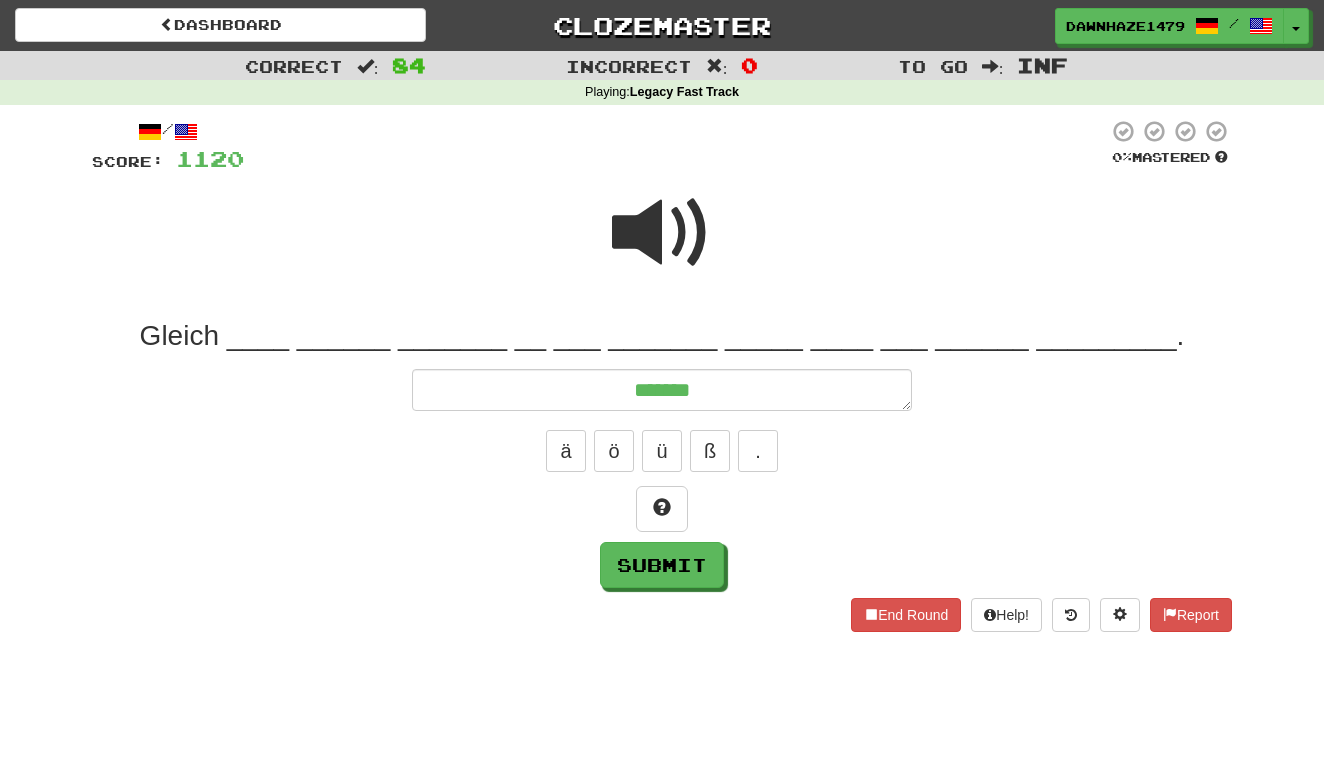 click at bounding box center [662, 233] 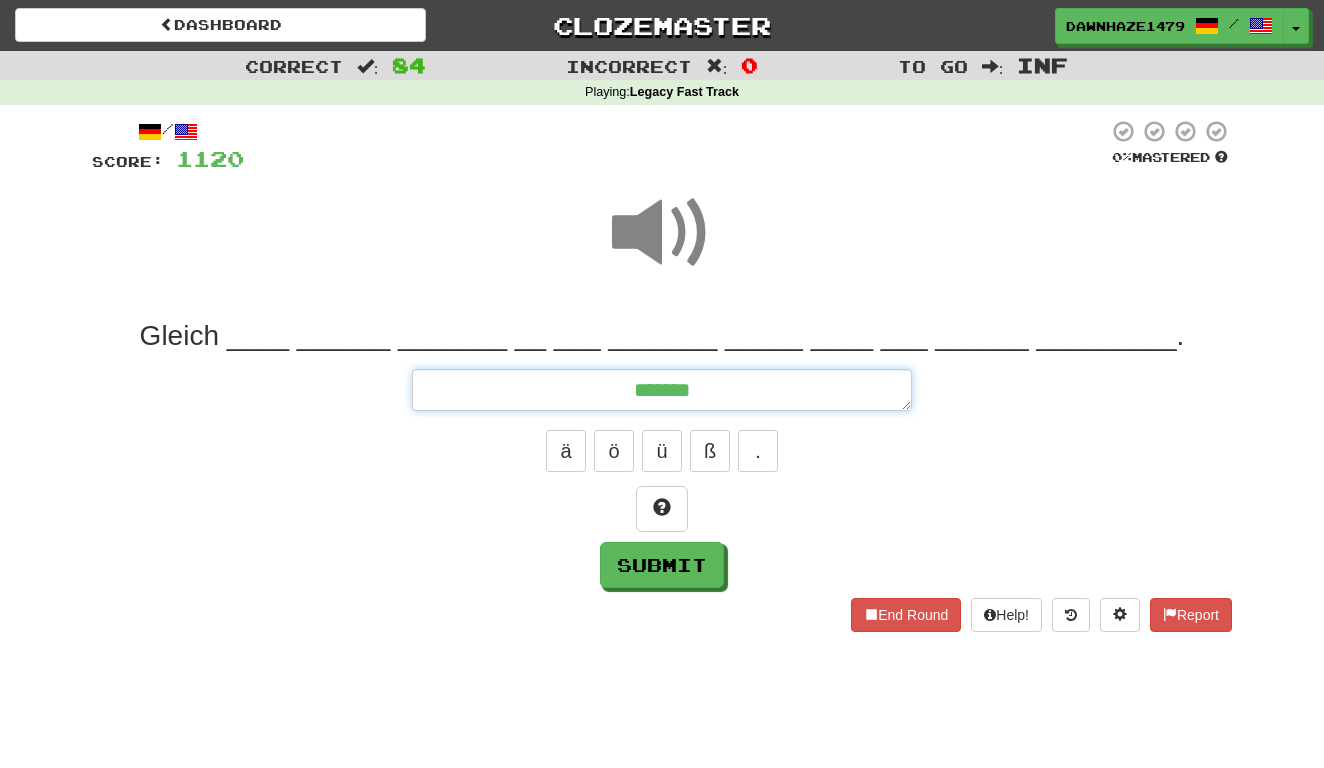 click on "******" at bounding box center [662, 390] 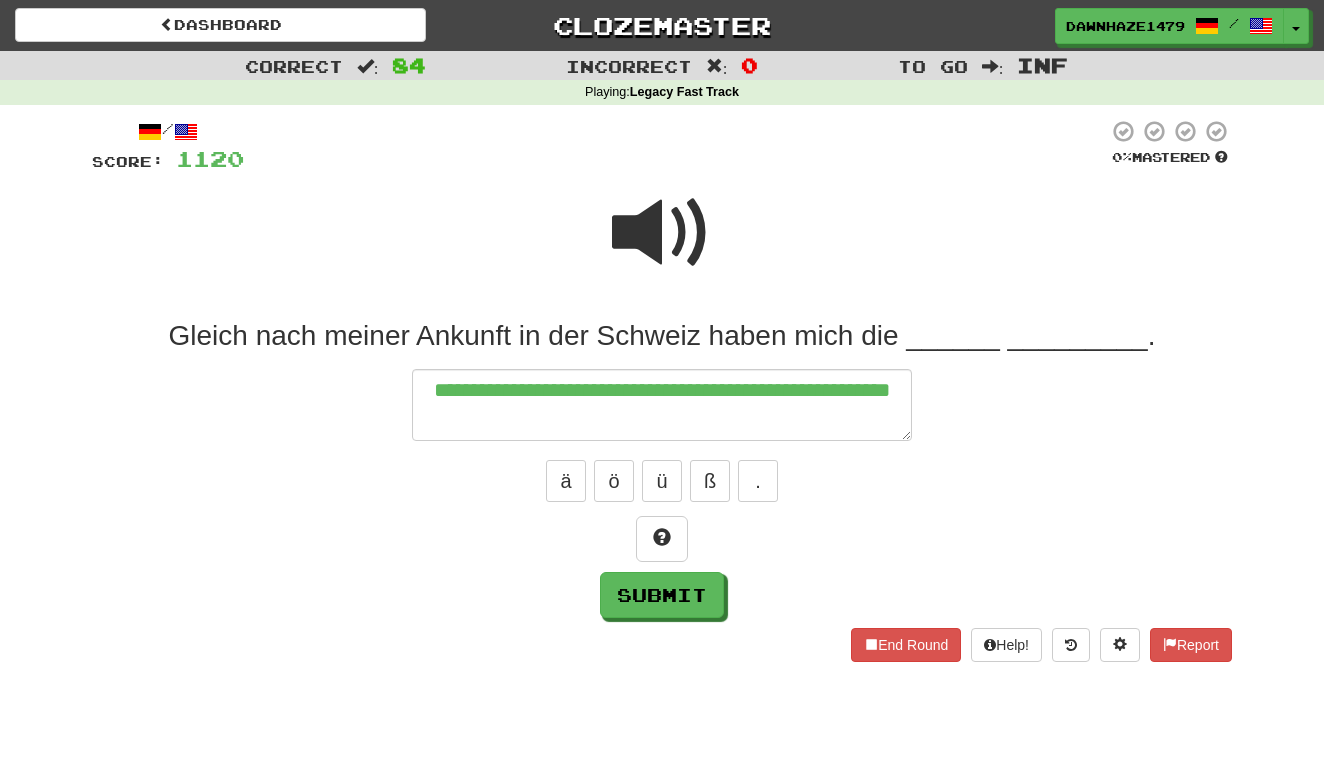 click at bounding box center [662, 233] 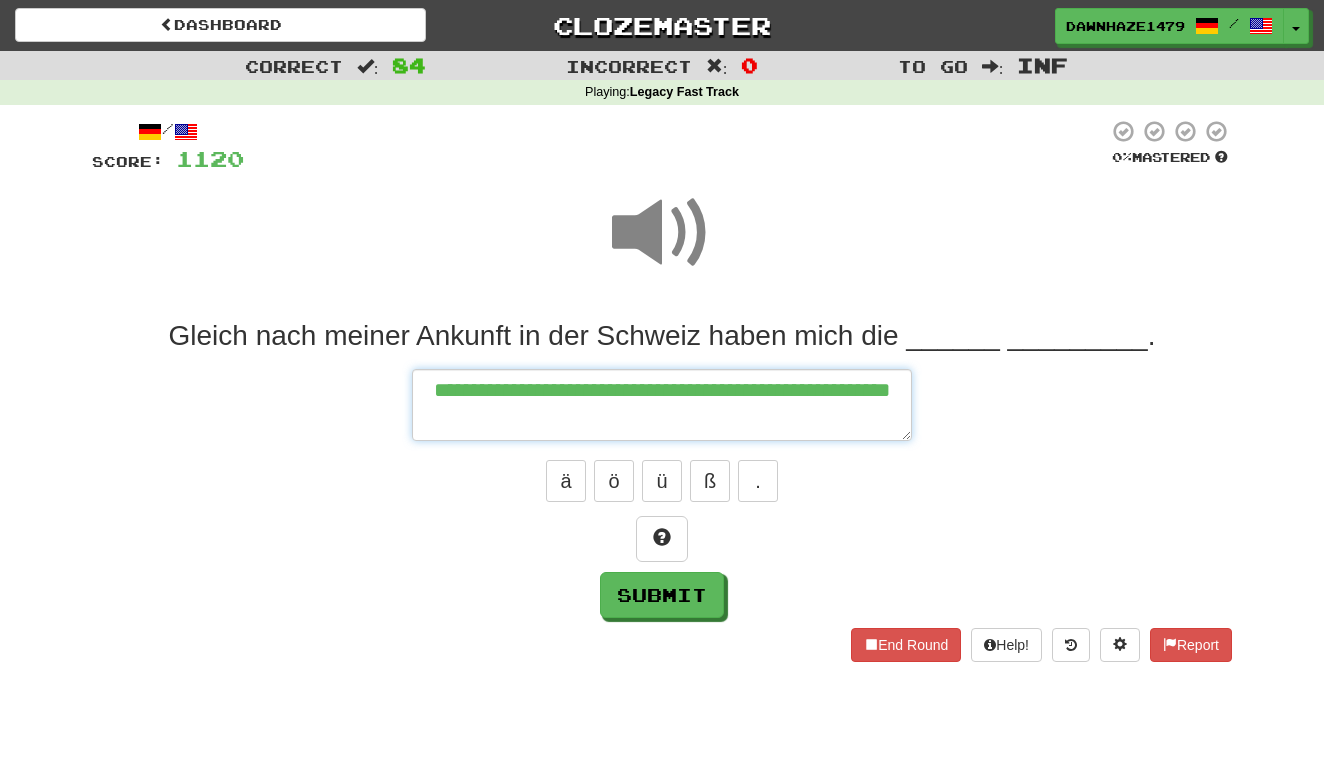 click on "**********" at bounding box center (662, 405) 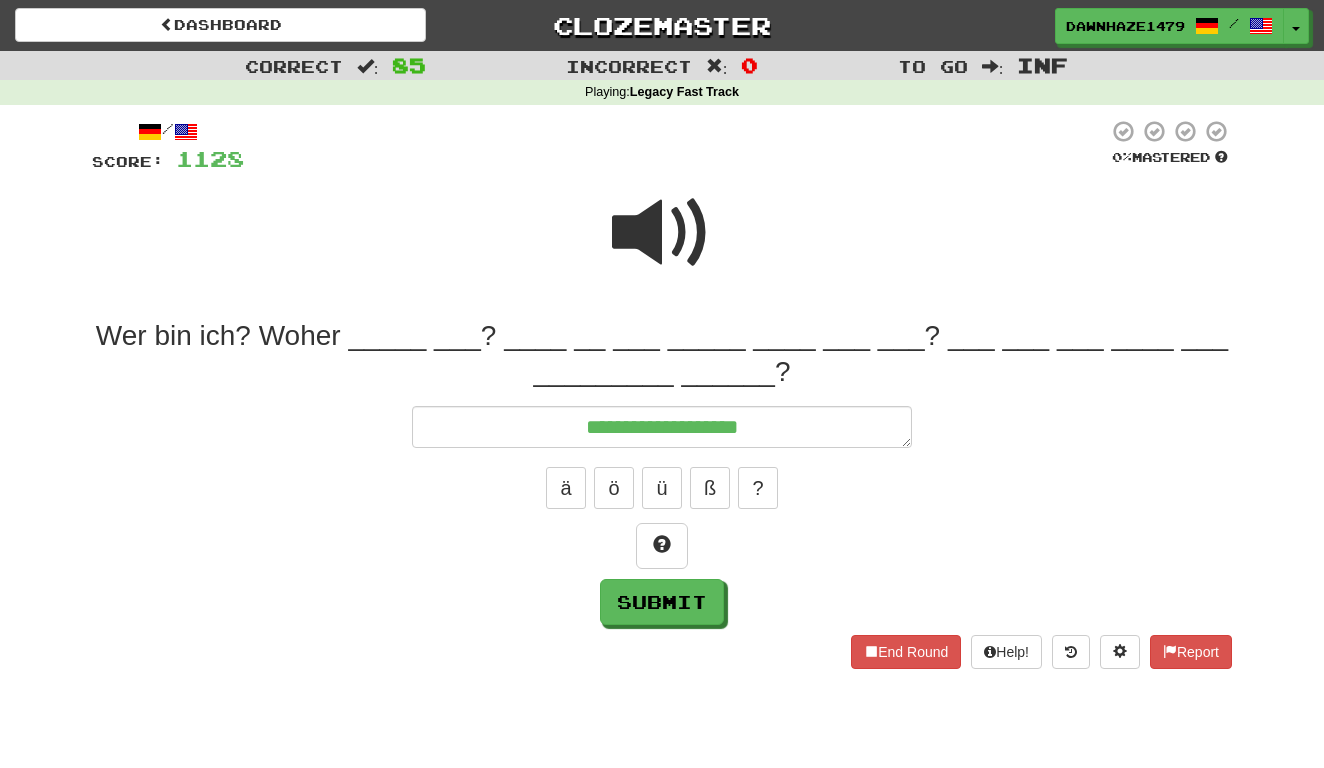 click at bounding box center [662, 233] 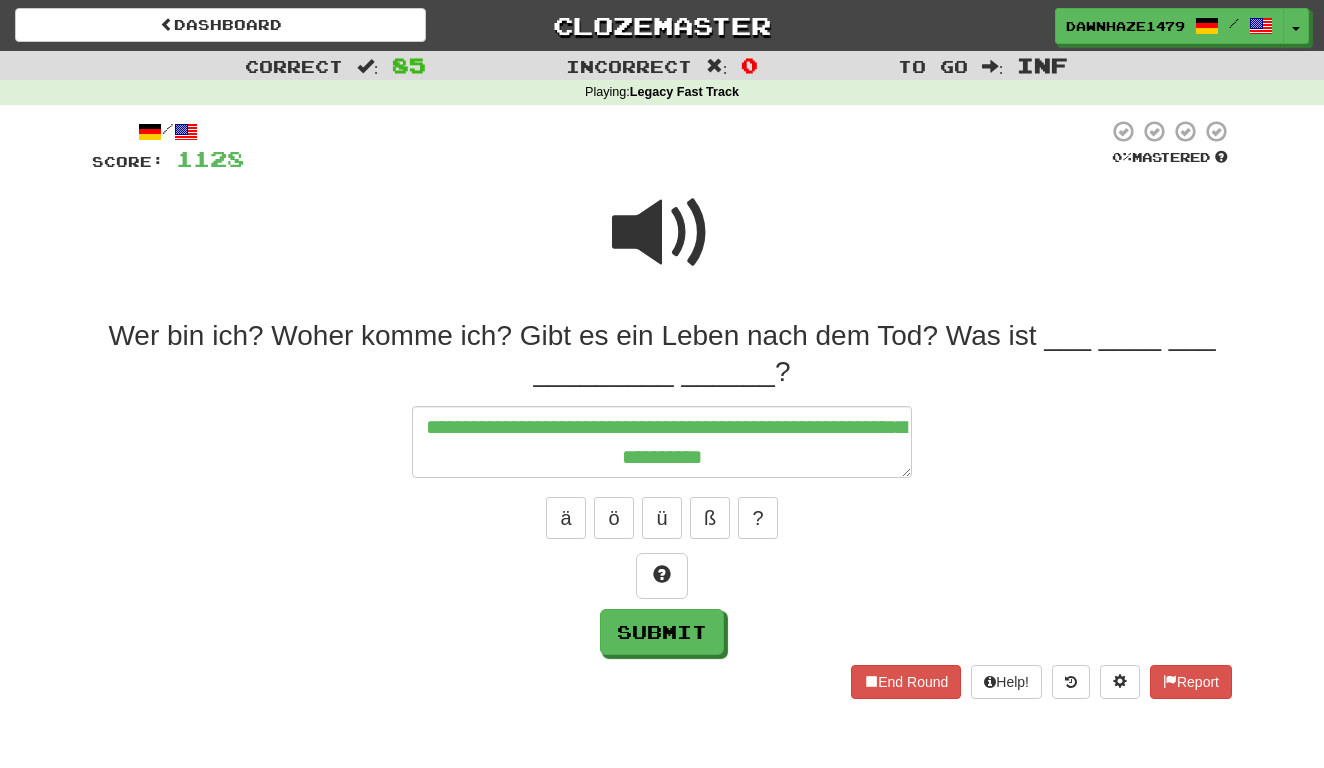 click at bounding box center [662, 233] 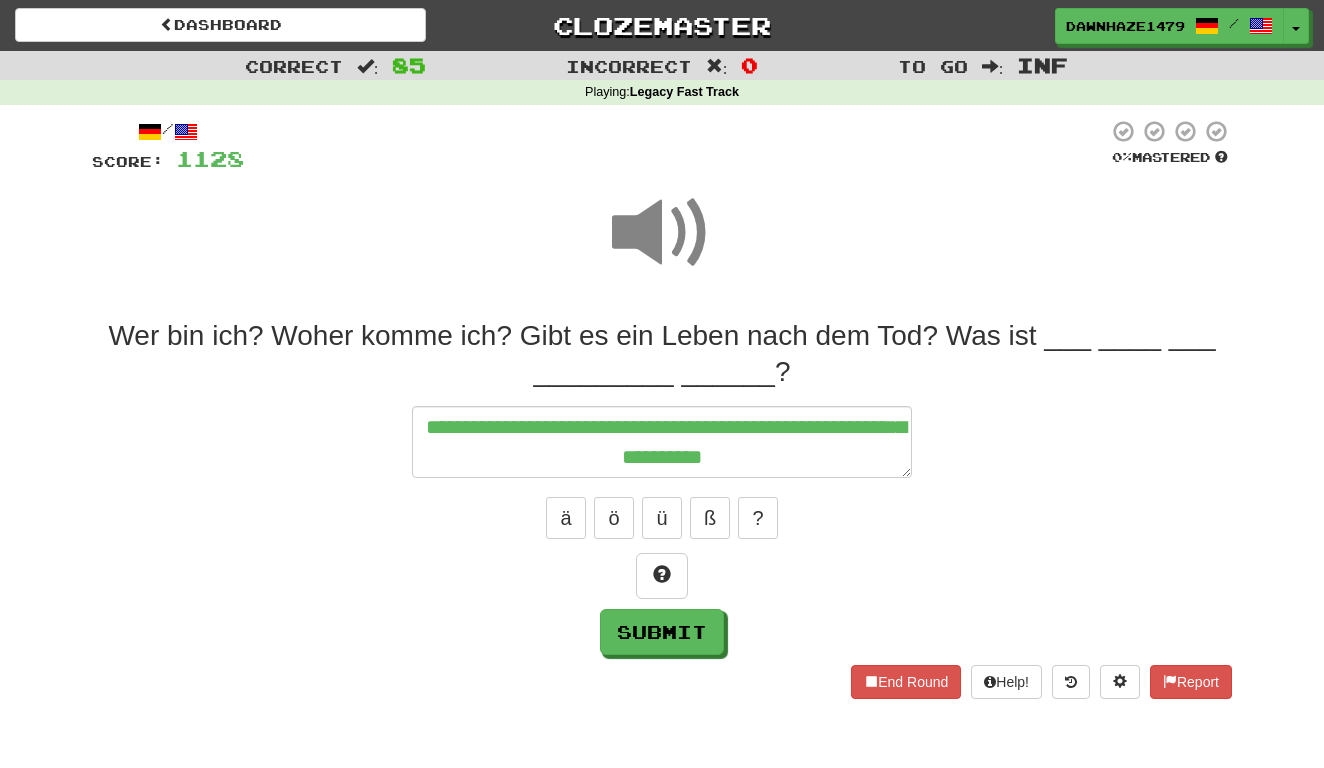 click on "**********" at bounding box center [662, 486] 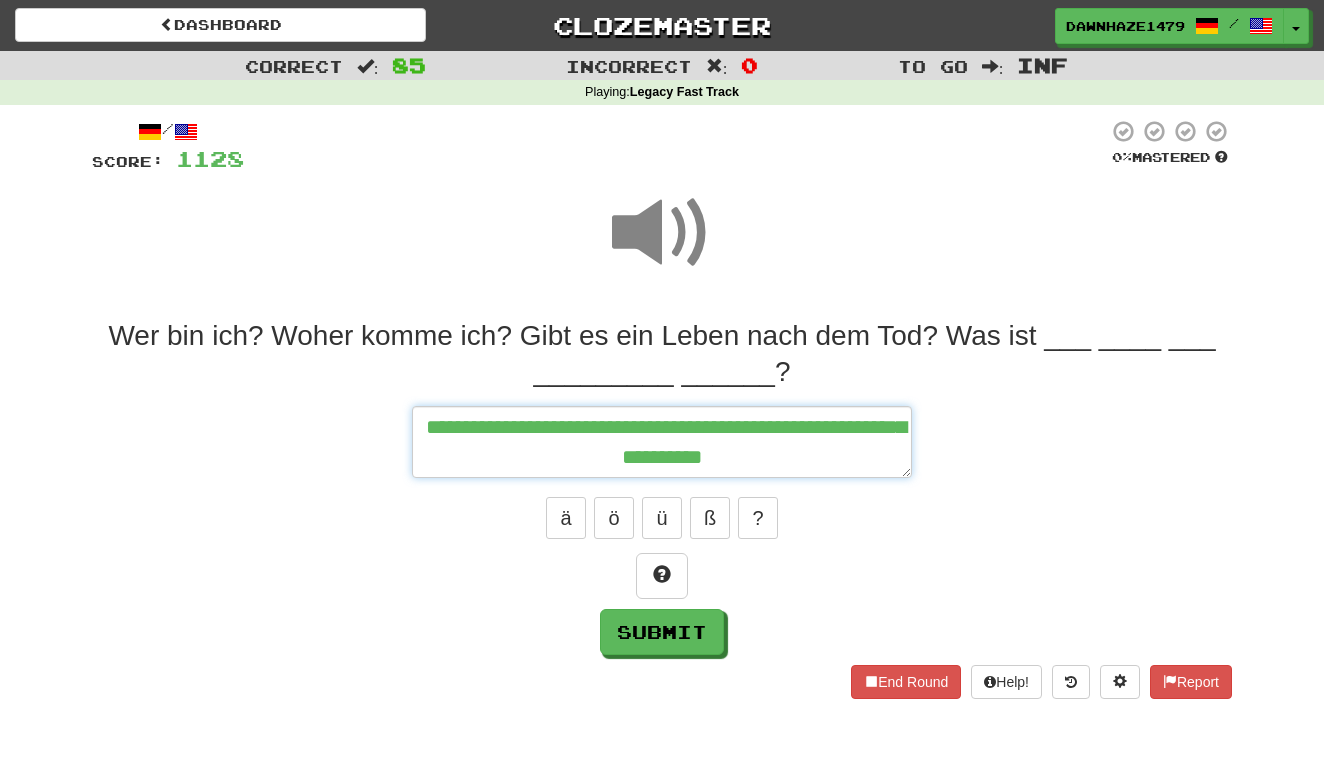 click on "**********" at bounding box center (662, 442) 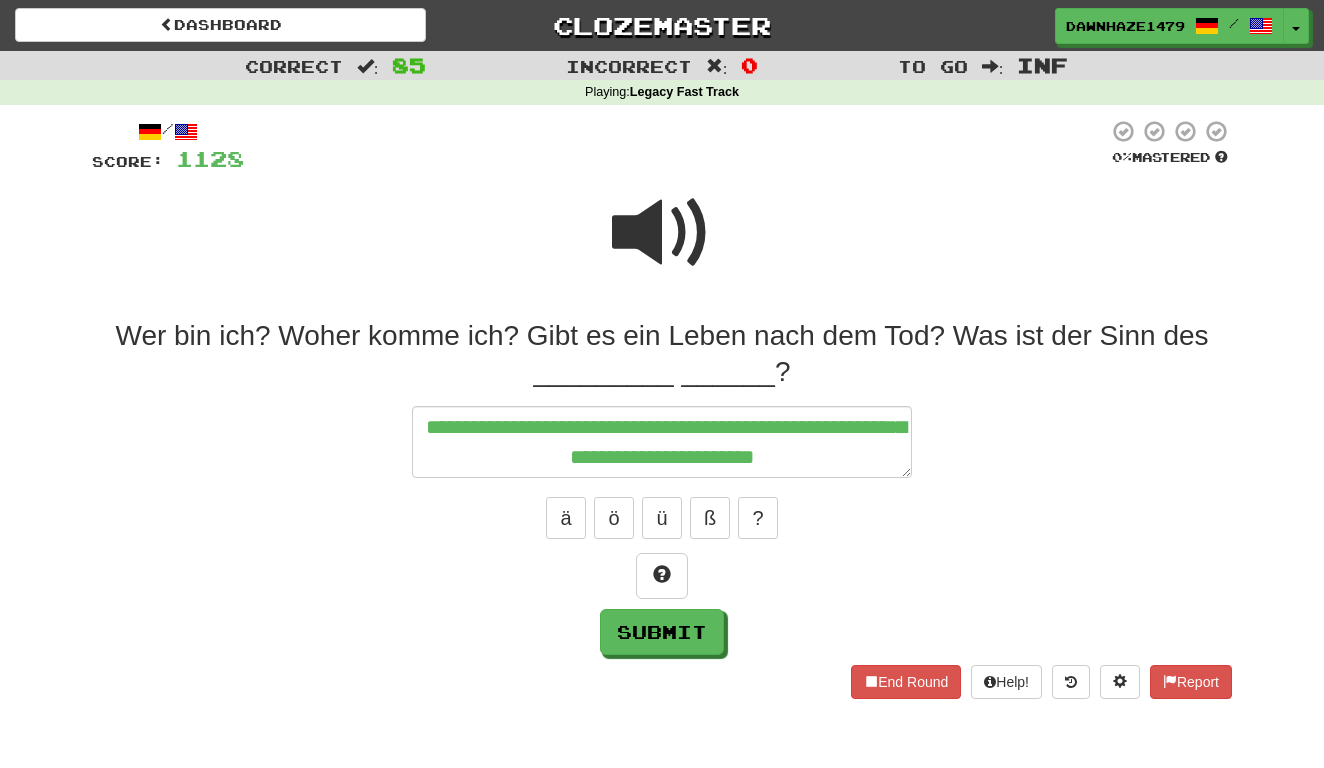 click at bounding box center [662, 233] 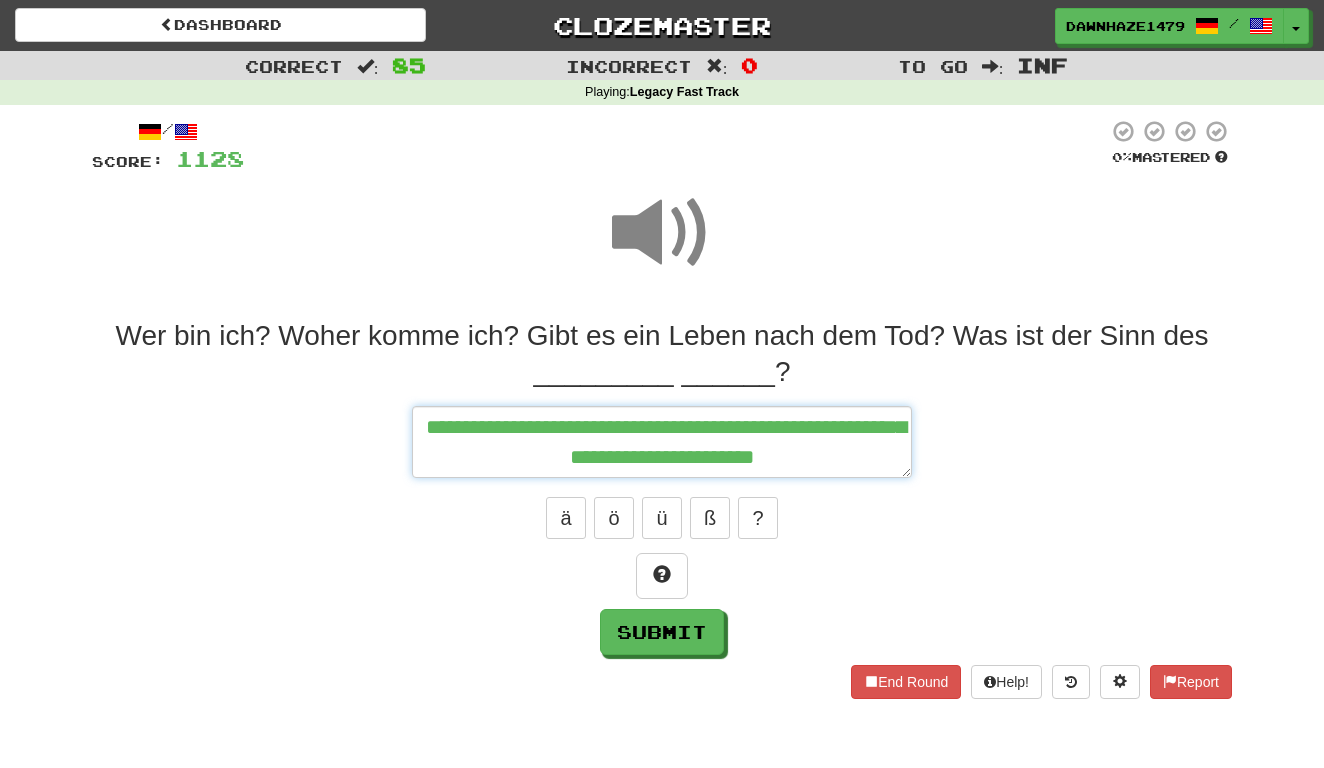click on "**********" at bounding box center [662, 442] 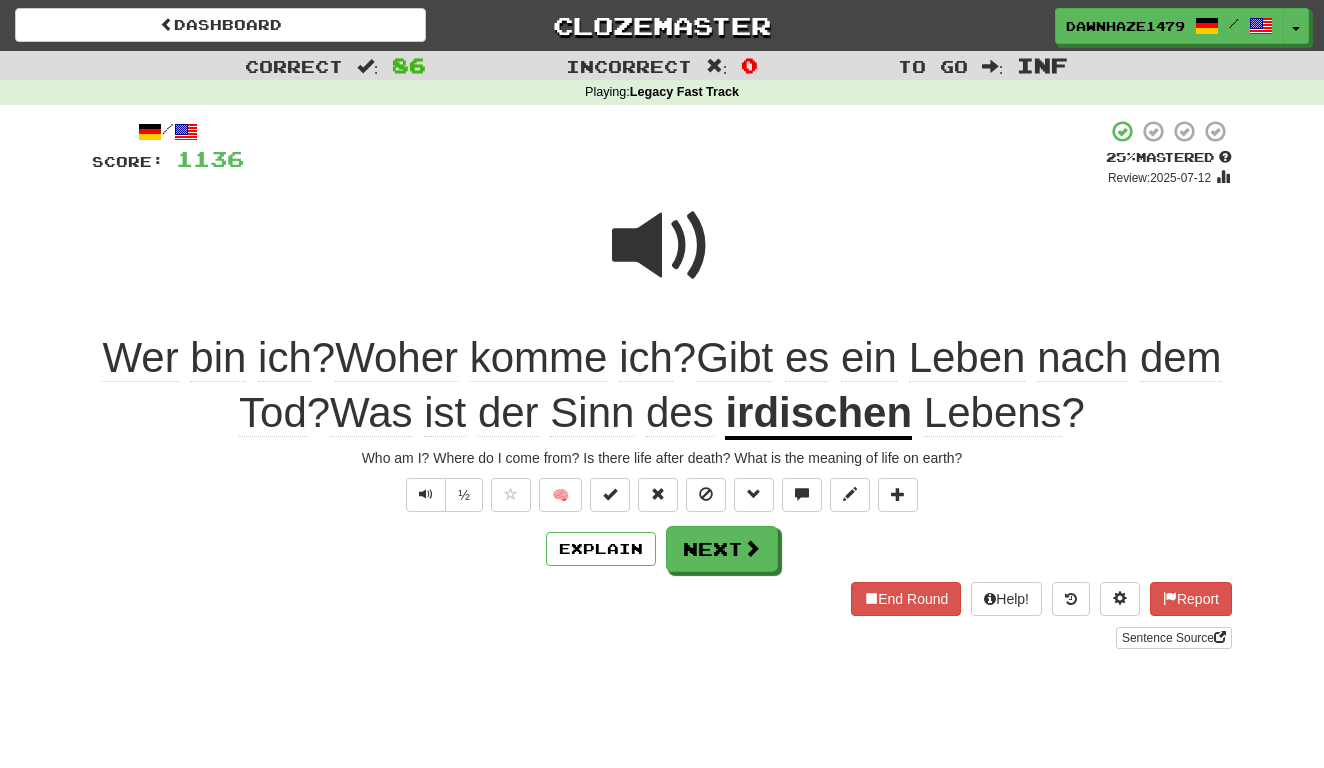 click on "/ Score: 1136 + 8 25 % Mastered Review: 2025-07-12 Wer bin ich? Woher komme ich? Gibt es ein Leben nach dem Tod? Was ist der Sinn des irdischen Lebens? Who am I? Where do I come from? Is there life after death? What is the meaning of life on earth? ½ 🧠 Explain Next End Round Help! Report Sentence Source" at bounding box center (662, 383) 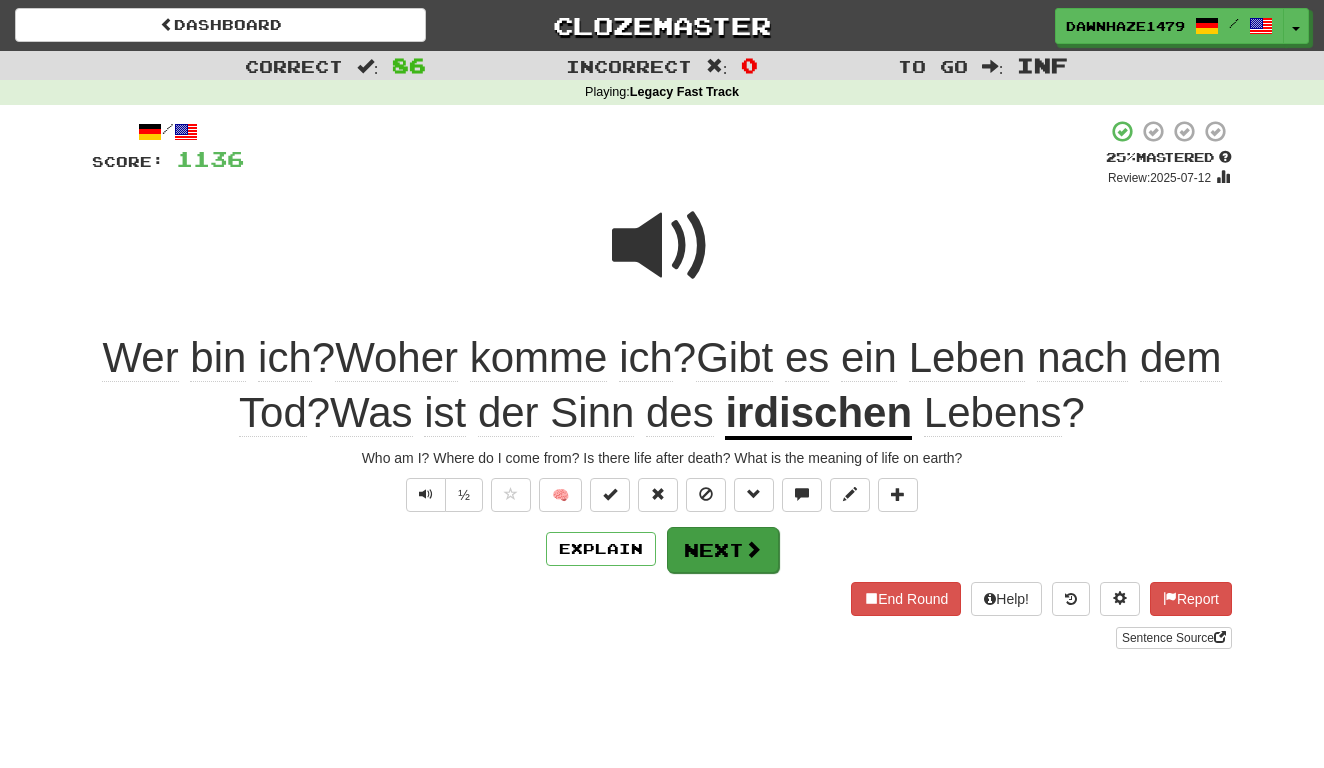 click at bounding box center [753, 549] 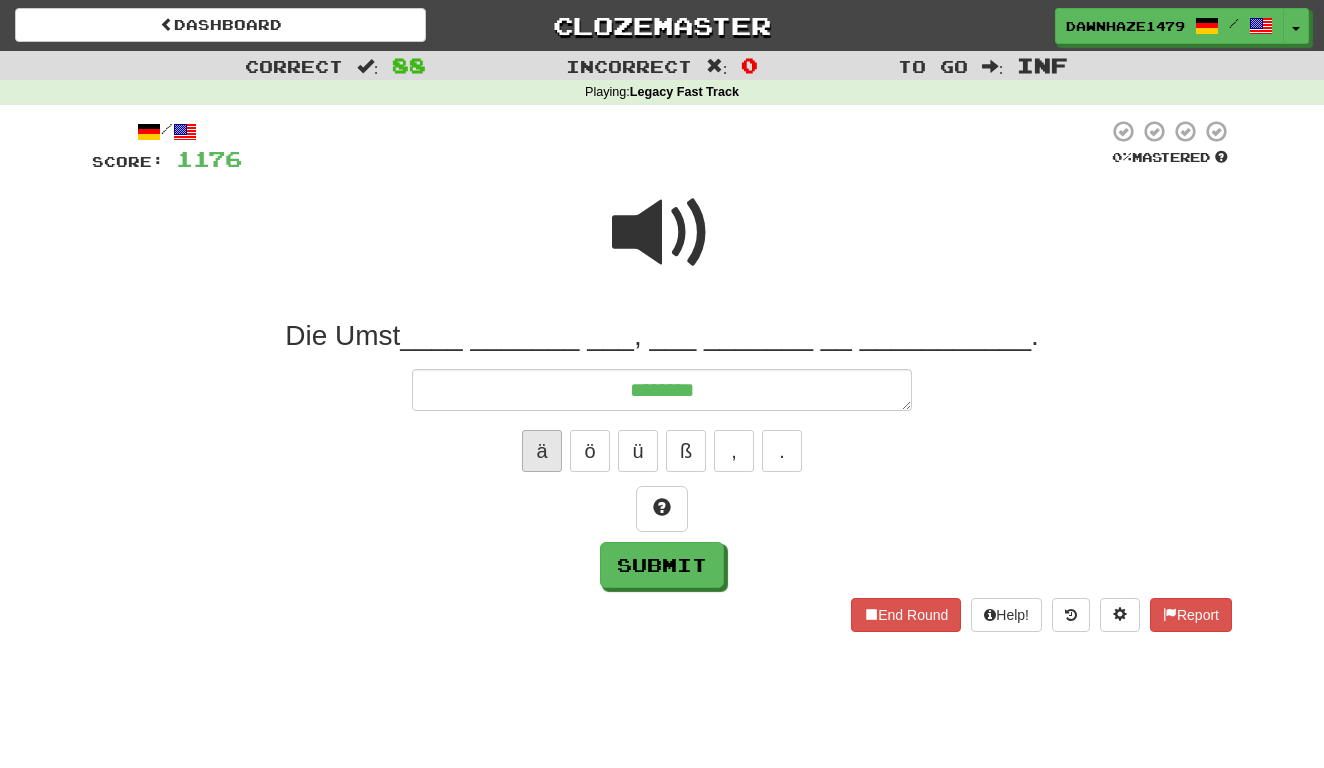 click on "ä" at bounding box center [542, 451] 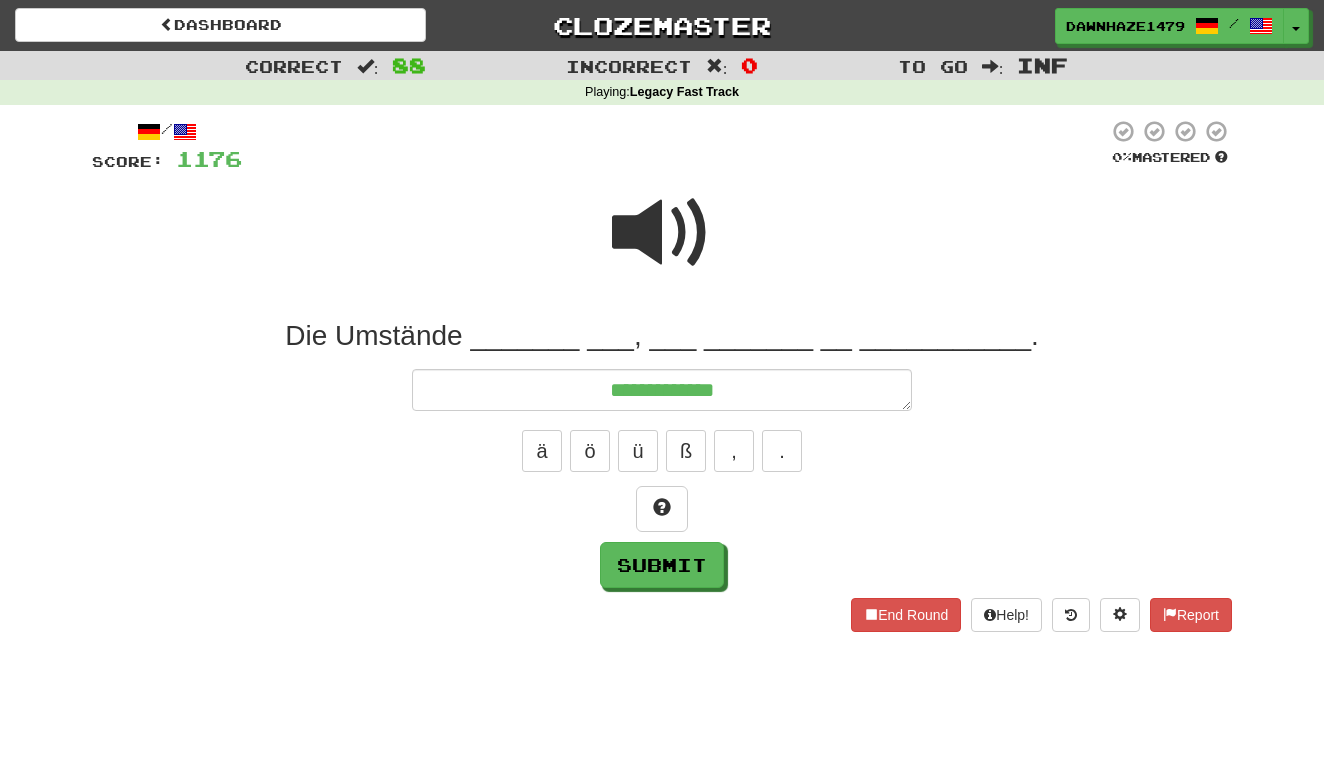 click at bounding box center [662, 233] 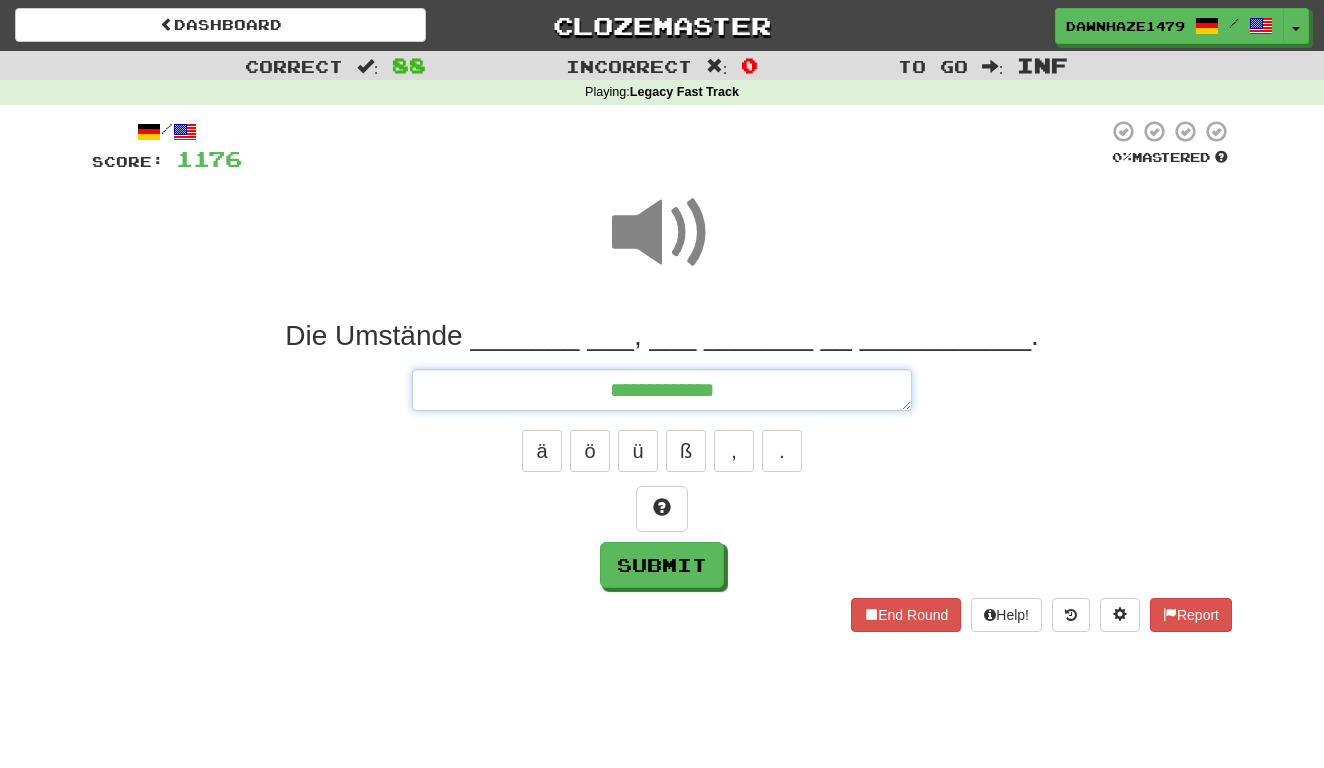 click on "**********" at bounding box center [662, 390] 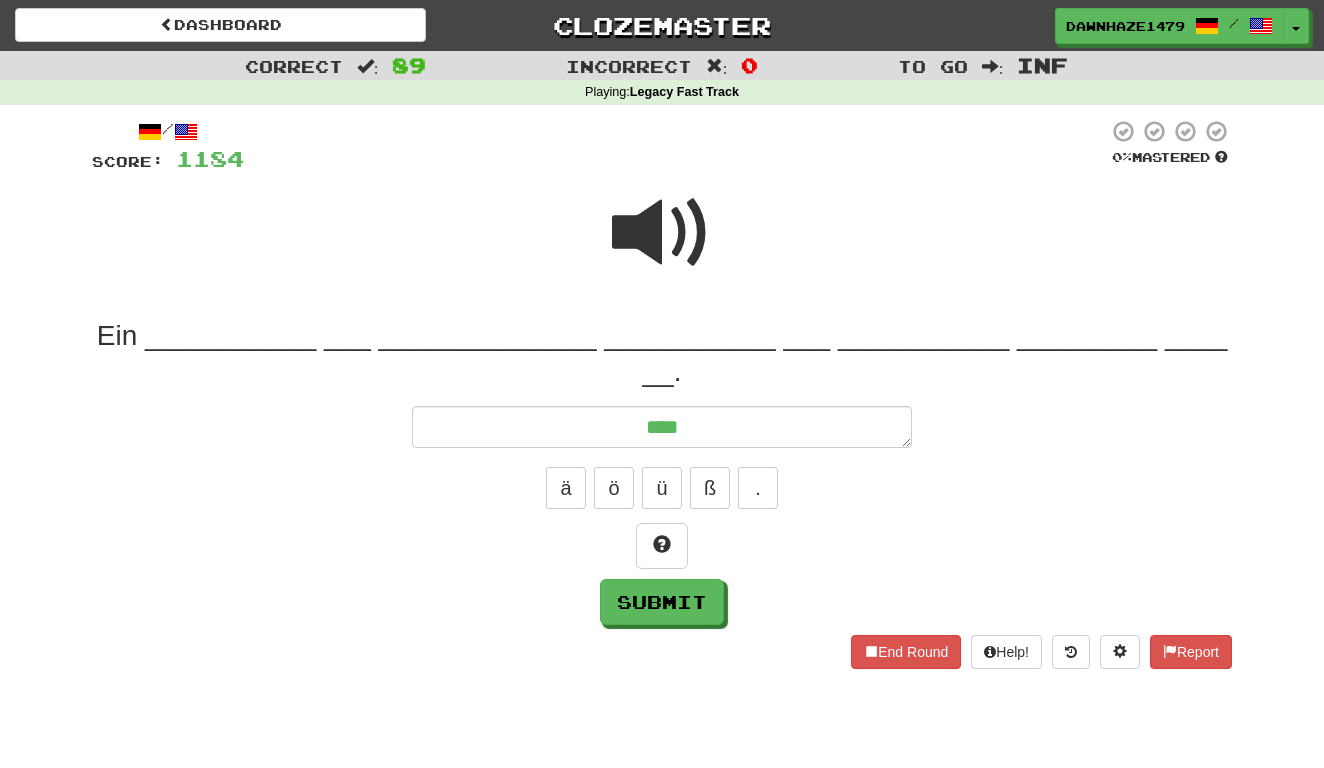 click at bounding box center [662, 233] 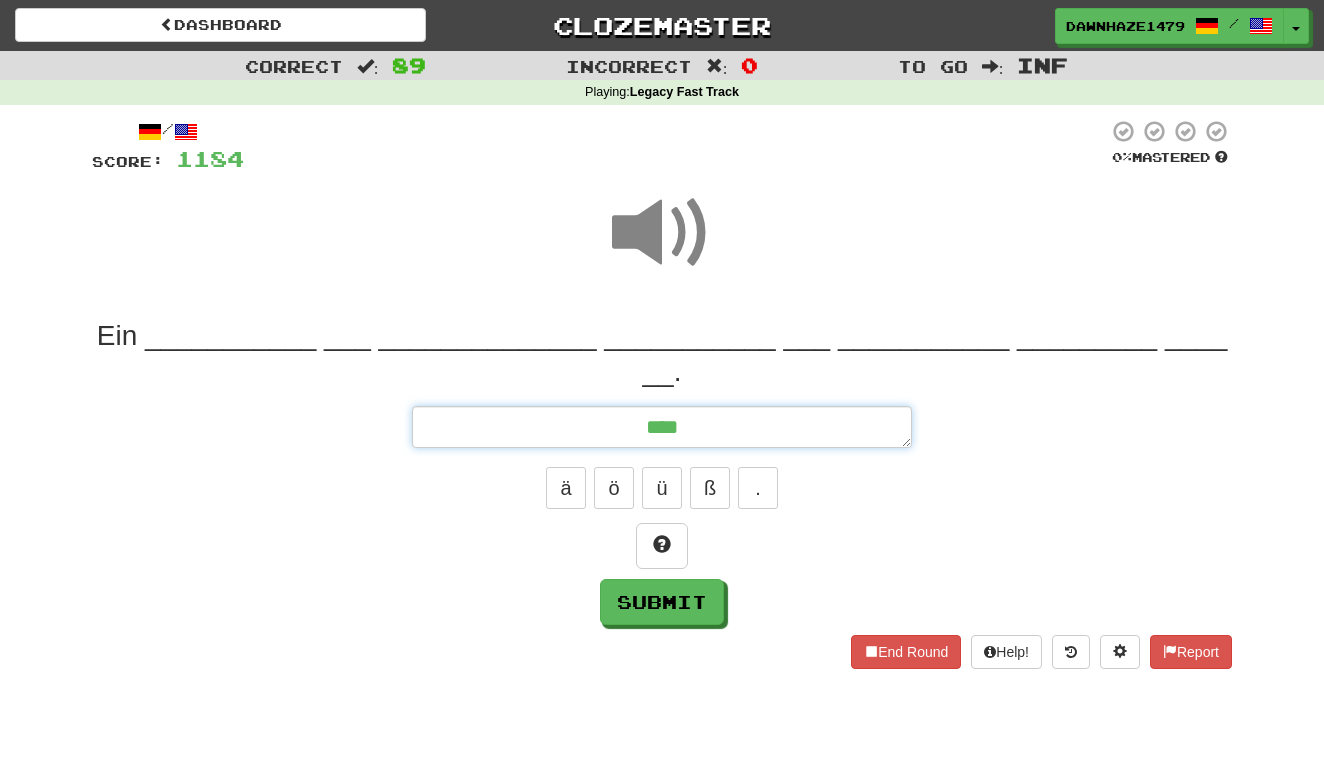 click on "***" at bounding box center [662, 427] 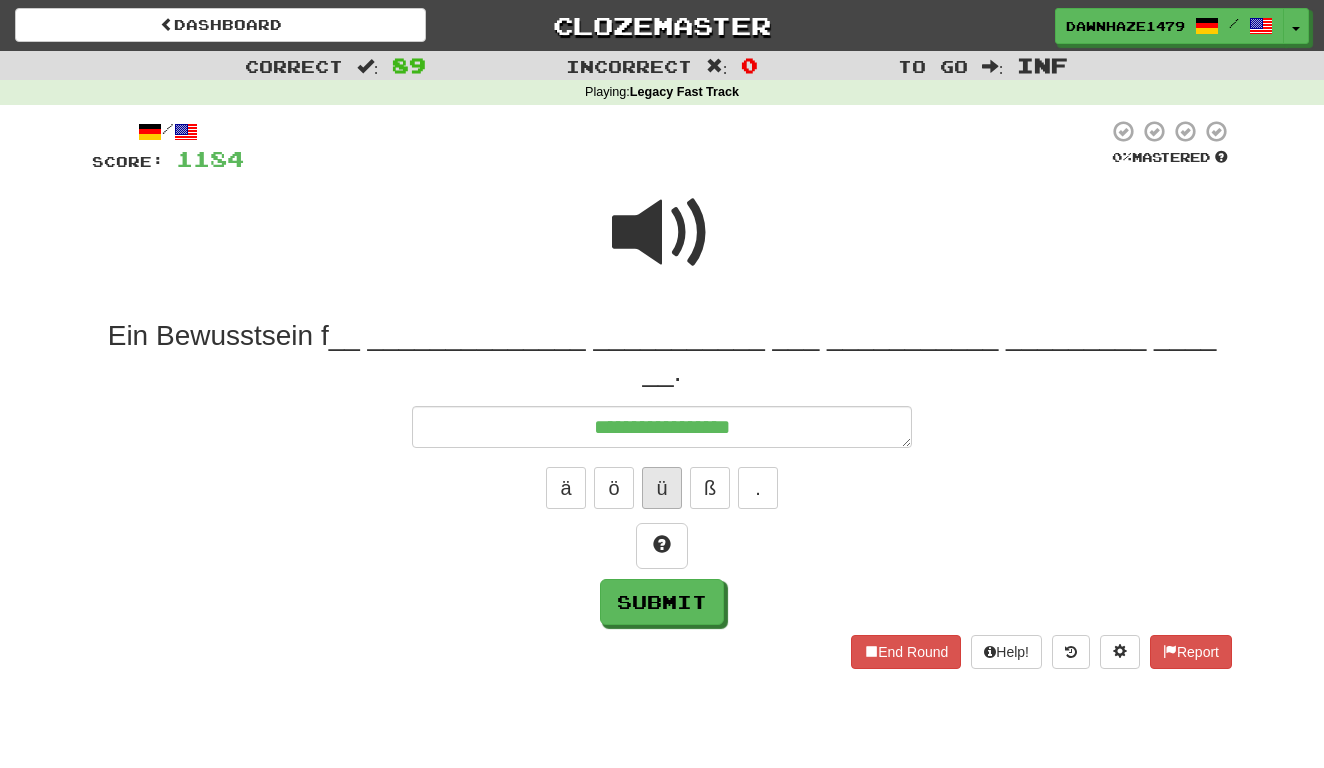 click on "ü" at bounding box center (662, 488) 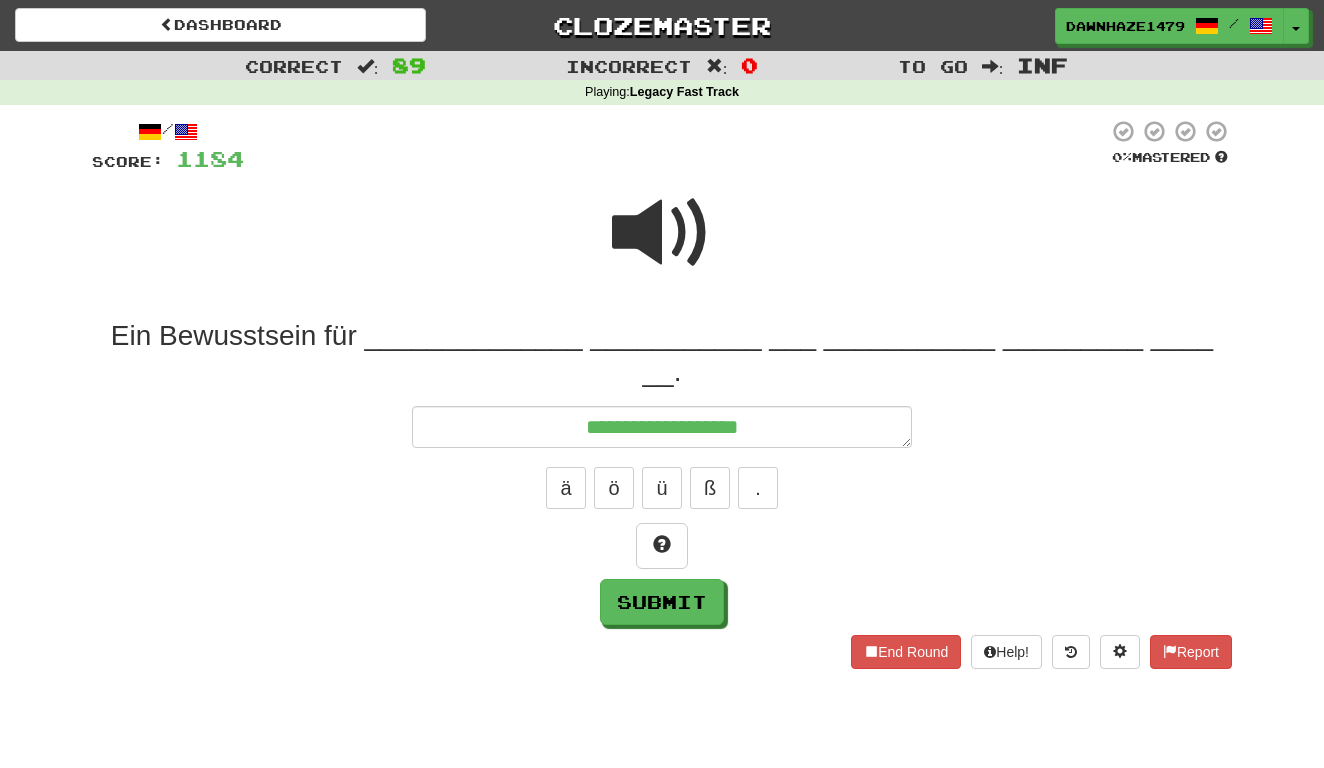 click at bounding box center (662, 233) 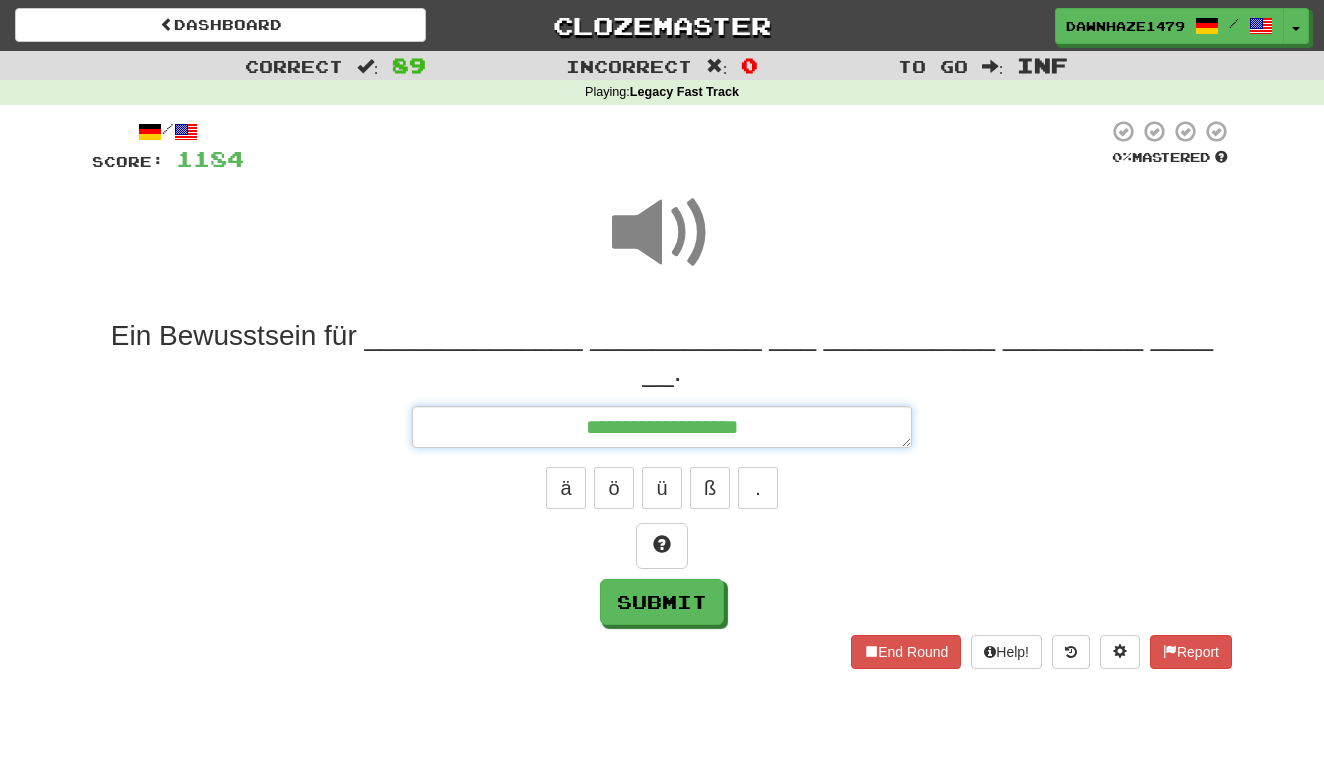 click on "**********" at bounding box center [662, 427] 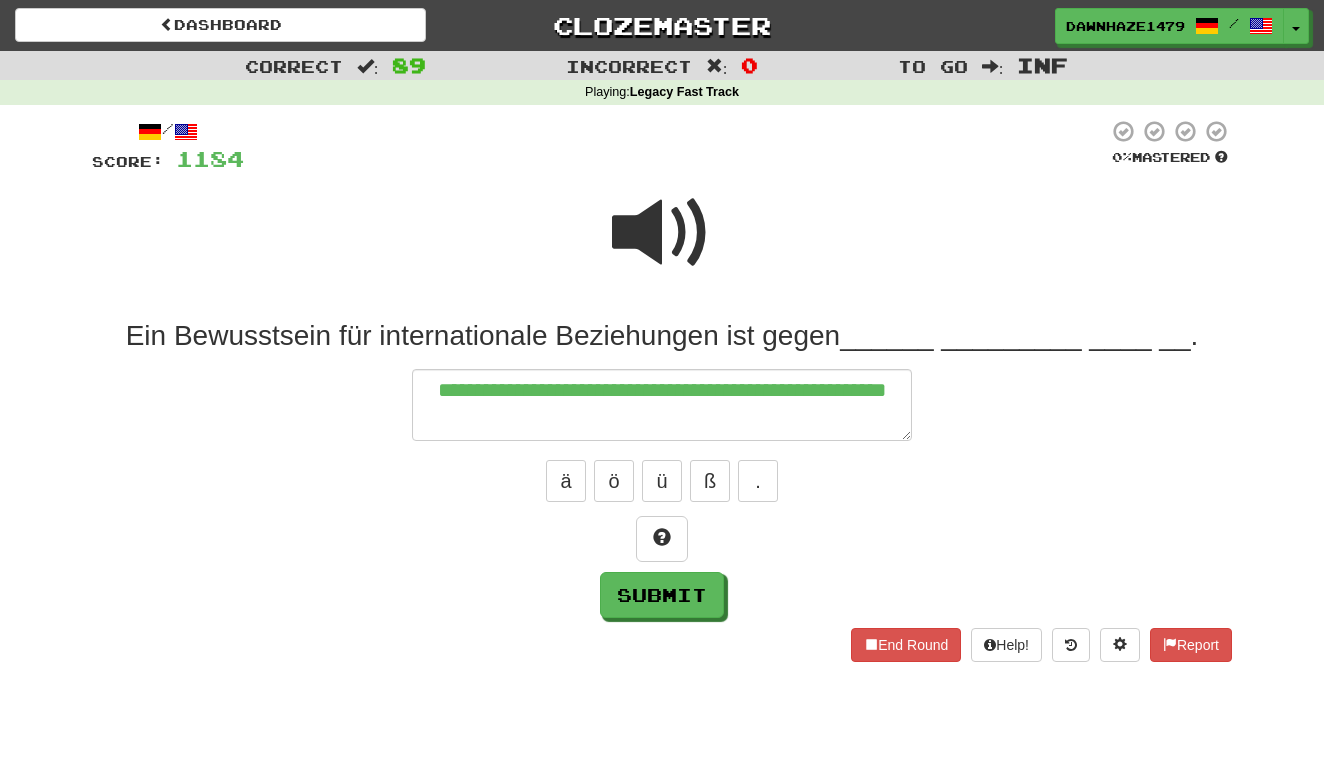 click at bounding box center (662, 233) 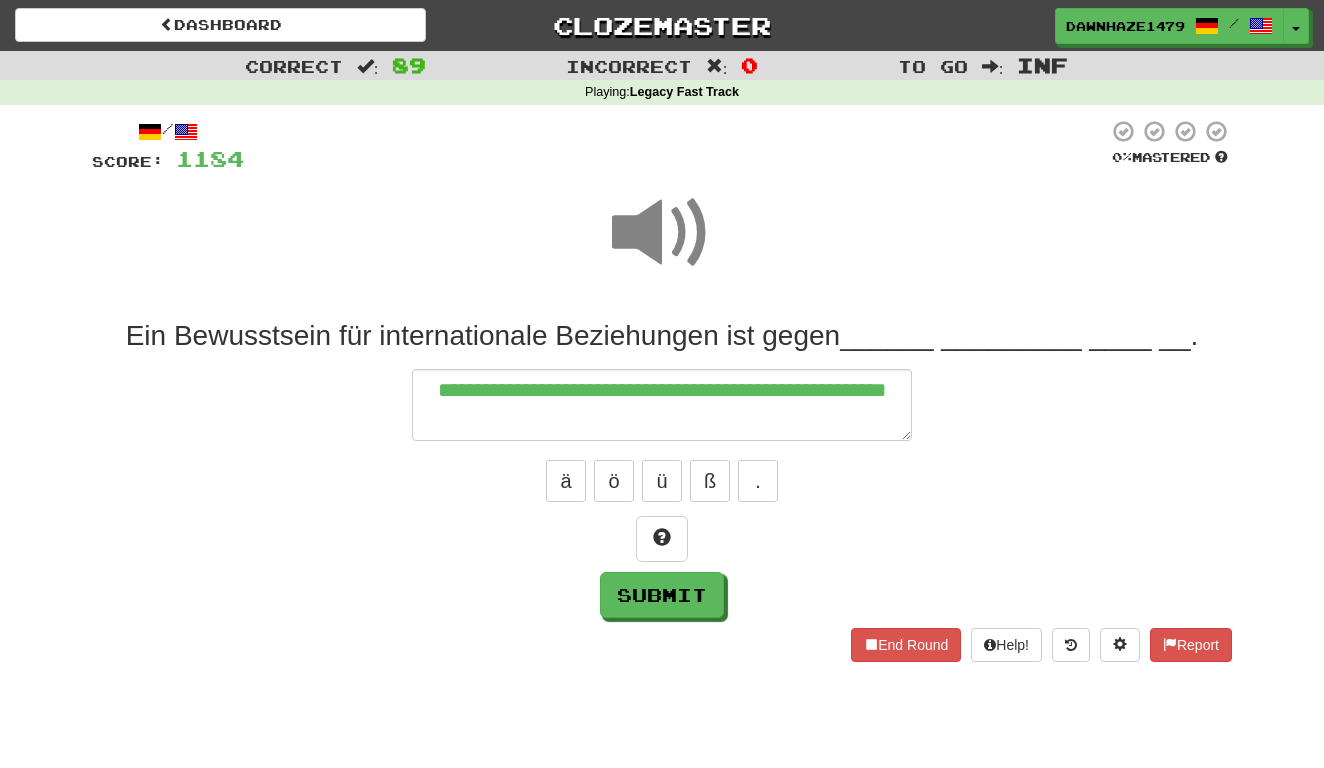 click on "**********" at bounding box center (662, 468) 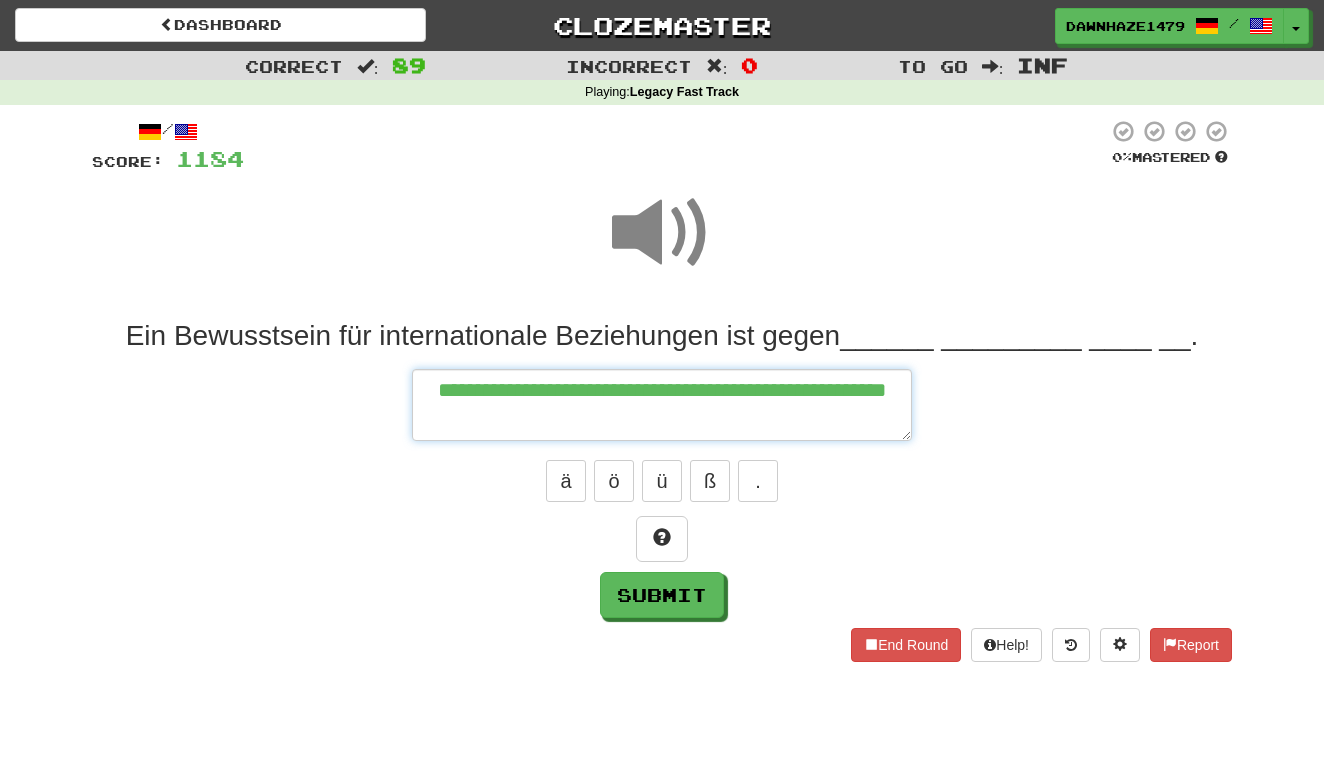 click on "**********" at bounding box center (662, 405) 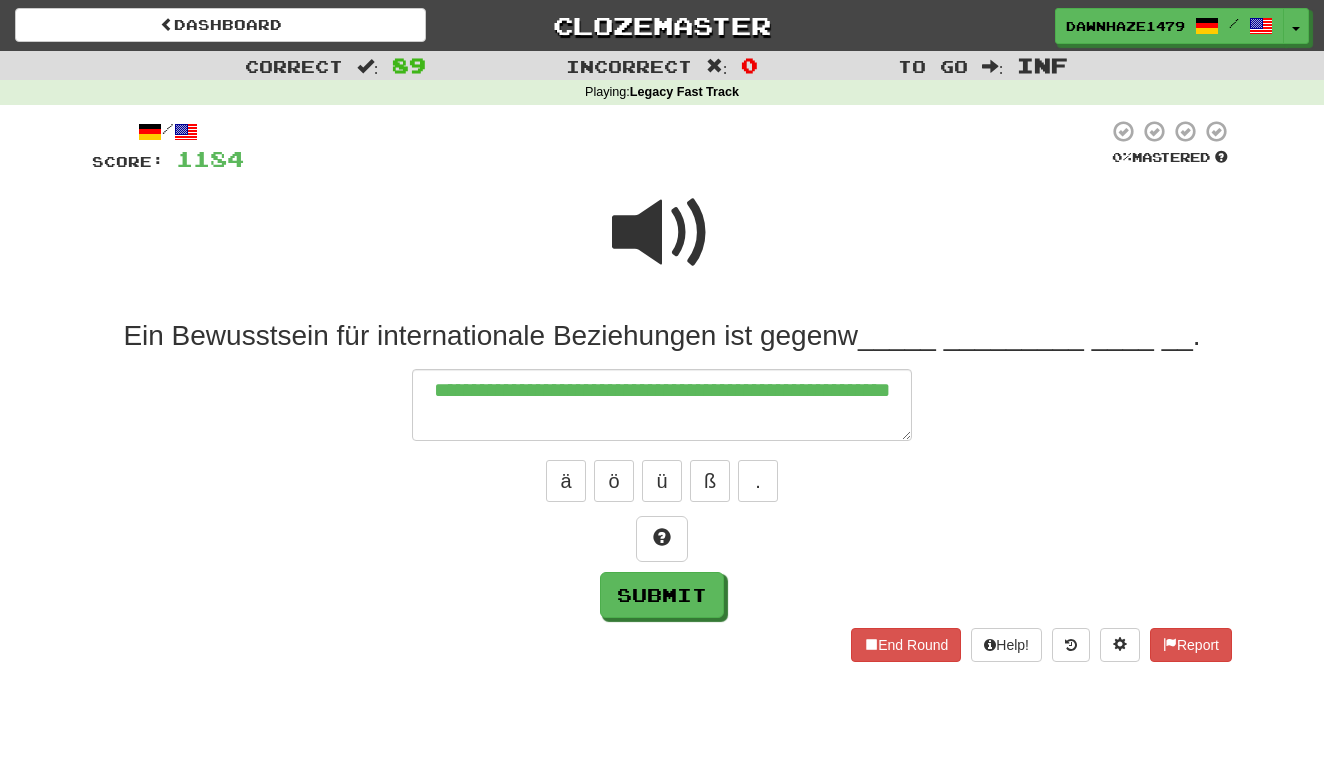 click on "ä ö ü ß ." at bounding box center [662, 481] 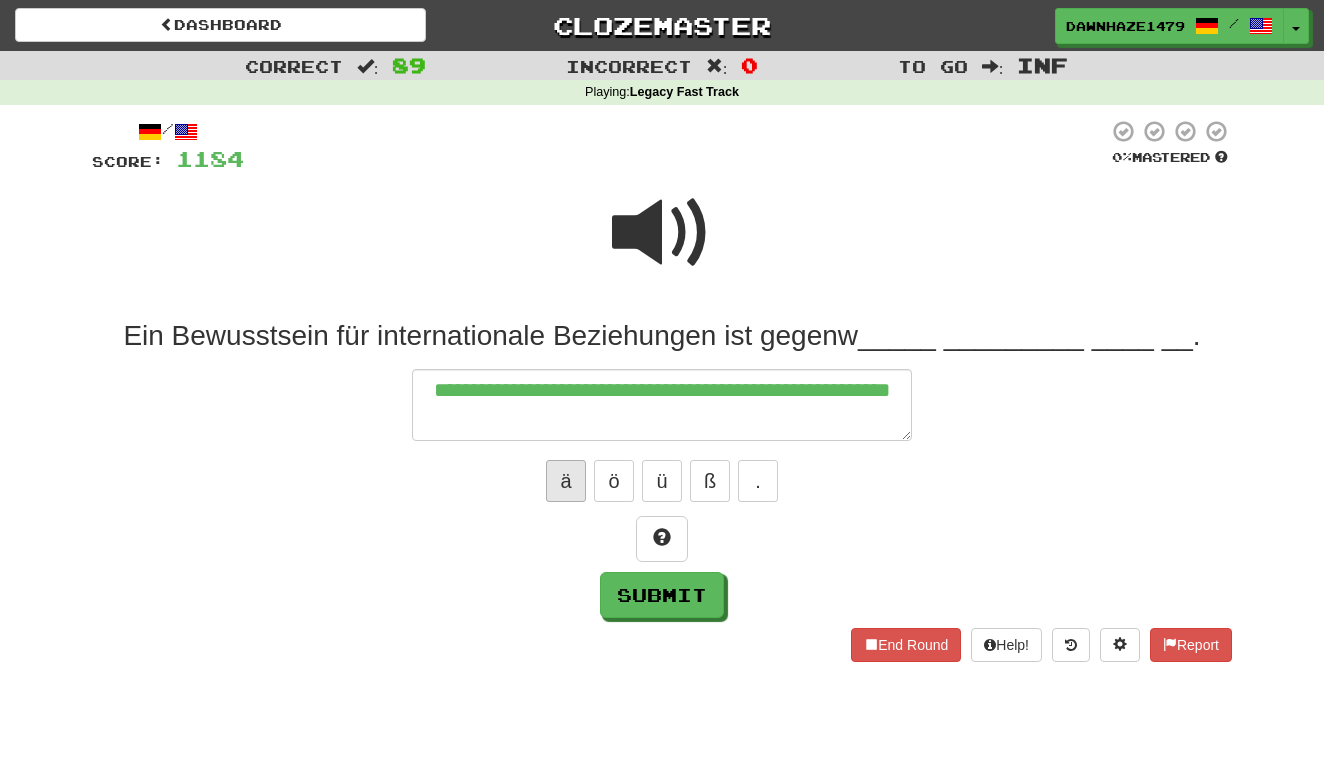 click on "ä" at bounding box center (566, 481) 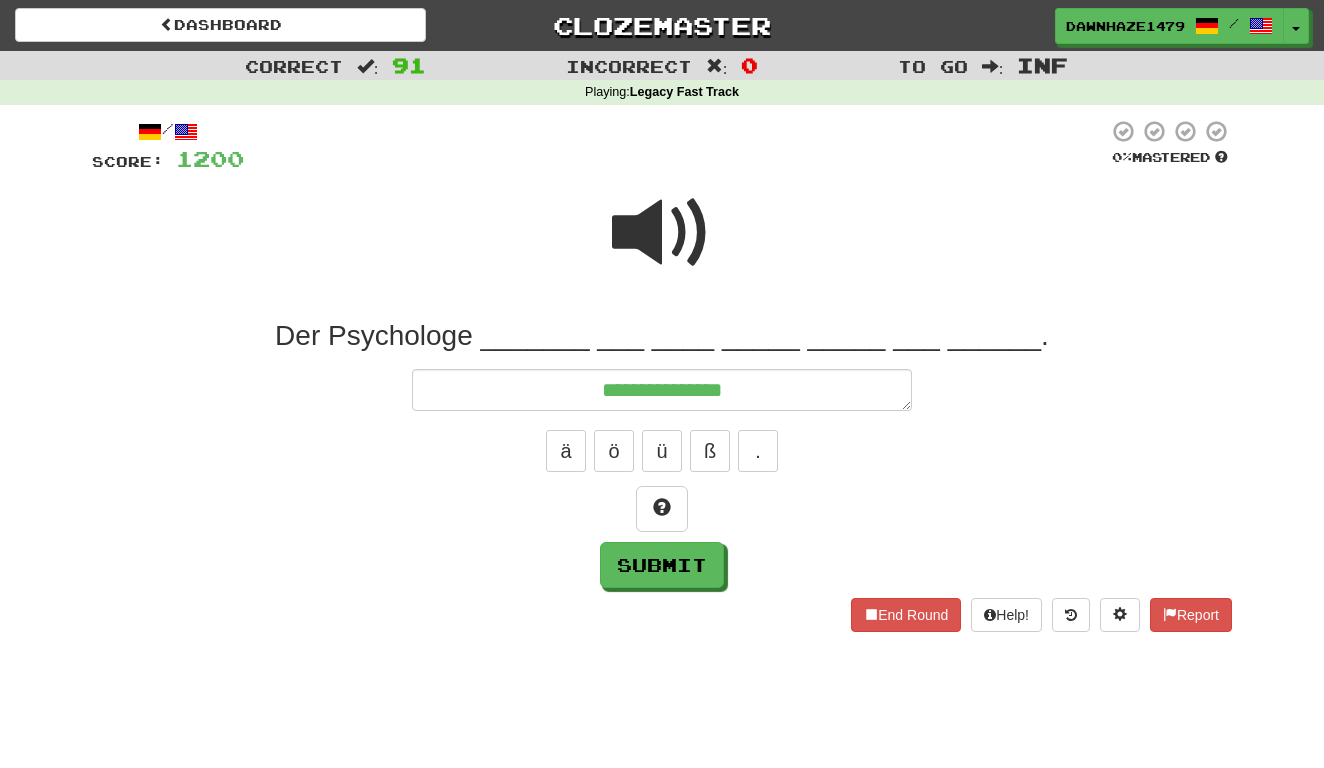 click at bounding box center (662, 246) 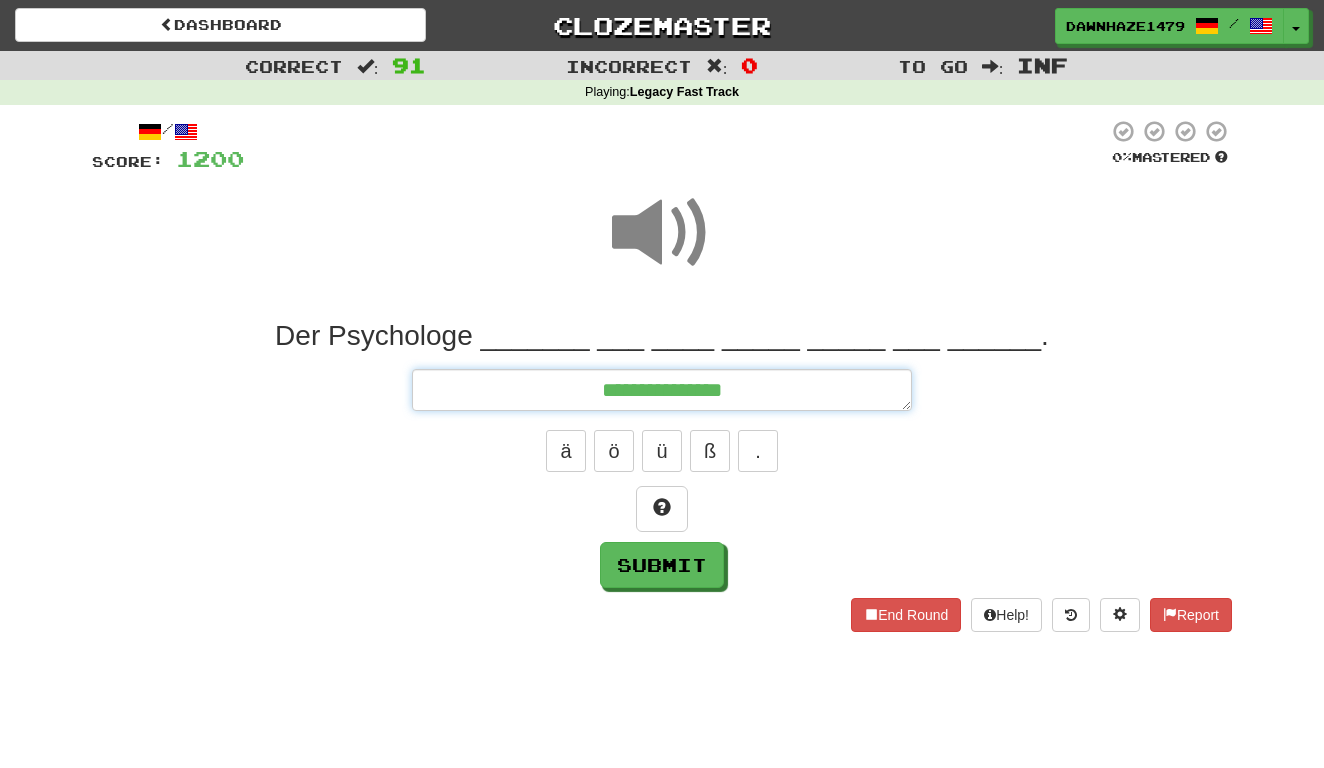 click on "**********" at bounding box center (662, 390) 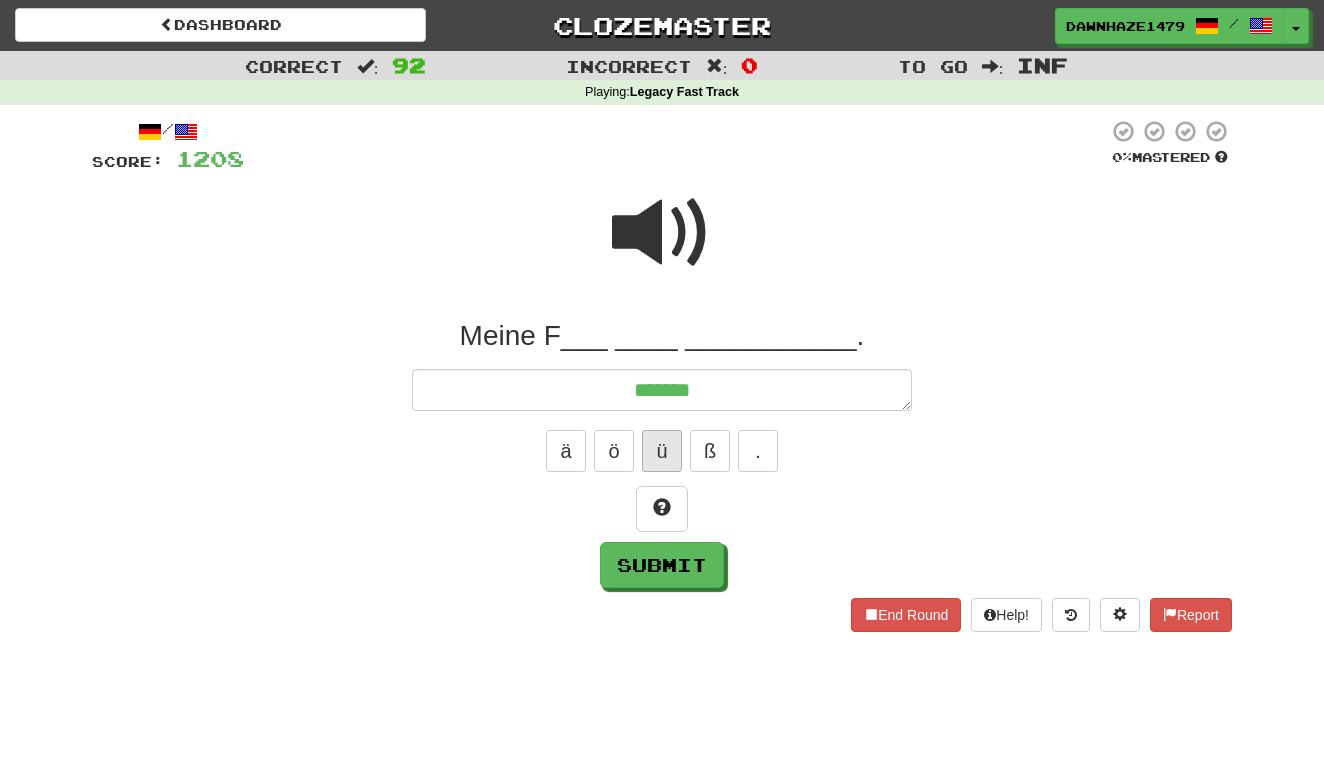 click on "ü" at bounding box center (662, 451) 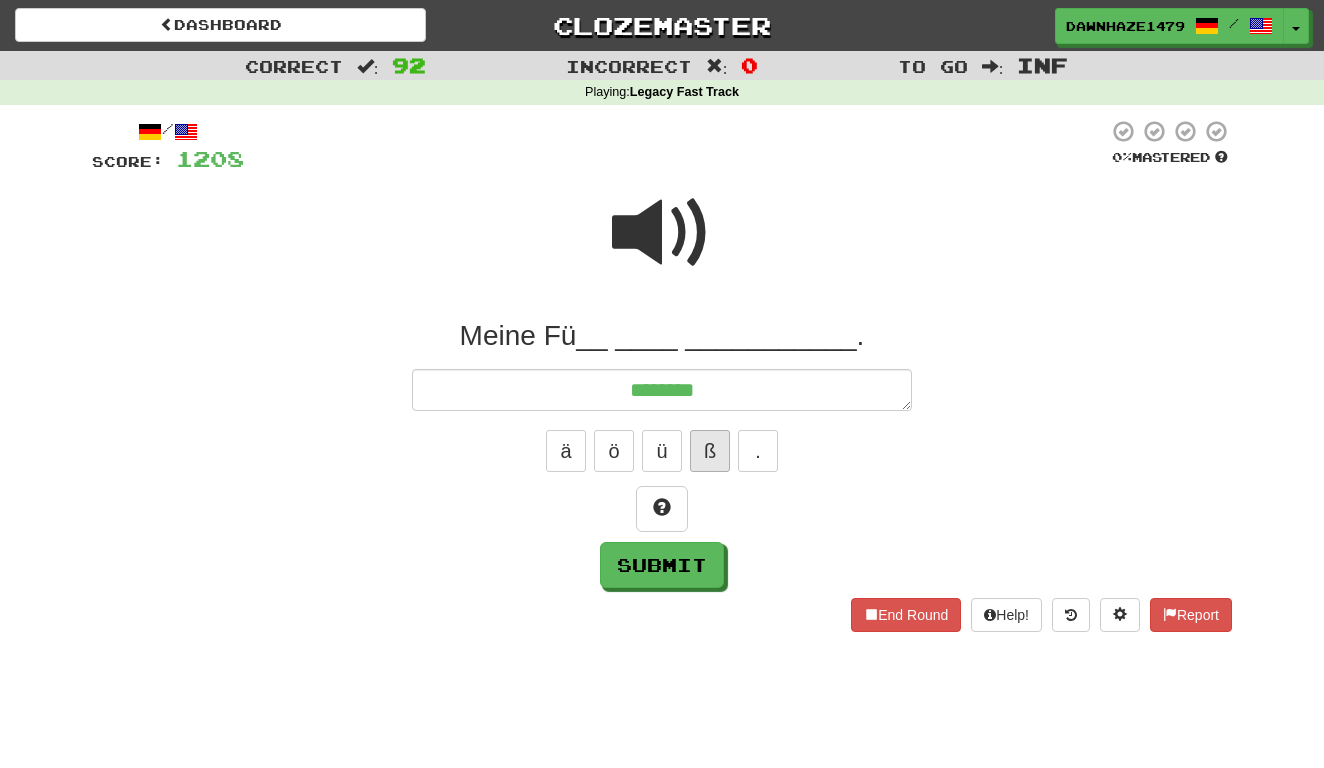 click on "ß" at bounding box center [710, 451] 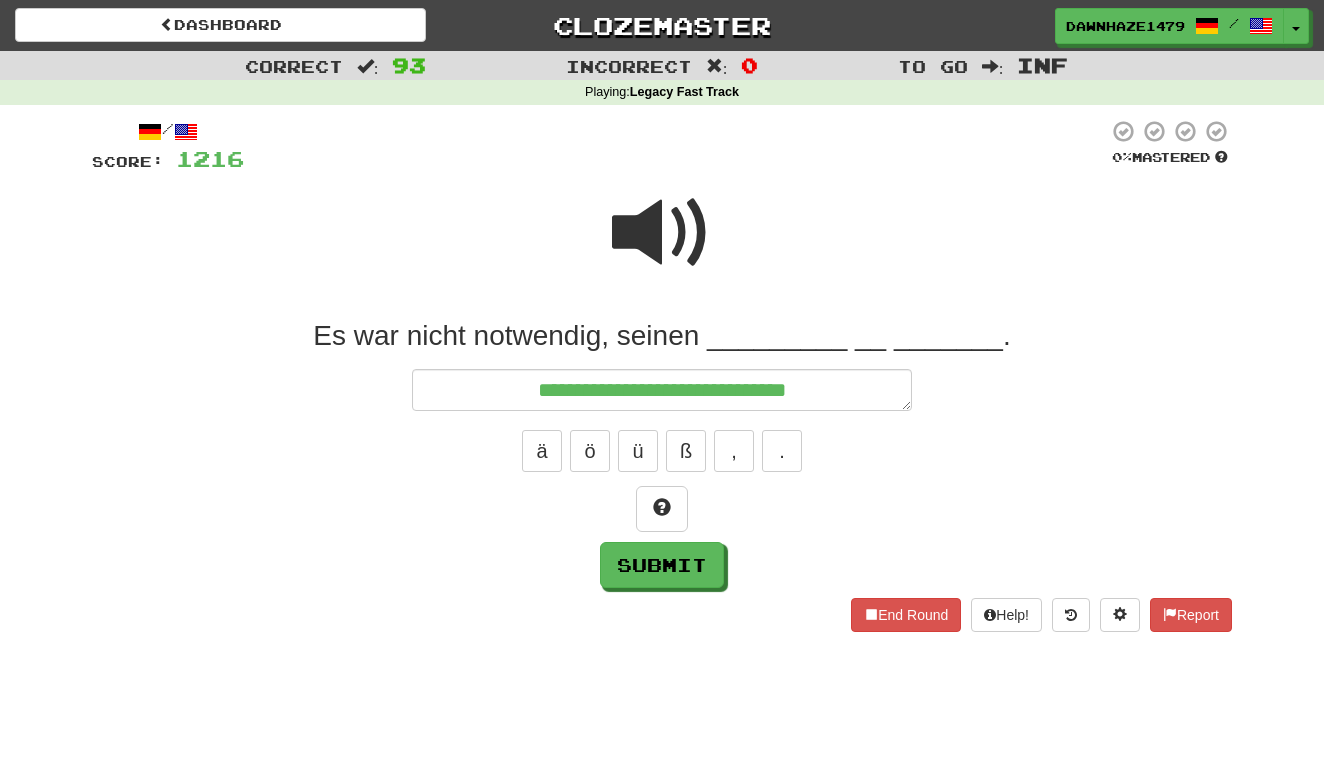 click at bounding box center (662, 246) 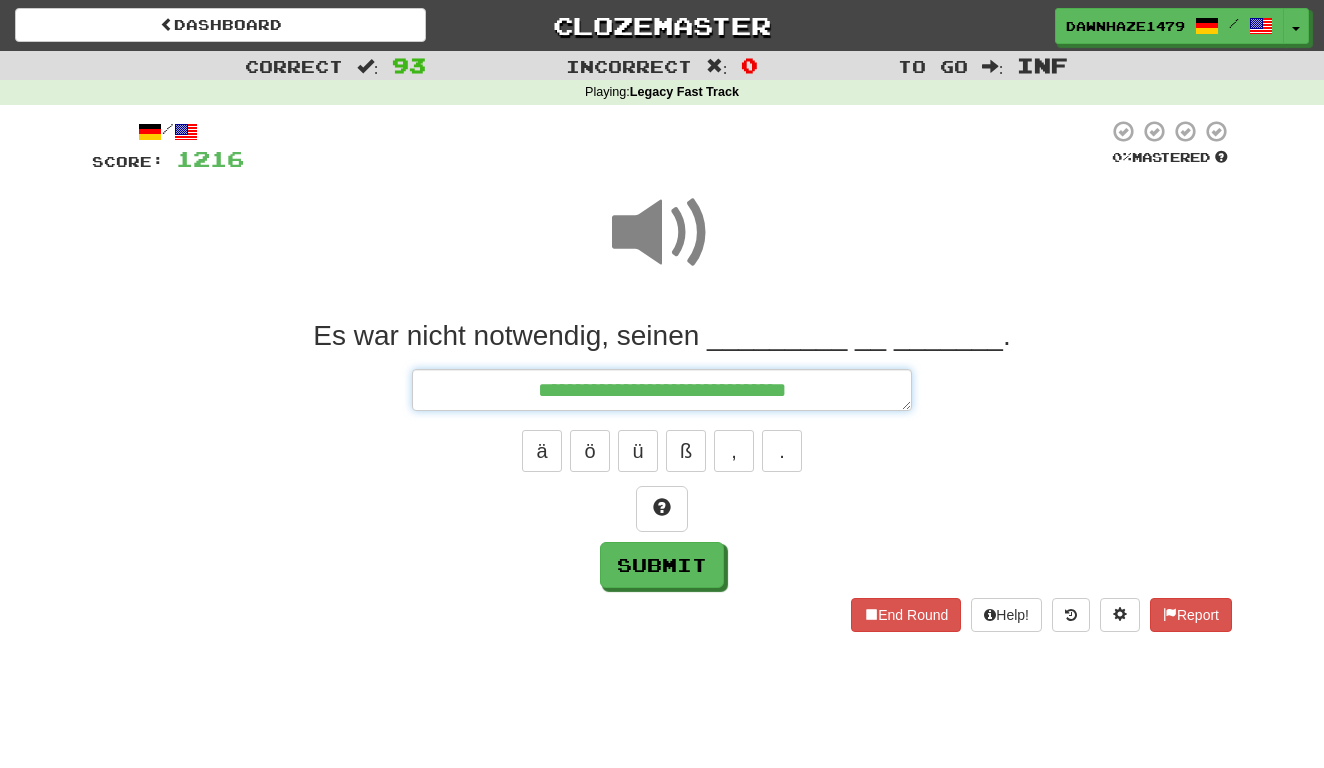 click on "**********" at bounding box center [662, 390] 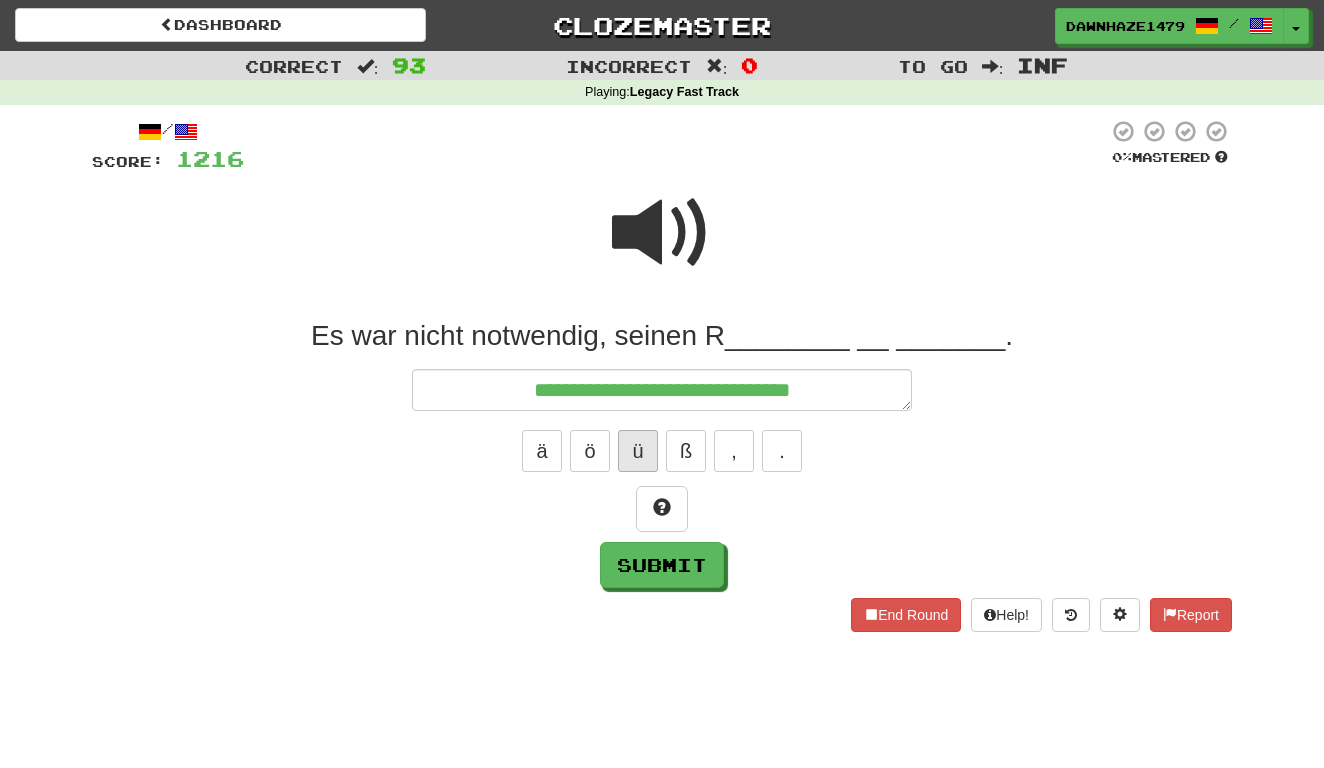 click on "ü" at bounding box center [638, 451] 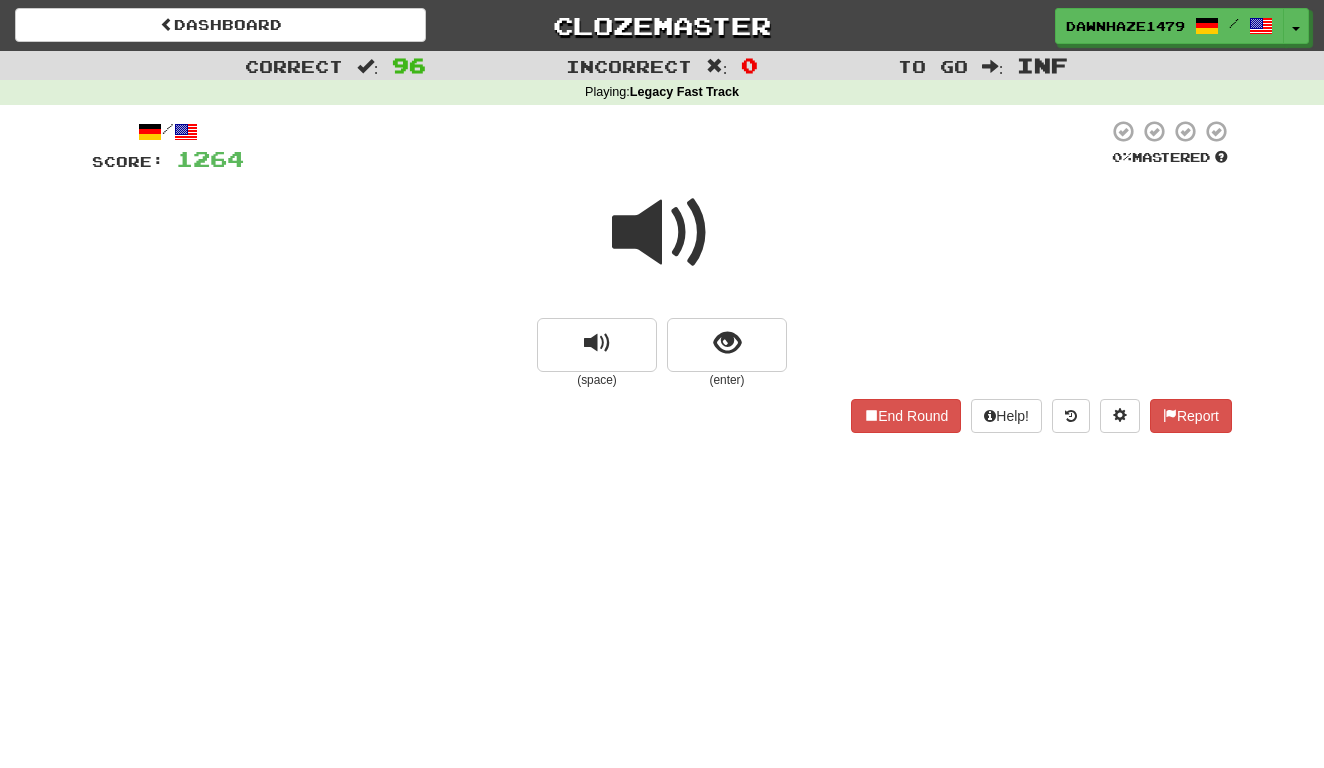 click at bounding box center (662, 233) 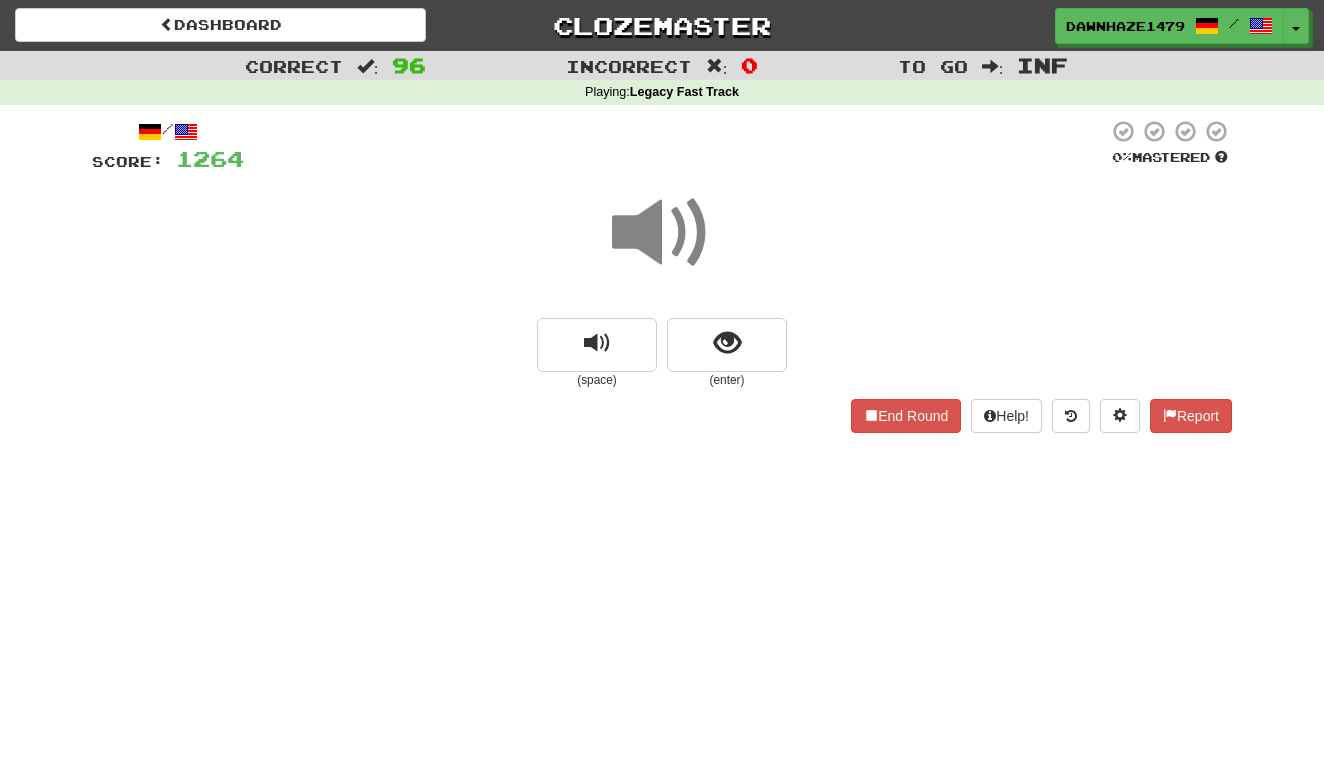 click on "(enter)" at bounding box center (727, 380) 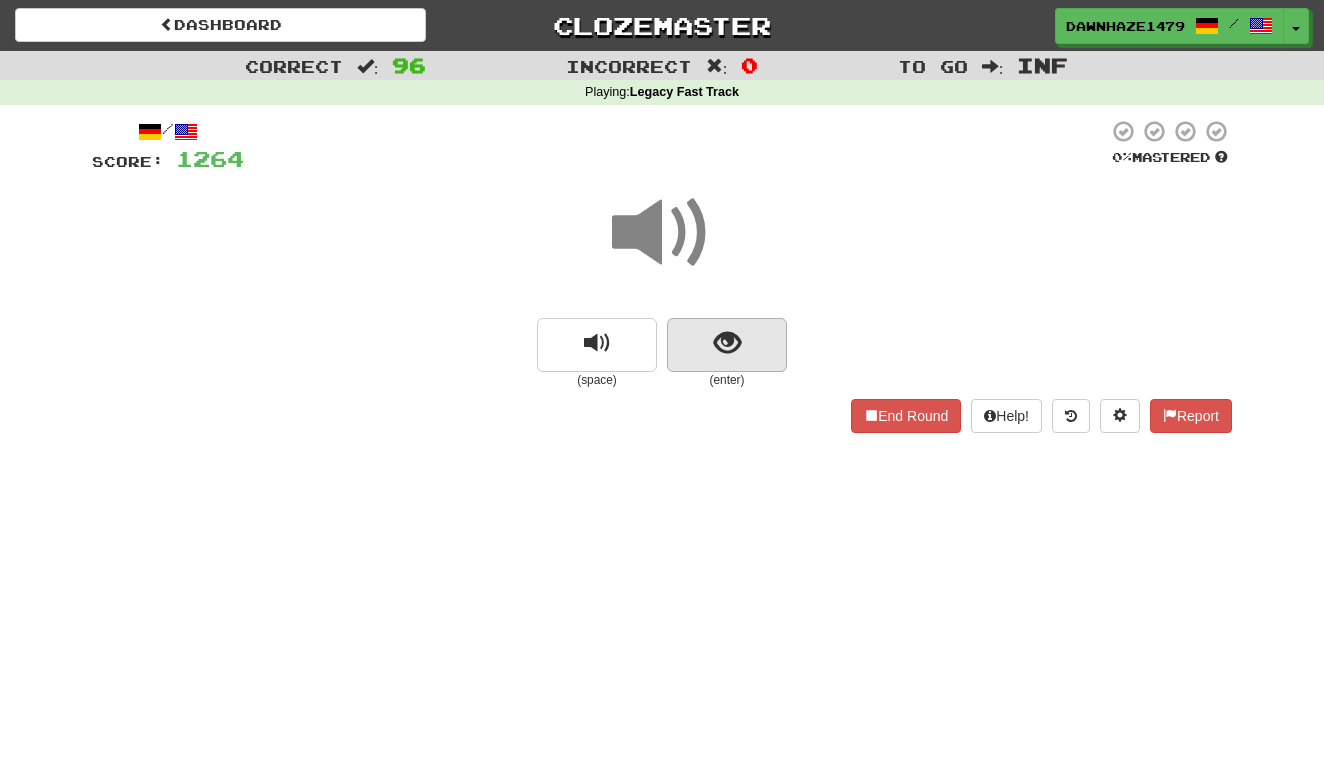click at bounding box center (727, 343) 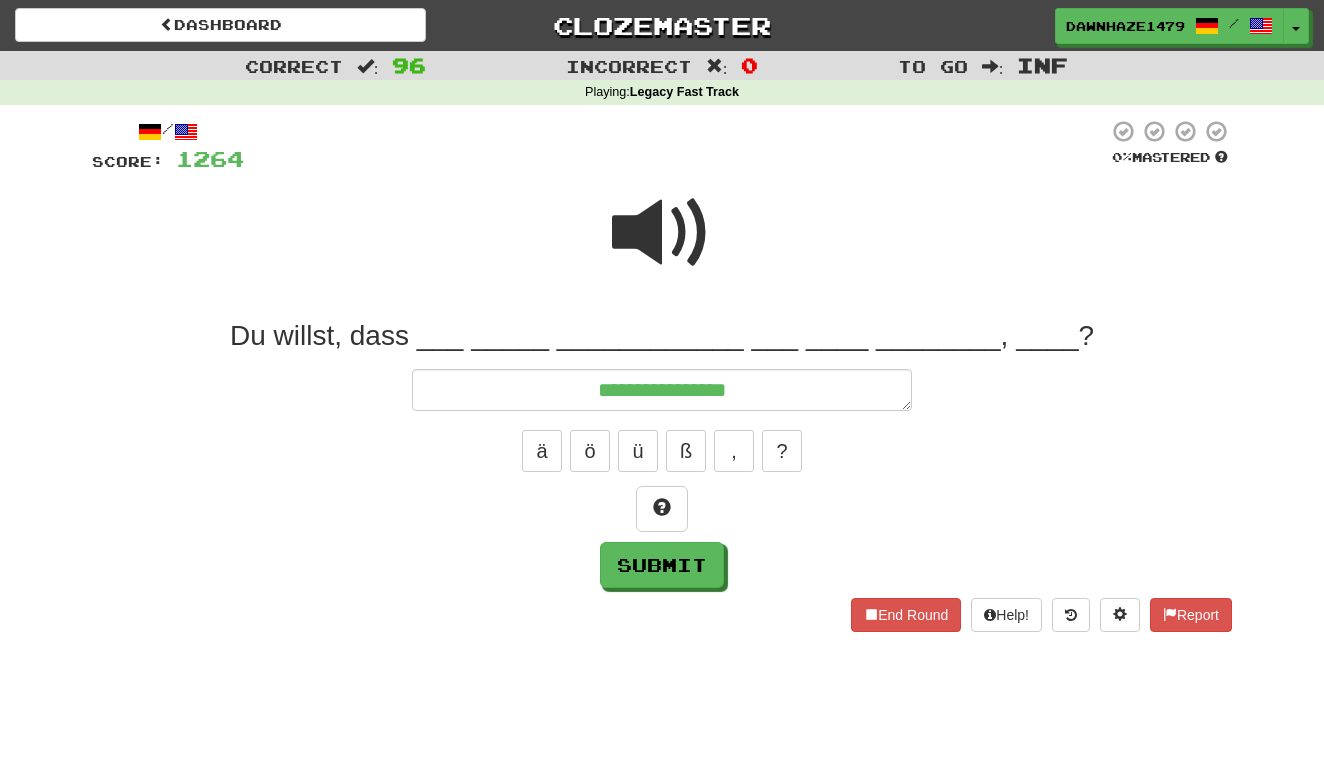 click at bounding box center (662, 233) 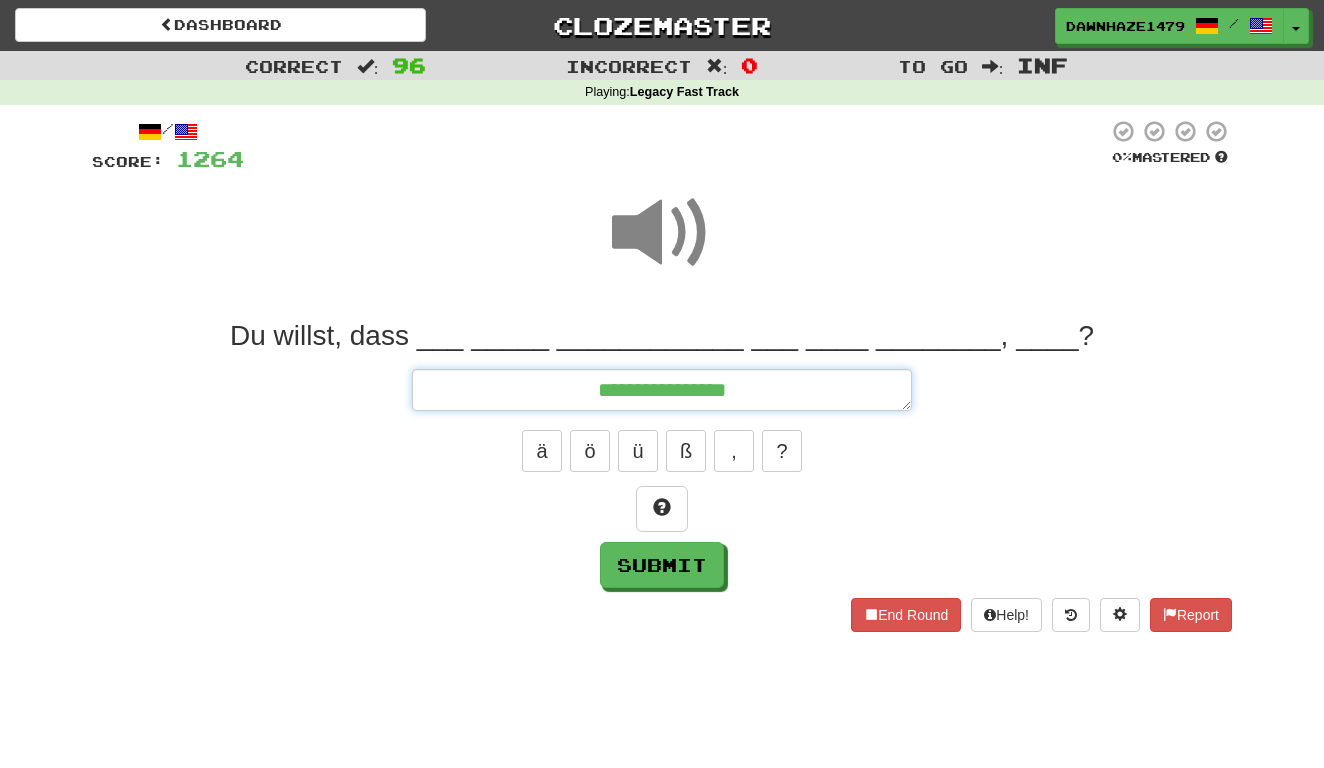 click on "**********" at bounding box center (662, 390) 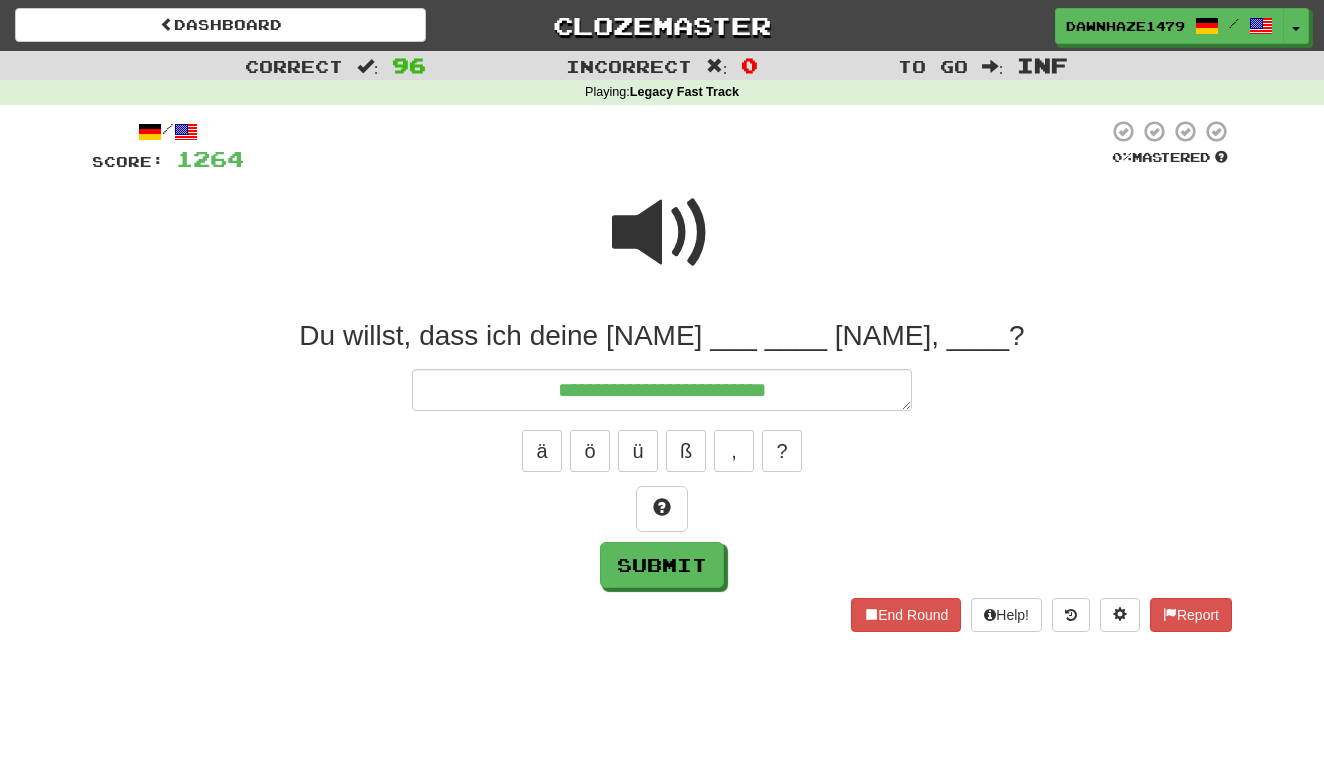 click at bounding box center [662, 233] 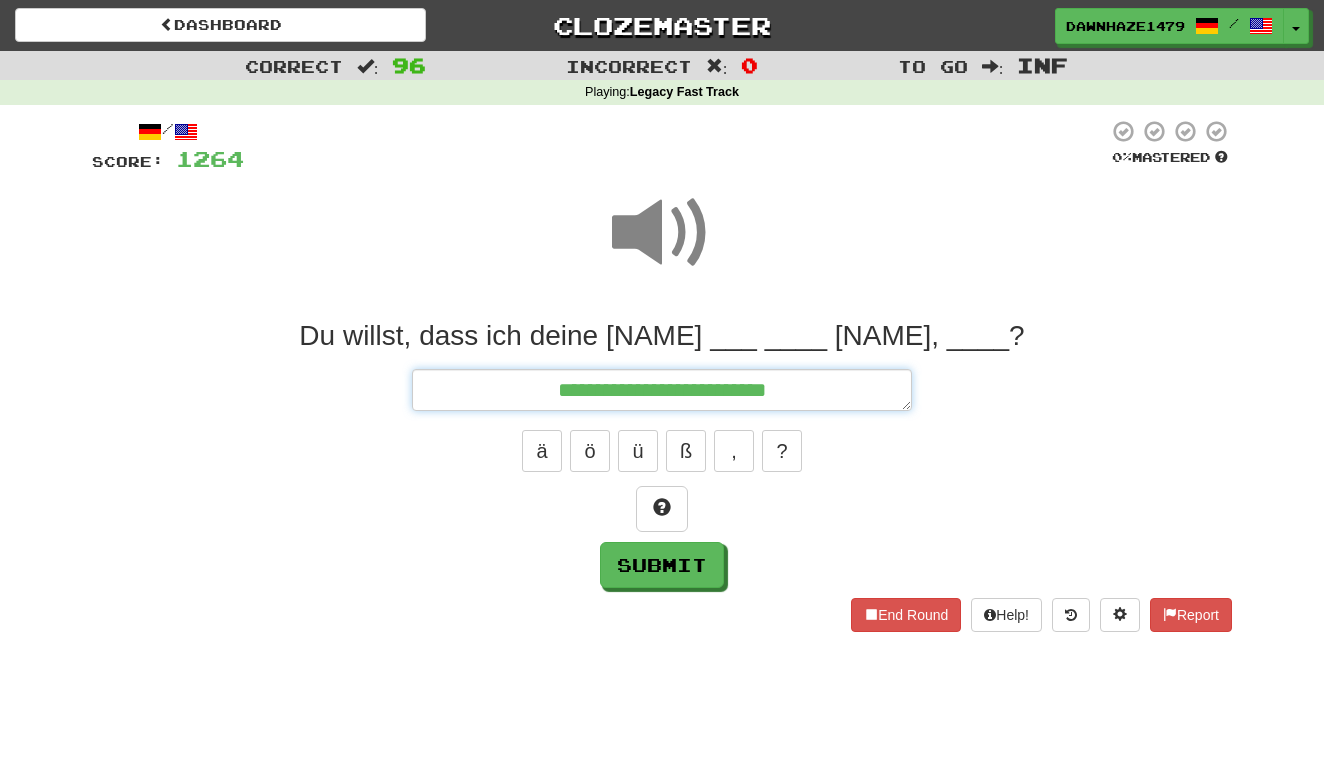 click on "**********" at bounding box center [662, 390] 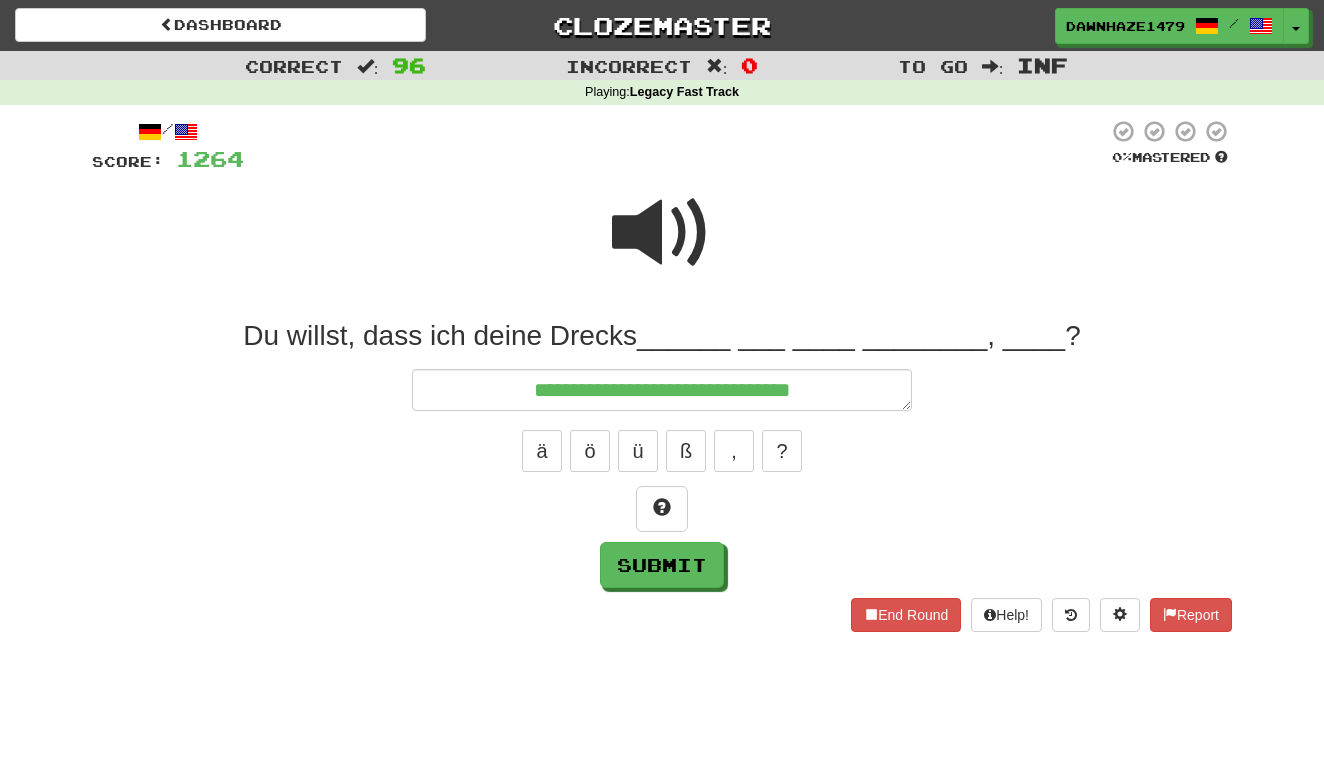 click at bounding box center (662, 233) 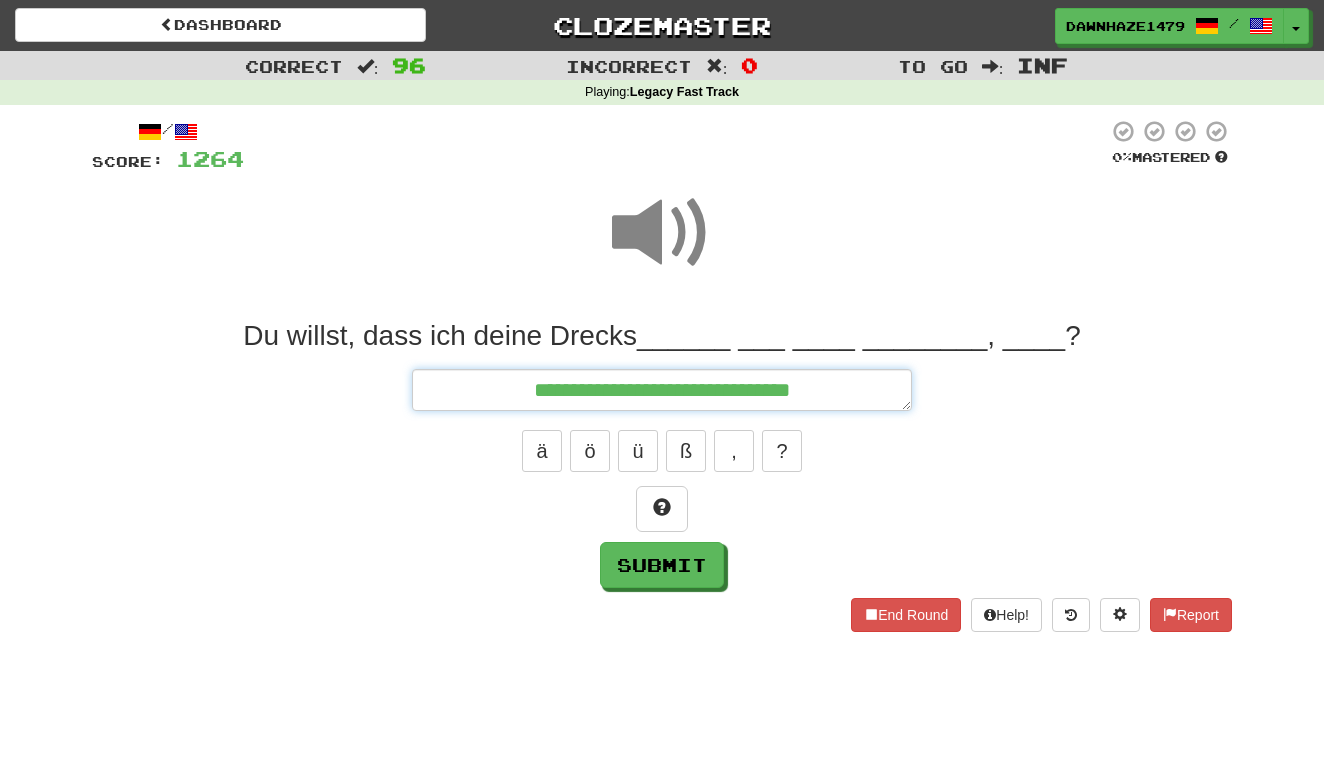 click on "**********" at bounding box center [662, 390] 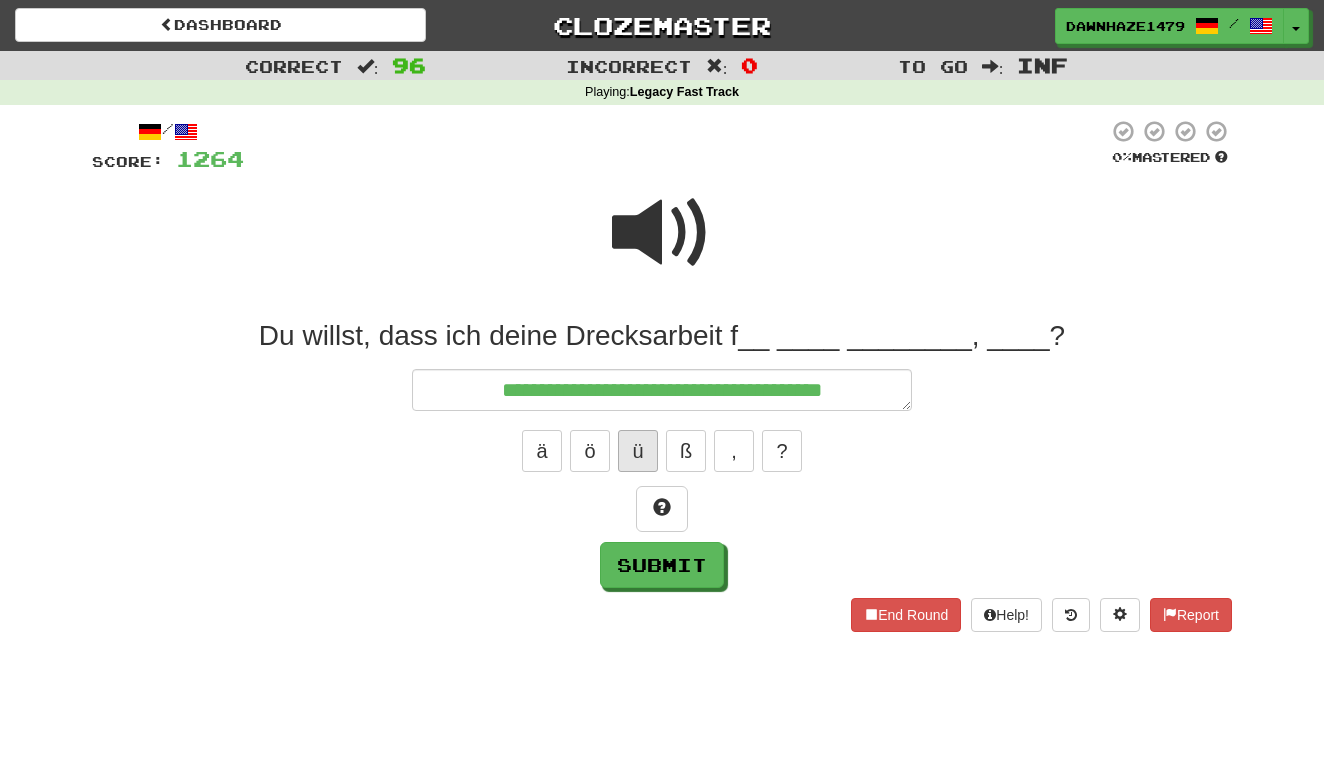 click on "ü" at bounding box center [638, 451] 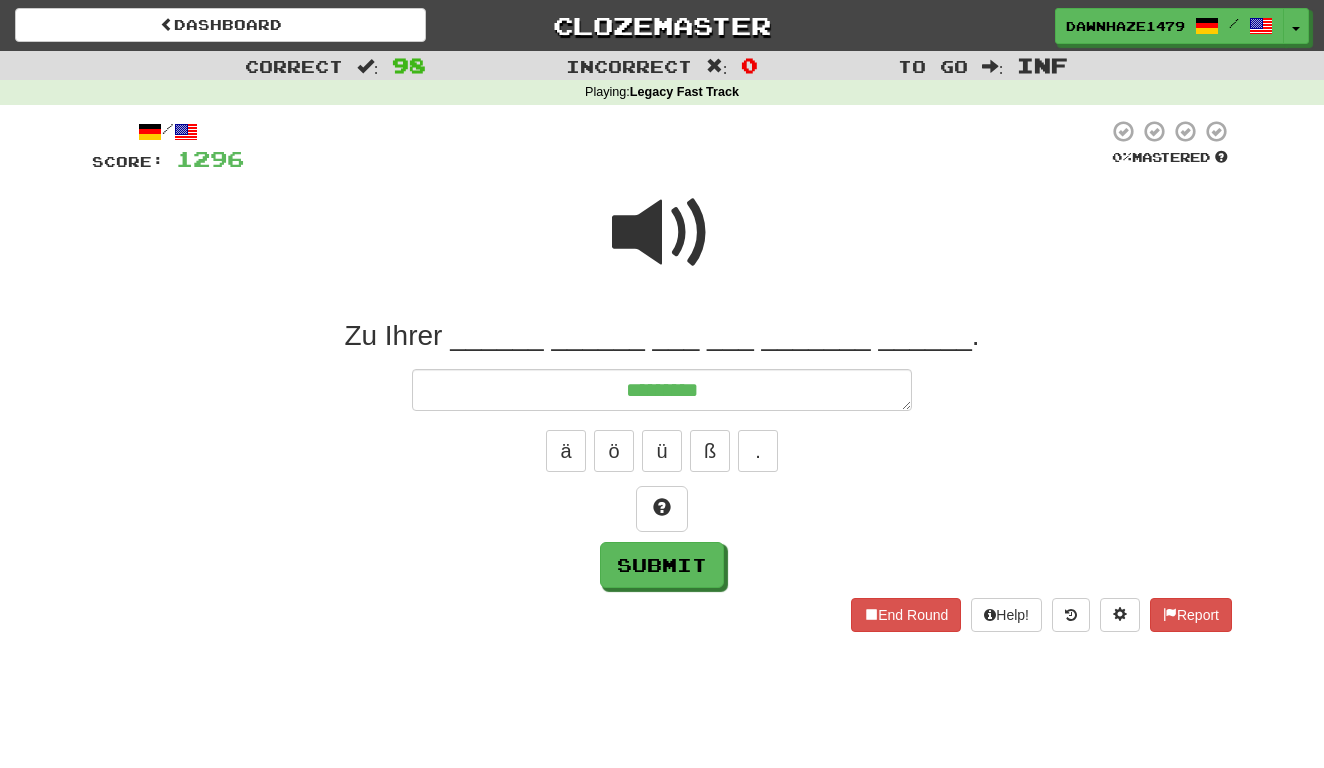 click at bounding box center (662, 233) 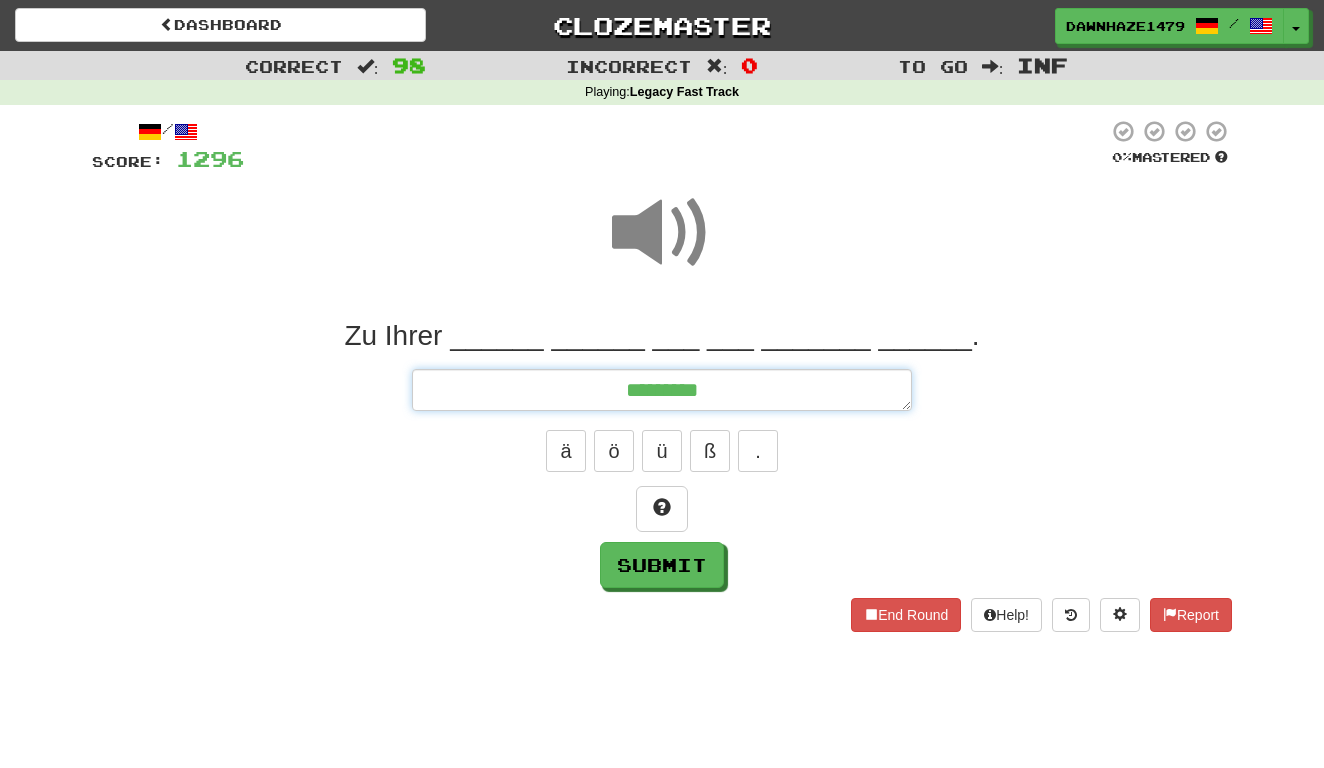click on "********" at bounding box center (662, 390) 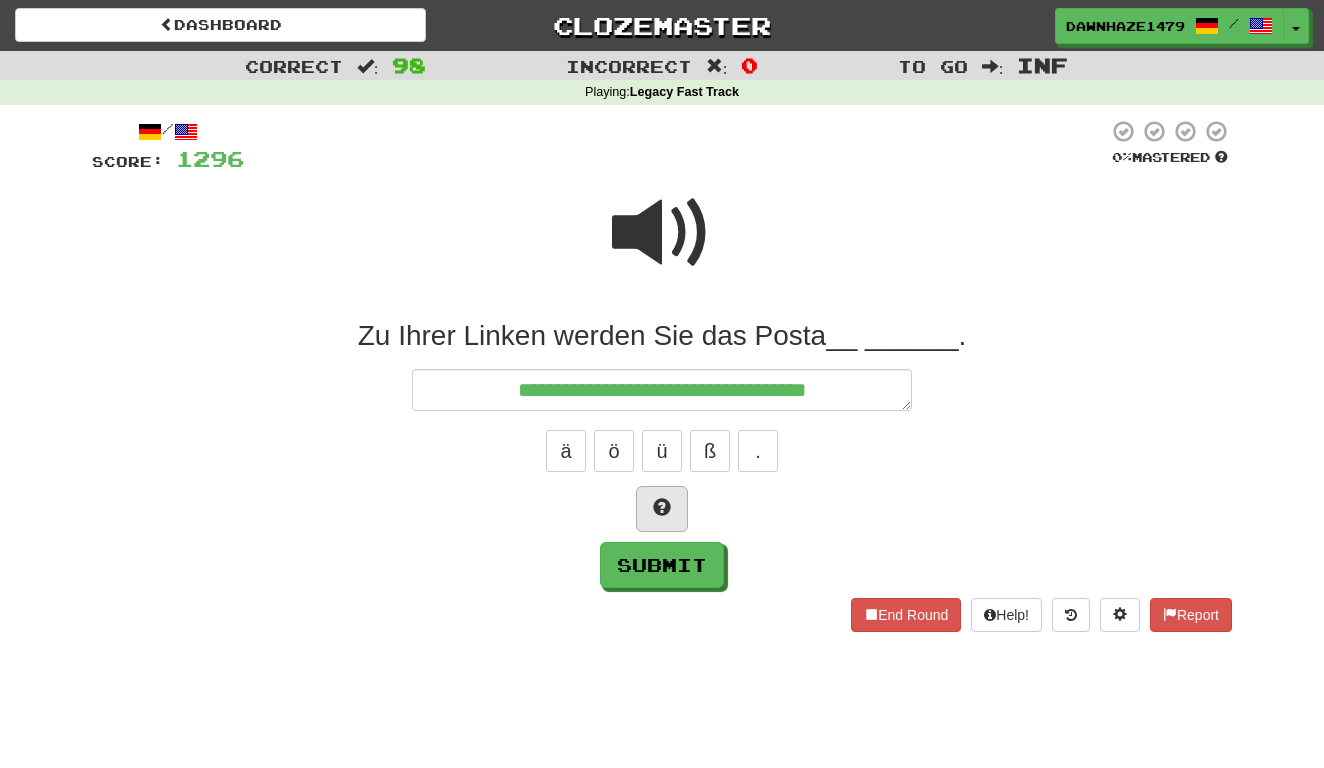 click at bounding box center [662, 509] 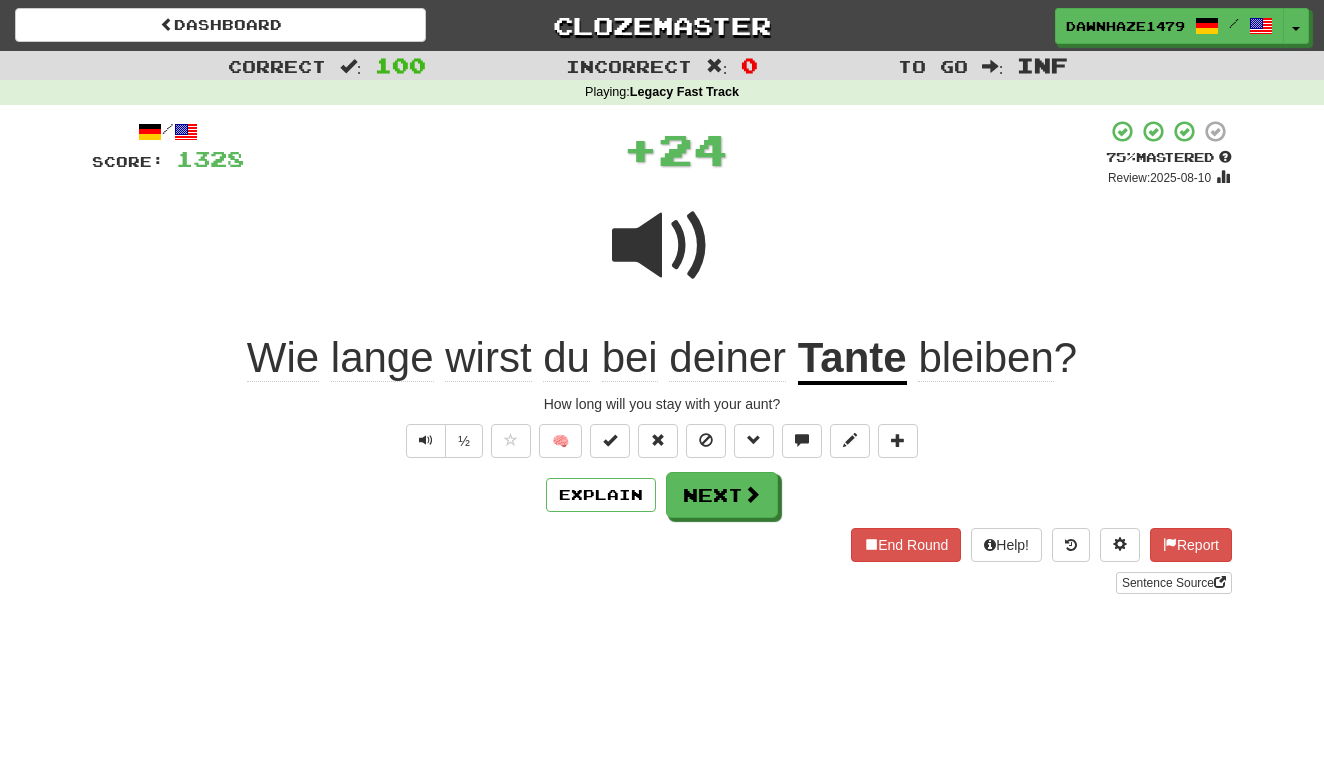 scroll, scrollTop: 0, scrollLeft: 0, axis: both 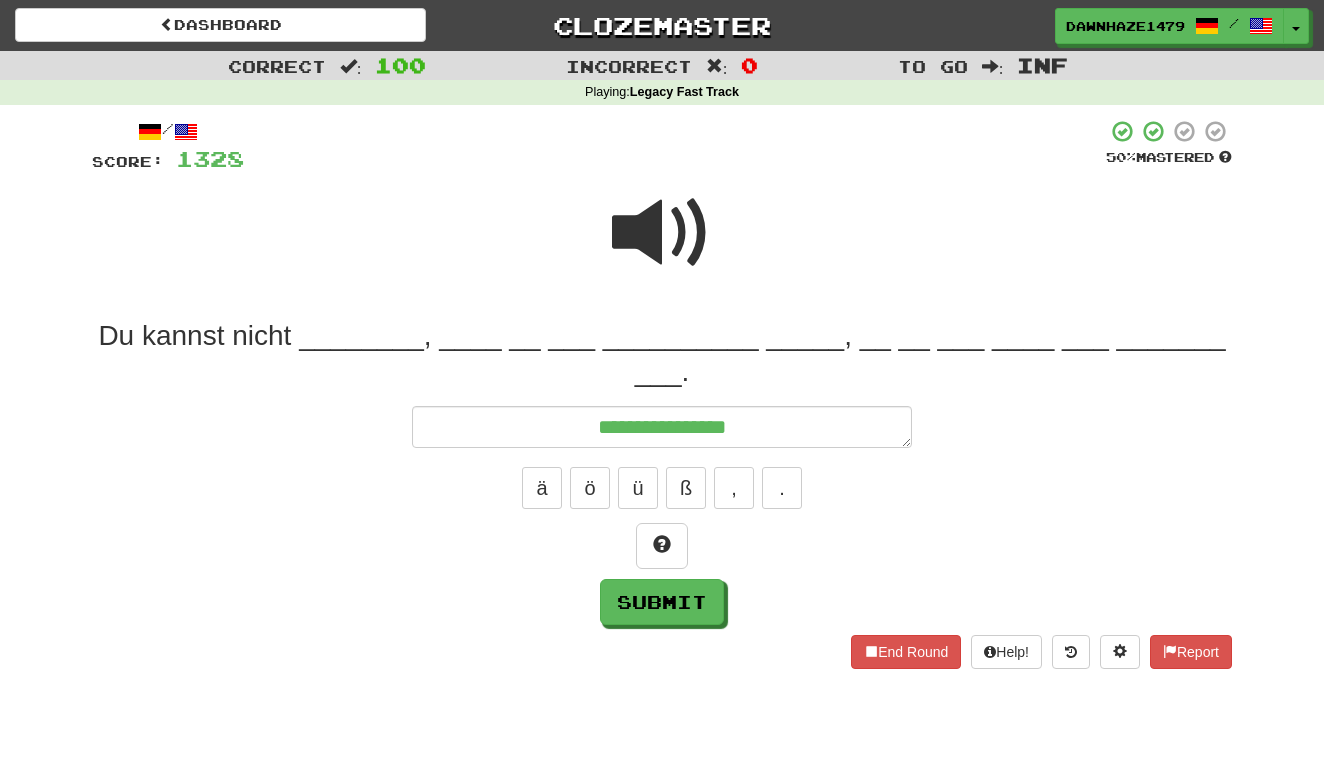 click at bounding box center (662, 233) 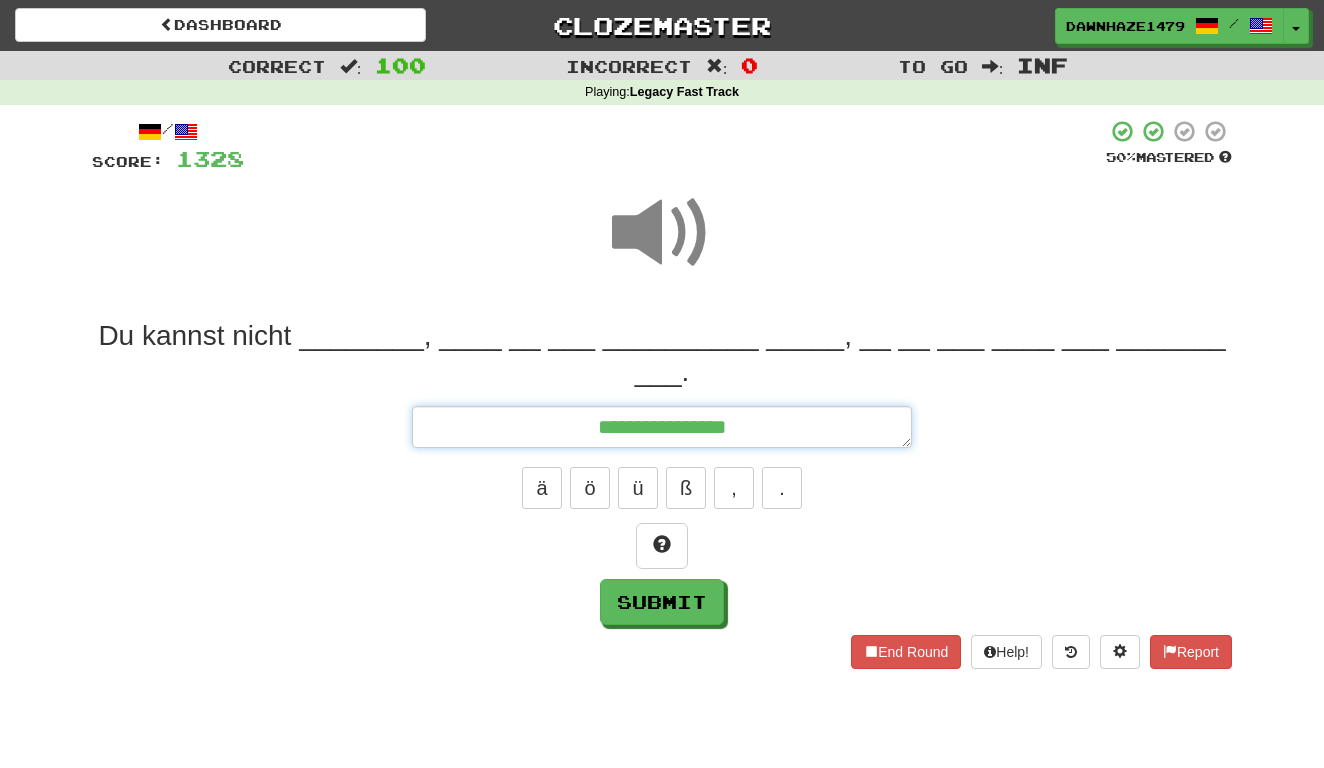 click on "**********" at bounding box center (662, 427) 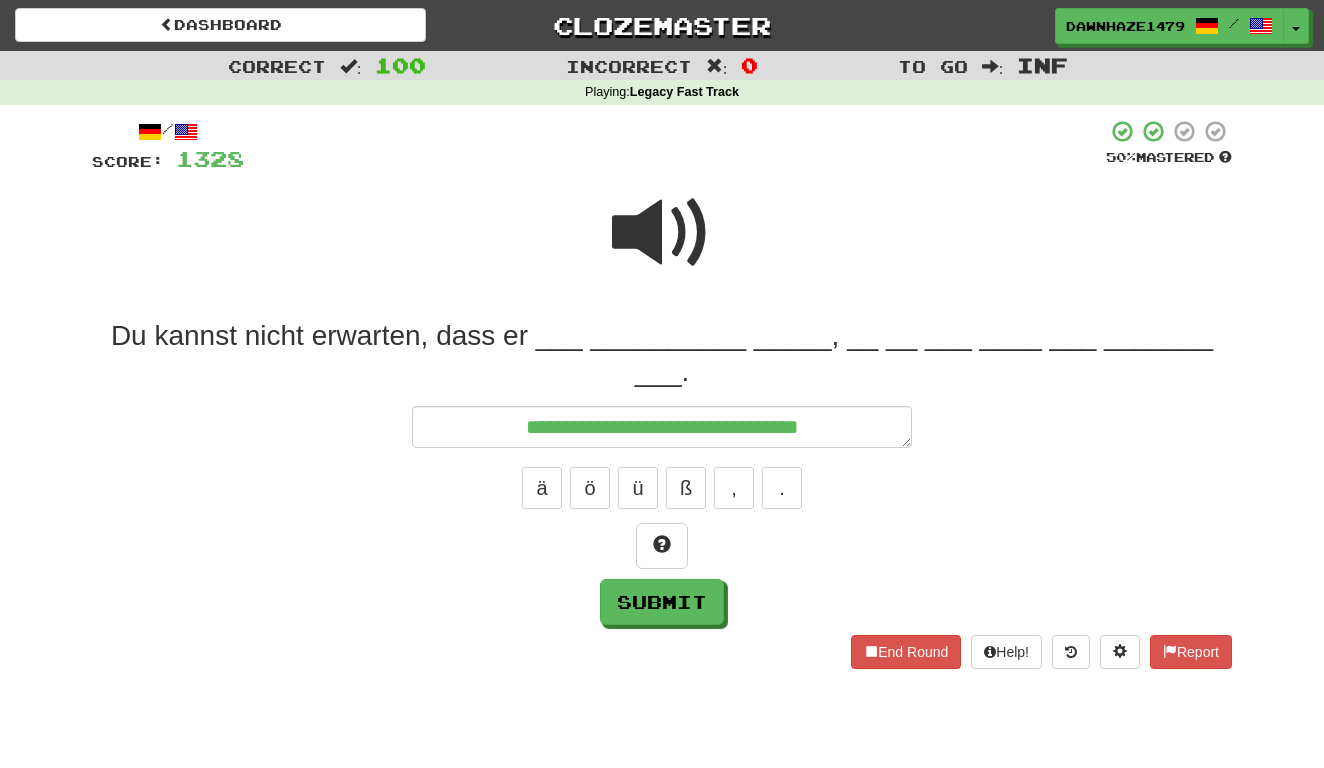 click at bounding box center [662, 233] 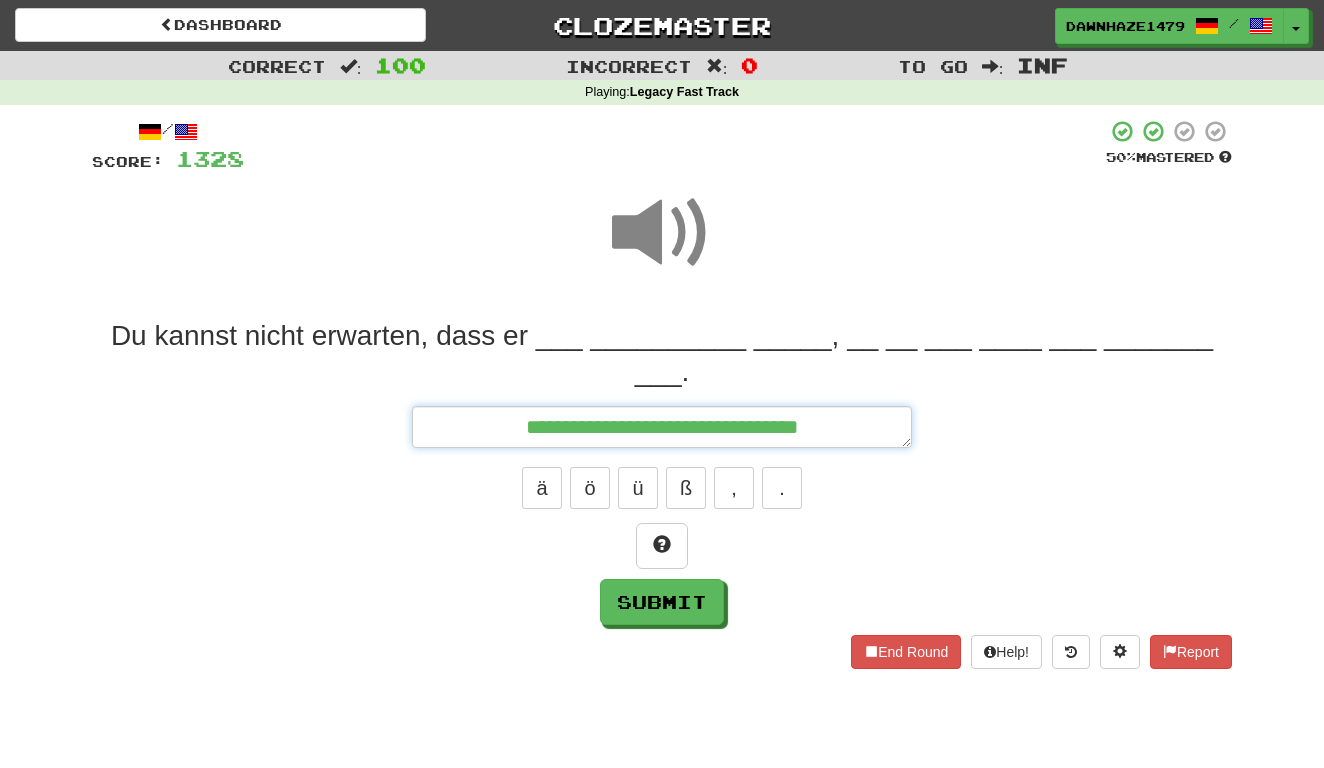 click on "**********" at bounding box center [662, 427] 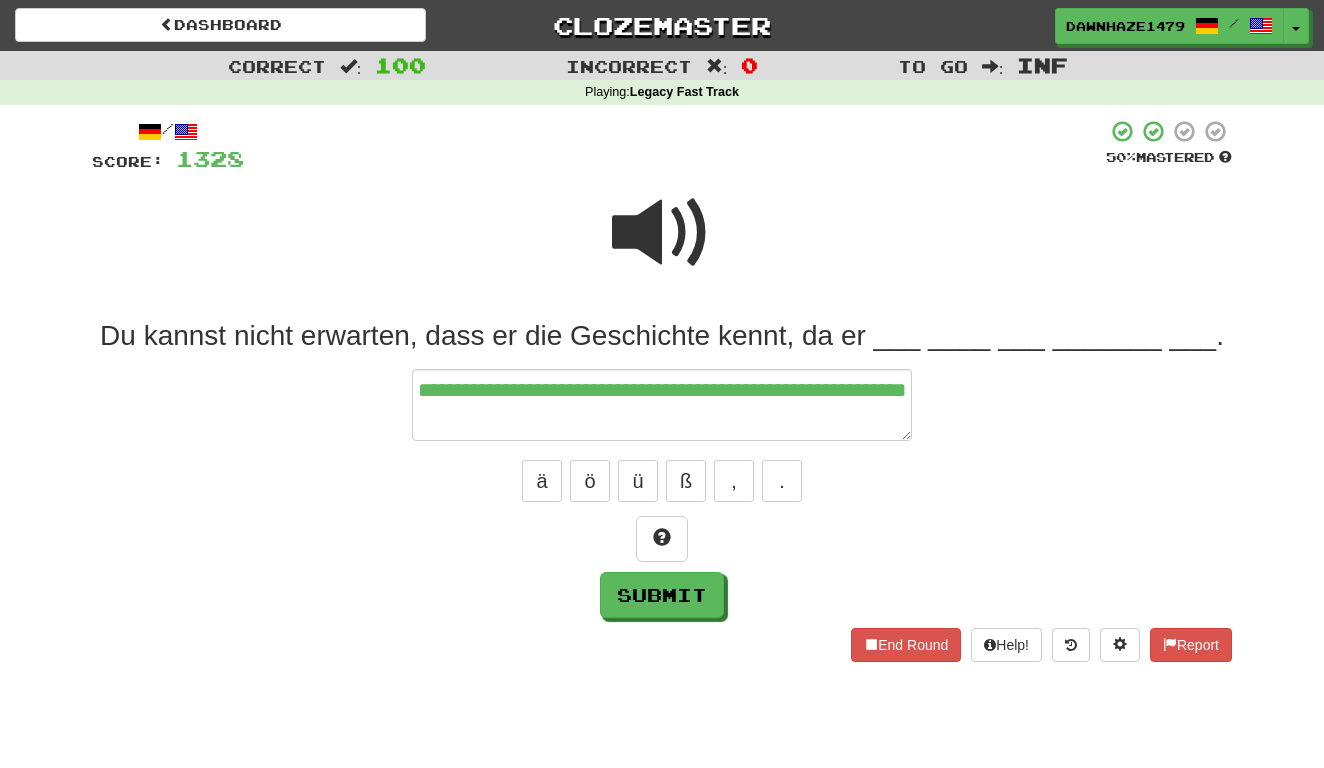 click at bounding box center (662, 233) 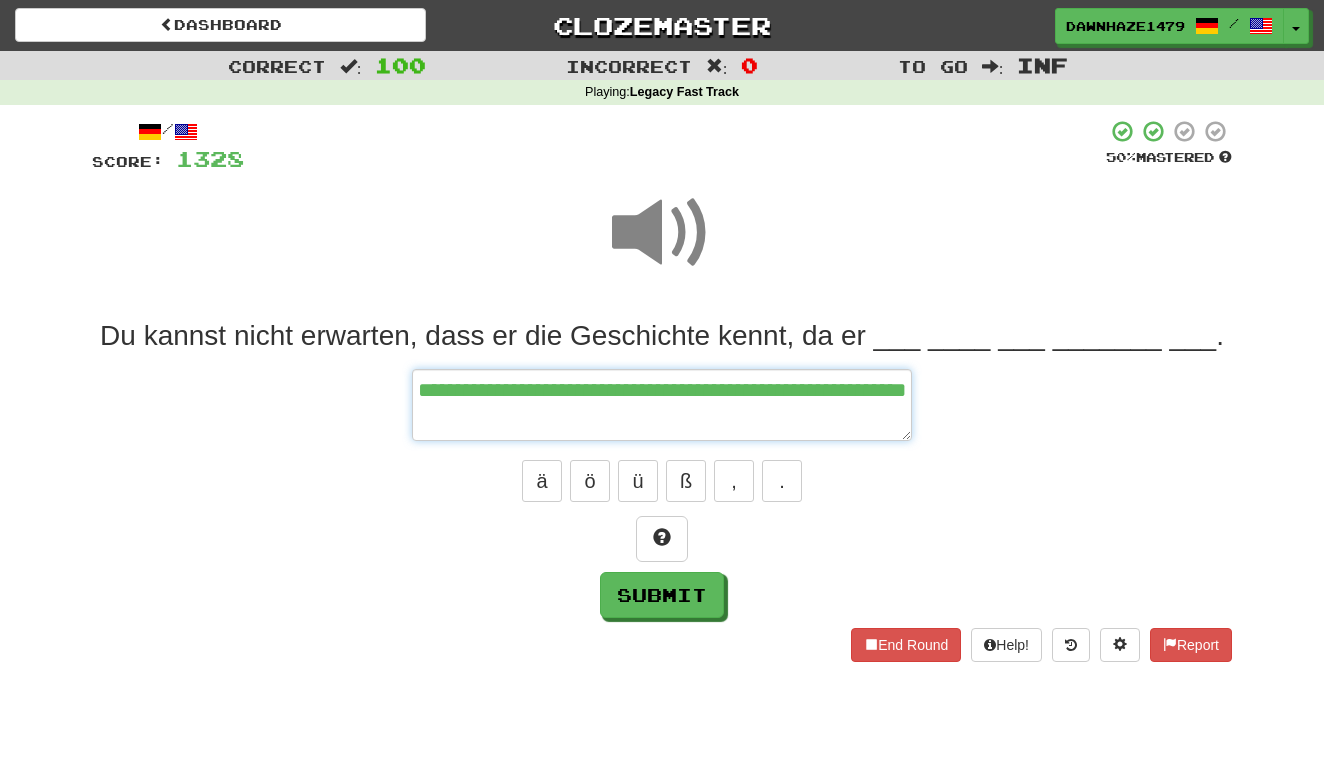 click on "**********" at bounding box center [662, 405] 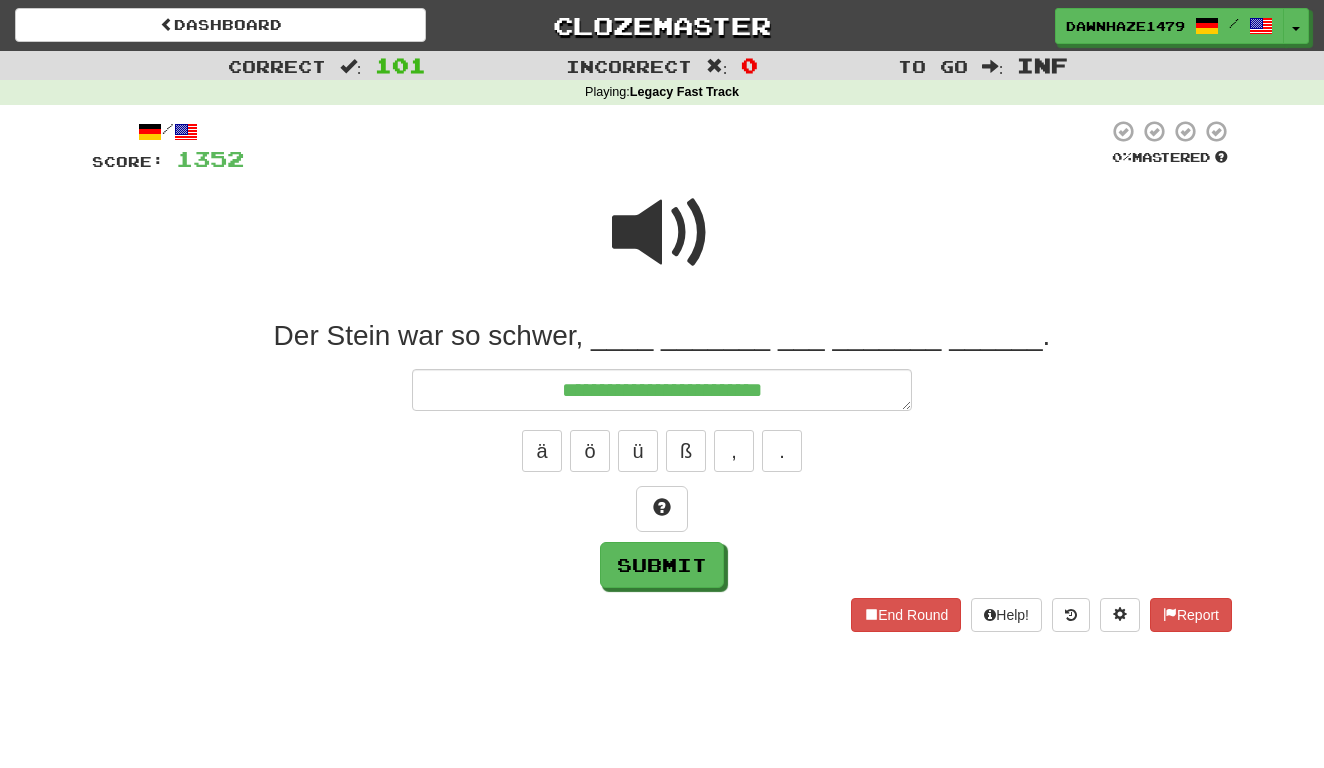 click at bounding box center (662, 233) 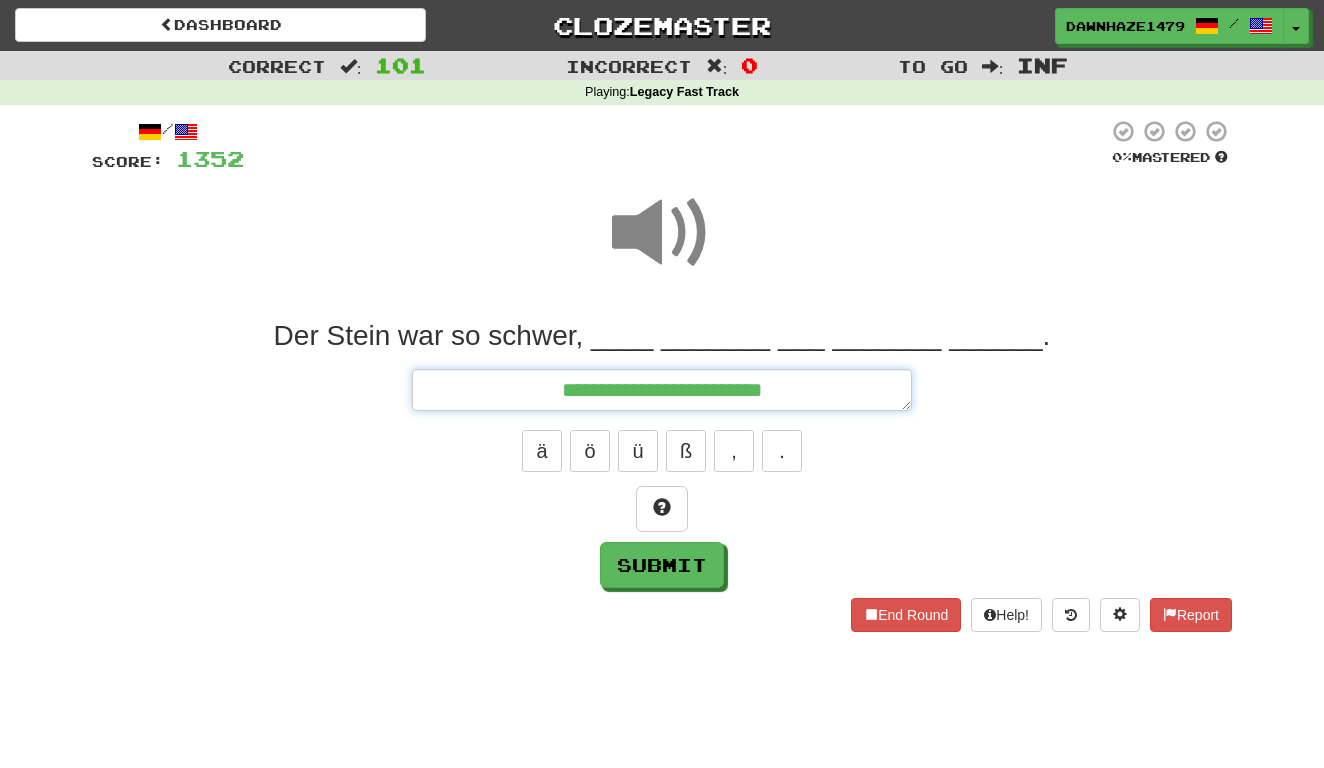 click on "**********" at bounding box center [662, 390] 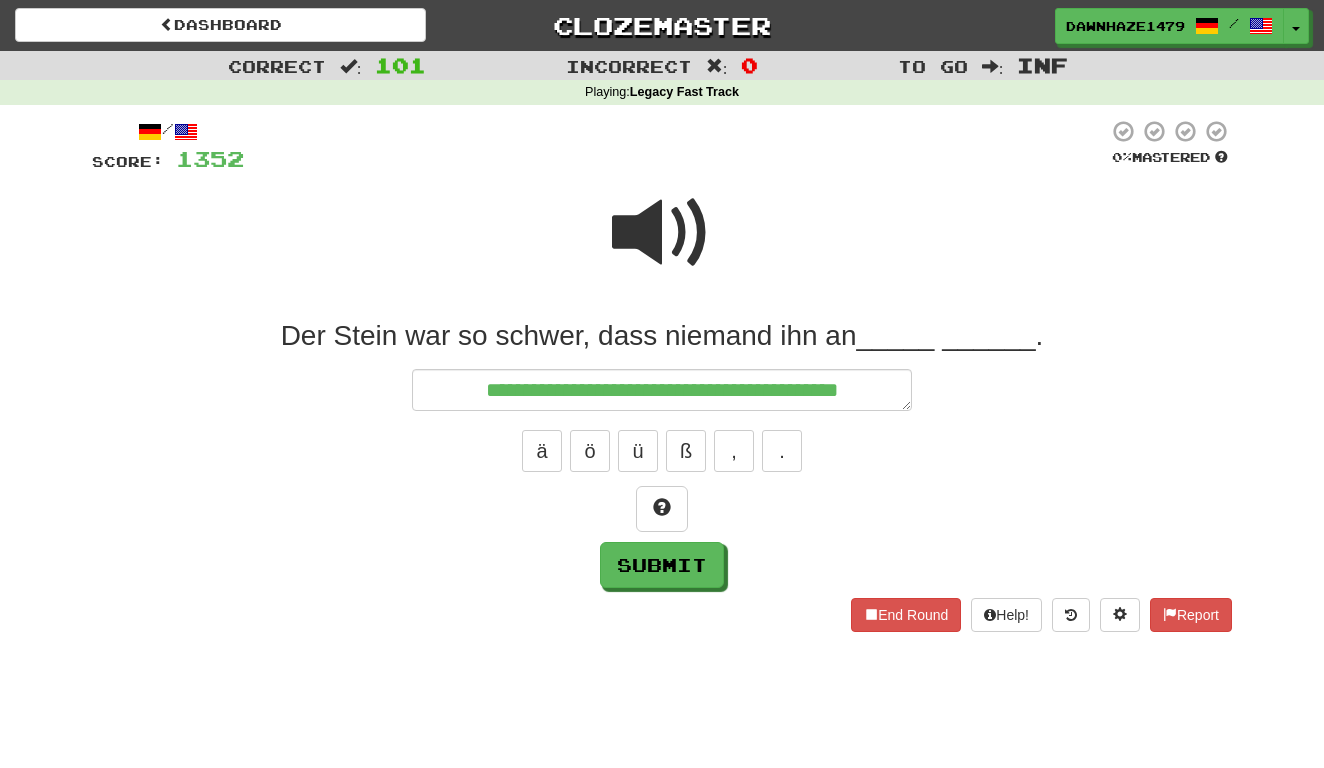 click at bounding box center [662, 233] 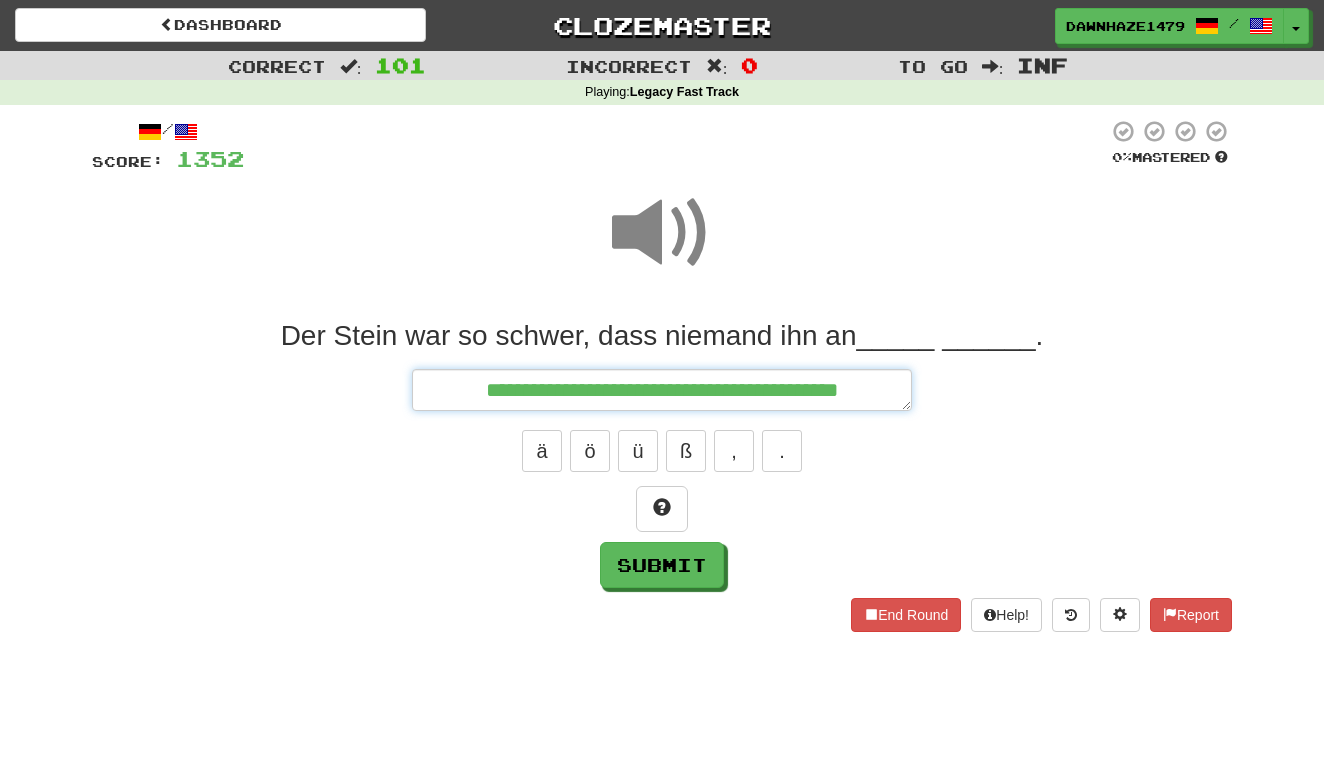 click on "**********" at bounding box center [662, 390] 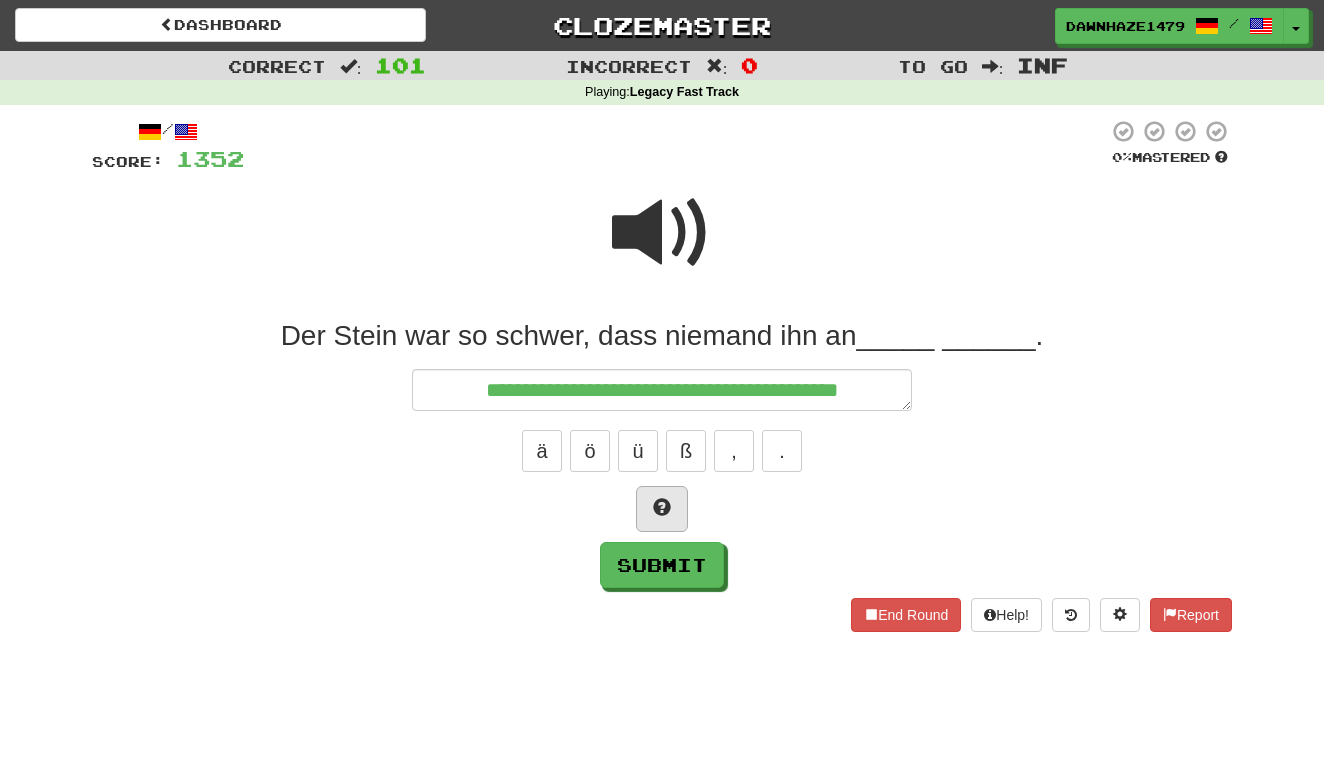 click at bounding box center (662, 507) 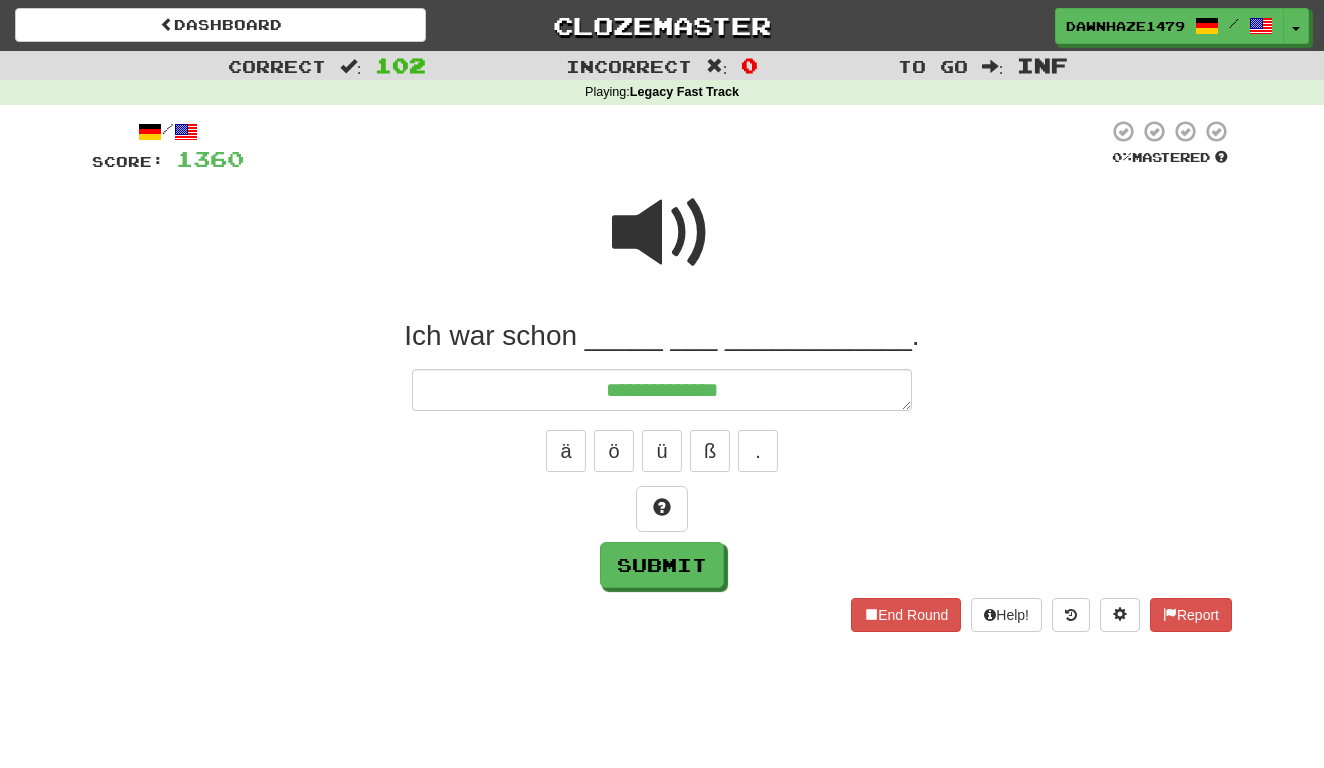 click at bounding box center [662, 233] 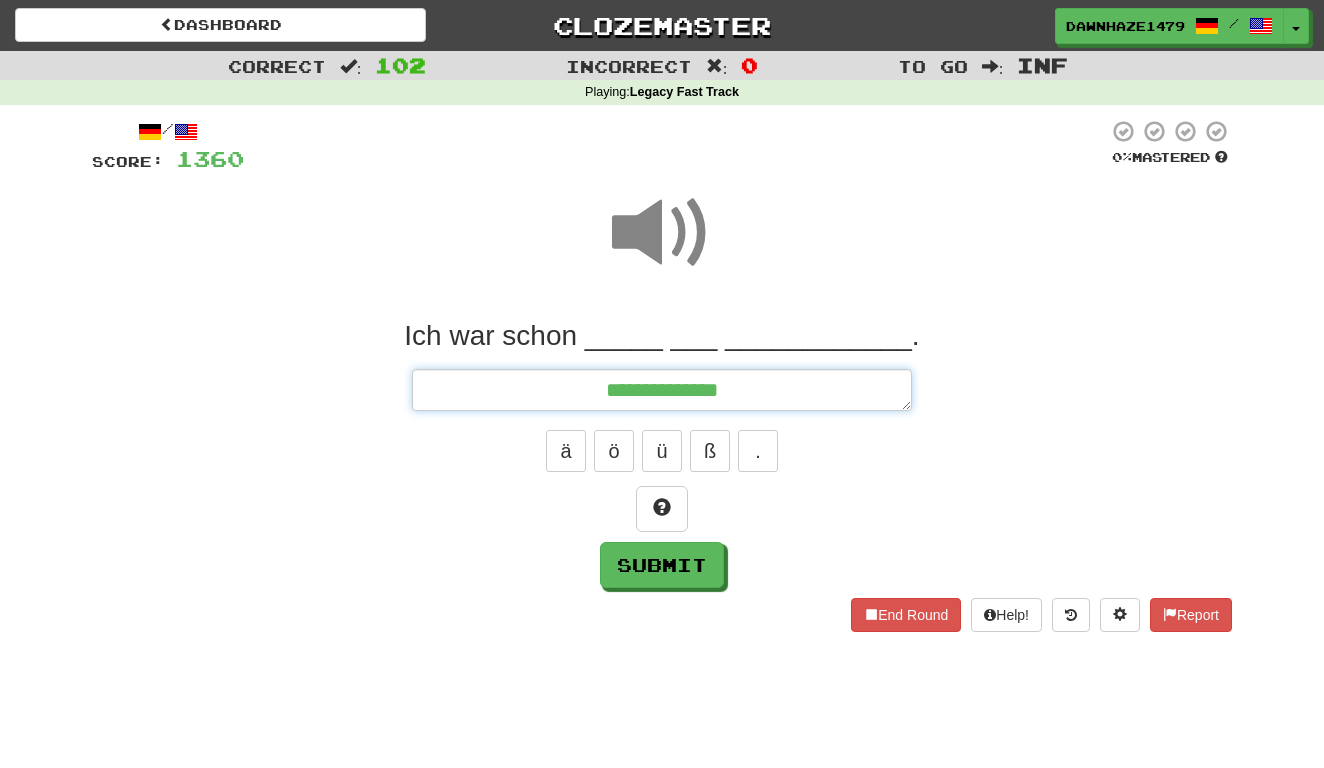 click on "**********" at bounding box center (662, 390) 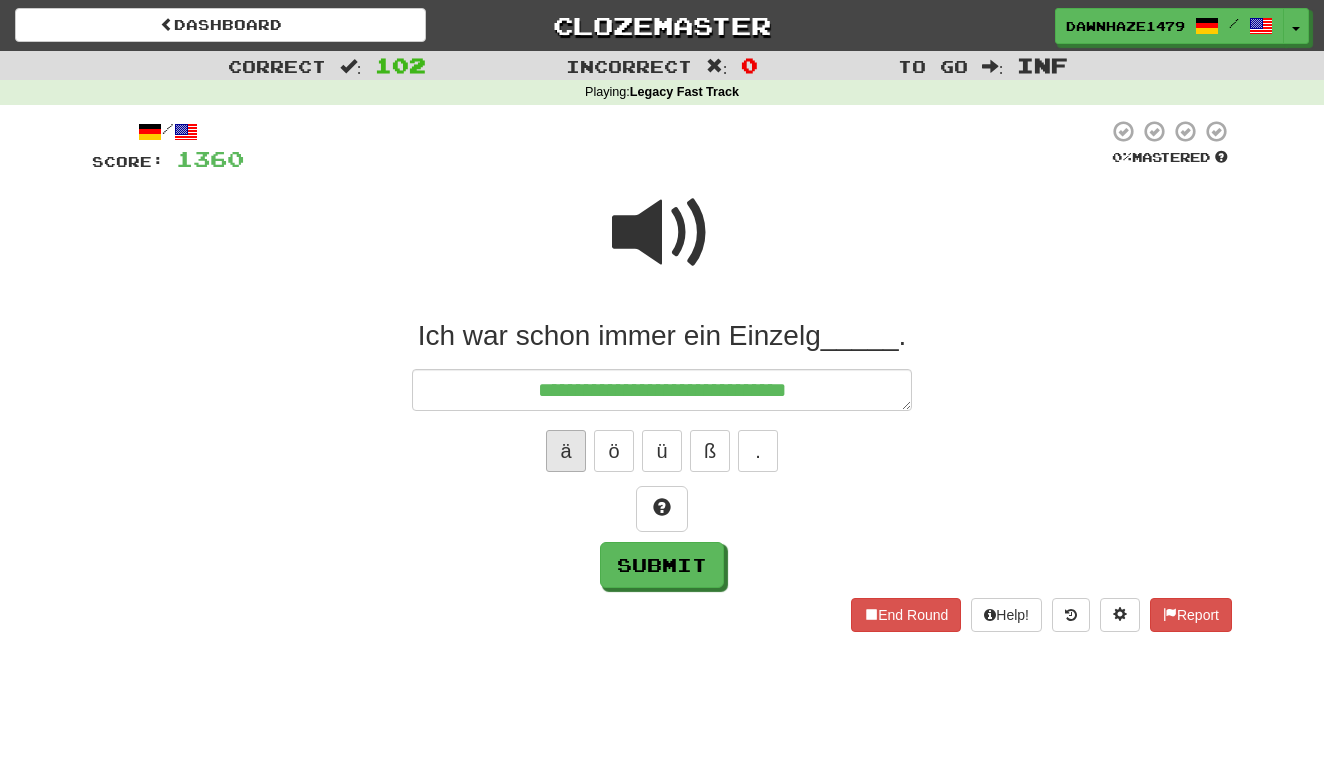 click on "ä" at bounding box center [566, 451] 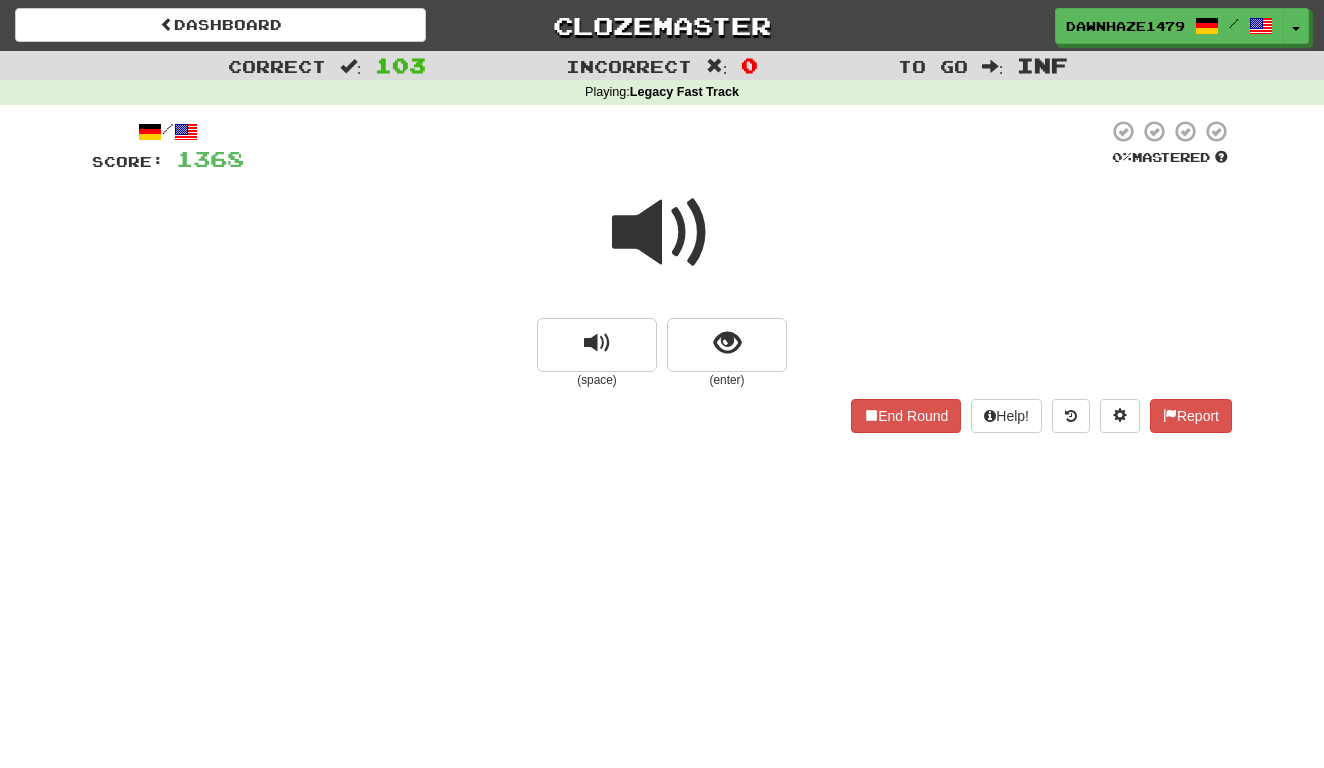 click at bounding box center [662, 233] 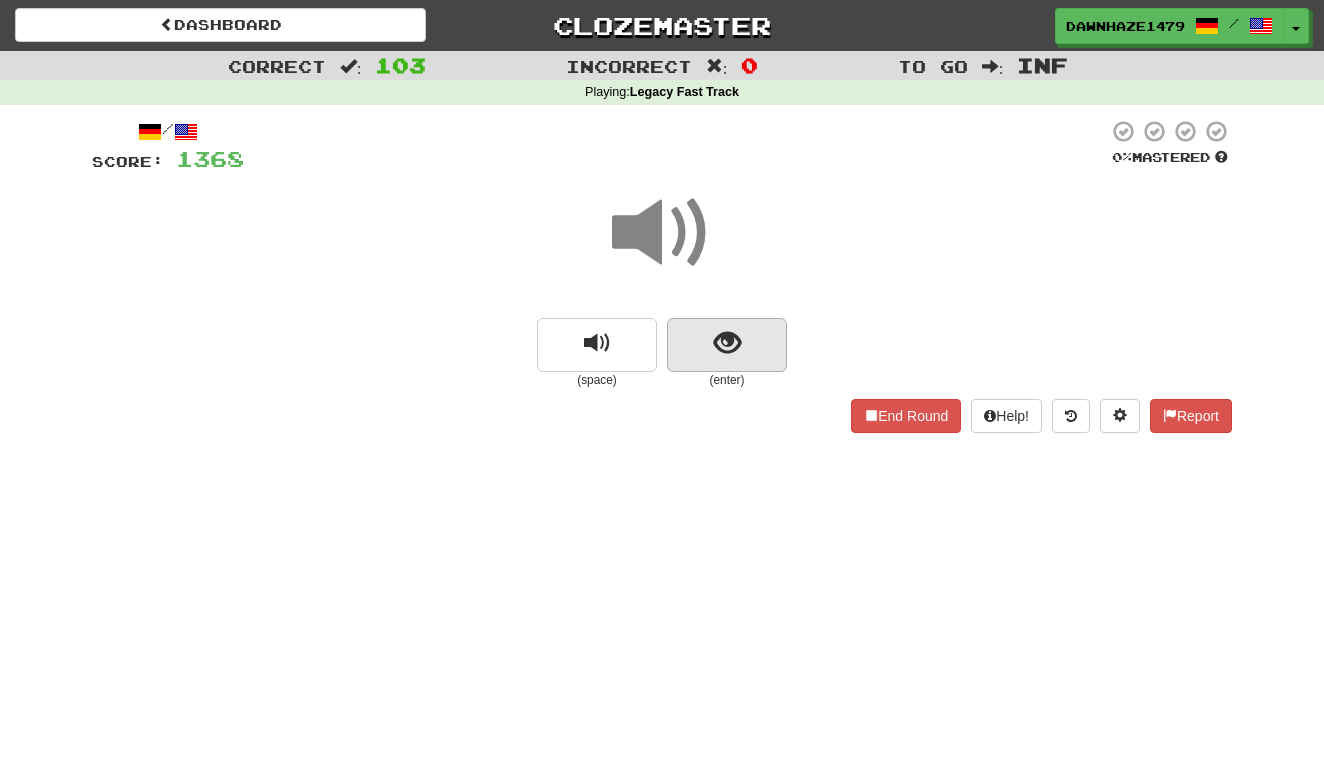 click at bounding box center [727, 343] 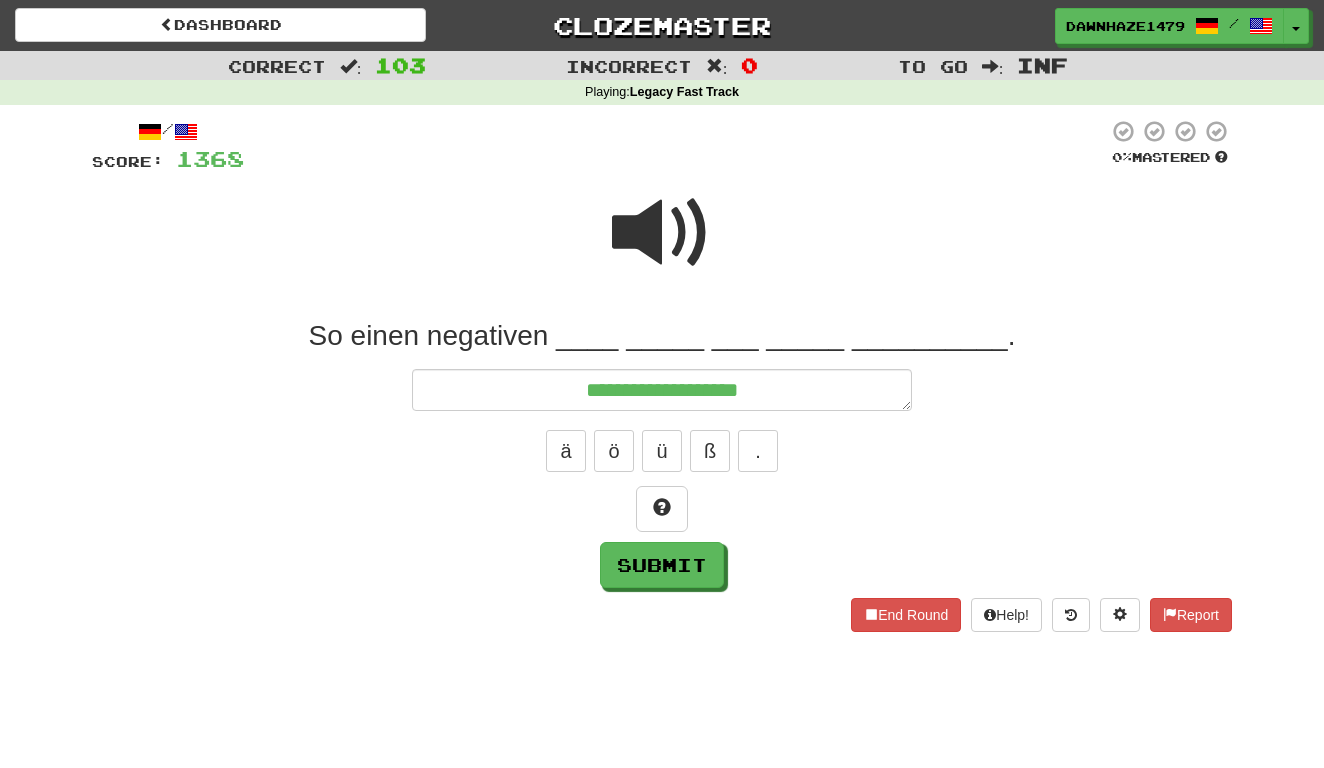 click at bounding box center [662, 233] 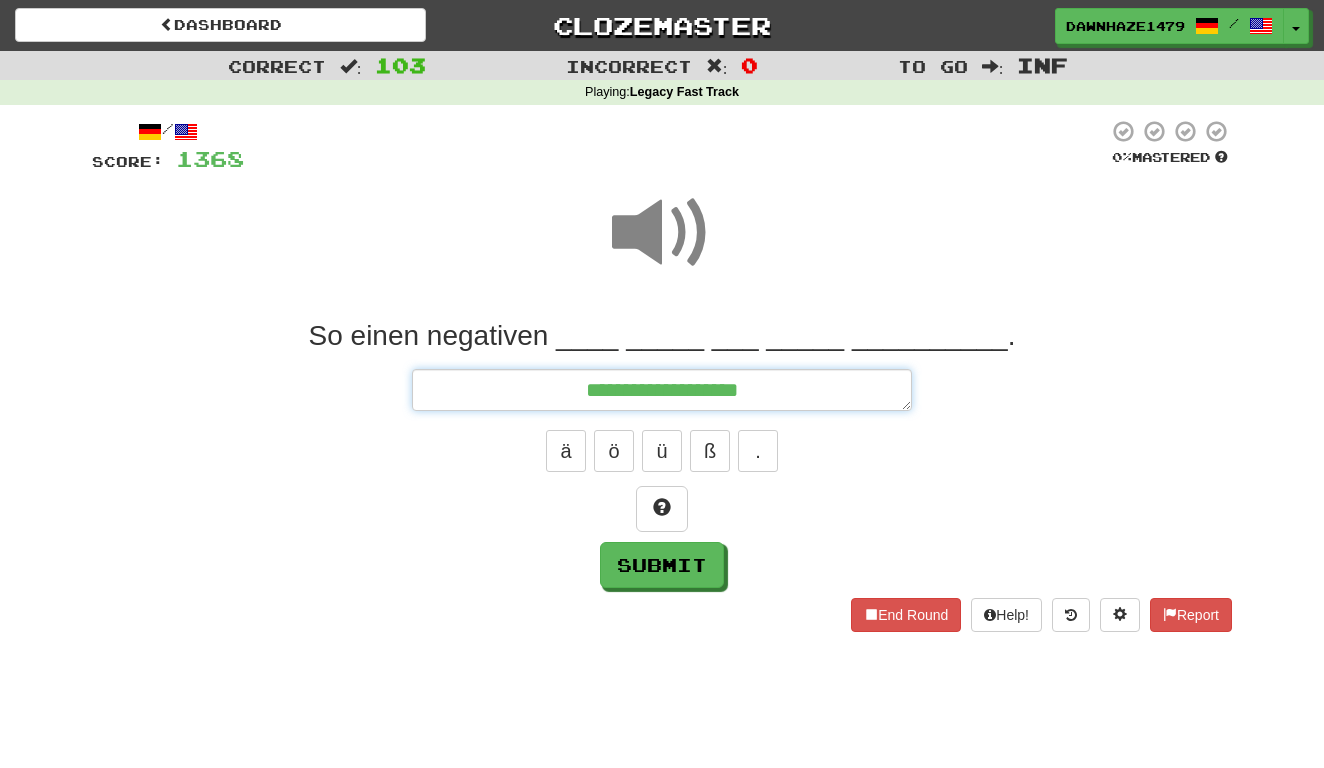 click on "**********" at bounding box center (662, 390) 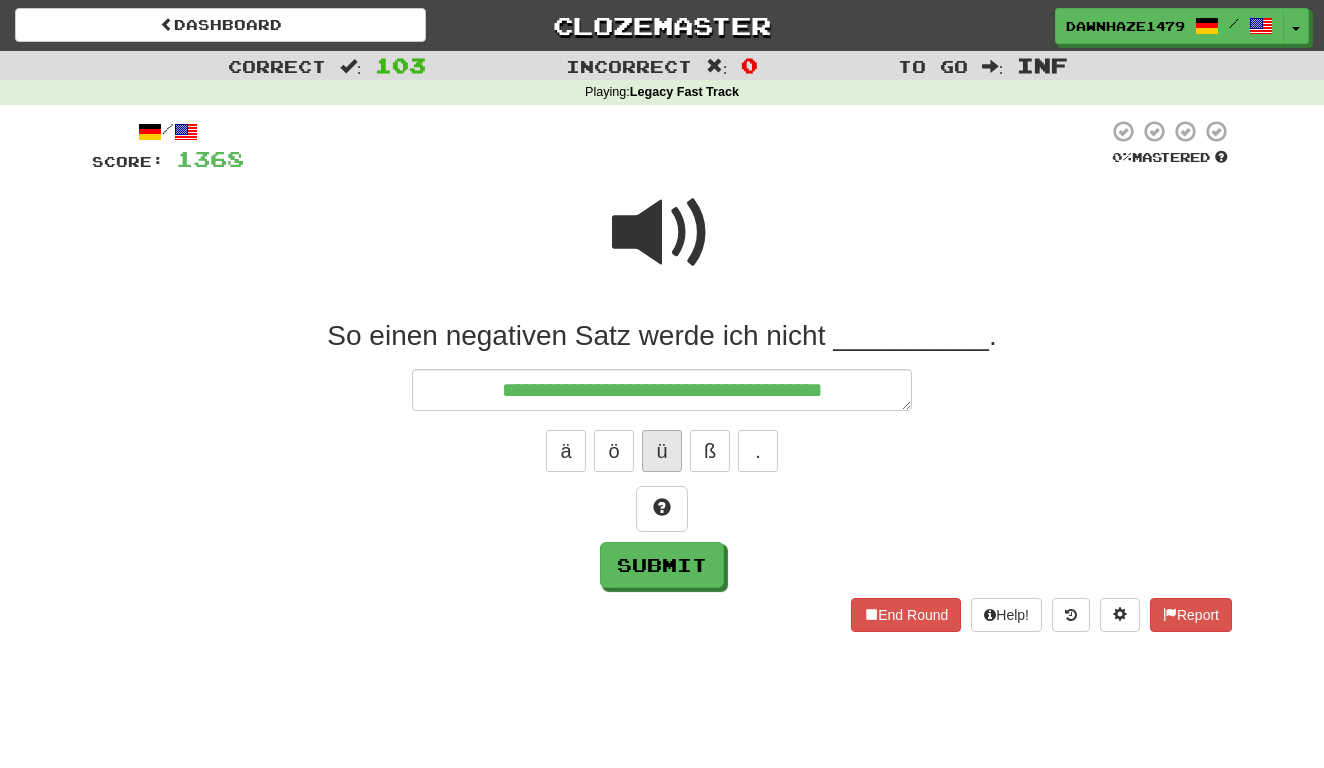 click on "ü" at bounding box center [662, 451] 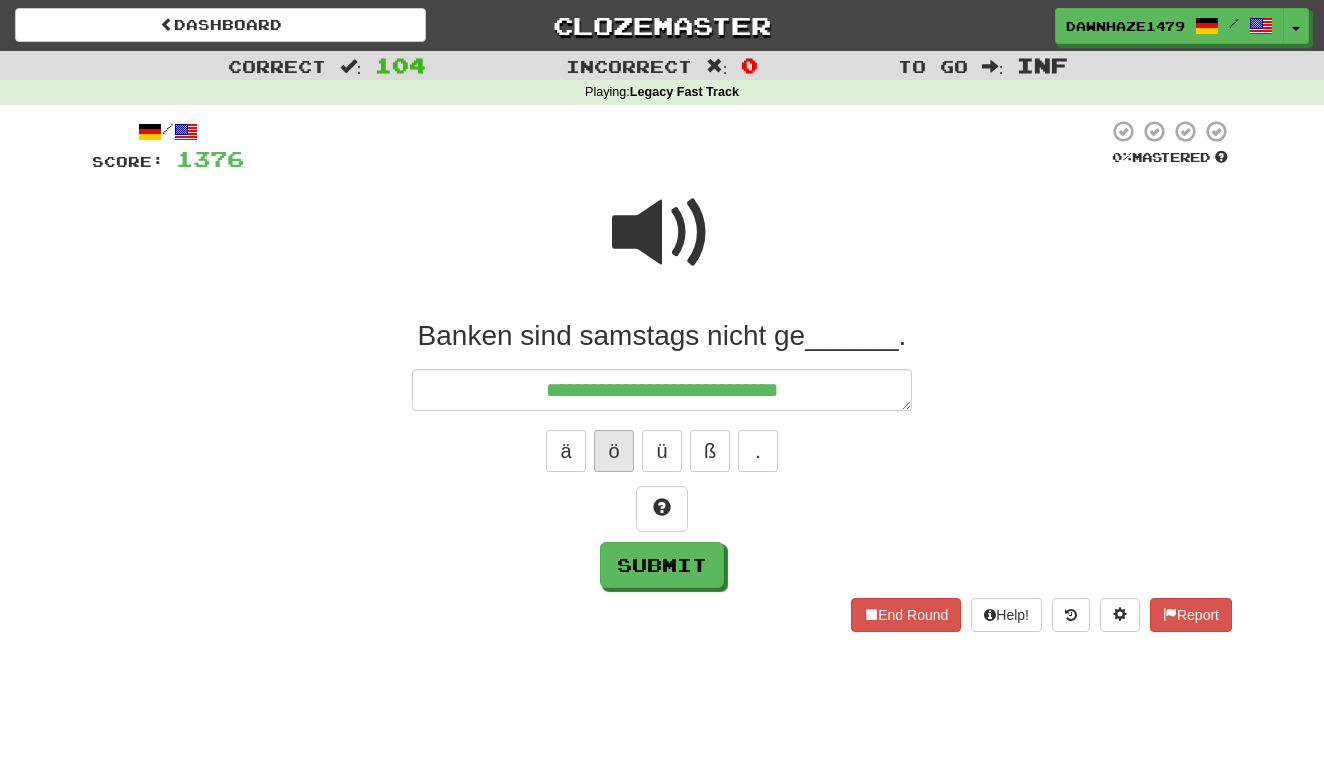 click on "ö" at bounding box center [614, 451] 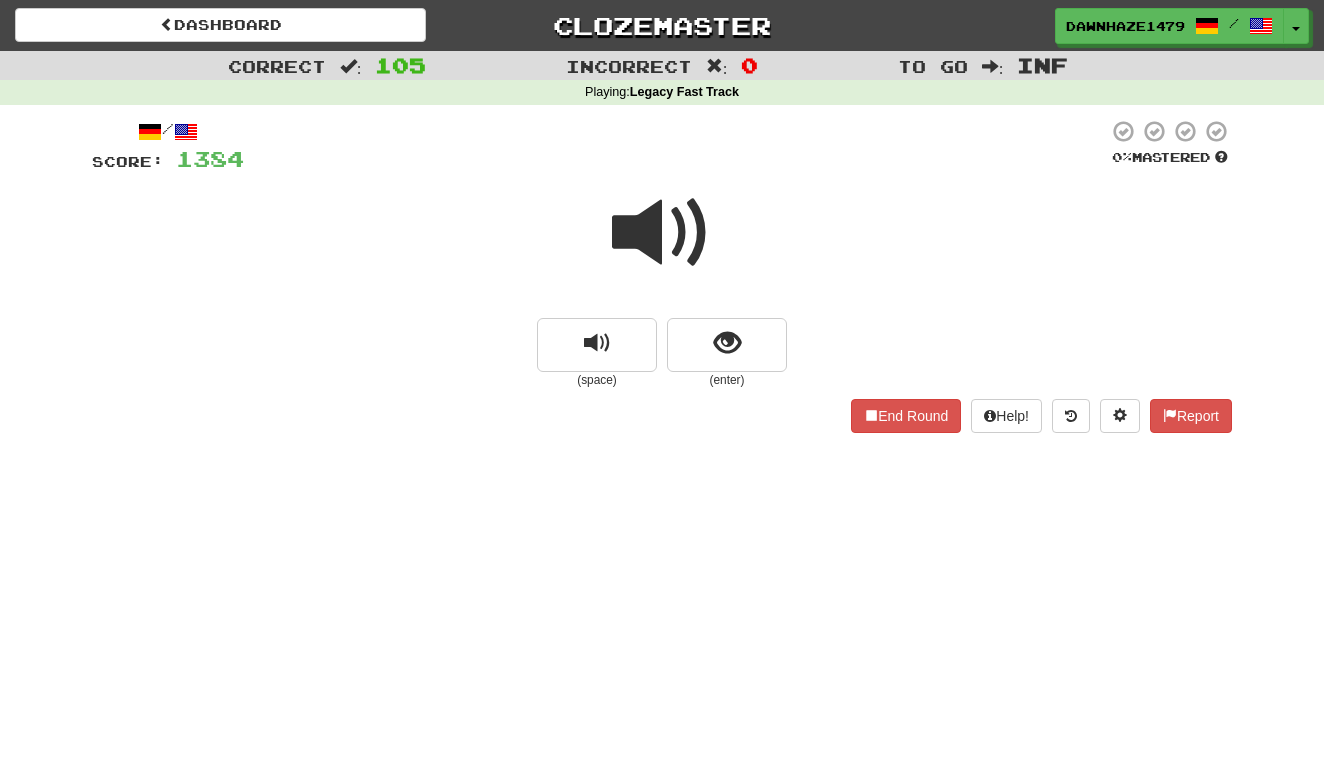 click at bounding box center (662, 233) 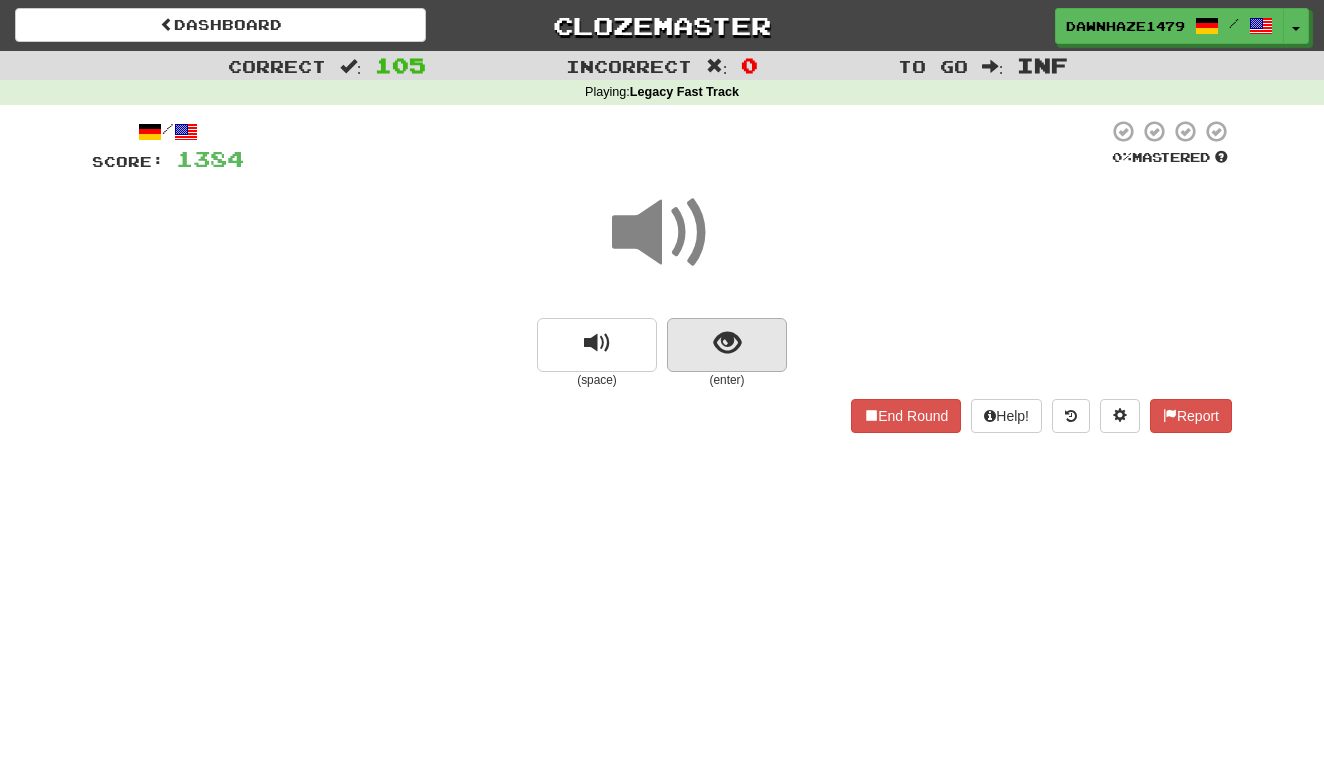 click at bounding box center (727, 343) 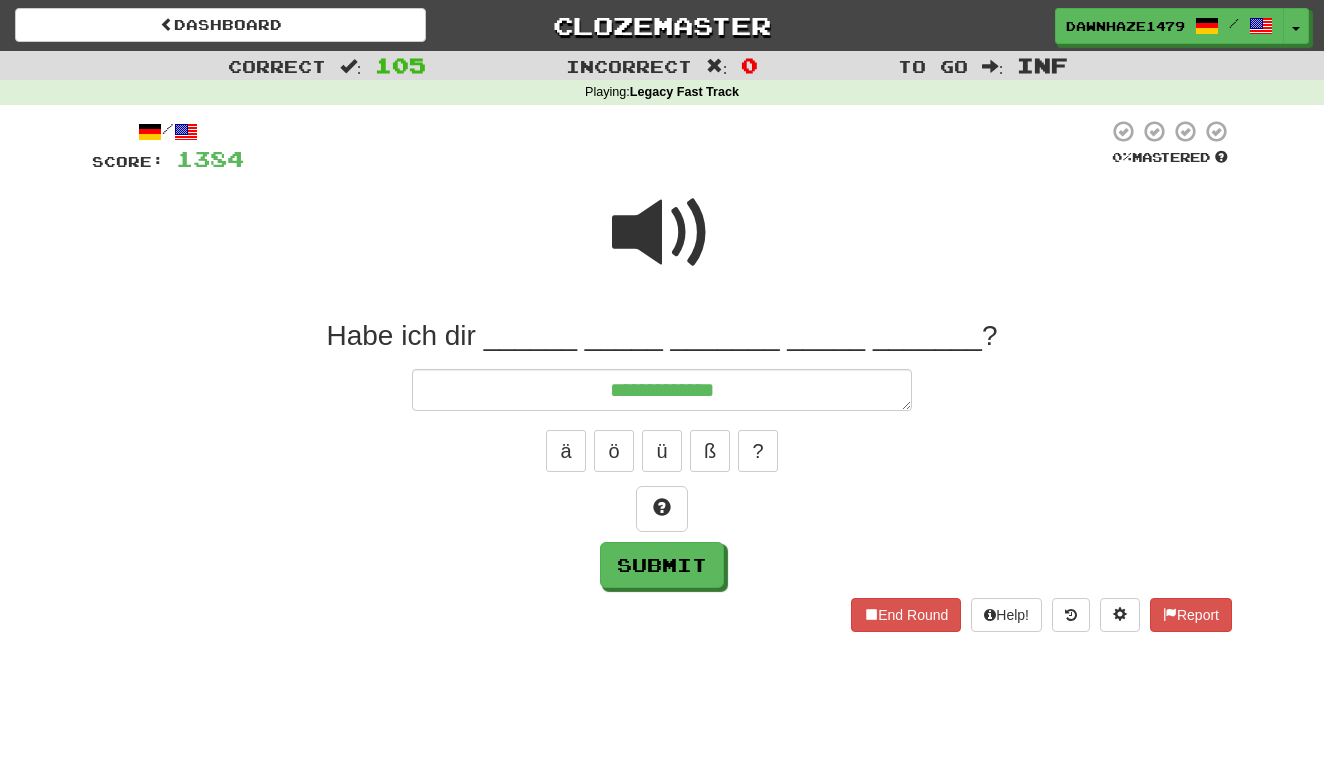 click at bounding box center [662, 233] 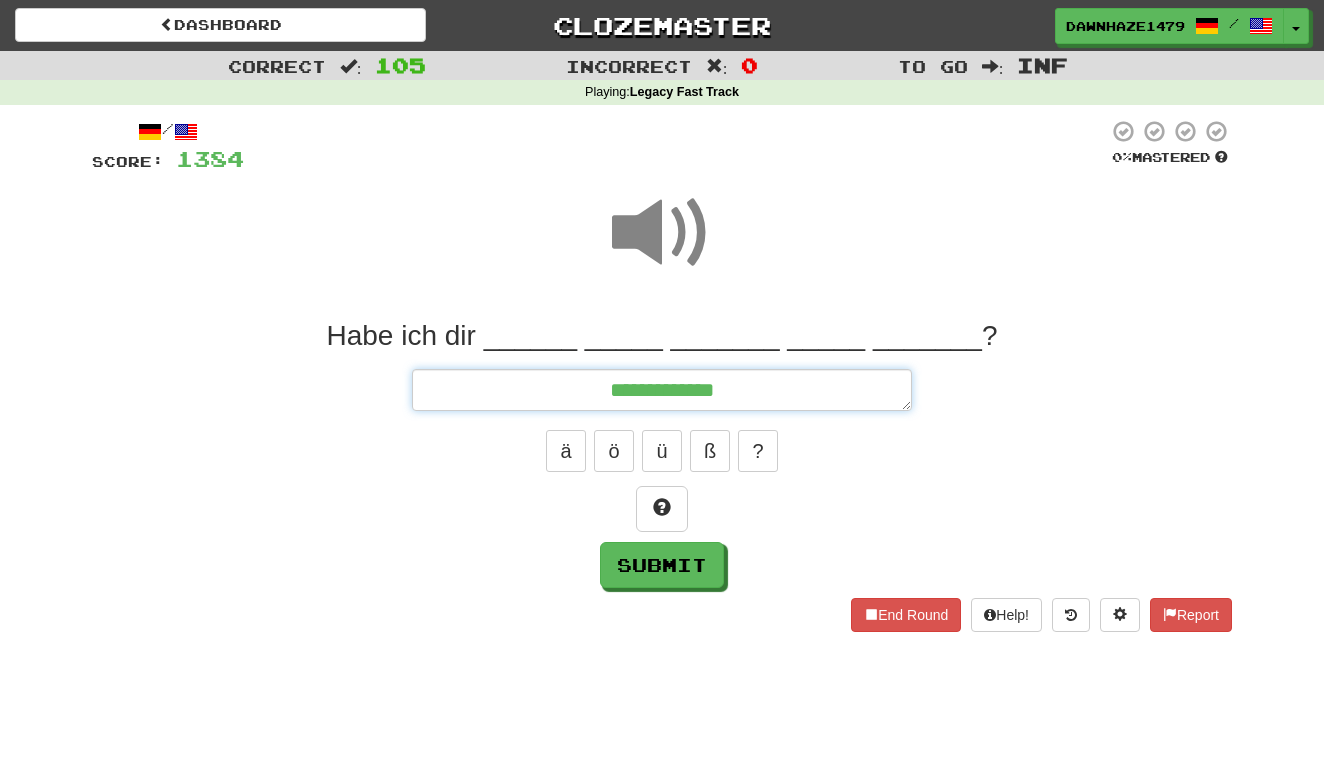 click on "**********" at bounding box center [662, 390] 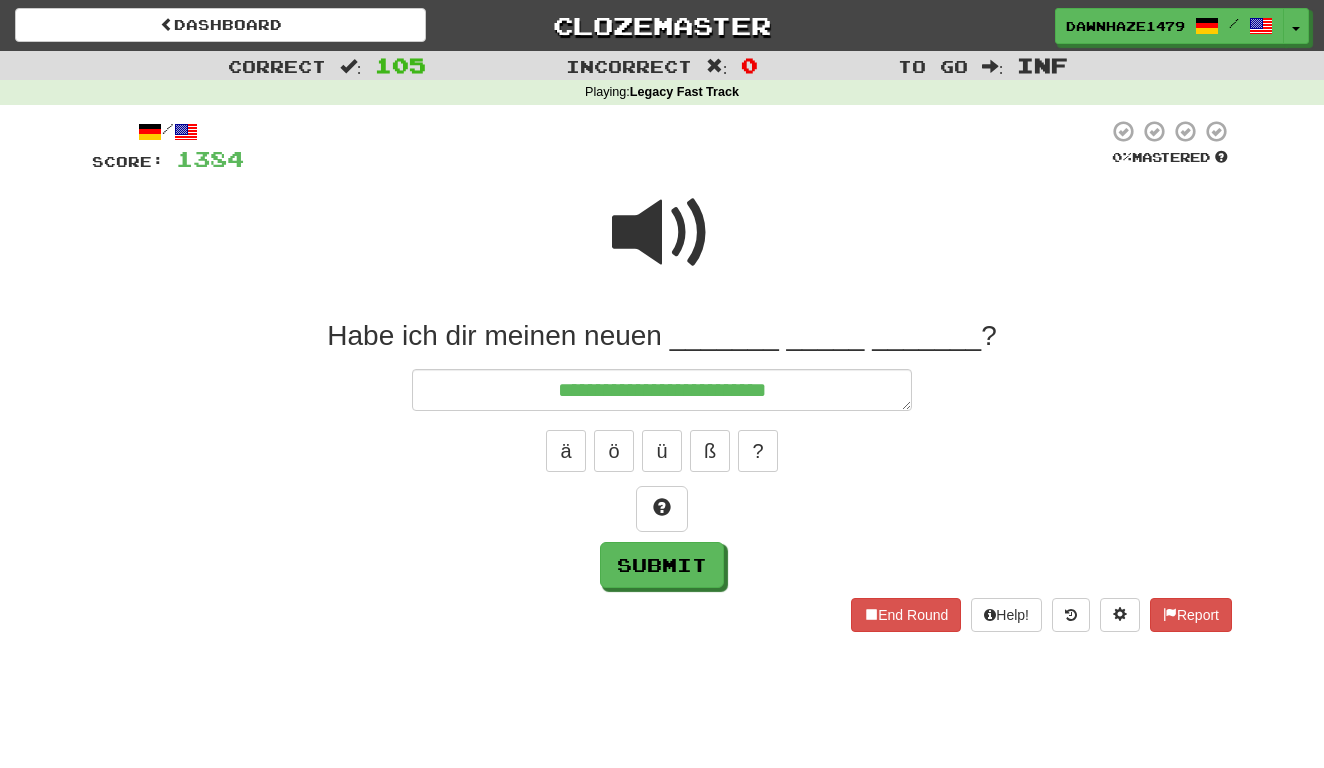 click at bounding box center (662, 233) 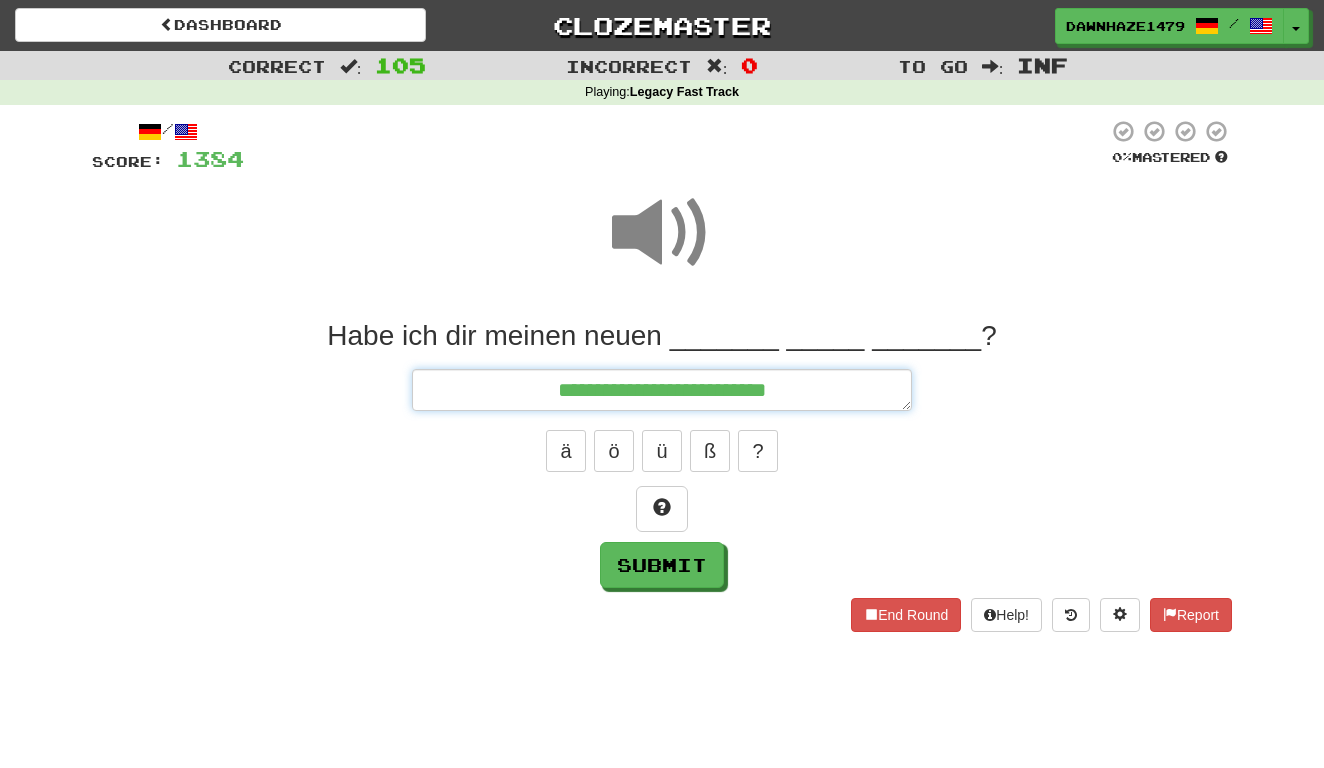 click on "**********" at bounding box center [662, 390] 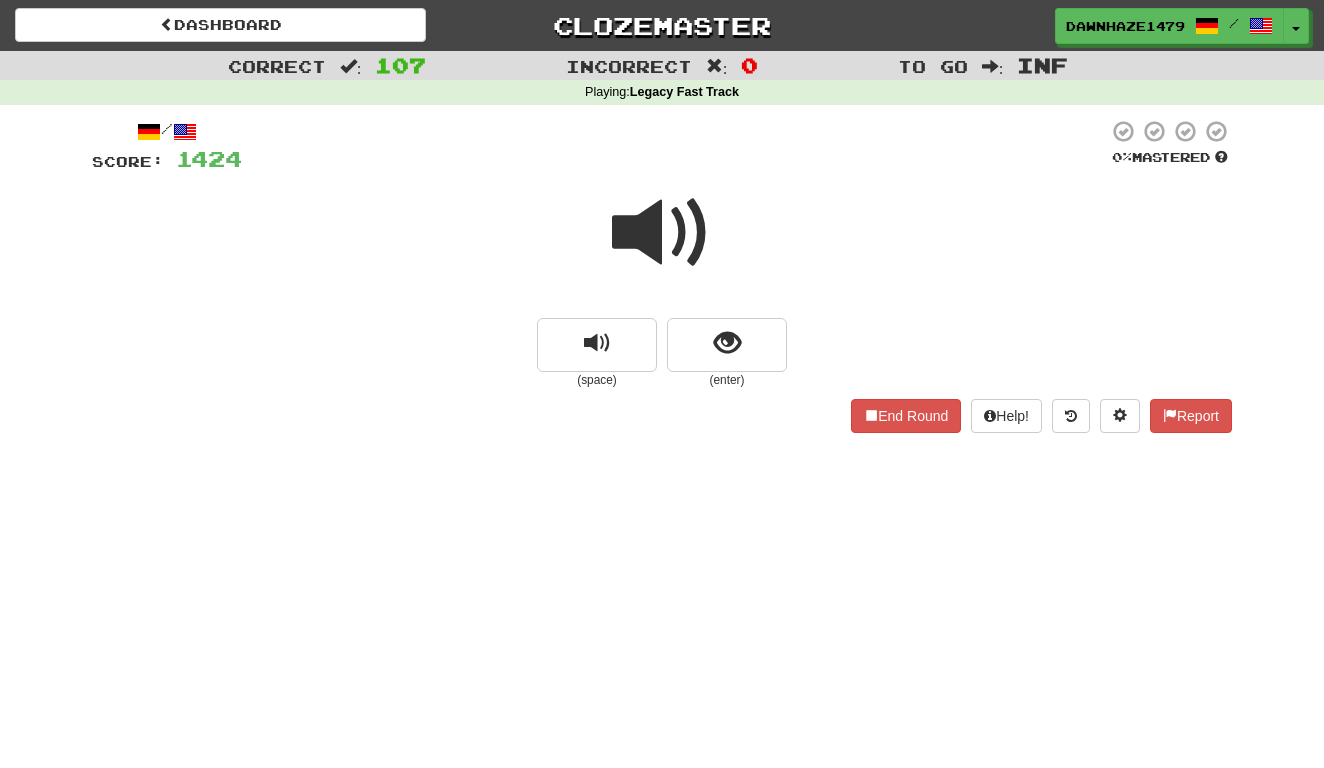 click at bounding box center (662, 233) 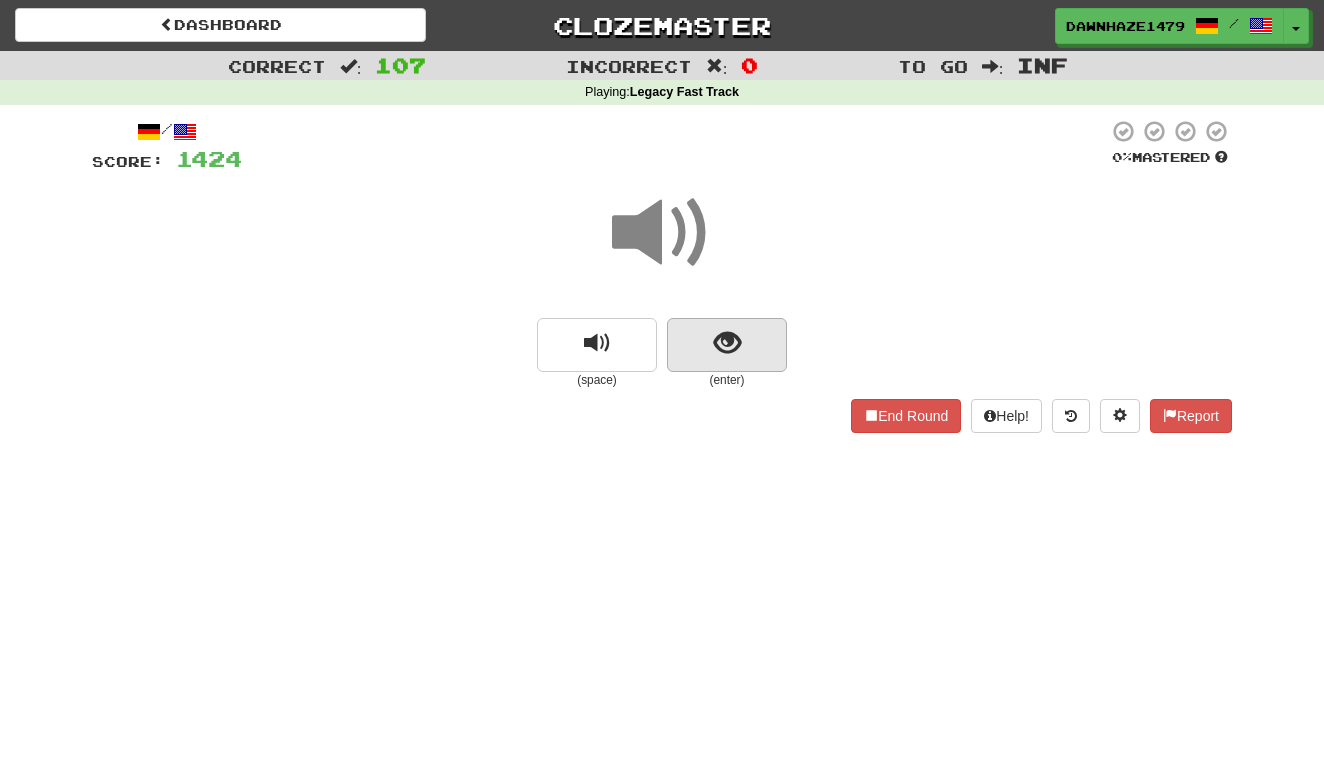 click at bounding box center (727, 343) 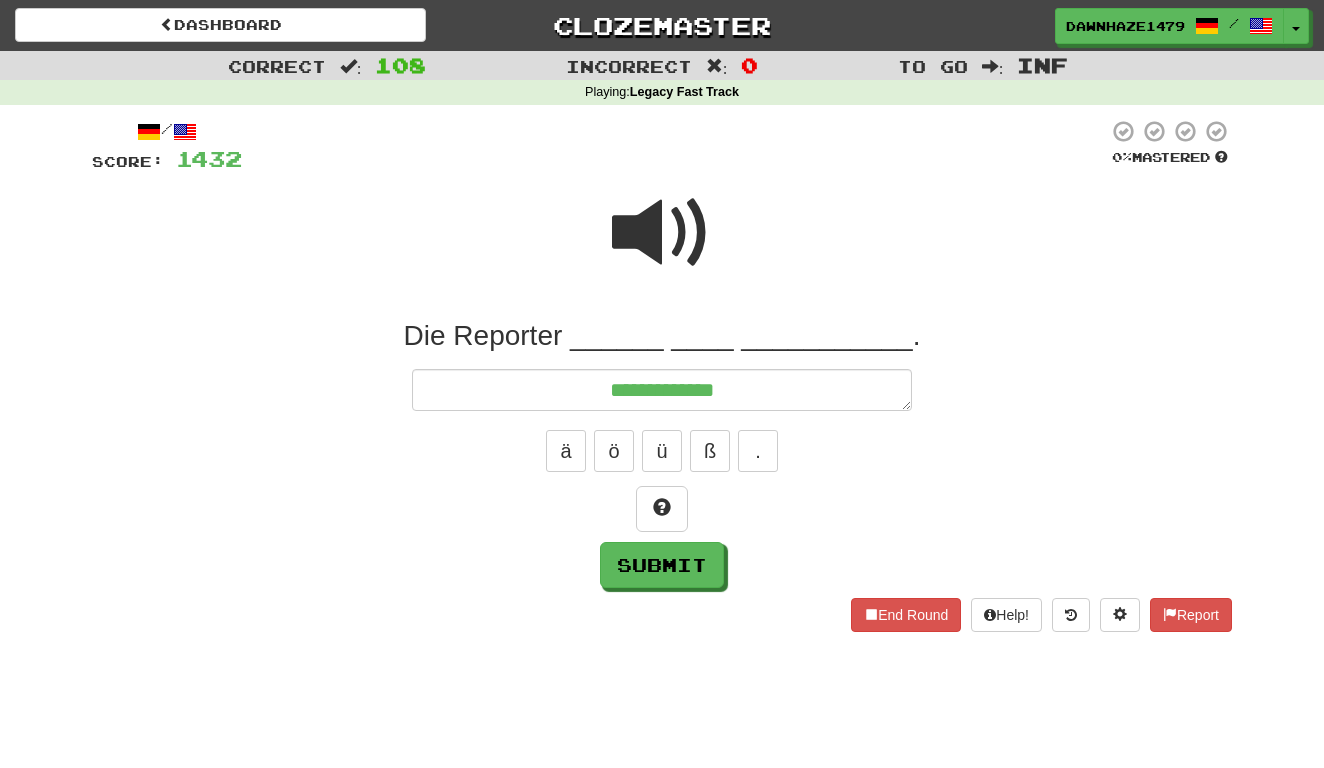 click at bounding box center [662, 233] 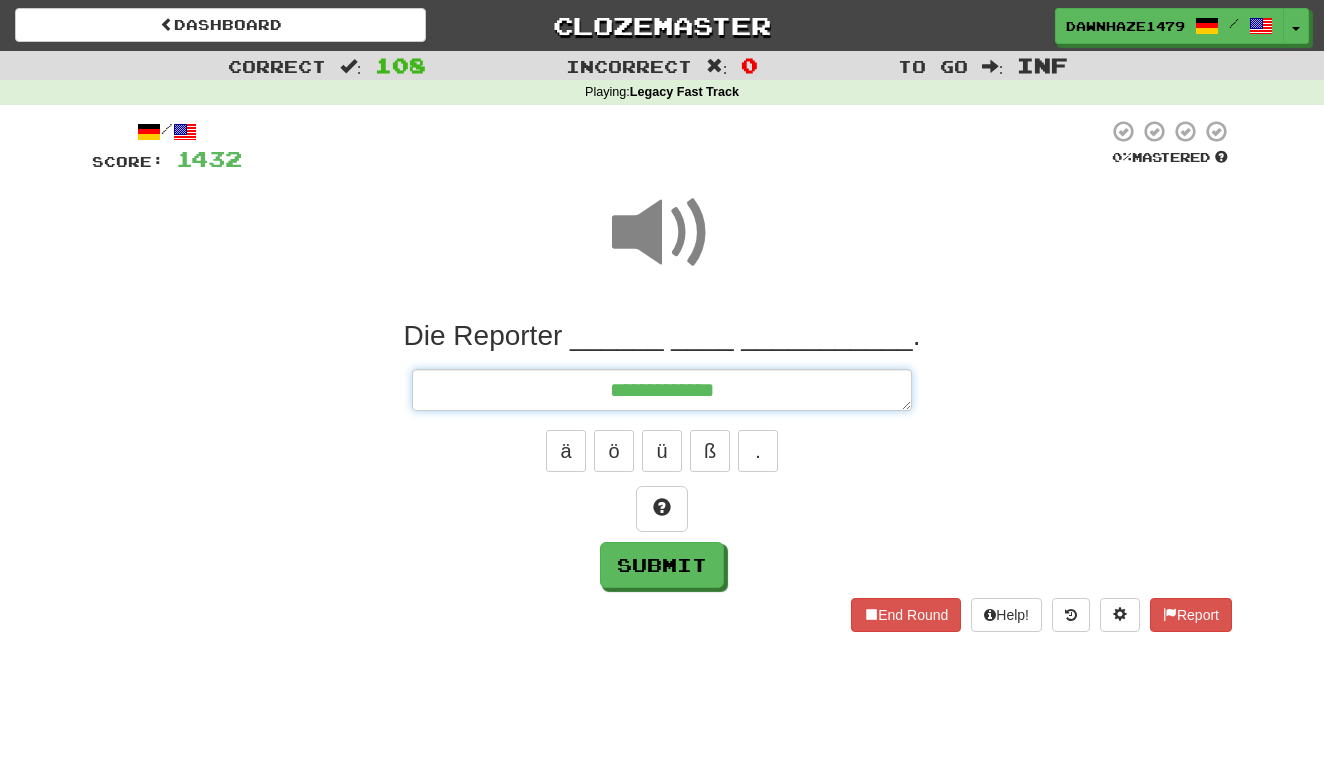 click on "**********" at bounding box center [662, 390] 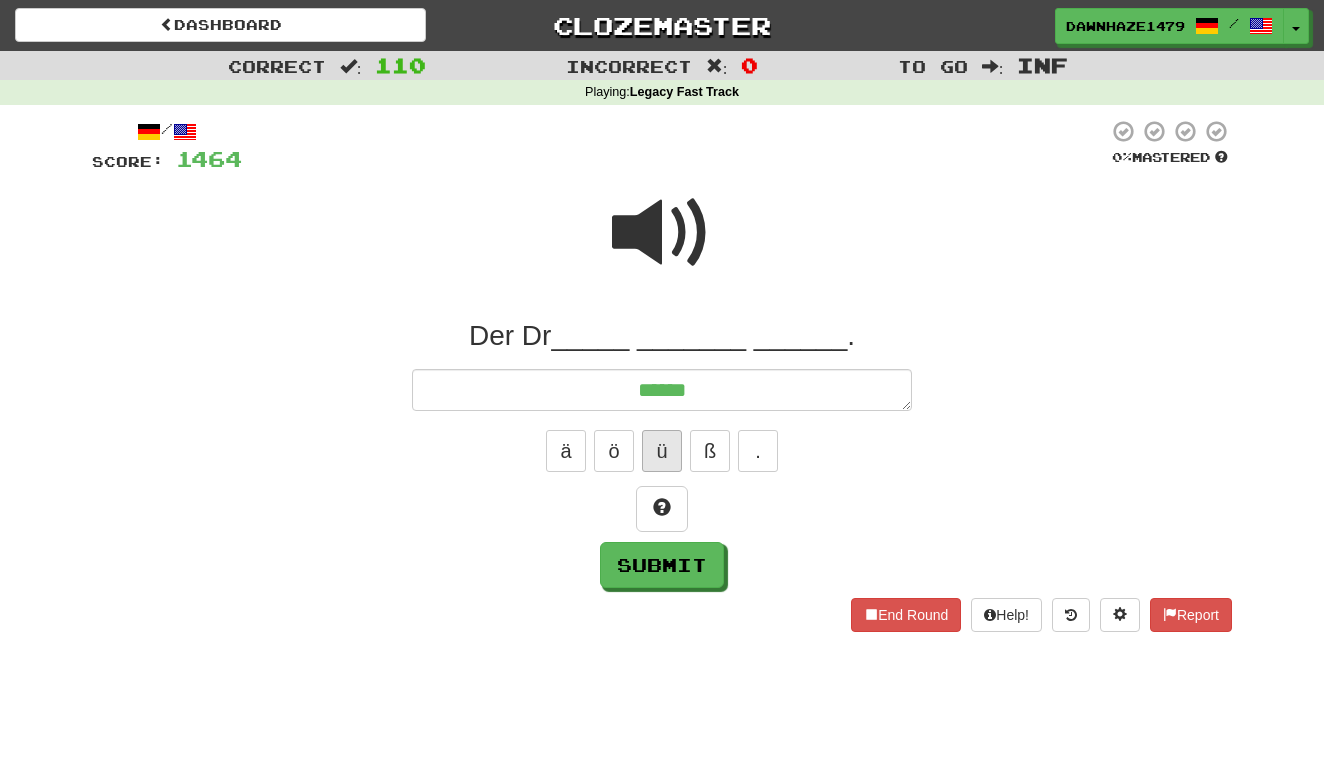 click on "ü" at bounding box center (662, 451) 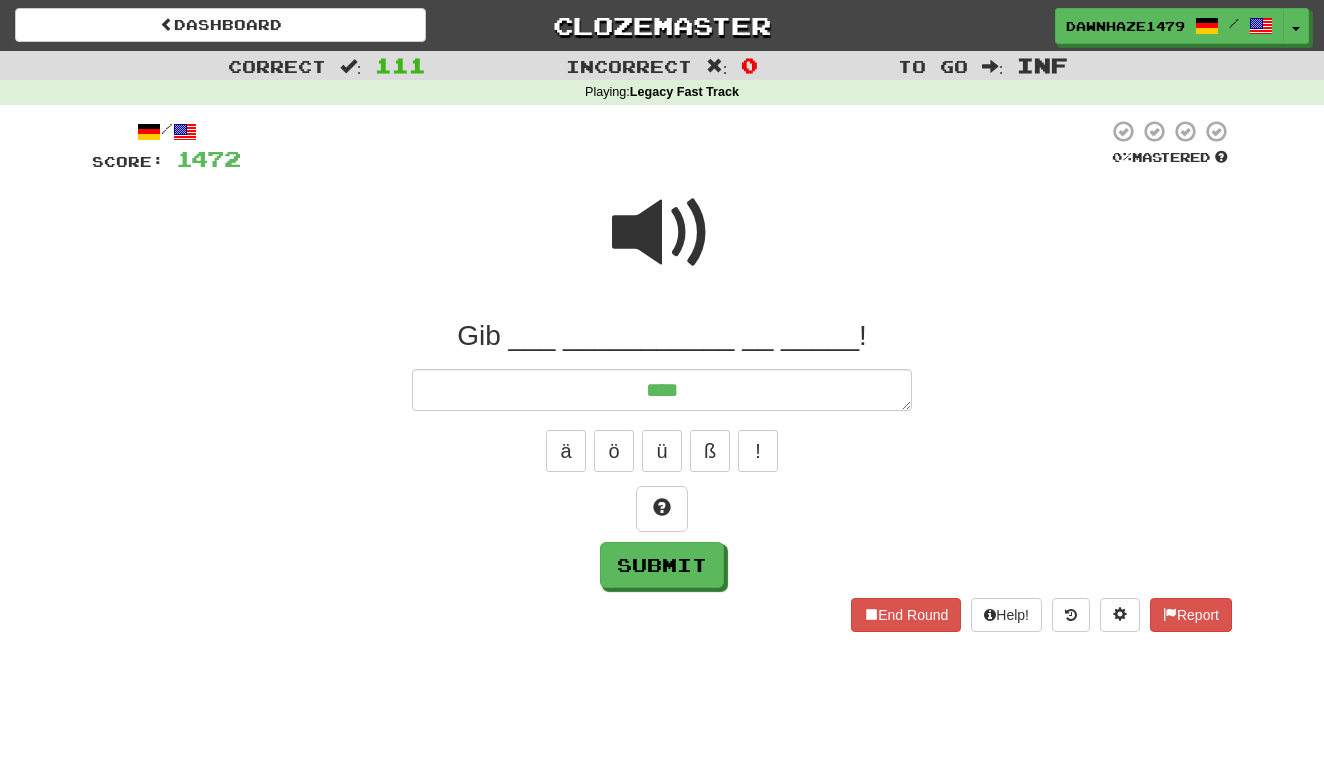 click at bounding box center (662, 233) 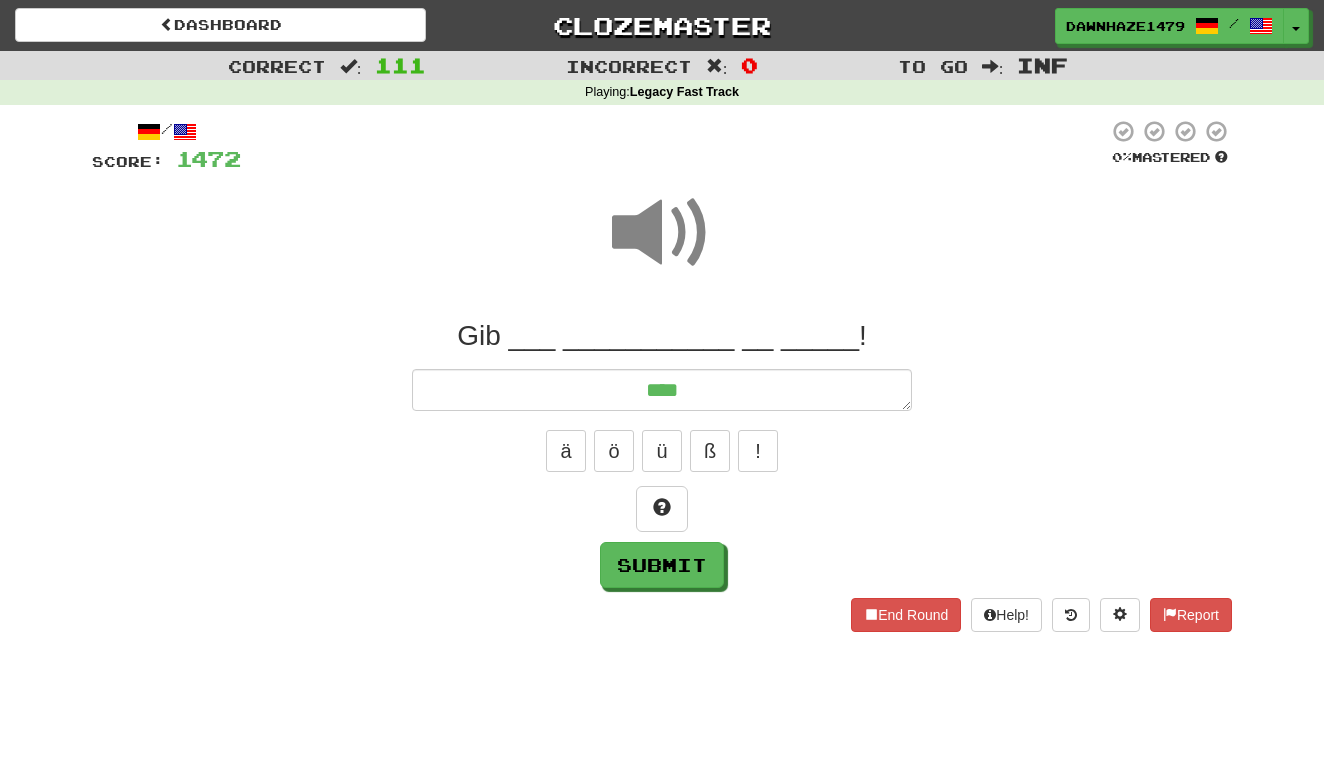 click on "Gib ___ ___________ __ _____! *** ä ö ü ß ! Submit" at bounding box center [662, 453] 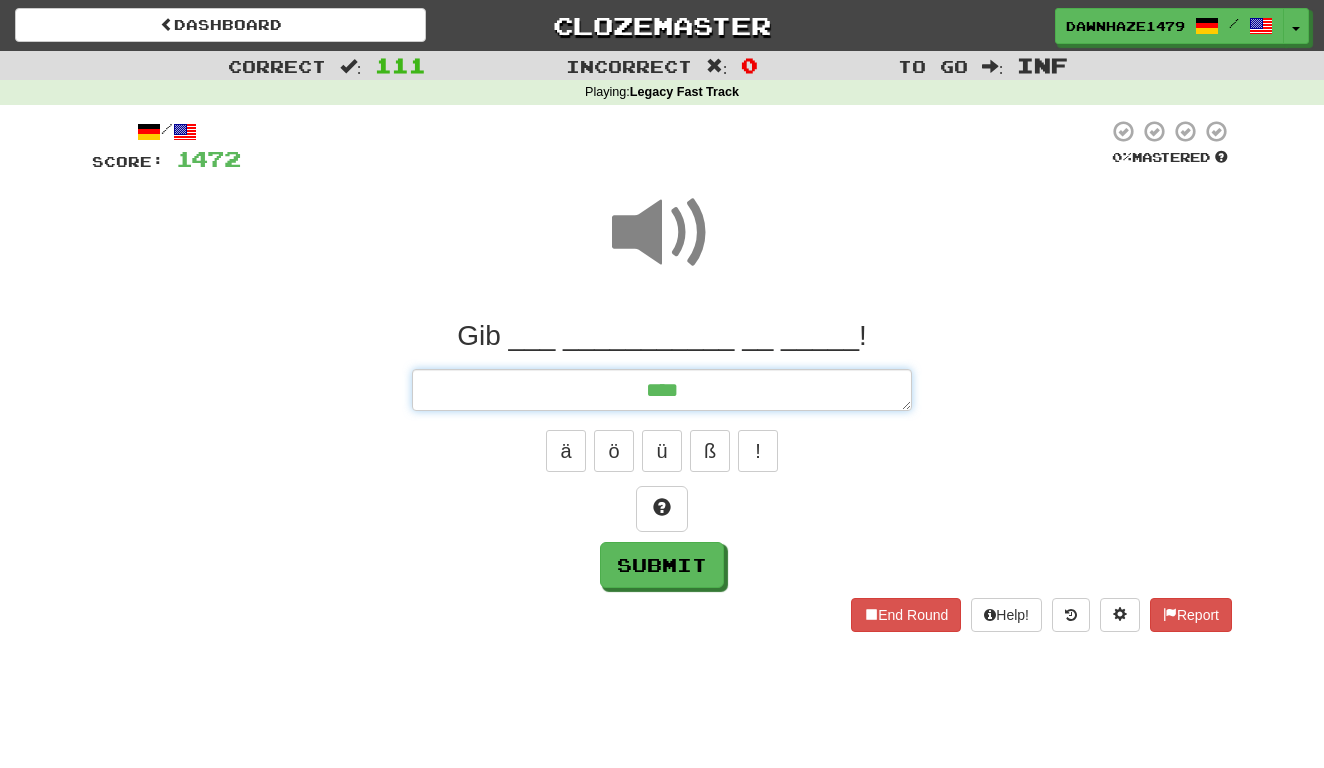 click on "***" at bounding box center [662, 390] 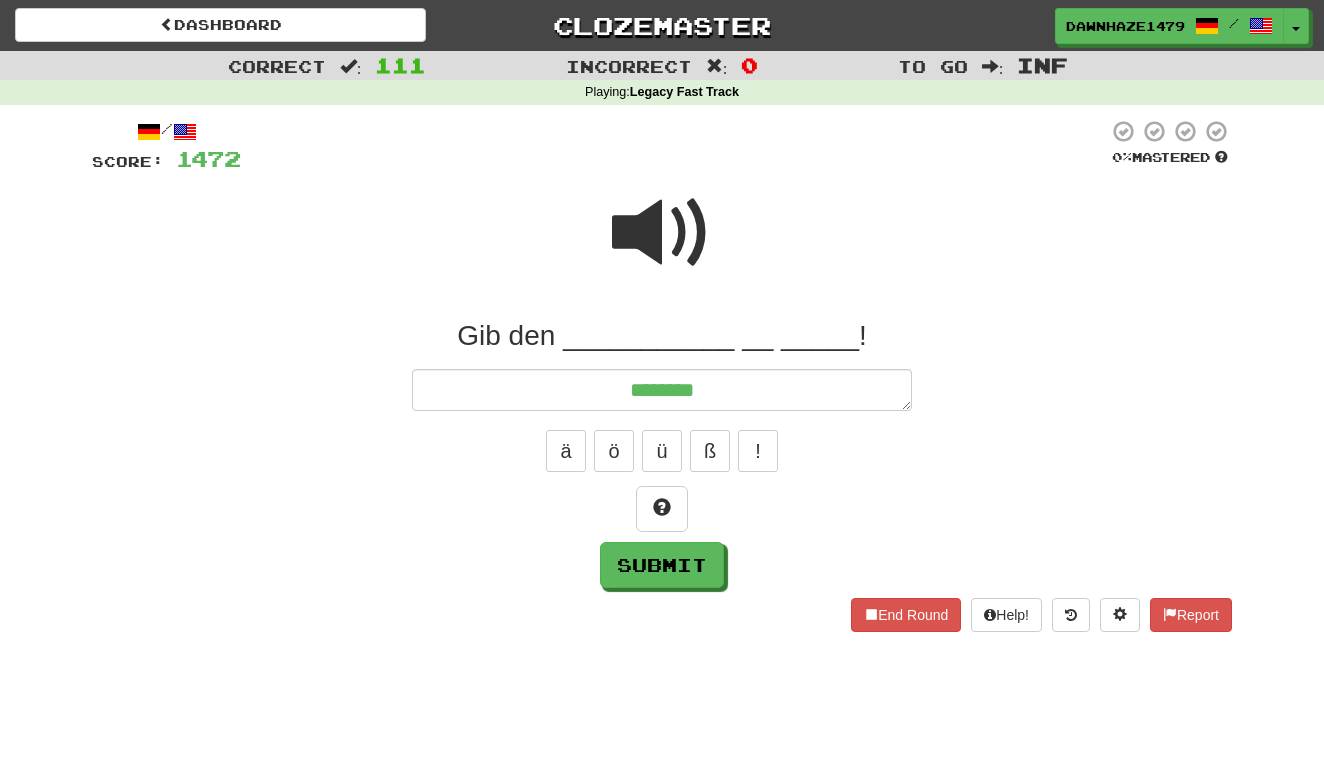 click at bounding box center [662, 233] 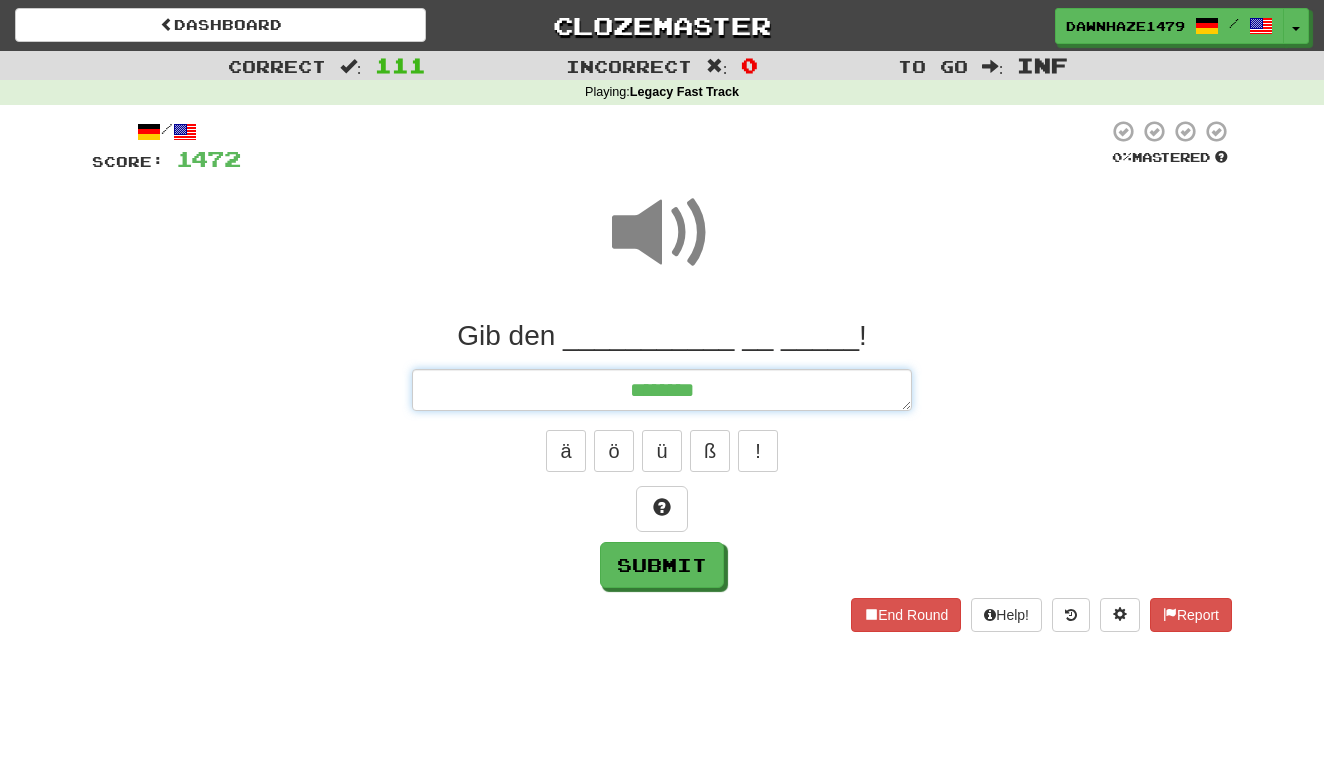 click on "*******" at bounding box center (662, 390) 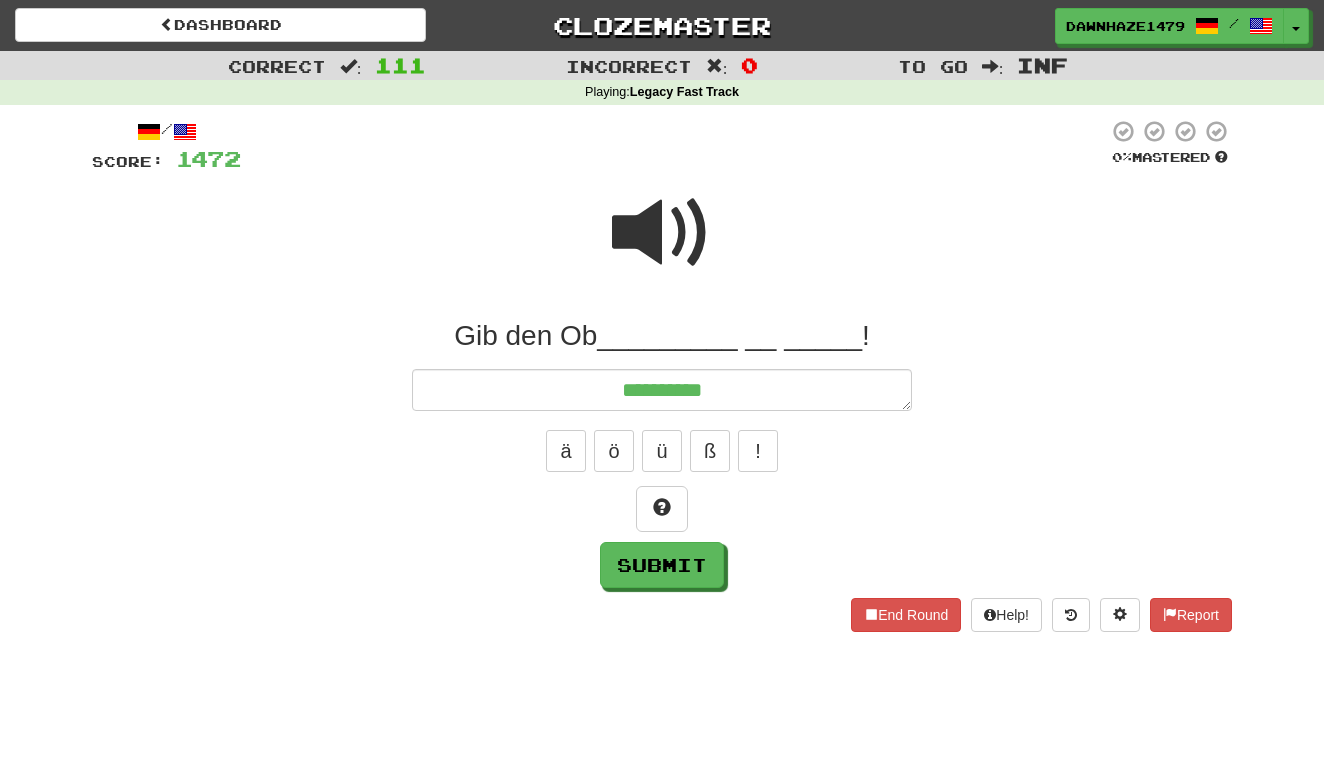 click at bounding box center (662, 233) 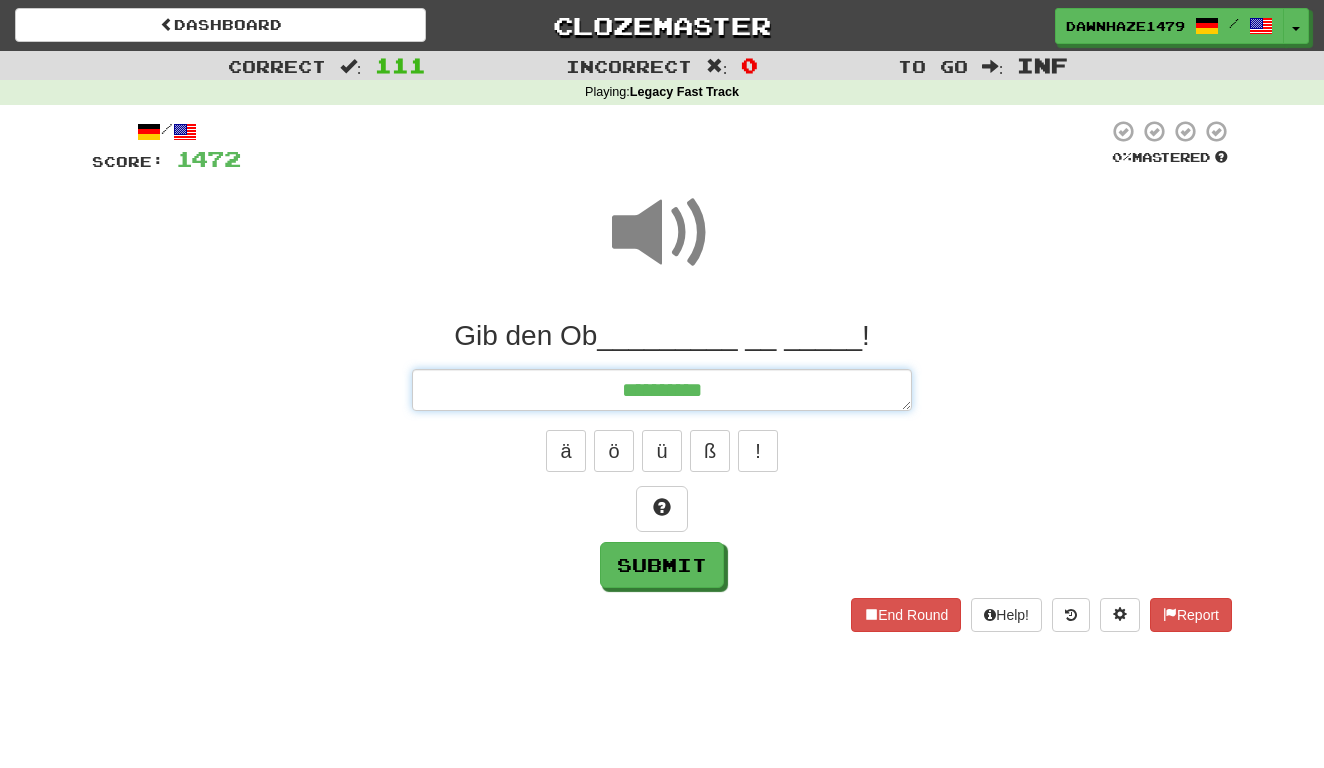 click on "**********" at bounding box center [662, 390] 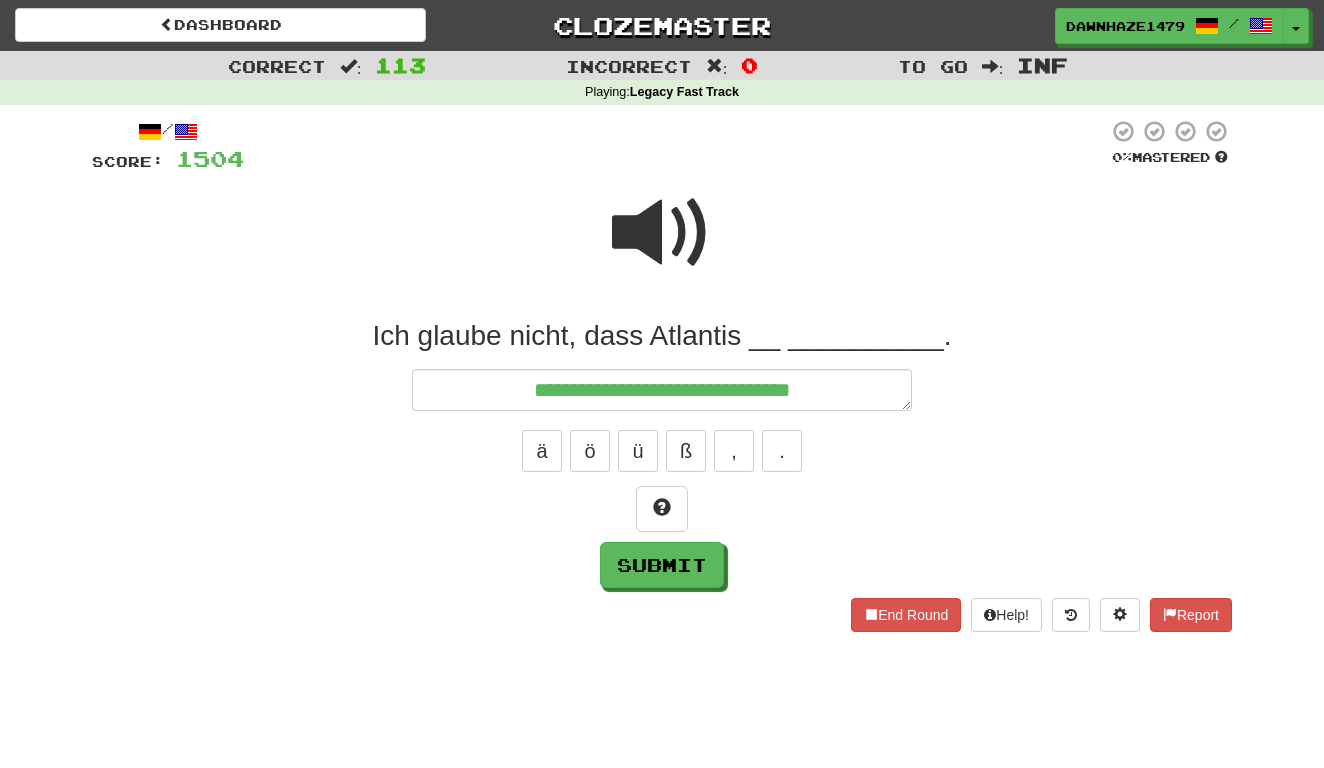 click at bounding box center [662, 233] 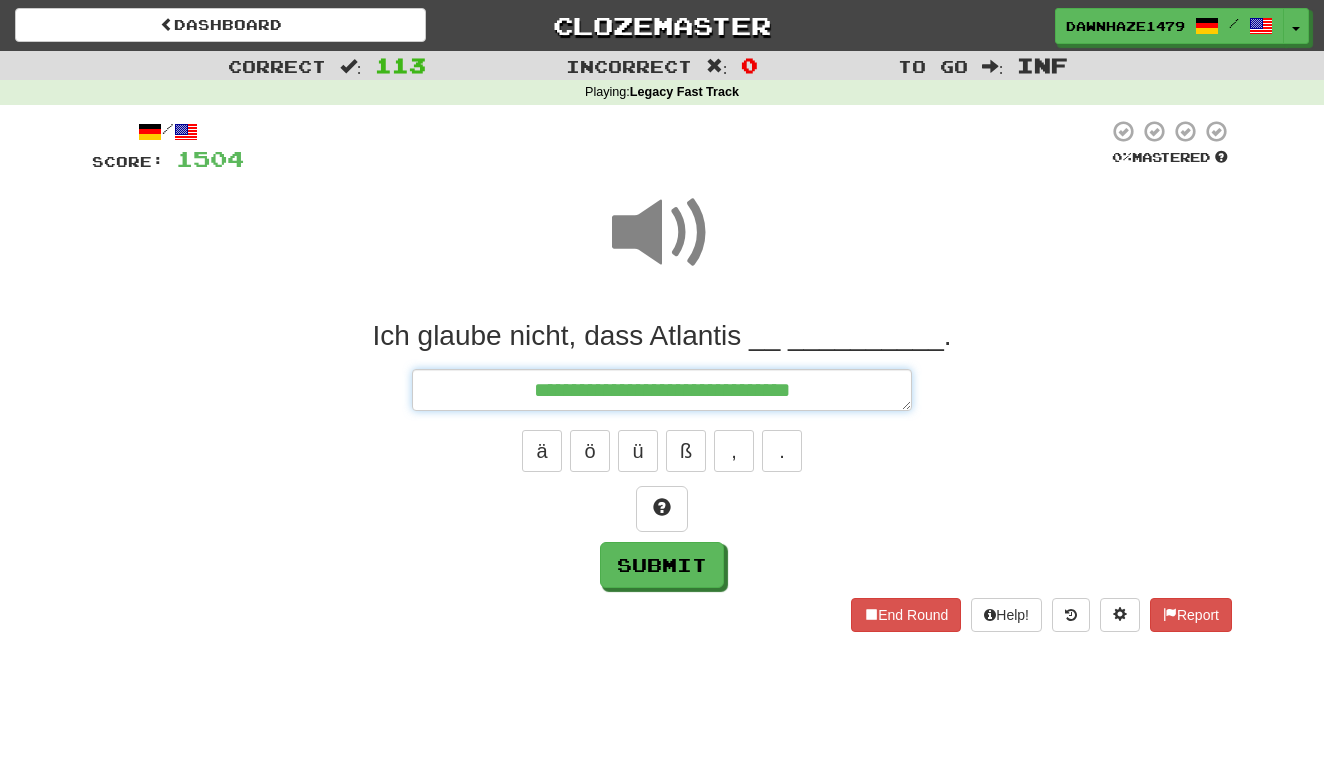 click on "**********" at bounding box center [662, 390] 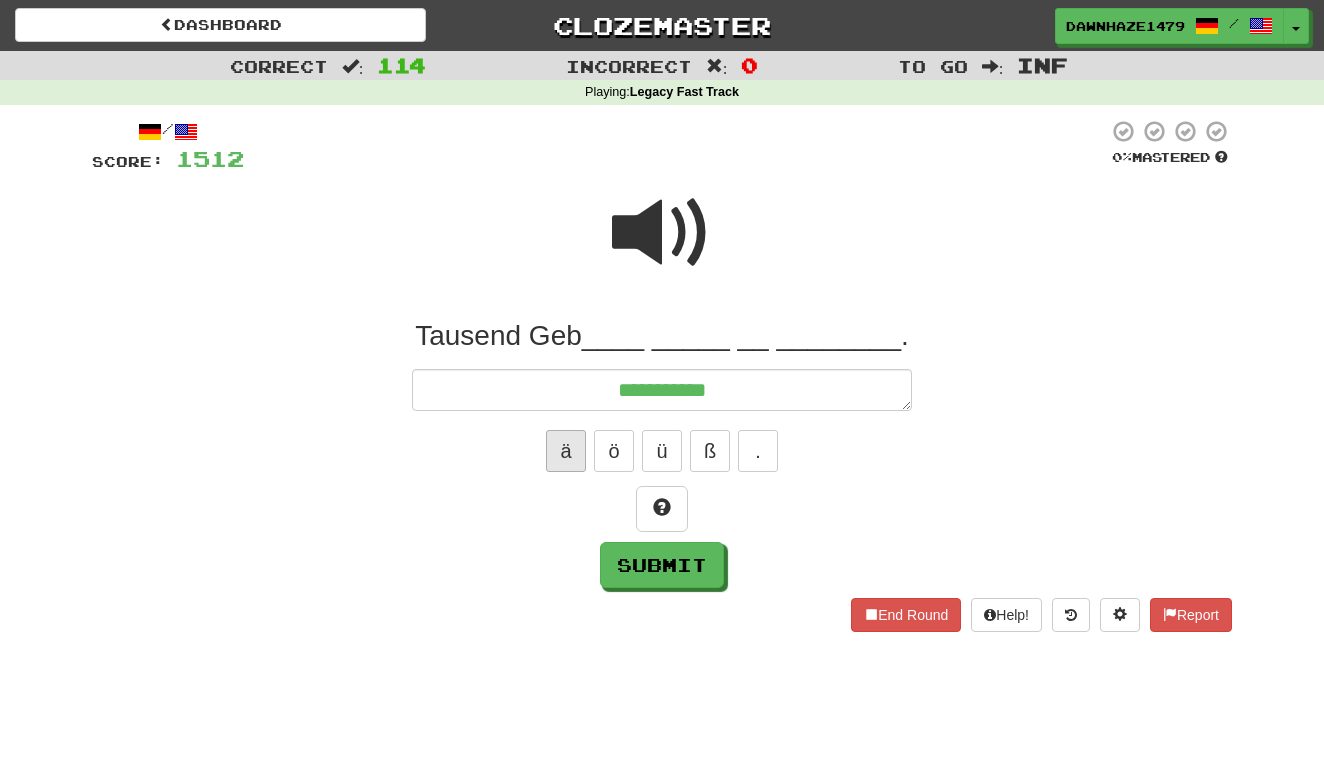 click on "ä" at bounding box center (566, 451) 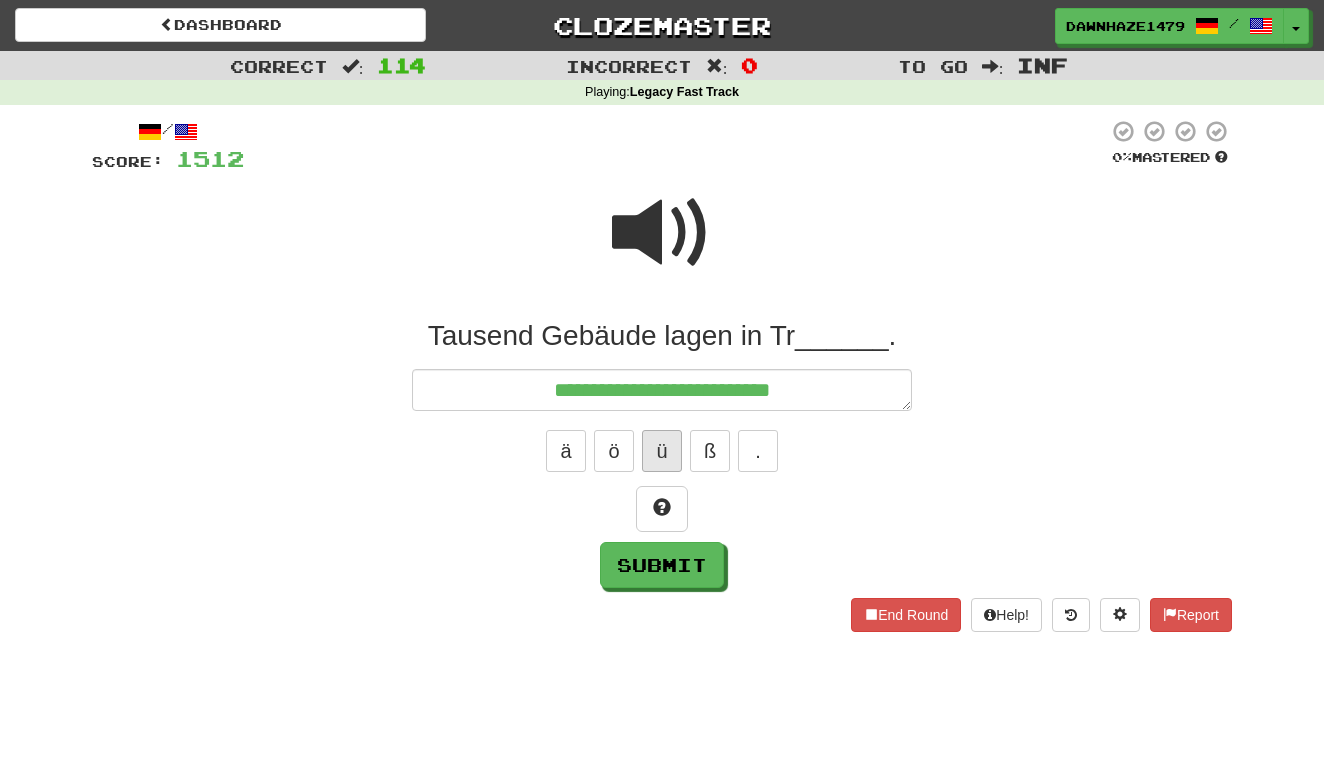 click on "ü" at bounding box center (662, 451) 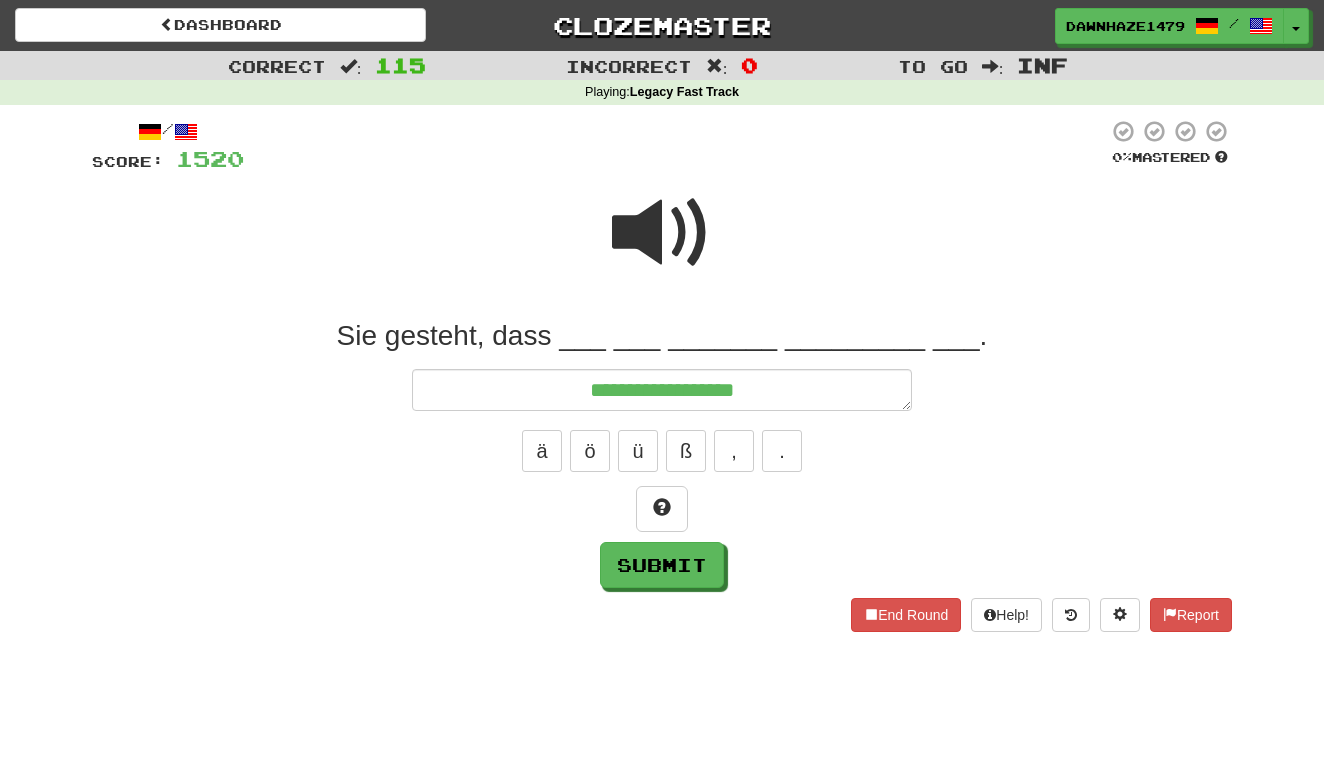 click at bounding box center [662, 233] 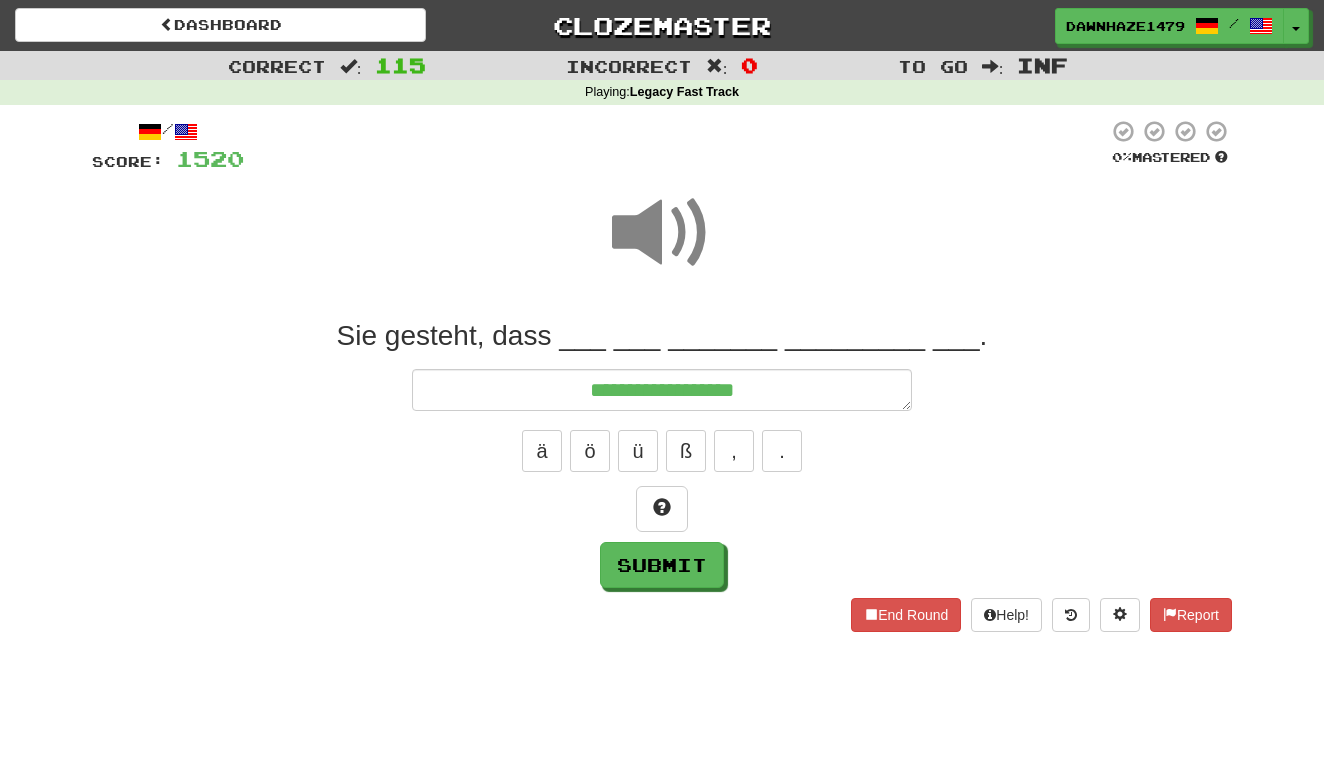 click on "**********" at bounding box center (662, 453) 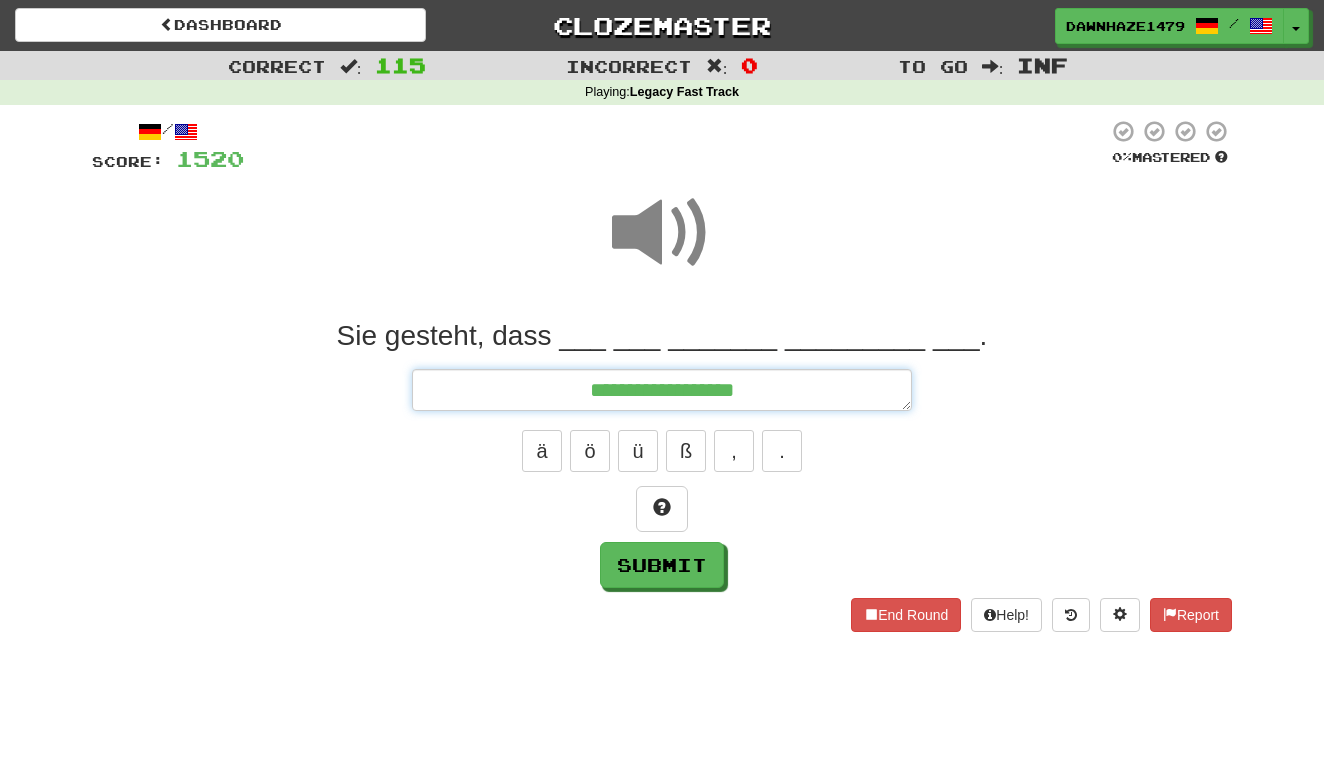 click on "**********" at bounding box center (662, 390) 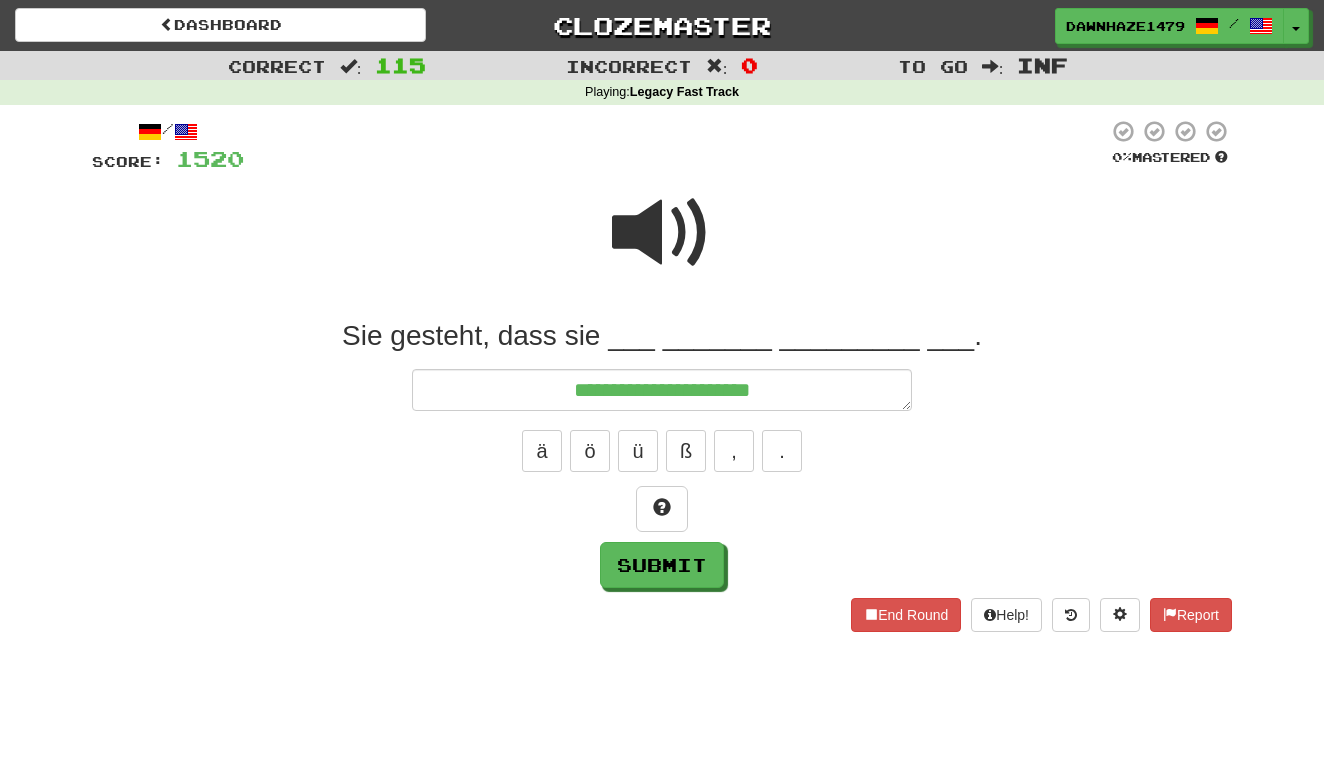 click on "Sie gesteht, dass sie ___ _______ _________ ___." at bounding box center [662, 336] 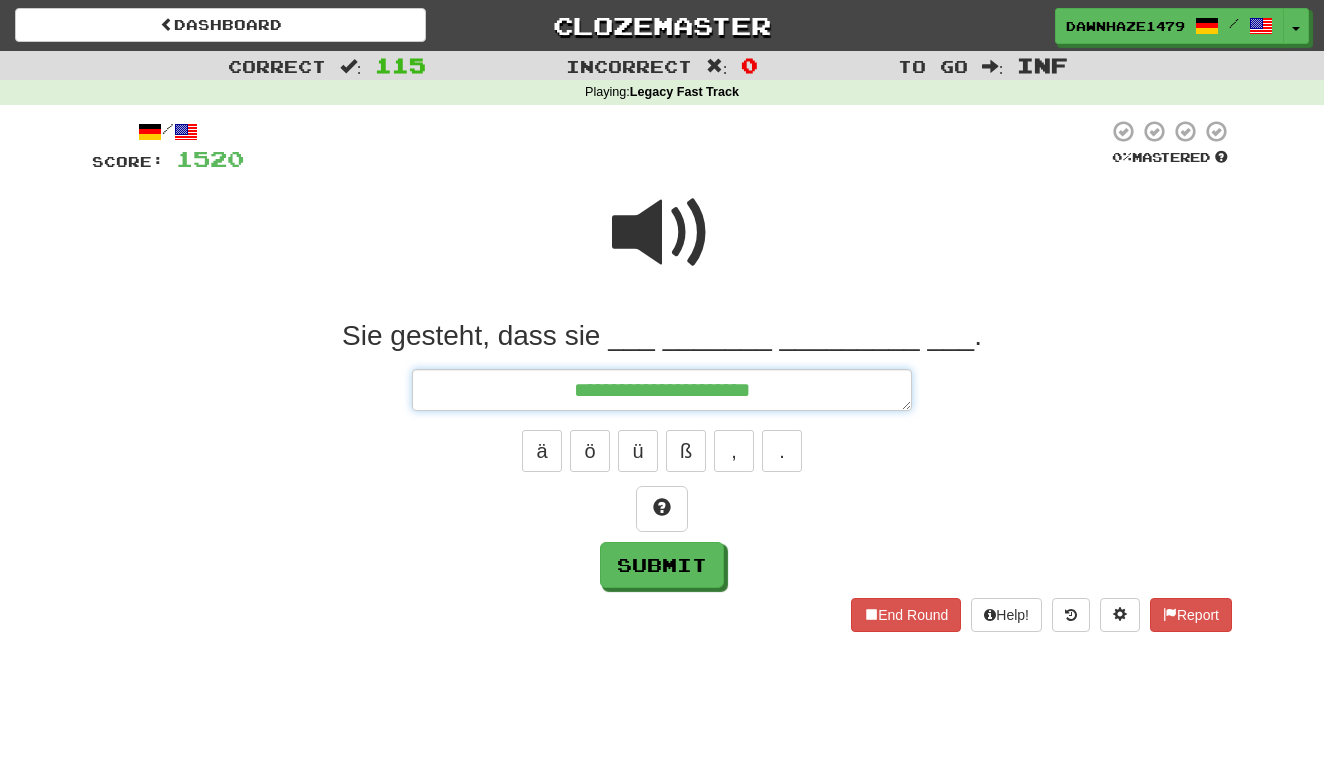 click on "**********" at bounding box center (662, 390) 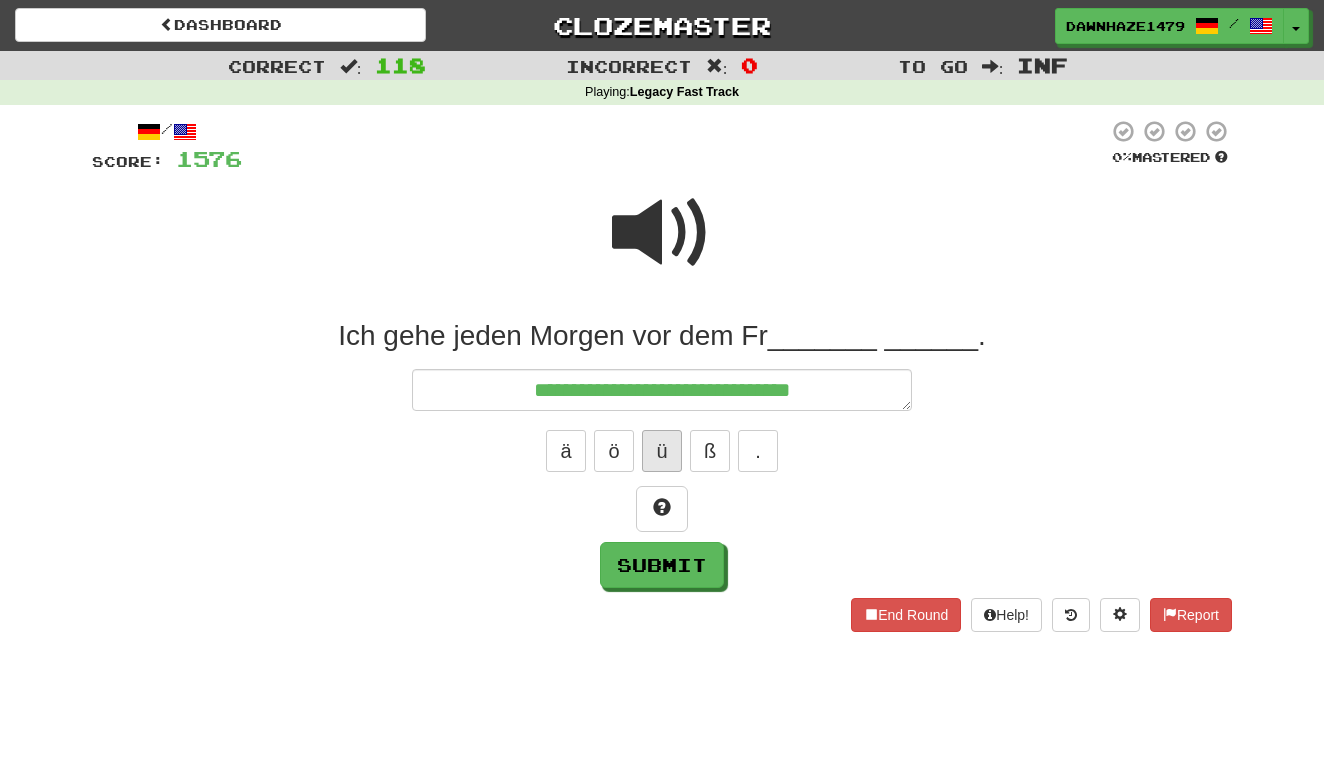 click on "ü" at bounding box center [662, 451] 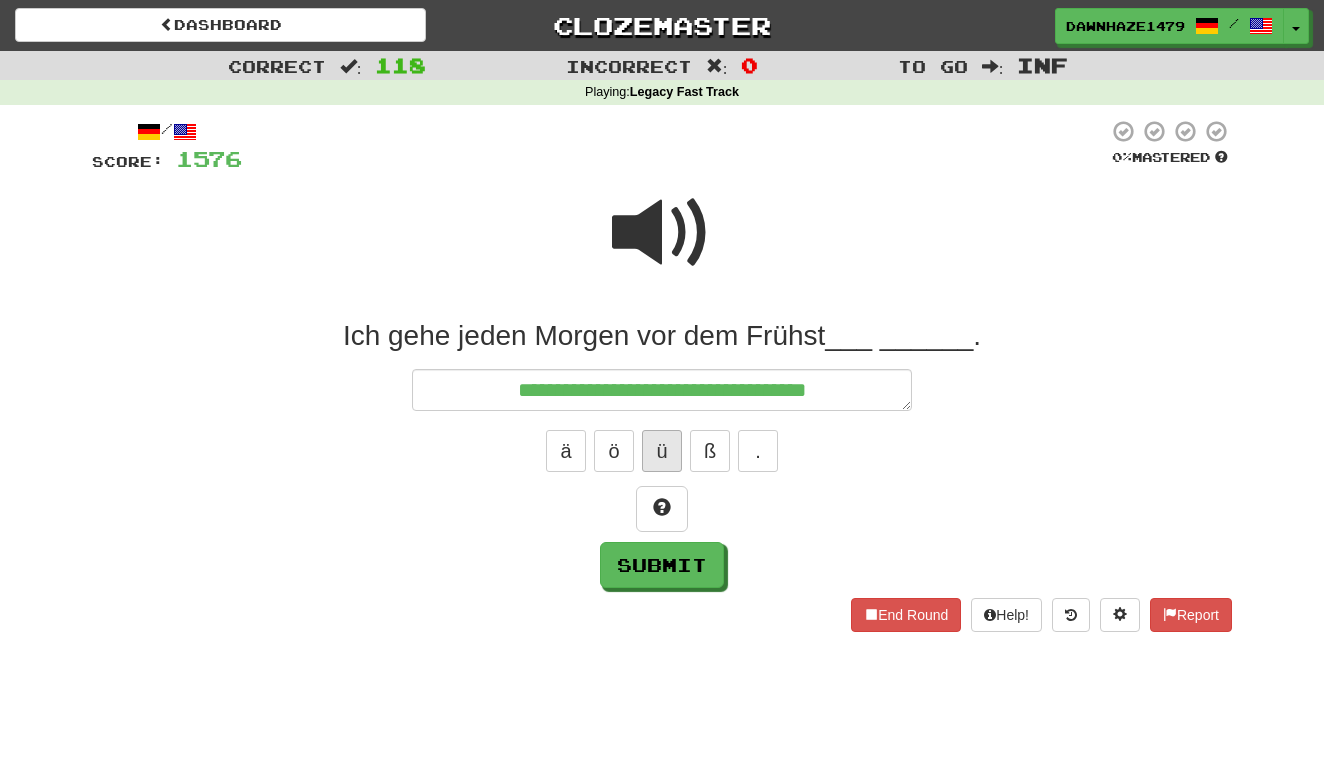 click on "ü" at bounding box center (662, 451) 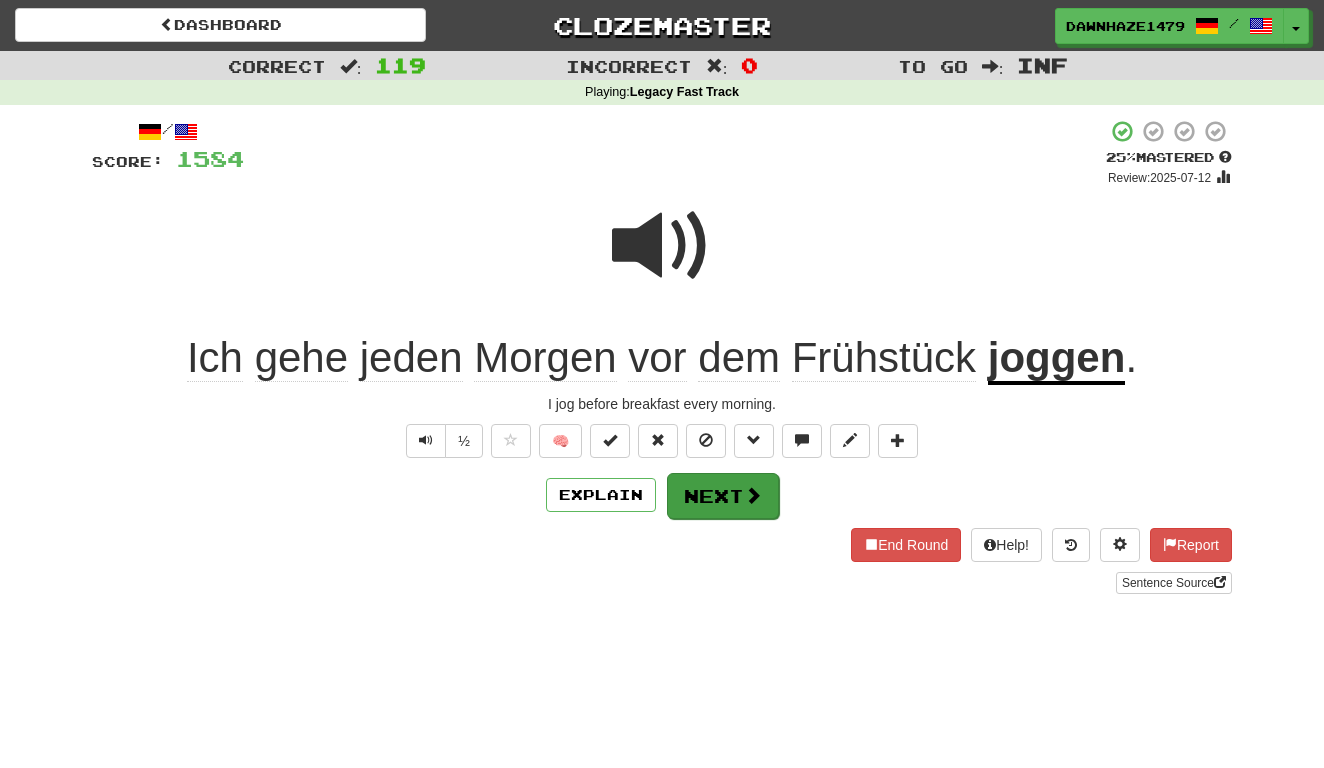 click on "Next" at bounding box center (723, 496) 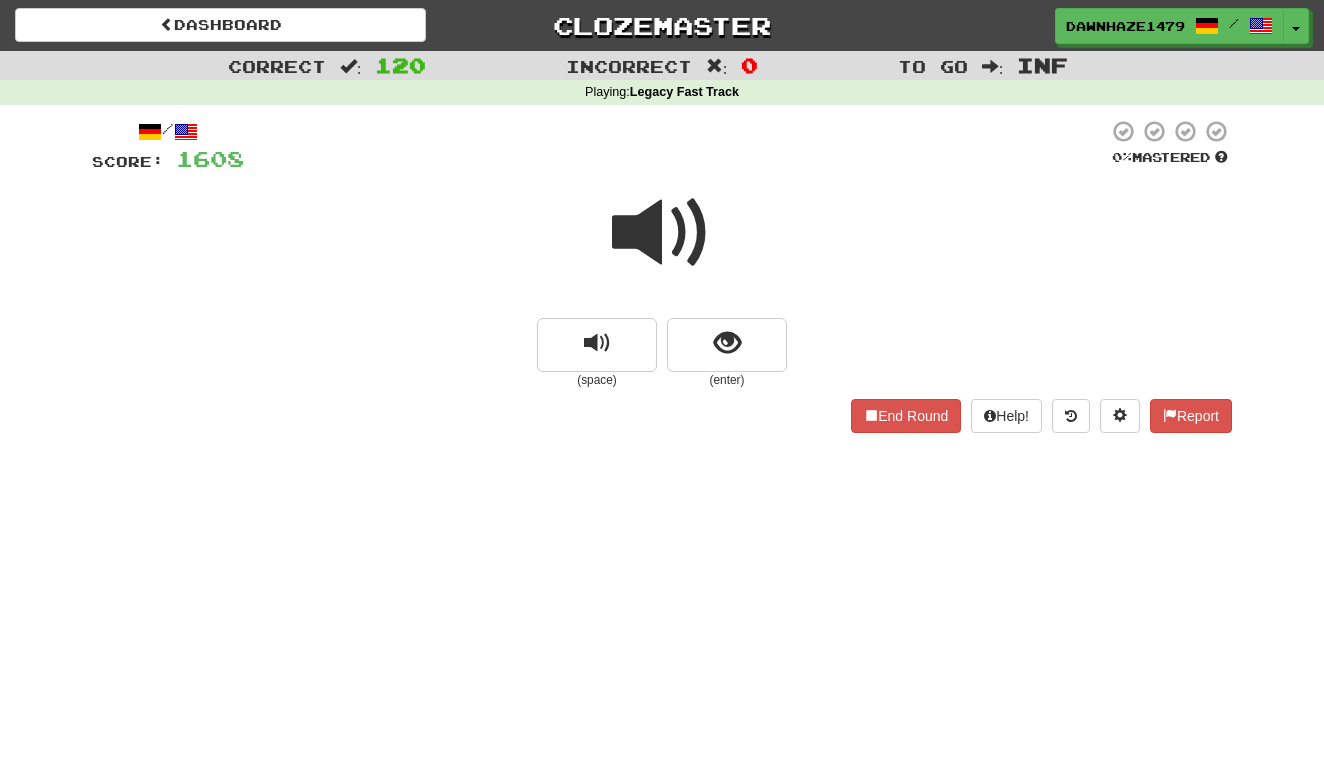 click at bounding box center (662, 233) 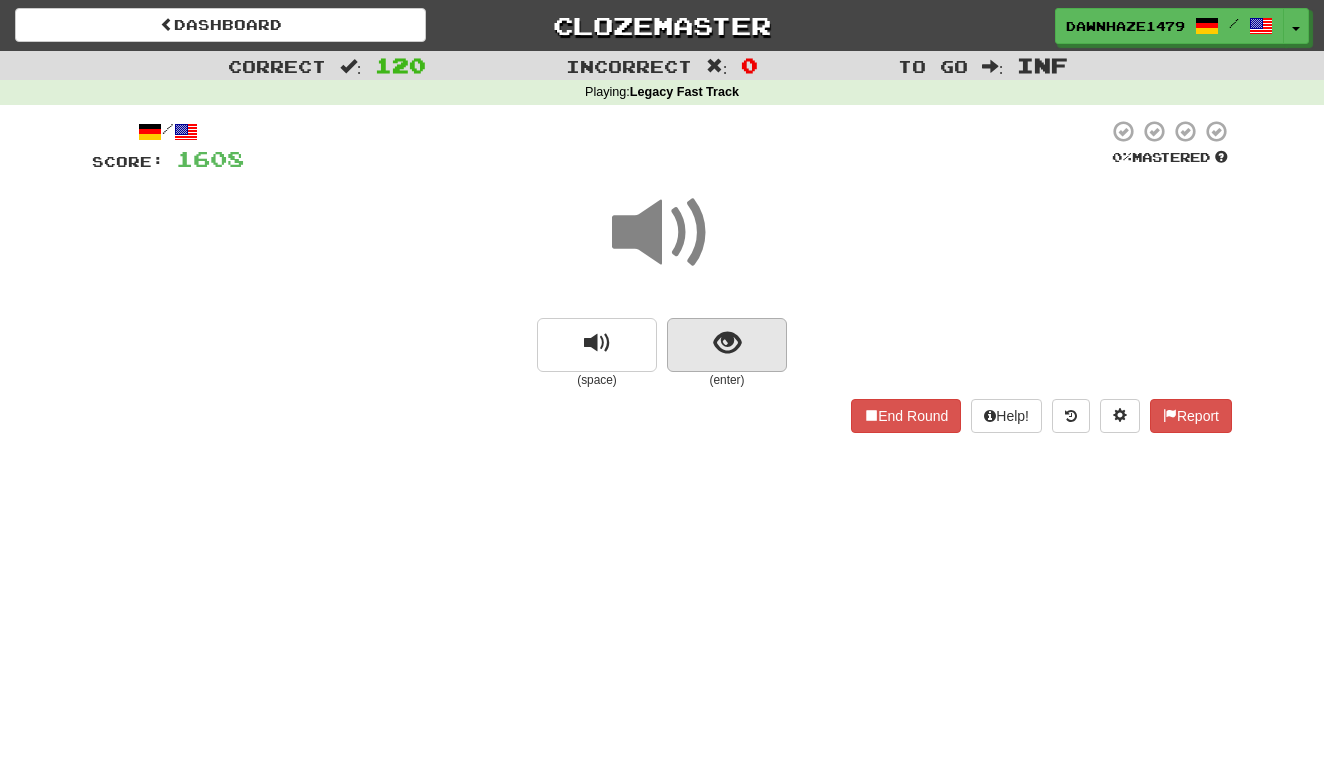 click at bounding box center [727, 345] 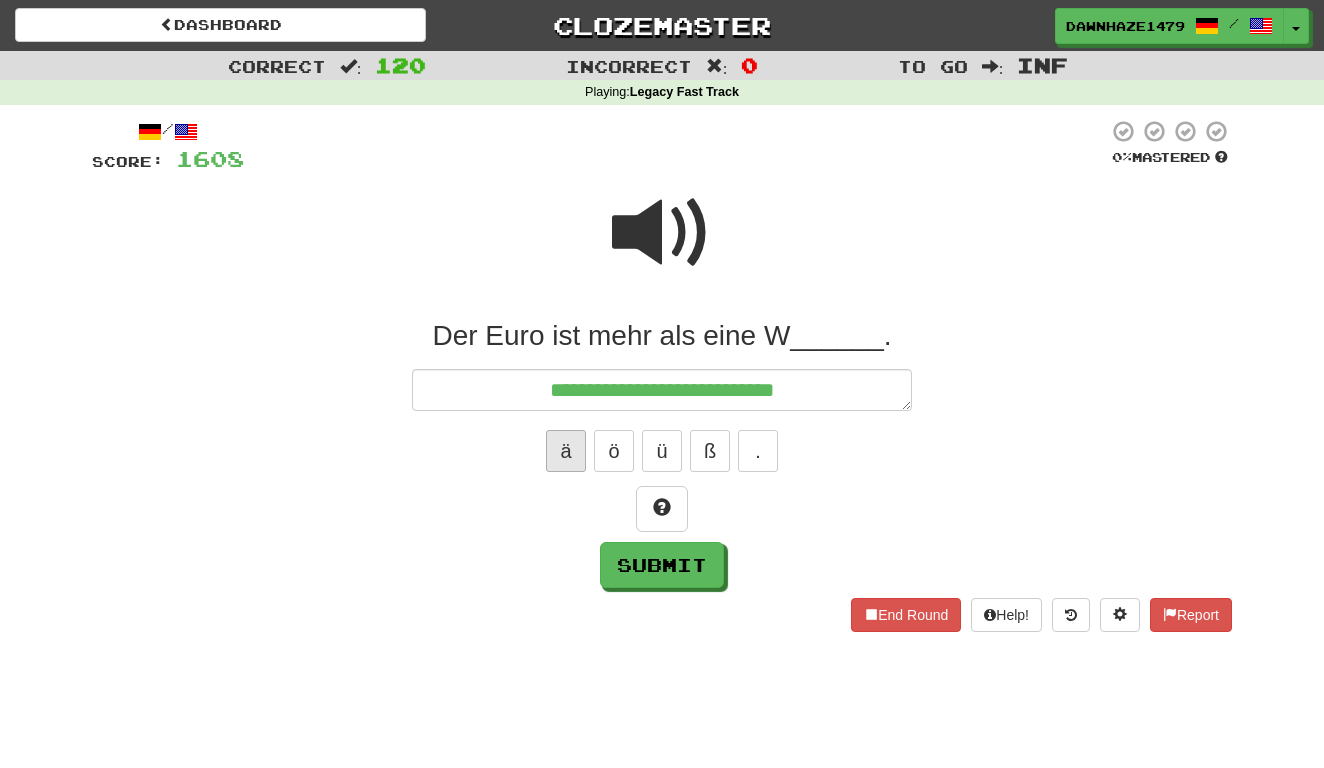 click on "ä" at bounding box center (566, 451) 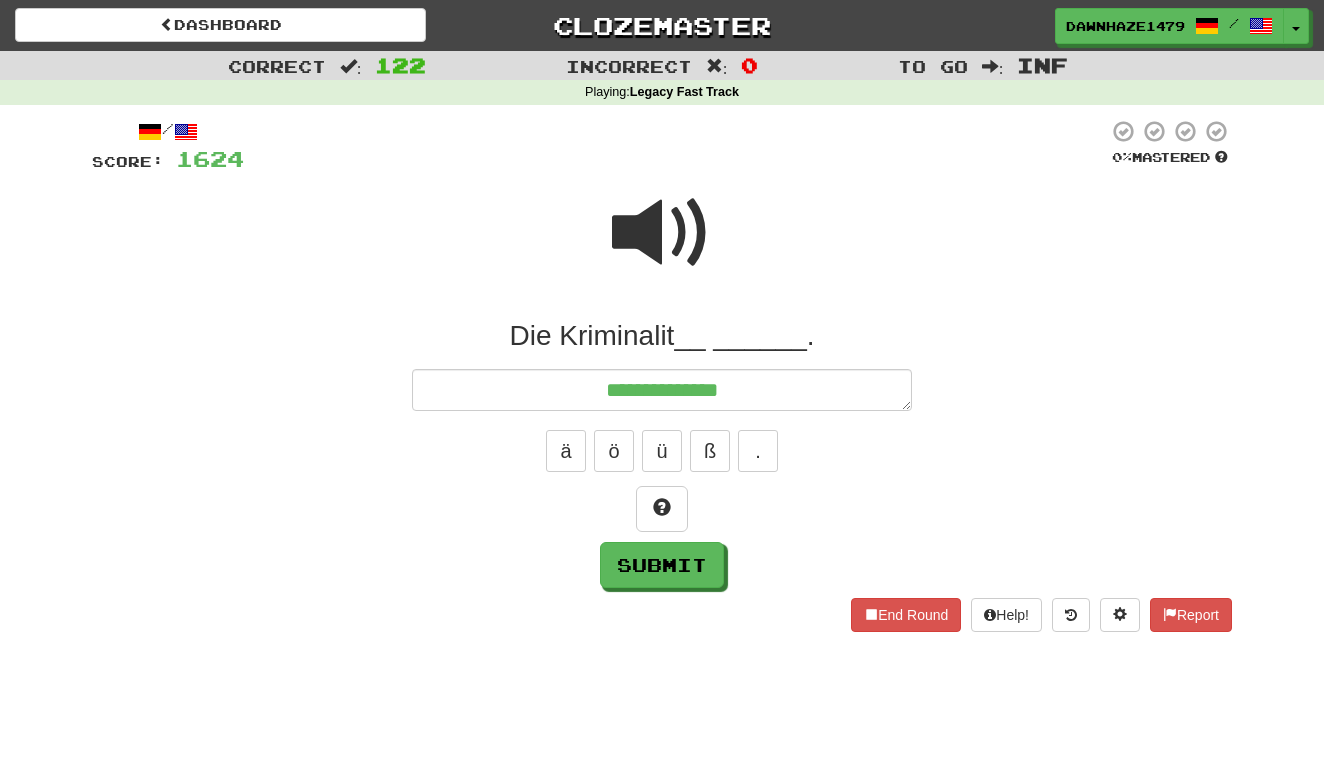 click on "ä ö ü ß ." at bounding box center [662, 451] 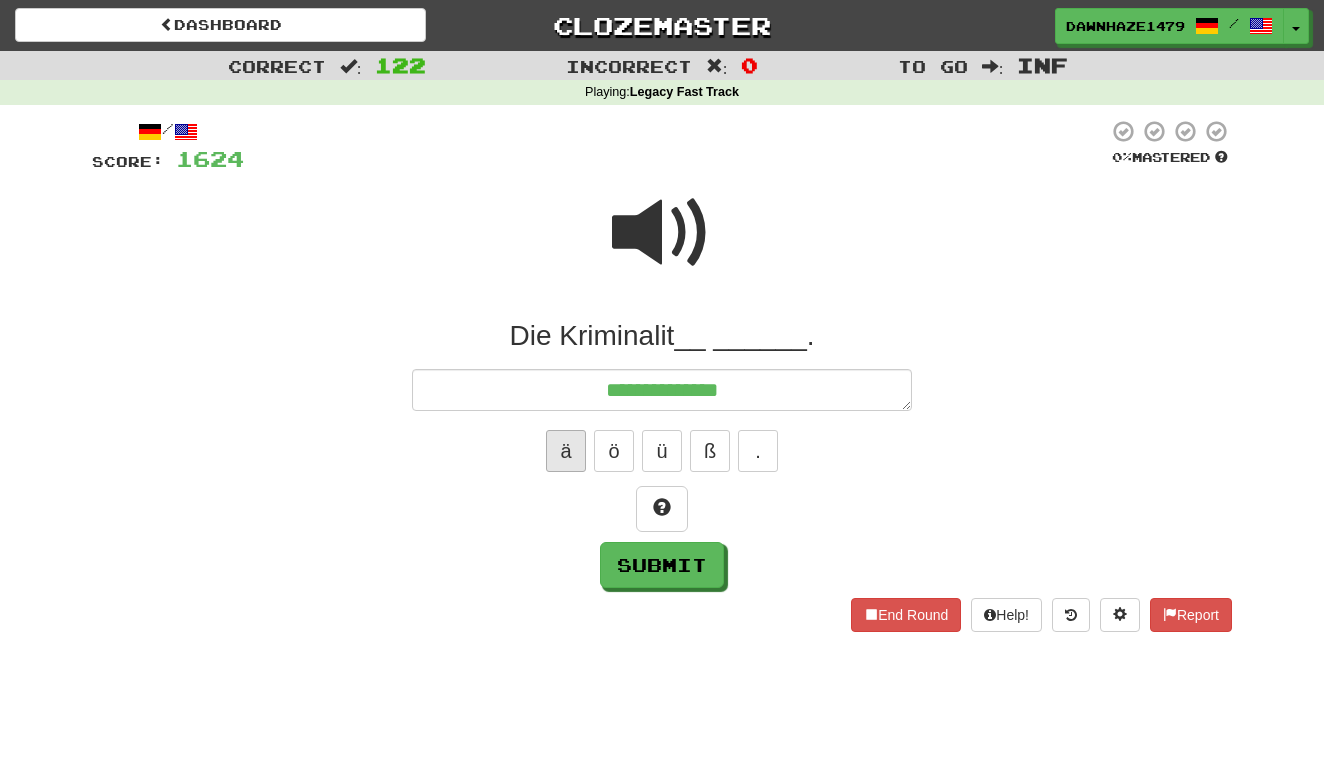click on "ä" at bounding box center (566, 451) 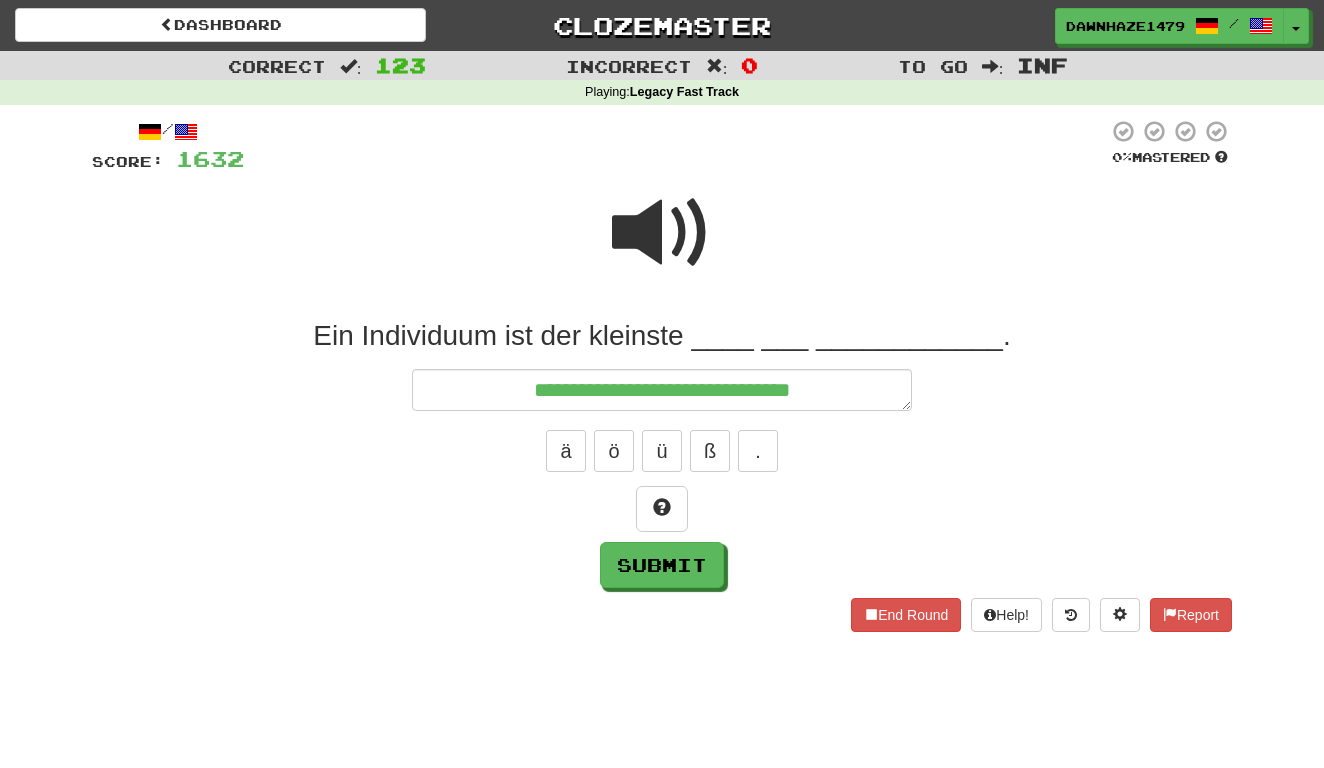 click at bounding box center [662, 233] 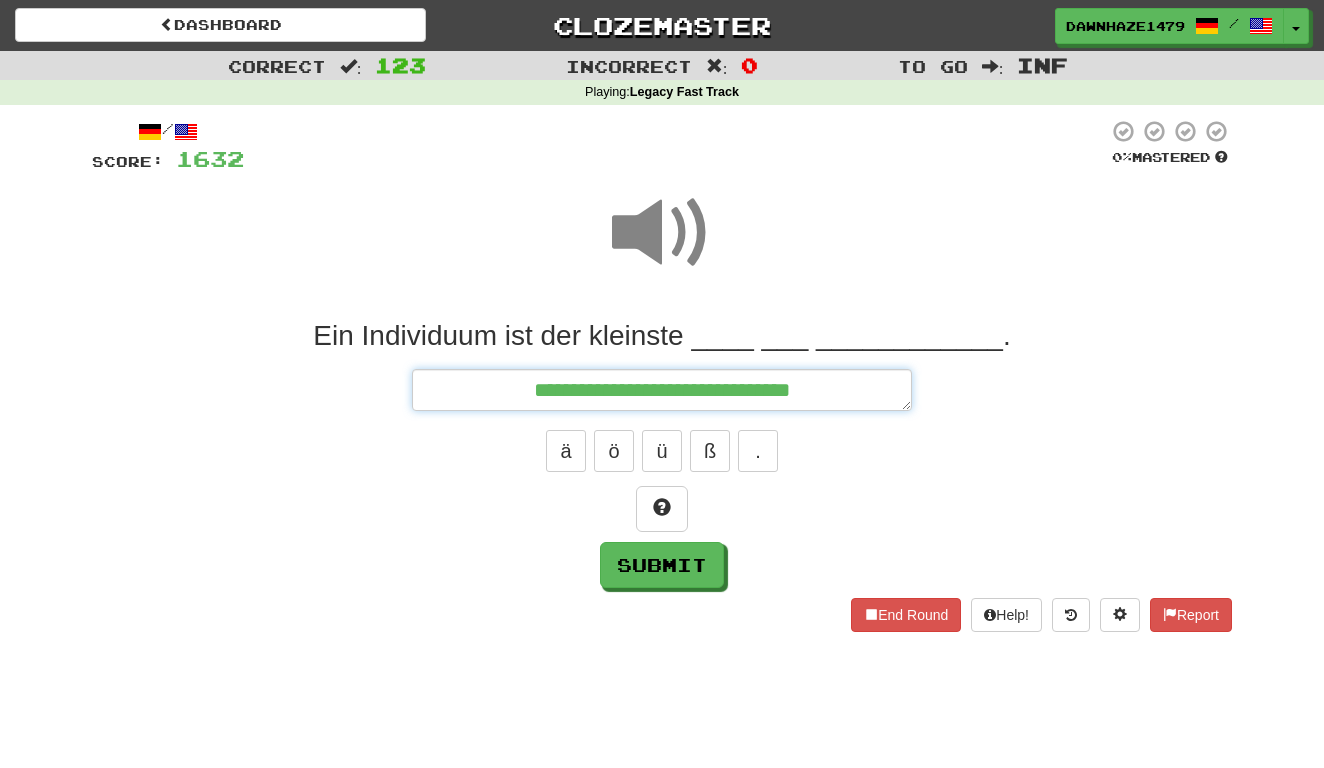 click on "**********" at bounding box center [662, 390] 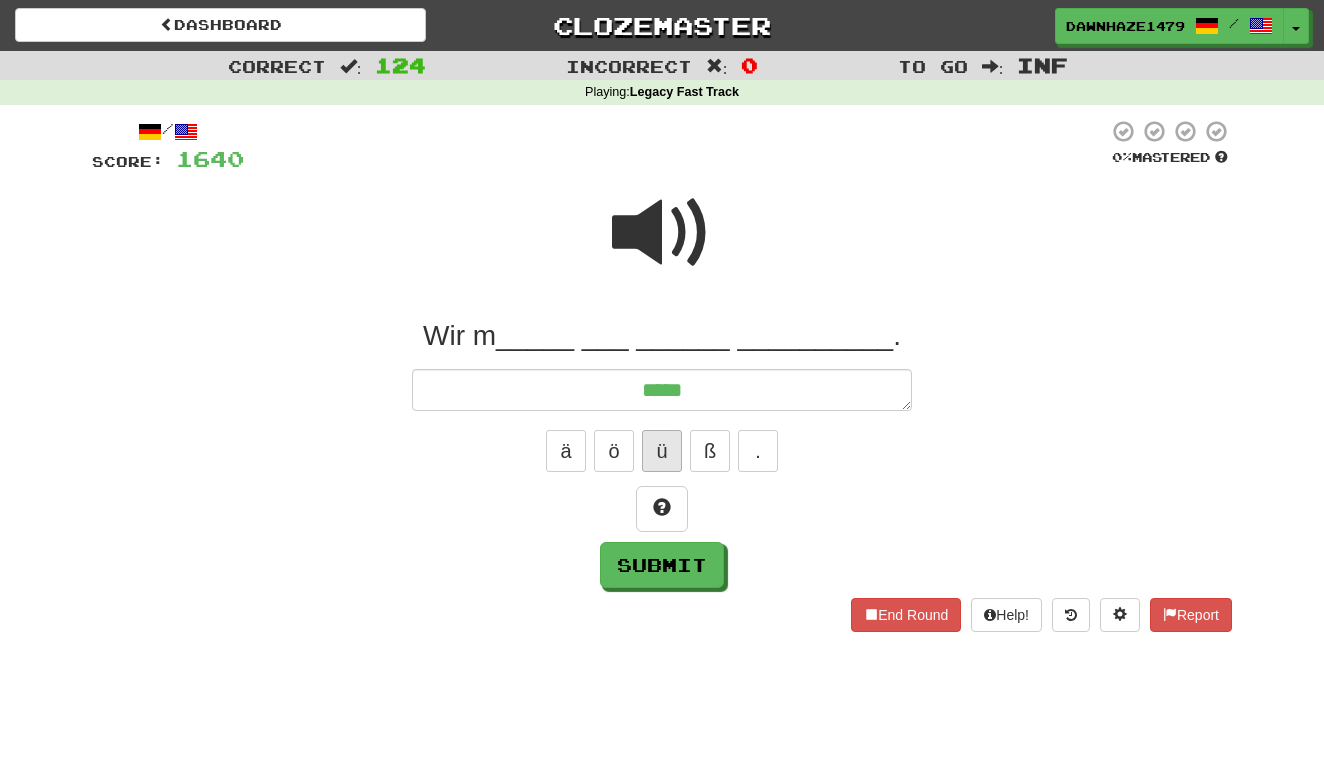 click on "ü" at bounding box center (662, 451) 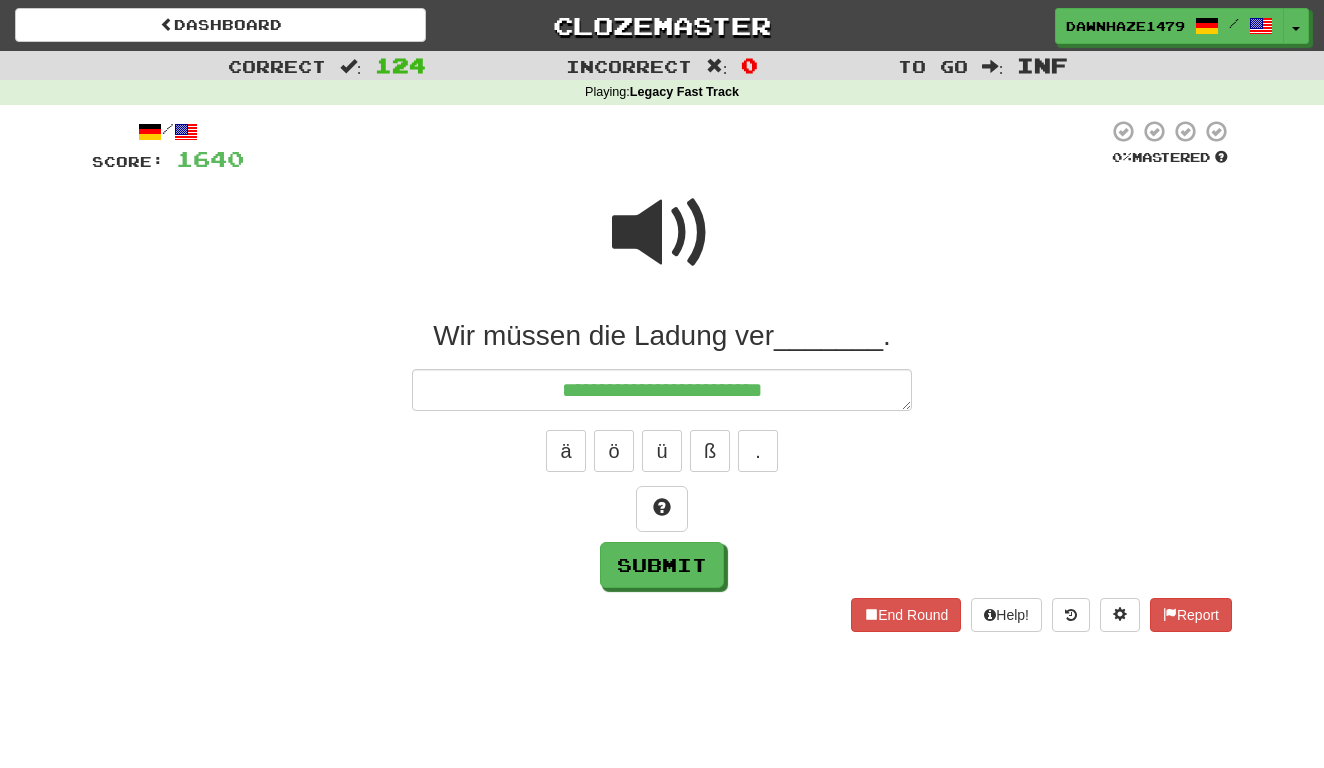 click at bounding box center [662, 233] 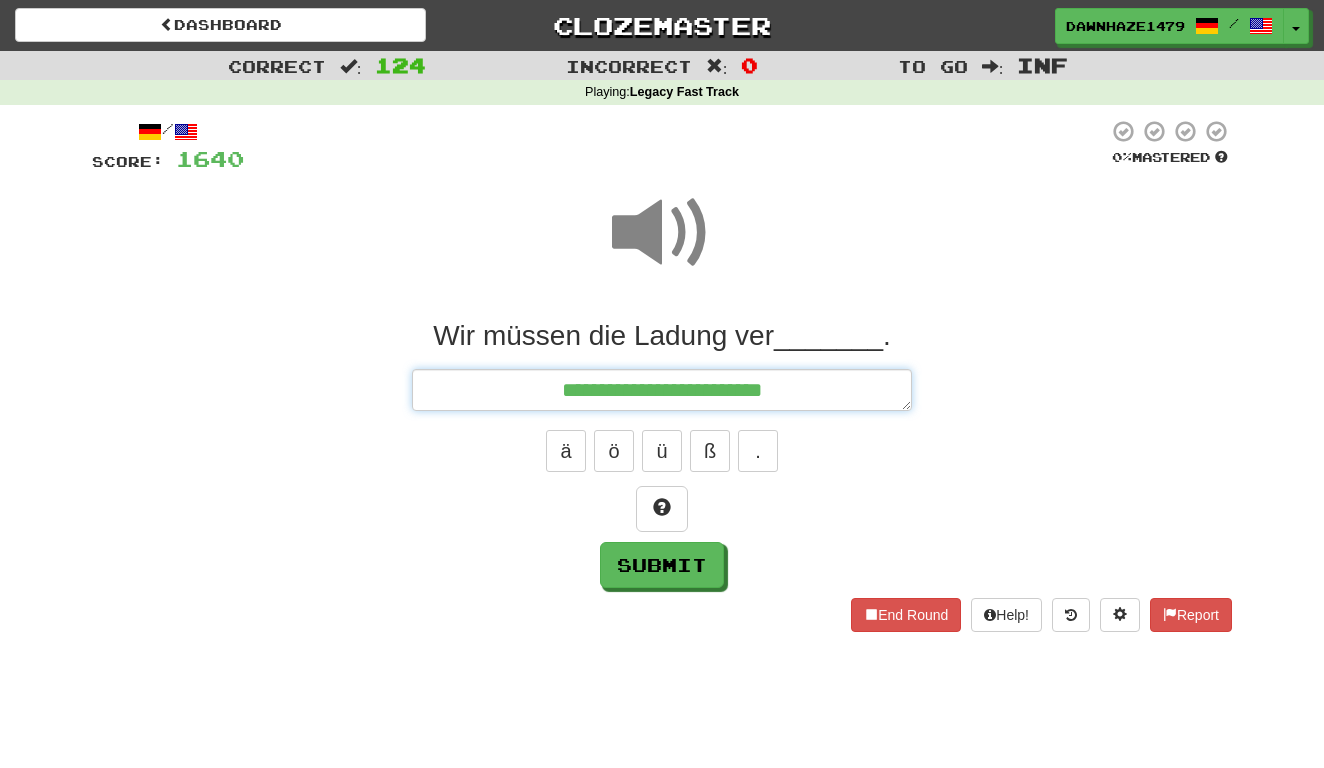 click on "**********" at bounding box center (662, 390) 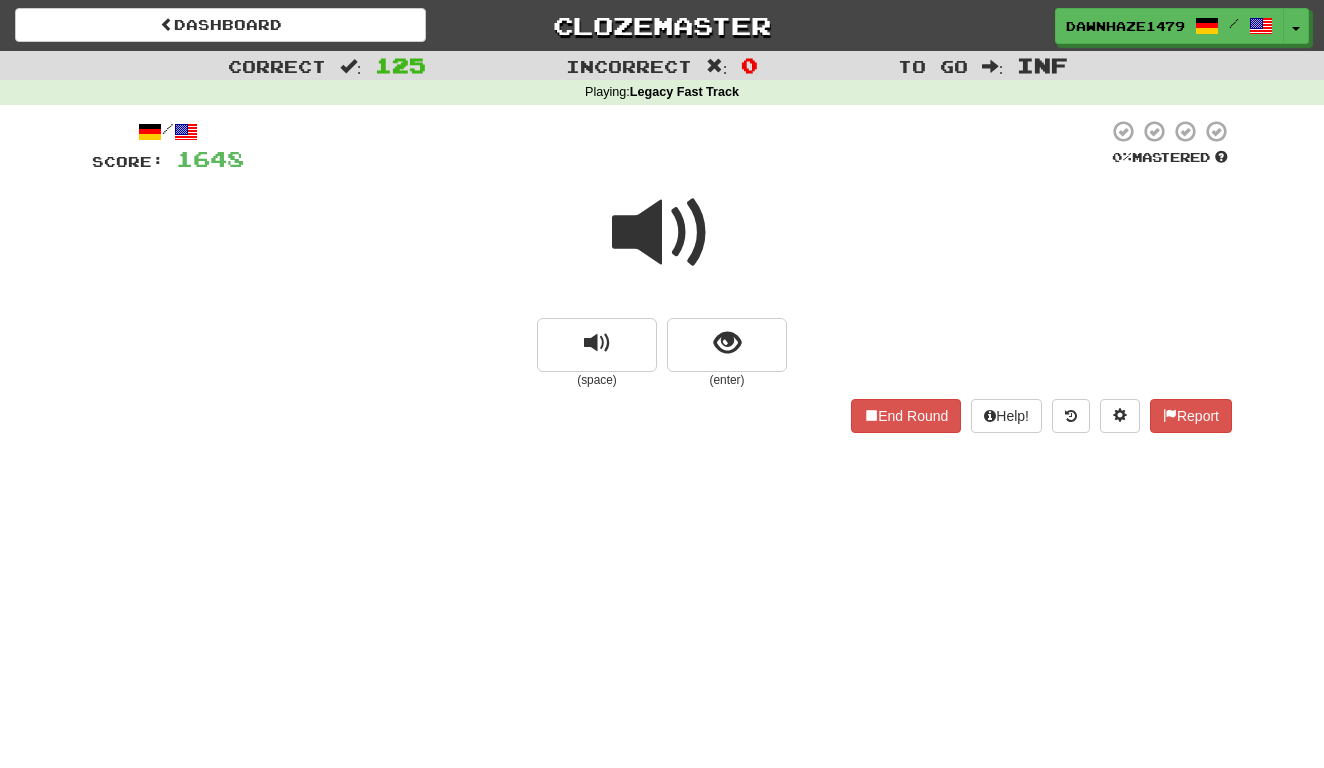 click at bounding box center [662, 233] 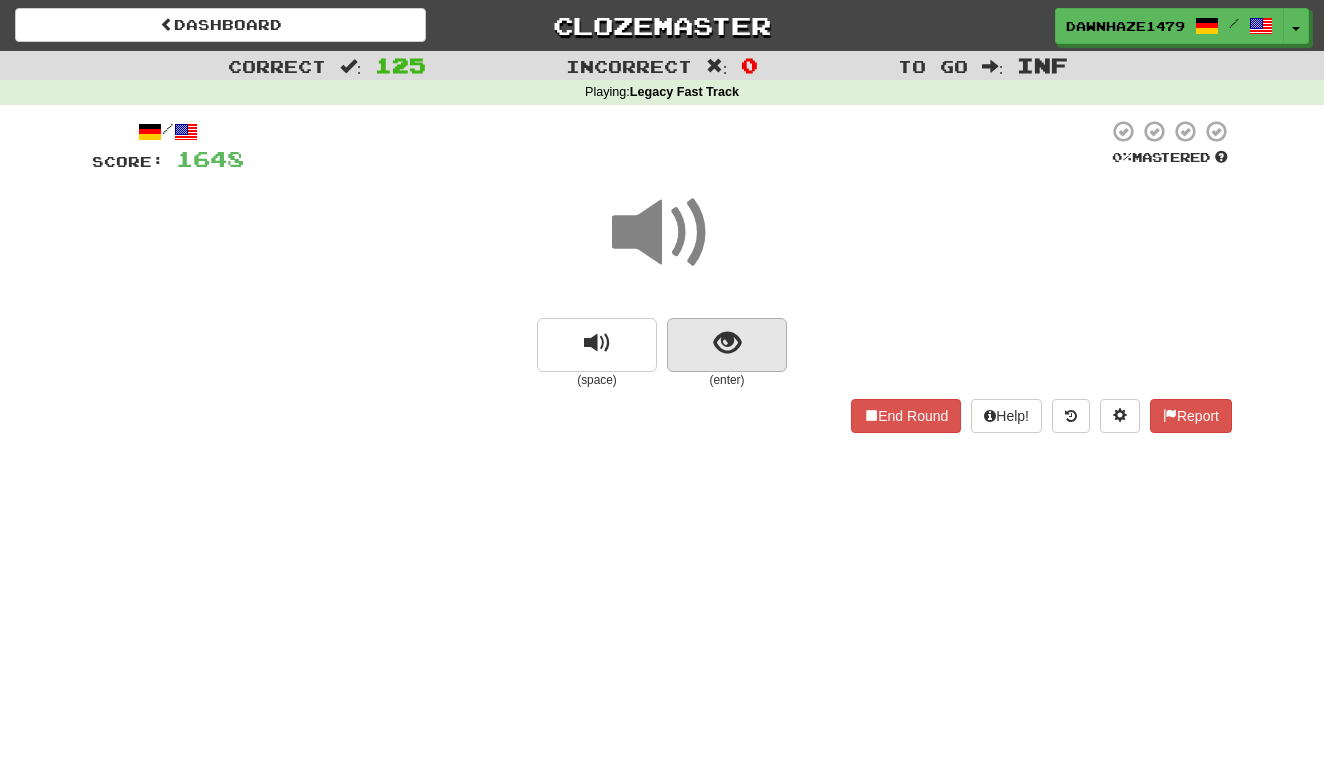 click at bounding box center (727, 343) 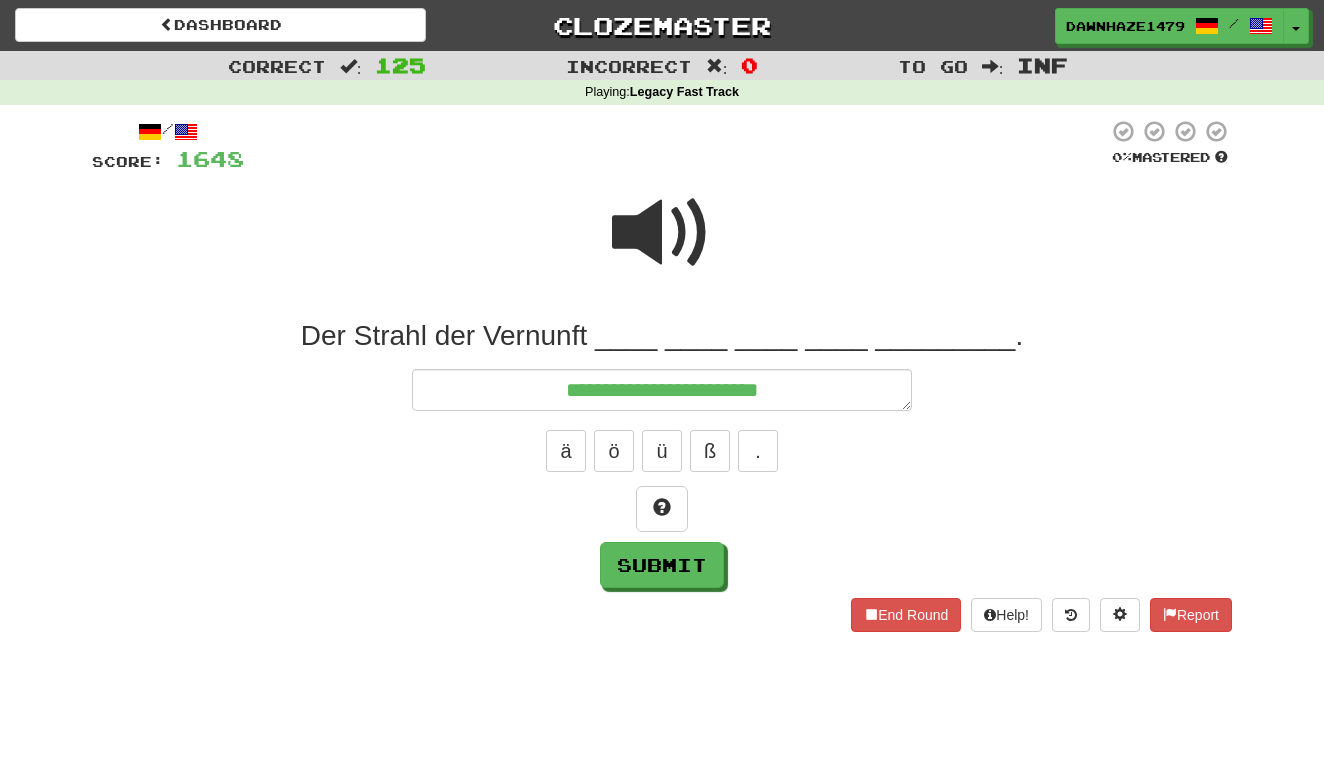 click at bounding box center [662, 233] 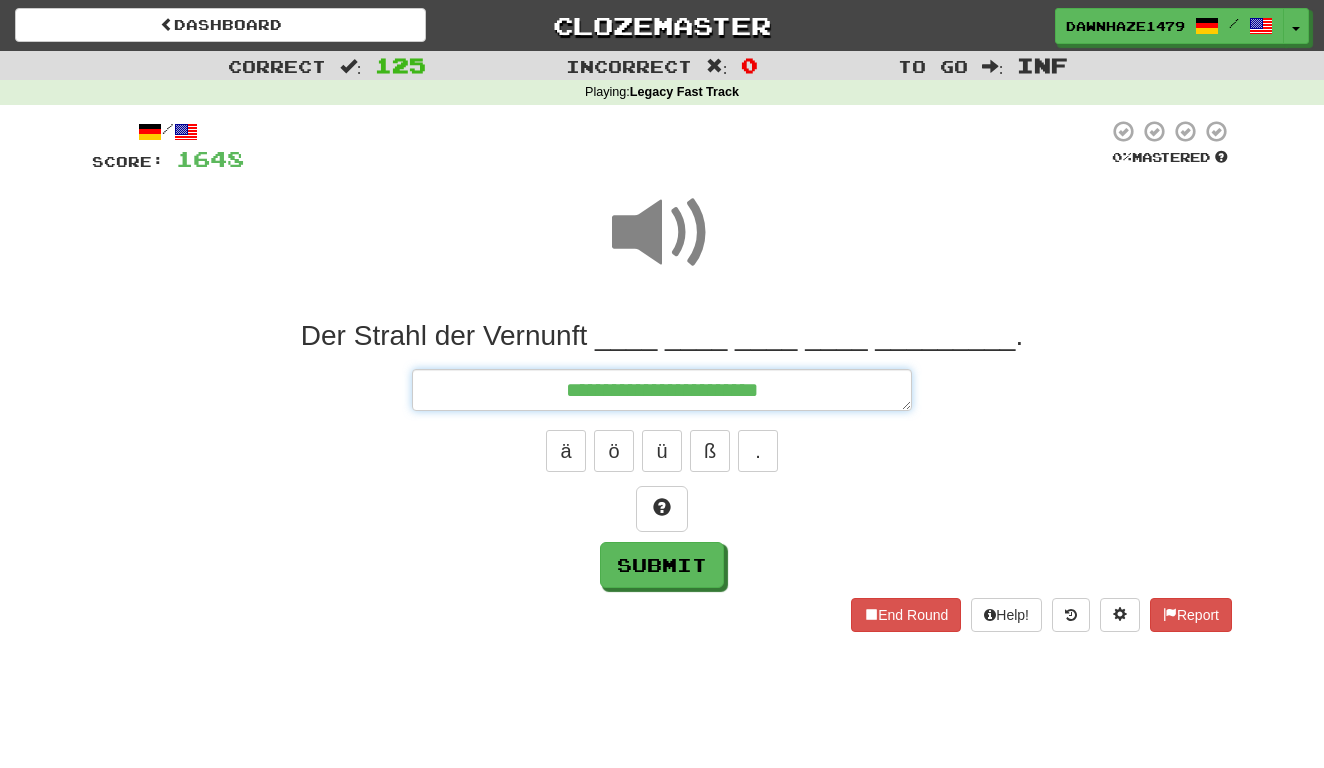 click on "**********" at bounding box center (662, 390) 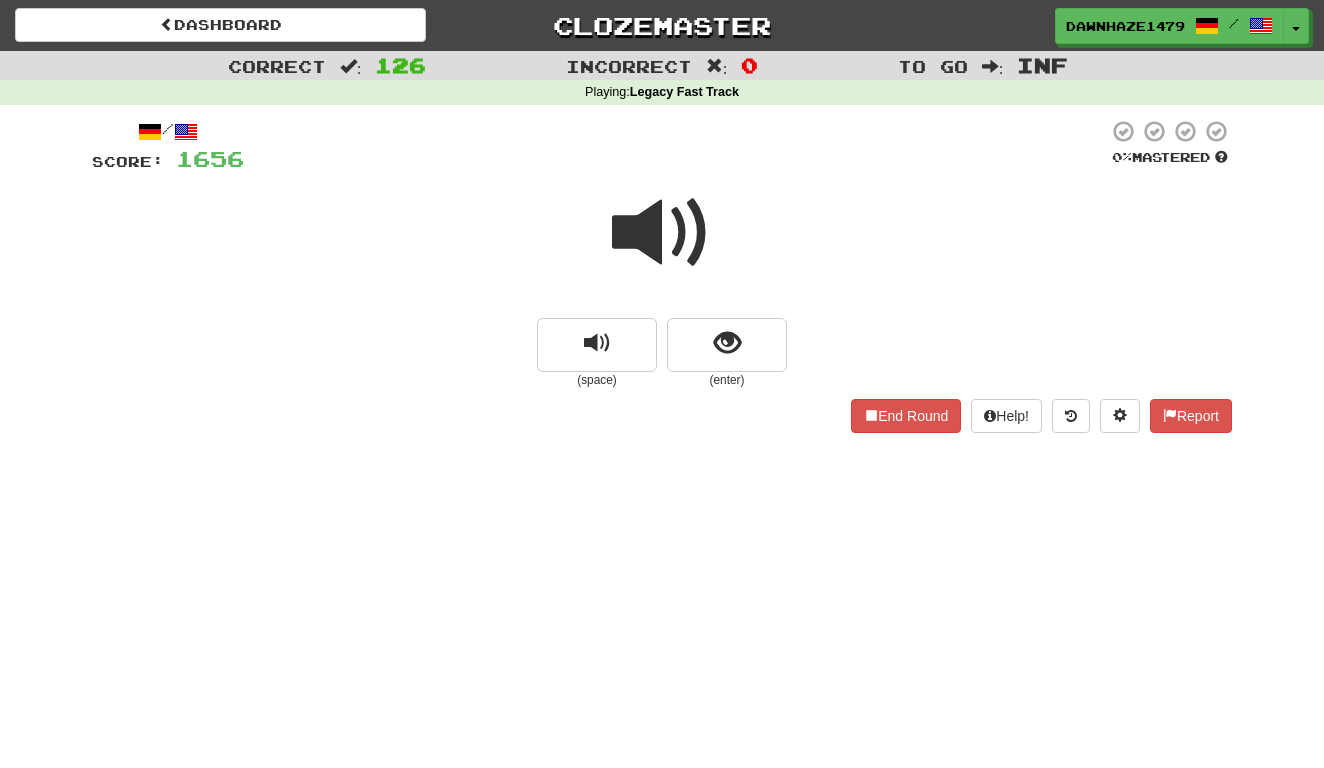 click at bounding box center [662, 246] 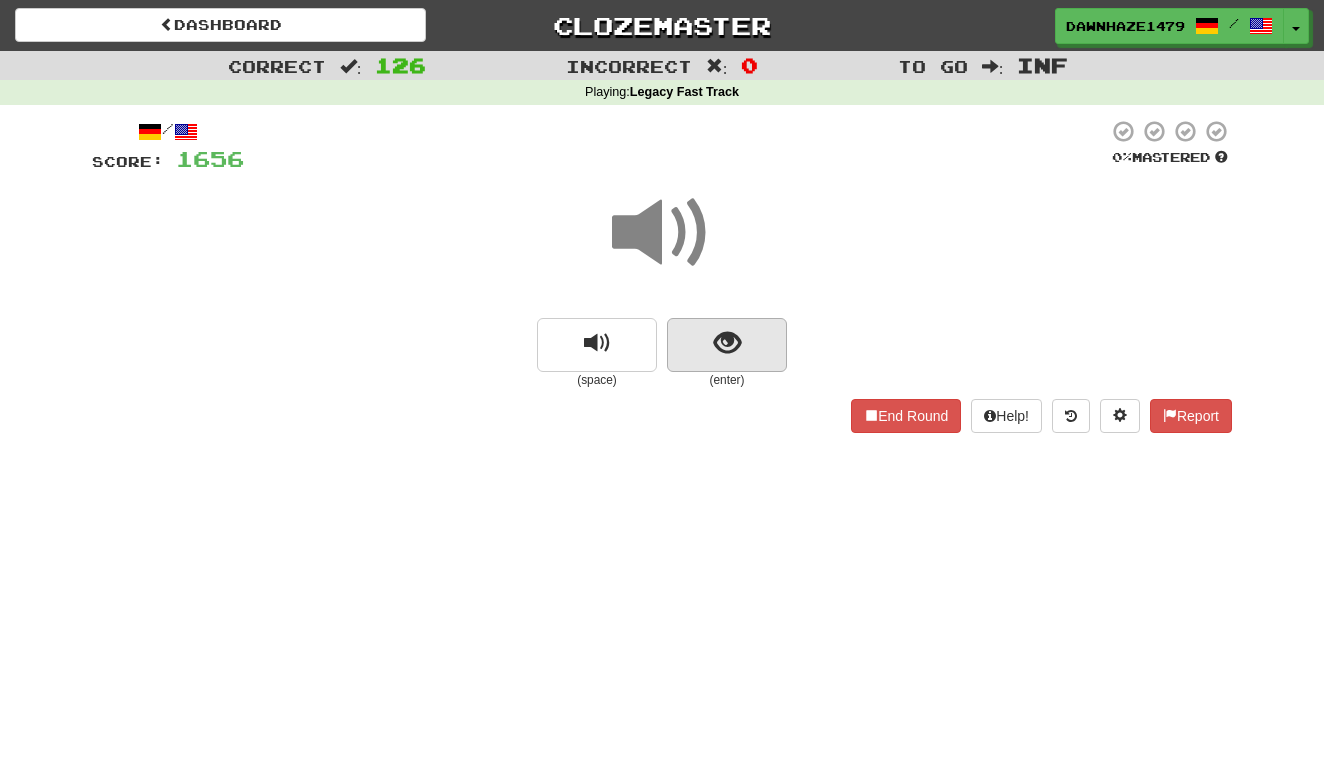 click at bounding box center [727, 345] 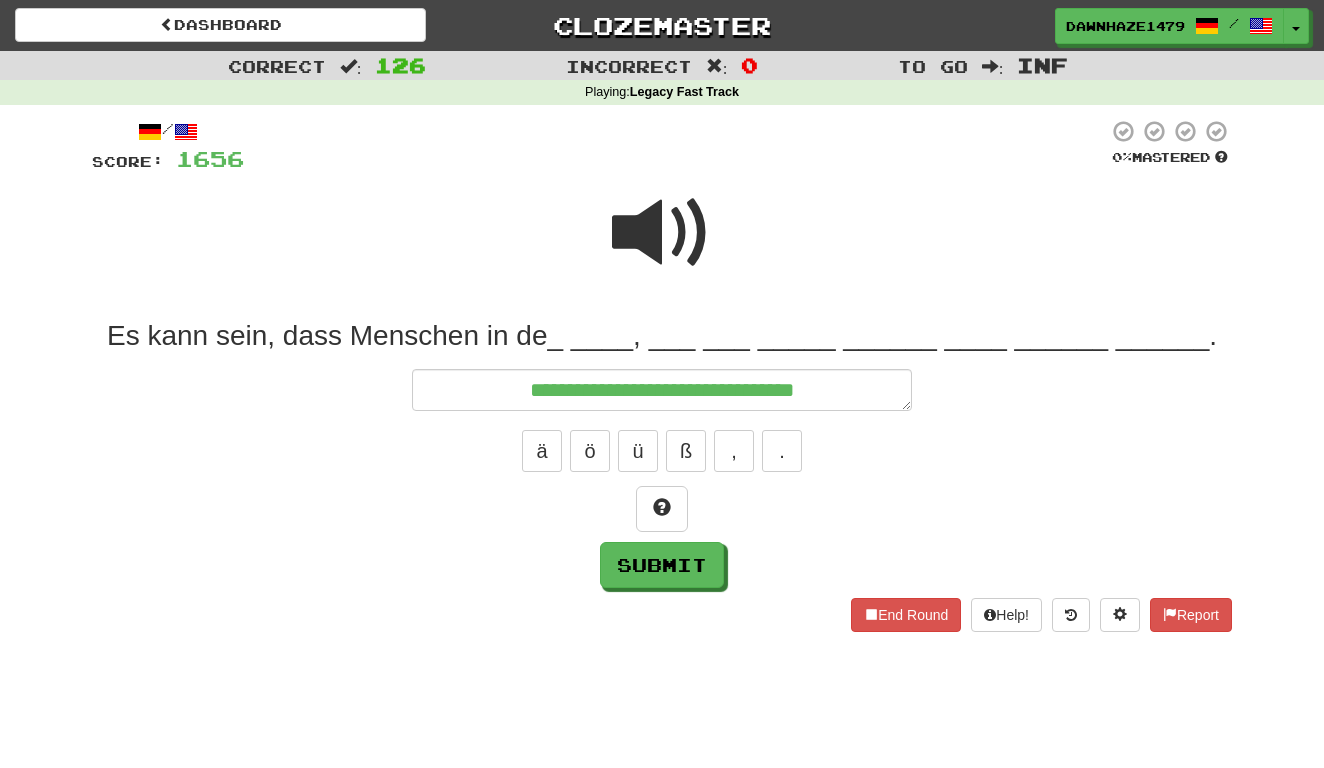 click at bounding box center [662, 233] 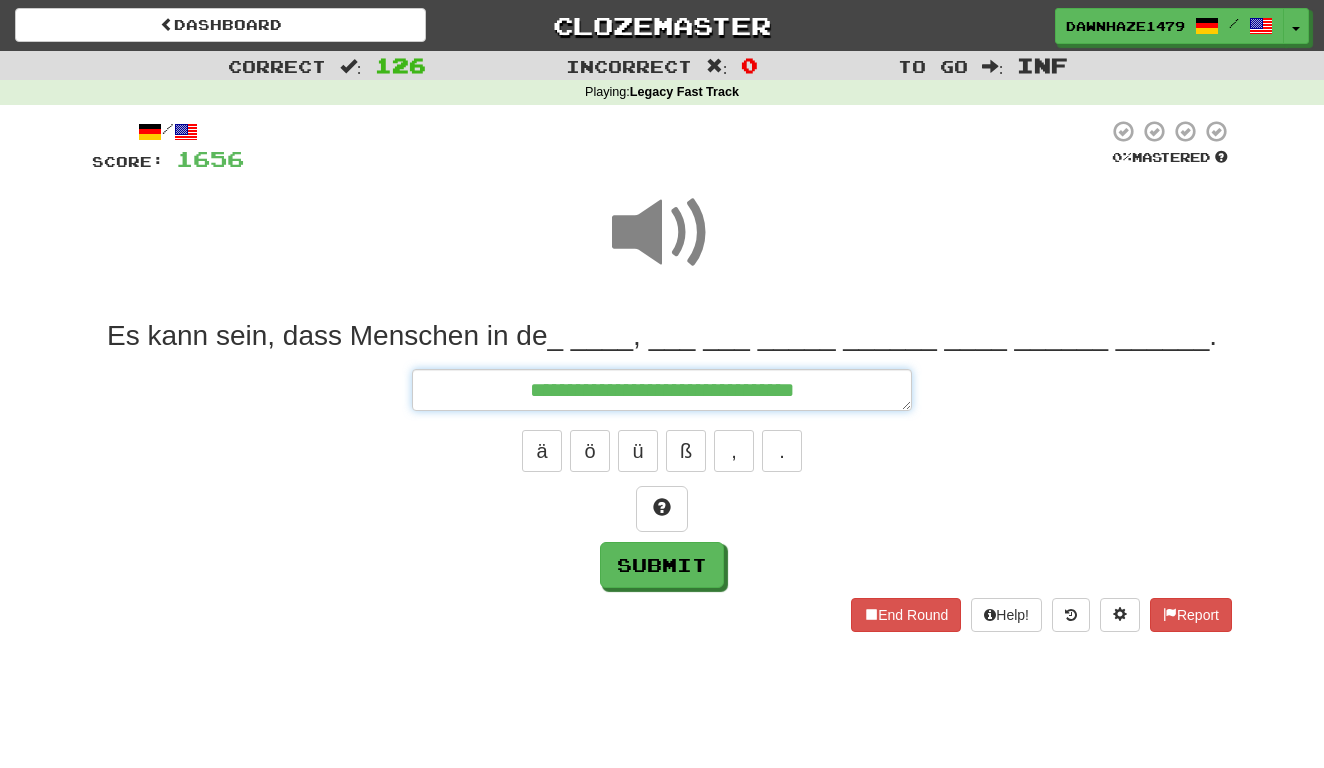 click on "**********" at bounding box center [662, 390] 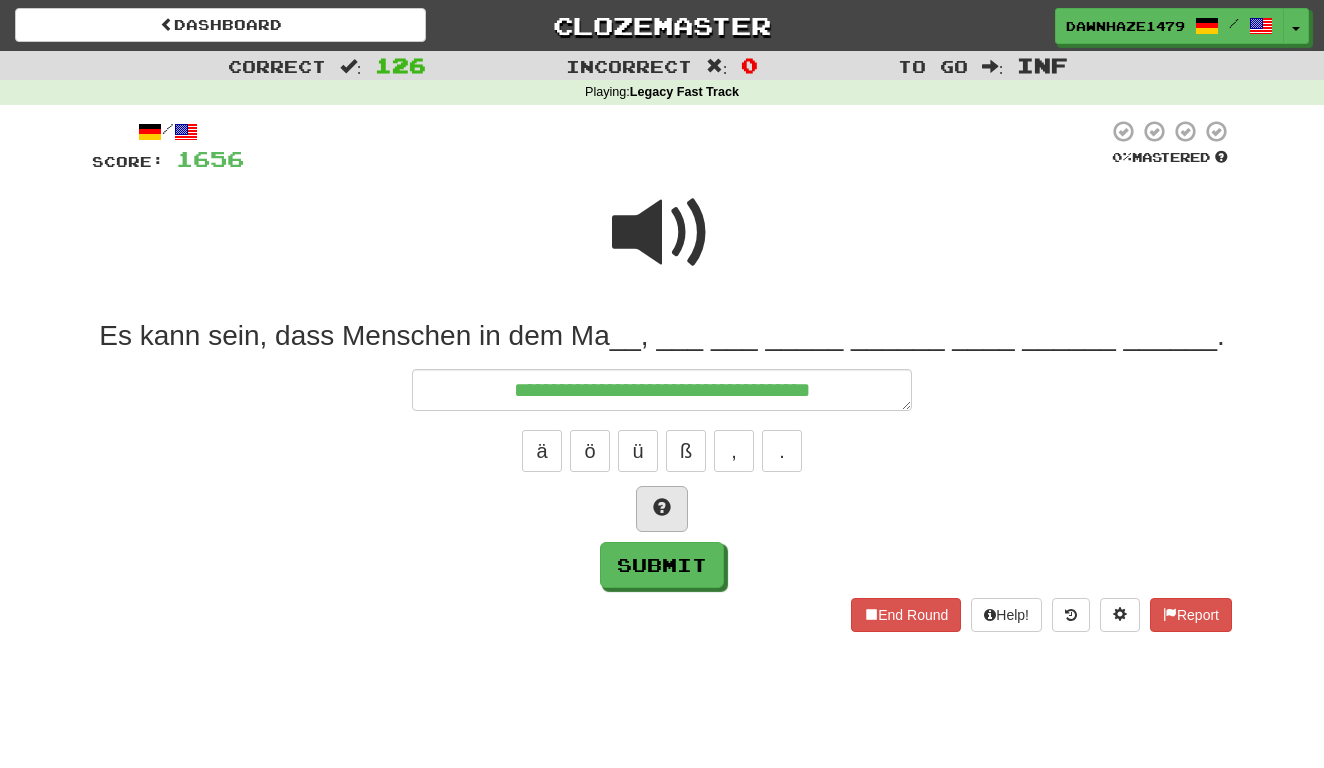 click at bounding box center [662, 509] 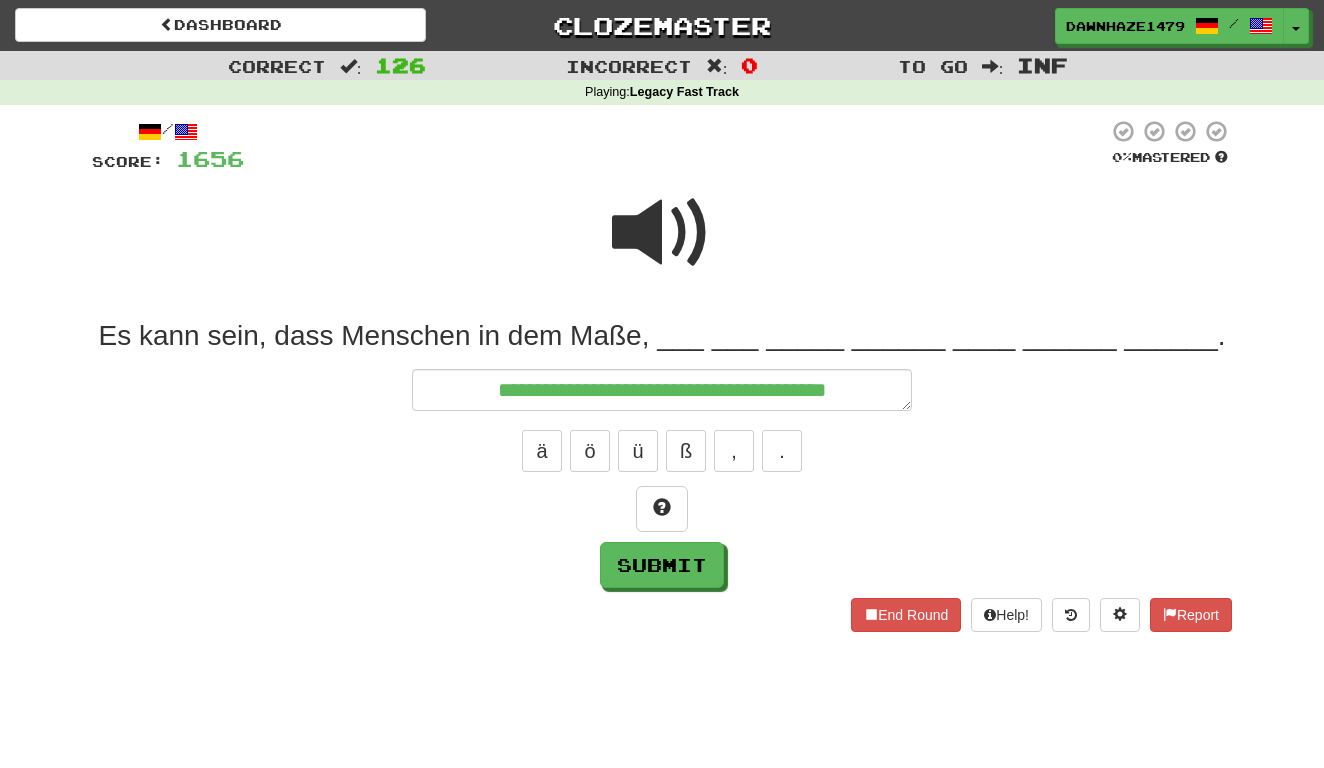 click at bounding box center (662, 233) 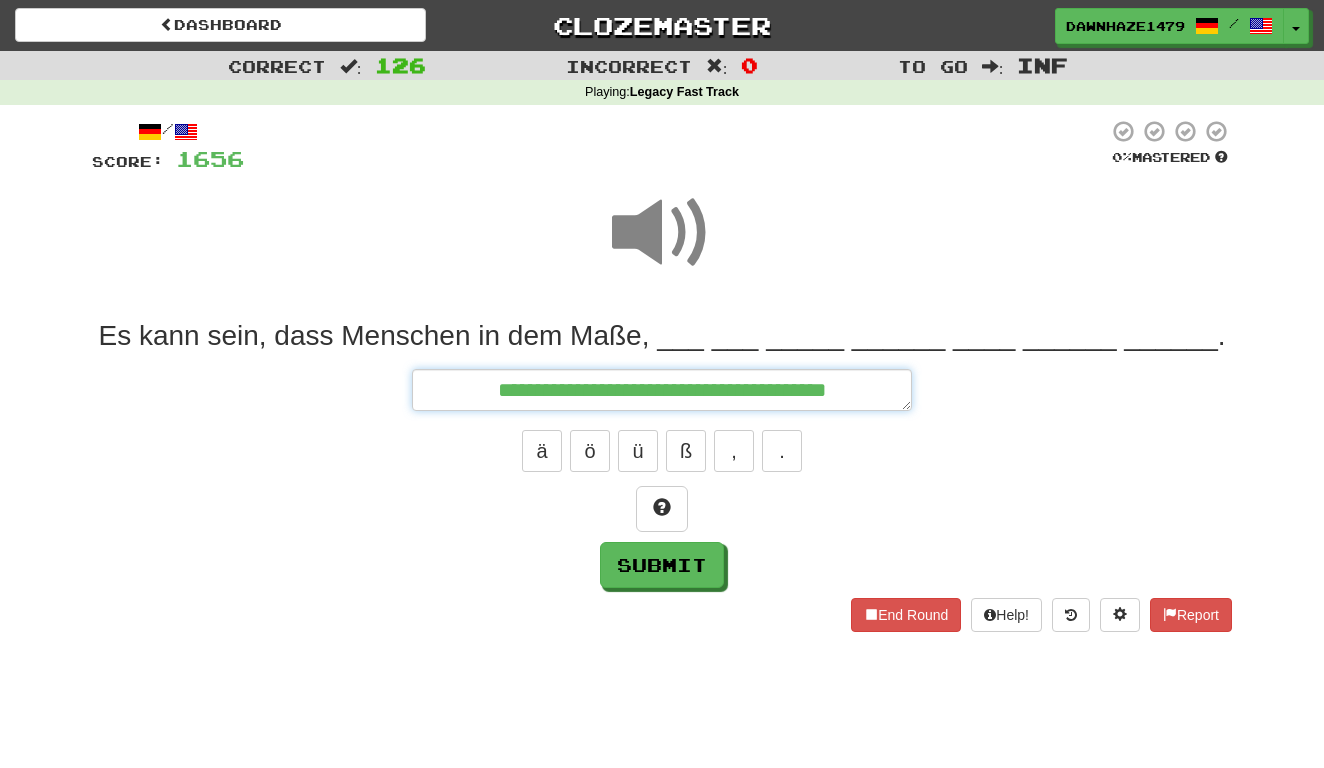 click on "**********" at bounding box center [662, 390] 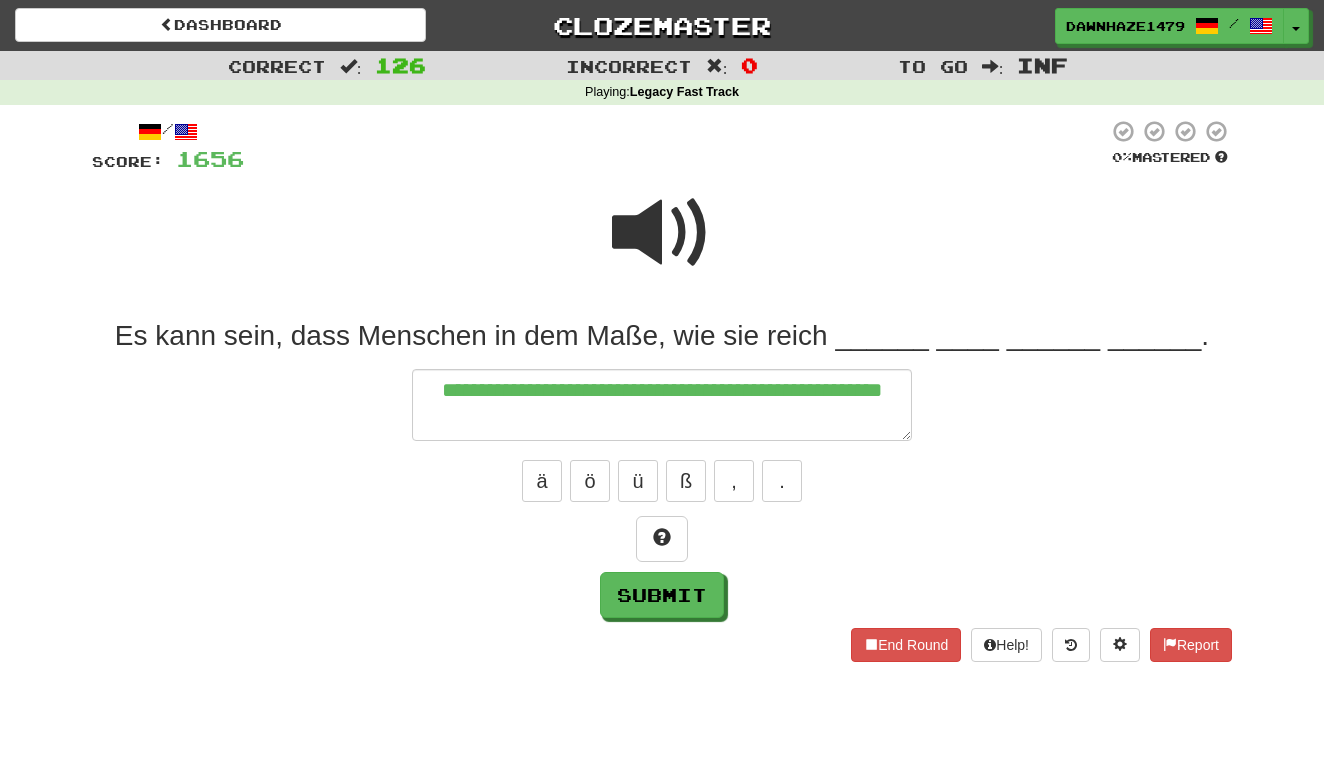 click at bounding box center (662, 233) 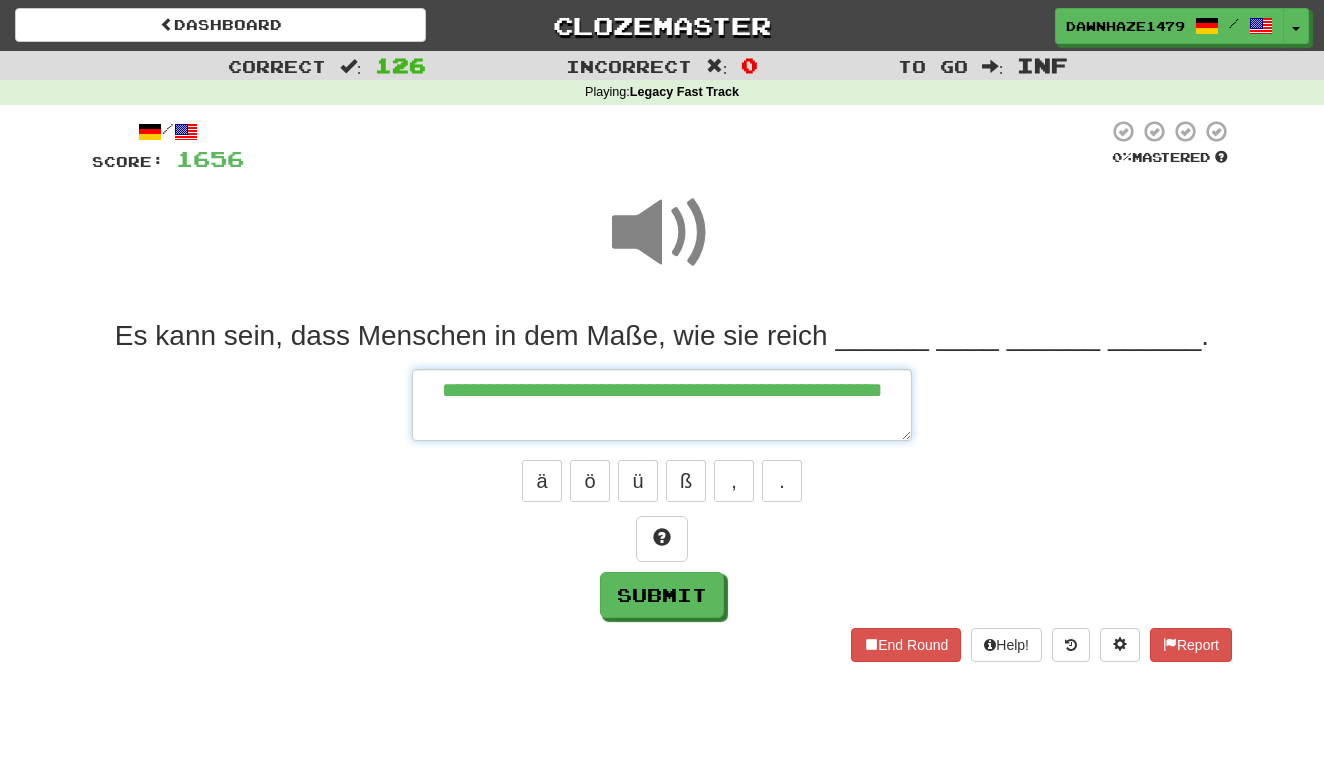 click on "**********" at bounding box center [662, 405] 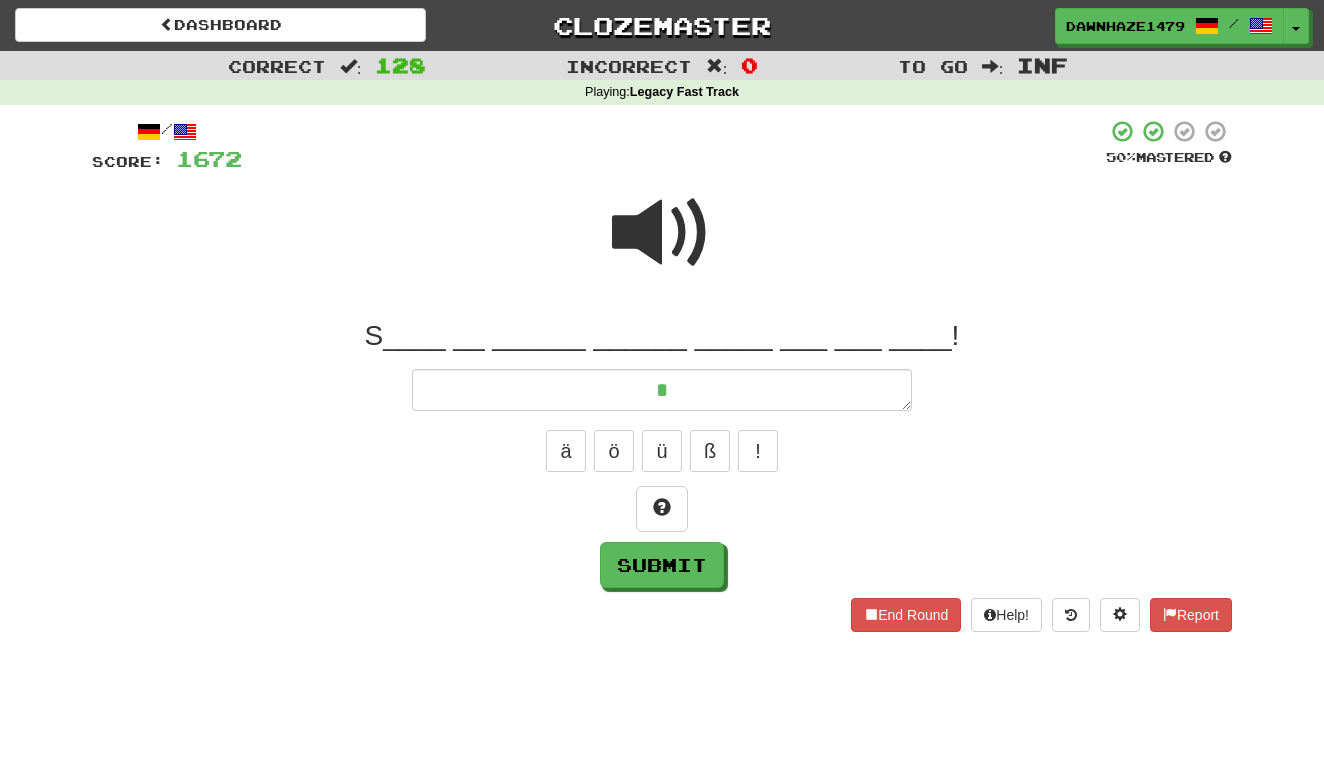 click at bounding box center [662, 233] 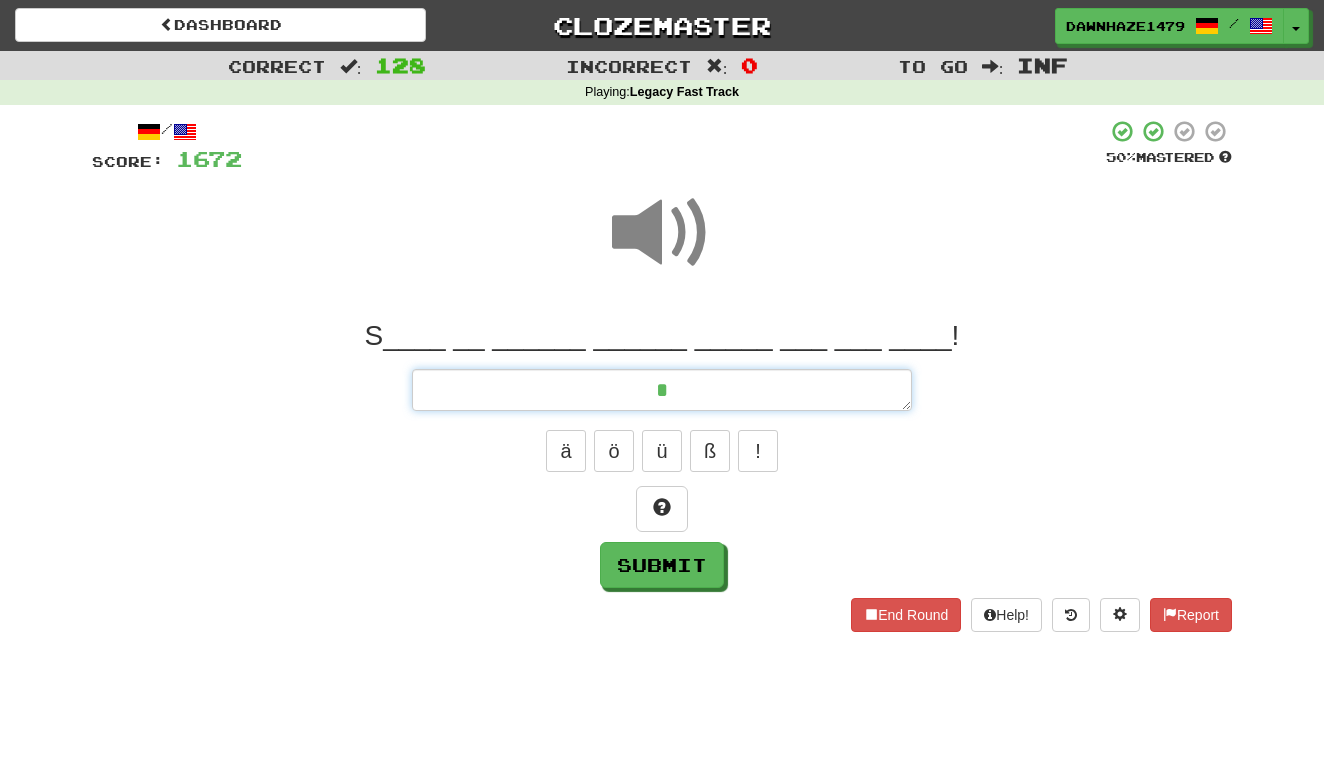 click on "*" at bounding box center (662, 390) 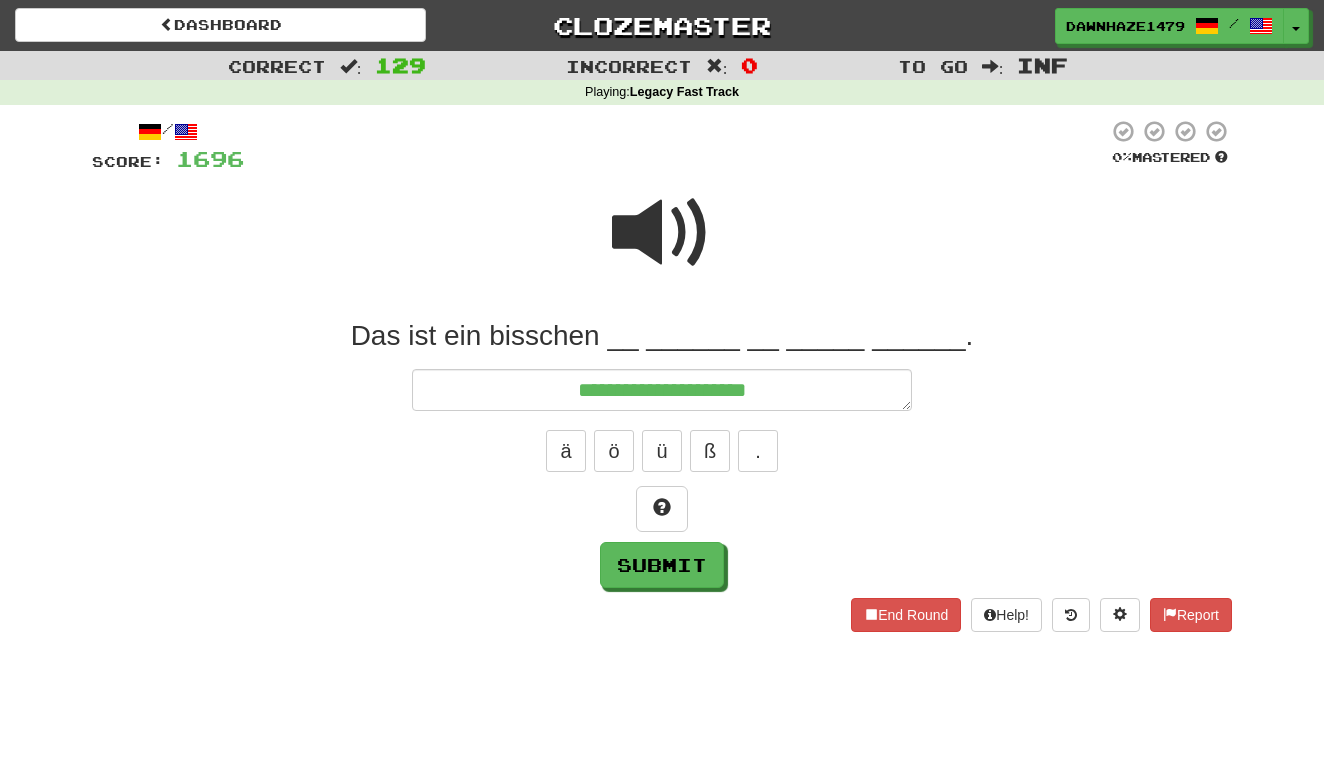 click at bounding box center [662, 233] 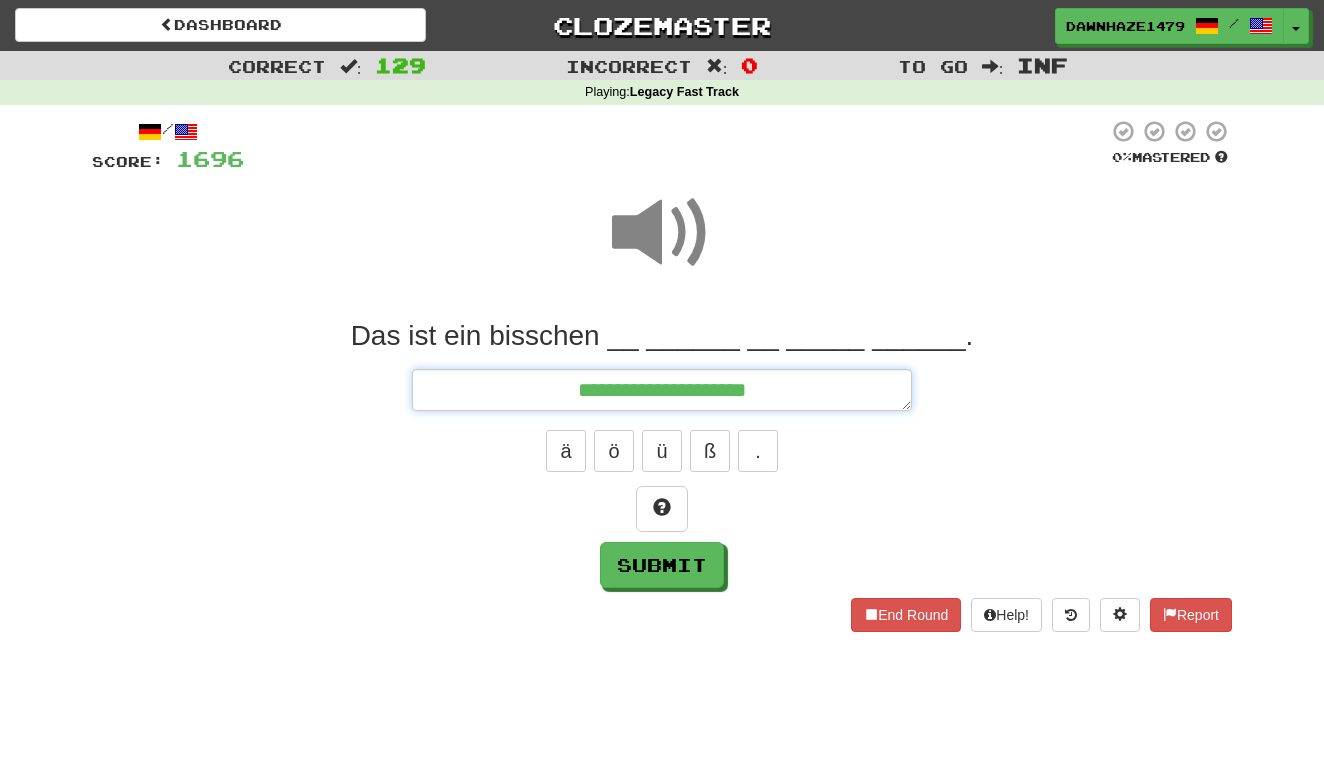 click on "**********" at bounding box center (662, 390) 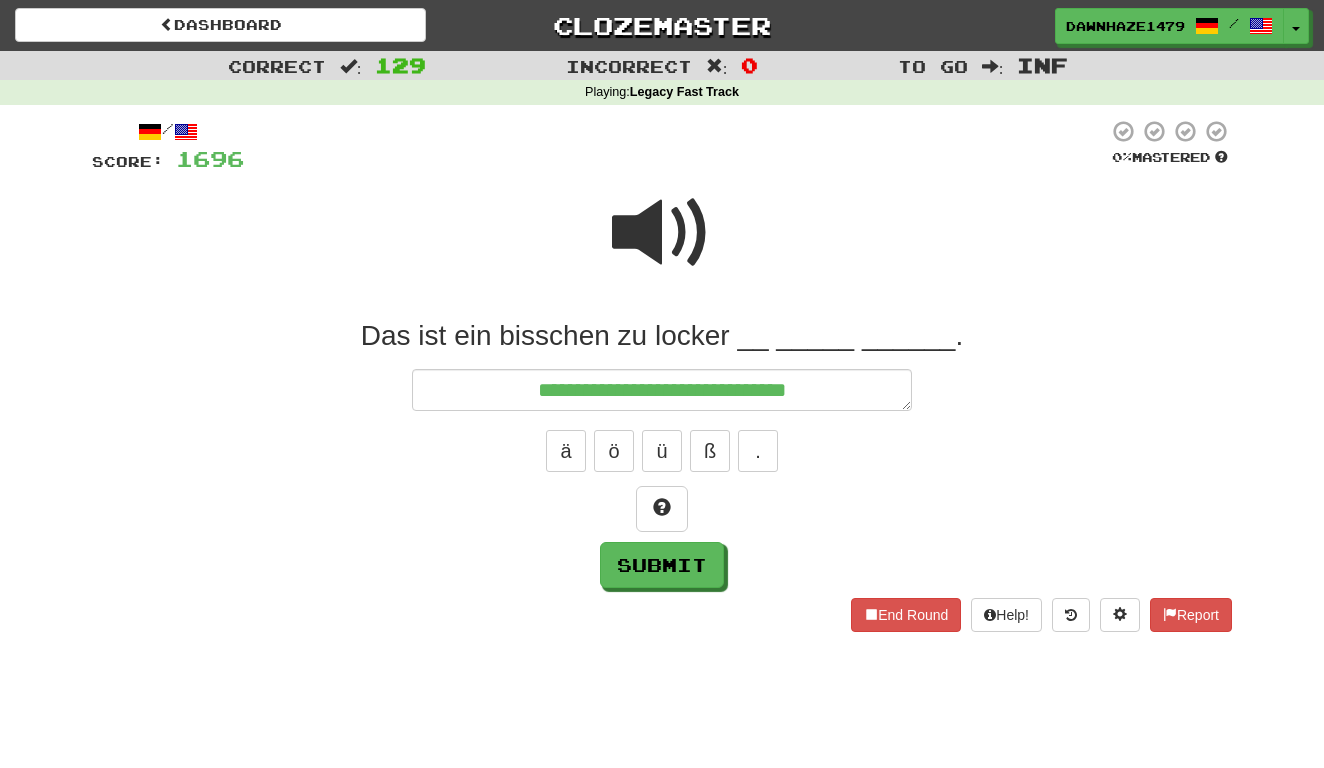 click at bounding box center [662, 233] 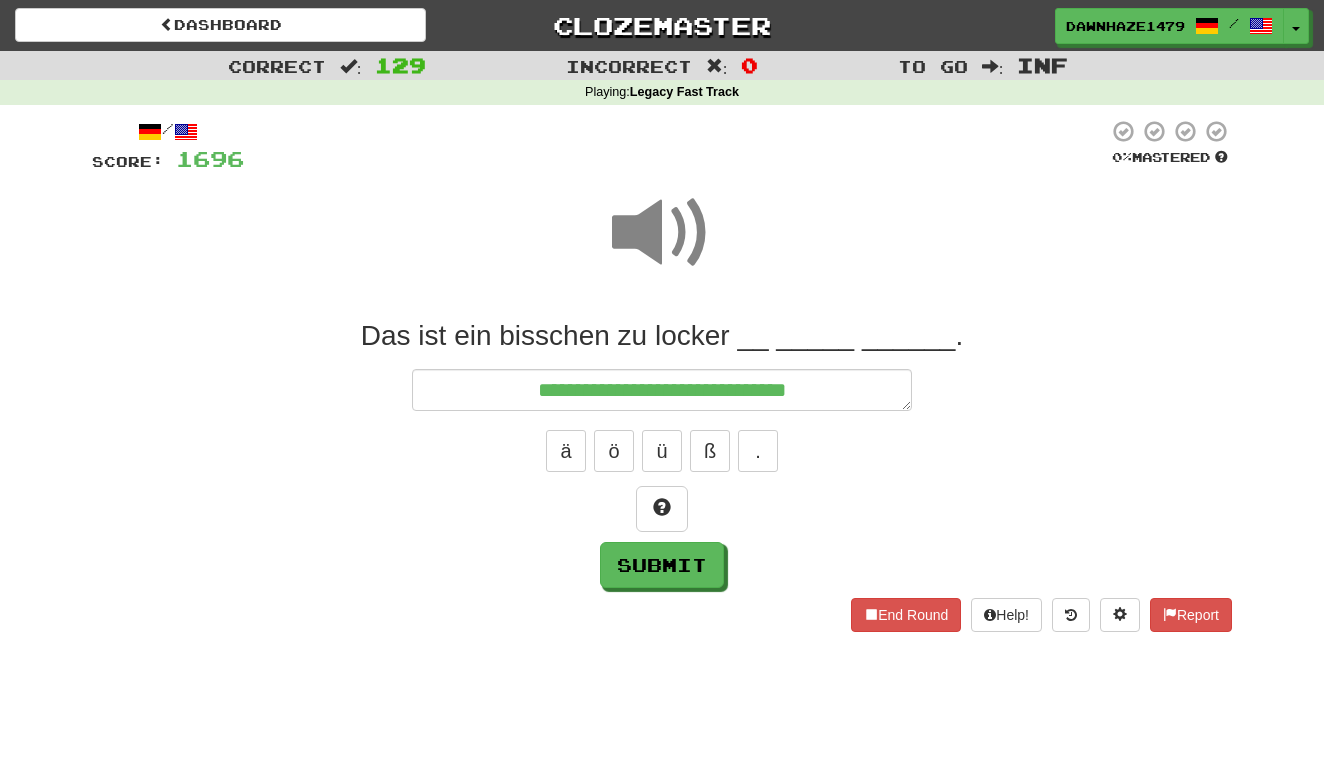 click on "**********" at bounding box center [662, 453] 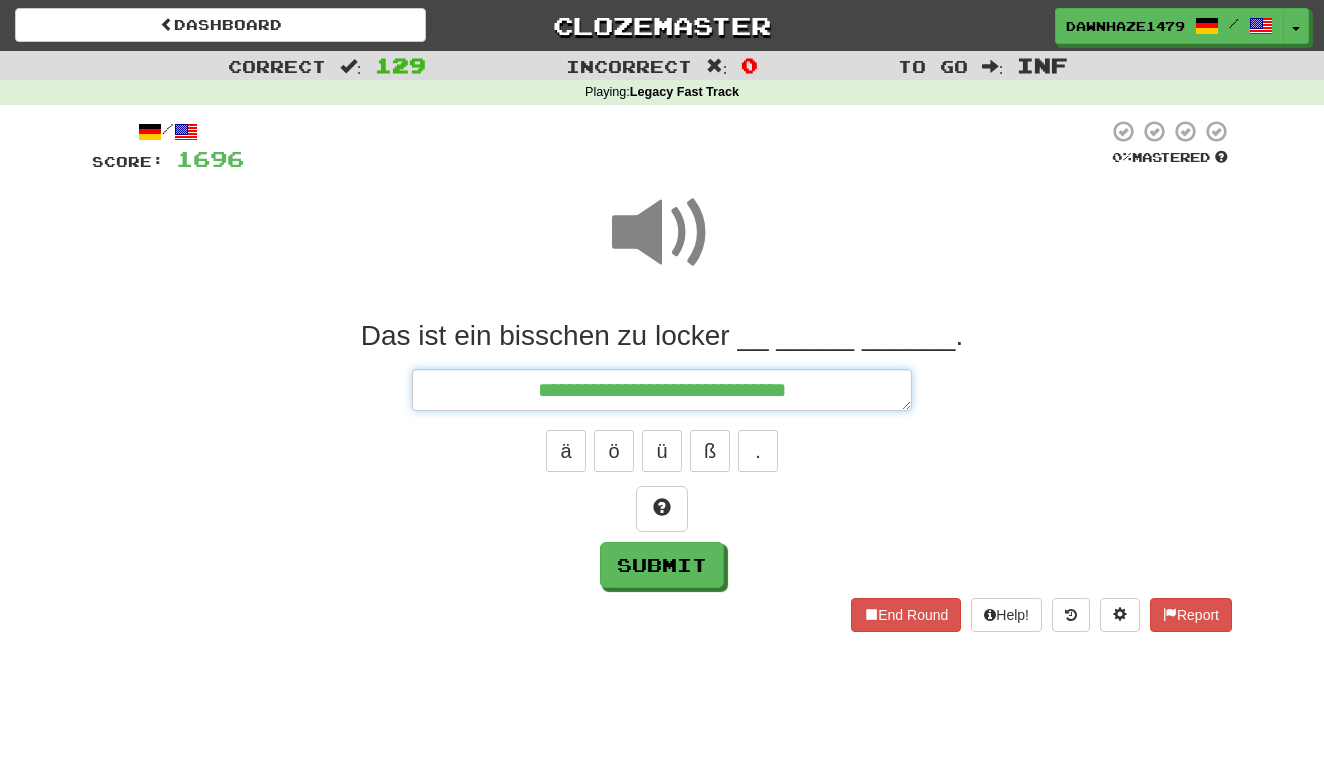 click on "**********" at bounding box center [662, 390] 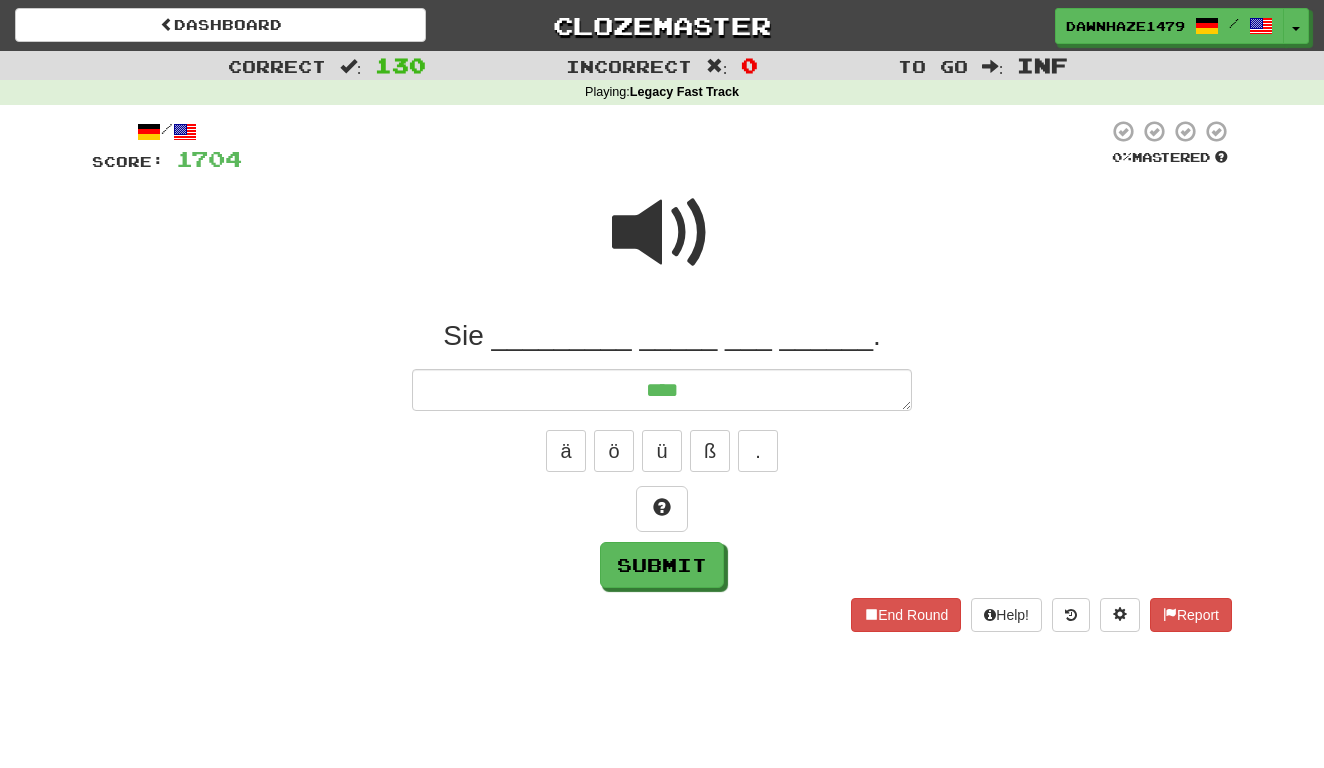 click at bounding box center [662, 233] 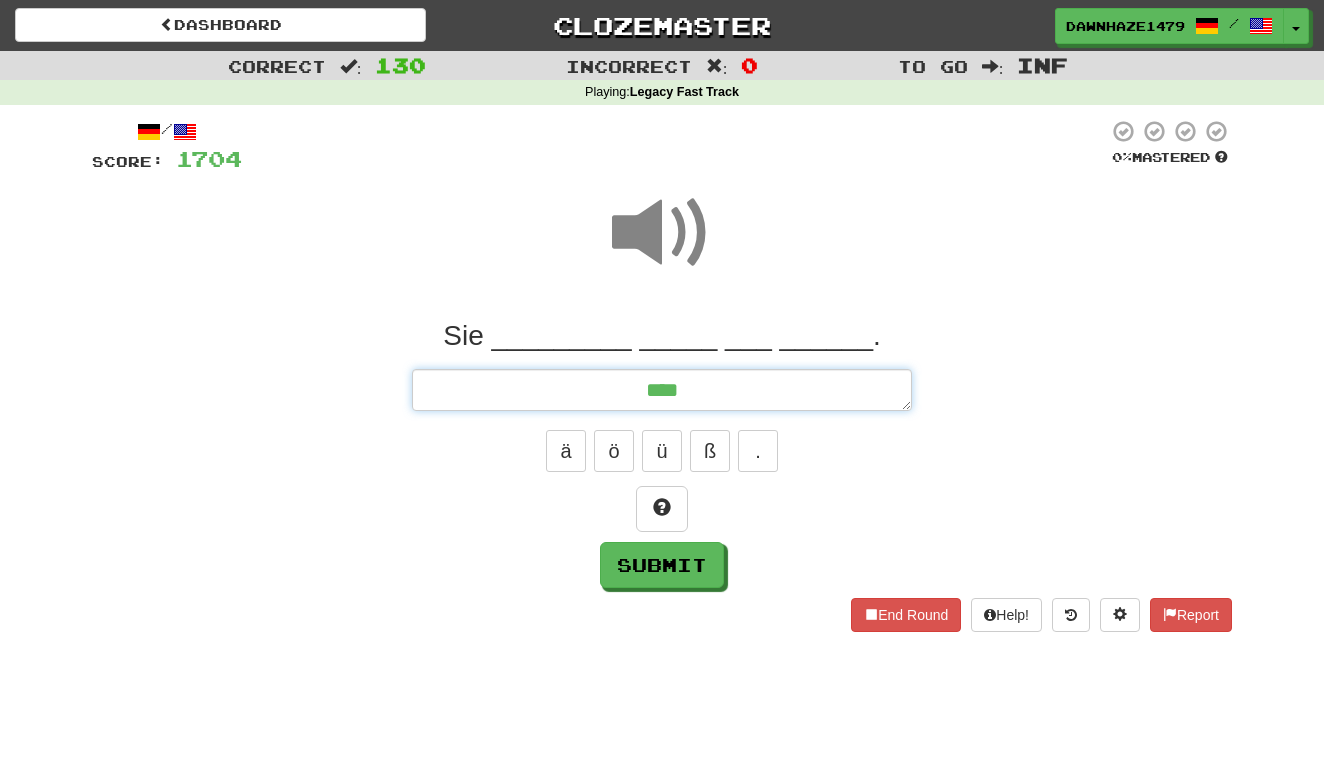 click on "***" at bounding box center (662, 390) 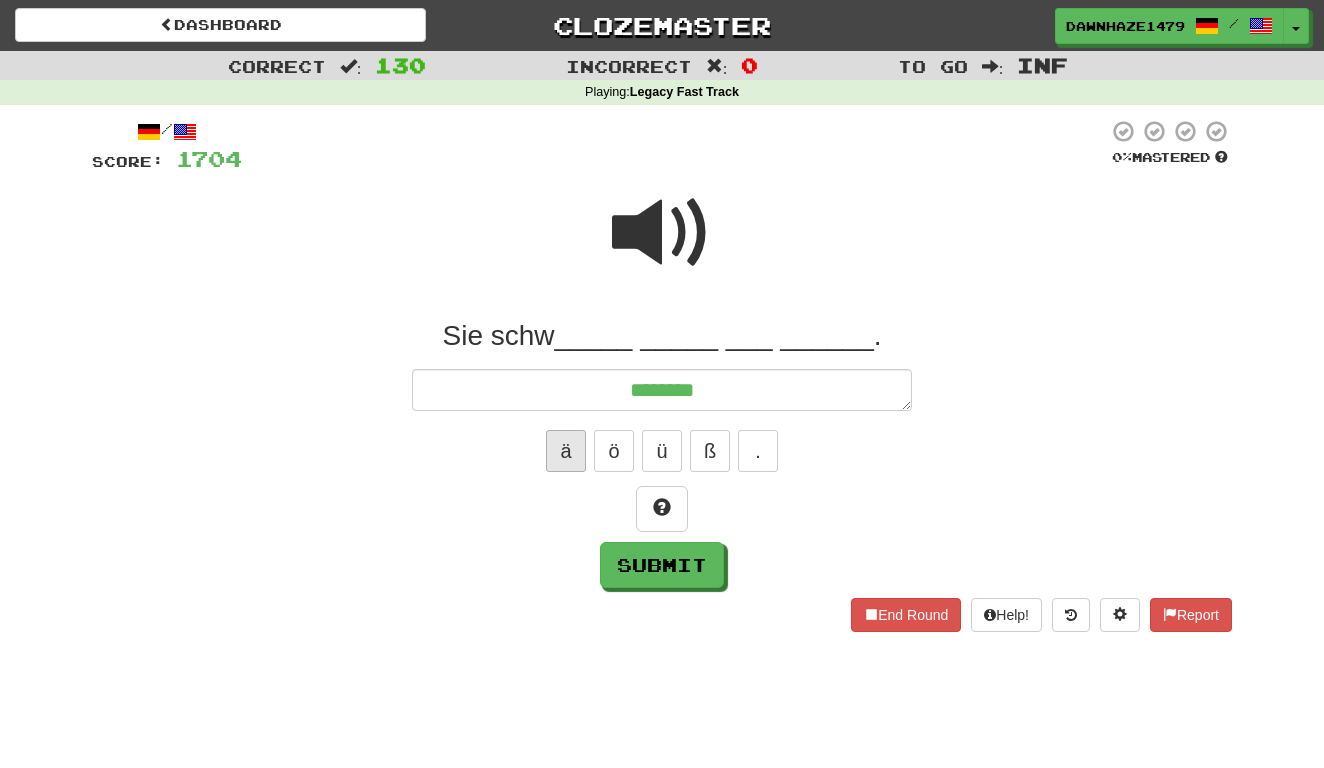 click on "ä" at bounding box center (566, 451) 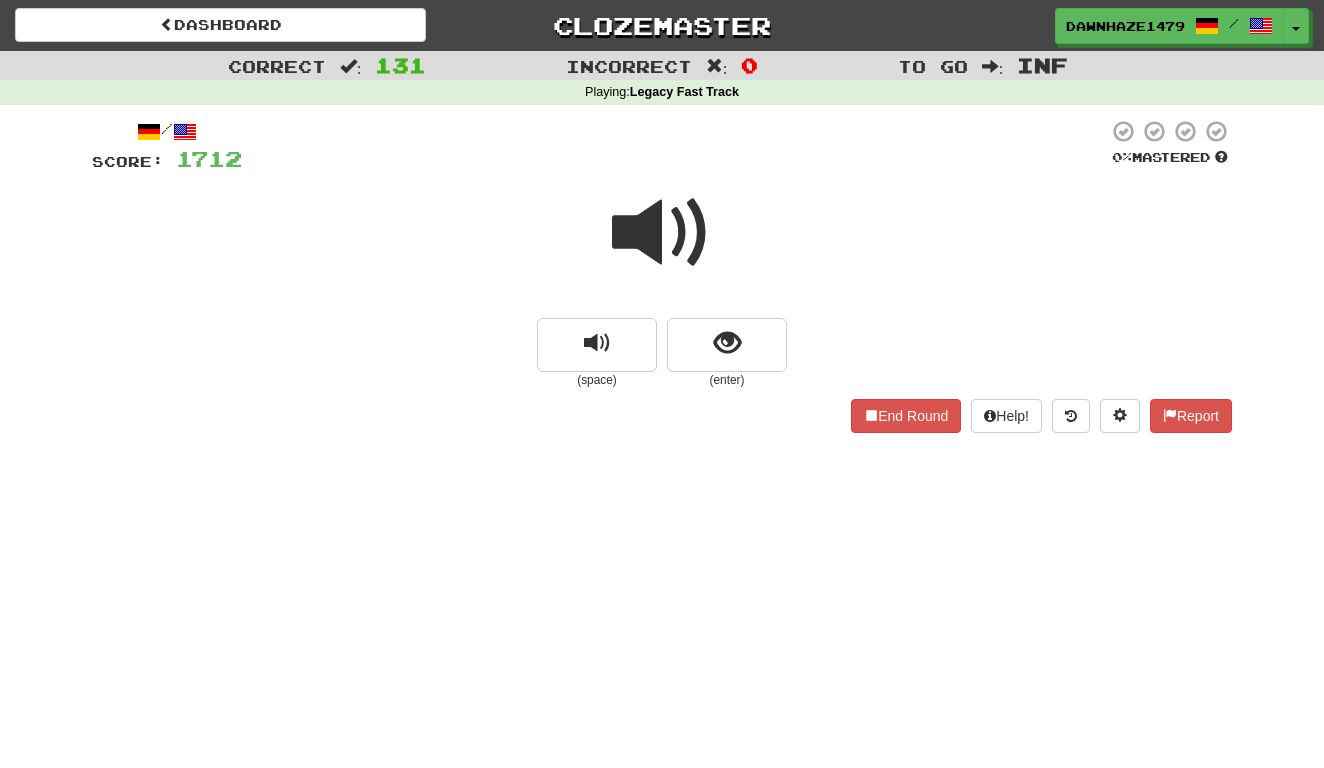 click at bounding box center (662, 246) 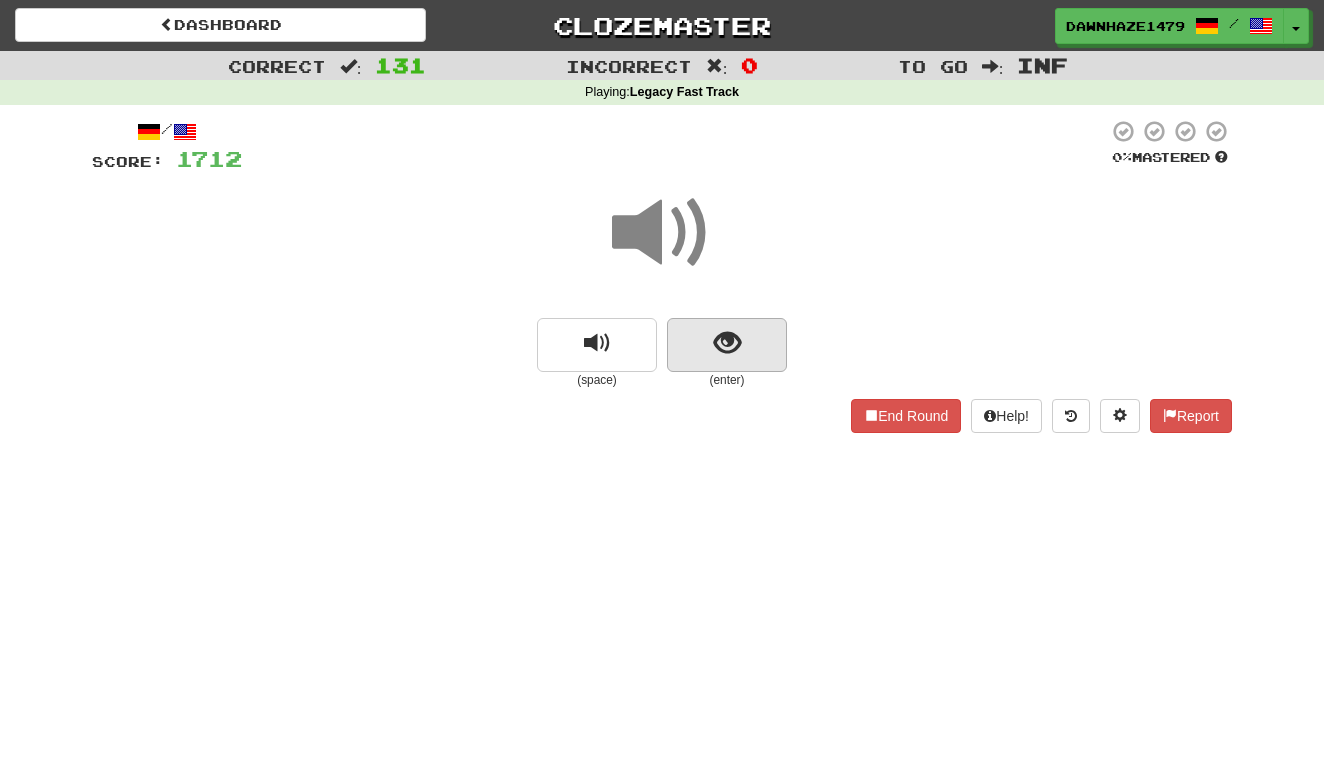 click at bounding box center [727, 345] 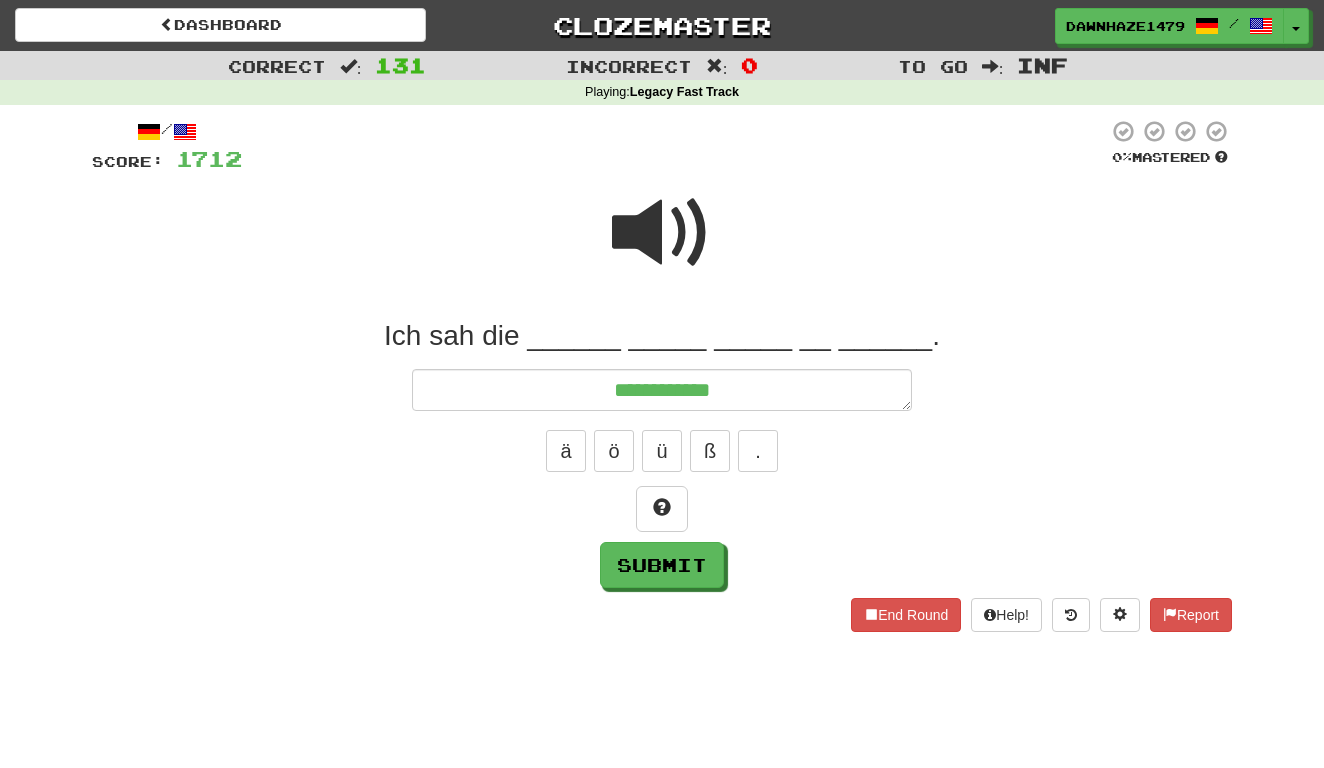 click at bounding box center [662, 233] 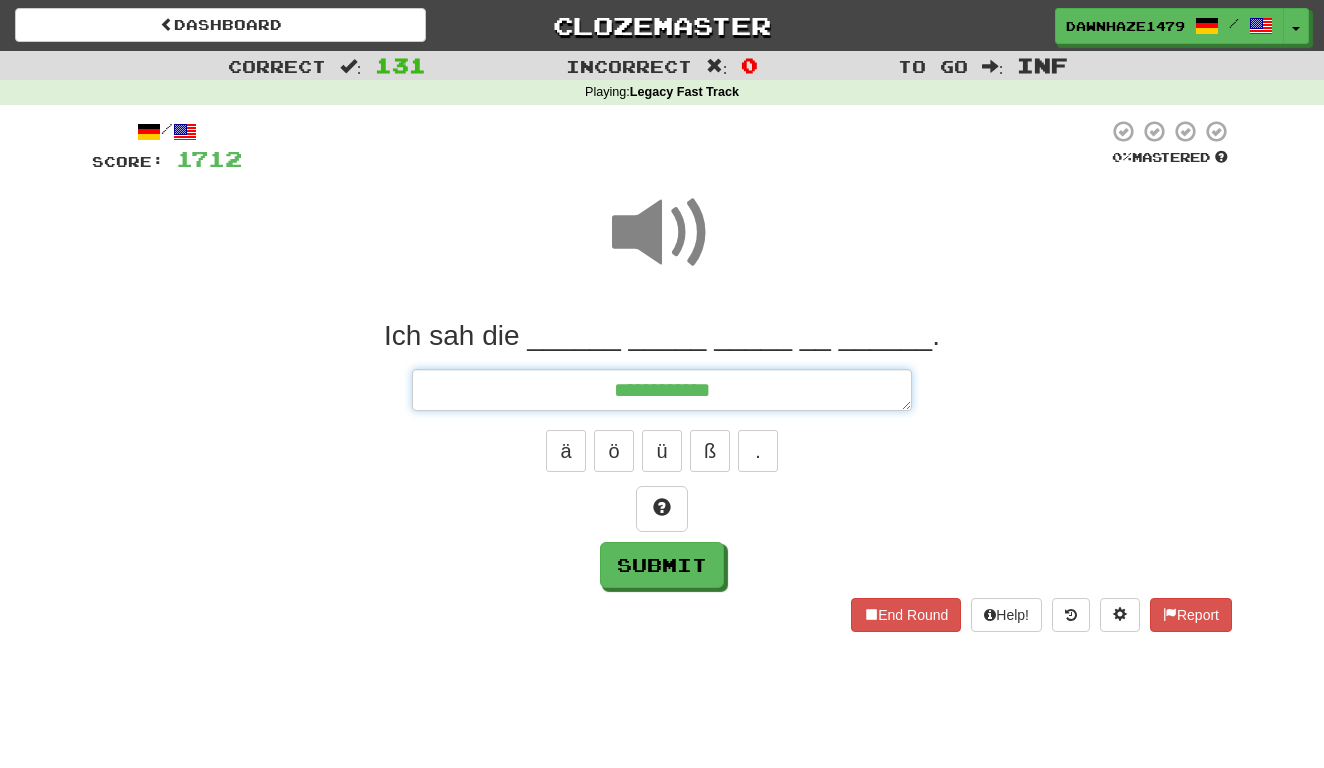 click on "**********" at bounding box center [662, 390] 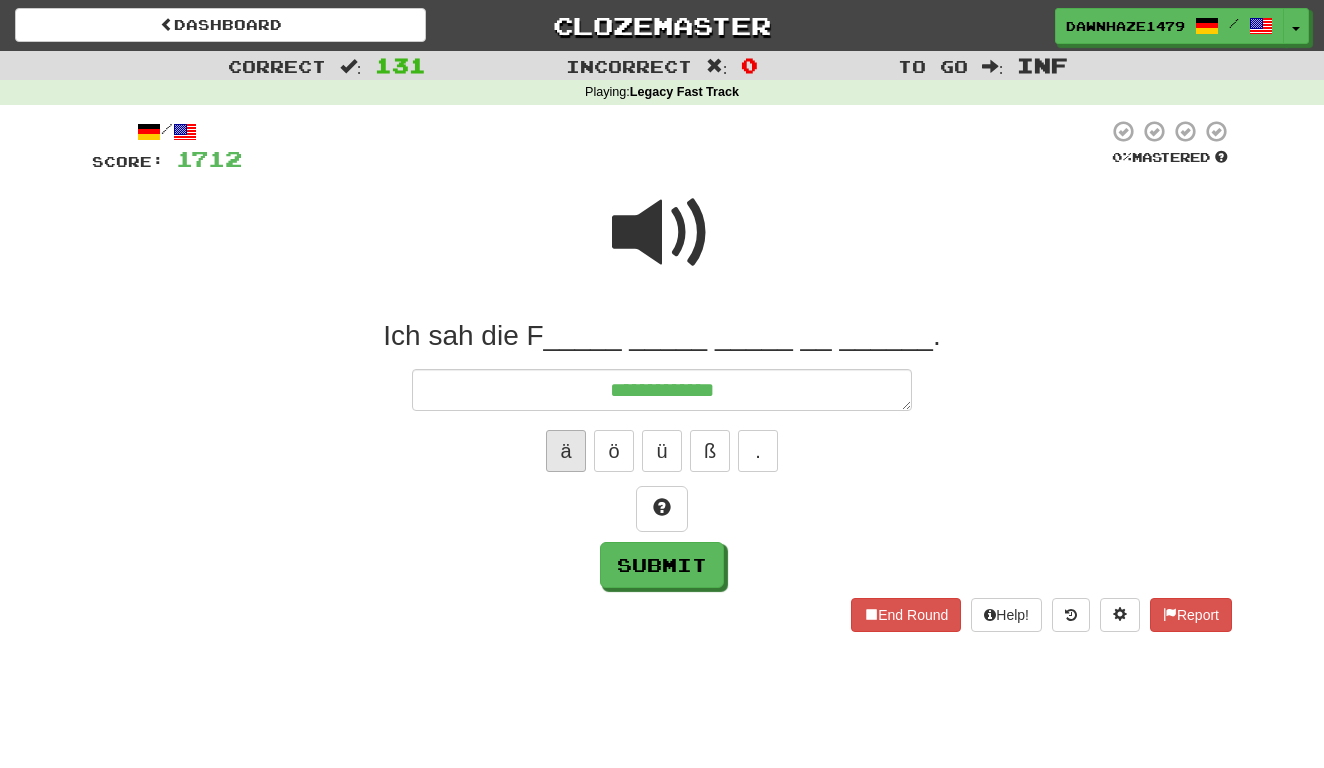click on "ä" at bounding box center (566, 451) 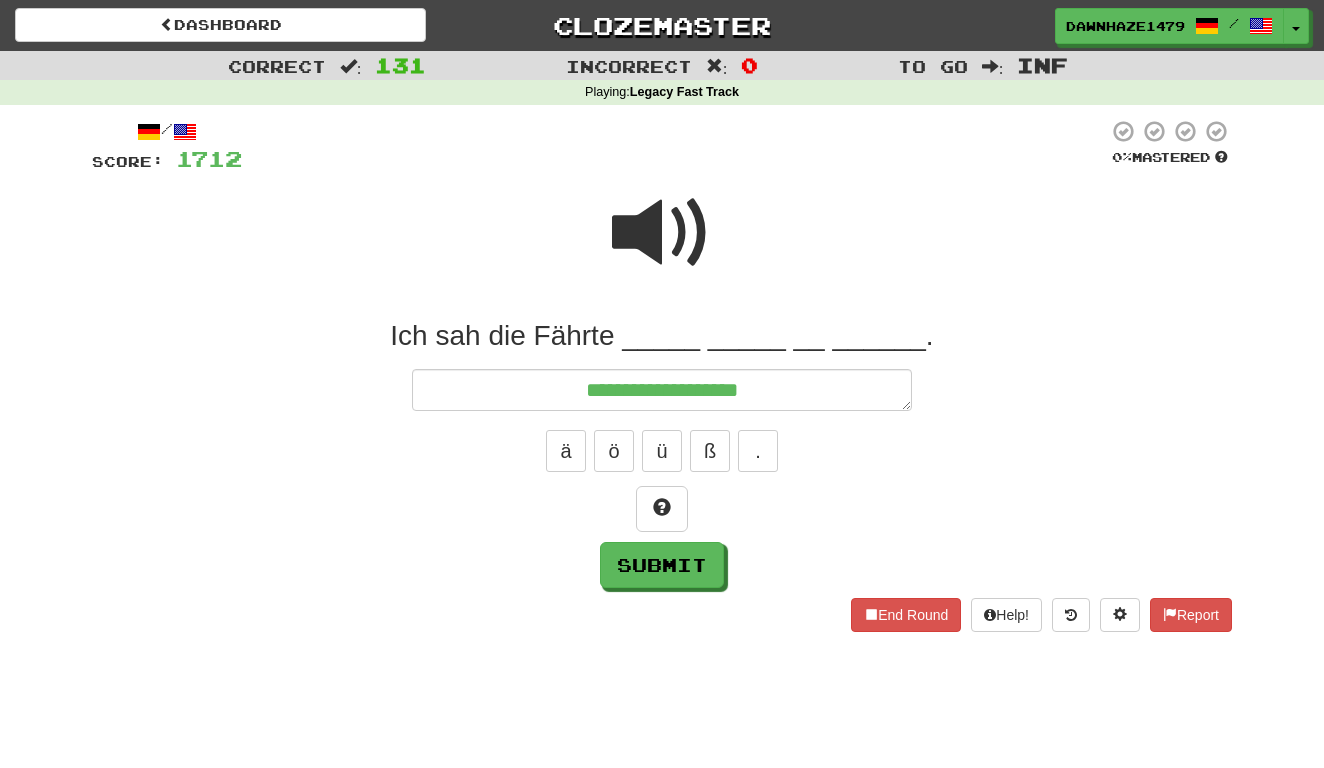 click at bounding box center (662, 233) 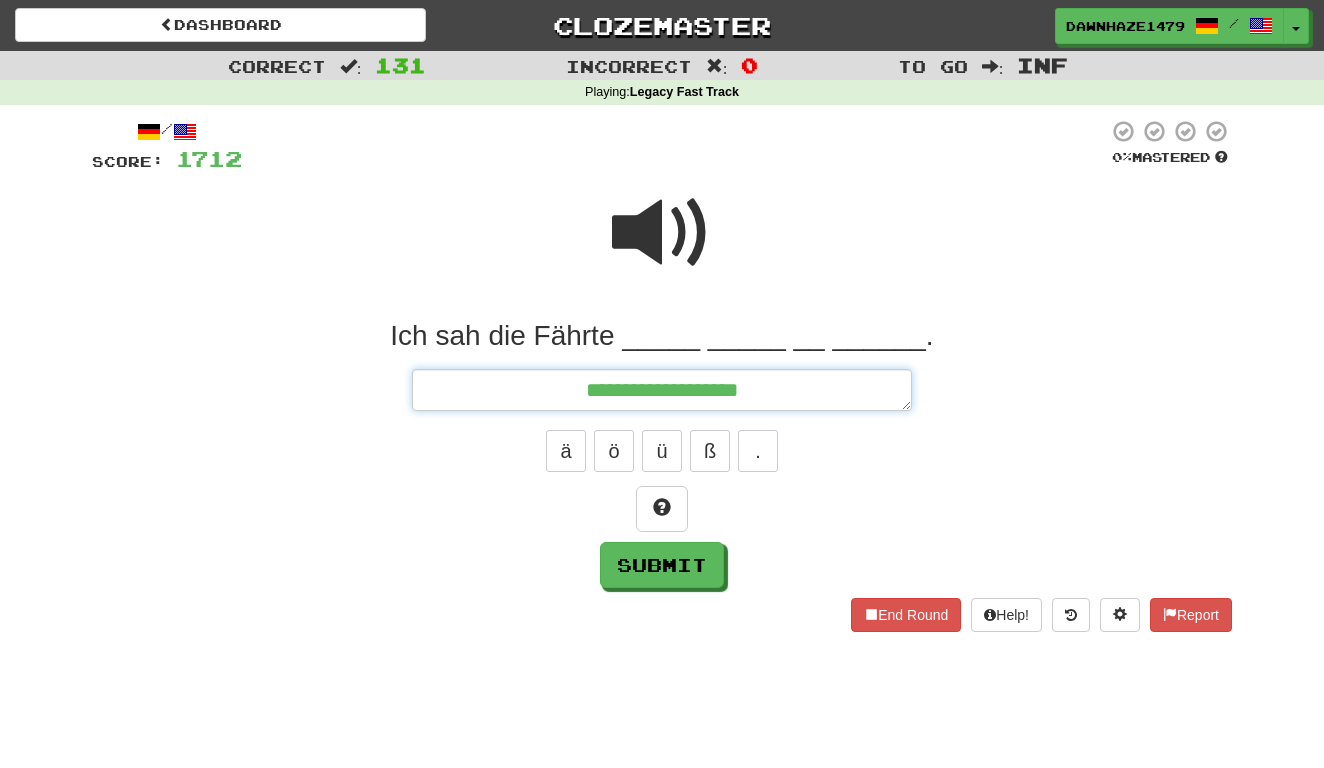 click on "**********" at bounding box center (662, 390) 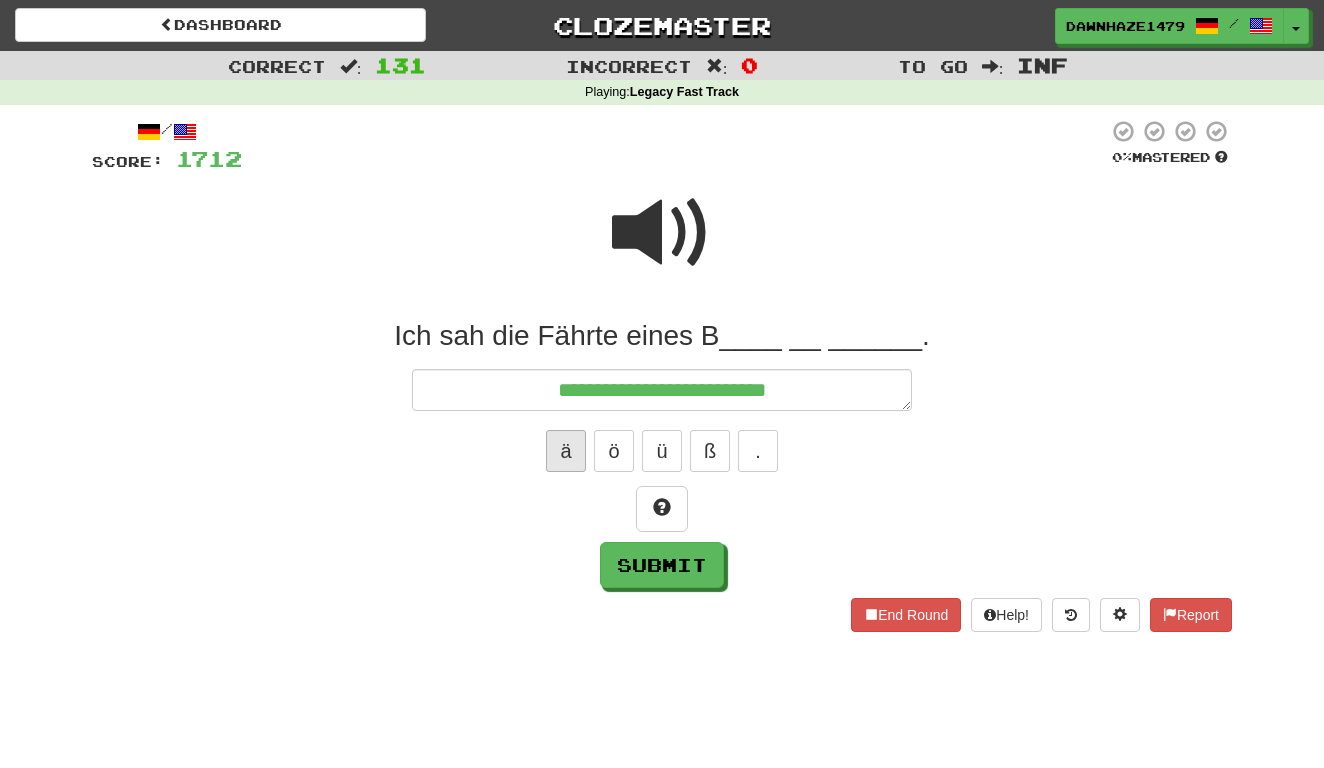 click on "ä" at bounding box center [566, 451] 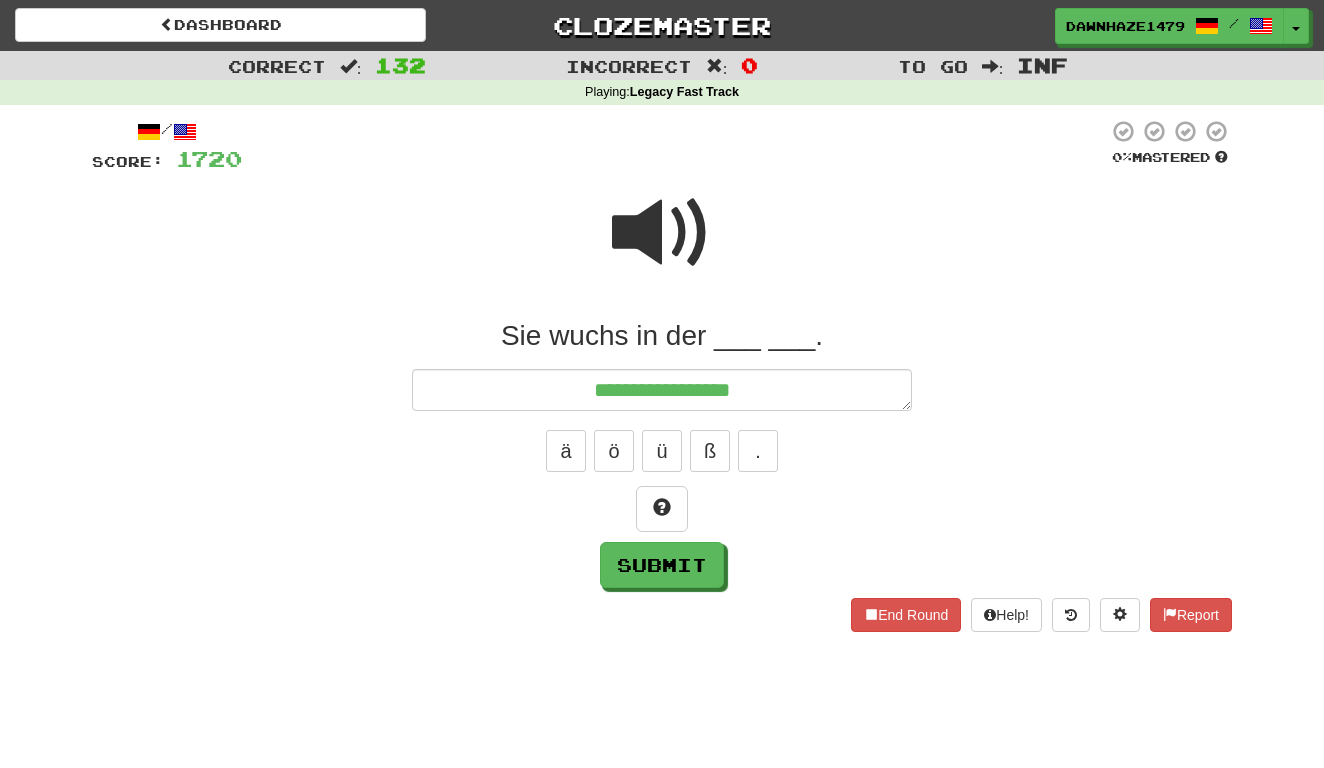 click at bounding box center (662, 233) 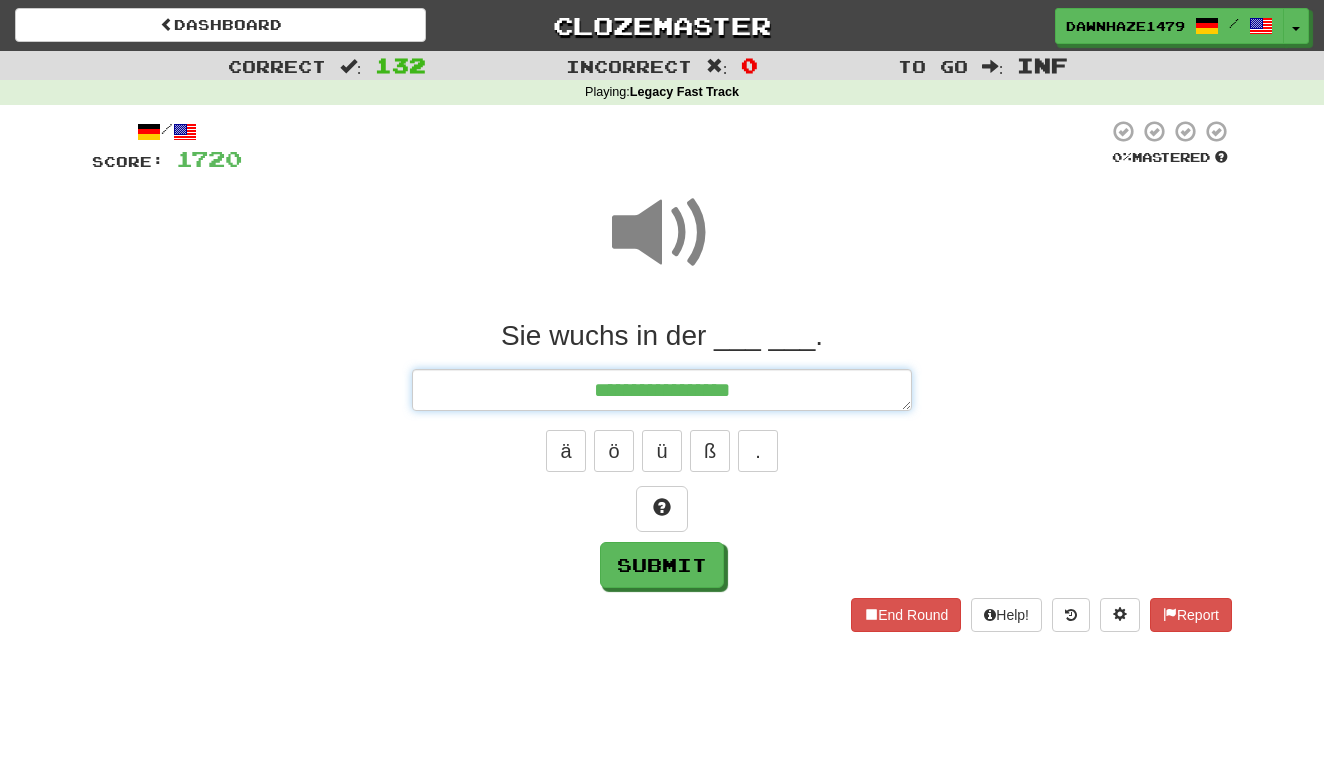 click on "**********" at bounding box center (662, 390) 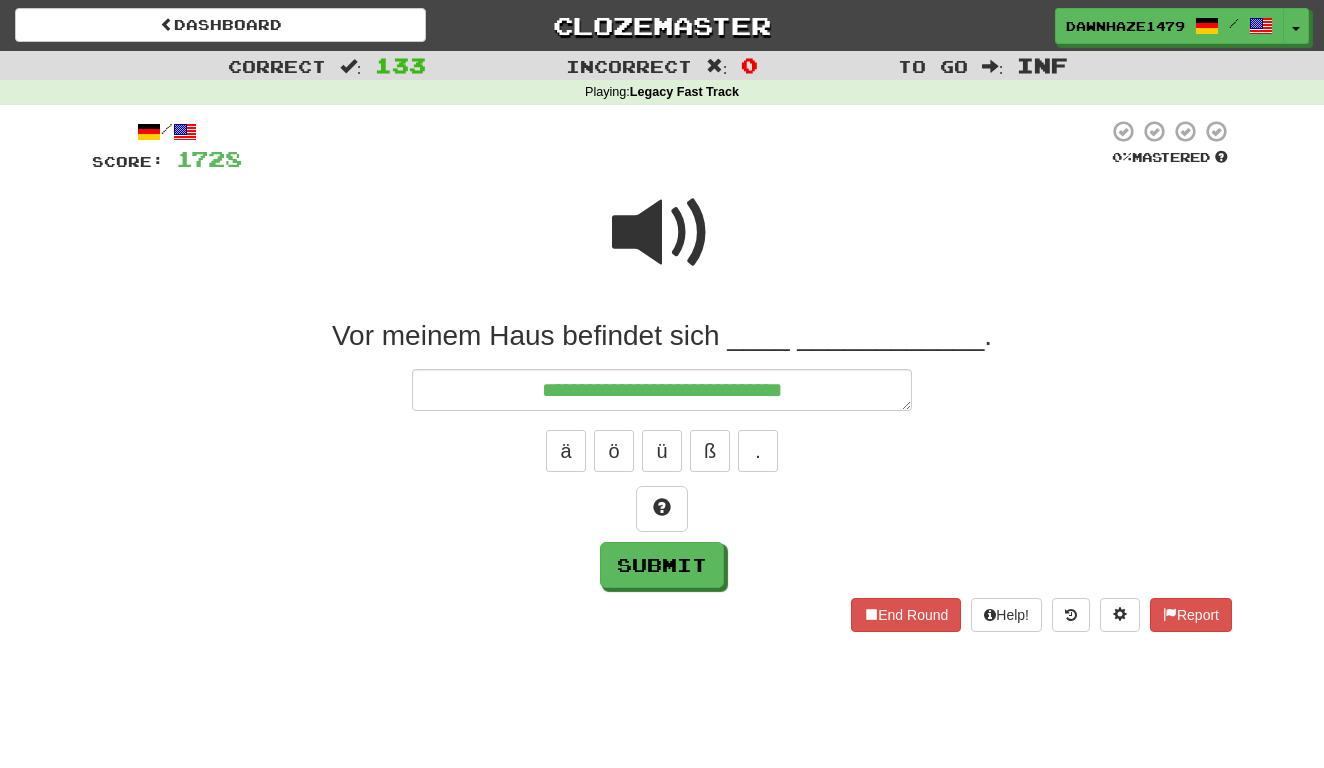 click at bounding box center [662, 233] 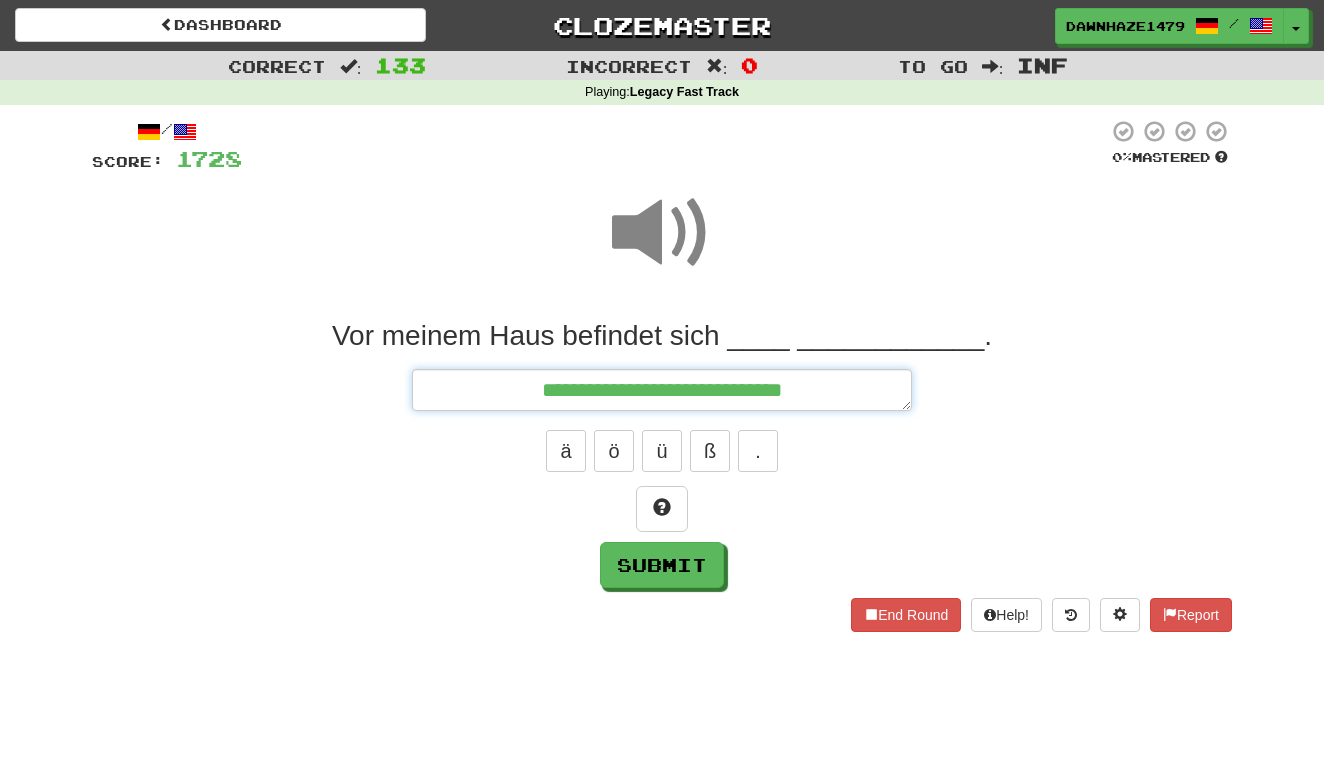 click on "**********" at bounding box center [662, 390] 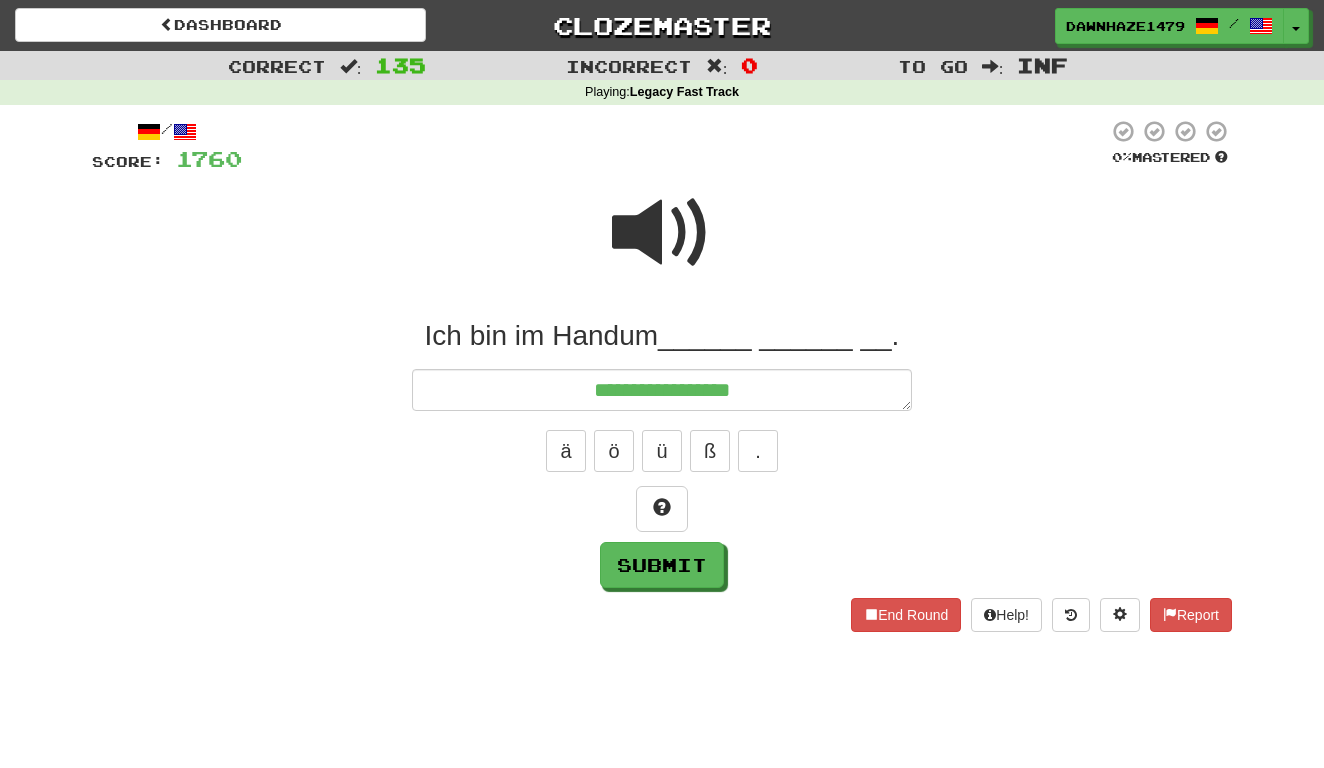 click at bounding box center (662, 246) 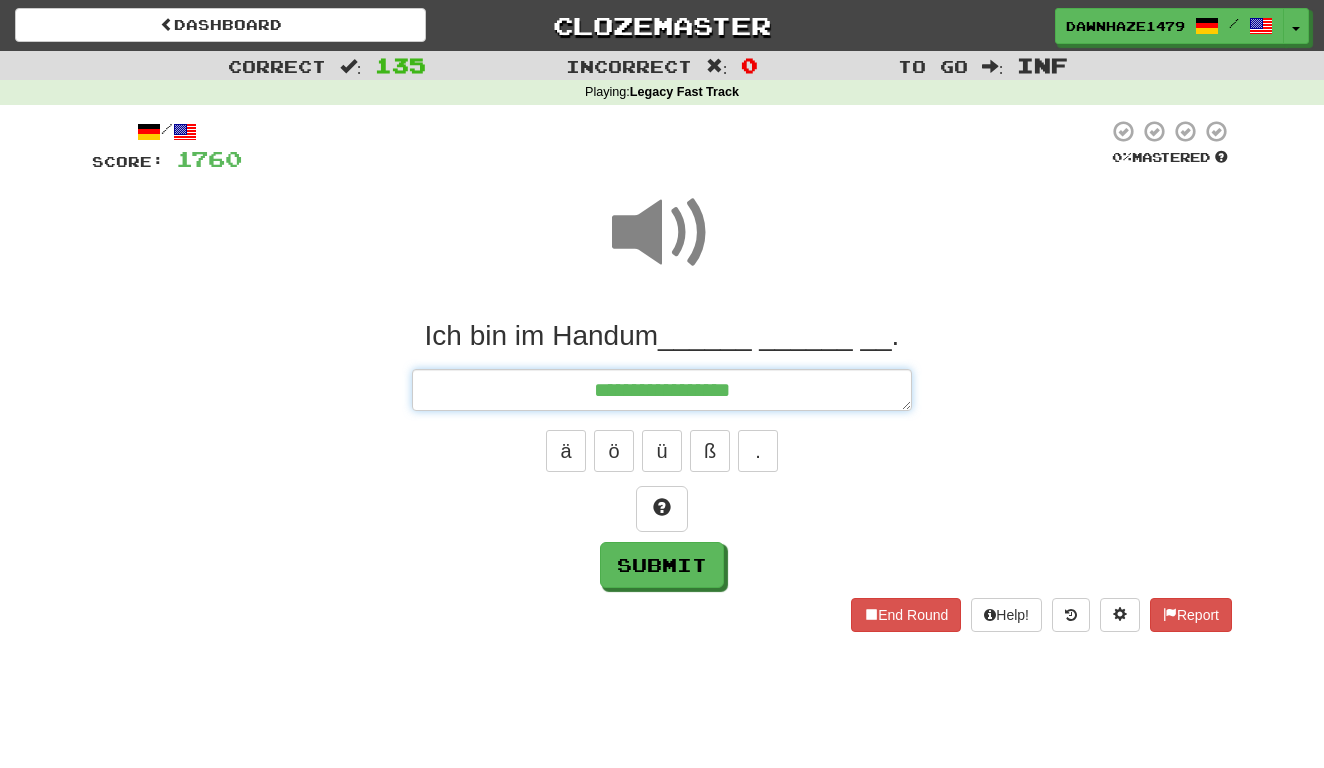 click on "**********" at bounding box center [662, 390] 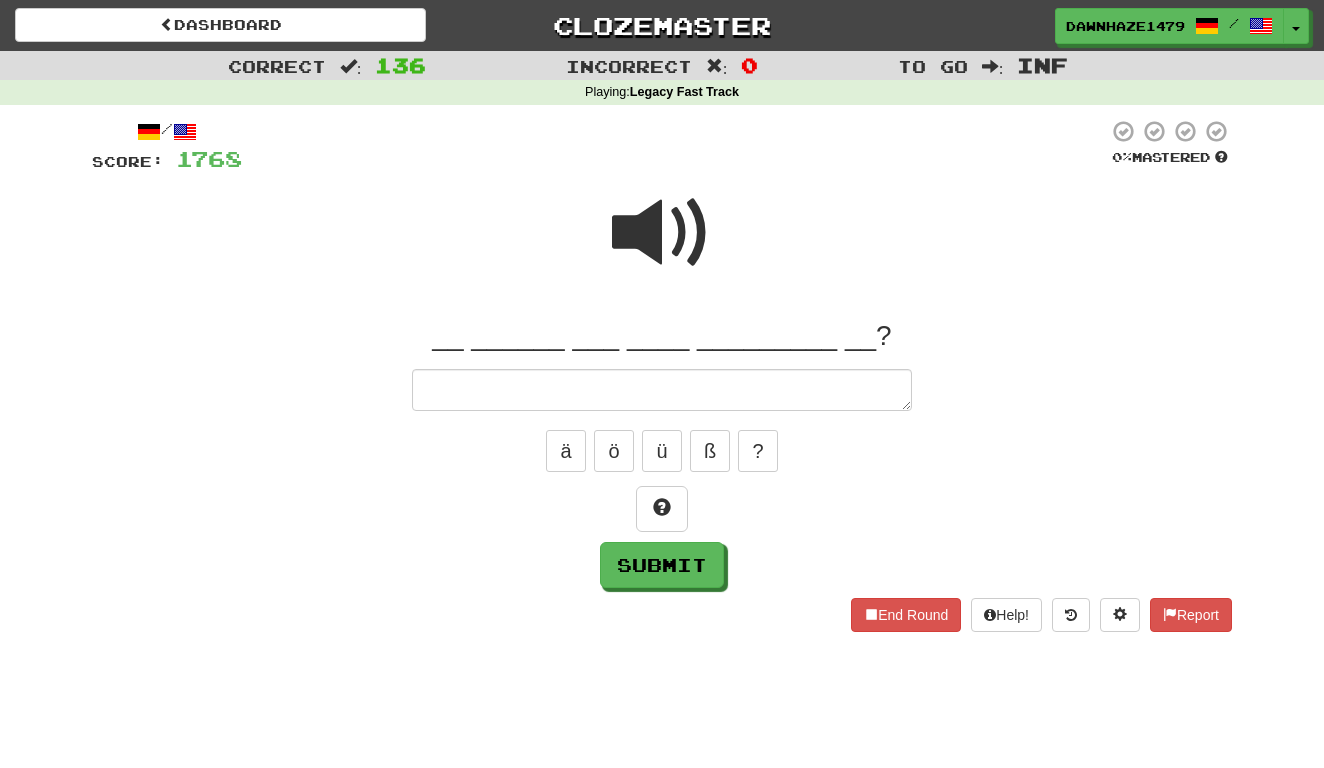 click at bounding box center [662, 233] 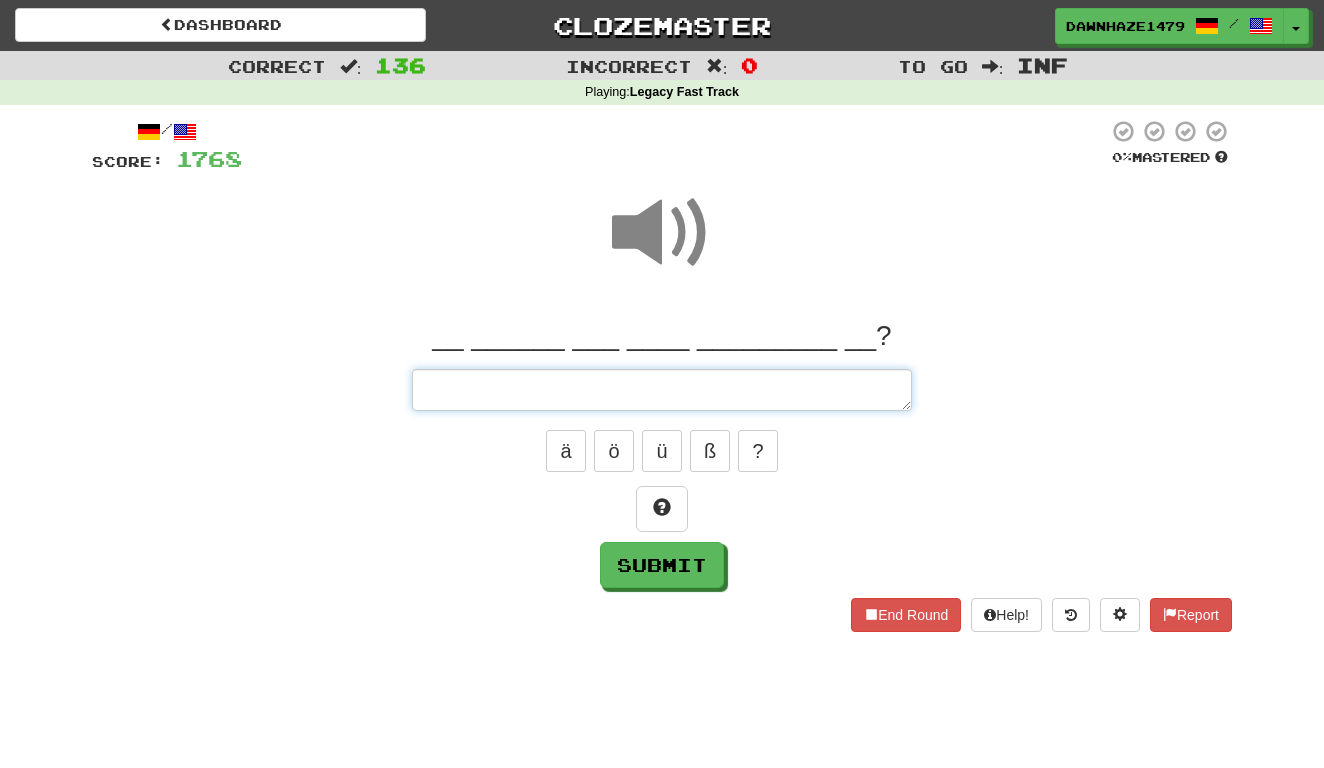 click at bounding box center (662, 390) 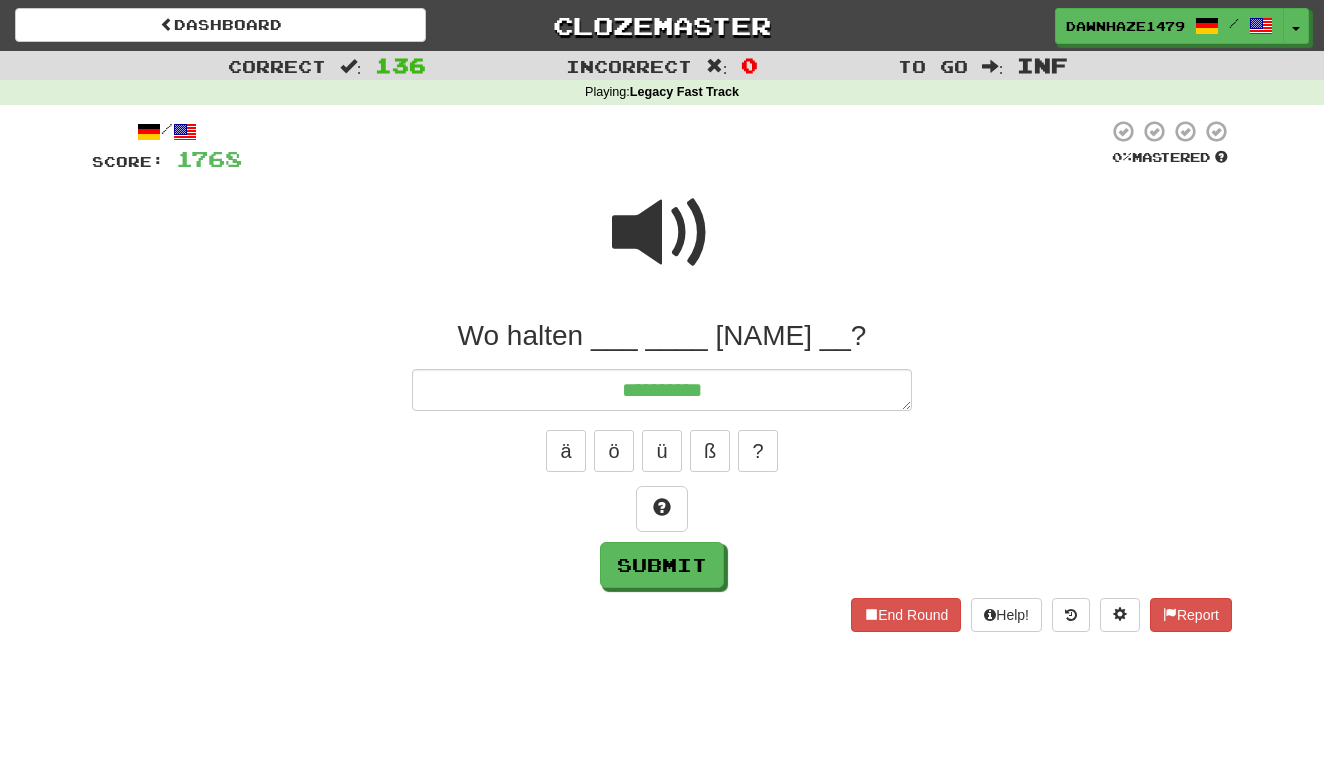click at bounding box center (662, 233) 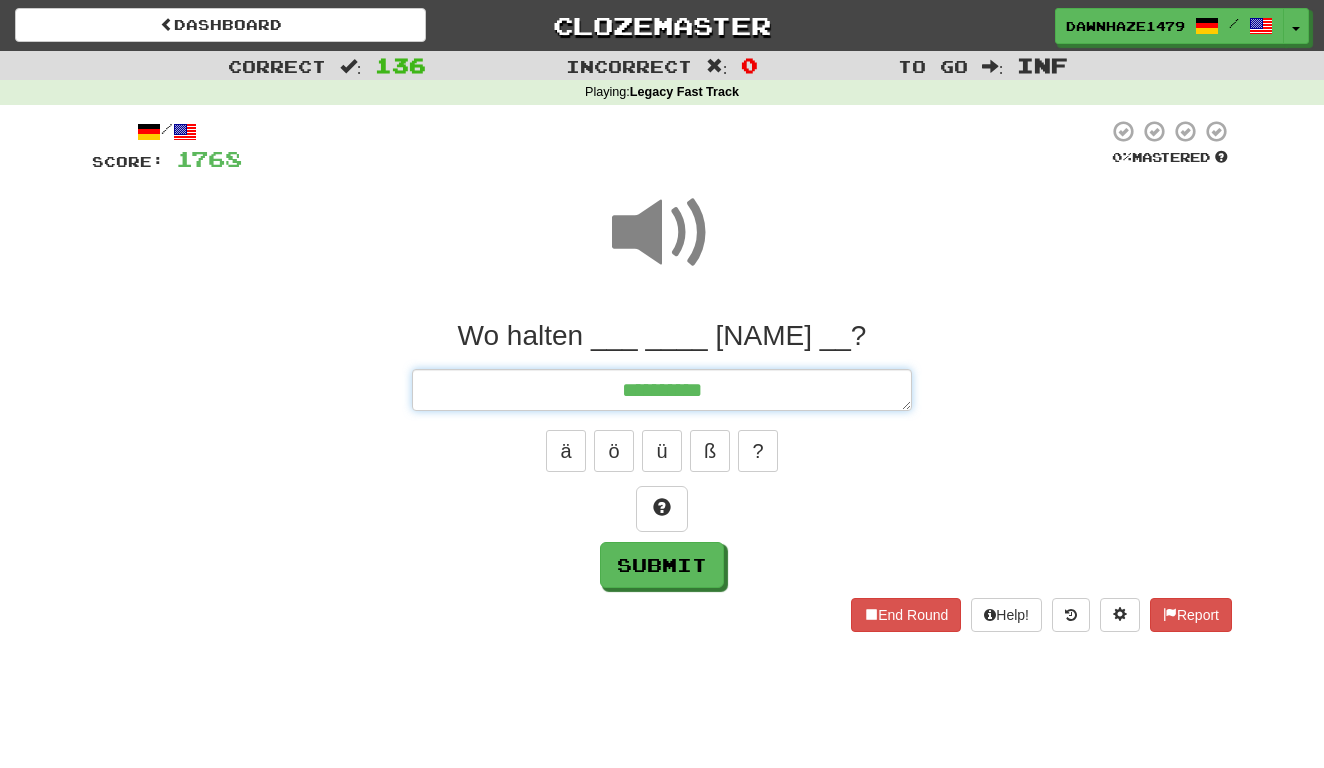 click on "*********" at bounding box center (662, 390) 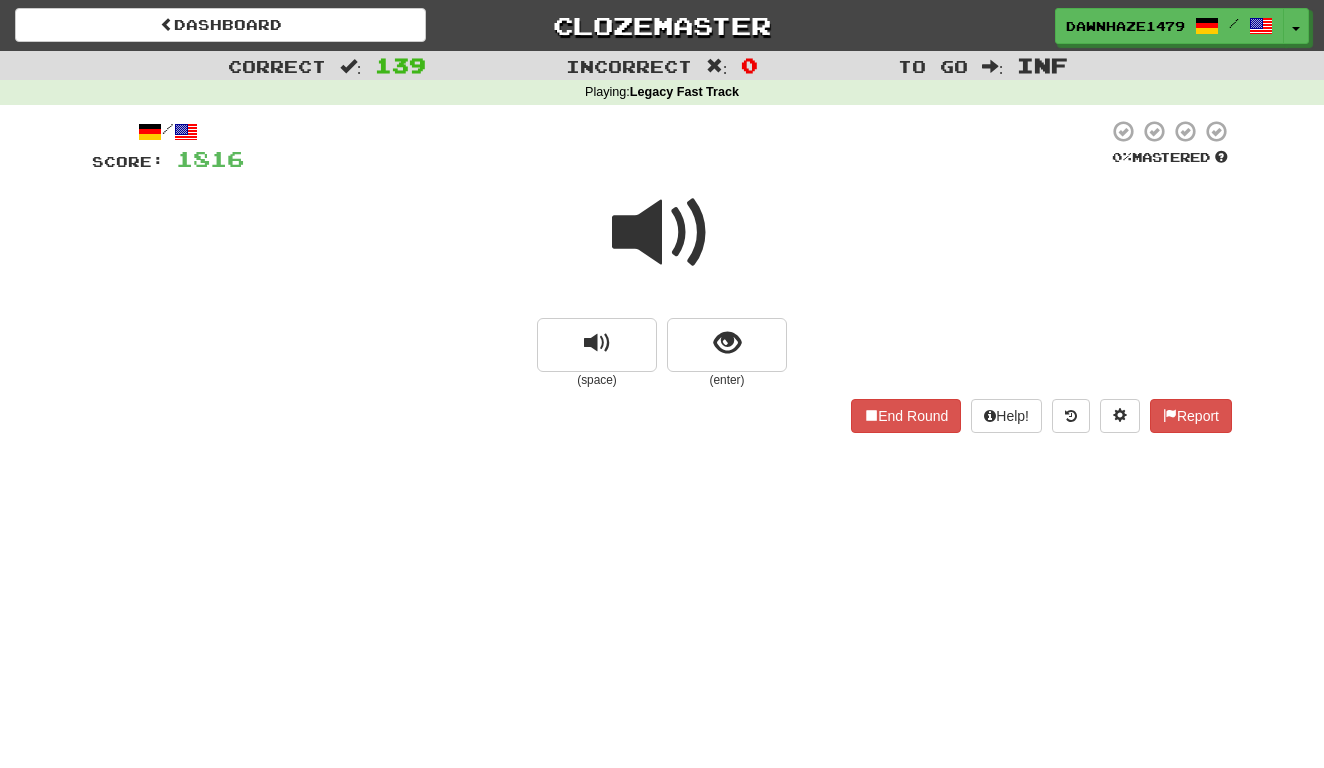 click at bounding box center (662, 233) 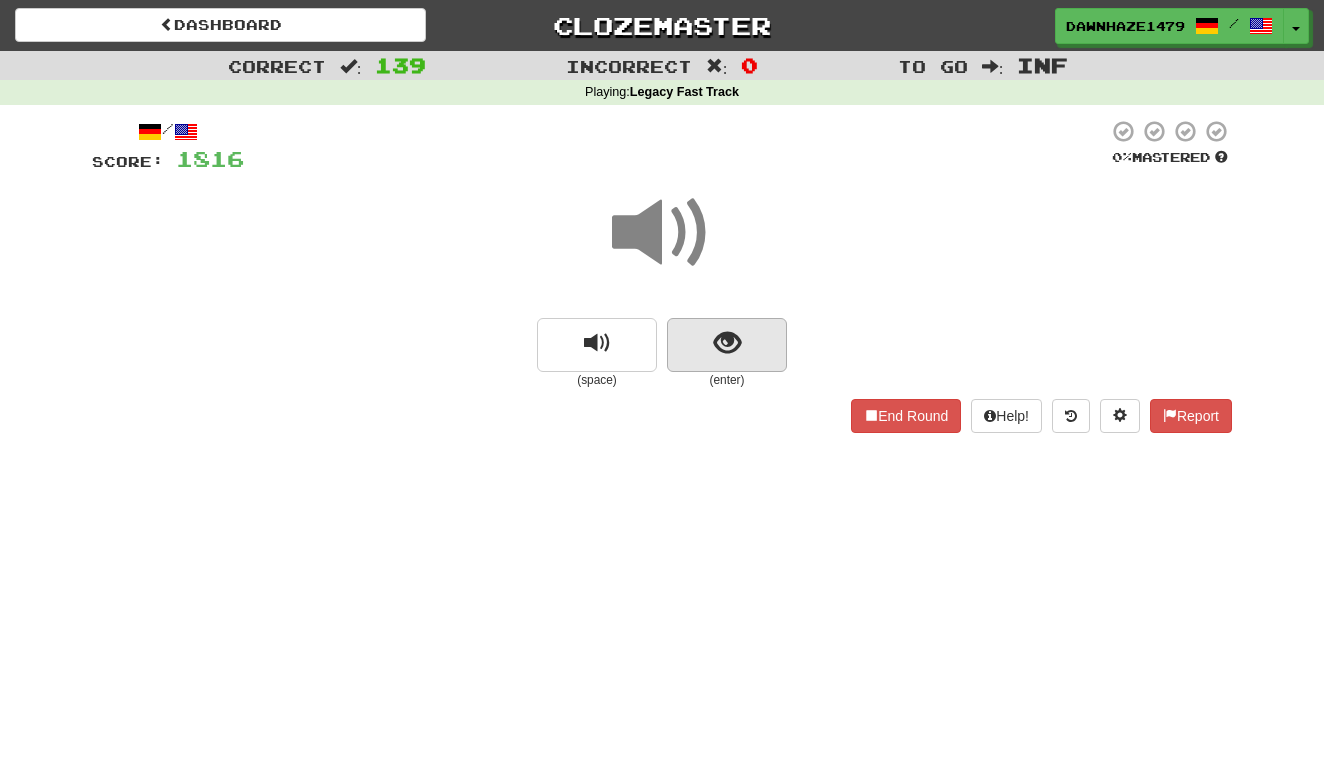 click at bounding box center (727, 345) 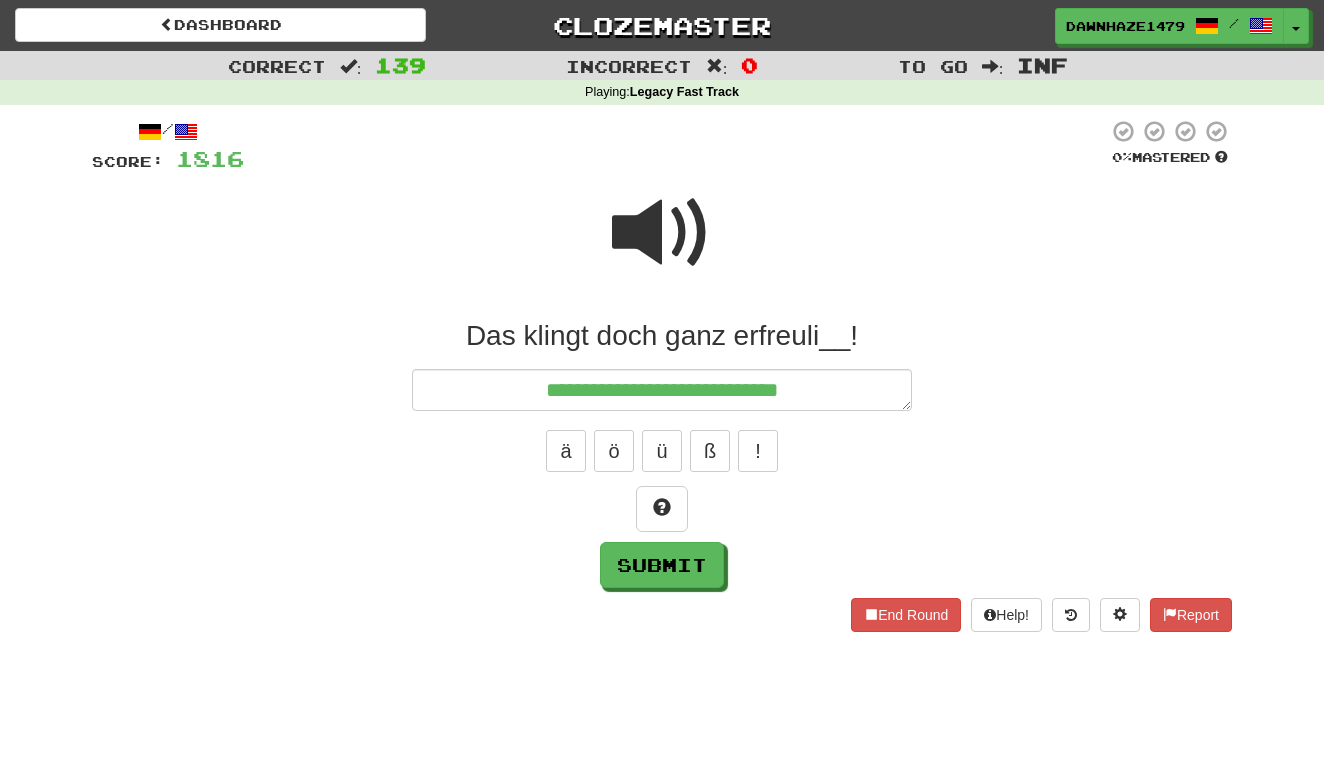 click at bounding box center [662, 233] 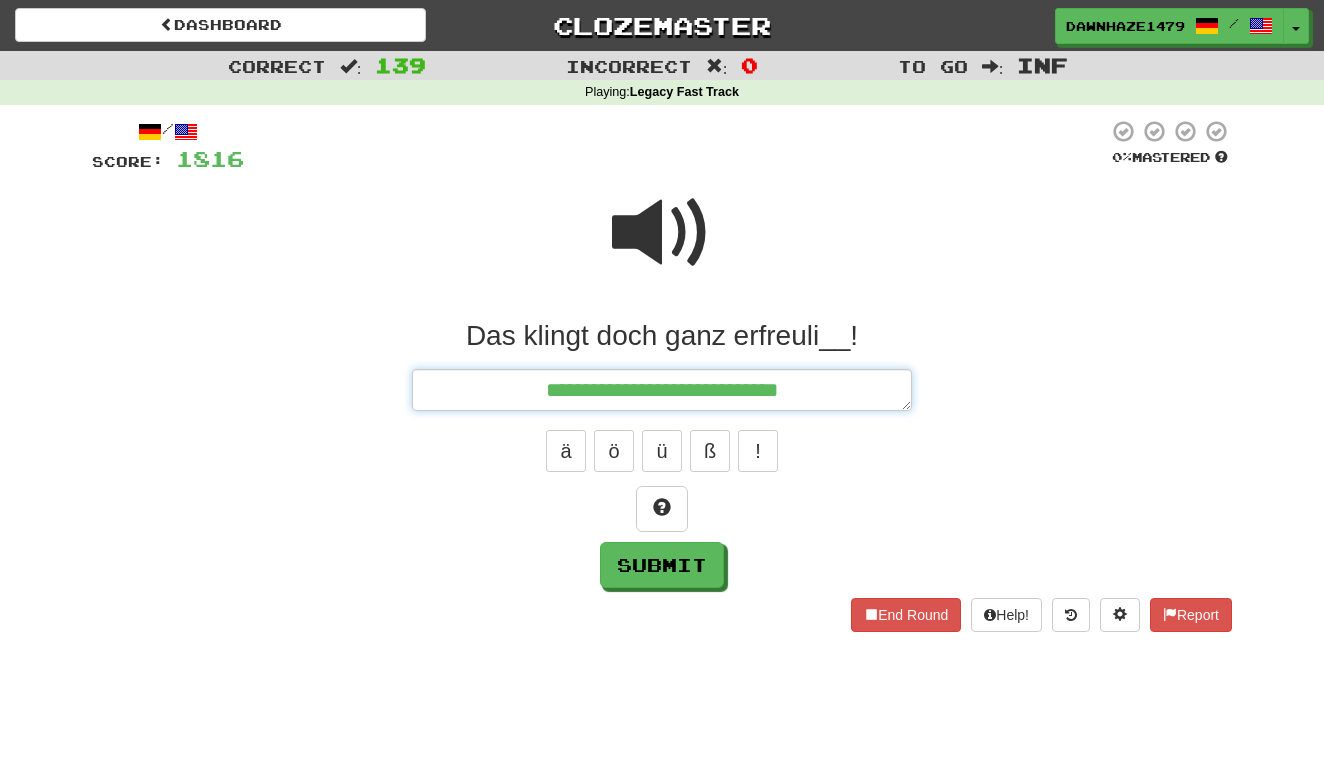 click on "**********" at bounding box center (662, 390) 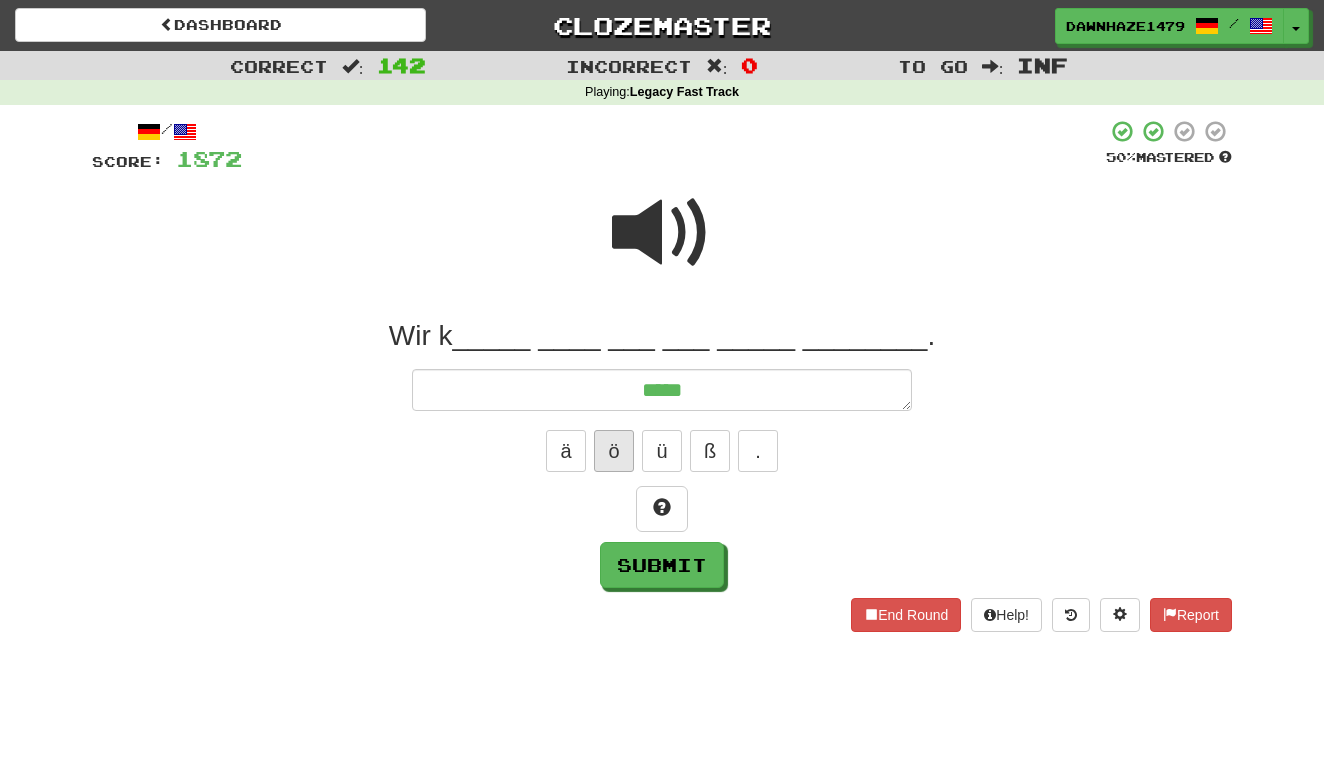 click on "ö" at bounding box center (614, 451) 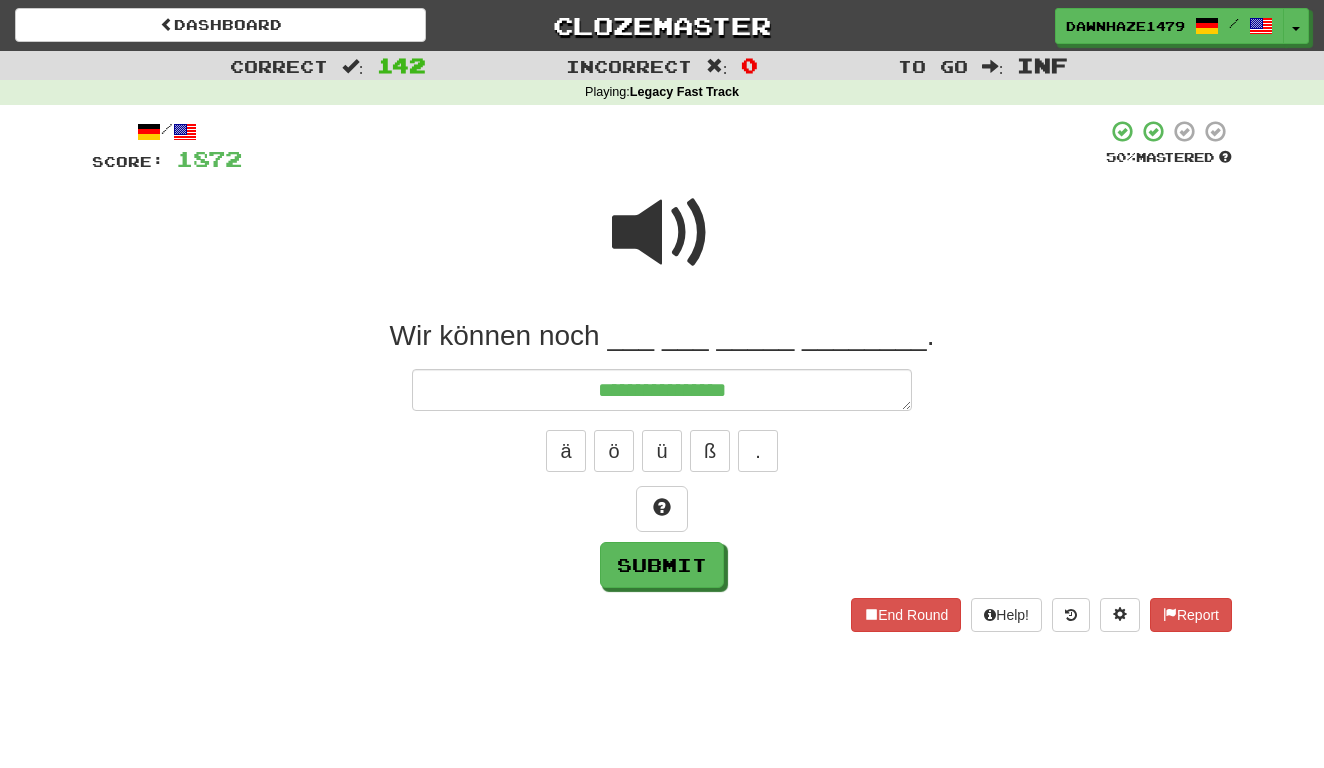 click at bounding box center (662, 233) 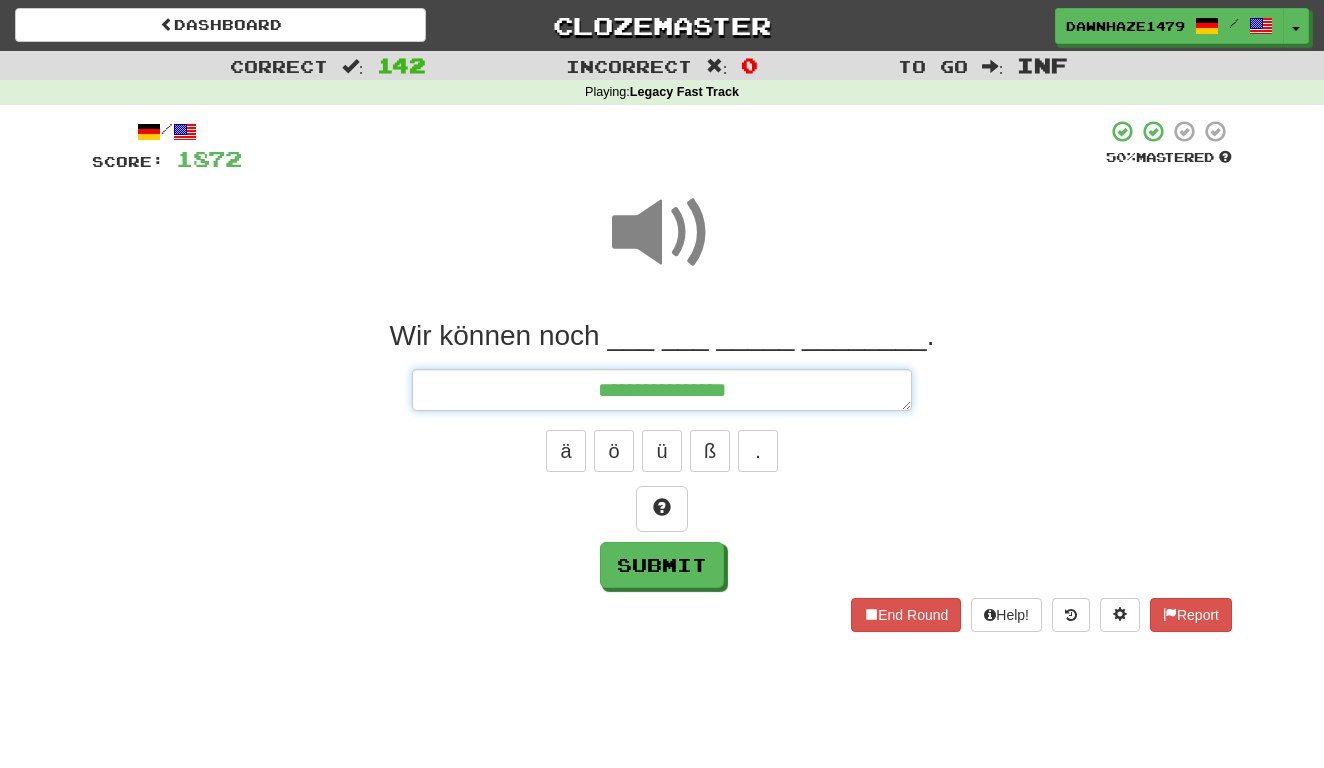 click on "**********" at bounding box center [662, 390] 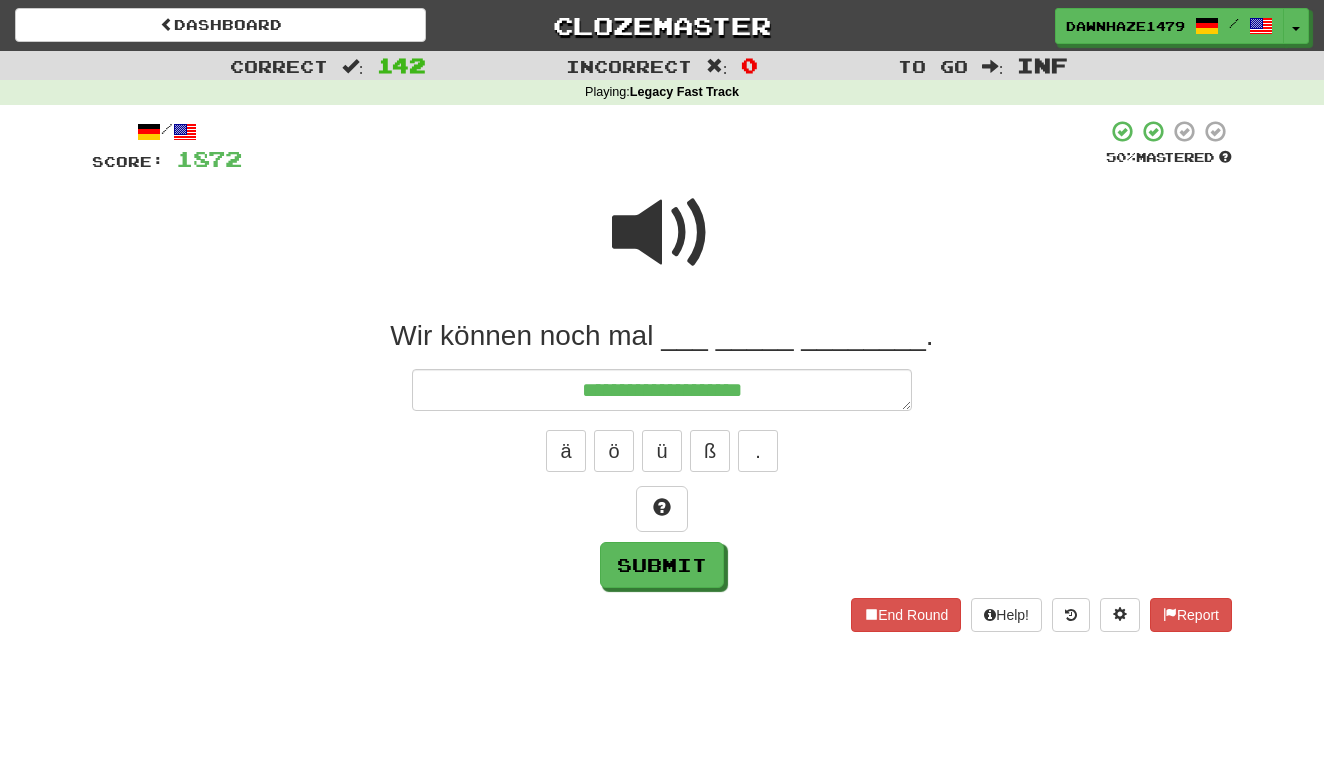 click at bounding box center (662, 233) 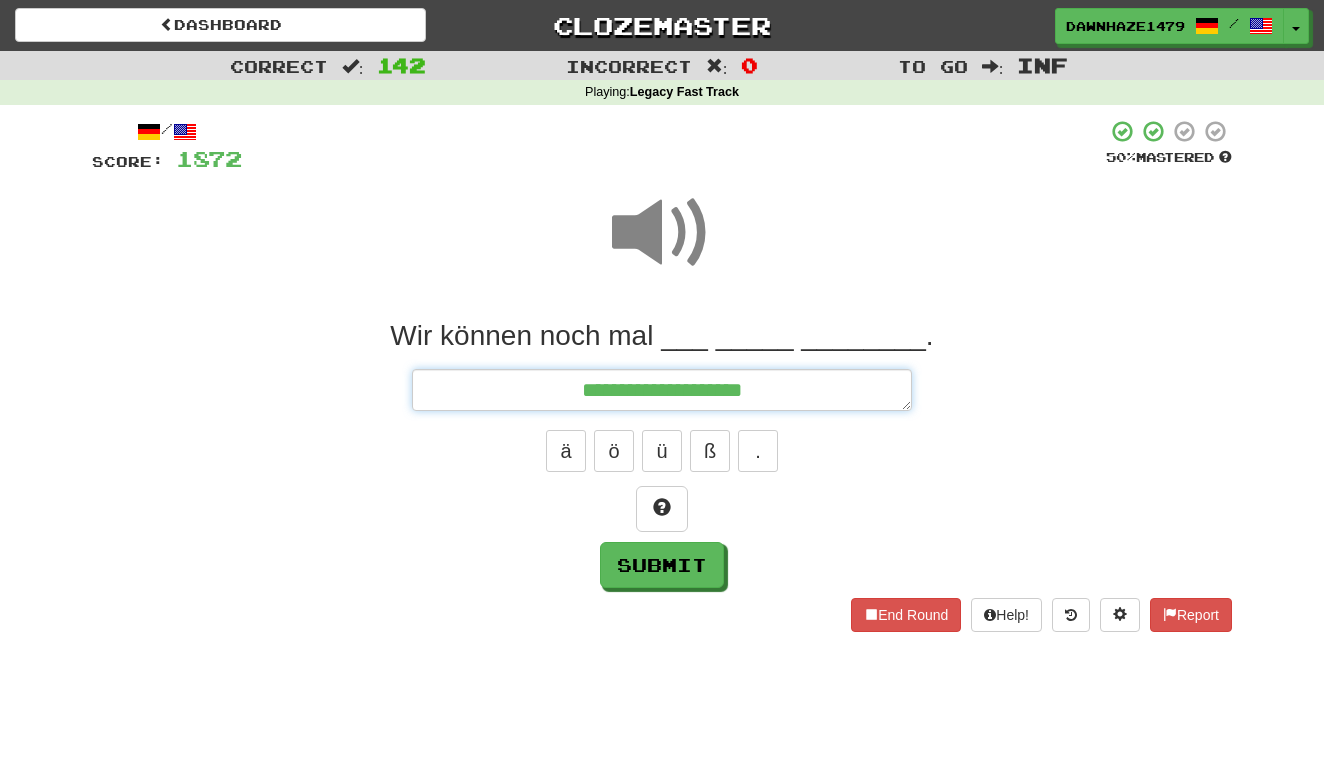 click on "**********" at bounding box center (662, 390) 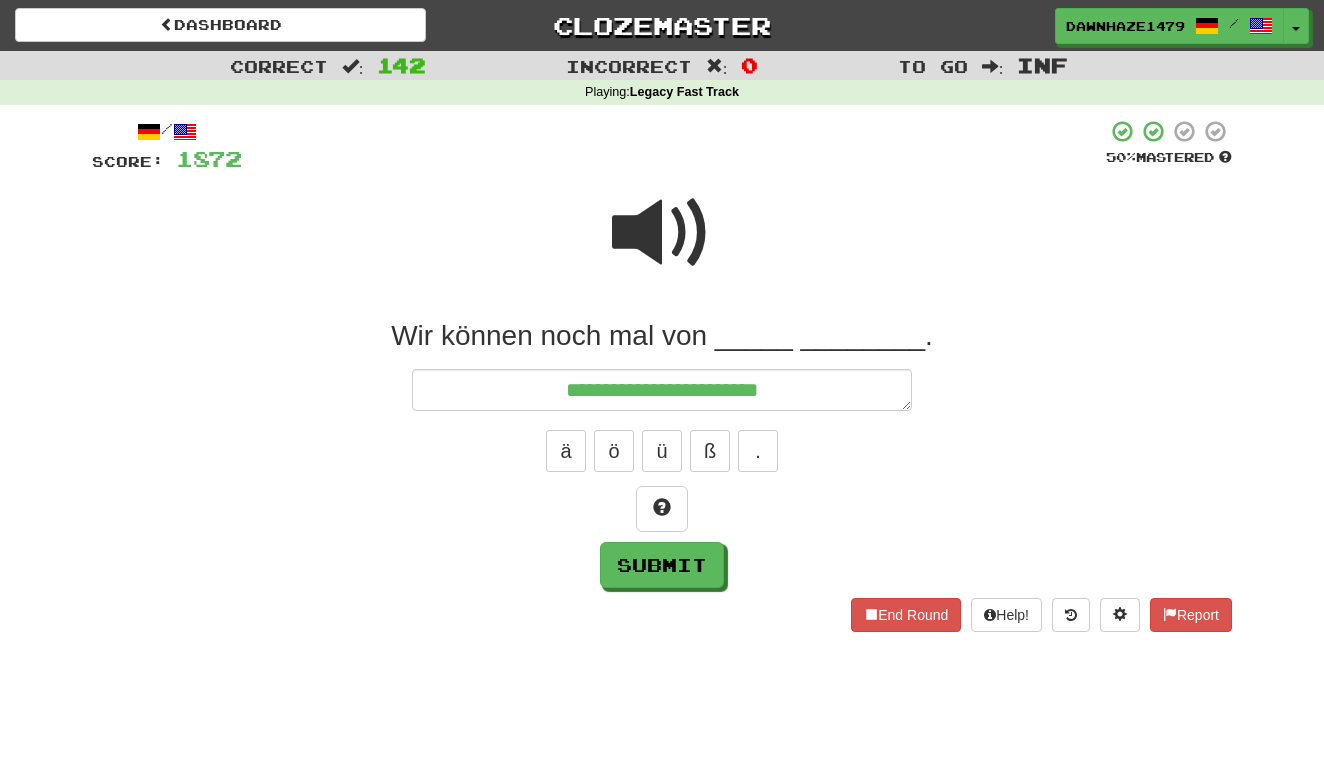 click at bounding box center (662, 233) 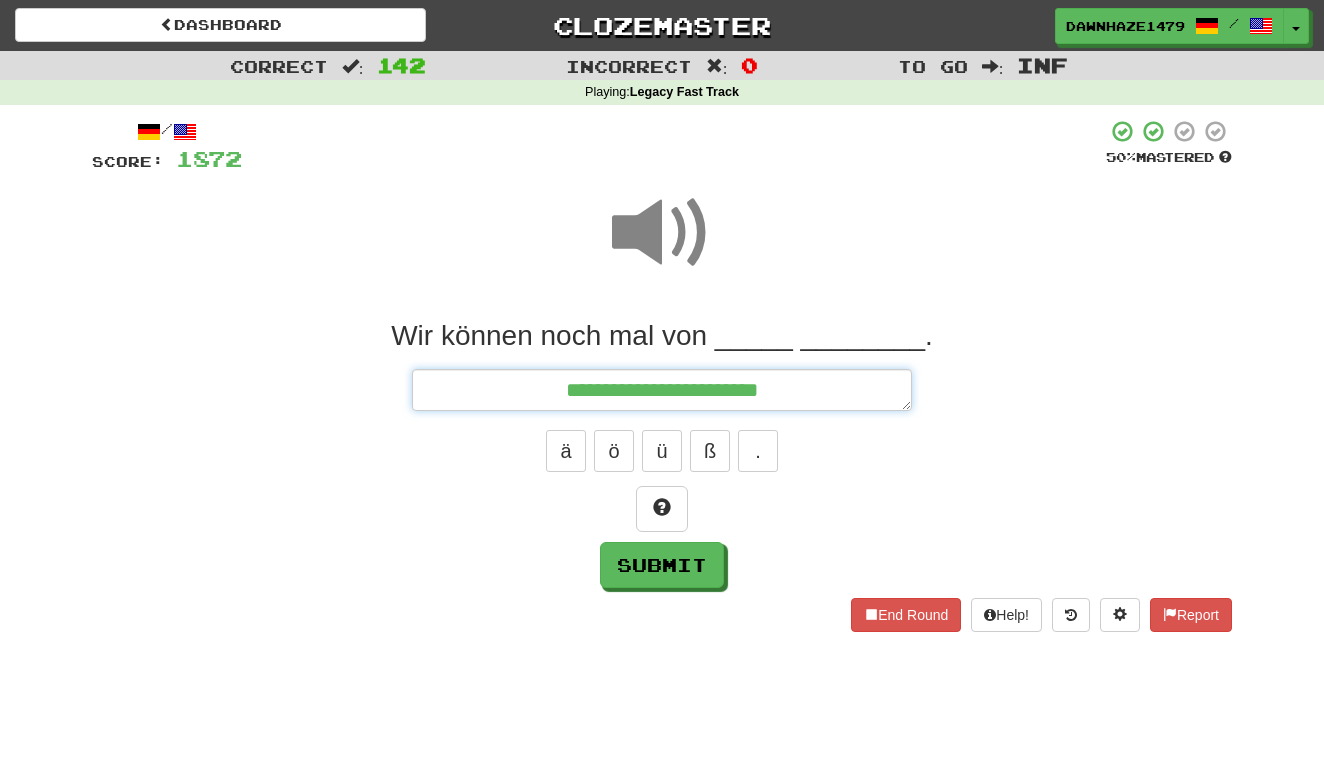 click on "**********" at bounding box center [662, 390] 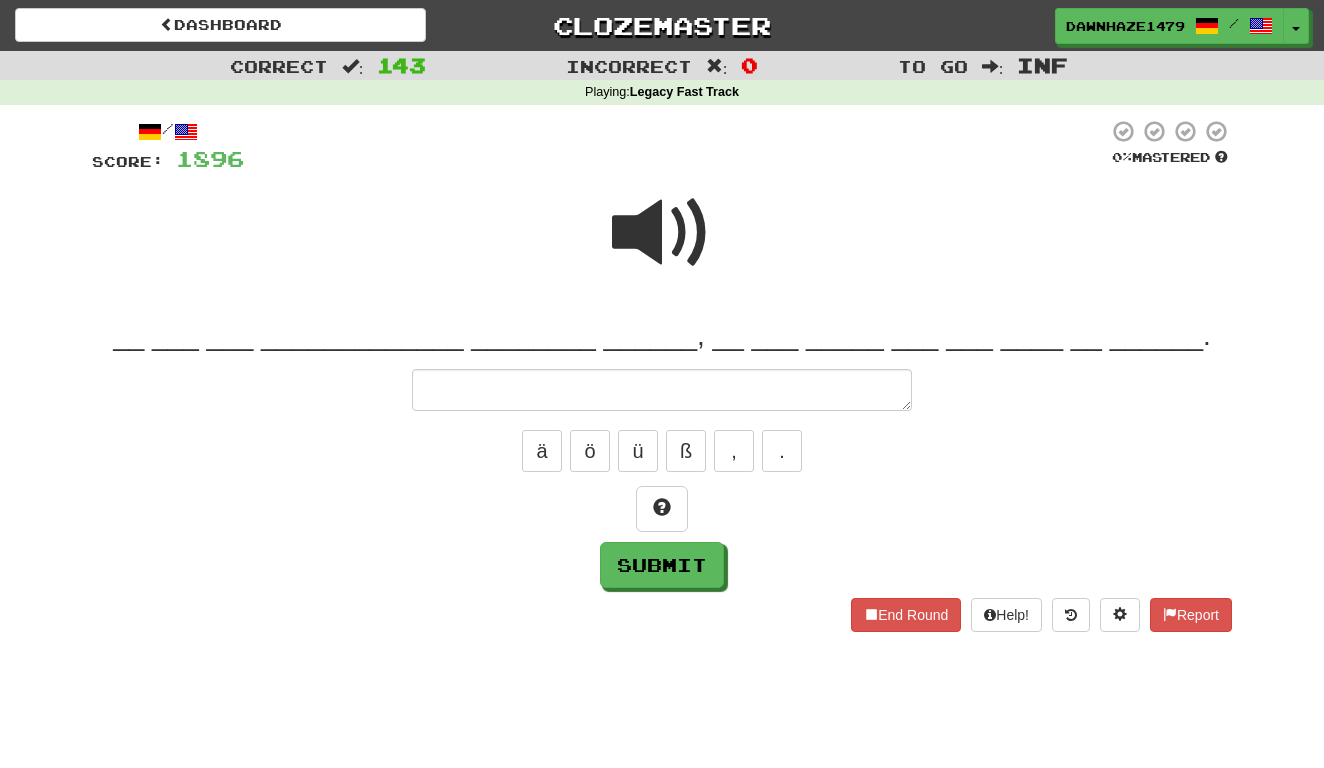 click at bounding box center (662, 233) 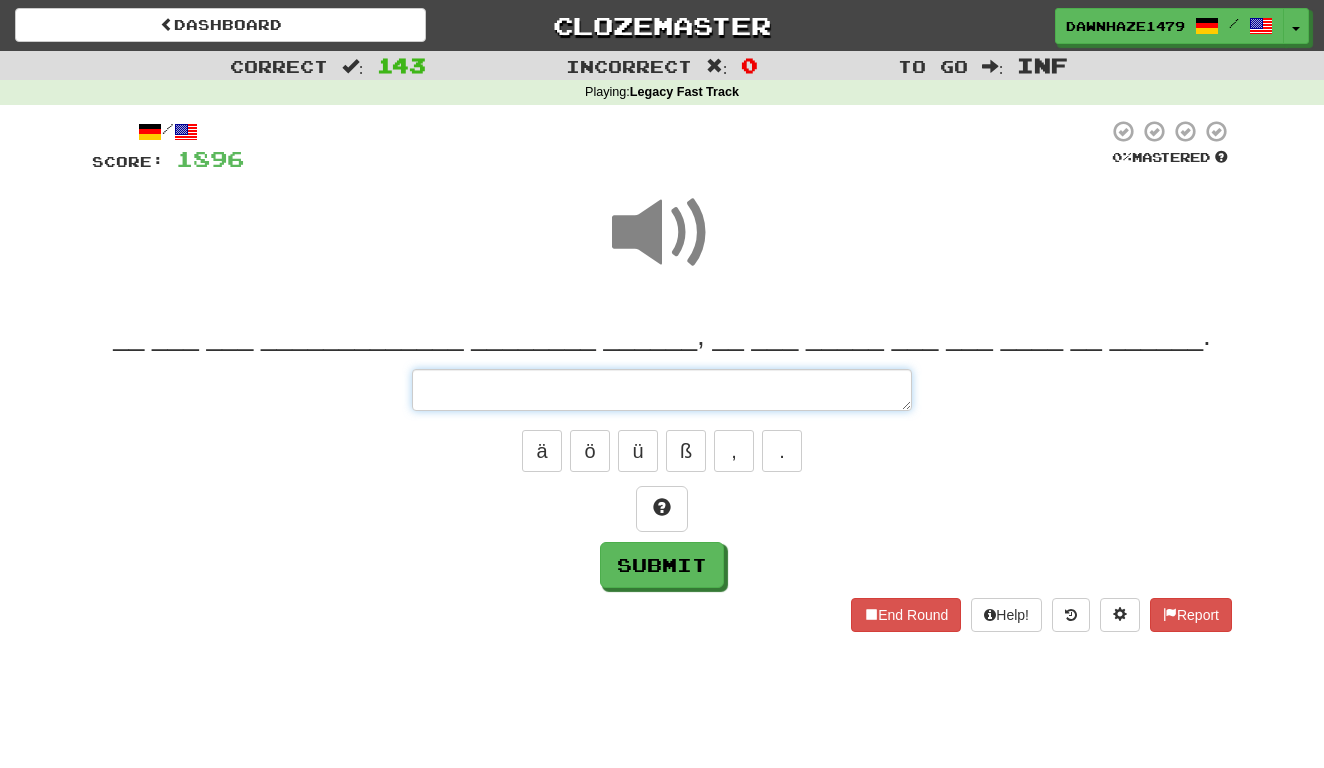click at bounding box center [662, 390] 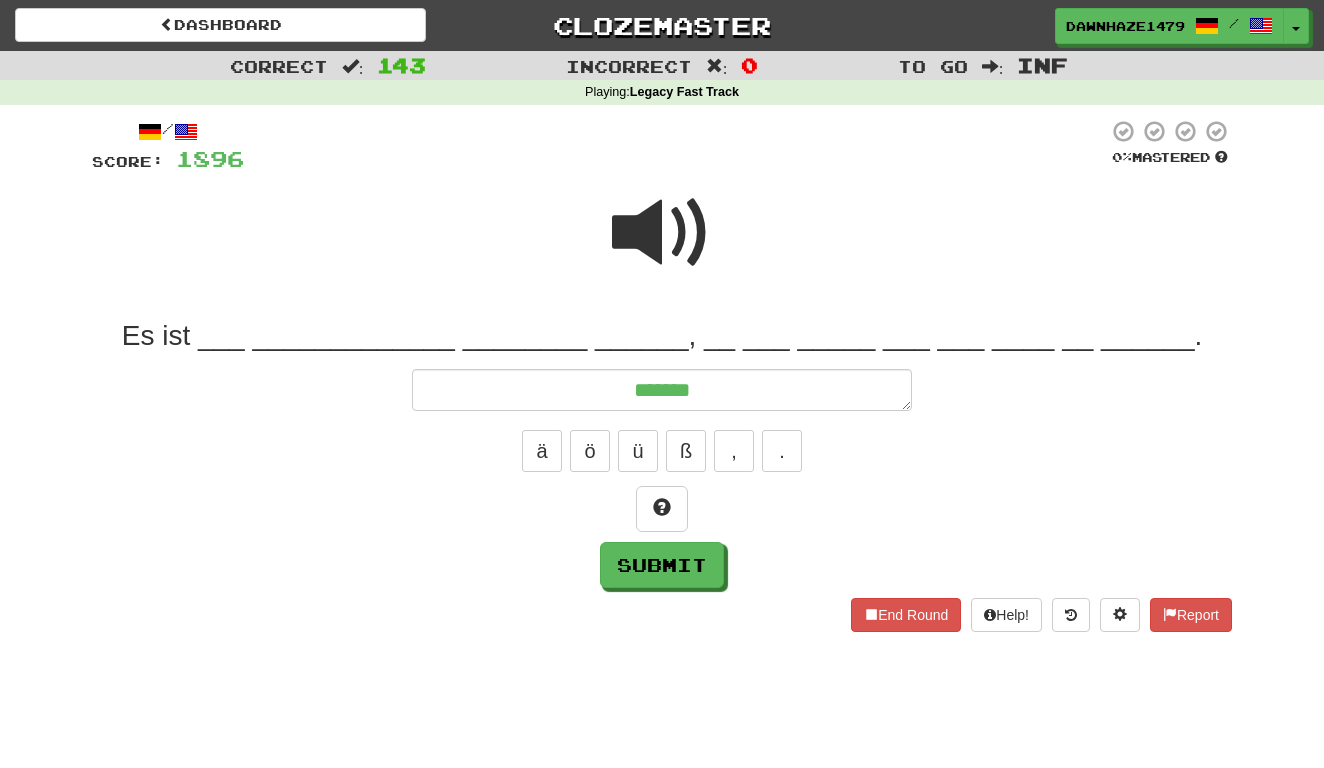 click at bounding box center (662, 233) 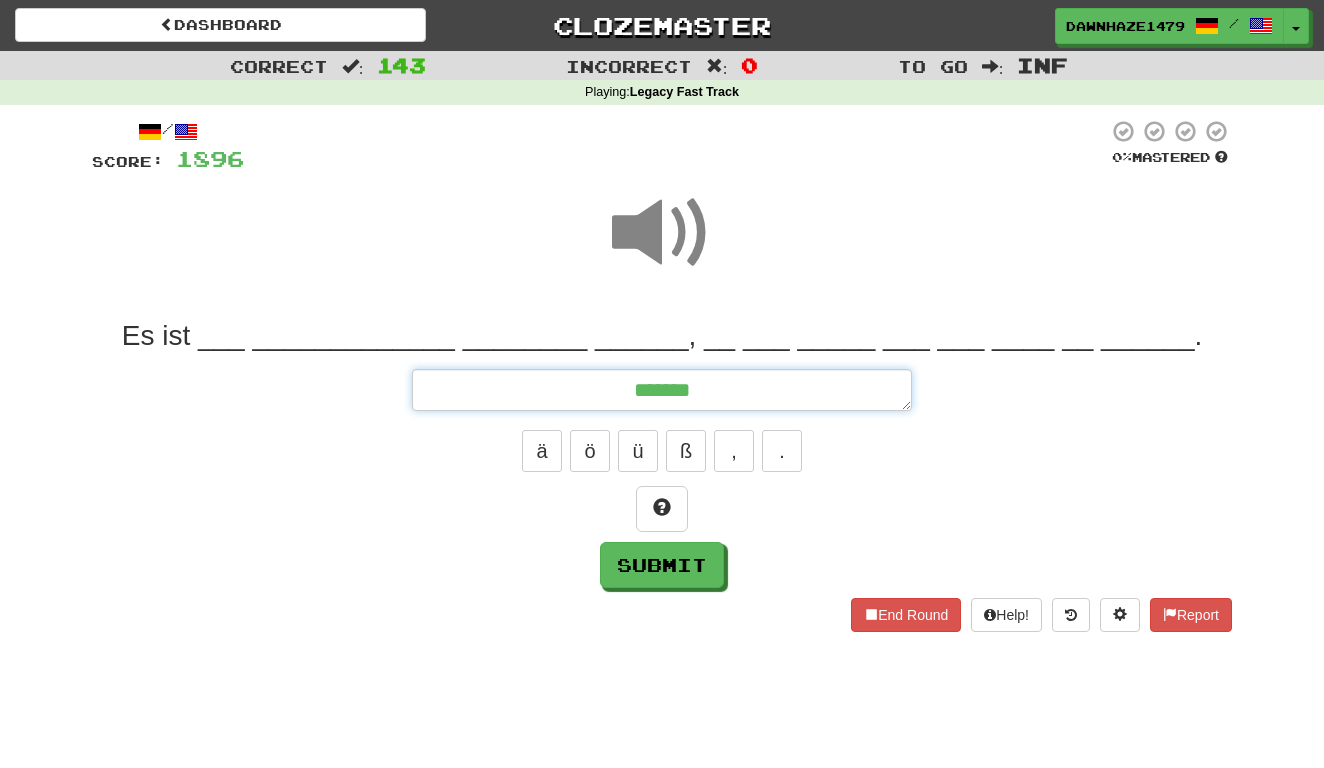 click on "******" at bounding box center [662, 390] 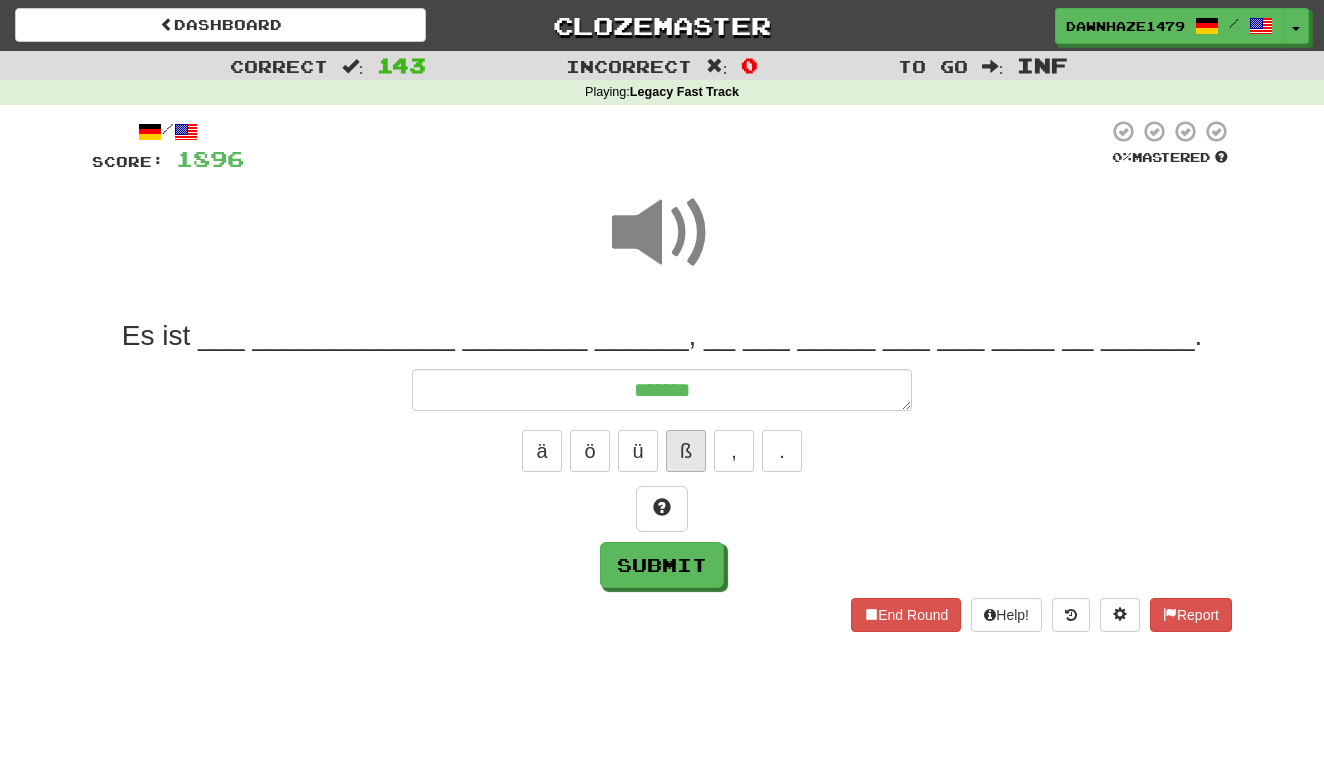 click on "ß" at bounding box center (686, 451) 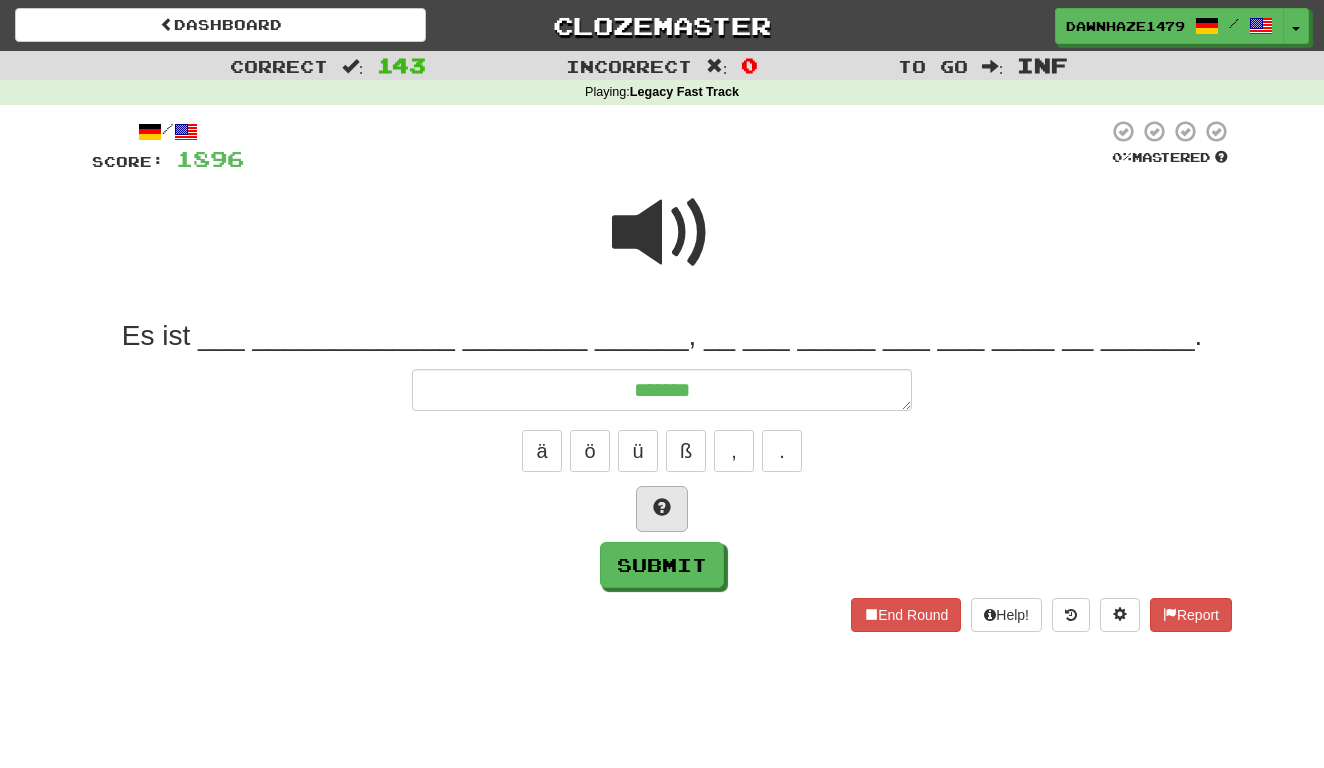 click at bounding box center (662, 509) 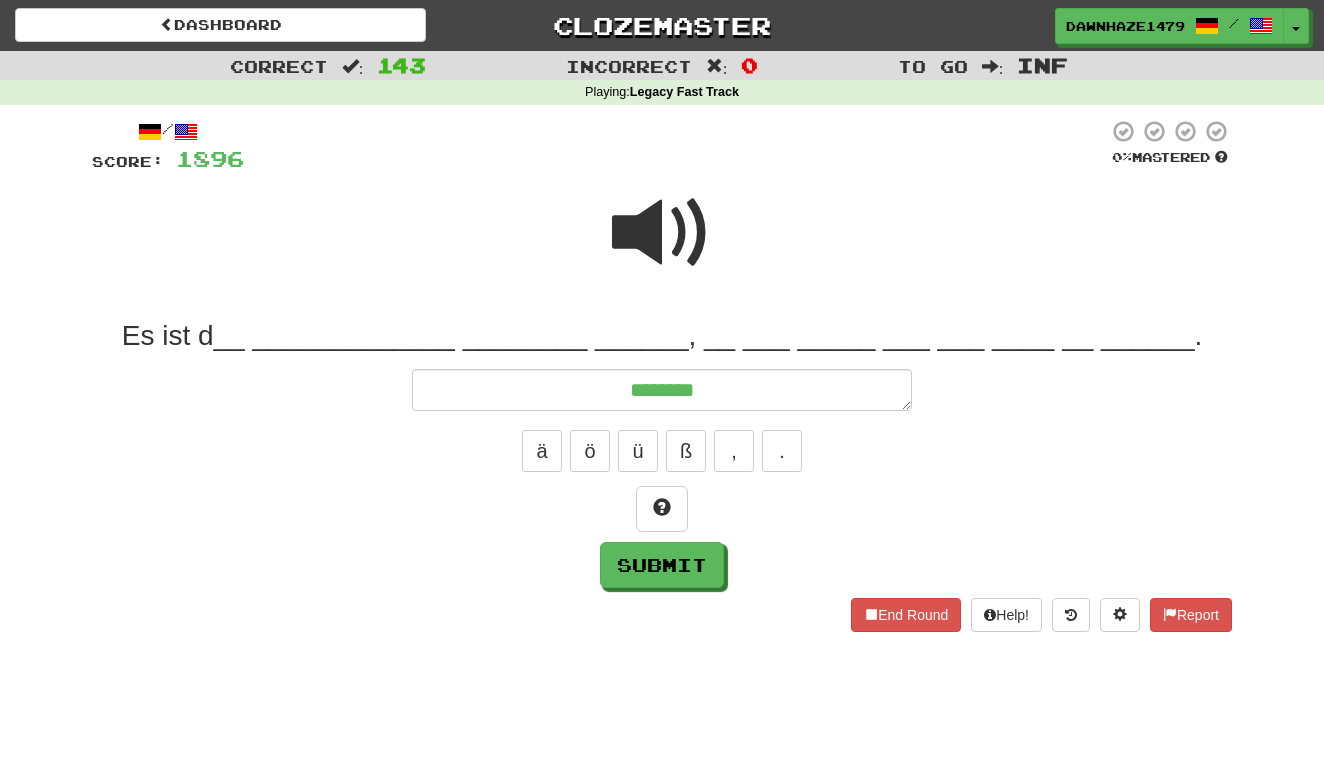 click at bounding box center (662, 233) 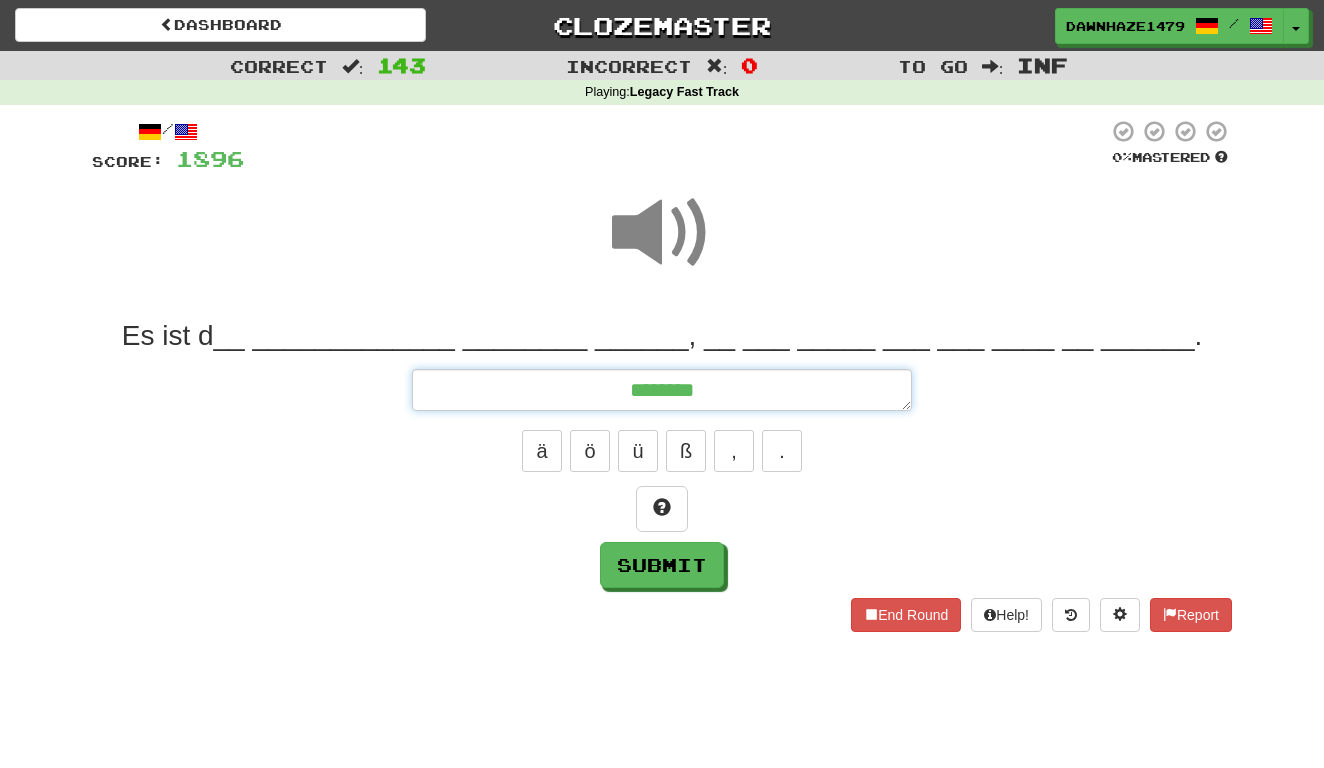 click on "********" at bounding box center [662, 390] 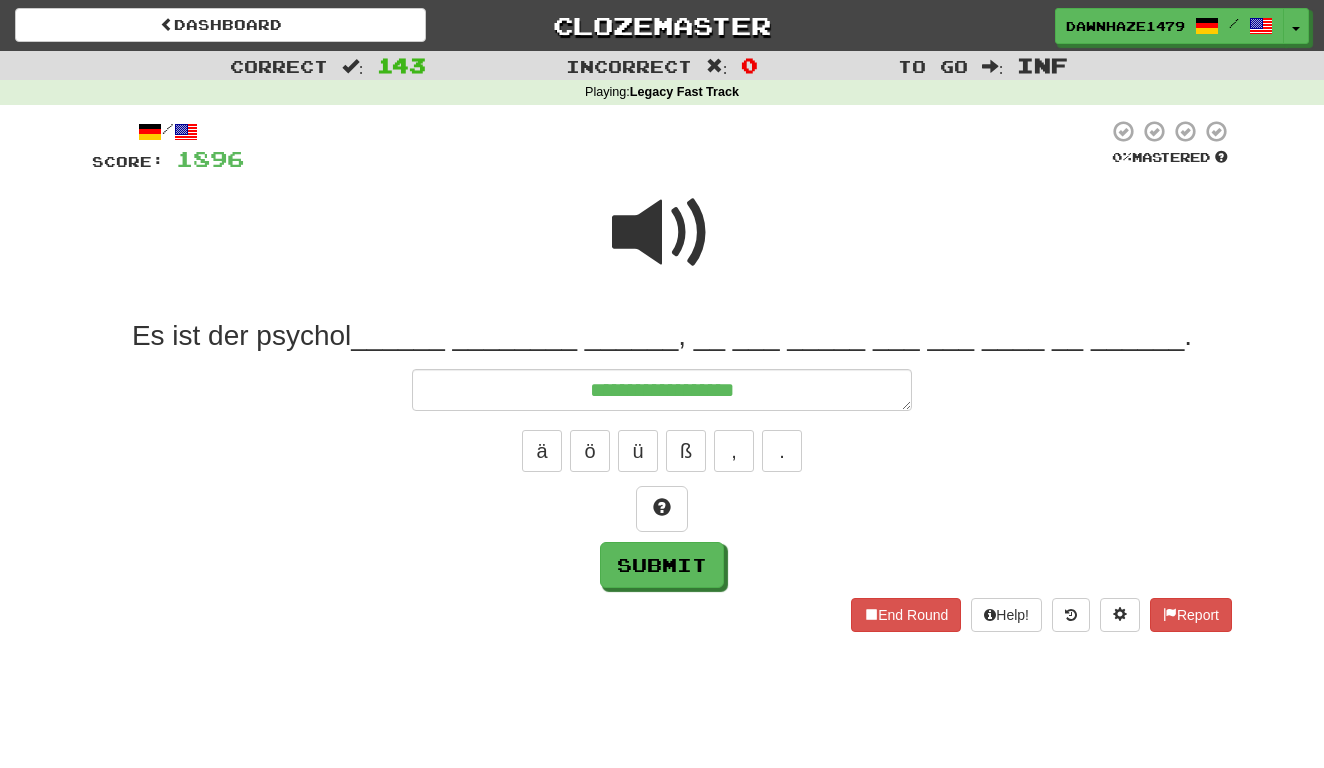 click at bounding box center (662, 233) 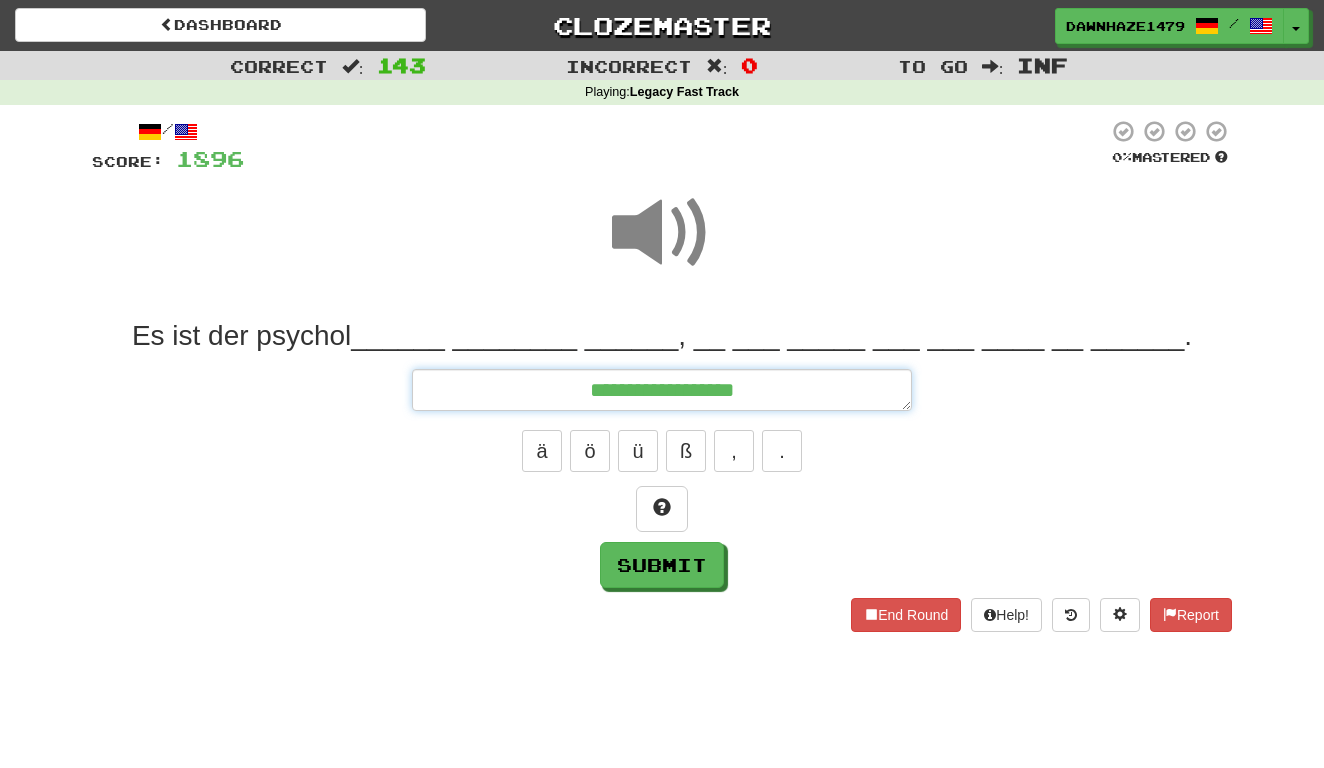 click on "**********" at bounding box center [662, 390] 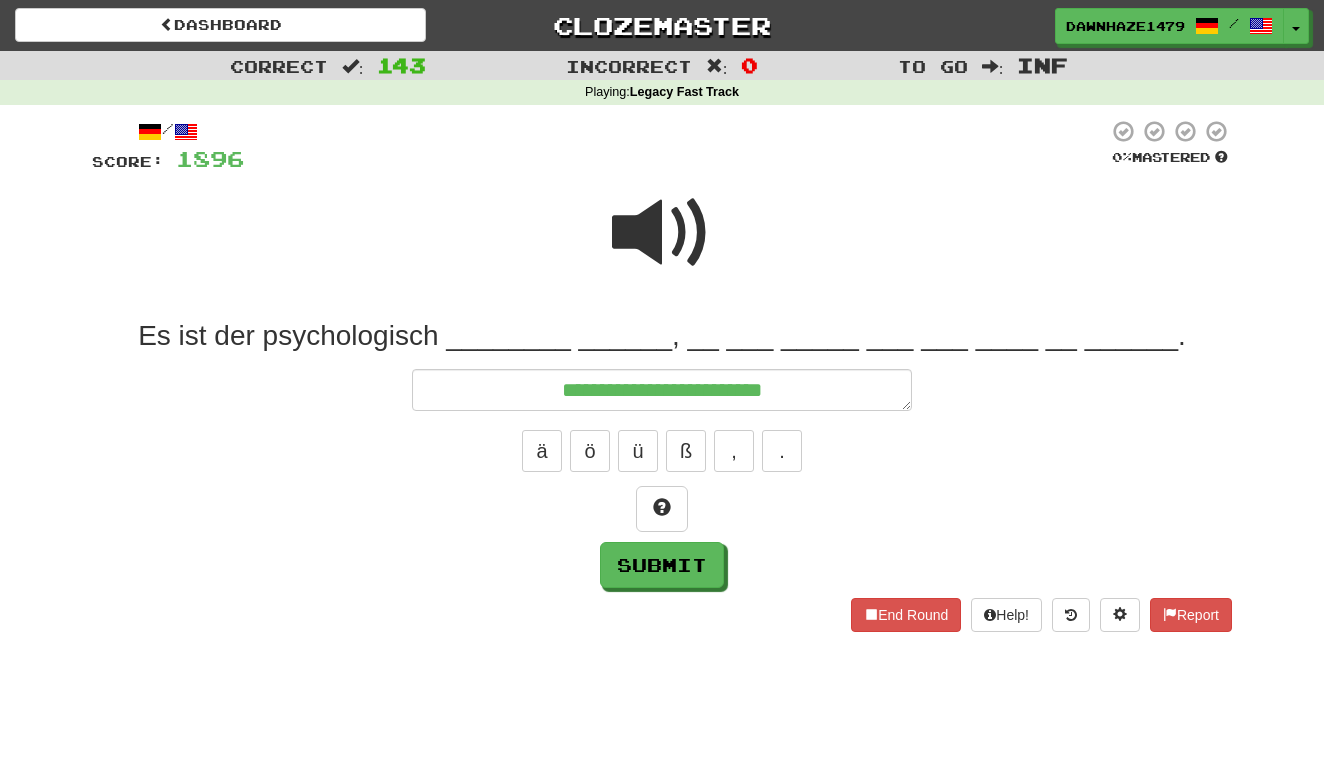 click at bounding box center (662, 233) 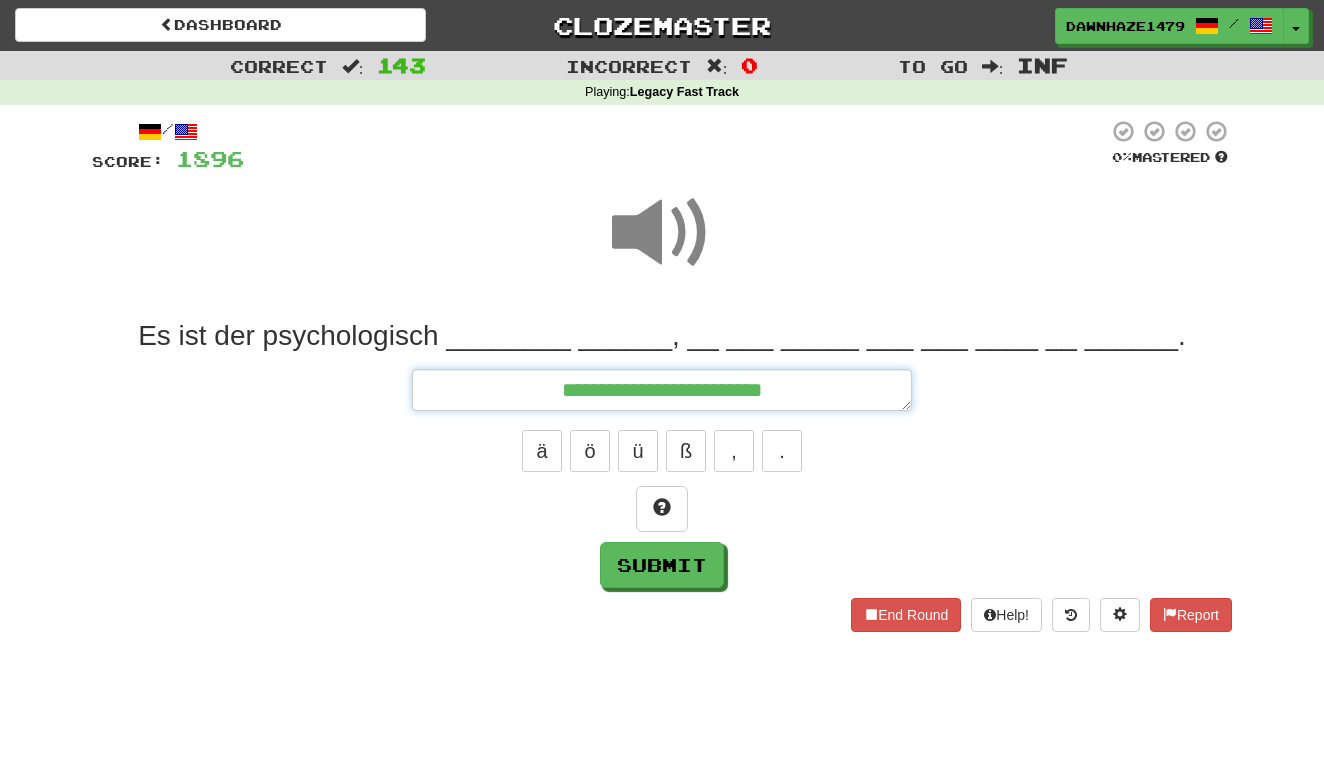 click on "**********" at bounding box center [662, 390] 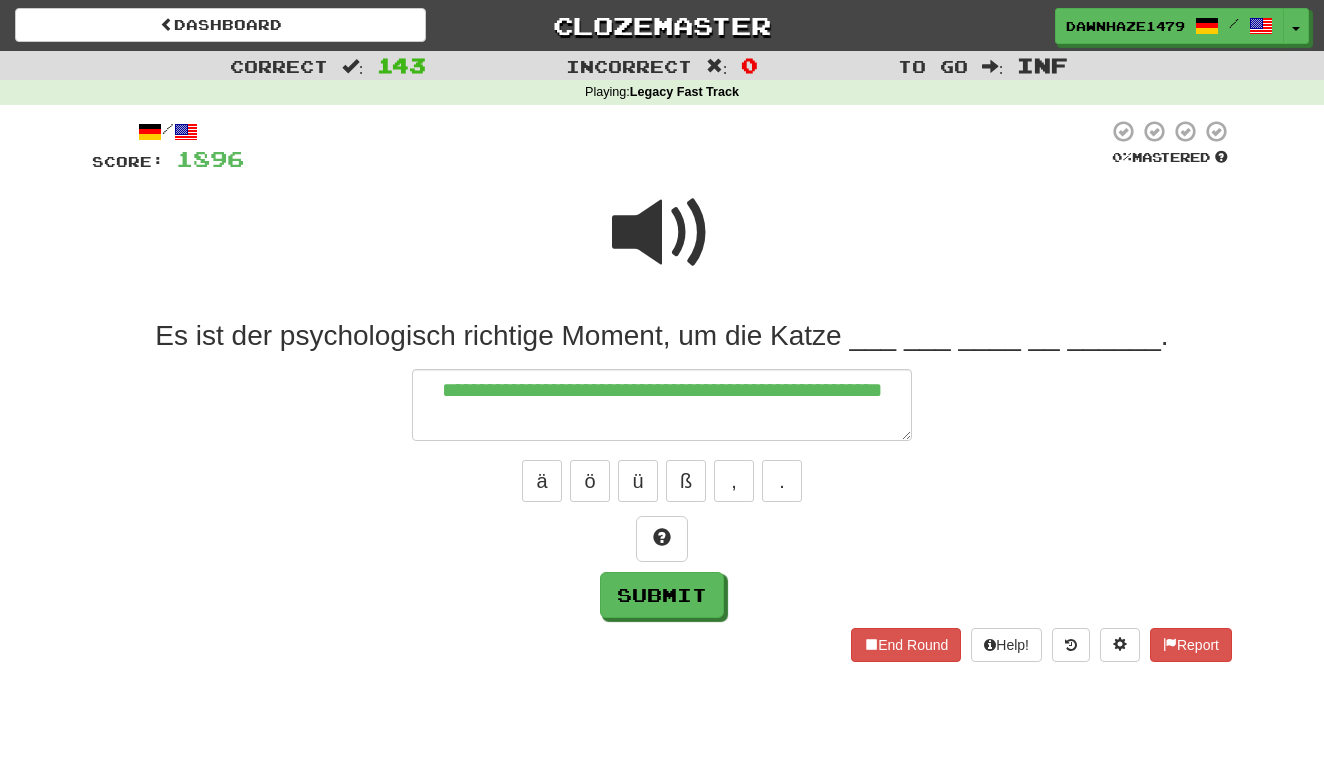 click at bounding box center [662, 233] 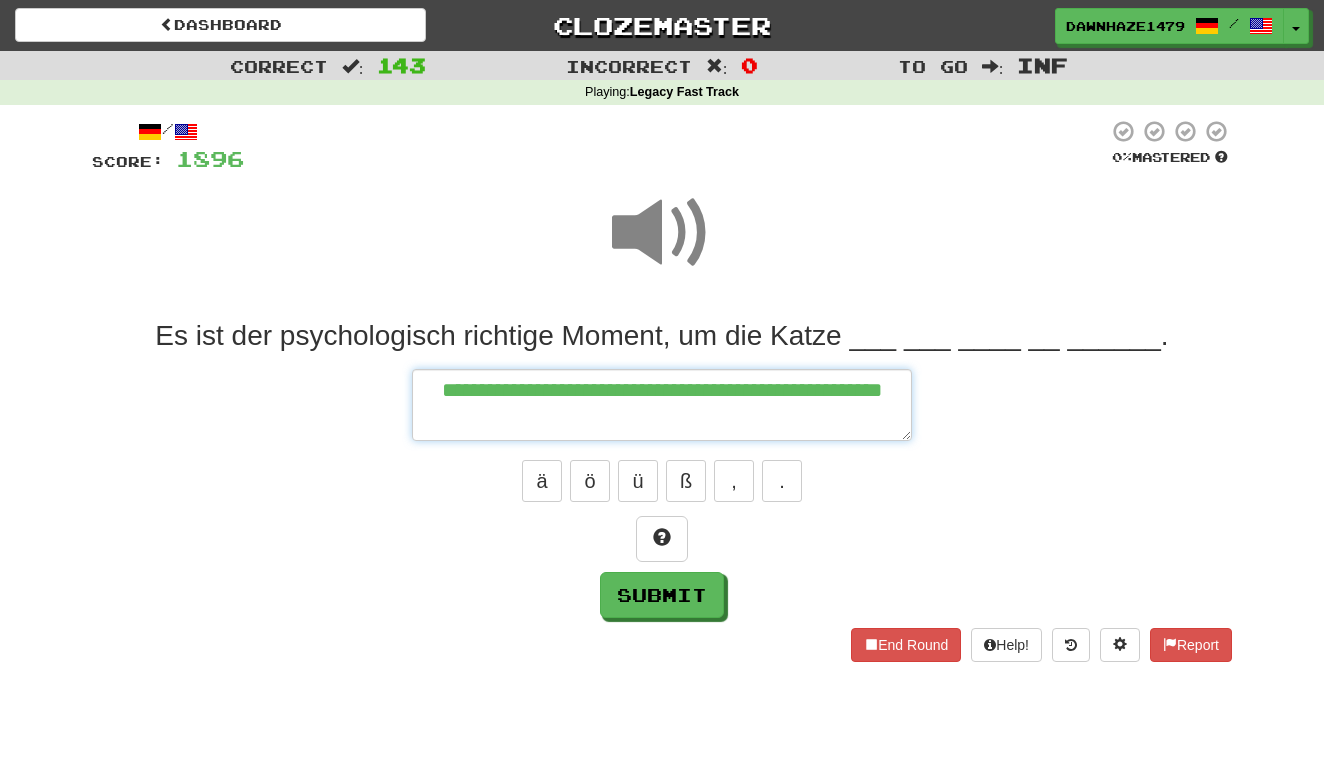 click on "**********" at bounding box center (662, 405) 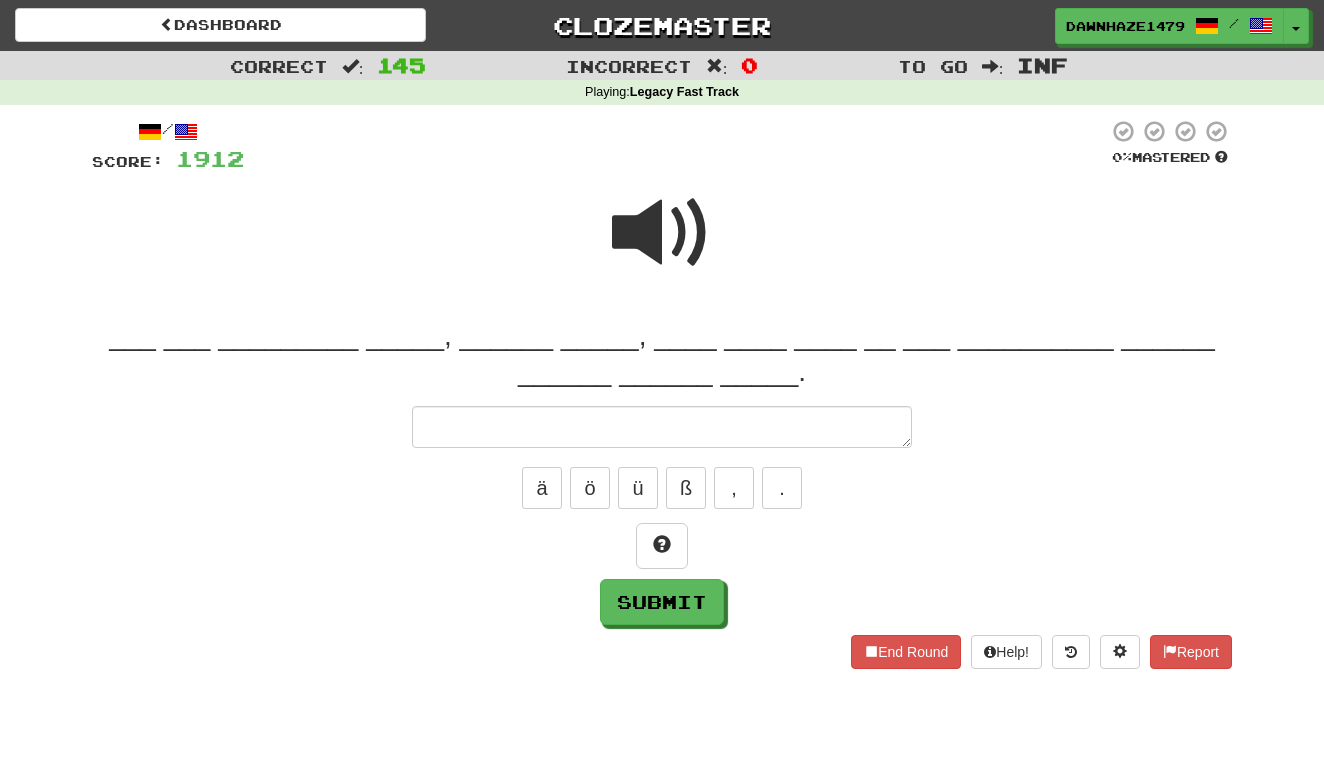 click at bounding box center (662, 233) 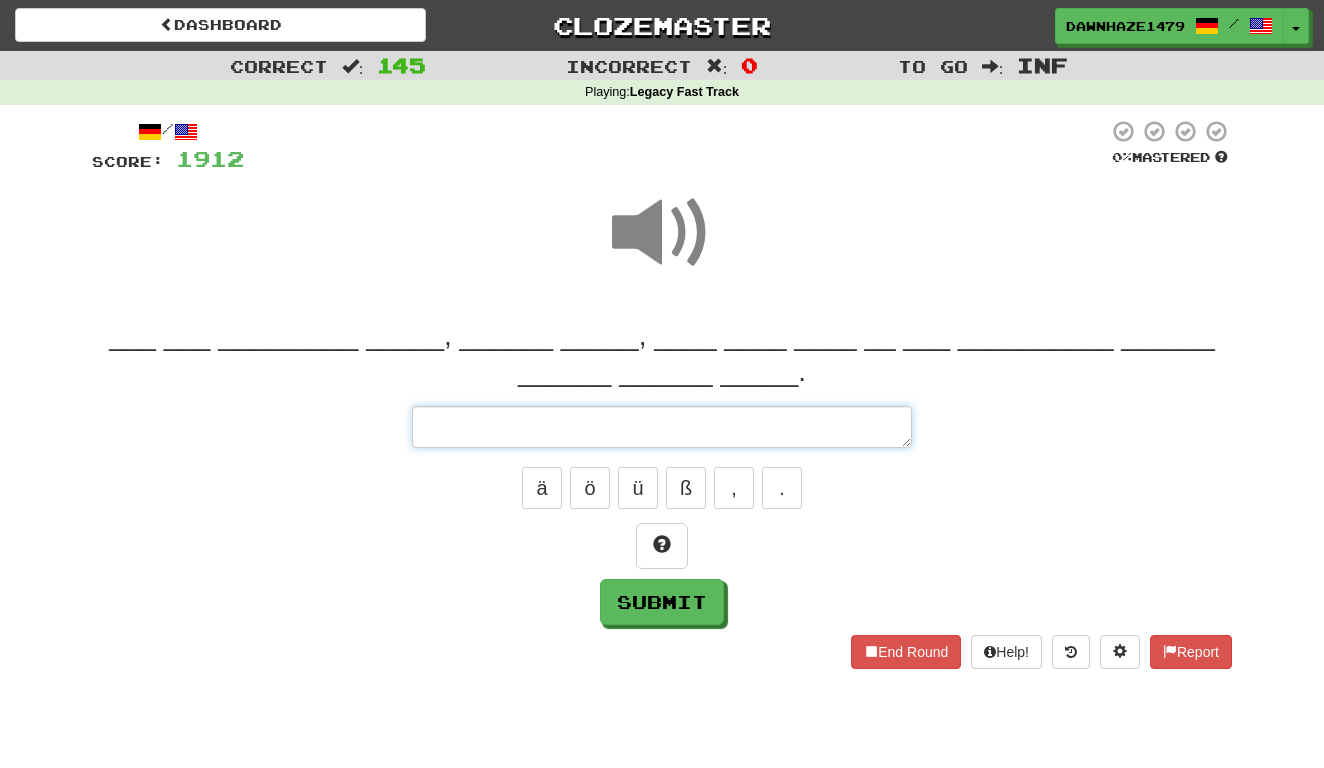 click at bounding box center [662, 427] 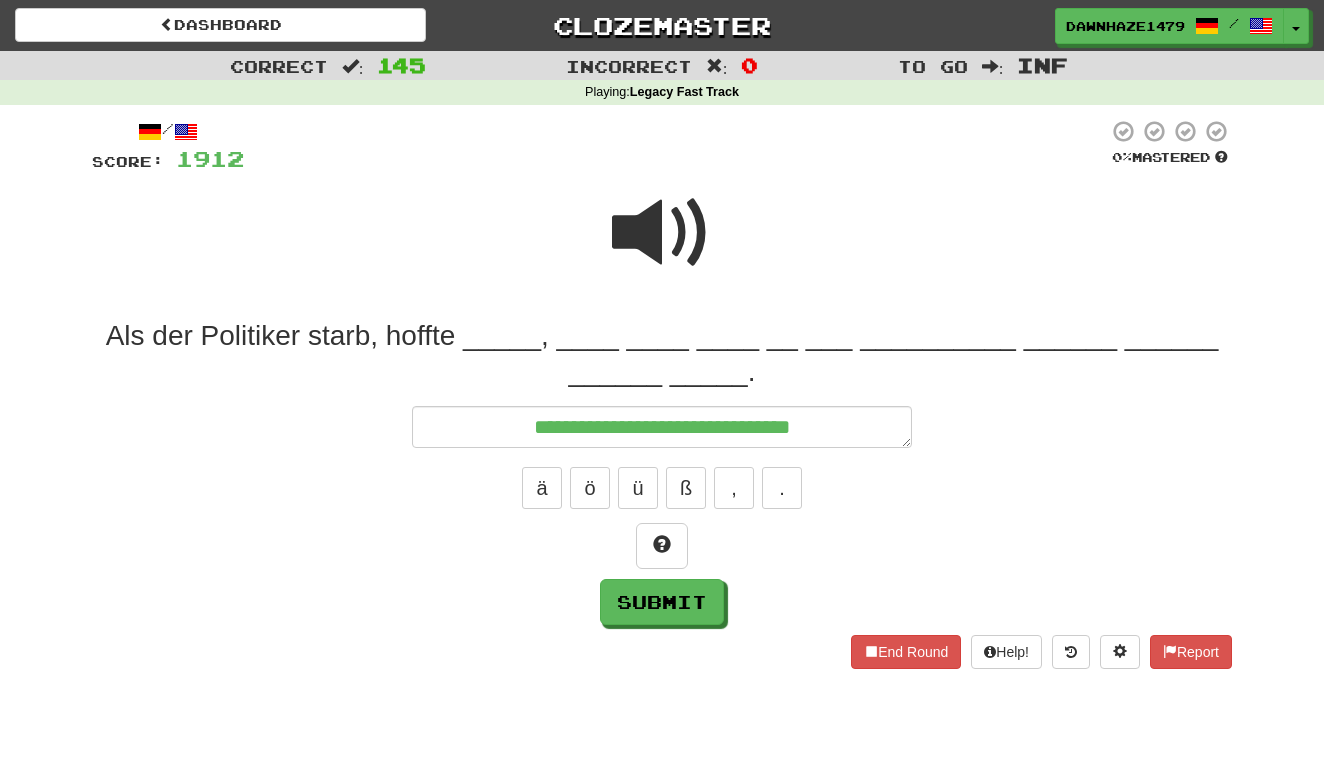 click at bounding box center (662, 233) 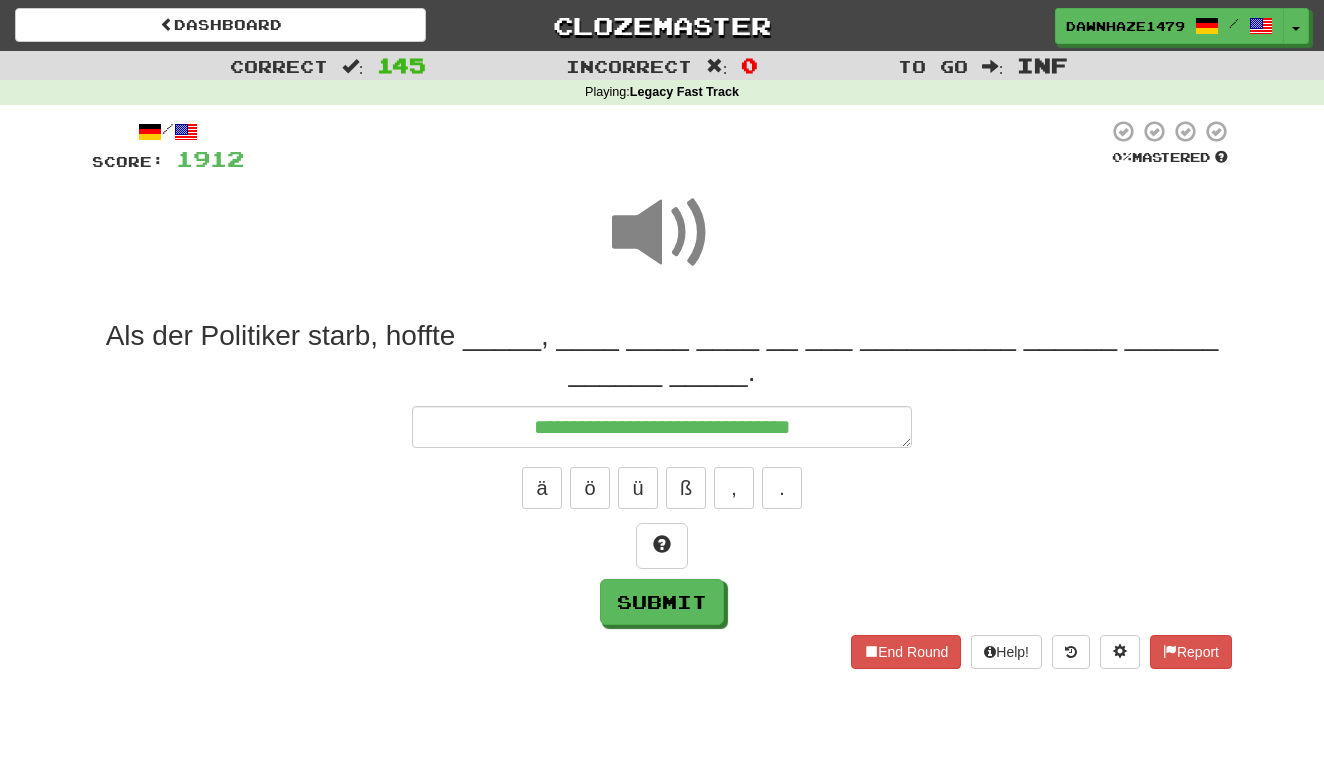 click on "ä ö ü ß , ." at bounding box center [662, 488] 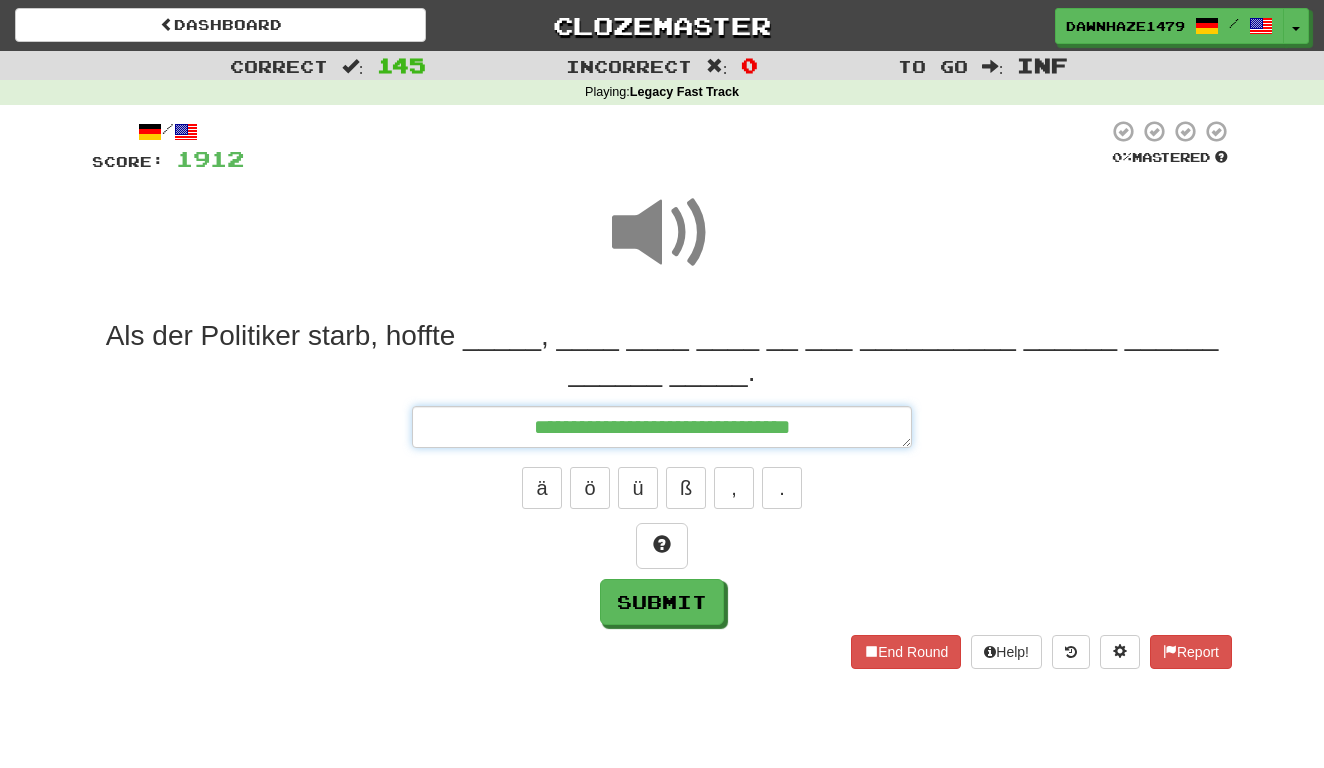 click on "**********" at bounding box center [662, 427] 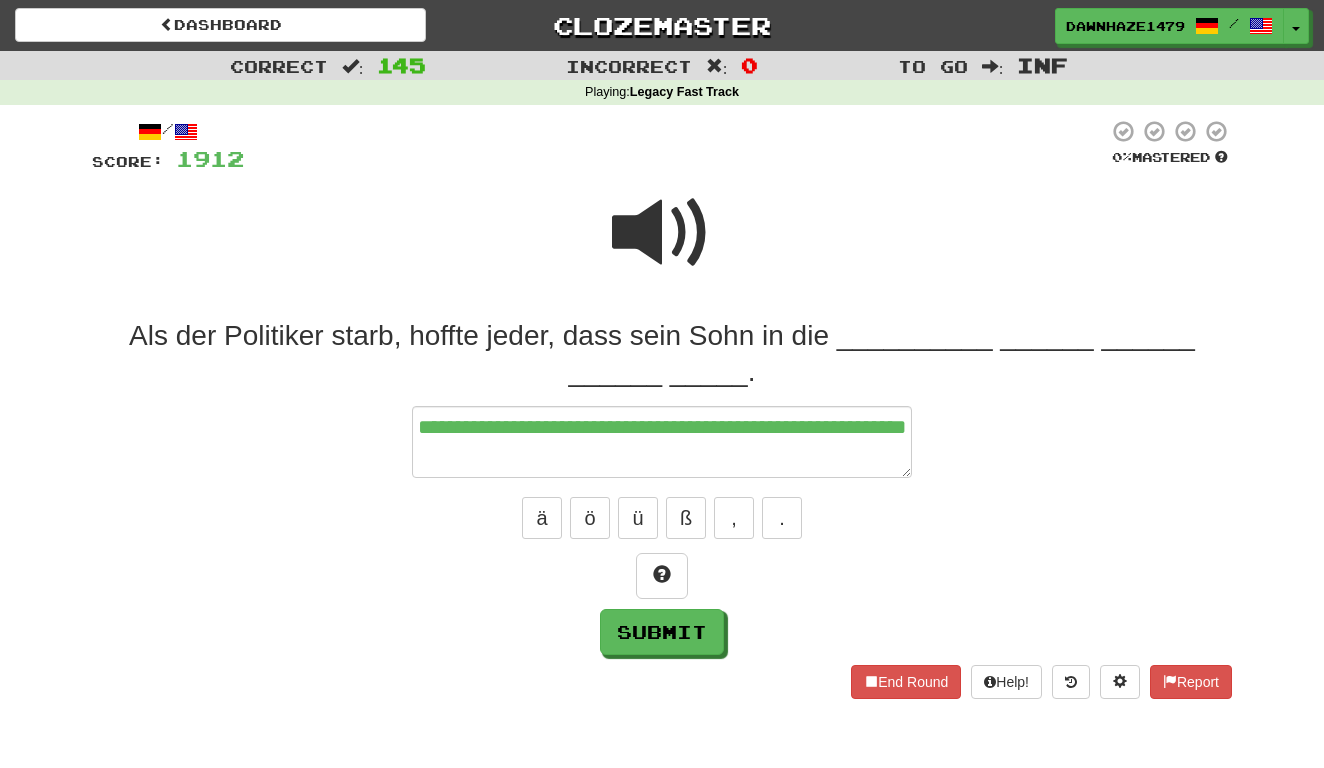 click at bounding box center [662, 233] 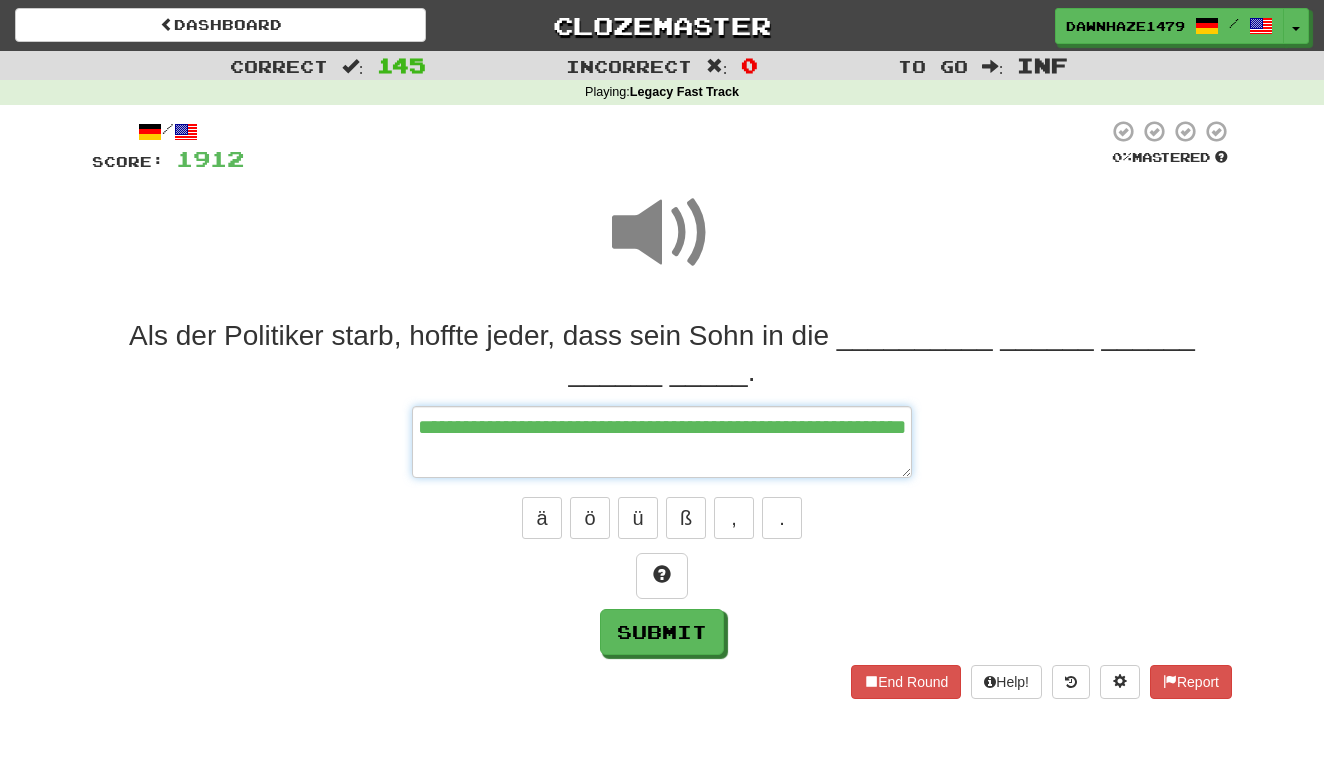 click on "**********" at bounding box center [662, 442] 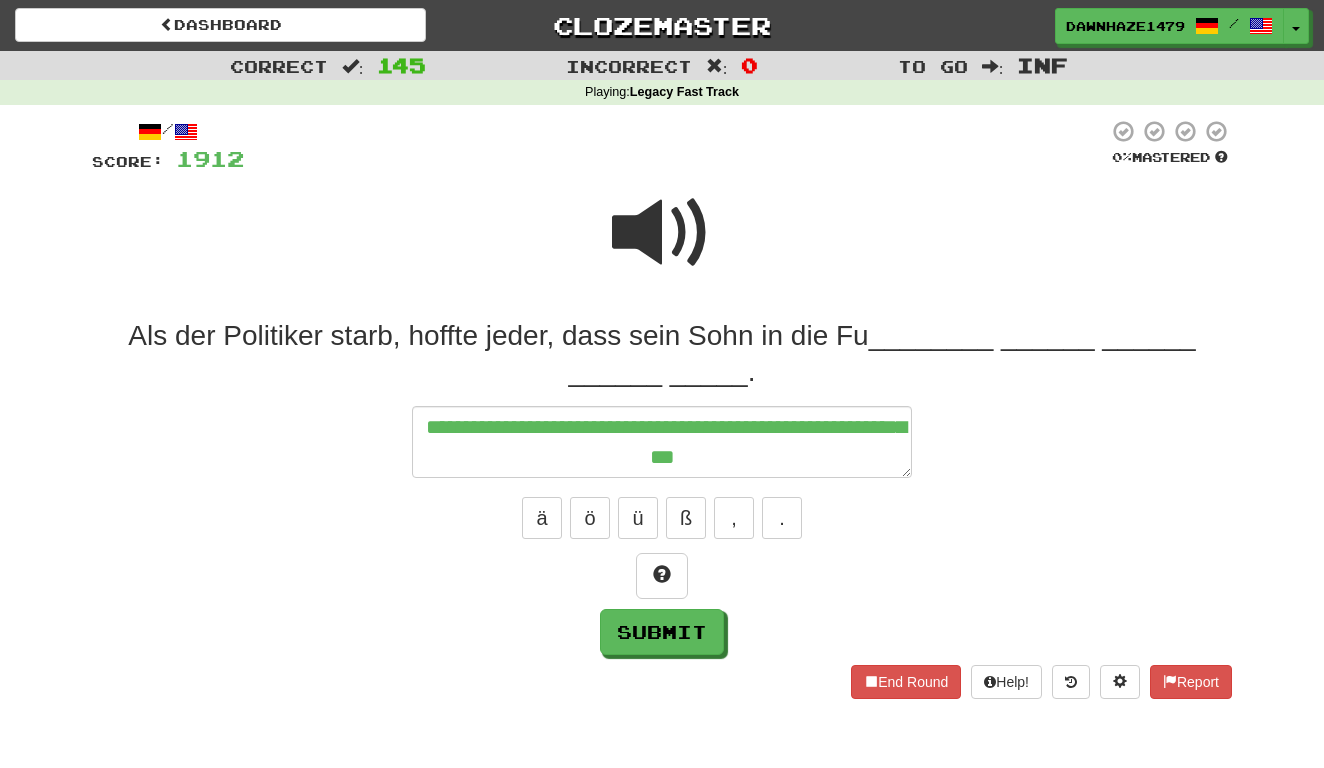click on "ä ö ü ß , ." at bounding box center (662, 518) 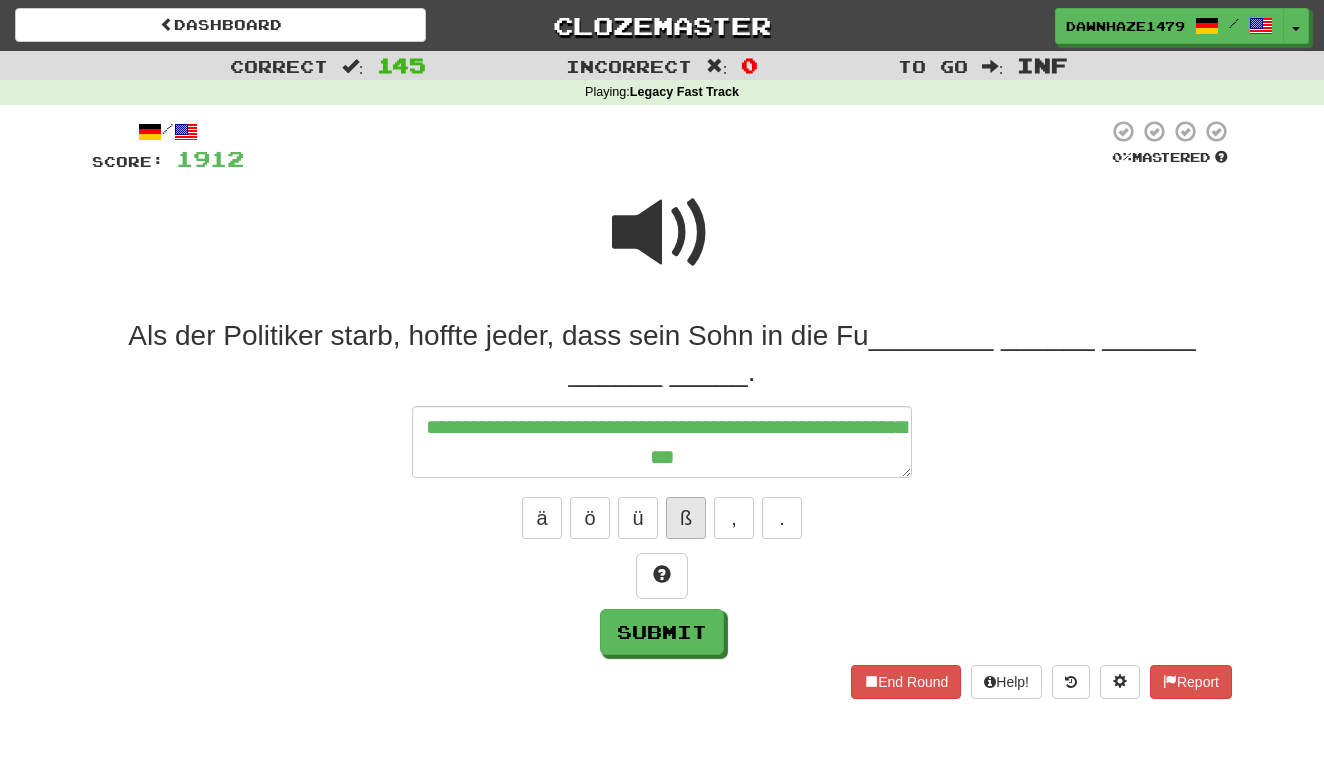 click on "ß" at bounding box center [686, 518] 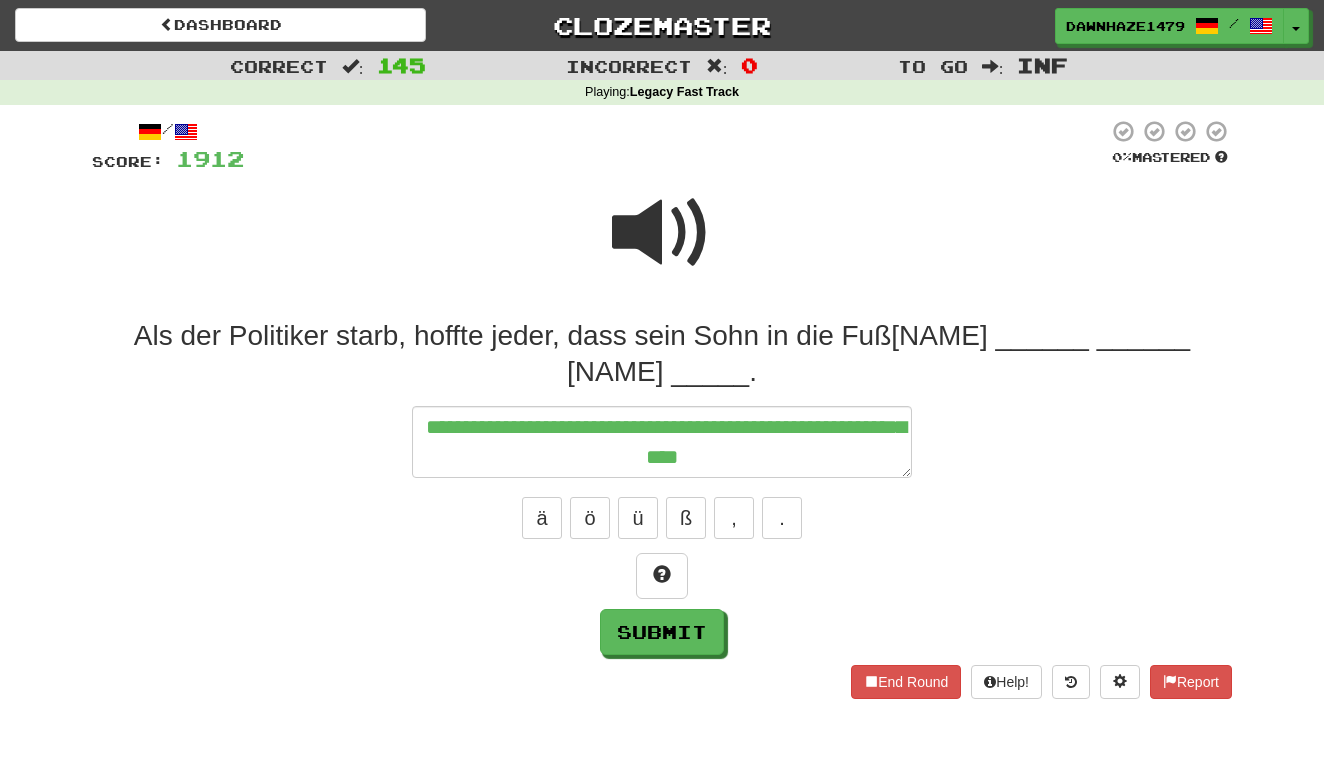 click at bounding box center (662, 233) 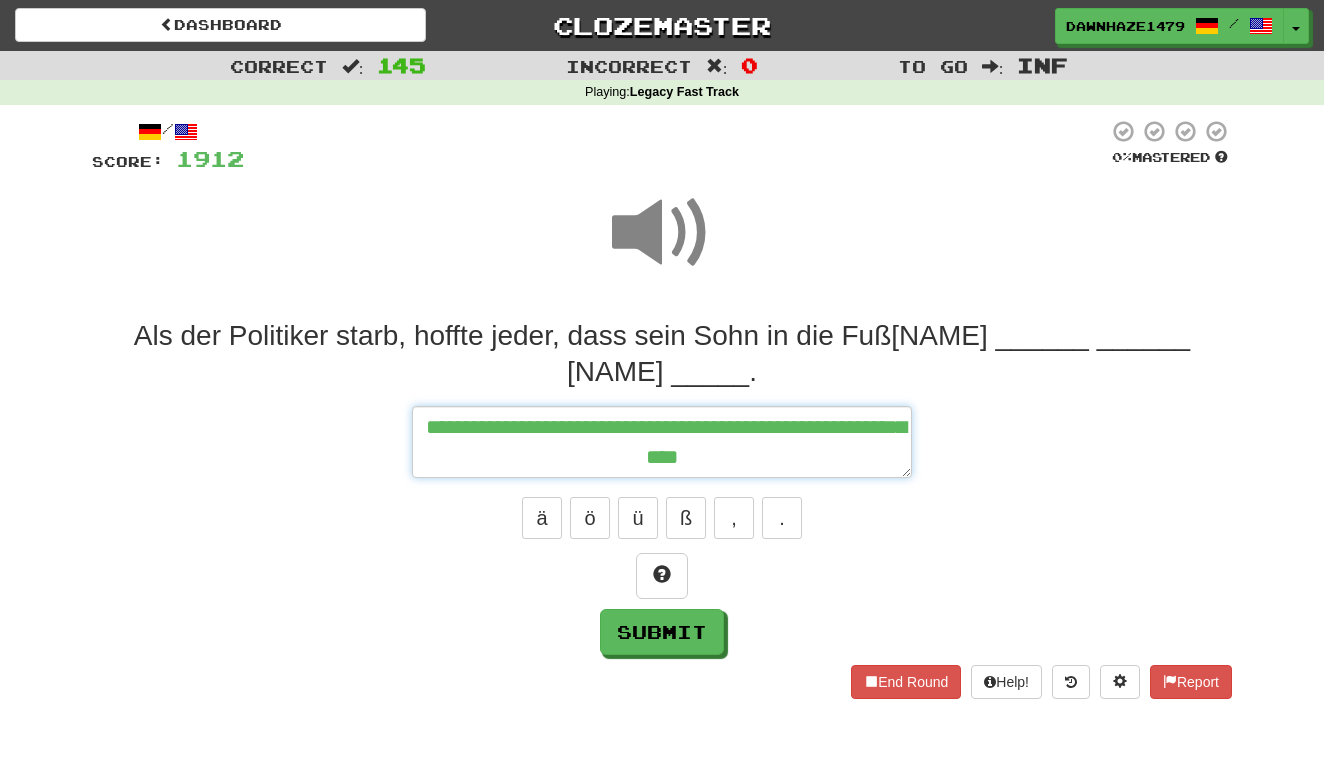 click on "**********" at bounding box center (662, 442) 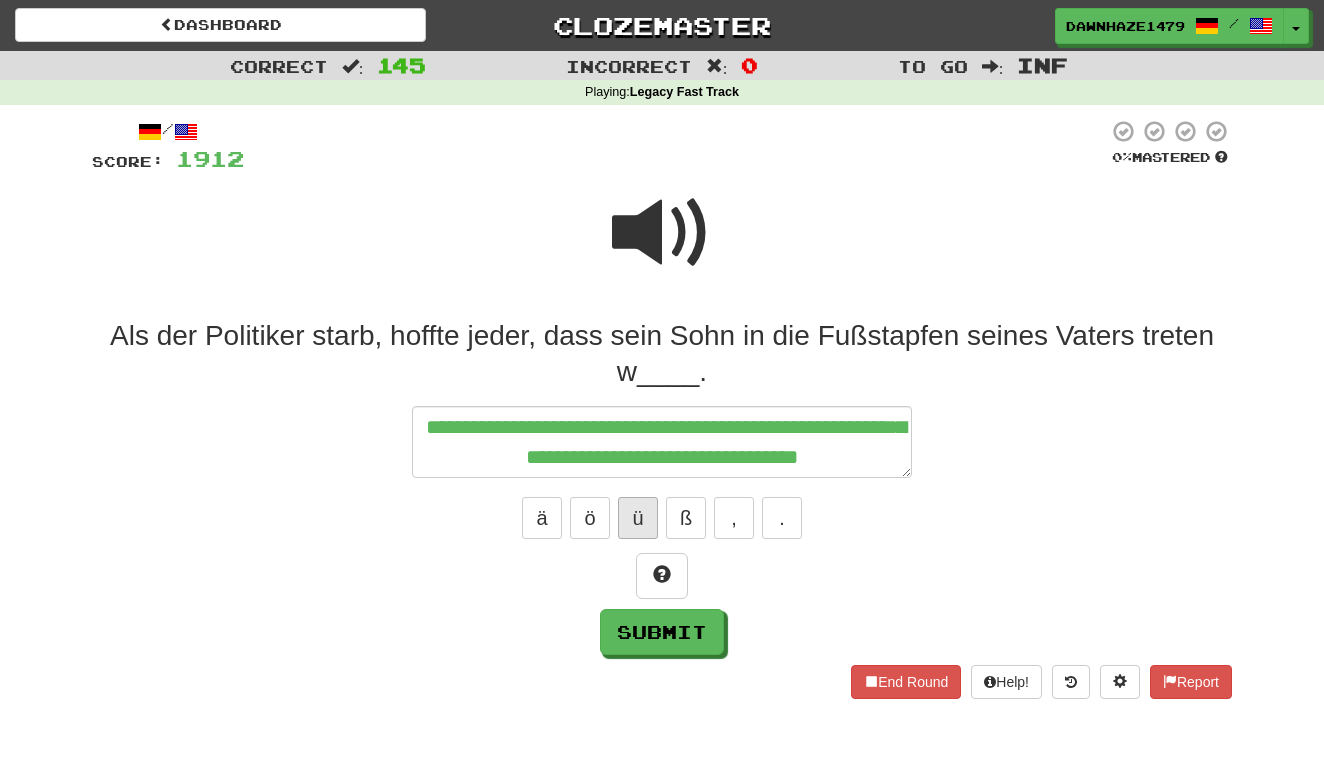 click on "ü" at bounding box center (638, 518) 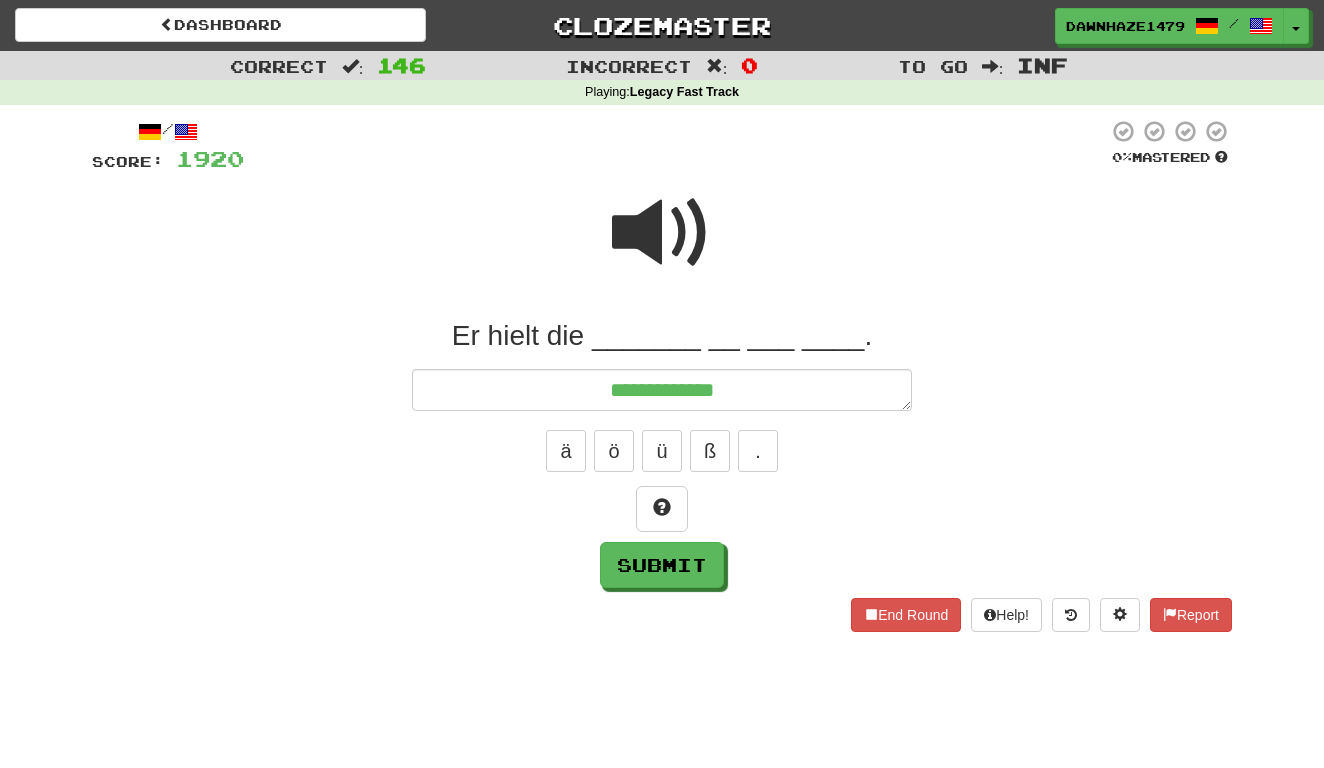 click at bounding box center (662, 233) 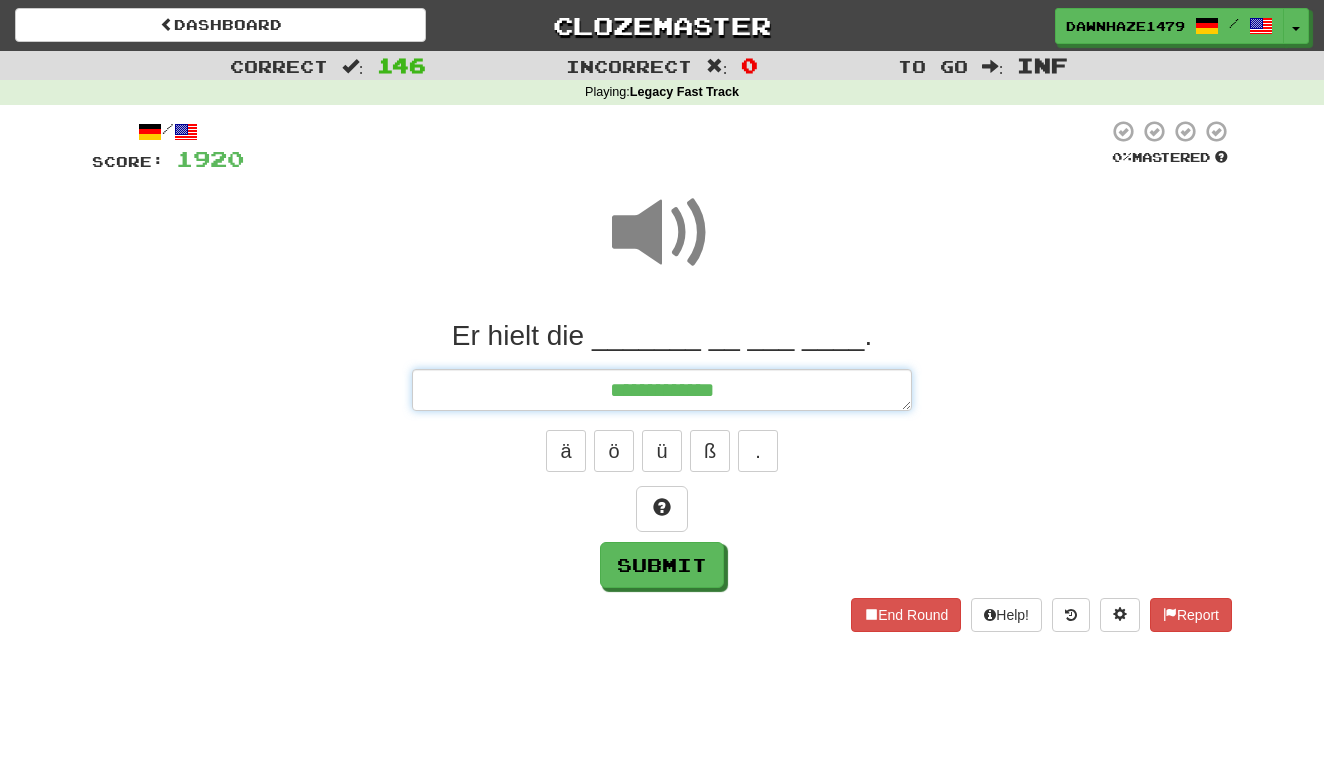 click on "**********" at bounding box center [662, 390] 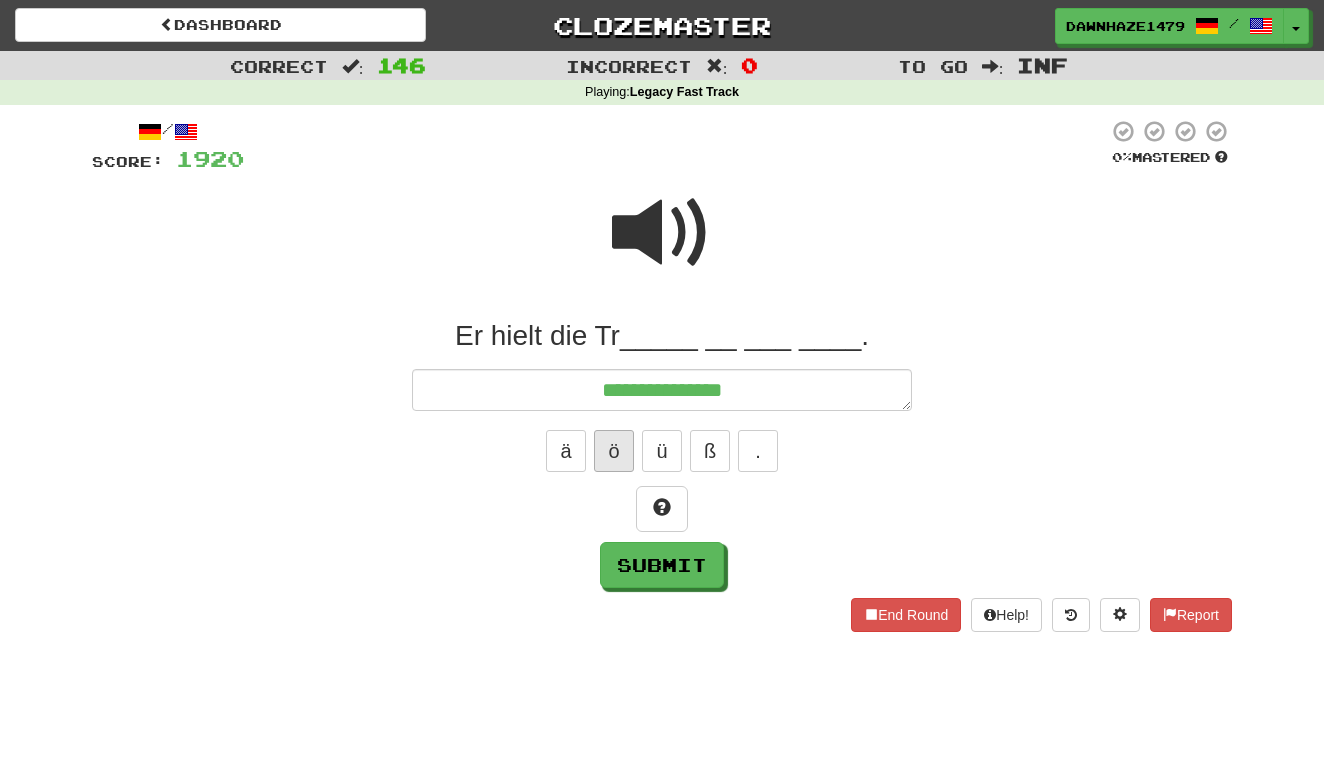 click on "ö" at bounding box center [614, 451] 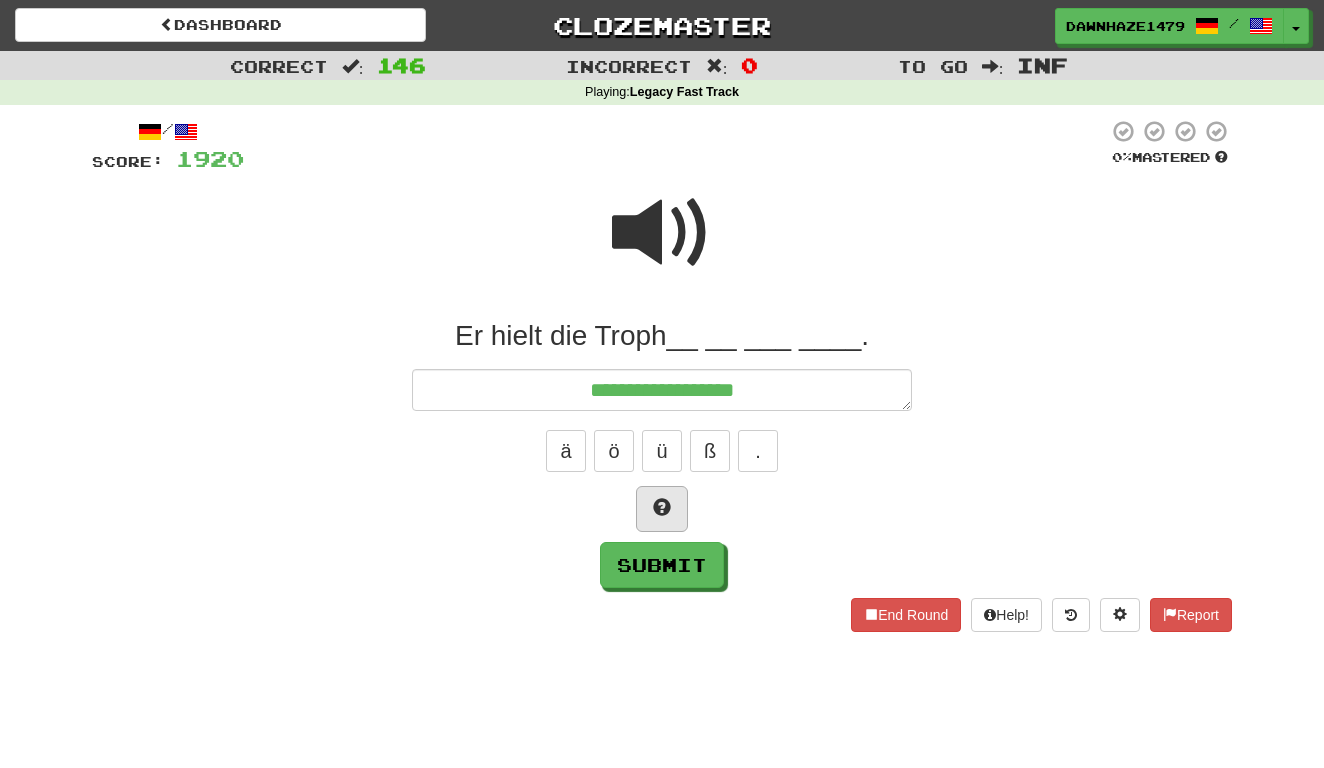 click at bounding box center (662, 507) 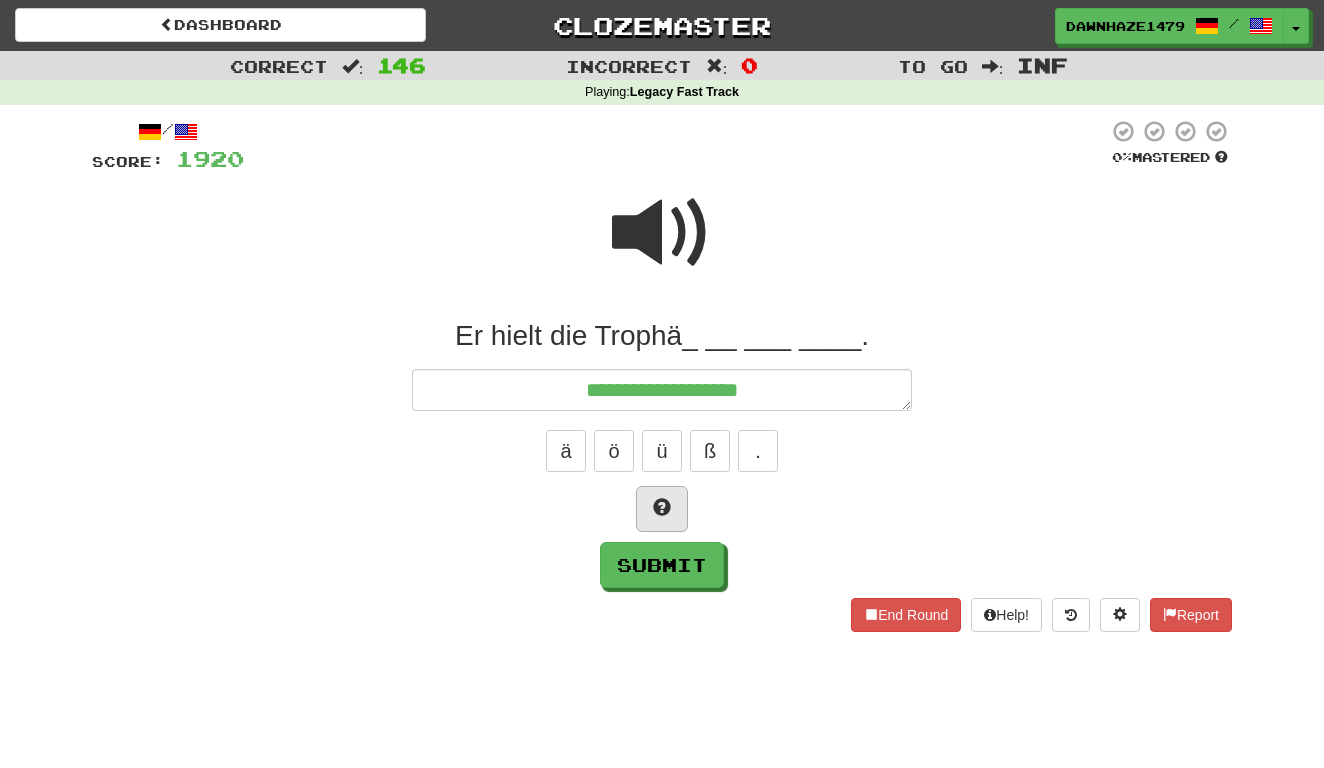 click at bounding box center (662, 507) 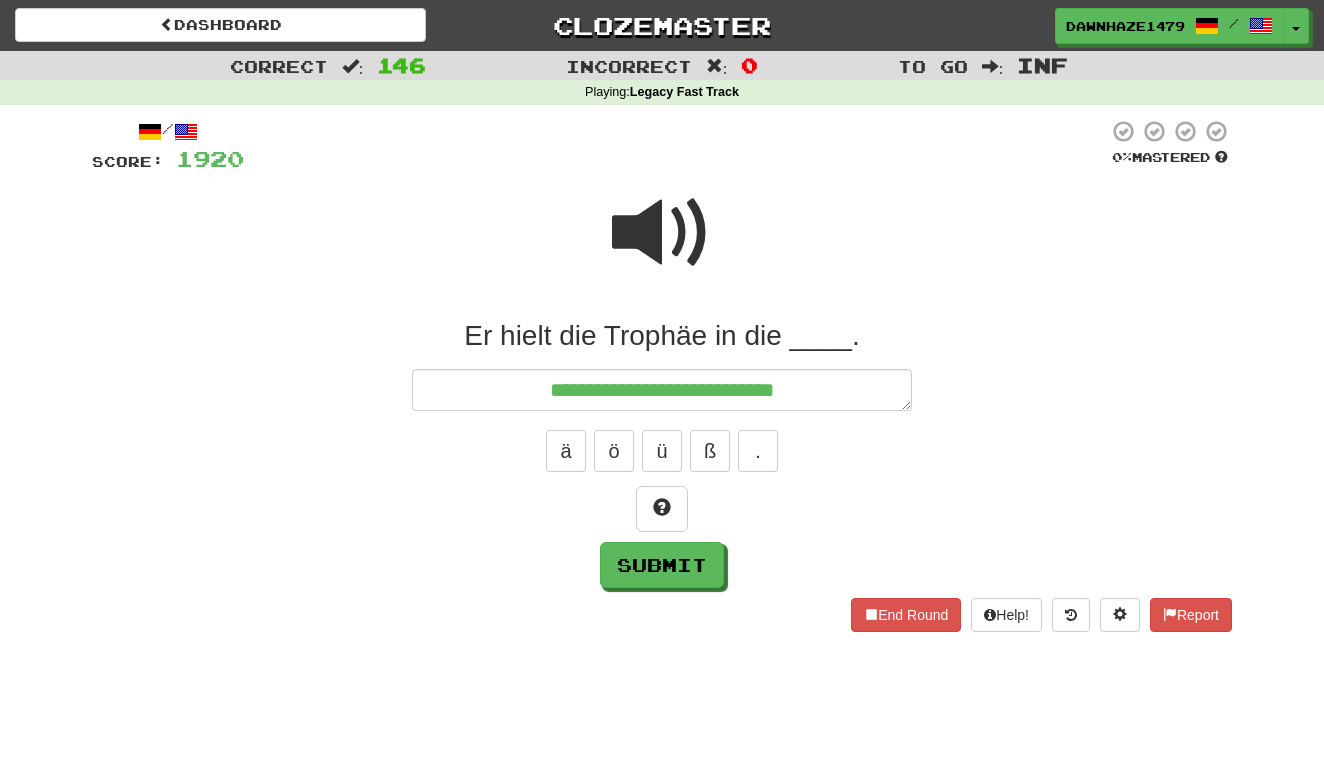 click at bounding box center (662, 233) 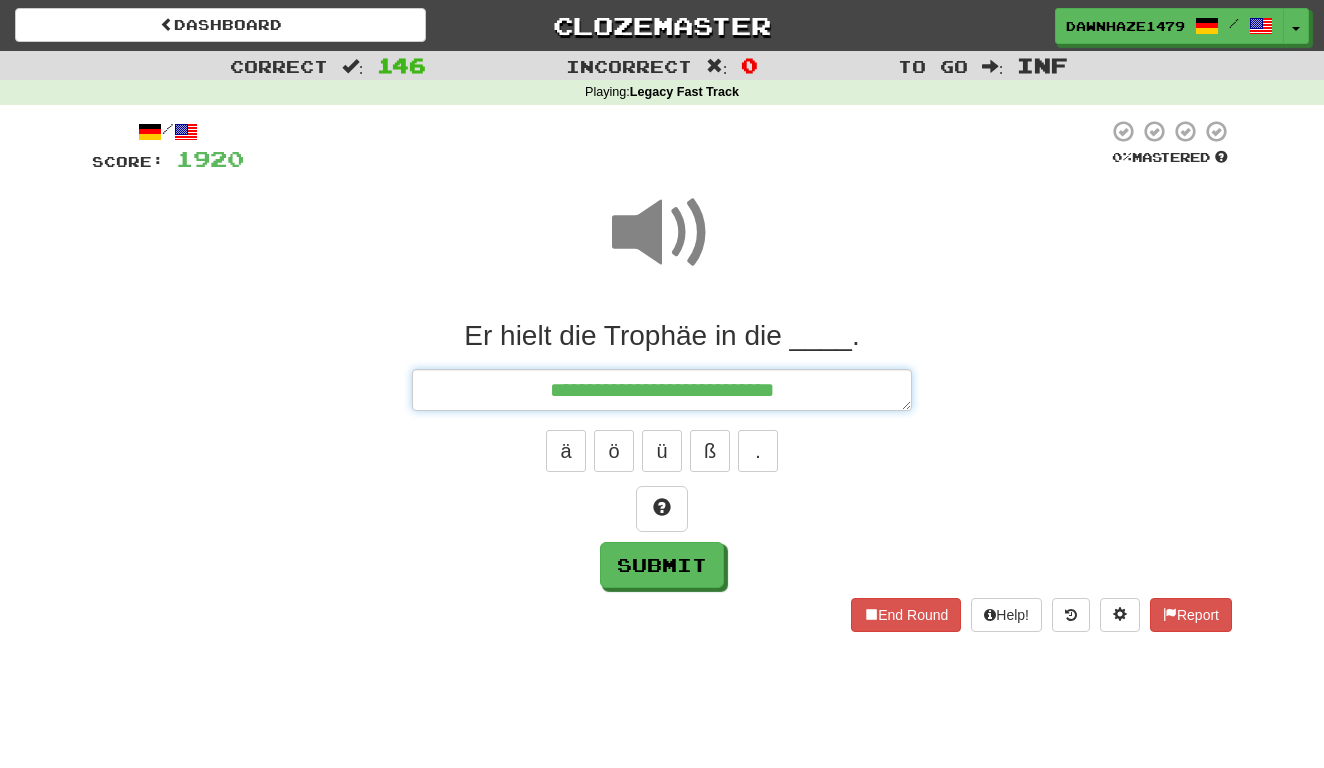click on "**********" at bounding box center [662, 390] 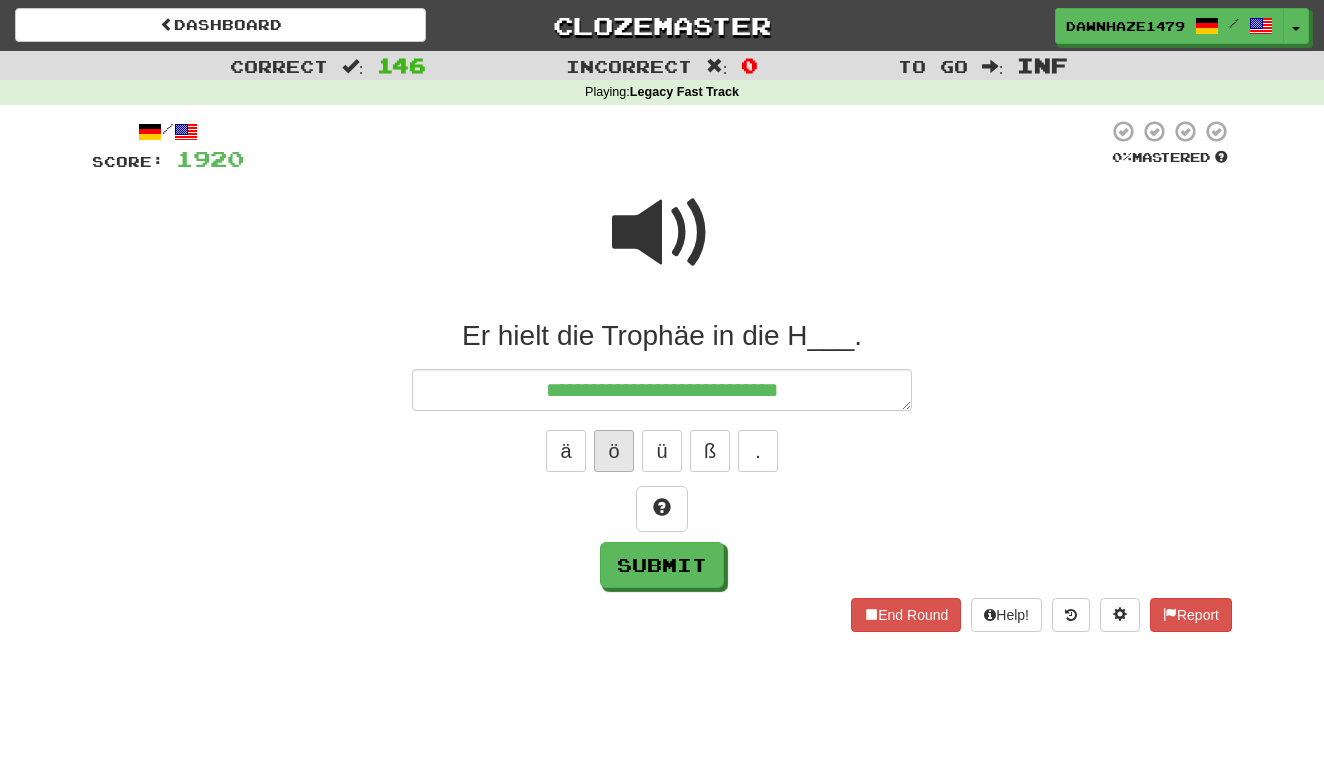 click on "ö" at bounding box center [614, 451] 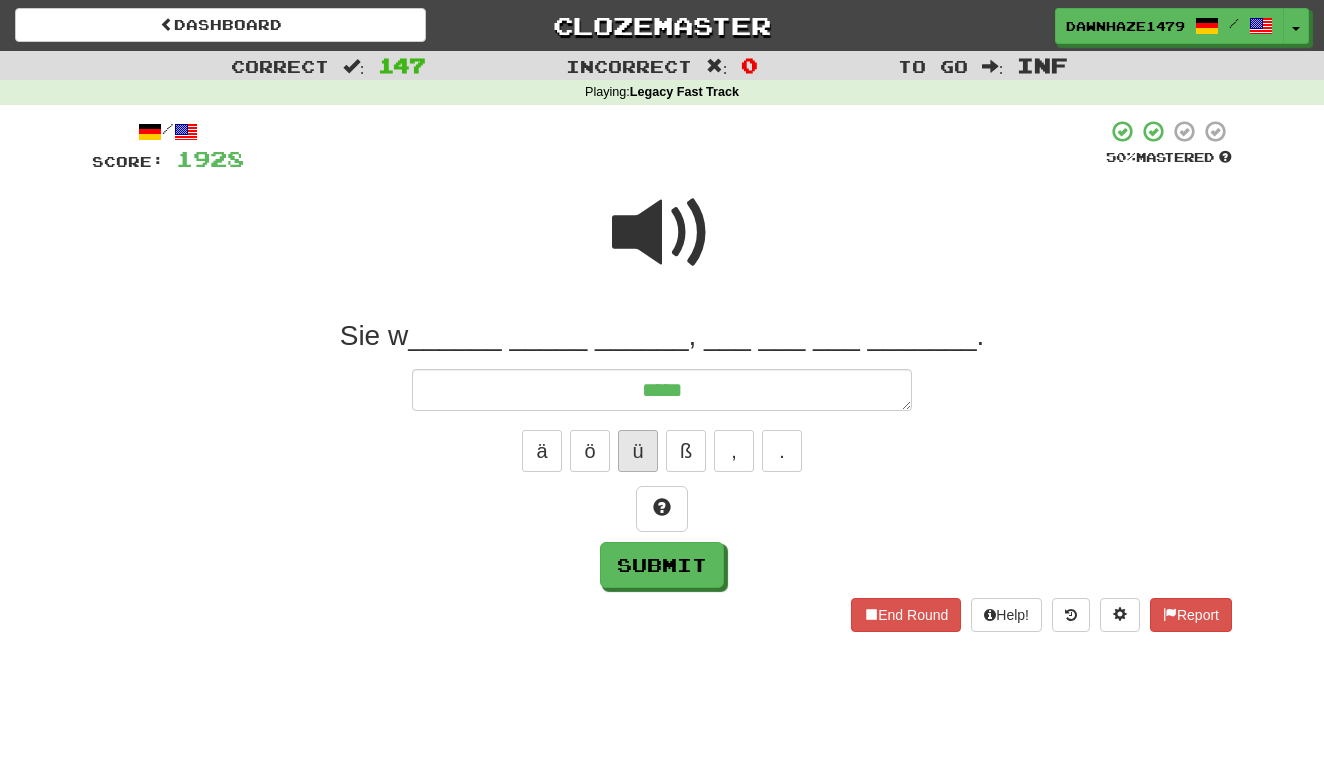click on "ü" at bounding box center (638, 451) 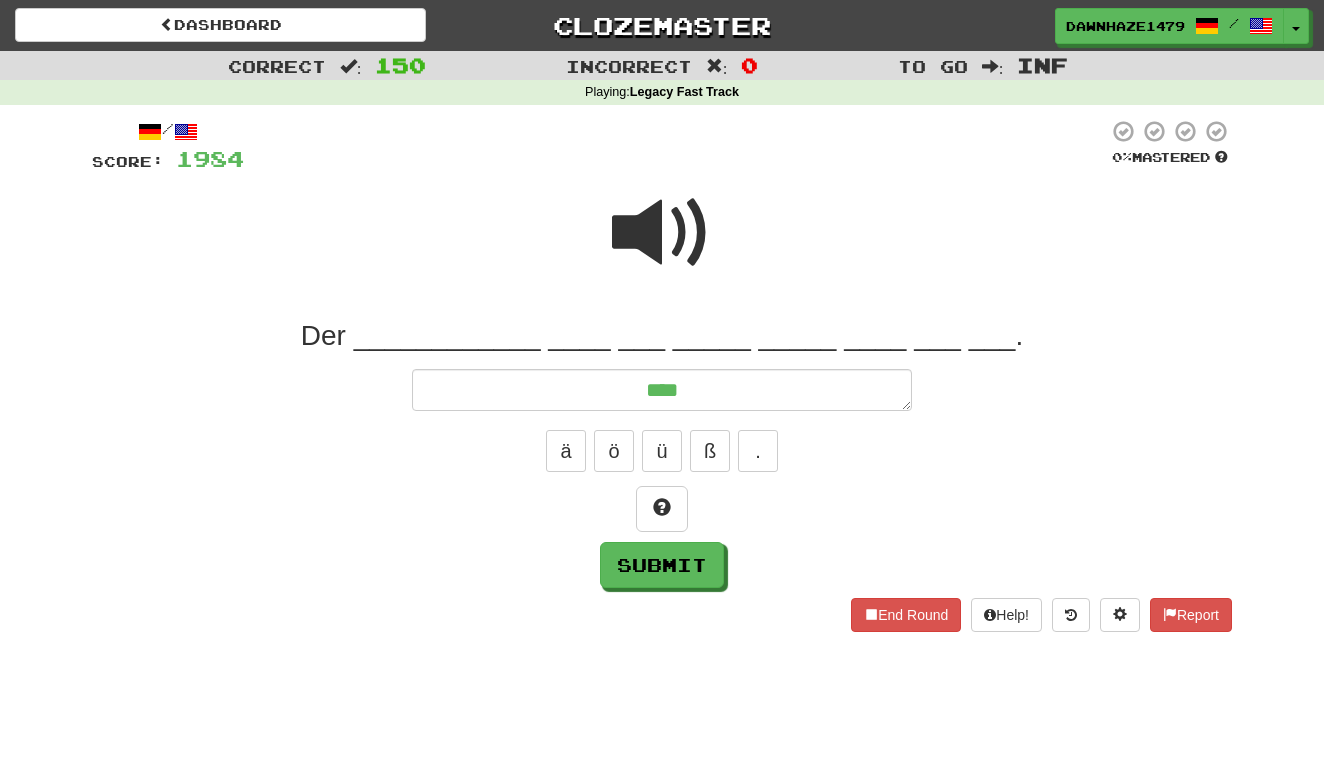click at bounding box center [662, 233] 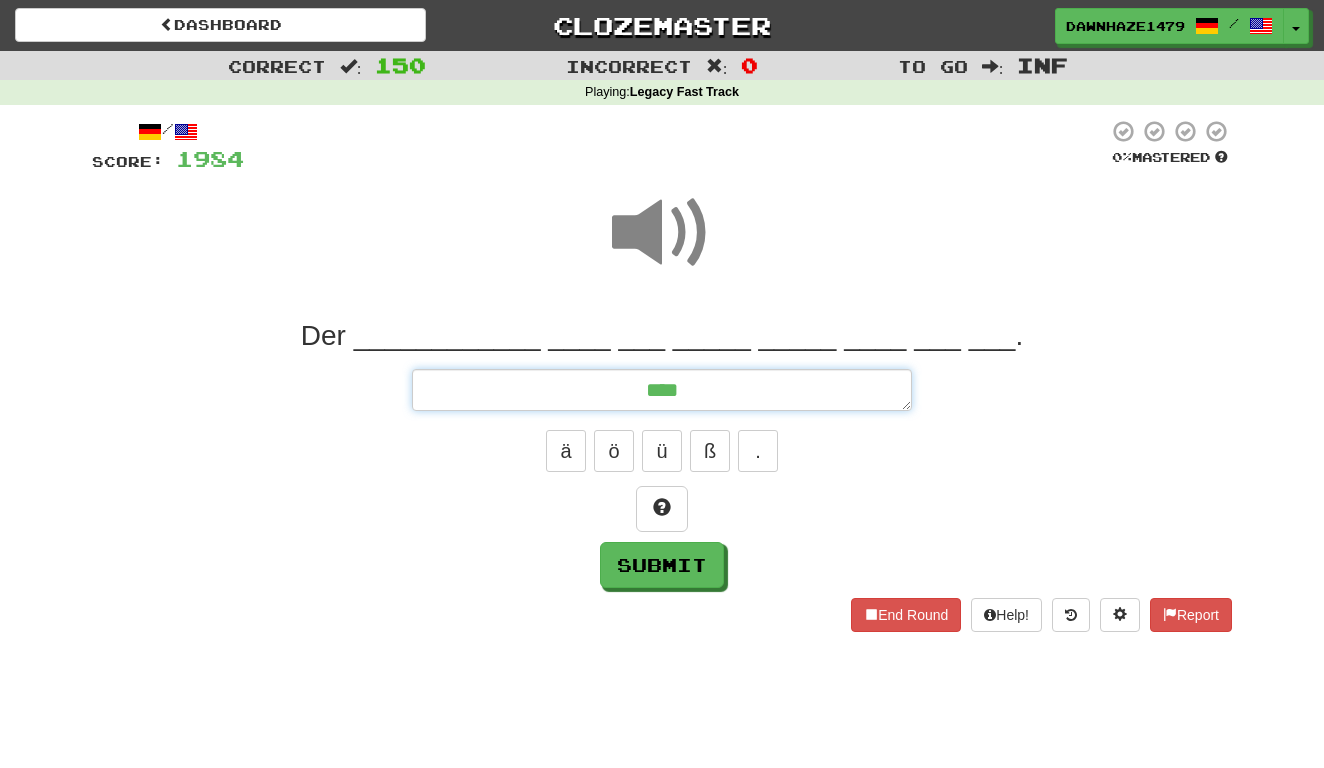 click on "***" at bounding box center [662, 390] 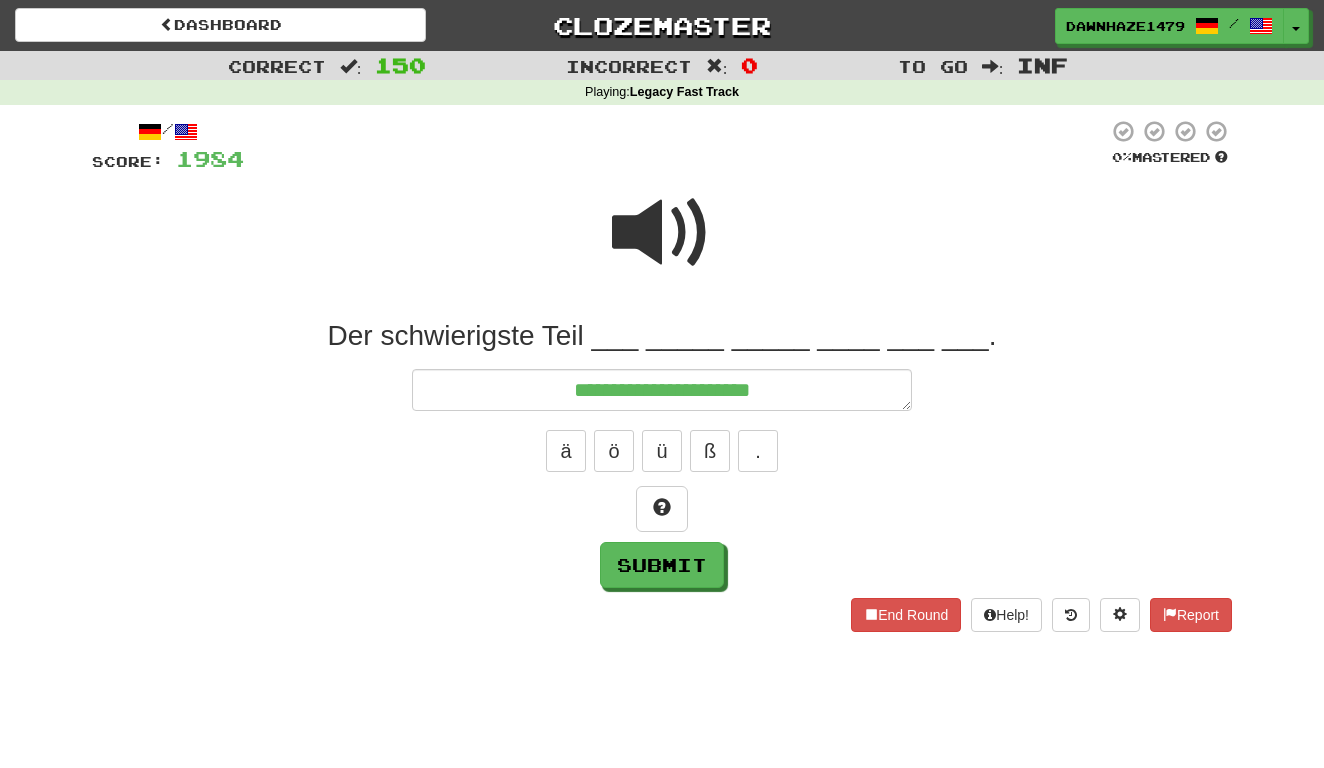 click at bounding box center [662, 233] 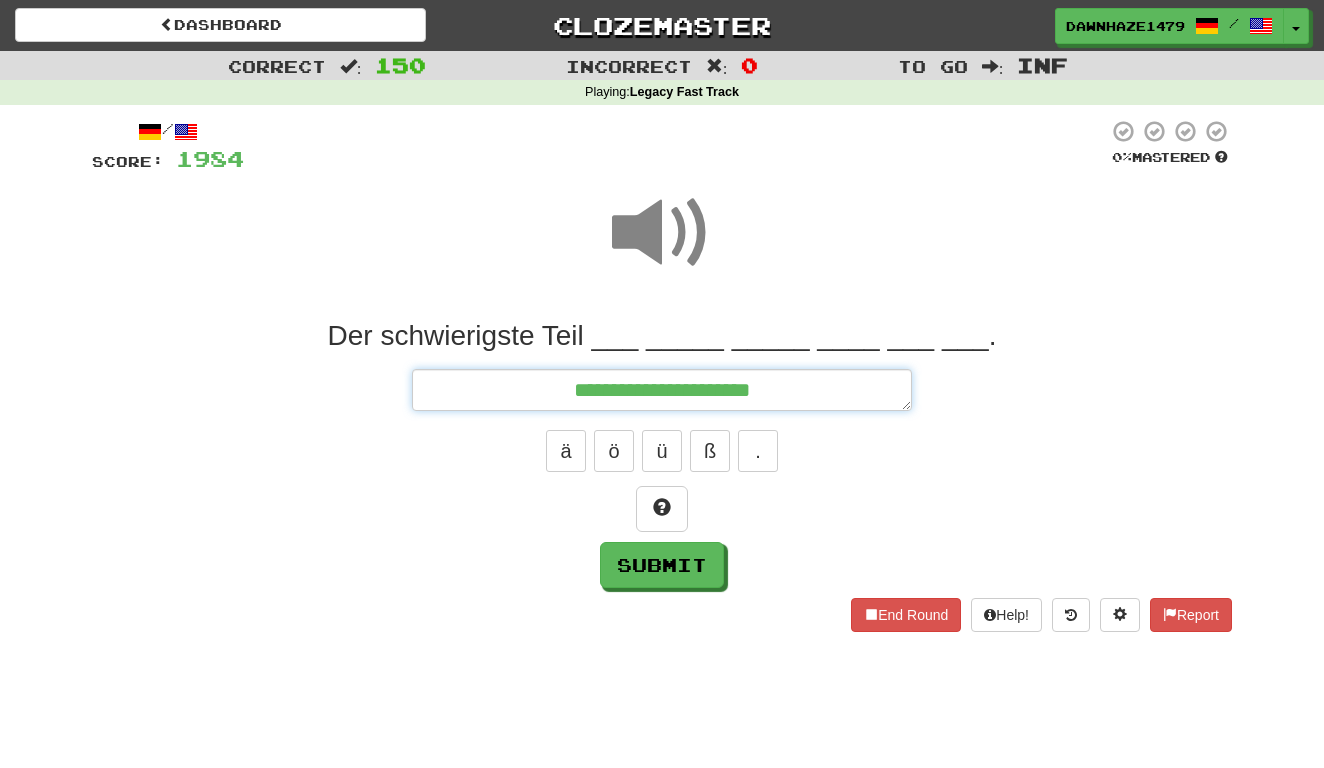 click on "**********" at bounding box center [662, 390] 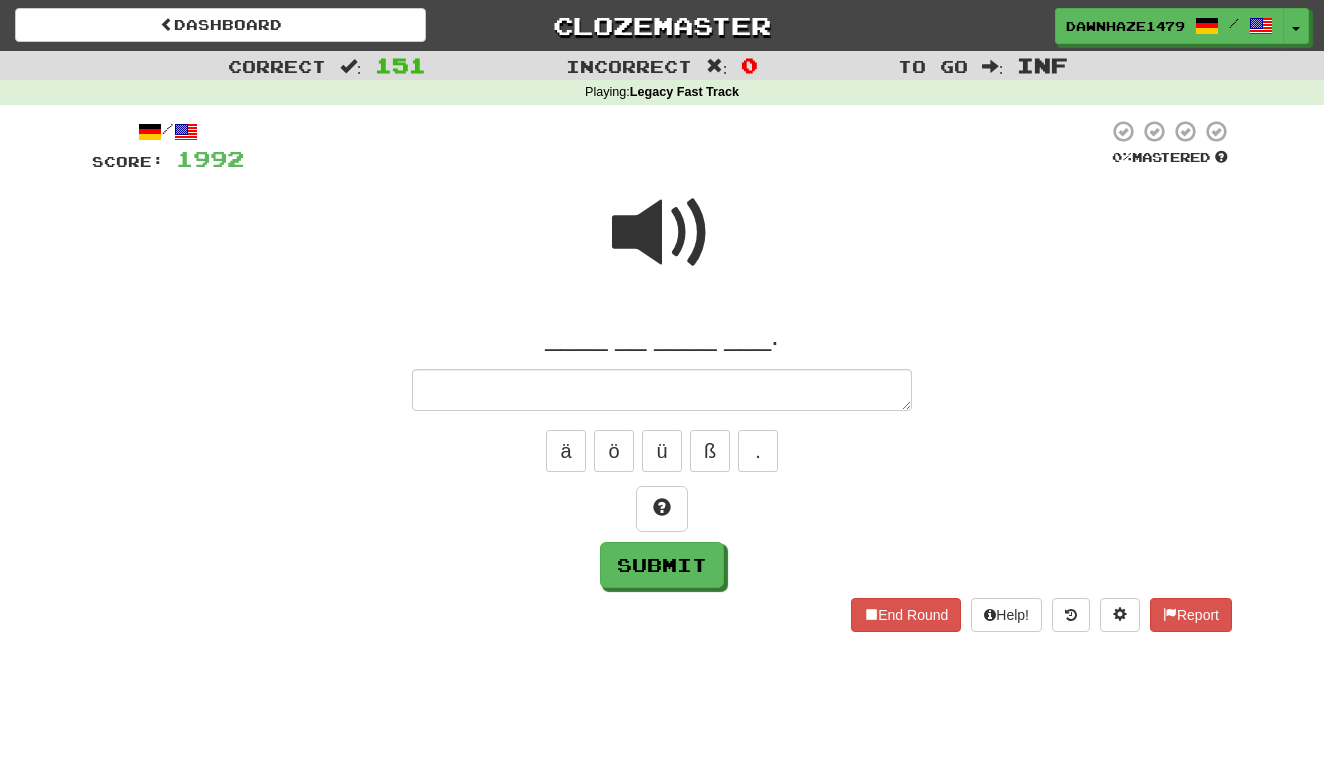 click at bounding box center [662, 233] 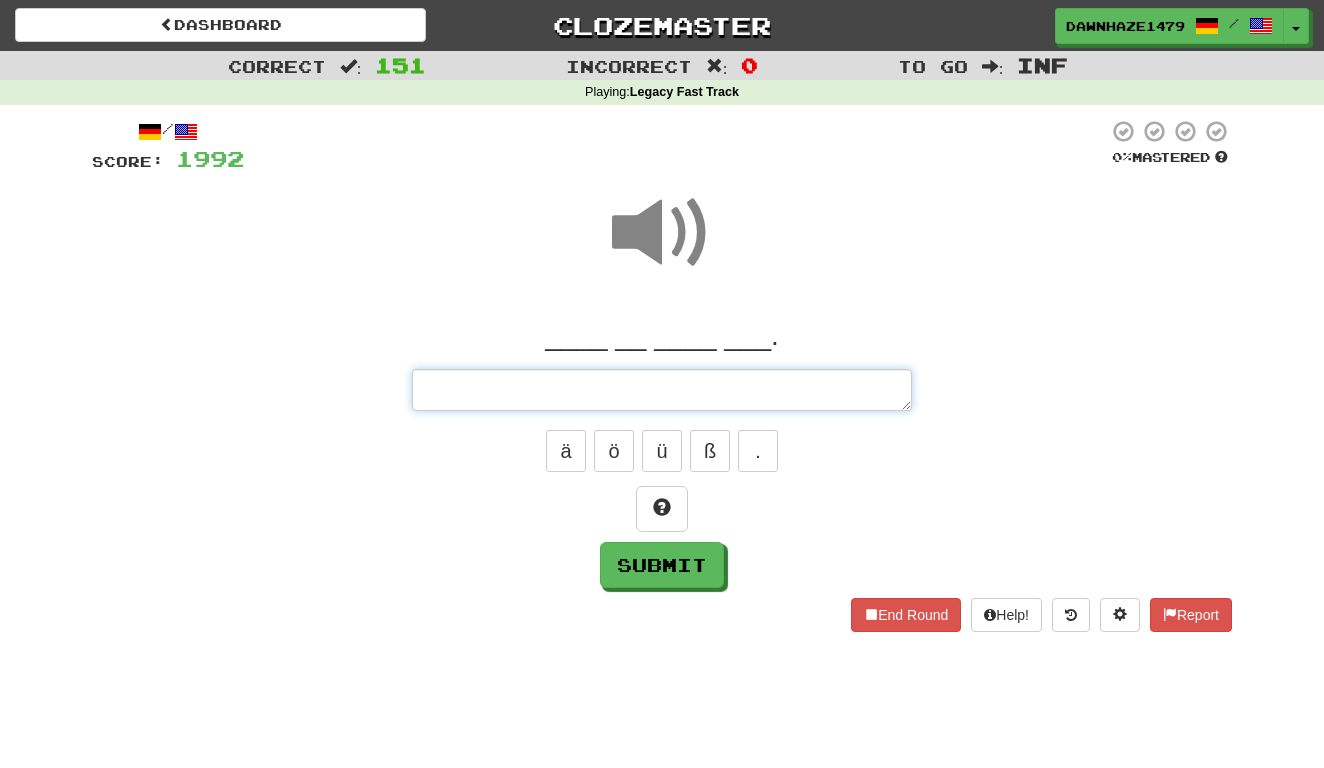 click at bounding box center (662, 390) 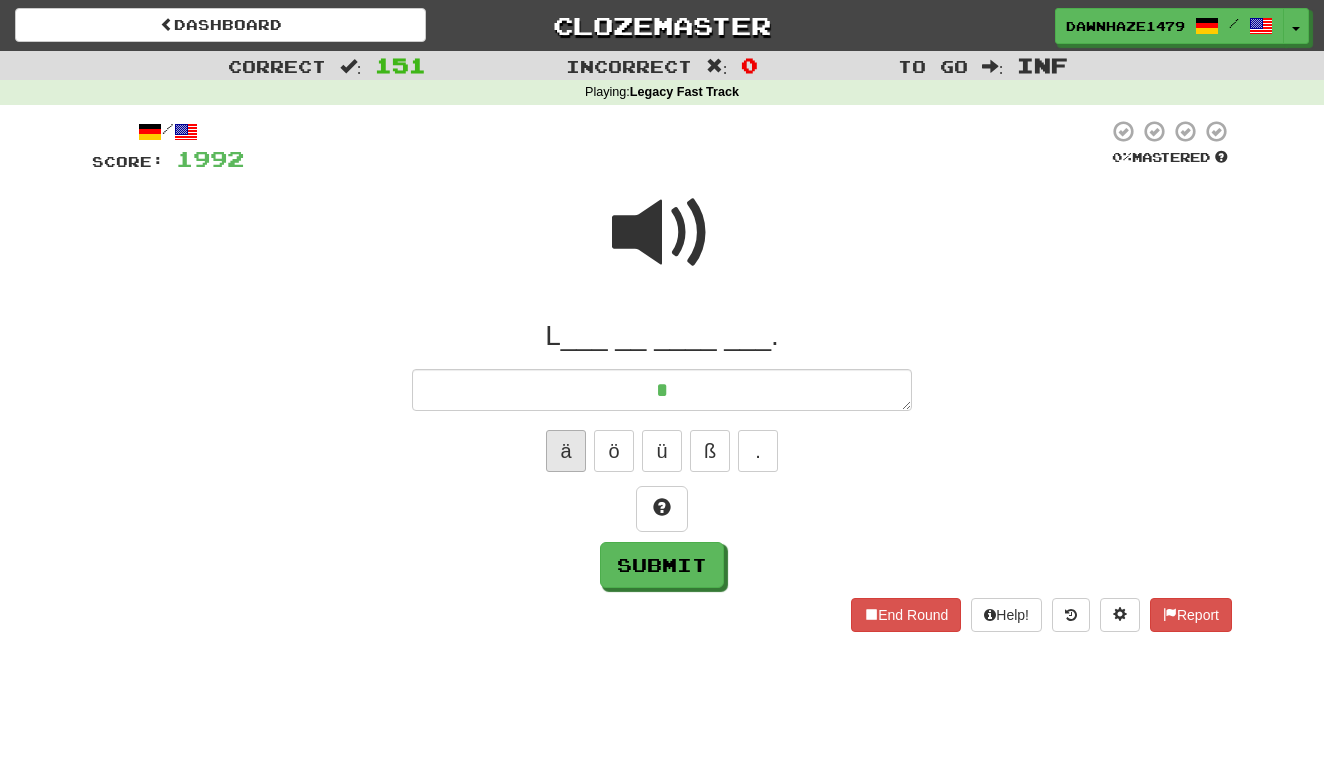 click on "ä" at bounding box center (566, 451) 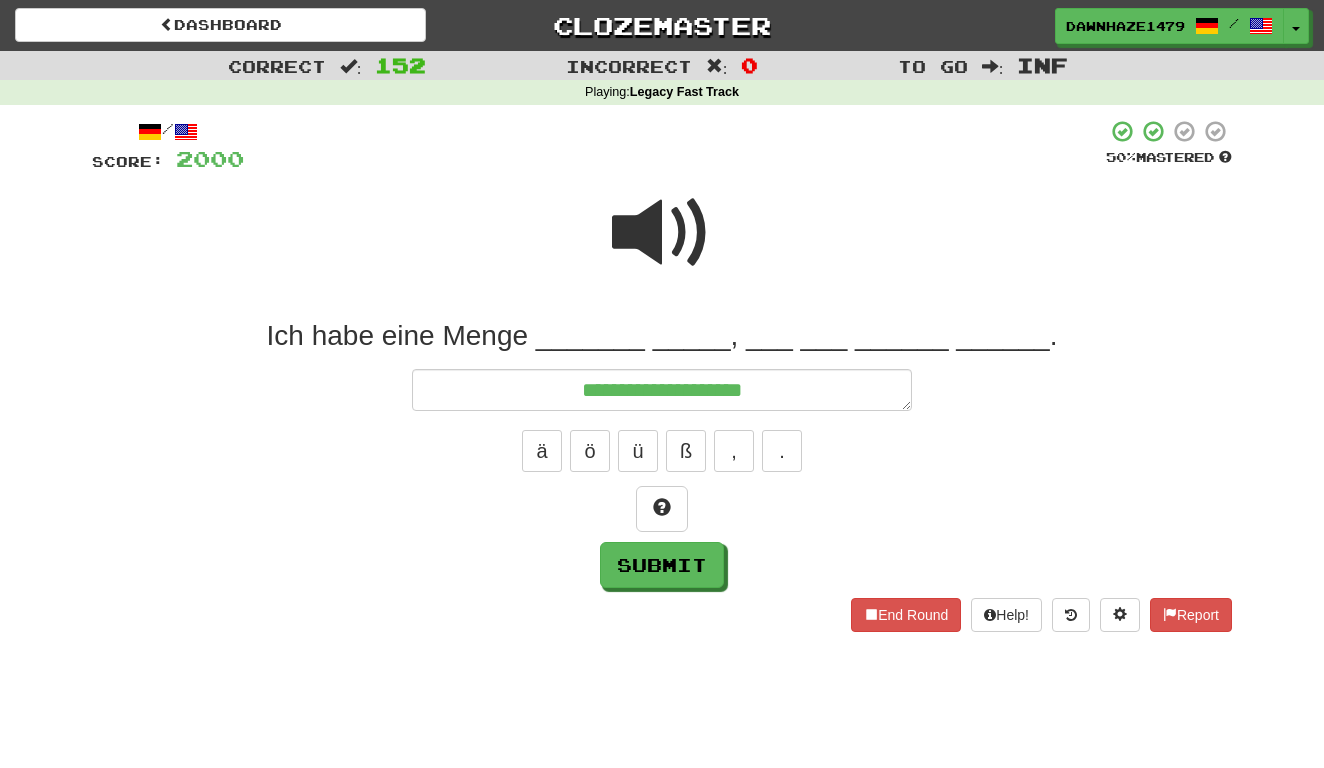 click at bounding box center (662, 233) 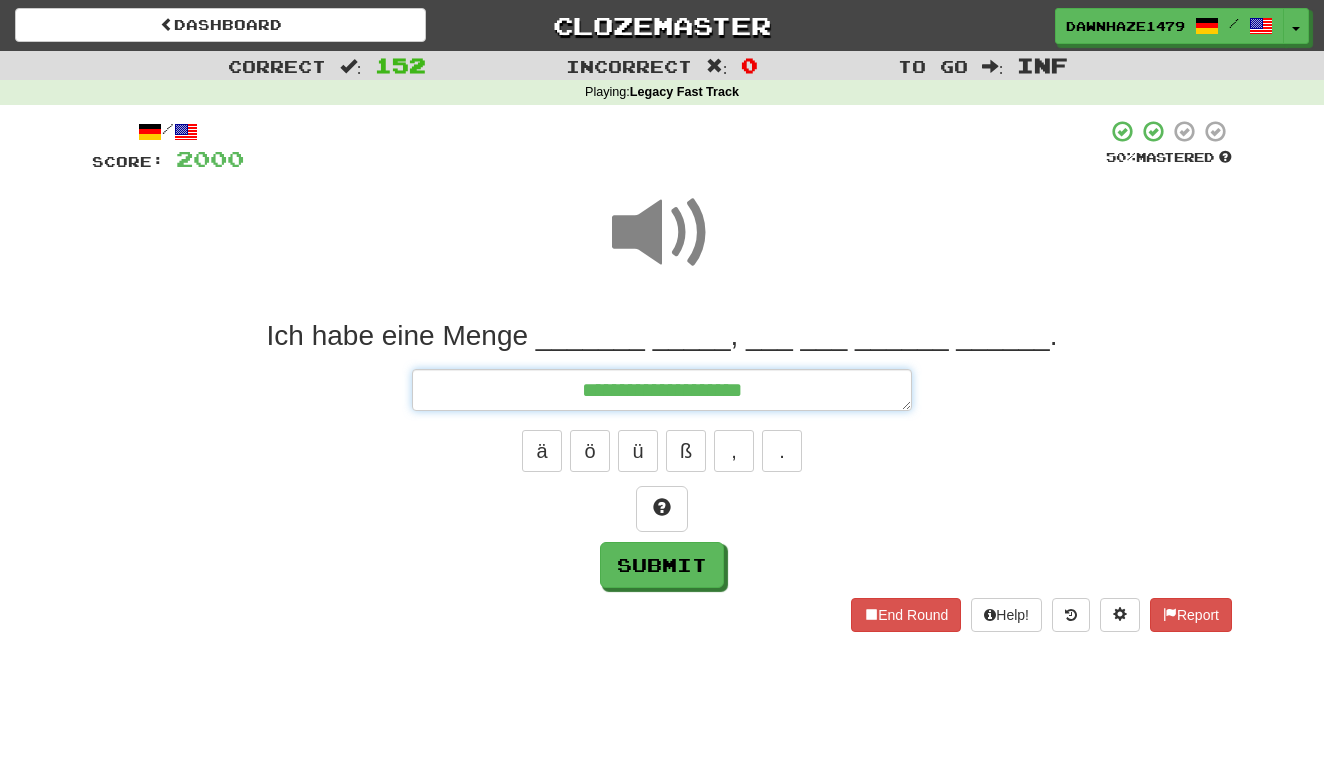 click on "**********" at bounding box center (662, 390) 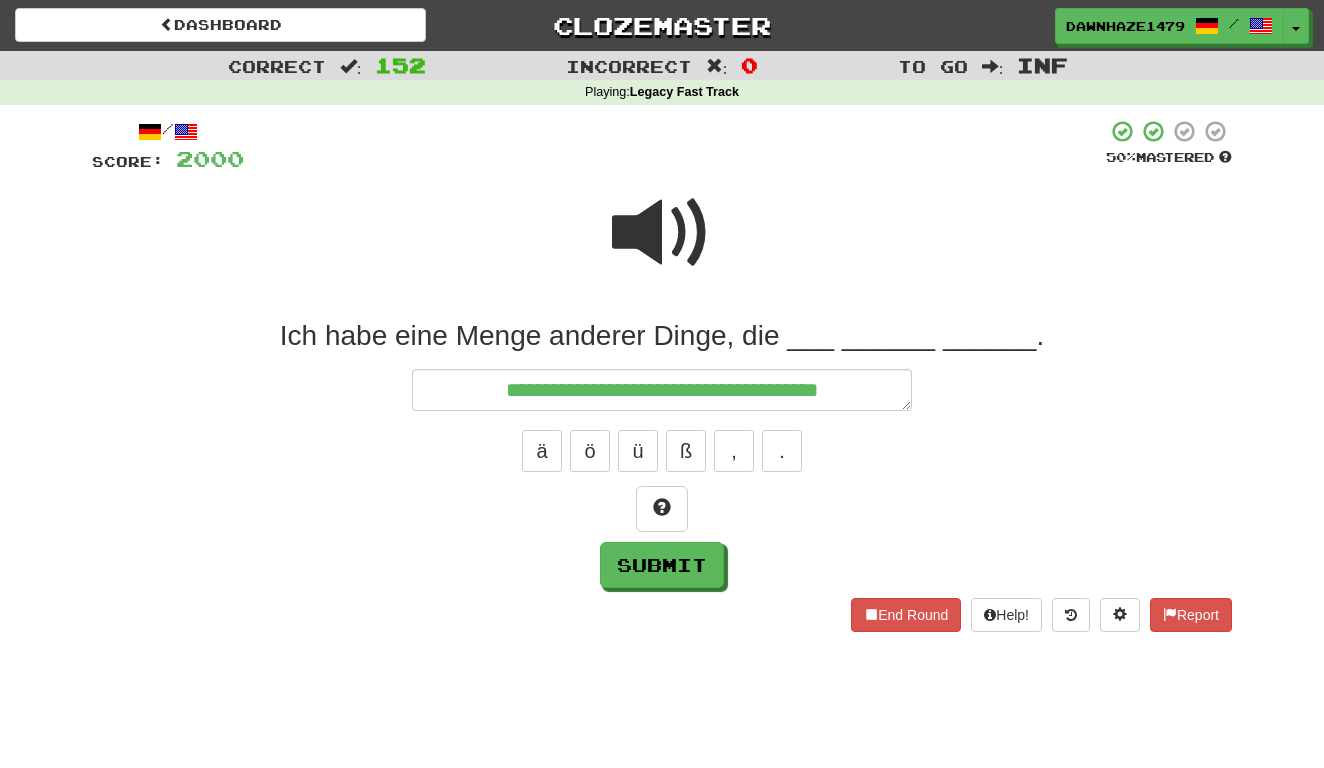 click at bounding box center (662, 233) 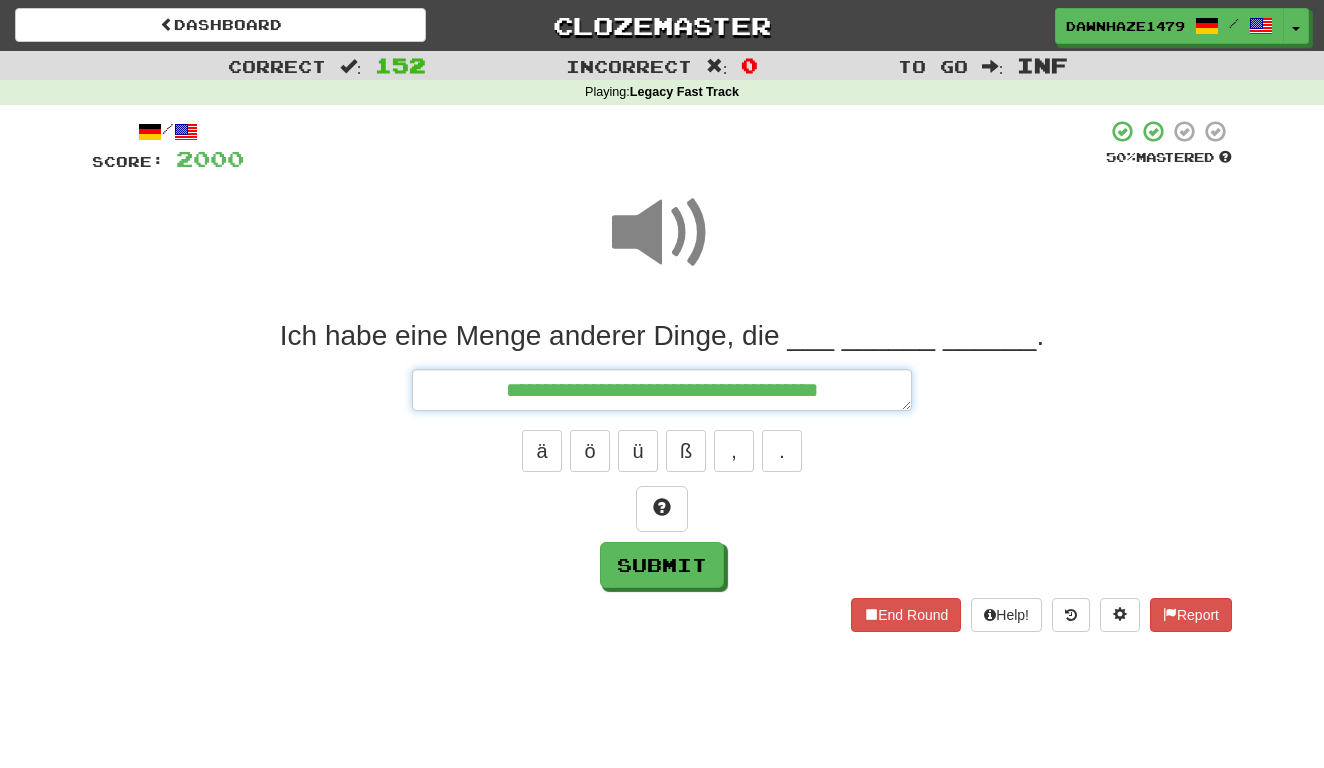 click on "**********" at bounding box center (662, 390) 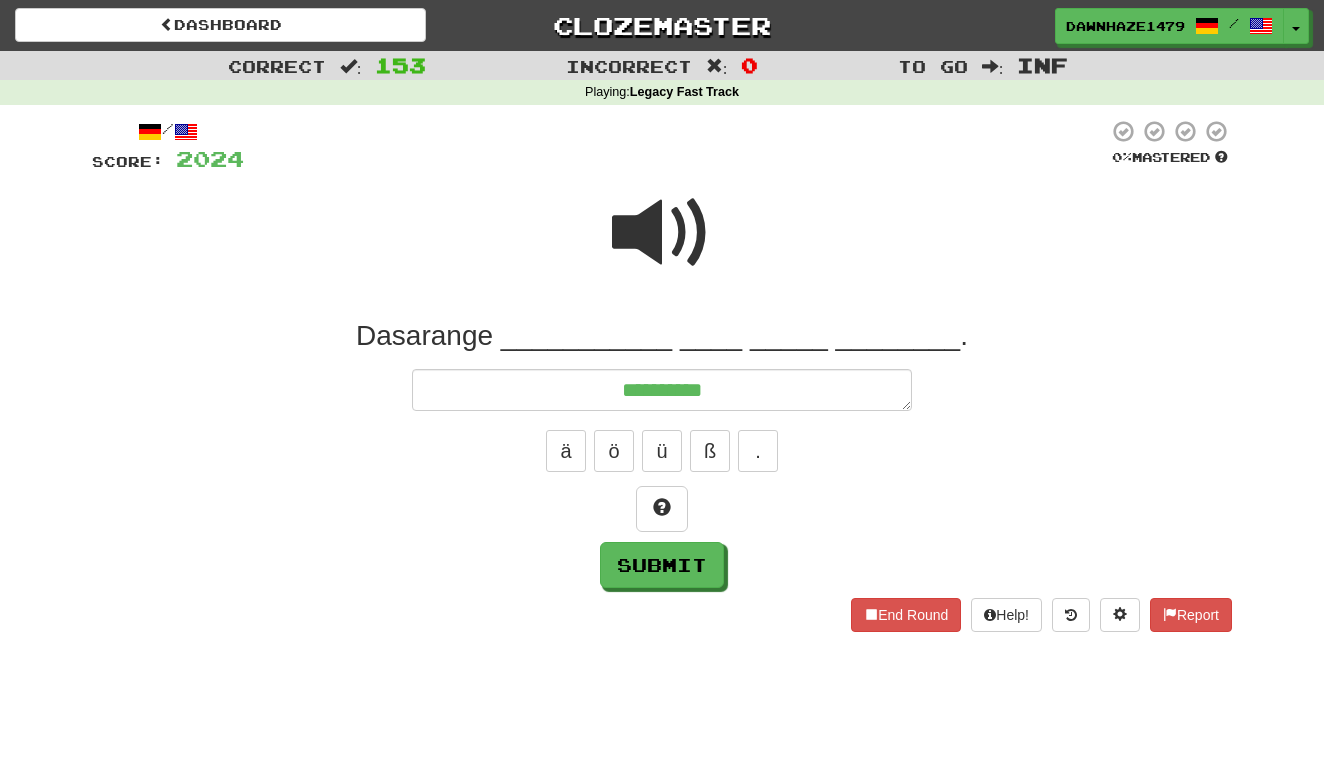 click at bounding box center (662, 233) 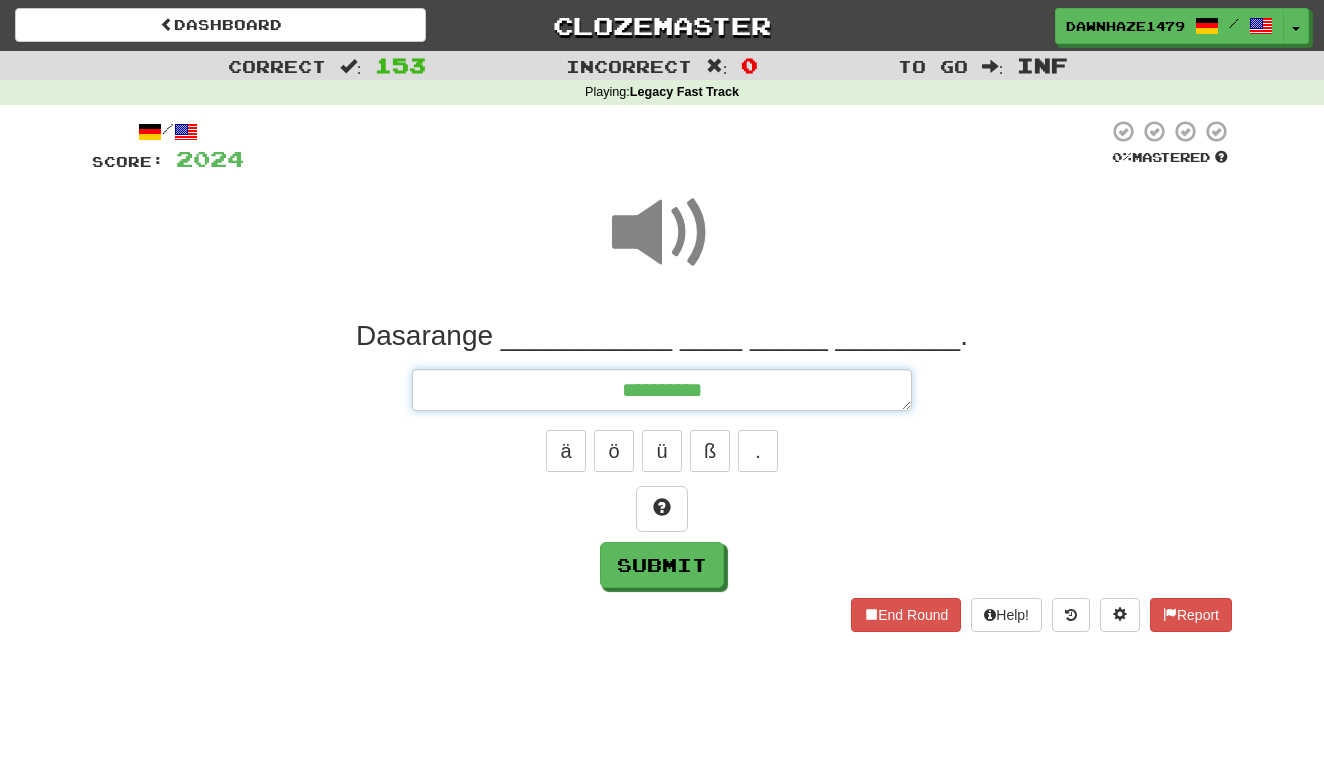 click on "*********" at bounding box center (662, 390) 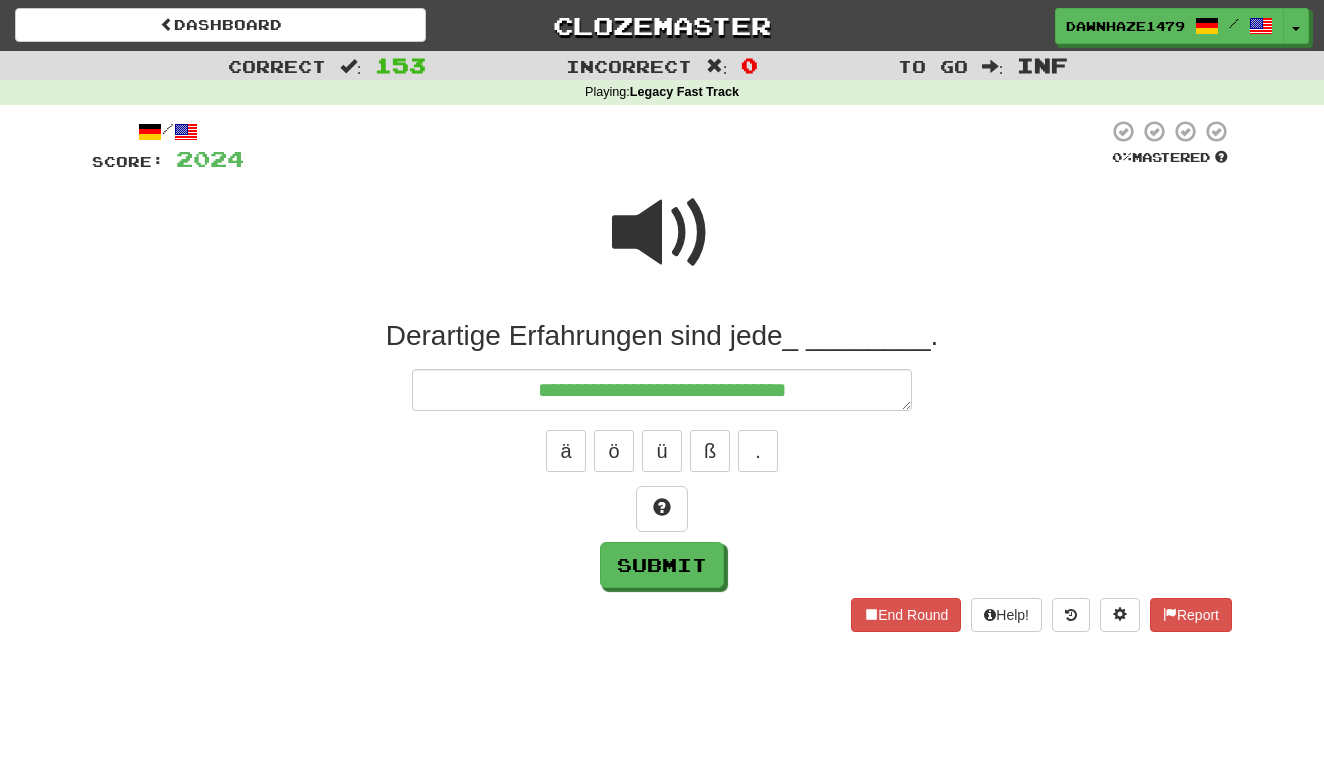 click at bounding box center (662, 233) 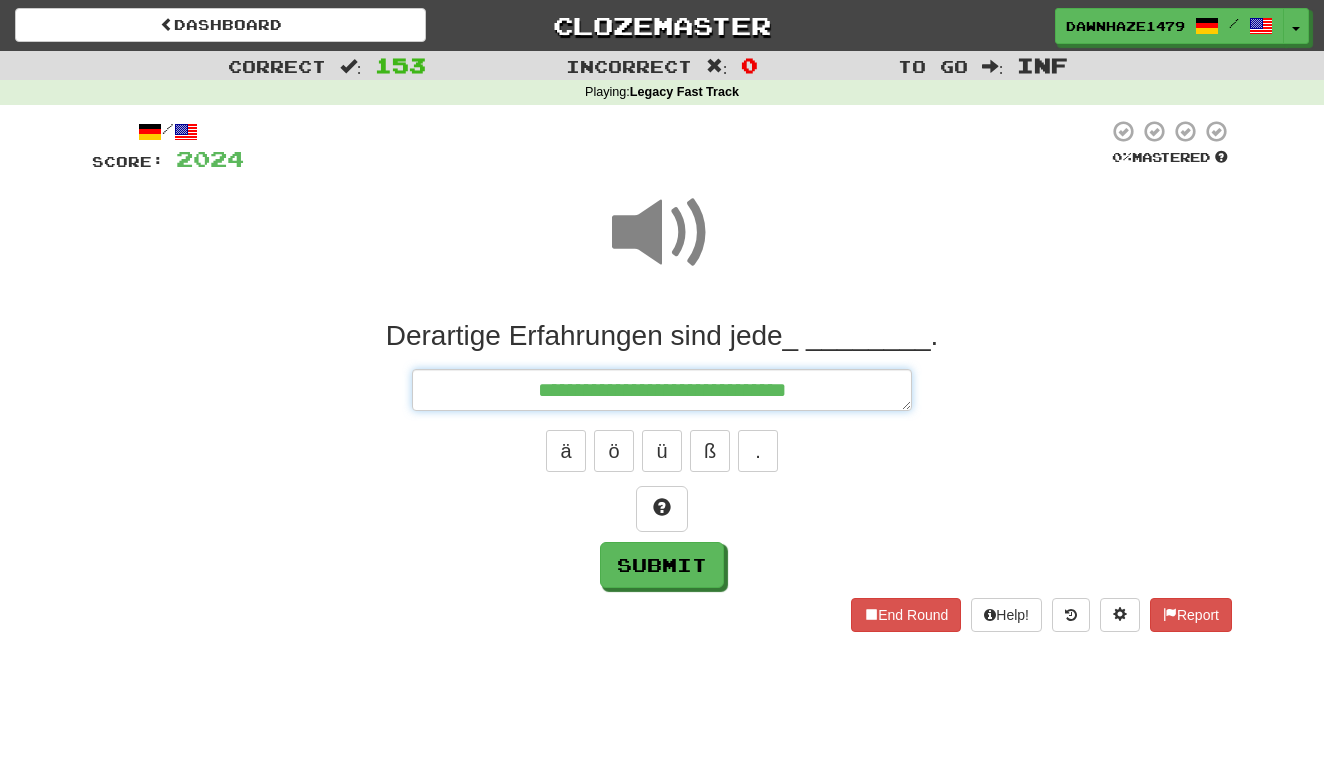 click on "**********" at bounding box center [662, 390] 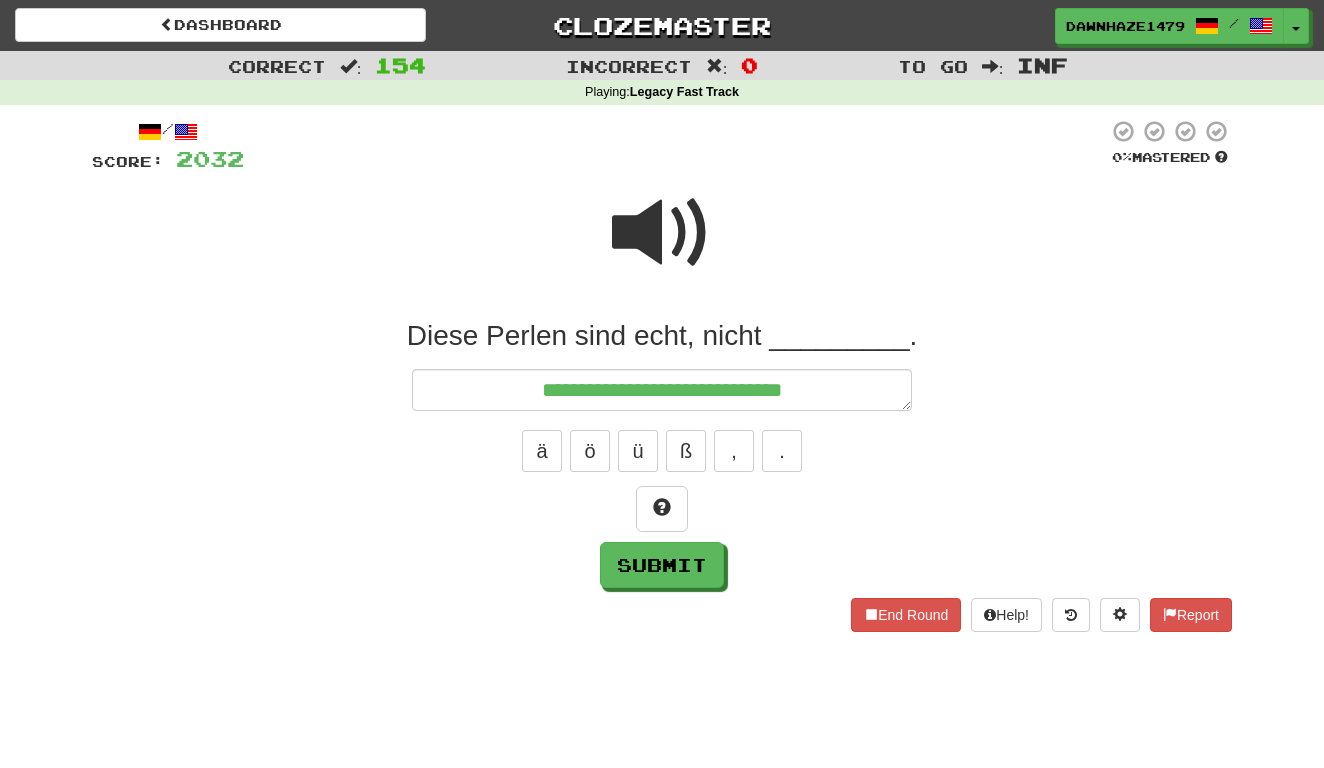 click at bounding box center (662, 233) 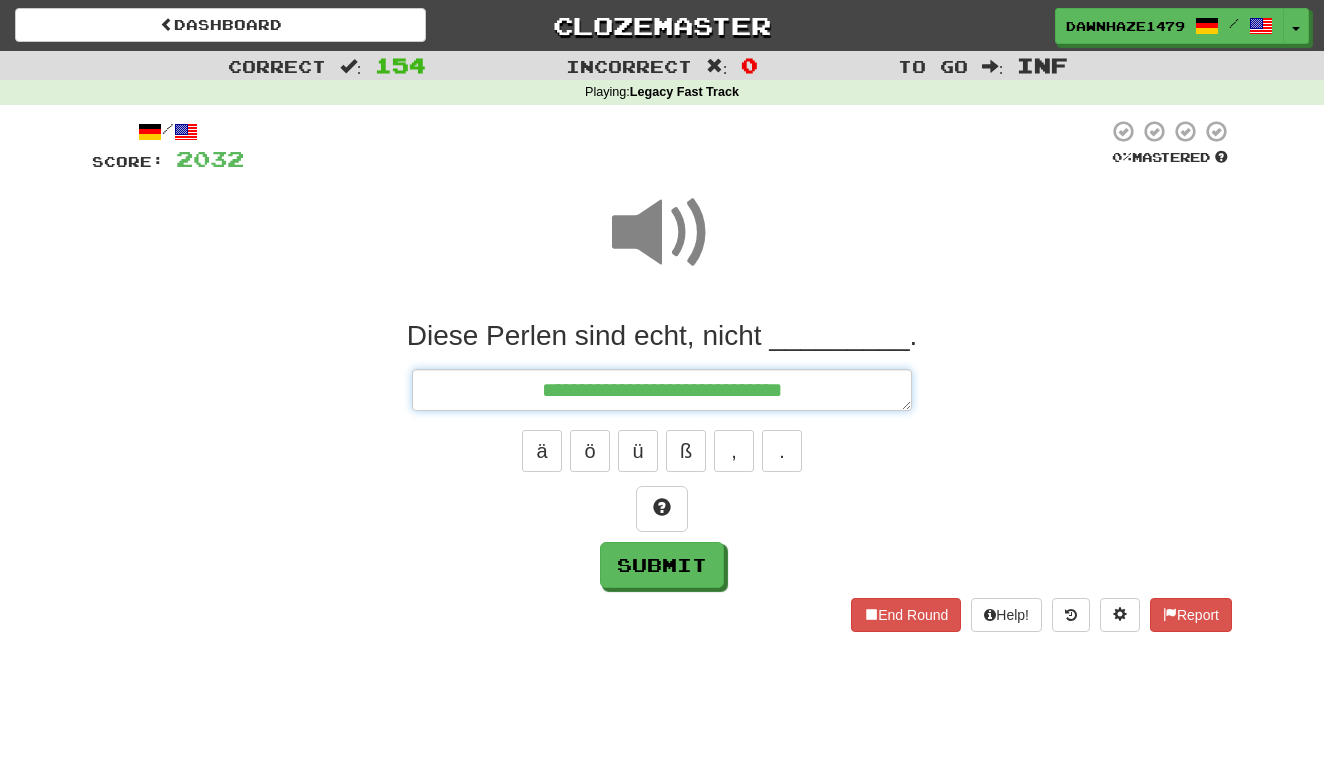 click on "**********" at bounding box center (662, 390) 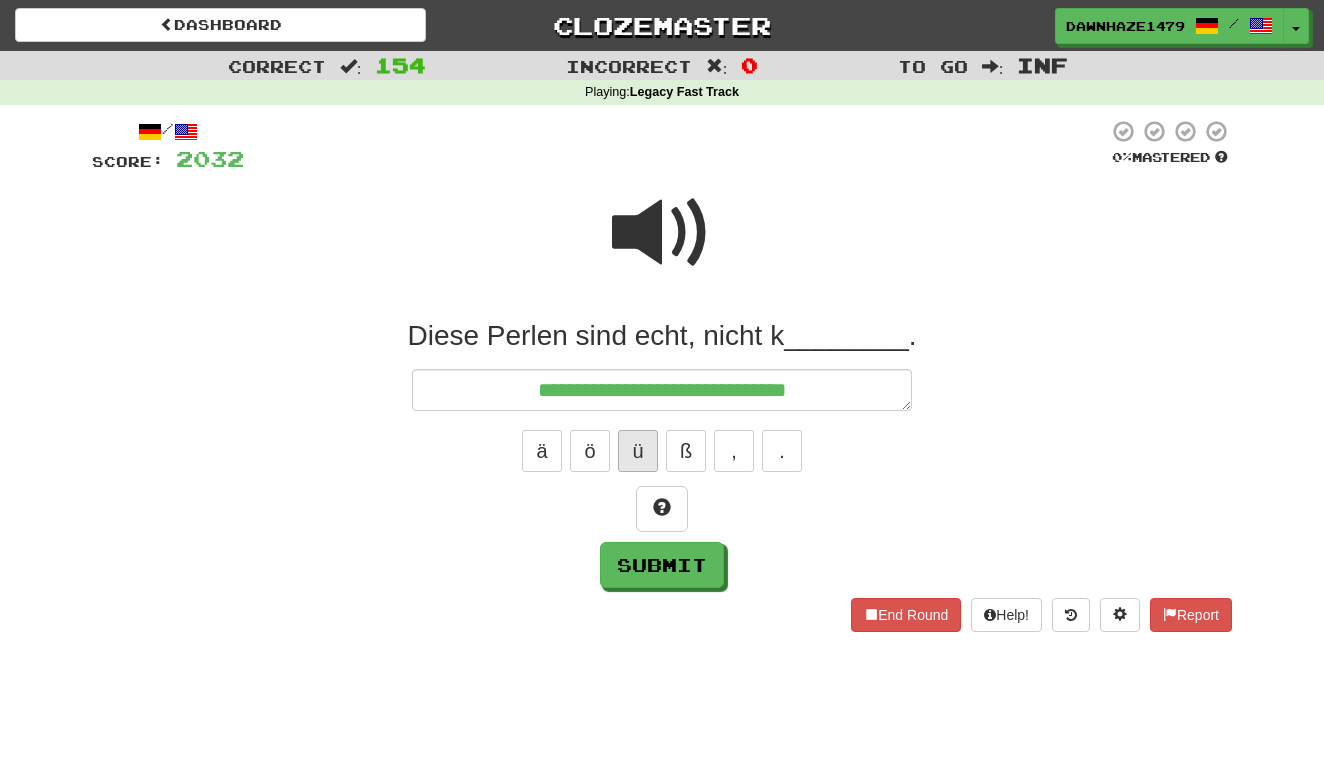 click on "ü" at bounding box center [638, 451] 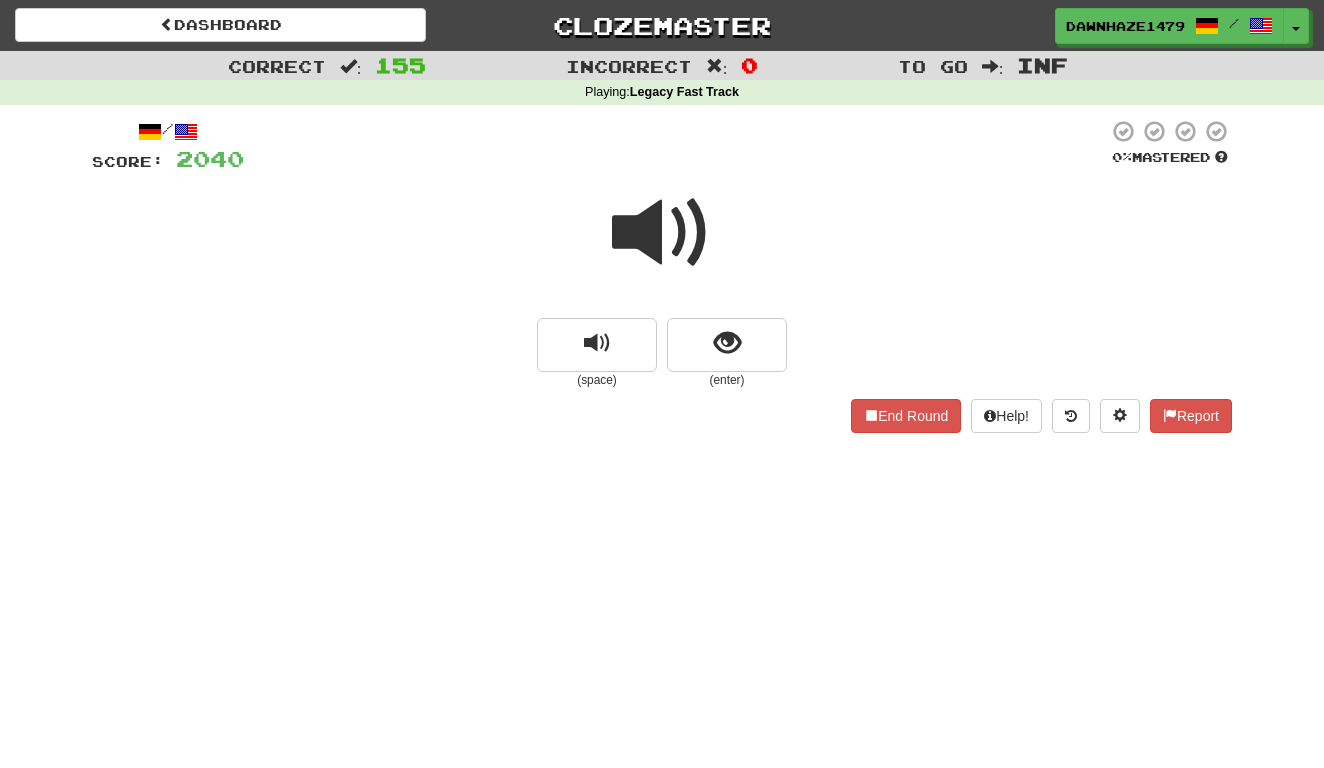 click at bounding box center [662, 233] 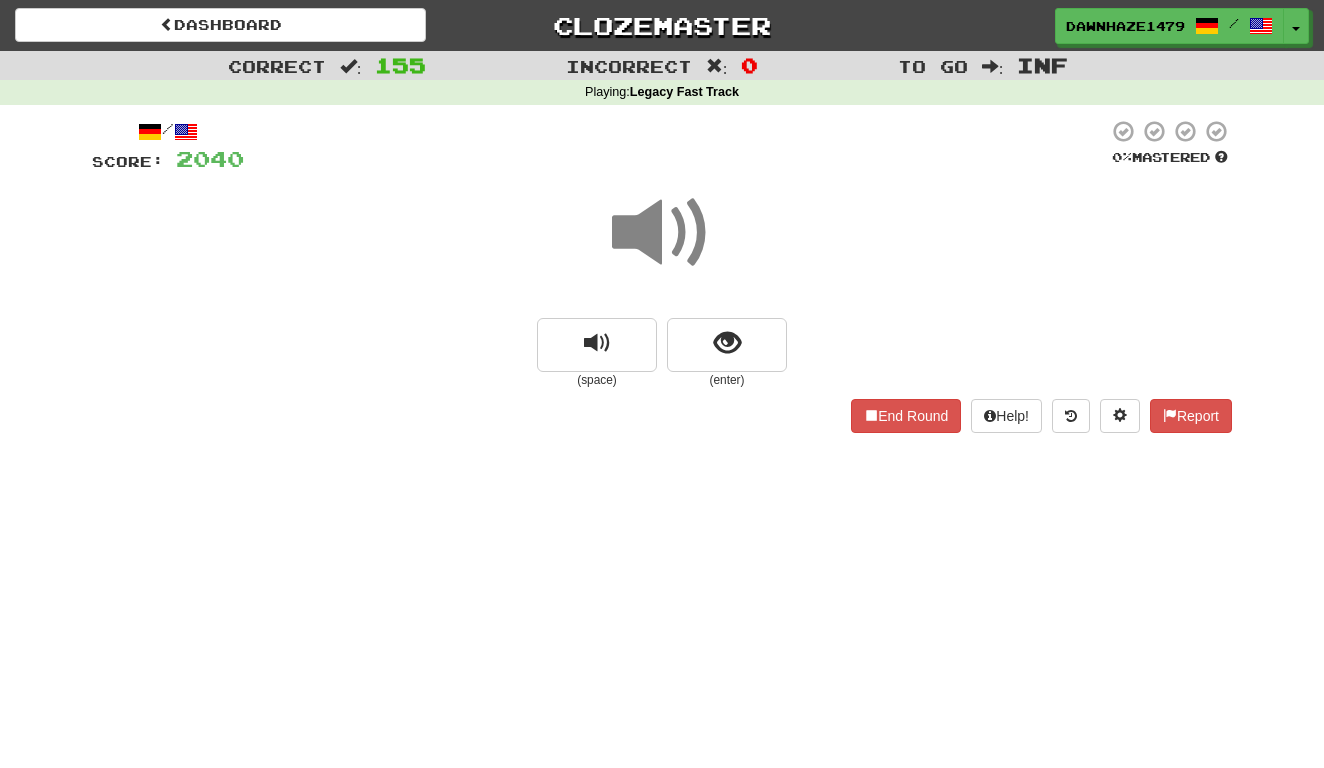 click at bounding box center (662, 246) 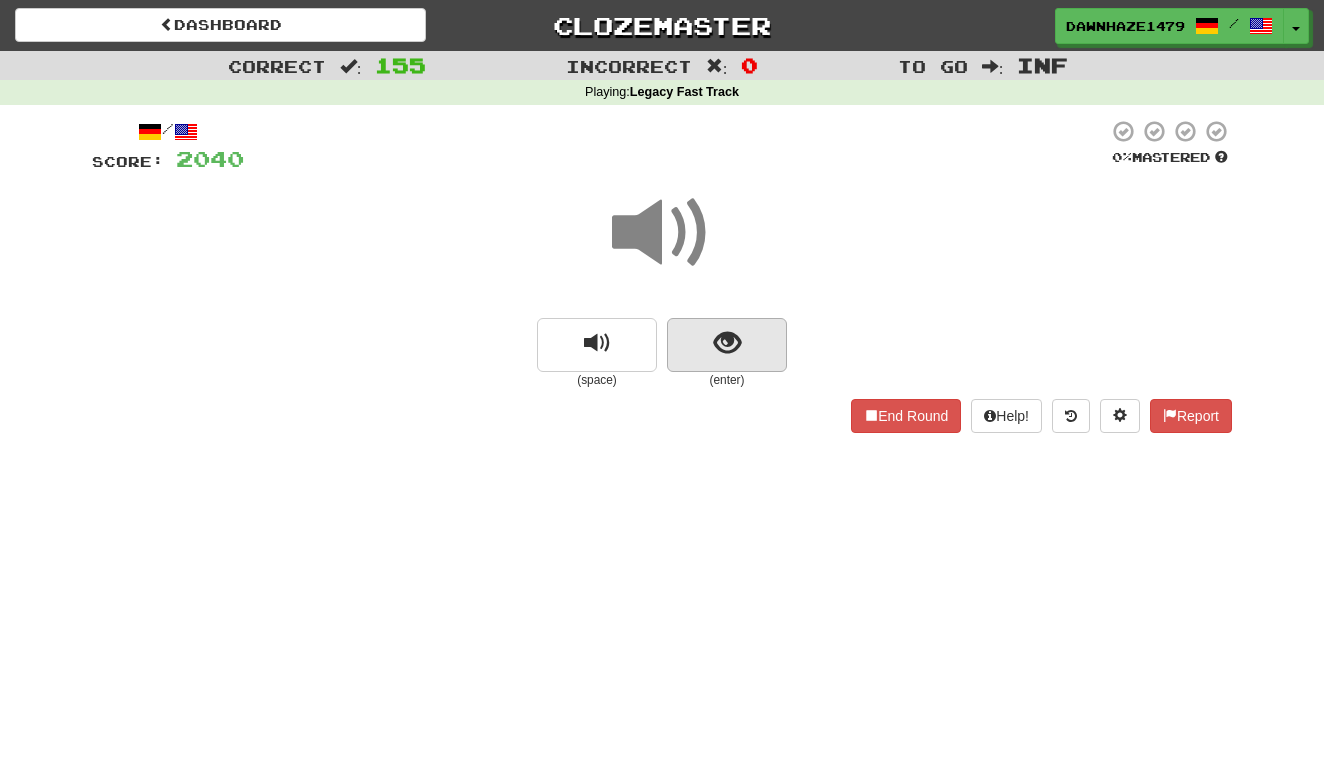 click at bounding box center (727, 345) 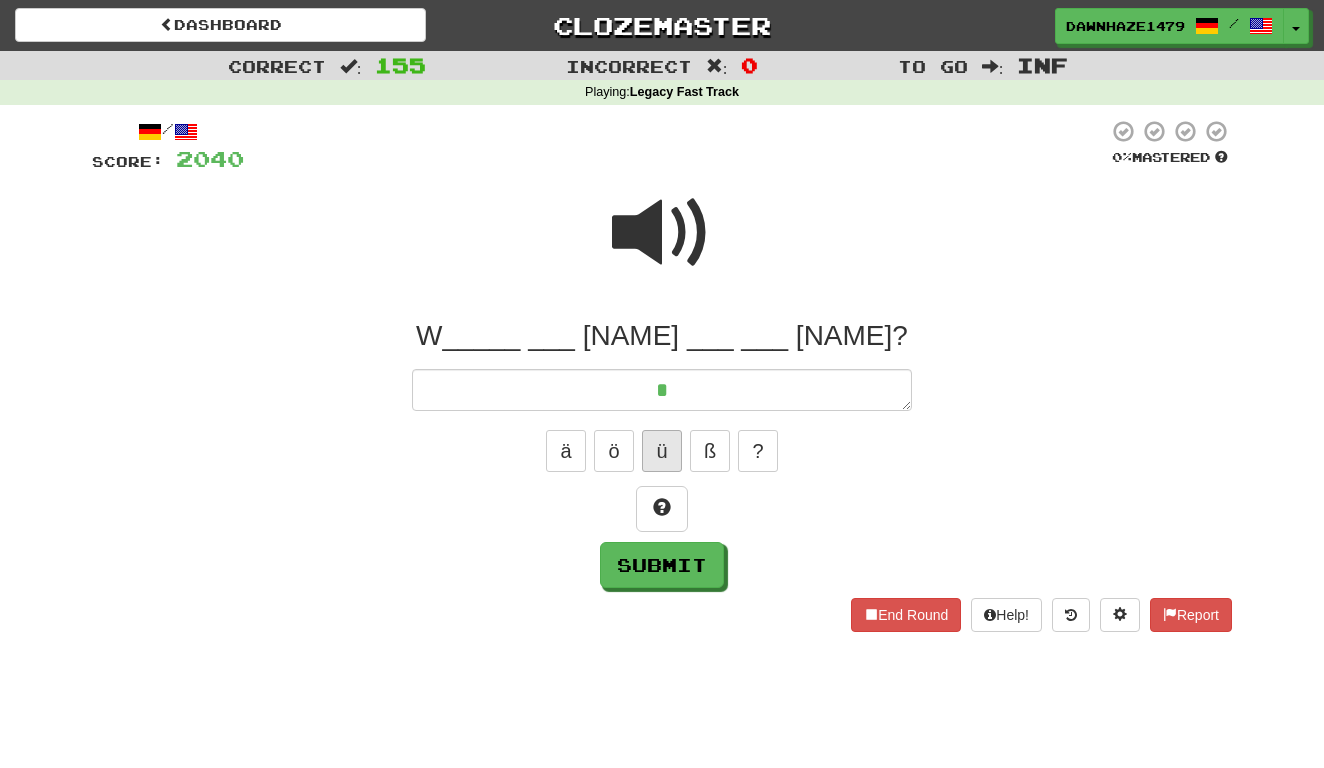 click on "ü" at bounding box center [662, 451] 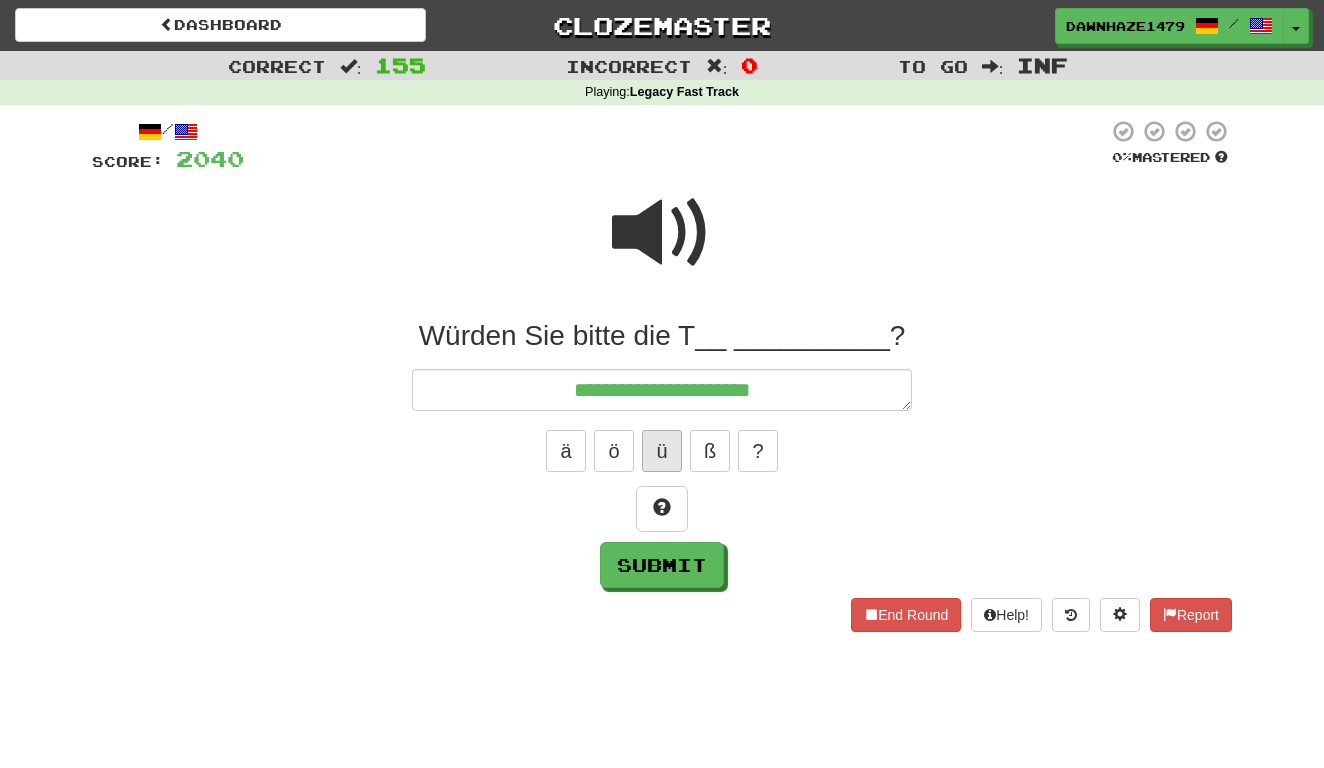 click on "ü" at bounding box center [662, 451] 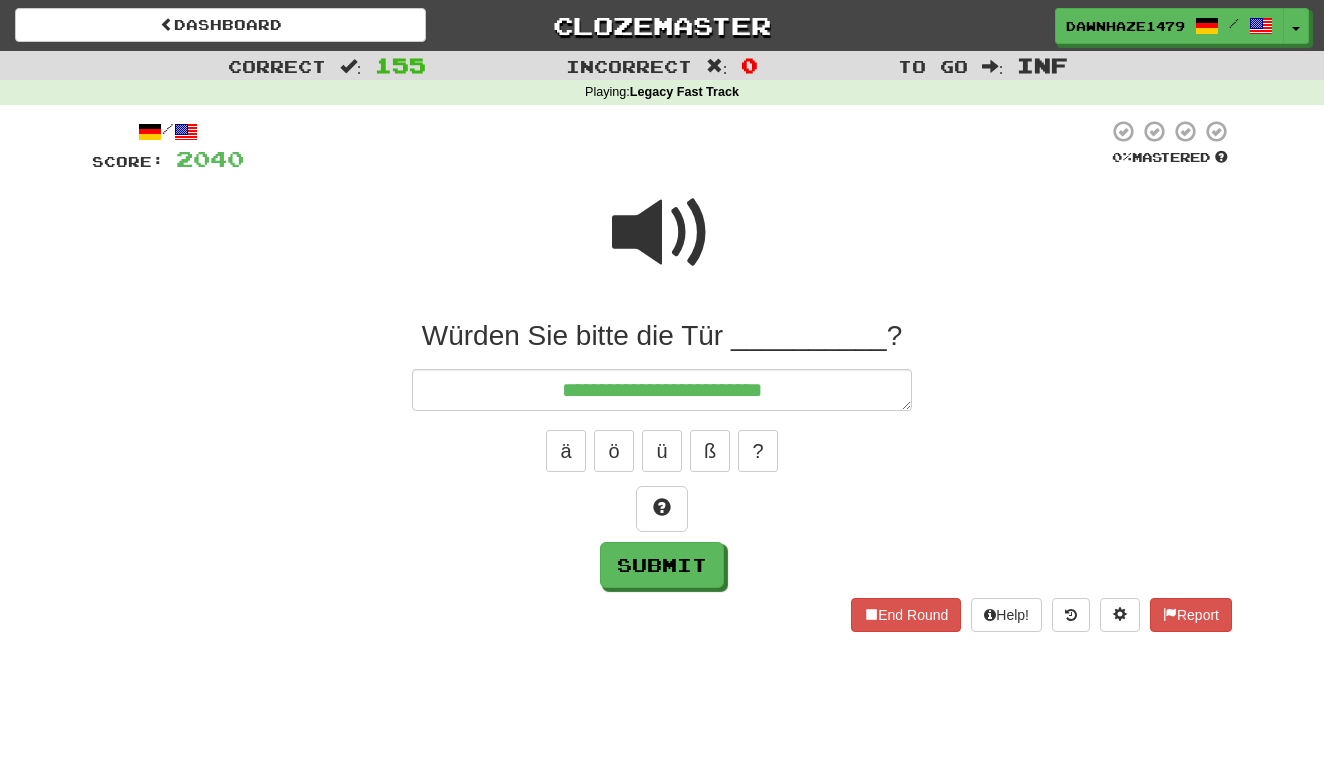 click at bounding box center [662, 233] 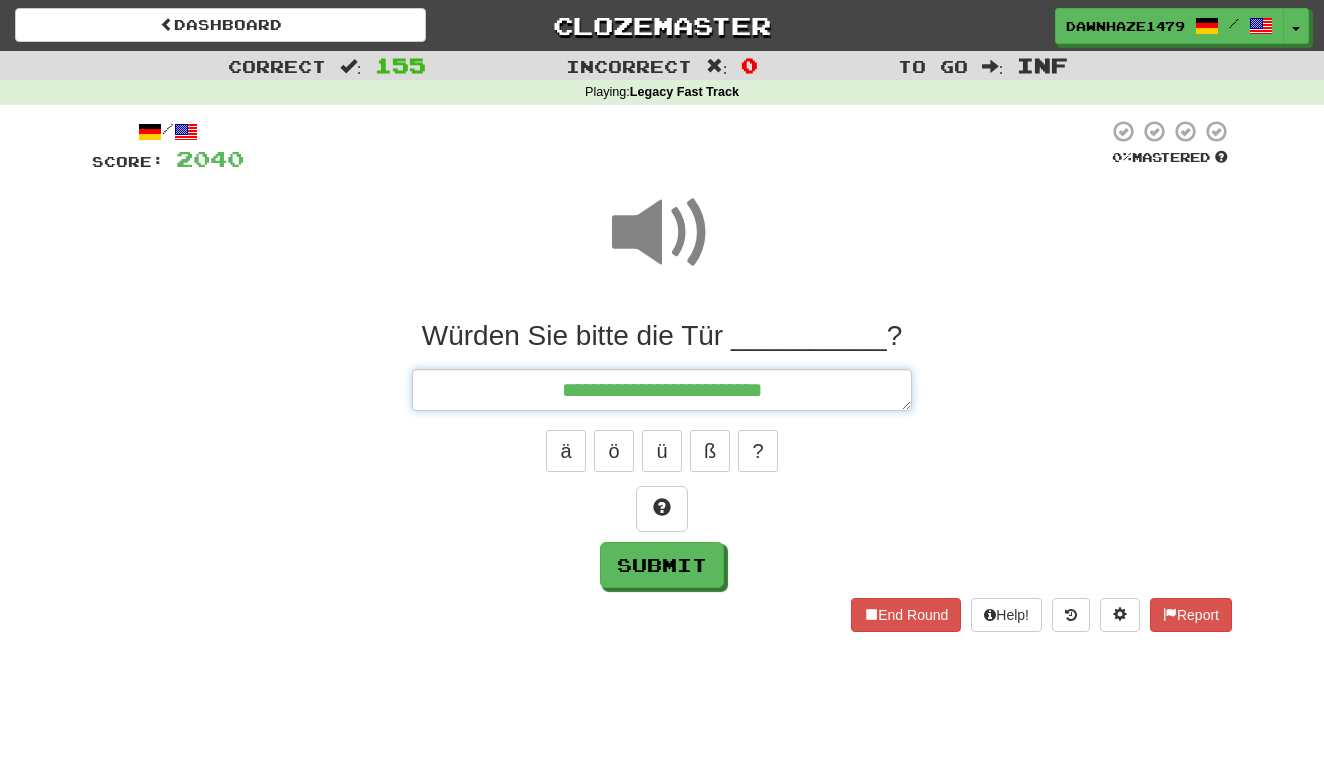 click on "**********" at bounding box center [662, 390] 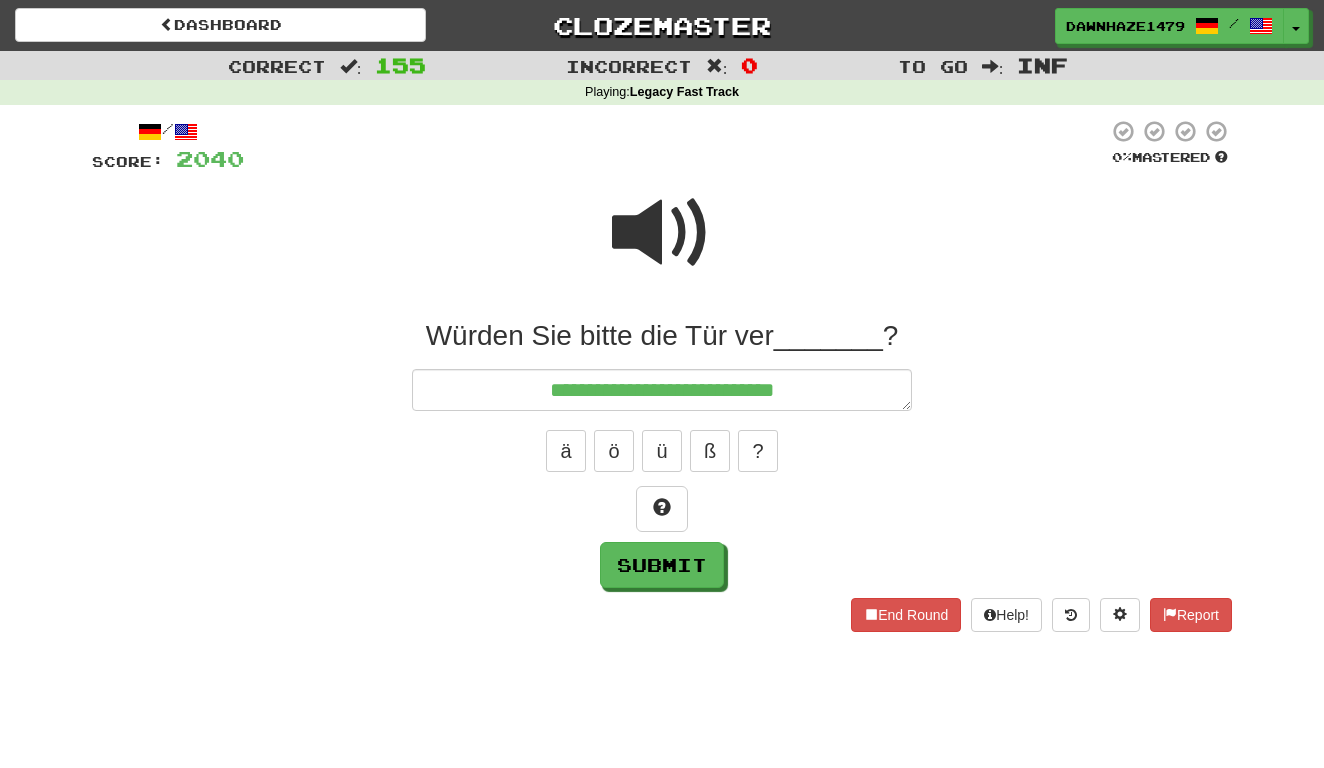 click at bounding box center (662, 246) 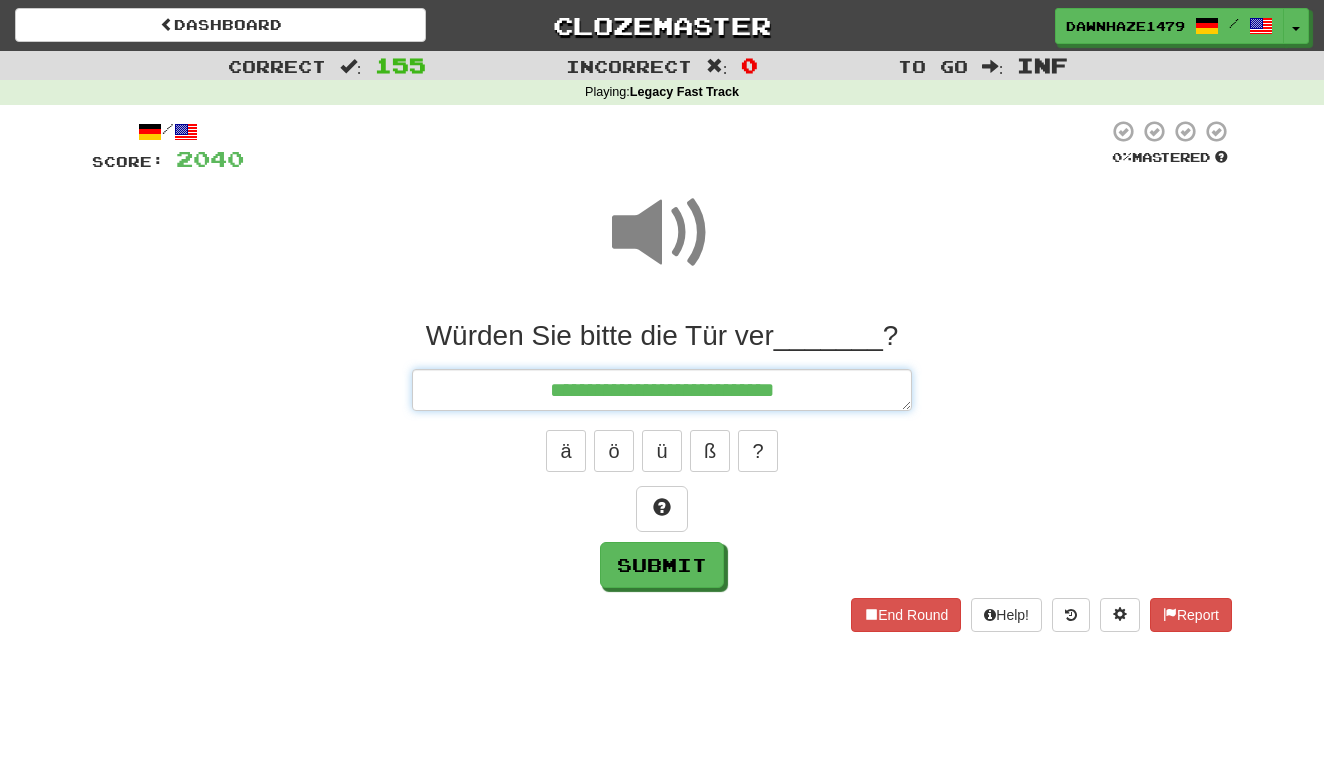 click on "**********" at bounding box center (662, 390) 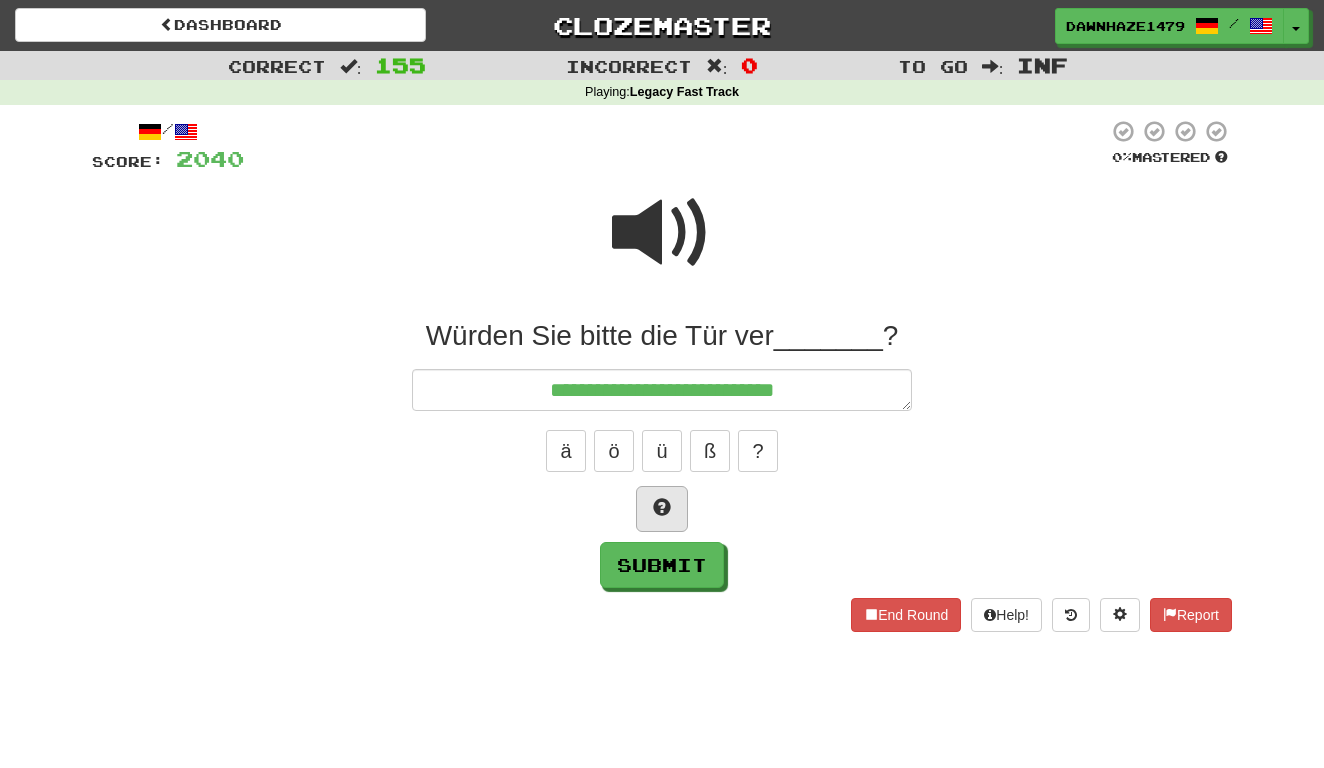click at bounding box center (662, 507) 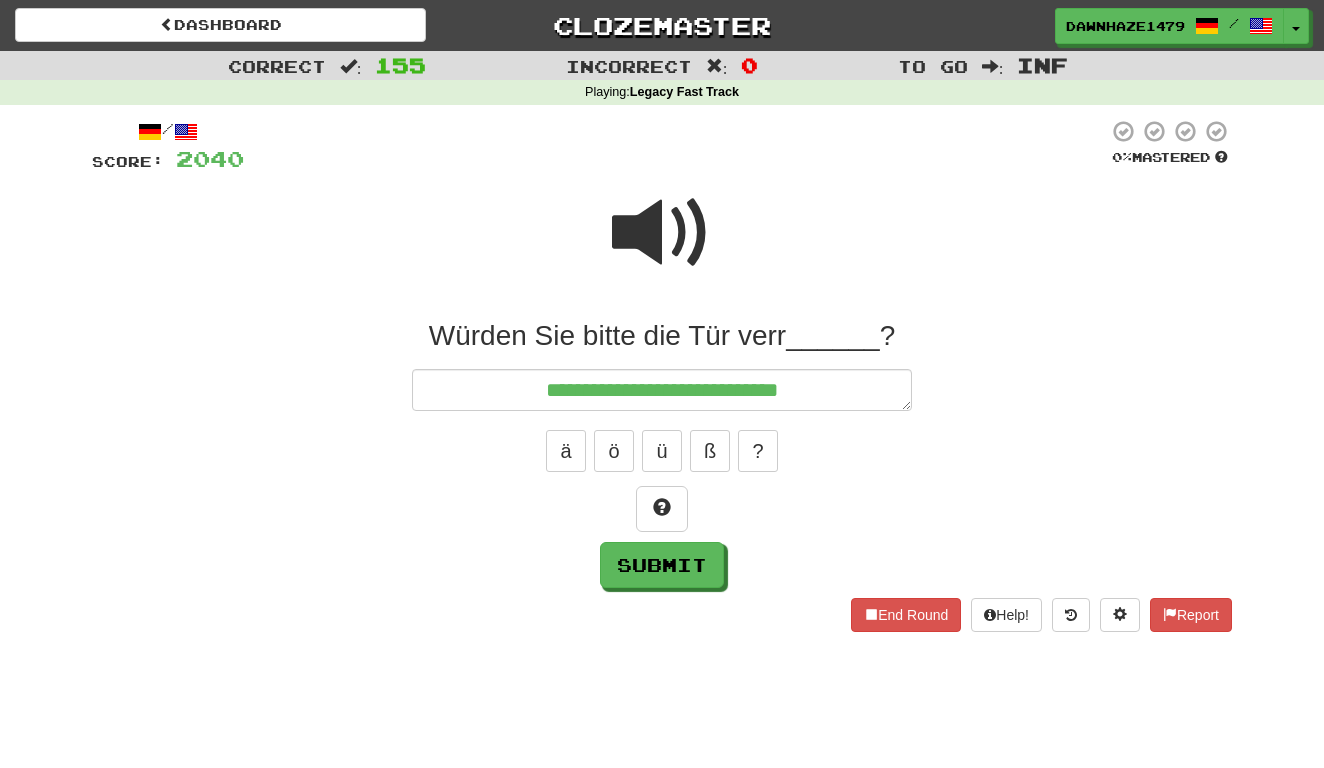 click at bounding box center [662, 233] 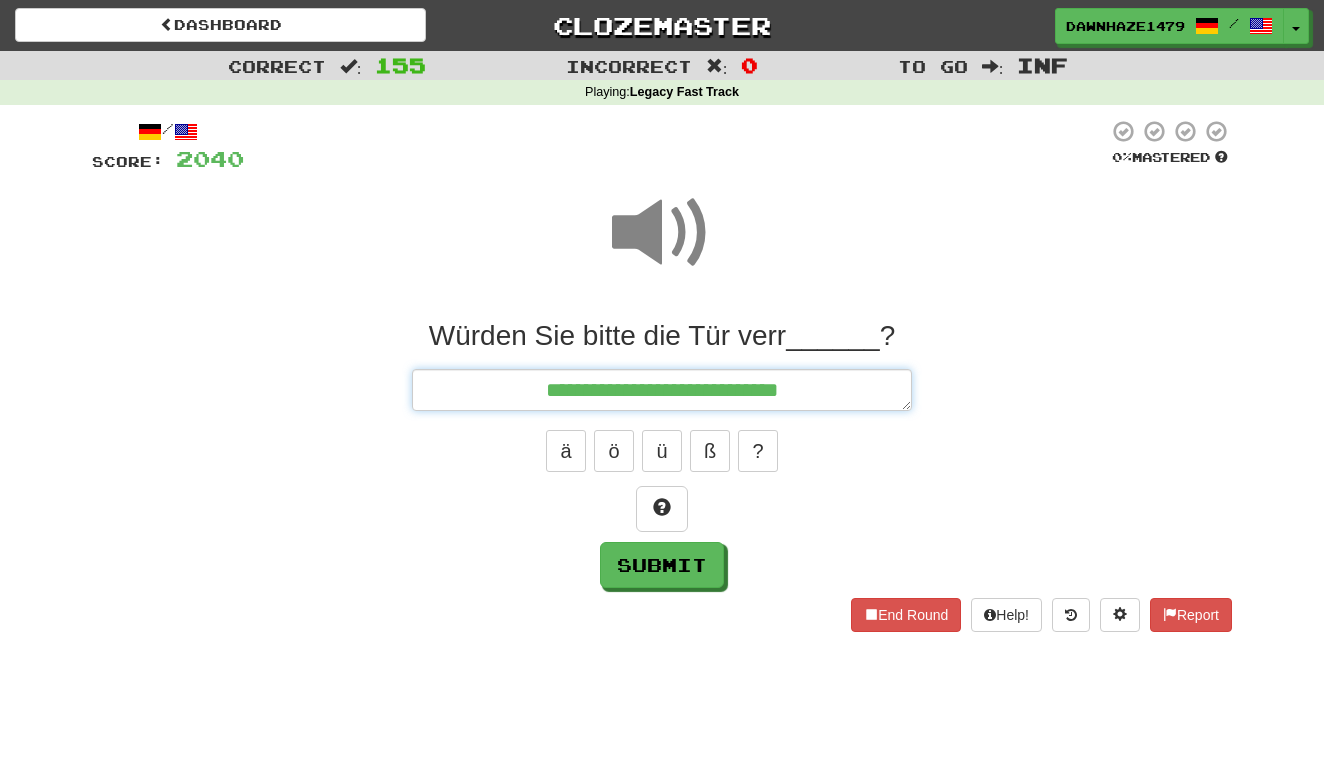 click on "**********" at bounding box center [662, 390] 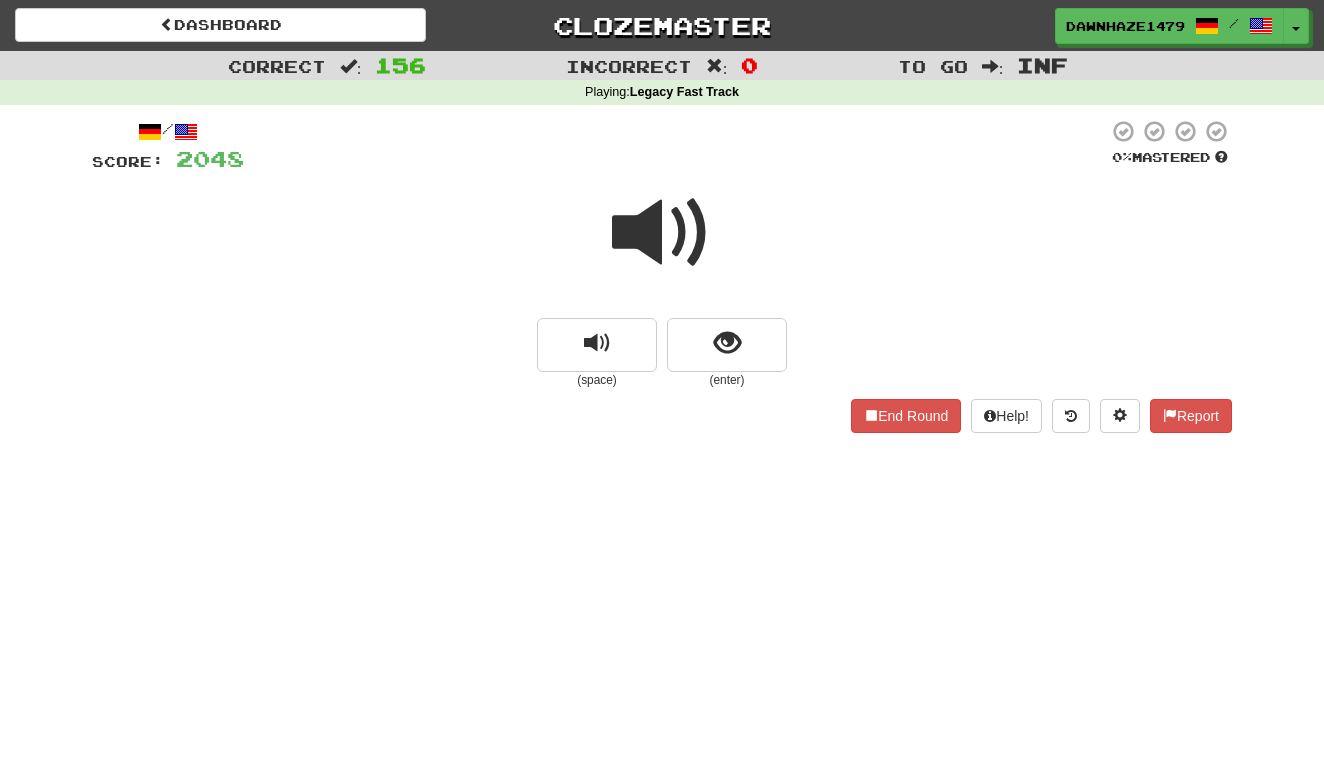 click at bounding box center [662, 233] 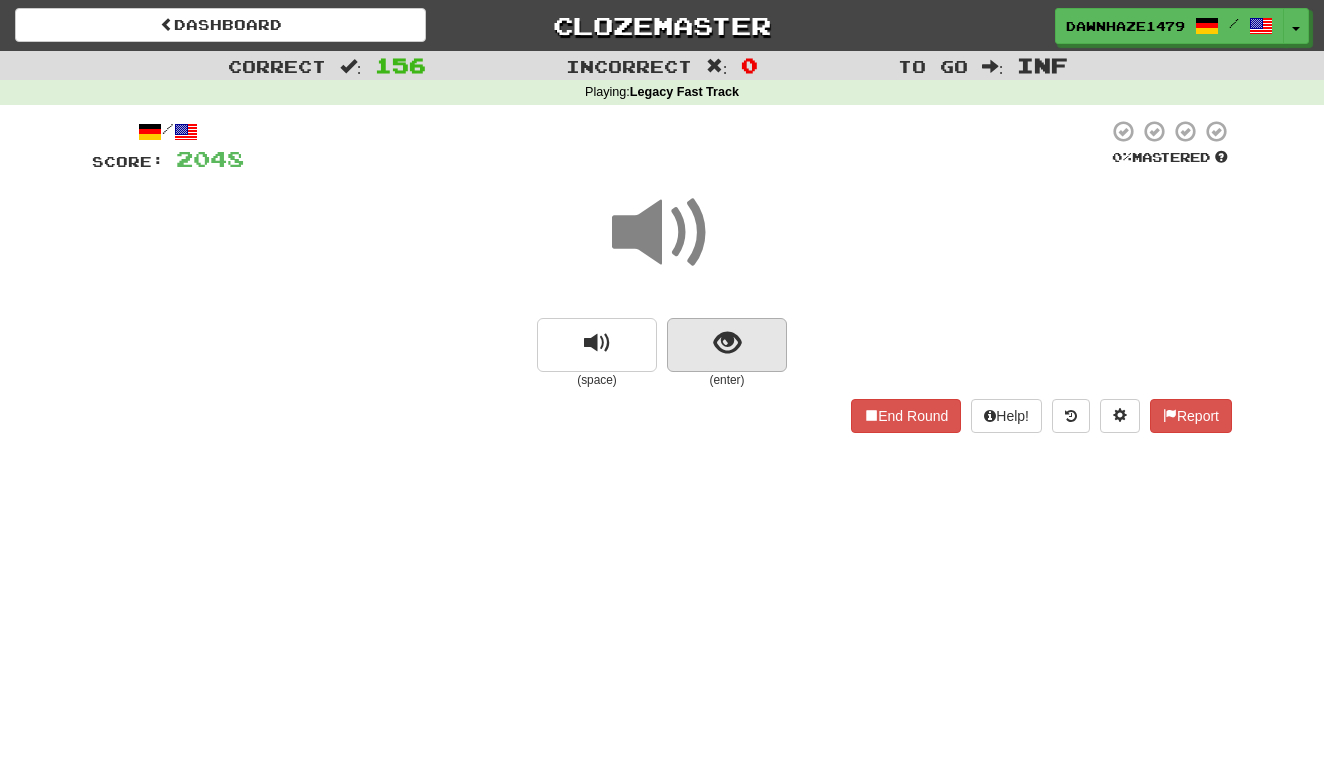 click at bounding box center (727, 345) 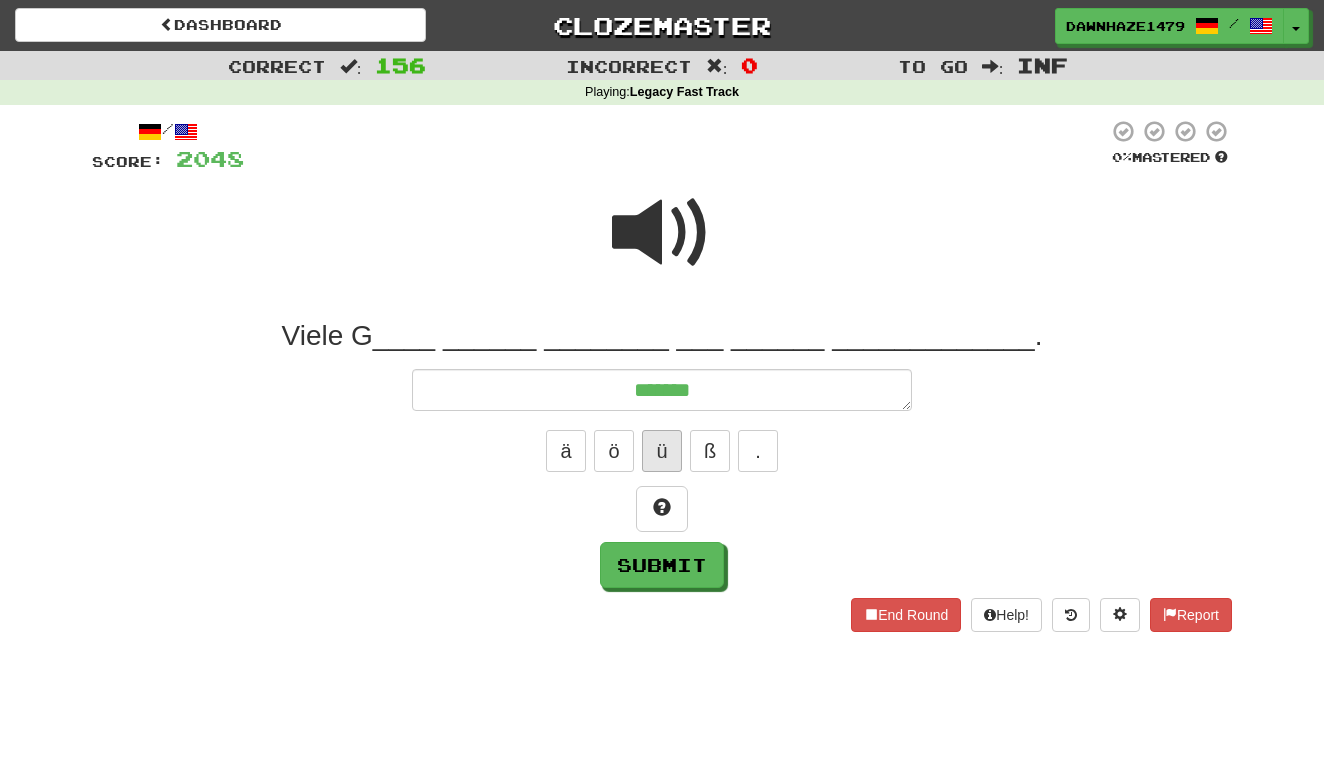 click on "ü" at bounding box center [662, 451] 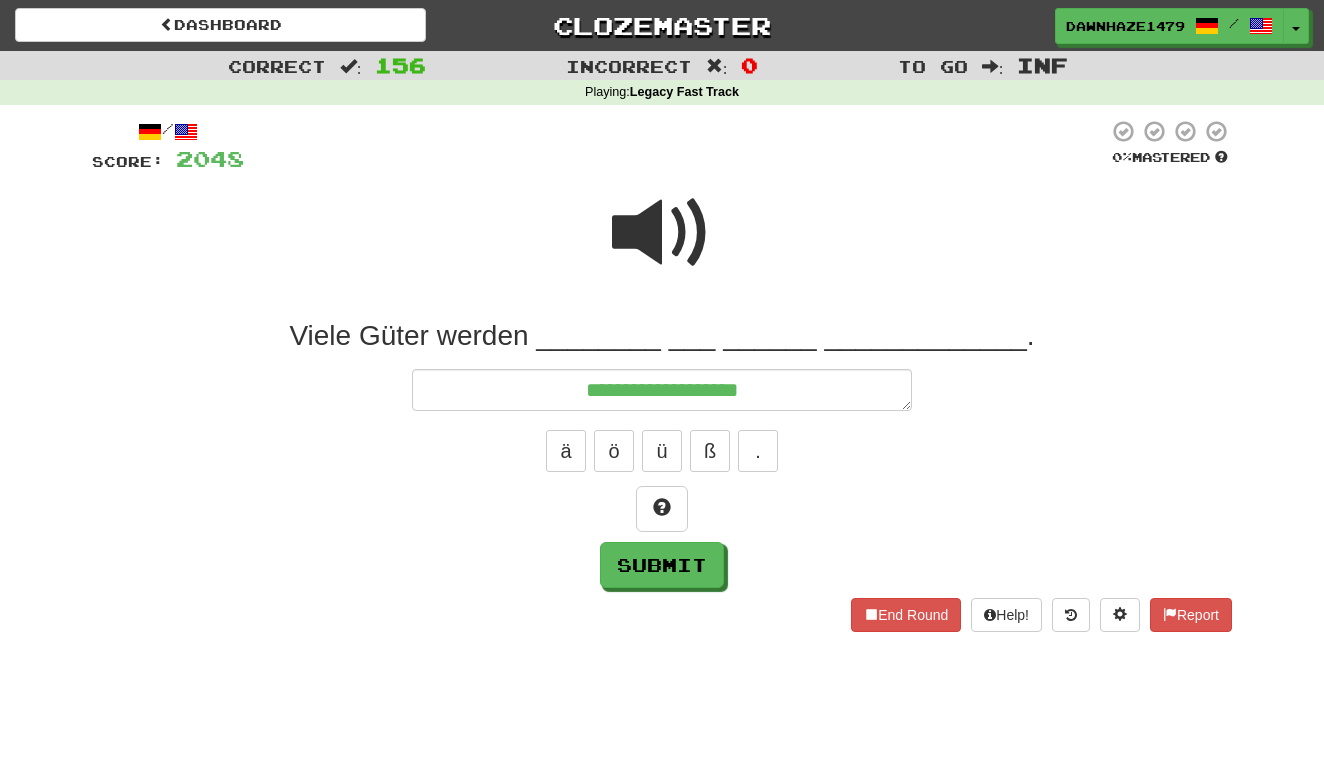 click at bounding box center [662, 233] 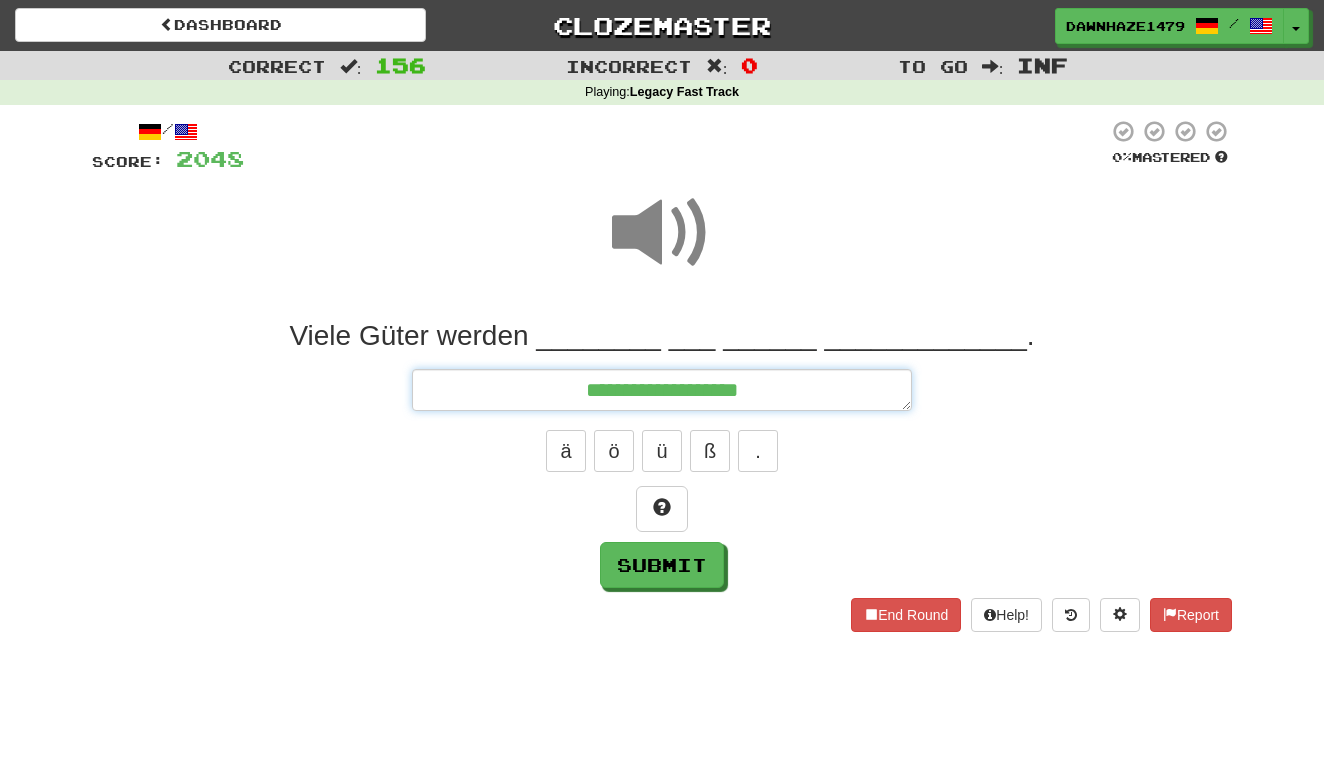 click on "**********" at bounding box center [662, 390] 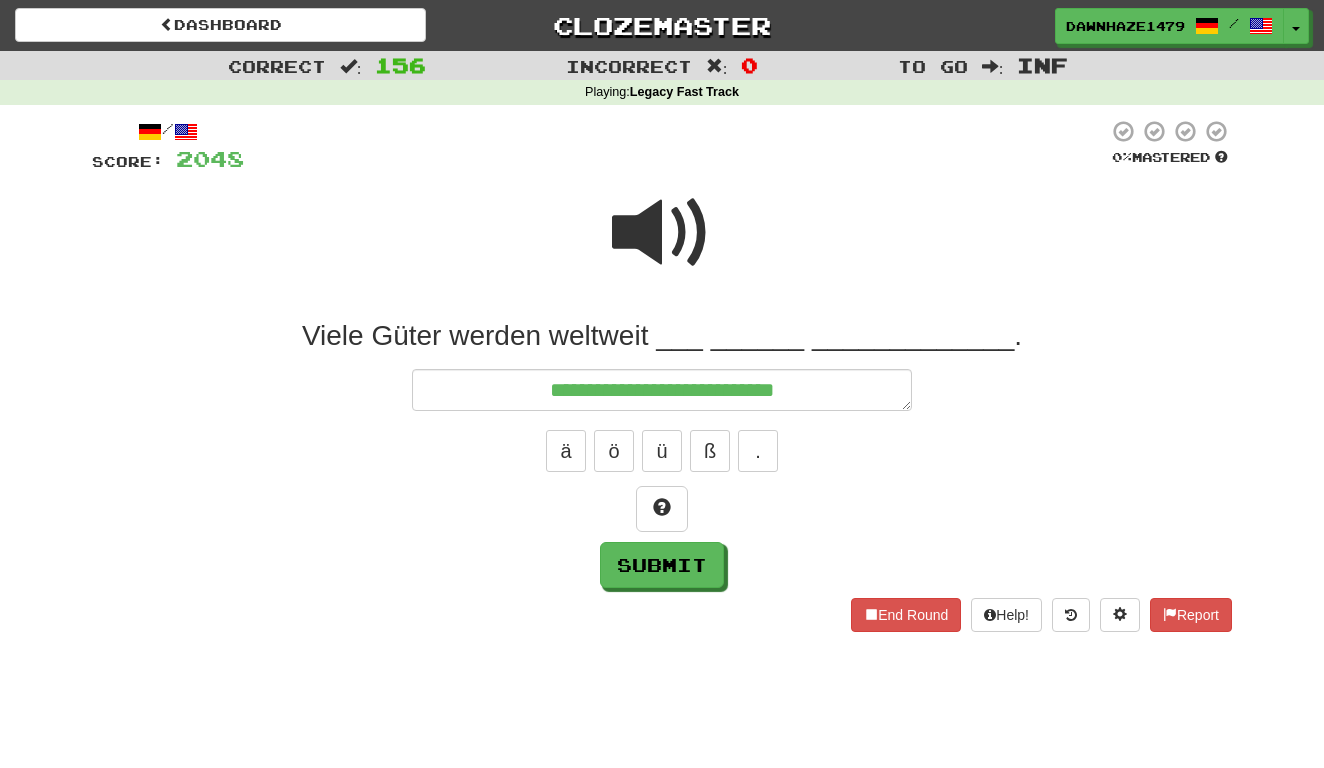 click at bounding box center [662, 233] 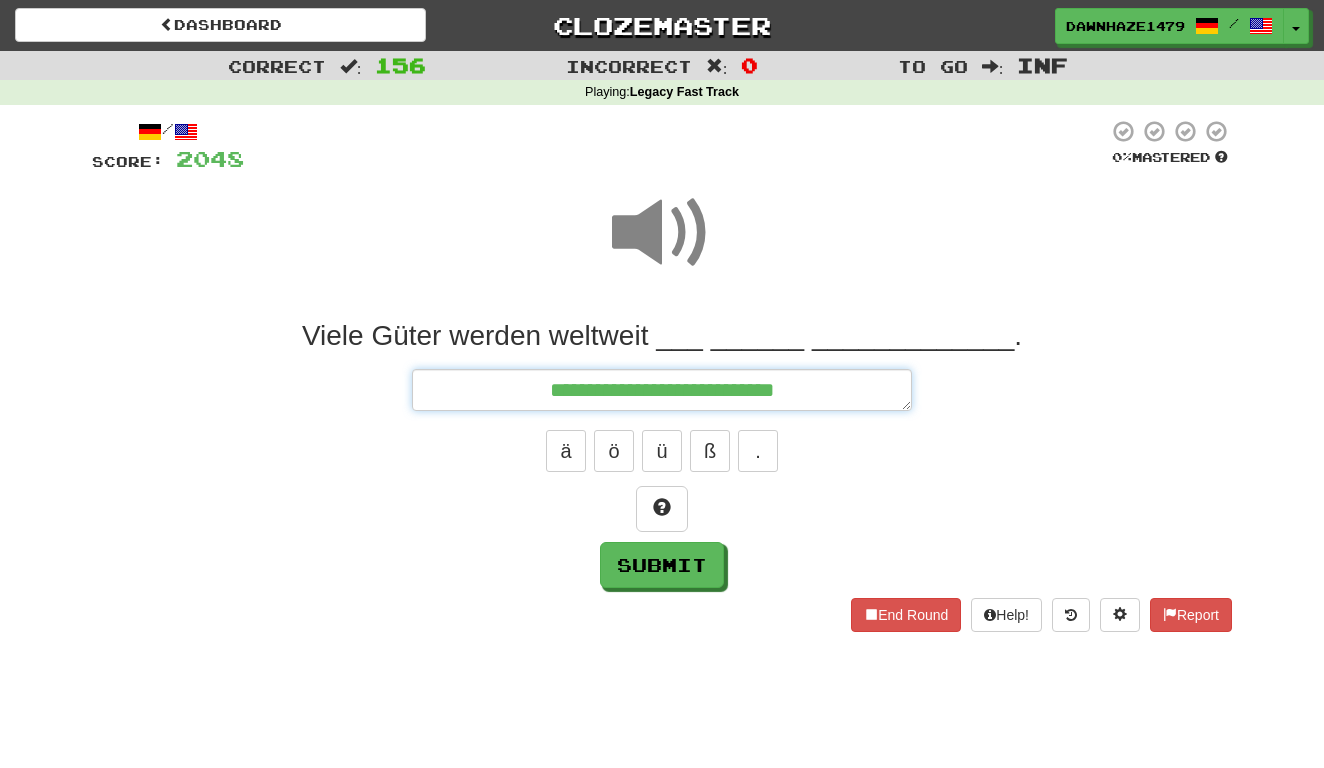click on "**********" at bounding box center [662, 390] 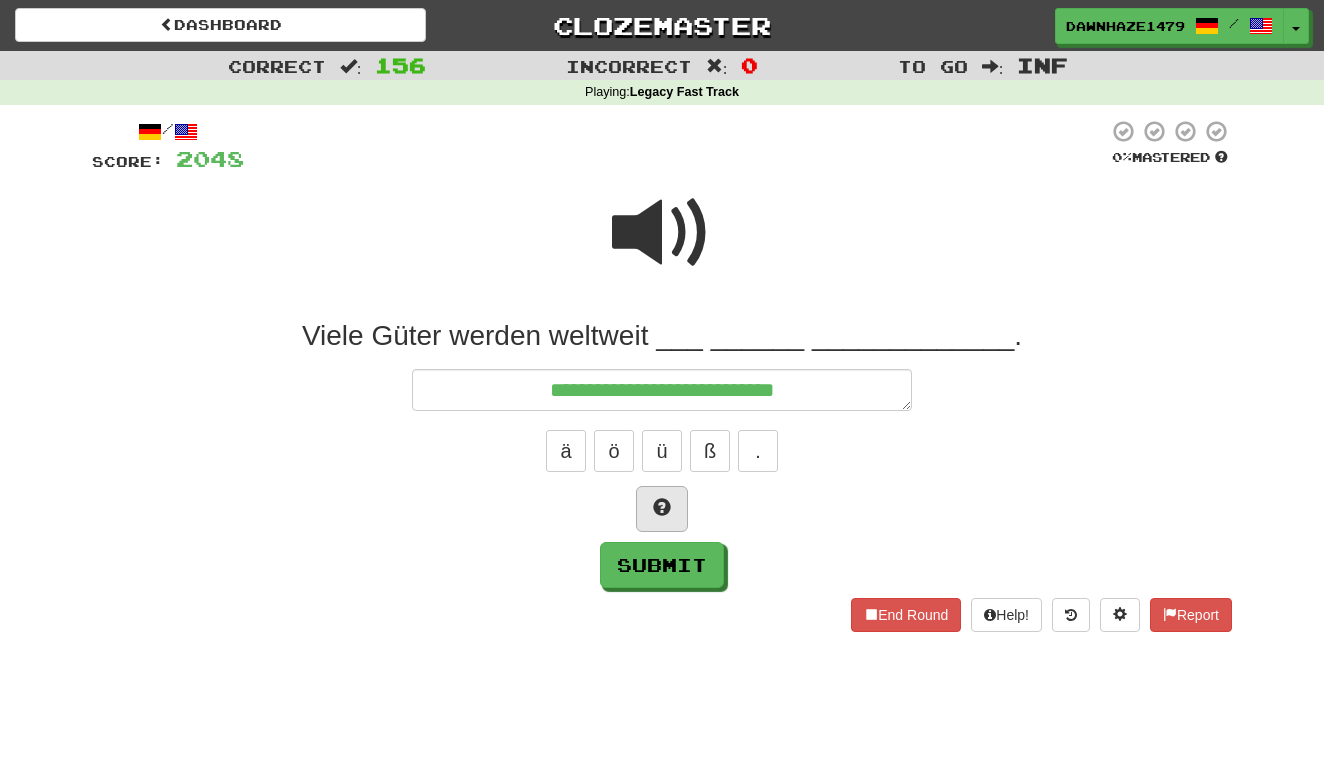 click at bounding box center [662, 509] 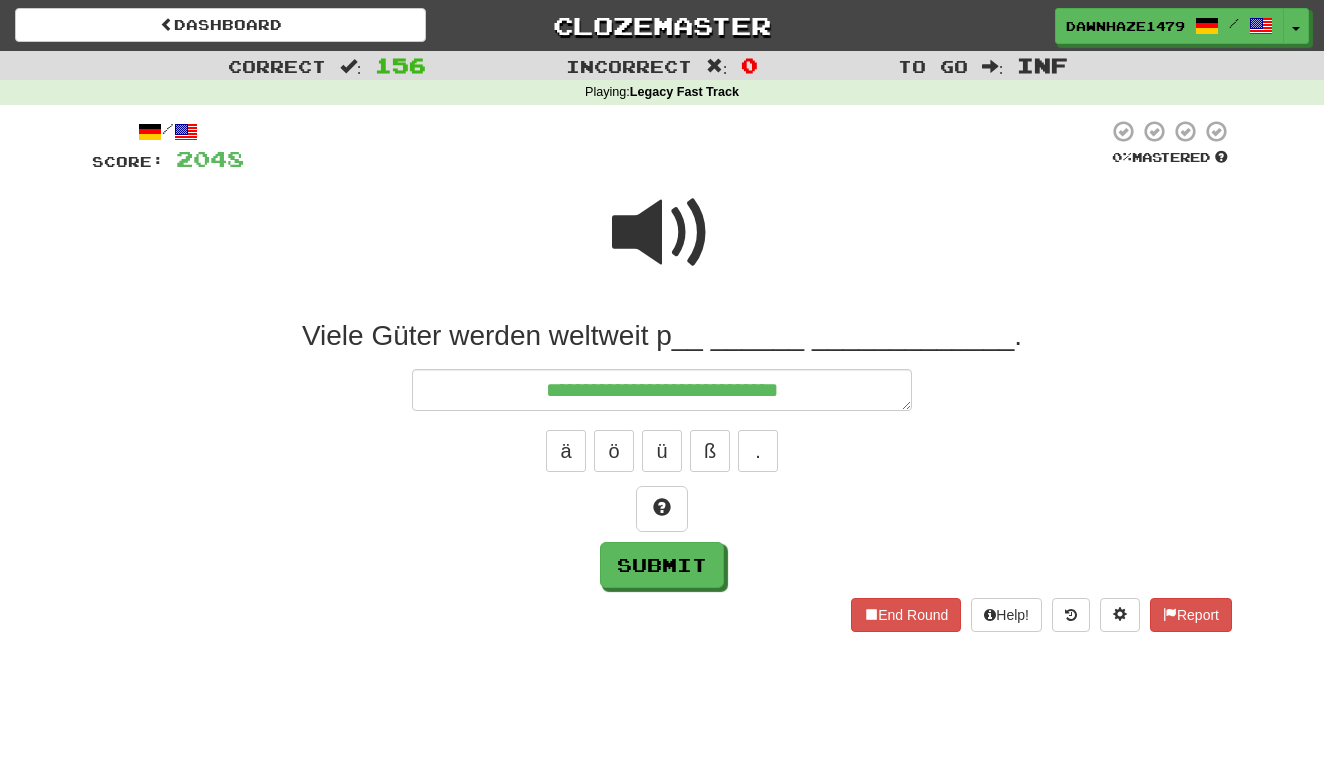 click at bounding box center [662, 233] 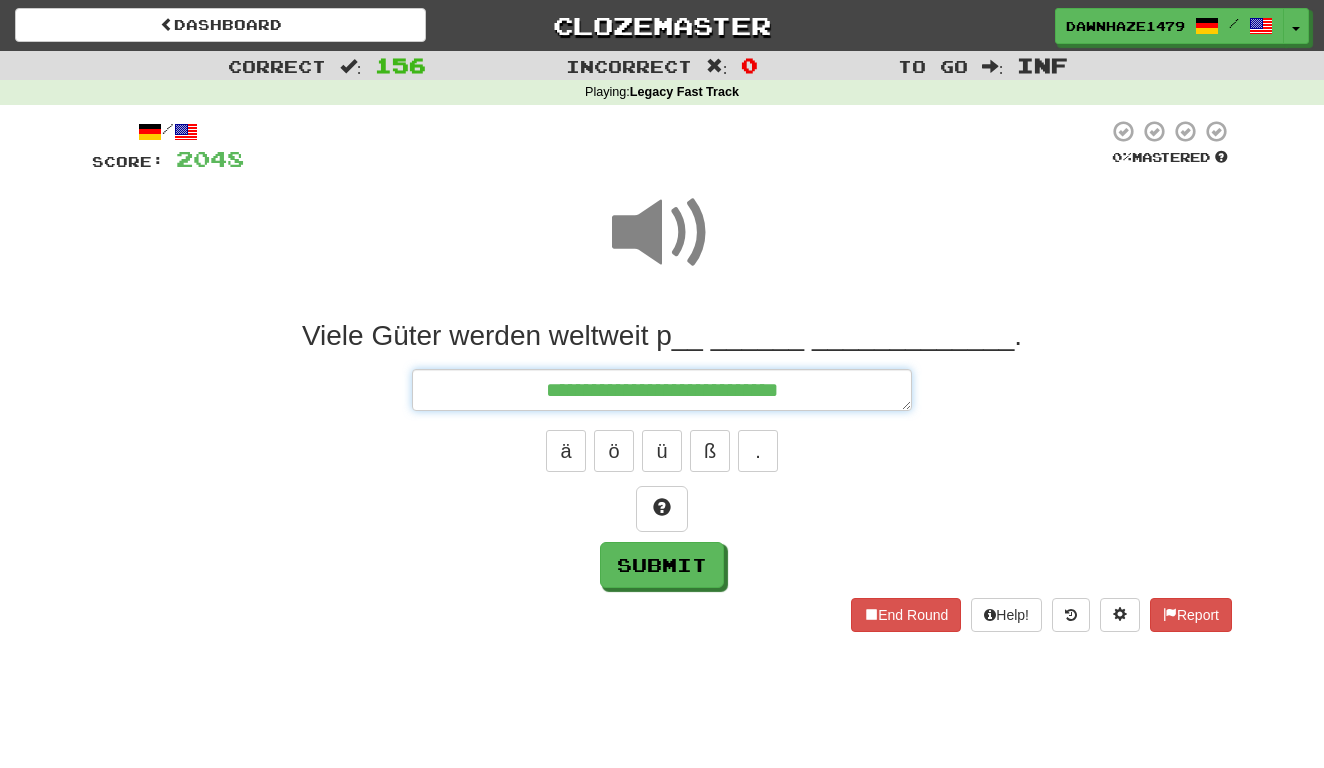 click on "**********" at bounding box center [662, 390] 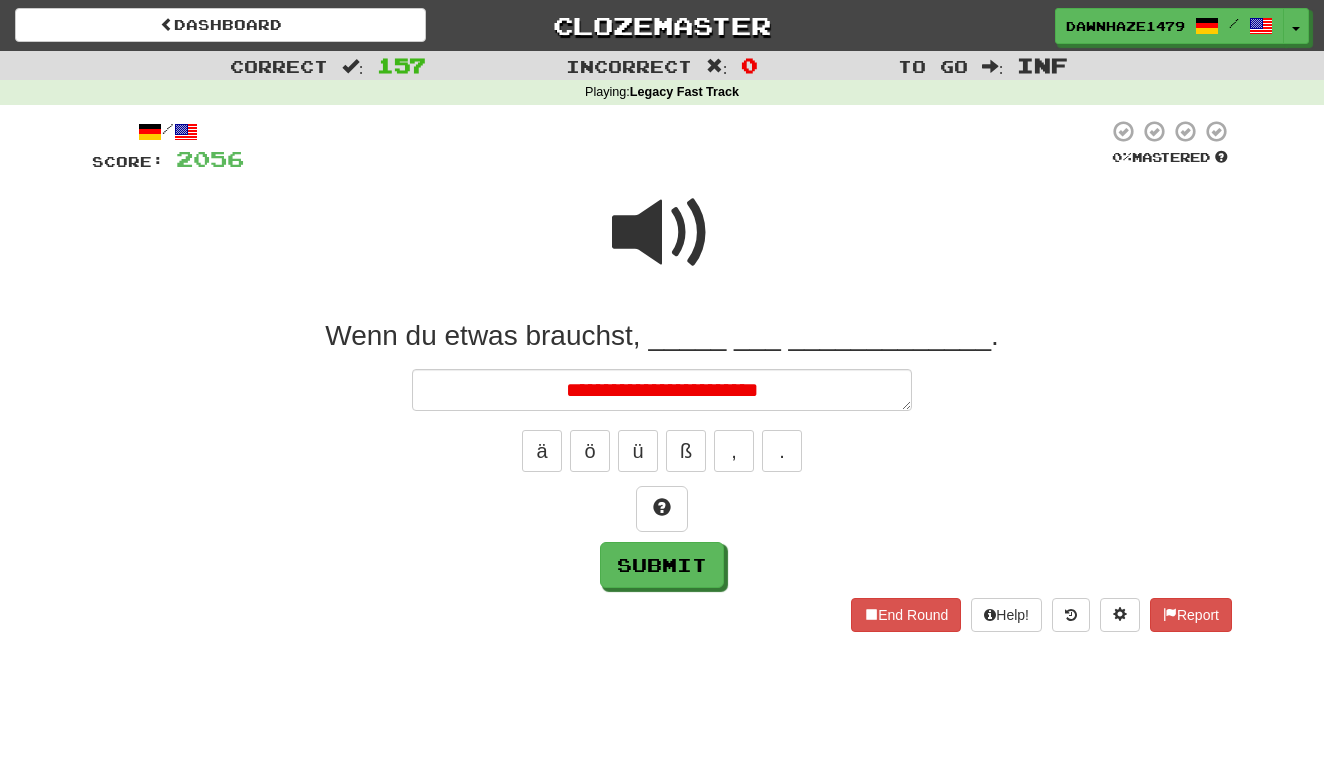click at bounding box center (662, 233) 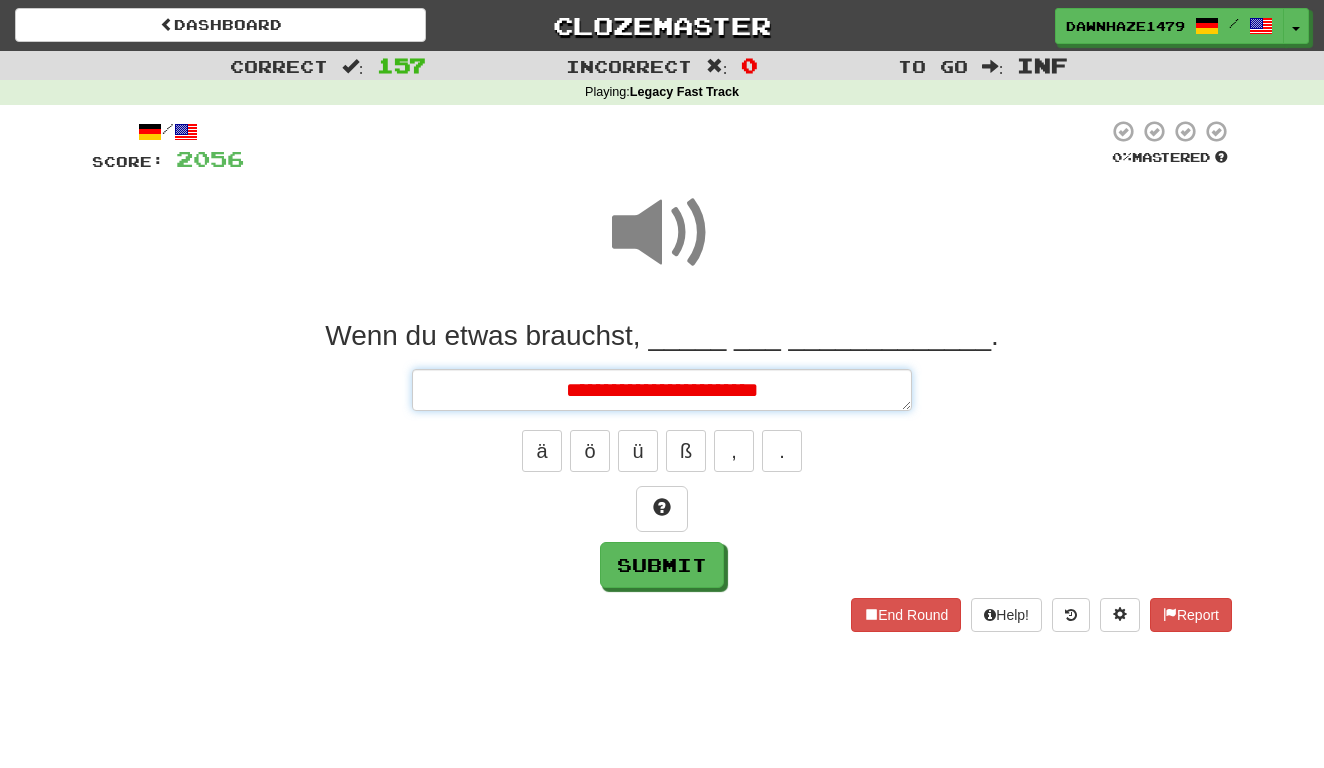 click on "**********" at bounding box center [662, 390] 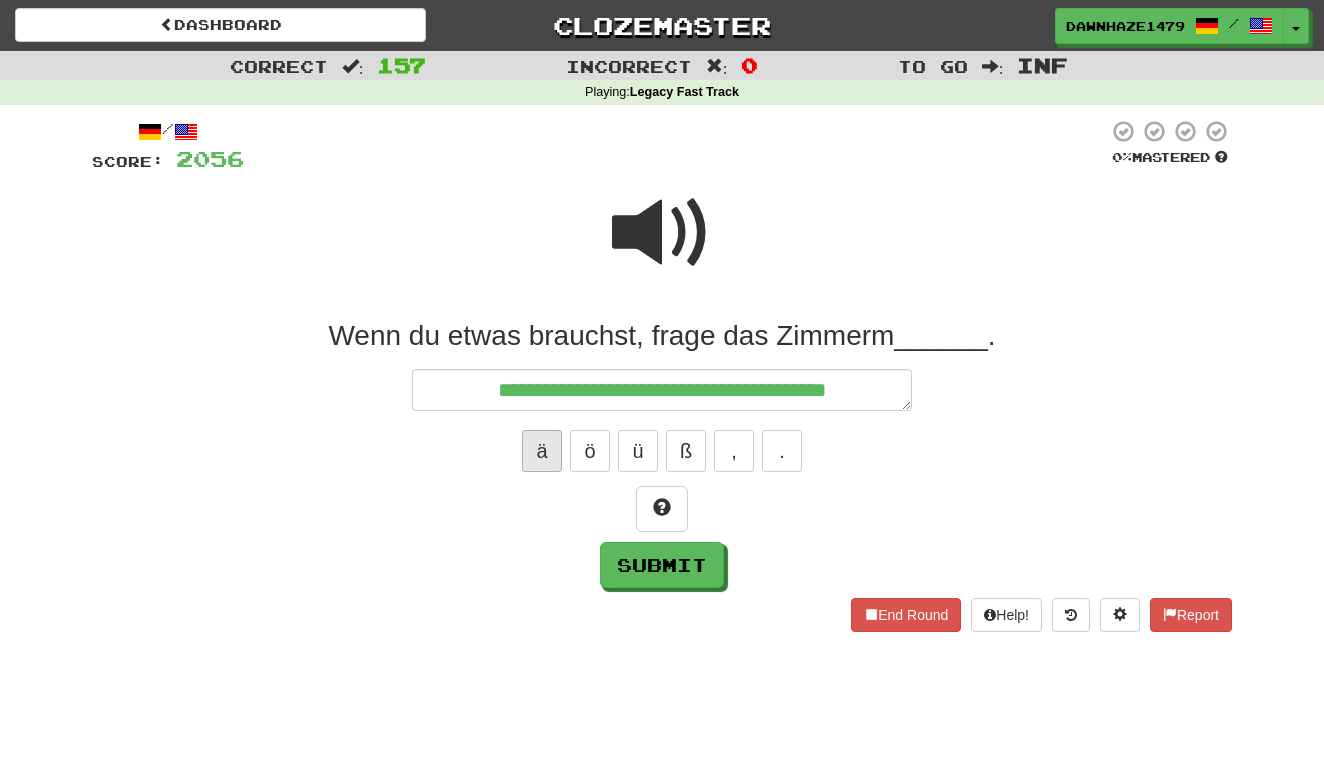 click on "ä" at bounding box center (542, 451) 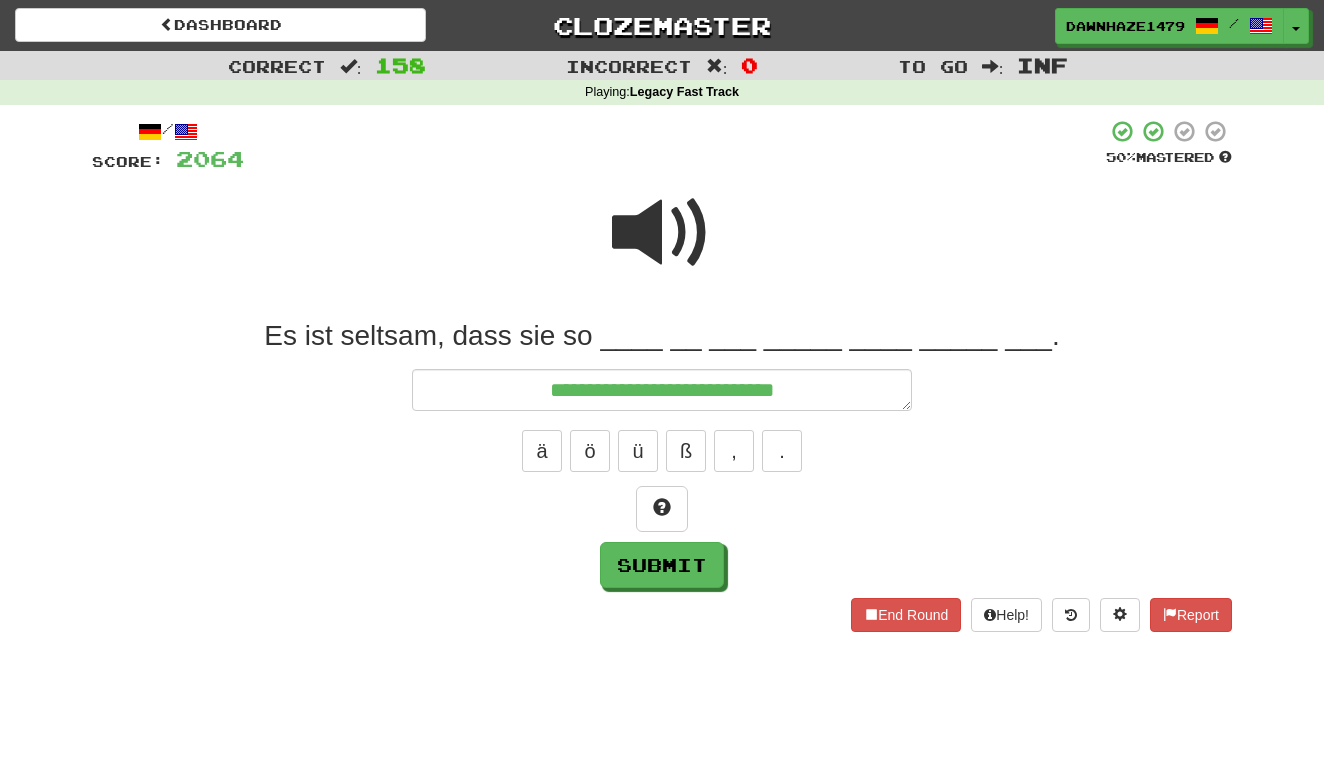 click at bounding box center [662, 233] 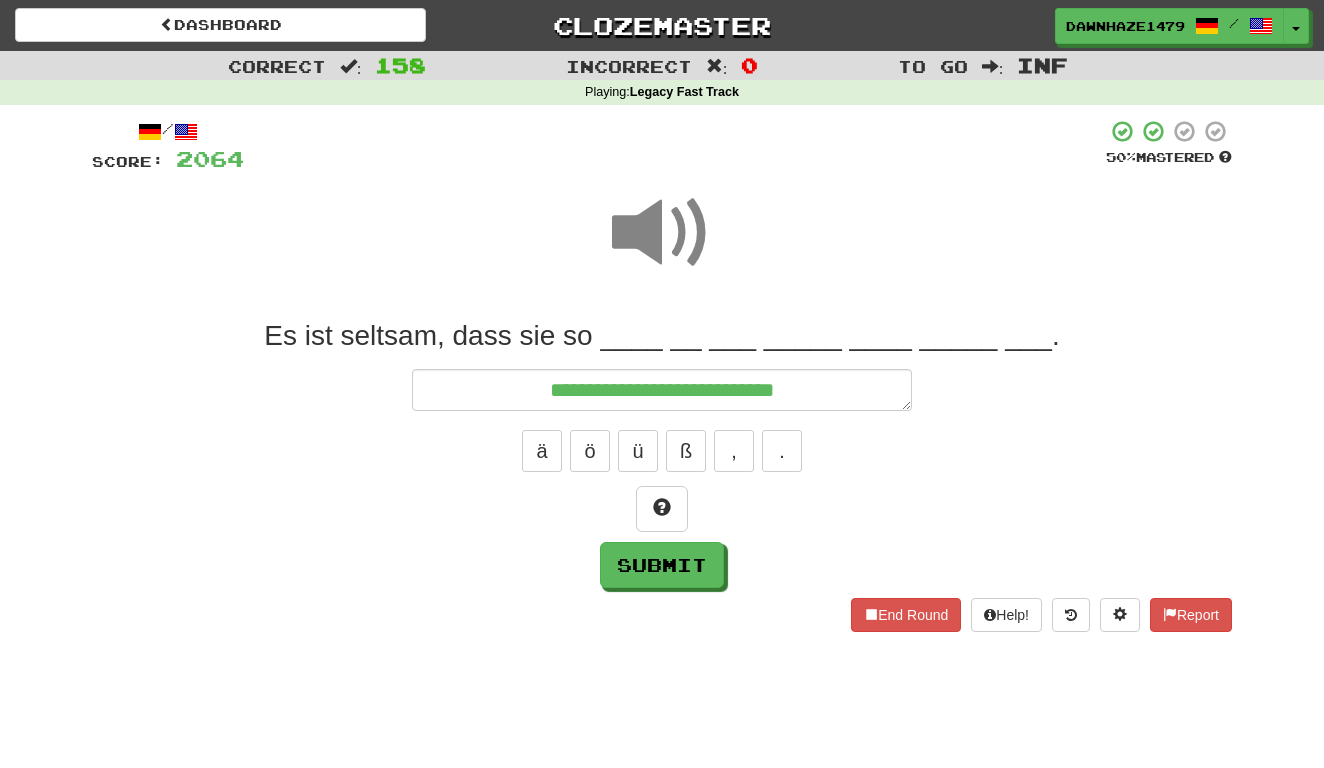 click at bounding box center [662, 233] 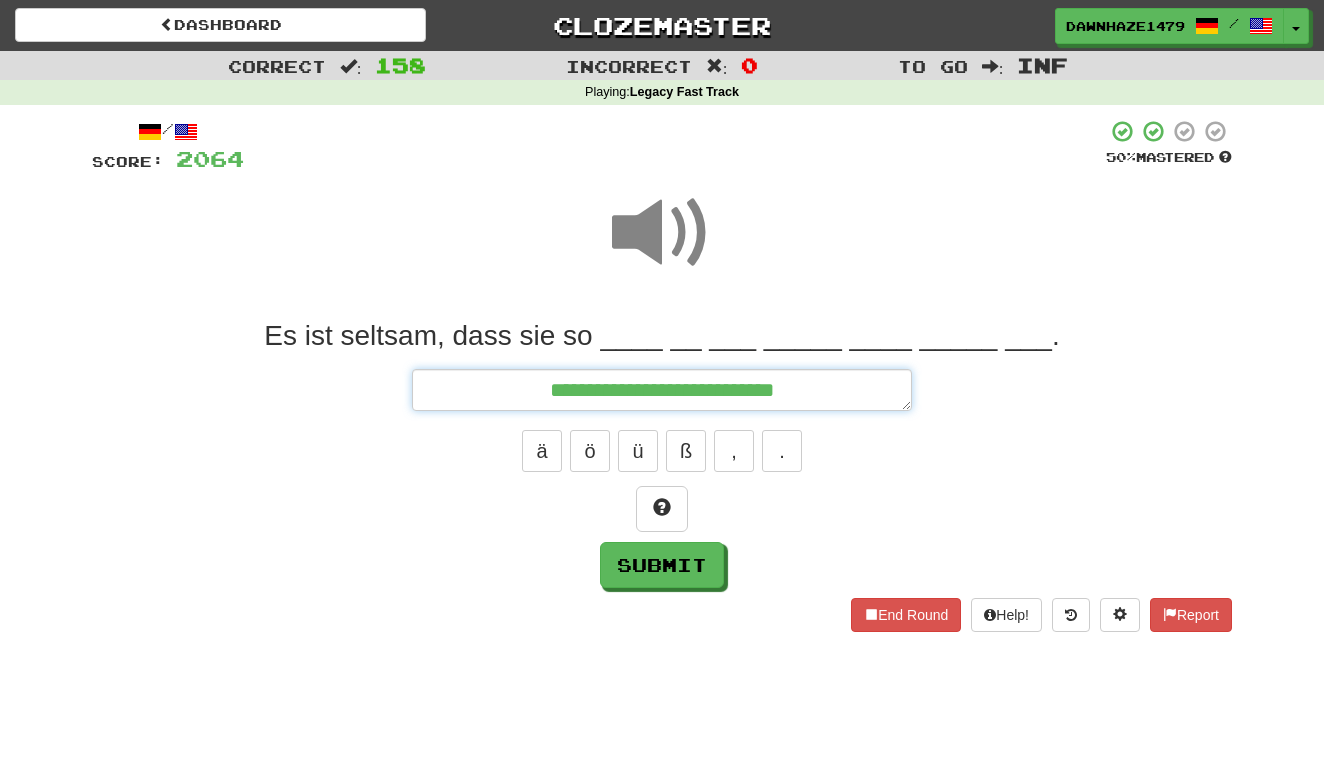 click on "**********" at bounding box center [662, 390] 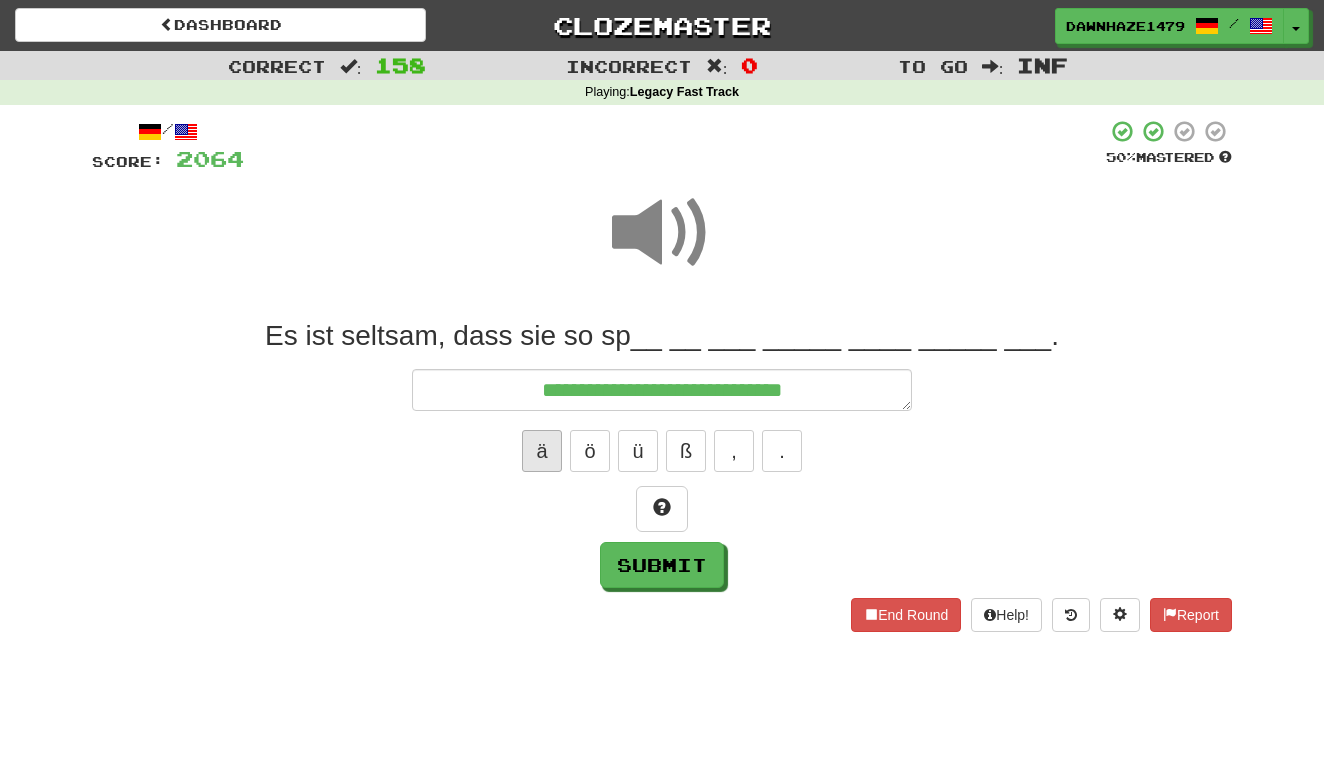 click on "ä" at bounding box center [542, 451] 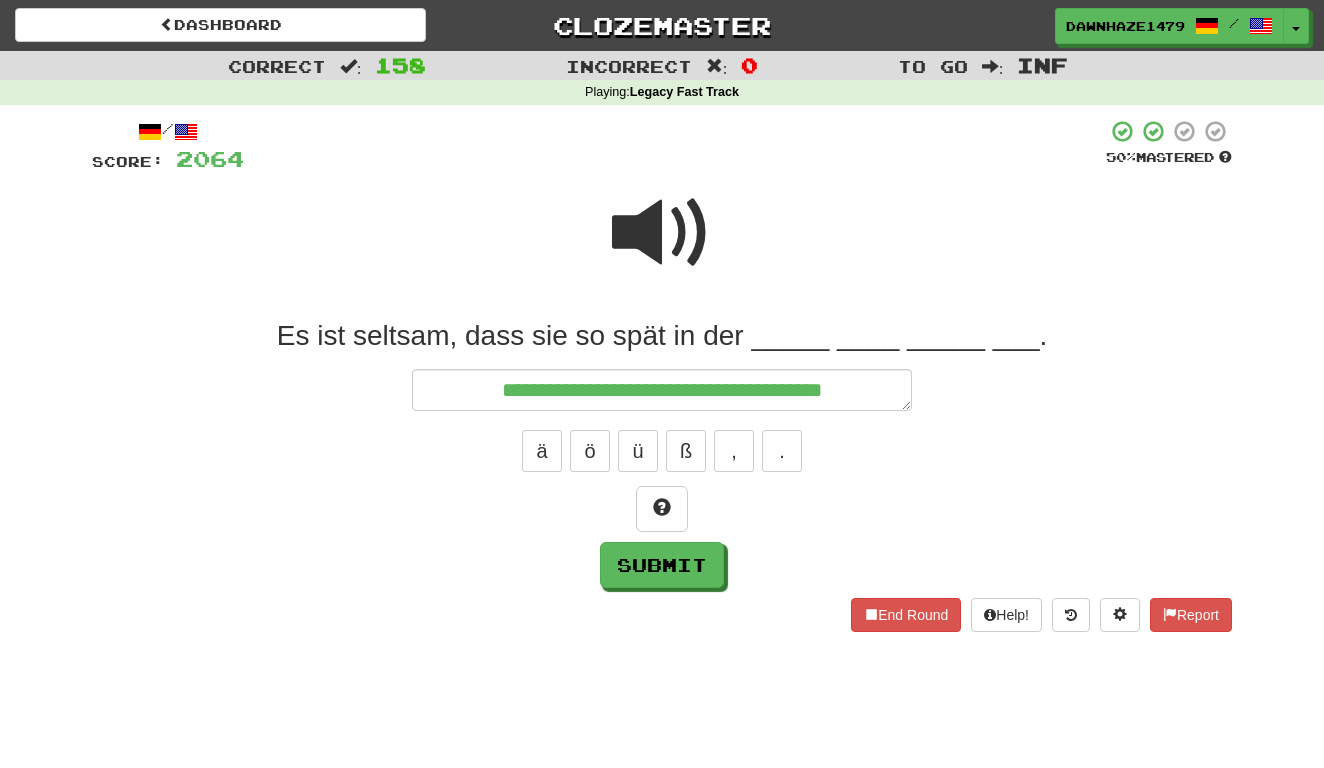 click at bounding box center [662, 233] 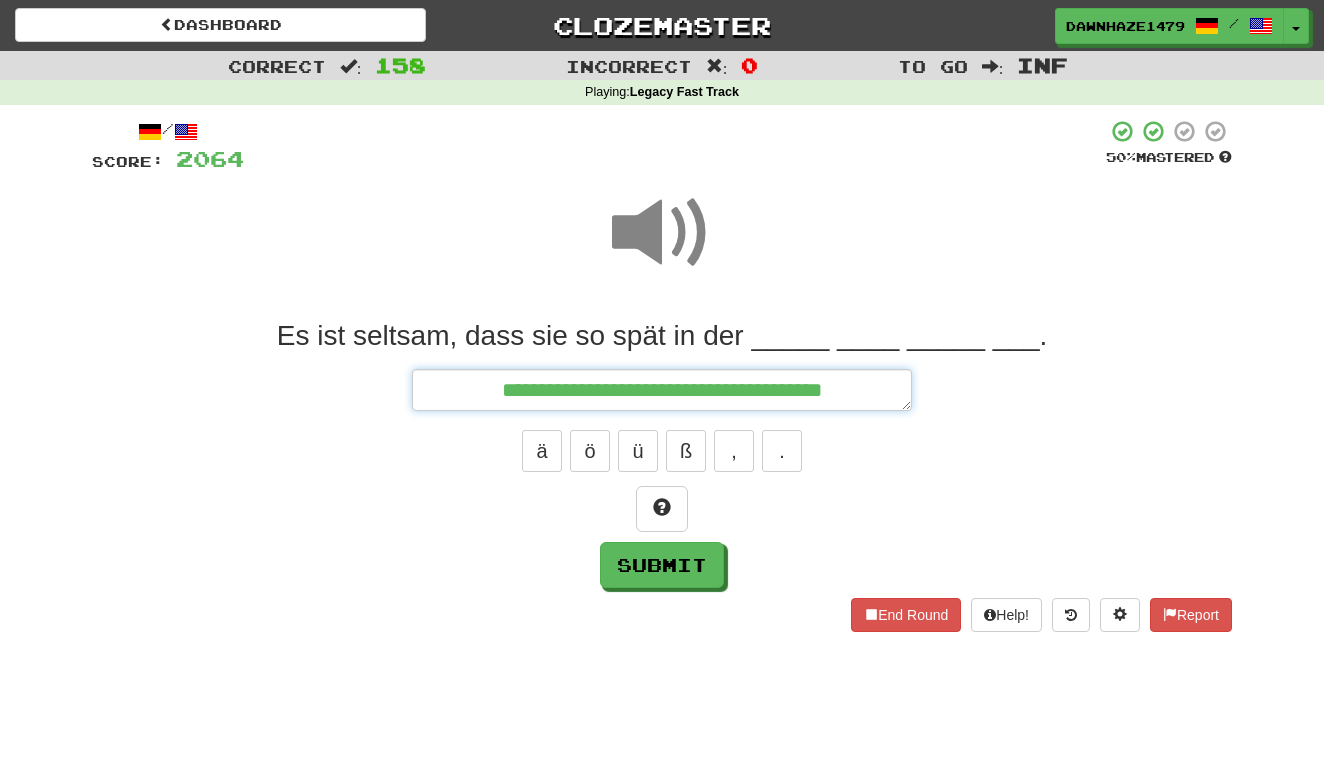 click on "**********" at bounding box center (662, 390) 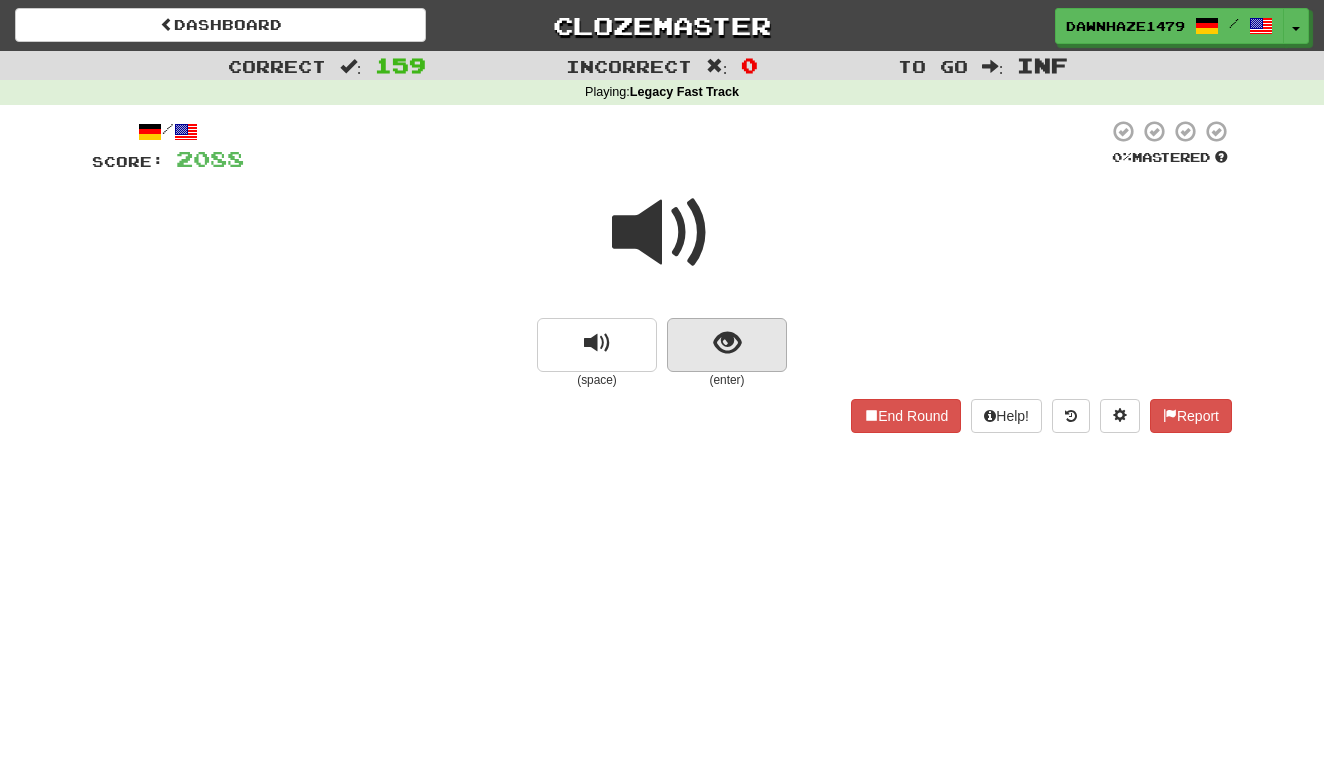 click at bounding box center (727, 345) 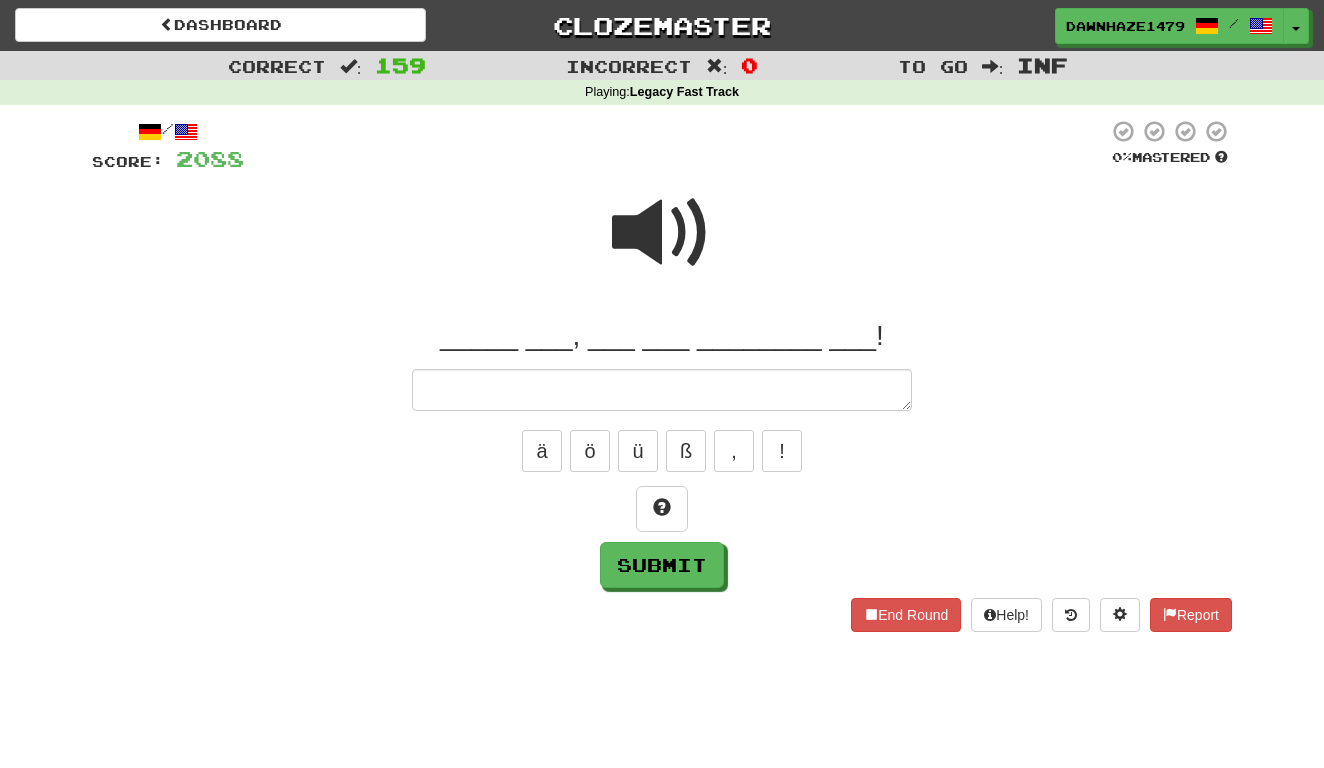 click at bounding box center [662, 233] 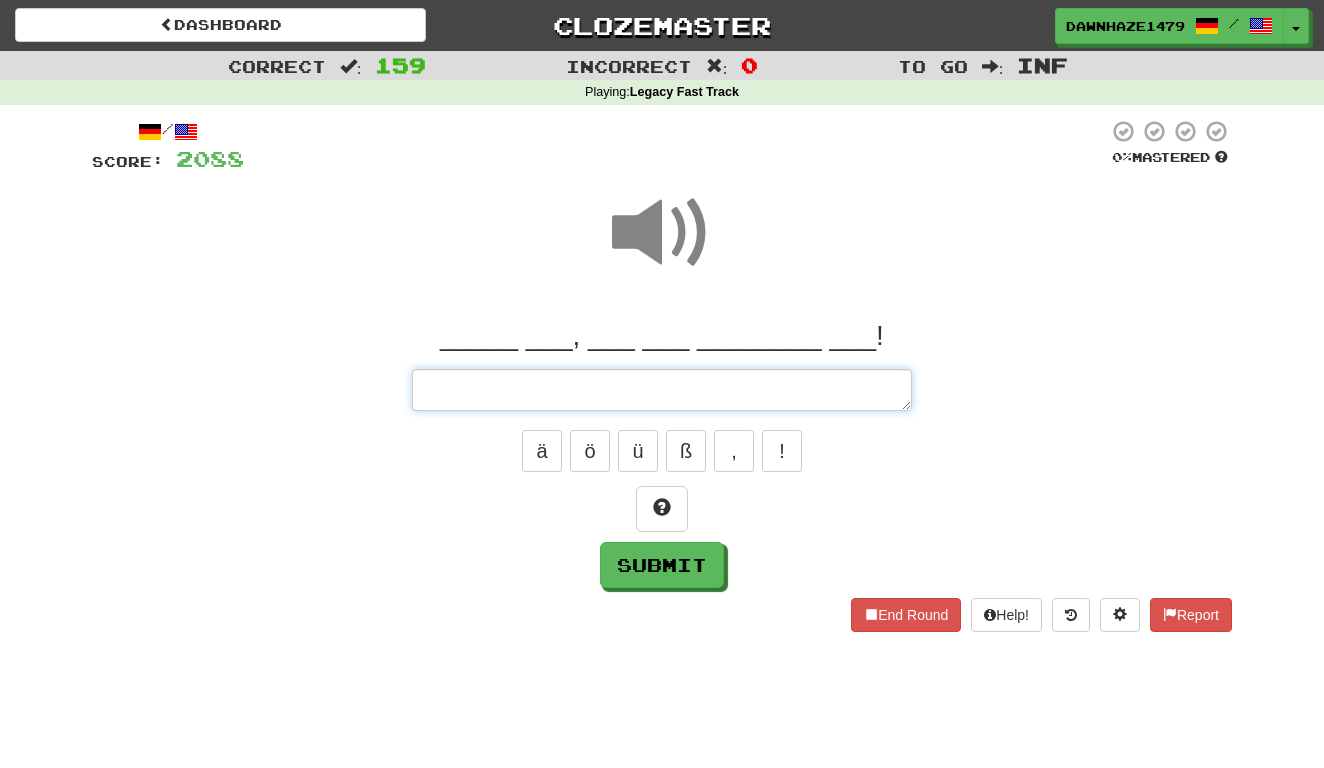 click at bounding box center (662, 390) 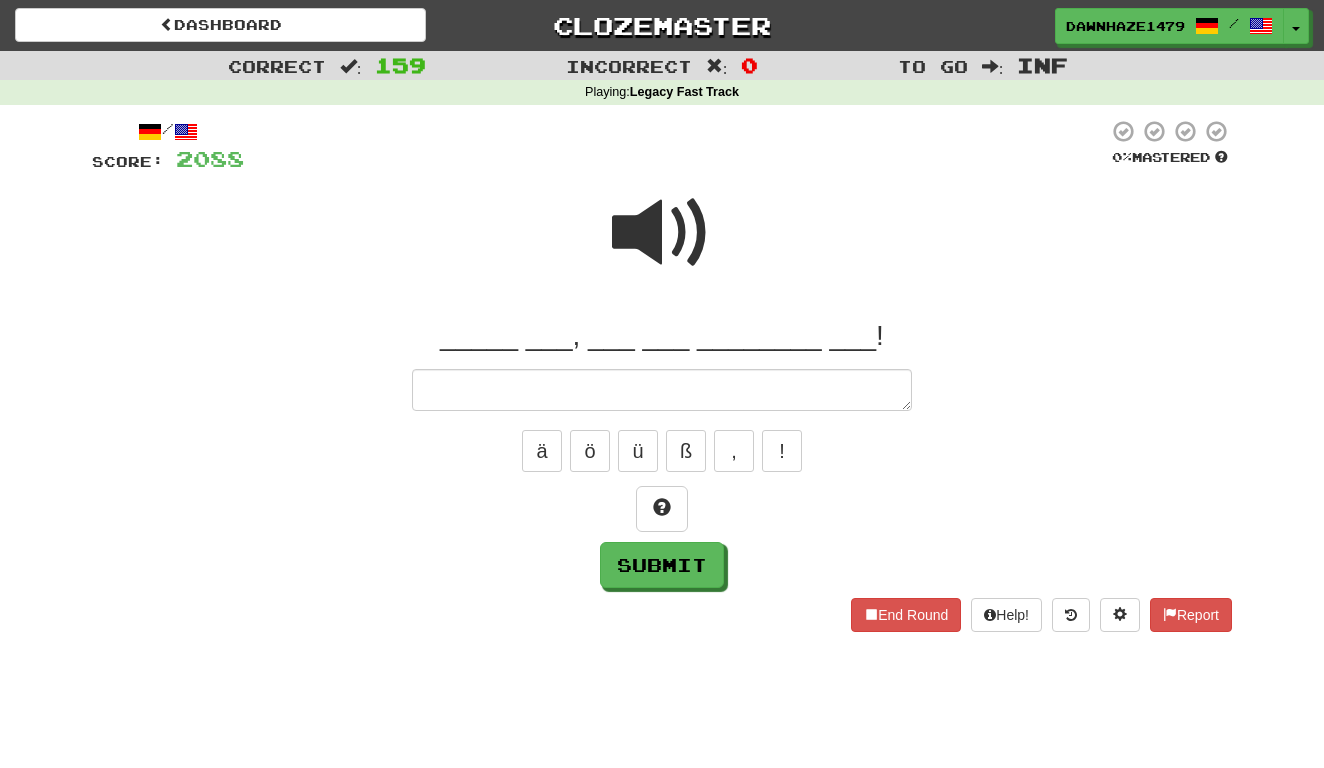 click at bounding box center [662, 233] 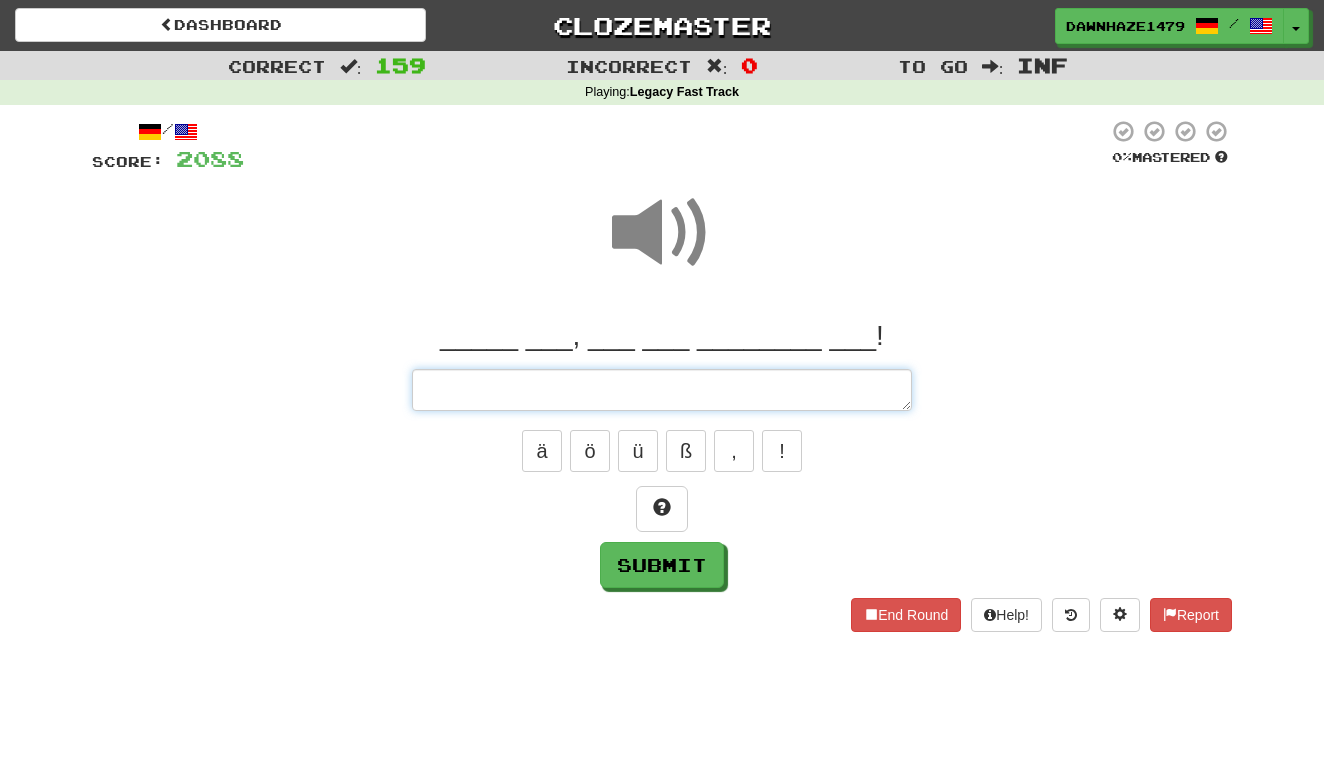 click at bounding box center (662, 390) 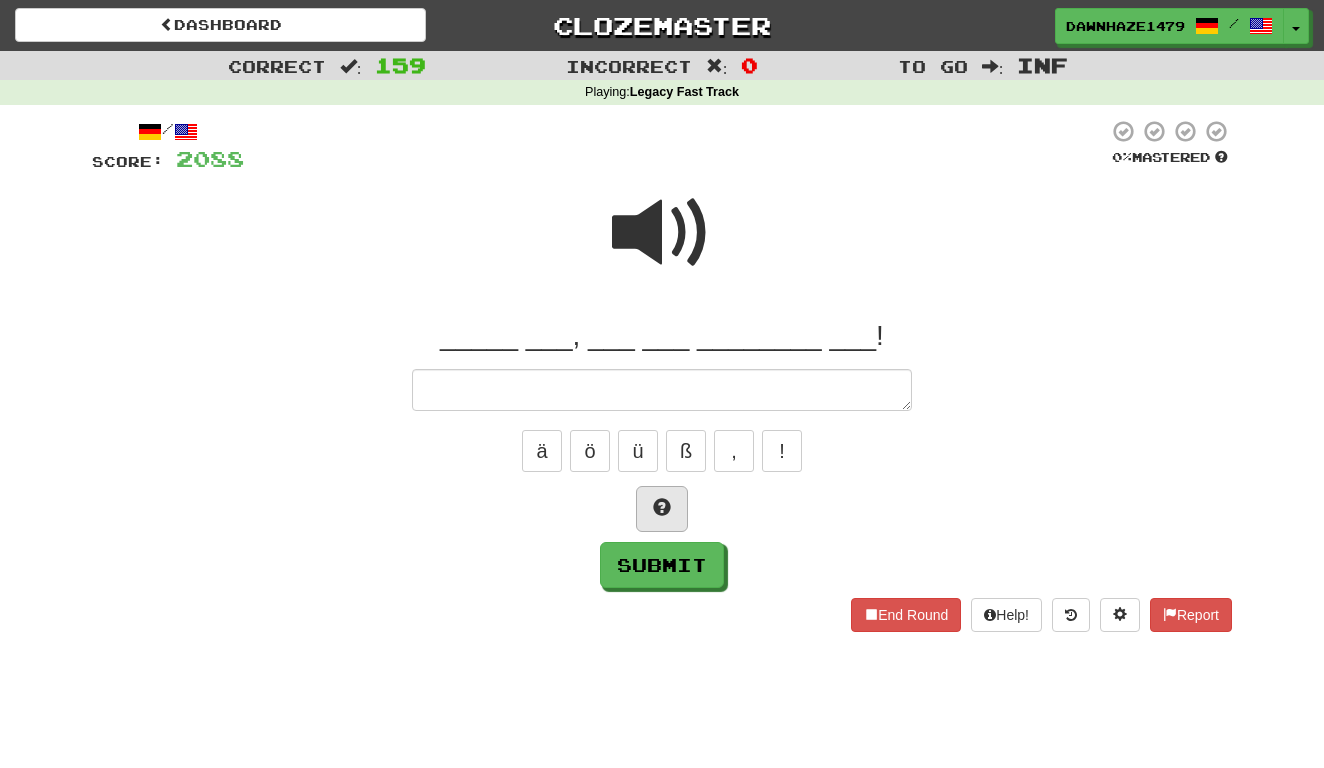 click at bounding box center (662, 509) 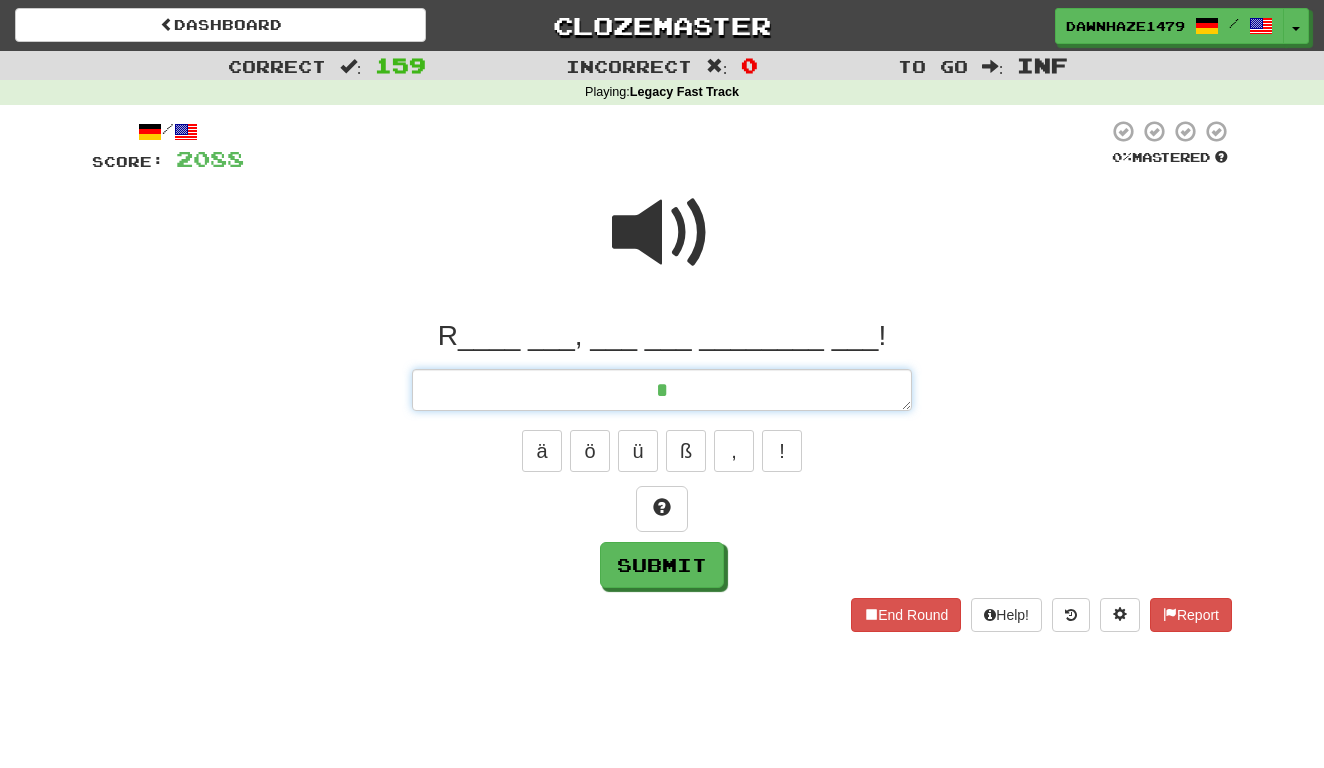click on "*" at bounding box center [662, 390] 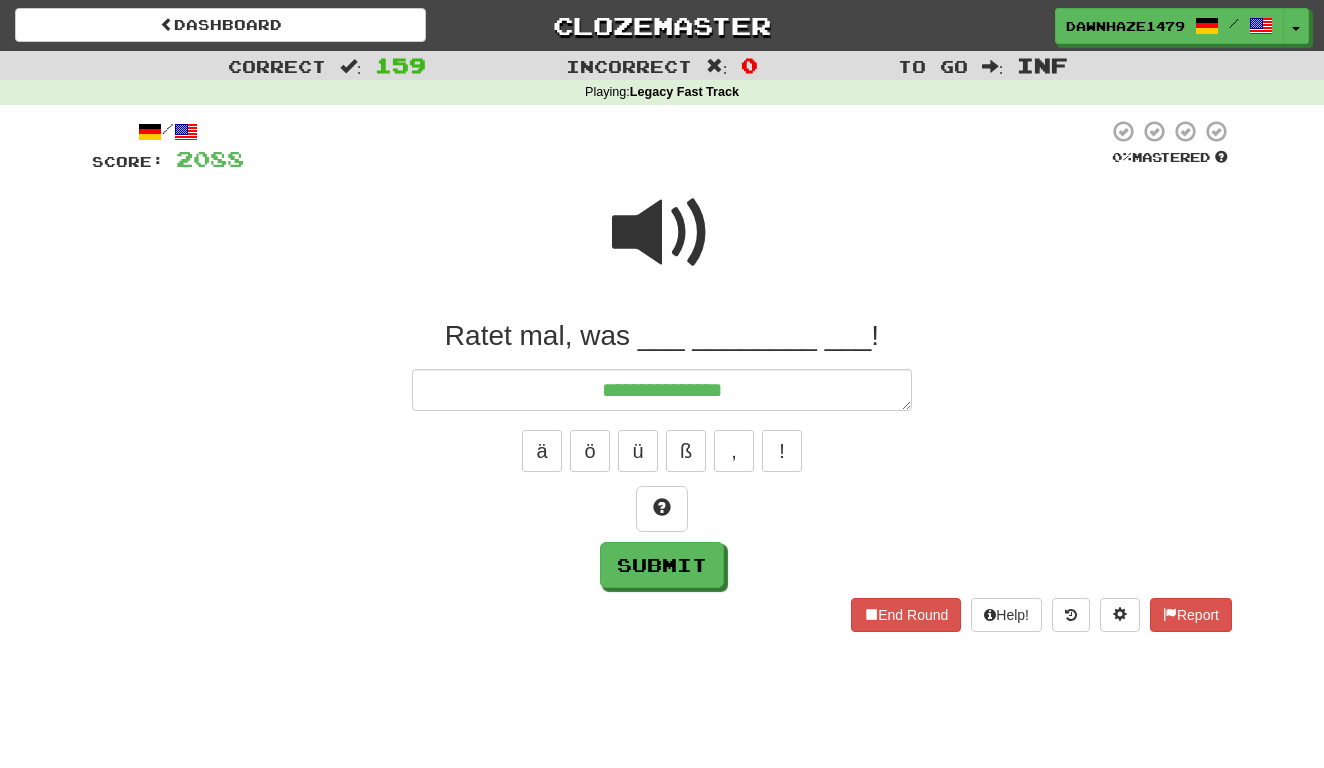 click at bounding box center (662, 233) 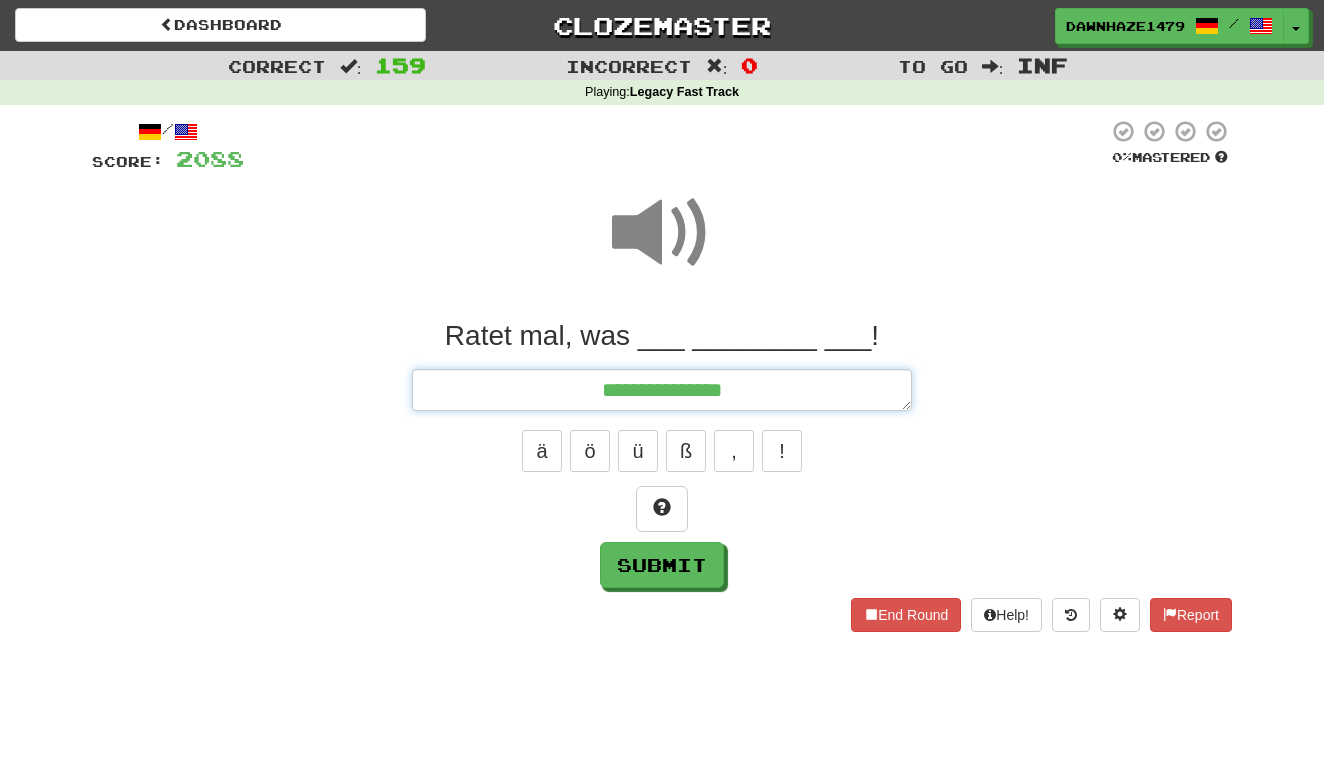 click on "**********" at bounding box center [662, 390] 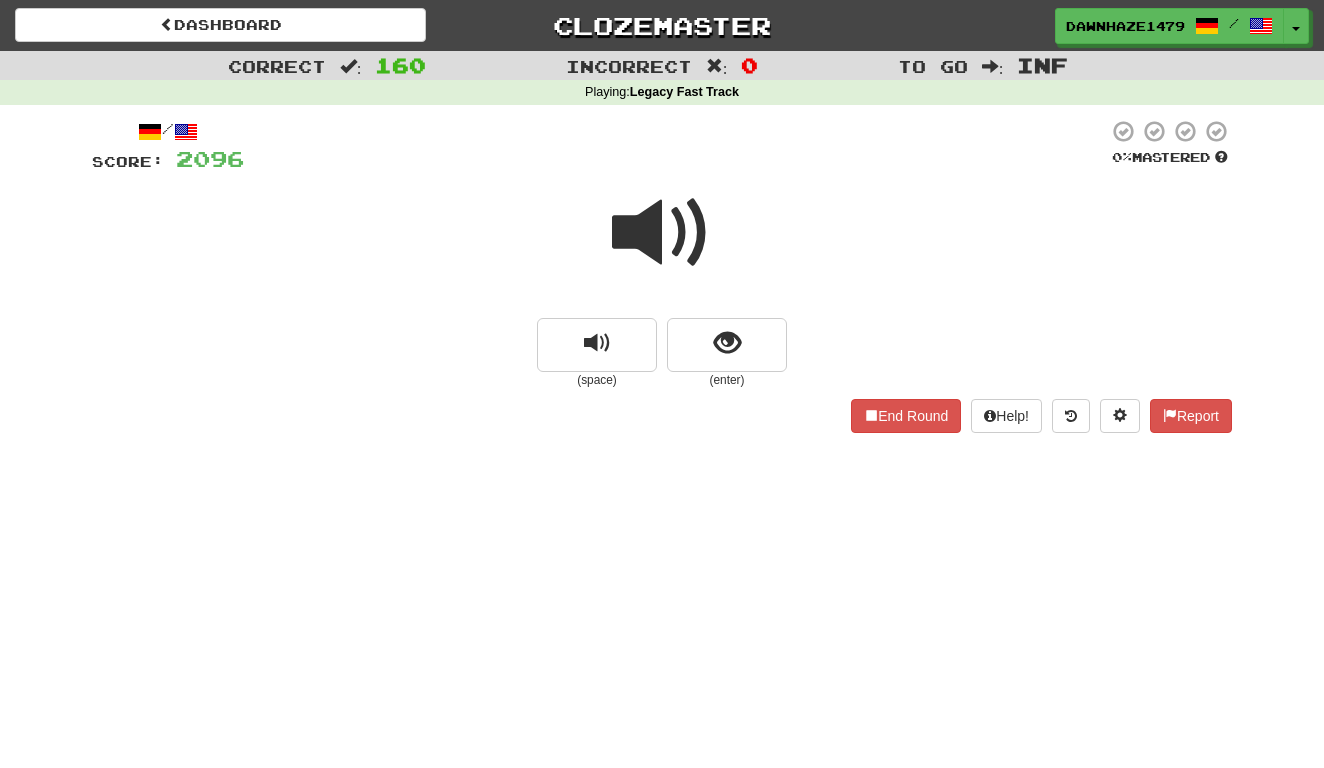click at bounding box center (662, 233) 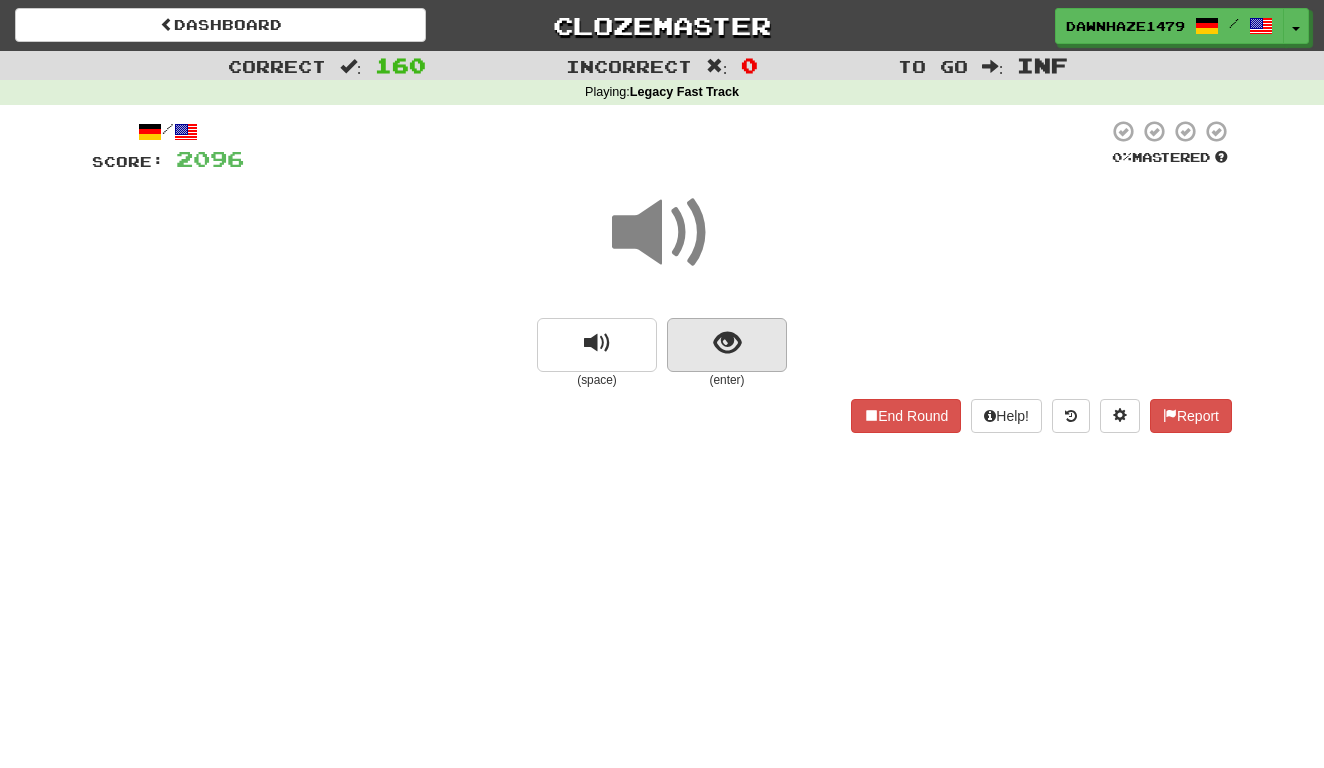 click at bounding box center [727, 343] 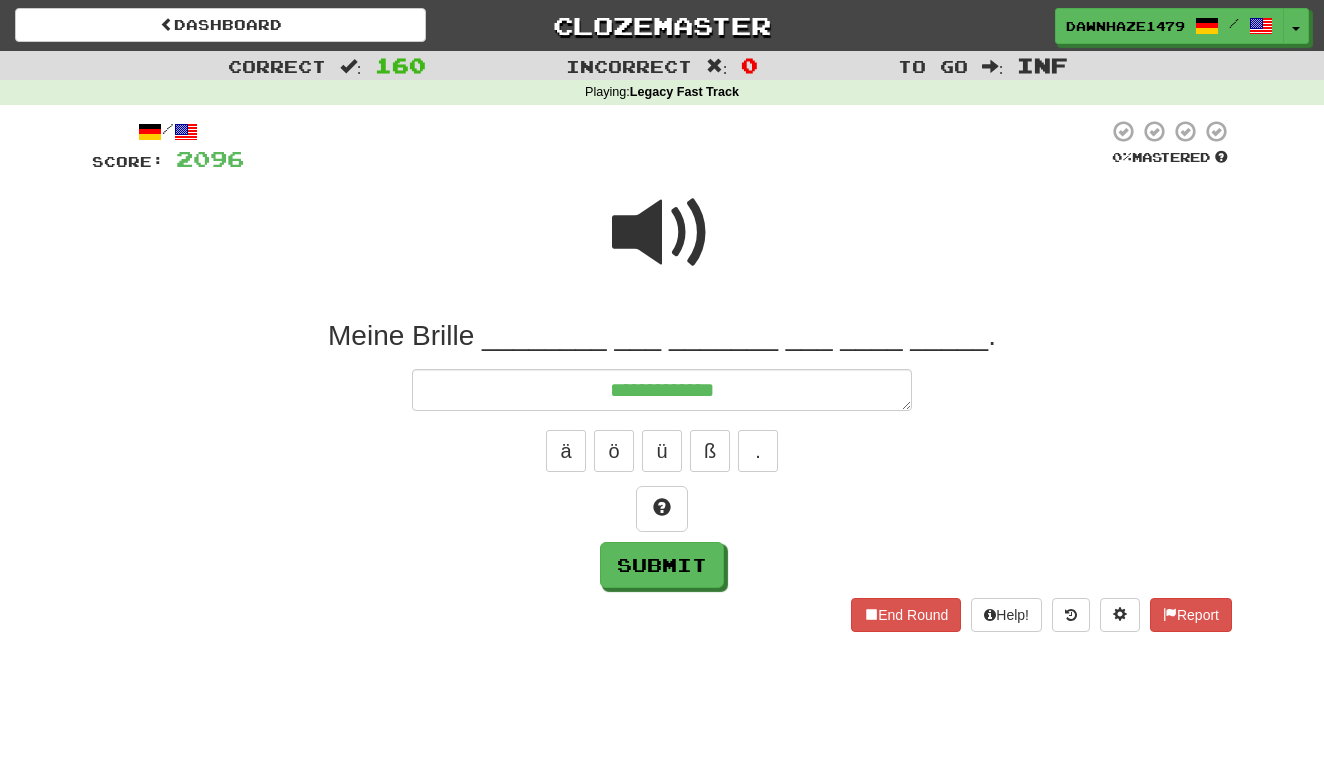 click at bounding box center [662, 233] 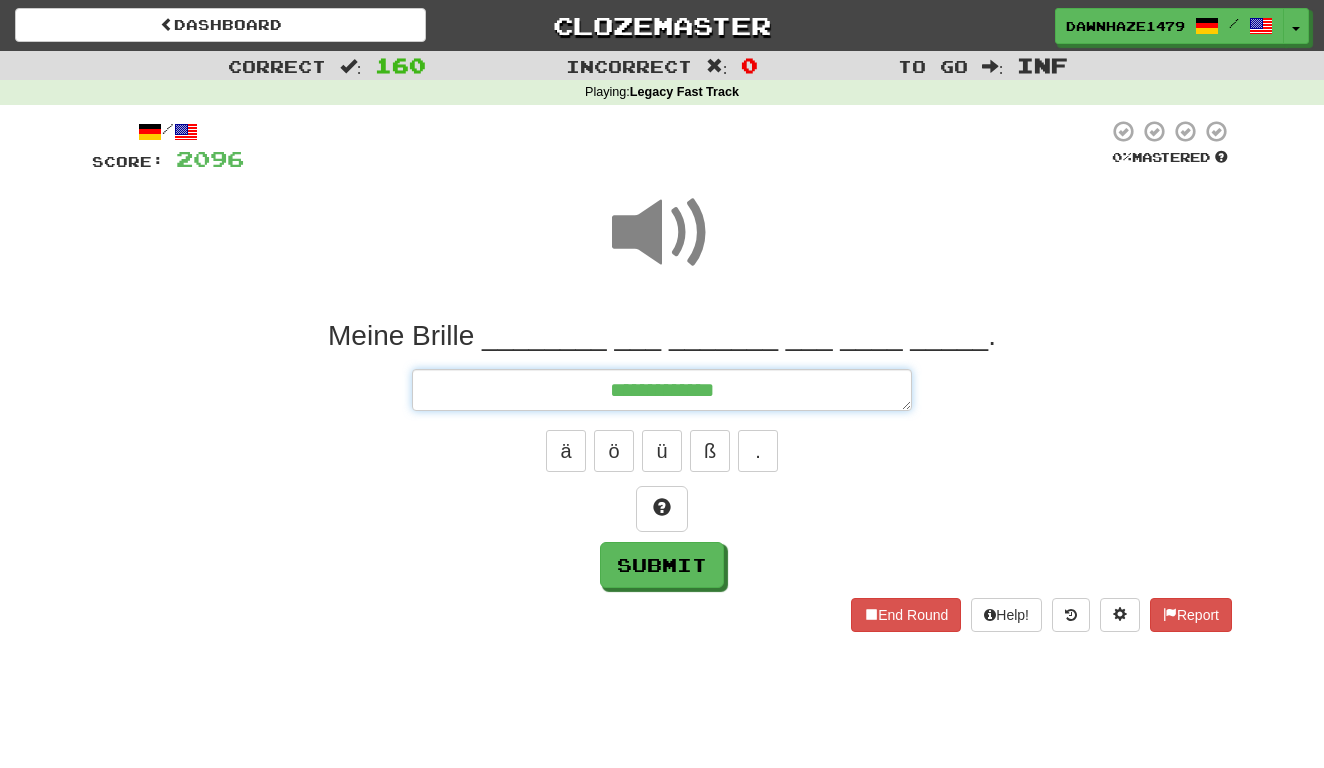 click on "**********" at bounding box center [662, 390] 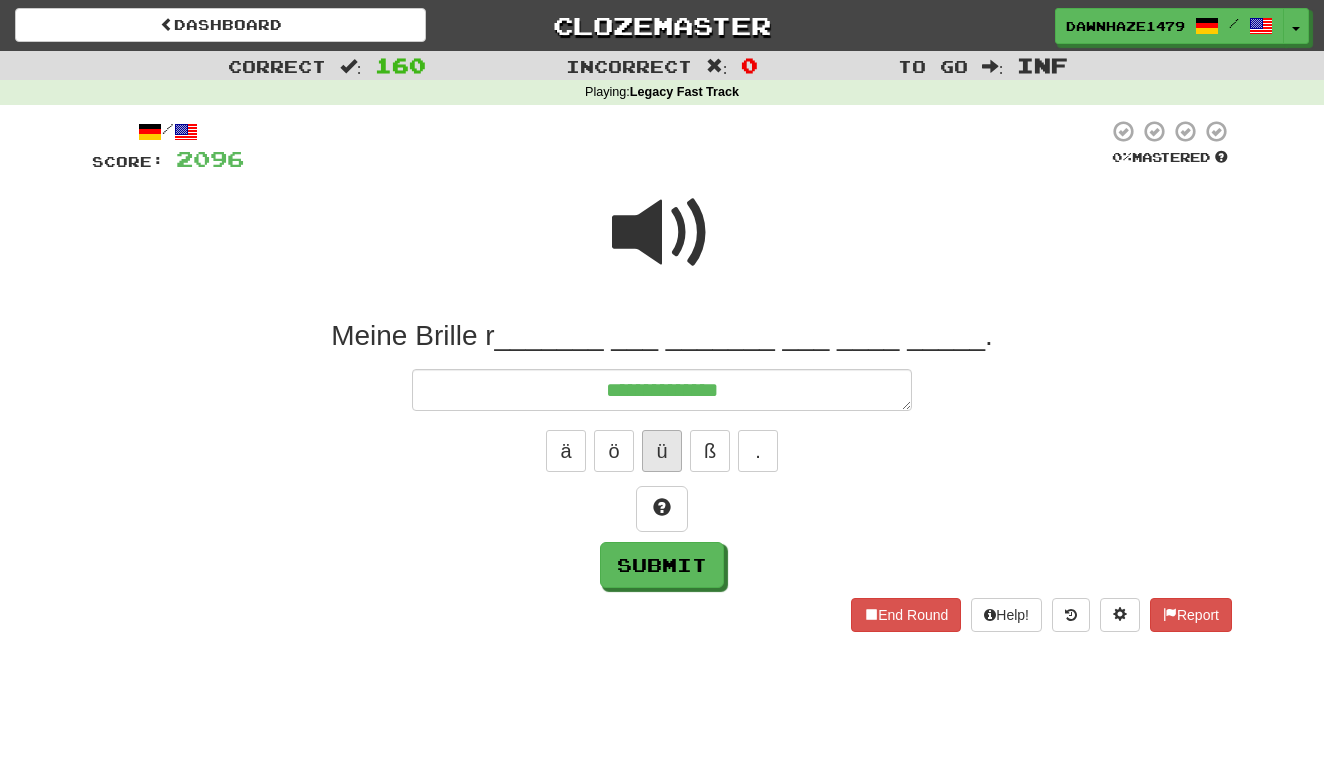 click on "ü" at bounding box center [662, 451] 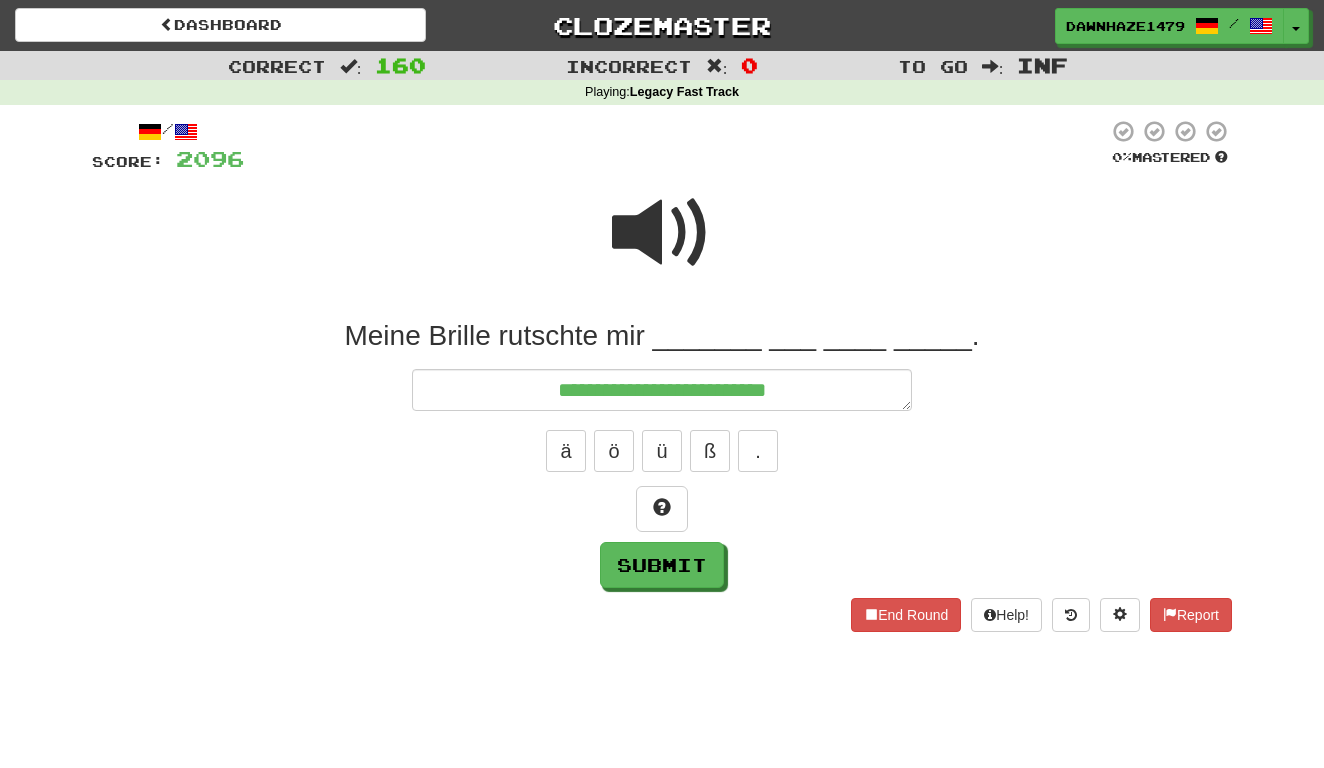 click at bounding box center (662, 233) 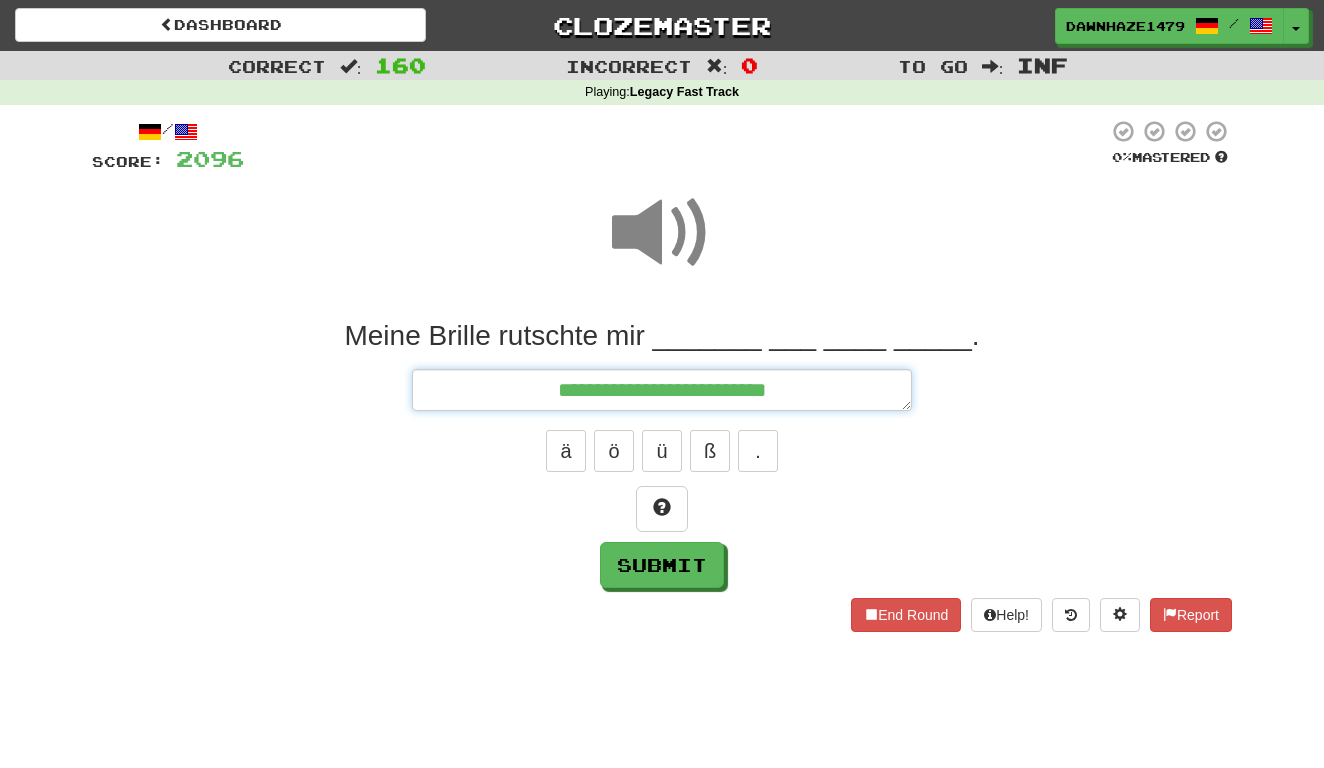 click on "**********" at bounding box center [662, 390] 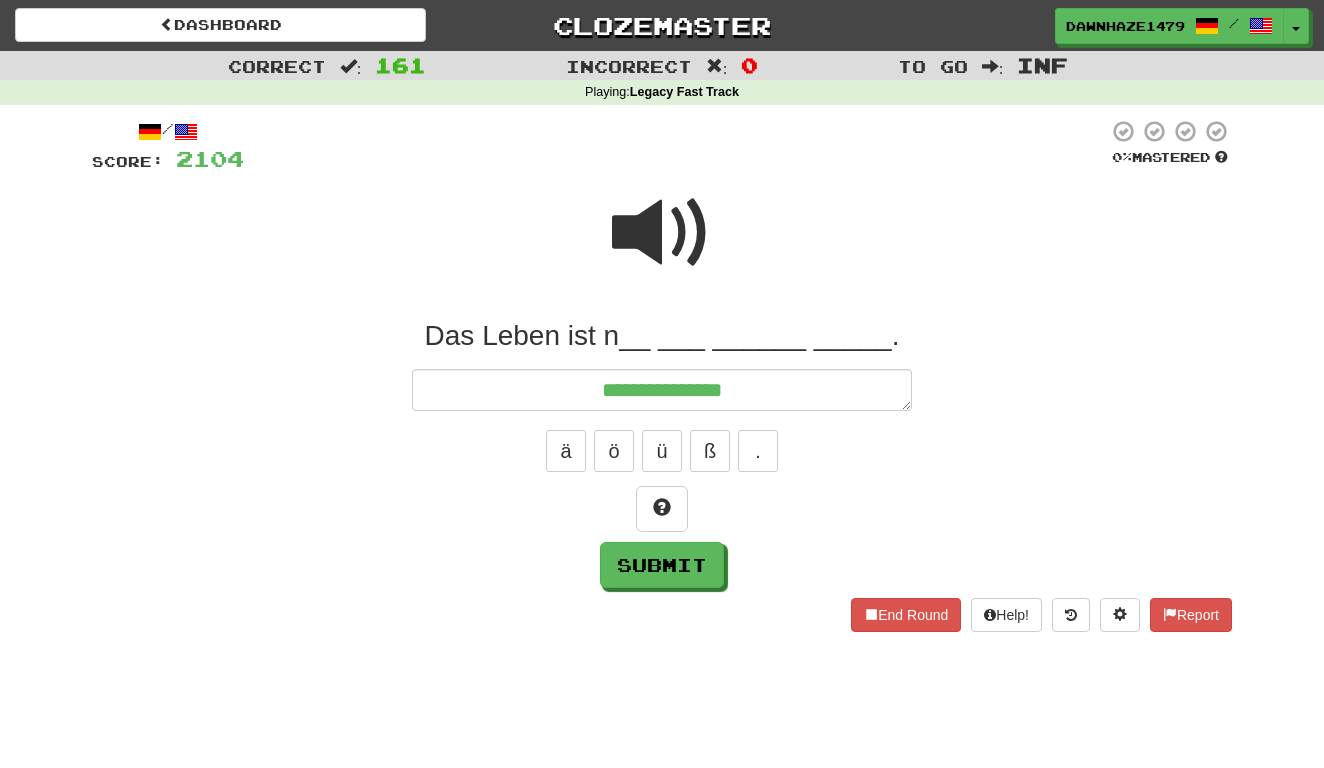 click at bounding box center [662, 233] 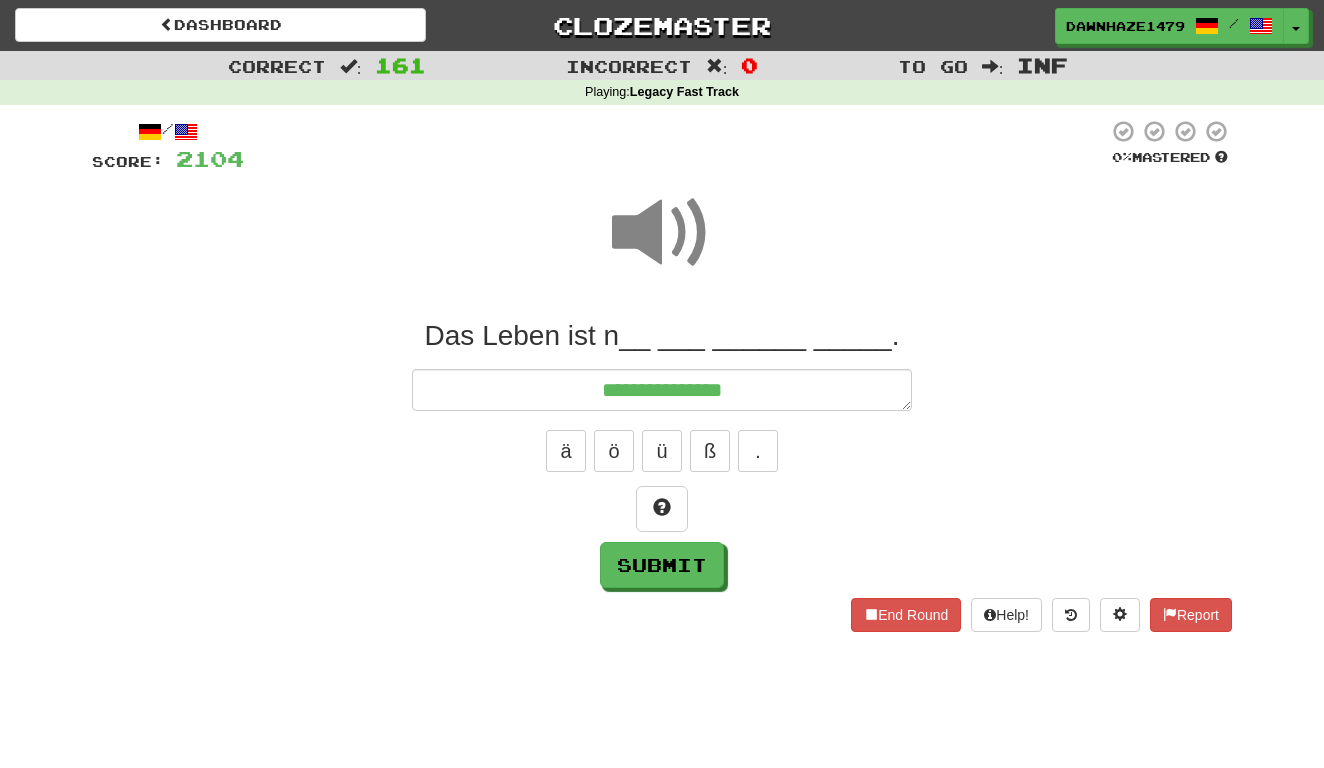 click on "**********" at bounding box center [662, 453] 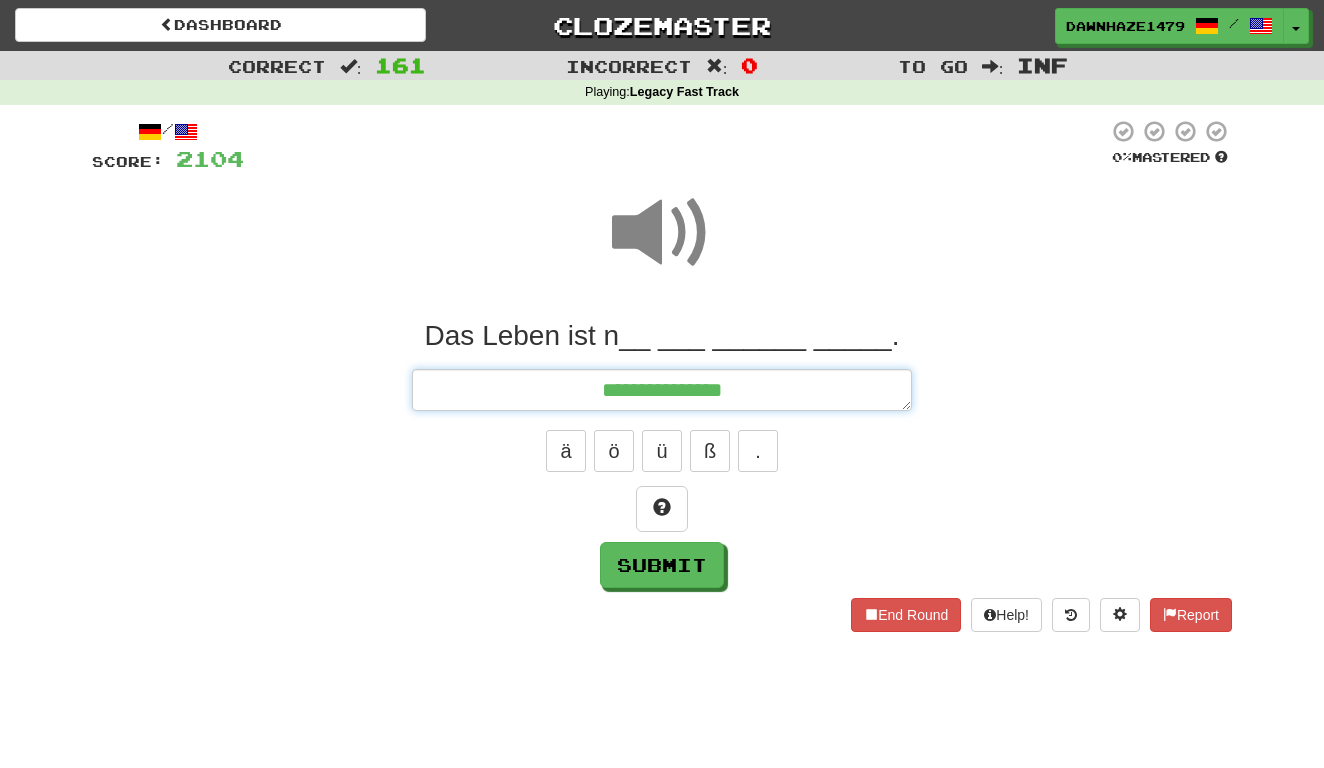 click on "**********" at bounding box center [662, 390] 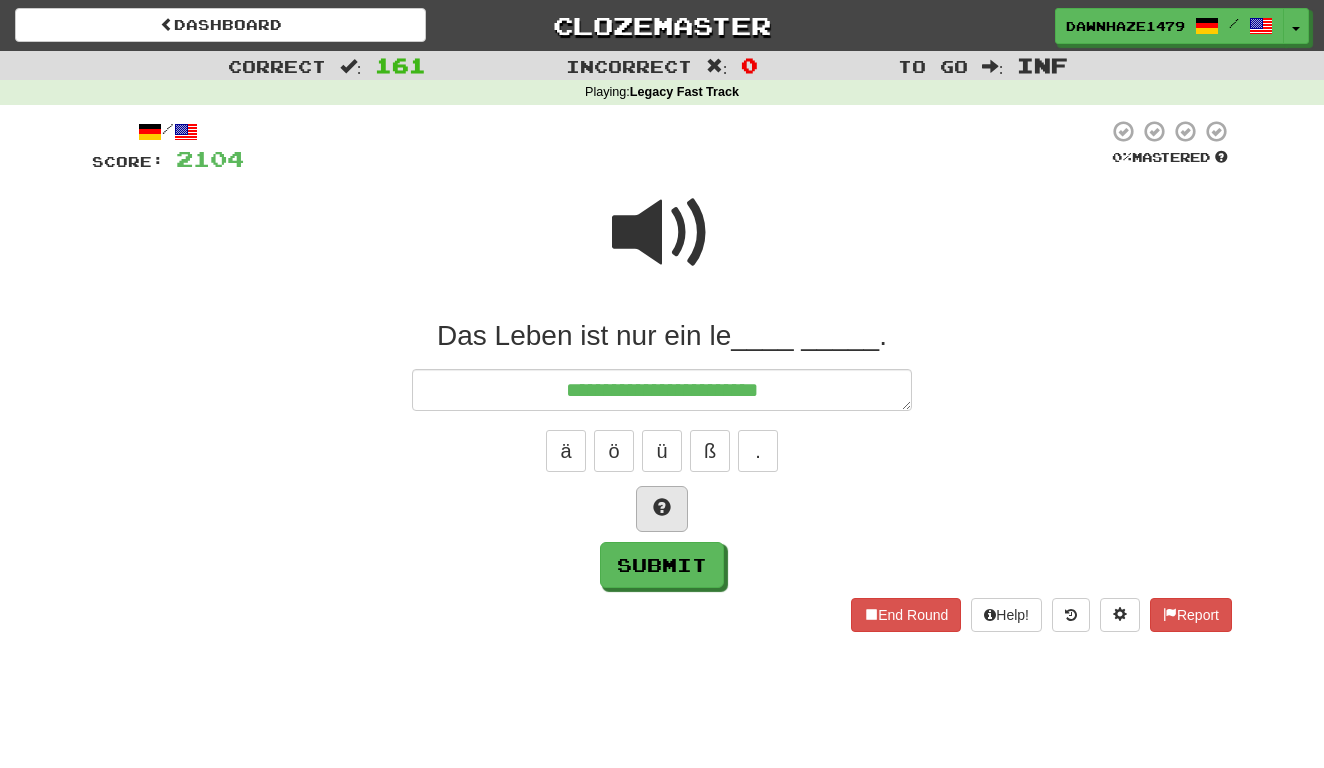 click at bounding box center [662, 509] 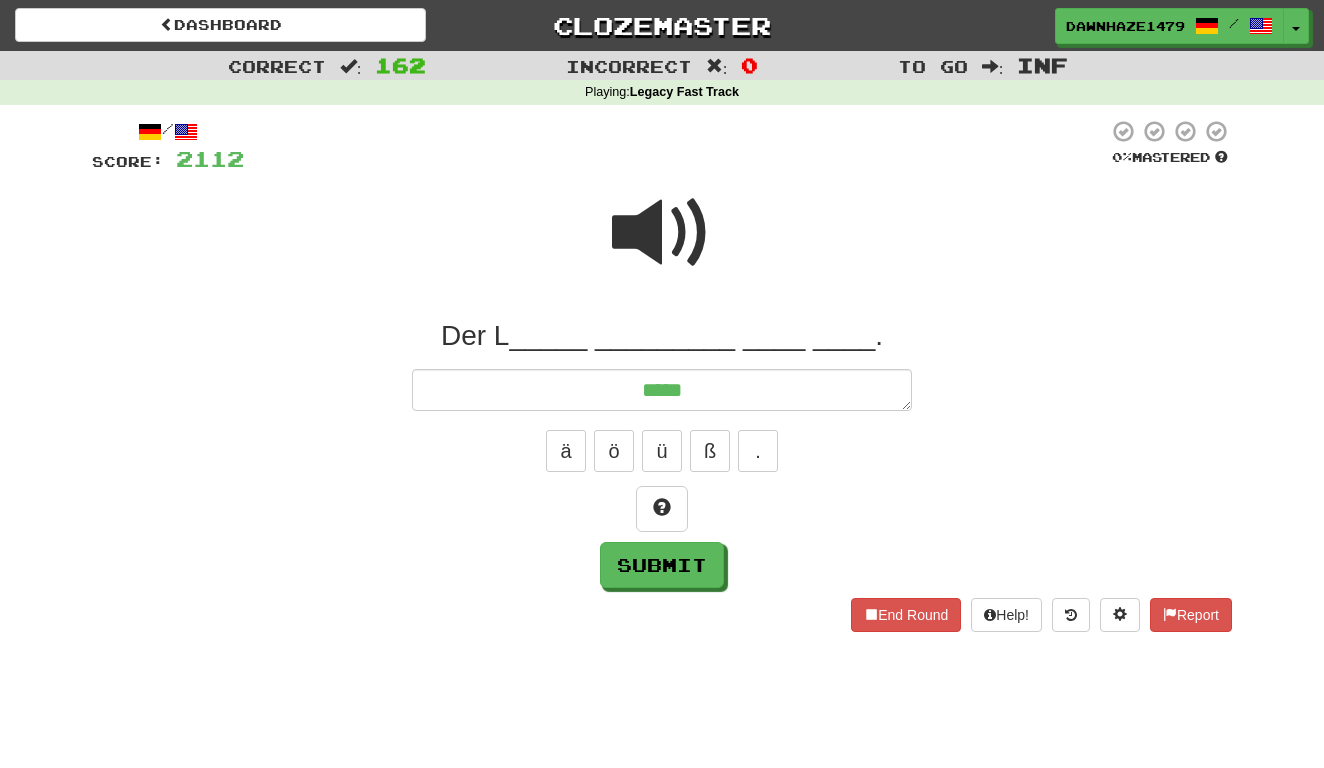 click on "*****" at bounding box center (662, 390) 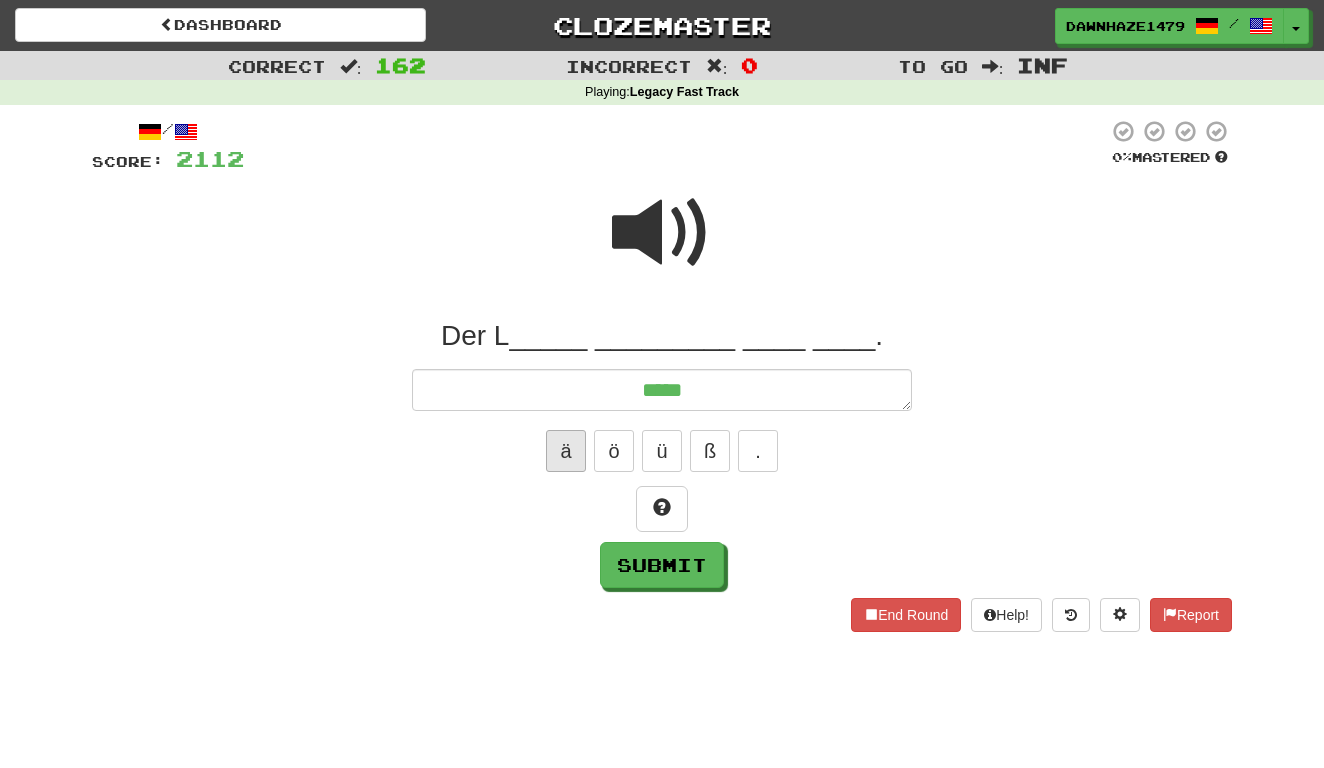 click on "ä" at bounding box center [566, 451] 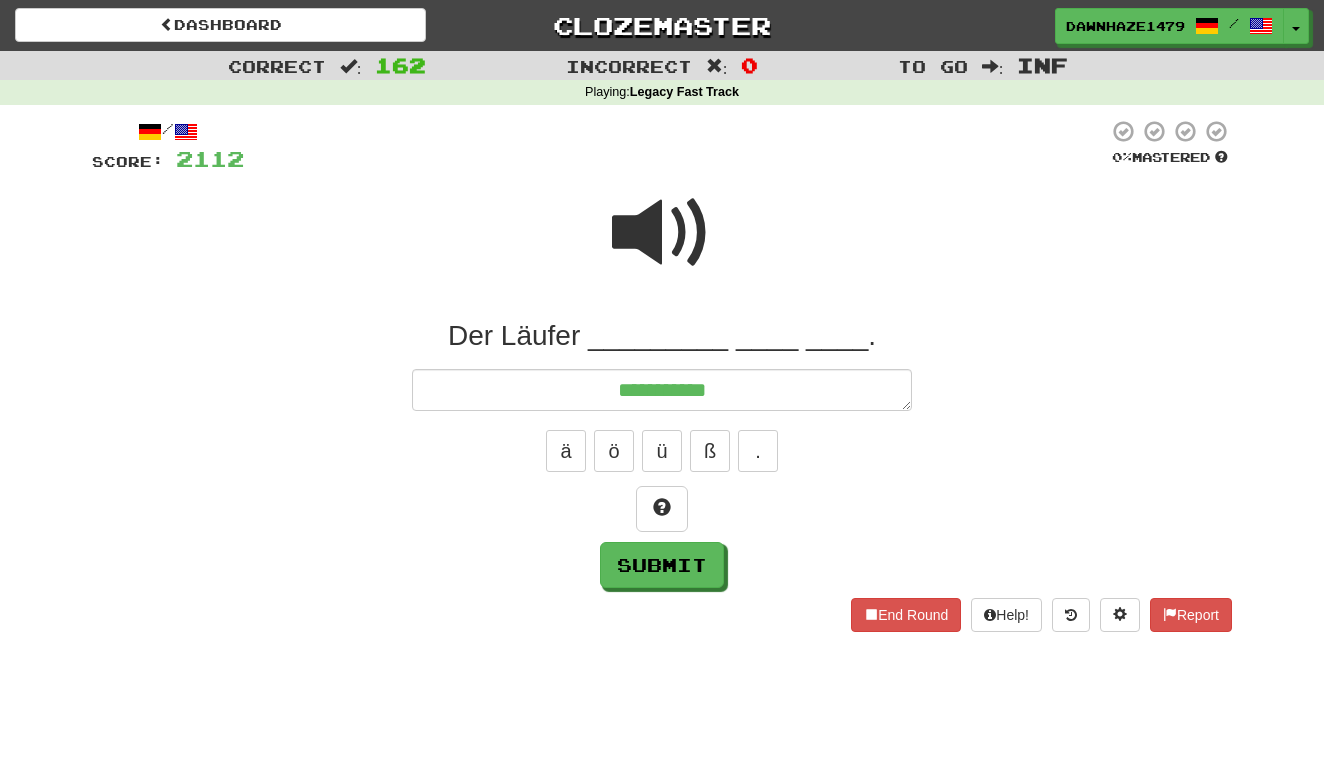 click at bounding box center (662, 233) 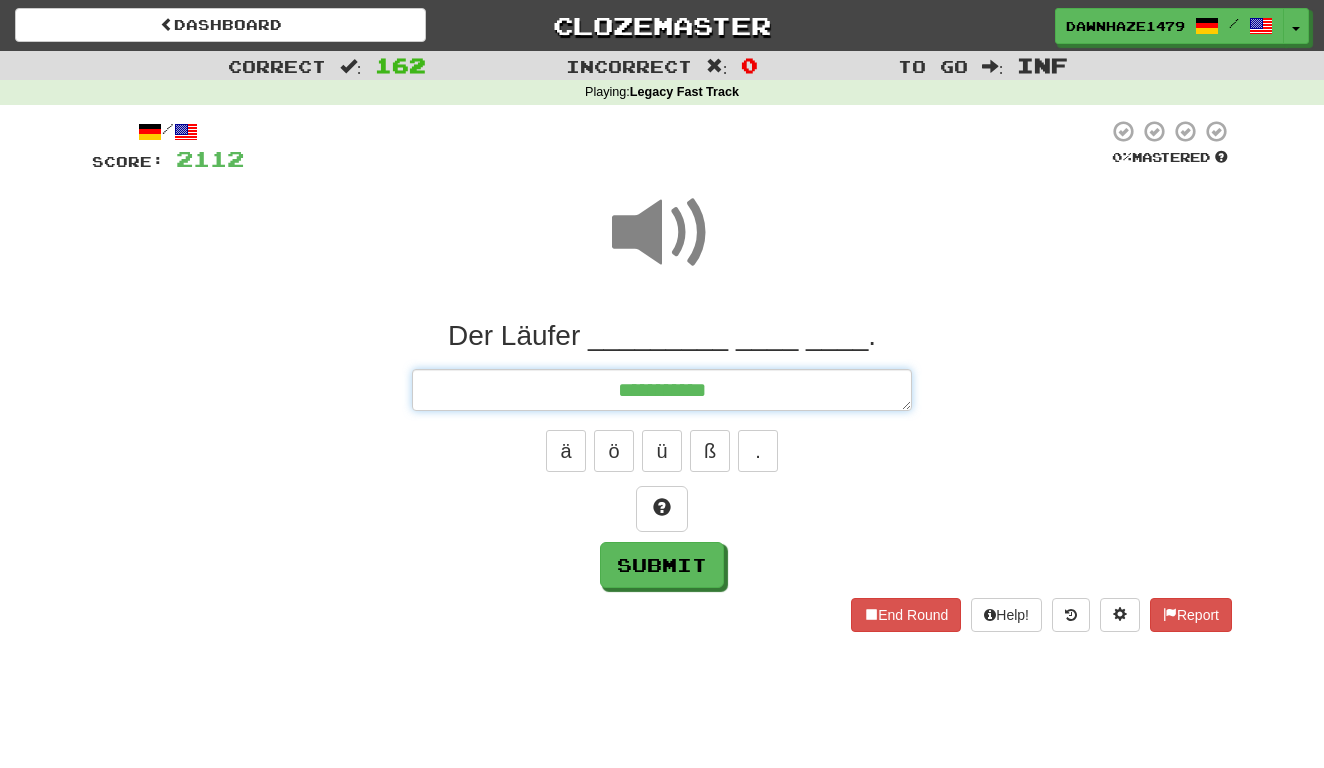 click on "**********" at bounding box center (662, 390) 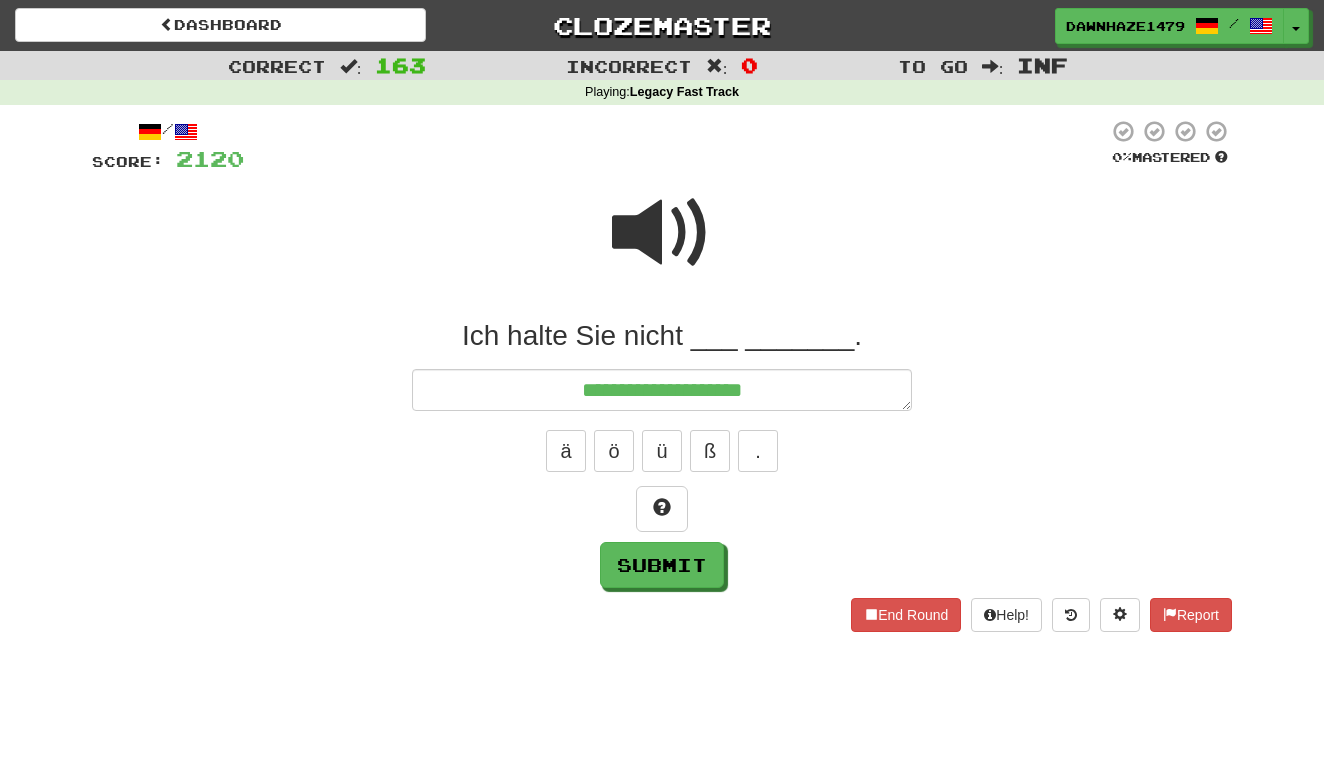 click at bounding box center (662, 233) 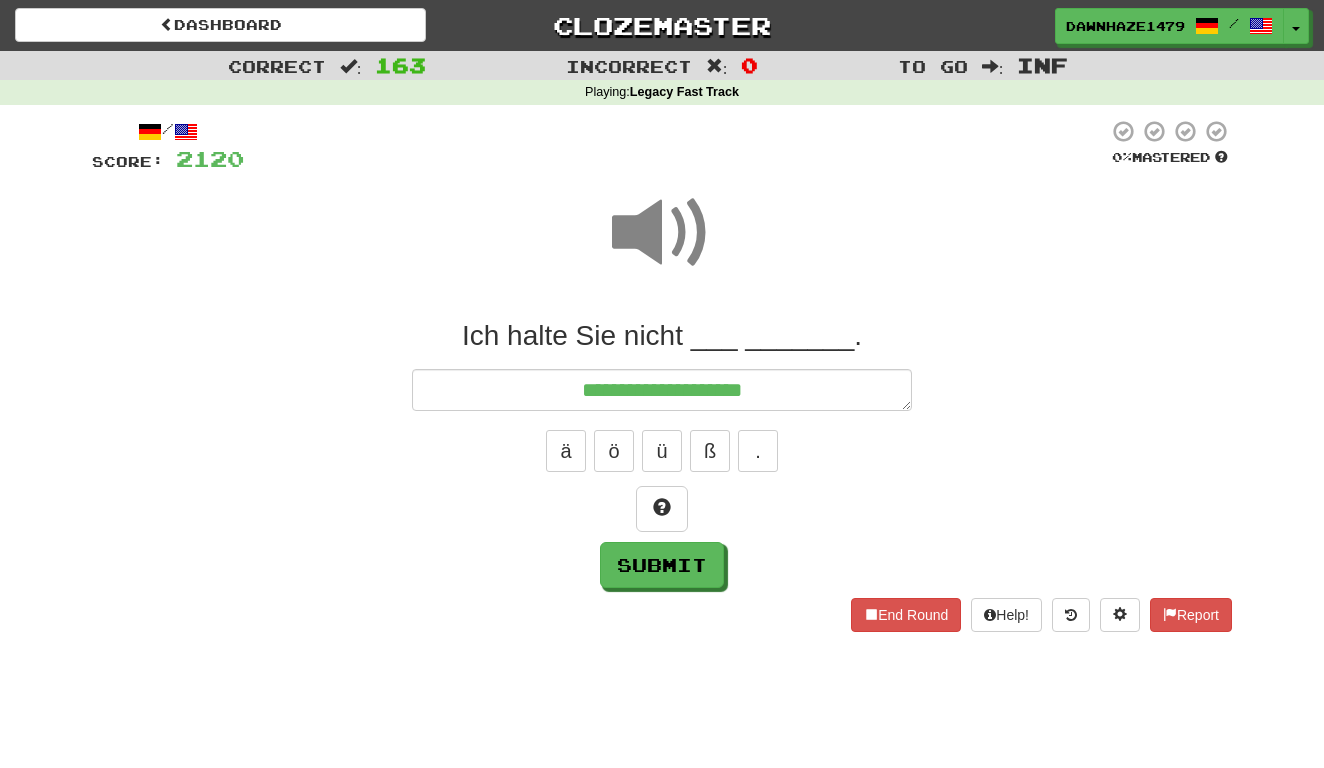 click on "**********" at bounding box center [662, 453] 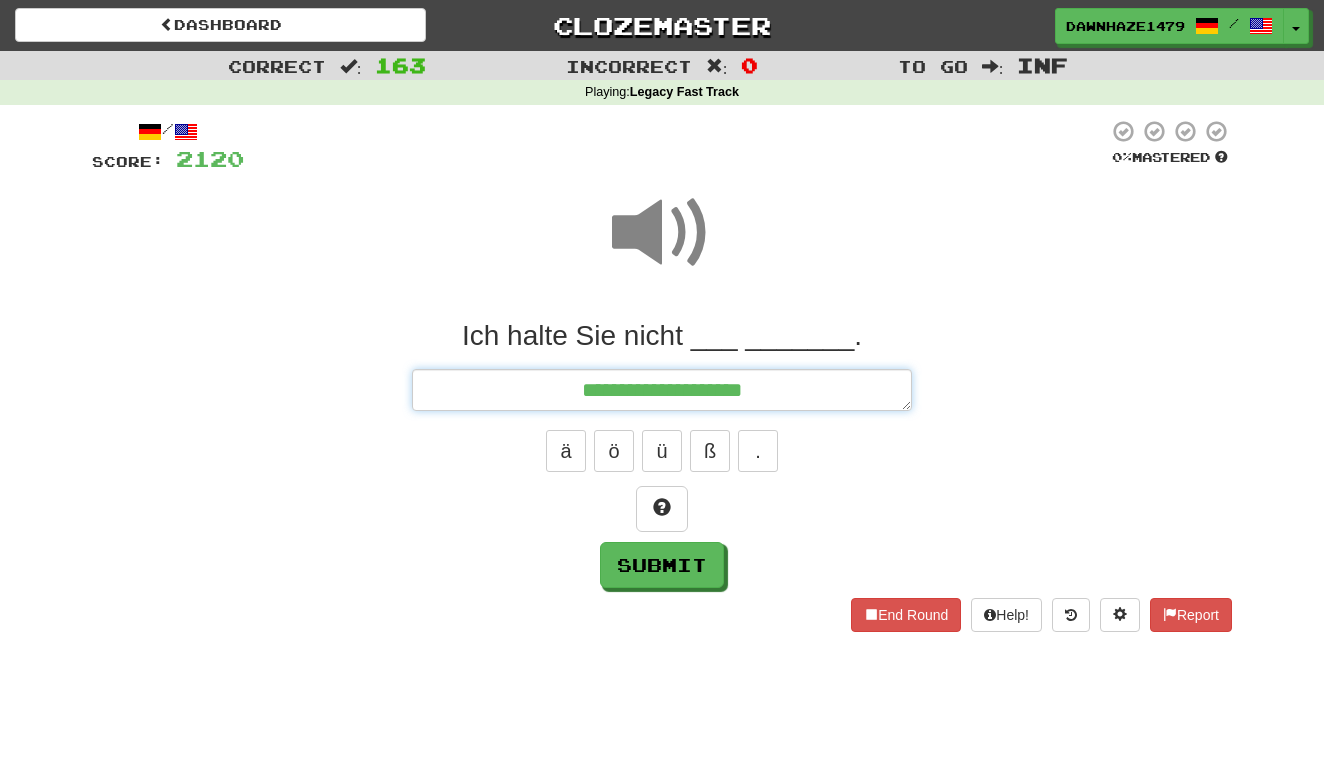 click on "**********" at bounding box center (662, 390) 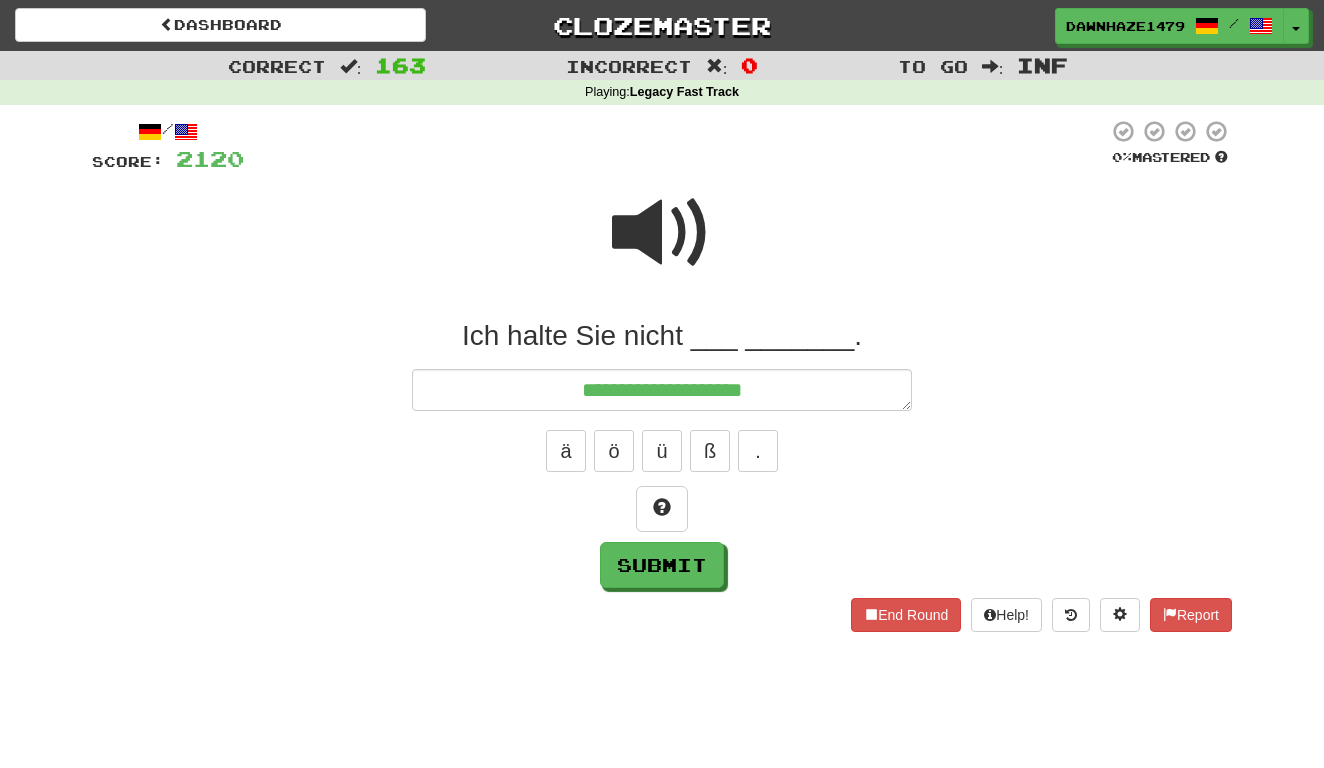 click at bounding box center [662, 233] 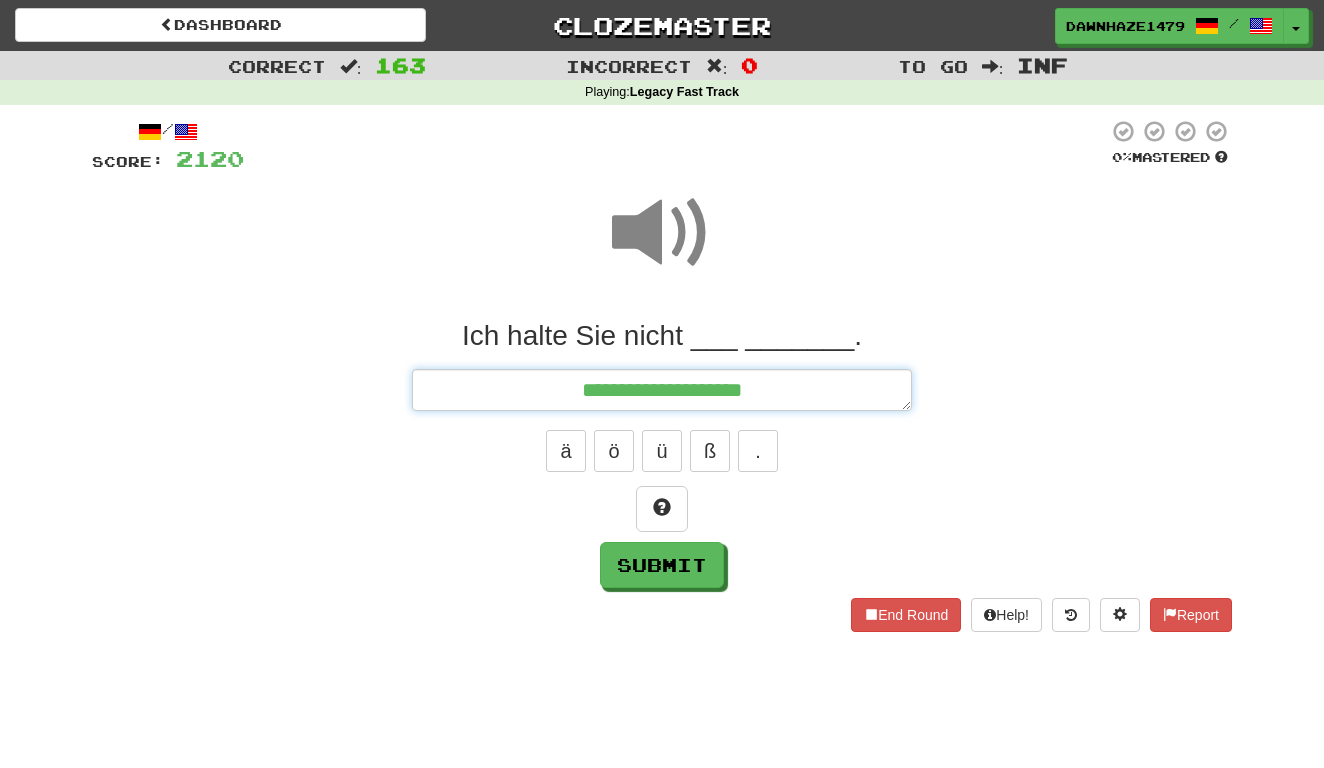 click on "**********" at bounding box center [662, 390] 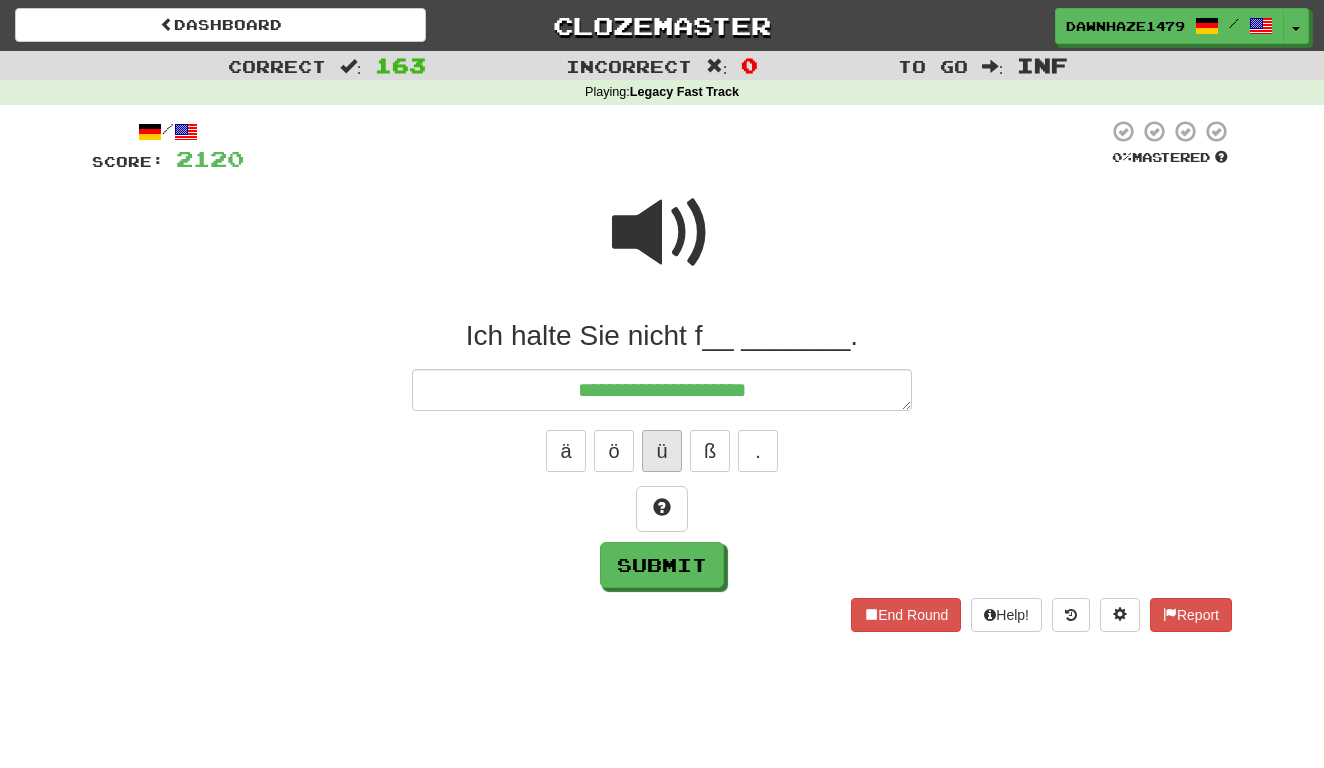 click on "ü" at bounding box center (662, 451) 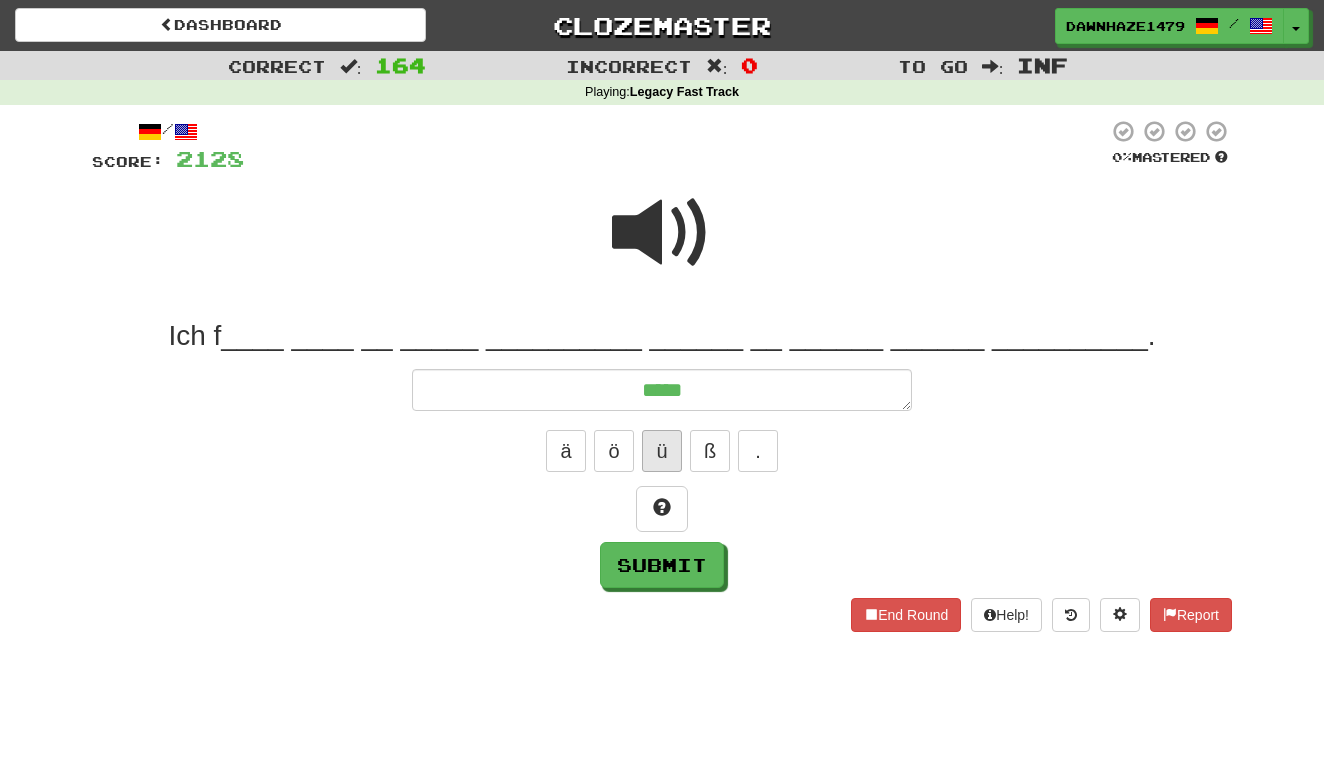 click on "ü" at bounding box center (662, 451) 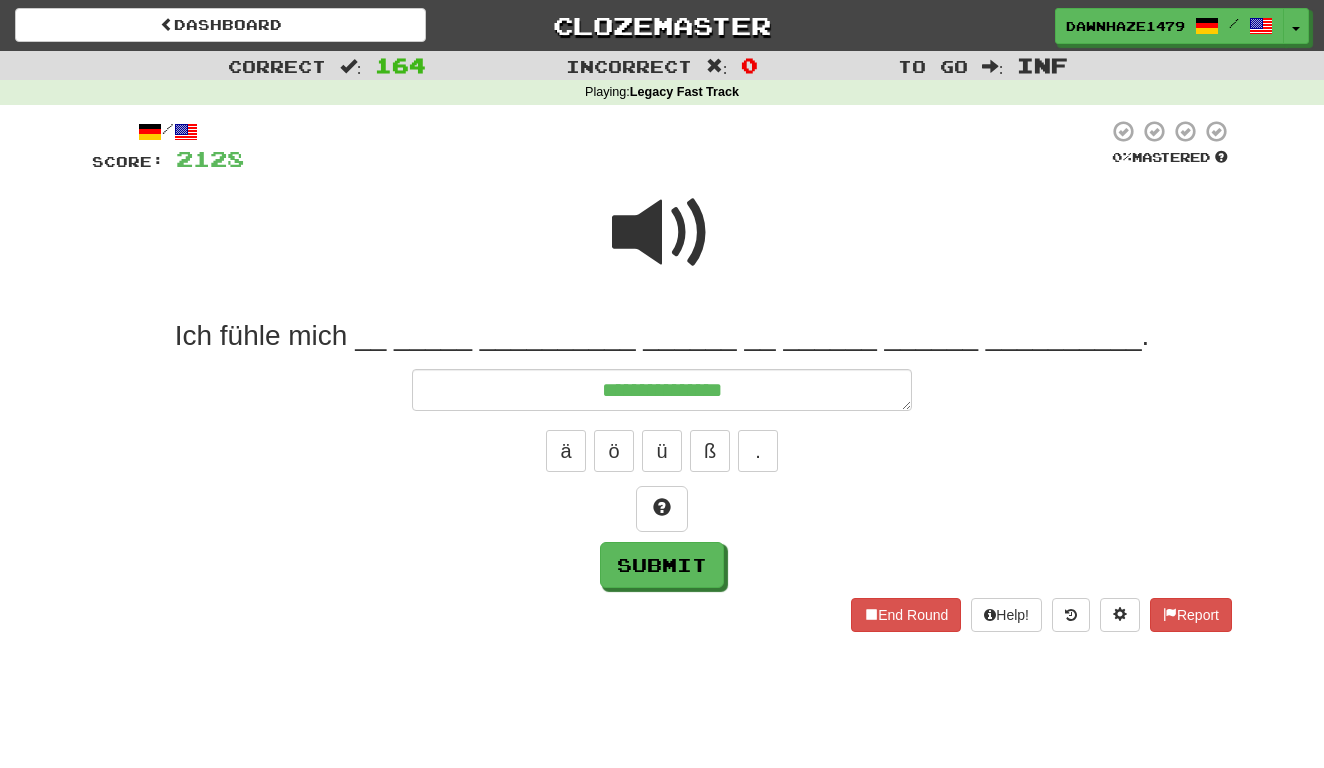 click at bounding box center [662, 233] 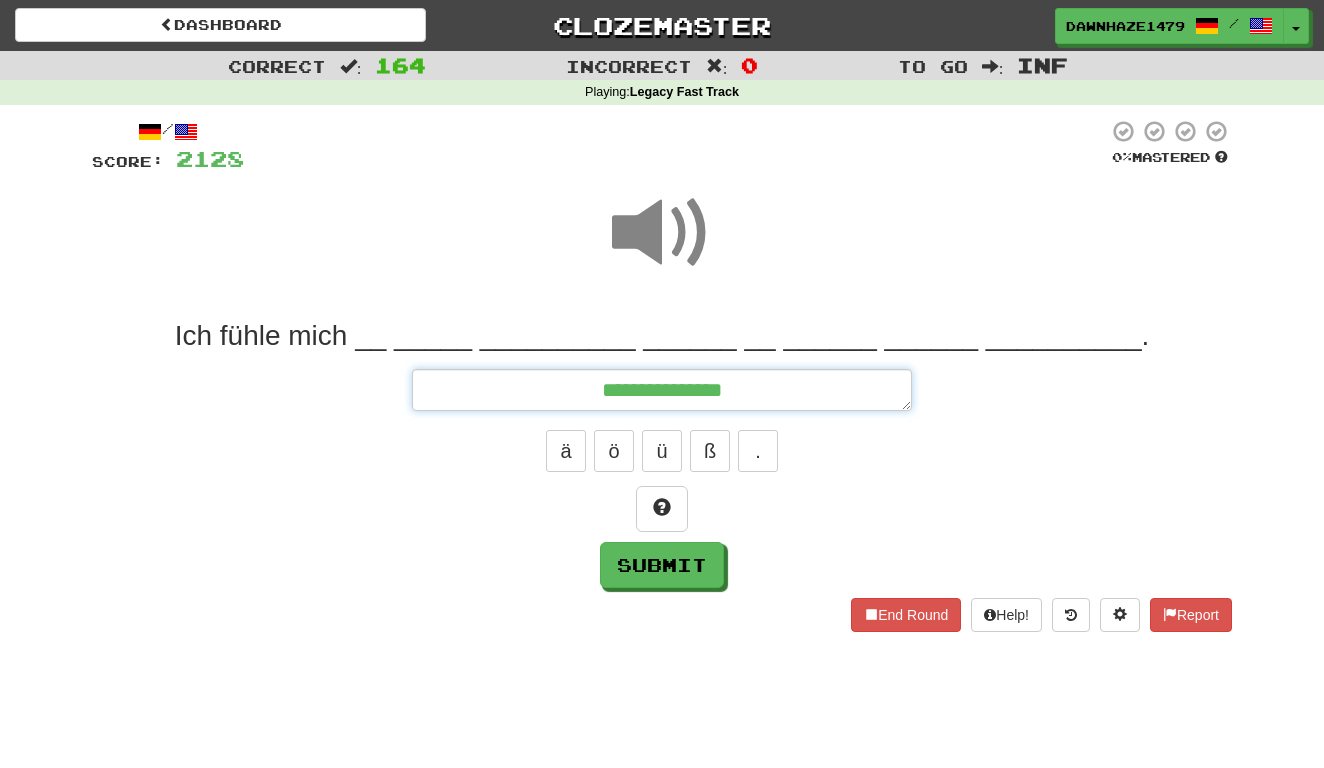 click on "**********" at bounding box center [662, 390] 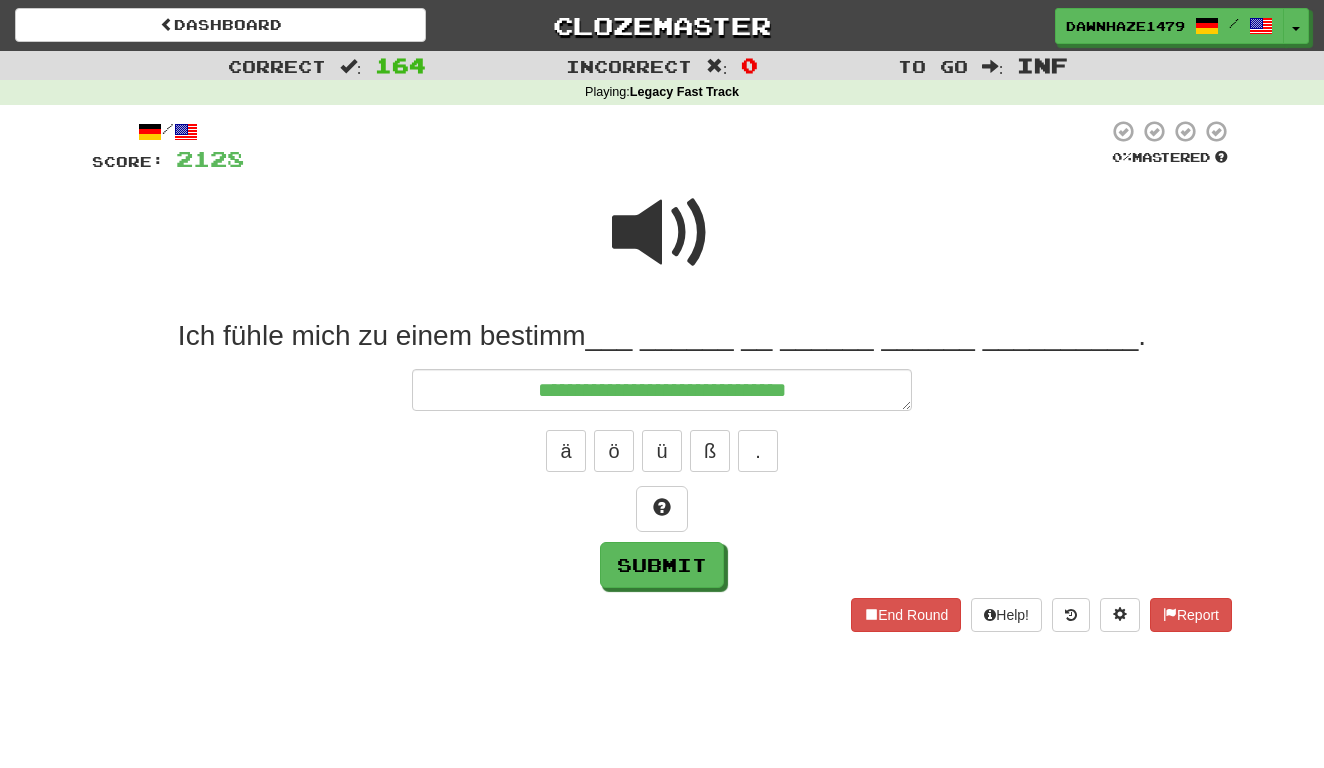 click at bounding box center [662, 233] 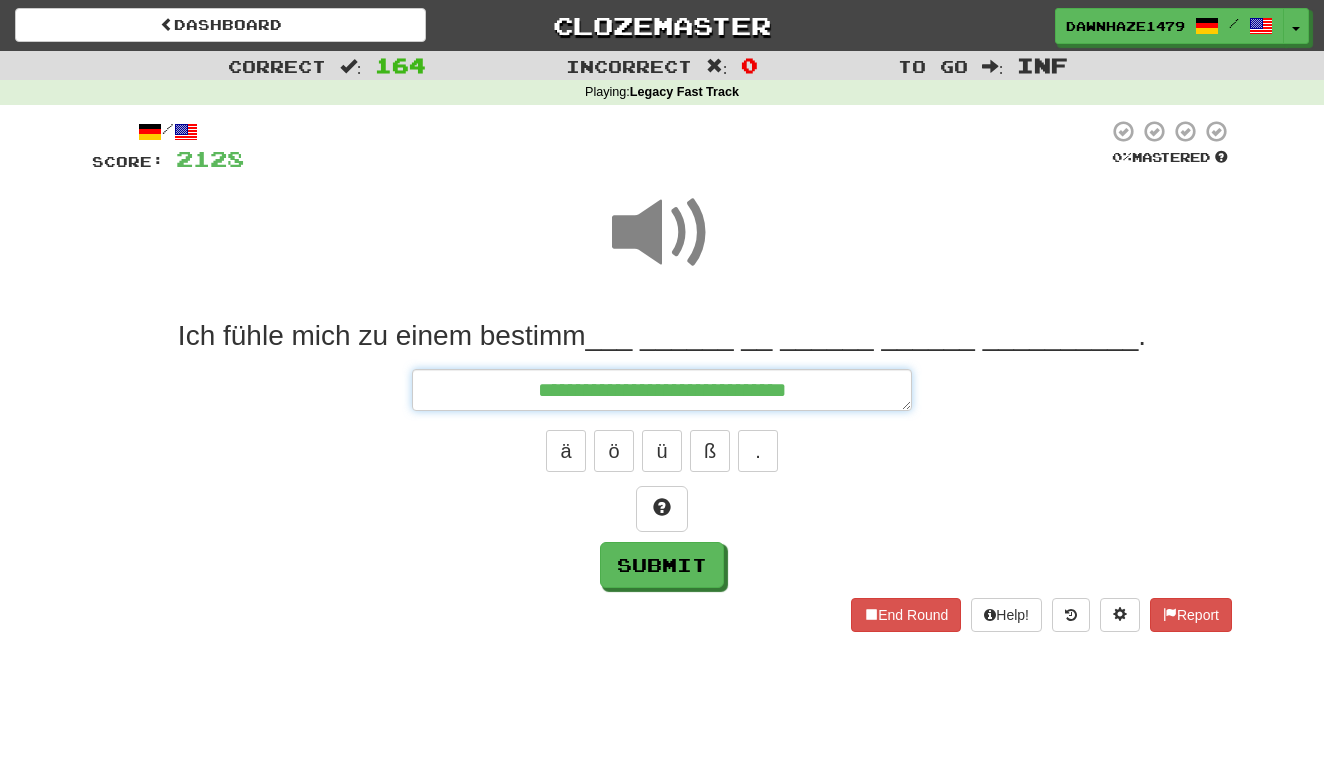 click on "**********" at bounding box center [662, 390] 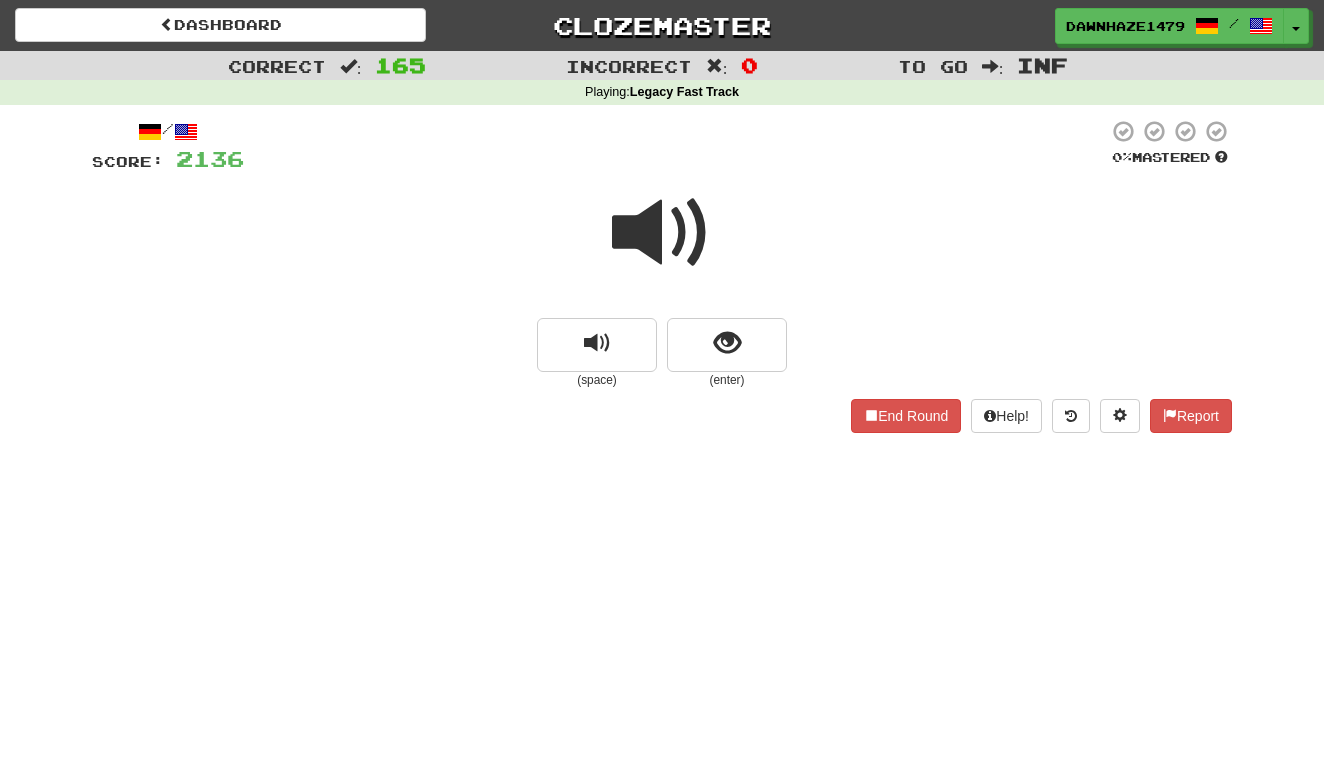 click at bounding box center (662, 233) 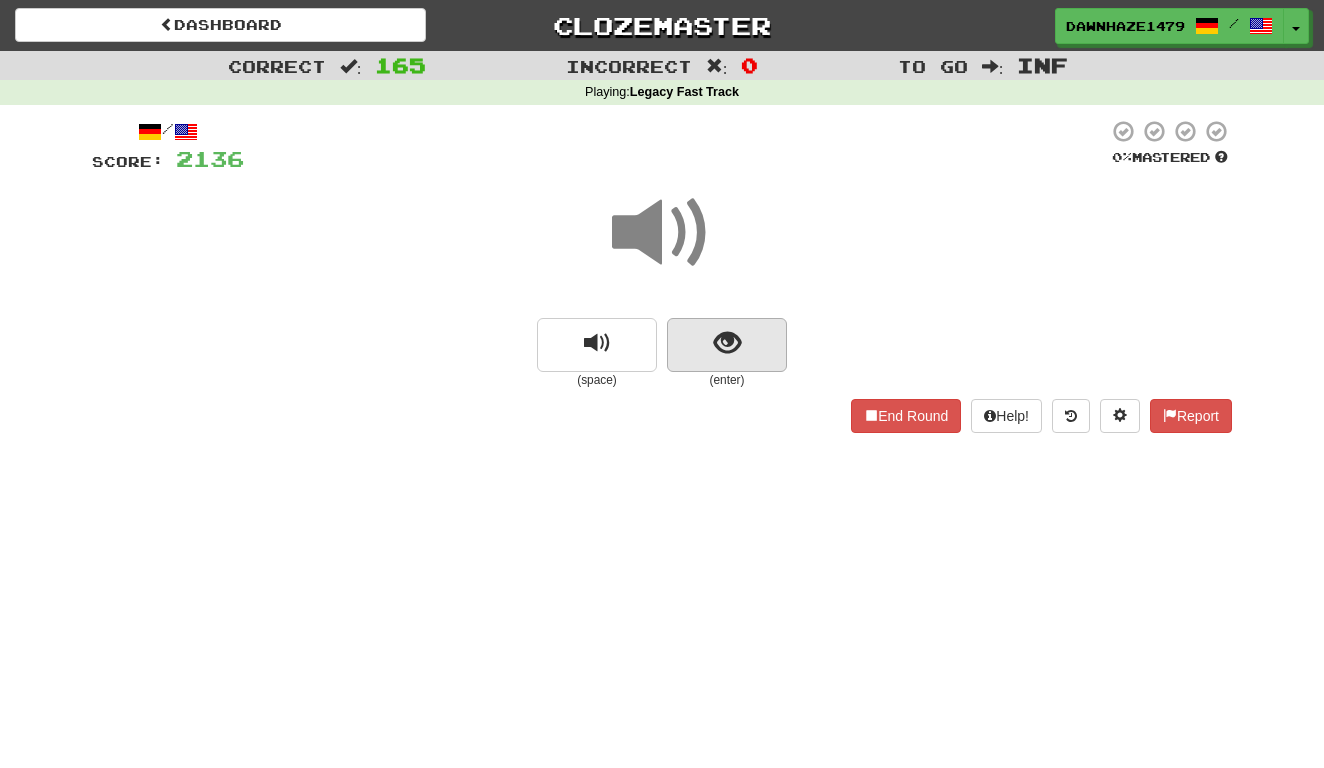 click at bounding box center [727, 343] 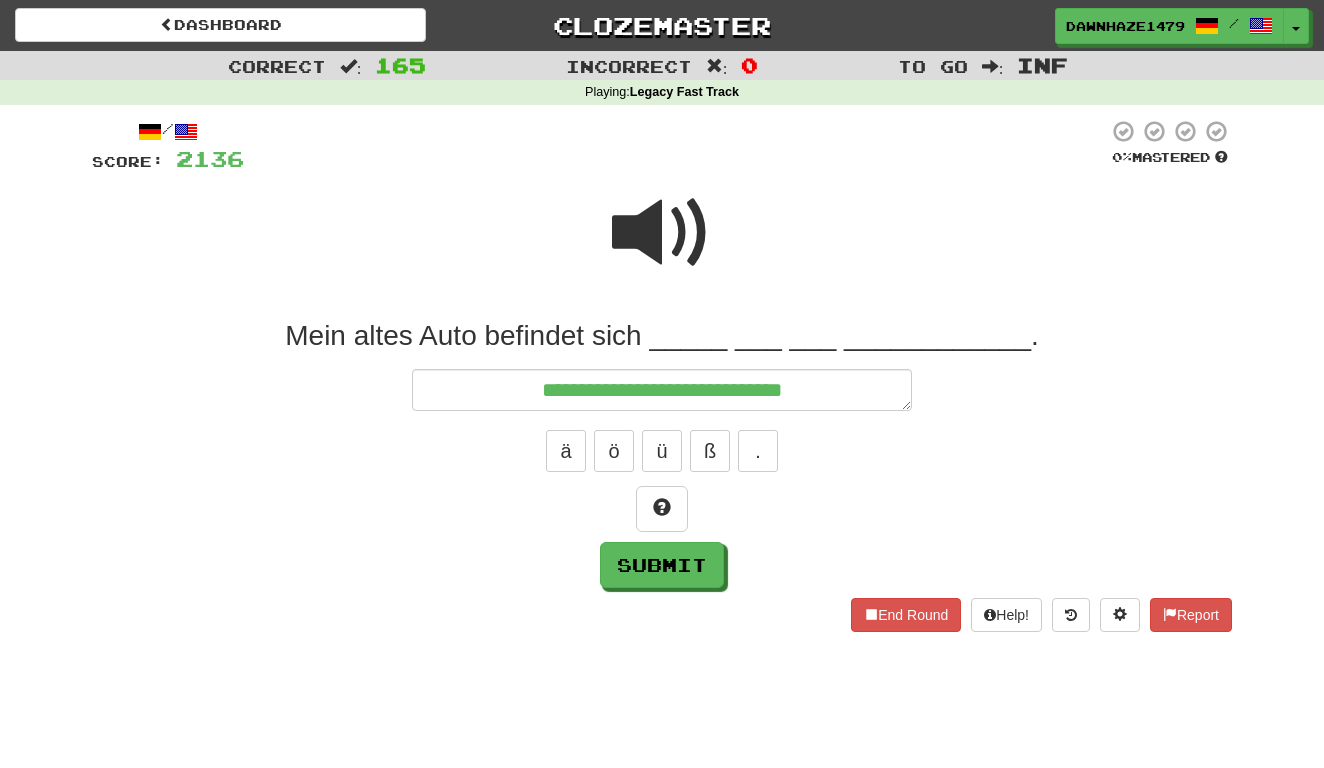 click at bounding box center [662, 233] 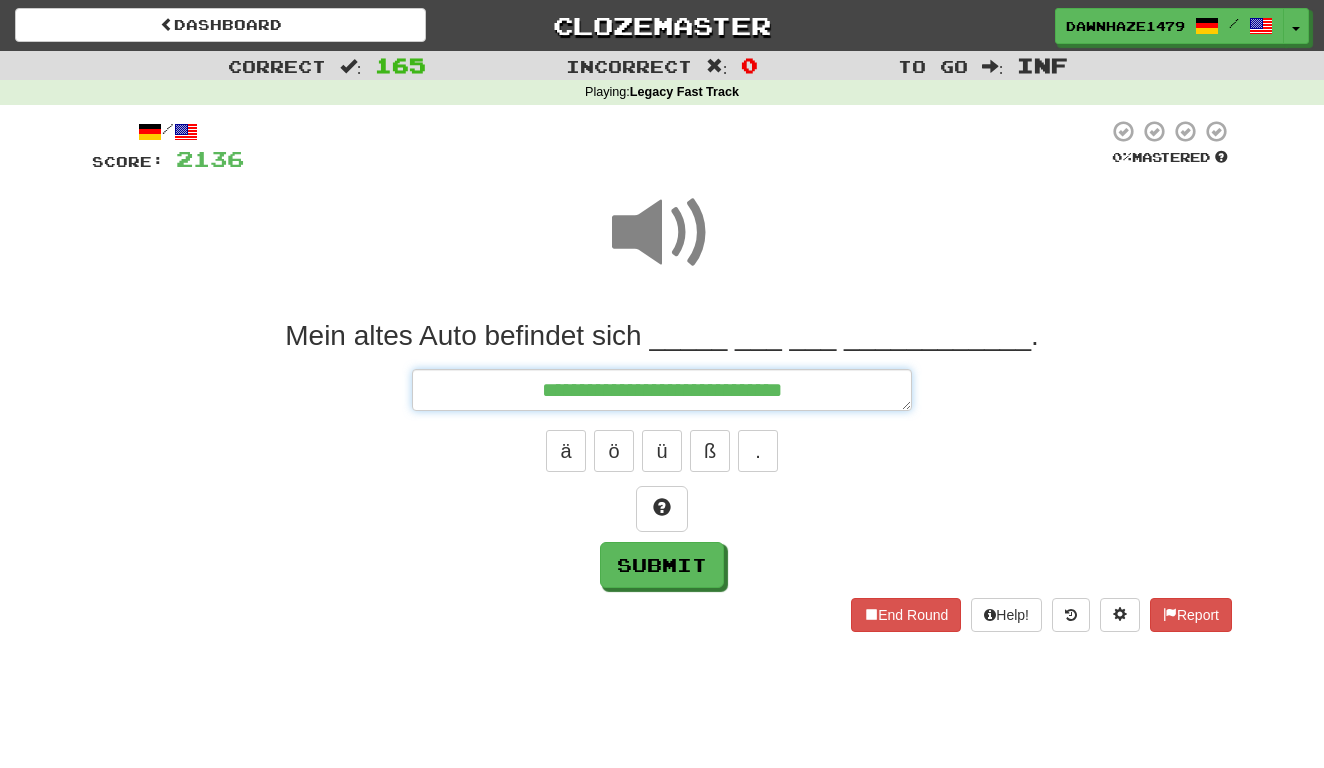 click on "**********" at bounding box center (662, 390) 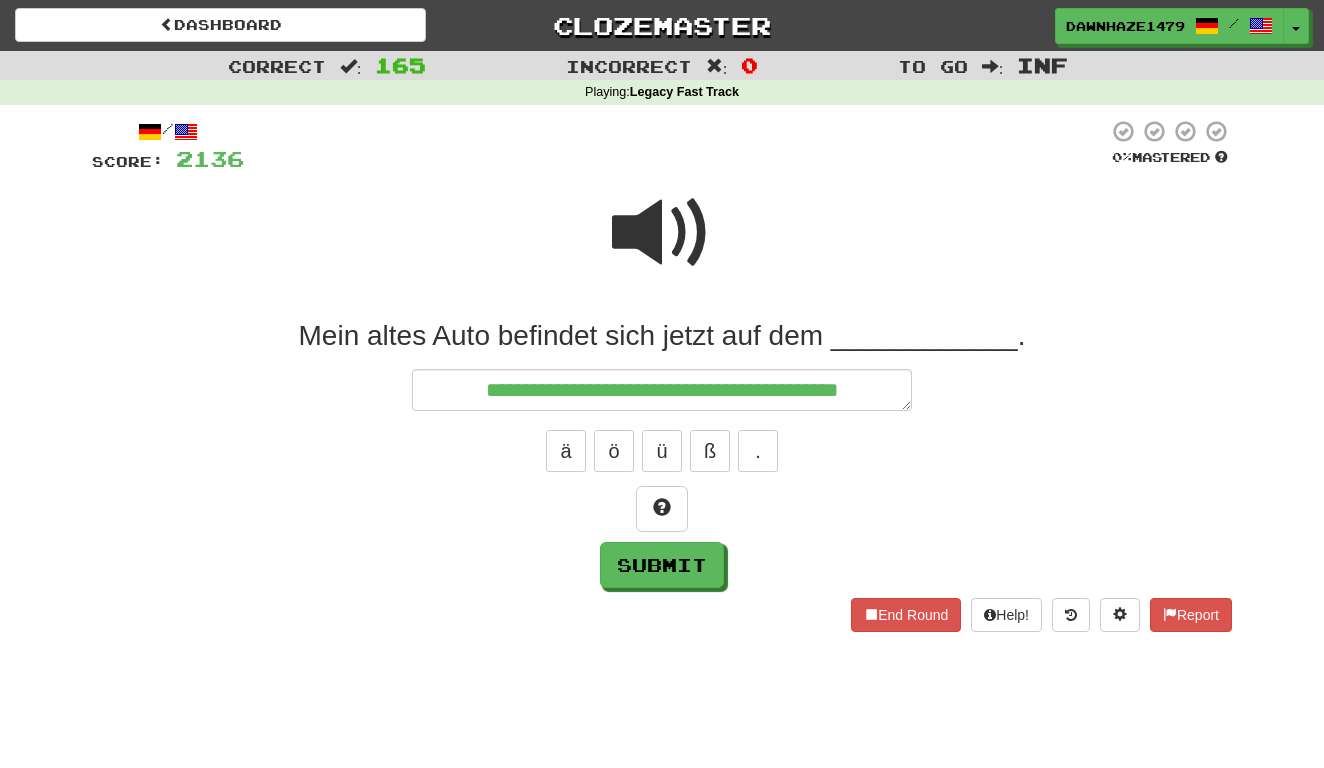 click at bounding box center (662, 246) 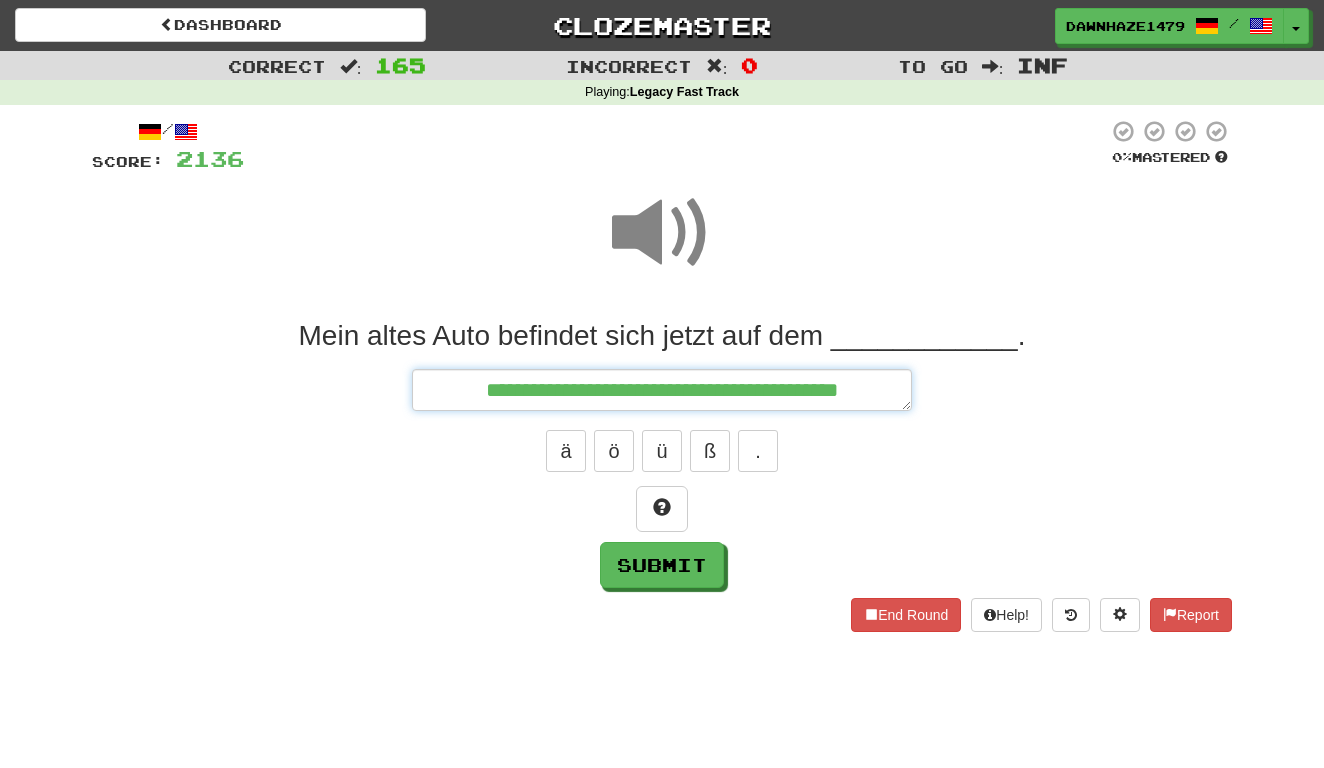 click on "**********" at bounding box center [662, 390] 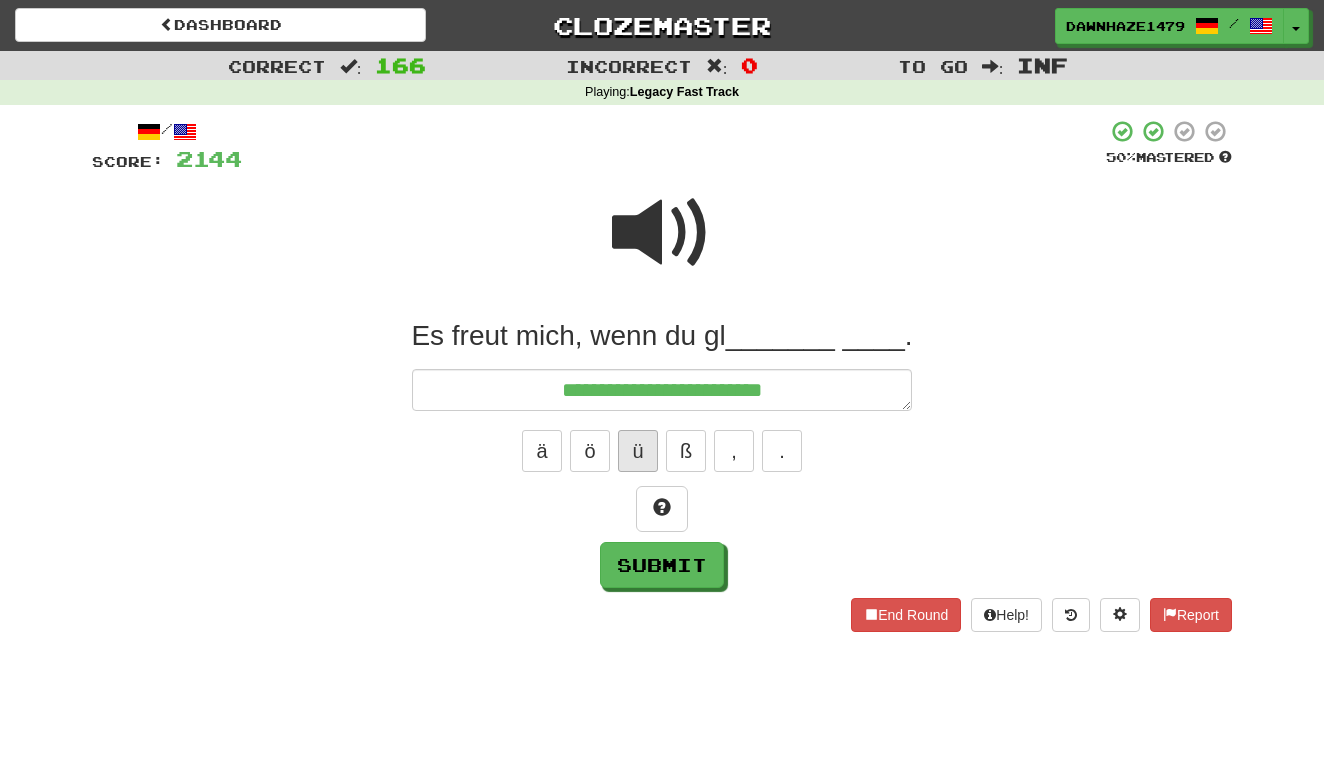 click on "ü" at bounding box center (638, 451) 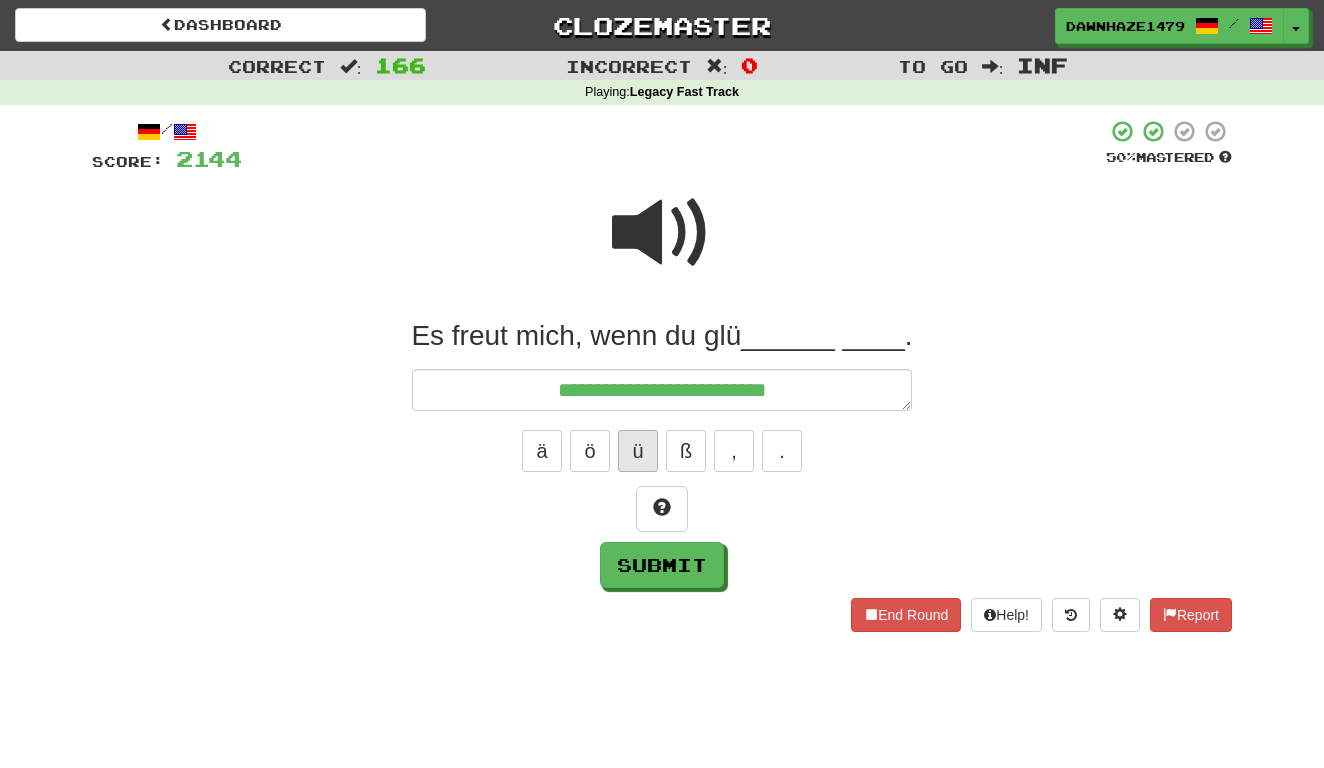 click on "ü" at bounding box center [638, 451] 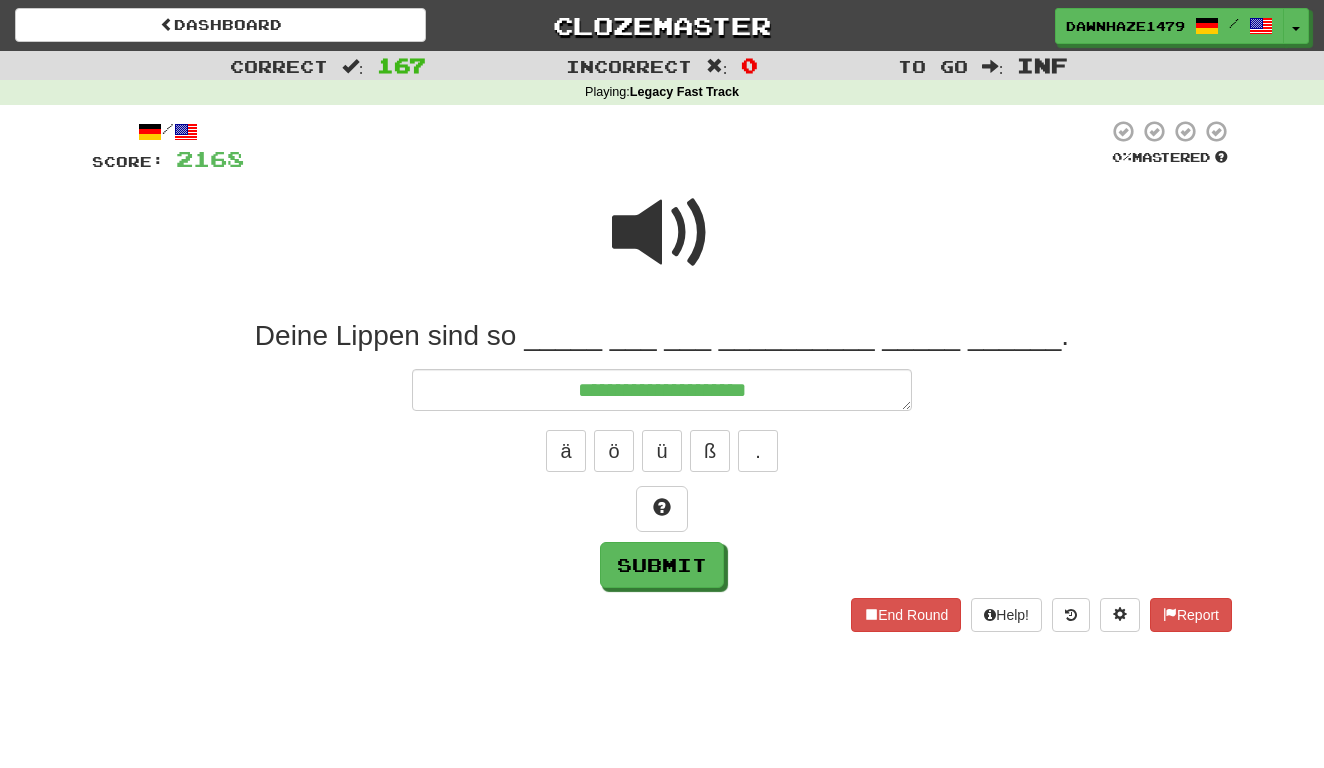 click at bounding box center [662, 233] 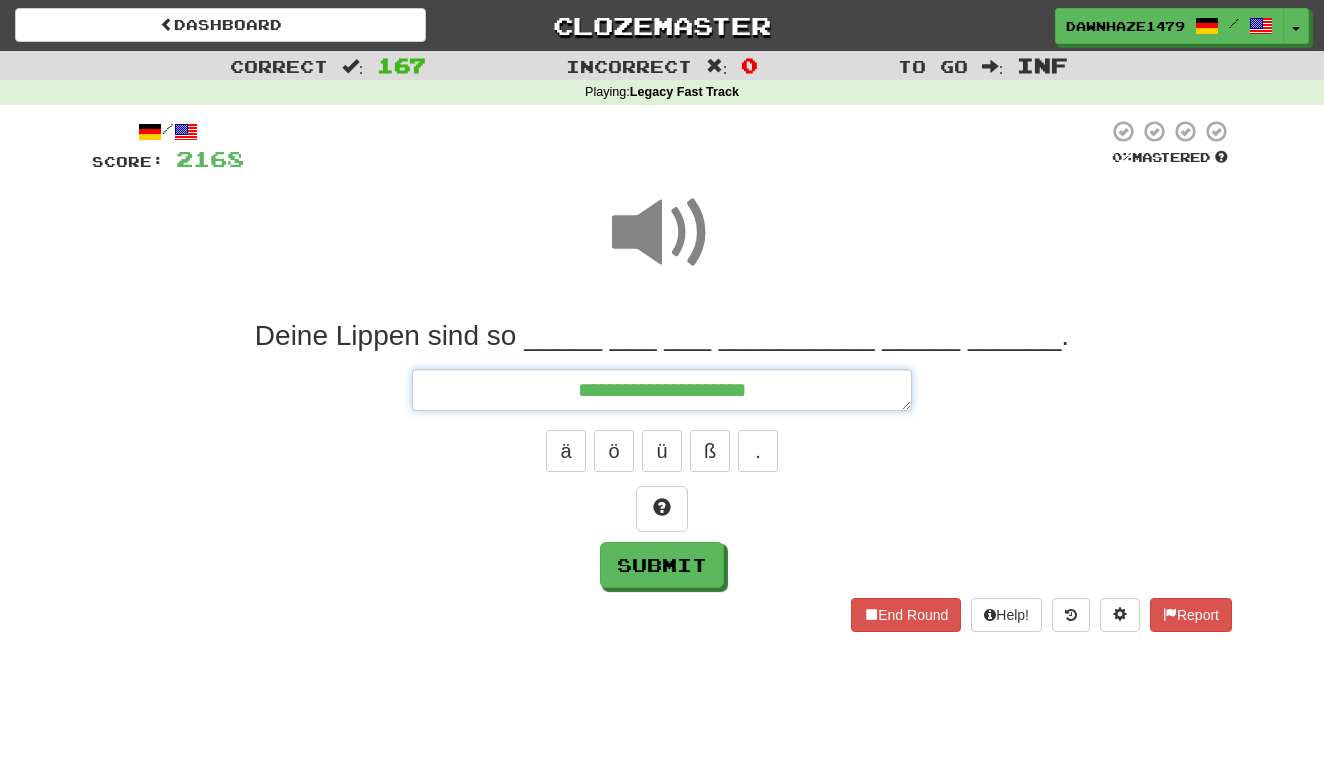 click on "**********" at bounding box center [662, 390] 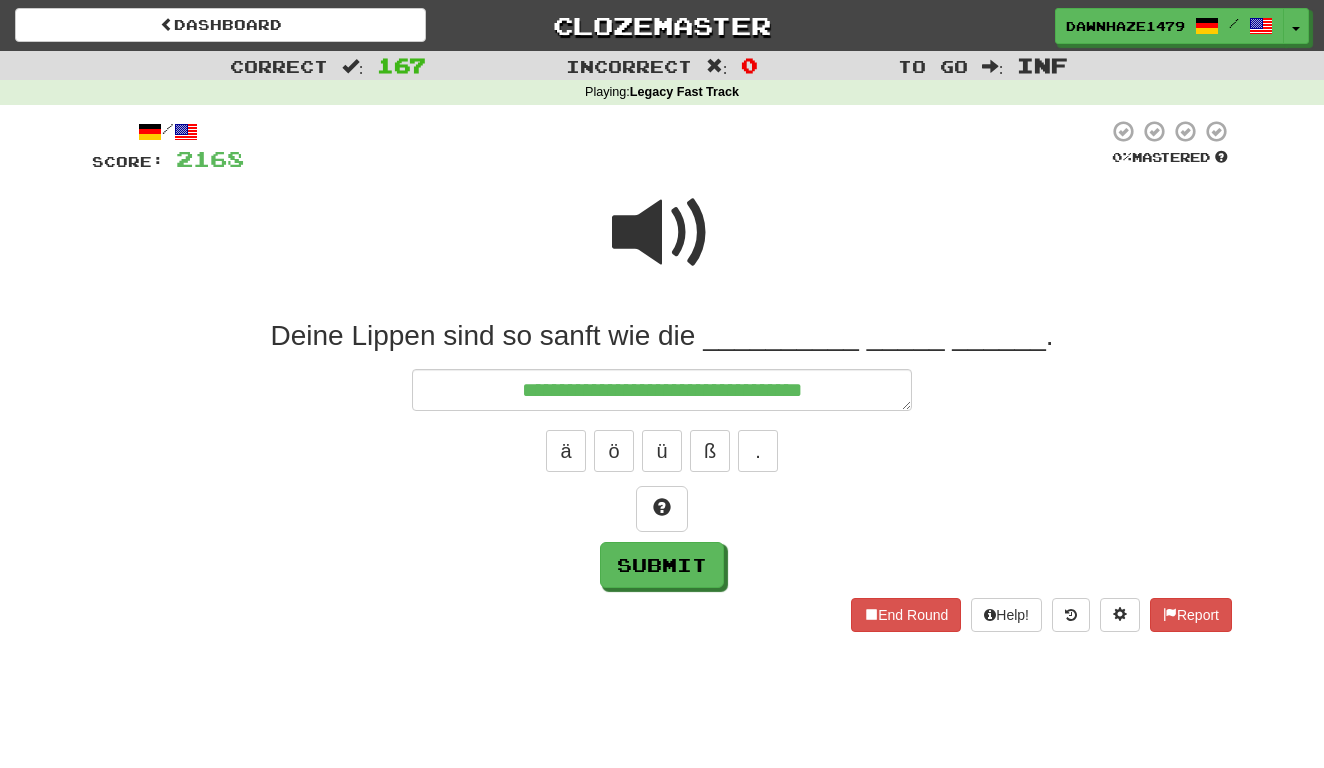 click at bounding box center (662, 233) 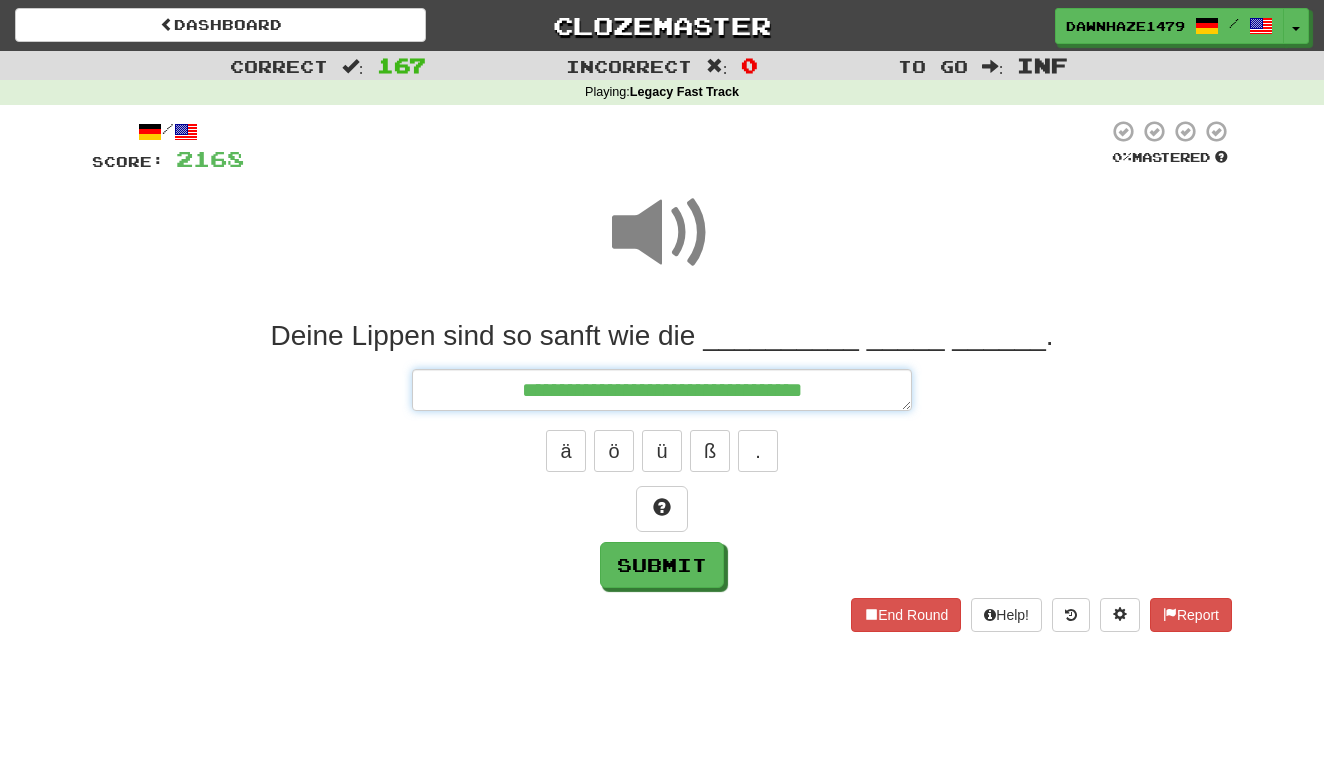 click on "**********" at bounding box center (662, 390) 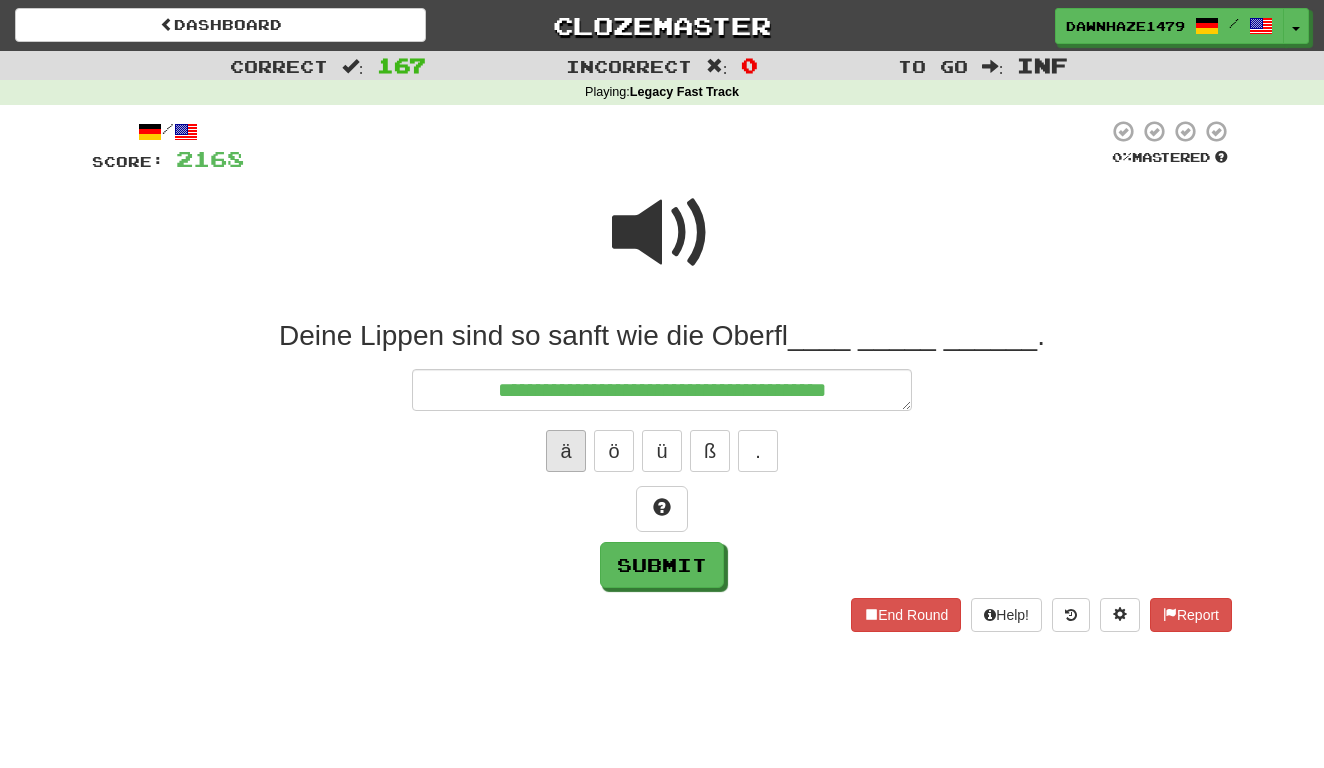 click on "ä" at bounding box center [566, 451] 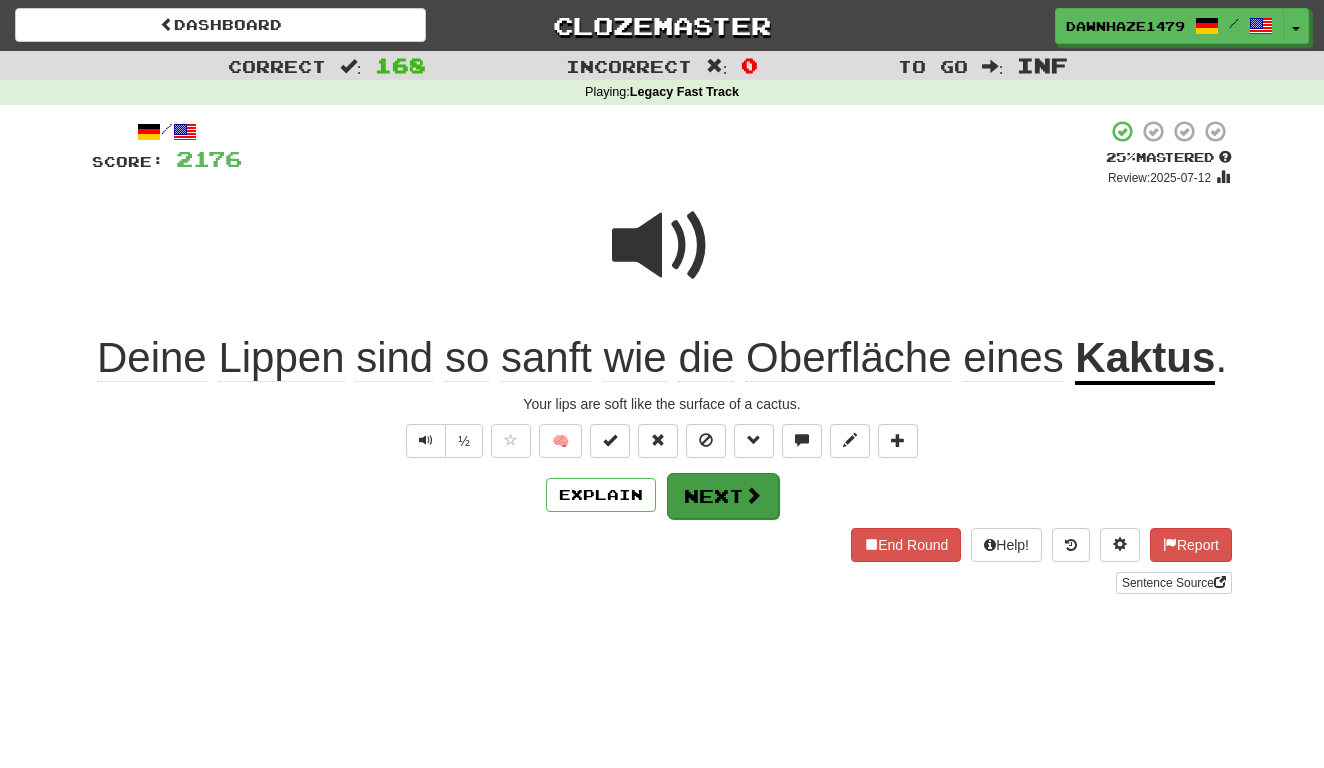 click on "Next" at bounding box center (723, 496) 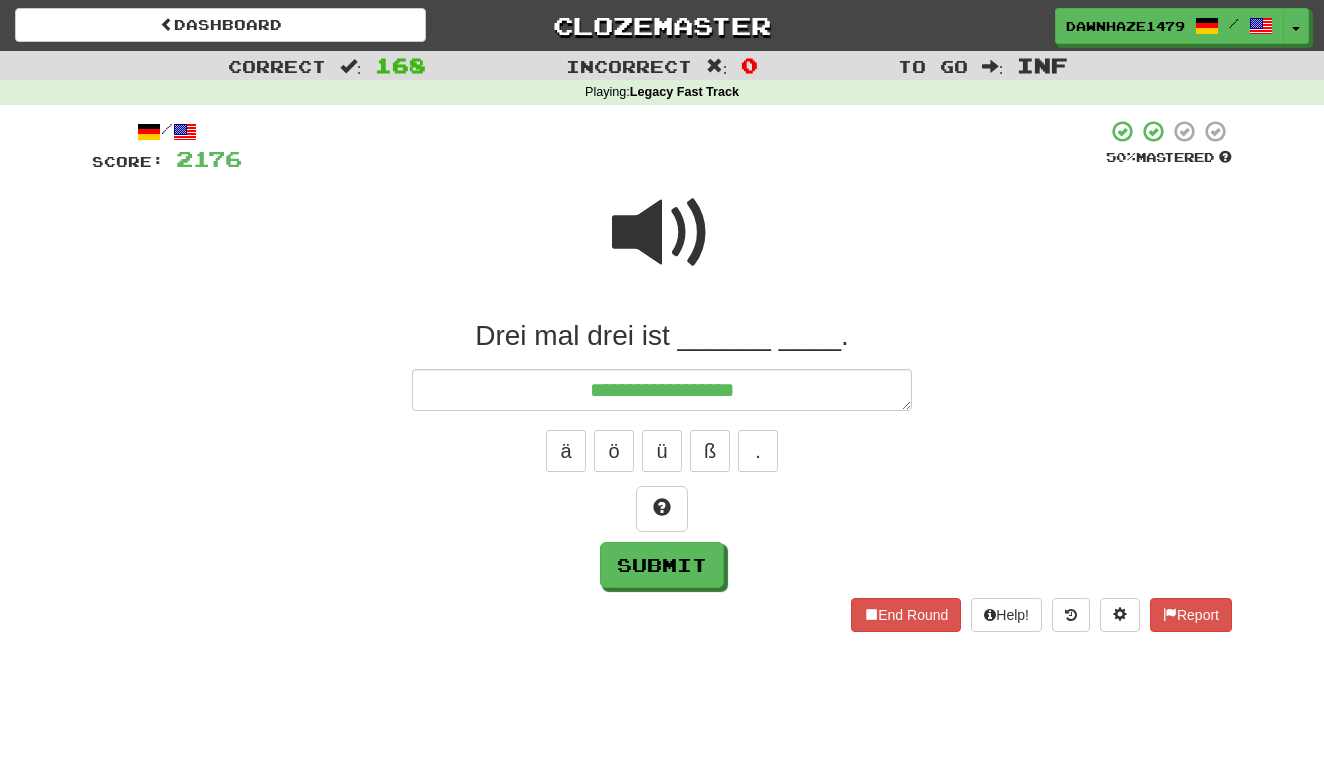 click at bounding box center (662, 246) 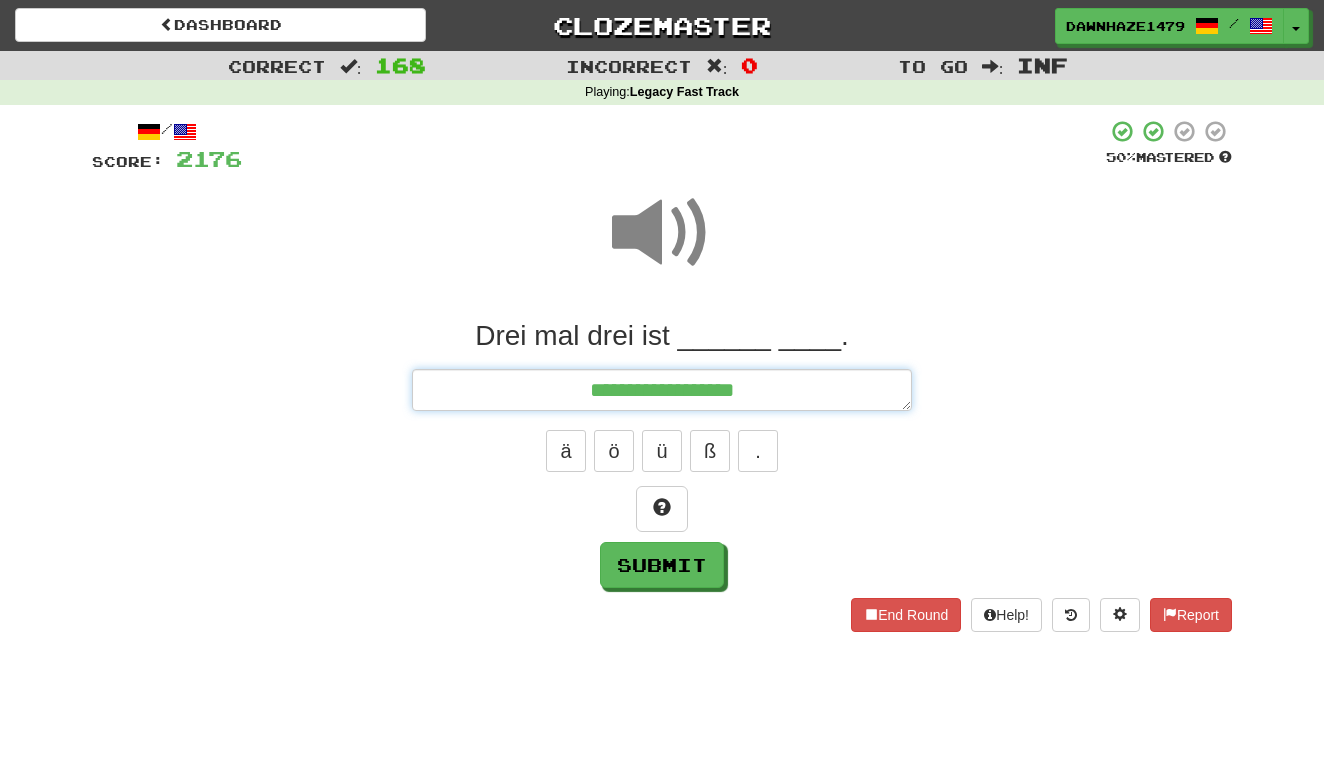 click on "**********" at bounding box center [662, 390] 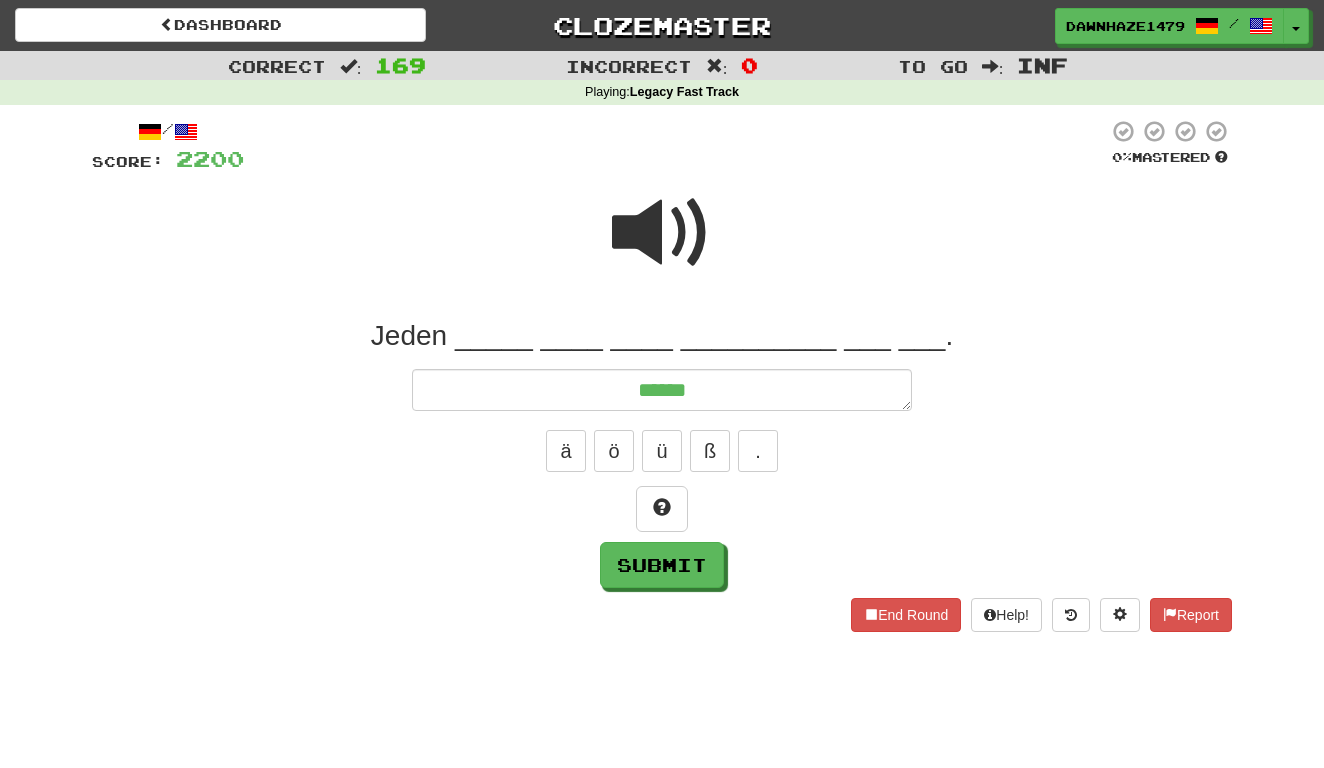 click at bounding box center [662, 233] 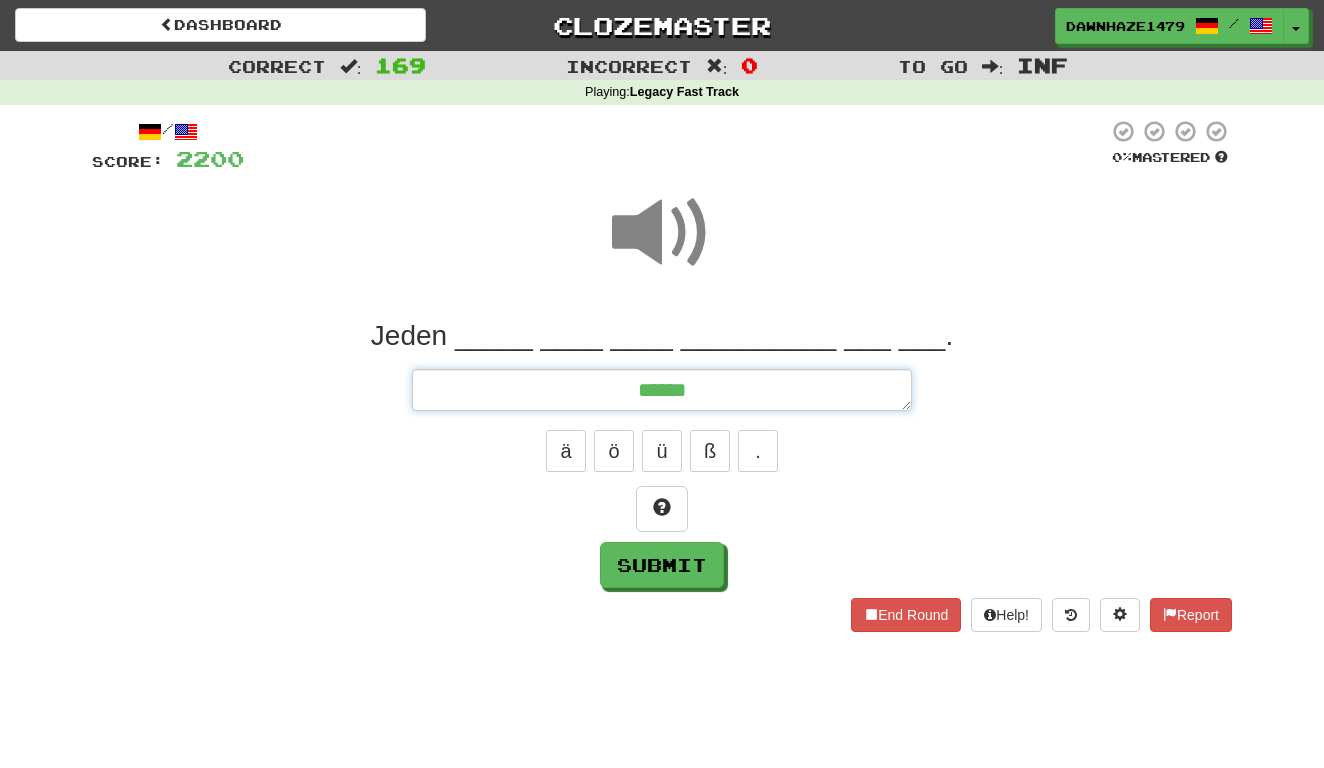 click on "*****" at bounding box center [662, 390] 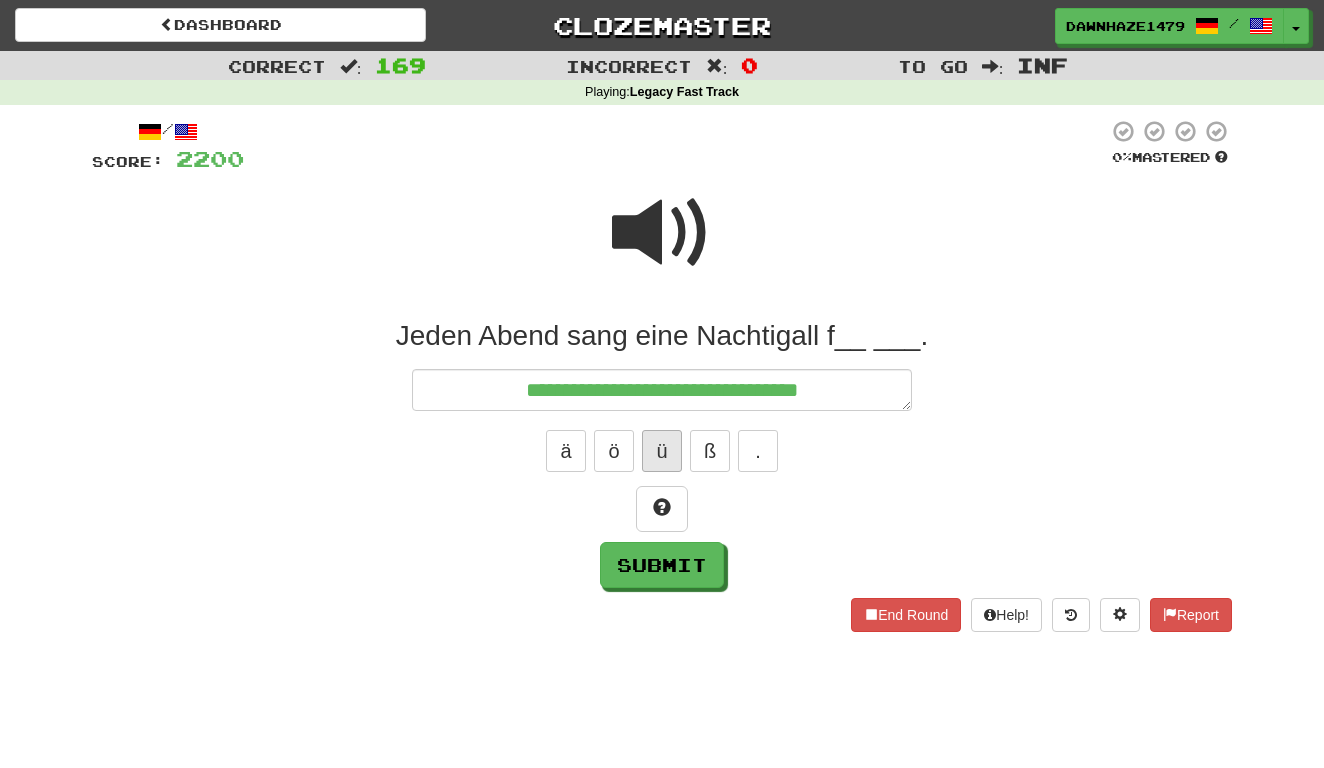 click on "ü" at bounding box center (662, 451) 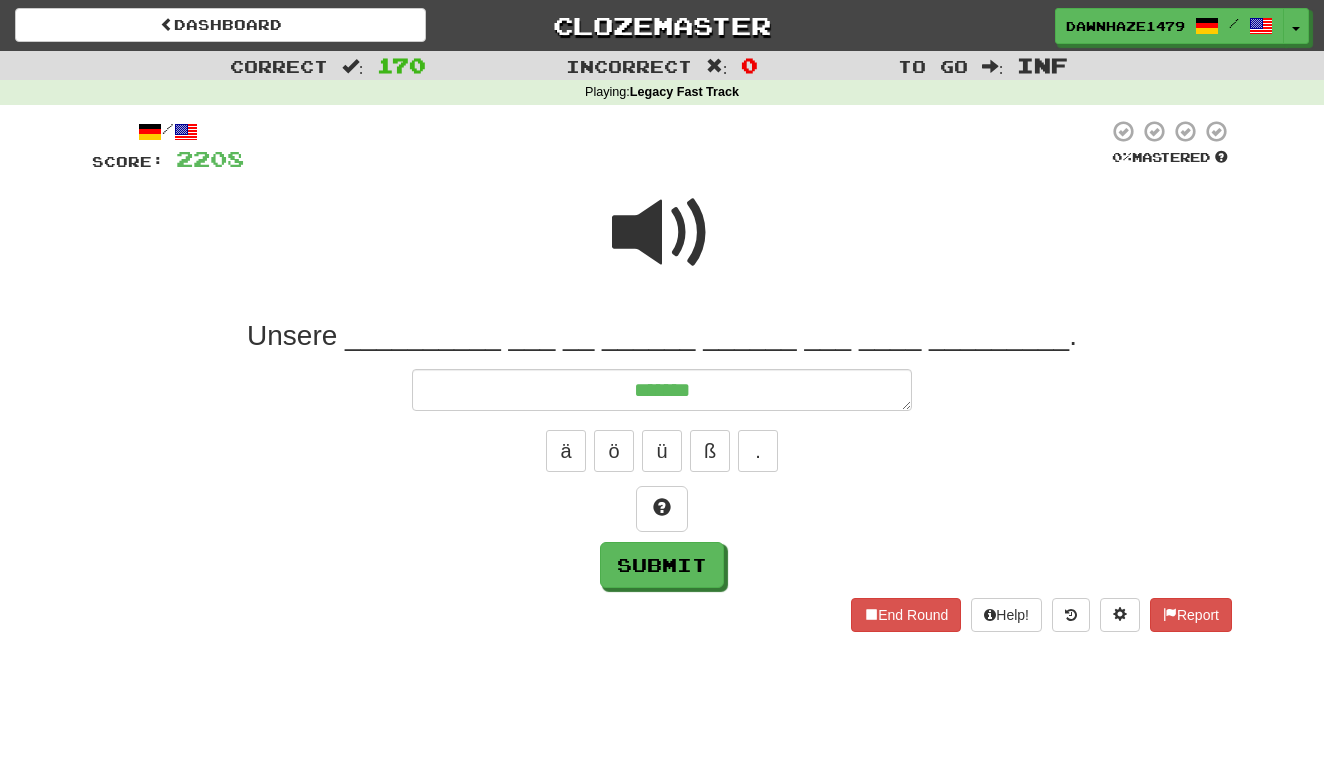 click at bounding box center (662, 233) 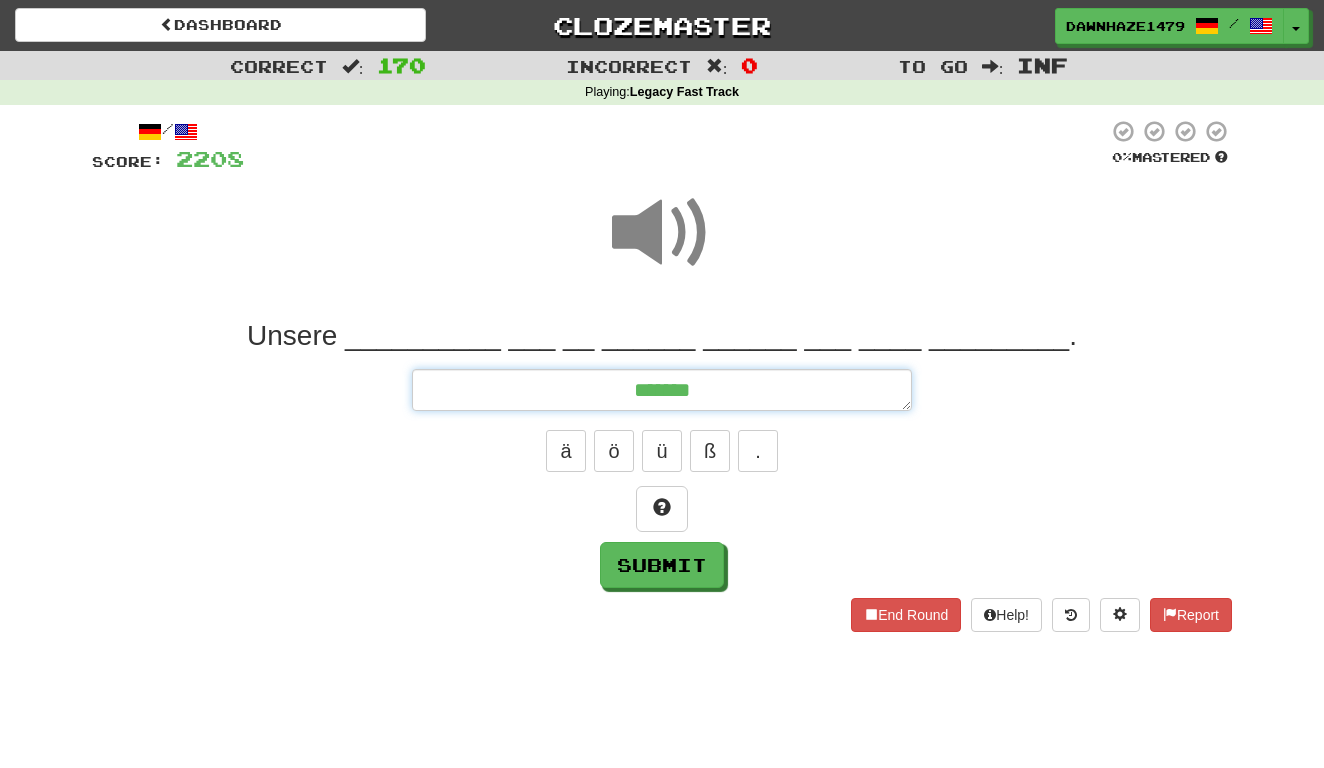 click on "******" at bounding box center [662, 390] 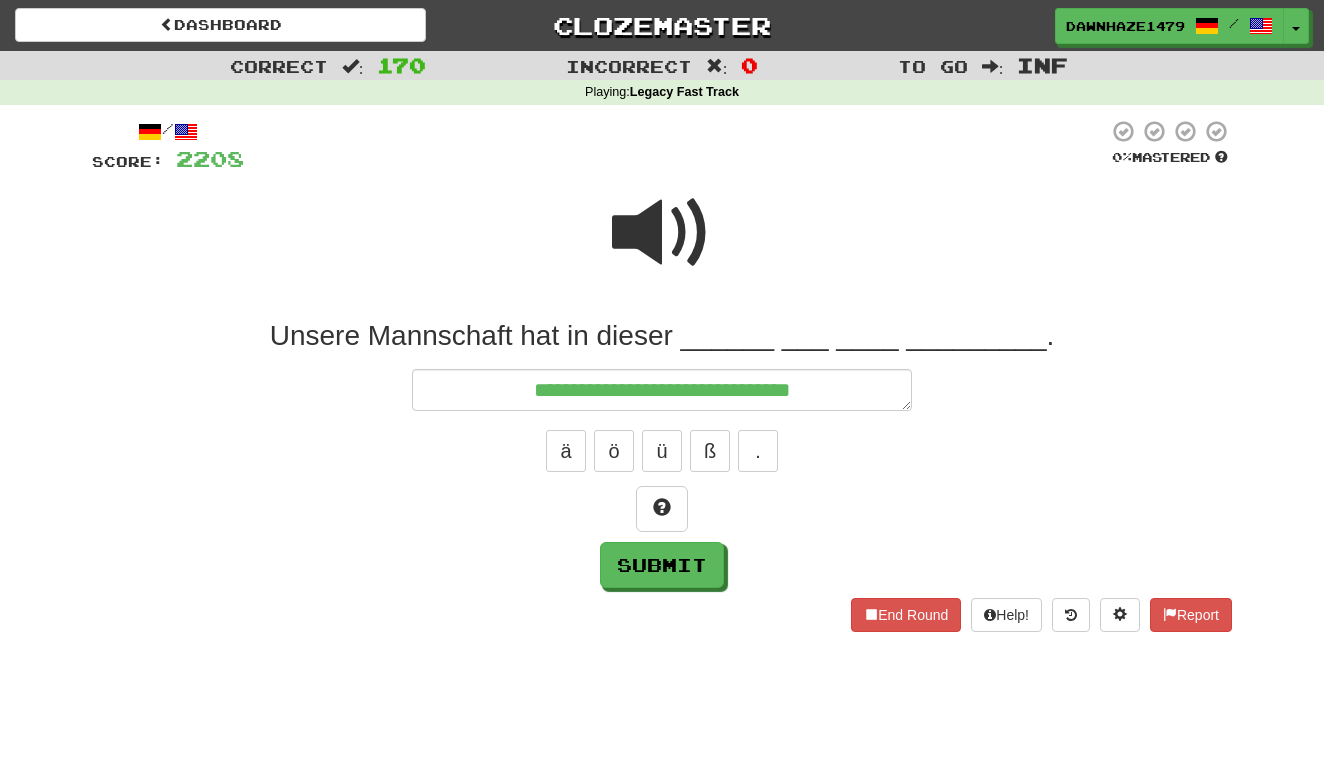 click at bounding box center [662, 233] 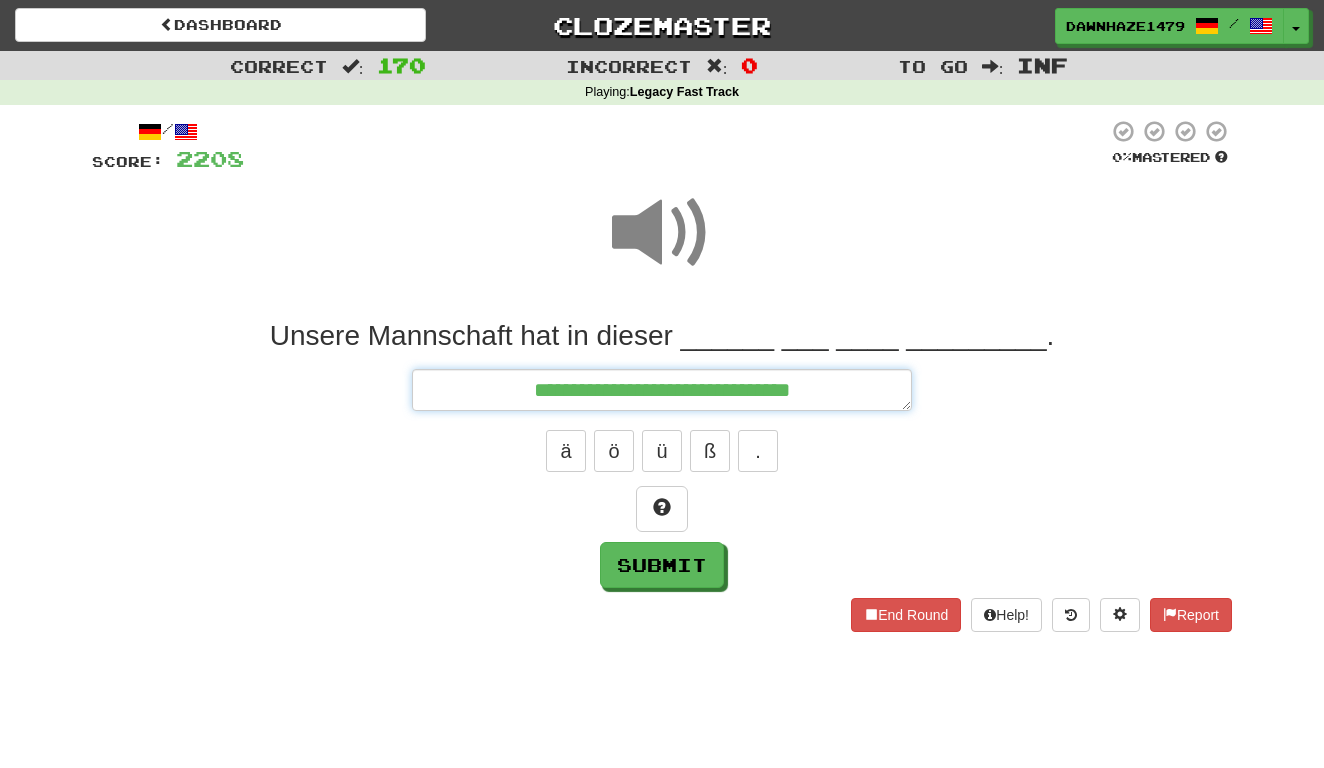 click on "**********" at bounding box center [662, 390] 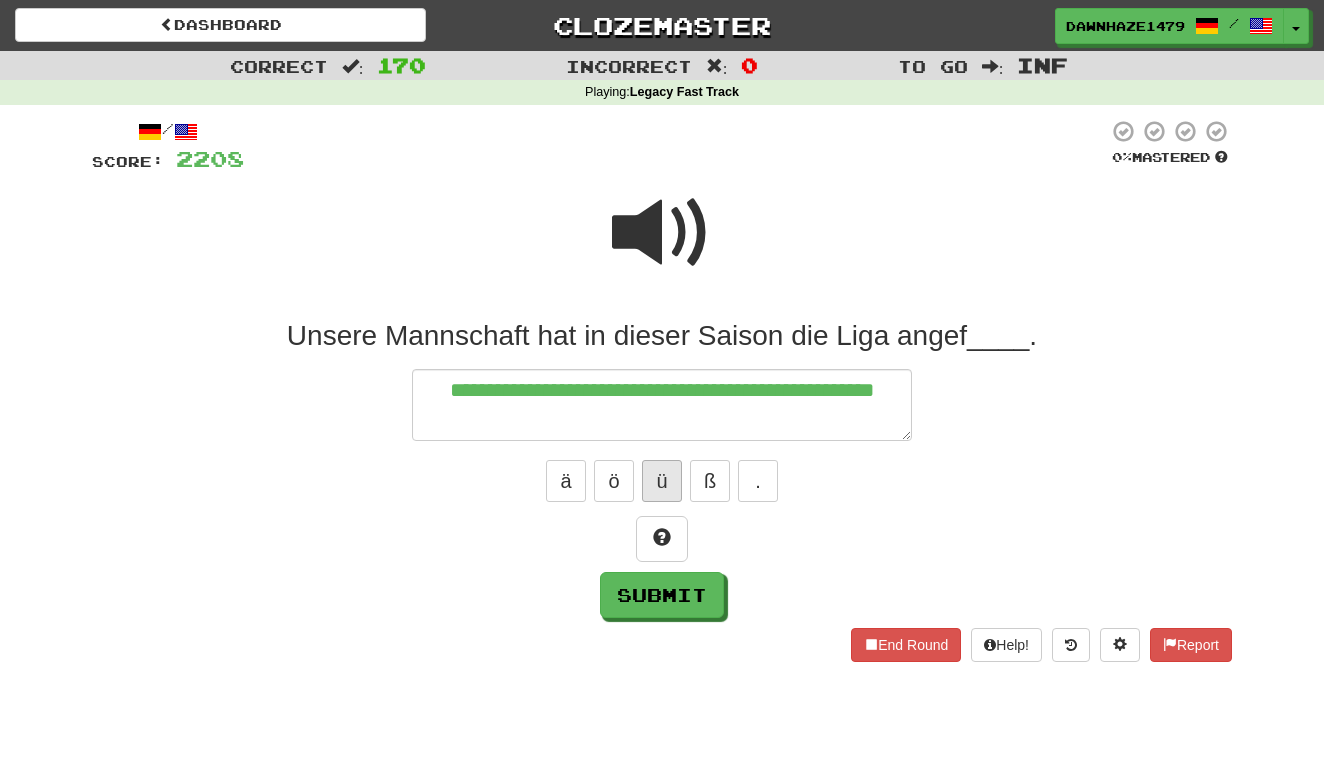 click on "ü" at bounding box center [662, 481] 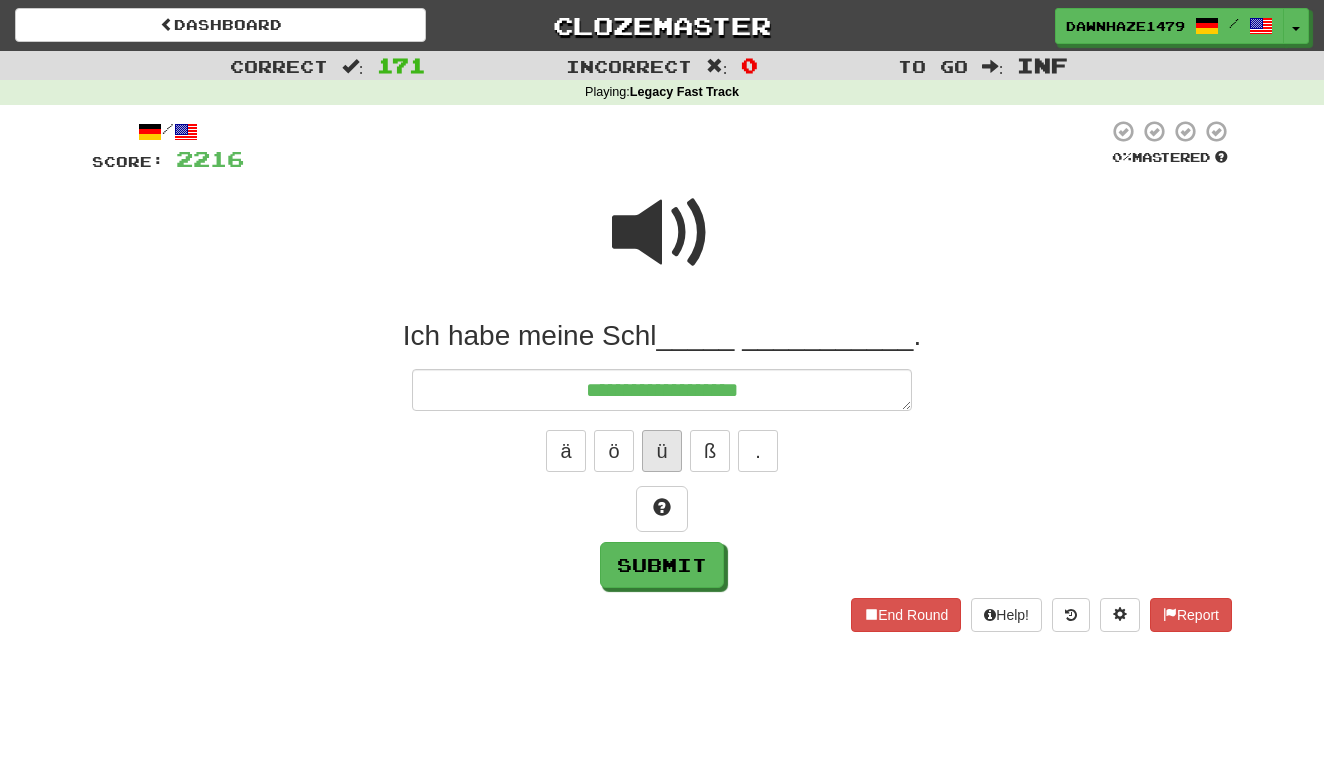 click on "ü" at bounding box center [662, 451] 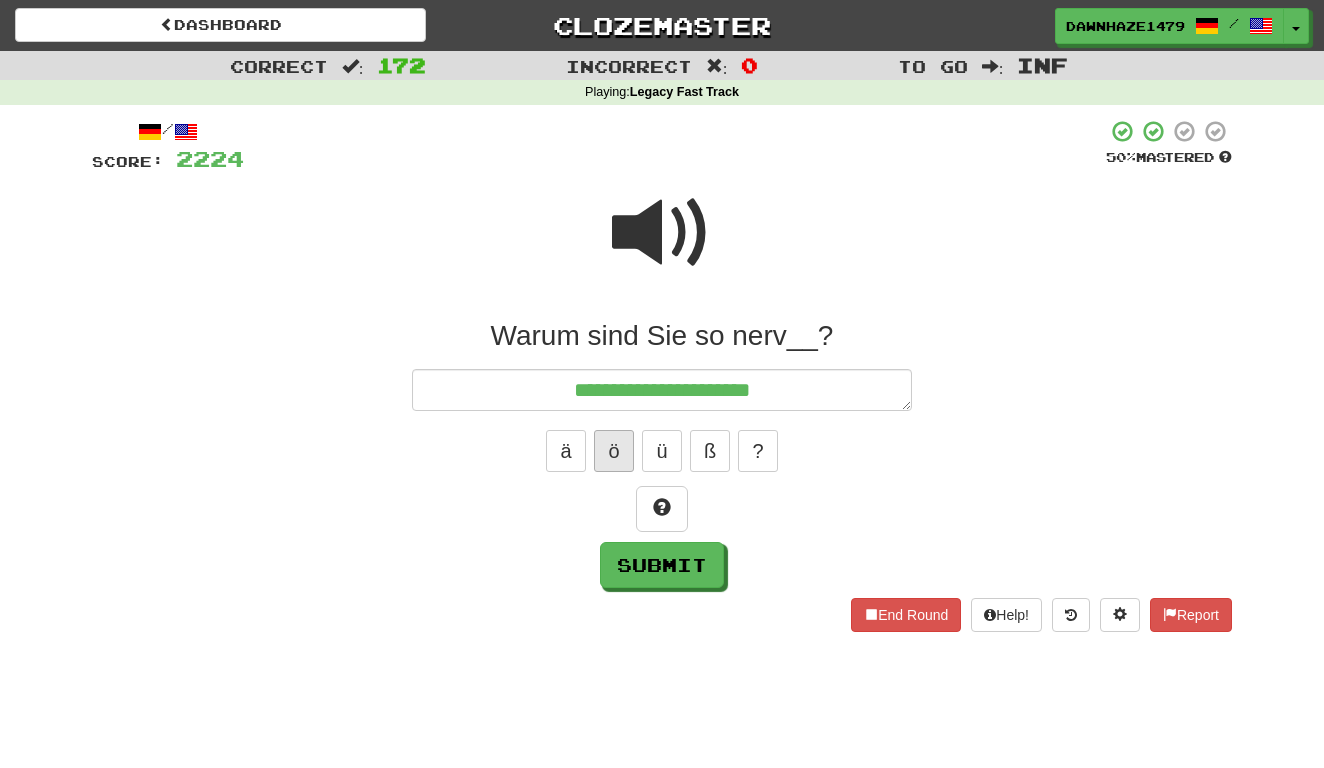 click on "ö" at bounding box center [614, 451] 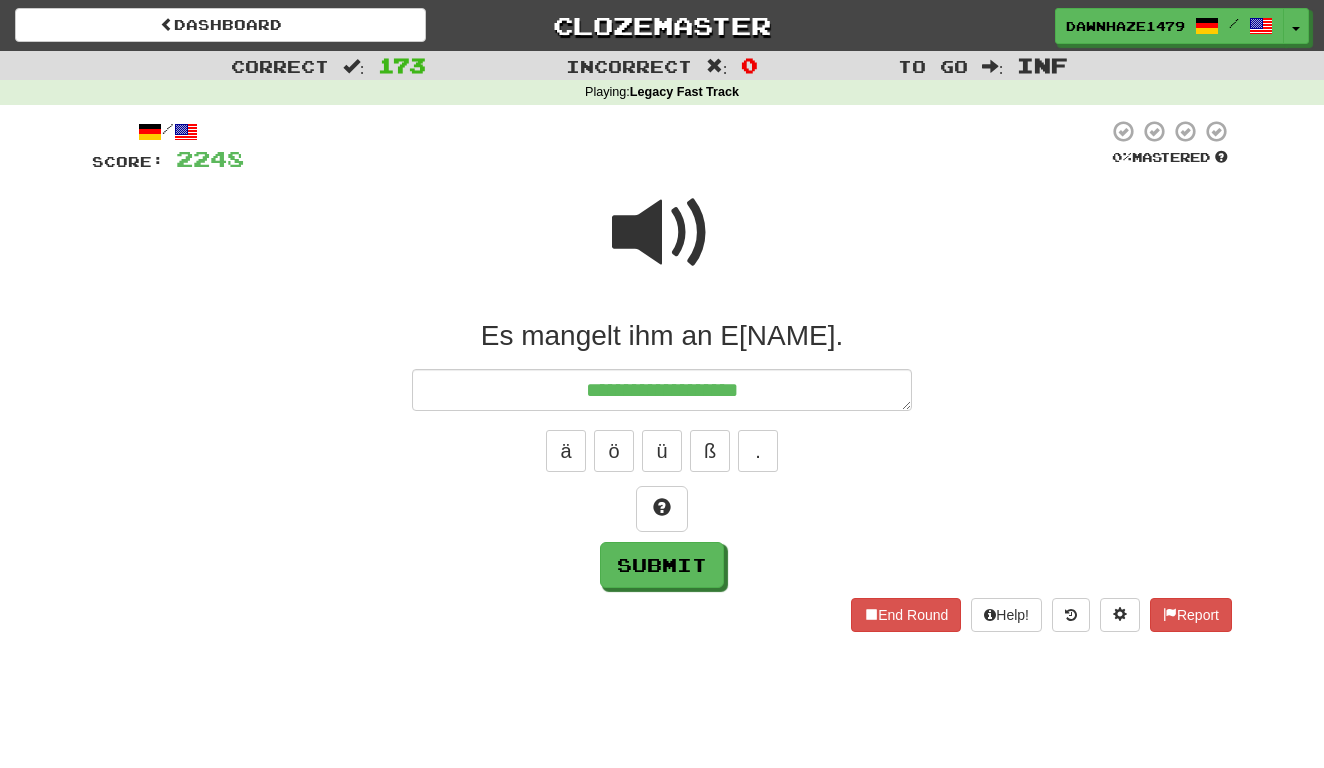 click at bounding box center (662, 233) 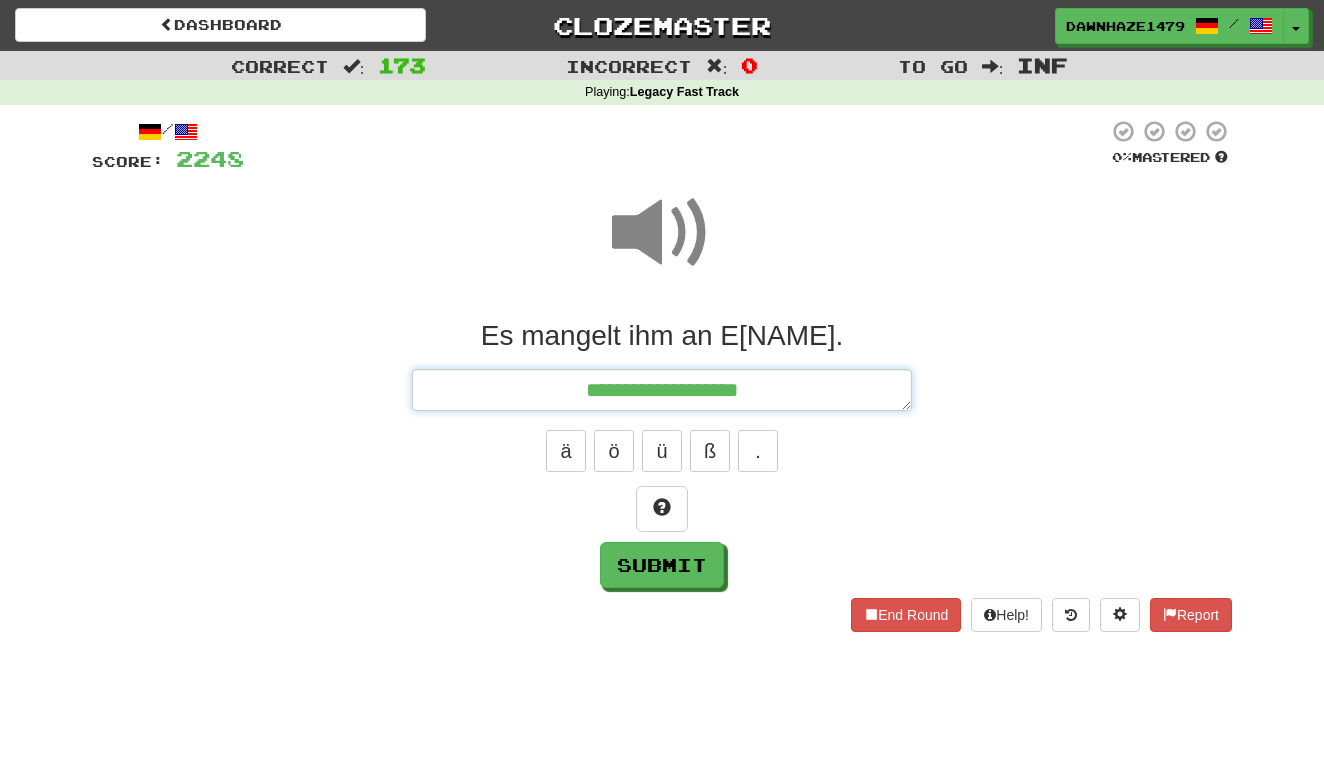 click on "**********" at bounding box center (662, 390) 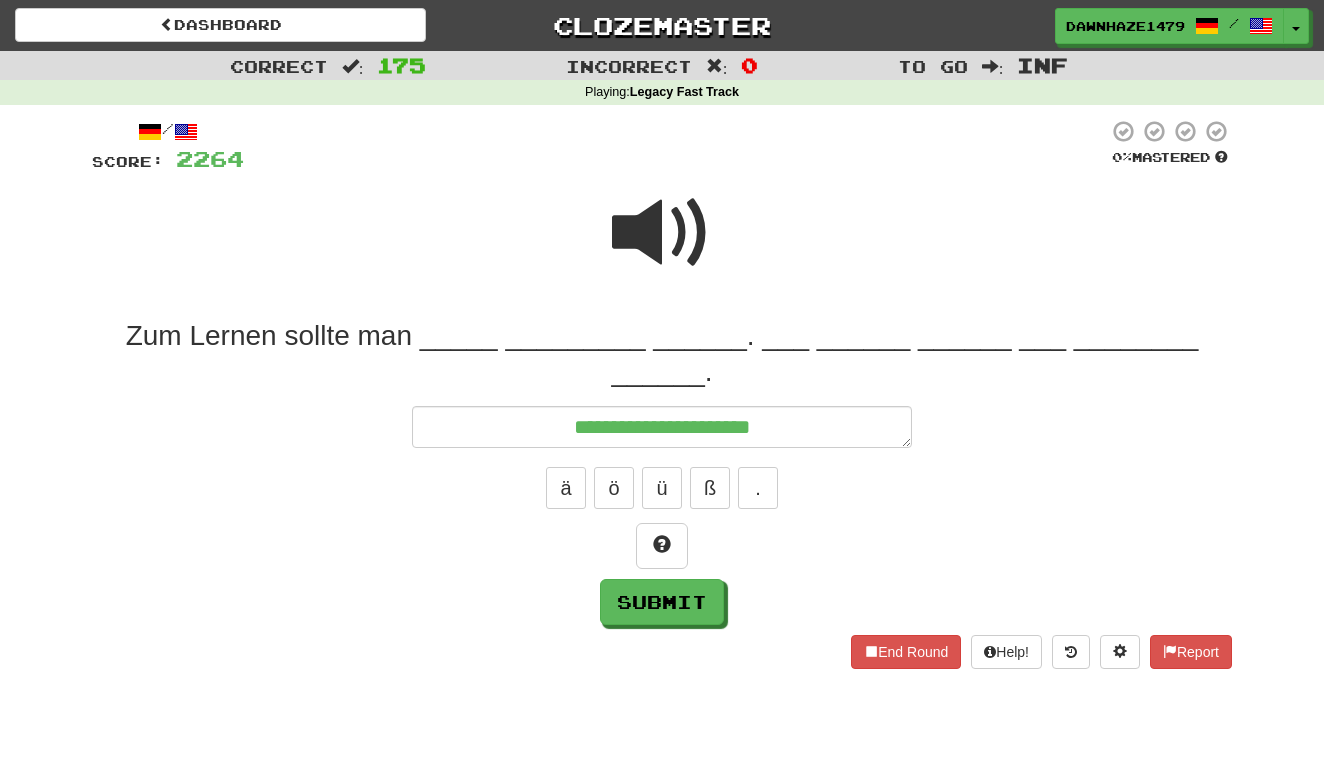 click at bounding box center (662, 233) 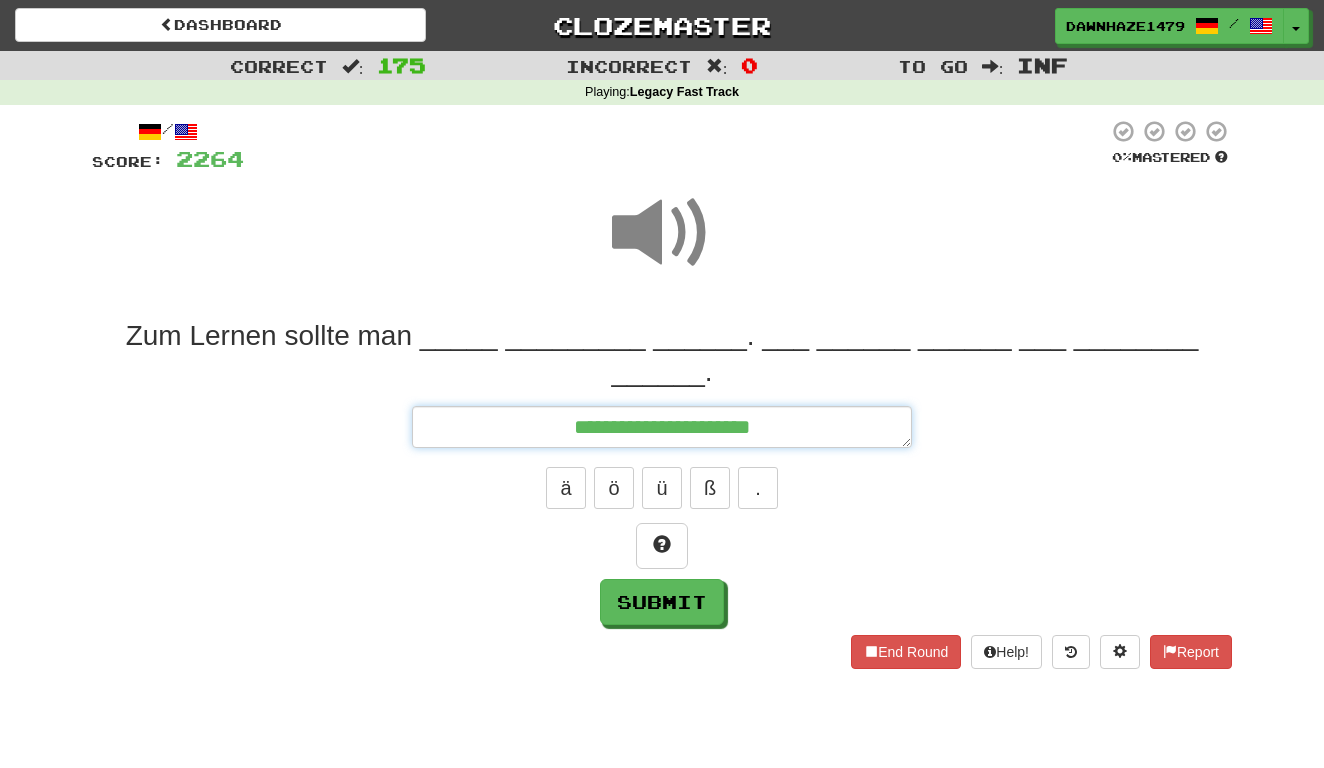 click on "**********" at bounding box center [662, 427] 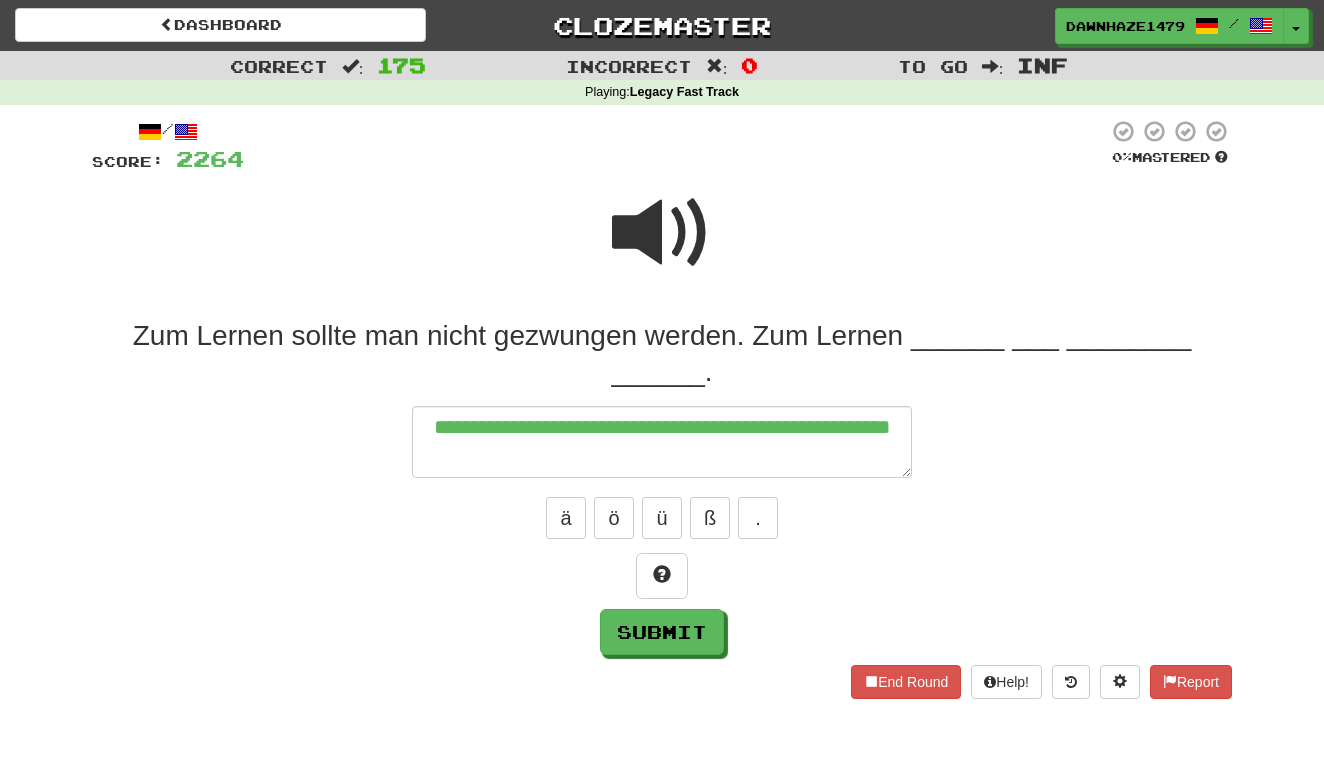 click at bounding box center [662, 233] 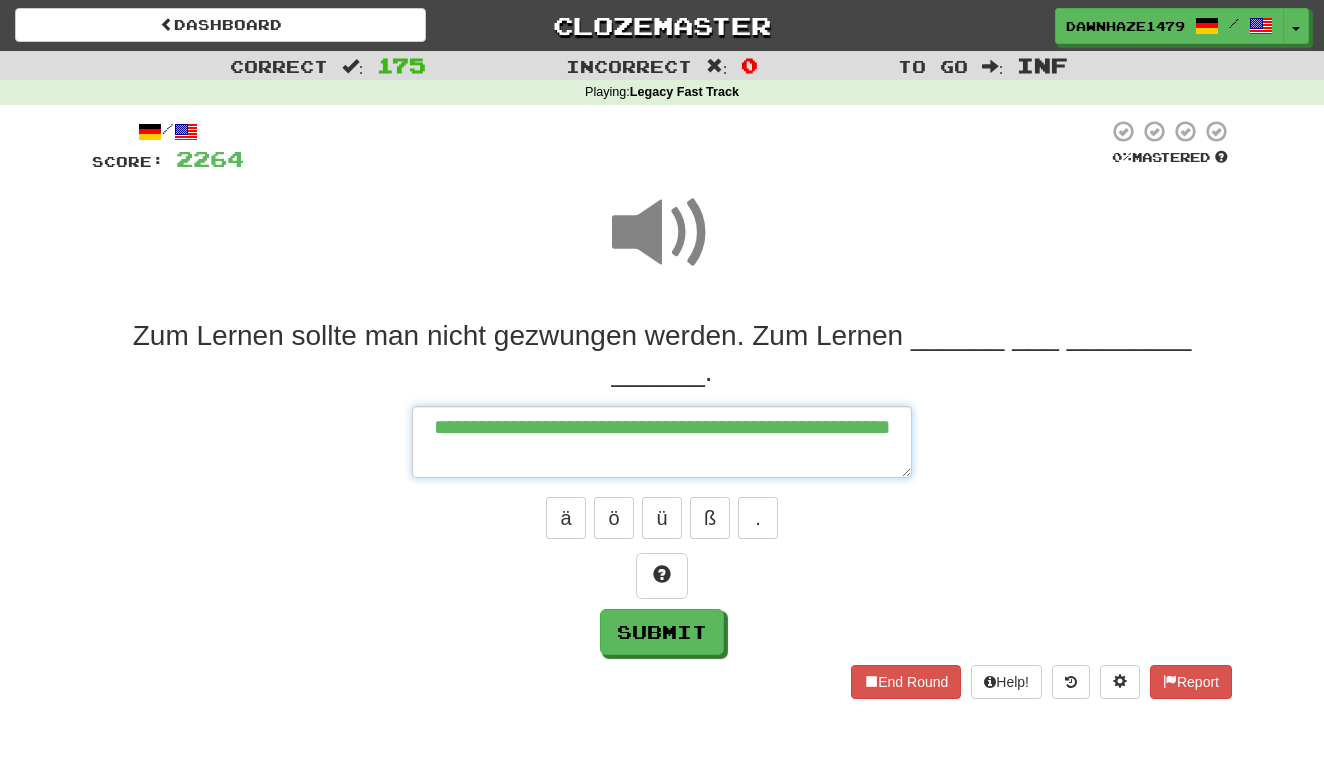 click on "**********" at bounding box center [662, 442] 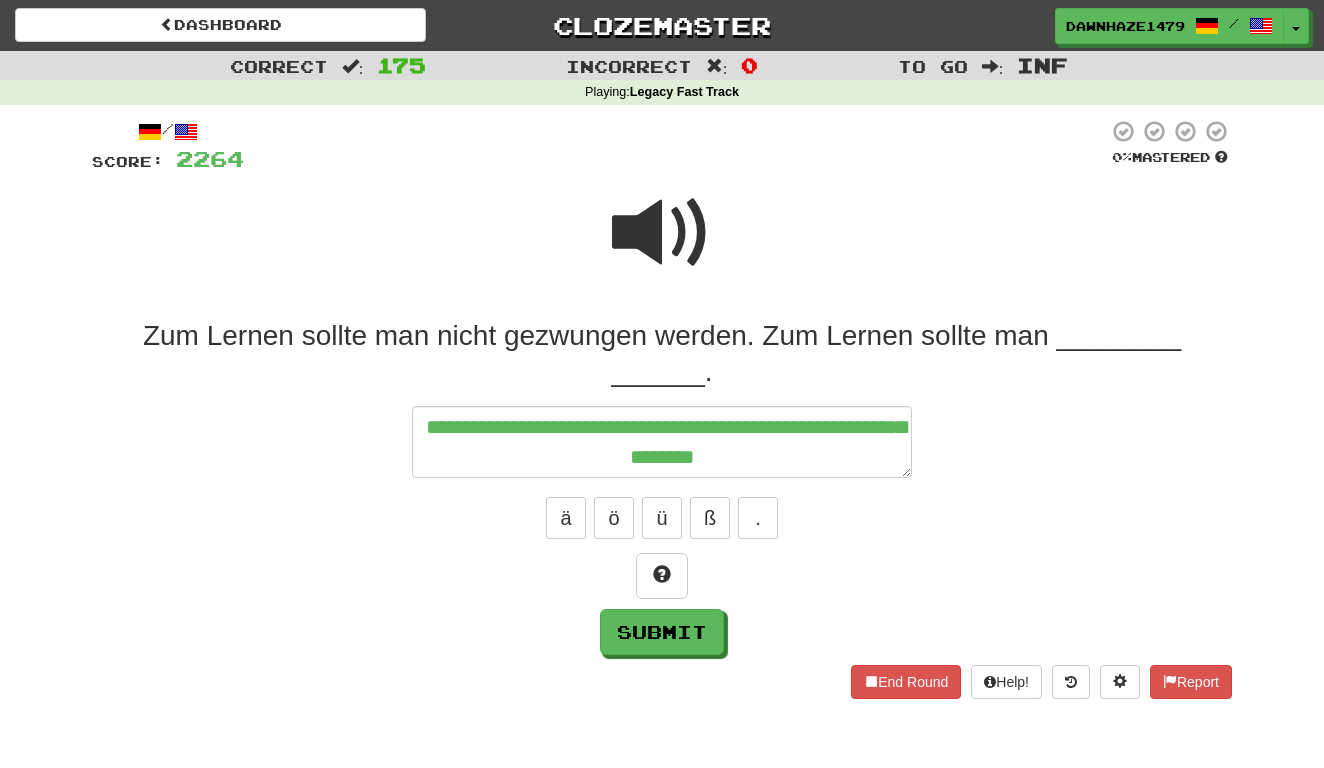 click at bounding box center (662, 233) 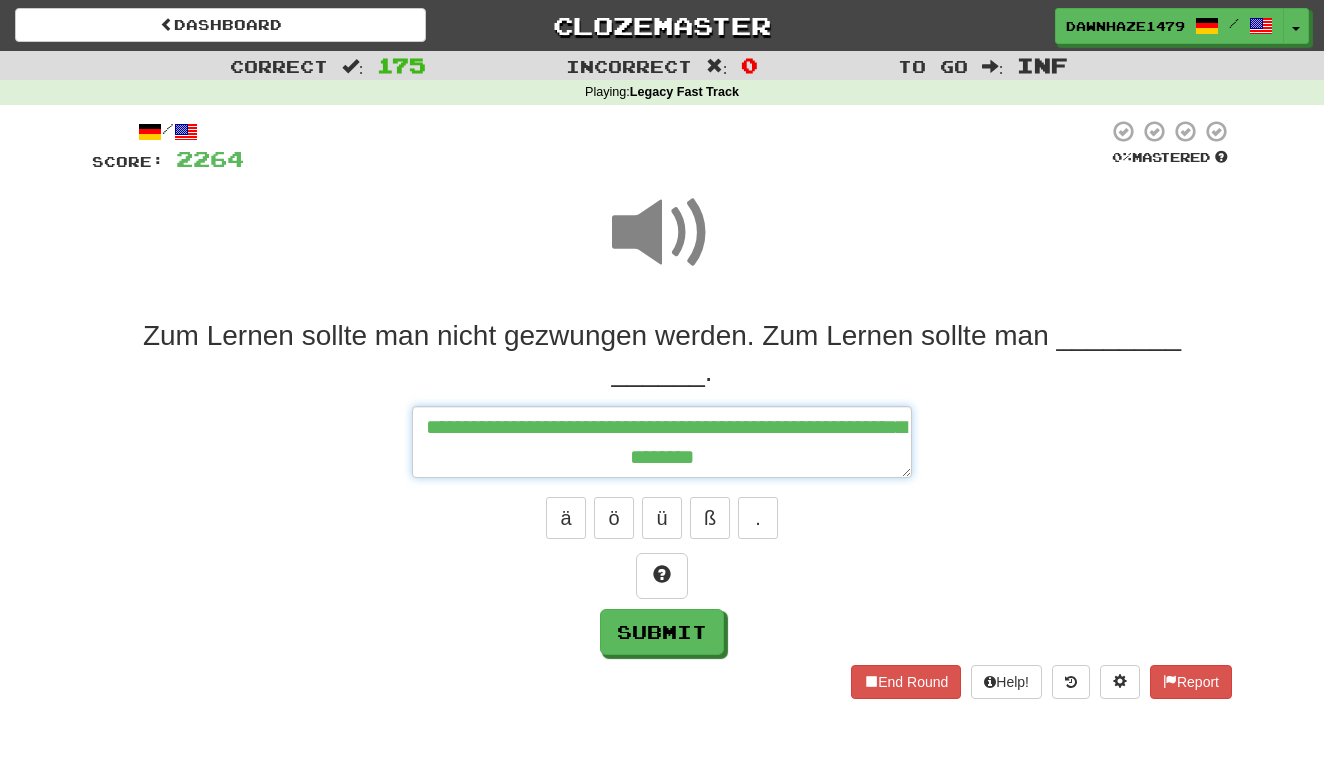 click on "**********" at bounding box center (662, 442) 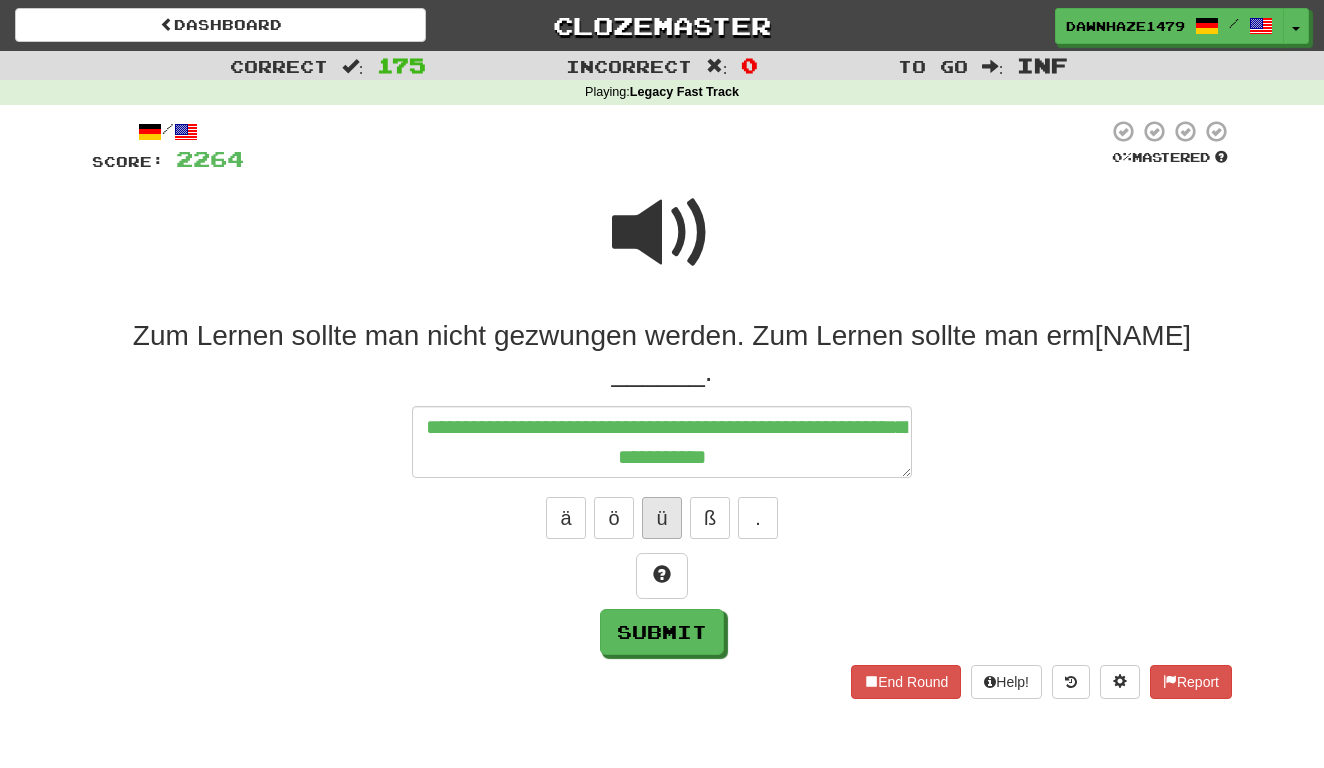 click on "ü" at bounding box center [662, 518] 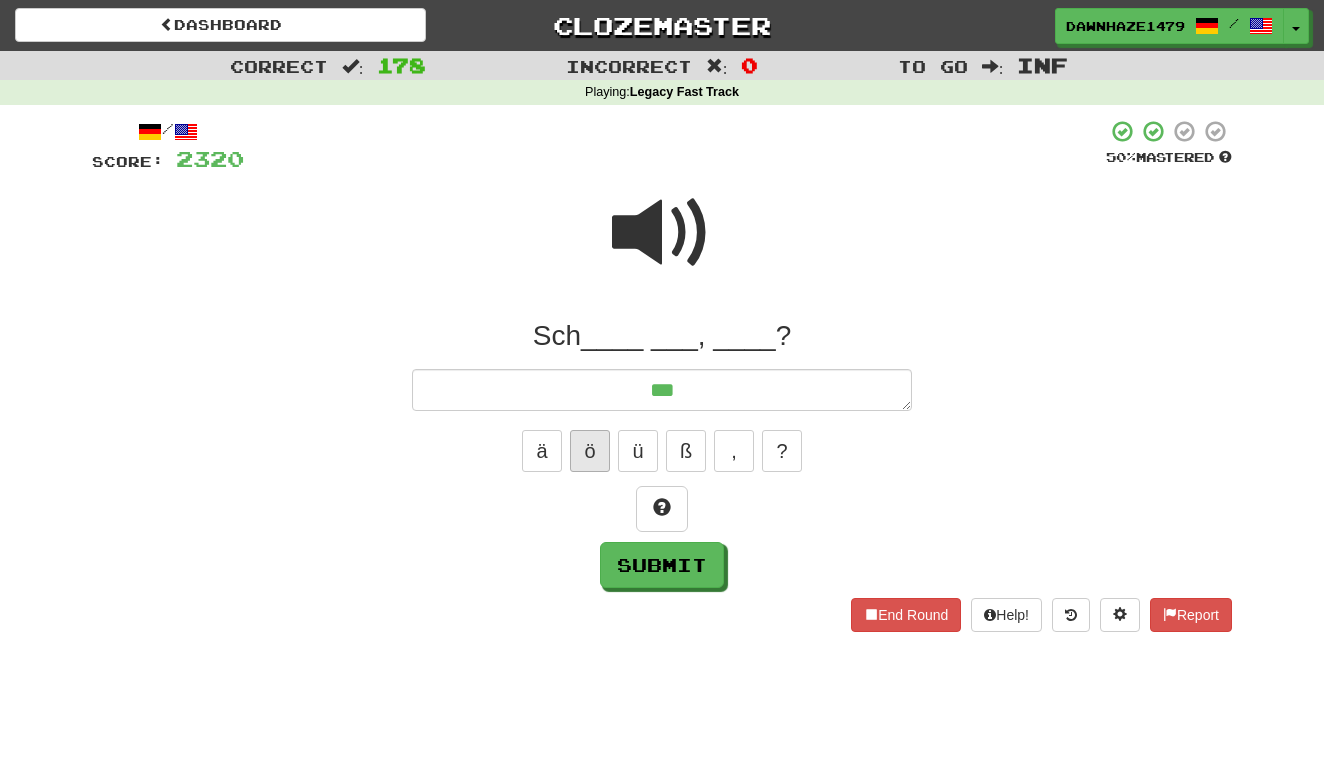 click on "ö" at bounding box center [590, 451] 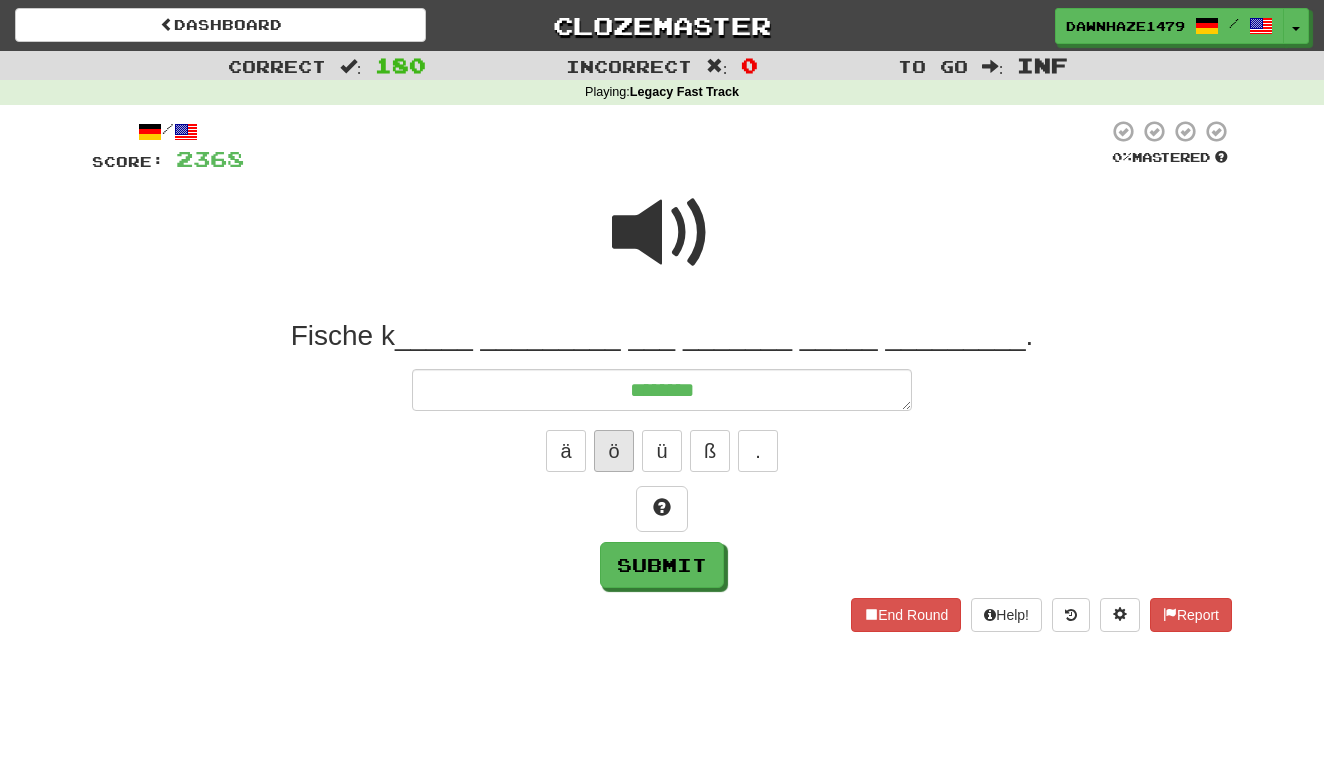 click on "ö" at bounding box center [614, 451] 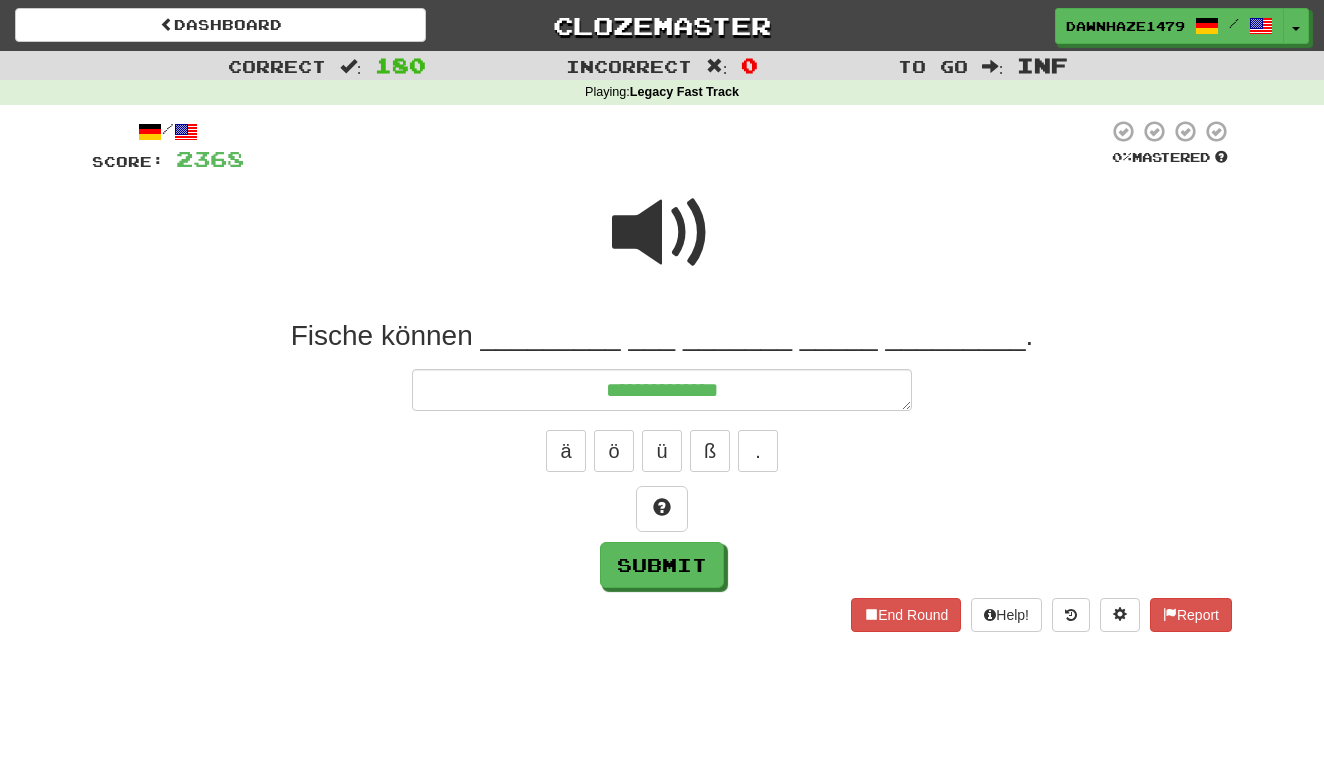 click at bounding box center (662, 233) 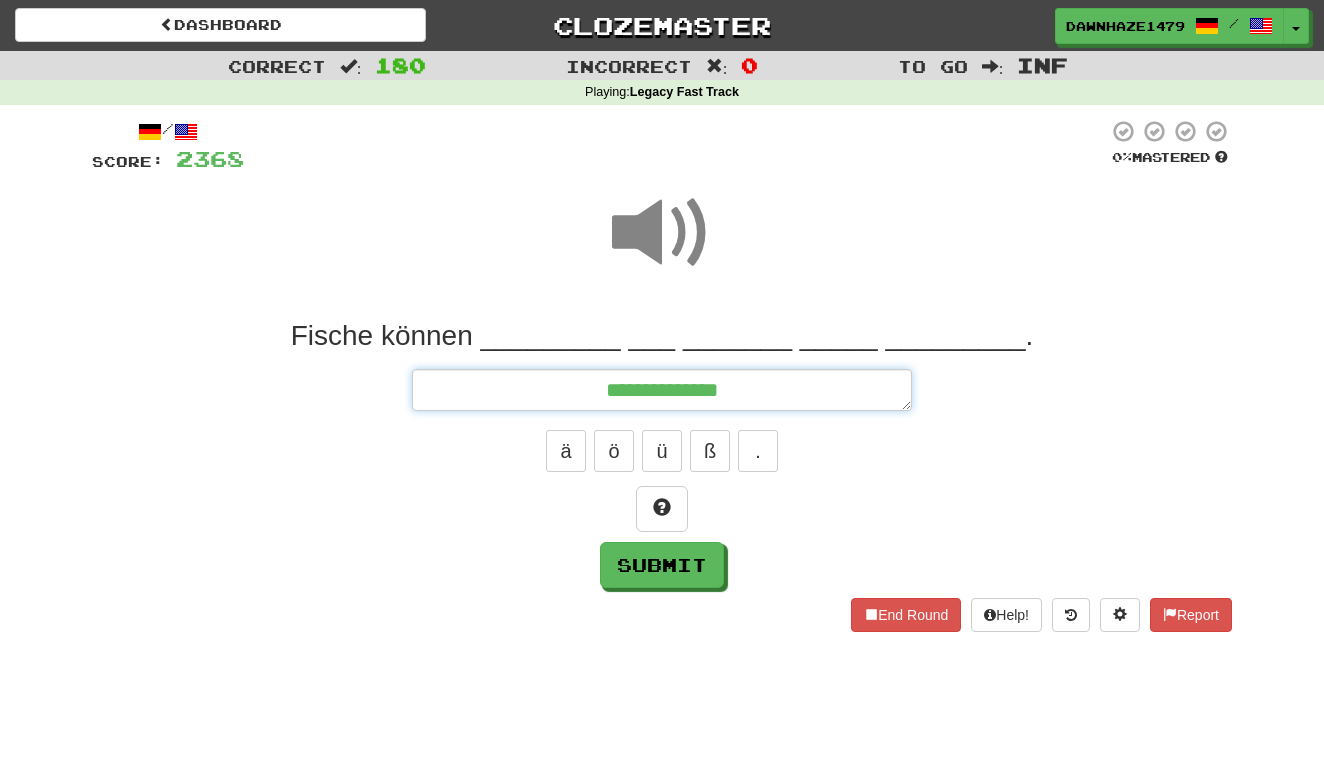 click on "**********" at bounding box center [662, 390] 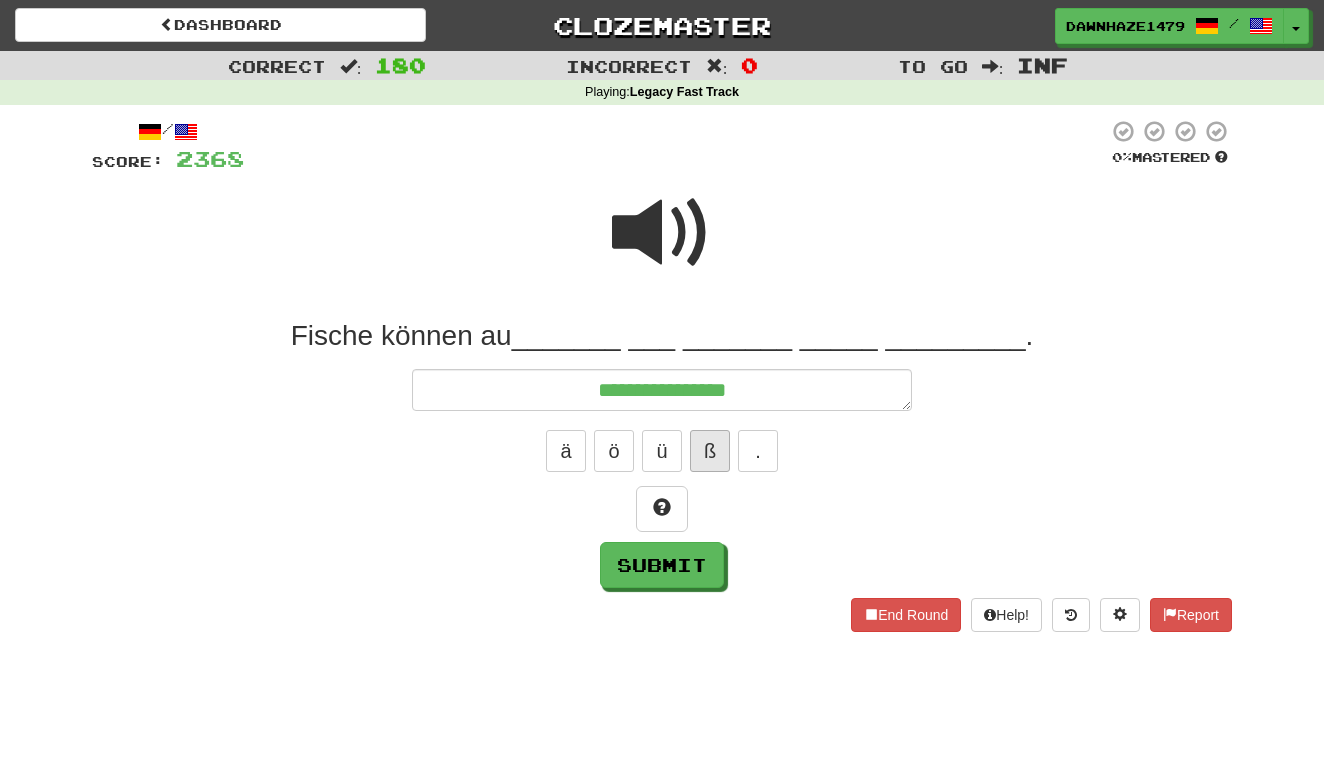 click on "ß" at bounding box center [710, 451] 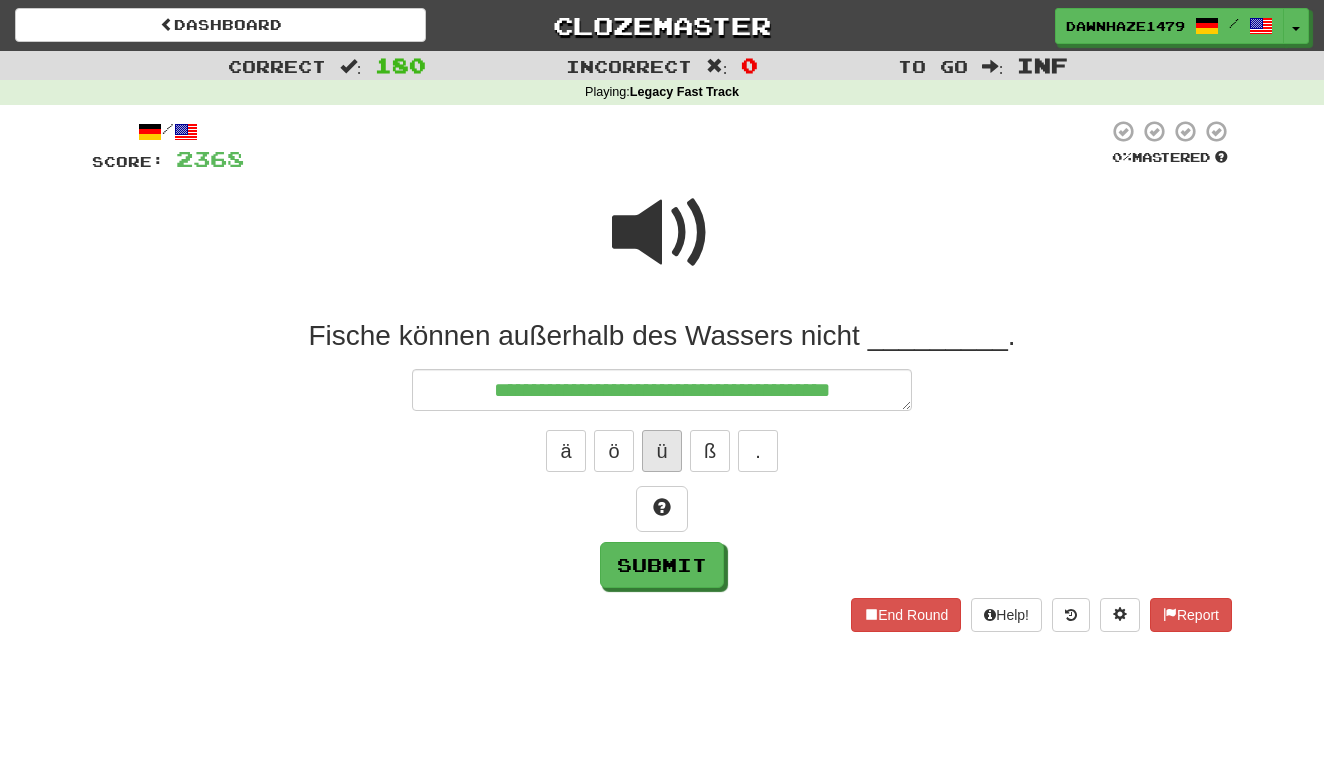 click on "ü" at bounding box center (662, 451) 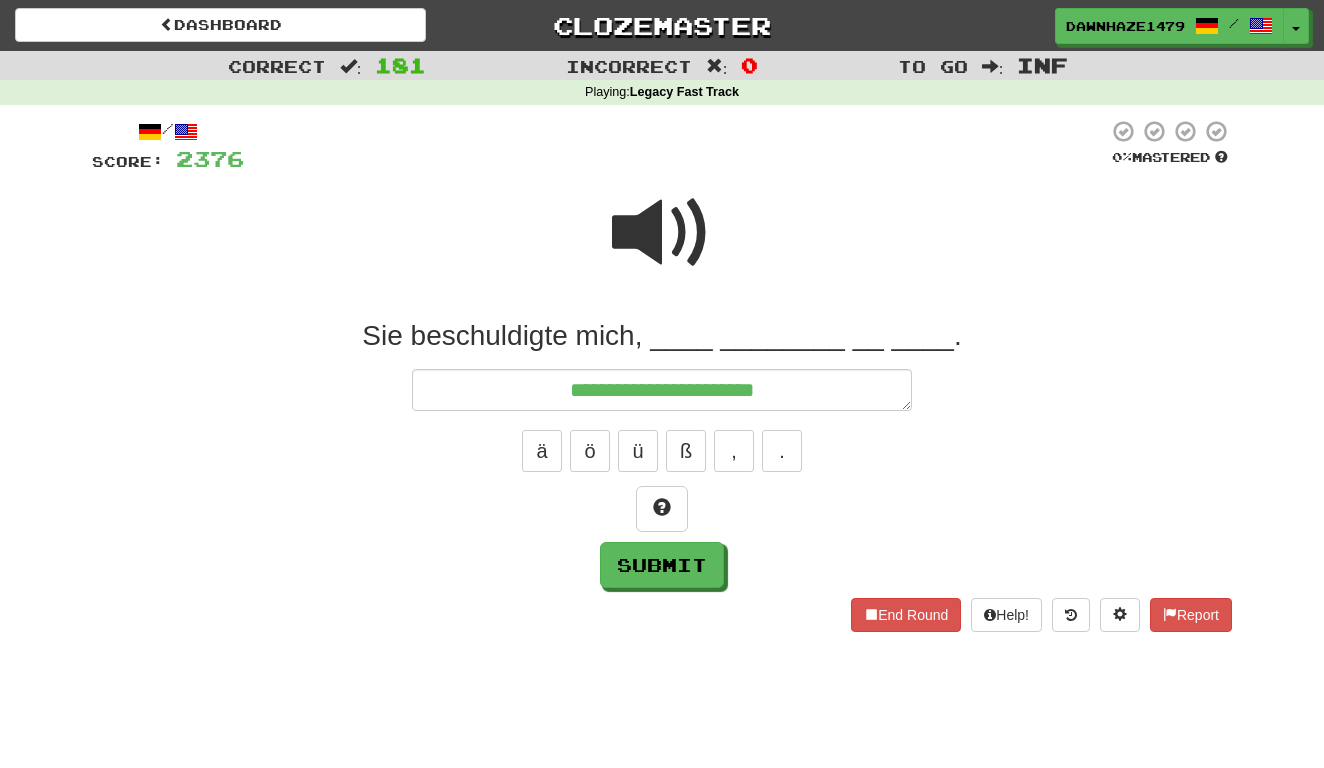 click at bounding box center [662, 233] 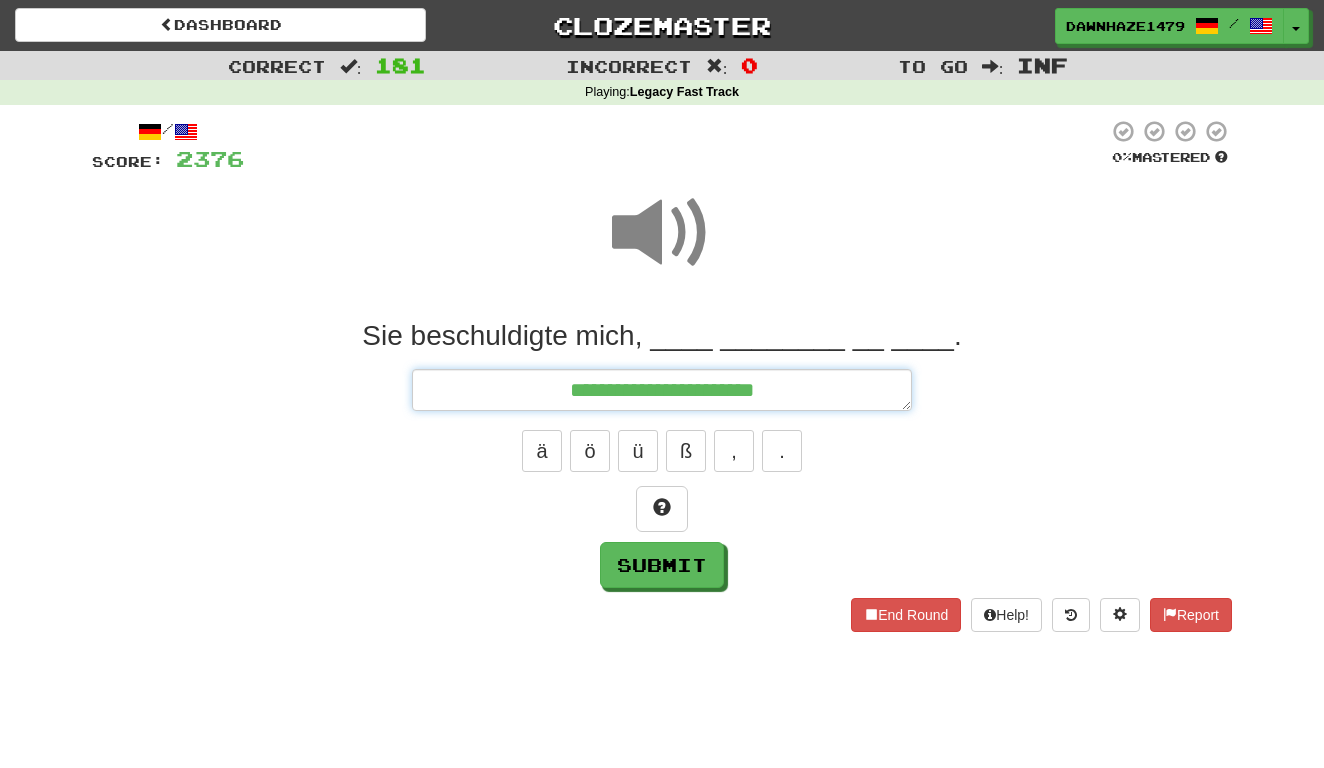 click on "**********" at bounding box center (662, 390) 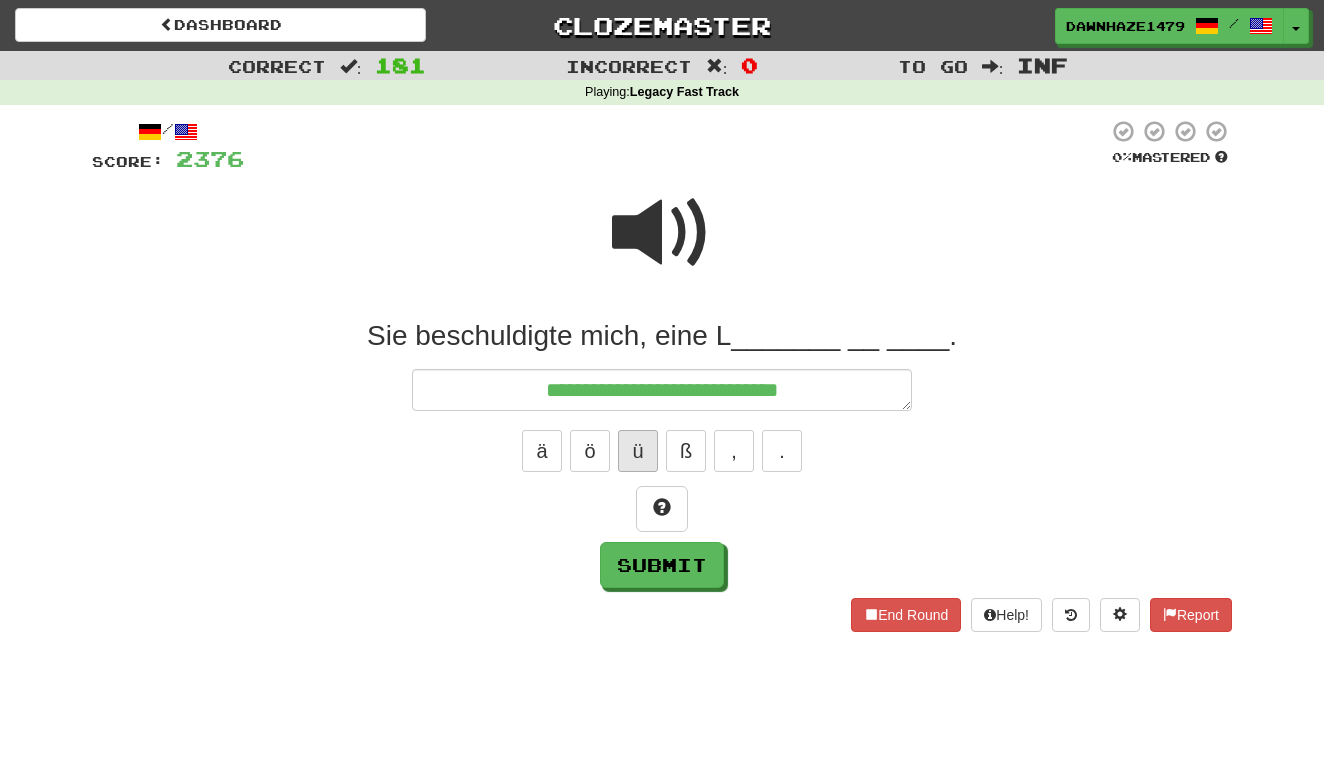 click on "ü" at bounding box center [638, 451] 